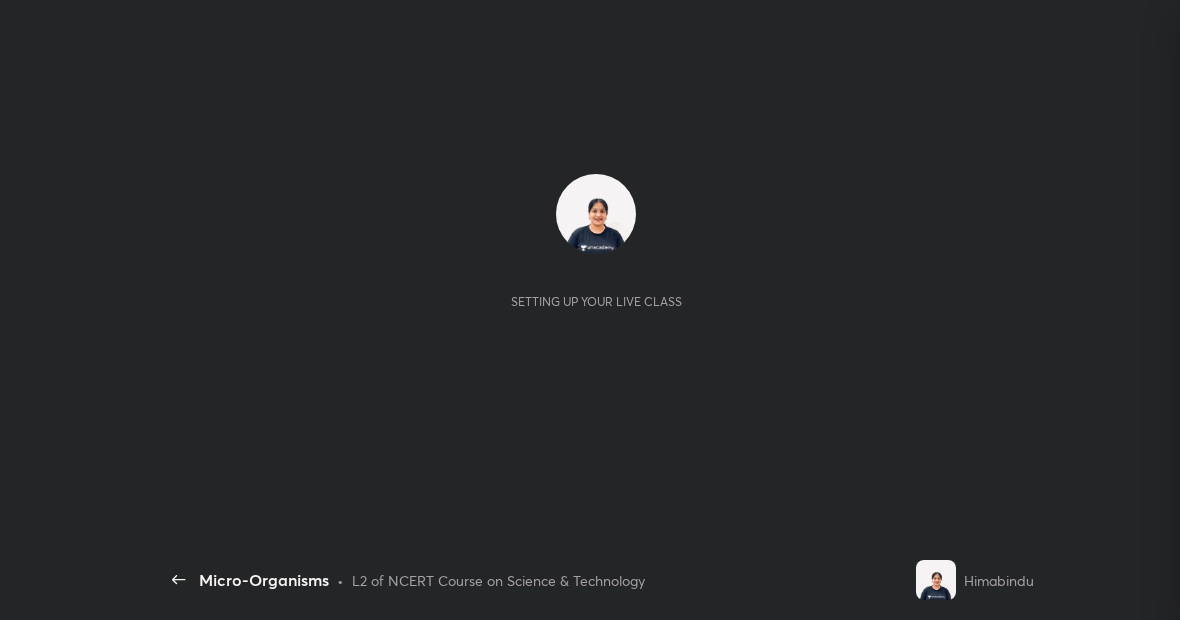 scroll, scrollTop: 0, scrollLeft: 0, axis: both 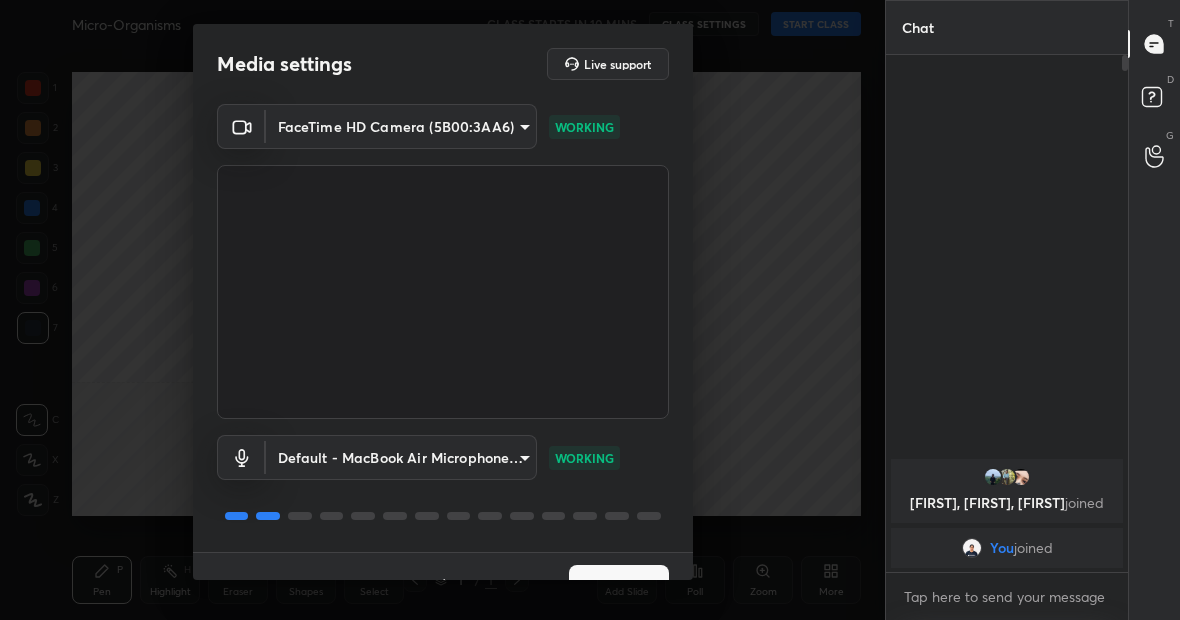 click on "Next" at bounding box center (619, 585) 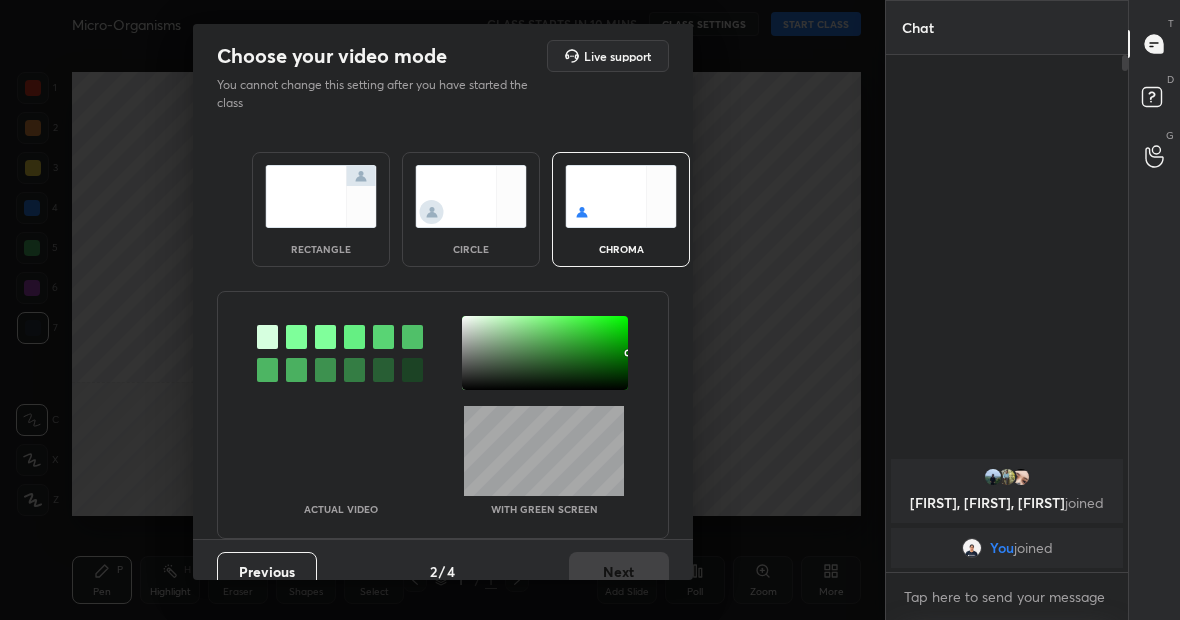 click at bounding box center [321, 196] 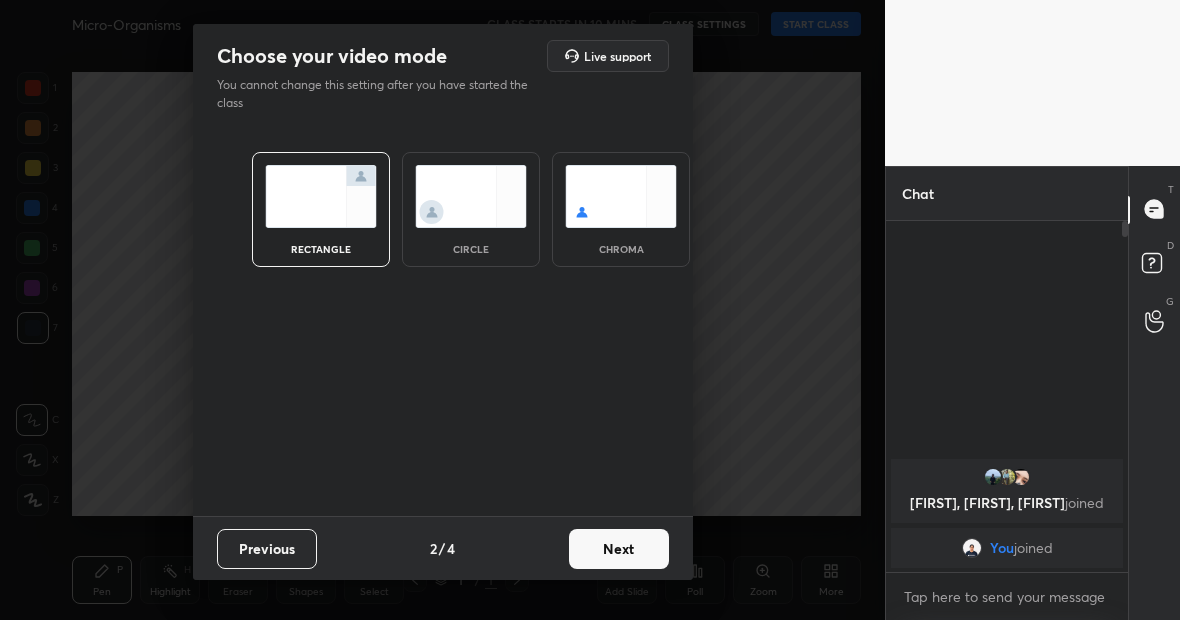 scroll, scrollTop: 345, scrollLeft: 236, axis: both 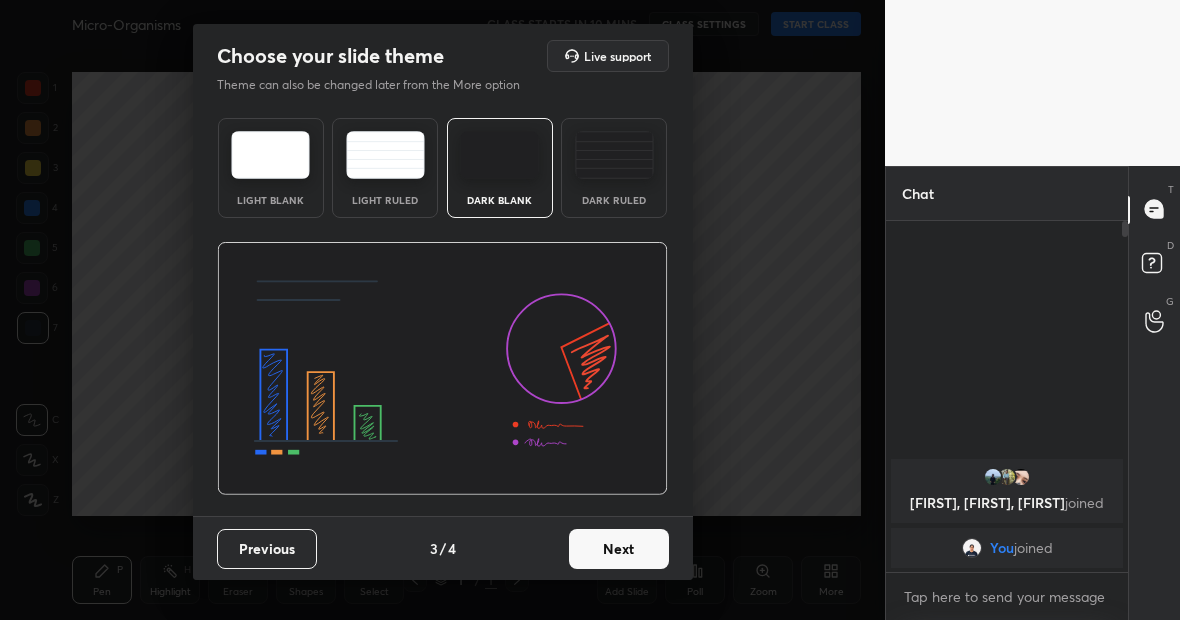click on "Next" at bounding box center [619, 549] 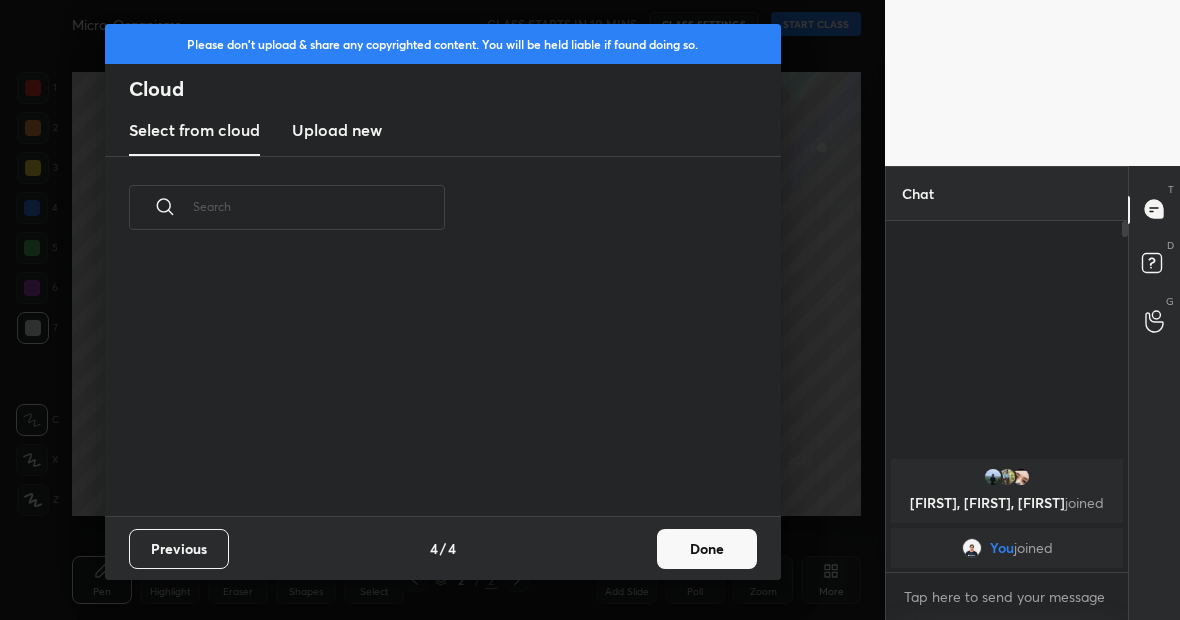 scroll, scrollTop: 7, scrollLeft: 11, axis: both 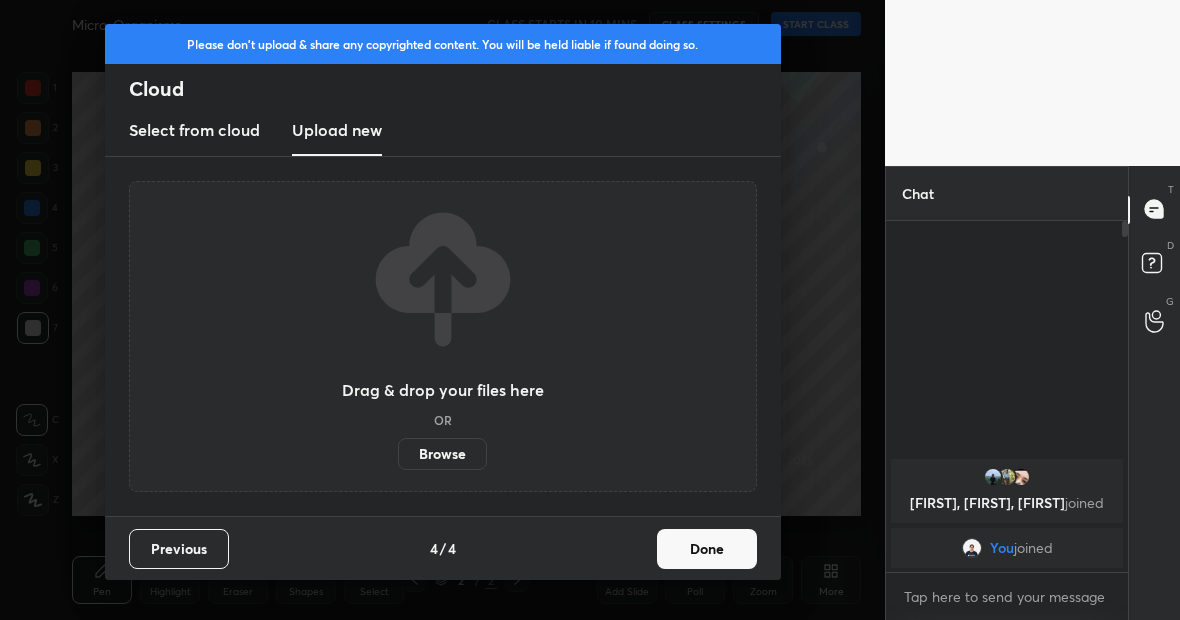 click on "Browse" at bounding box center (442, 454) 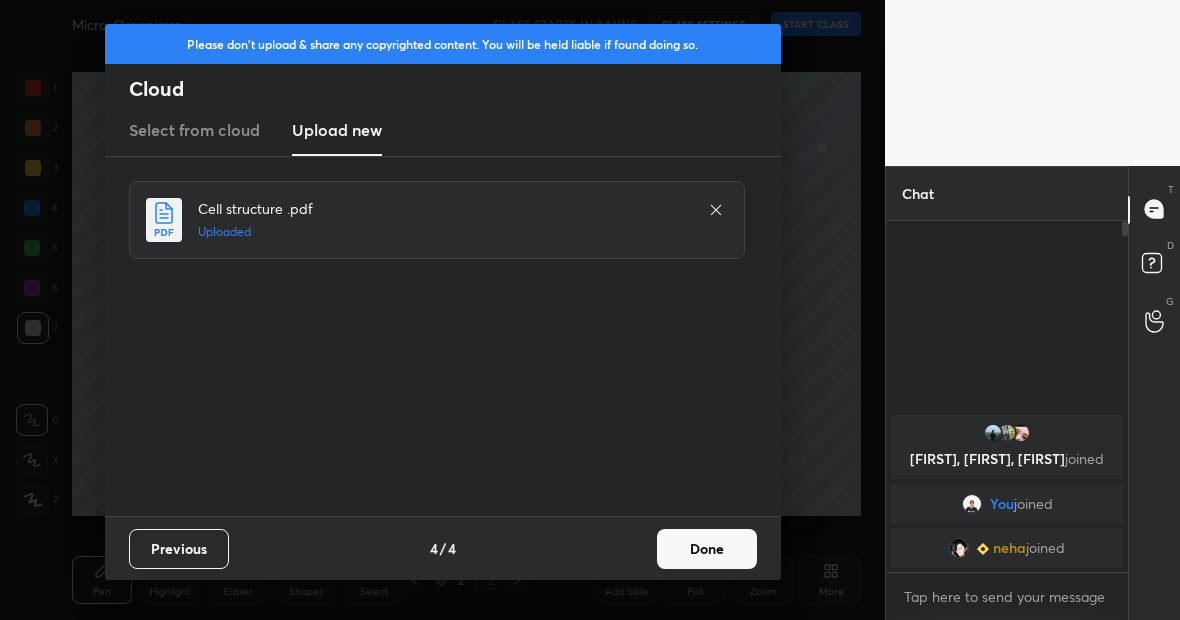click on "Done" at bounding box center [707, 549] 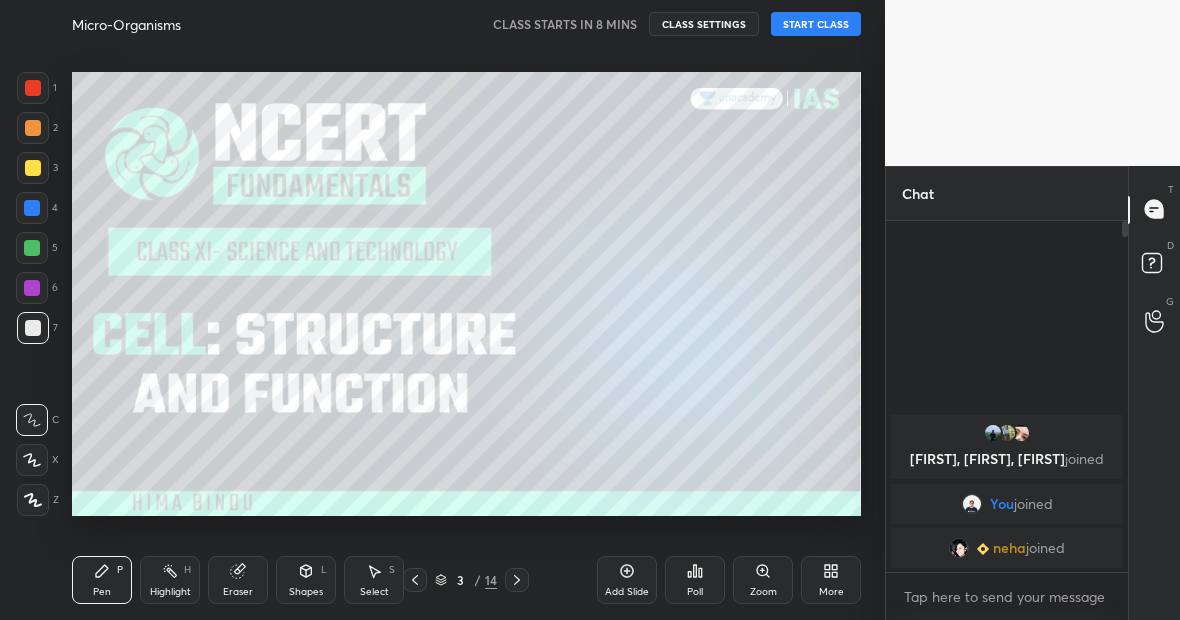 click on "14" at bounding box center [491, 580] 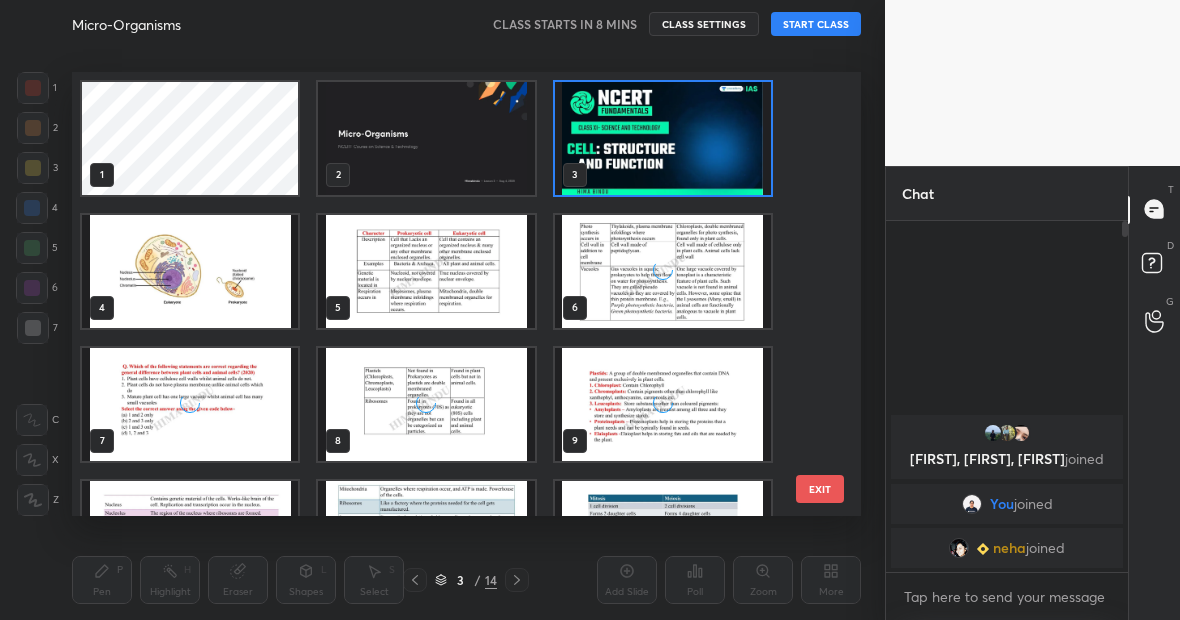 scroll, scrollTop: 7, scrollLeft: 11, axis: both 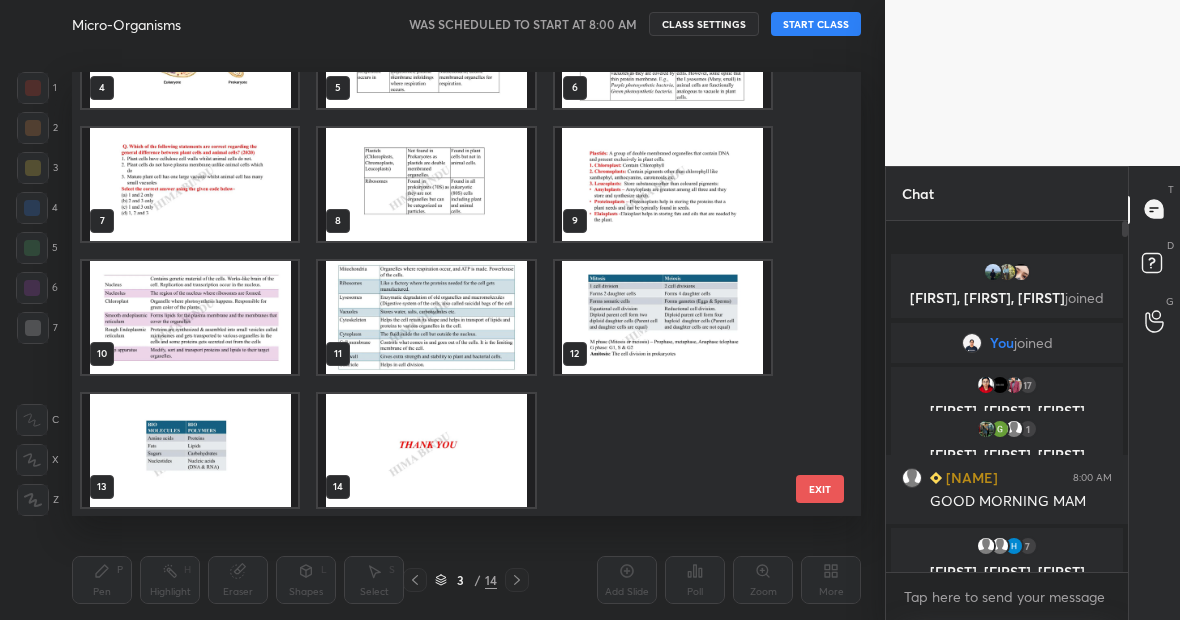 click at bounding box center [426, 450] 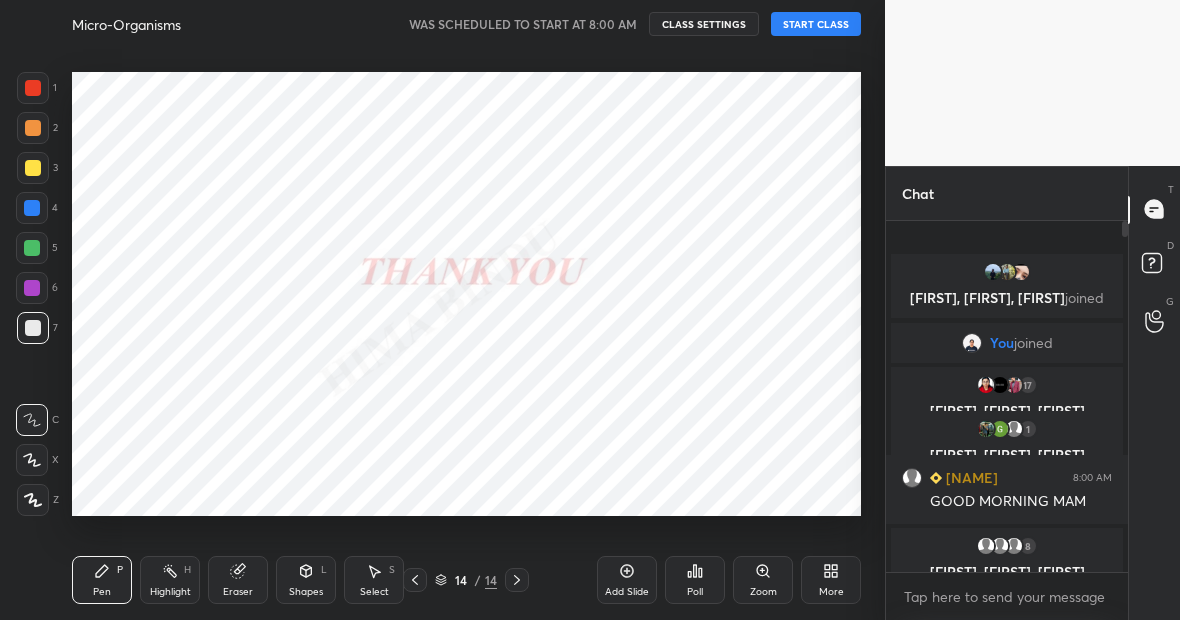 click 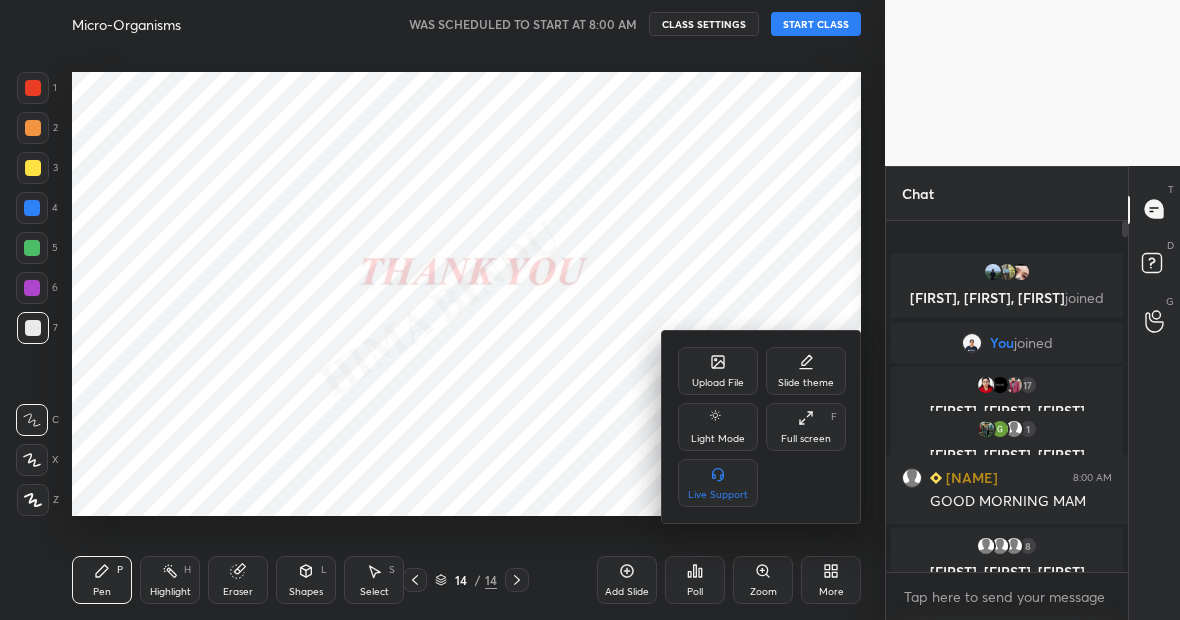 click 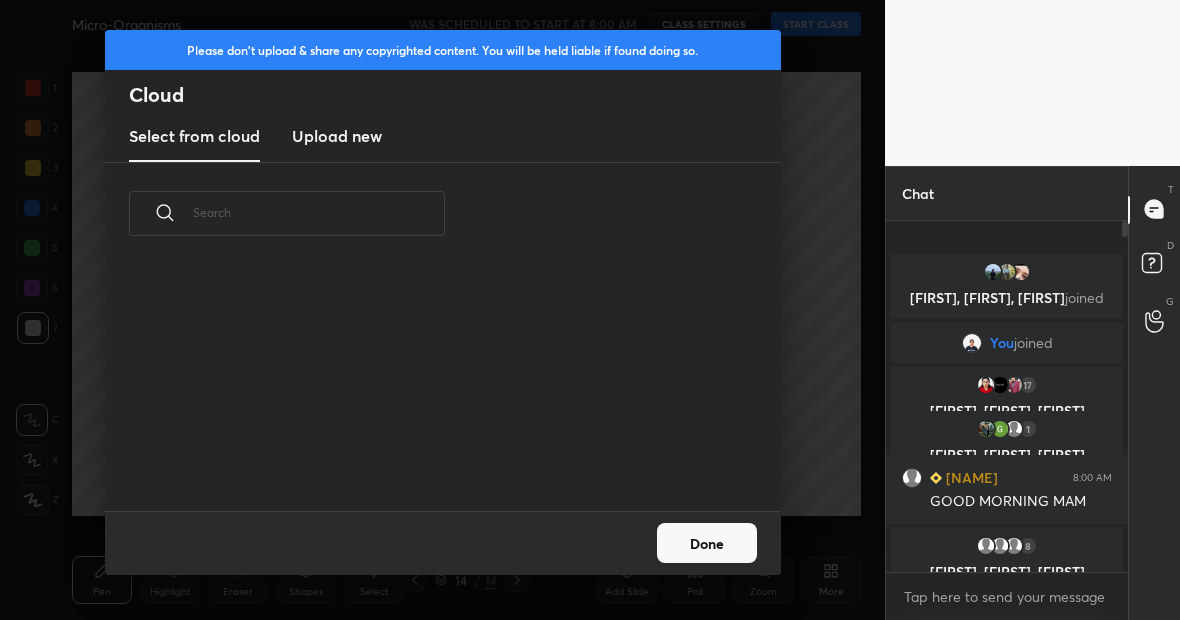 scroll, scrollTop: 7, scrollLeft: 11, axis: both 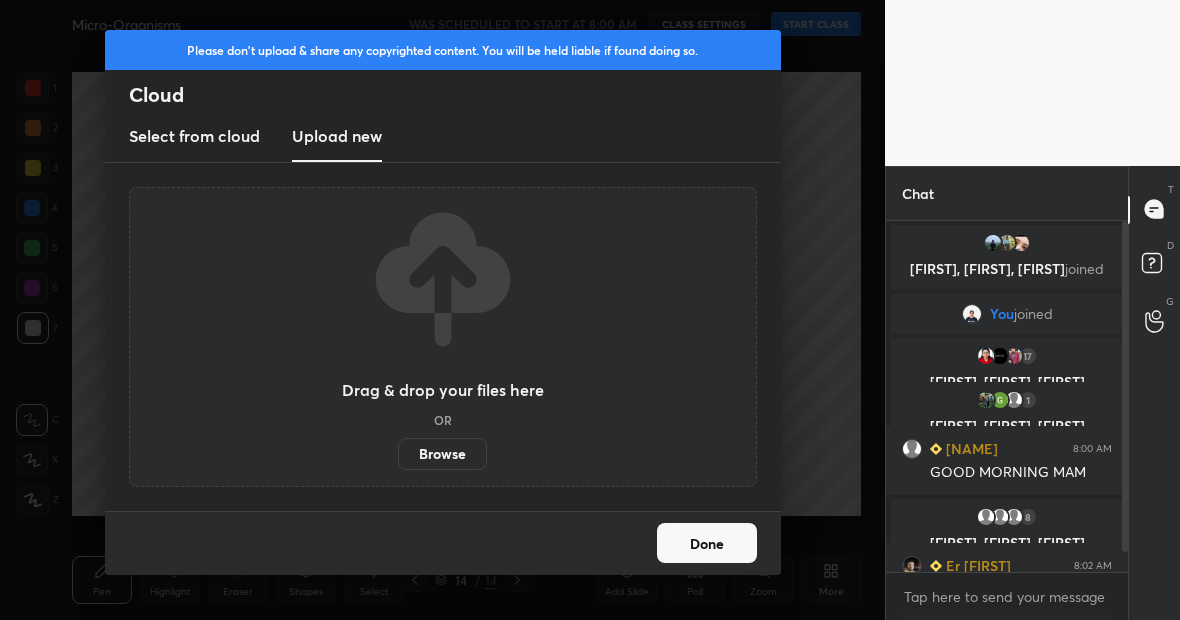 click on "Browse" at bounding box center (442, 454) 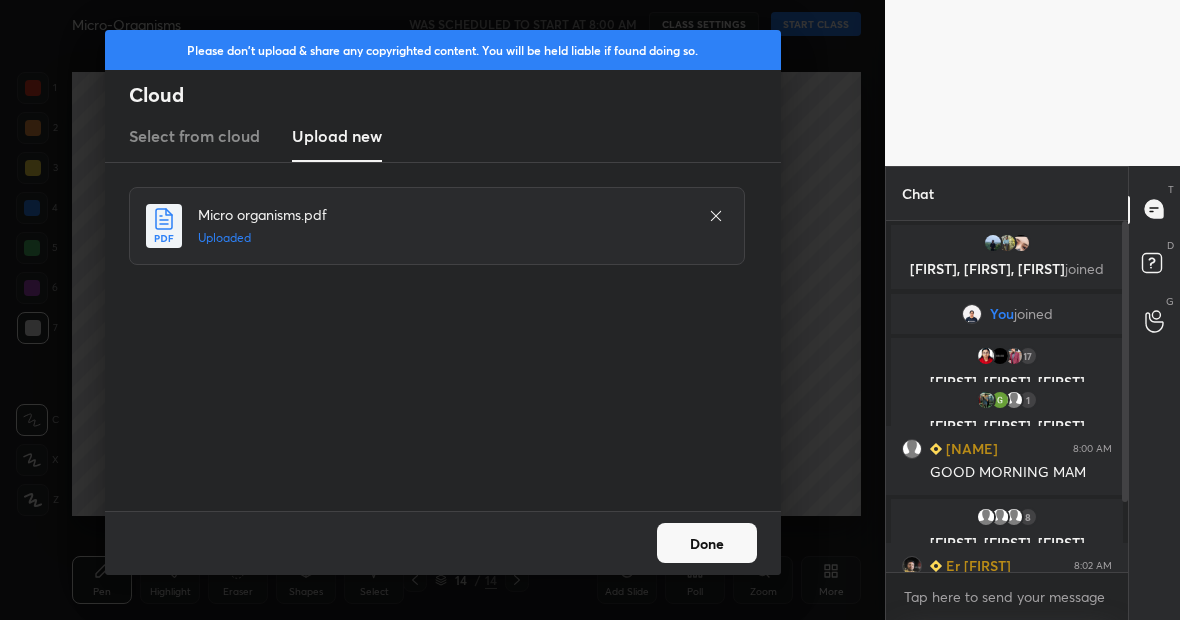 click on "Done" at bounding box center (707, 543) 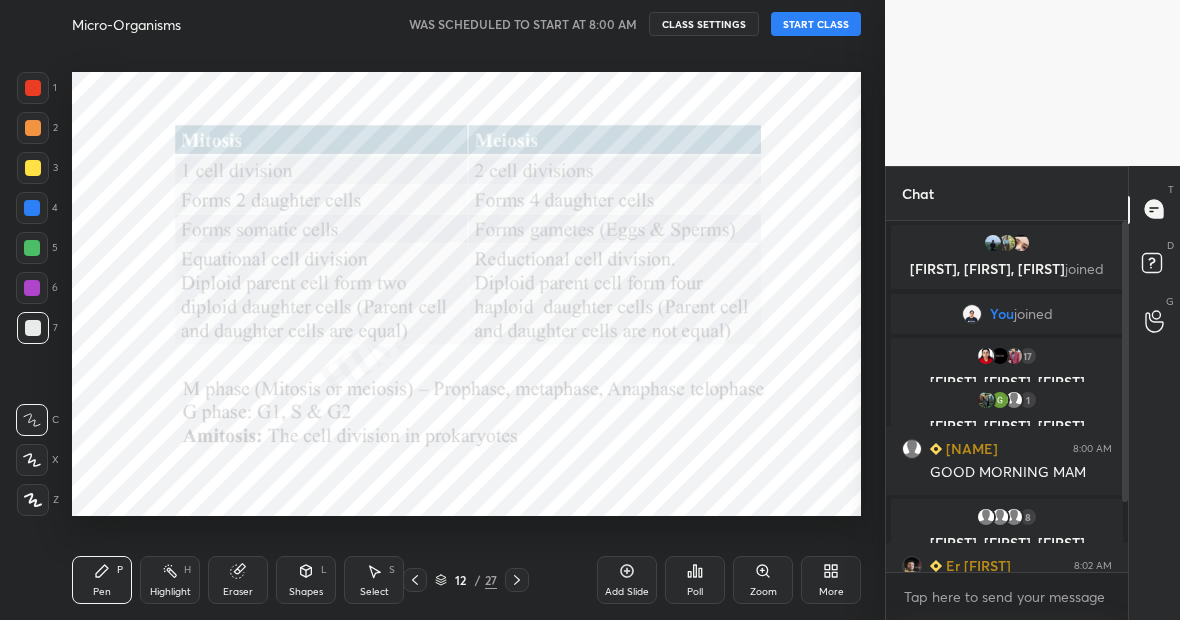 click on "START CLASS" at bounding box center [816, 24] 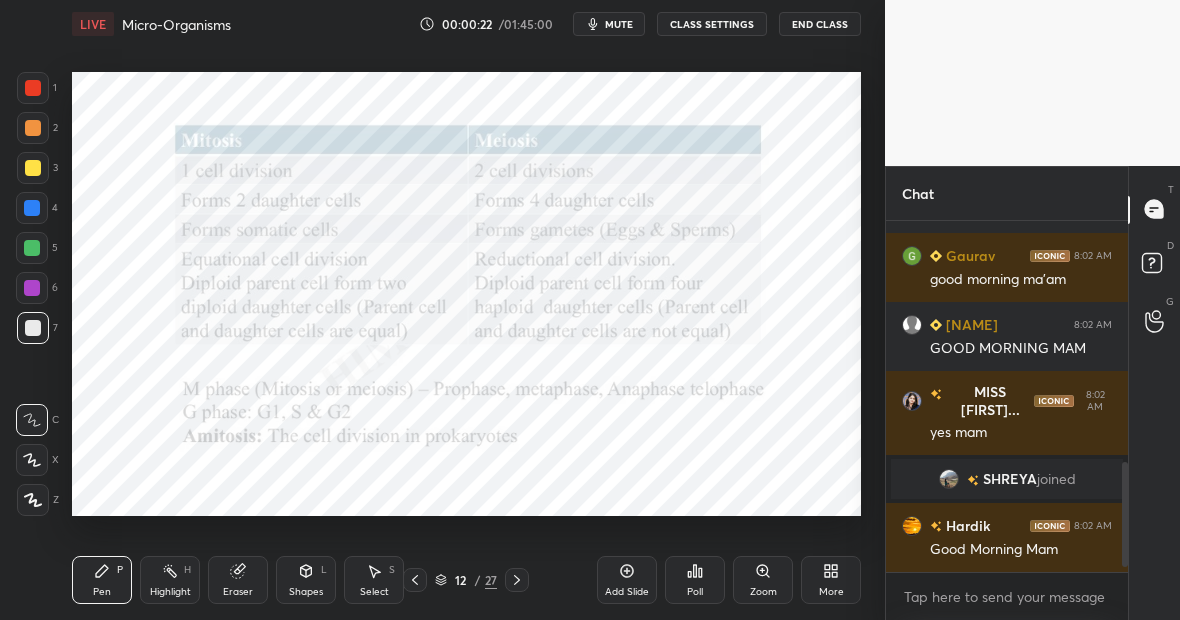 scroll, scrollTop: 817, scrollLeft: 0, axis: vertical 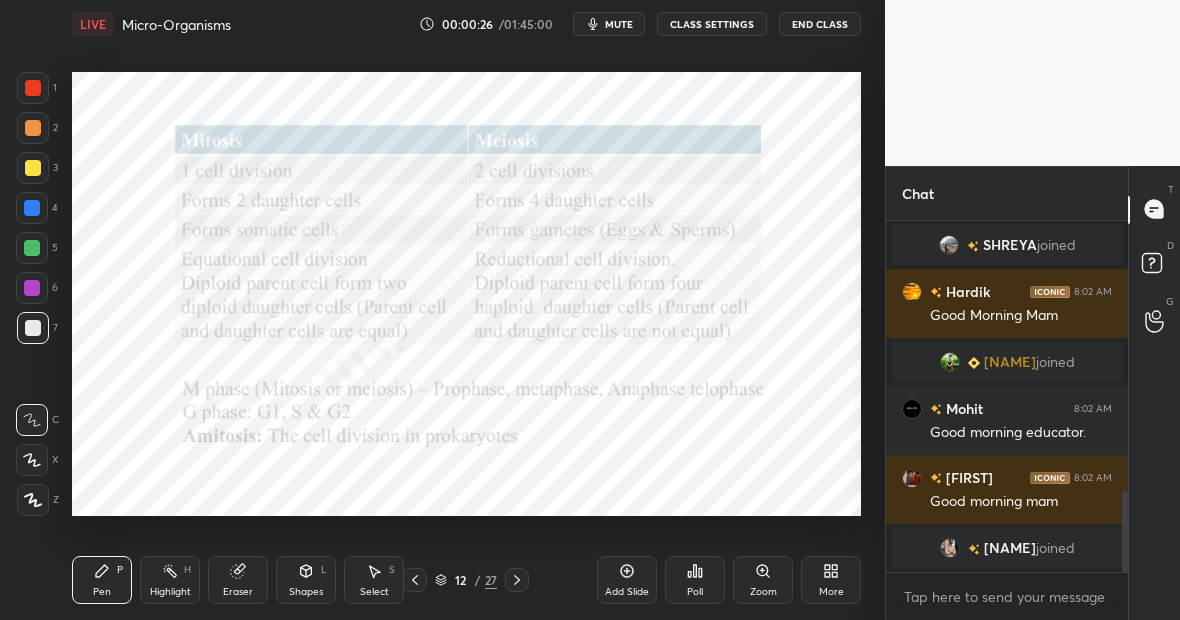 click 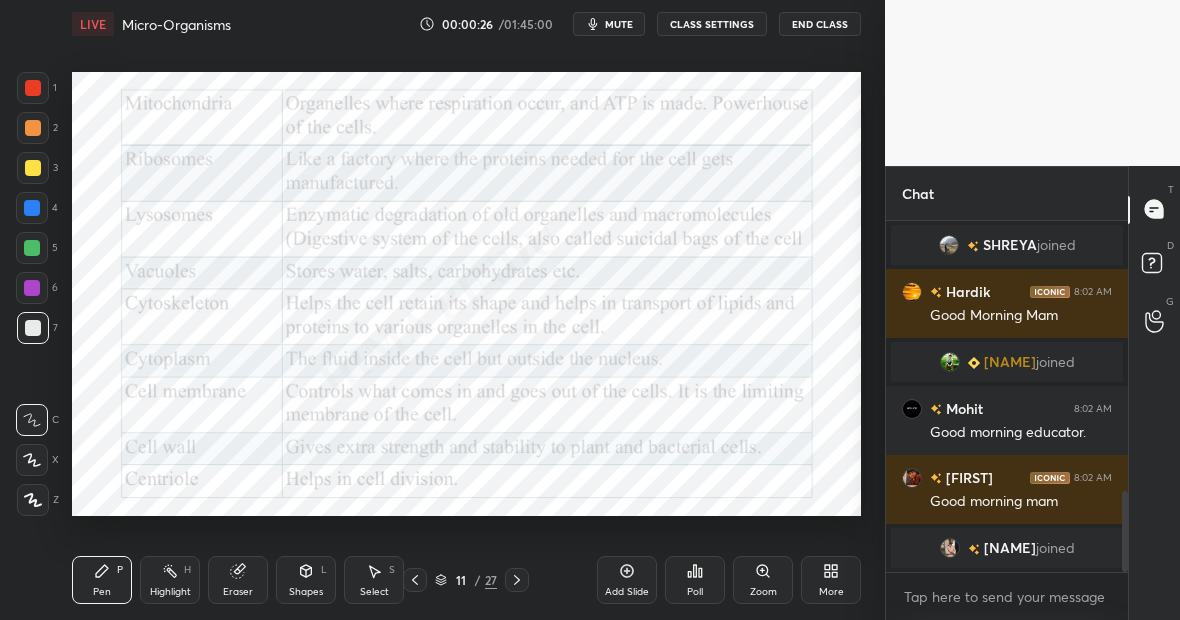 click 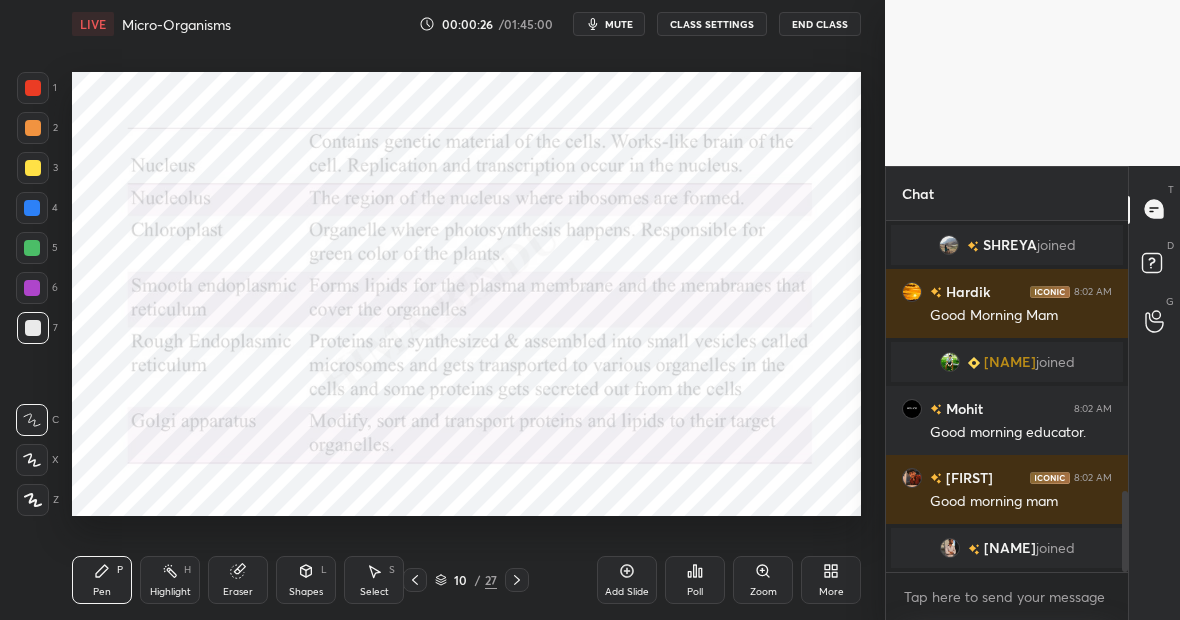 click 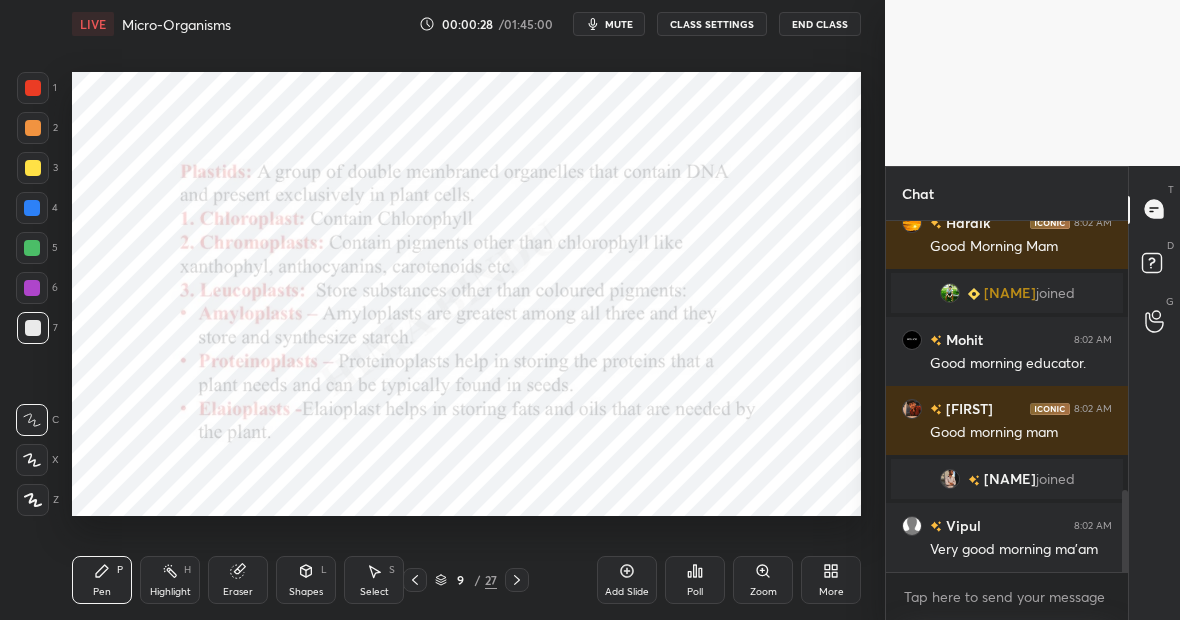 scroll, scrollTop: 1231, scrollLeft: 0, axis: vertical 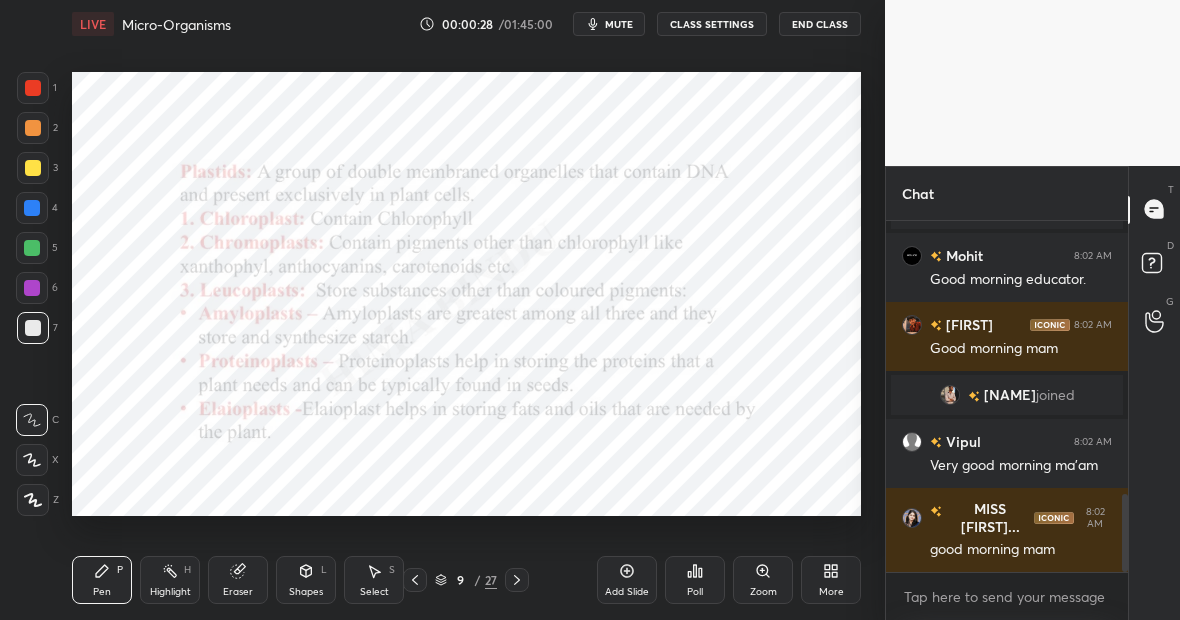 click 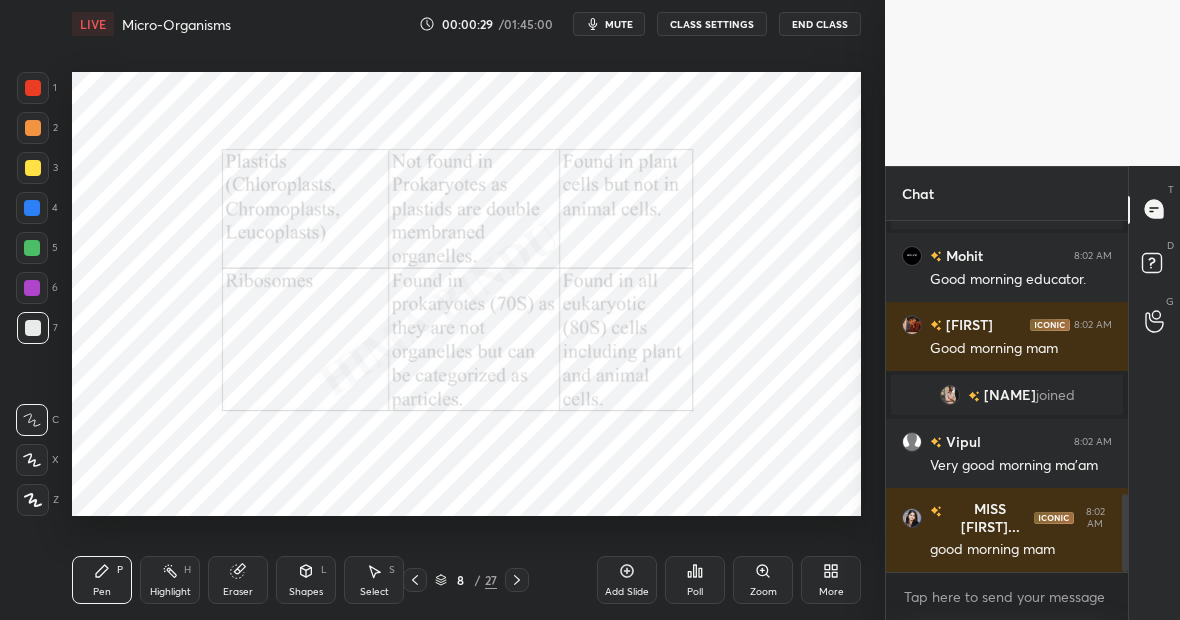 scroll, scrollTop: 1279, scrollLeft: 0, axis: vertical 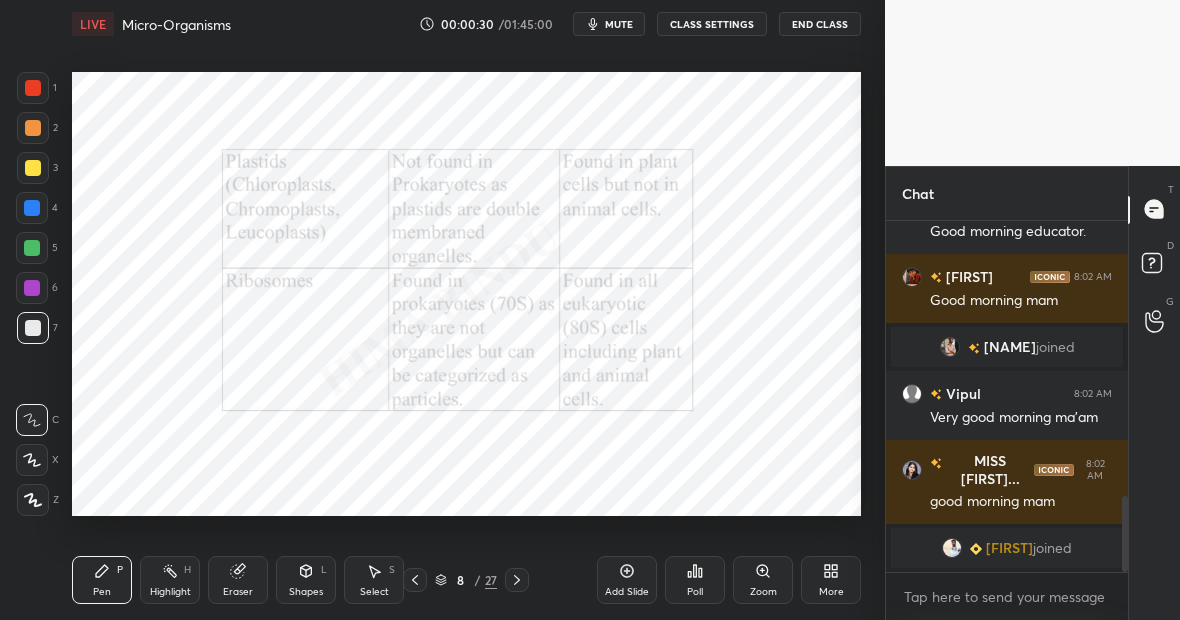 click 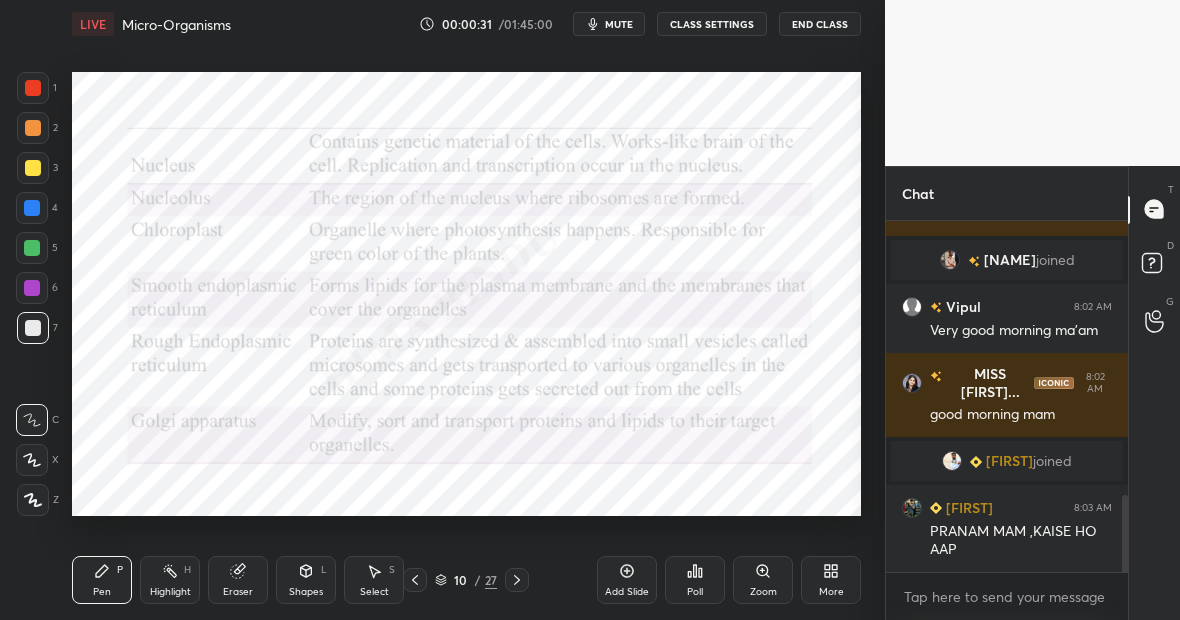 scroll, scrollTop: 1252, scrollLeft: 0, axis: vertical 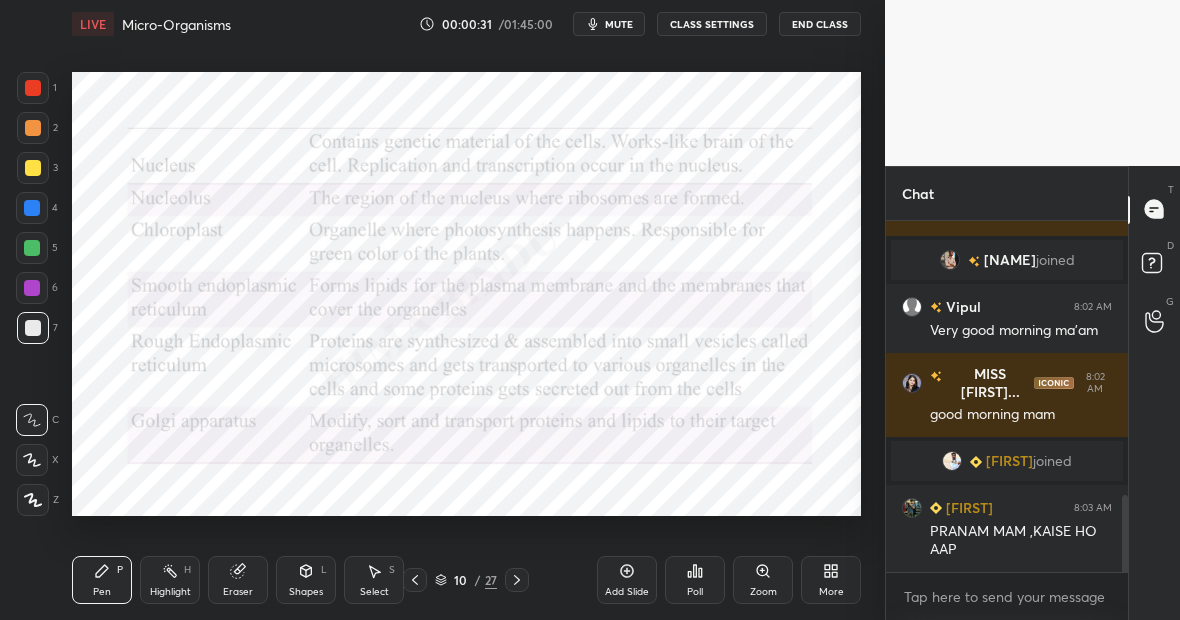 click 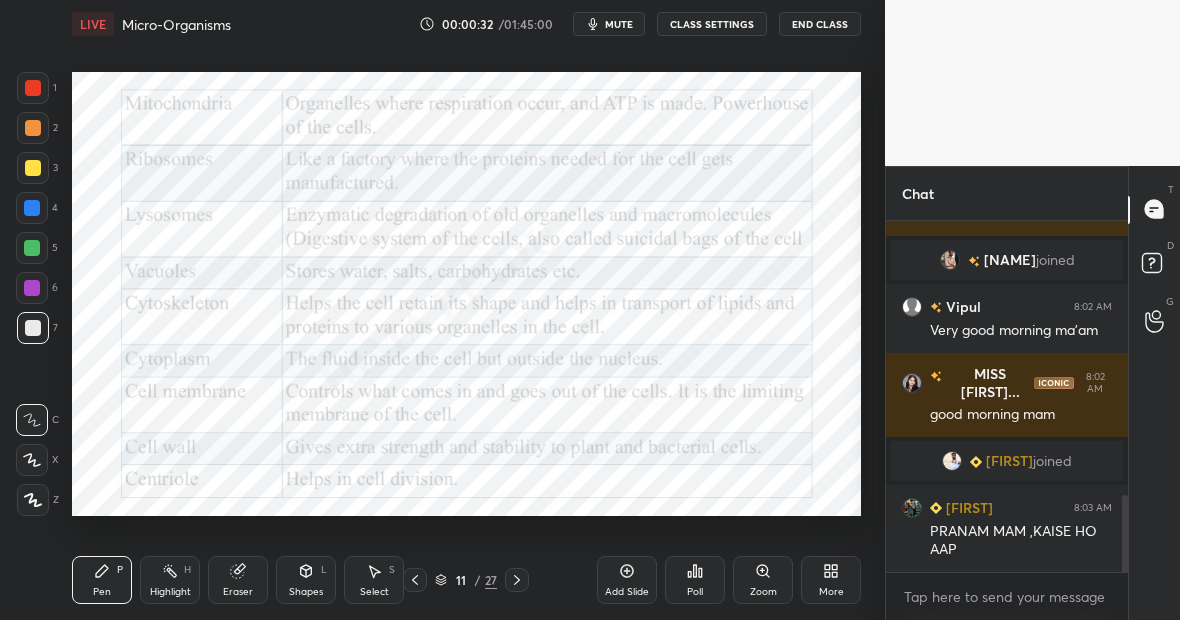 click 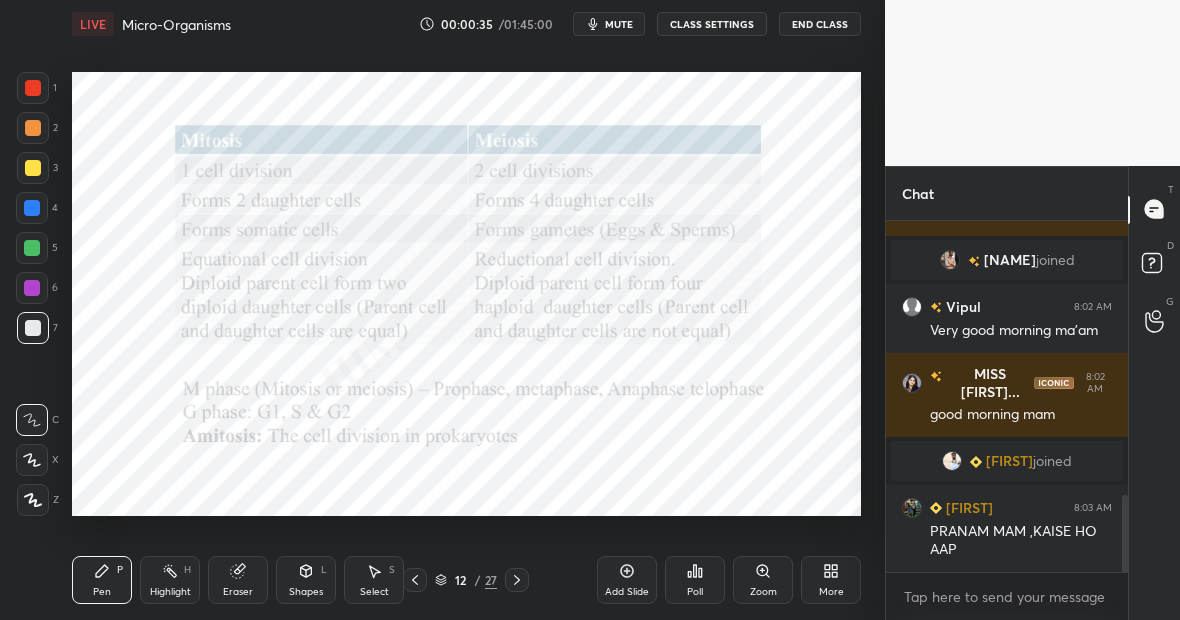 click 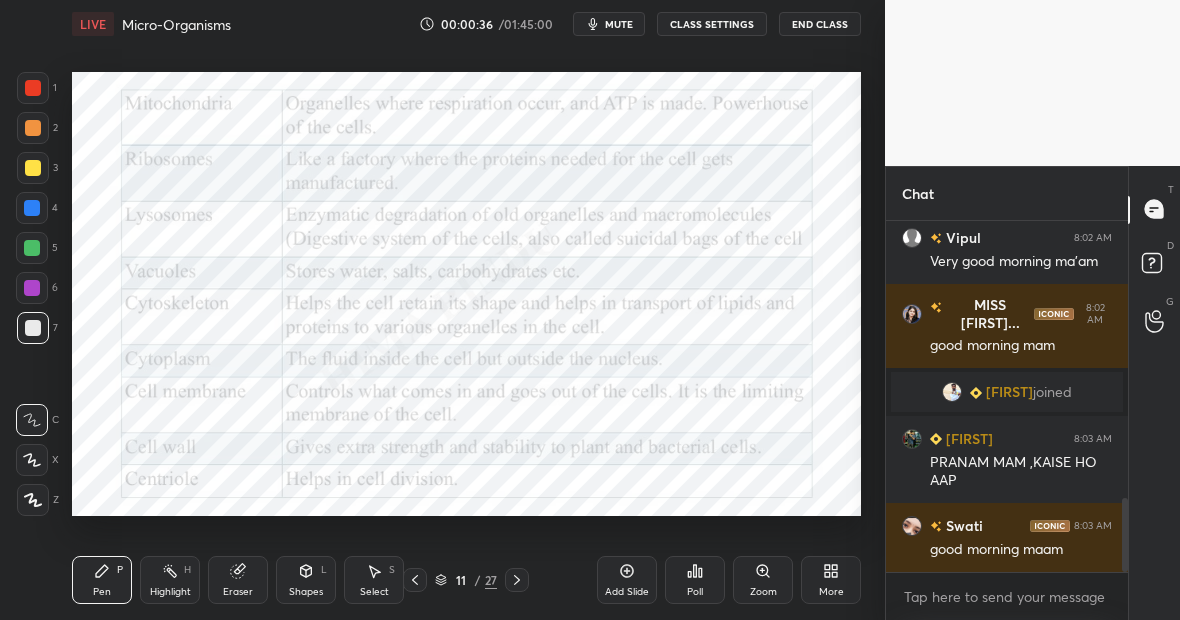click 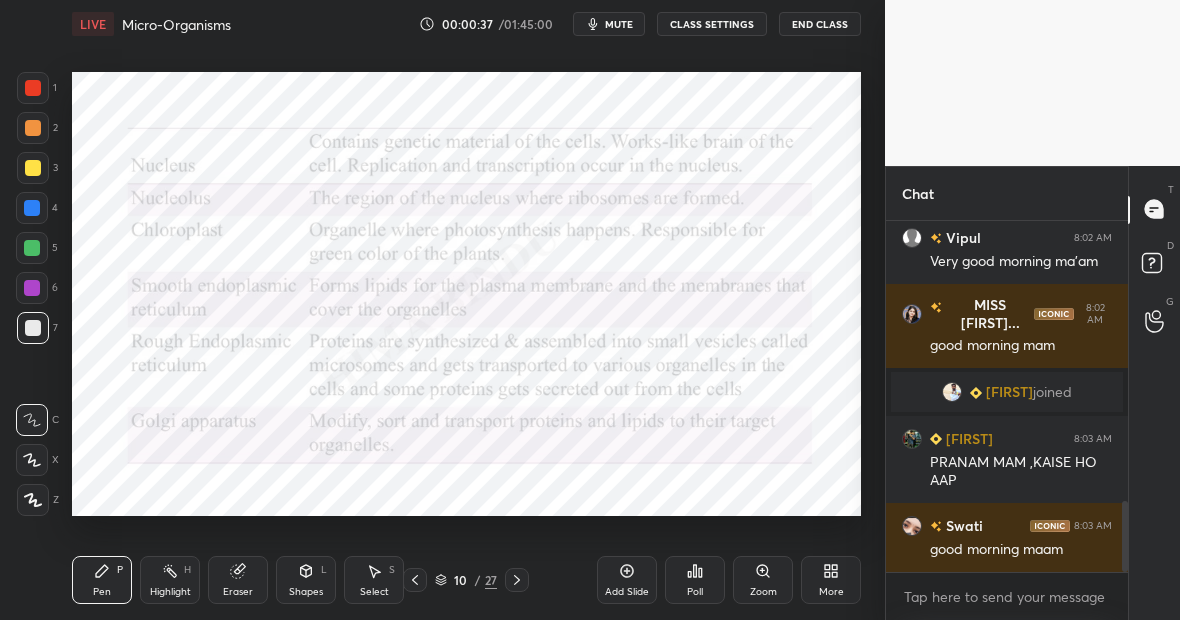 scroll, scrollTop: 1390, scrollLeft: 0, axis: vertical 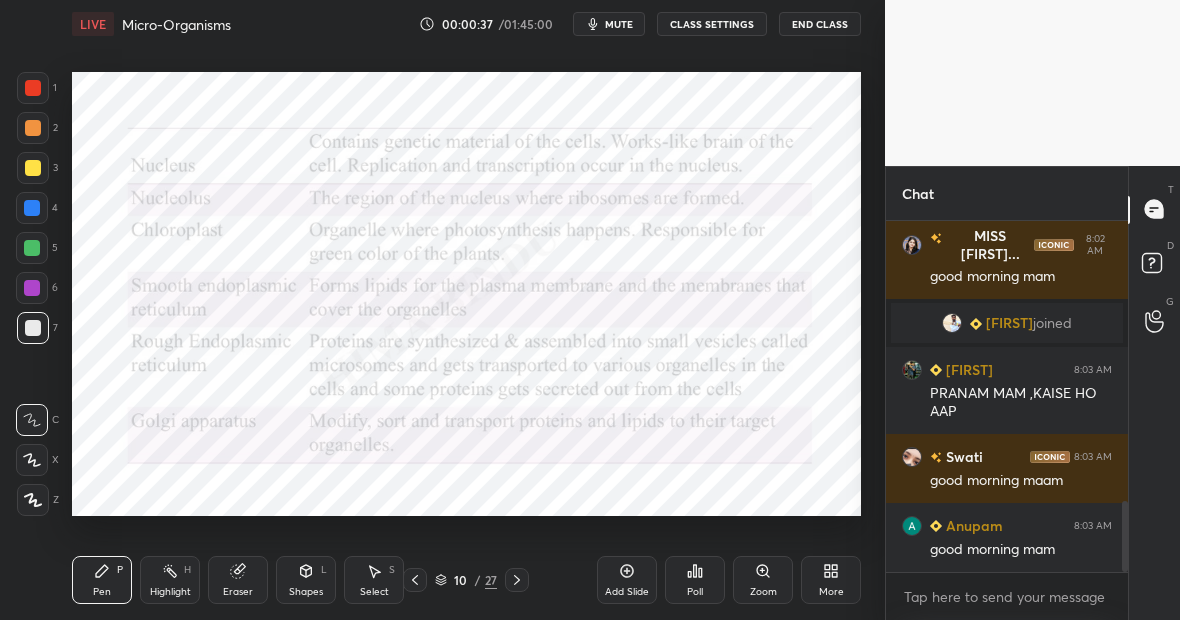 click 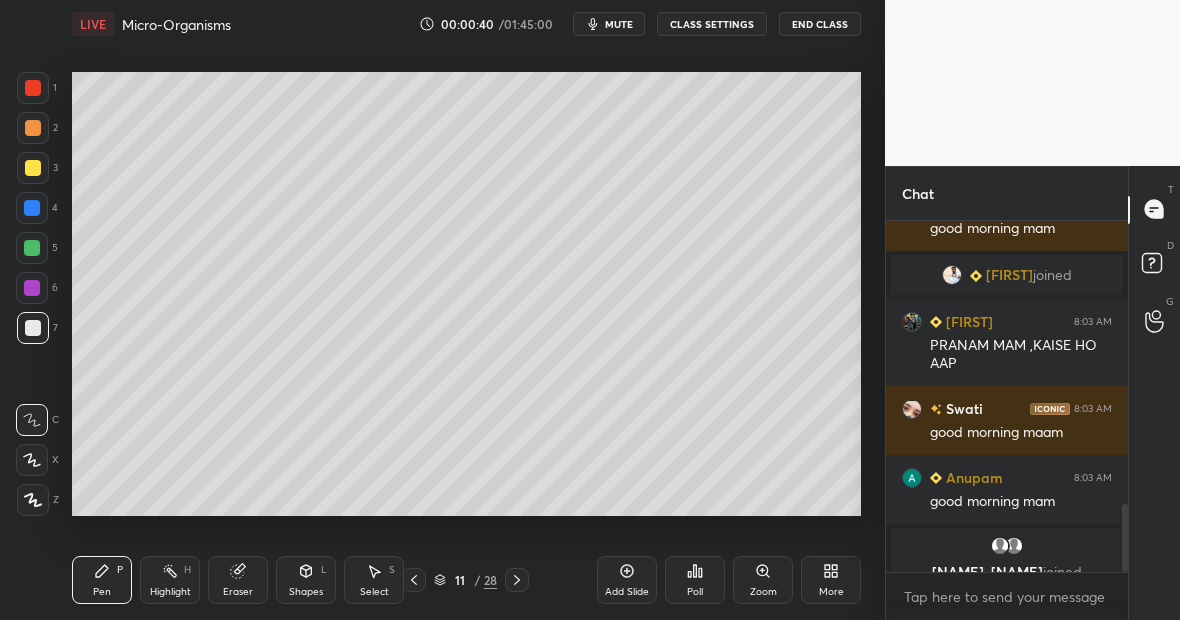scroll, scrollTop: 1463, scrollLeft: 0, axis: vertical 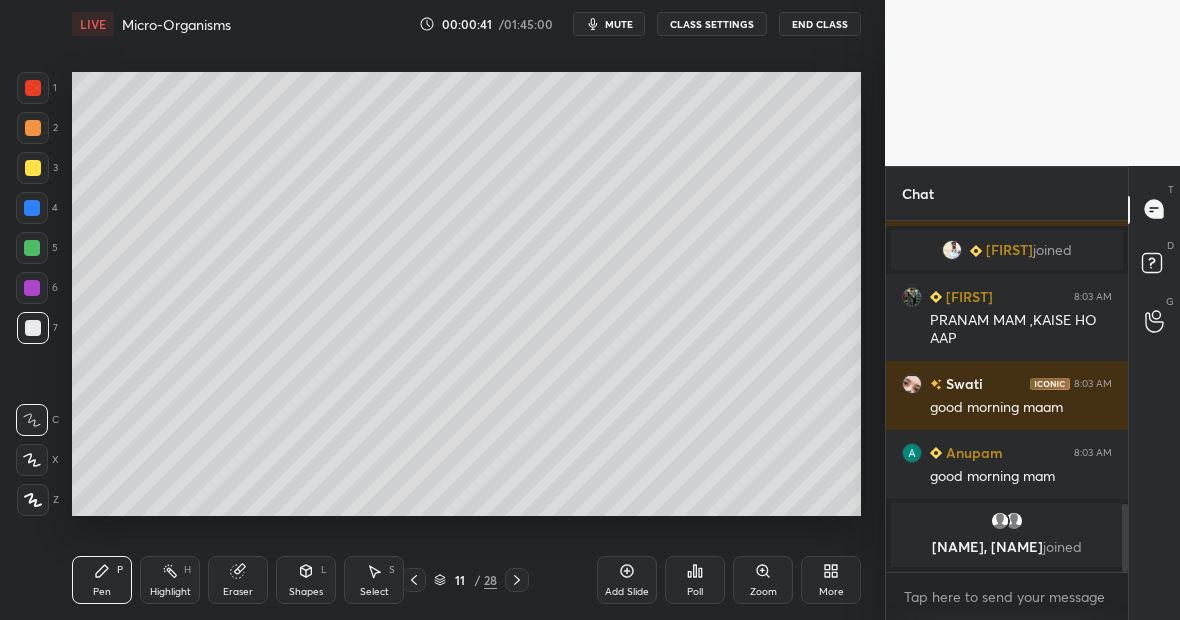 click at bounding box center (33, 168) 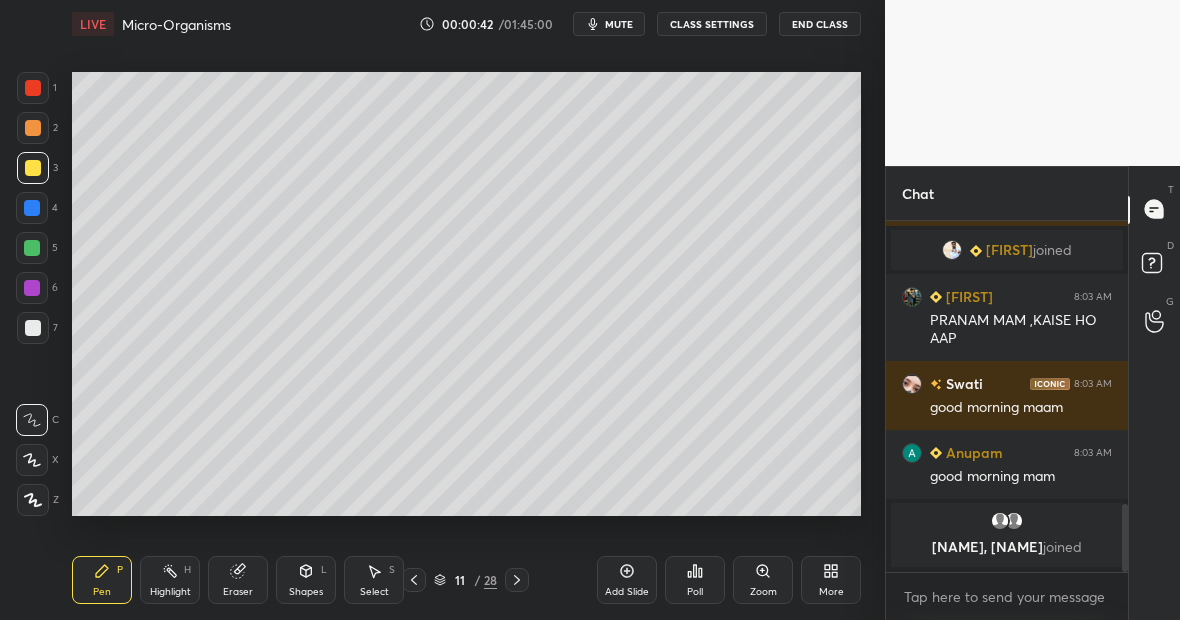 click 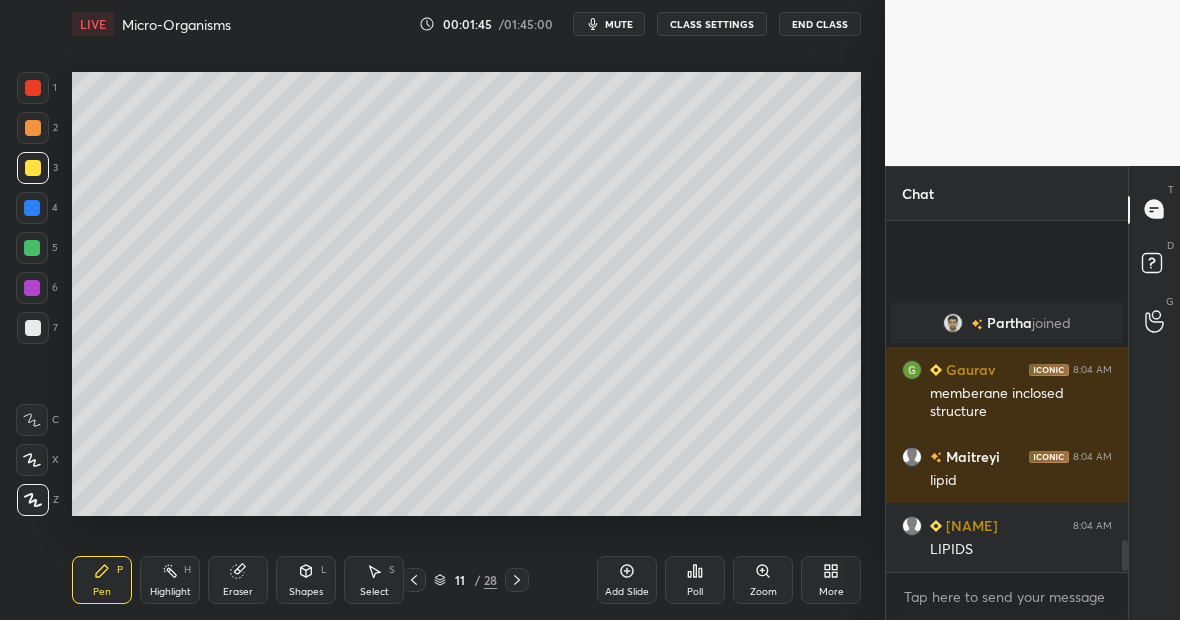 scroll, scrollTop: 3696, scrollLeft: 0, axis: vertical 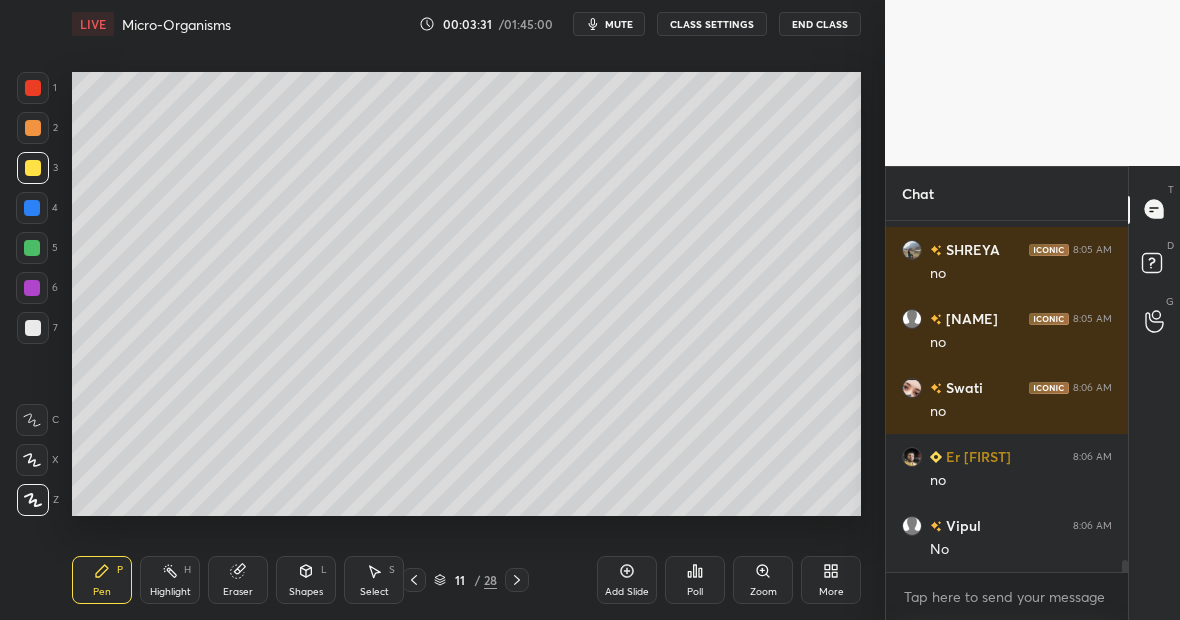 click at bounding box center [33, 168] 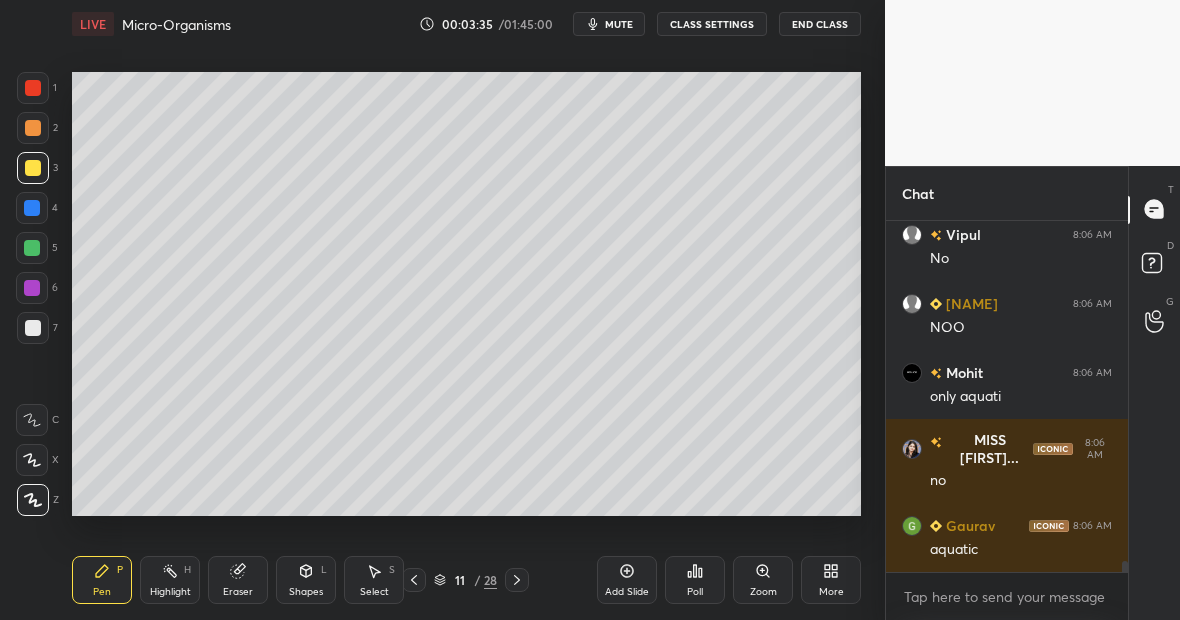 click 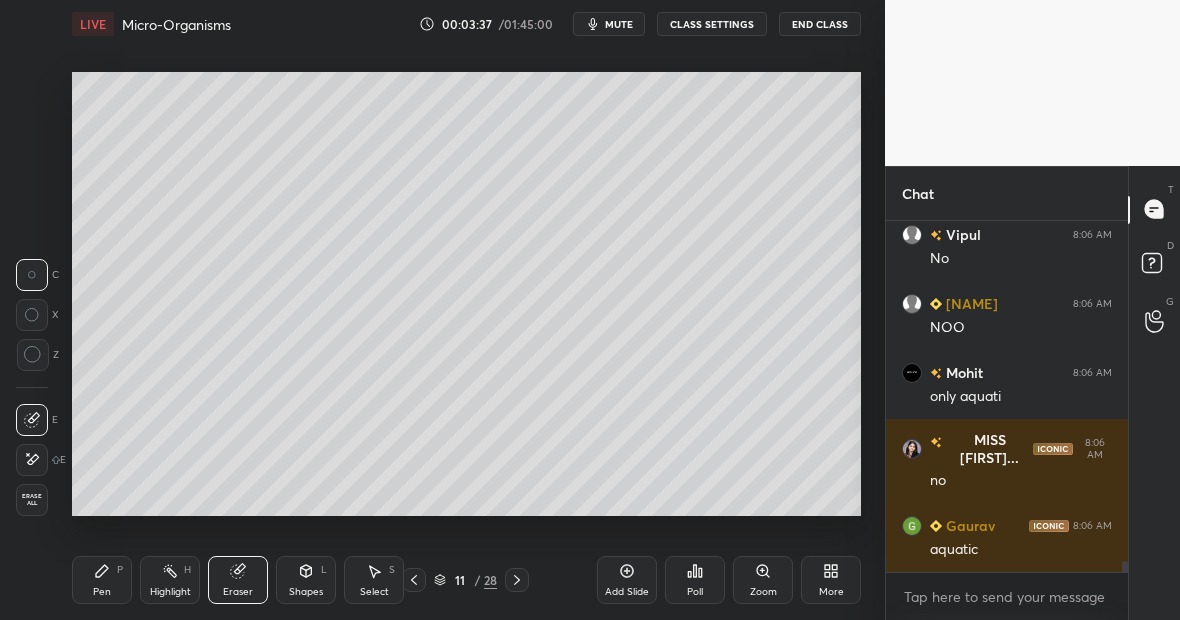 click on "Pen P" at bounding box center (102, 580) 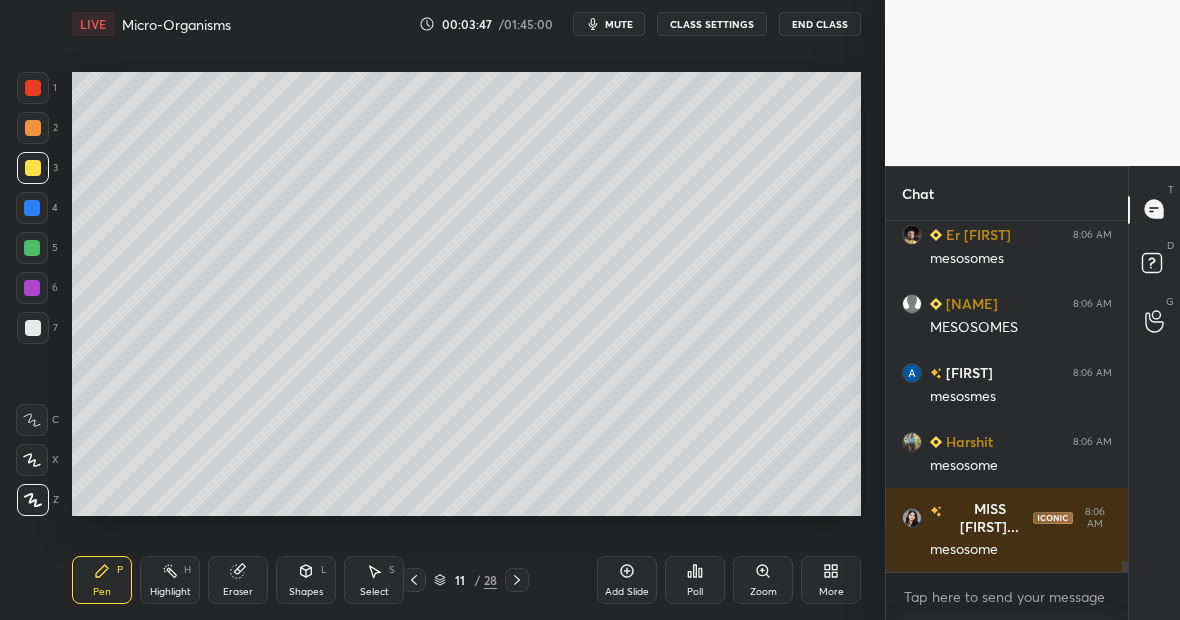 click 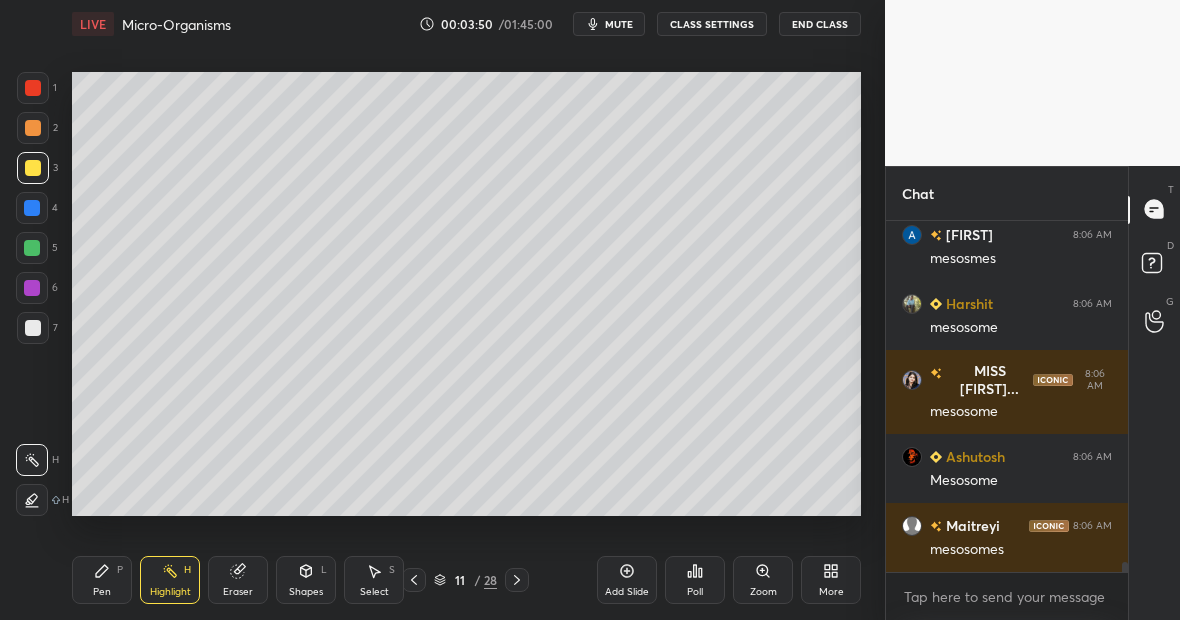 click on "Eraser" at bounding box center [238, 580] 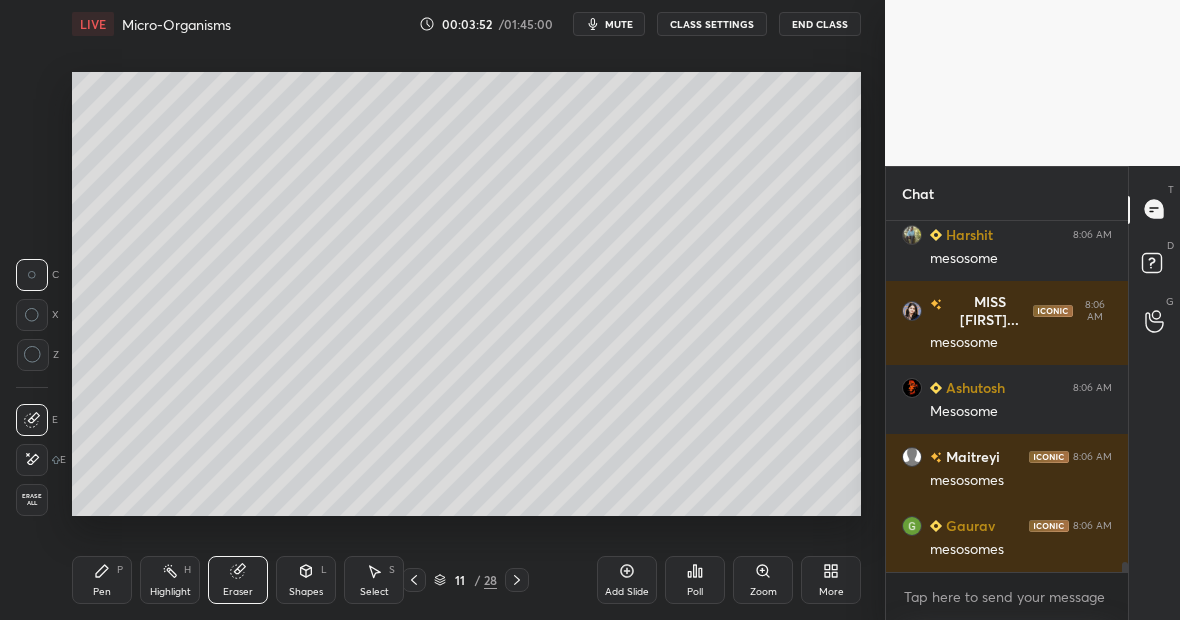 click on "Pen P" at bounding box center [102, 580] 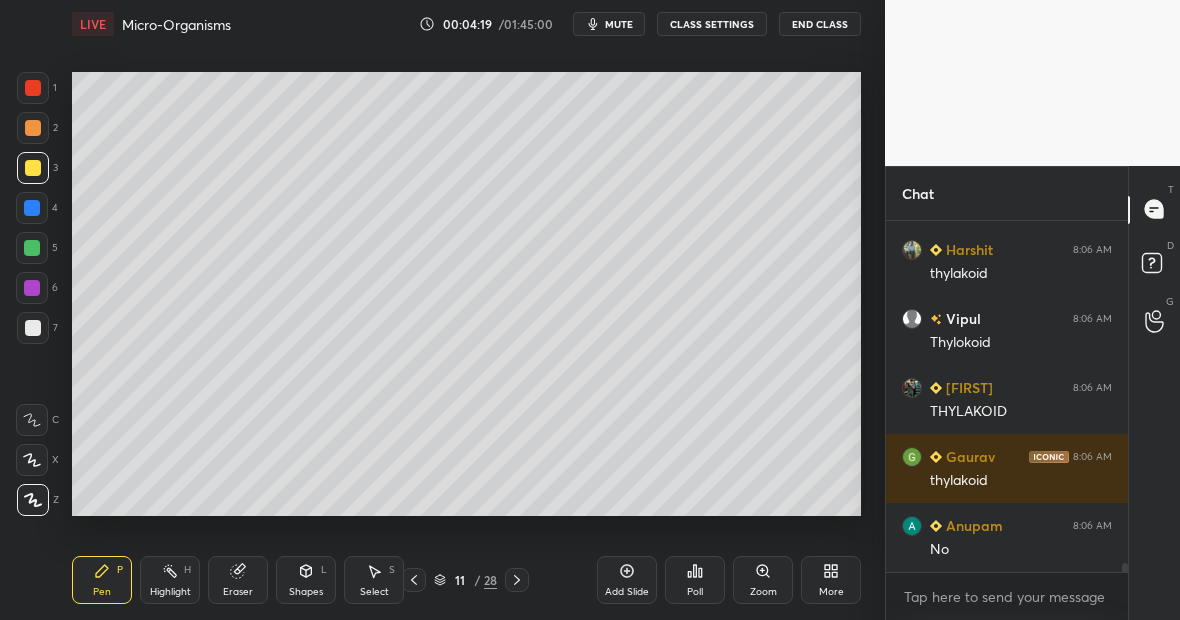 scroll, scrollTop: 12850, scrollLeft: 0, axis: vertical 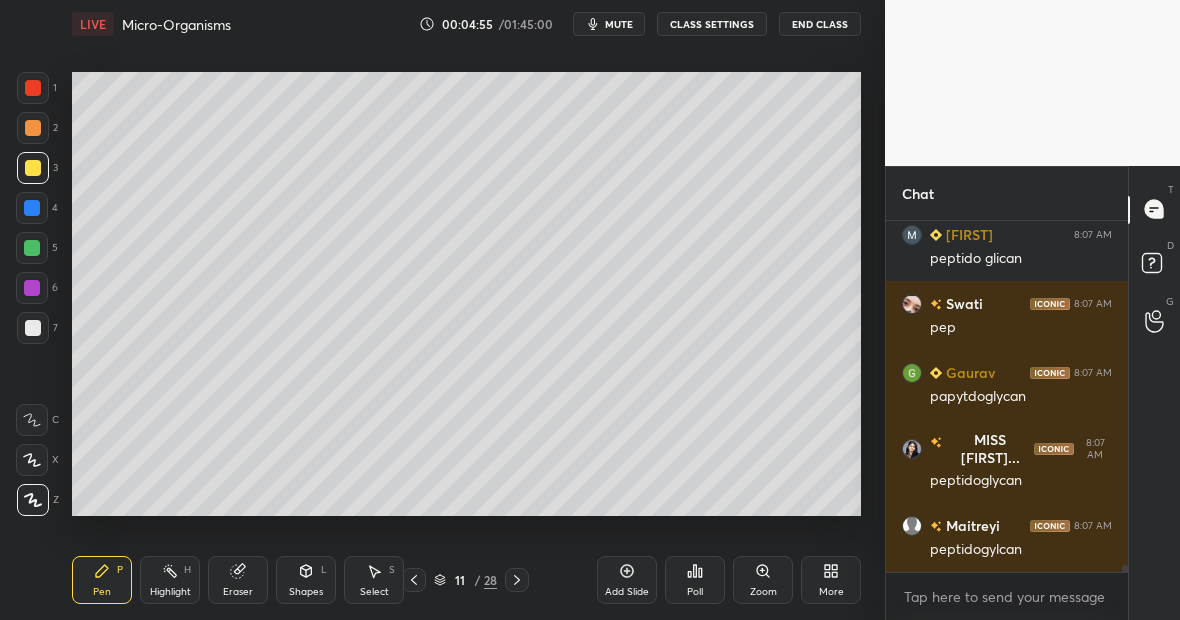 click 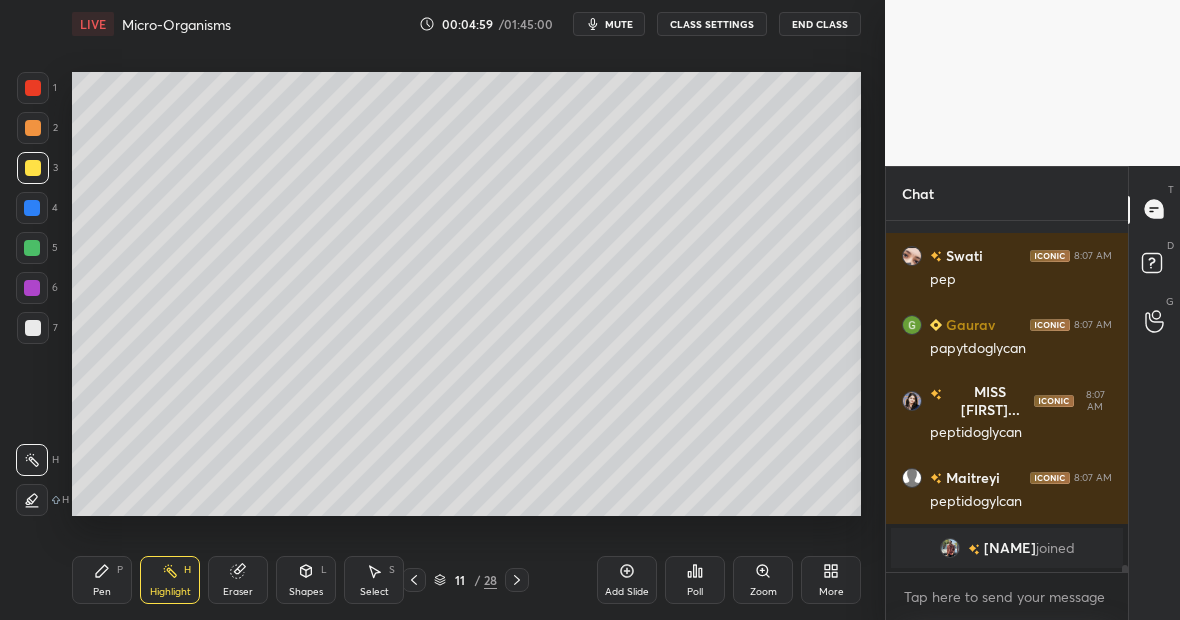 click on "Pen P" at bounding box center (102, 580) 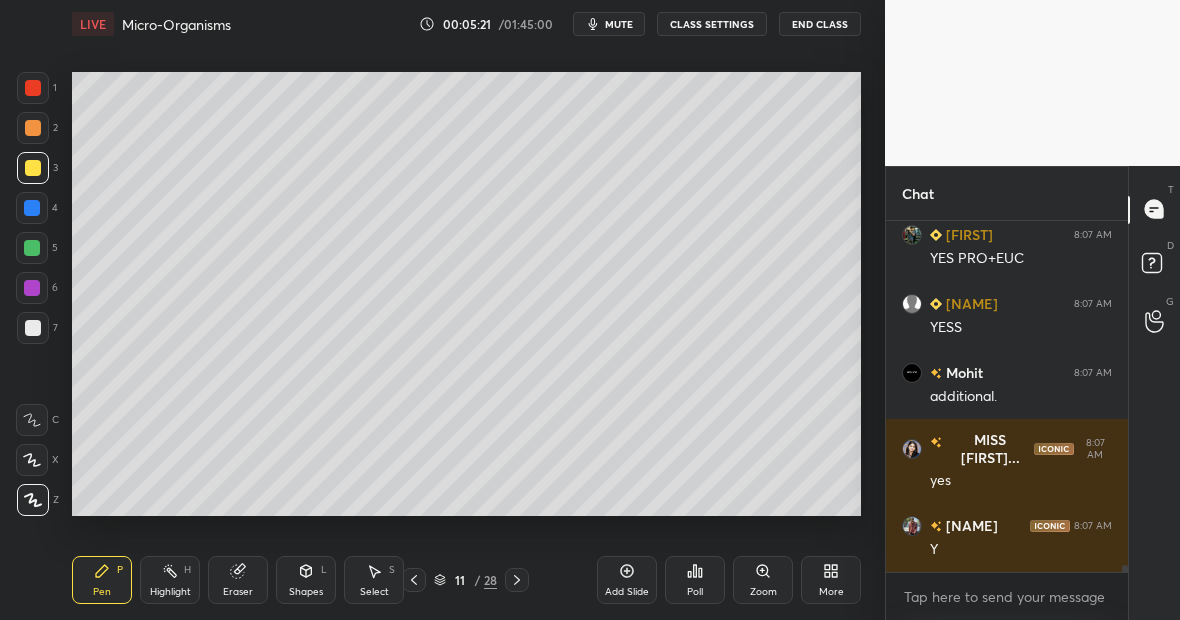 click at bounding box center (33, 88) 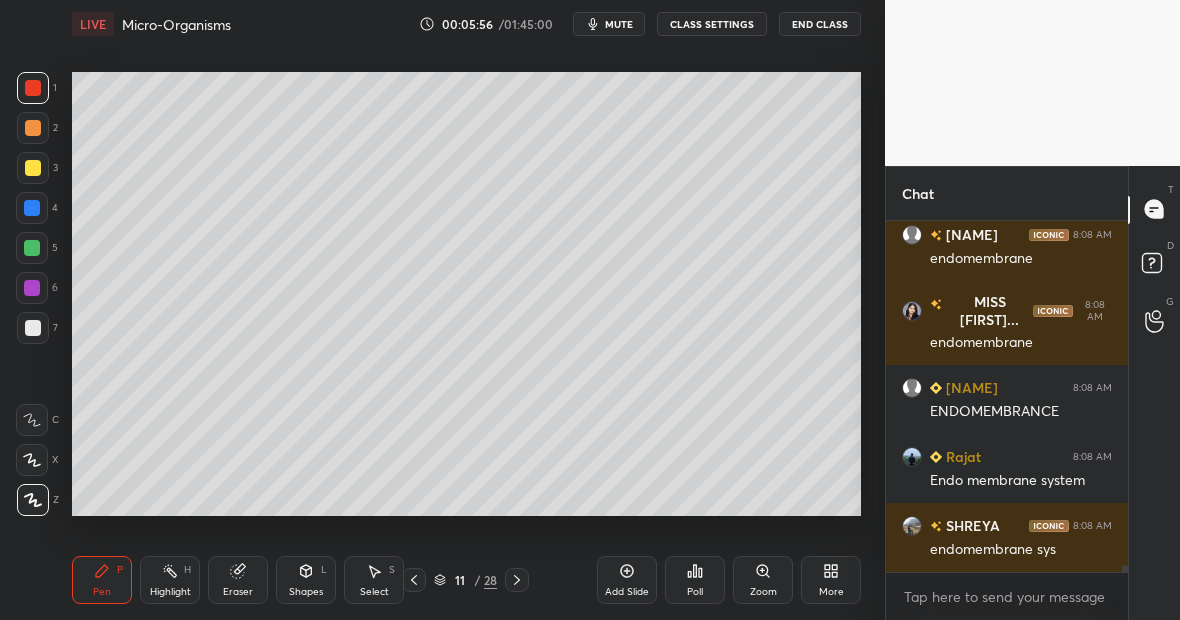 scroll, scrollTop: 17698, scrollLeft: 0, axis: vertical 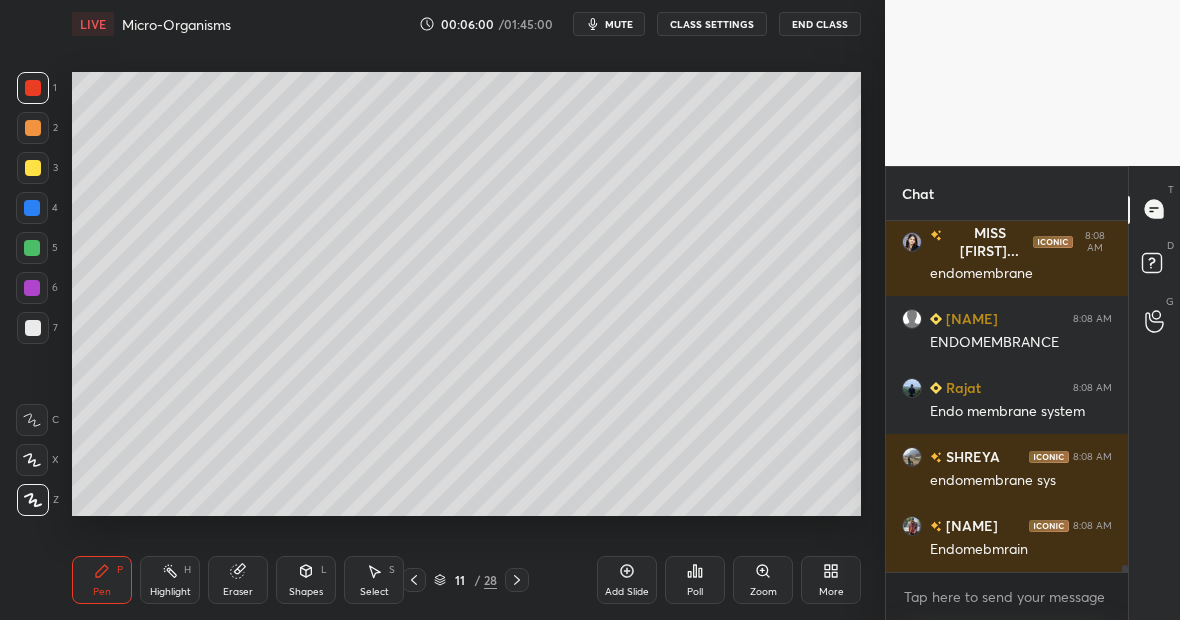 click at bounding box center (33, 168) 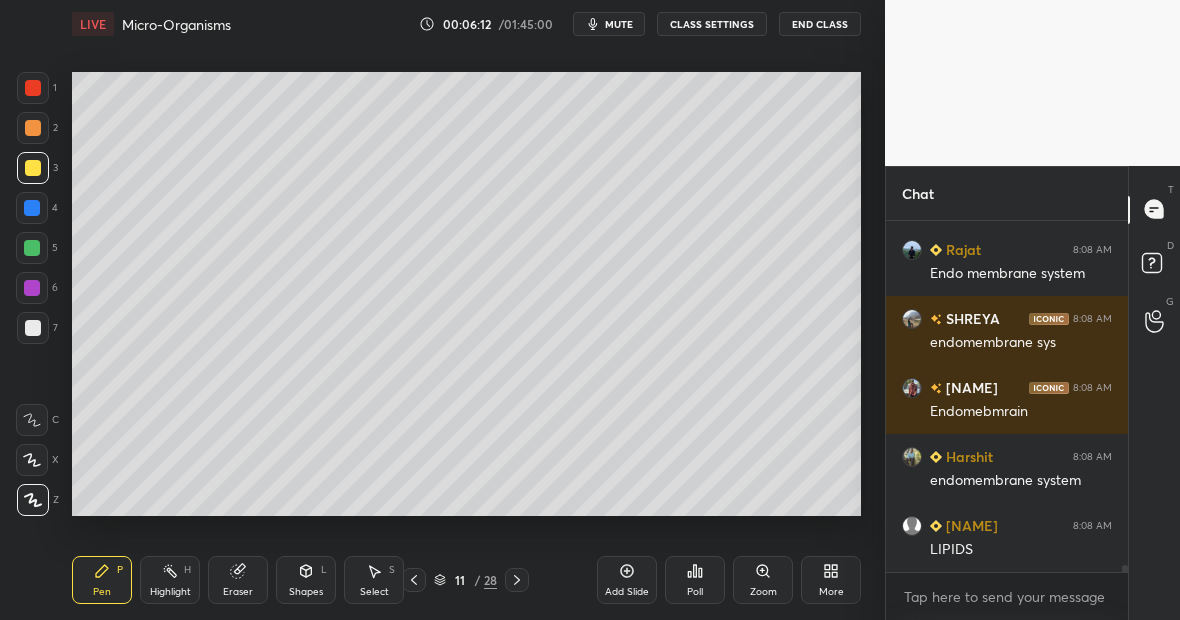 scroll, scrollTop: 17905, scrollLeft: 0, axis: vertical 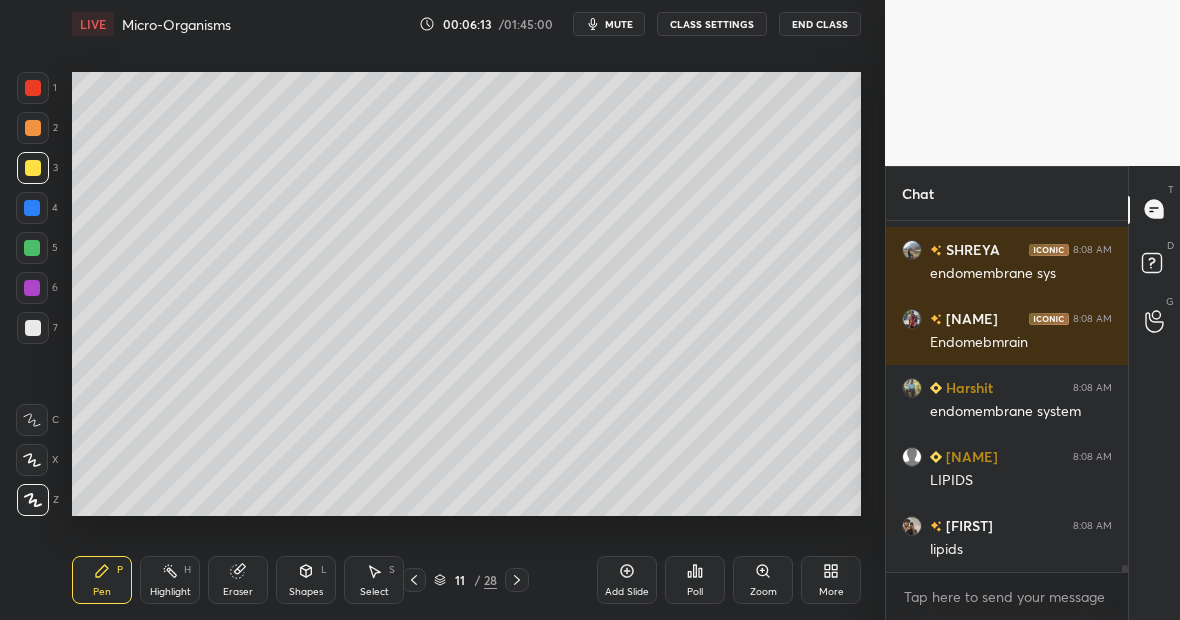 click on "Eraser" at bounding box center (238, 580) 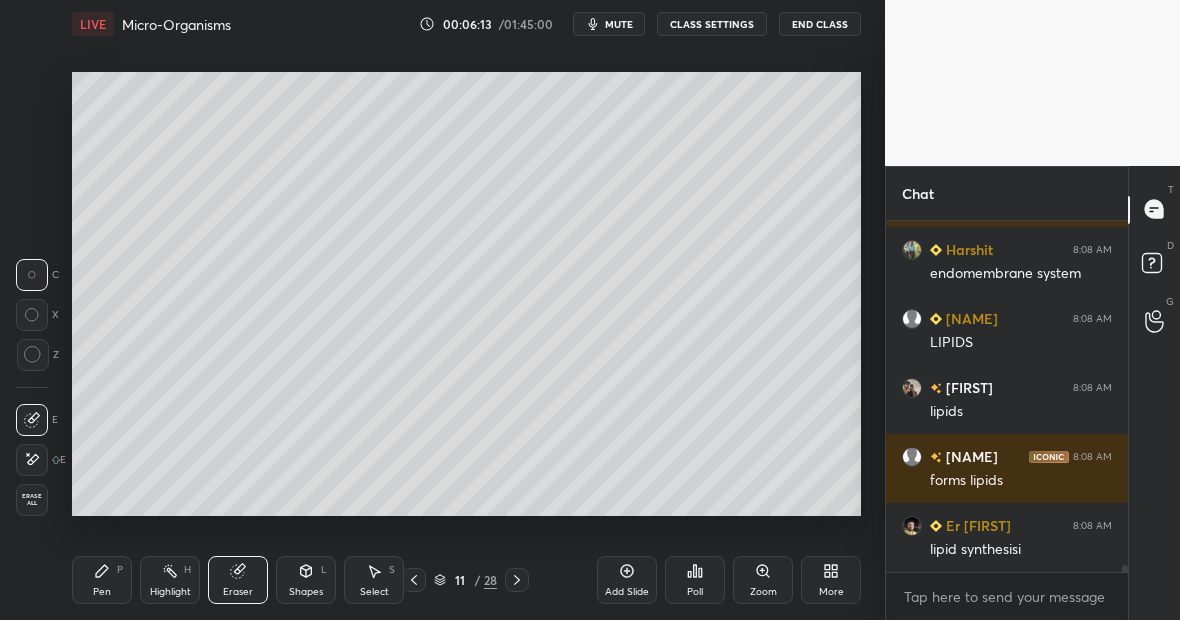 scroll, scrollTop: 18112, scrollLeft: 0, axis: vertical 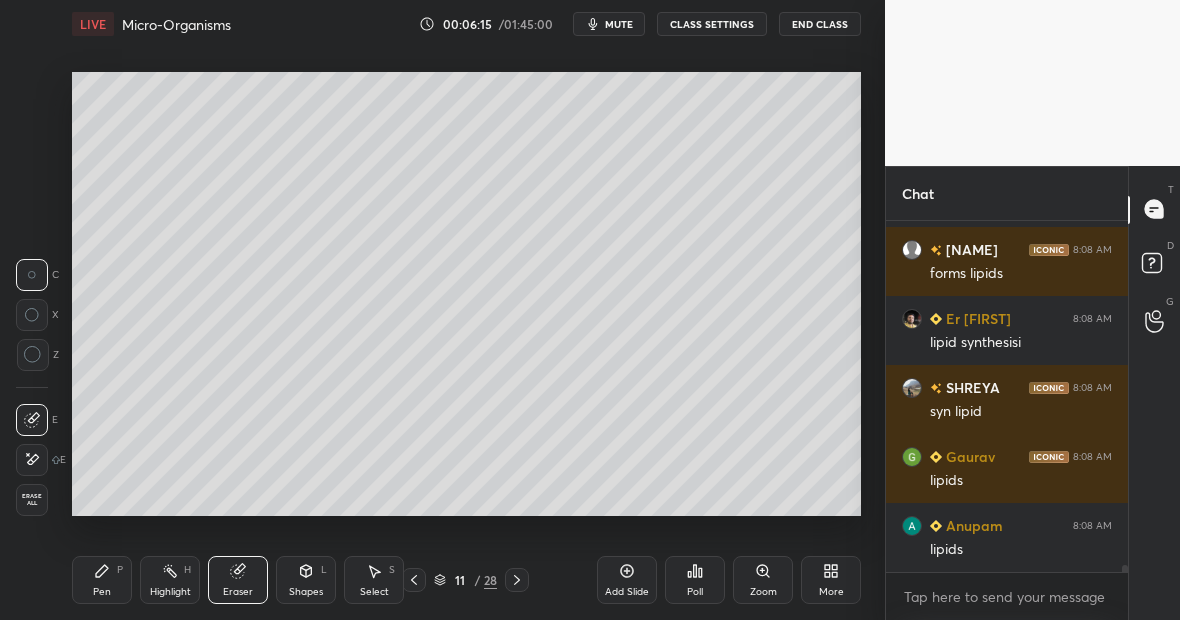 click 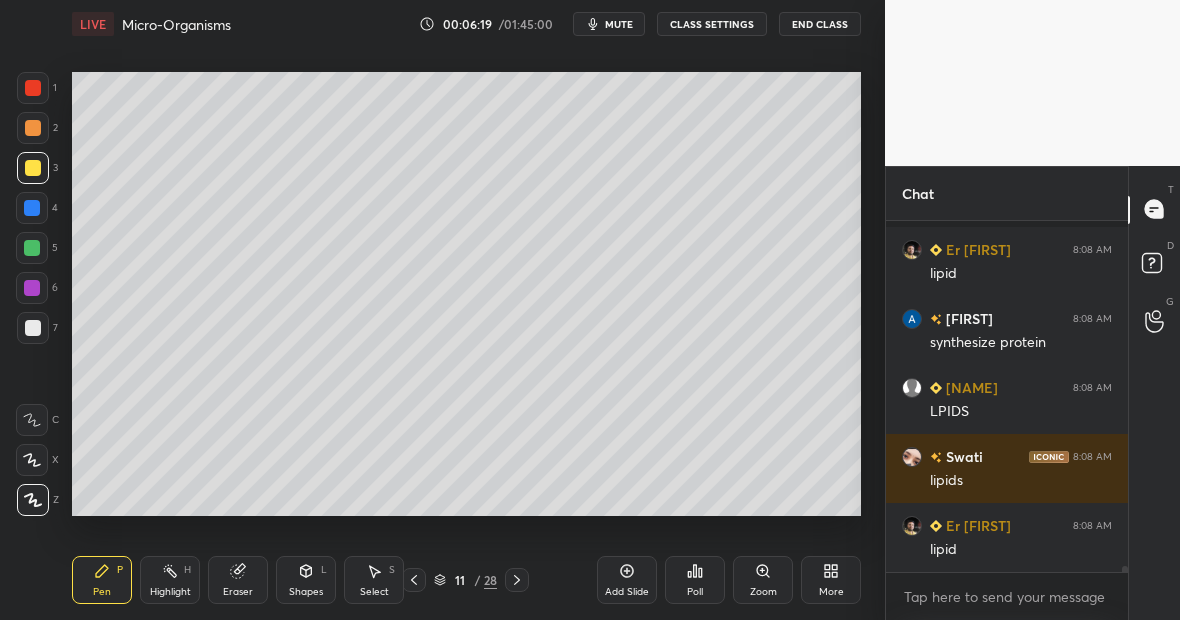 scroll, scrollTop: 18748, scrollLeft: 0, axis: vertical 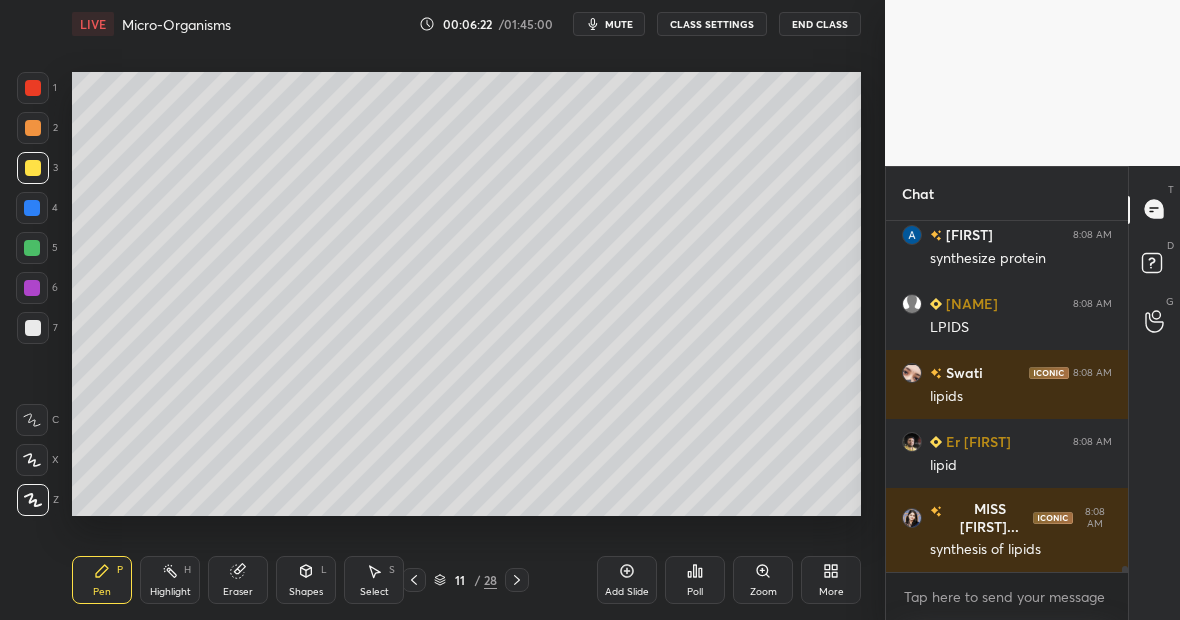 click at bounding box center [33, 88] 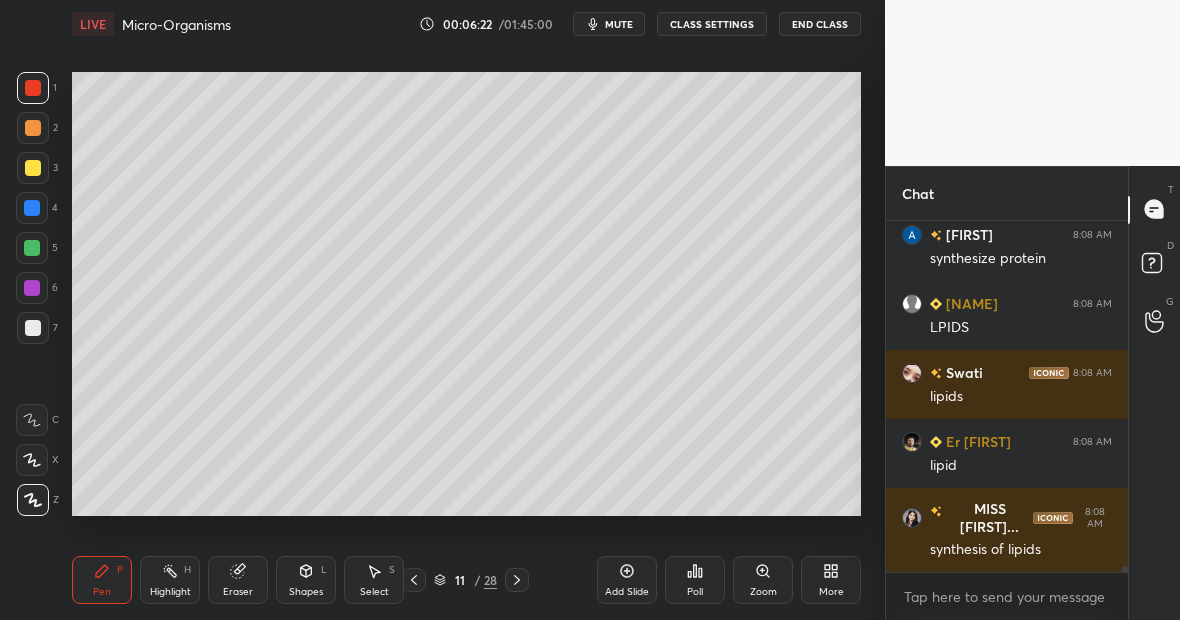 scroll, scrollTop: 18817, scrollLeft: 0, axis: vertical 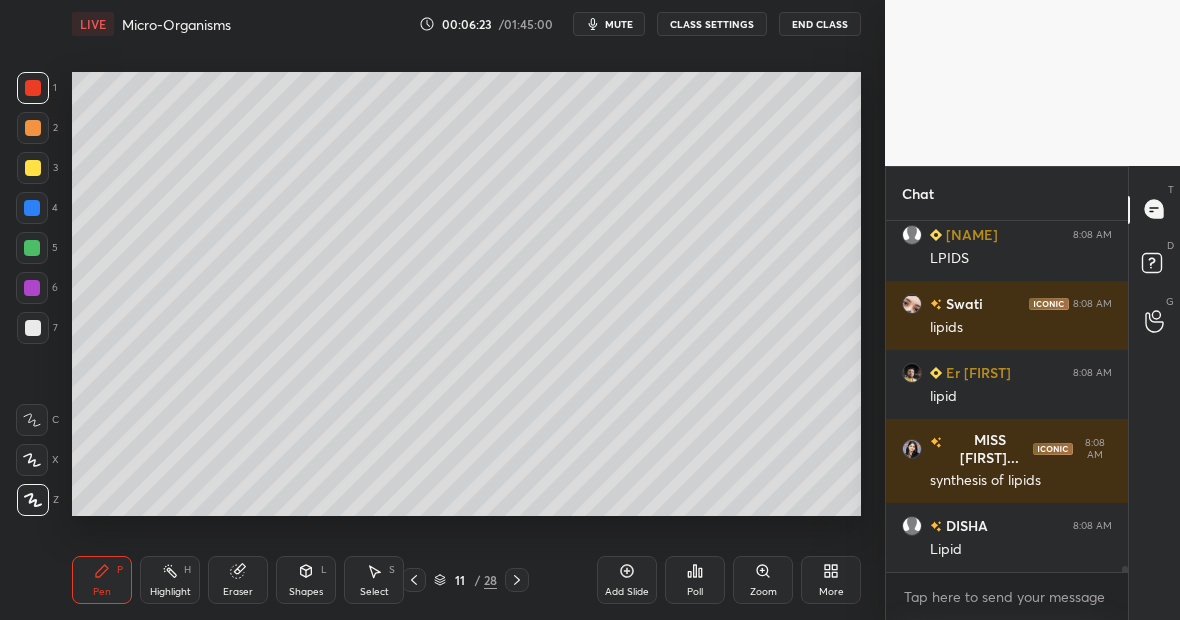 click at bounding box center (32, 248) 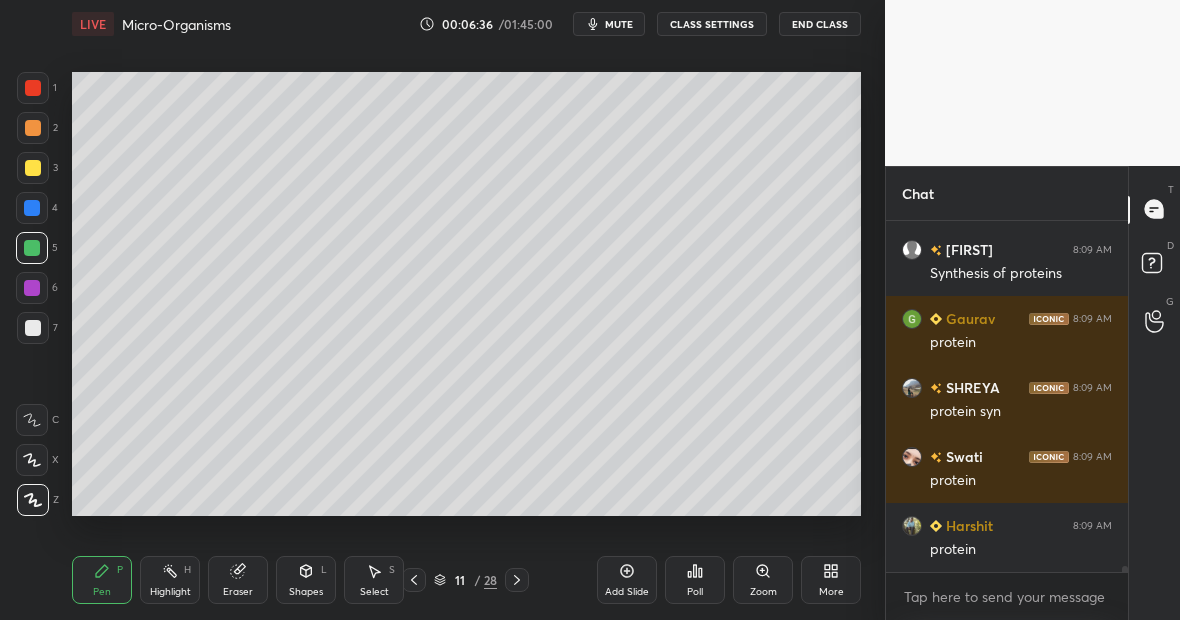scroll, scrollTop: 19867, scrollLeft: 0, axis: vertical 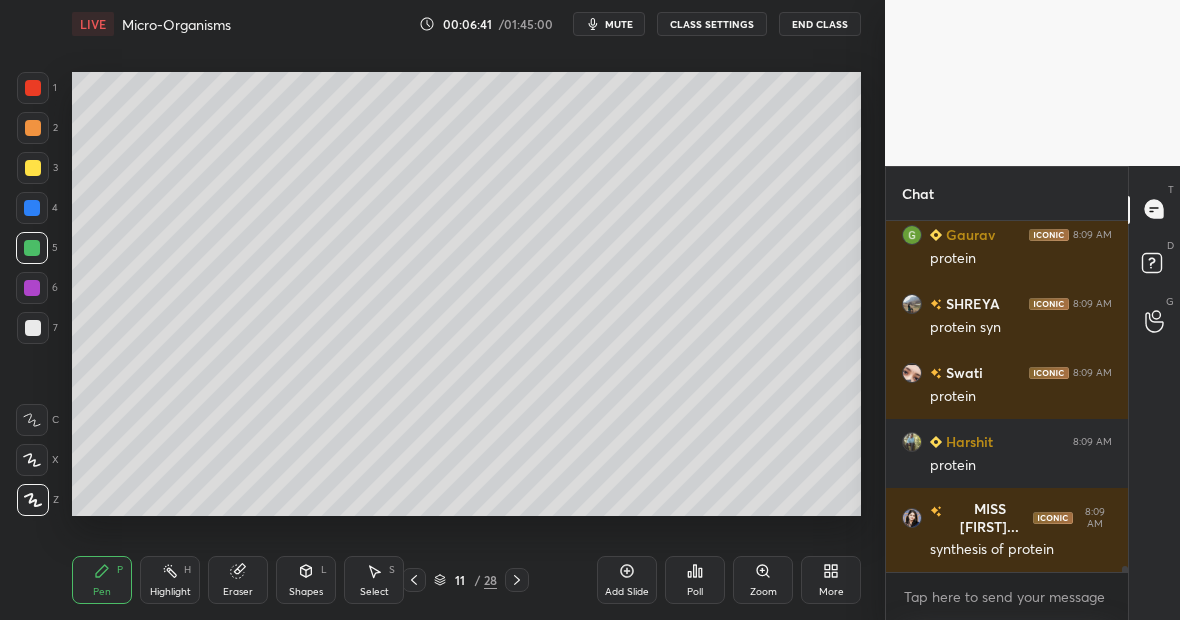 click on "Highlight H" at bounding box center (170, 580) 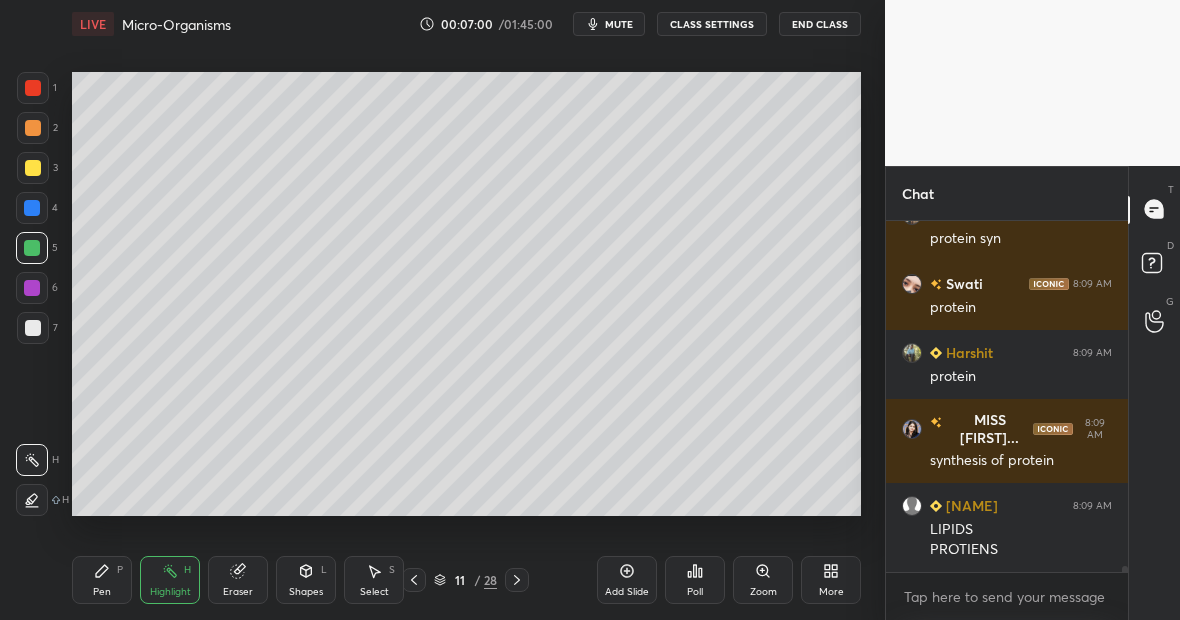 scroll, scrollTop: 20025, scrollLeft: 0, axis: vertical 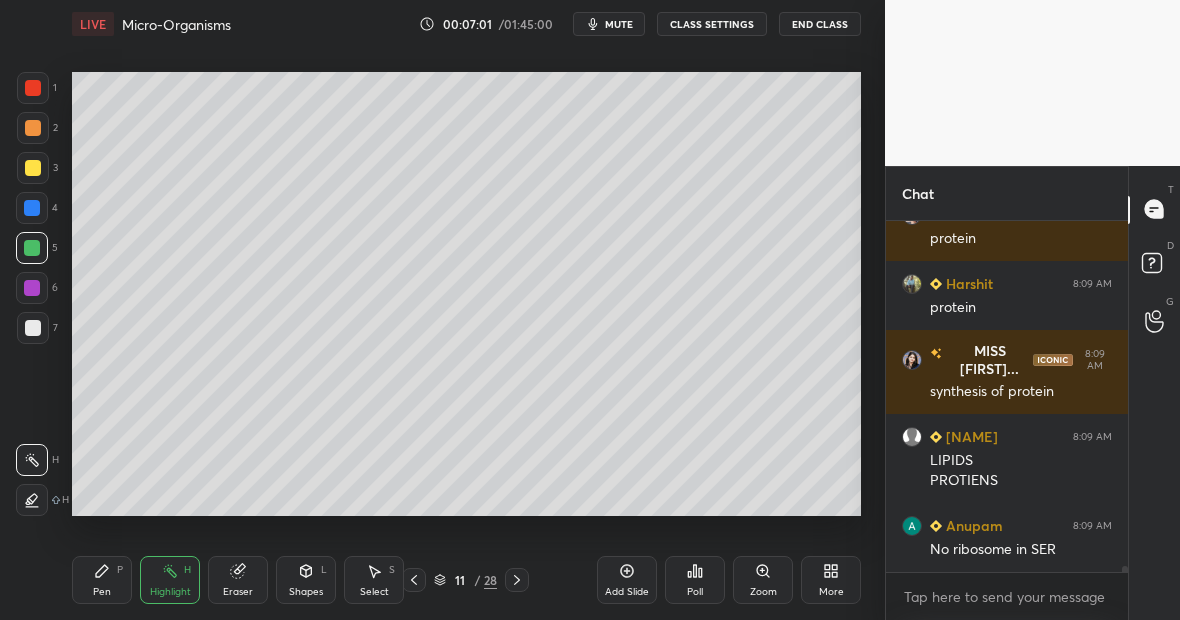 click at bounding box center [1032, 83] 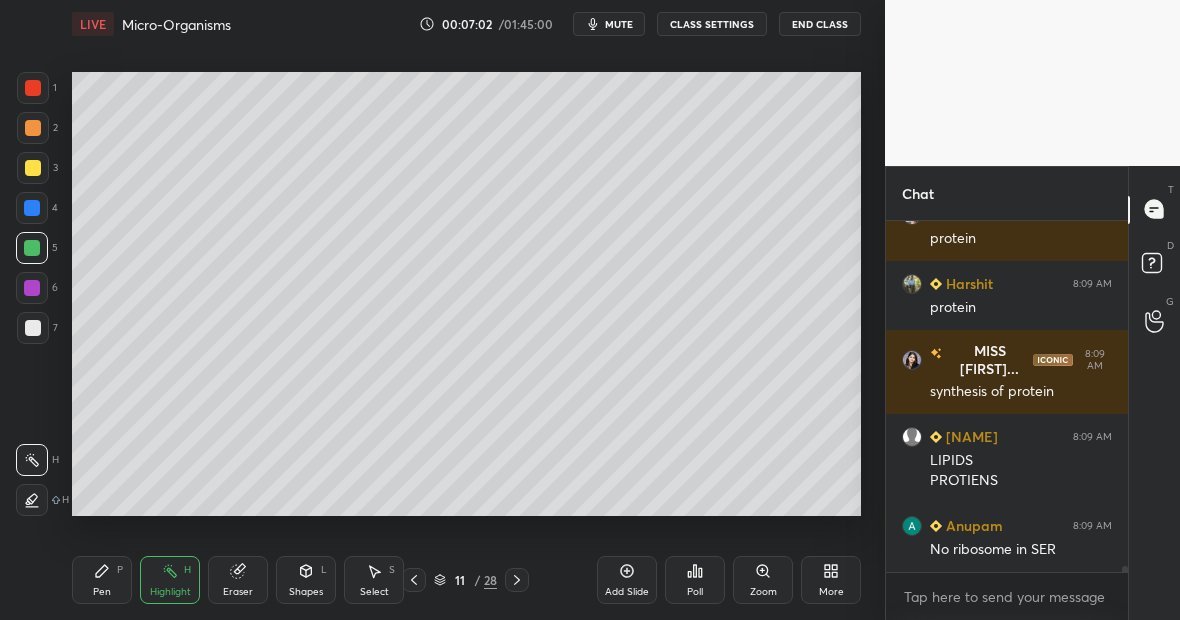 click 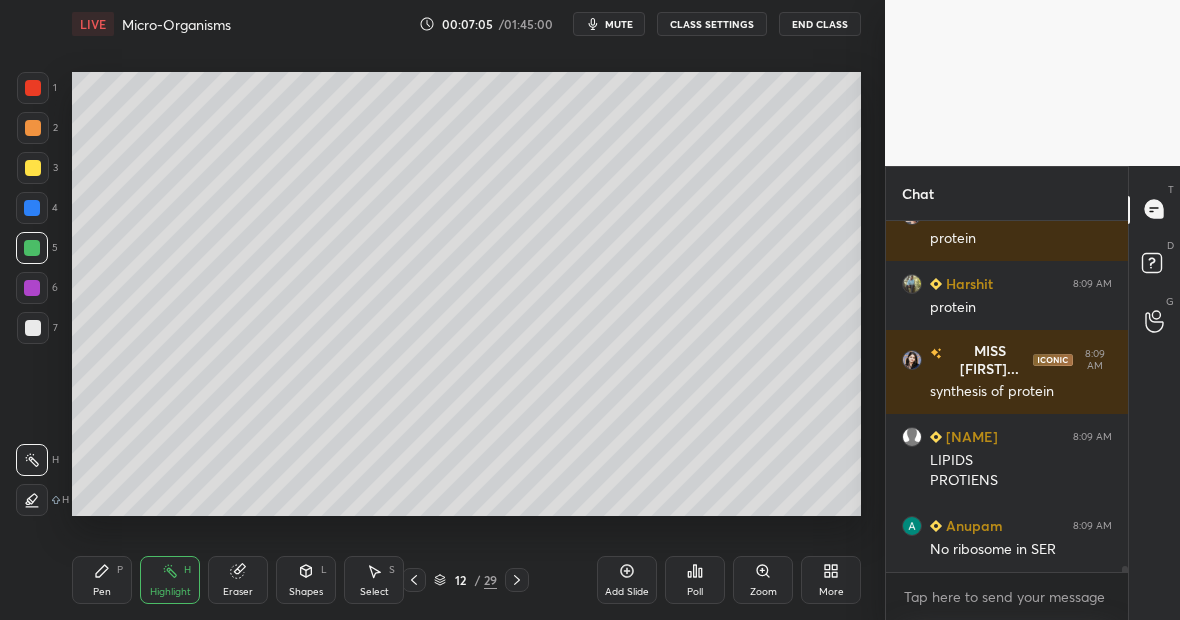 click at bounding box center (33, 168) 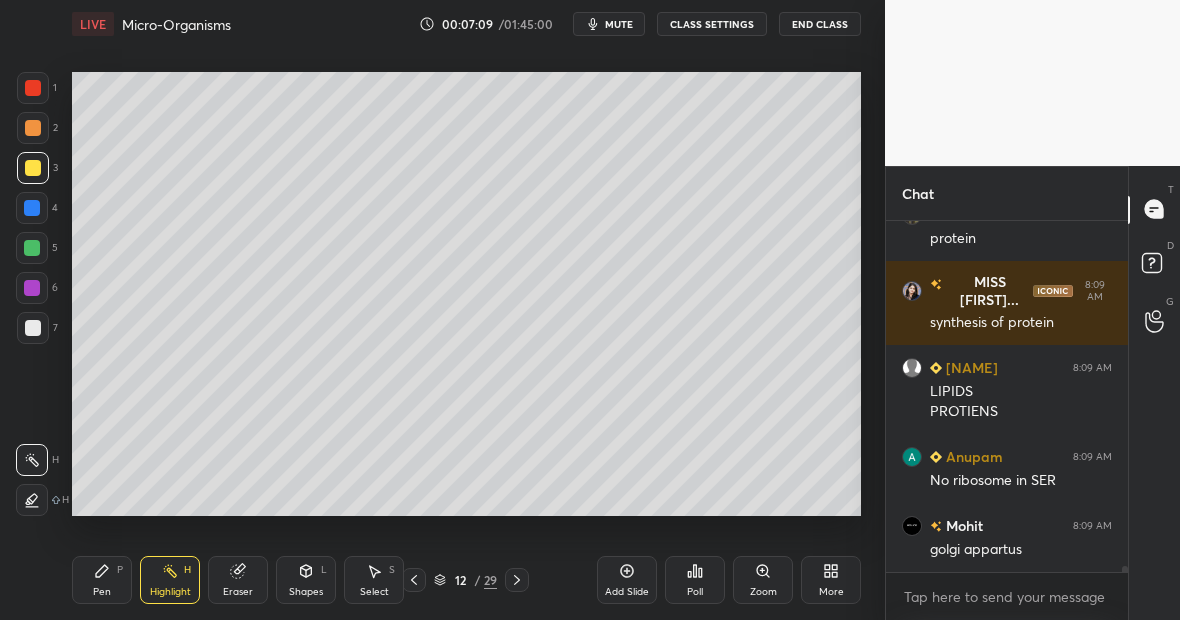 scroll, scrollTop: 20163, scrollLeft: 0, axis: vertical 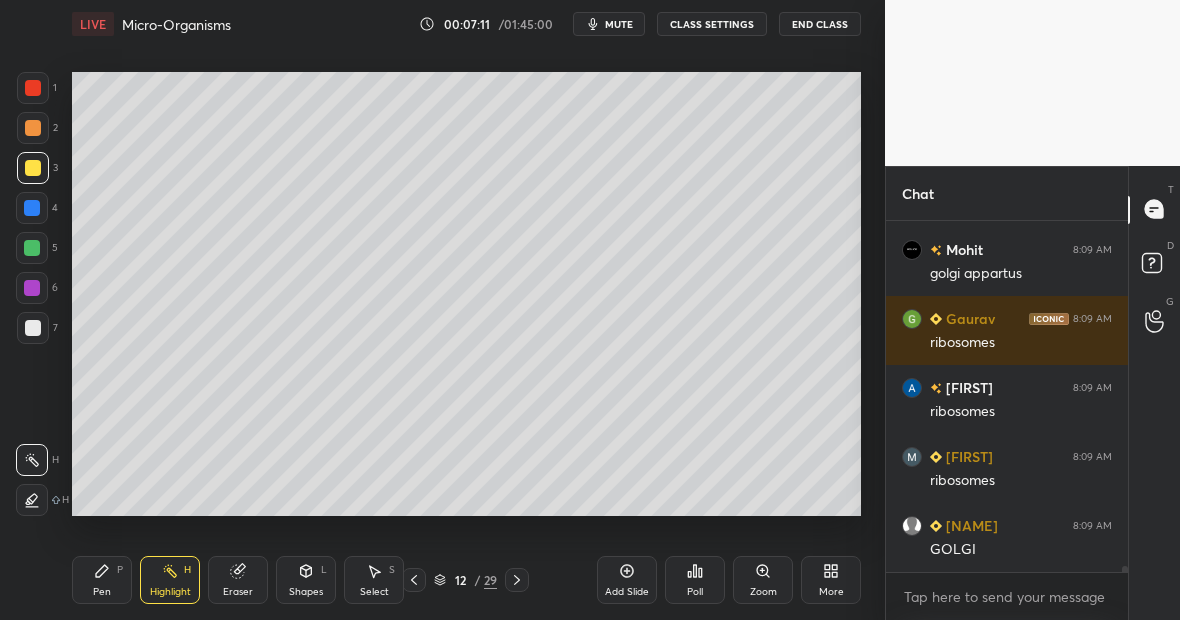 click on "Pen P" at bounding box center (102, 580) 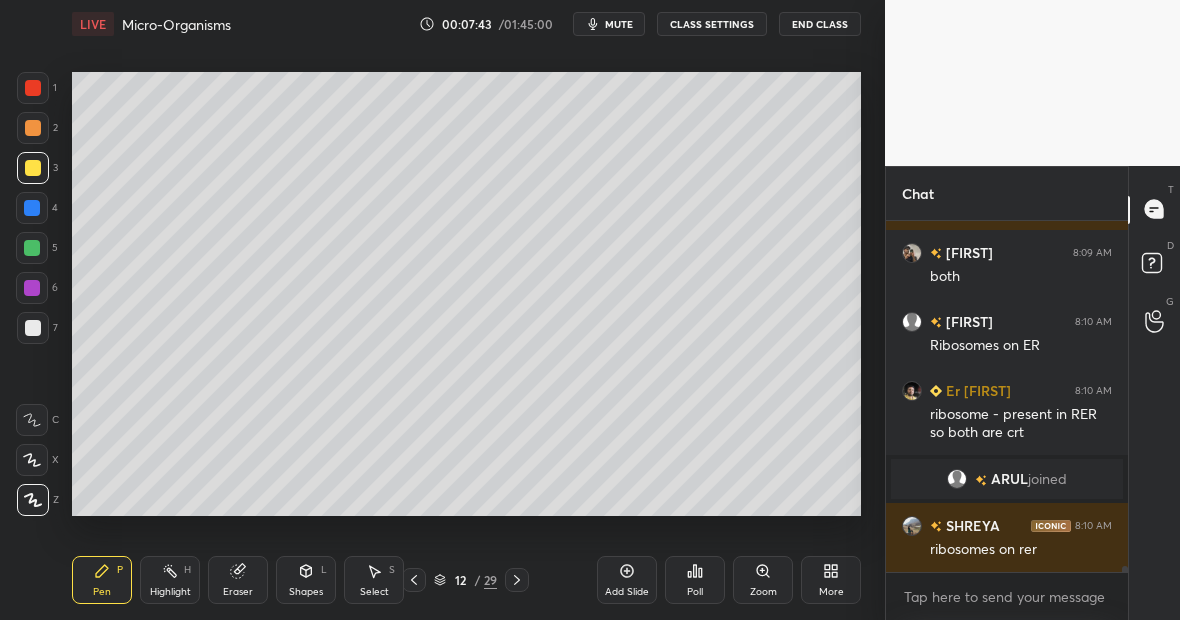 scroll, scrollTop: 19775, scrollLeft: 0, axis: vertical 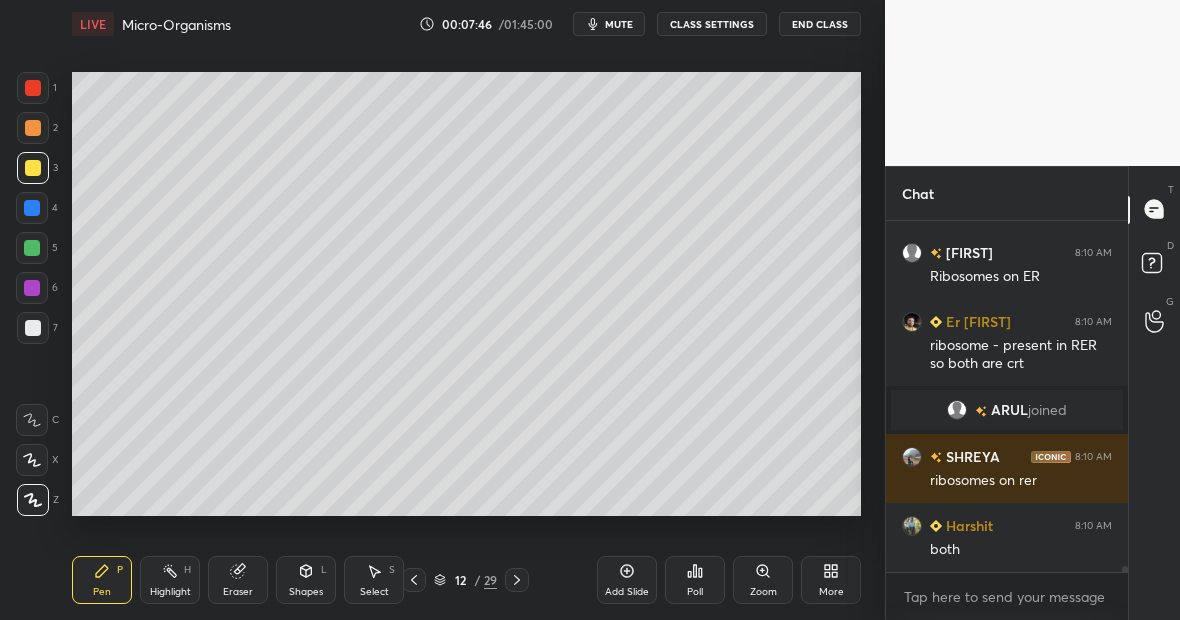 click at bounding box center [33, 328] 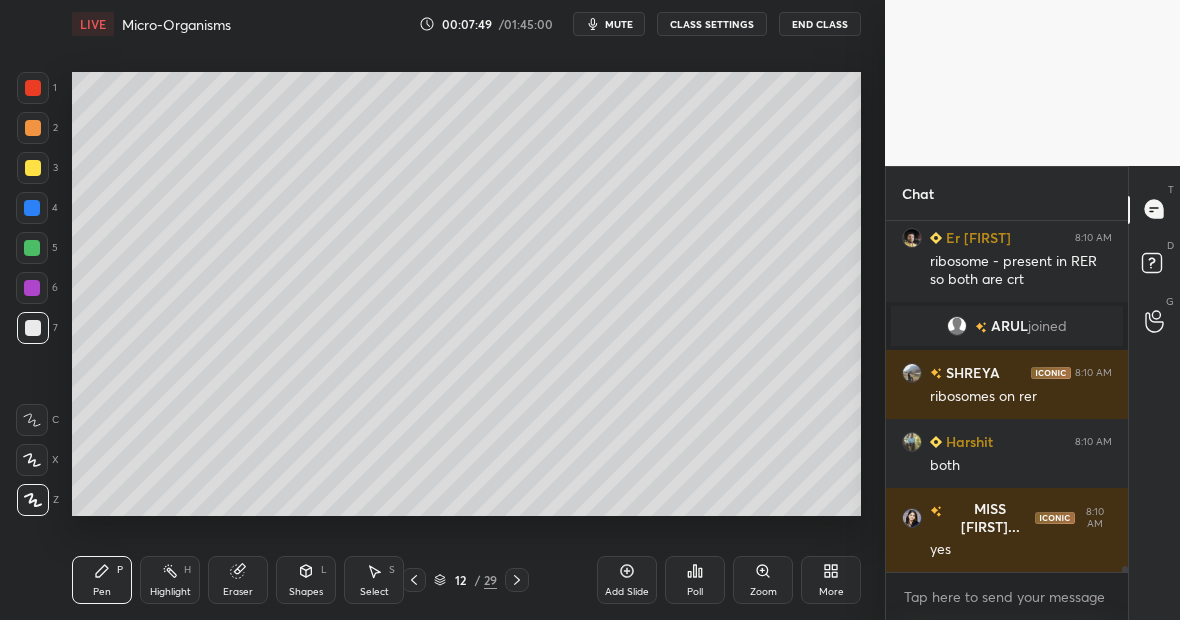 scroll, scrollTop: 19907, scrollLeft: 0, axis: vertical 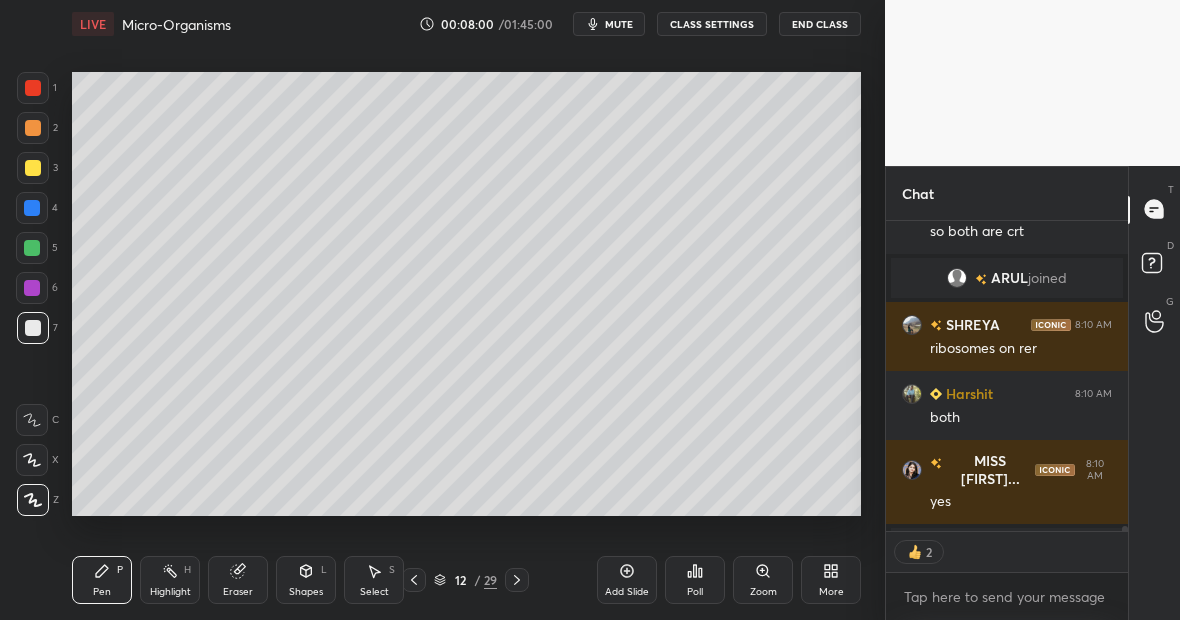 click at bounding box center (33, 168) 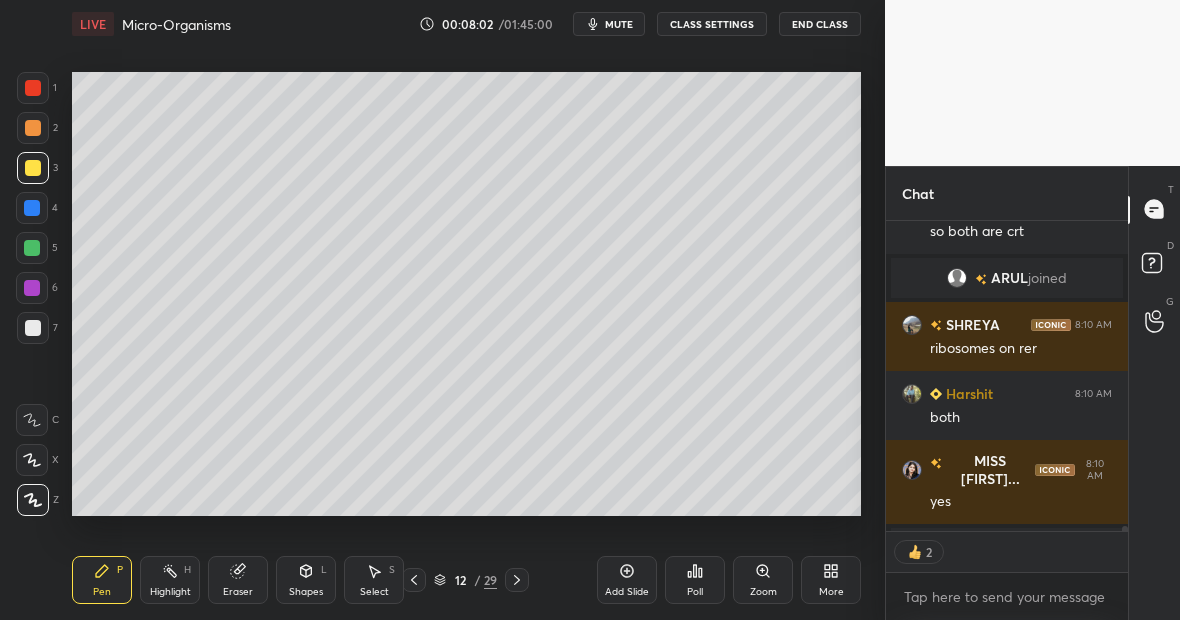 scroll, scrollTop: 19973, scrollLeft: 0, axis: vertical 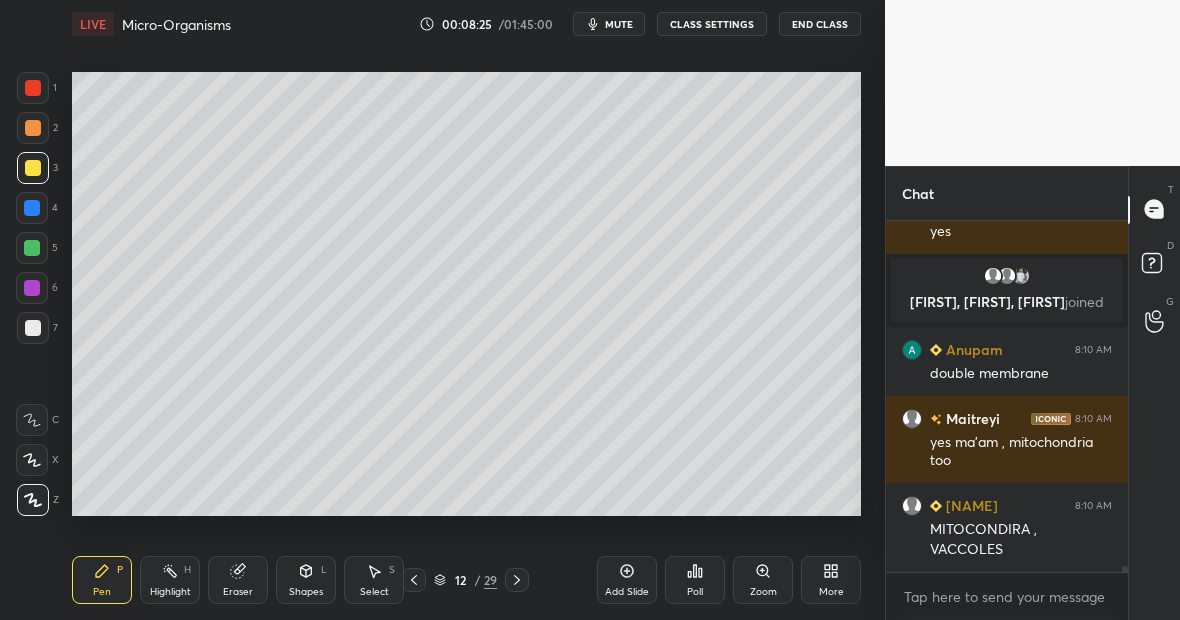 click on "Add Slide" at bounding box center (627, 592) 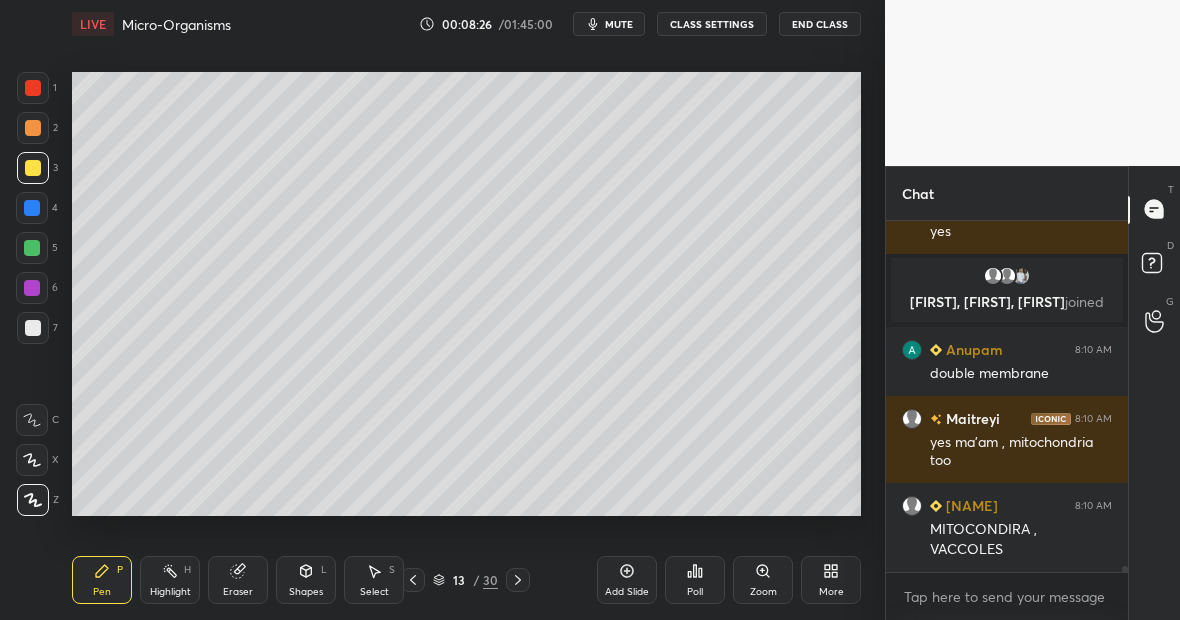 scroll, scrollTop: 20169, scrollLeft: 0, axis: vertical 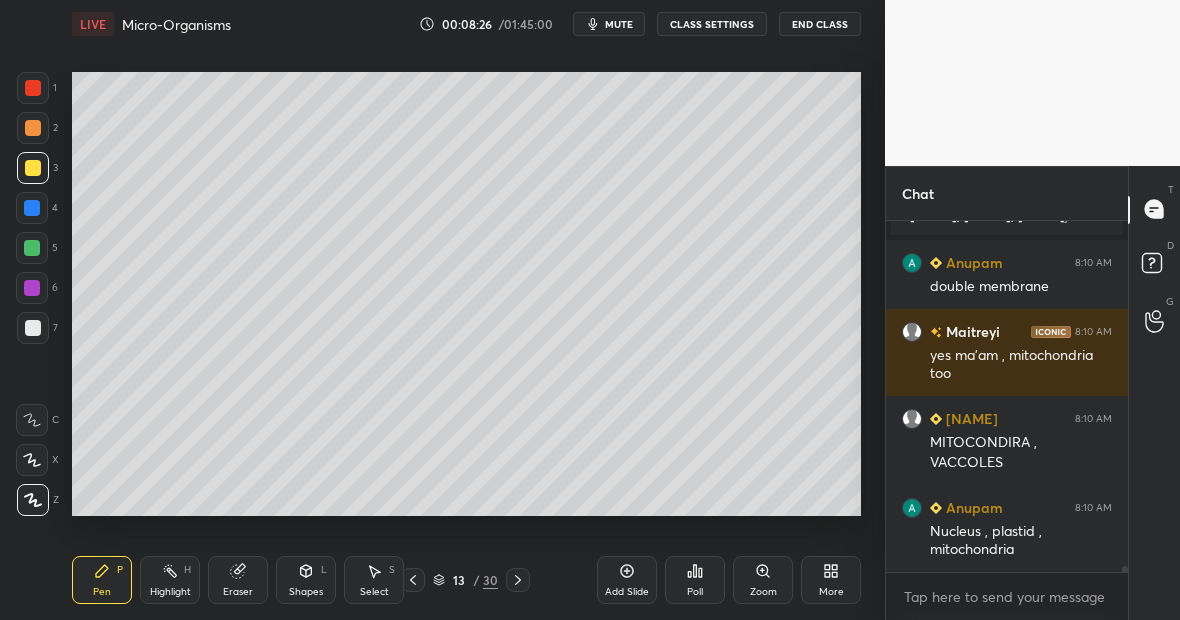 click at bounding box center [33, 88] 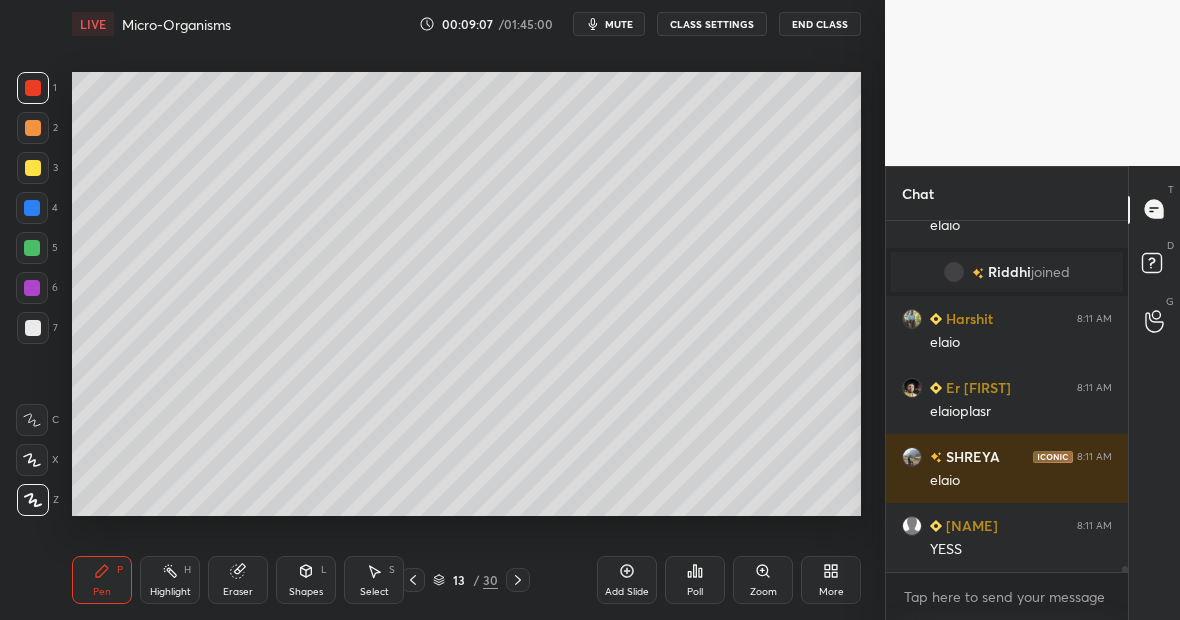 scroll, scrollTop: 21614, scrollLeft: 0, axis: vertical 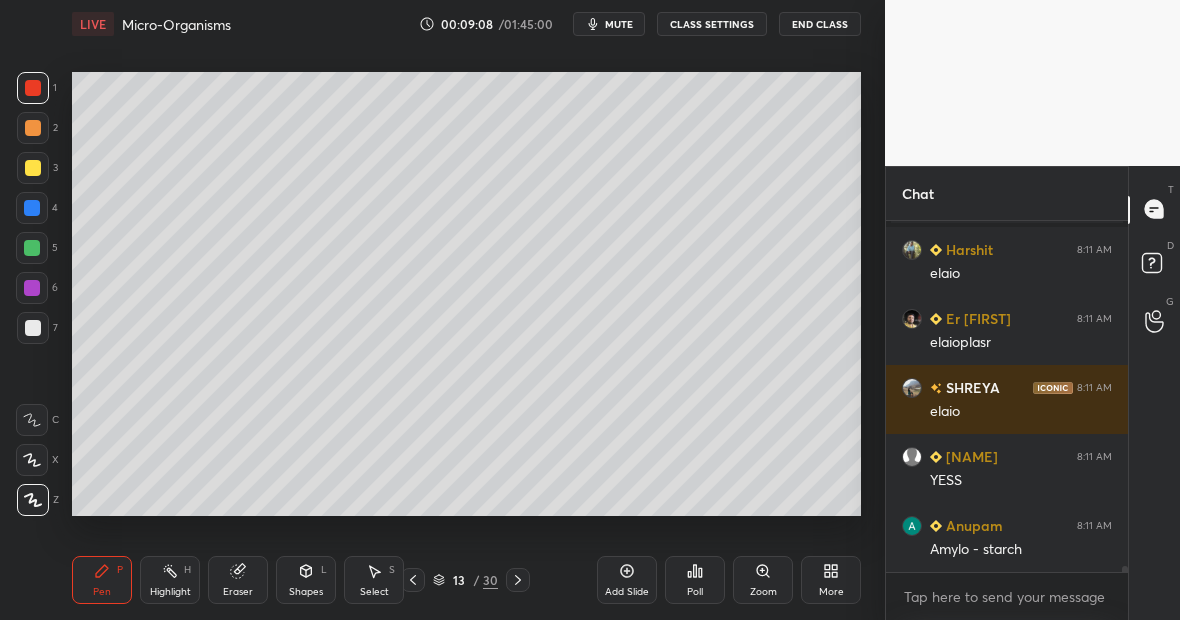 click on "Eraser" at bounding box center (238, 580) 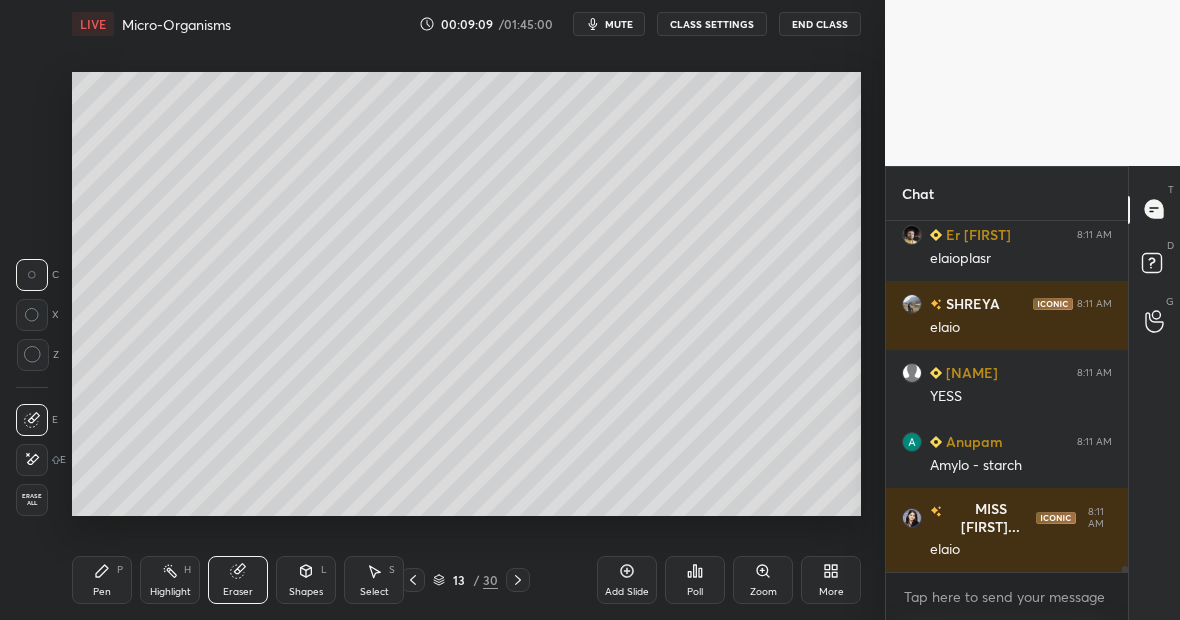scroll, scrollTop: 21767, scrollLeft: 0, axis: vertical 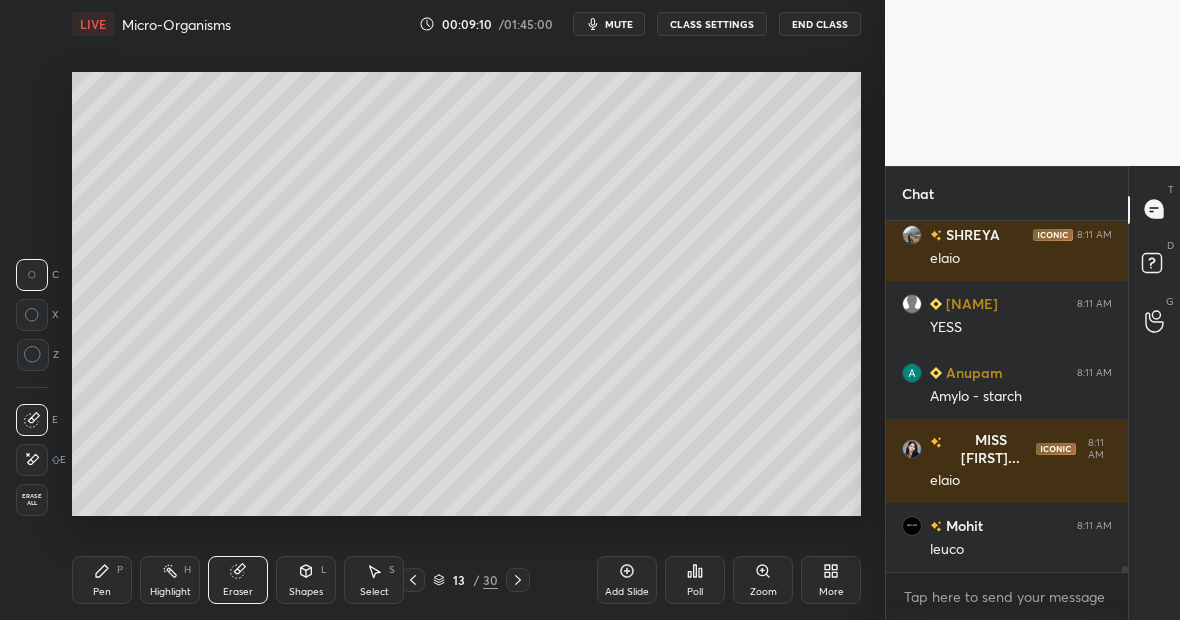 click at bounding box center [32, 460] 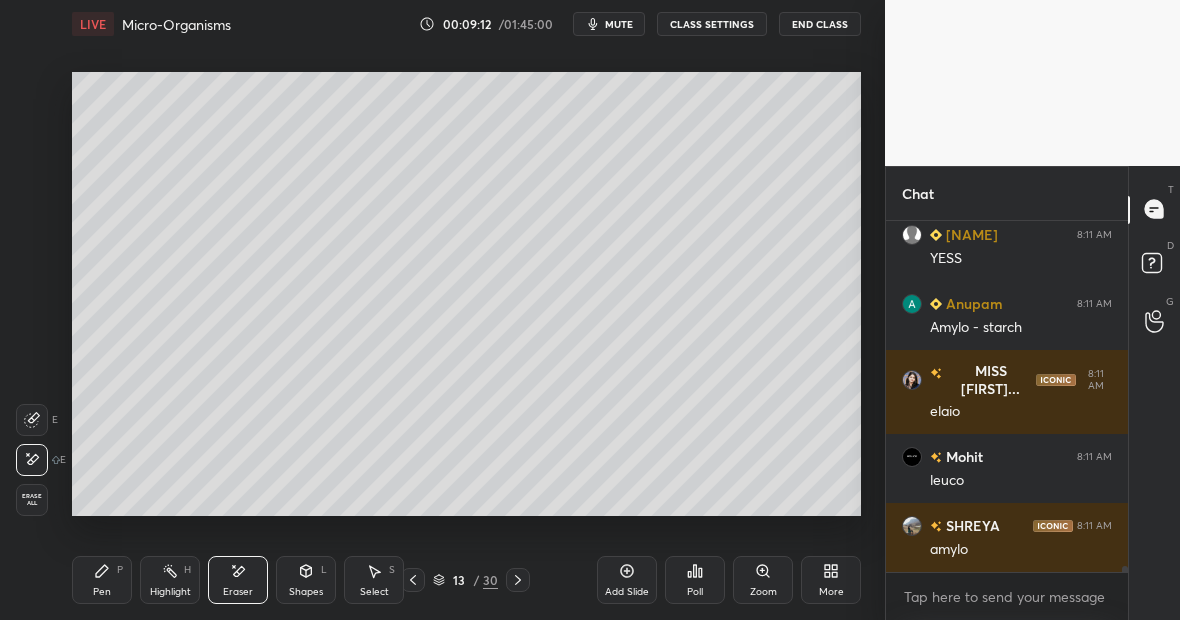 scroll, scrollTop: 21905, scrollLeft: 0, axis: vertical 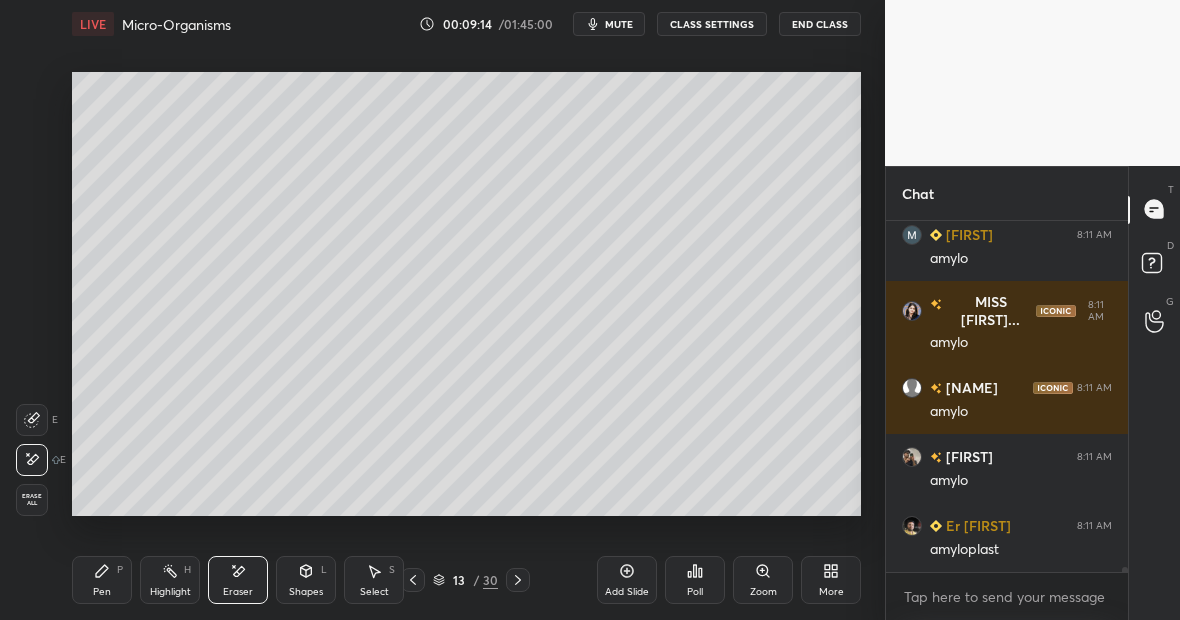 click on "Pen P" at bounding box center (102, 580) 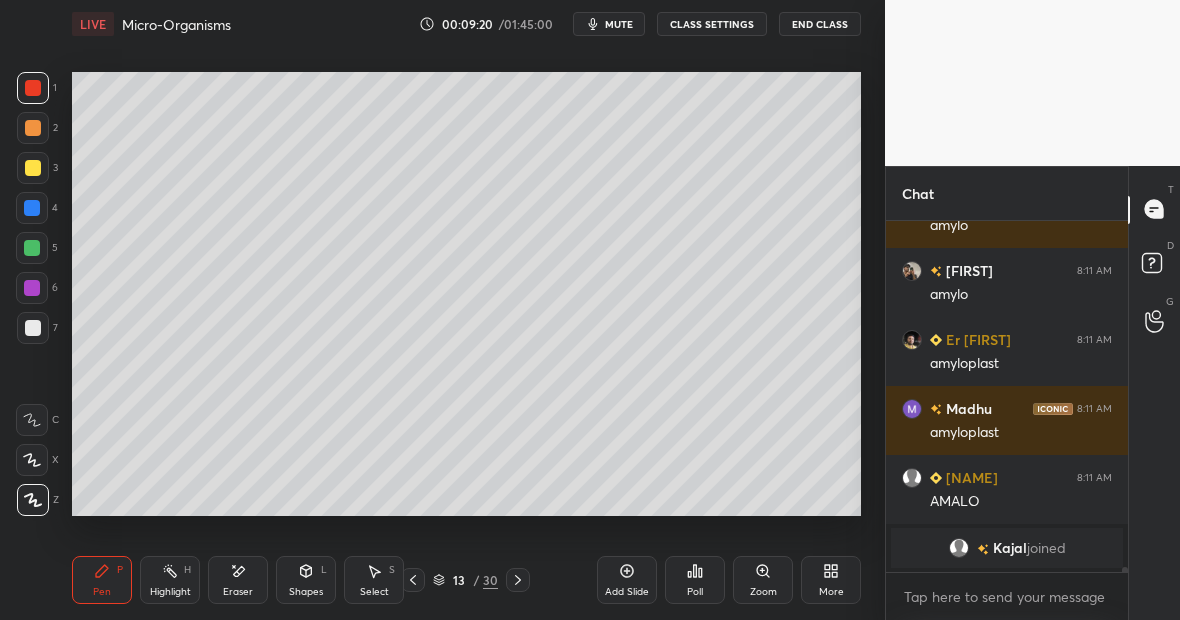 click 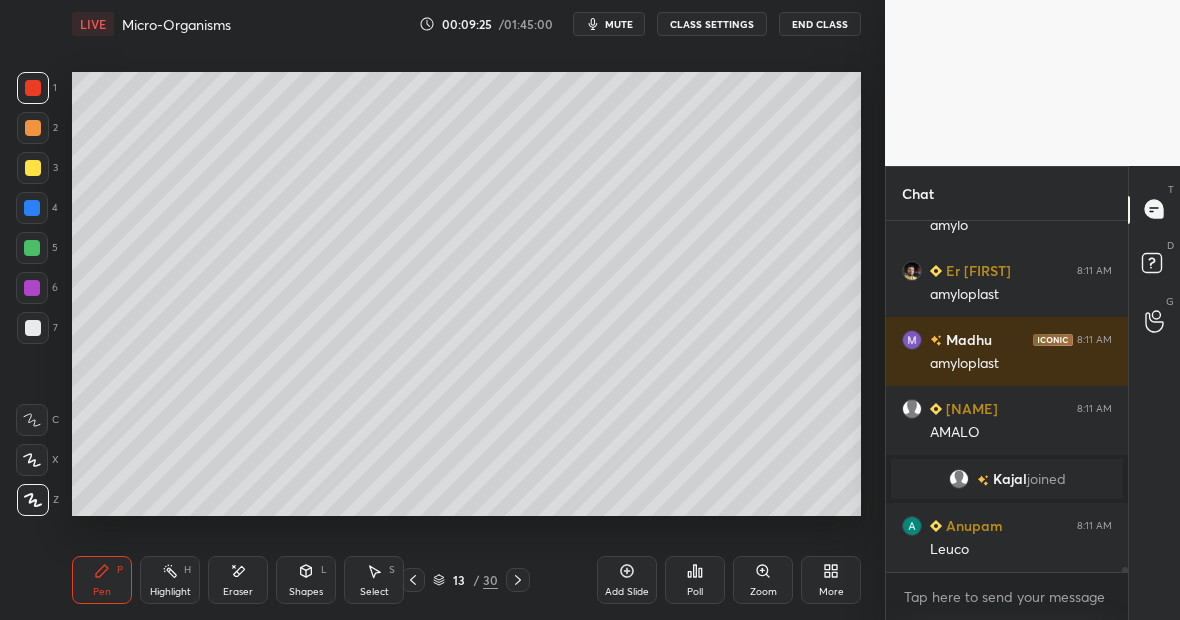 click 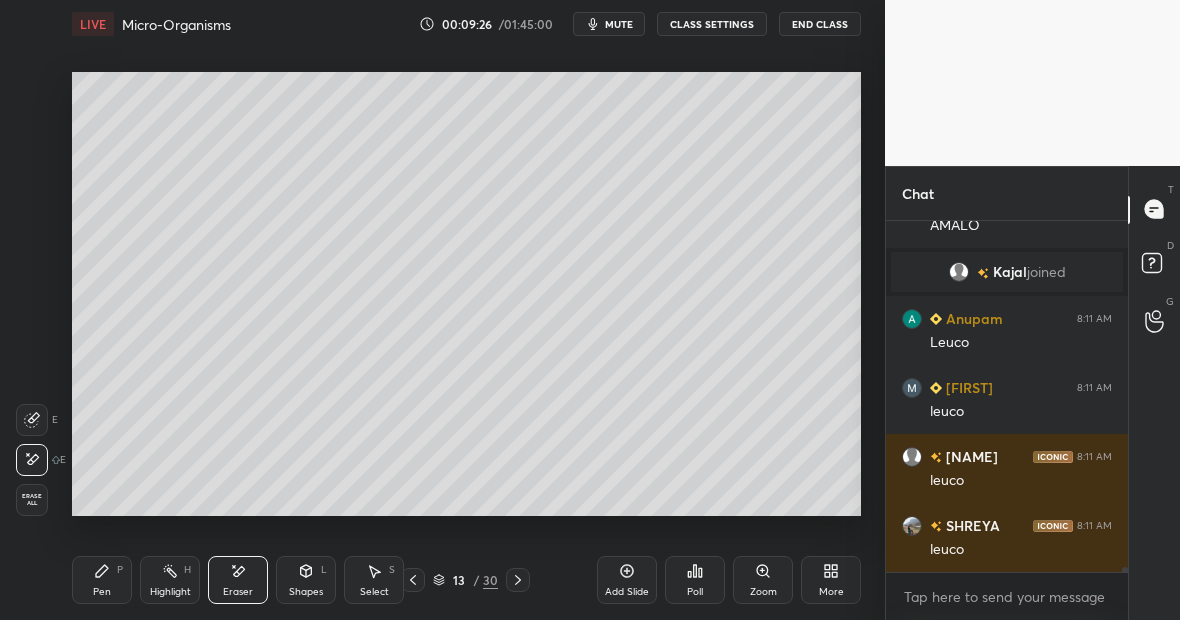 click 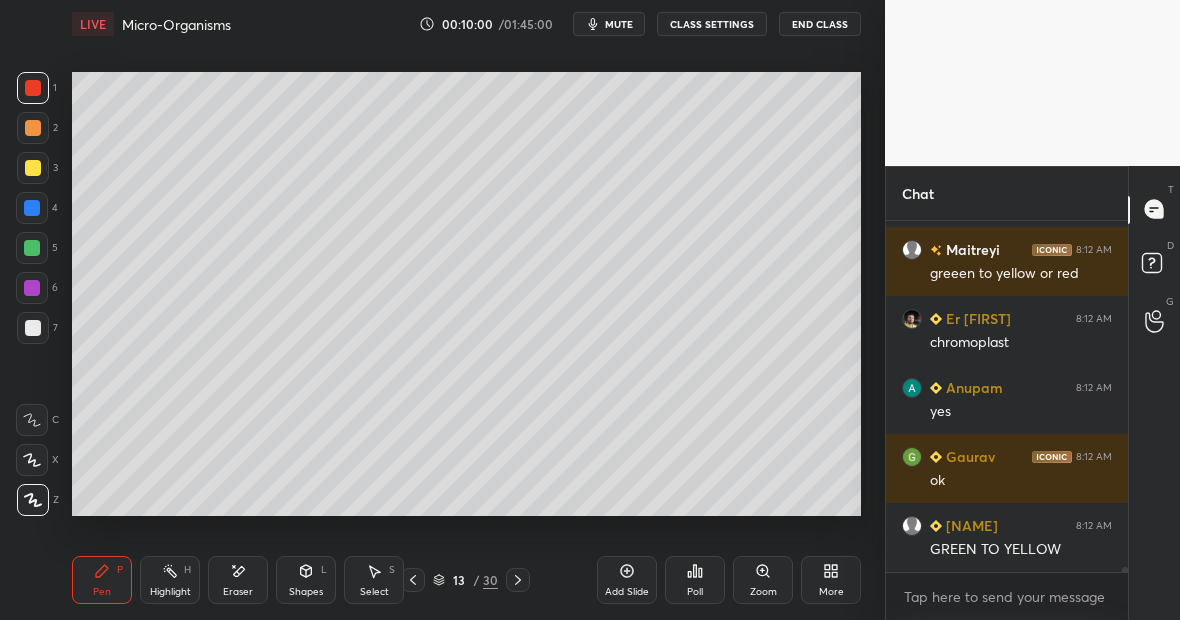 scroll, scrollTop: 23061, scrollLeft: 0, axis: vertical 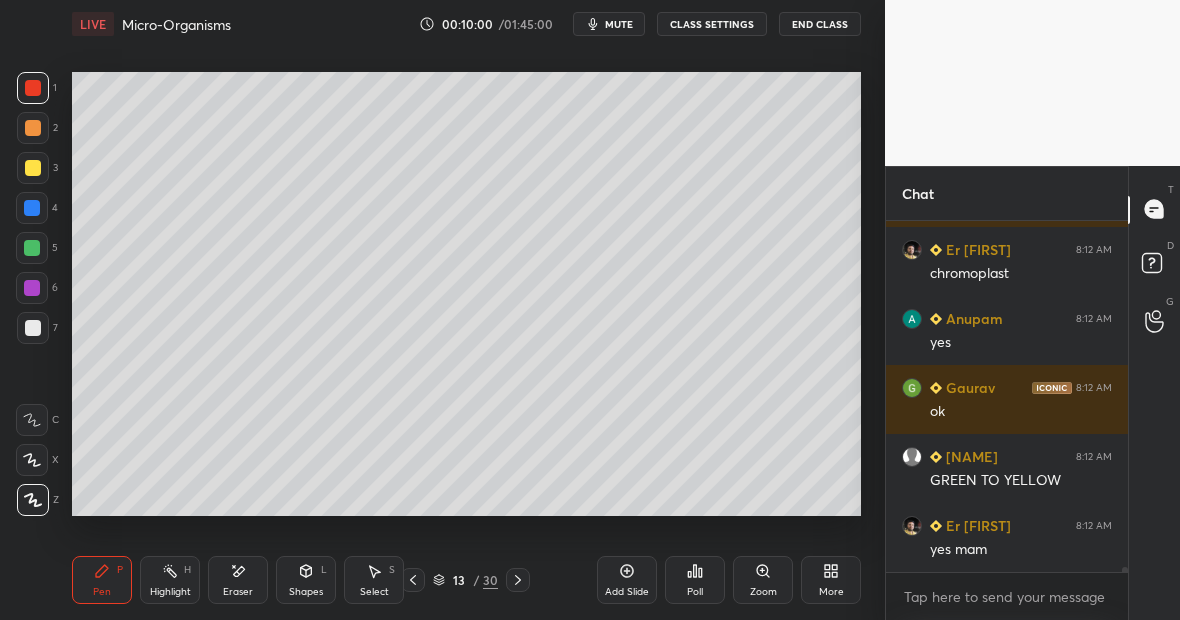 click at bounding box center [33, 328] 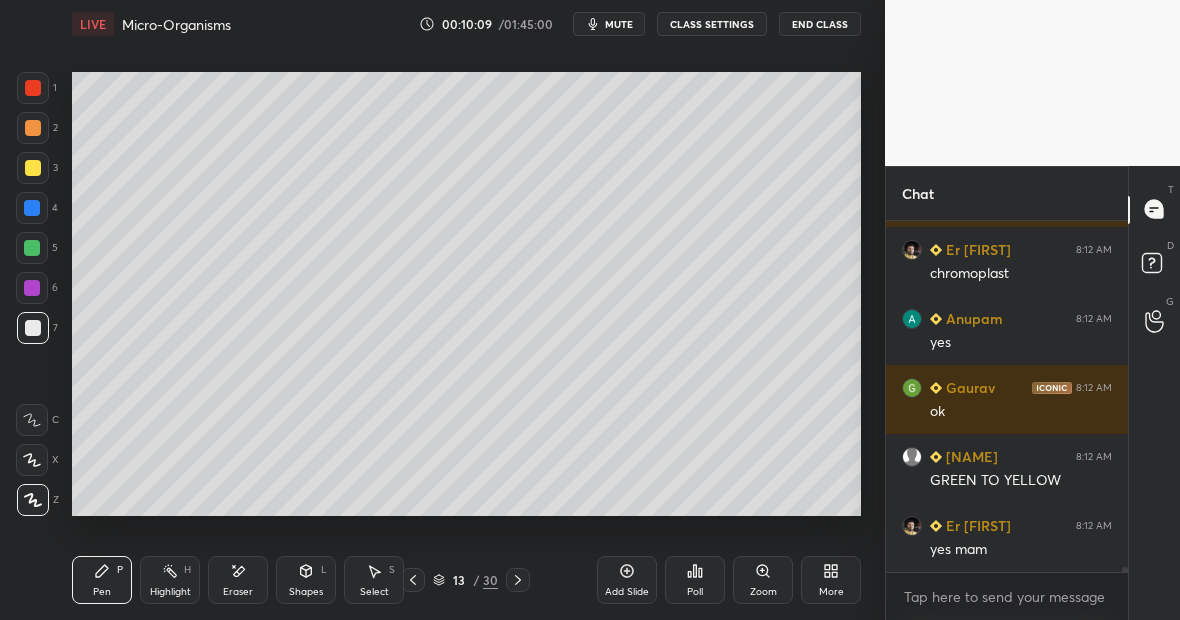 click on "Eraser" at bounding box center (238, 580) 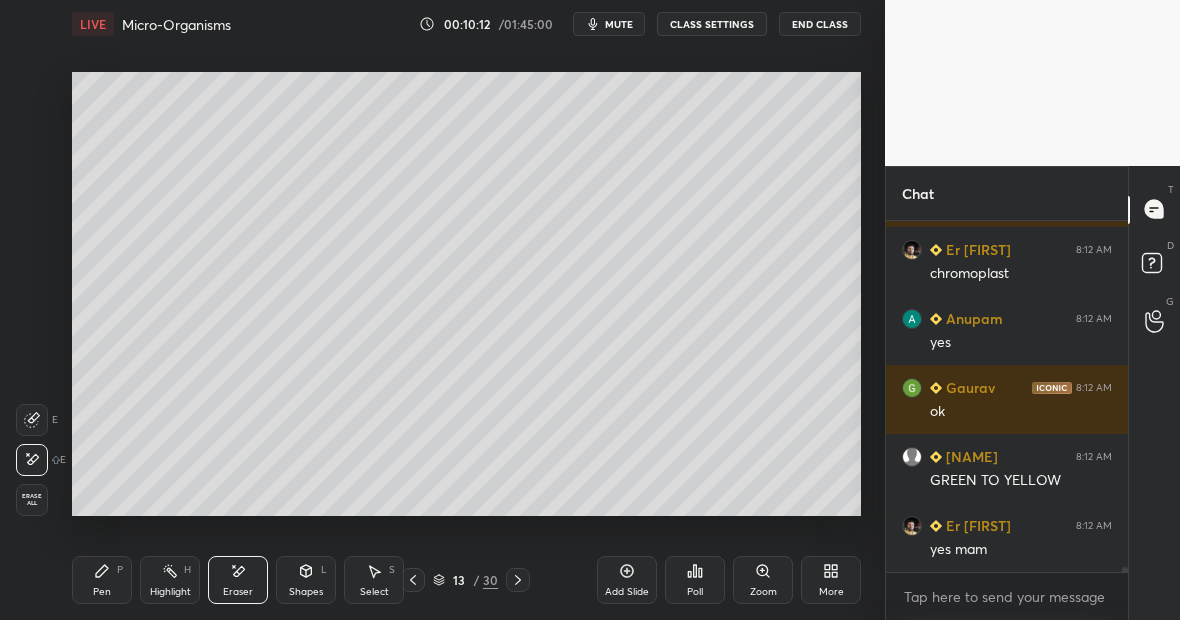 click on "Pen P" at bounding box center [102, 580] 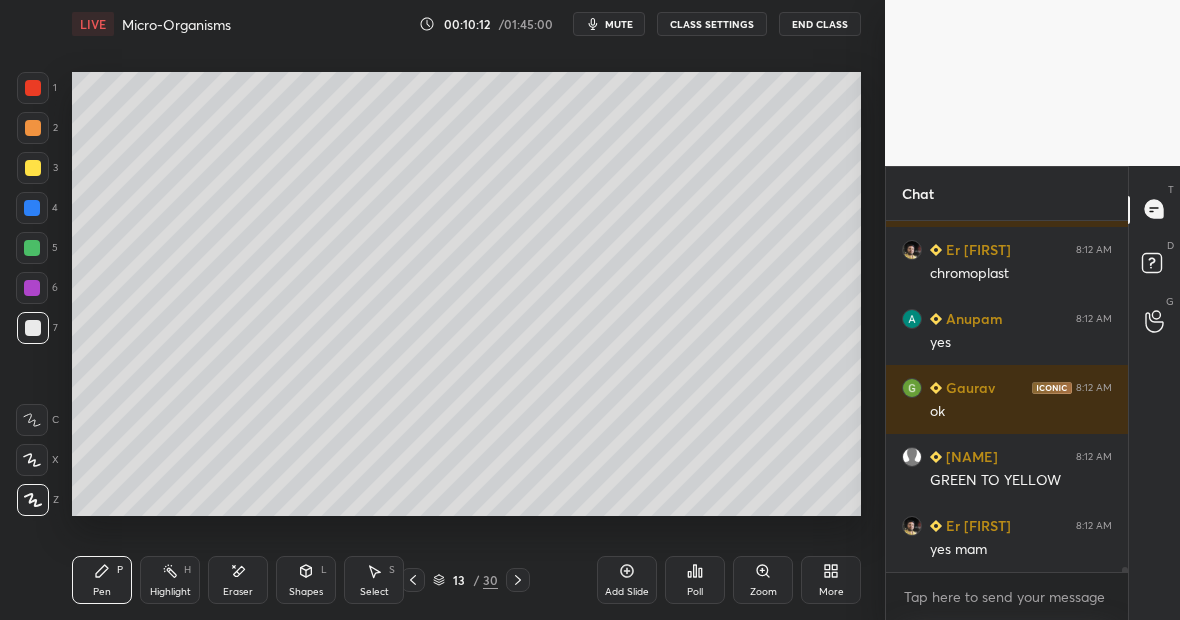 click on "Pen P" at bounding box center (102, 580) 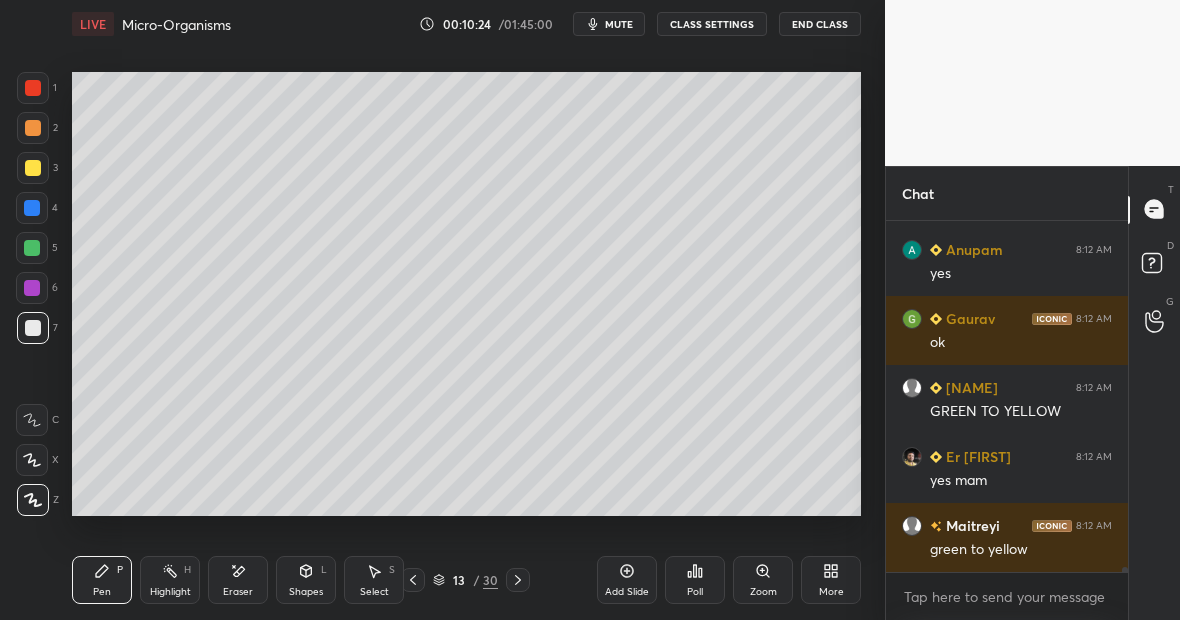 scroll, scrollTop: 23199, scrollLeft: 0, axis: vertical 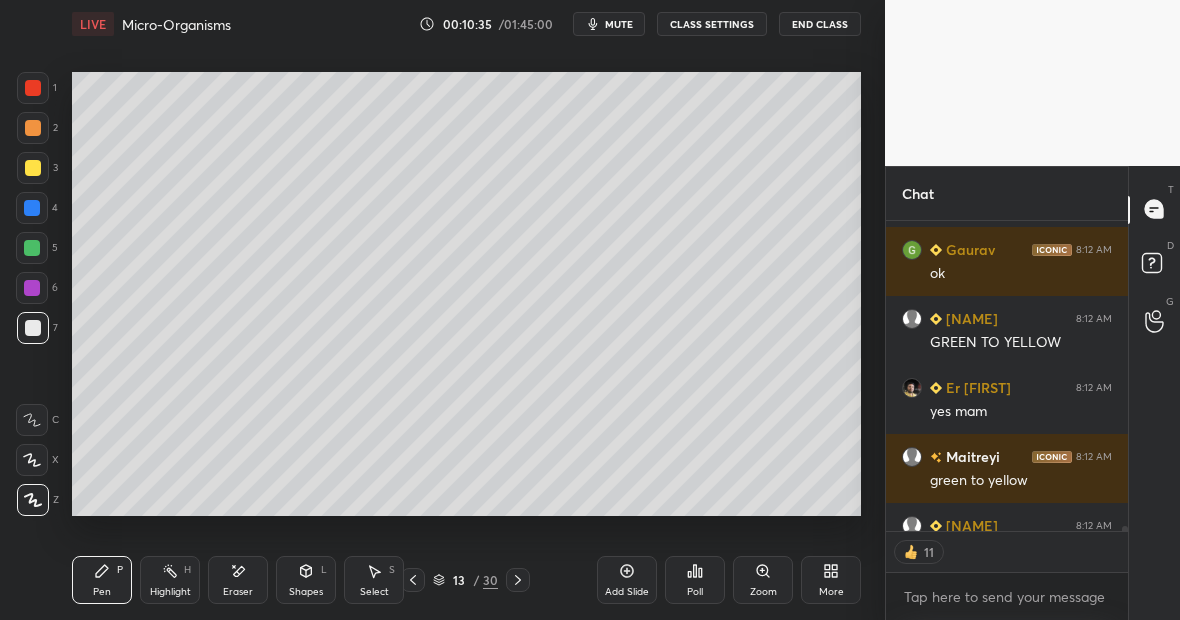 click on "Highlight H" at bounding box center [170, 580] 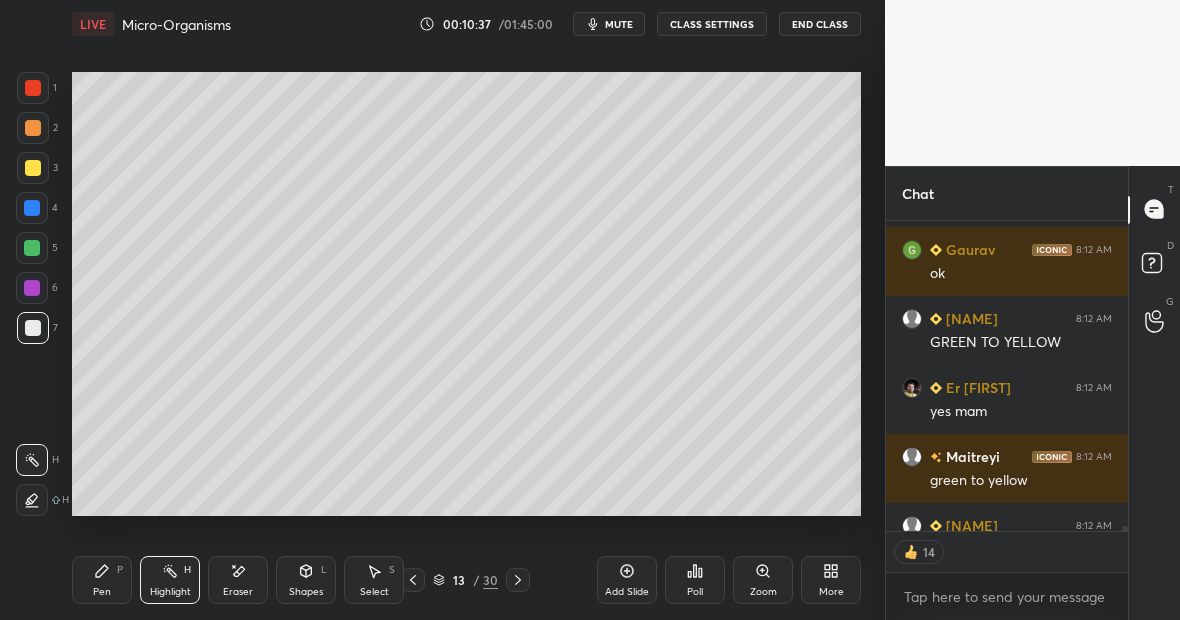 click 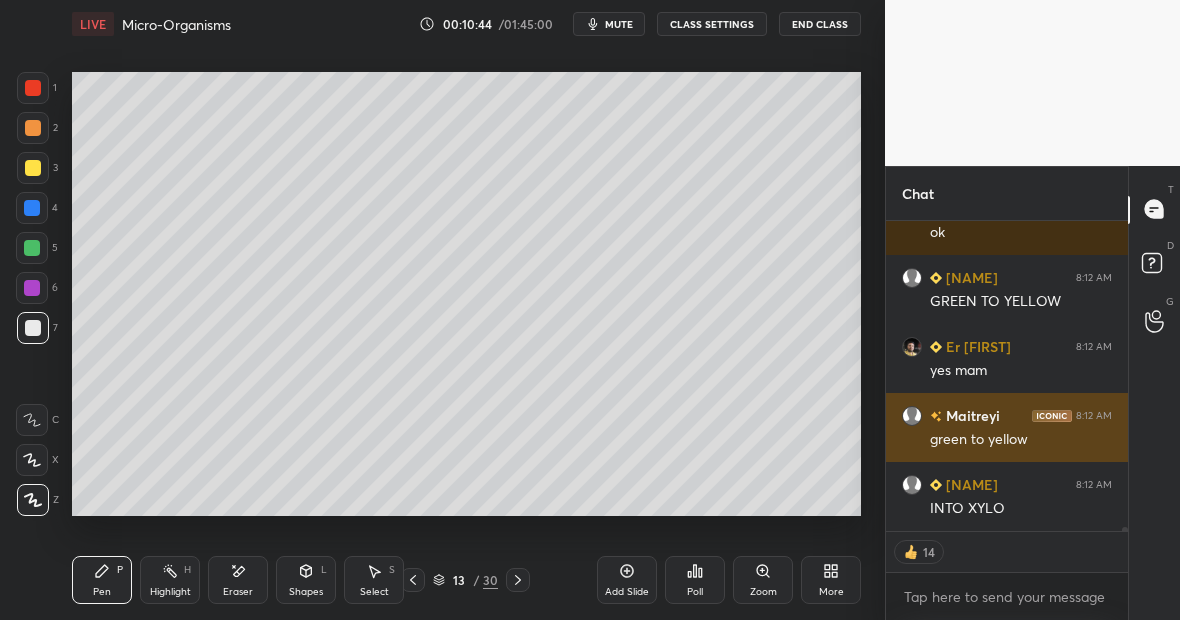 scroll, scrollTop: 23309, scrollLeft: 0, axis: vertical 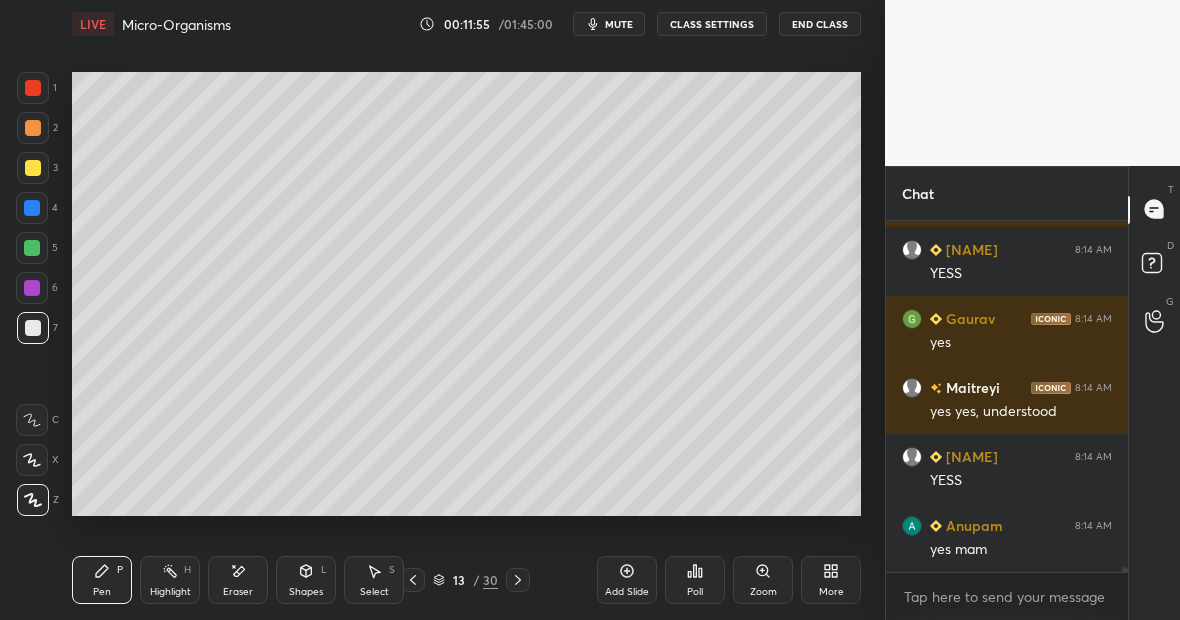 click 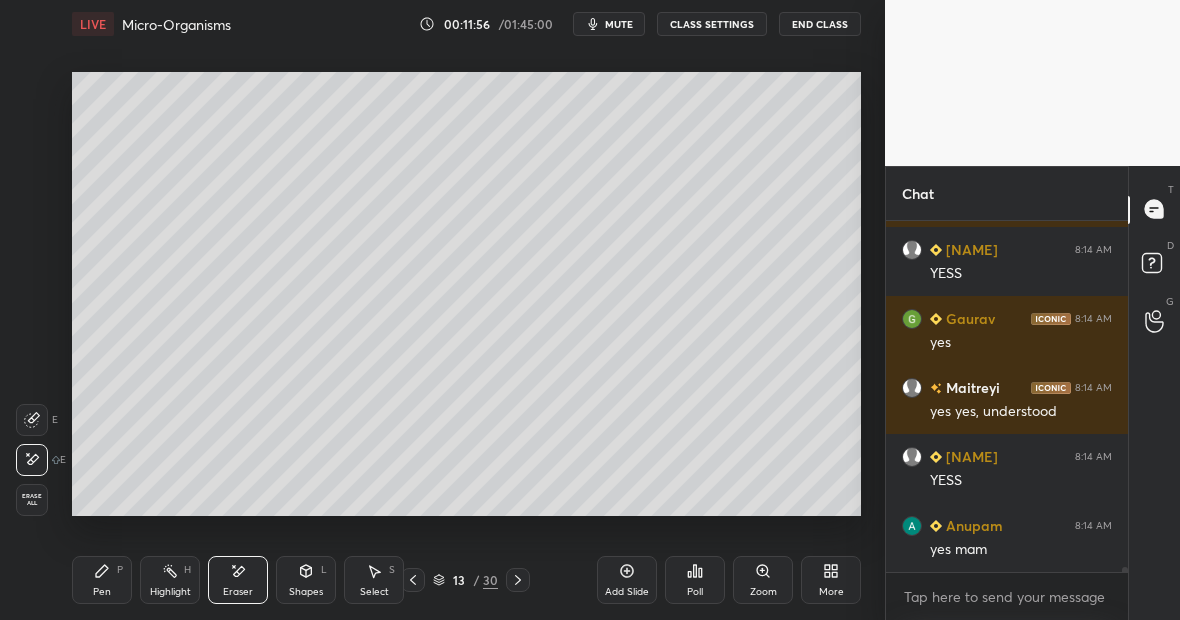 scroll, scrollTop: 24095, scrollLeft: 0, axis: vertical 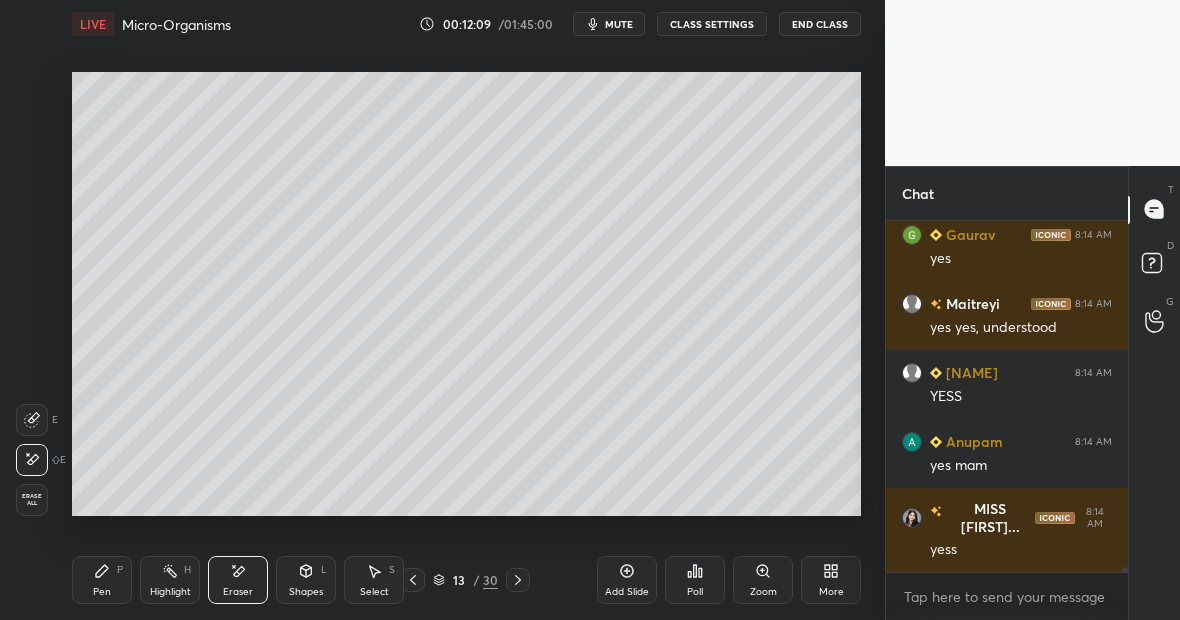 click on "Pen" at bounding box center (102, 592) 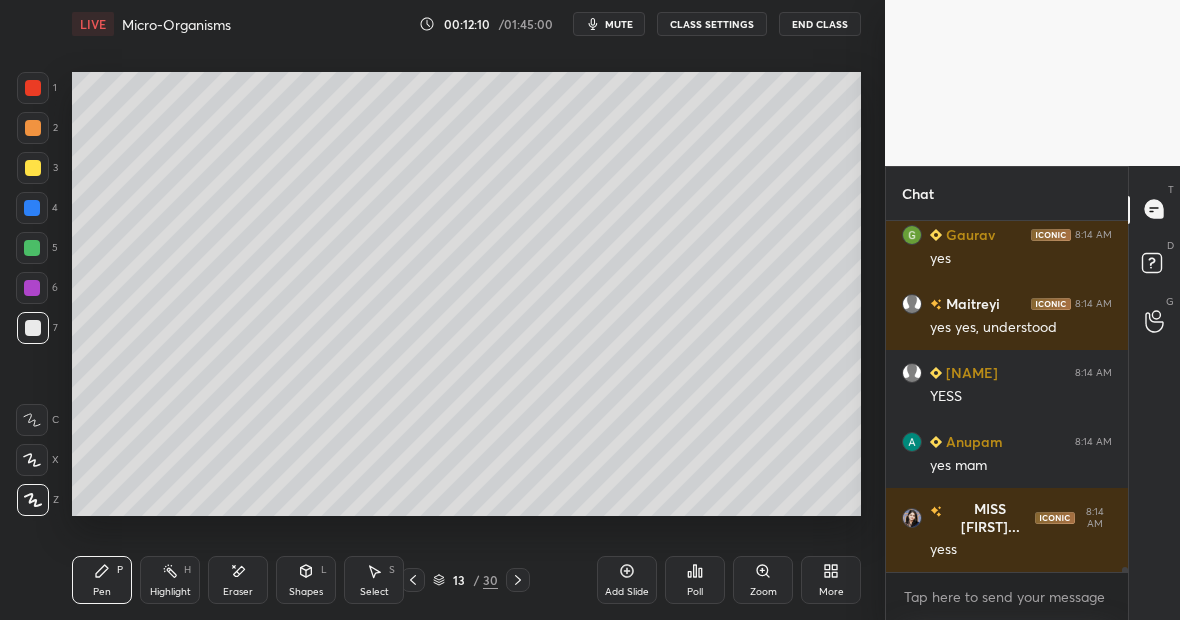click at bounding box center [33, 88] 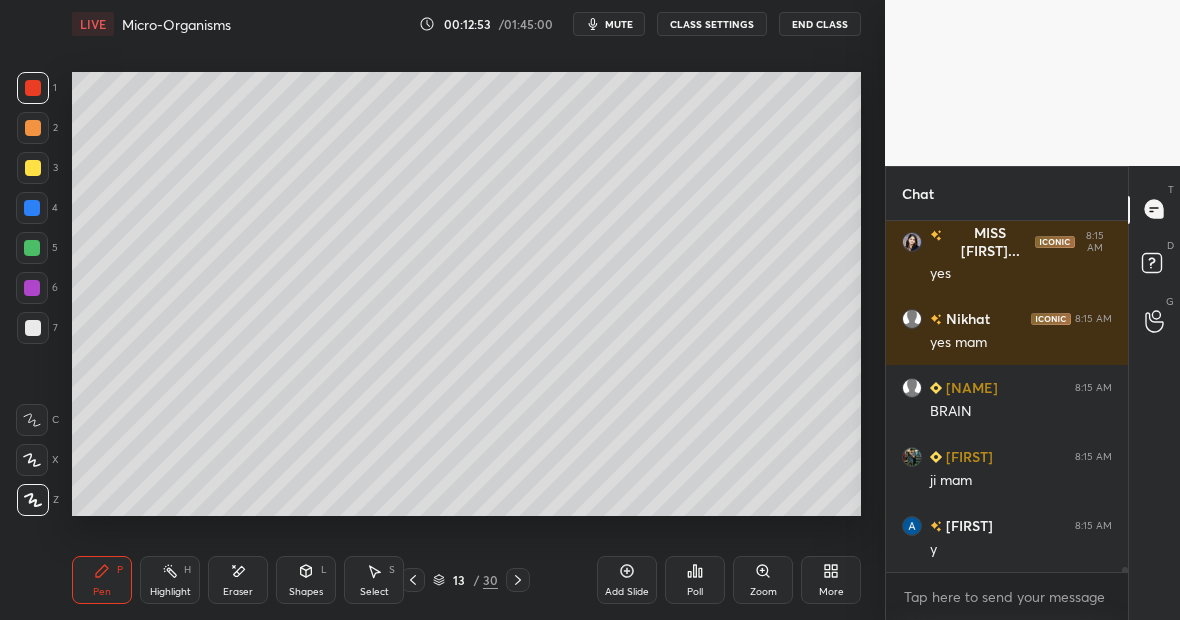 scroll, scrollTop: 24927, scrollLeft: 0, axis: vertical 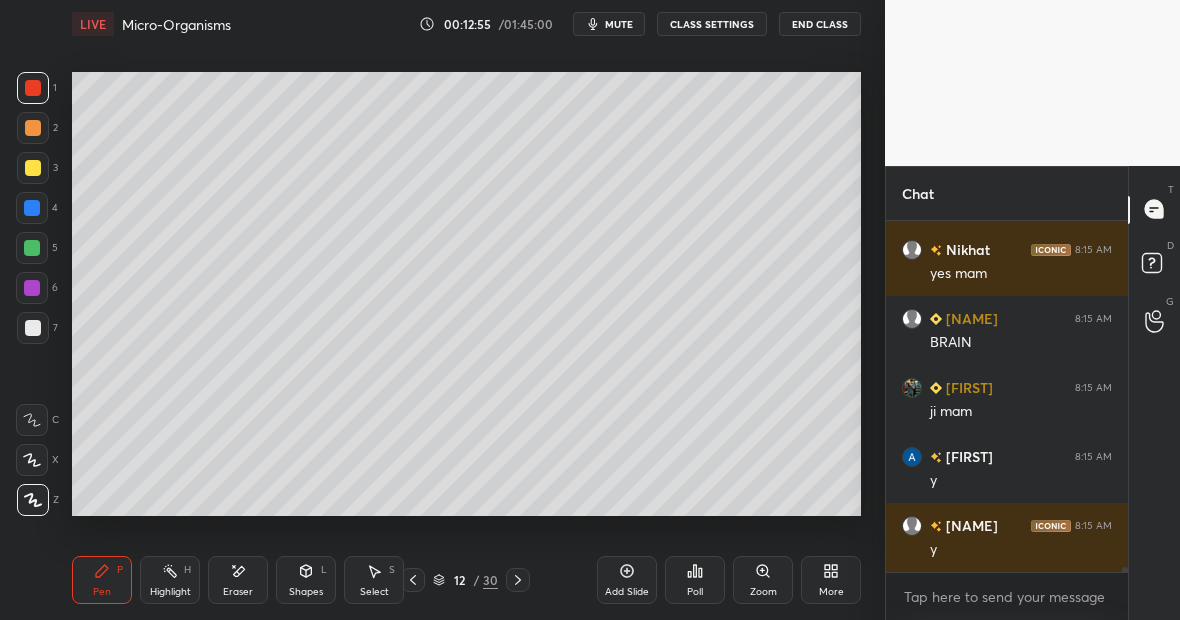 click at bounding box center (32, 208) 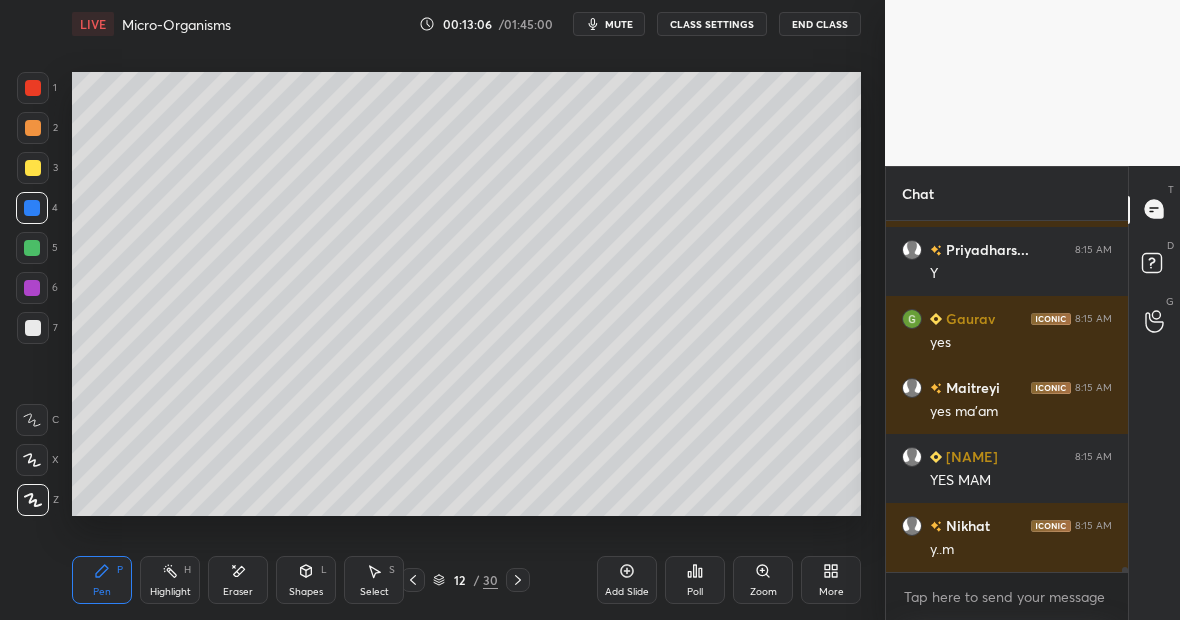 scroll, scrollTop: 25341, scrollLeft: 0, axis: vertical 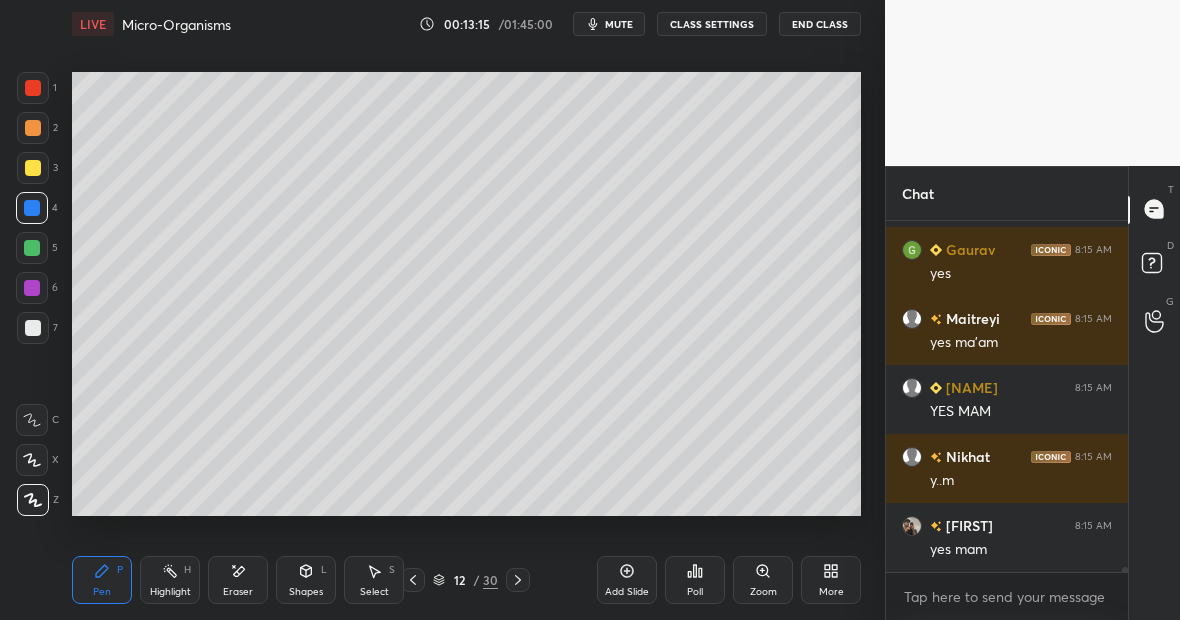 click at bounding box center (33, 328) 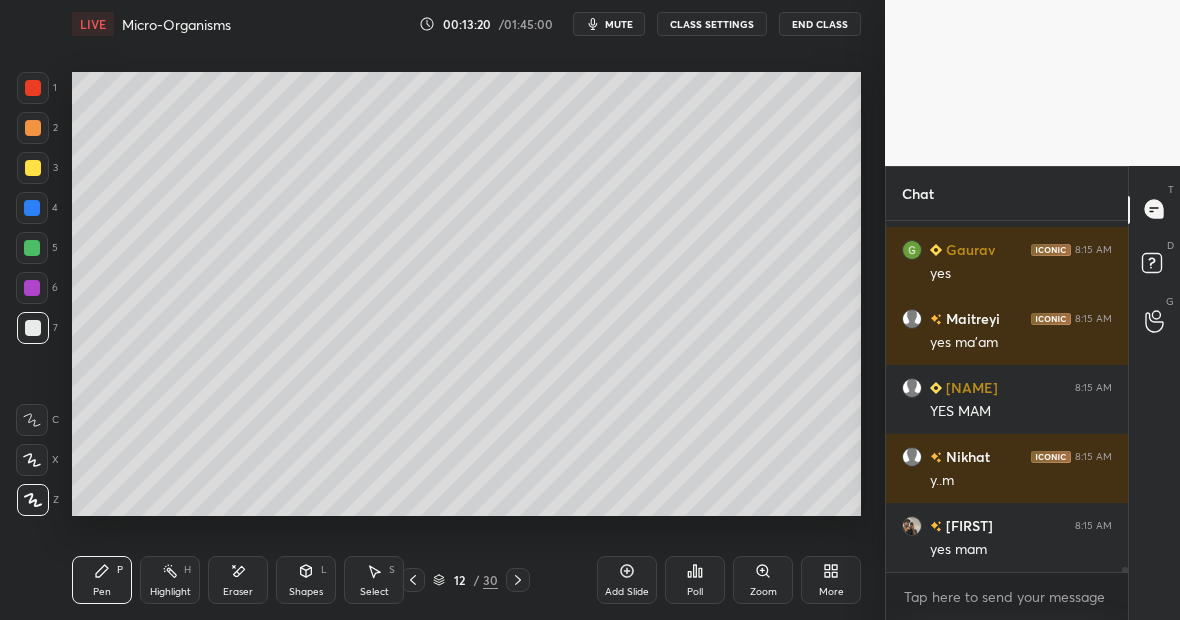 click at bounding box center (32, 248) 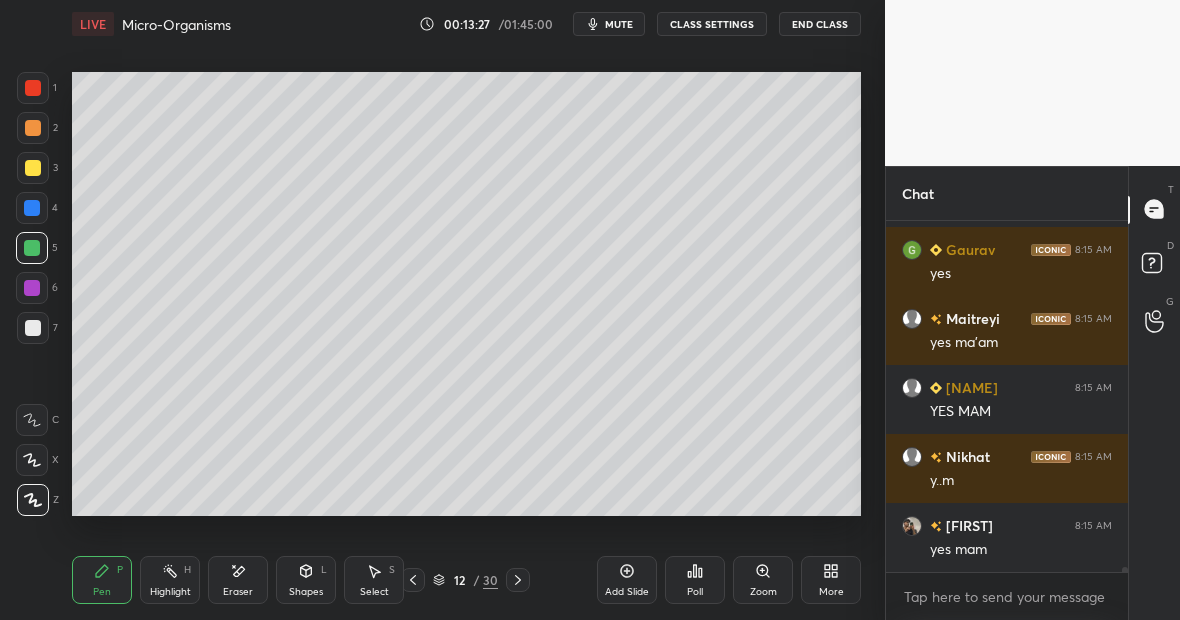 click at bounding box center [32, 208] 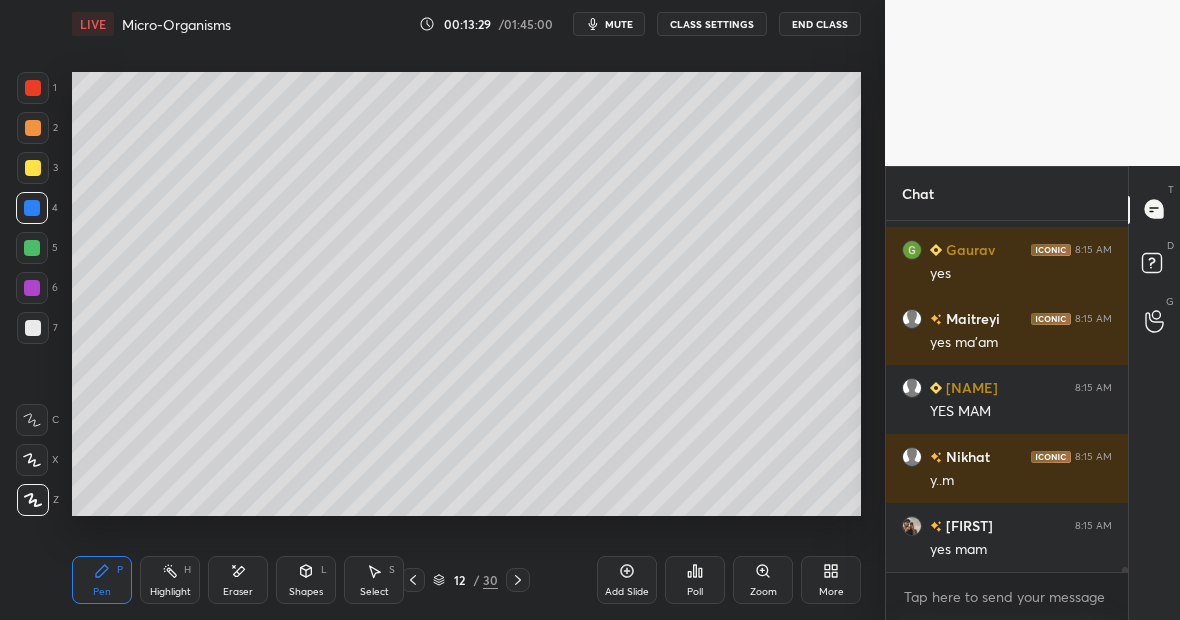 click at bounding box center (33, 88) 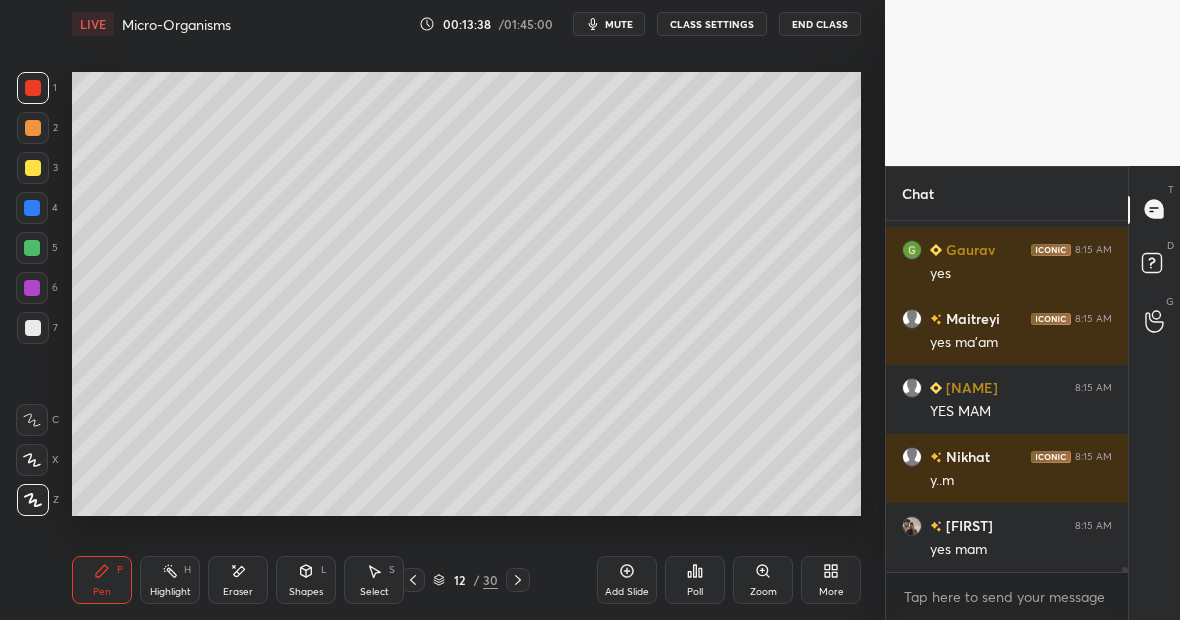 click on "Pen P" at bounding box center (102, 580) 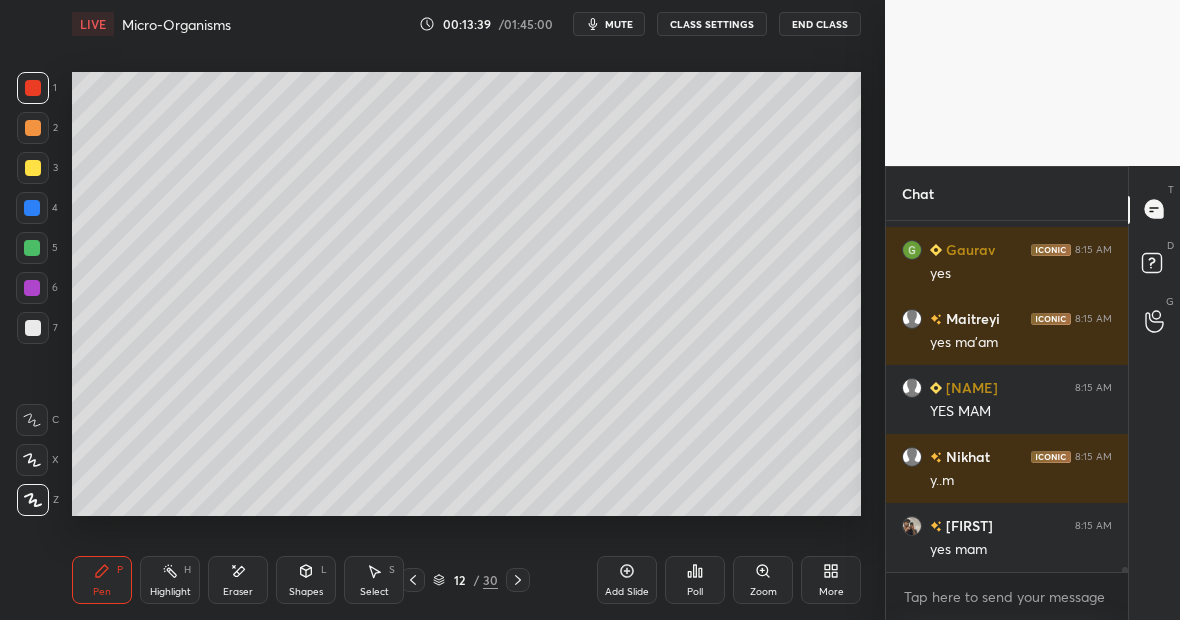 click at bounding box center (32, 248) 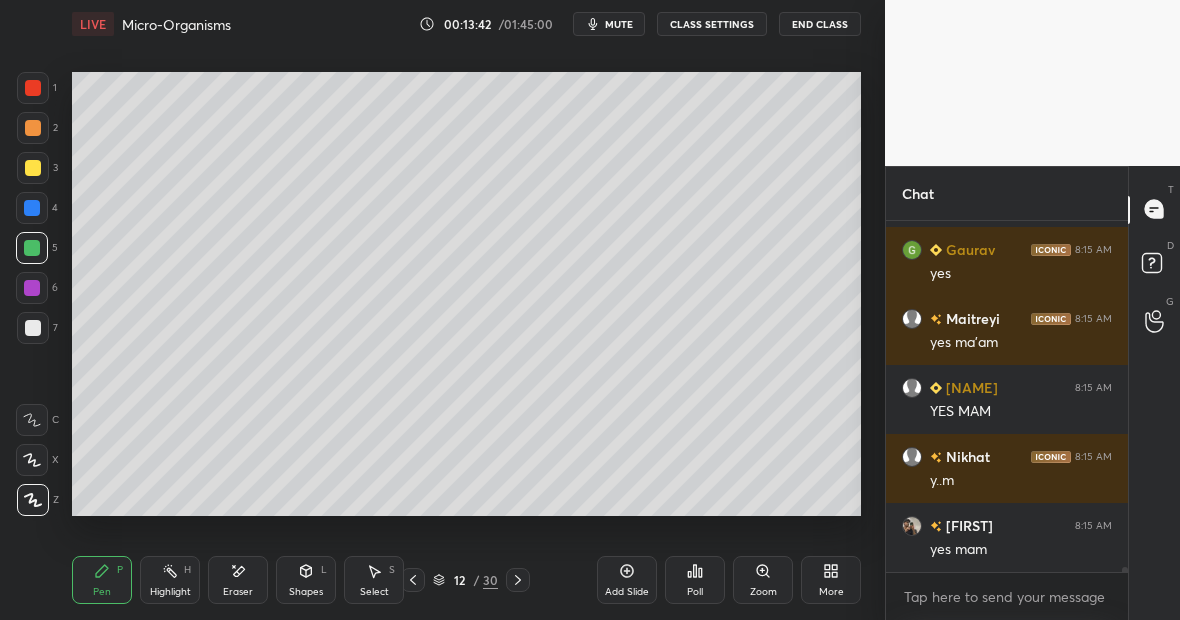 click at bounding box center (33, 88) 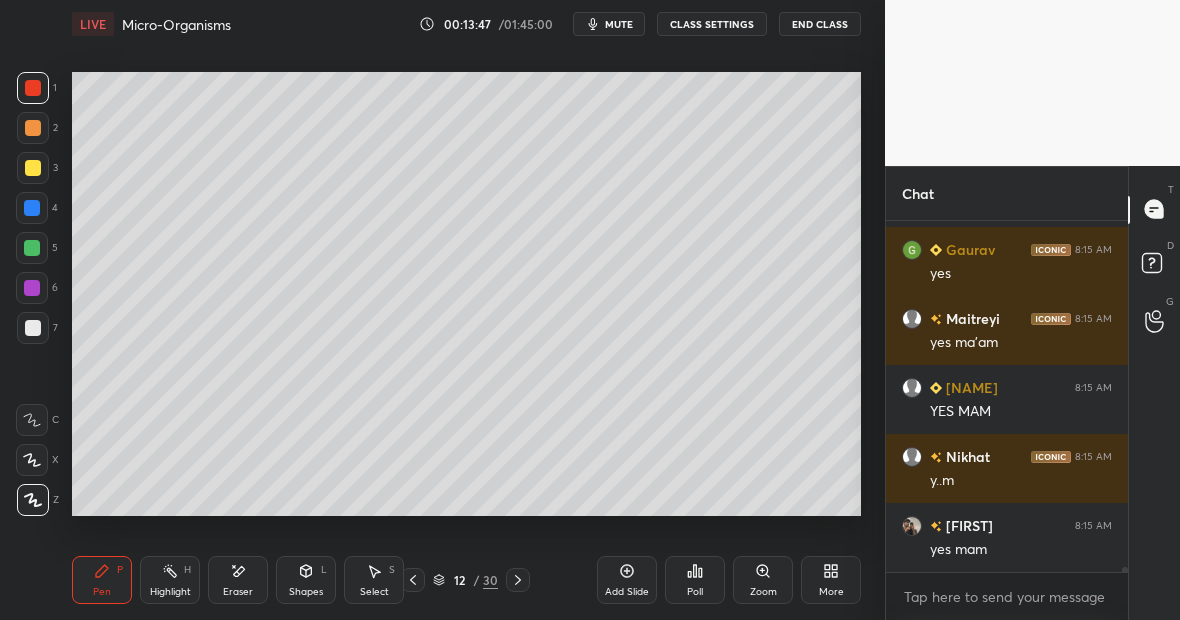 click at bounding box center (32, 248) 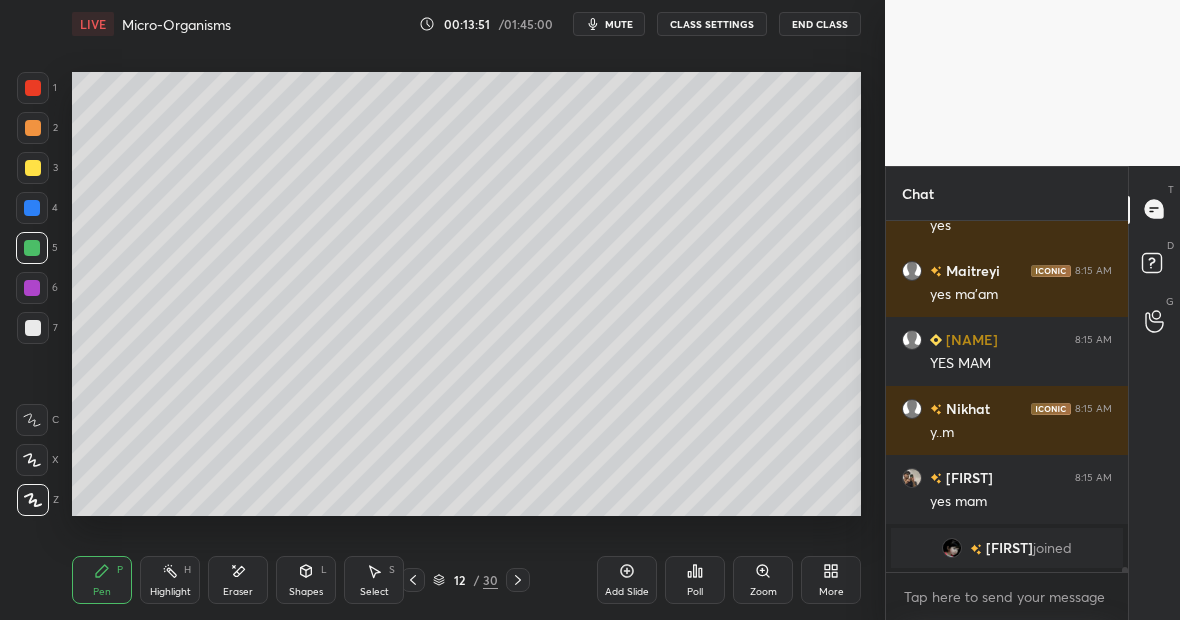 scroll, scrollTop: 24546, scrollLeft: 0, axis: vertical 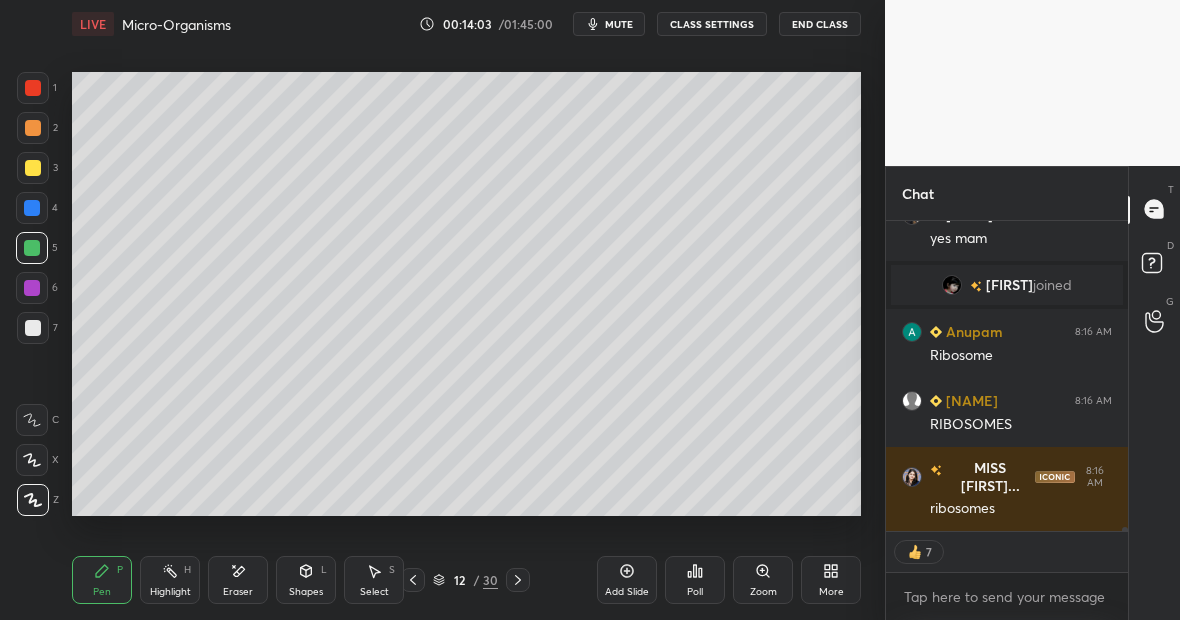 click at bounding box center [33, 88] 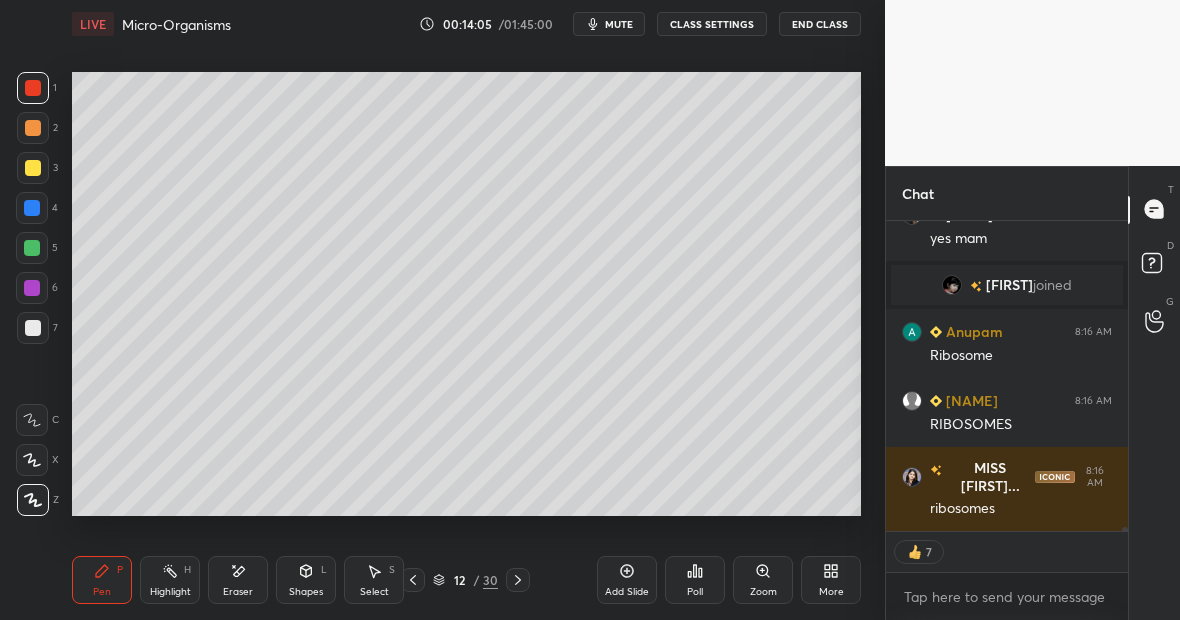 click at bounding box center (32, 248) 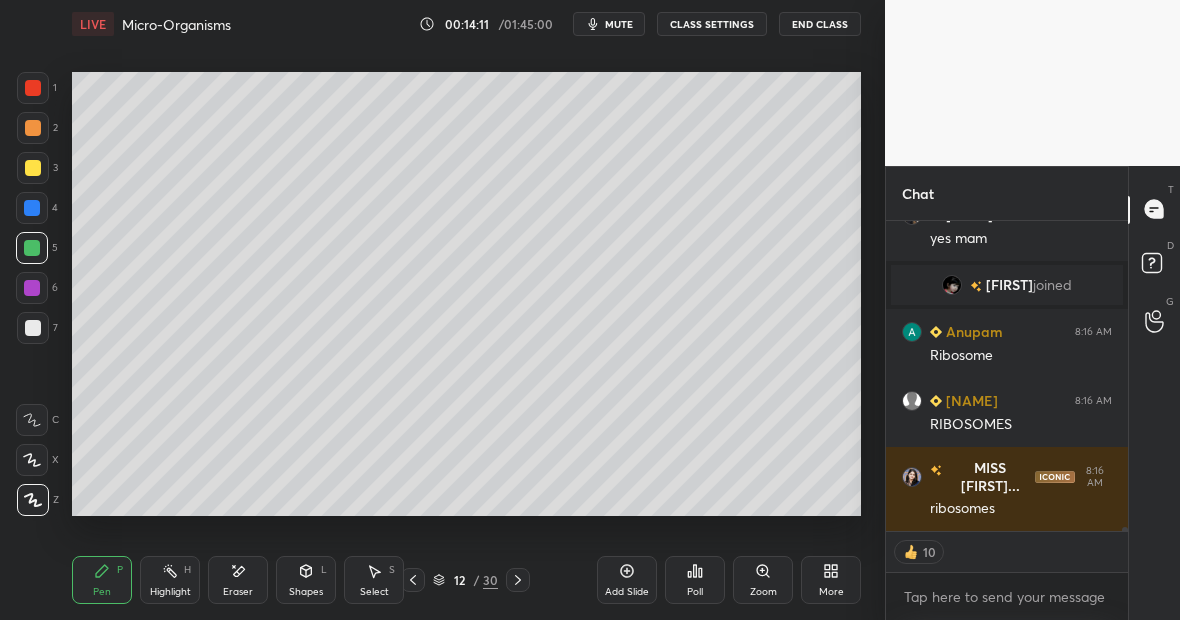 click at bounding box center [33, 88] 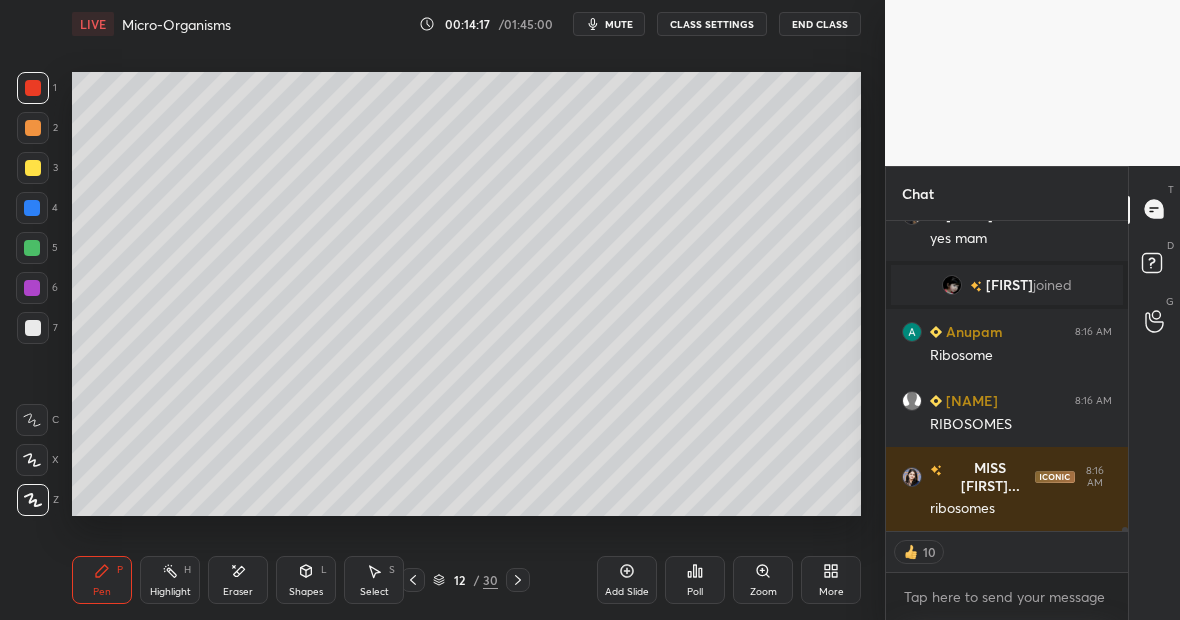 click on "Highlight H" at bounding box center [170, 580] 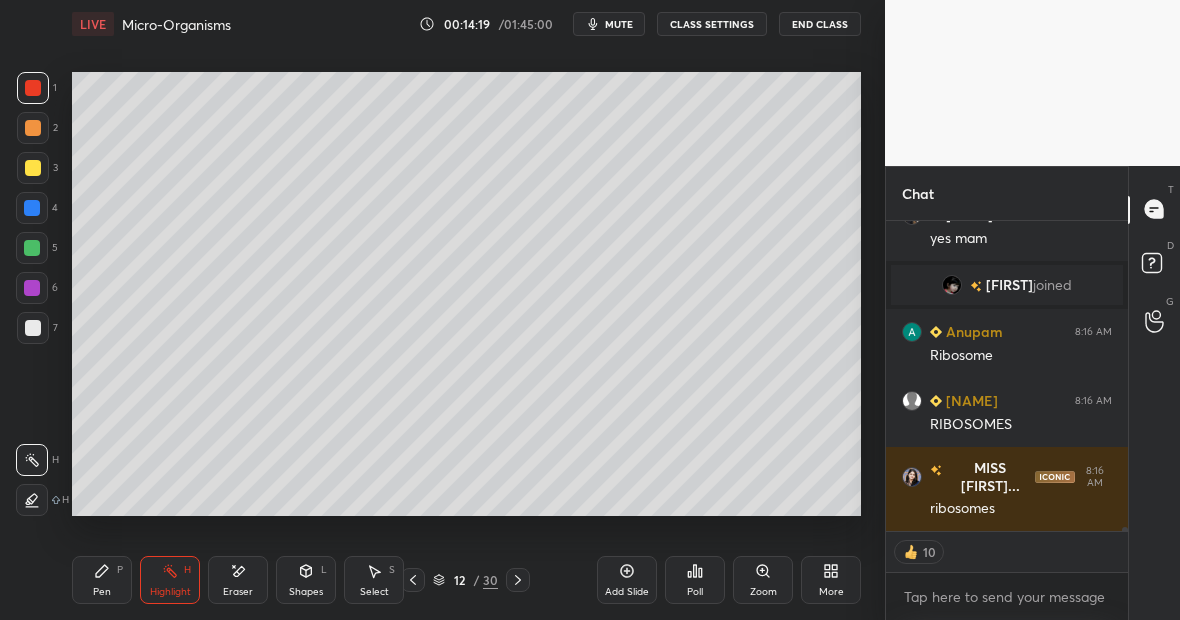 click on "Eraser" at bounding box center (238, 580) 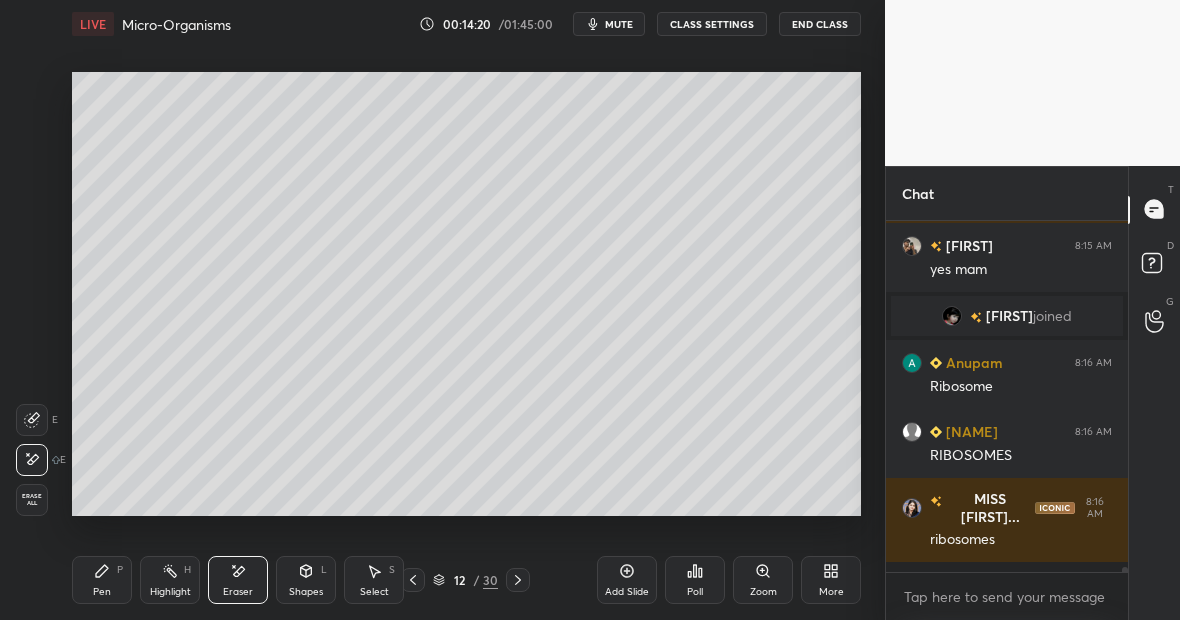scroll, scrollTop: 7, scrollLeft: 7, axis: both 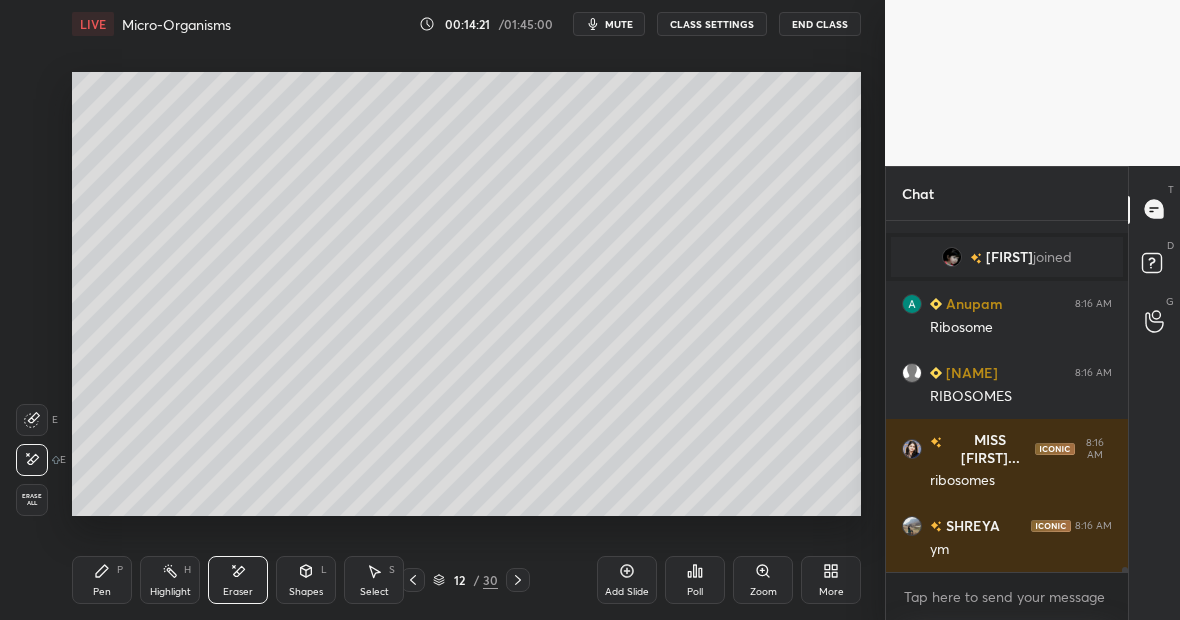 click on "Pen P" at bounding box center (102, 580) 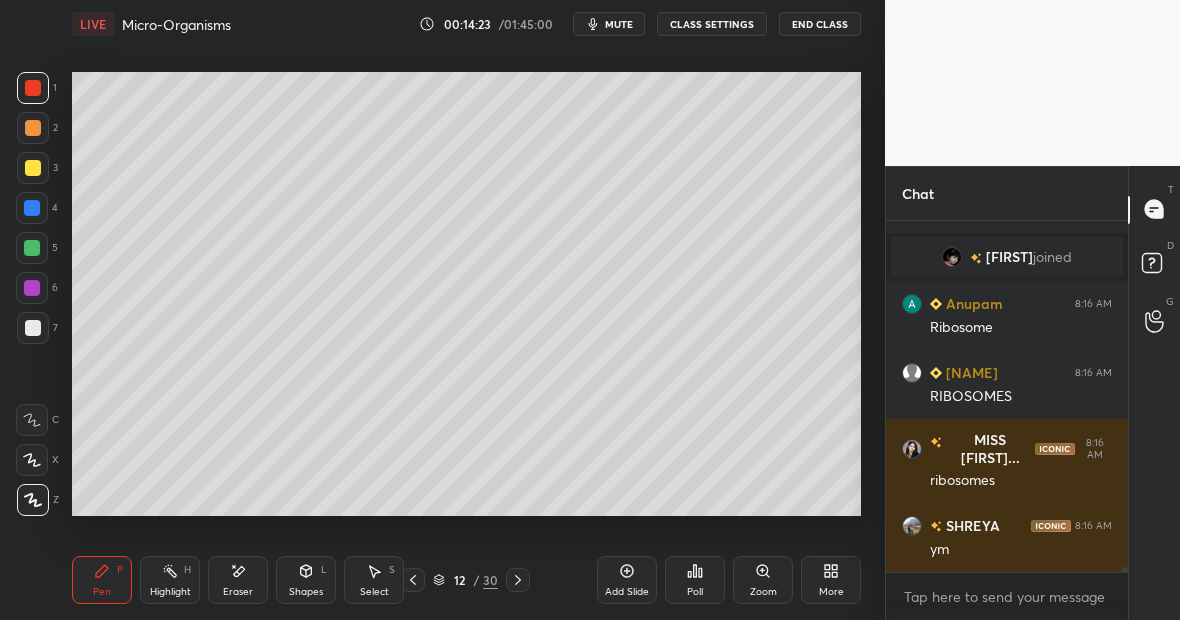 click at bounding box center (32, 248) 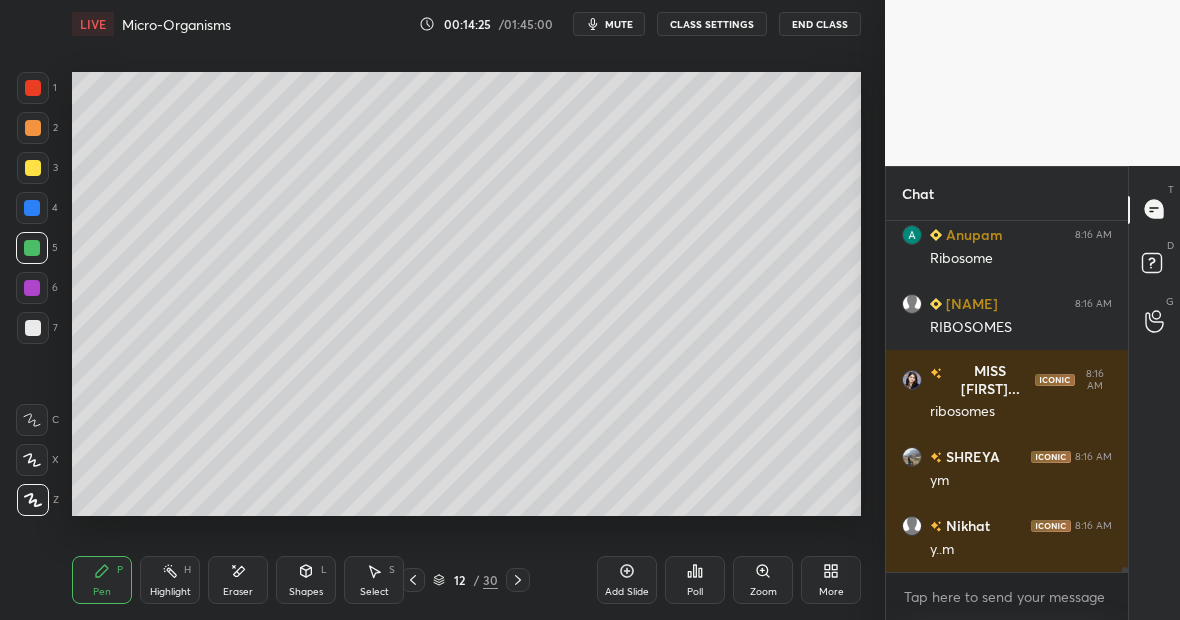 scroll, scrollTop: 24921, scrollLeft: 0, axis: vertical 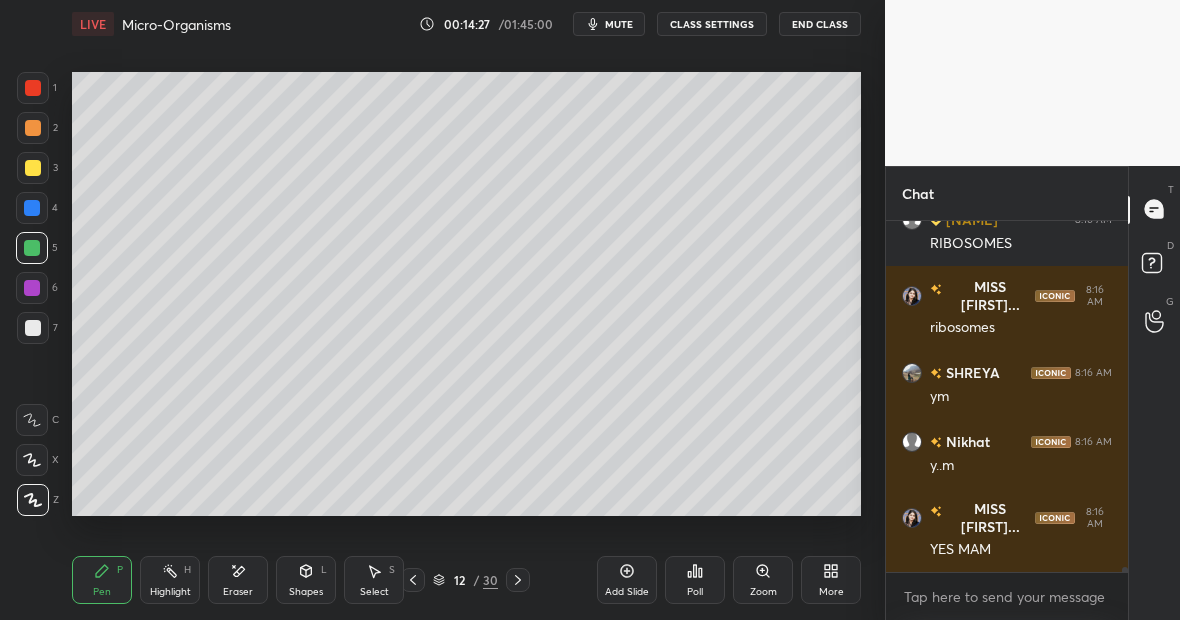 click on "Eraser" at bounding box center (238, 580) 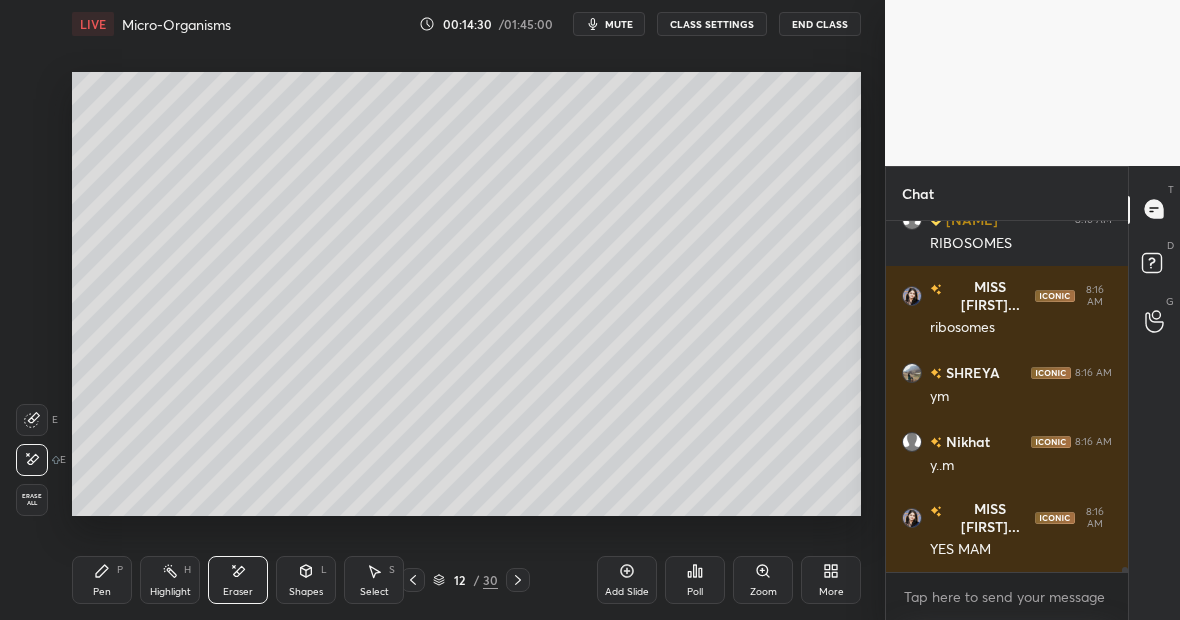 click on "Pen P" at bounding box center [102, 580] 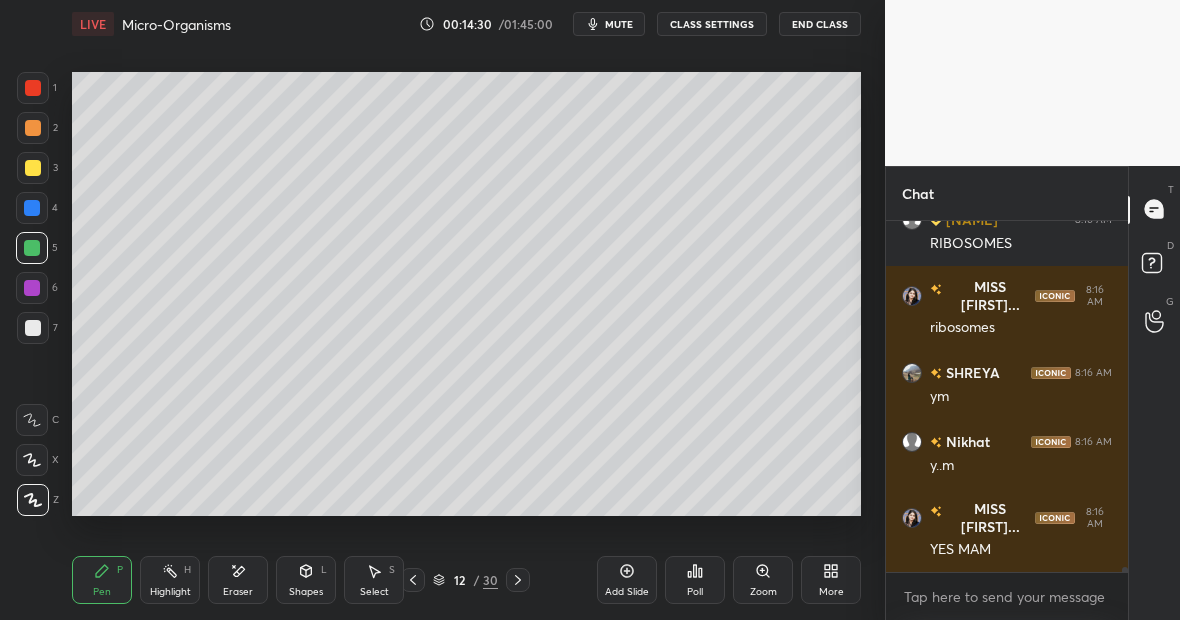 click at bounding box center (33, 328) 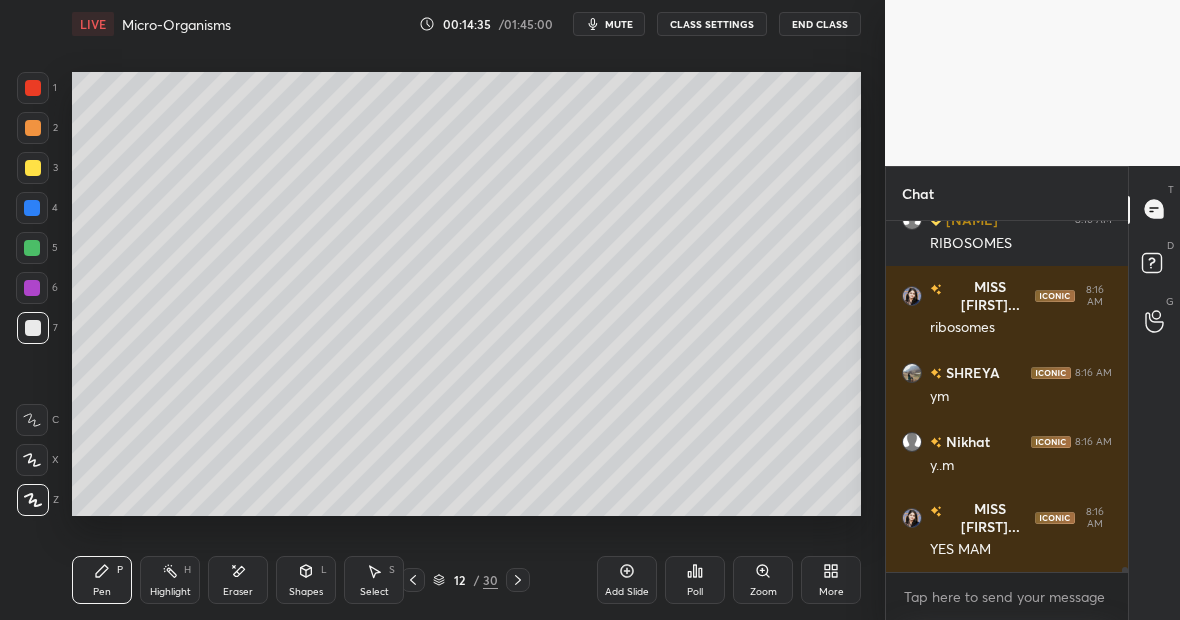 click at bounding box center [33, 88] 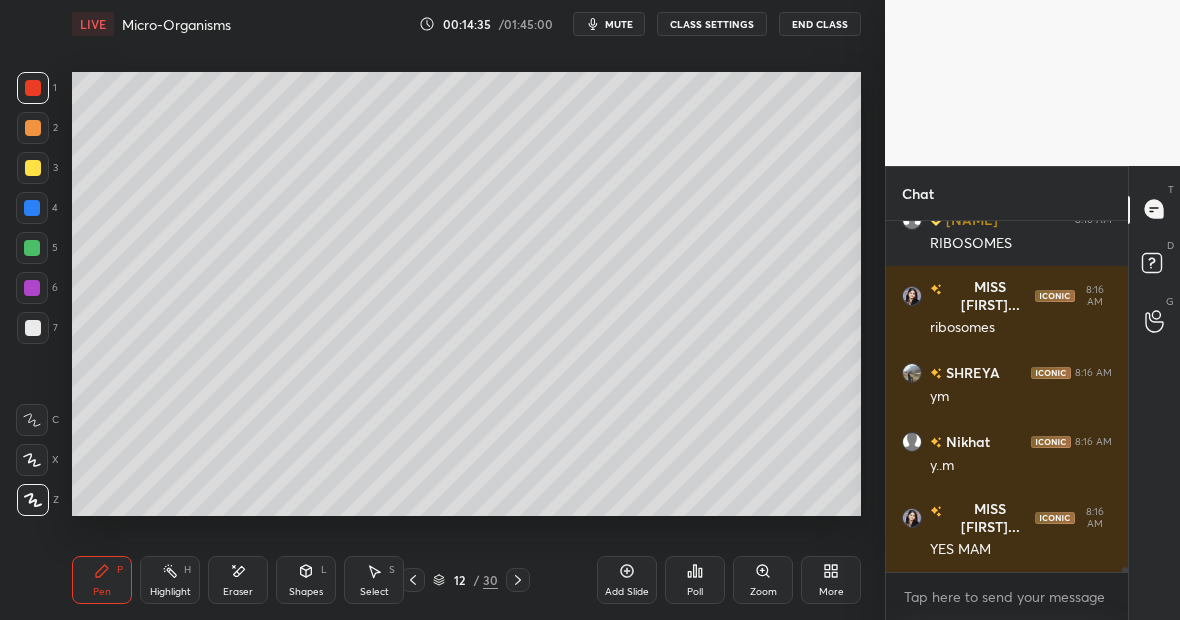 click at bounding box center [33, 328] 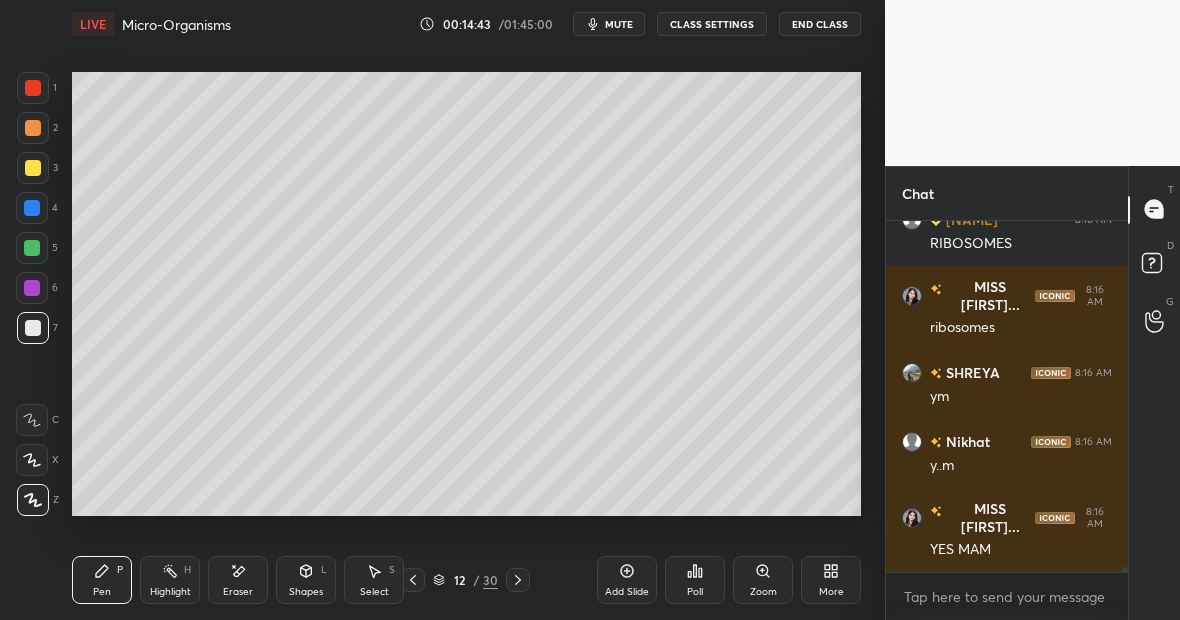 click at bounding box center (32, 288) 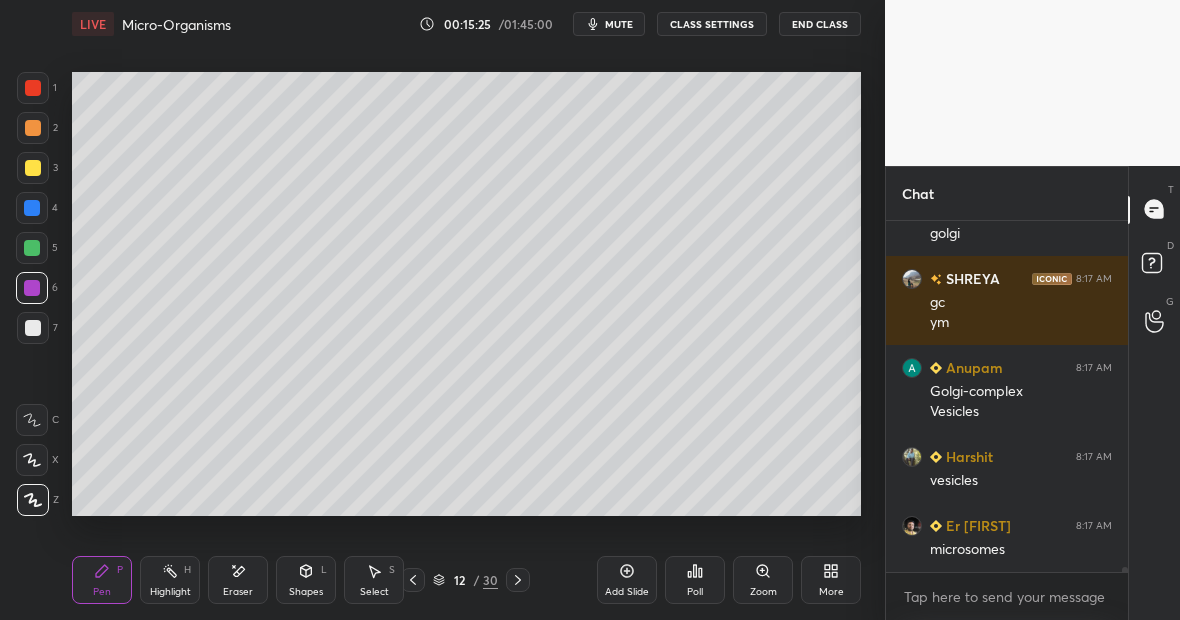 scroll, scrollTop: 25513, scrollLeft: 0, axis: vertical 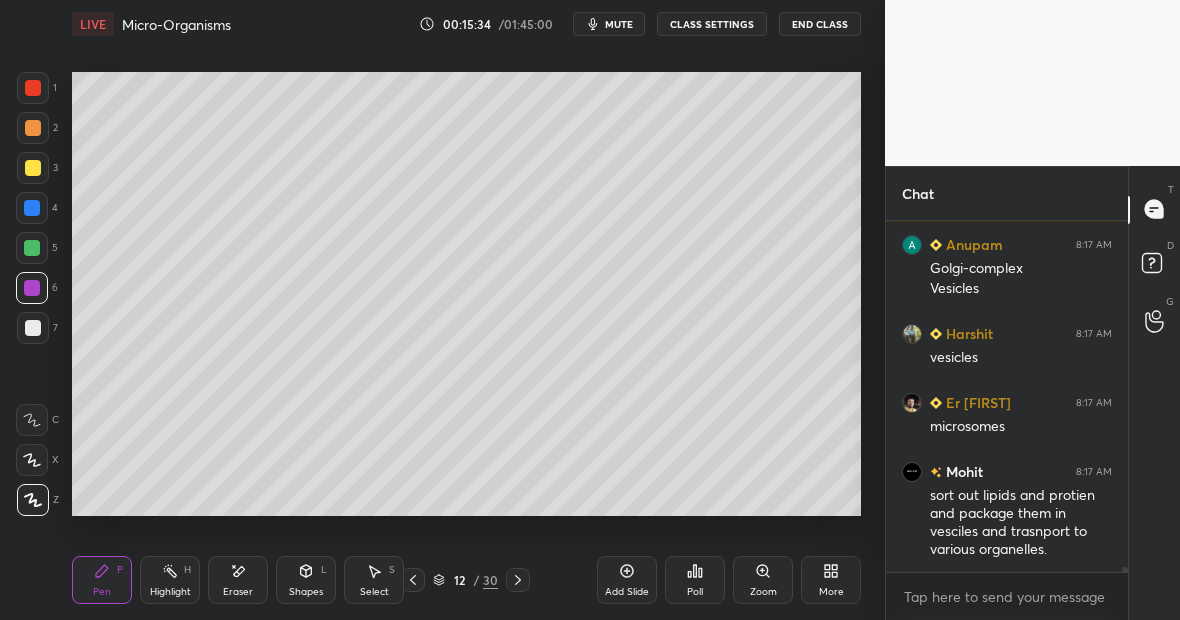 click on "Highlight H" at bounding box center [170, 580] 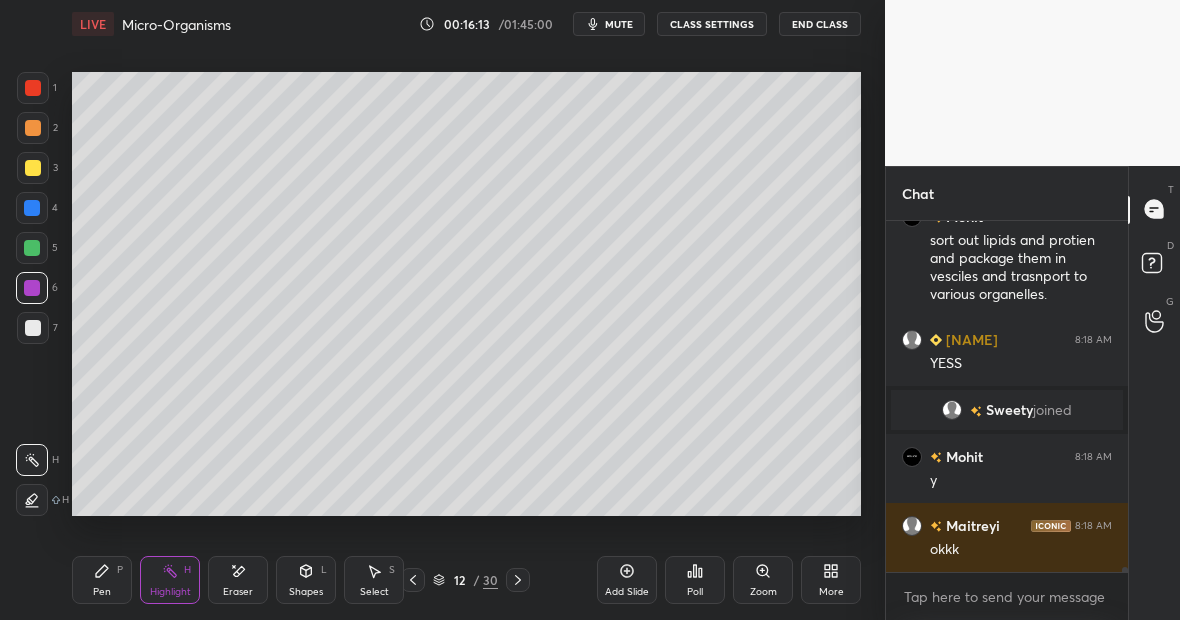 scroll, scrollTop: 25426, scrollLeft: 0, axis: vertical 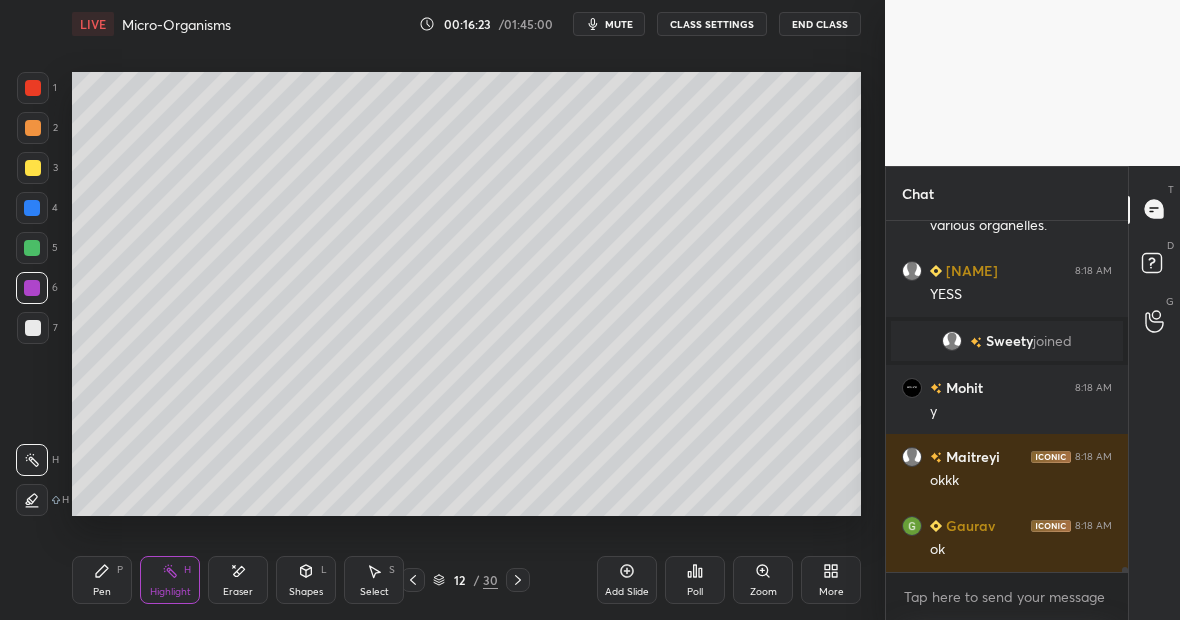 click on "Highlight" at bounding box center [170, 592] 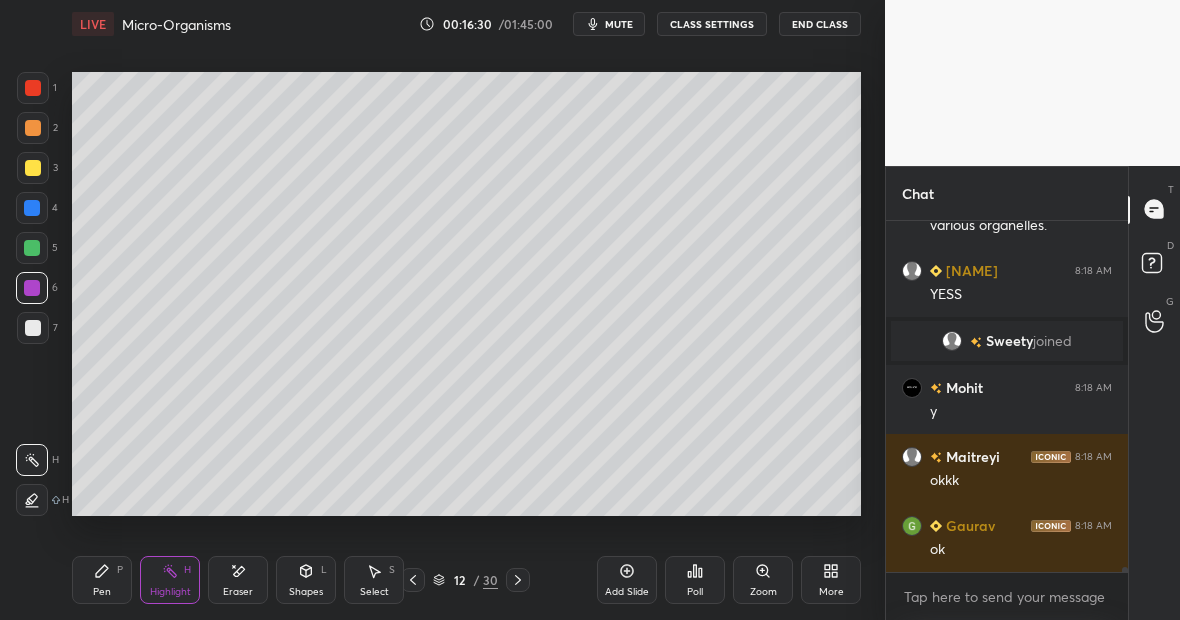 click on "Pen P" at bounding box center [102, 580] 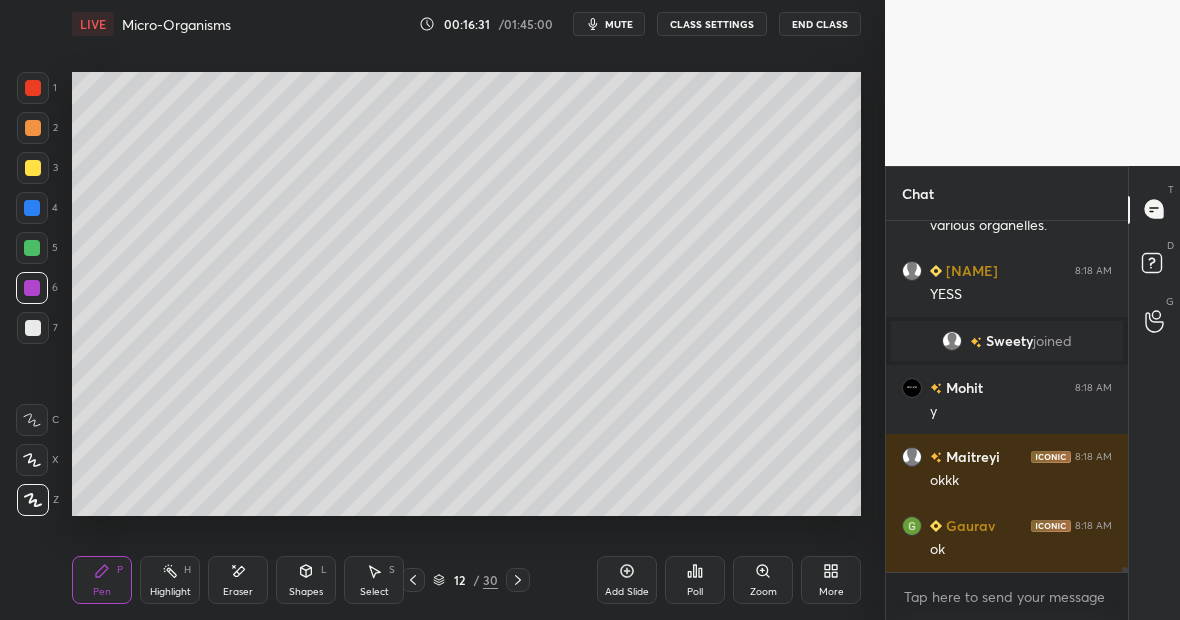 click at bounding box center (33, 328) 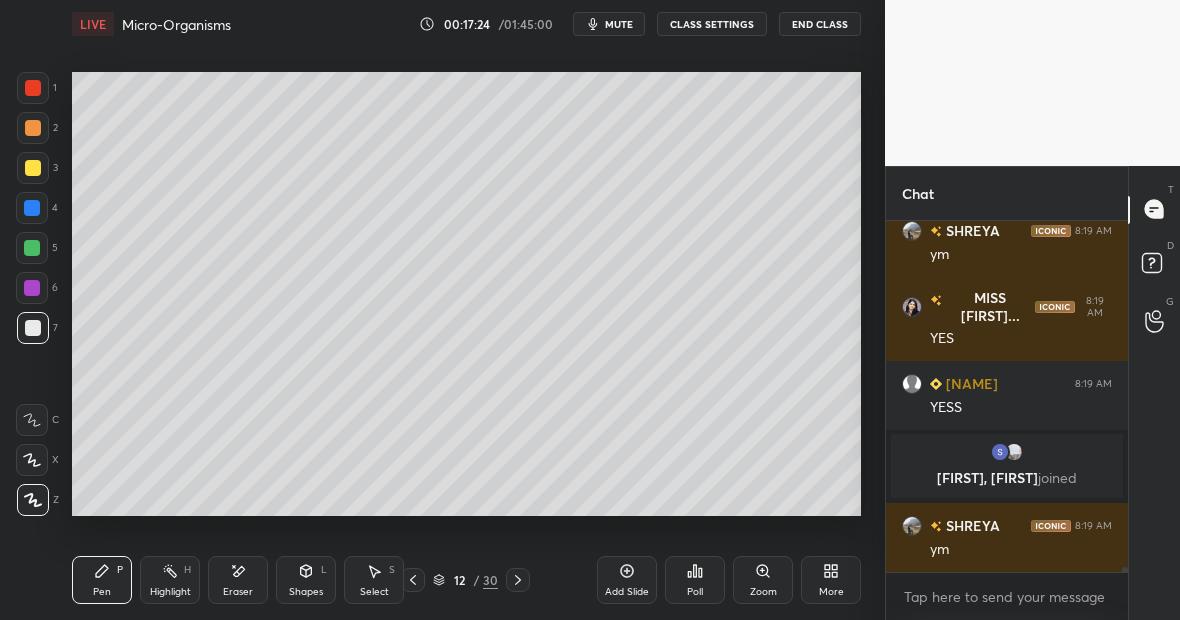 scroll, scrollTop: 25820, scrollLeft: 0, axis: vertical 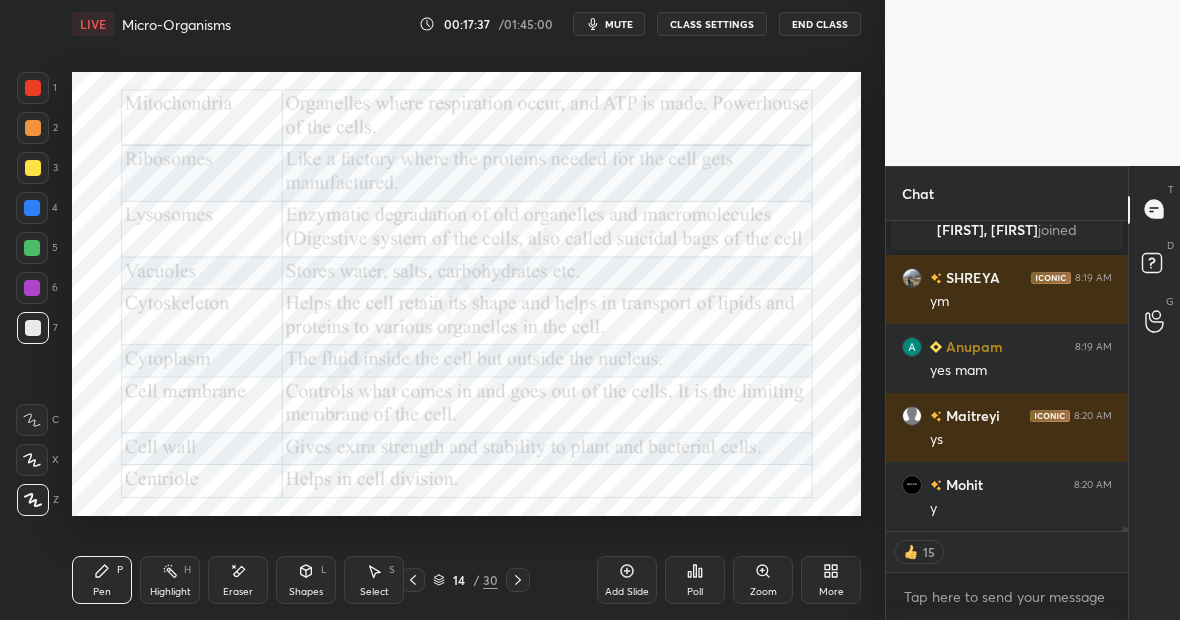 click at bounding box center (32, 288) 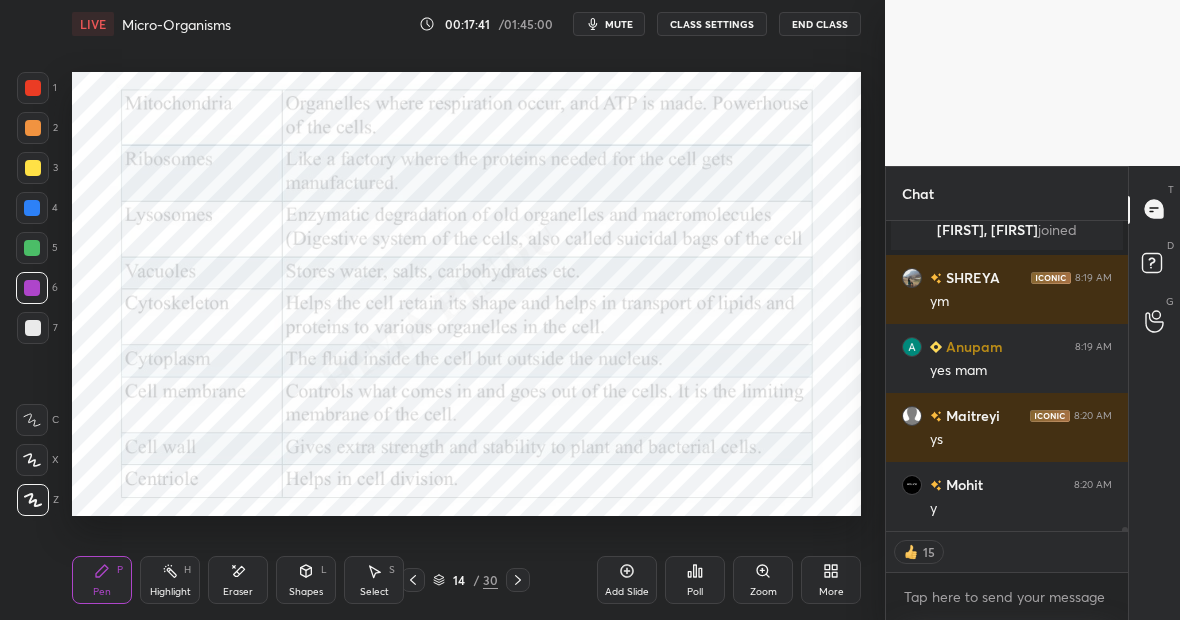 scroll, scrollTop: 7, scrollLeft: 7, axis: both 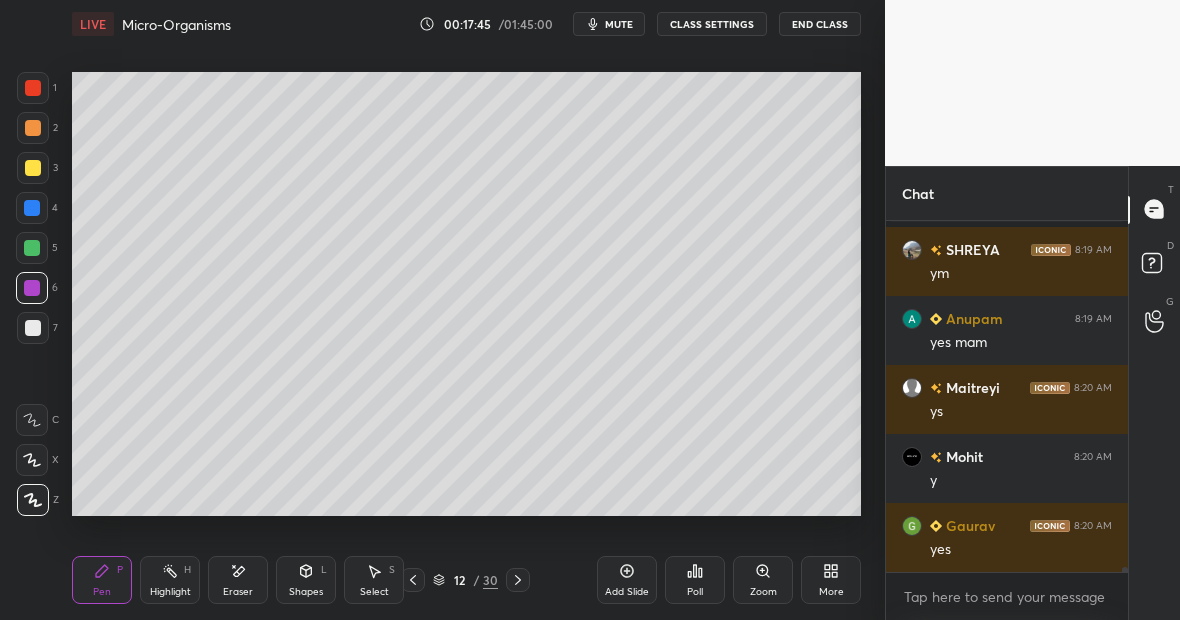click on "Highlight" at bounding box center [170, 592] 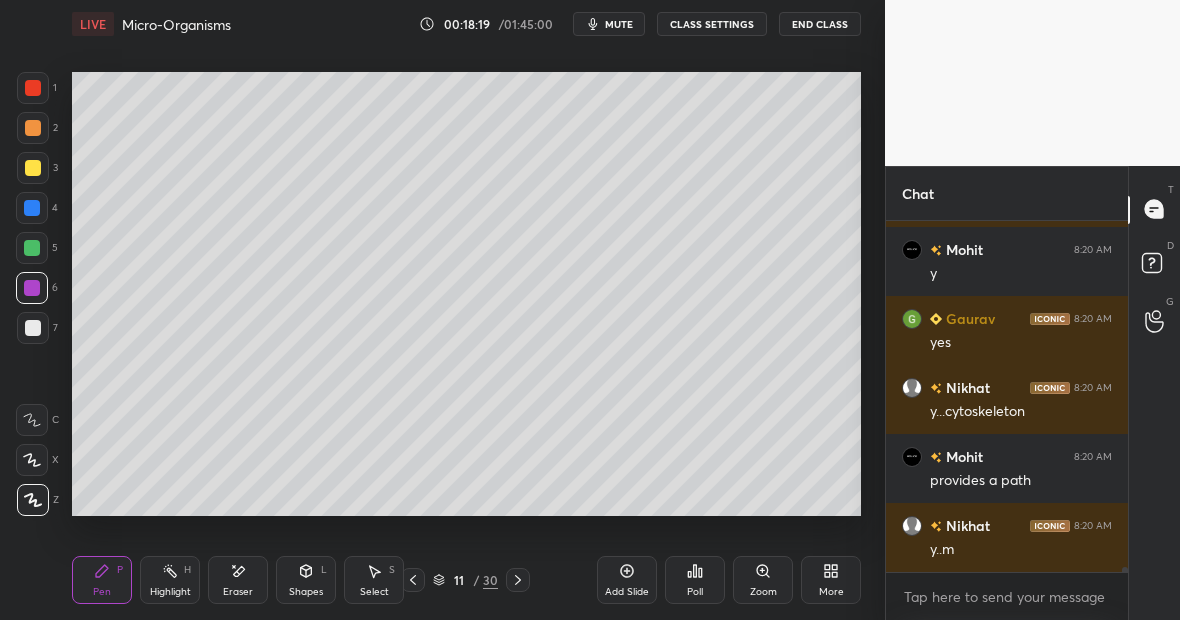 scroll, scrollTop: 26303, scrollLeft: 0, axis: vertical 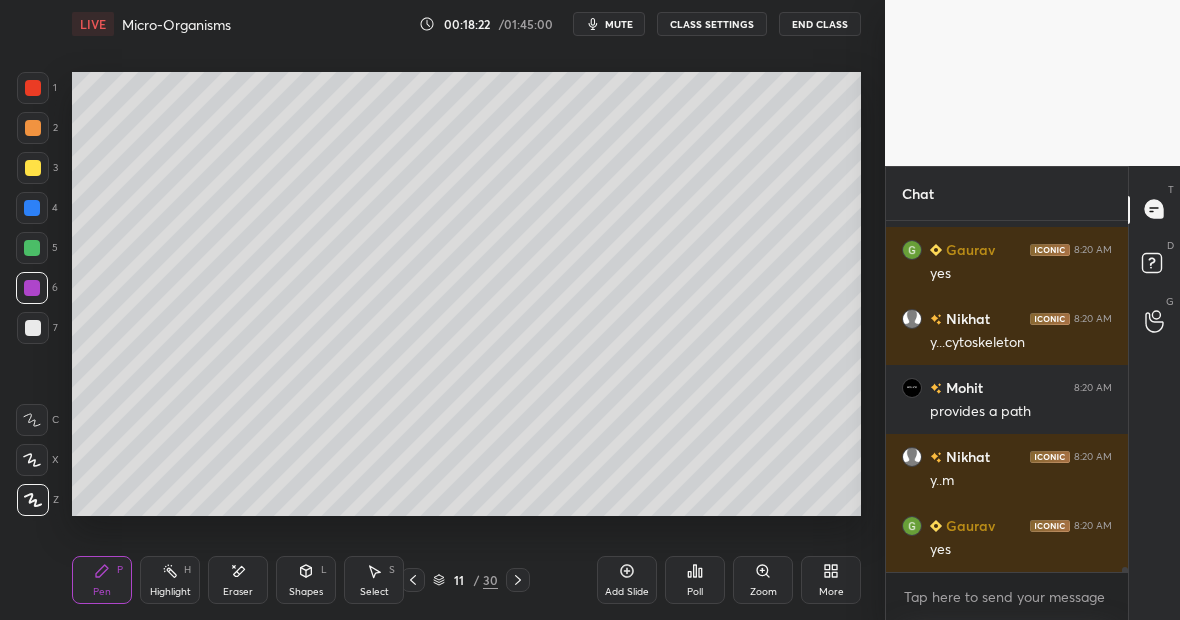 click at bounding box center (33, 168) 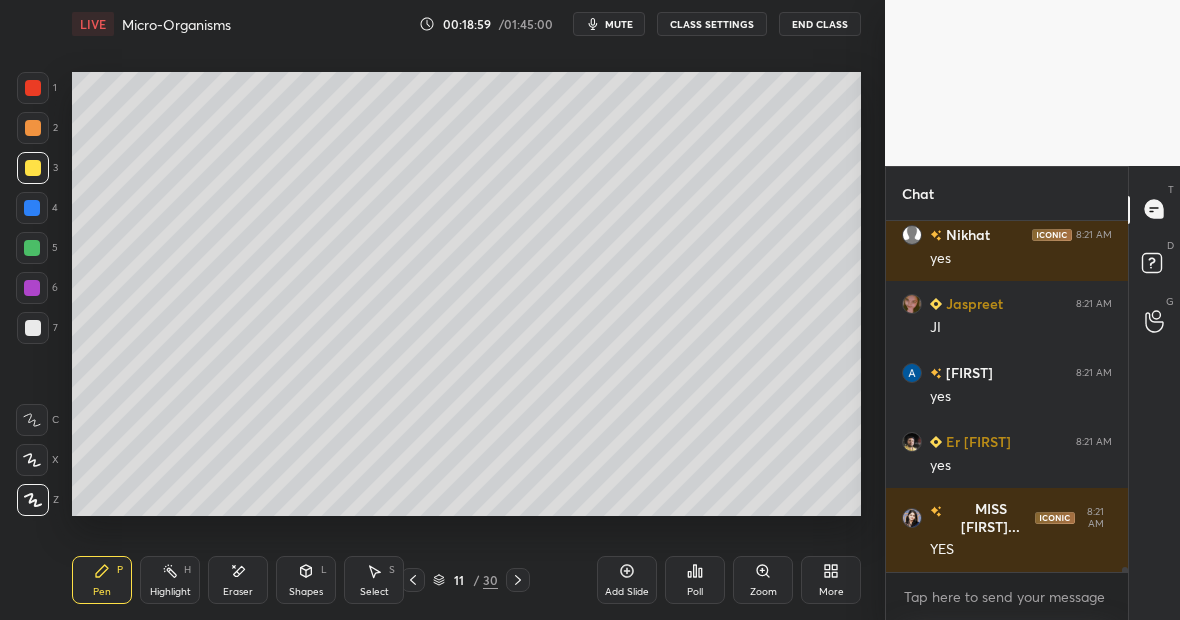 scroll, scrollTop: 27008, scrollLeft: 0, axis: vertical 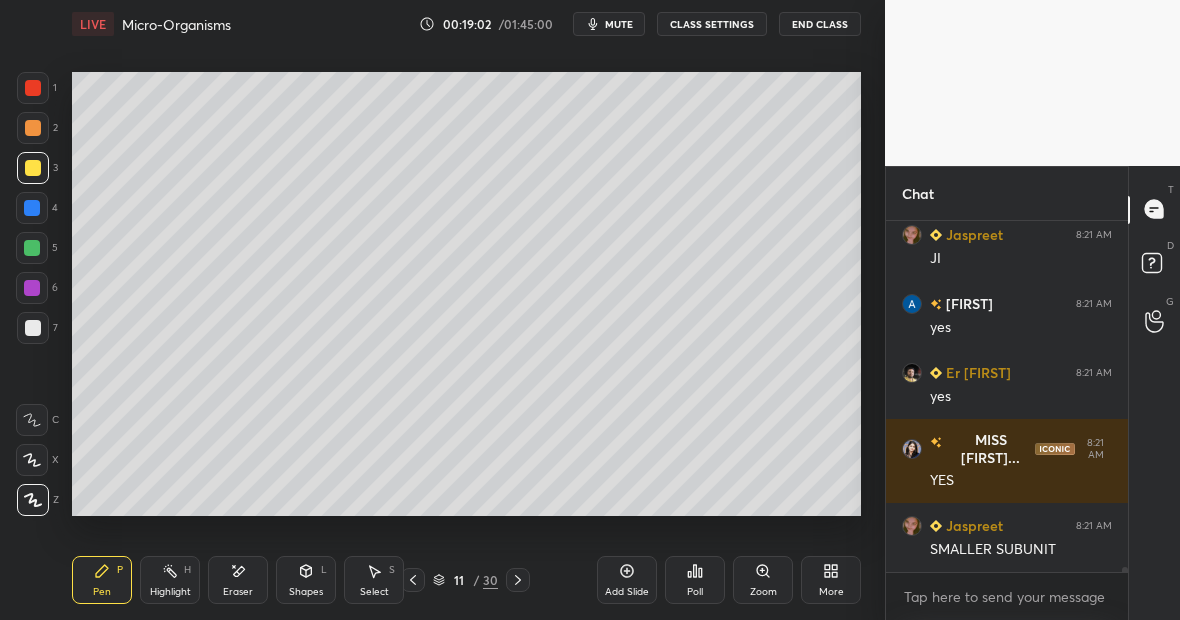 click at bounding box center (33, 88) 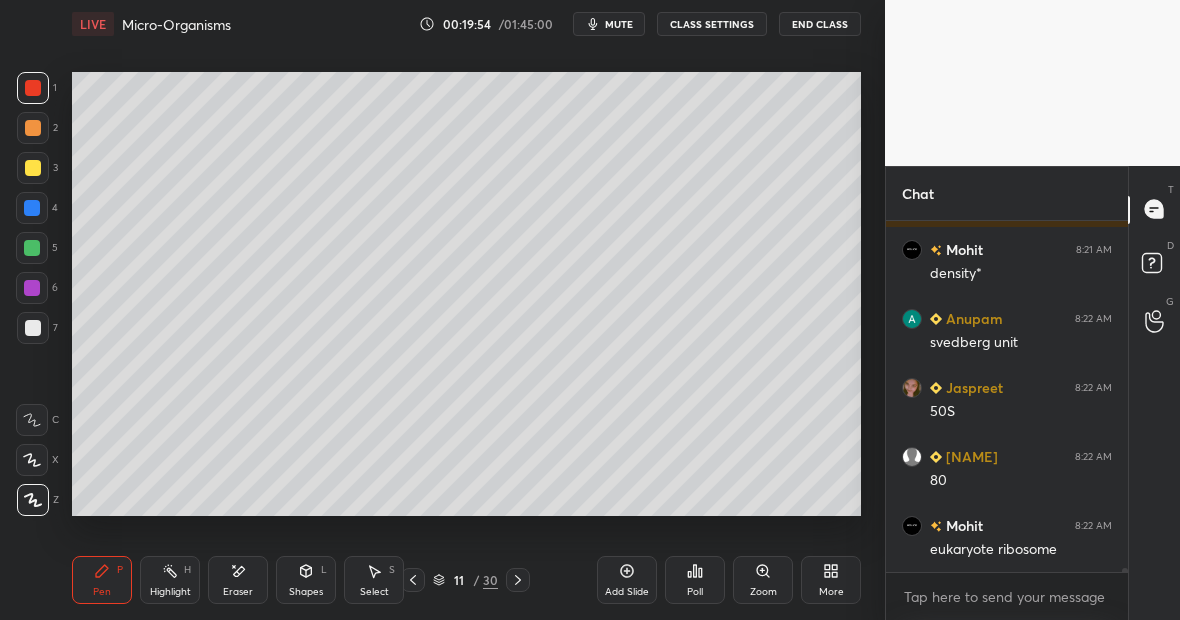 scroll, scrollTop: 27560, scrollLeft: 0, axis: vertical 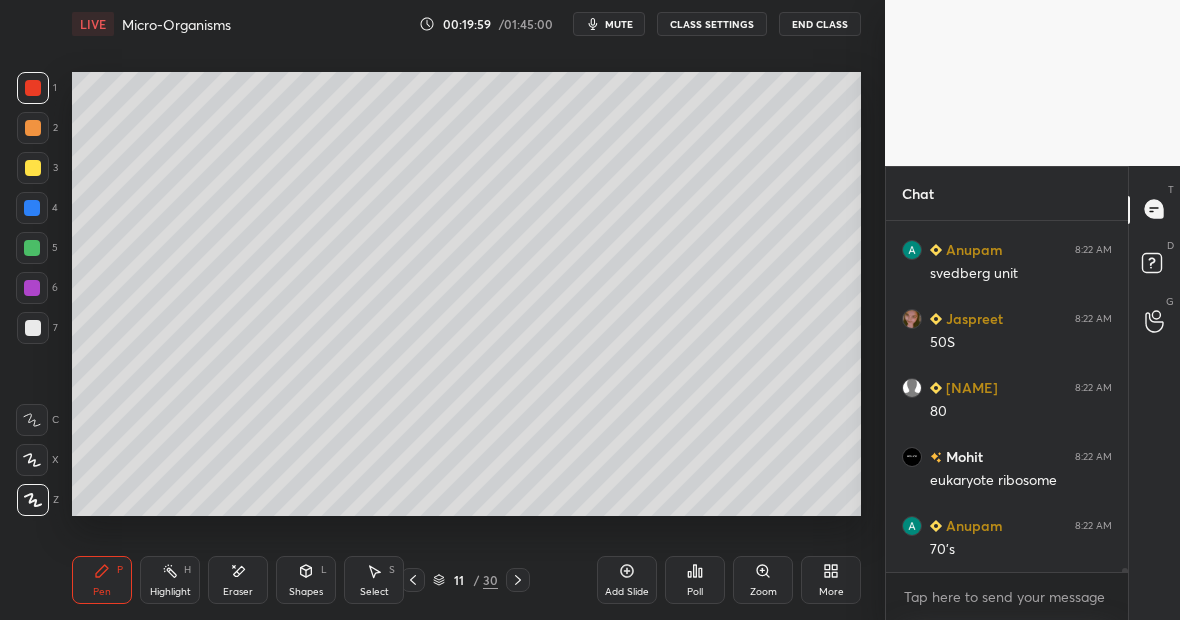 click on "Highlight H" at bounding box center [170, 580] 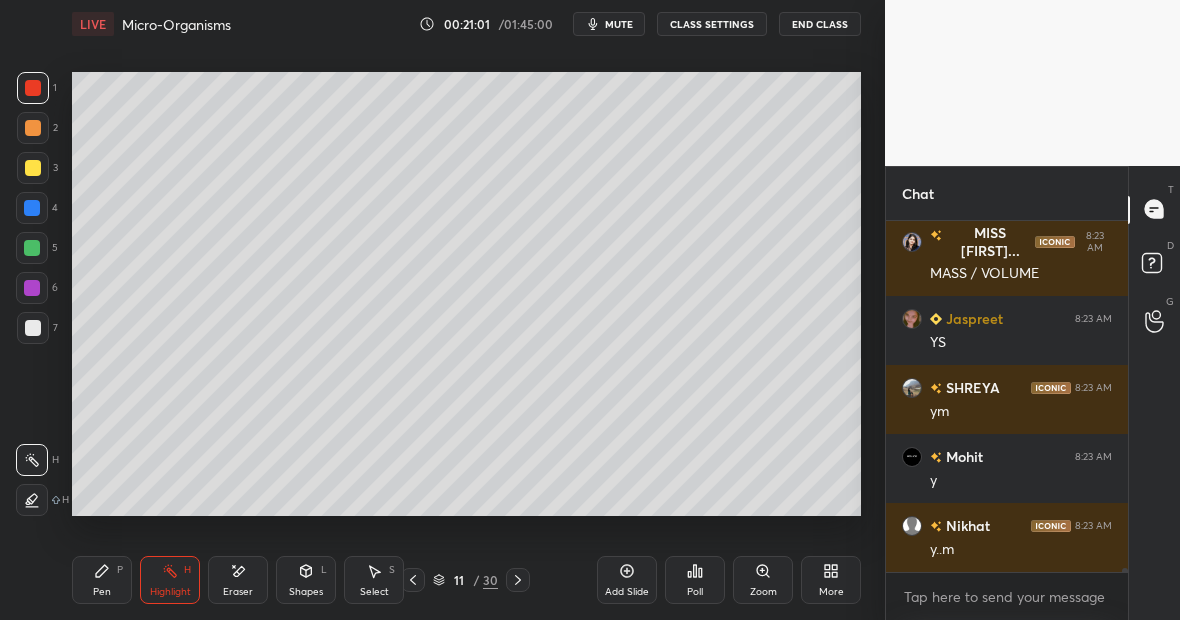 scroll, scrollTop: 28127, scrollLeft: 0, axis: vertical 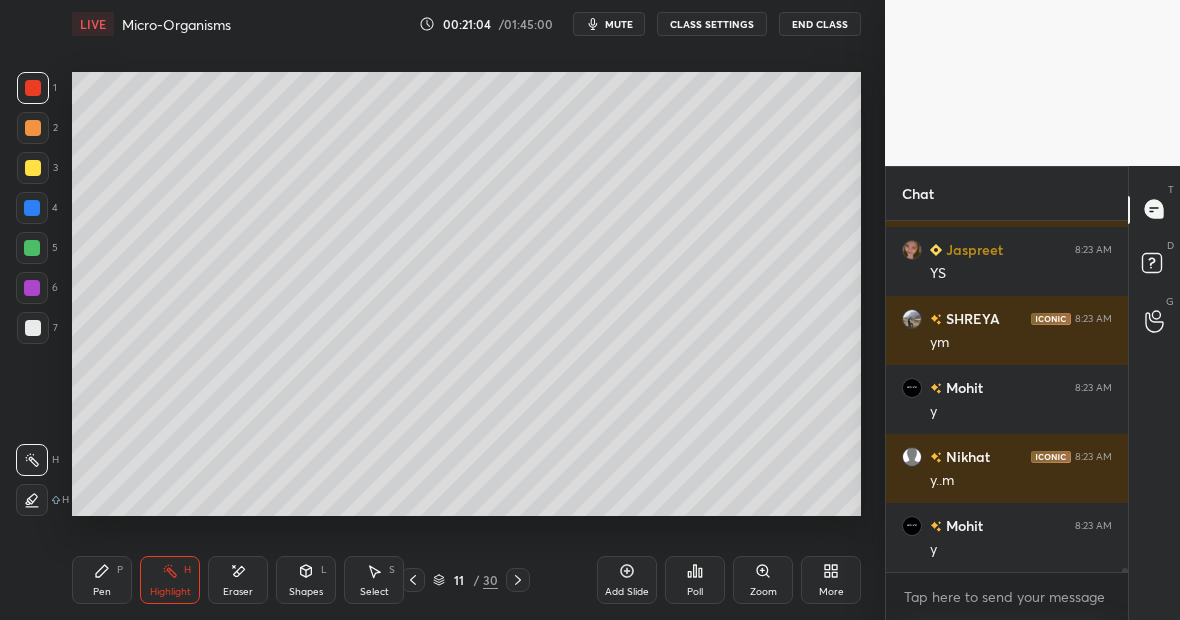 click at bounding box center (33, 328) 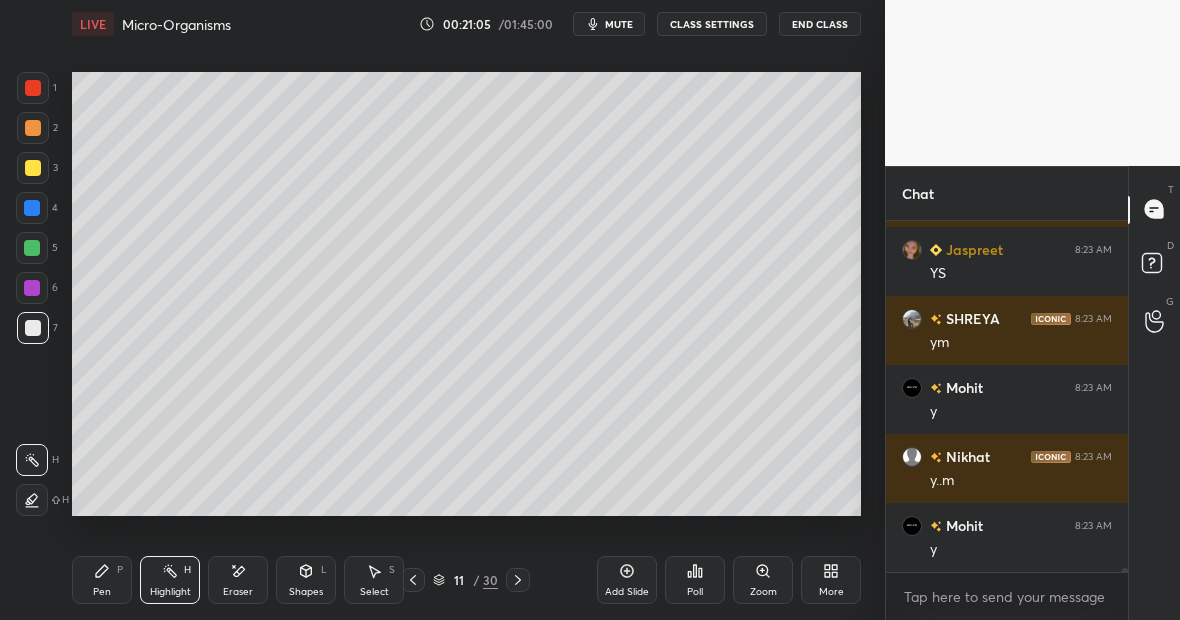 click at bounding box center (33, 88) 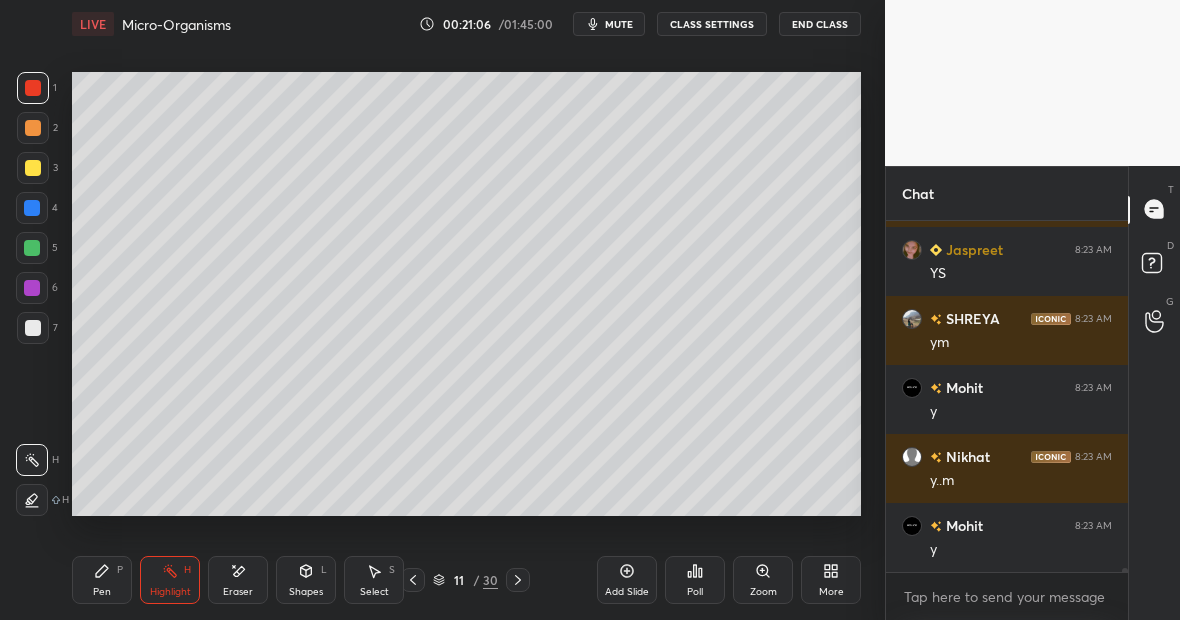 click on "Pen P" at bounding box center (102, 580) 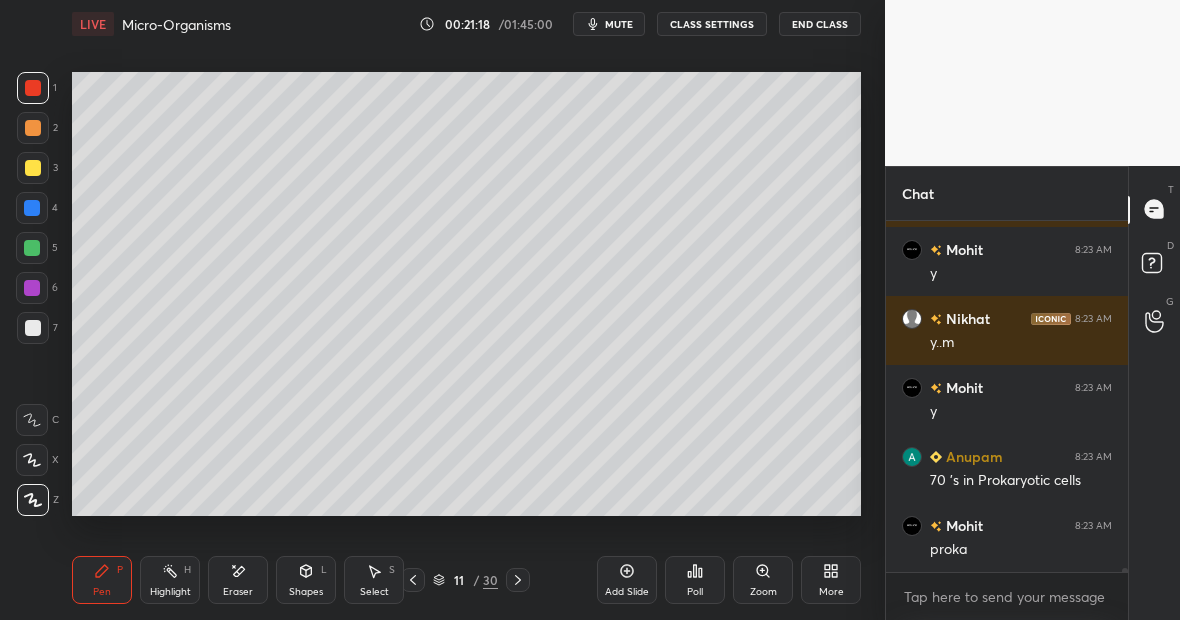 scroll, scrollTop: 28334, scrollLeft: 0, axis: vertical 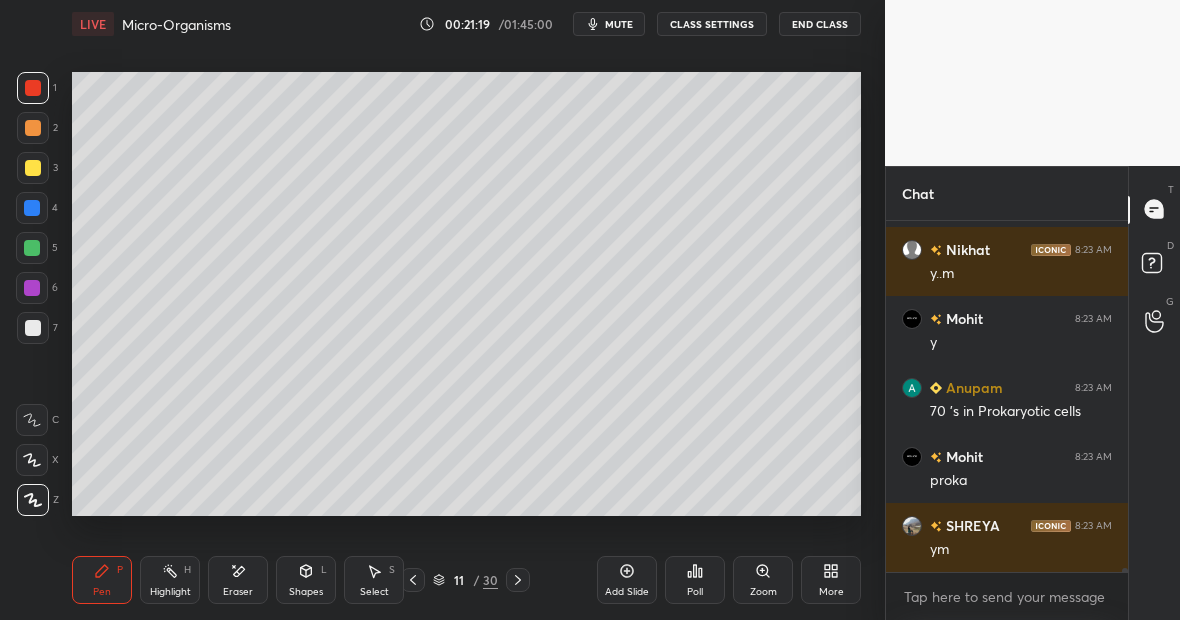 click at bounding box center [32, 208] 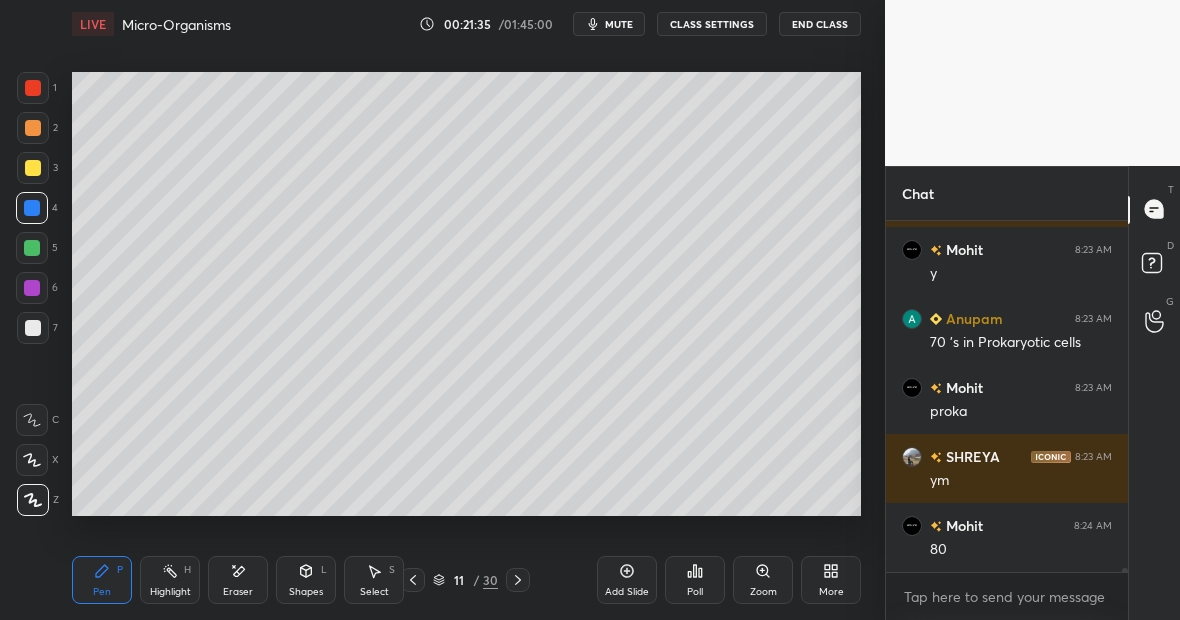 scroll, scrollTop: 28472, scrollLeft: 0, axis: vertical 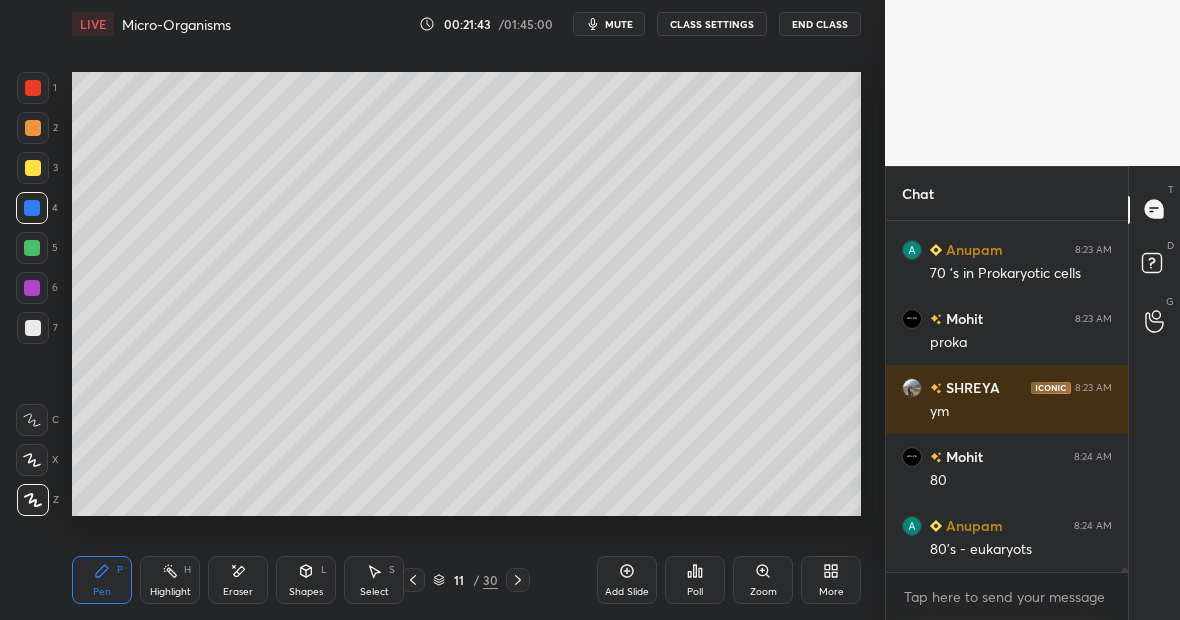click at bounding box center [33, 328] 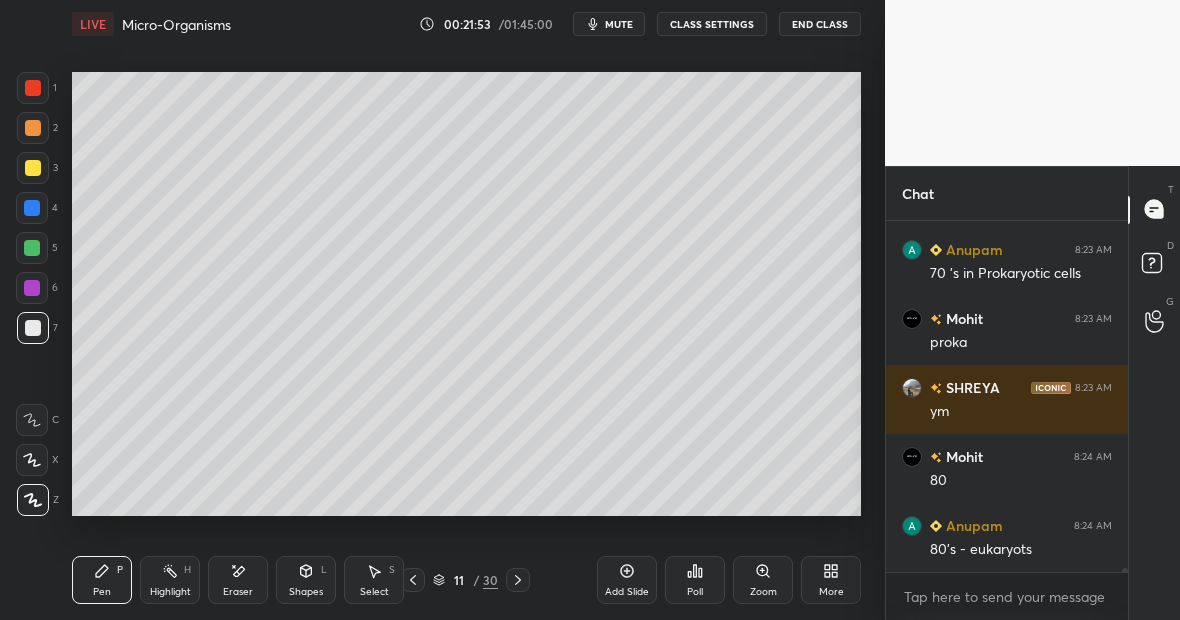 click on "Eraser" at bounding box center [238, 580] 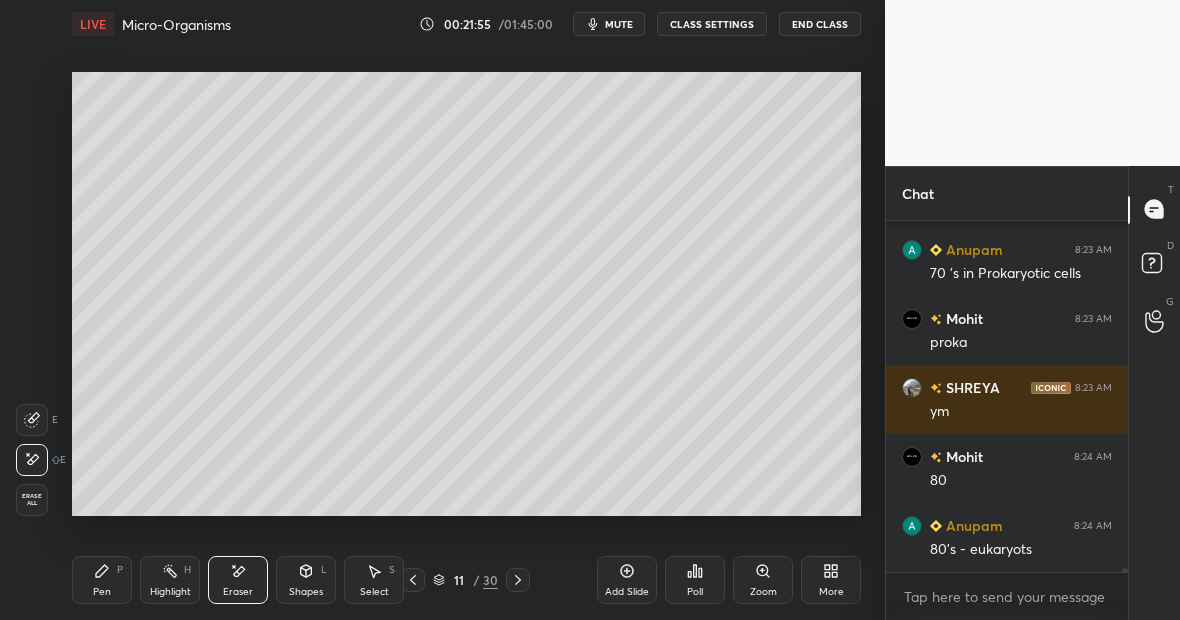scroll, scrollTop: 28559, scrollLeft: 0, axis: vertical 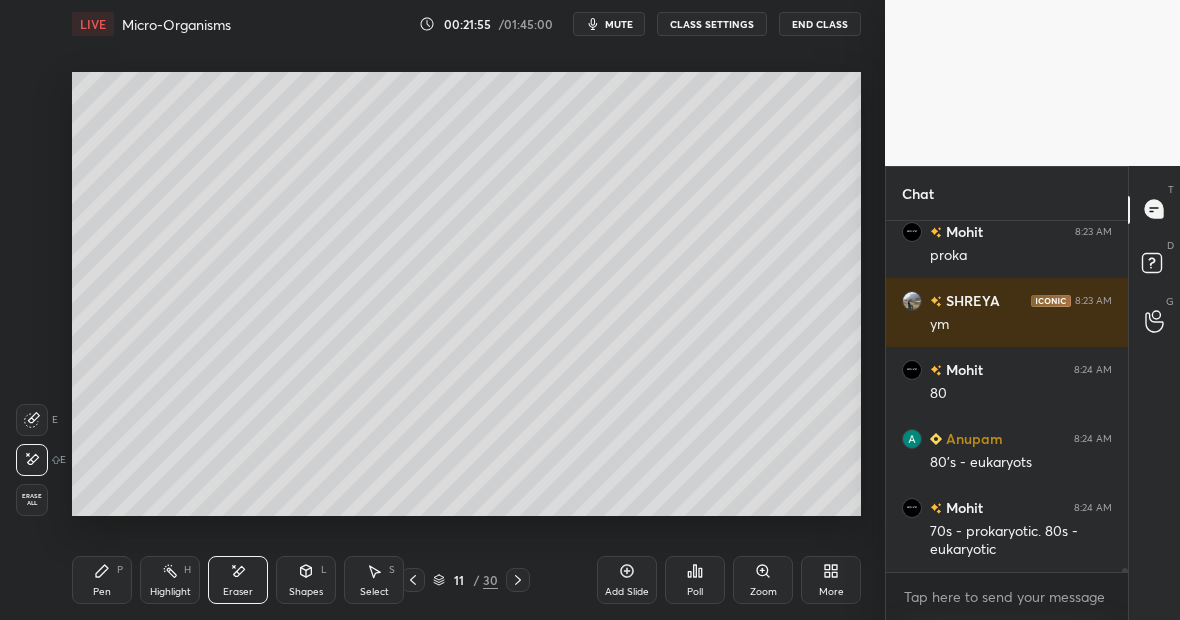 click on "Pen P" at bounding box center (102, 580) 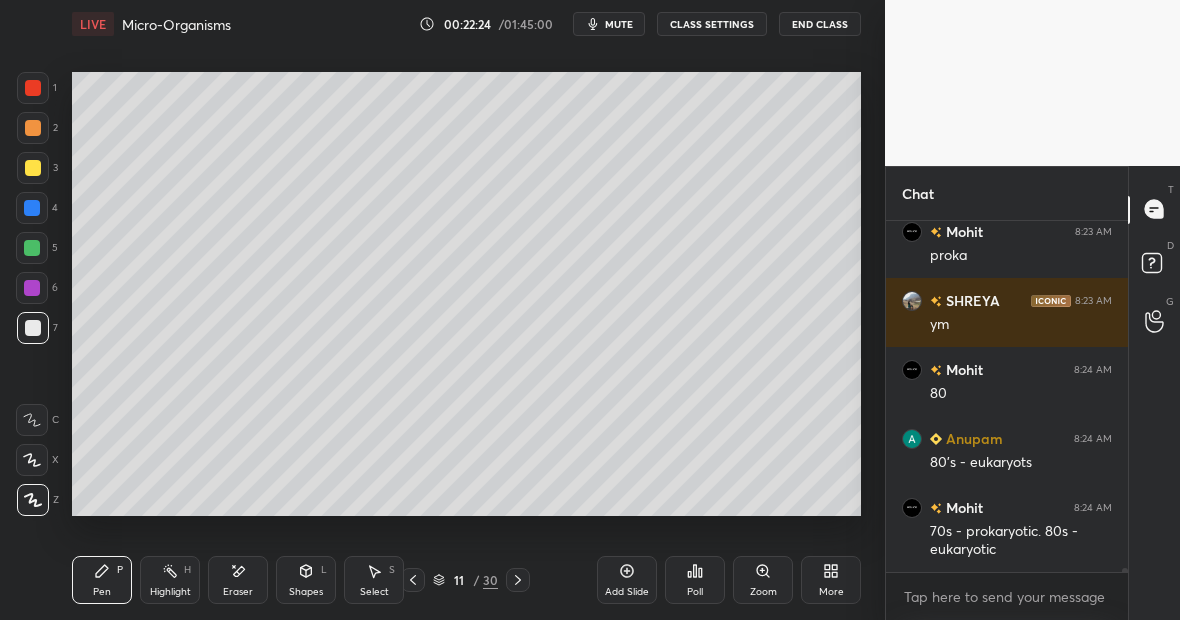 click on "Highlight H" at bounding box center (170, 580) 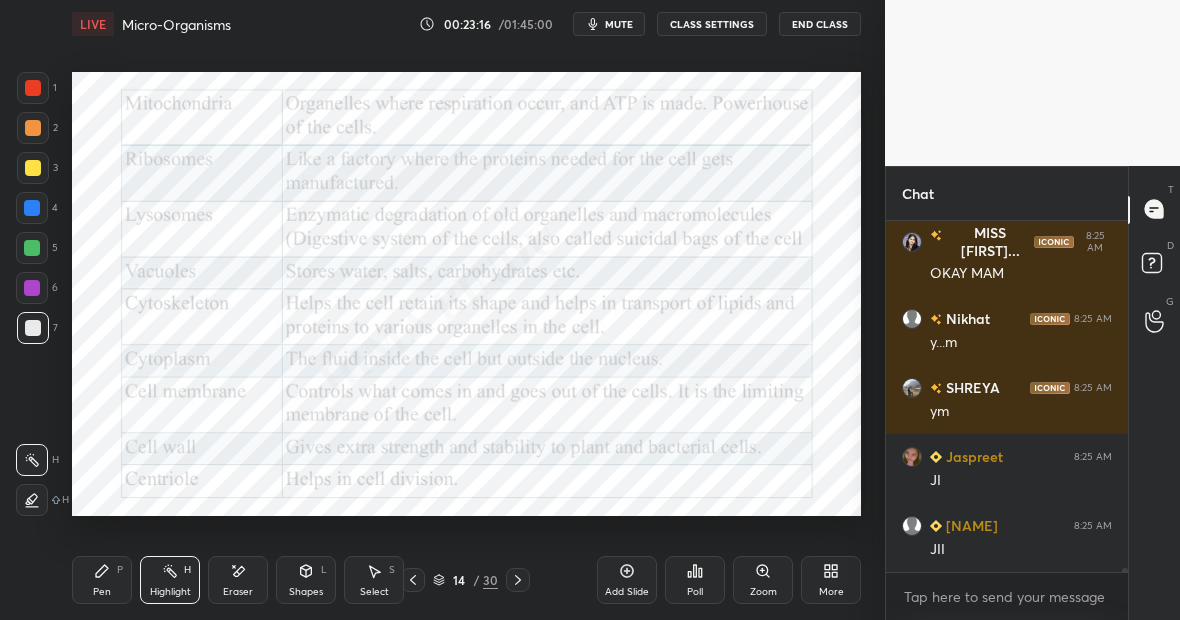 scroll, scrollTop: 29284, scrollLeft: 0, axis: vertical 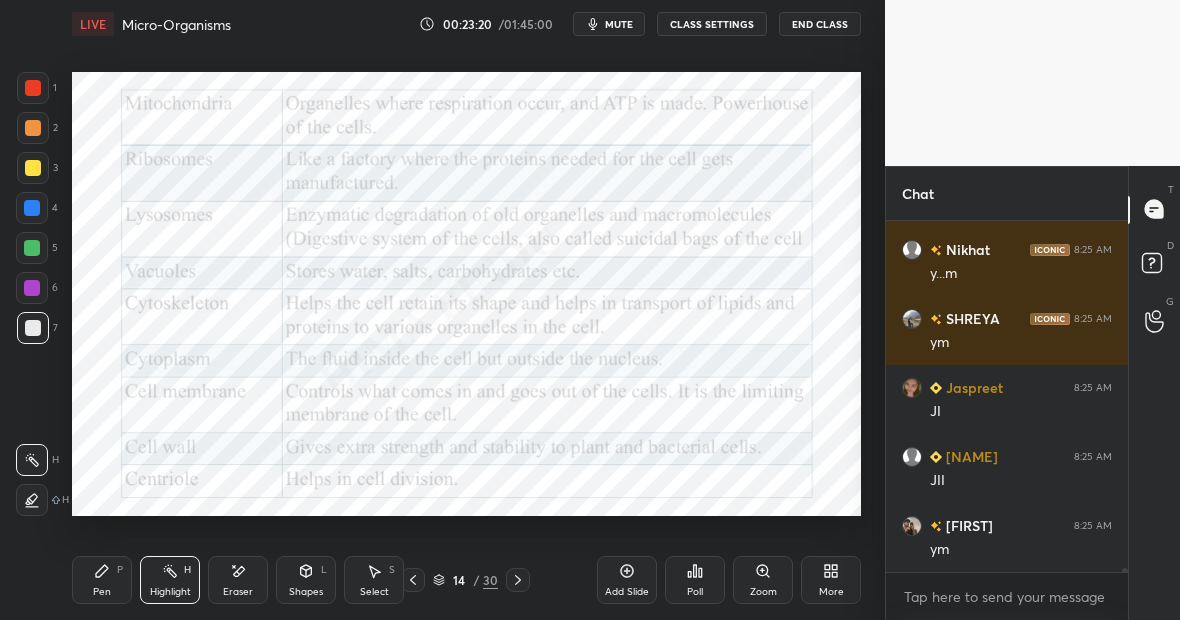click 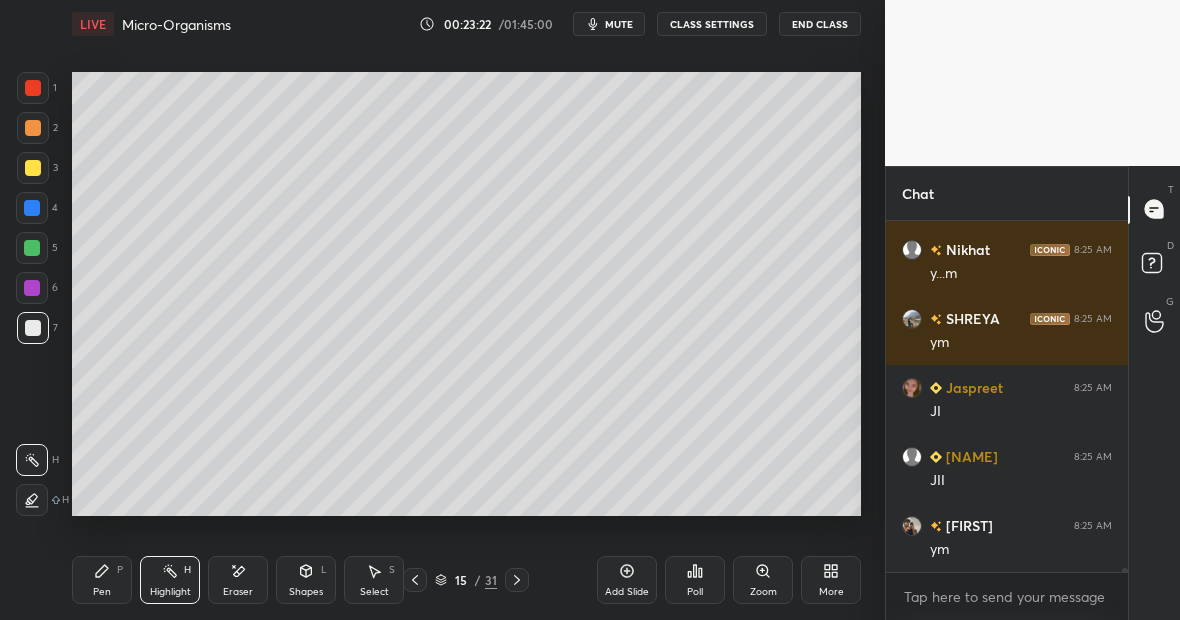 click at bounding box center [33, 168] 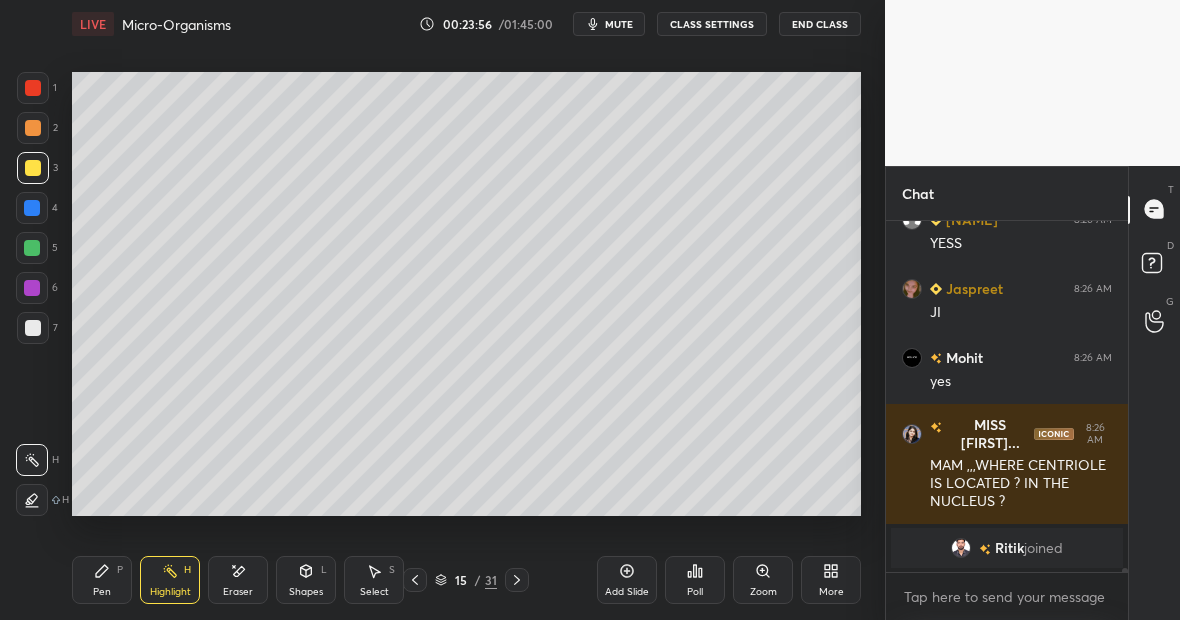 scroll, scrollTop: 28489, scrollLeft: 0, axis: vertical 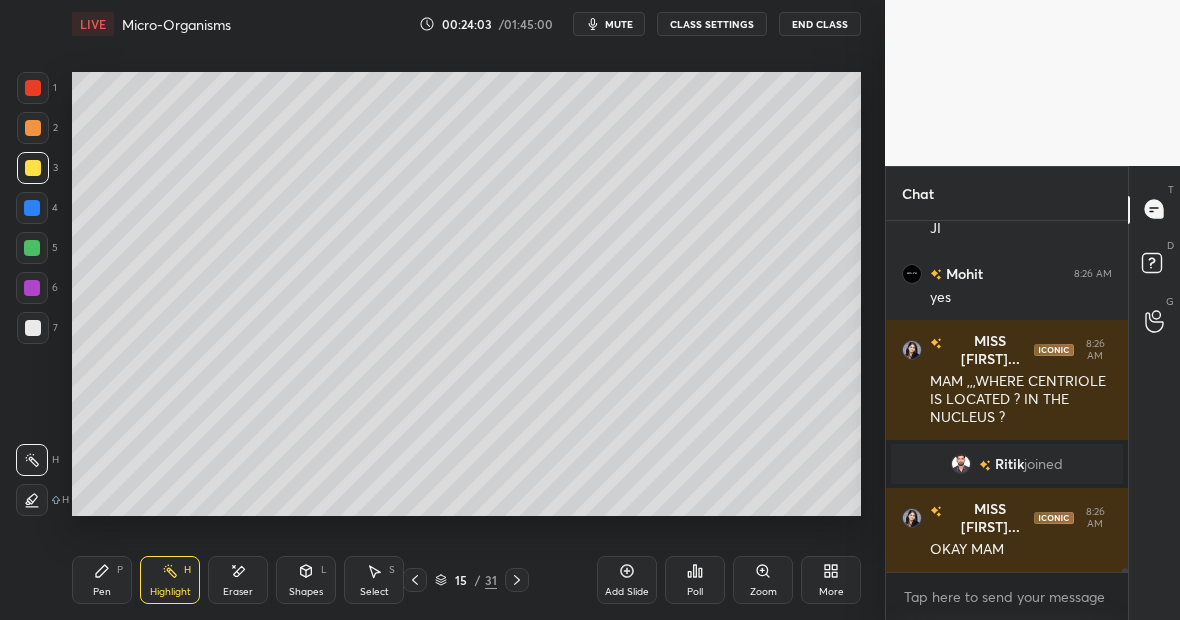 click at bounding box center [33, 168] 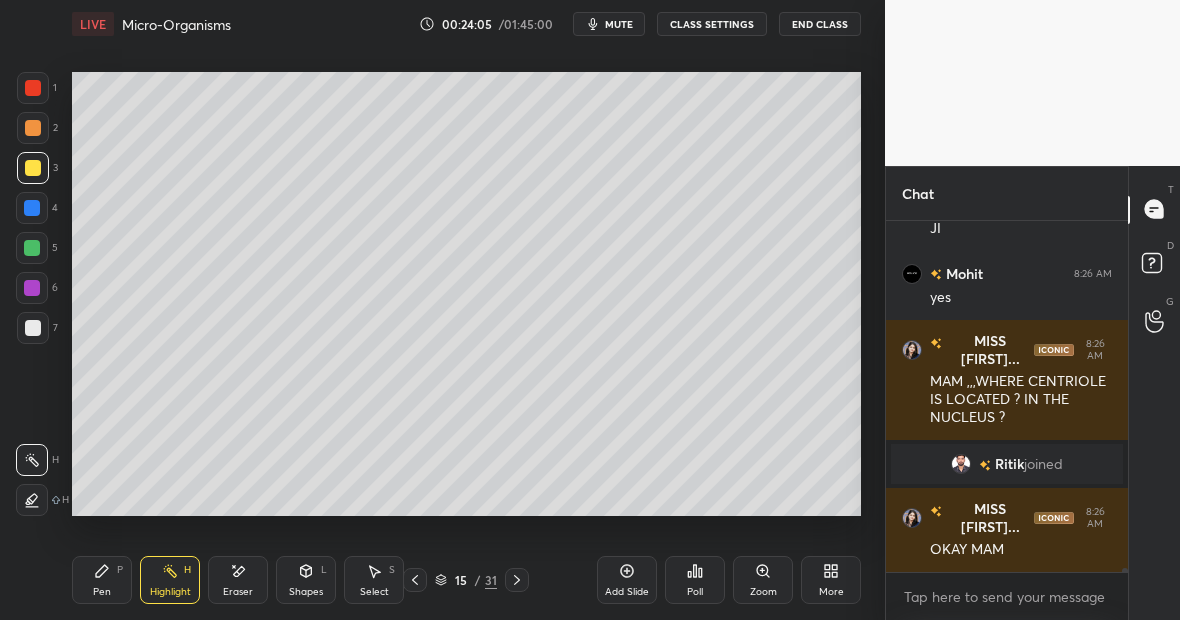 click on "Pen P" at bounding box center [102, 580] 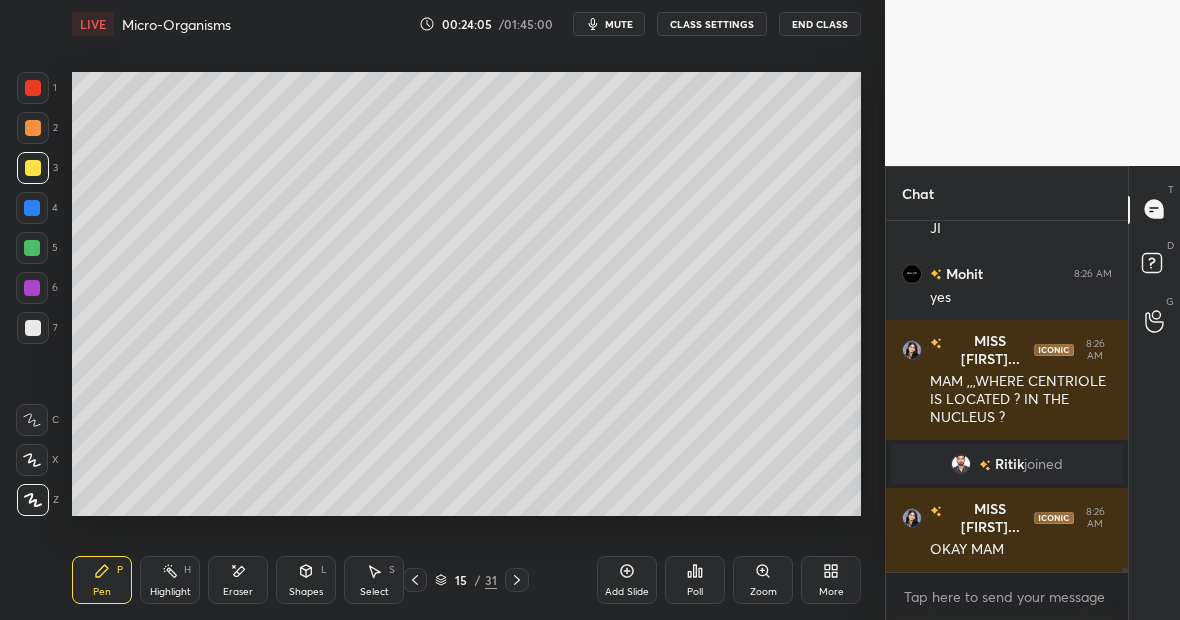 scroll, scrollTop: 28558, scrollLeft: 0, axis: vertical 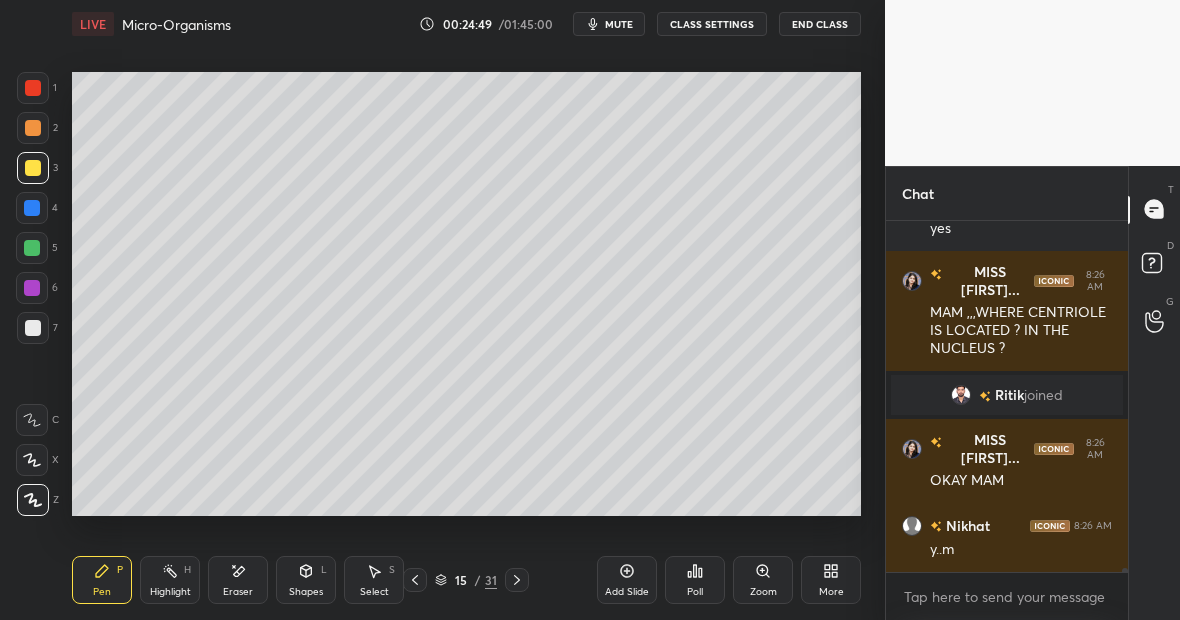 click on "Eraser" at bounding box center [238, 580] 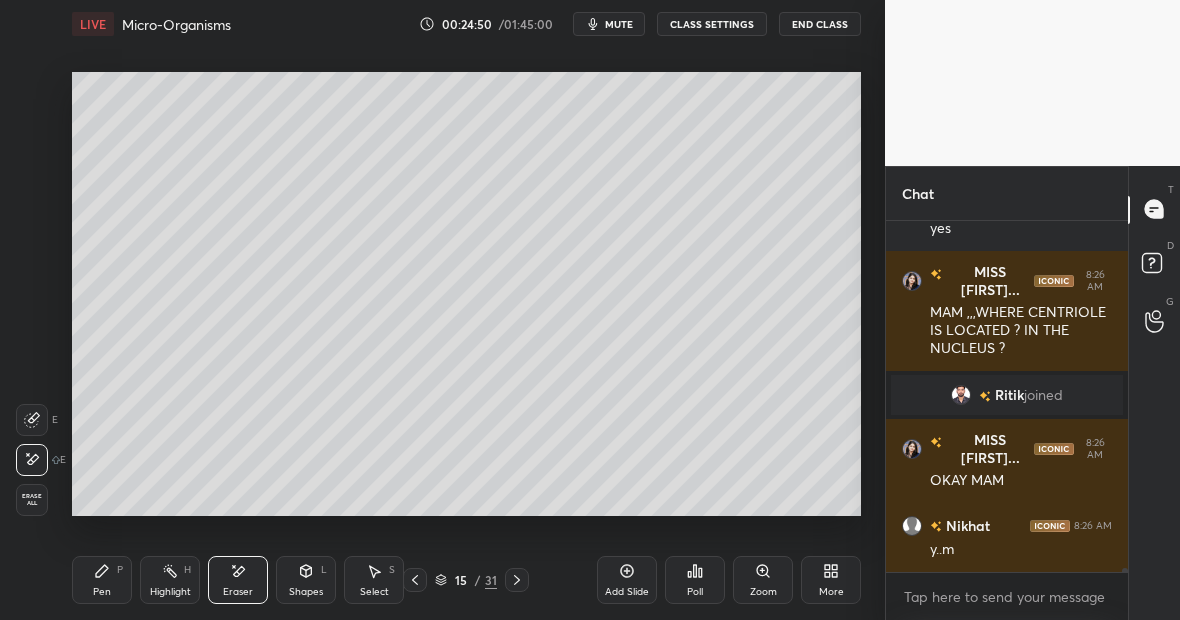 click 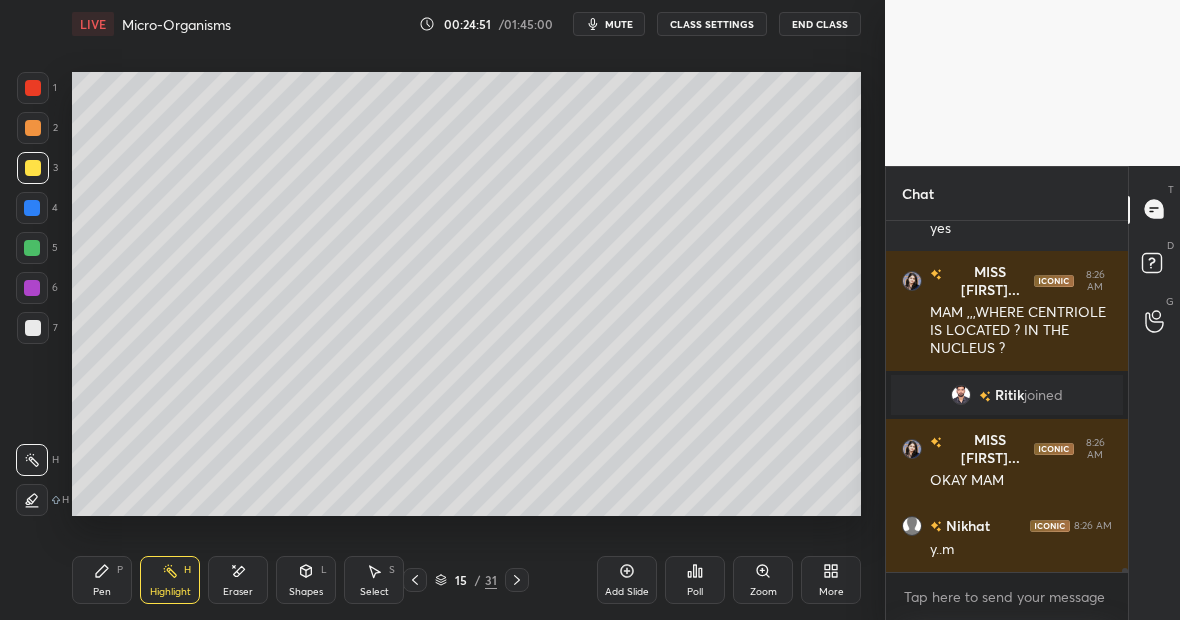 click on "Pen P" at bounding box center (102, 580) 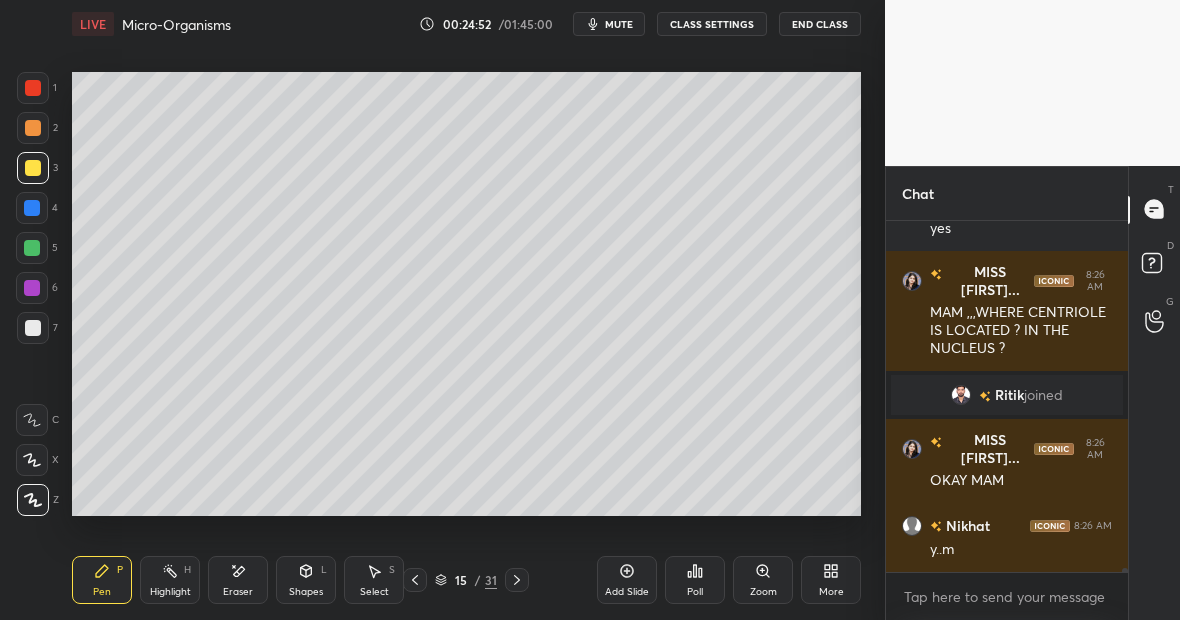 click on "Eraser" at bounding box center [238, 580] 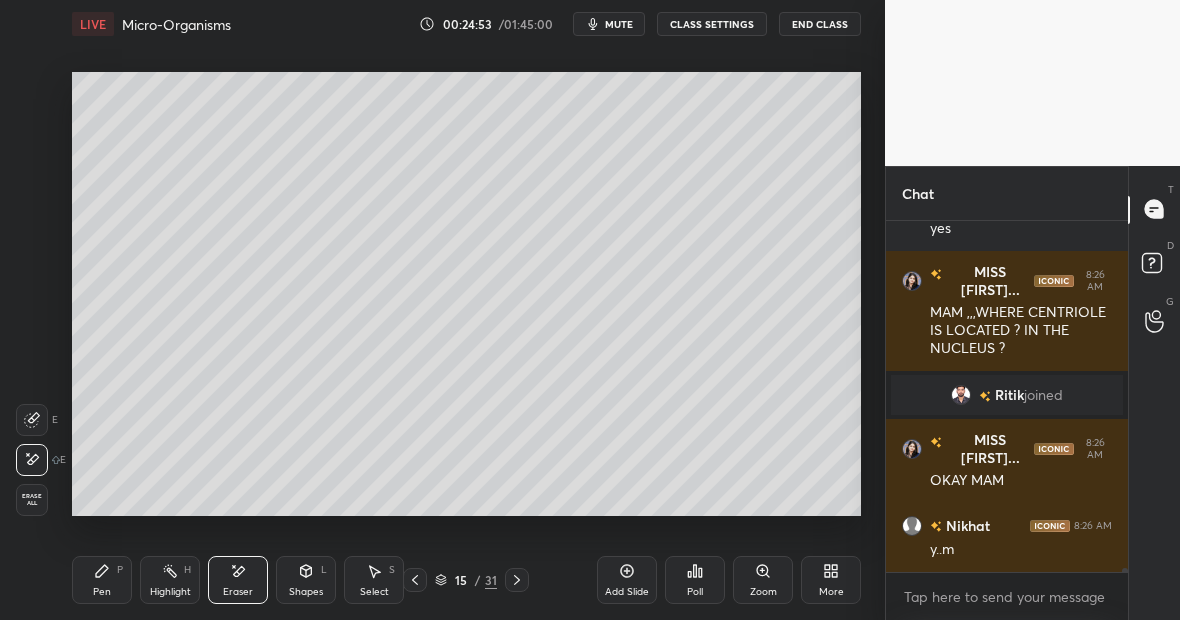 click 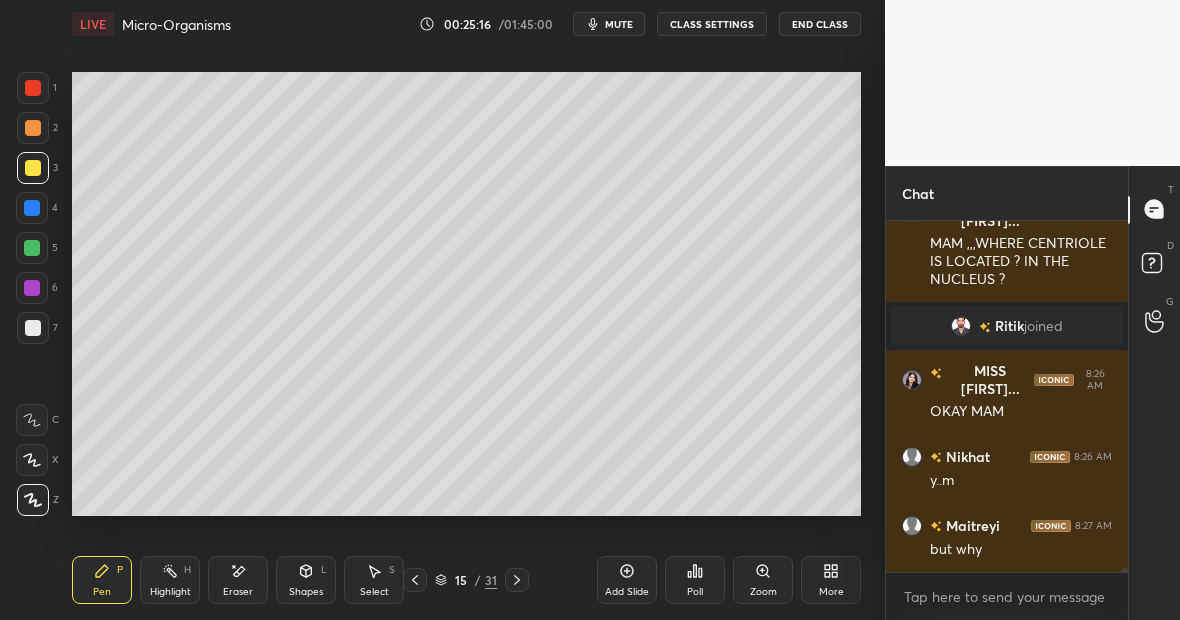 scroll, scrollTop: 28696, scrollLeft: 0, axis: vertical 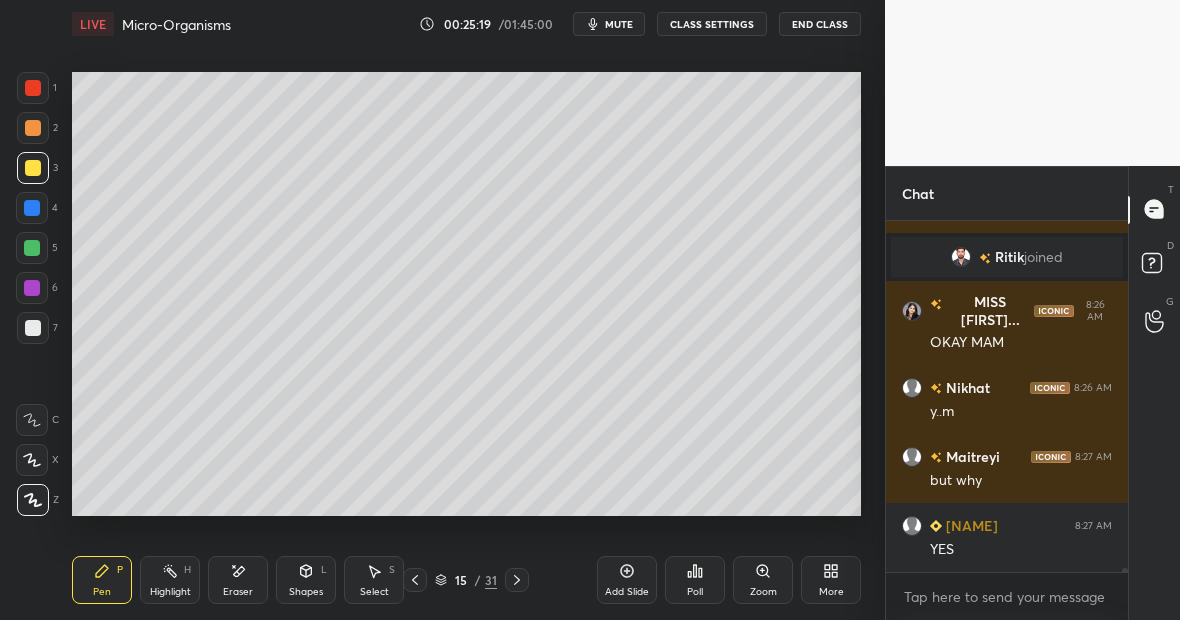 click at bounding box center [33, 88] 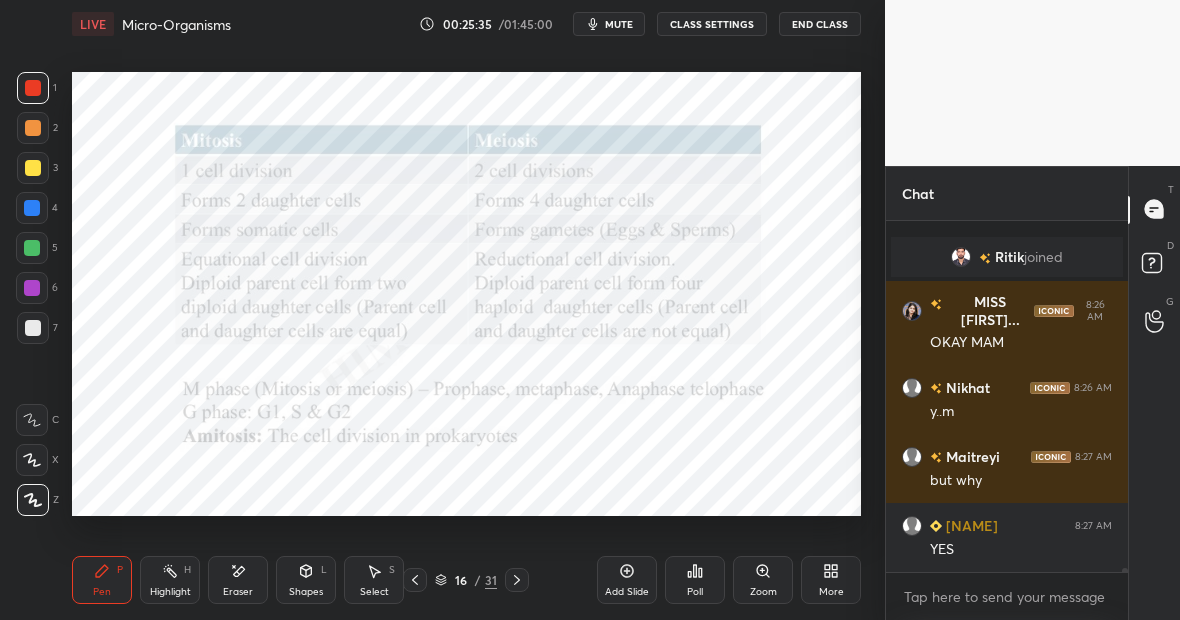 scroll, scrollTop: 28765, scrollLeft: 0, axis: vertical 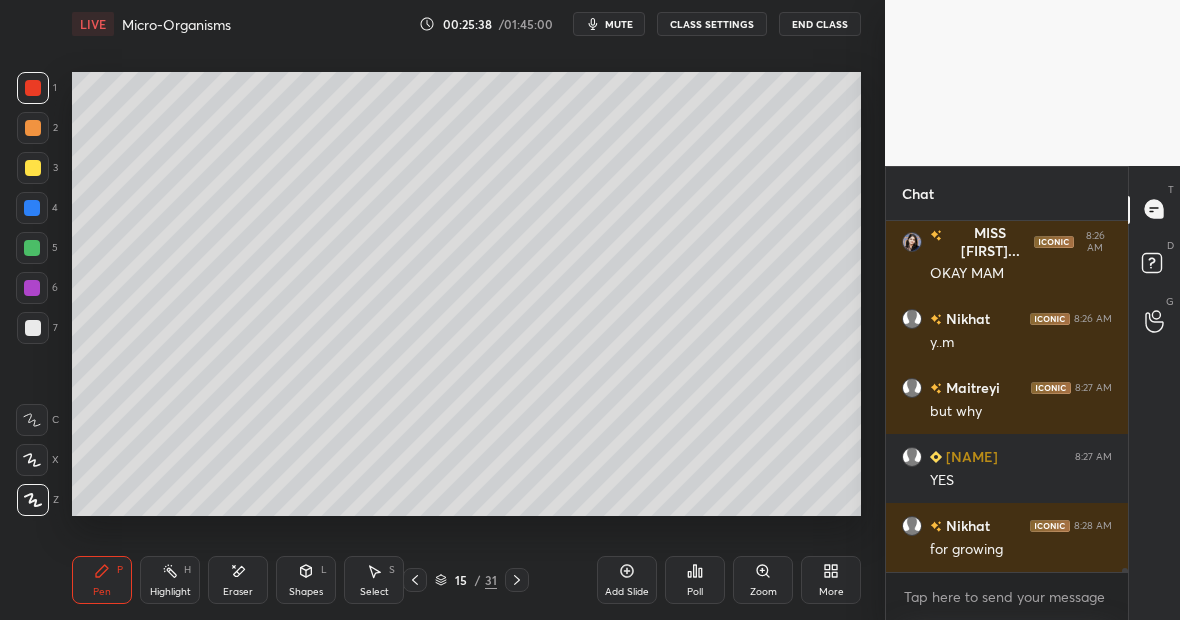 click 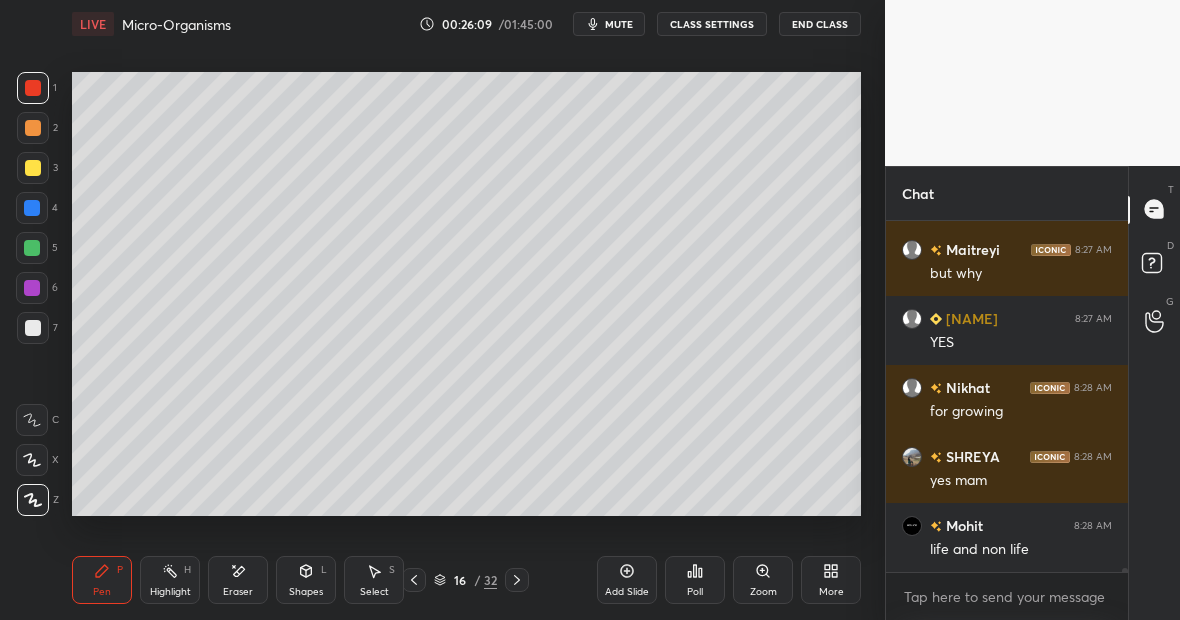 scroll, scrollTop: 28972, scrollLeft: 0, axis: vertical 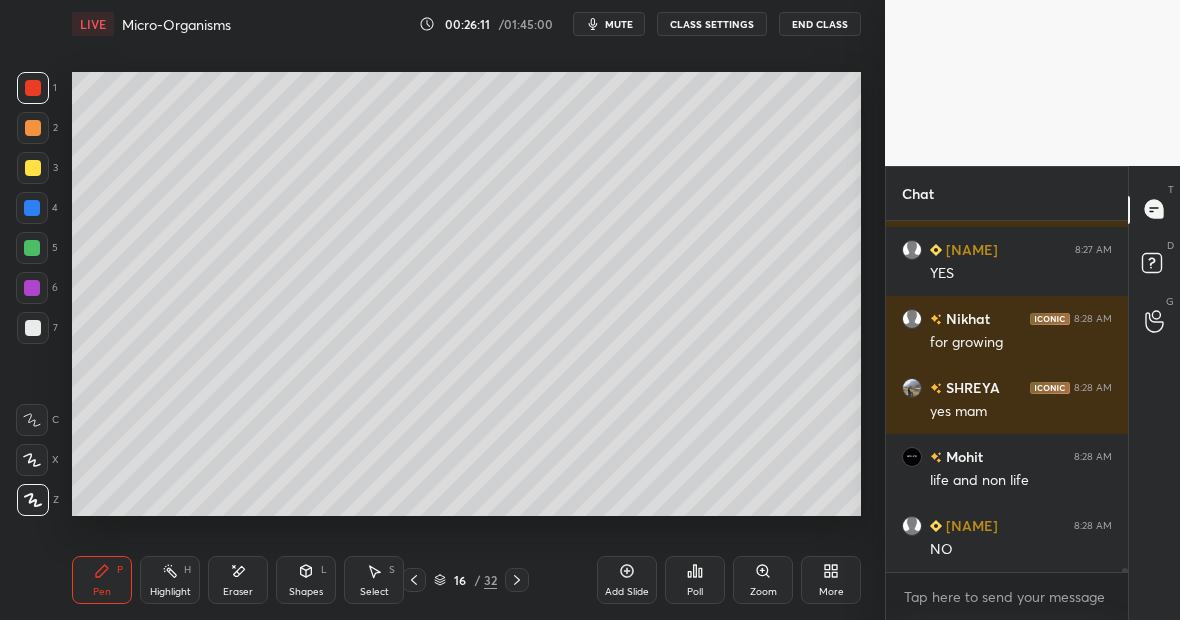 click at bounding box center (33, 168) 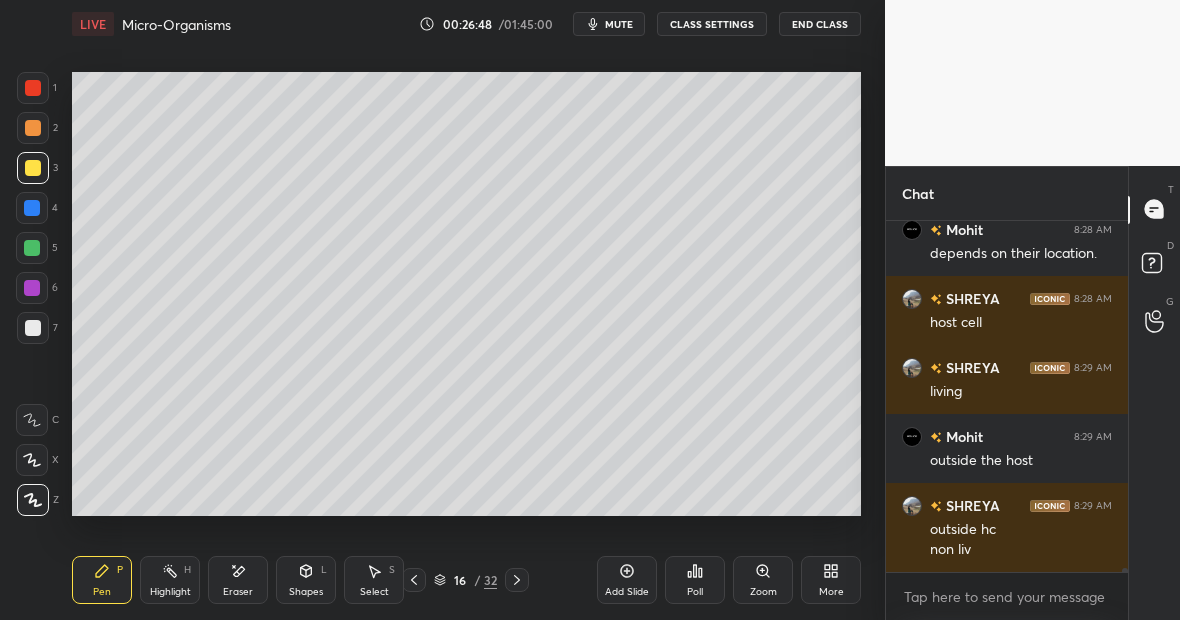scroll, scrollTop: 29406, scrollLeft: 0, axis: vertical 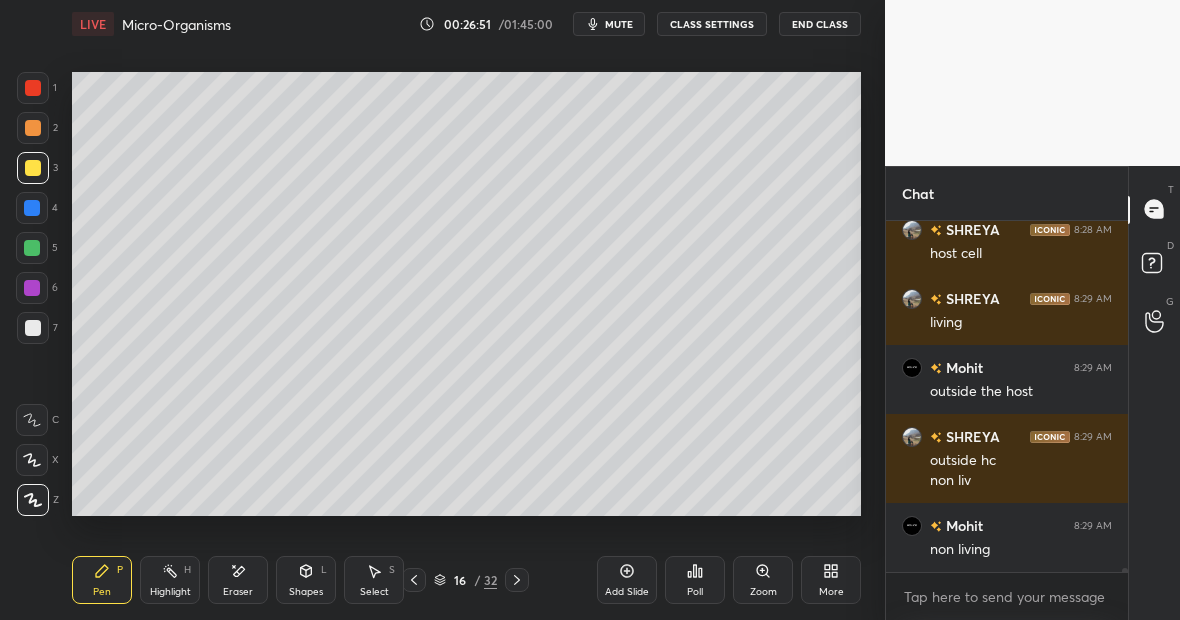 click at bounding box center [33, 88] 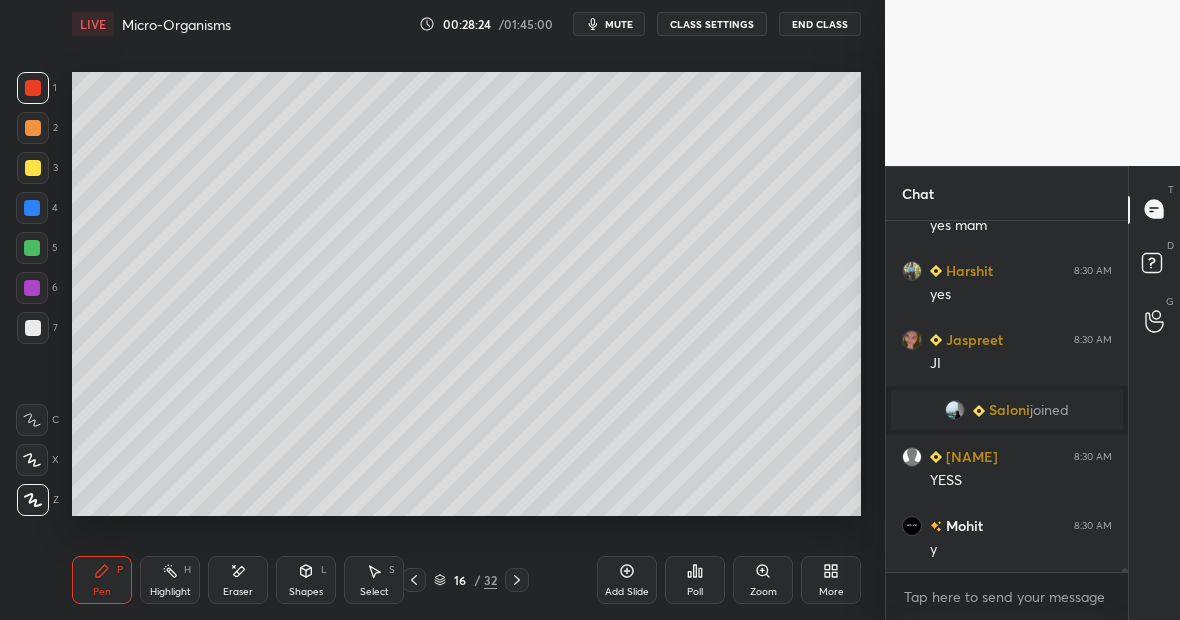 scroll, scrollTop: 29549, scrollLeft: 0, axis: vertical 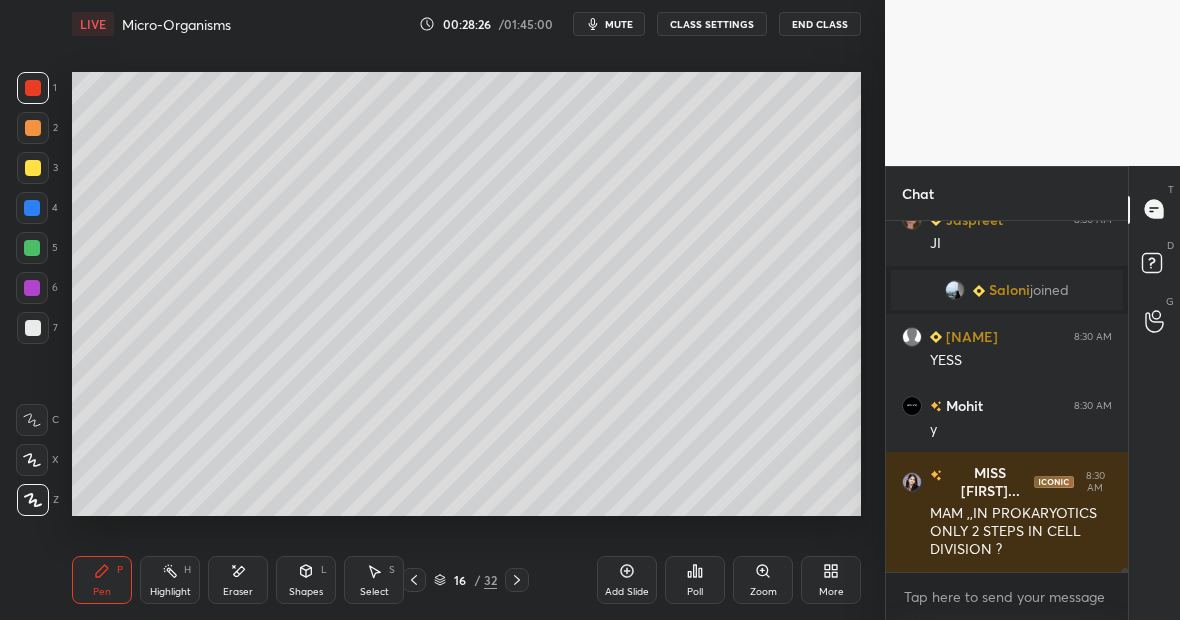 click on "Highlight" at bounding box center [170, 592] 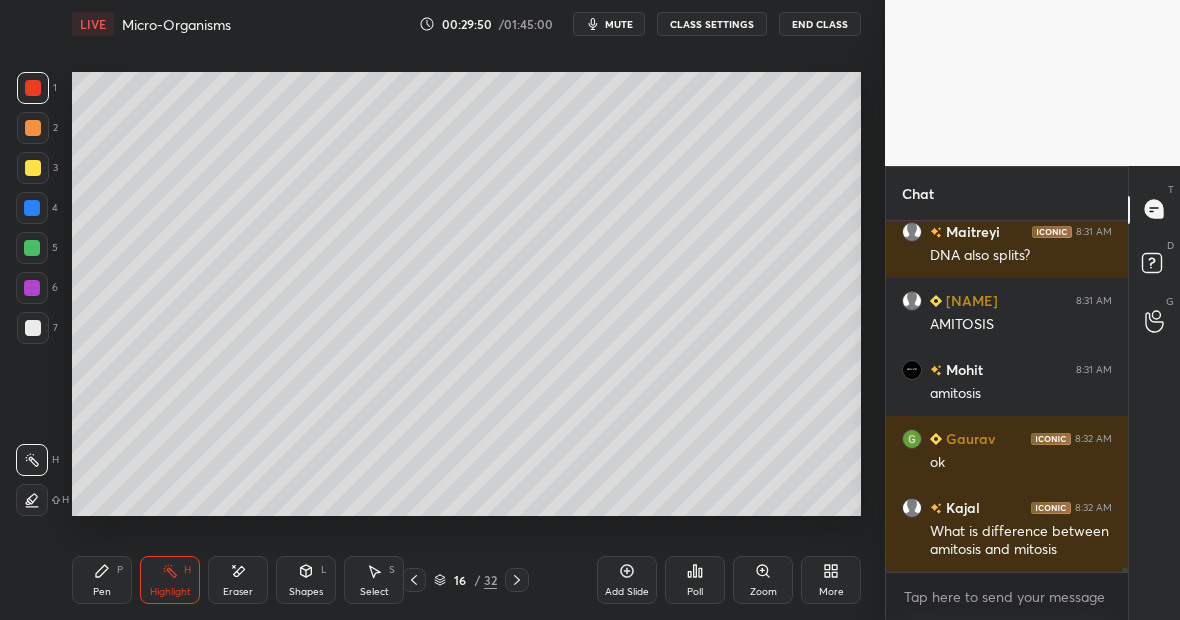 scroll, scrollTop: 30272, scrollLeft: 0, axis: vertical 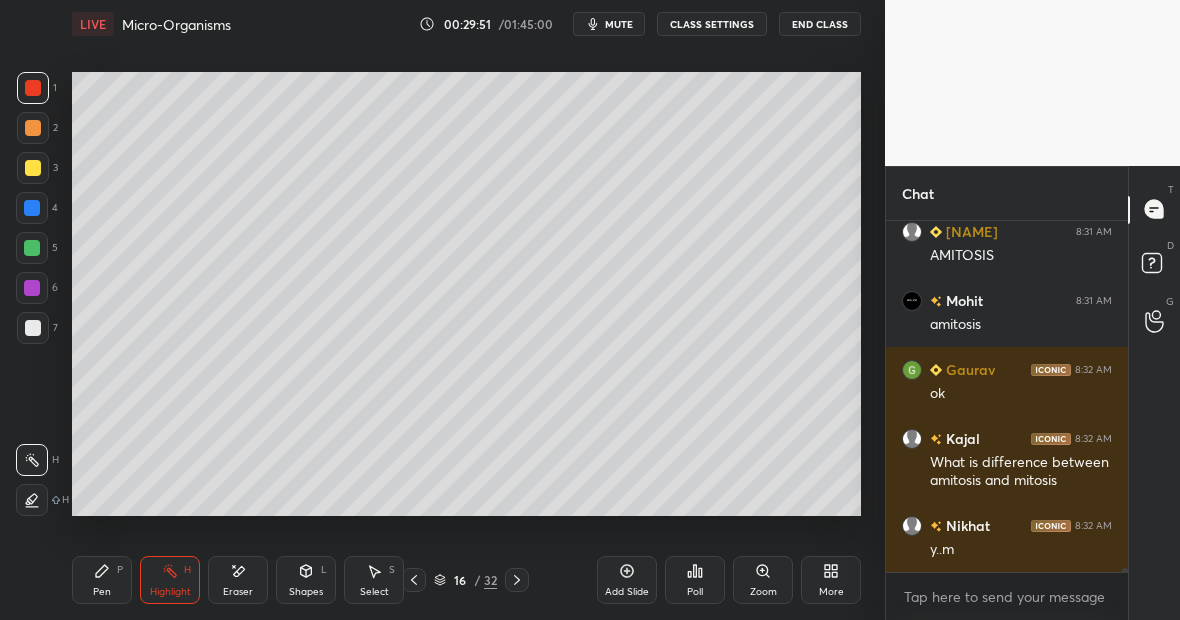 click 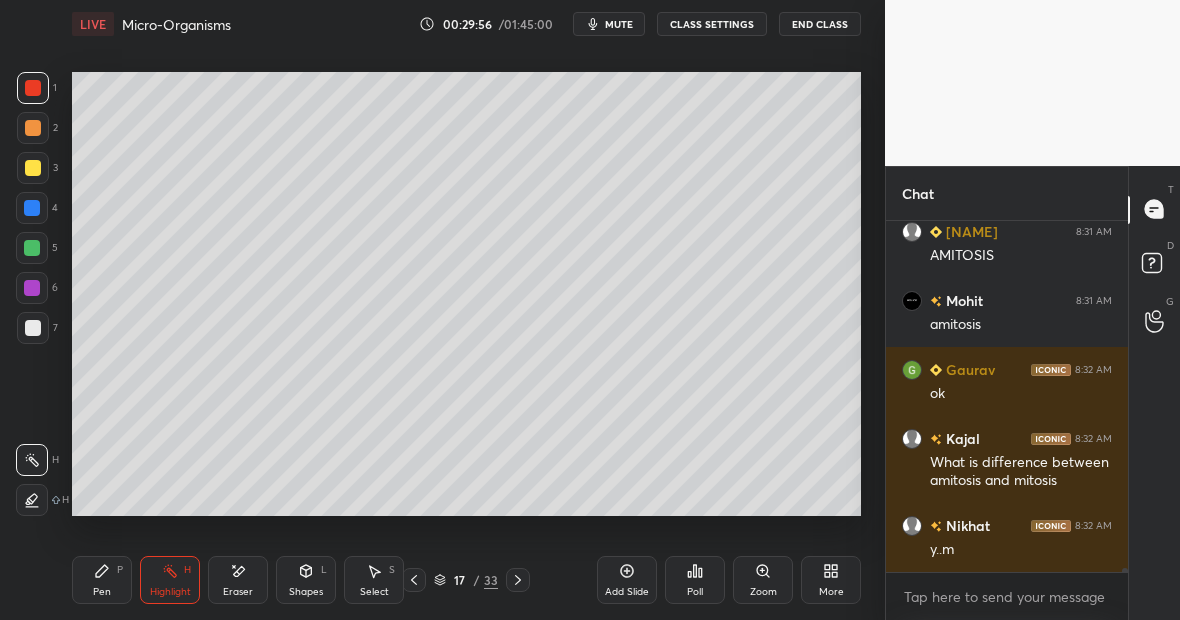 click at bounding box center [33, 168] 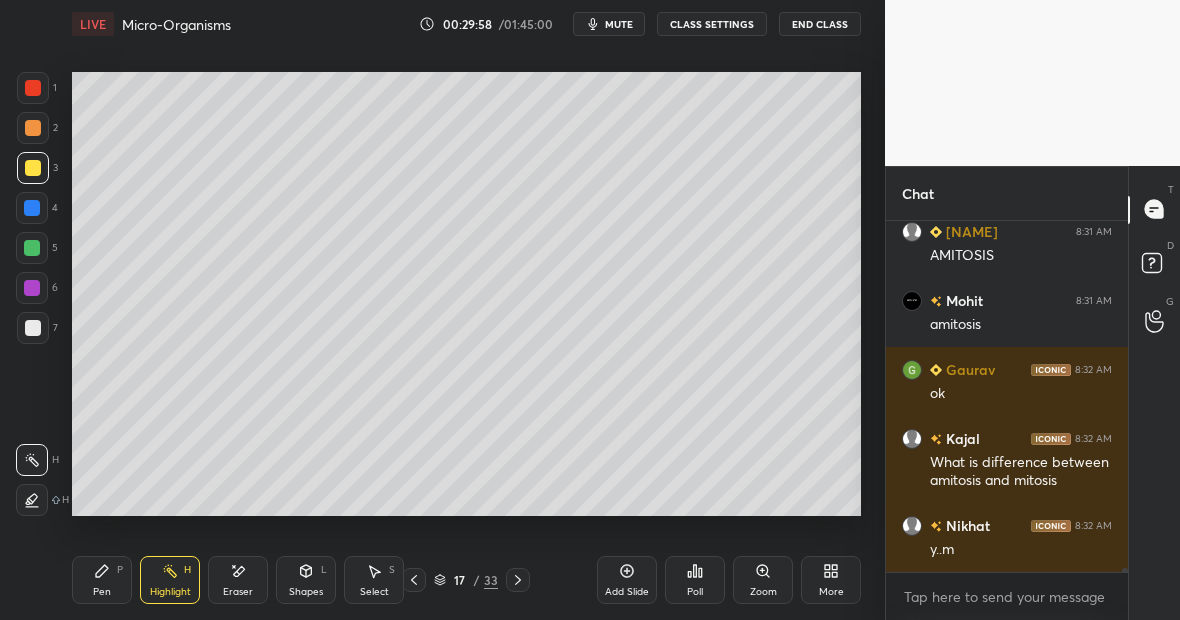 scroll, scrollTop: 30341, scrollLeft: 0, axis: vertical 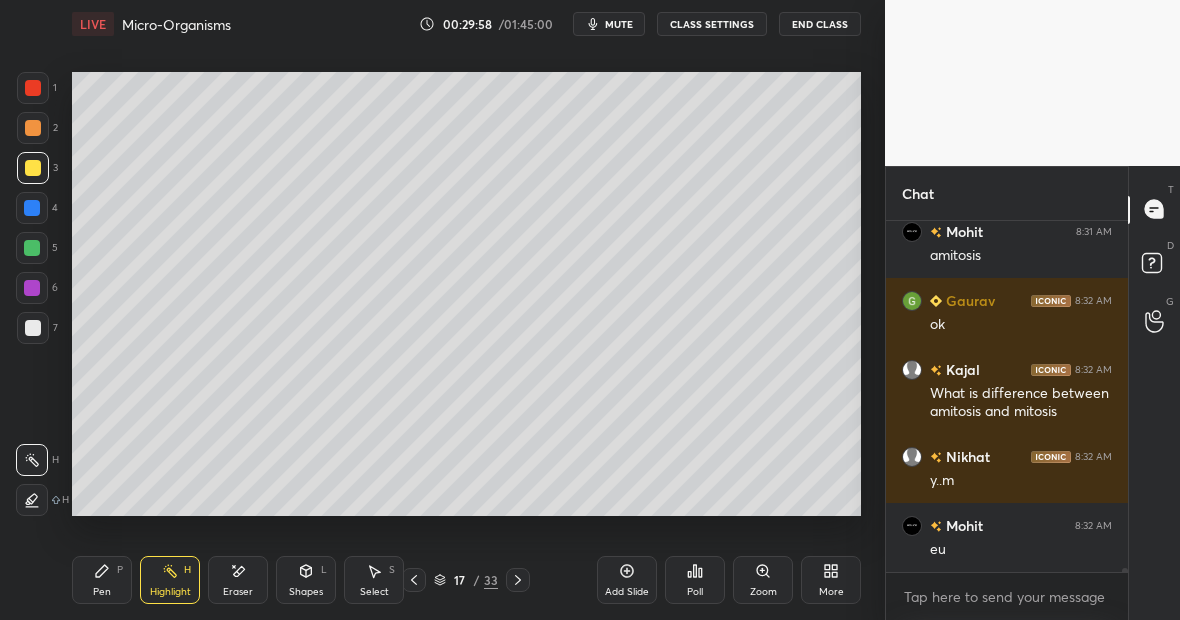 click on "Pen P Highlight H Eraser Shapes L Select S 17 / 33 Add Slide Poll Zoom More" at bounding box center (466, 580) 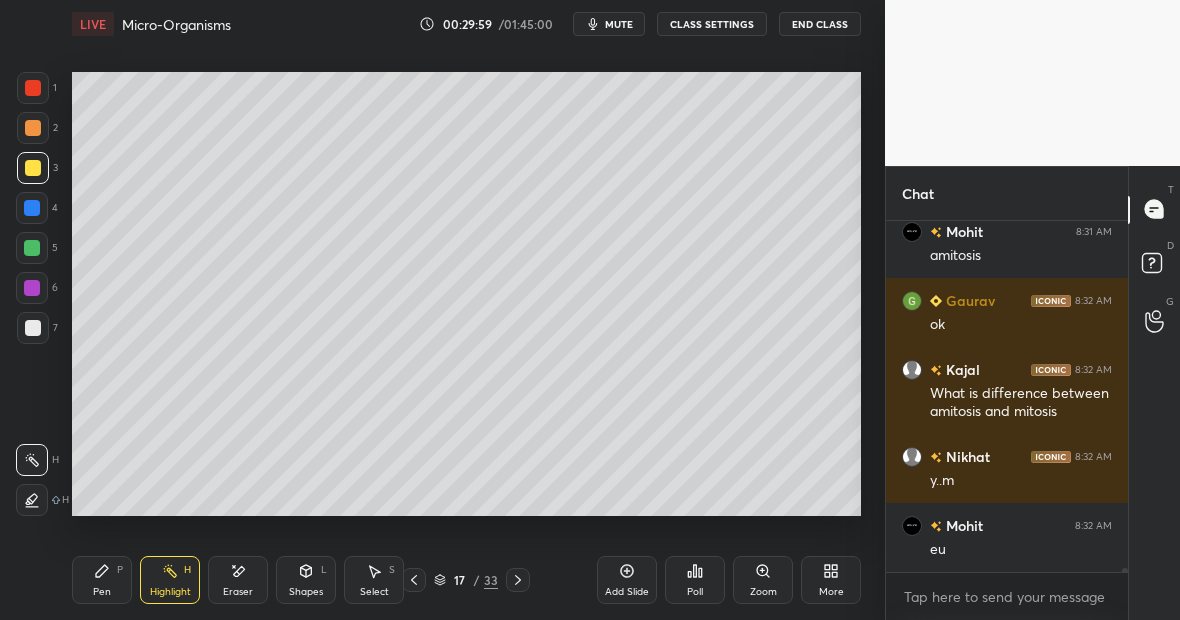 click 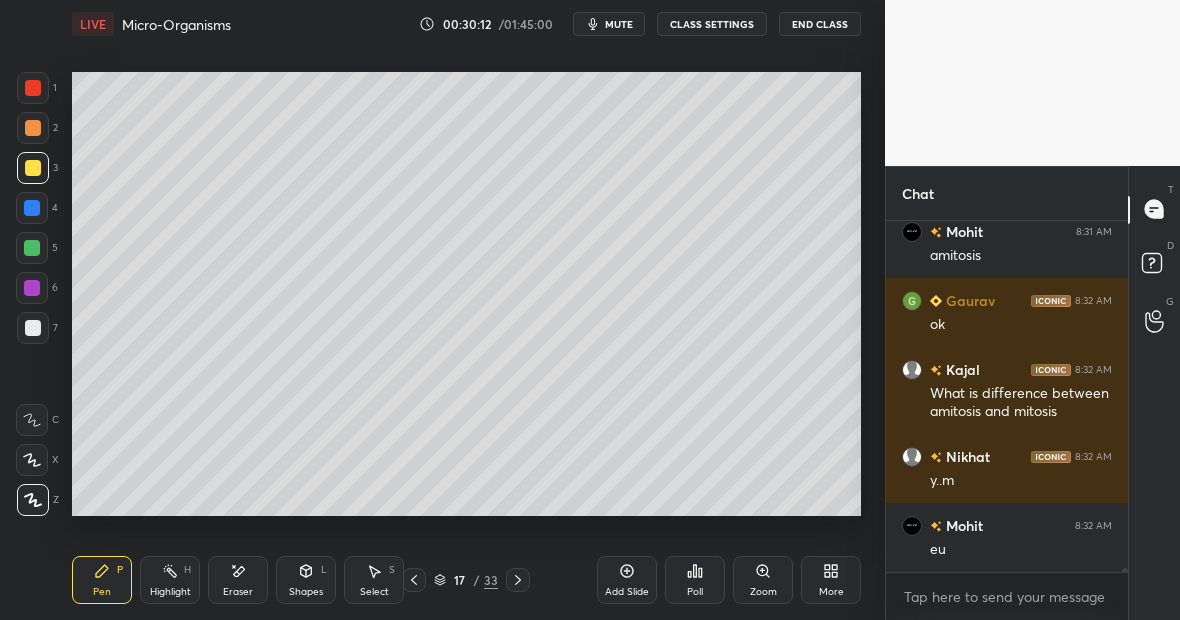 click at bounding box center (33, 88) 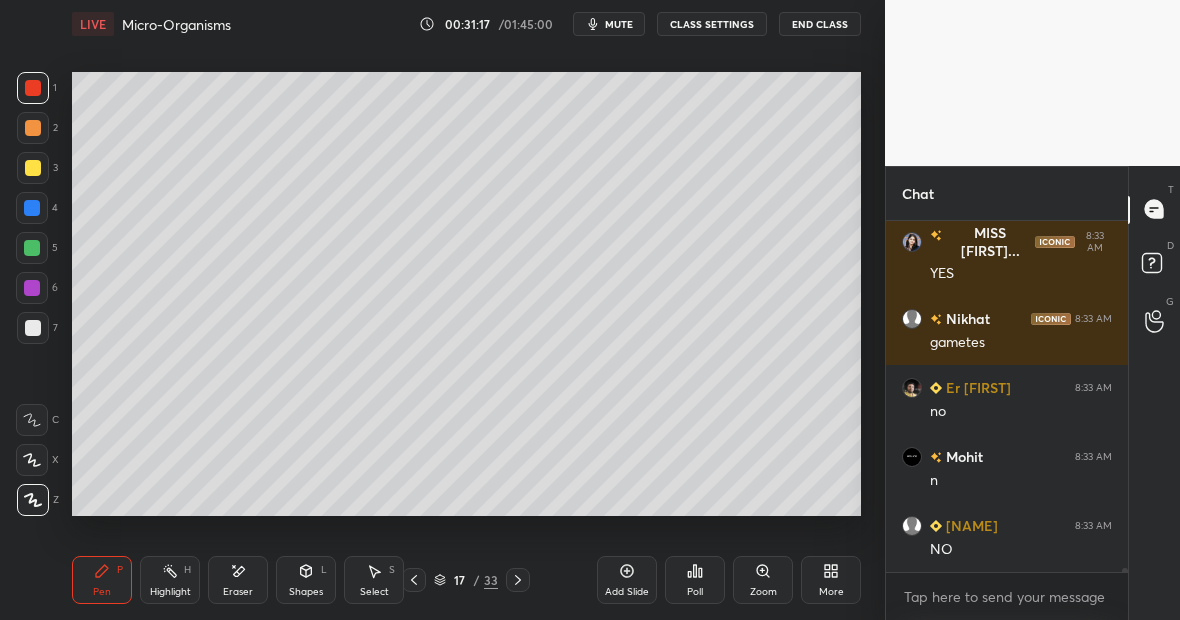 scroll, scrollTop: 31135, scrollLeft: 0, axis: vertical 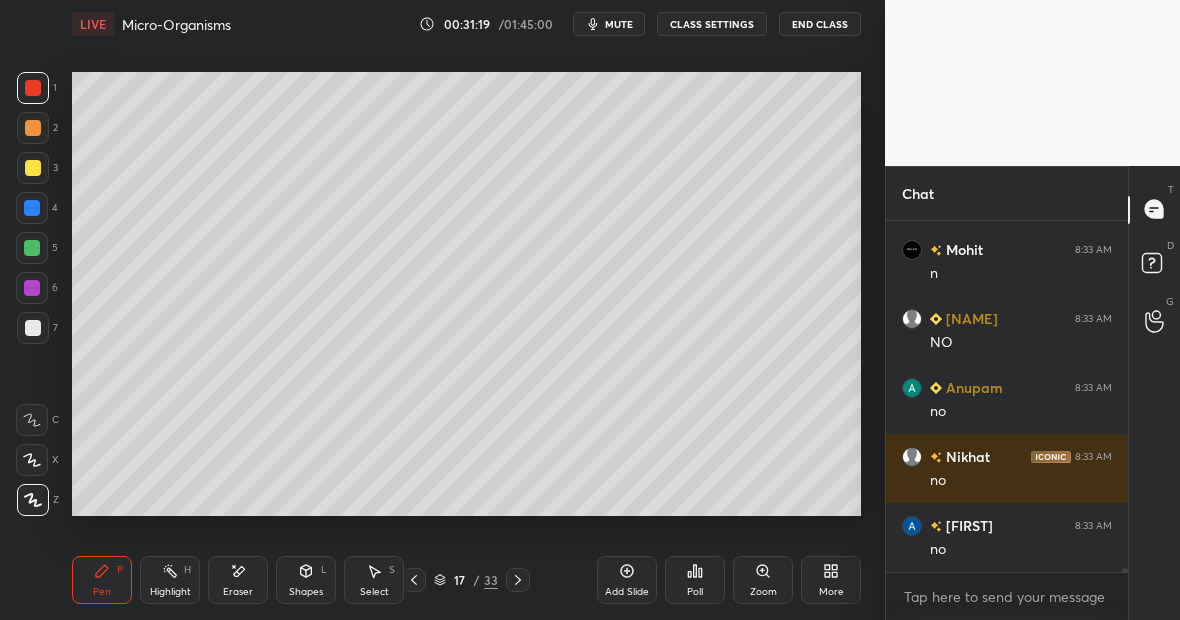 click at bounding box center (33, 328) 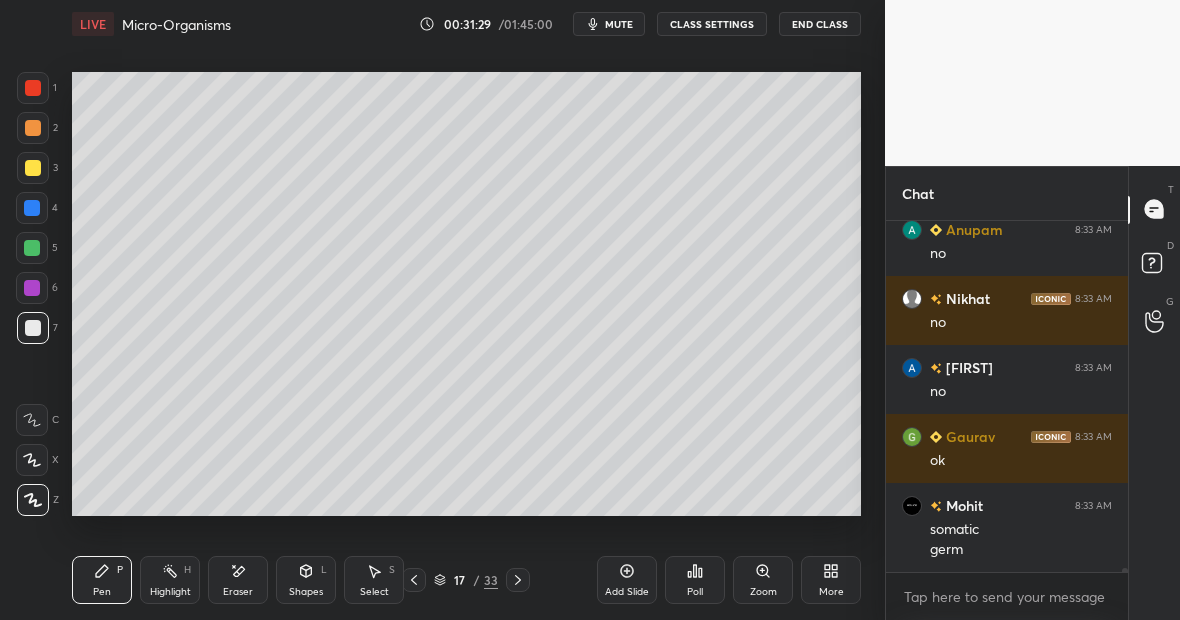 scroll, scrollTop: 31341, scrollLeft: 0, axis: vertical 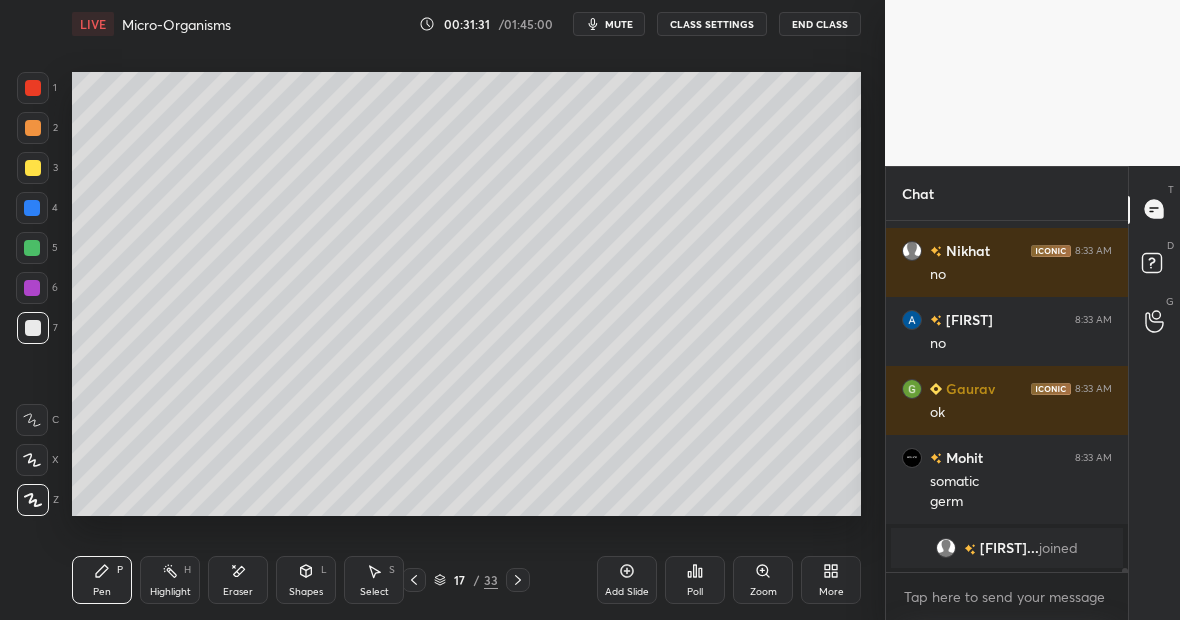click 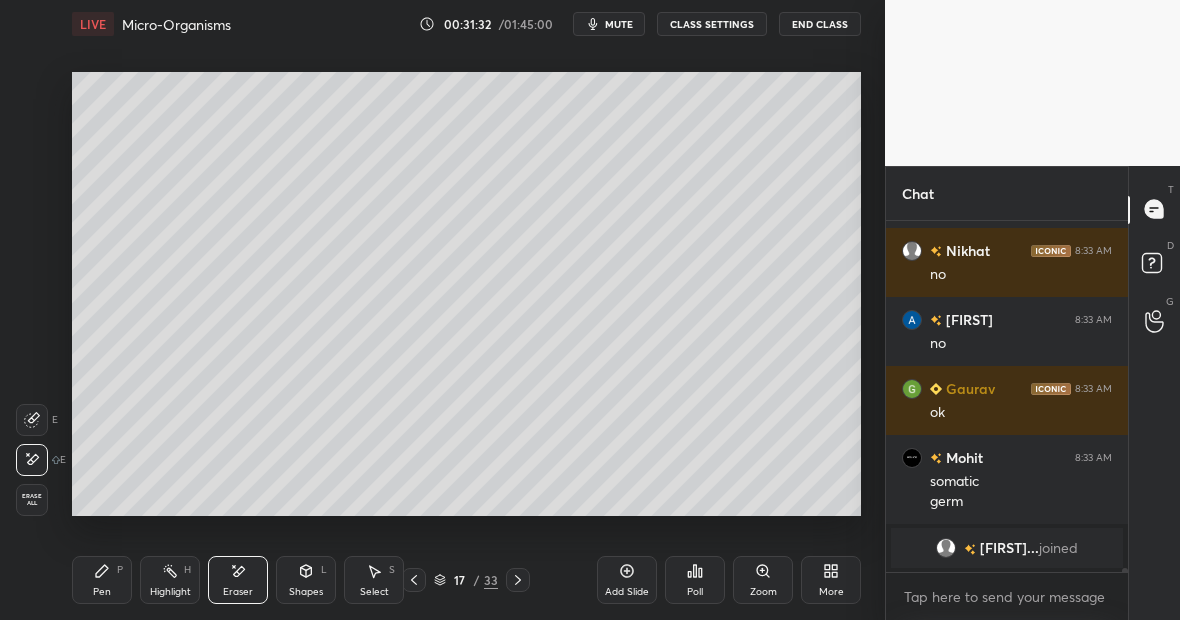 click on "P" at bounding box center [120, 570] 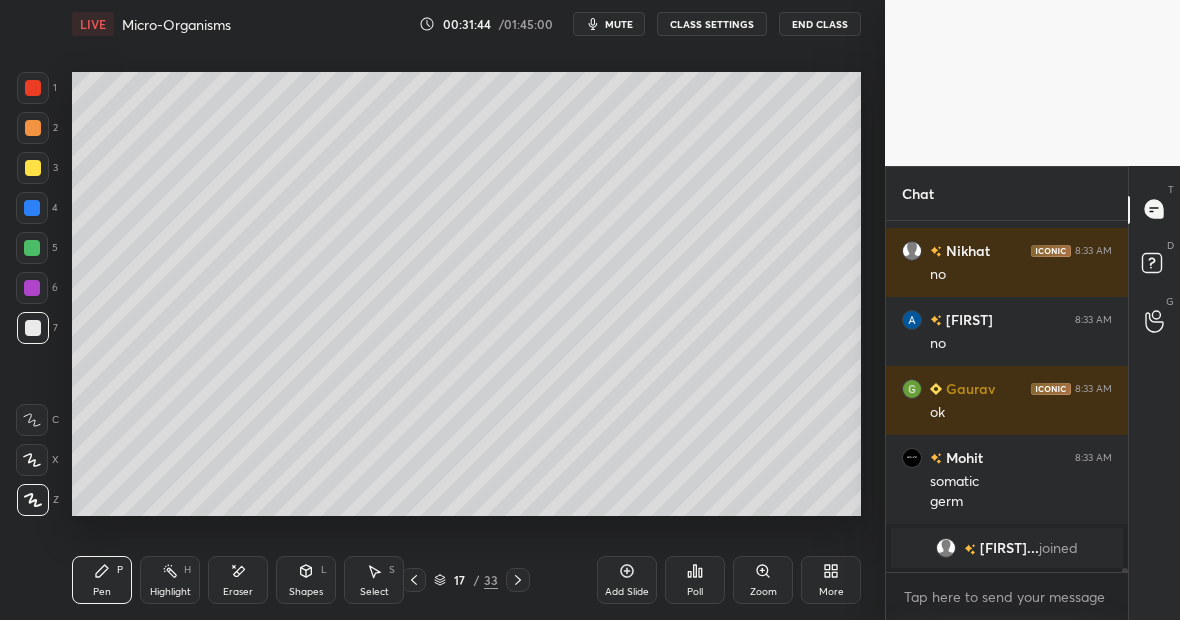 scroll, scrollTop: 30812, scrollLeft: 0, axis: vertical 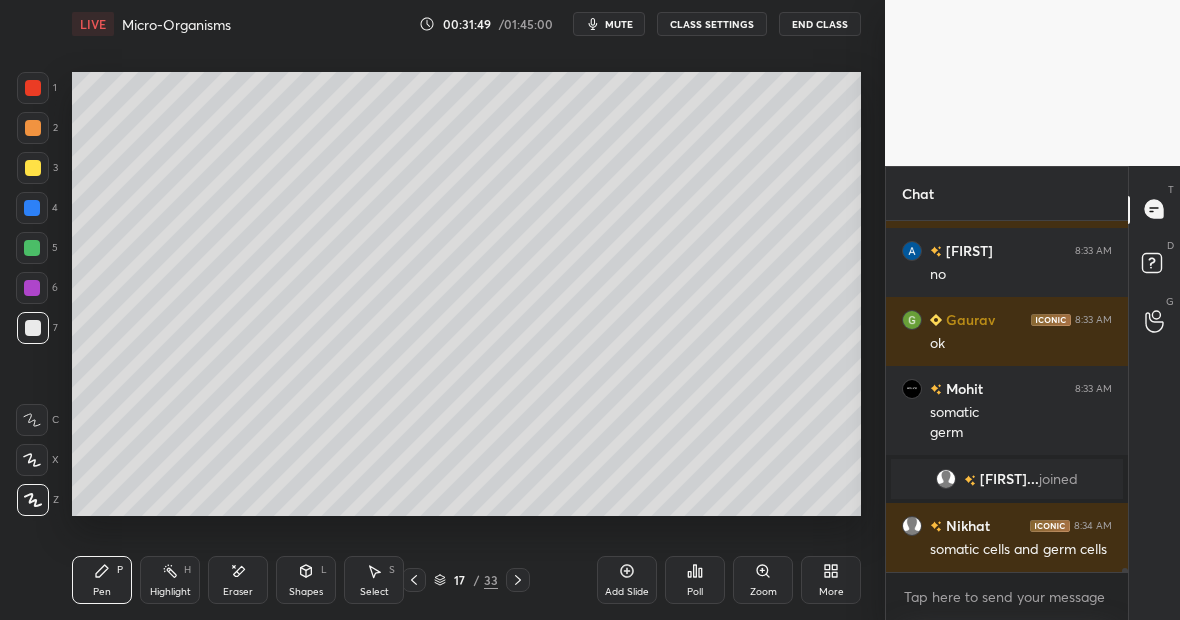 click at bounding box center (33, 88) 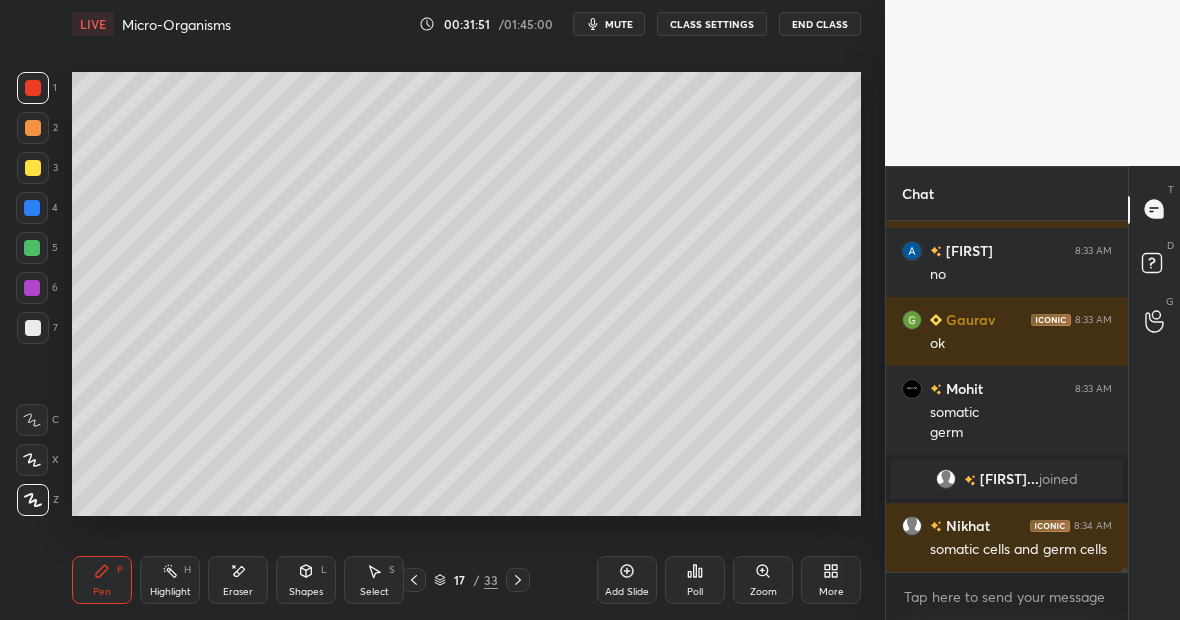 click at bounding box center [32, 208] 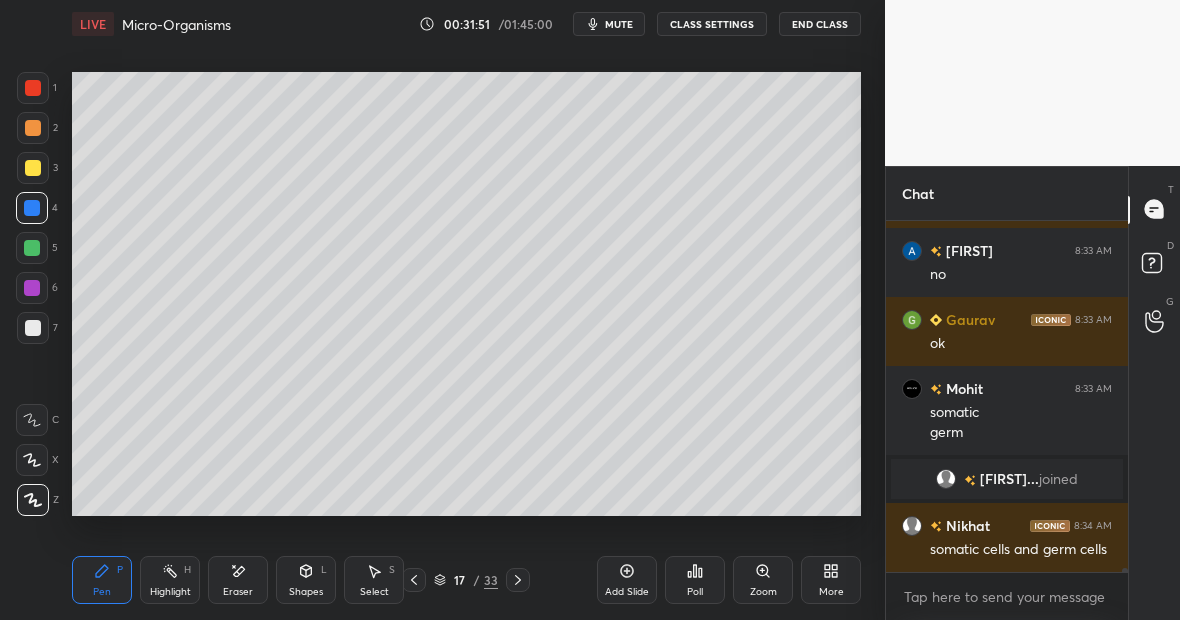click at bounding box center [33, 168] 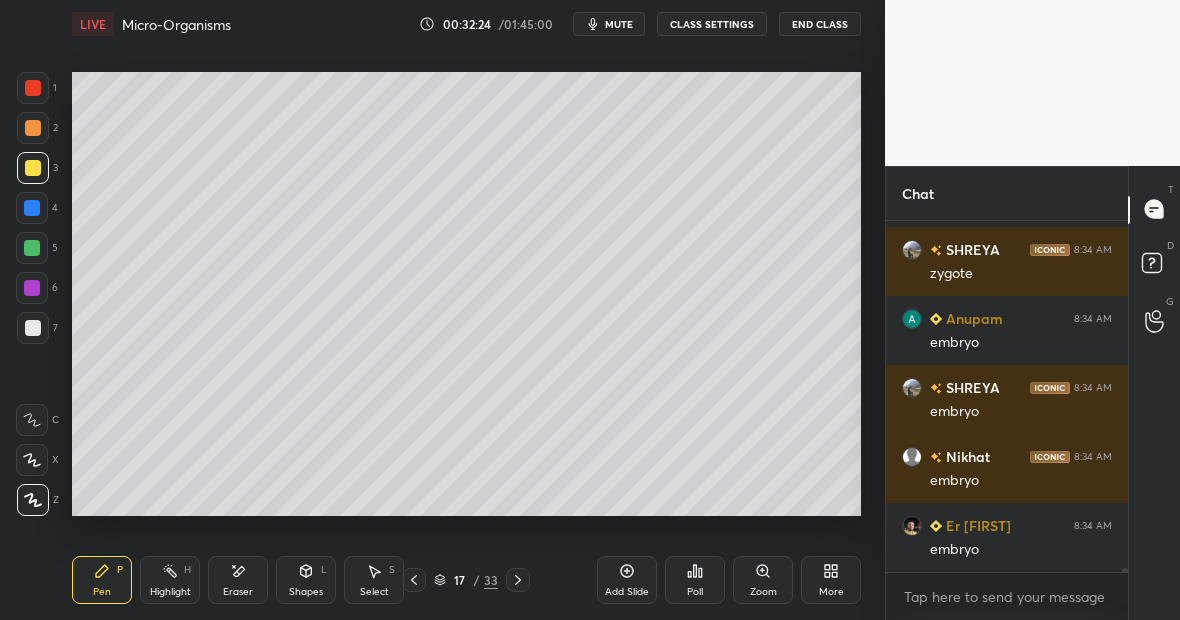 scroll, scrollTop: 31330, scrollLeft: 0, axis: vertical 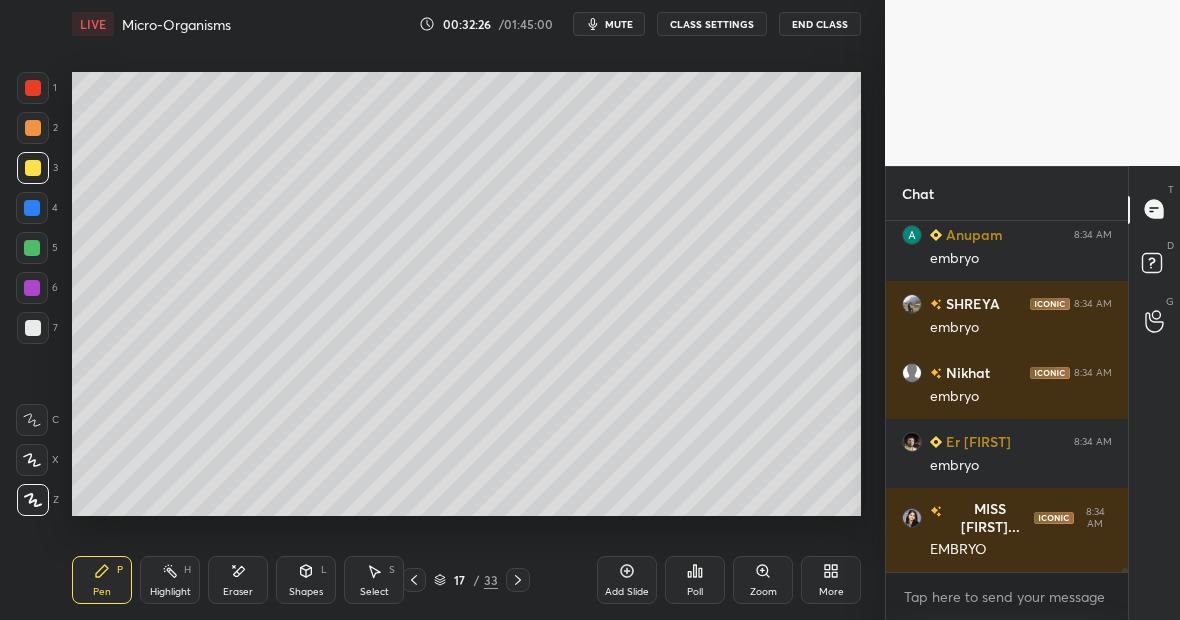 click on "Highlight H" at bounding box center [170, 580] 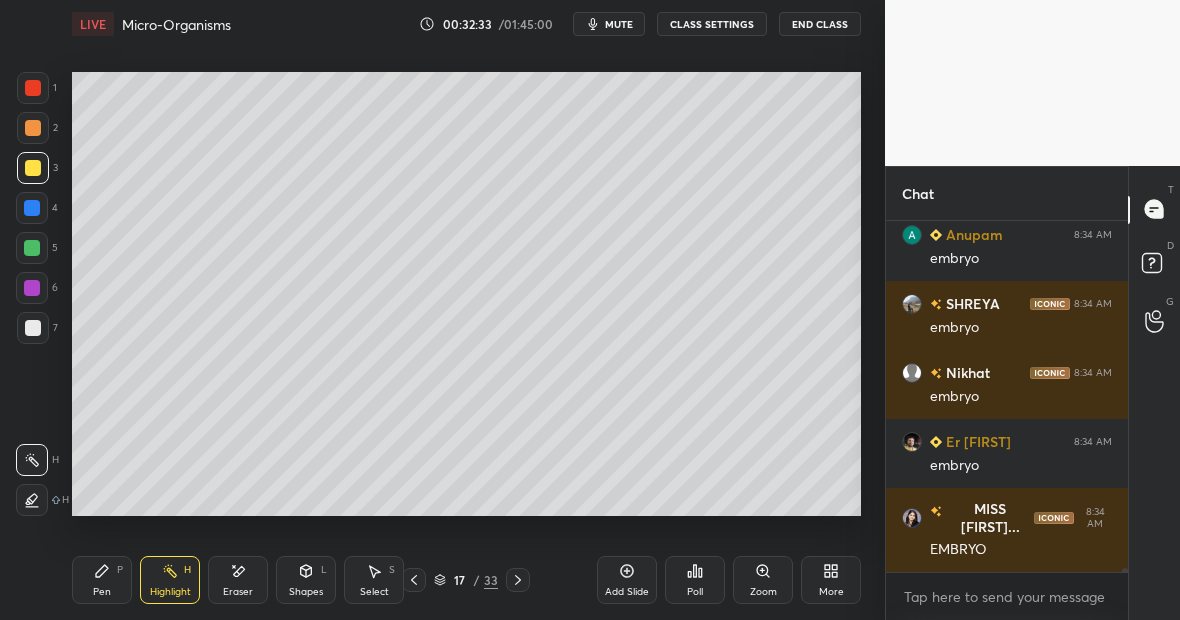click on "Highlight H" at bounding box center (170, 580) 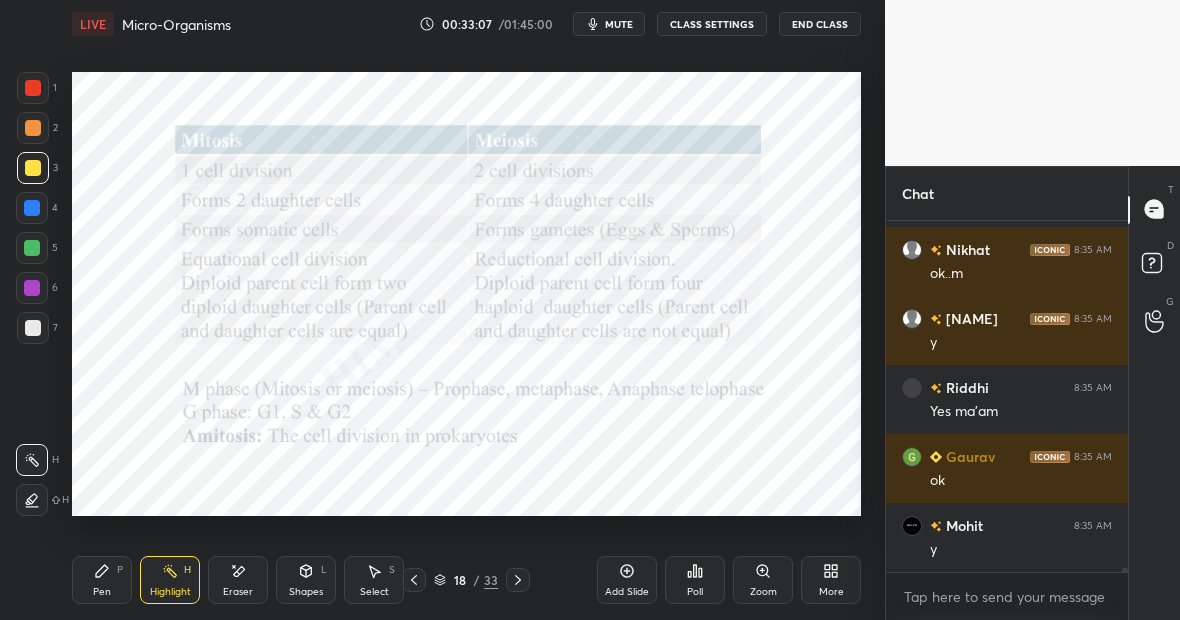 scroll, scrollTop: 31951, scrollLeft: 0, axis: vertical 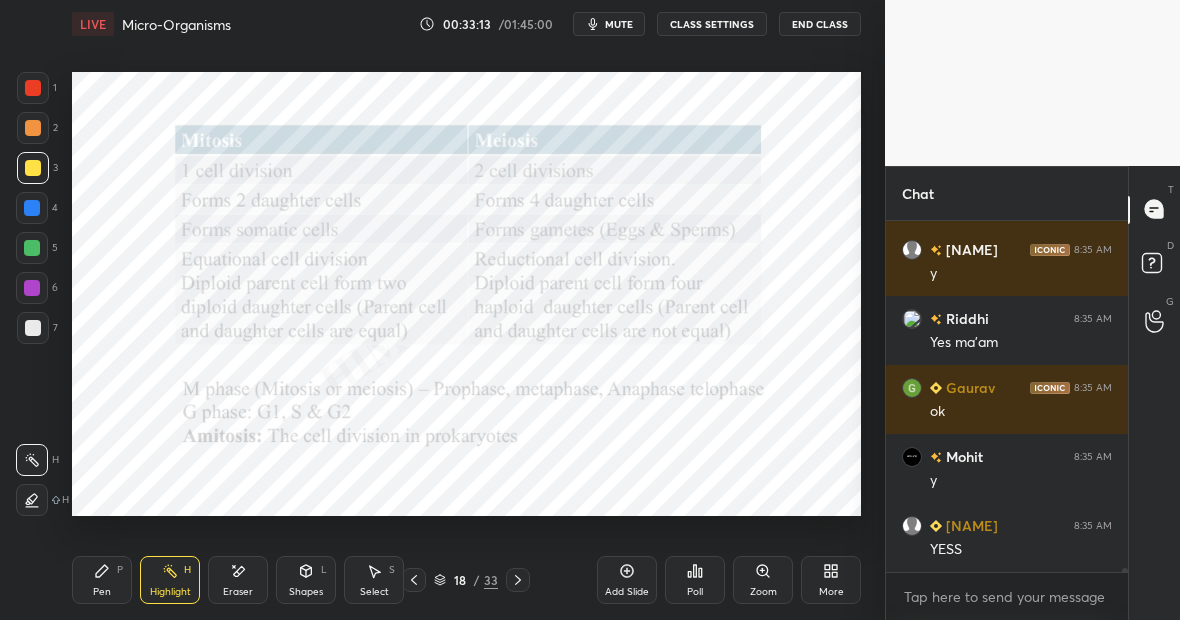 click at bounding box center [33, 88] 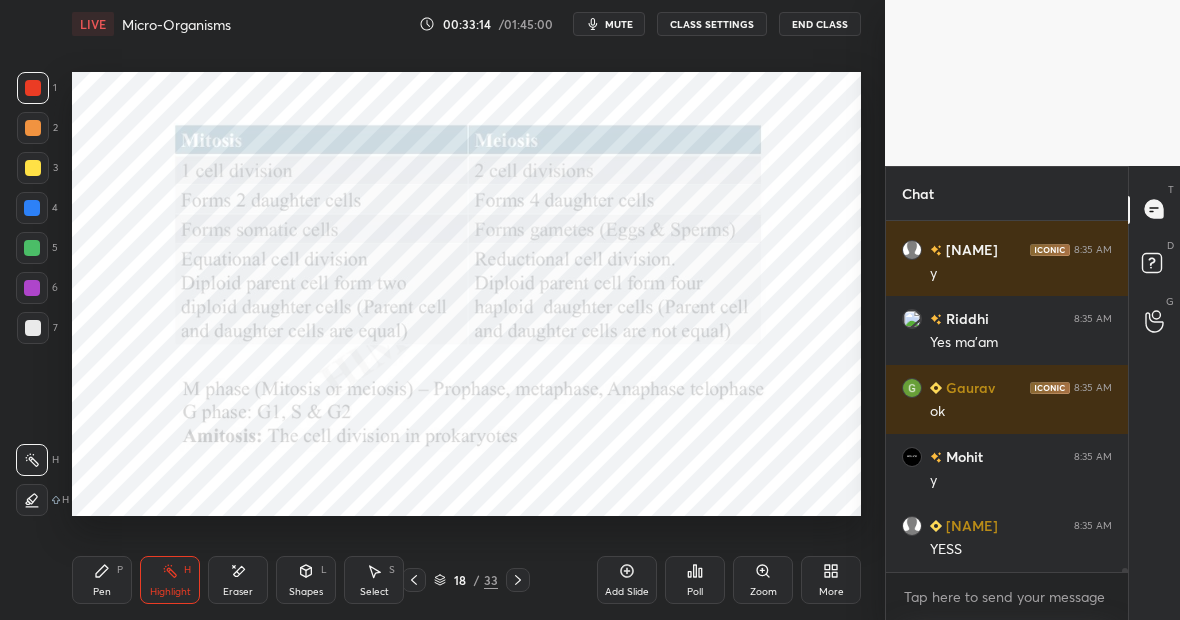 click on "Pen P" at bounding box center (102, 580) 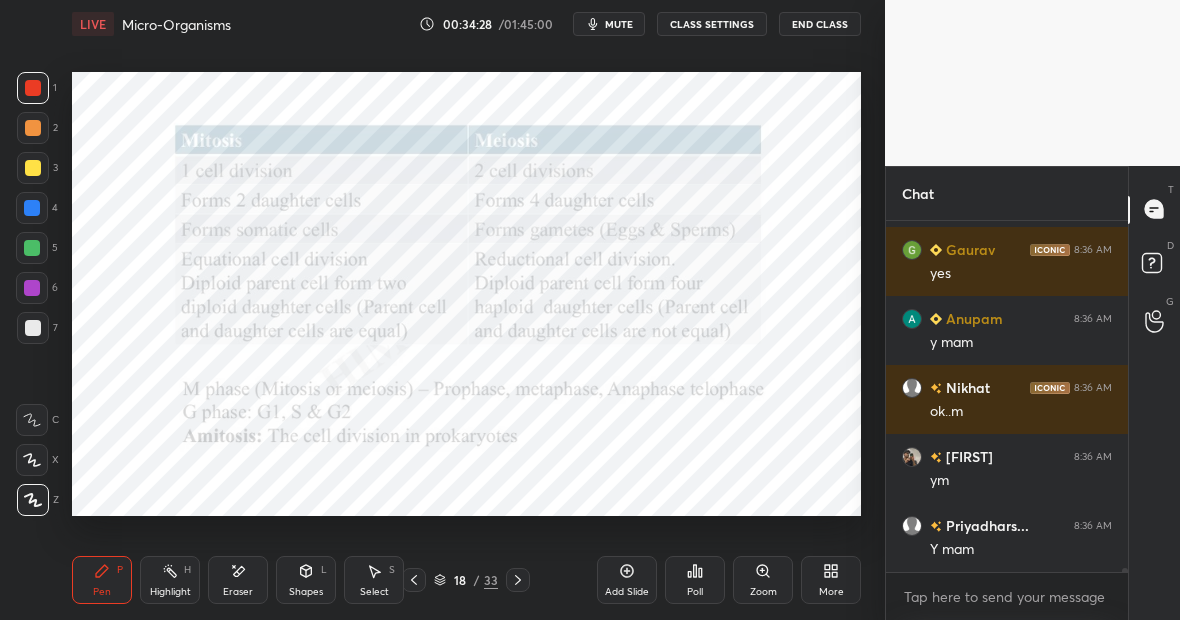 scroll, scrollTop: 32868, scrollLeft: 0, axis: vertical 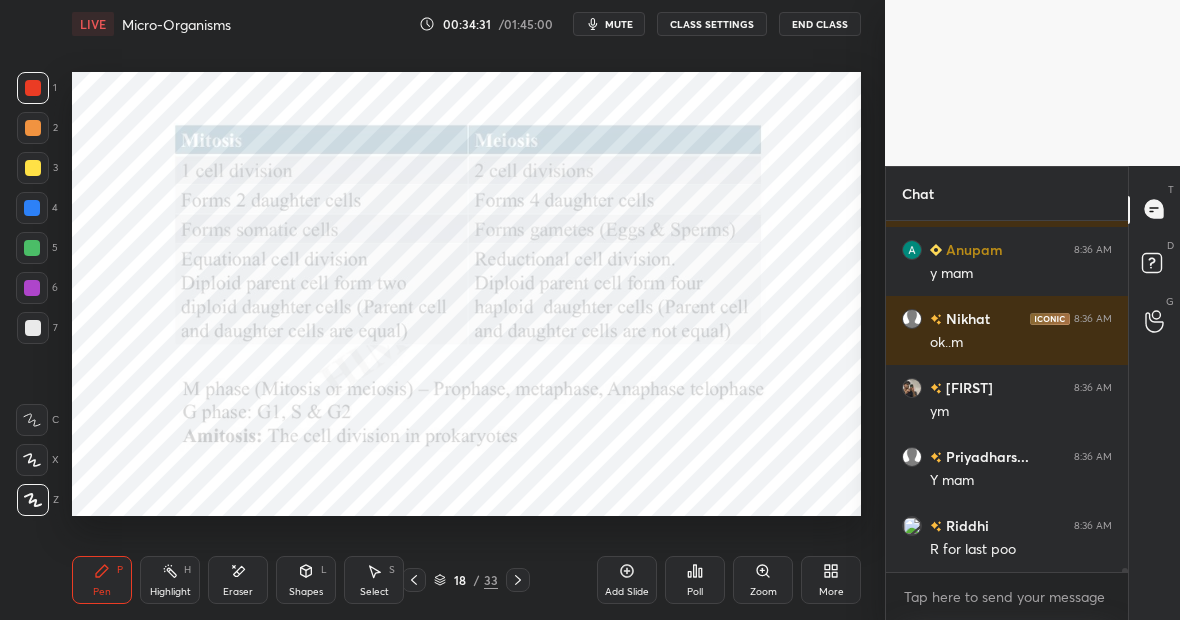 click on "Highlight H" at bounding box center [170, 580] 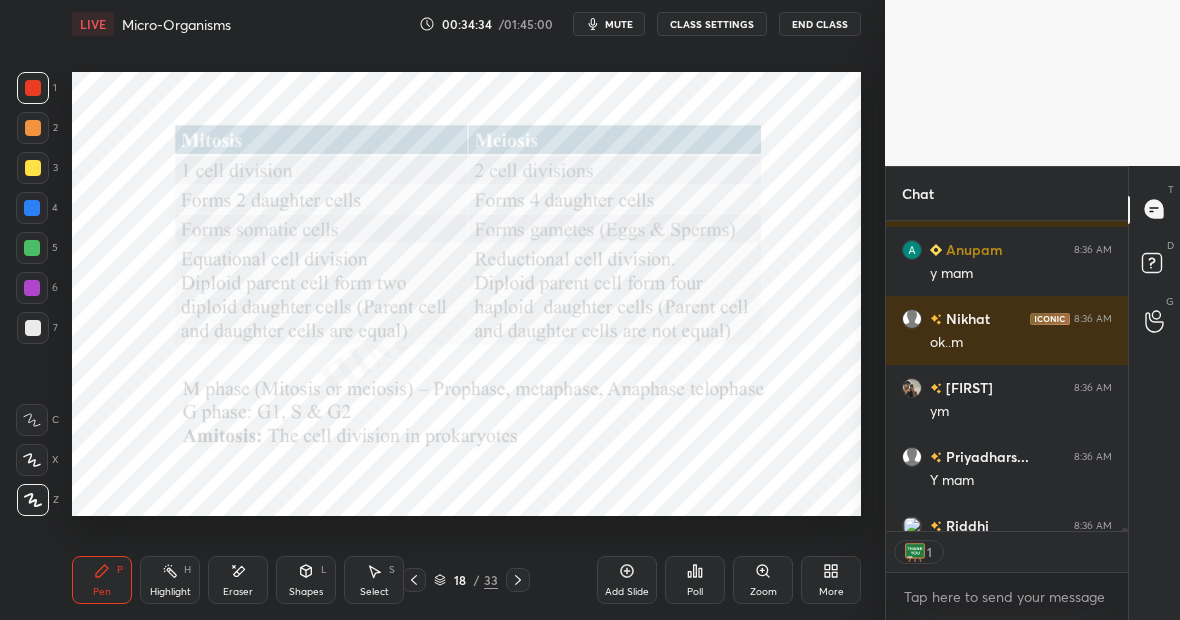 scroll, scrollTop: 304, scrollLeft: 236, axis: both 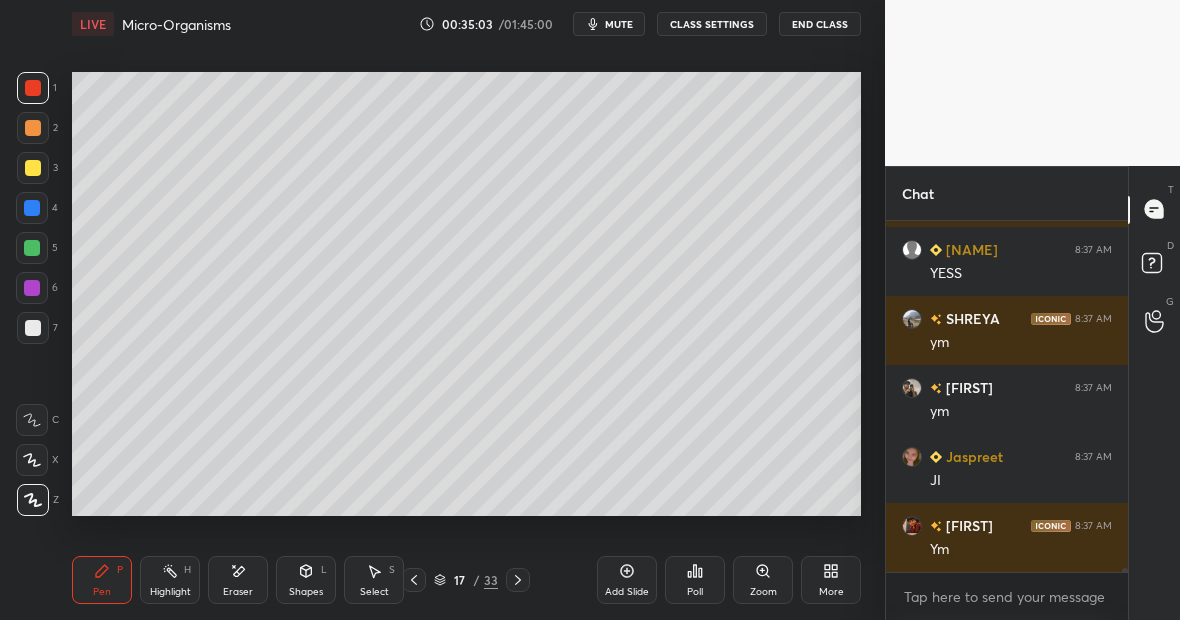click 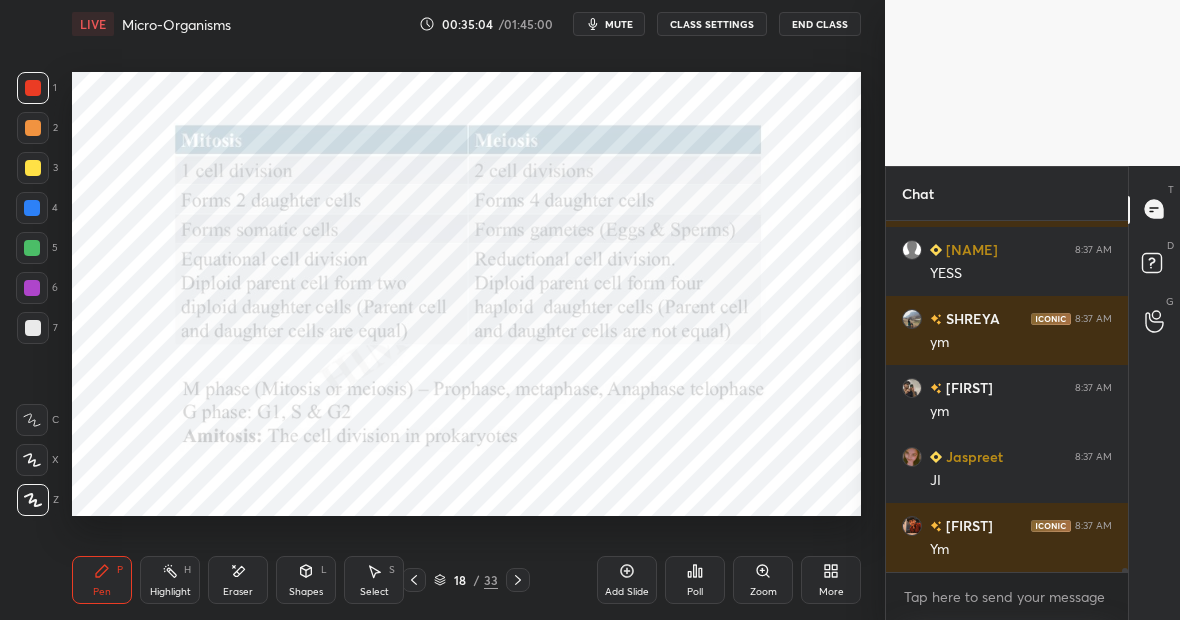 click on "Add Slide" at bounding box center [627, 580] 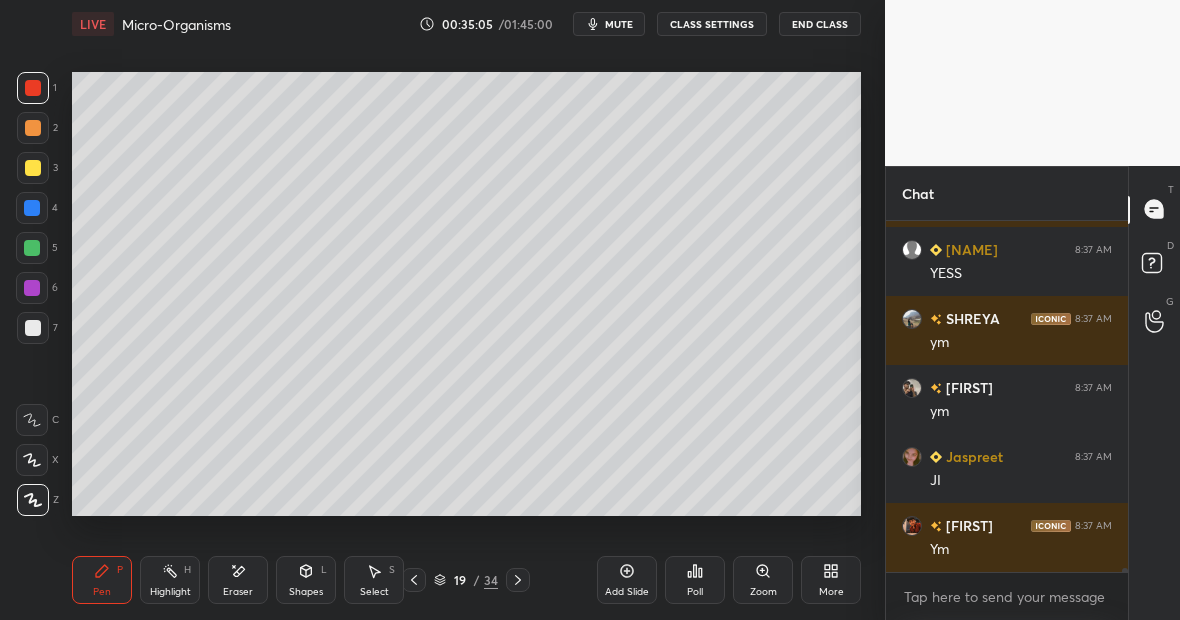 click at bounding box center (33, 168) 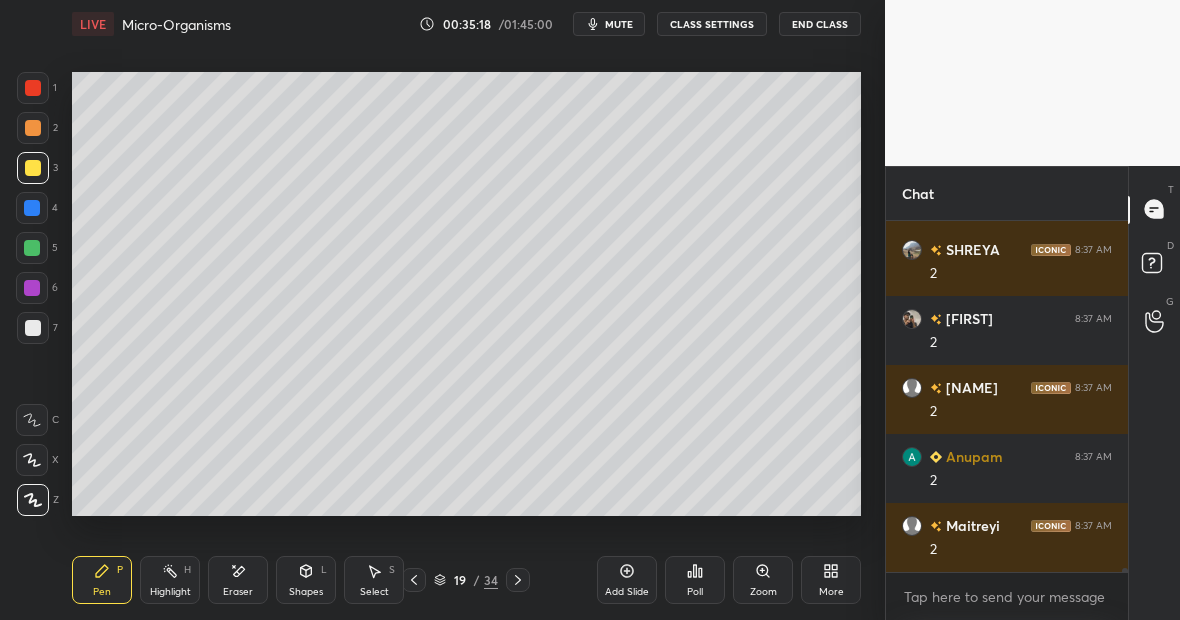 scroll, scrollTop: 34179, scrollLeft: 0, axis: vertical 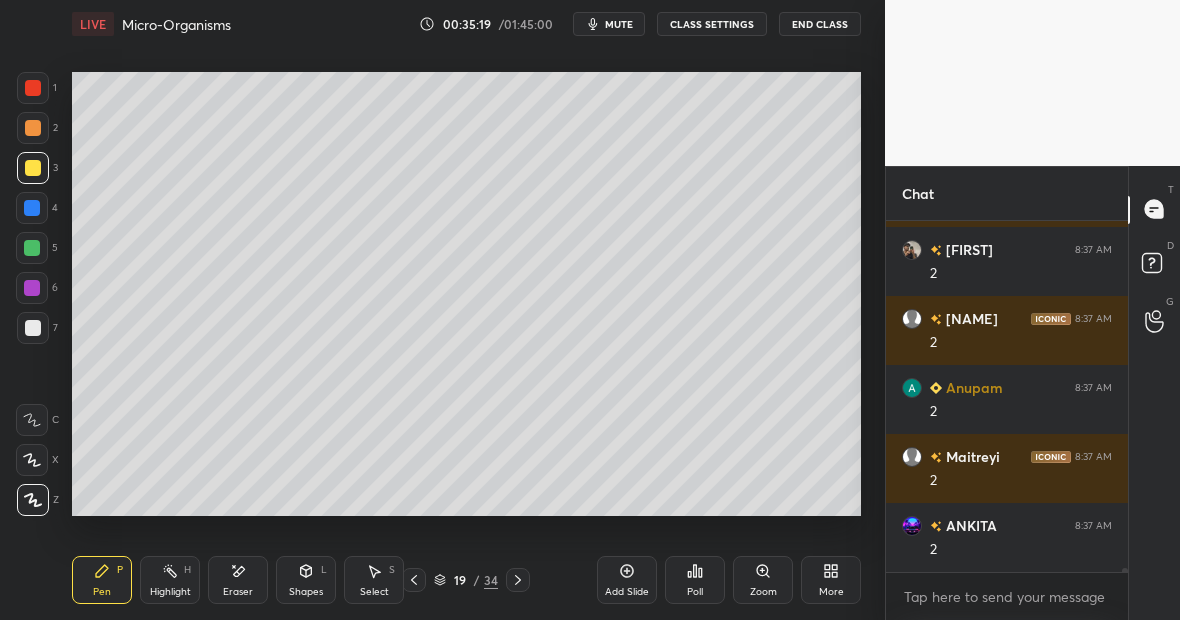 click at bounding box center (32, 248) 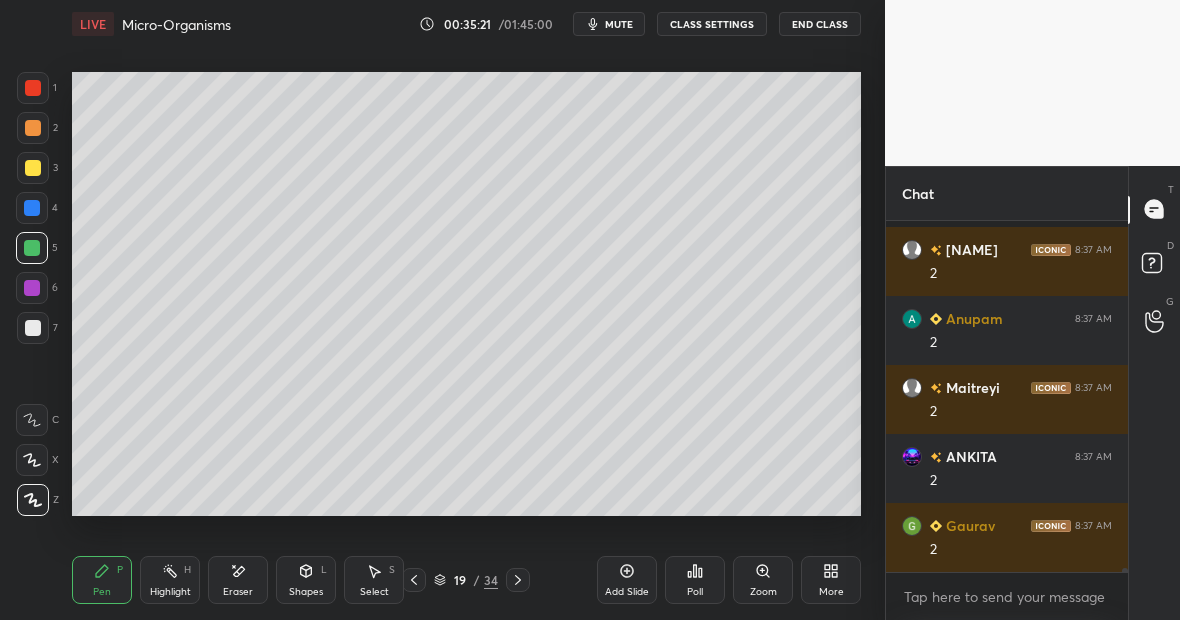 scroll, scrollTop: 34332, scrollLeft: 0, axis: vertical 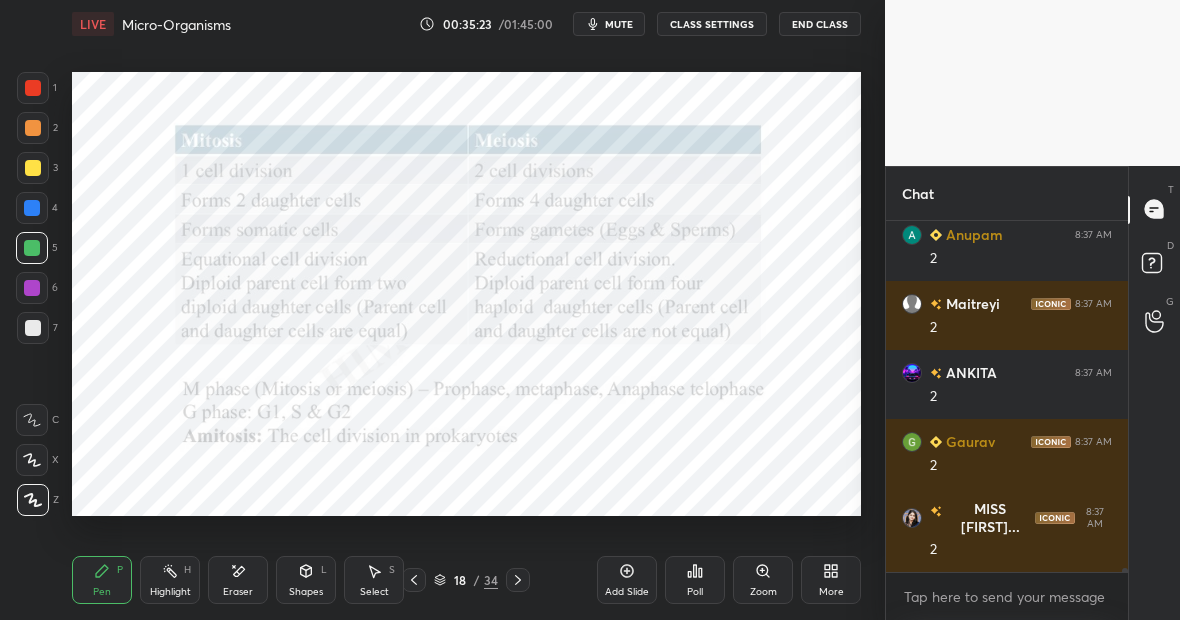 click at bounding box center (33, 88) 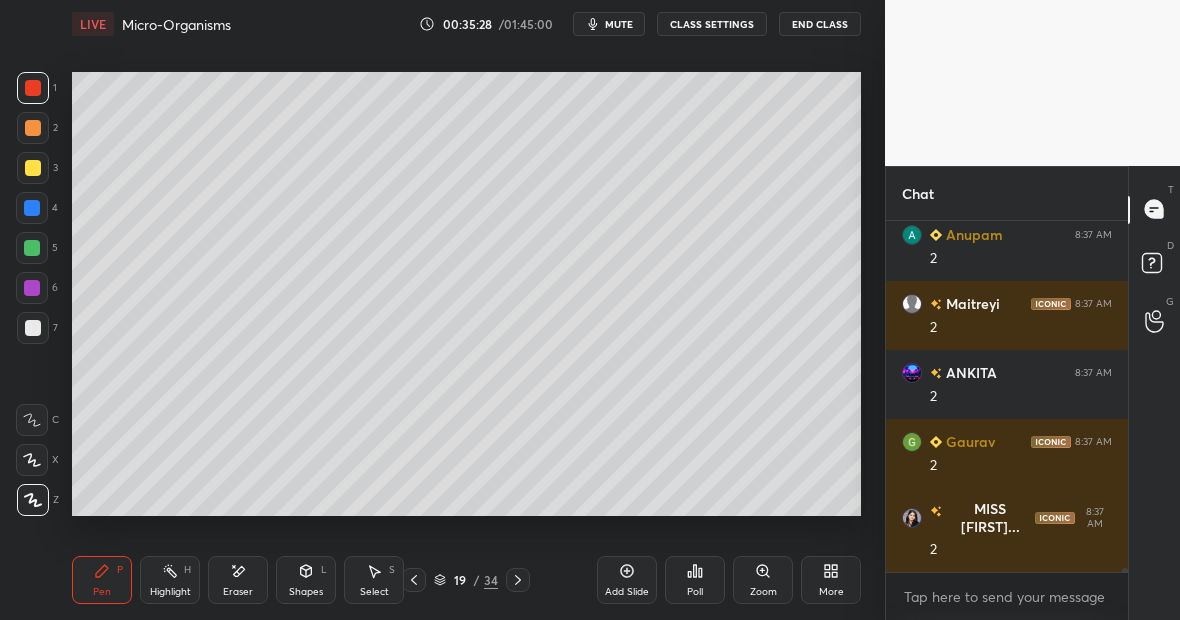 scroll, scrollTop: 34401, scrollLeft: 0, axis: vertical 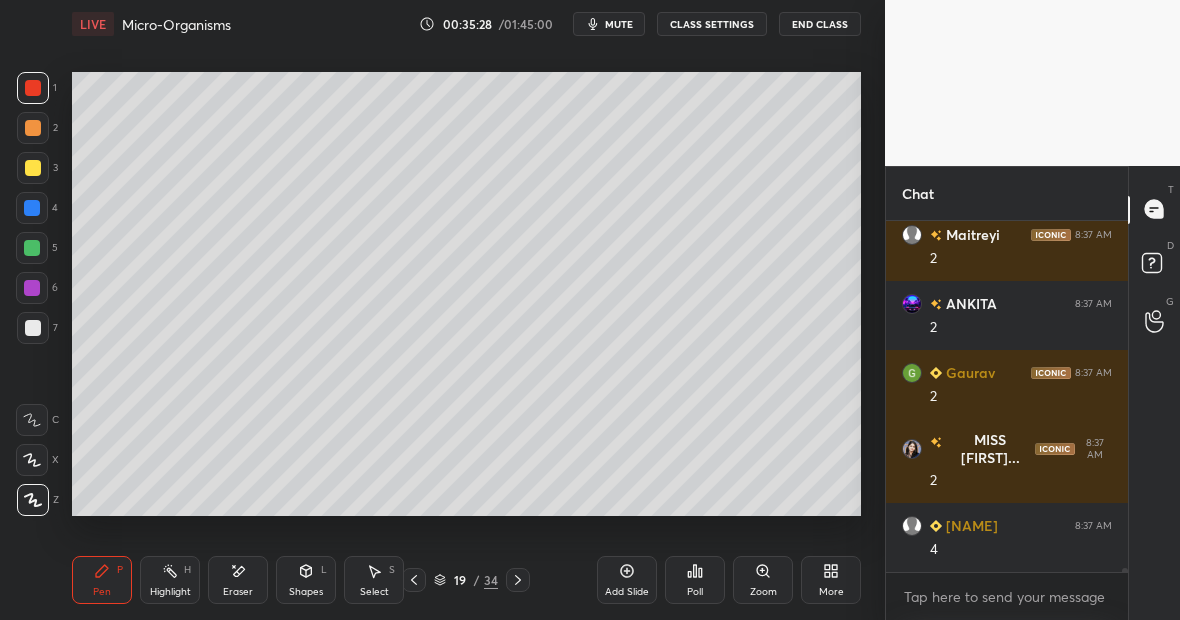 click on "LIVE Micro-Organisms 00:35:28 /  01:45:00 mute CLASS SETTINGS End Class Setting up your live class Poll for   secs No correct answer Start poll Back Micro-Organisms • L2 of NCERT Course on Science & Technology Himabindu Pen P Highlight H Eraser Shapes L Select S 19 / 34 Add Slide Poll Zoom More" at bounding box center (466, 310) 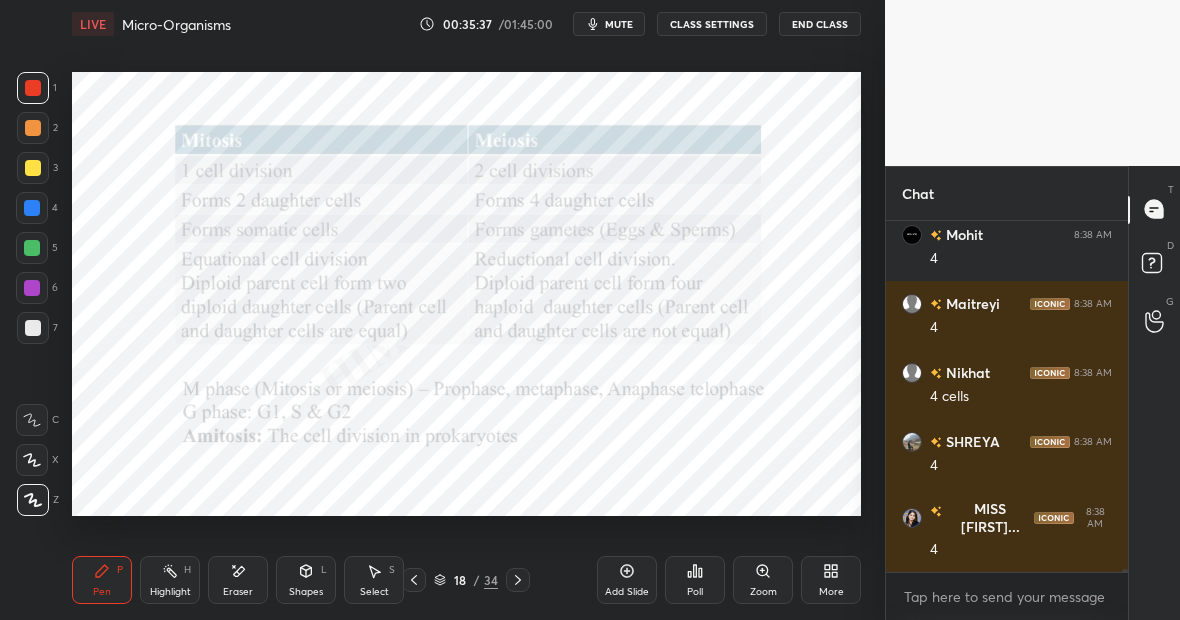 scroll, scrollTop: 35175, scrollLeft: 0, axis: vertical 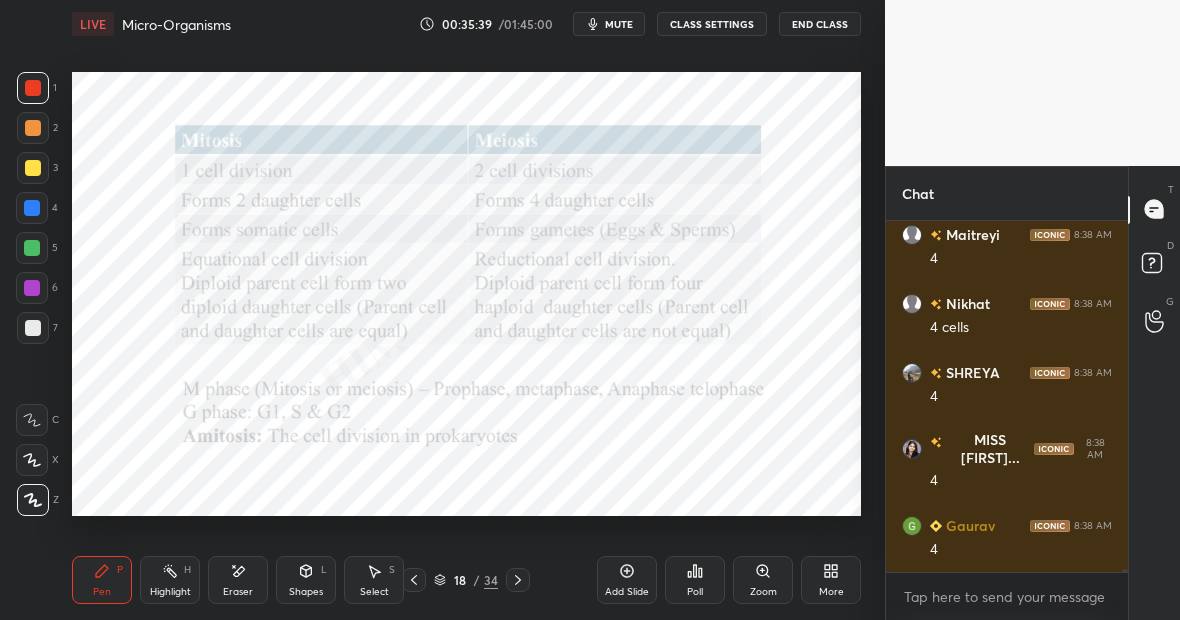 click on "Pen P Highlight H Eraser Shapes L Select S 18 / 34 Add Slide Poll Zoom More" at bounding box center (466, 580) 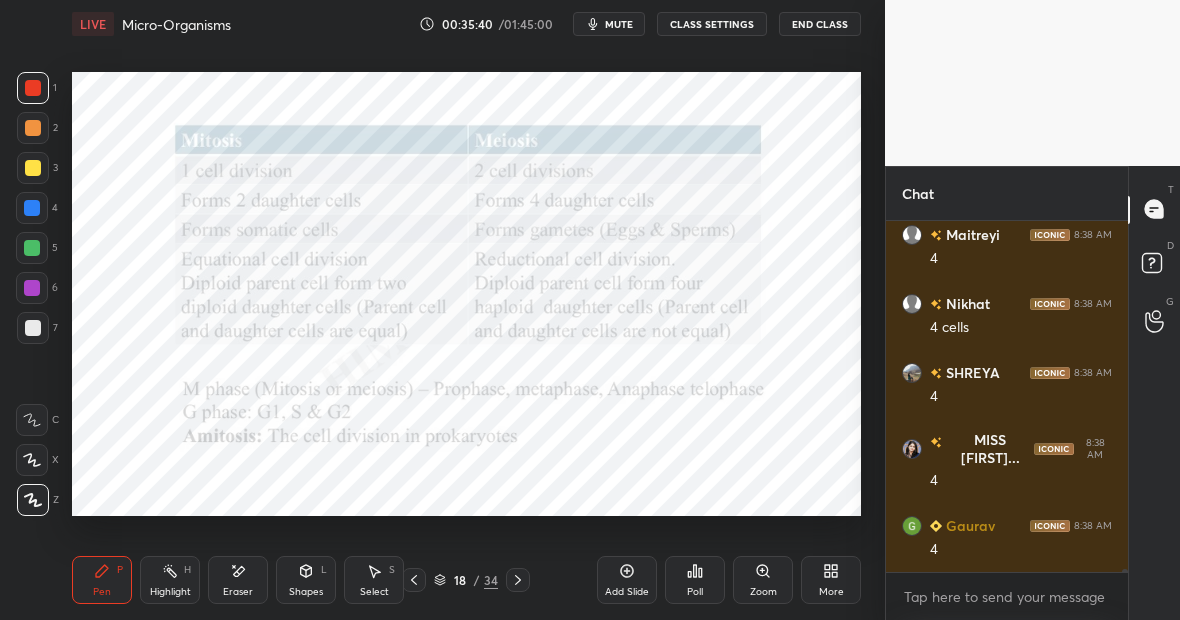 click 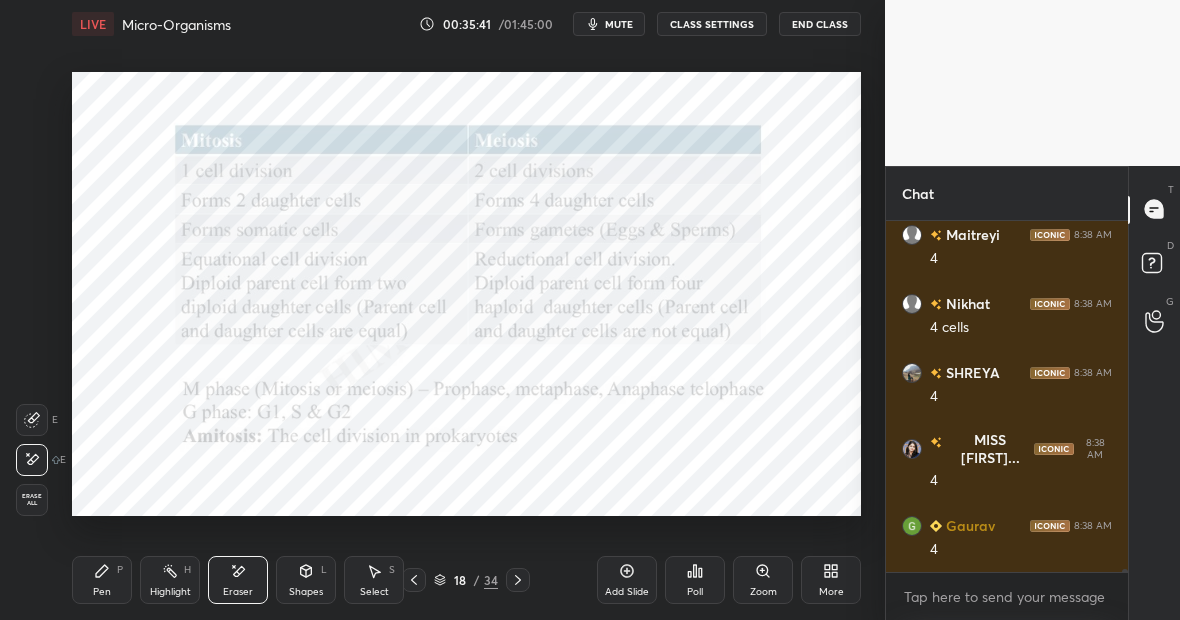 click 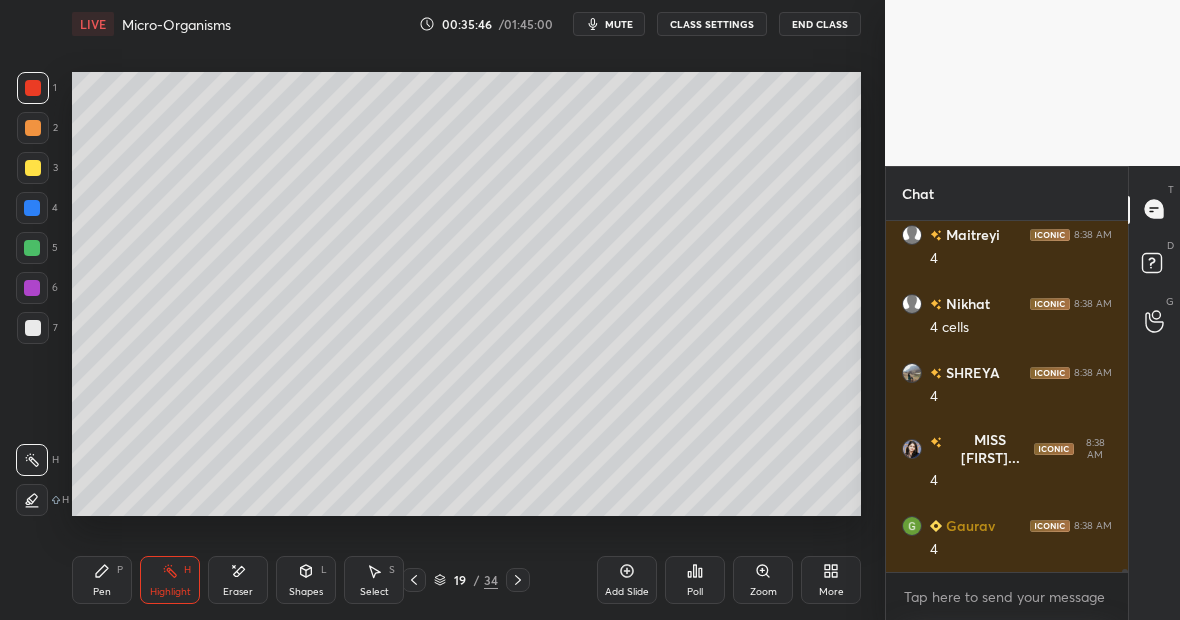 click on "Highlight H" at bounding box center [170, 580] 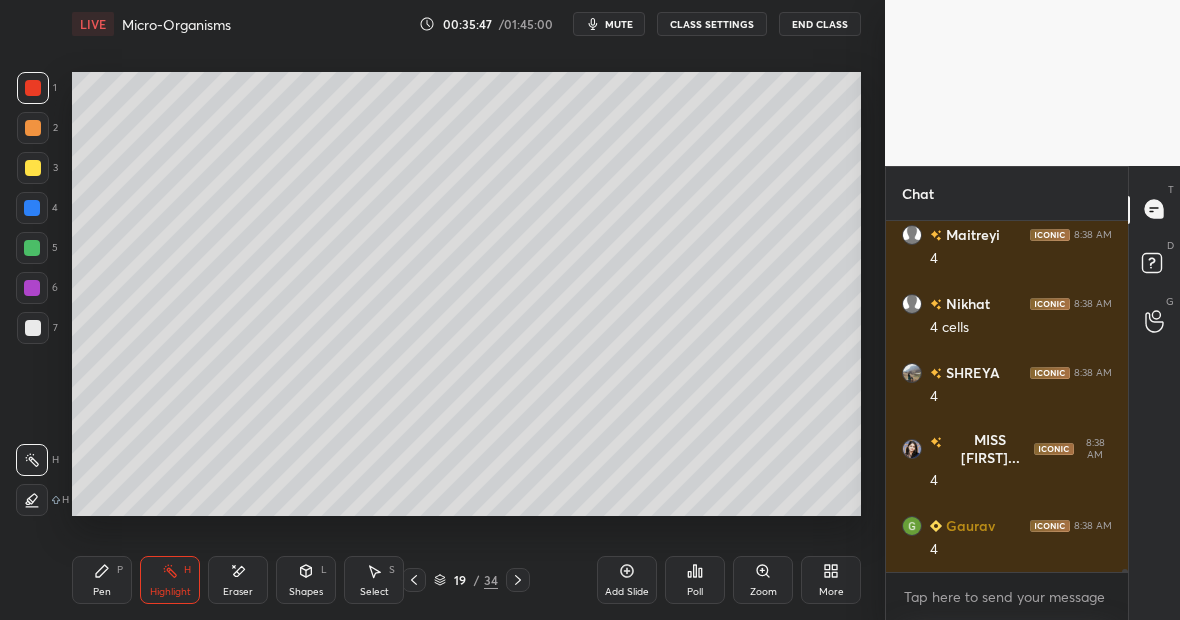 click 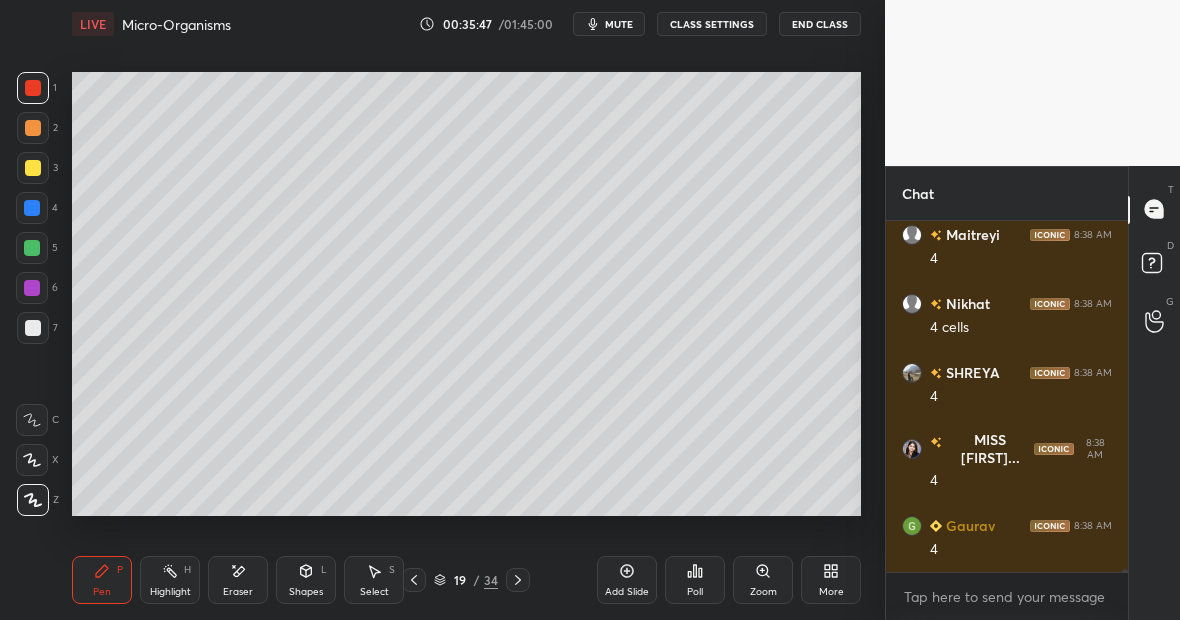 click at bounding box center (33, 168) 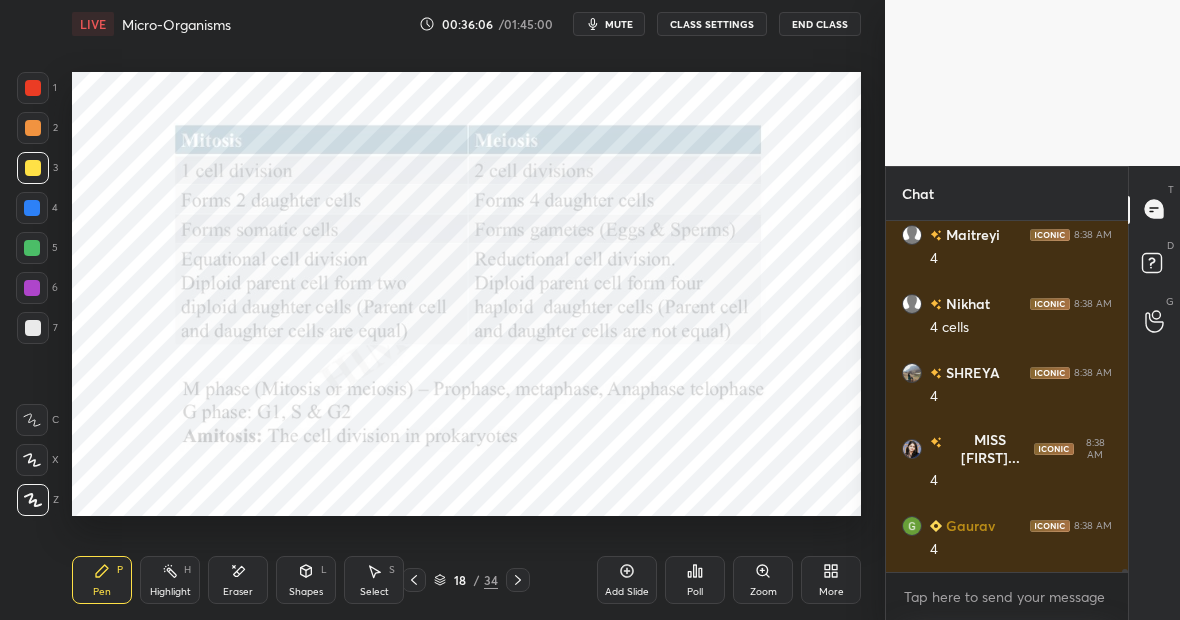 scroll, scrollTop: 35244, scrollLeft: 0, axis: vertical 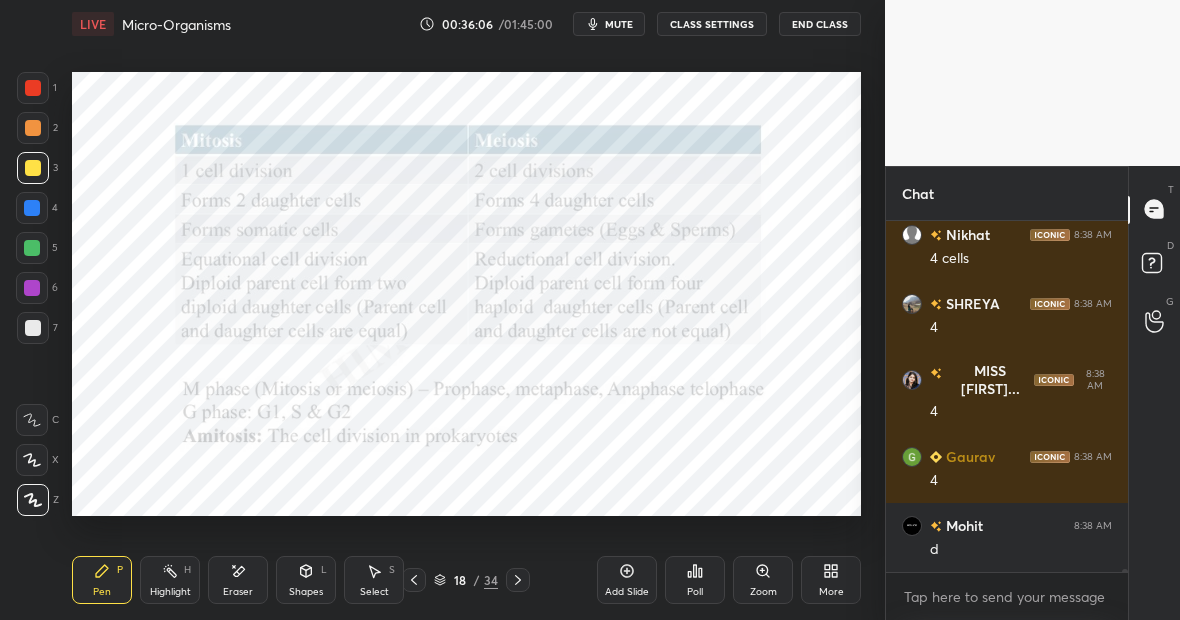 click on "Pen P" at bounding box center [102, 580] 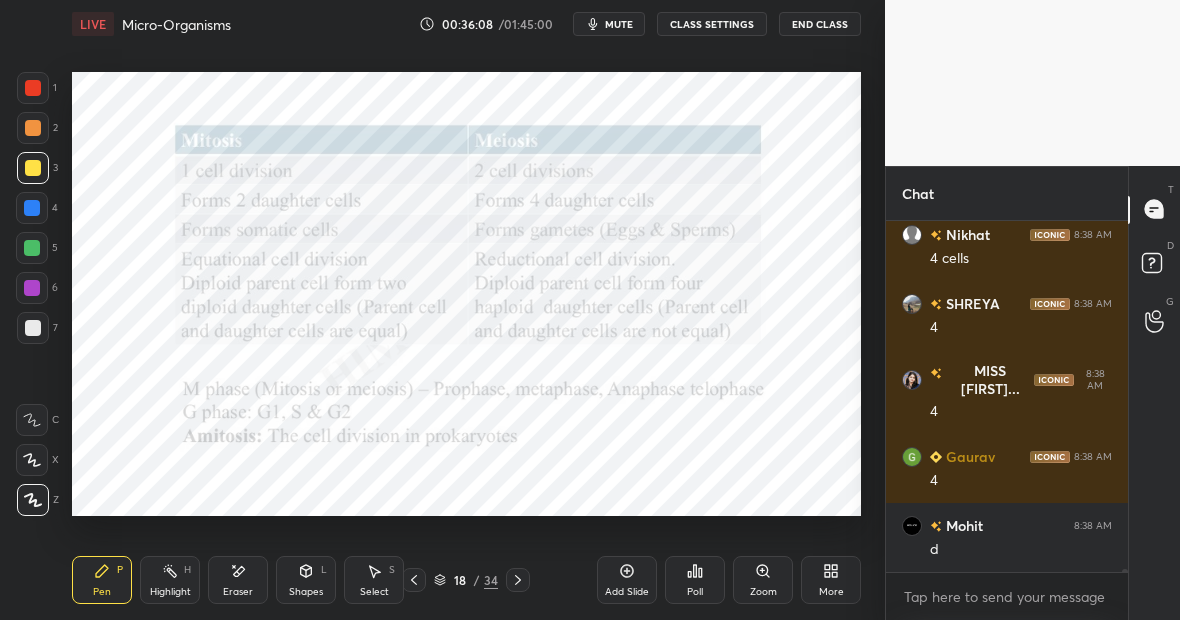 scroll, scrollTop: 35313, scrollLeft: 0, axis: vertical 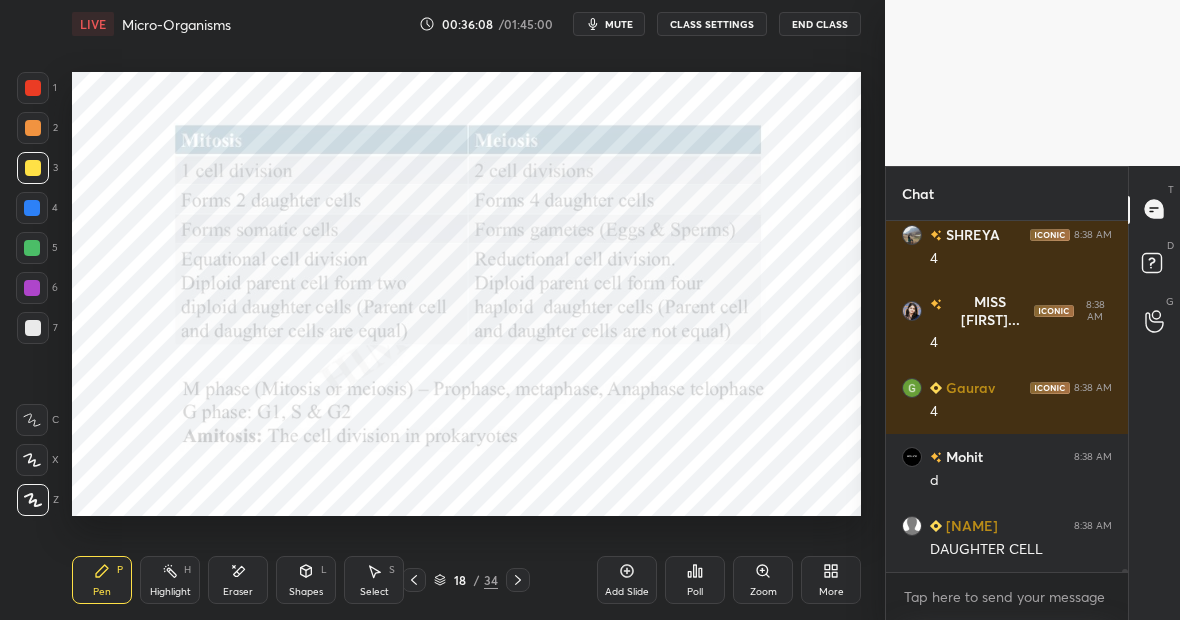 click at bounding box center [33, 88] 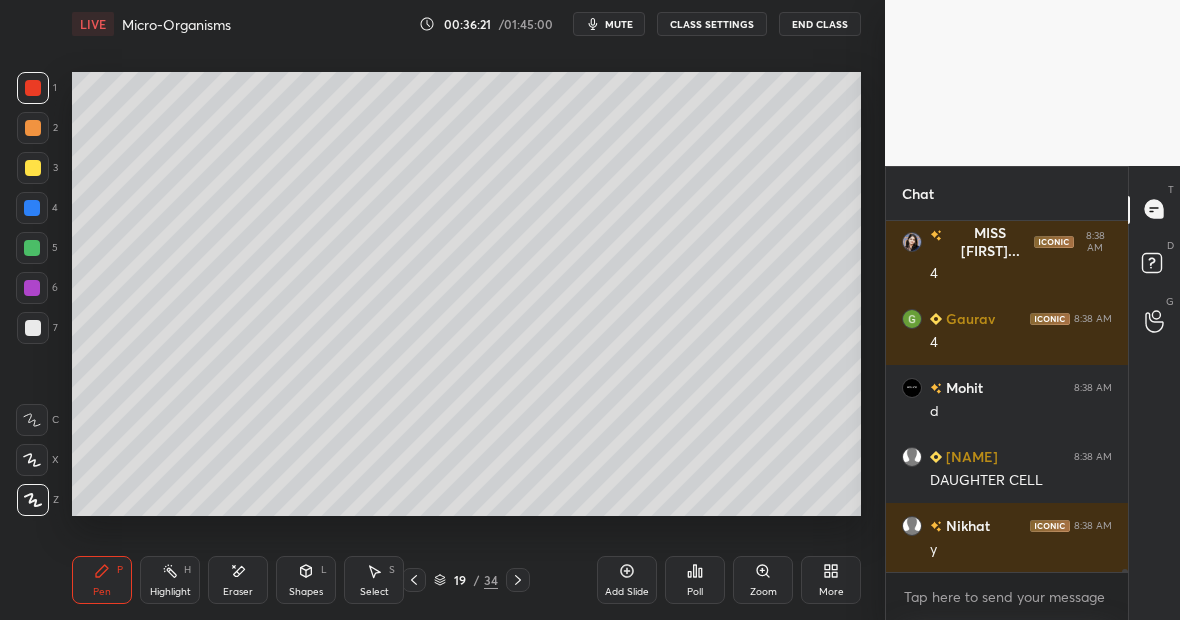 scroll, scrollTop: 35451, scrollLeft: 0, axis: vertical 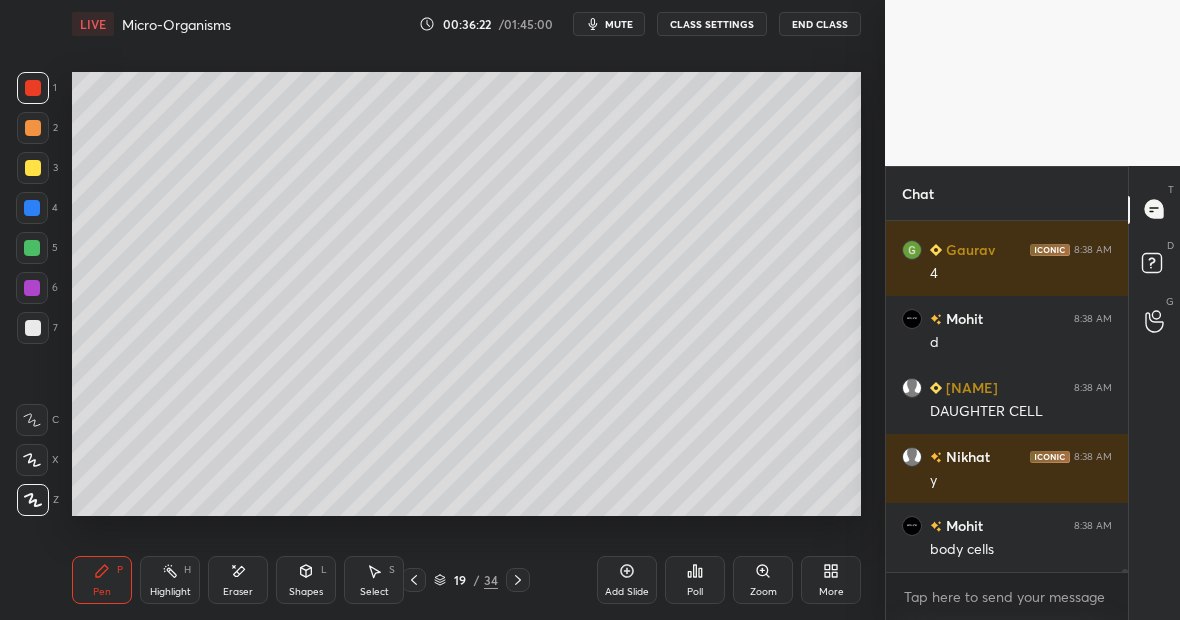 click 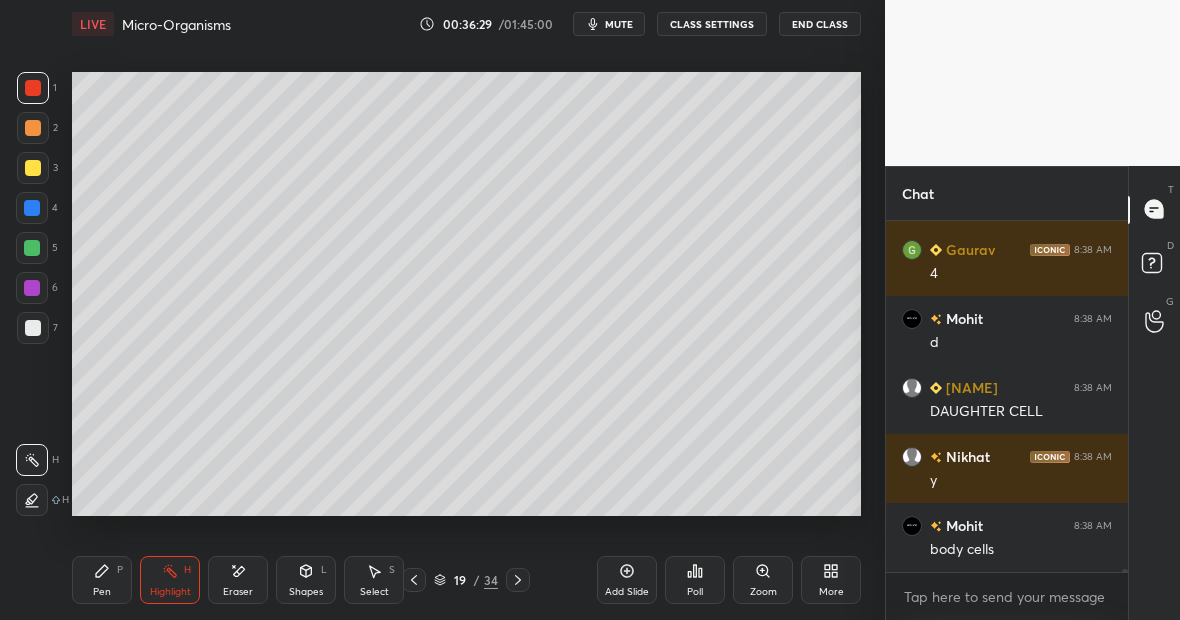 click at bounding box center (33, 168) 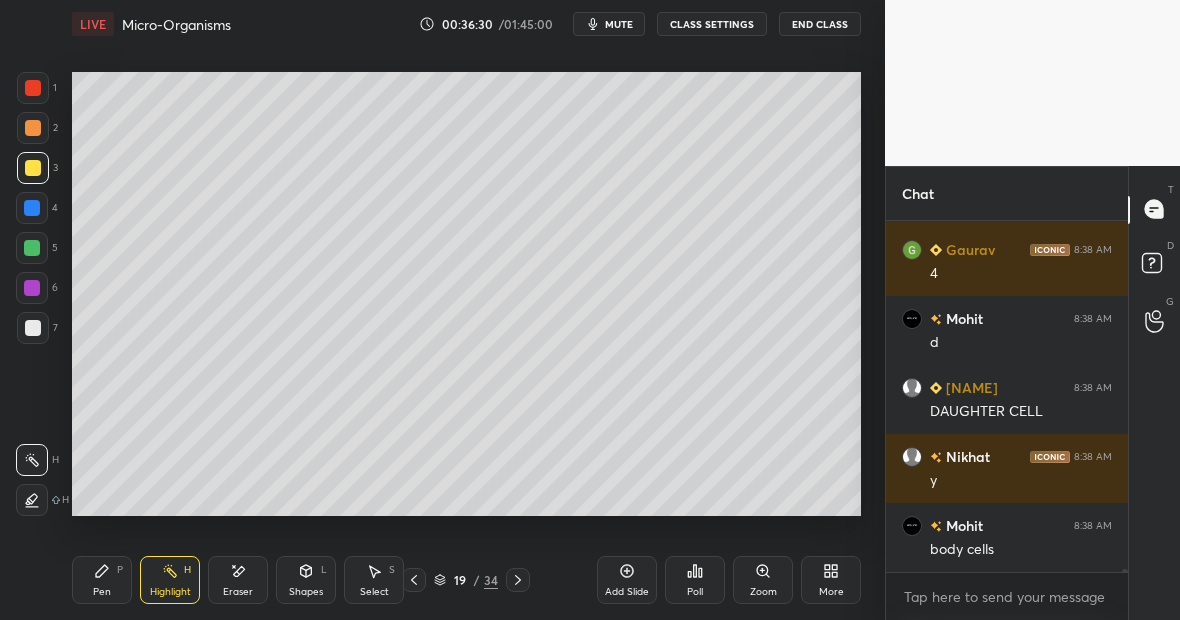 click on "Pen P" at bounding box center (102, 580) 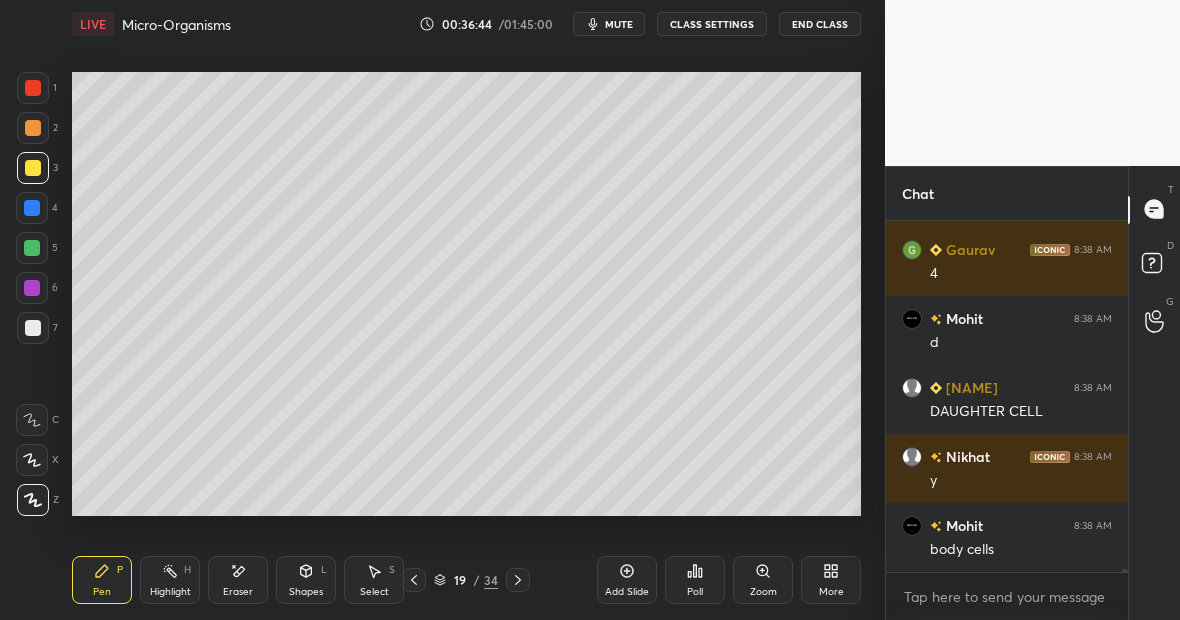 click on "Highlight H" at bounding box center [170, 580] 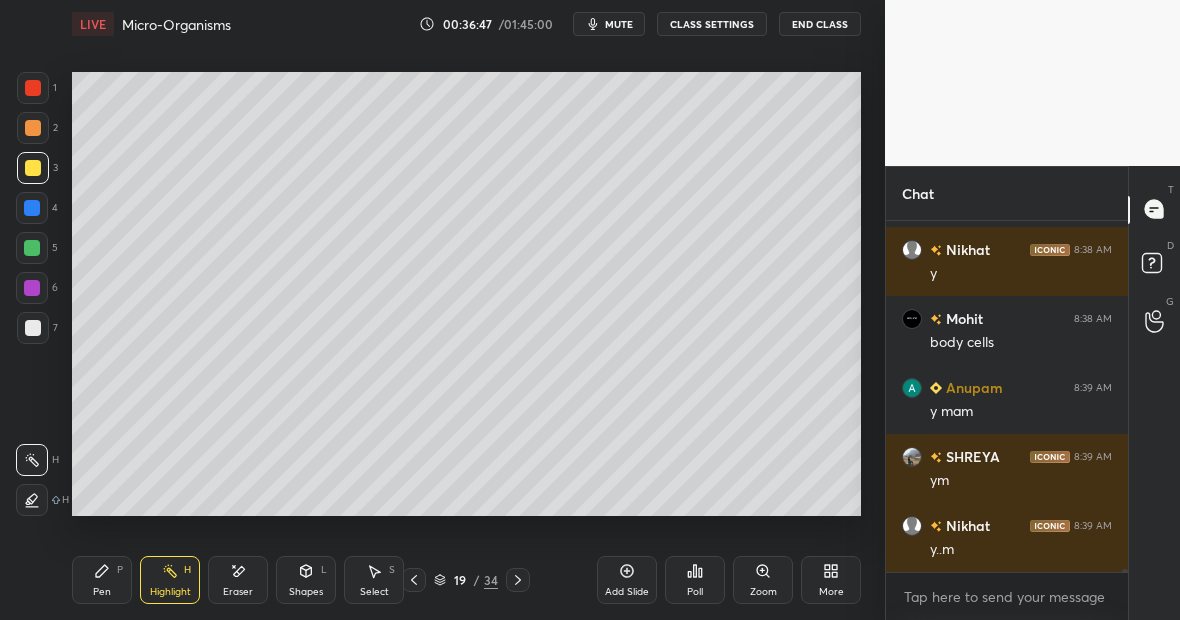 scroll, scrollTop: 35727, scrollLeft: 0, axis: vertical 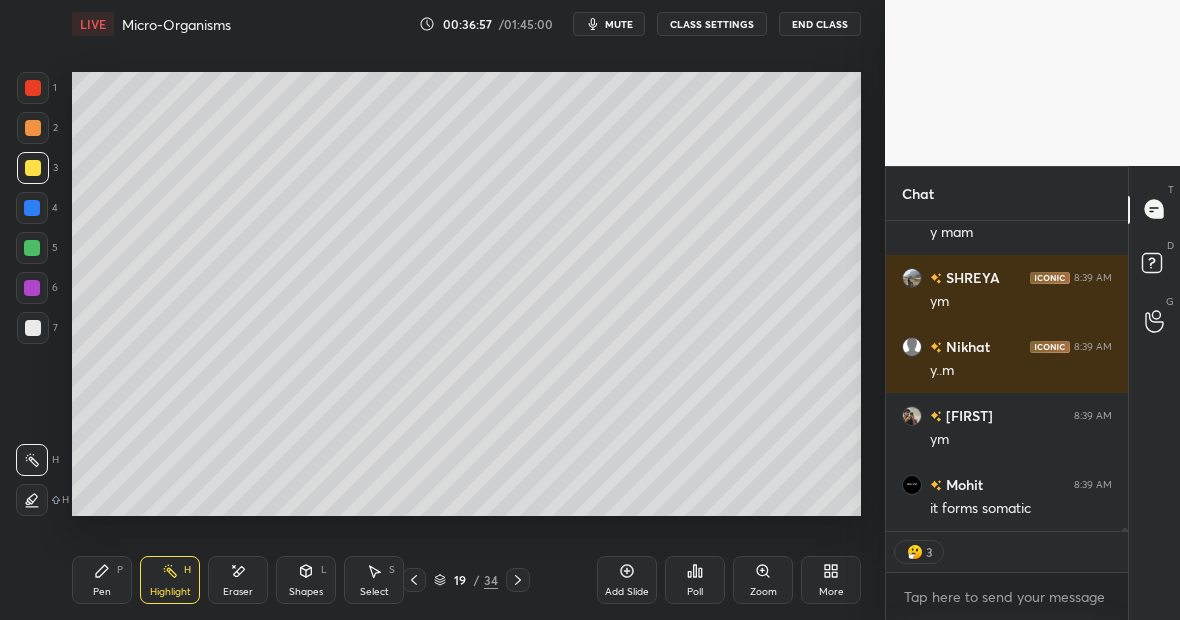 click on "CLASS SETTINGS" at bounding box center (712, 24) 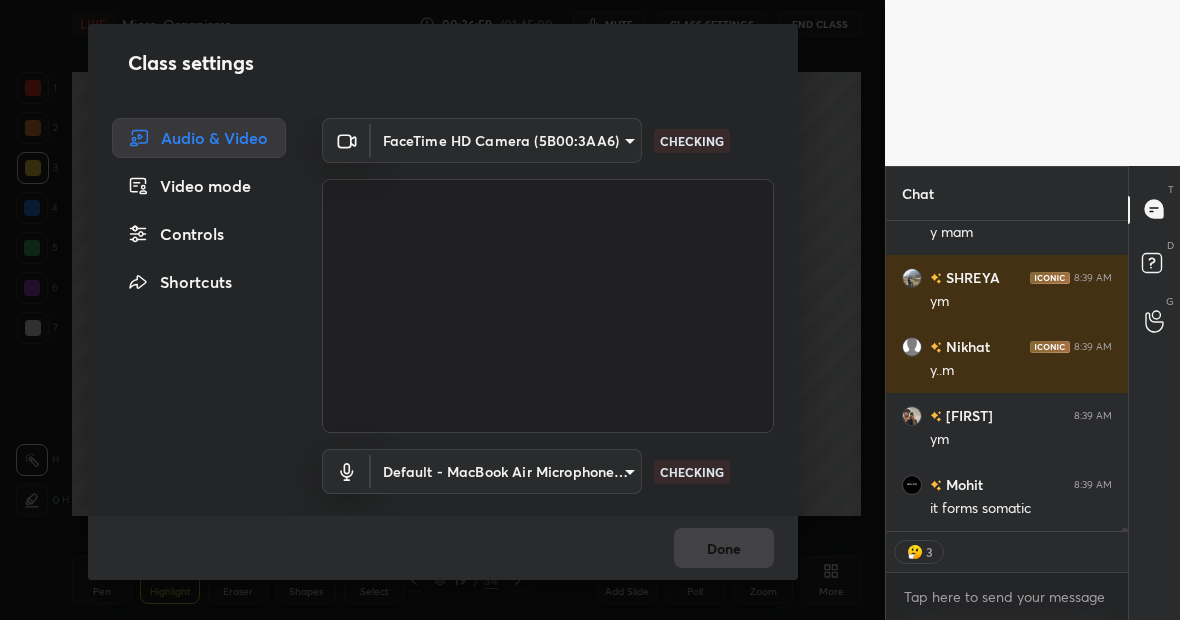 click on "Controls" at bounding box center [199, 234] 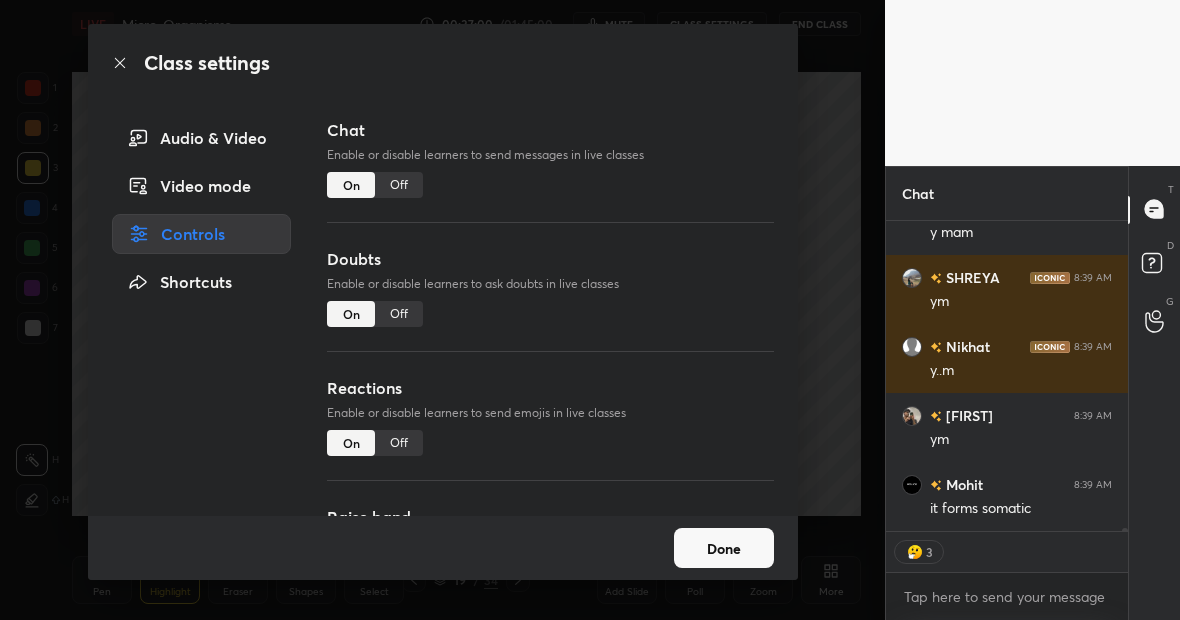 scroll, scrollTop: 35906, scrollLeft: 0, axis: vertical 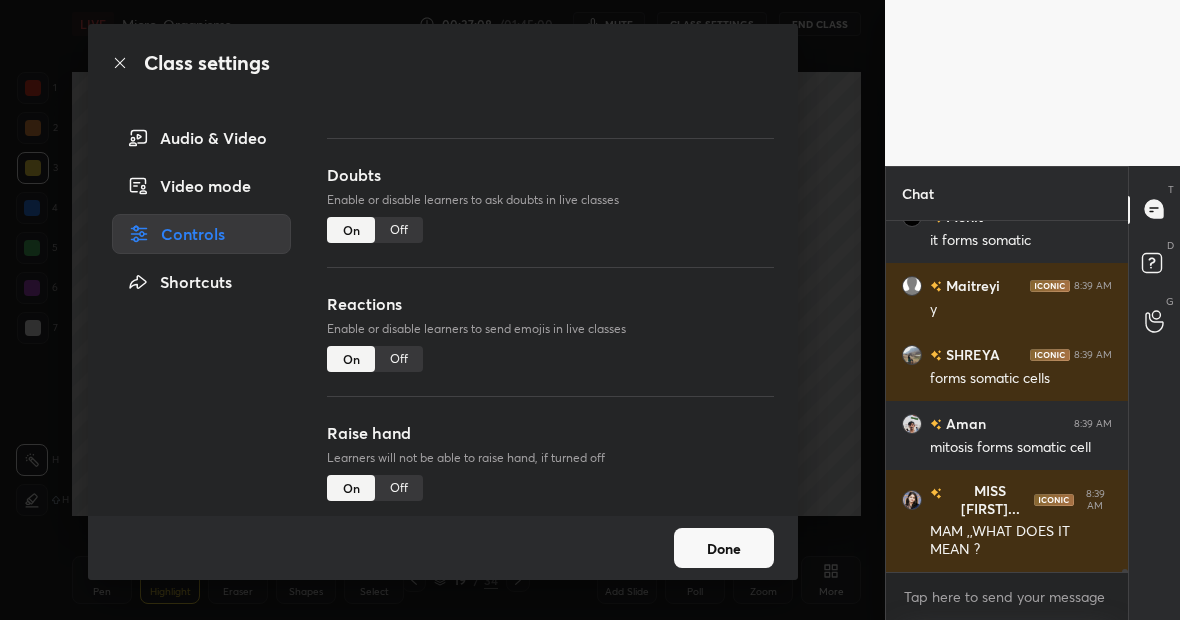 click on "Off" at bounding box center [399, 359] 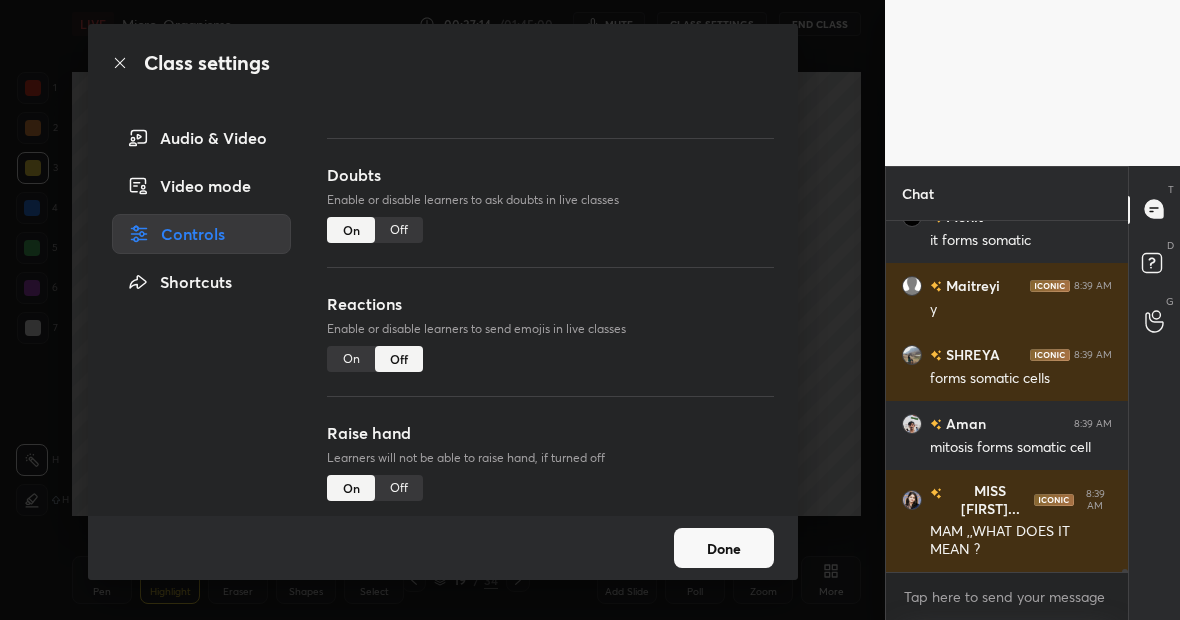 scroll, scrollTop: 36174, scrollLeft: 0, axis: vertical 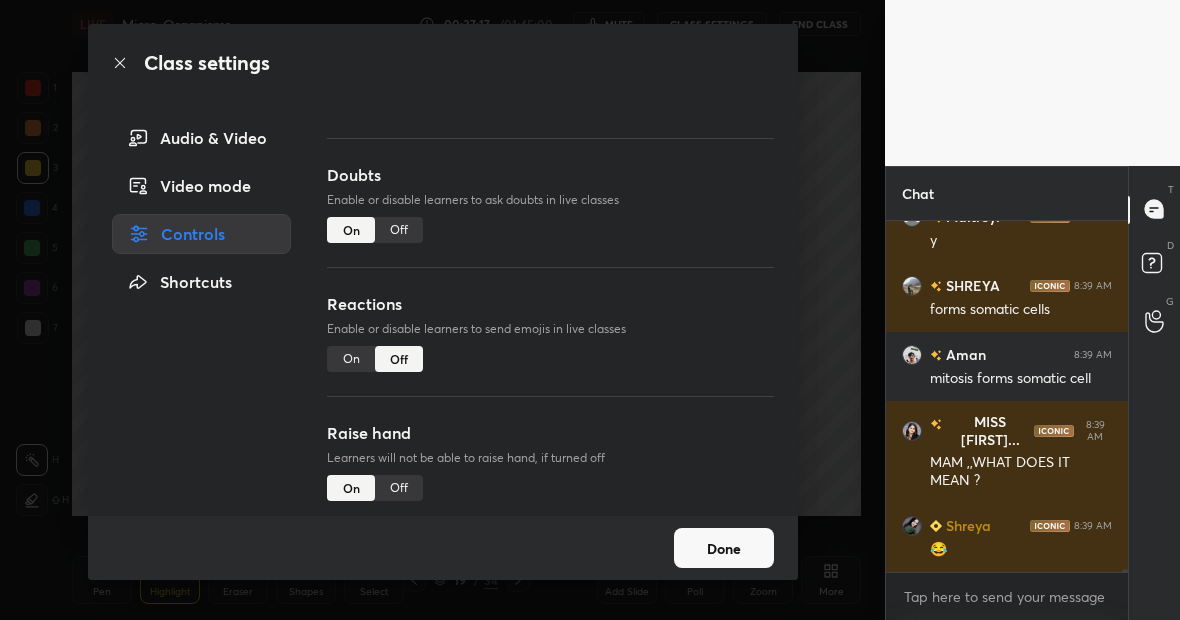 click on "Done" at bounding box center (724, 548) 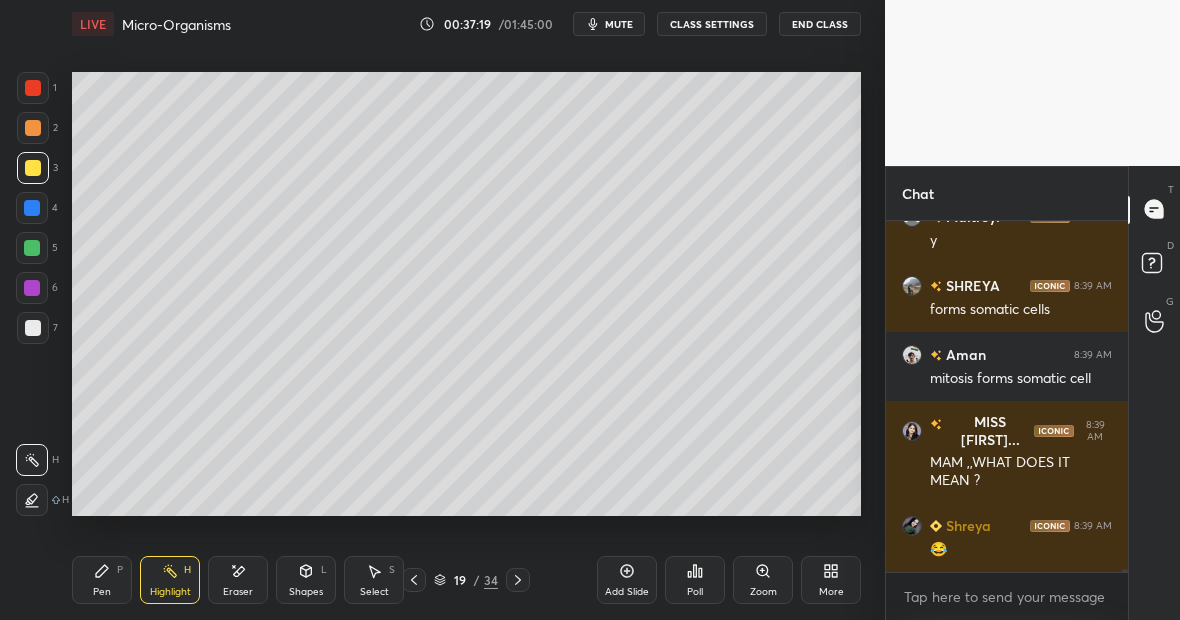 click 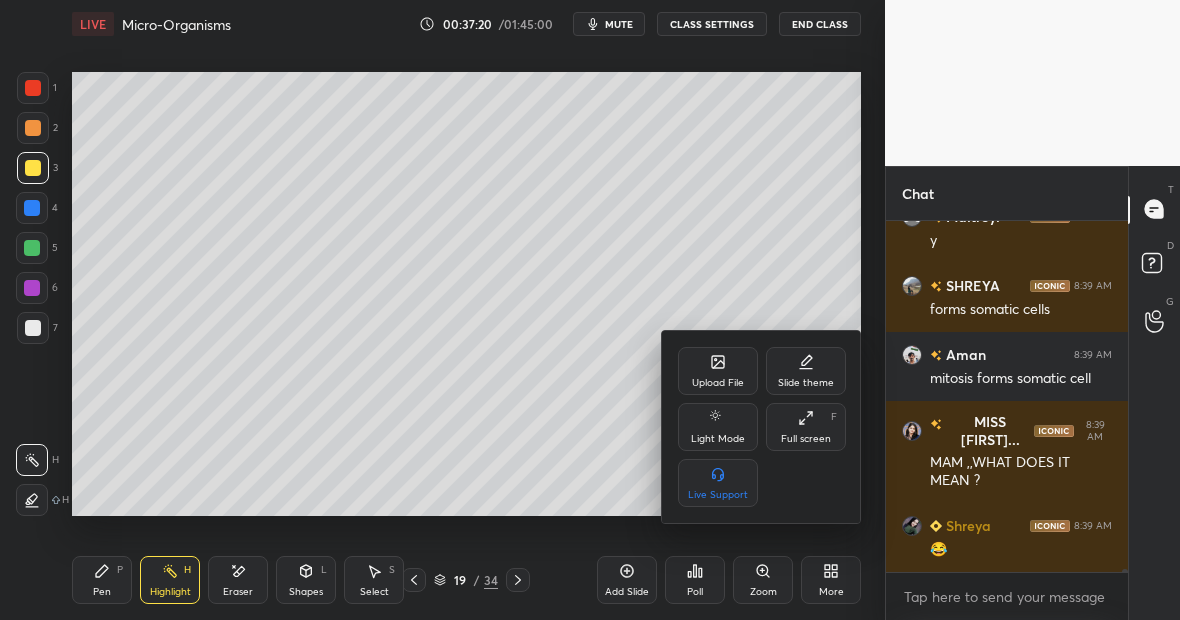 click at bounding box center [590, 310] 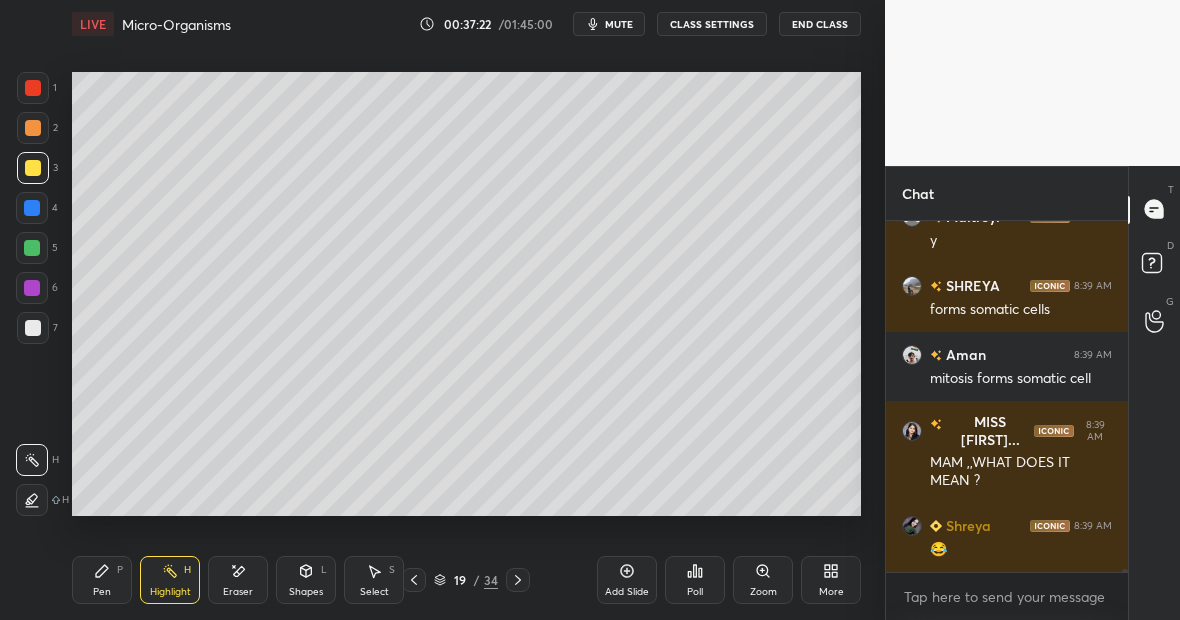 click on "CLASS SETTINGS" at bounding box center [712, 24] 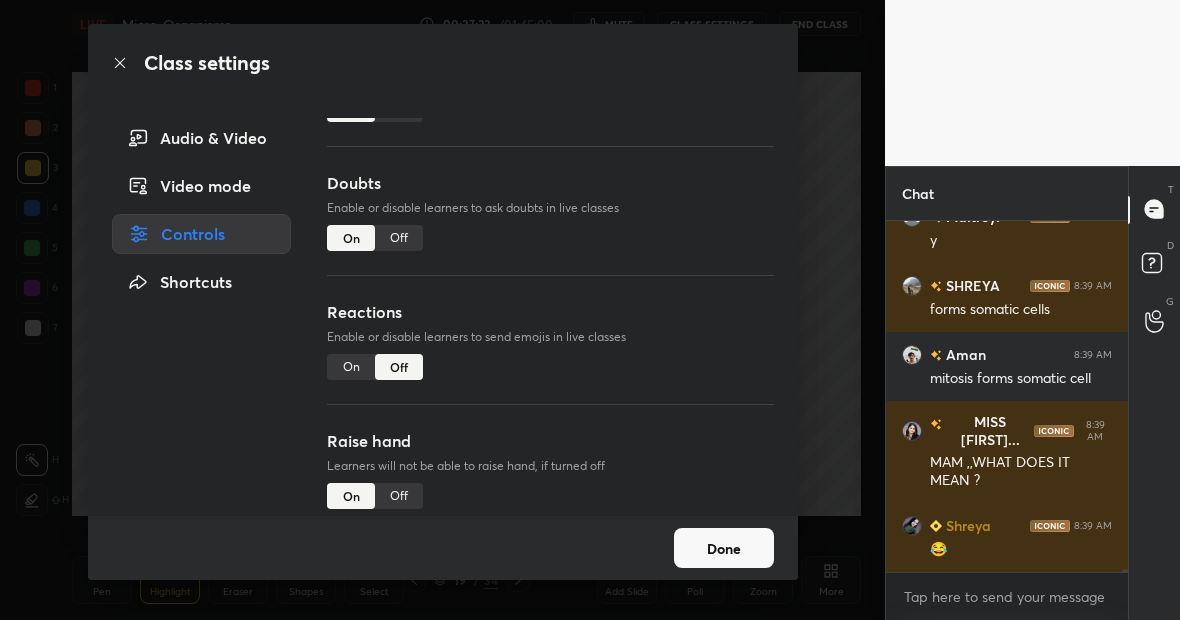 scroll, scrollTop: 120, scrollLeft: 0, axis: vertical 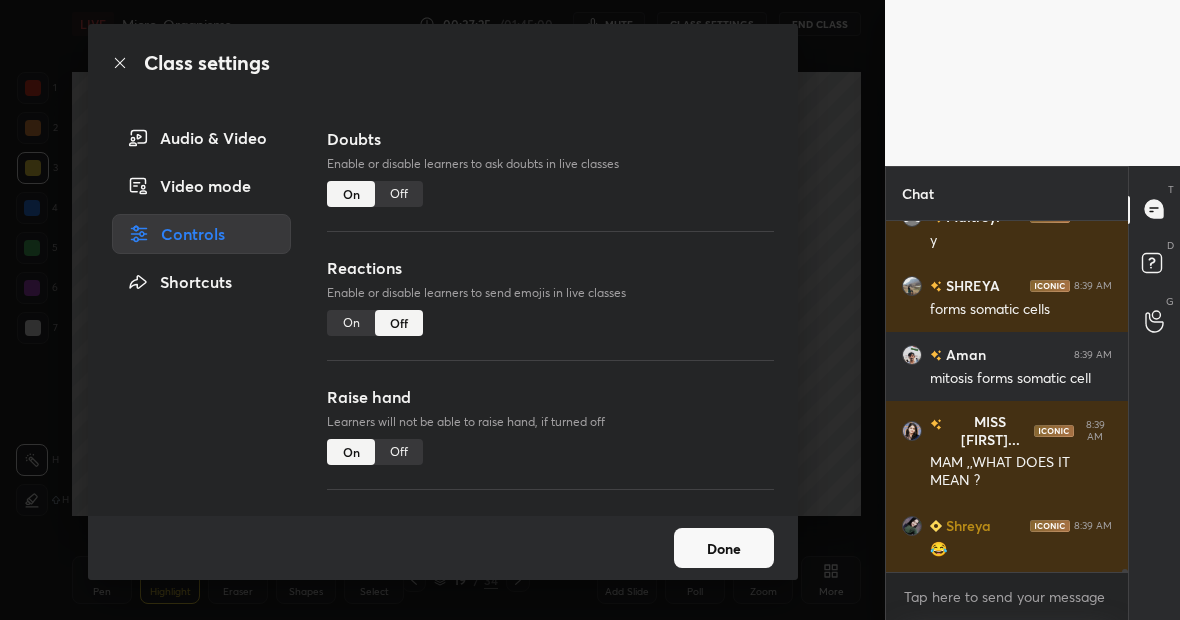click on "Off" at bounding box center (399, 194) 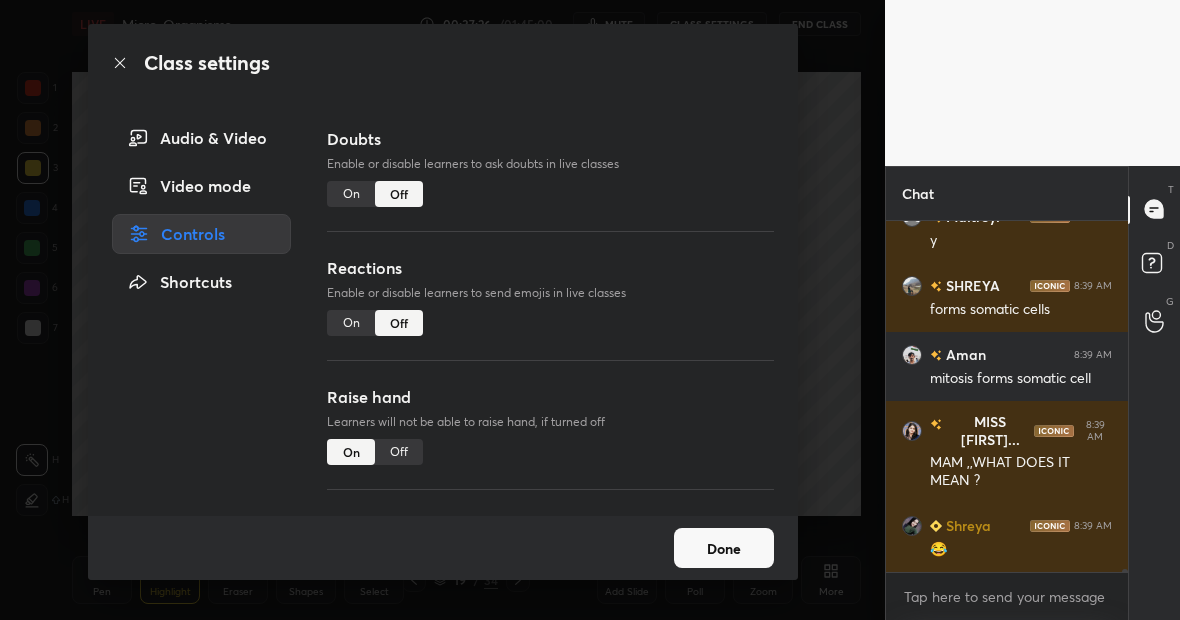 click on "Off" at bounding box center (399, 452) 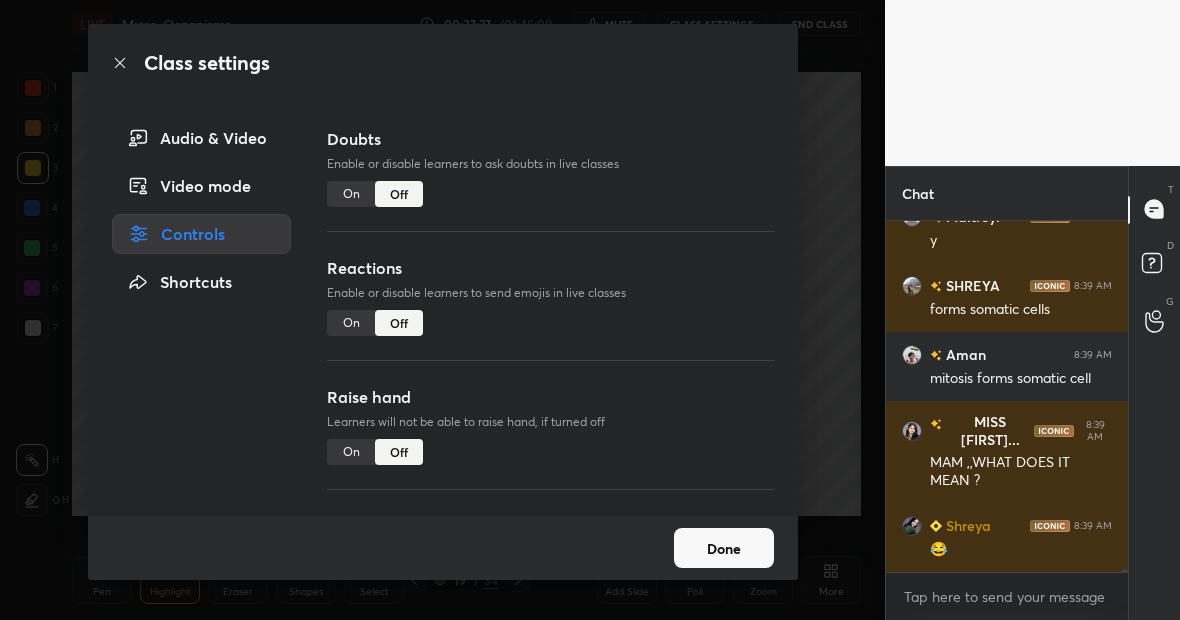 click on "Done" at bounding box center [724, 548] 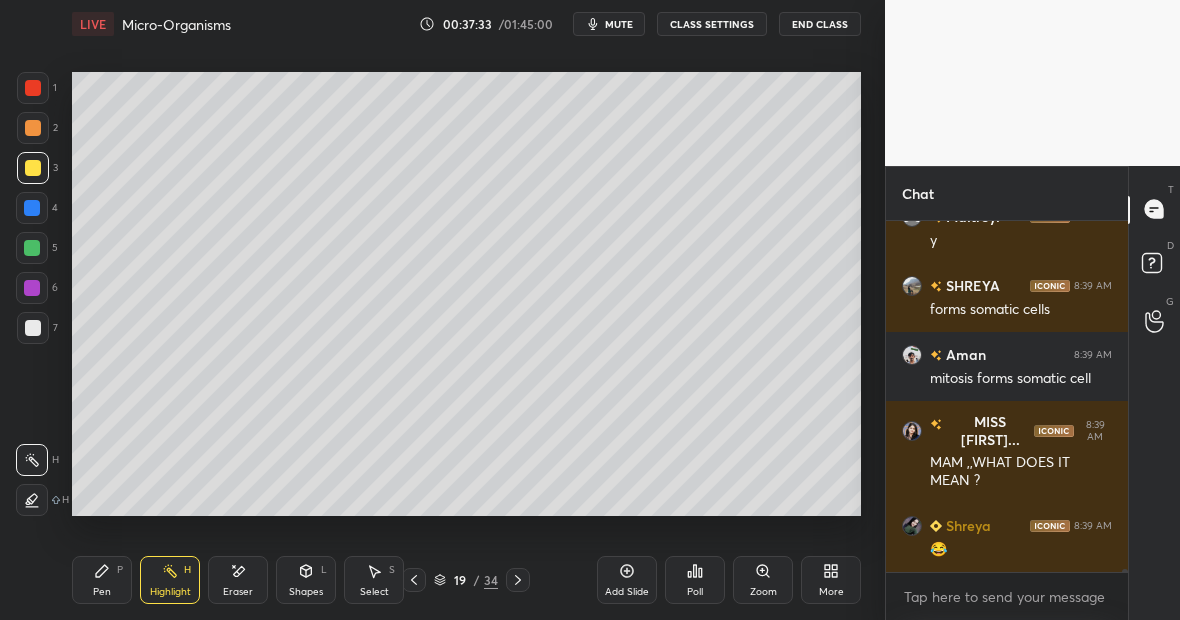 click on "Highlight H" at bounding box center [170, 580] 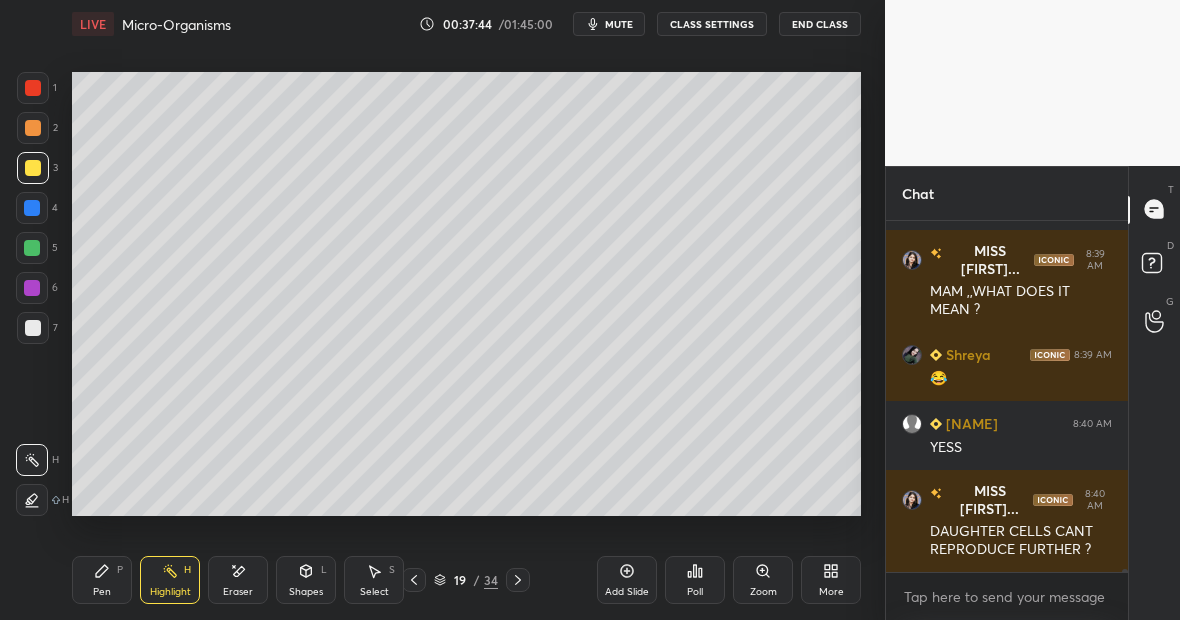 scroll, scrollTop: 36414, scrollLeft: 0, axis: vertical 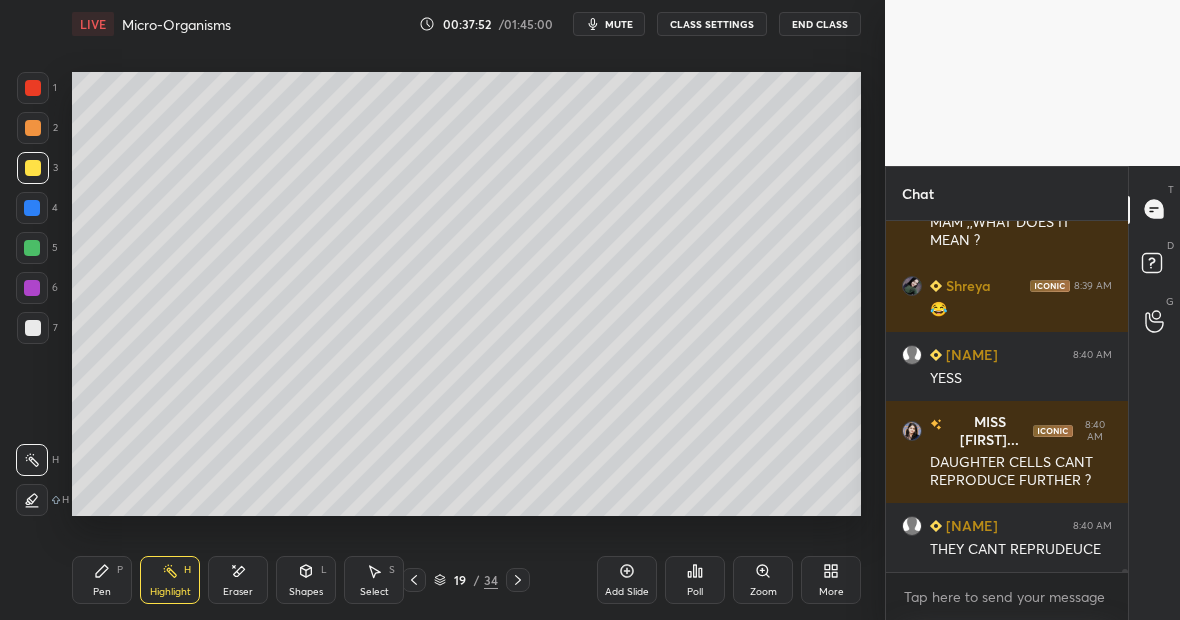 click on "Pen P" at bounding box center [102, 580] 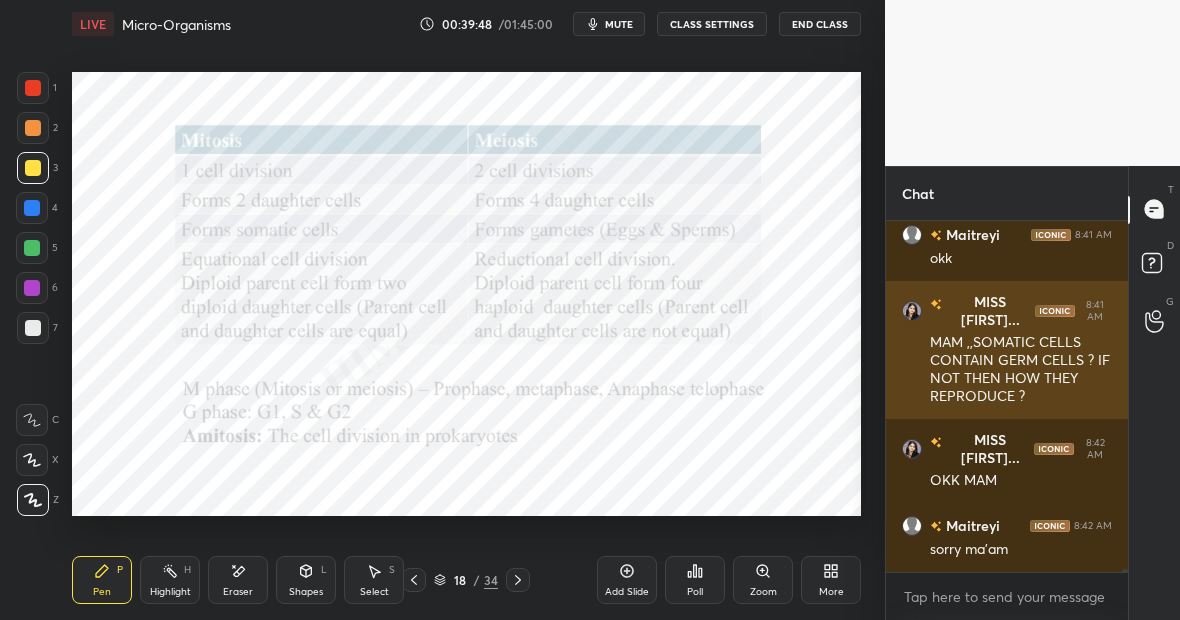scroll, scrollTop: 37556, scrollLeft: 0, axis: vertical 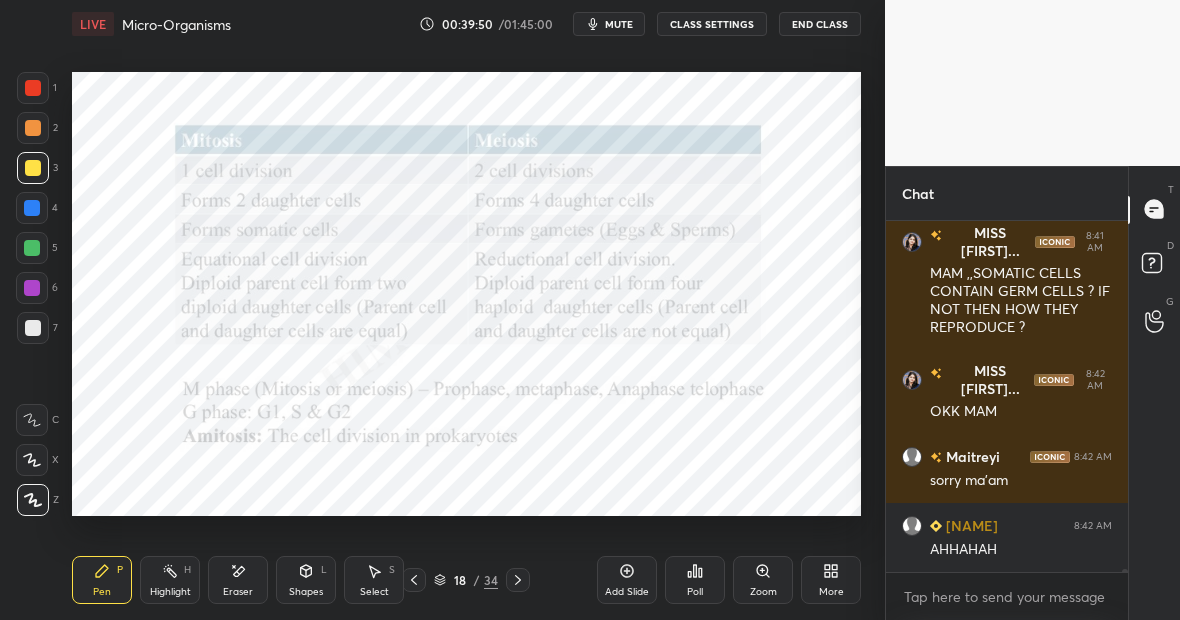 click on "Highlight H" at bounding box center [170, 580] 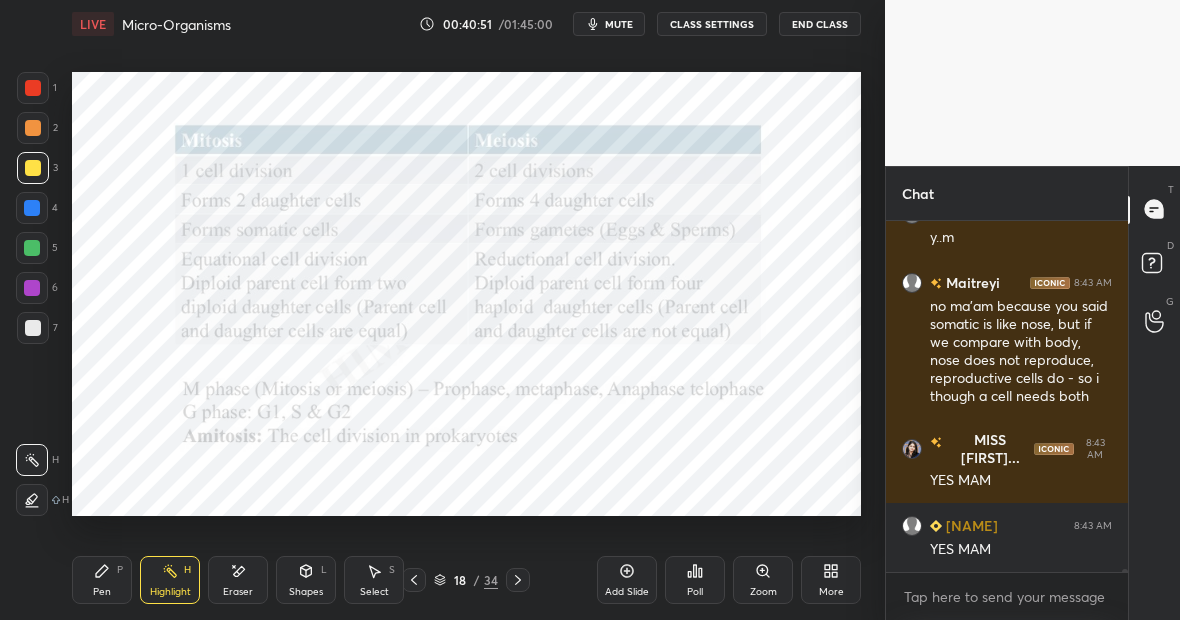 scroll, scrollTop: 36505, scrollLeft: 0, axis: vertical 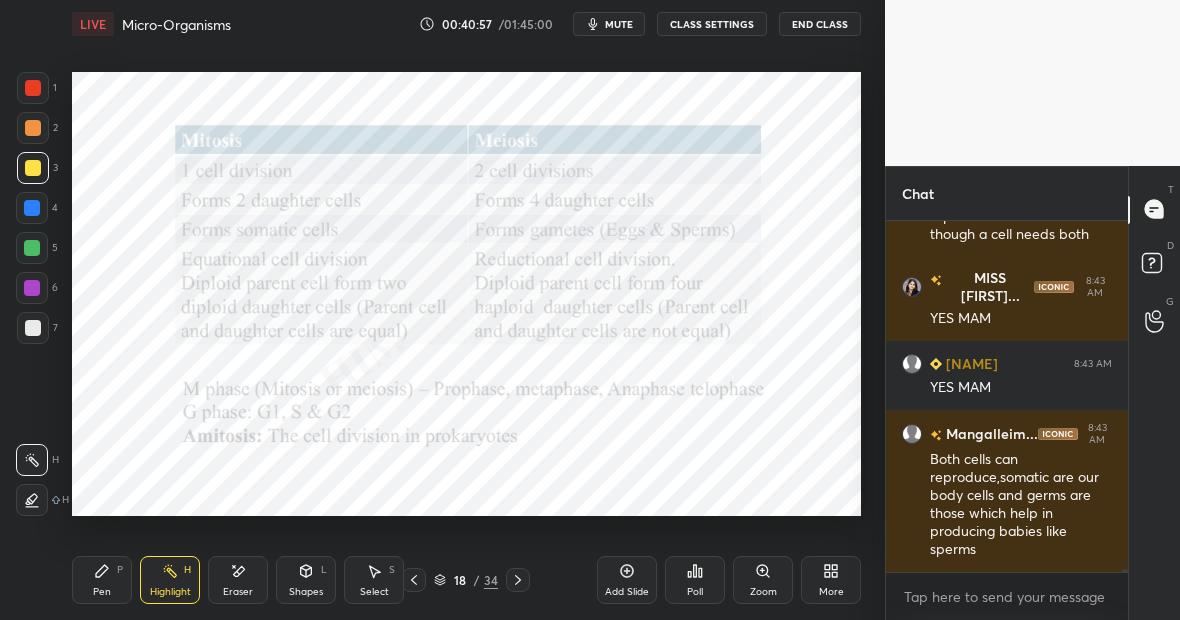 click 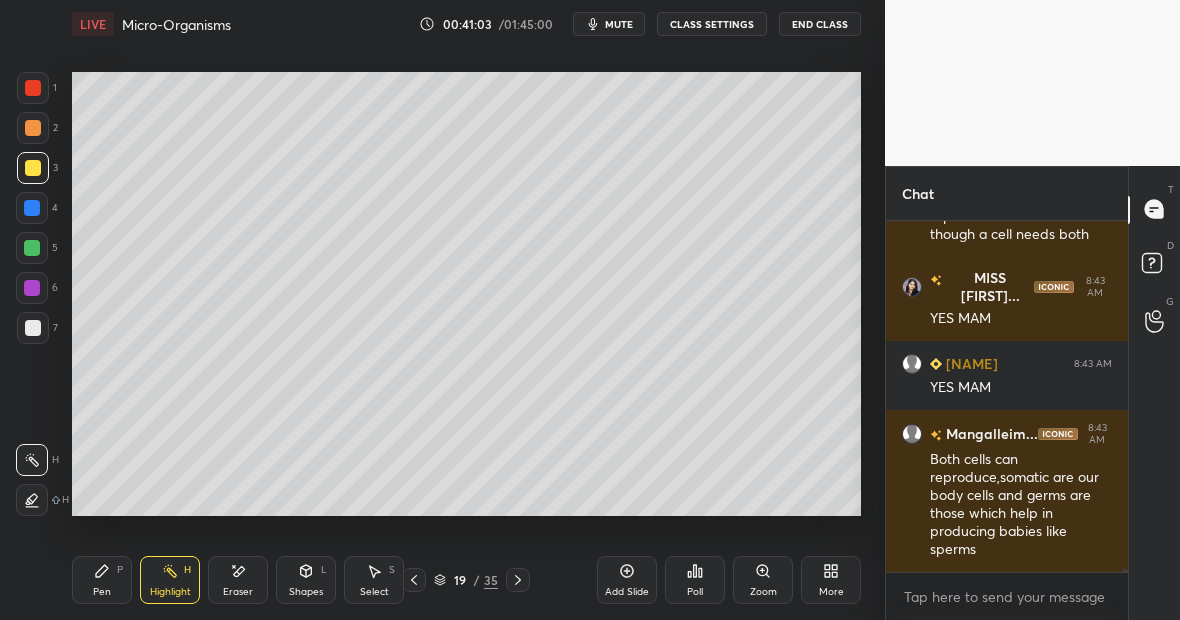 click on "Pen P" at bounding box center (102, 580) 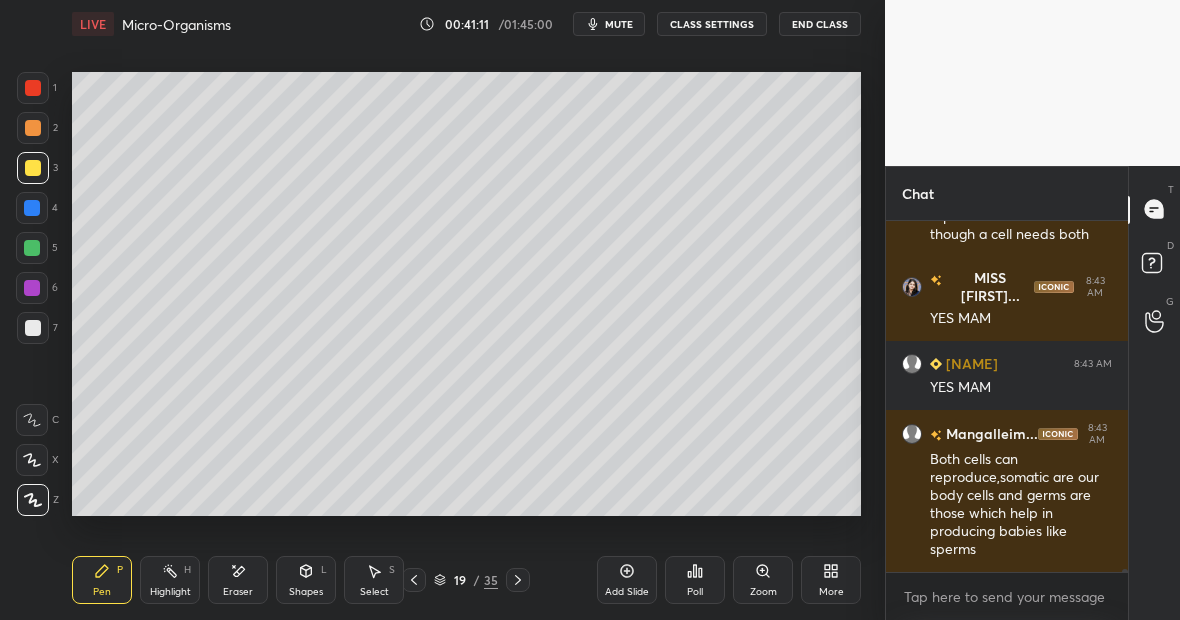 click 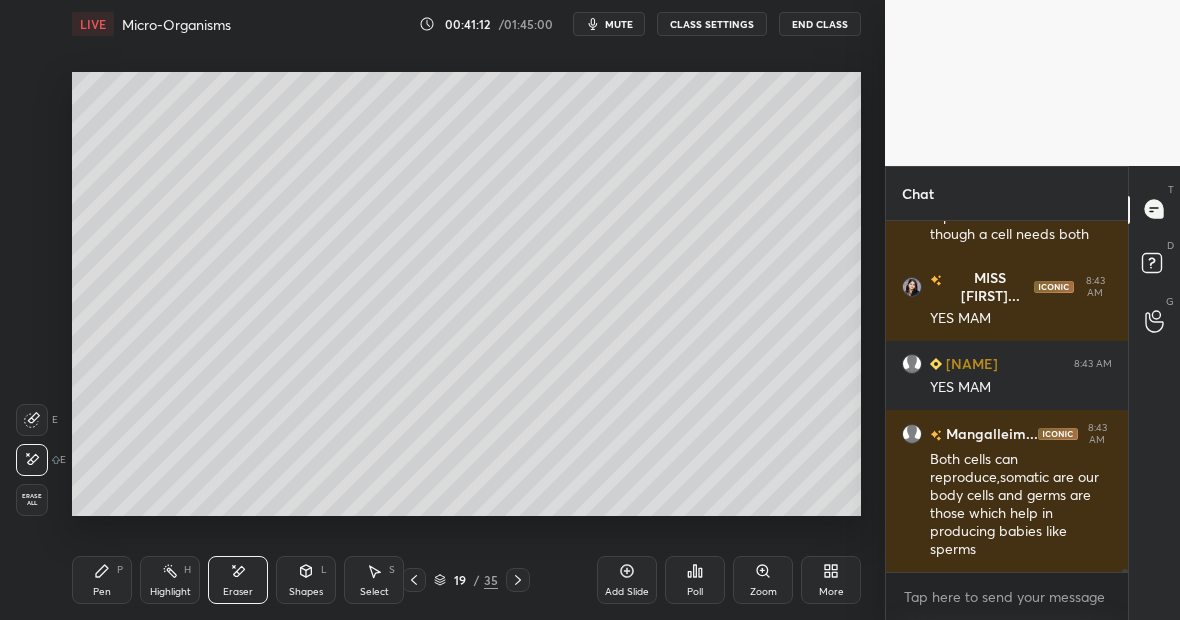 click on "Pen P" at bounding box center [102, 580] 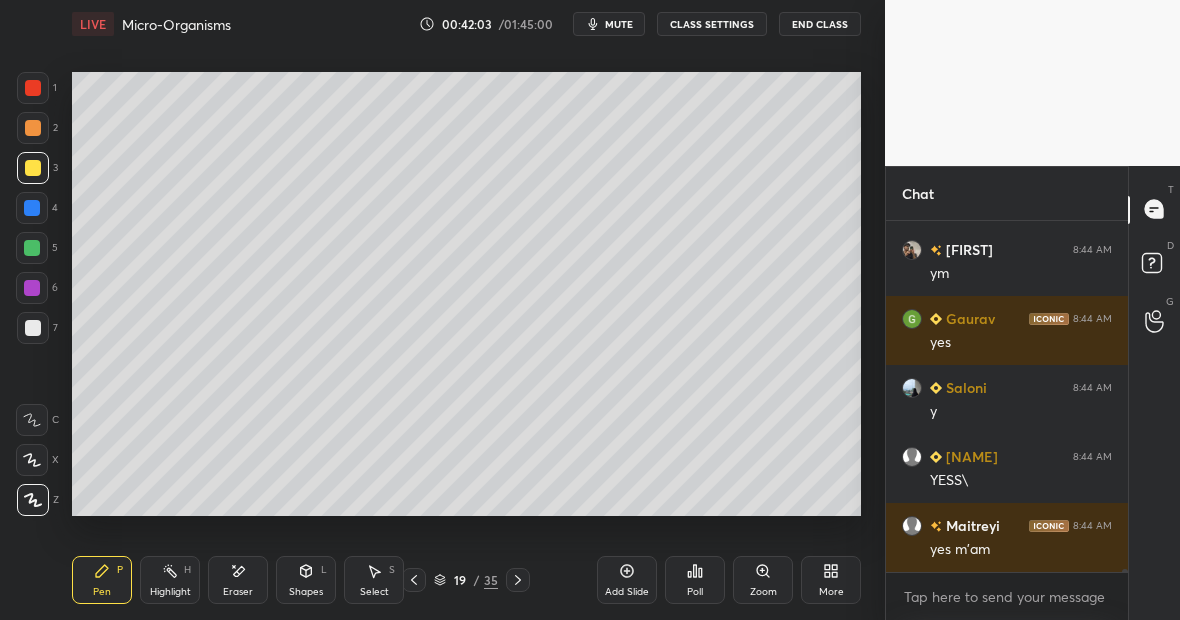 scroll, scrollTop: 37422, scrollLeft: 0, axis: vertical 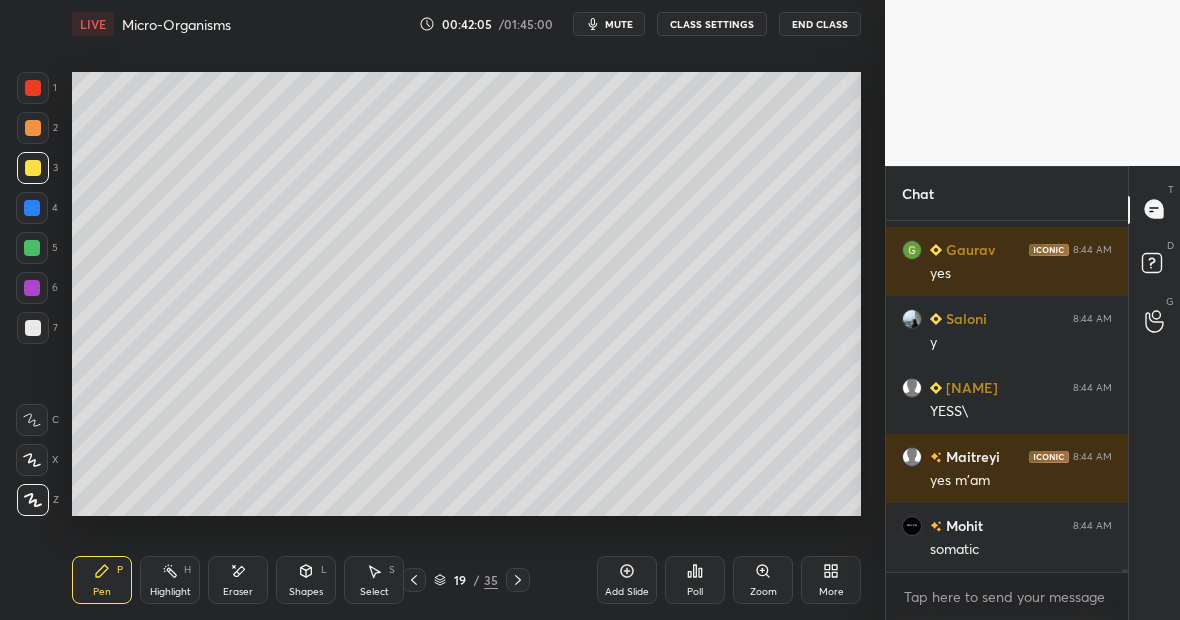 click at bounding box center [33, 328] 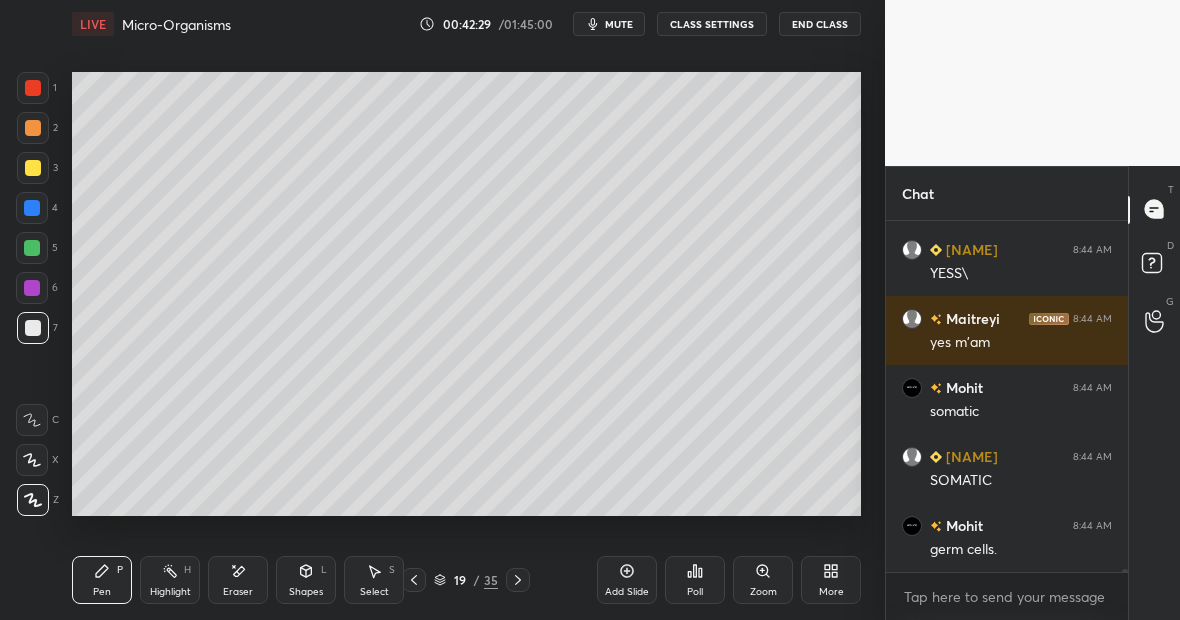 scroll, scrollTop: 37629, scrollLeft: 0, axis: vertical 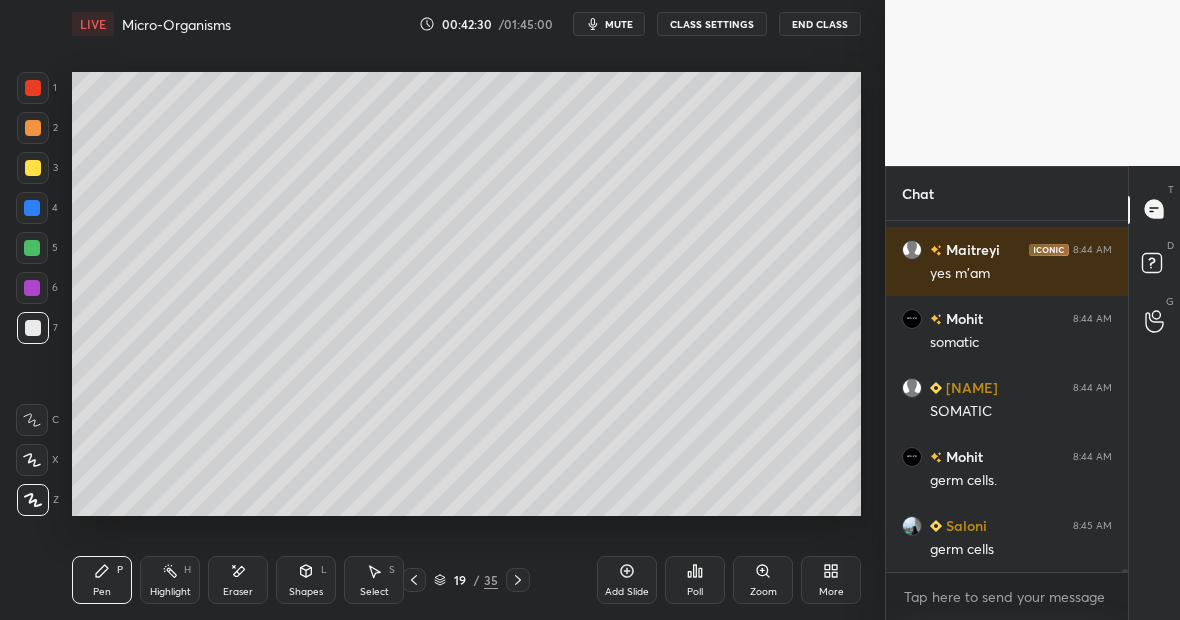 click on "Eraser" at bounding box center (238, 580) 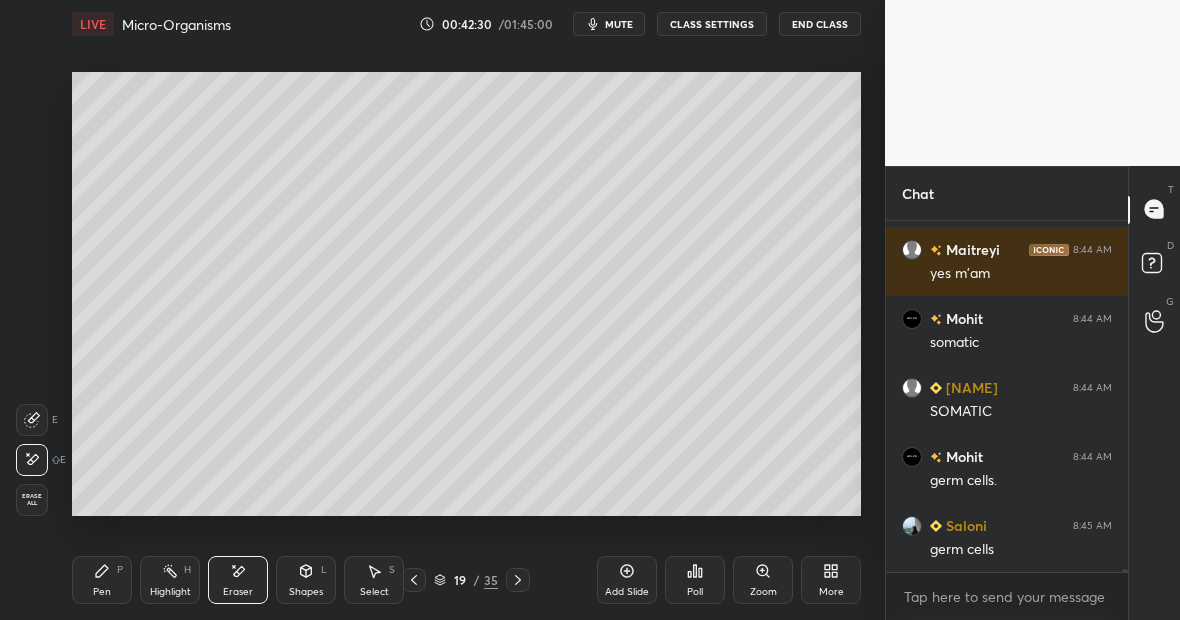 scroll, scrollTop: 37698, scrollLeft: 0, axis: vertical 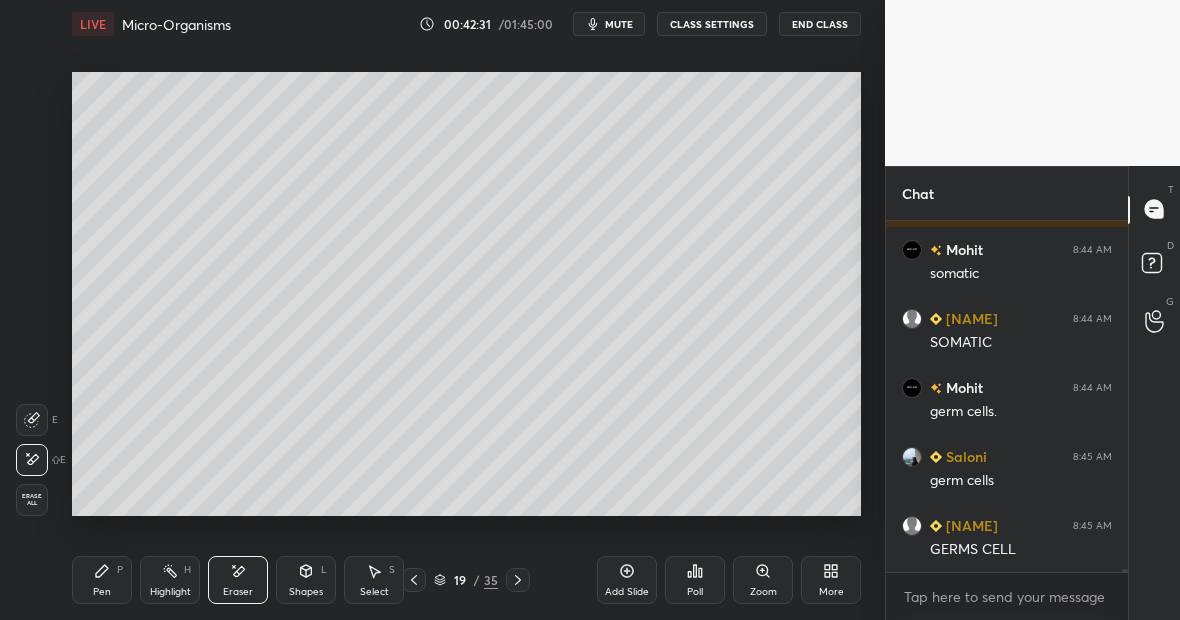 click on "Pen P Highlight H Eraser Shapes L Select S" at bounding box center [203, 580] 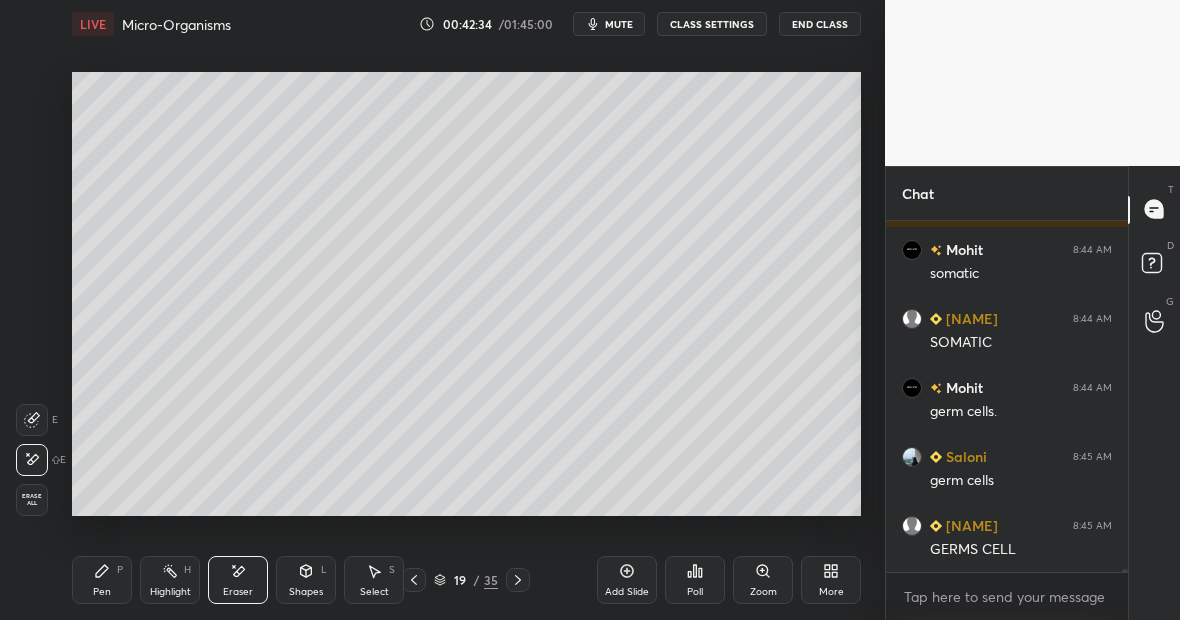 click on "Pen P" at bounding box center (102, 580) 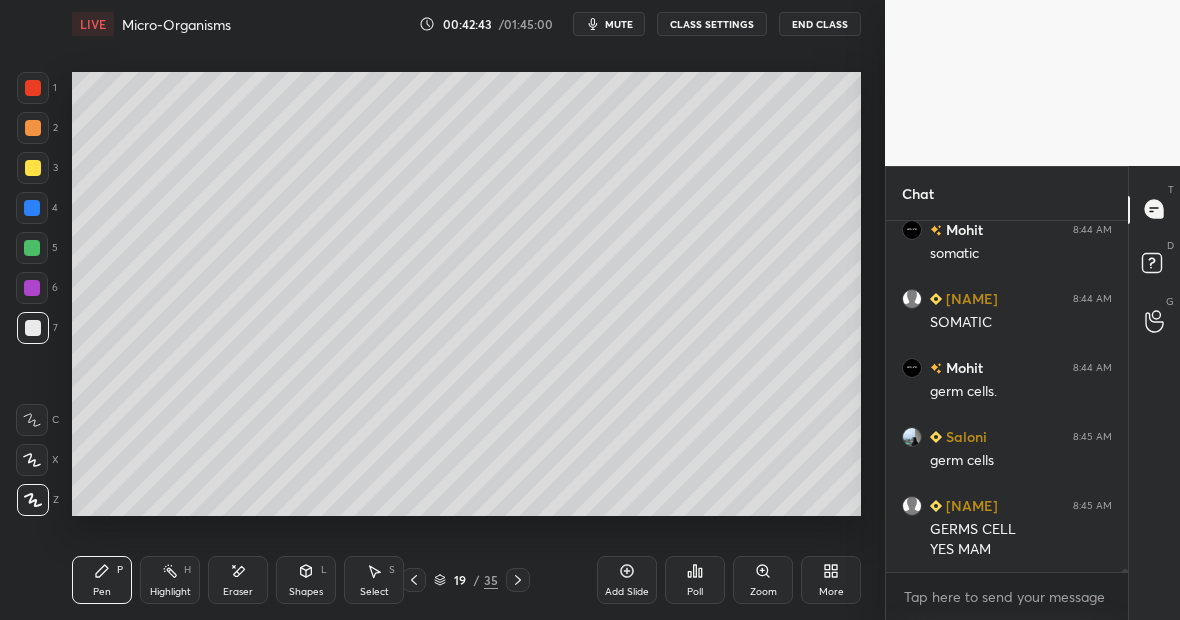 scroll, scrollTop: 37787, scrollLeft: 0, axis: vertical 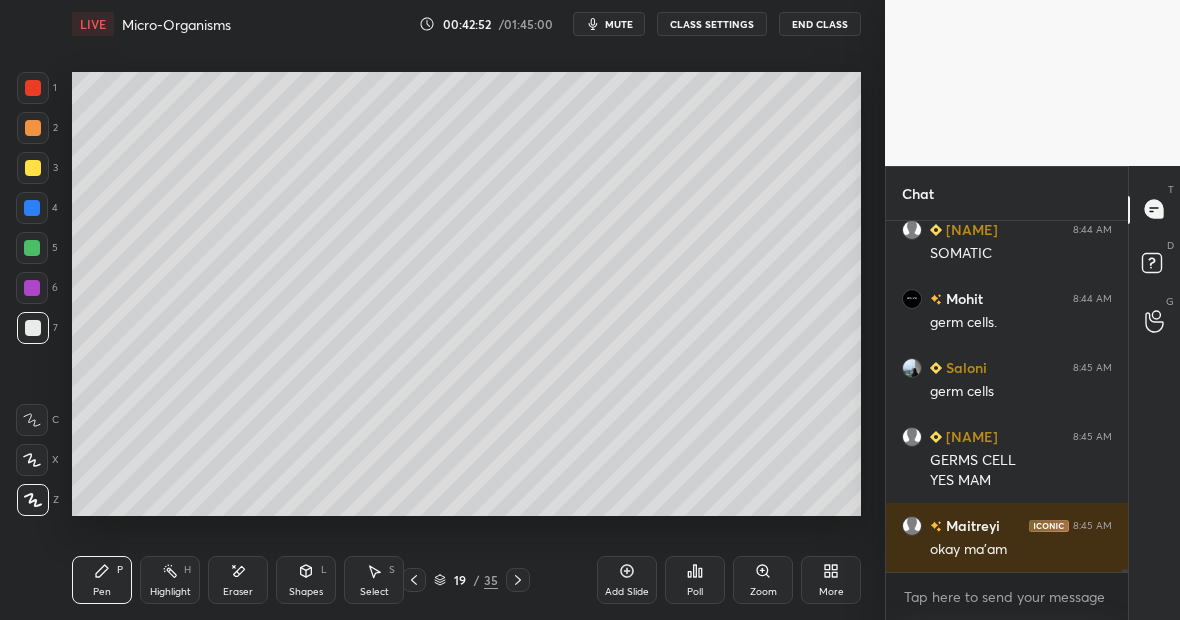 click on "Highlight H" at bounding box center [170, 580] 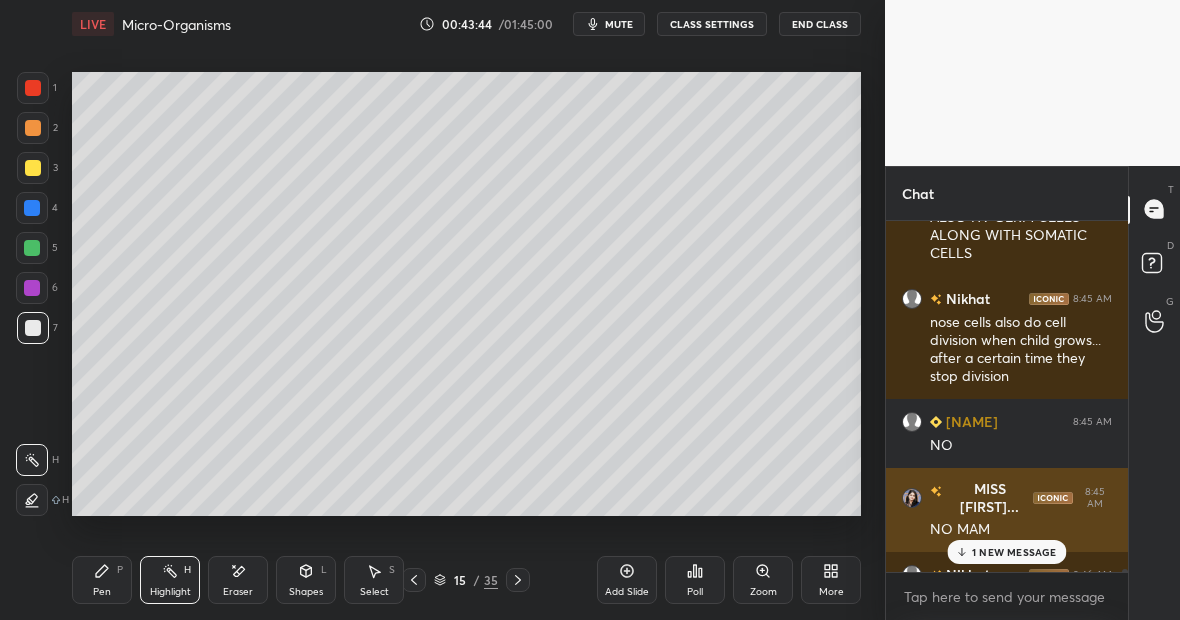 scroll, scrollTop: 38516, scrollLeft: 0, axis: vertical 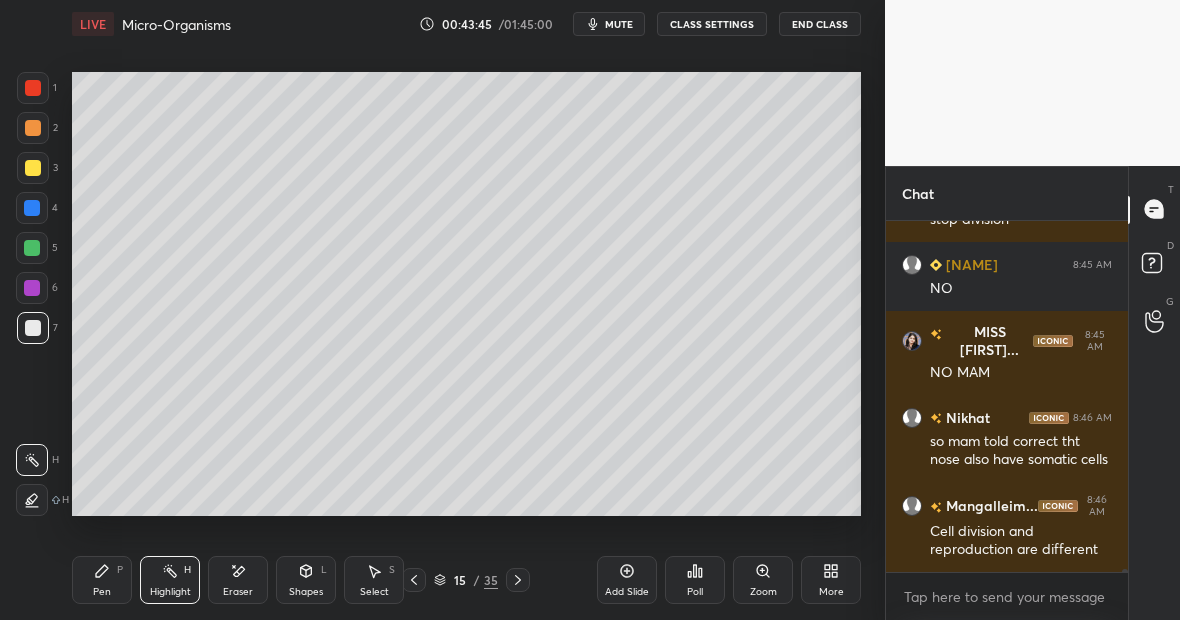 click on "Add Slide" at bounding box center [627, 592] 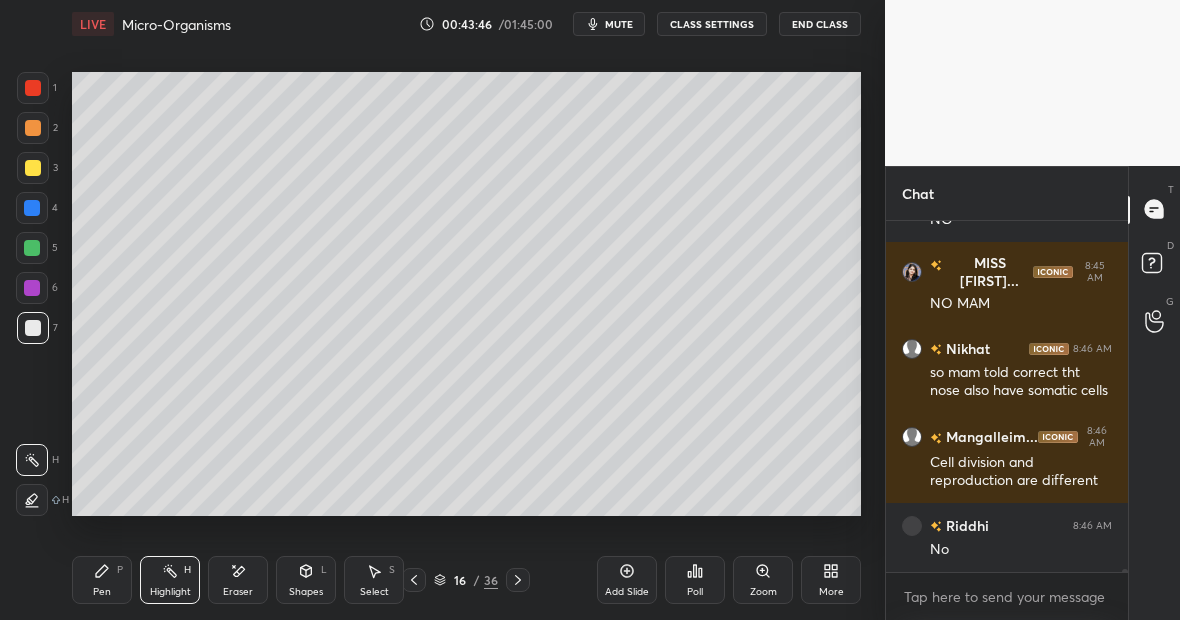 scroll, scrollTop: 38672, scrollLeft: 0, axis: vertical 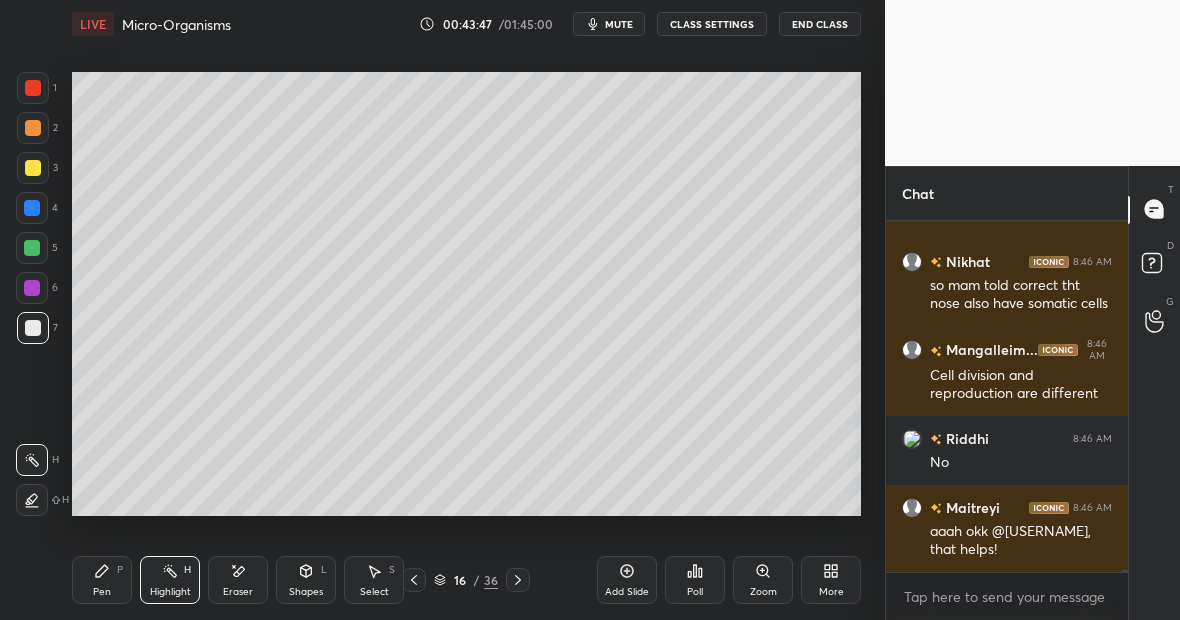 click on "Pen P Highlight H Eraser Shapes L Select S 16 / 36 Add Slide Poll Zoom More" at bounding box center [466, 580] 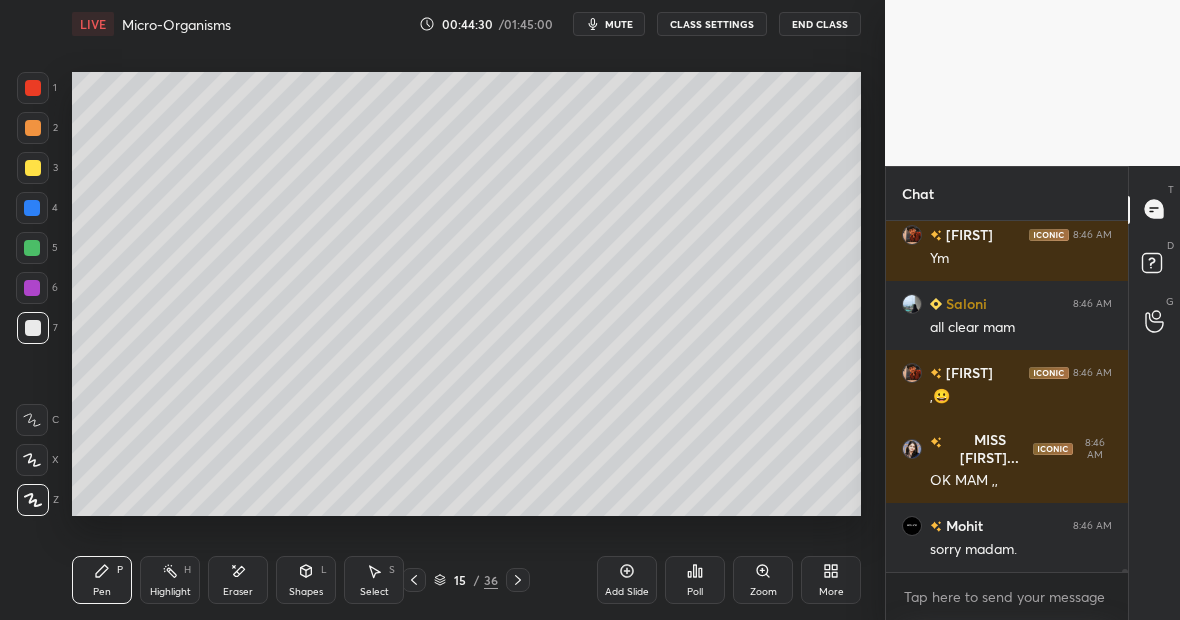 scroll, scrollTop: 38649, scrollLeft: 0, axis: vertical 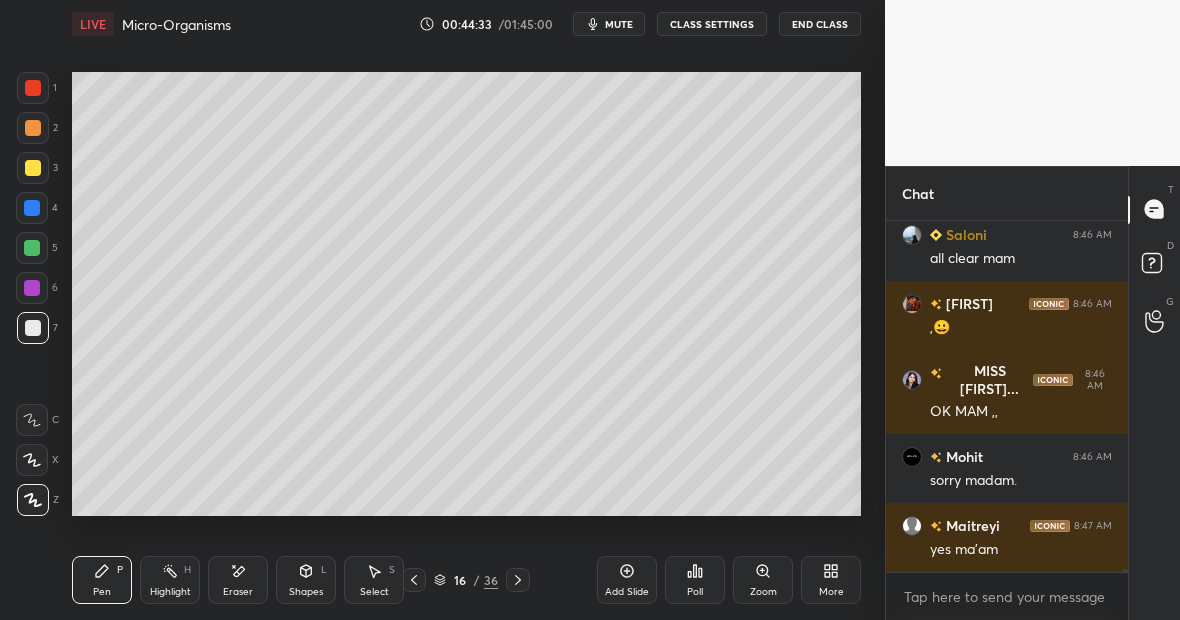 click at bounding box center [33, 168] 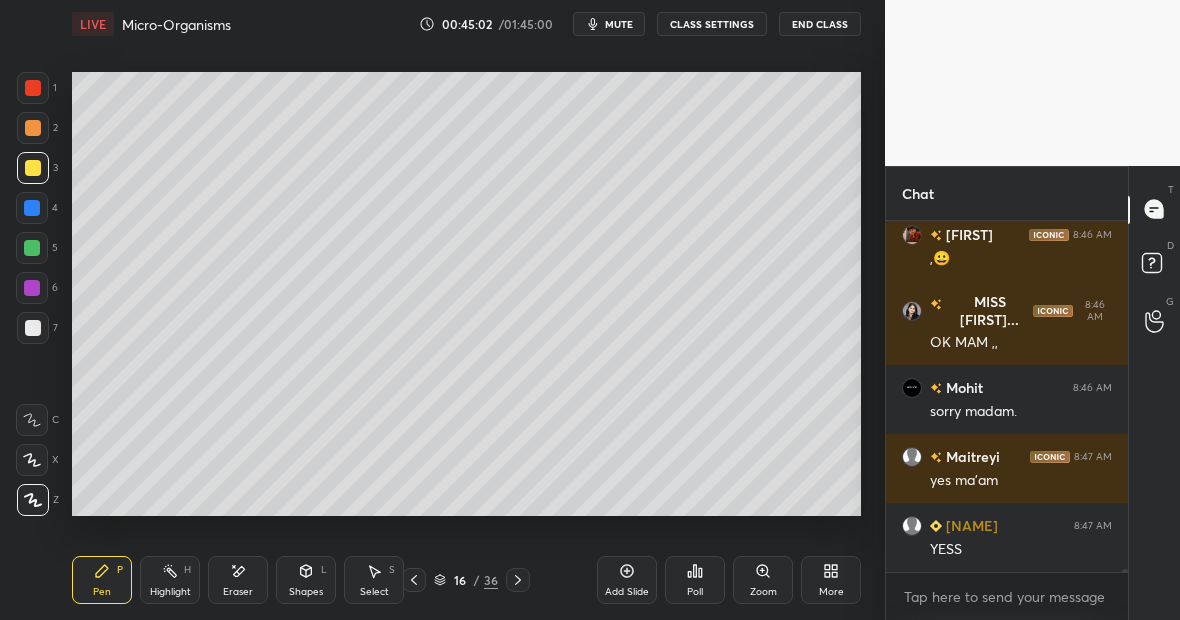 scroll, scrollTop: 38787, scrollLeft: 0, axis: vertical 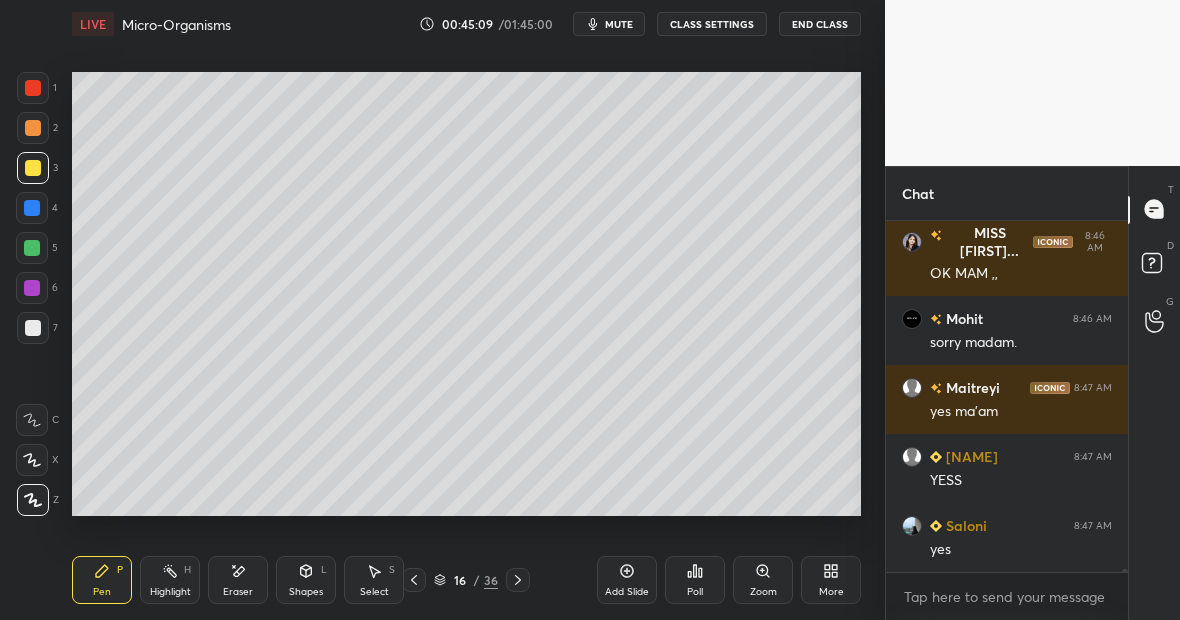 click on "Highlight H" at bounding box center [170, 580] 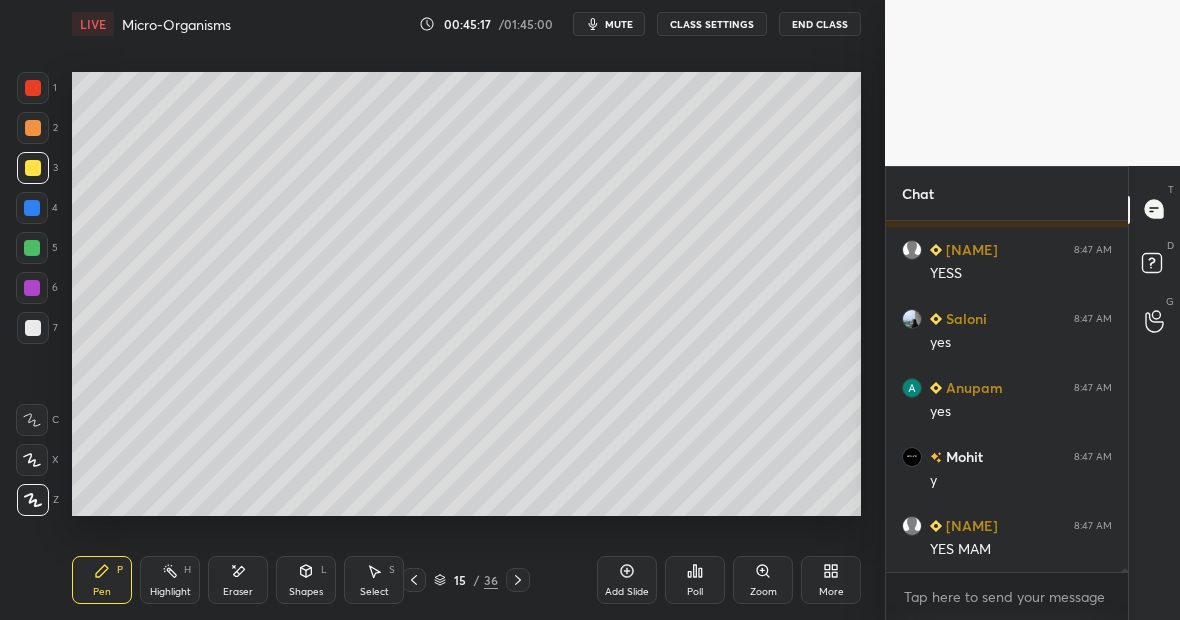 scroll, scrollTop: 39063, scrollLeft: 0, axis: vertical 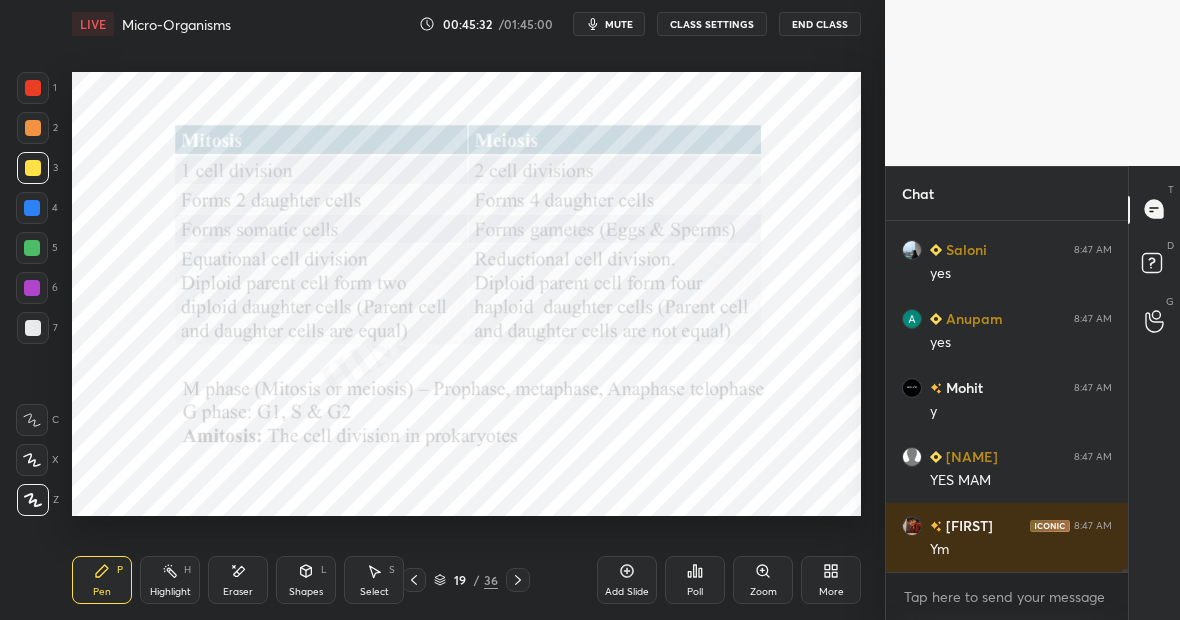 click at bounding box center (33, 88) 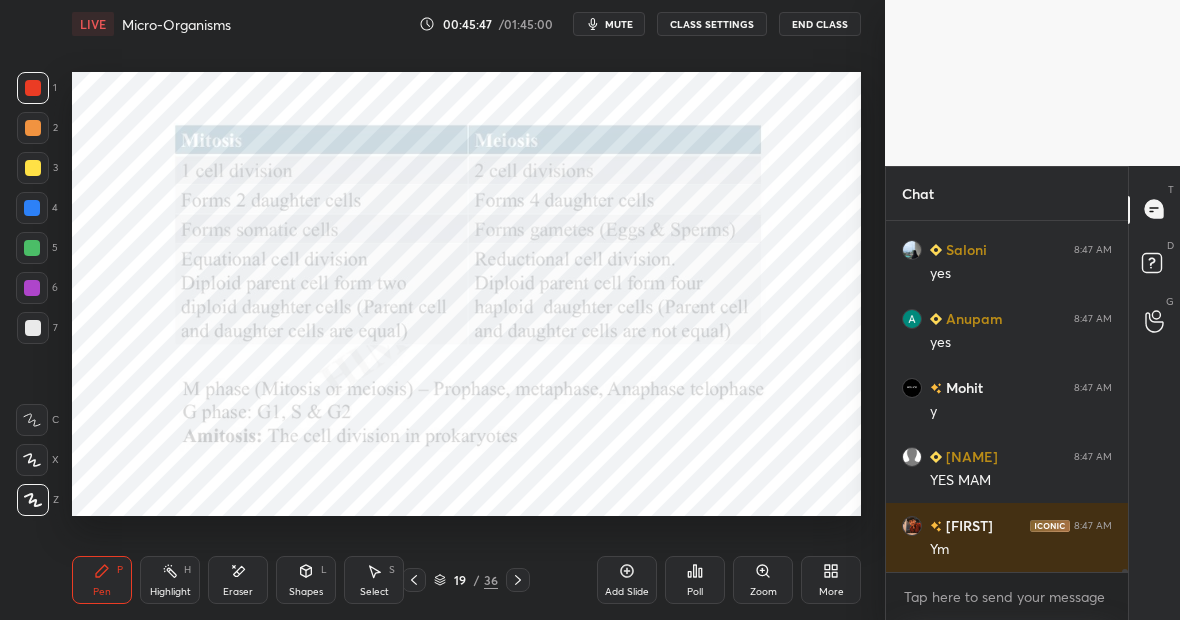 click at bounding box center (32, 208) 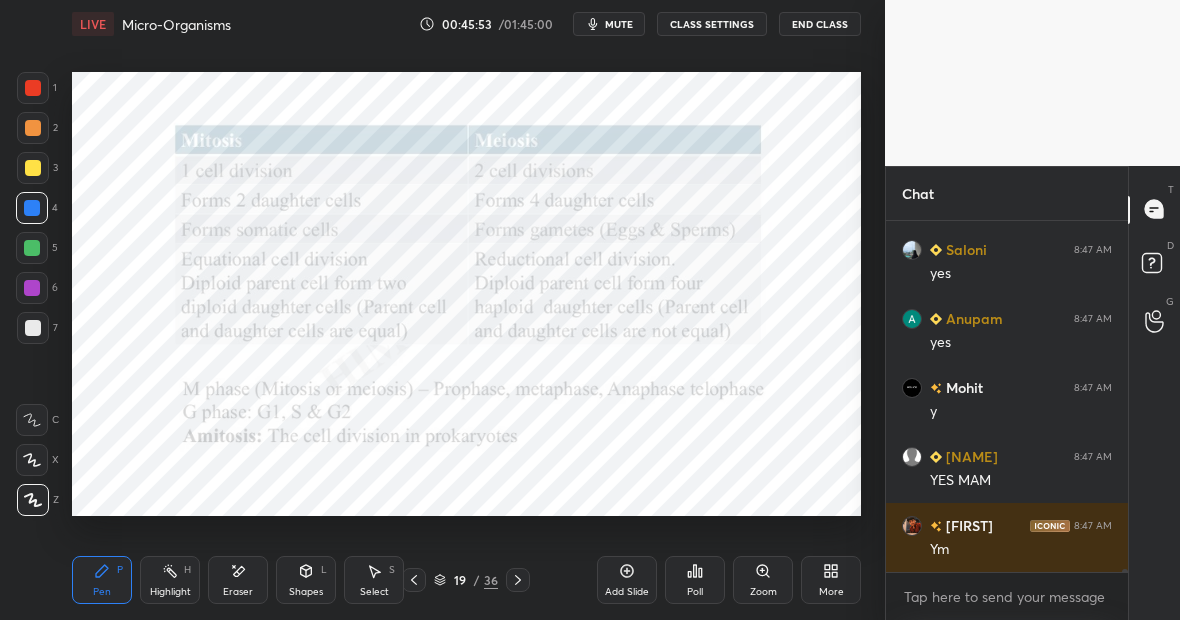 click on "Highlight H" at bounding box center [170, 580] 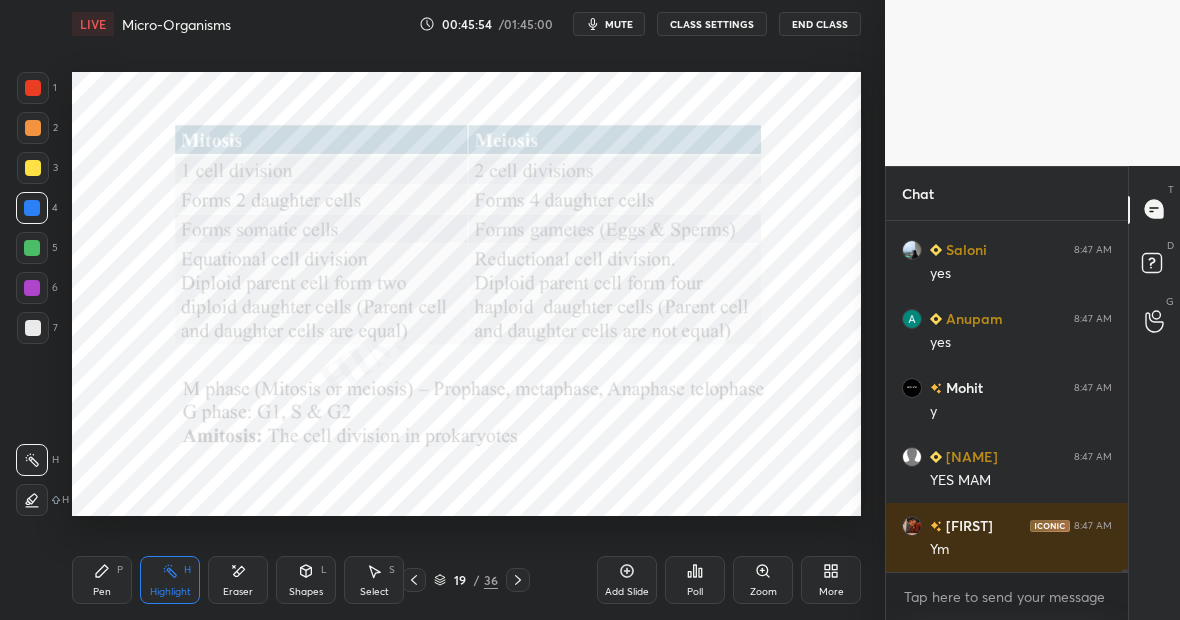 click on "Pen P" at bounding box center (102, 580) 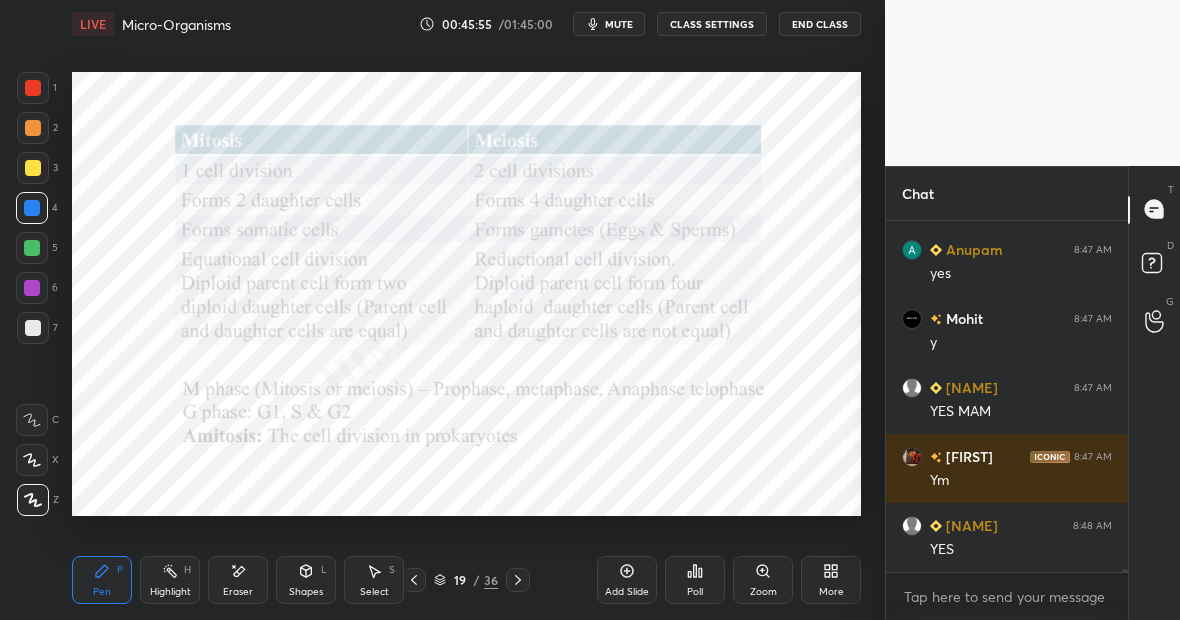 scroll, scrollTop: 39201, scrollLeft: 0, axis: vertical 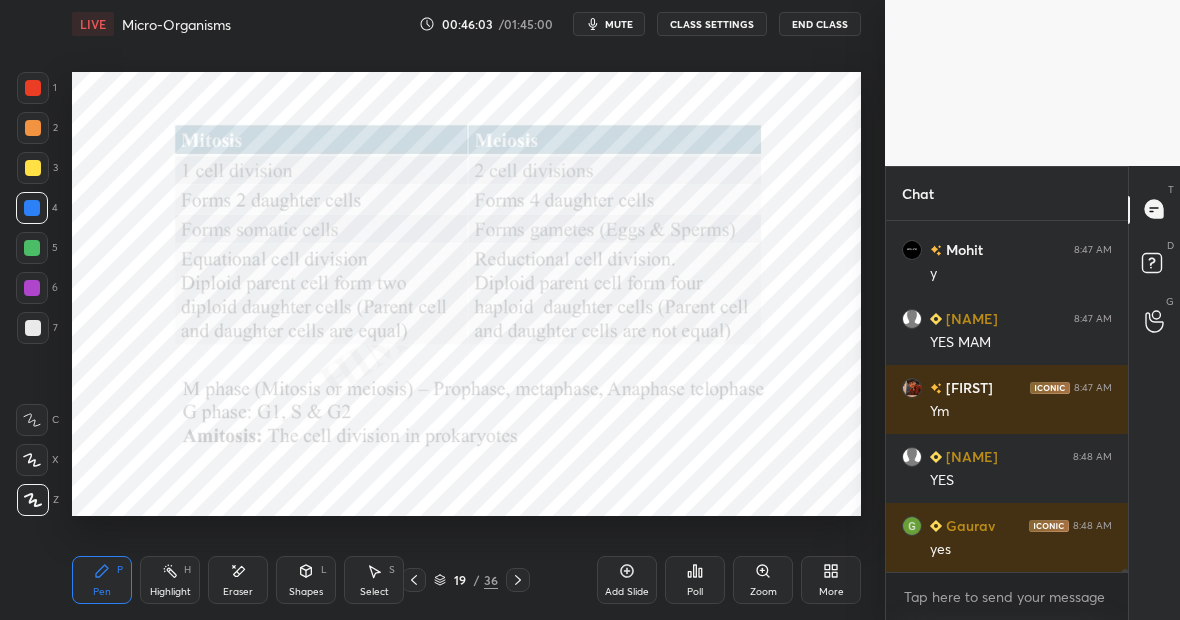 click on "Highlight H" at bounding box center [170, 580] 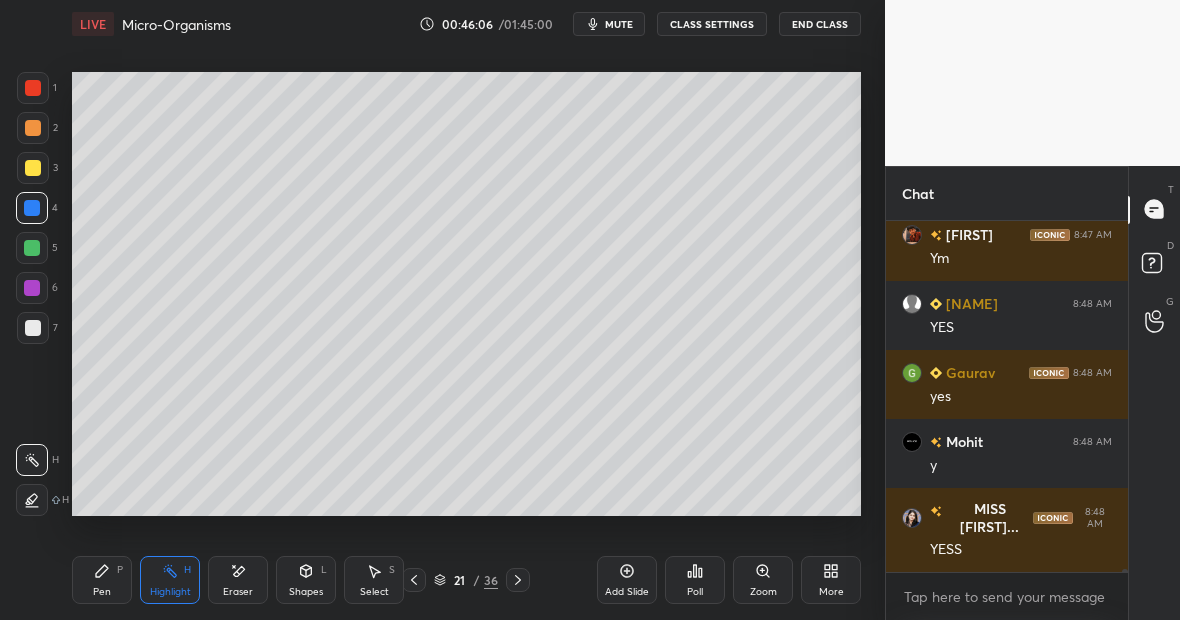 scroll, scrollTop: 39492, scrollLeft: 0, axis: vertical 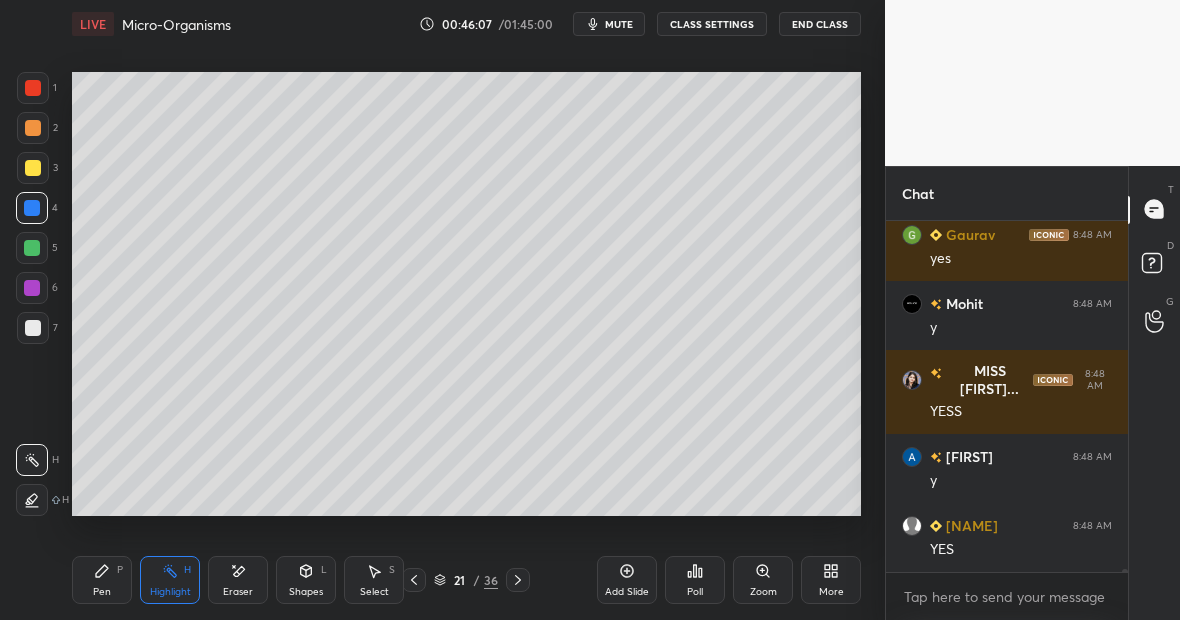 click 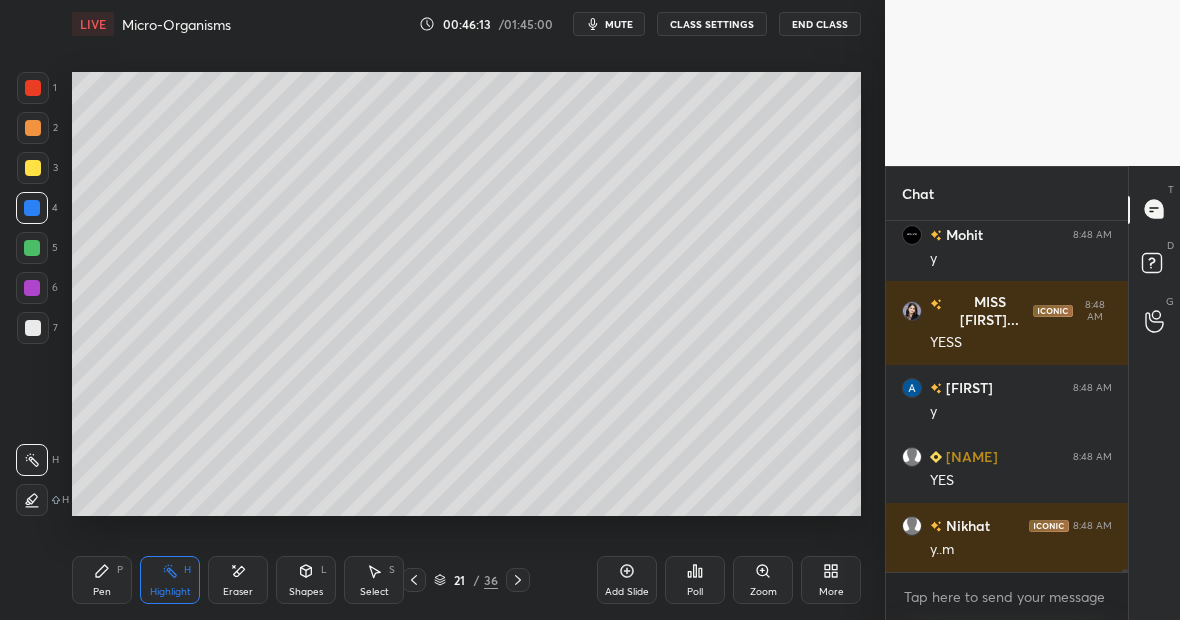 click on "Highlight H" at bounding box center [170, 580] 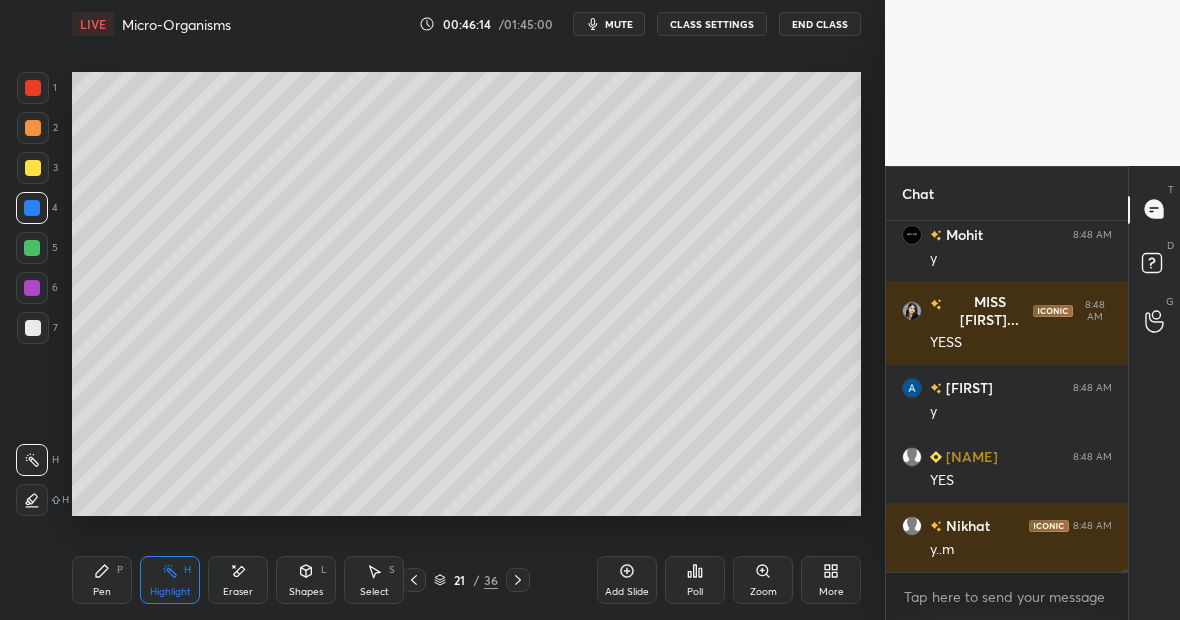 scroll, scrollTop: 39630, scrollLeft: 0, axis: vertical 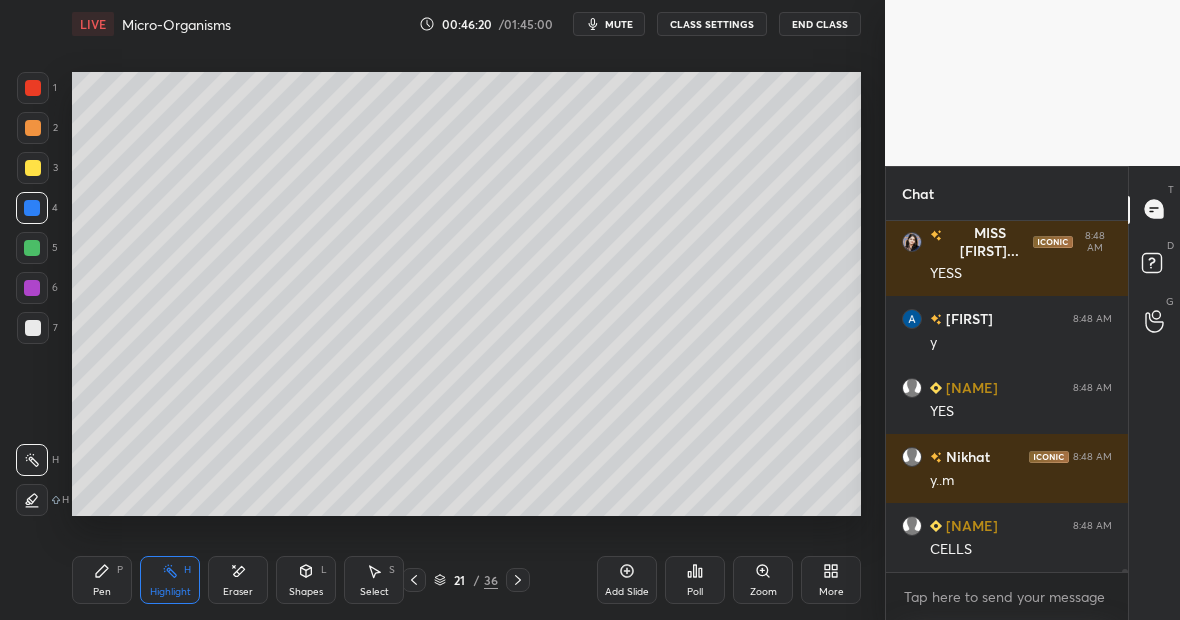 click on "Eraser" at bounding box center [238, 580] 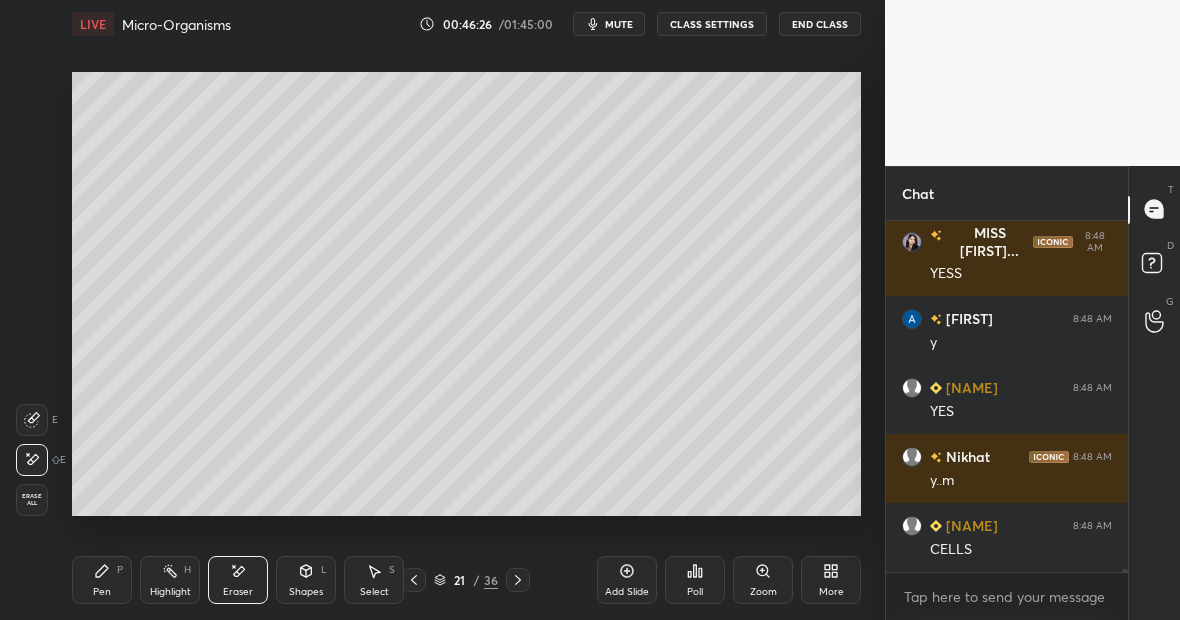 click on "Pen P" at bounding box center (102, 580) 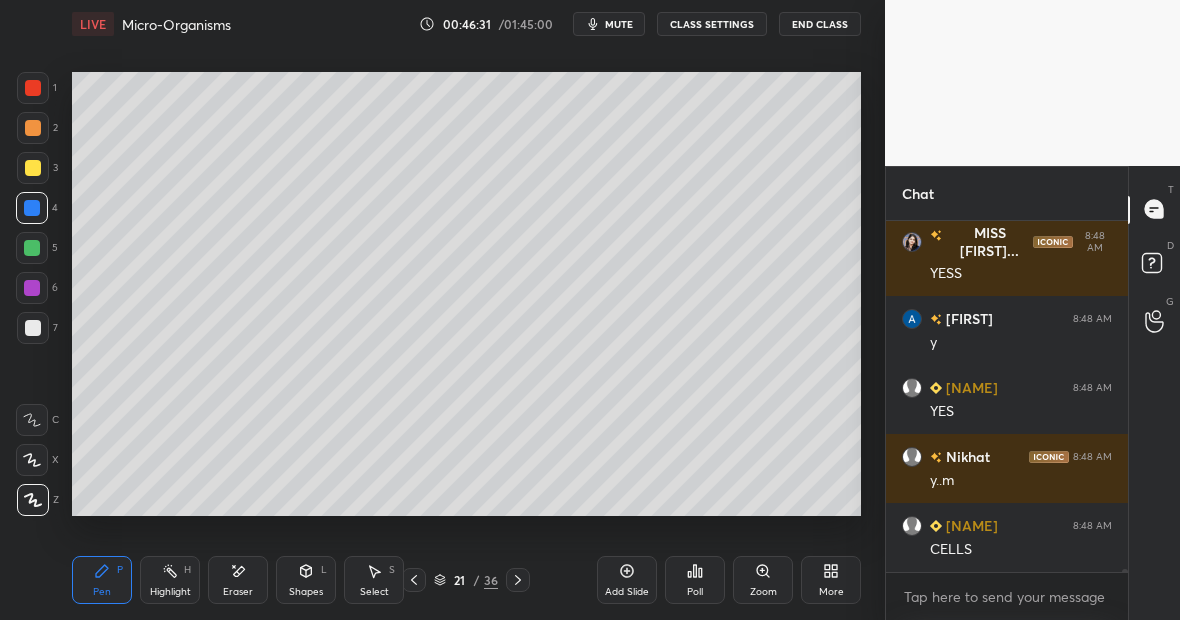 click at bounding box center (33, 168) 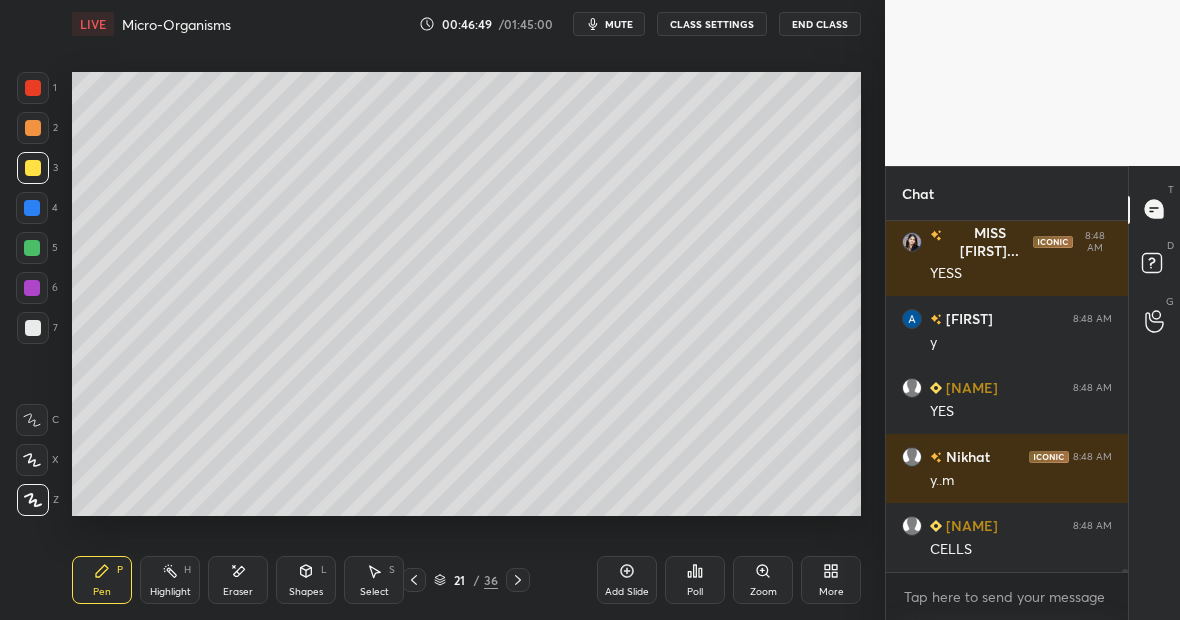 scroll, scrollTop: 39699, scrollLeft: 0, axis: vertical 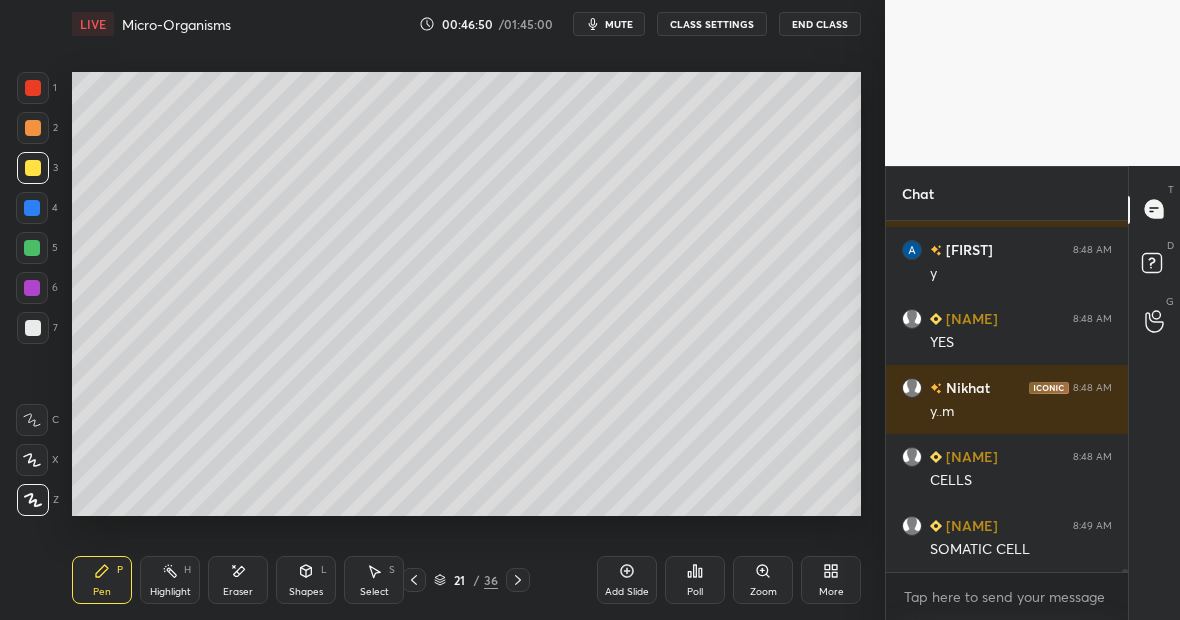 click 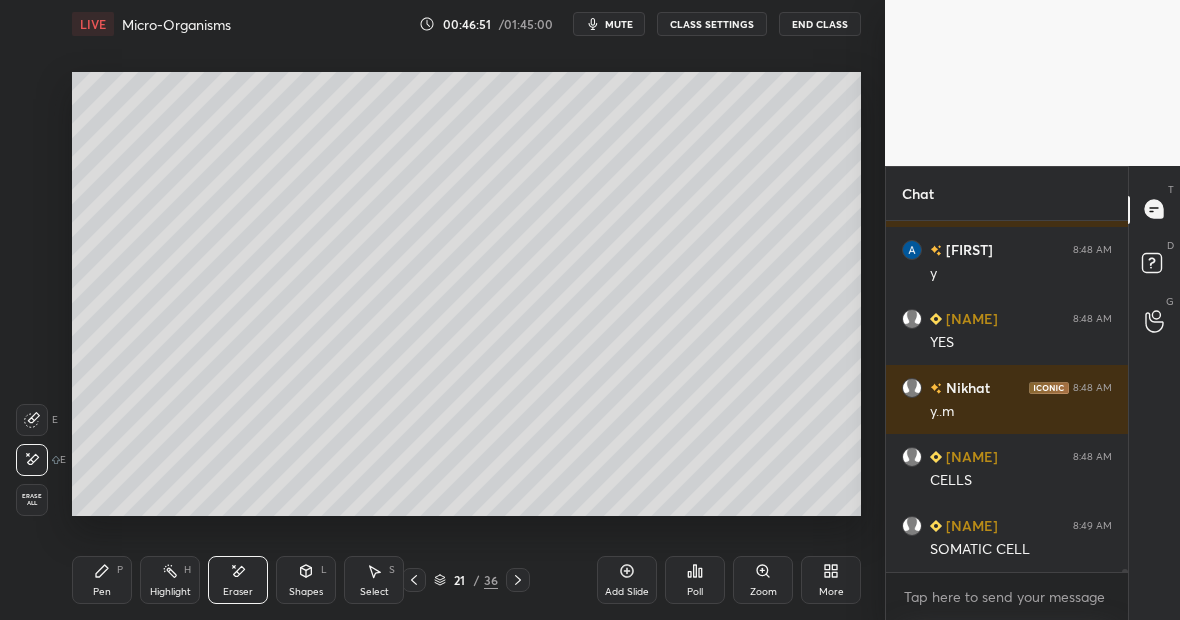 click on "Highlight H" at bounding box center [170, 580] 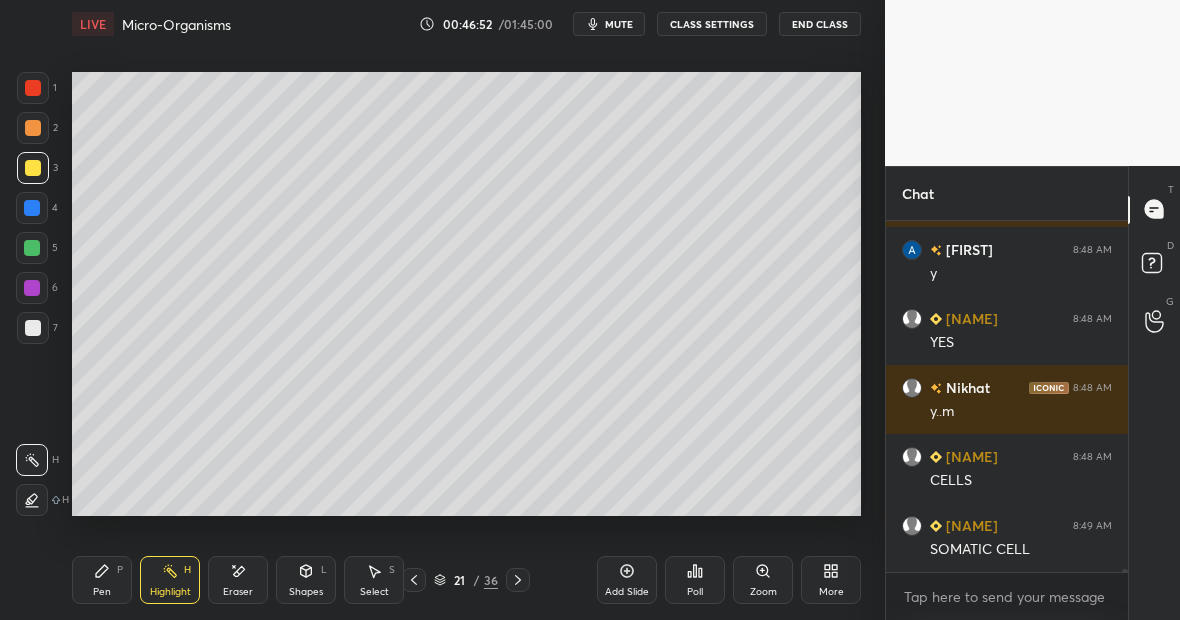 click on "Eraser" at bounding box center (238, 580) 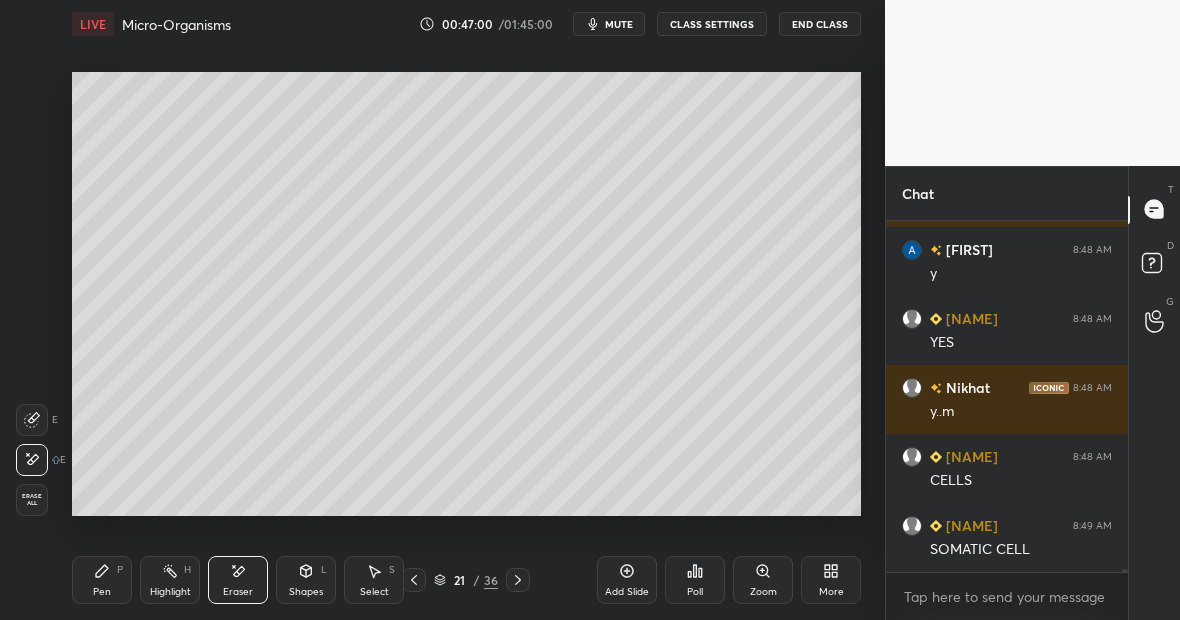 click on "Pen P" at bounding box center (102, 580) 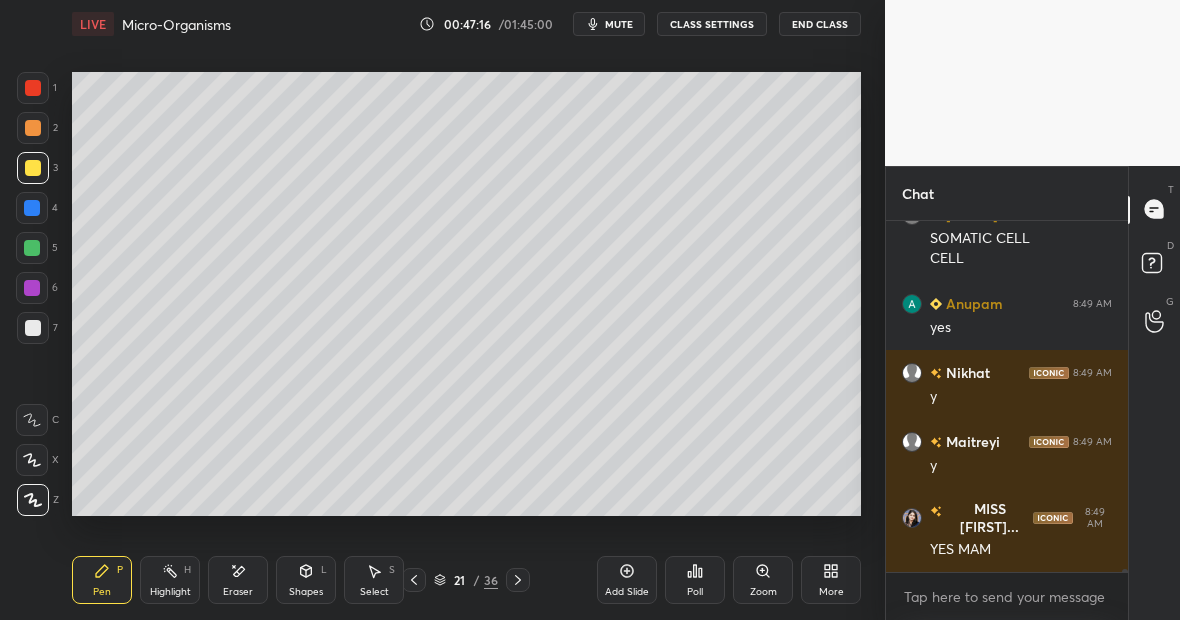 scroll, scrollTop: 40217, scrollLeft: 0, axis: vertical 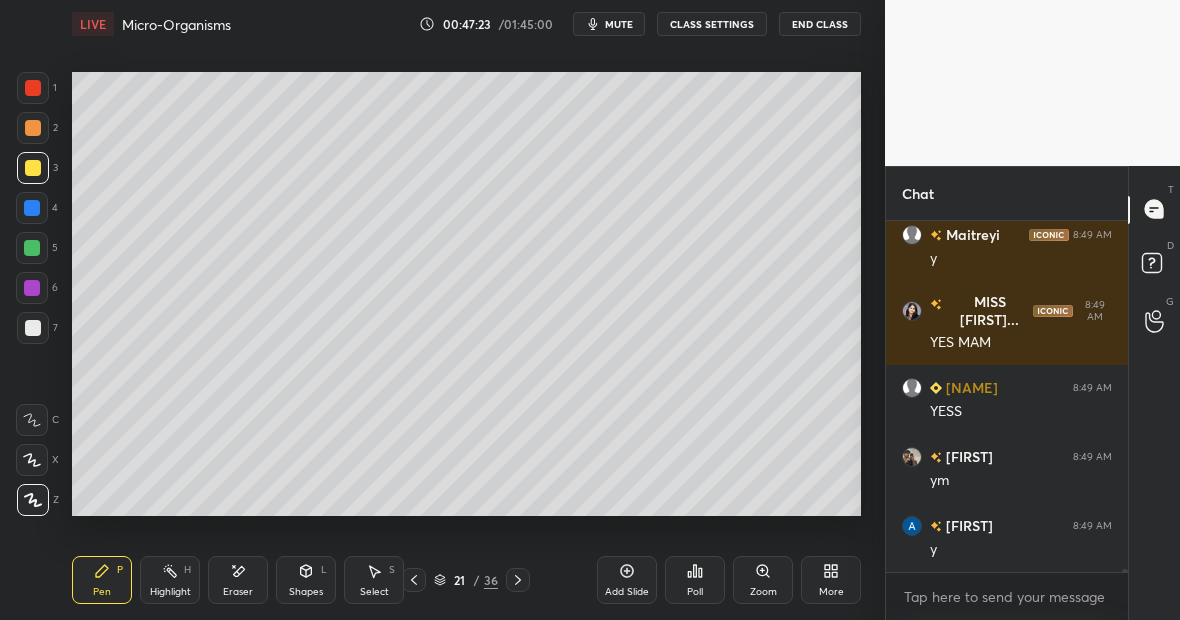 click on "Eraser" at bounding box center [238, 580] 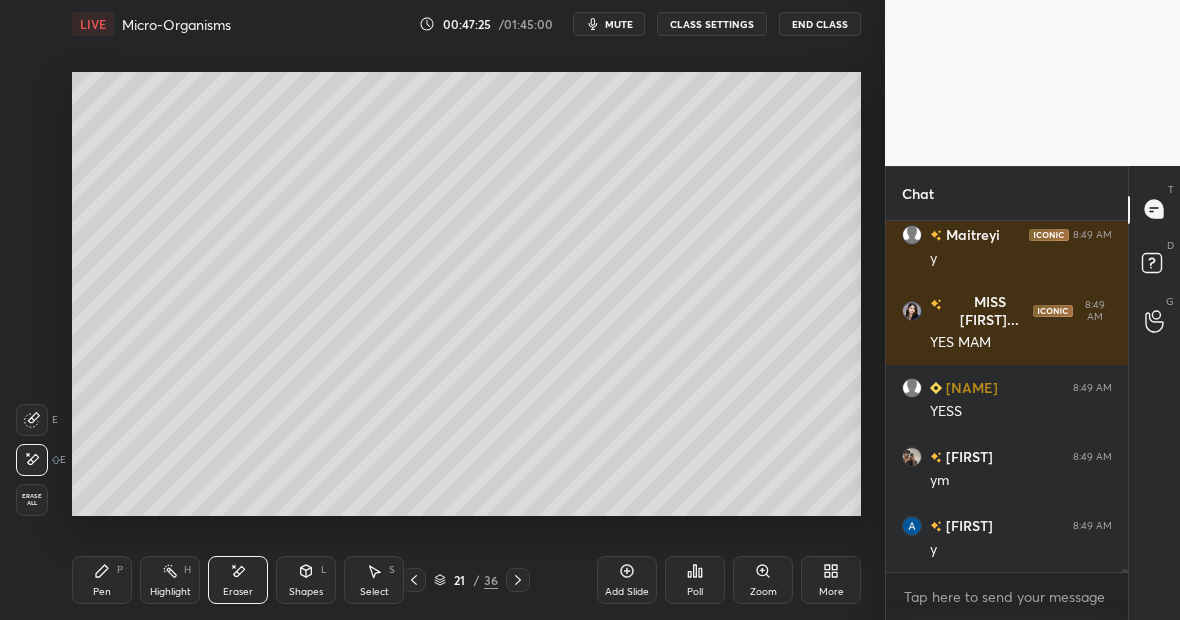 click on "Pen P" at bounding box center (102, 580) 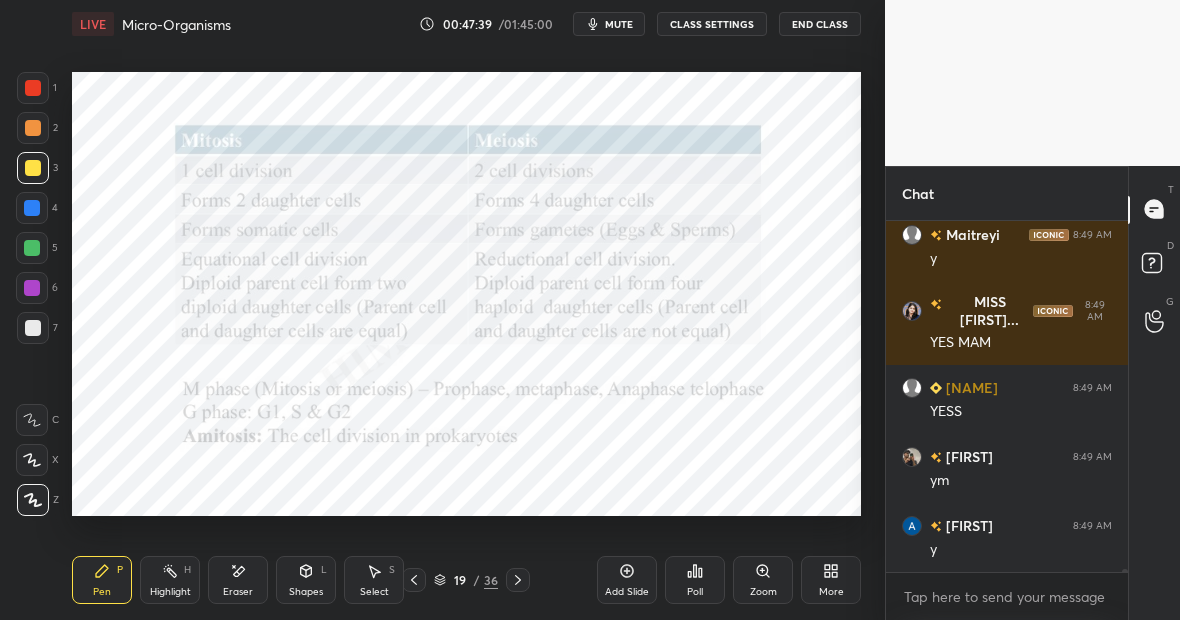 click at bounding box center [33, 88] 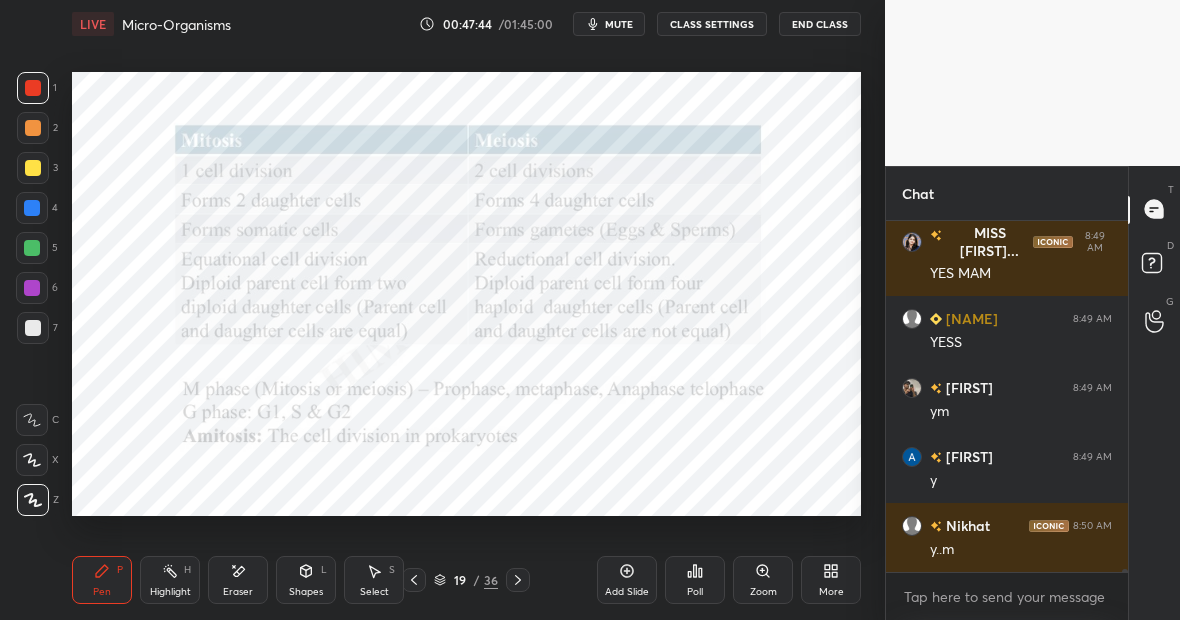 scroll, scrollTop: 40355, scrollLeft: 0, axis: vertical 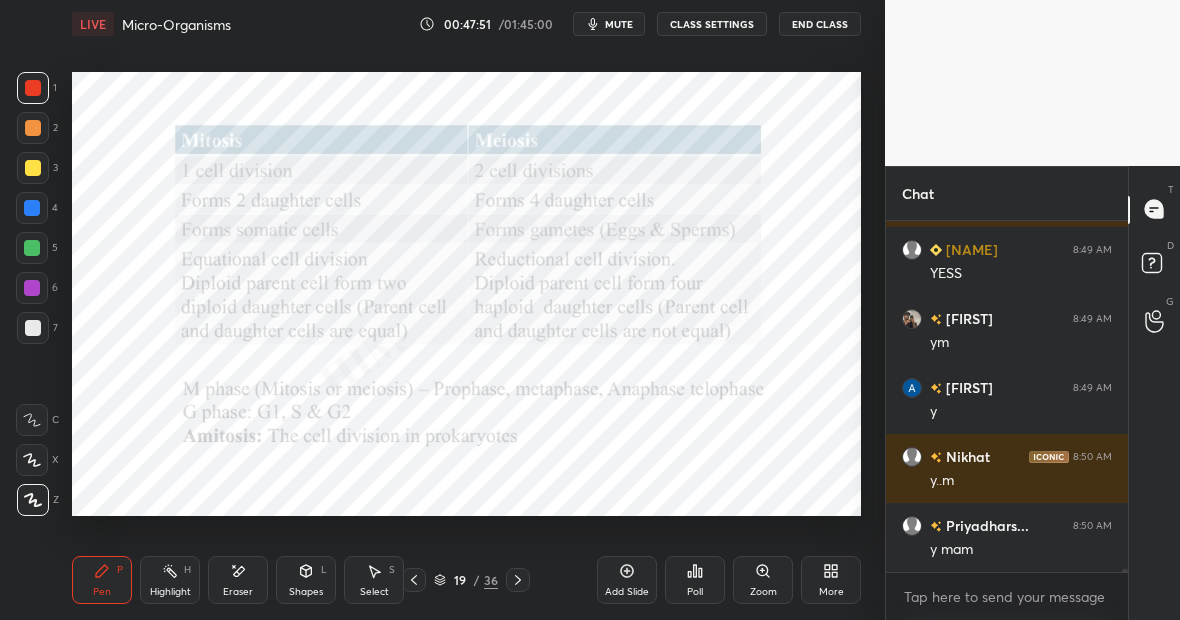 click 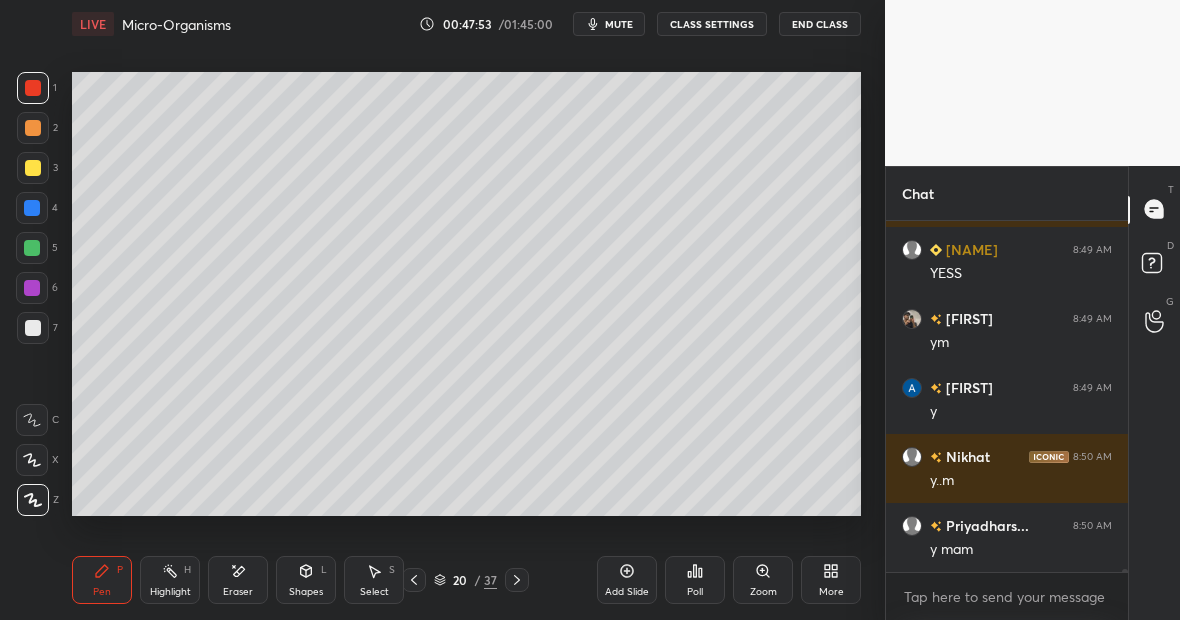 click at bounding box center (33, 168) 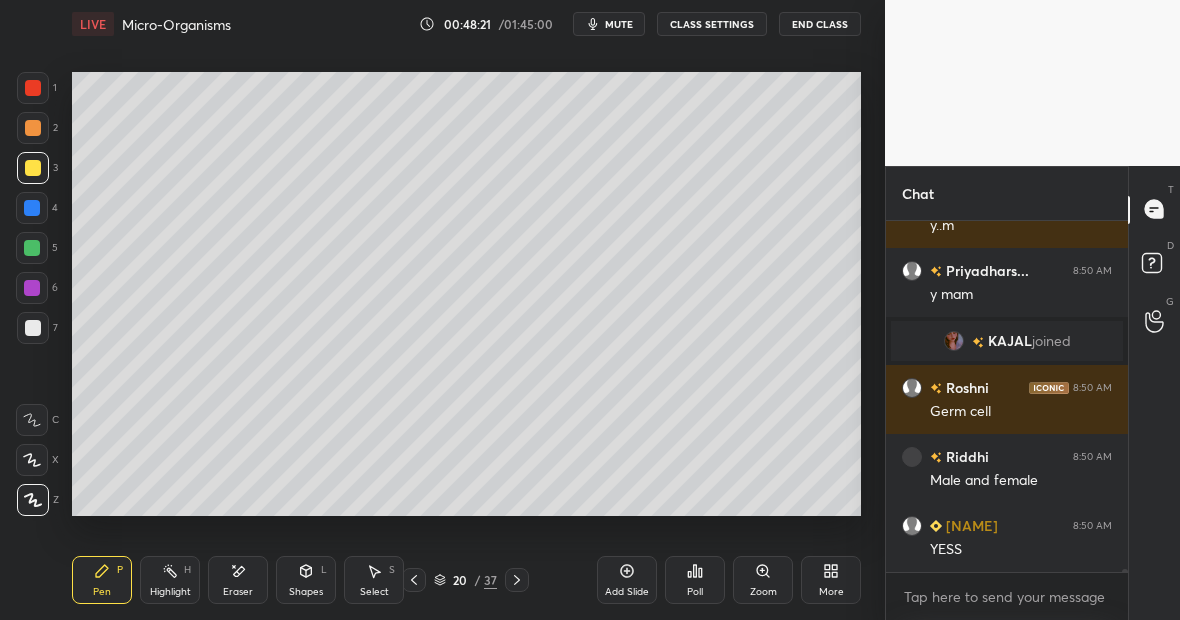 scroll, scrollTop: 39696, scrollLeft: 0, axis: vertical 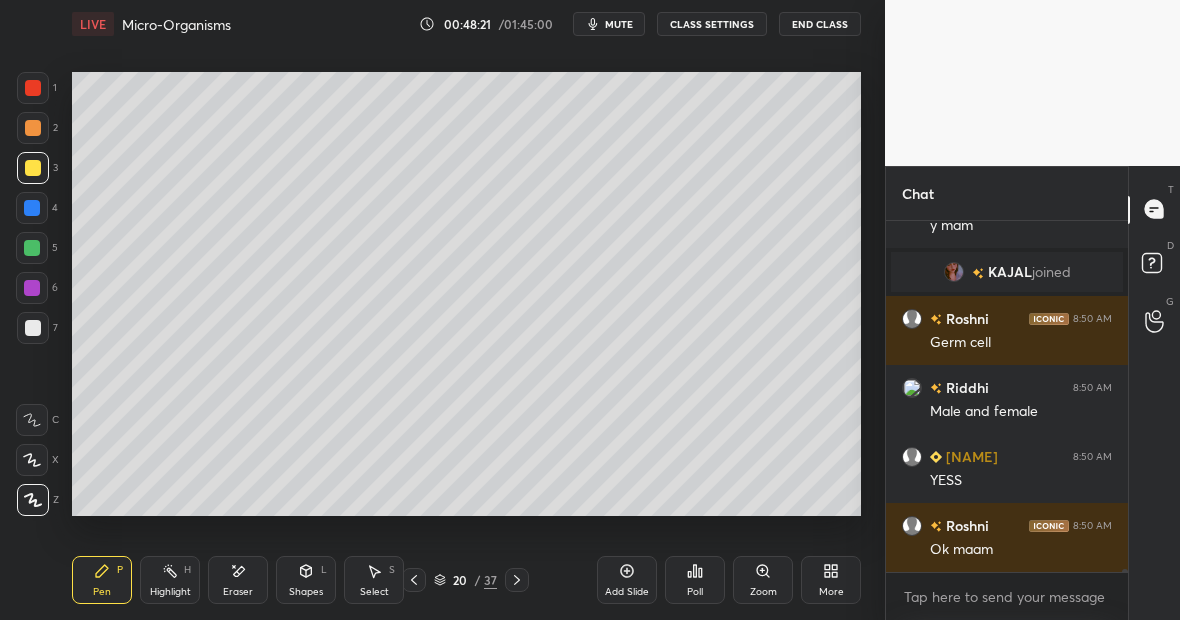 click at bounding box center (32, 248) 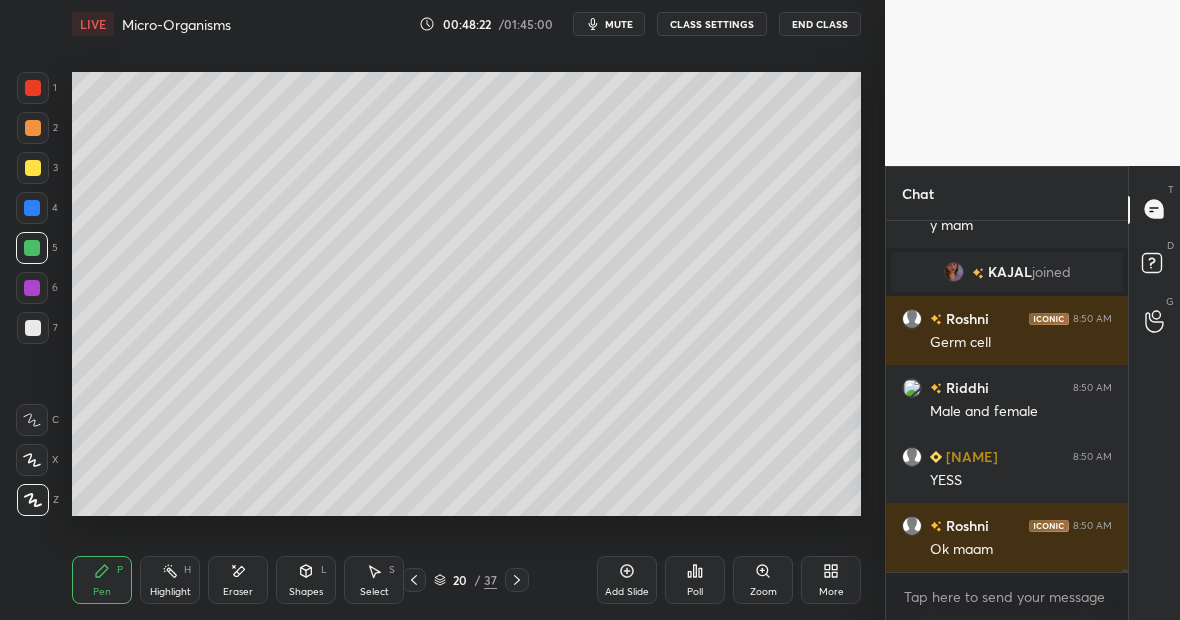 scroll, scrollTop: 39765, scrollLeft: 0, axis: vertical 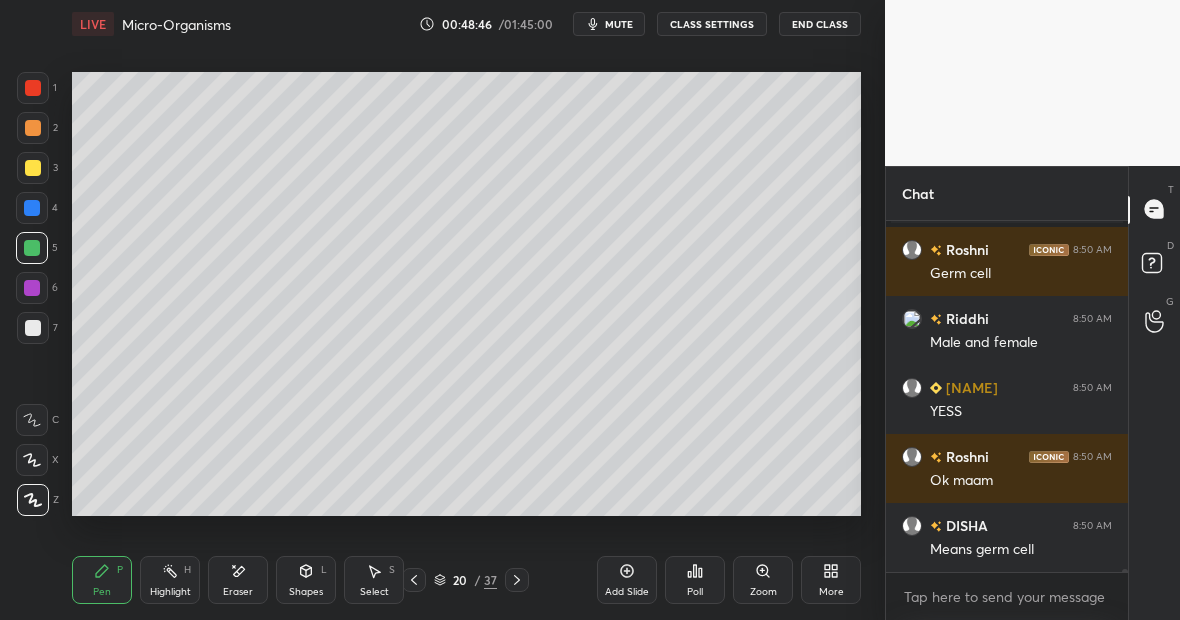 click on "Setting up your live class Poll for   secs No correct answer Start poll" at bounding box center (466, 294) 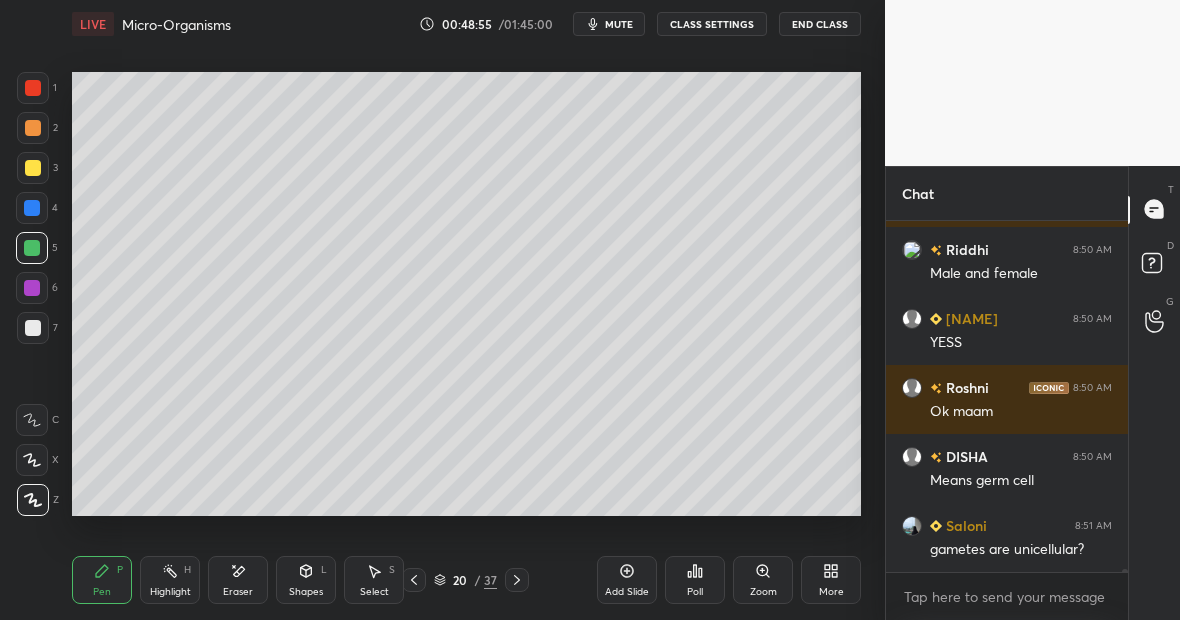 scroll, scrollTop: 39936, scrollLeft: 0, axis: vertical 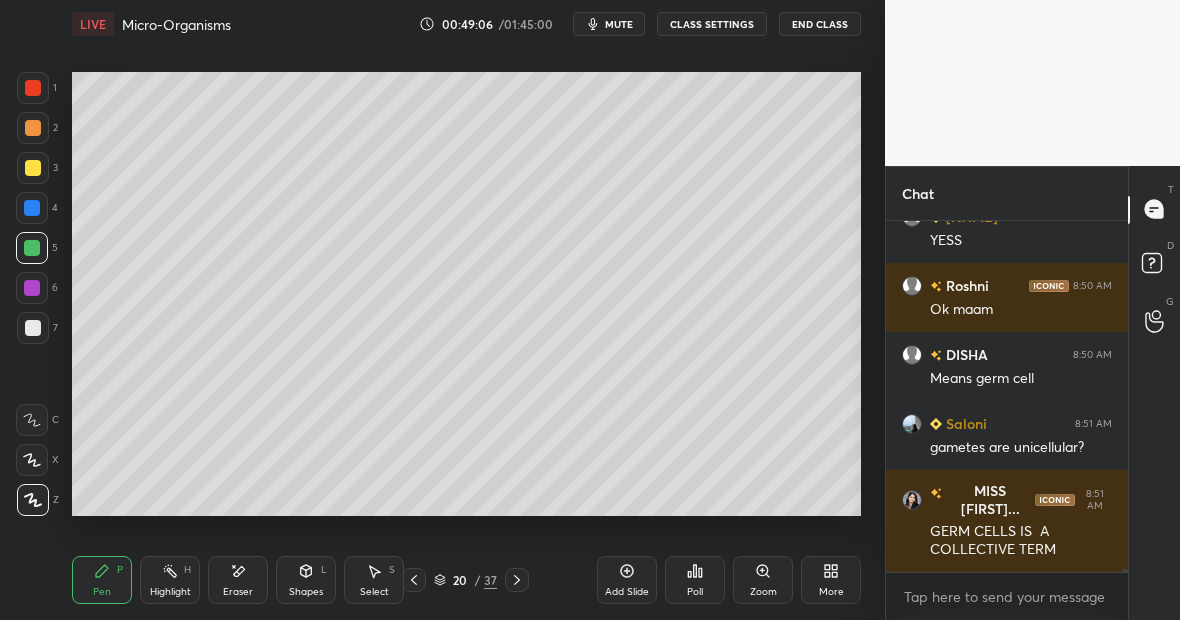 click at bounding box center (33, 328) 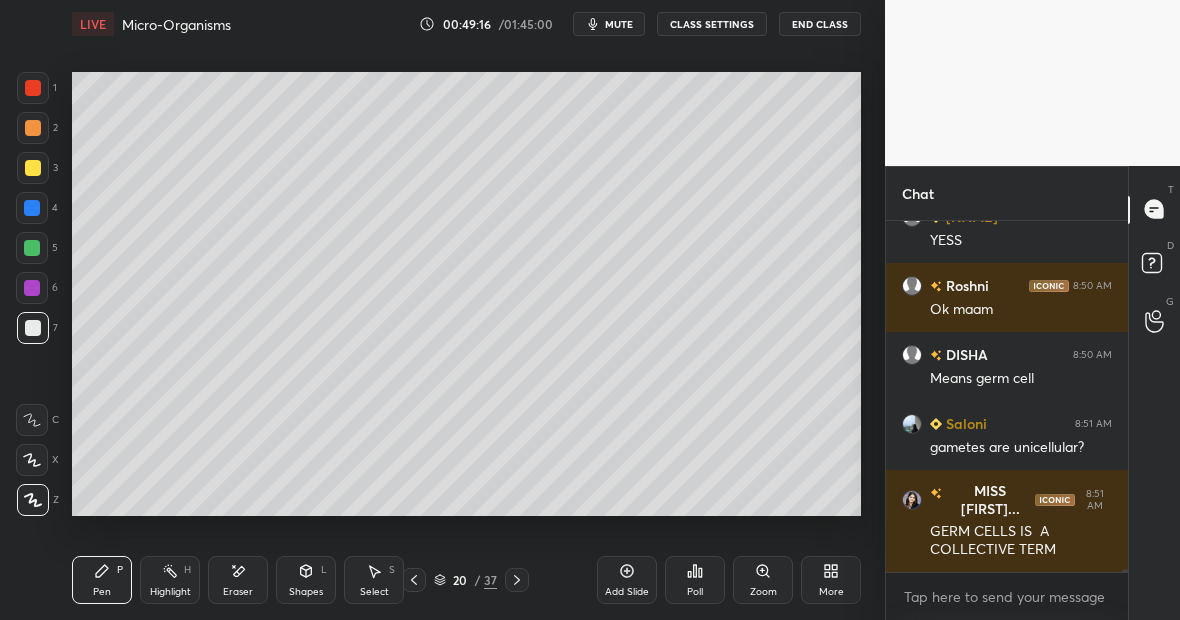 click on "Highlight H" at bounding box center [170, 580] 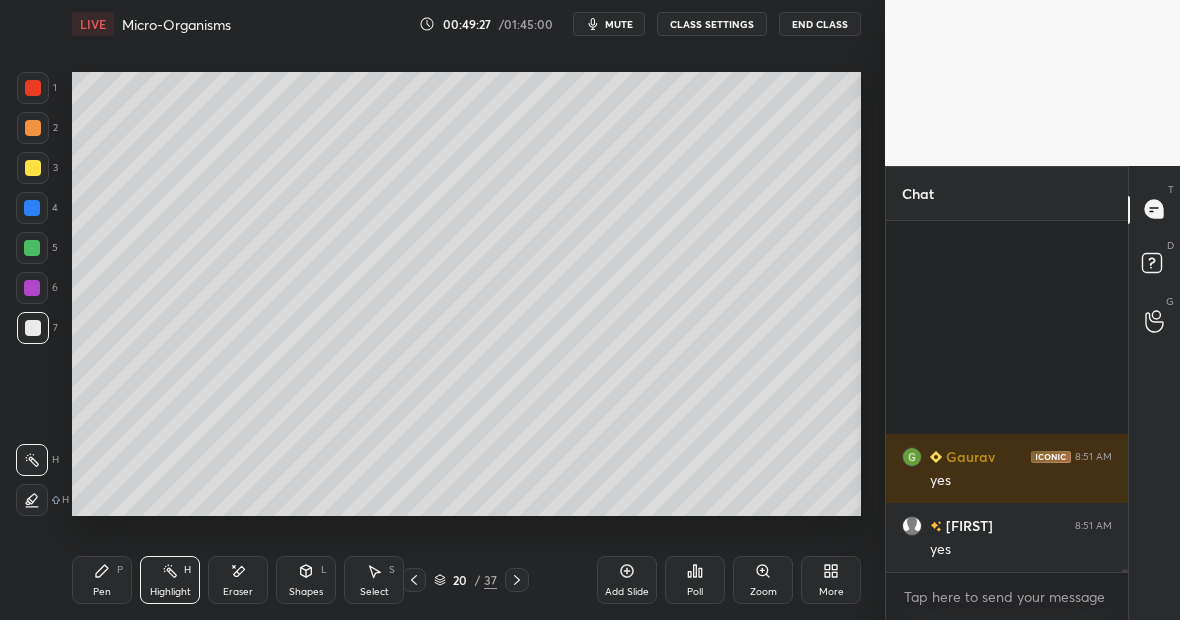 scroll, scrollTop: 40779, scrollLeft: 0, axis: vertical 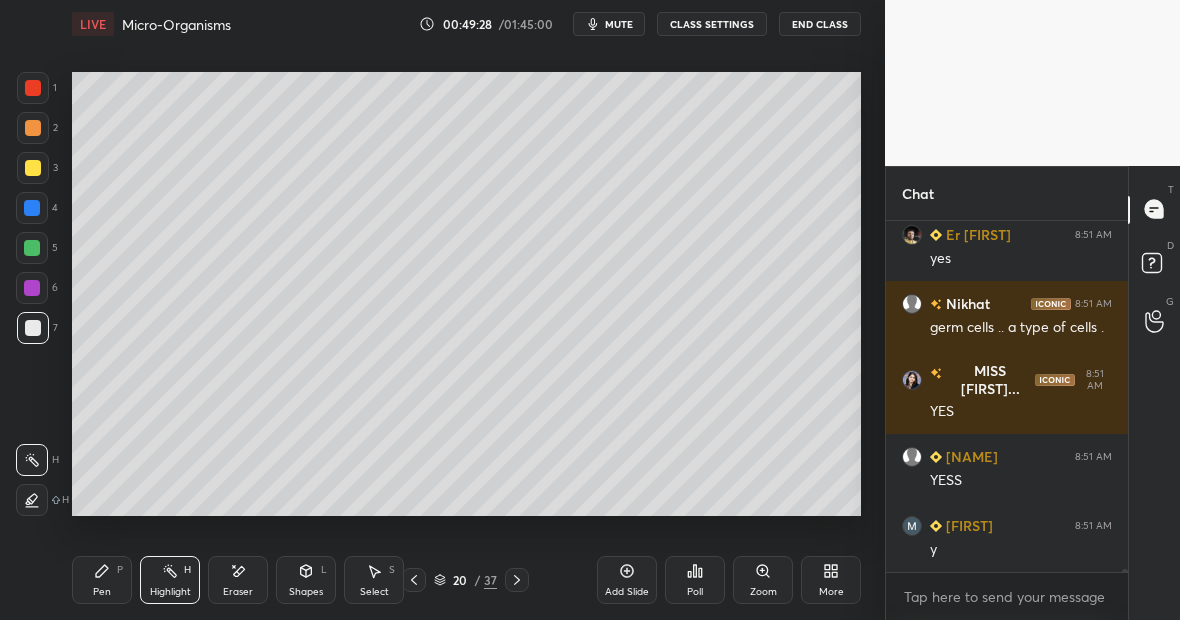 click on "Highlight H" at bounding box center [170, 580] 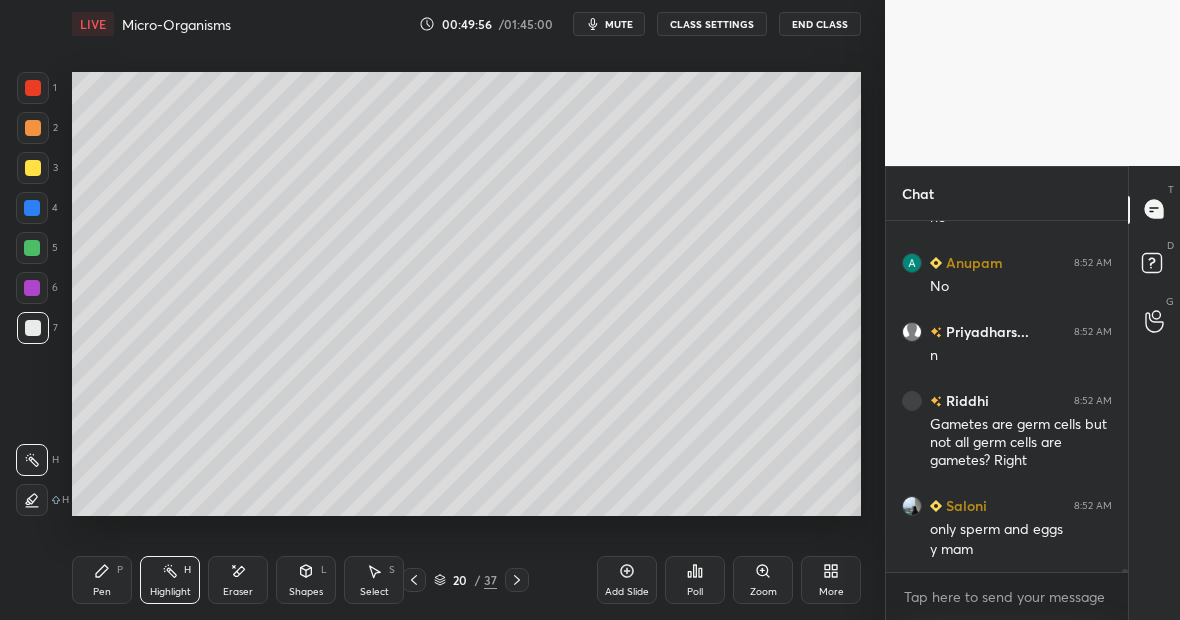 scroll, scrollTop: 42230, scrollLeft: 0, axis: vertical 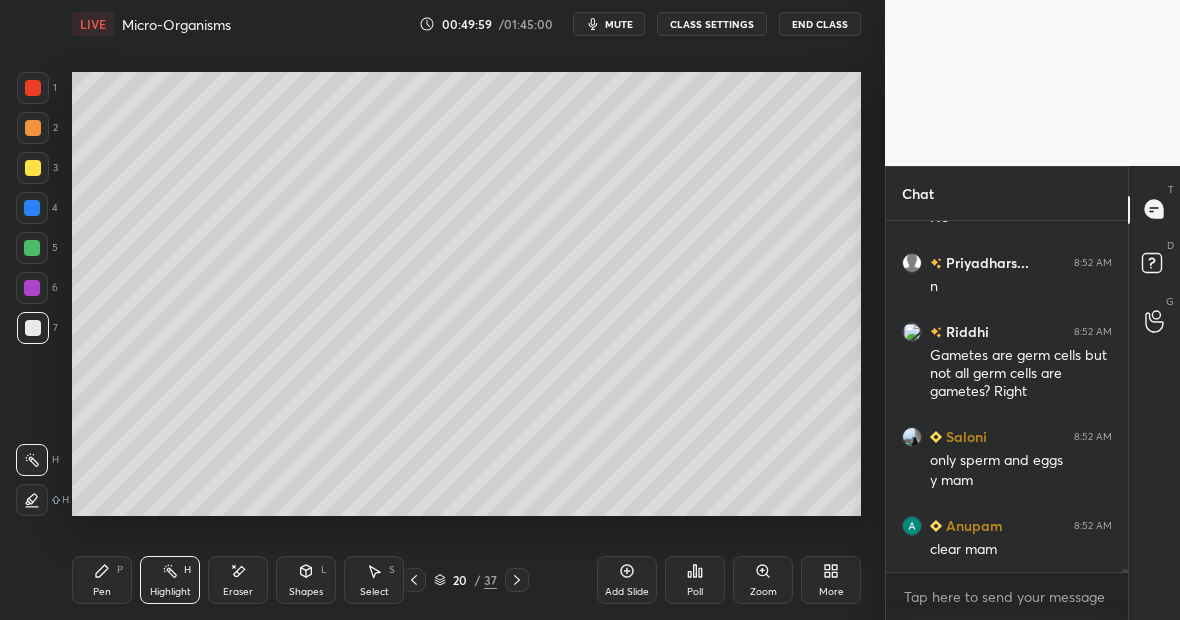 click on "Pen P" at bounding box center [102, 580] 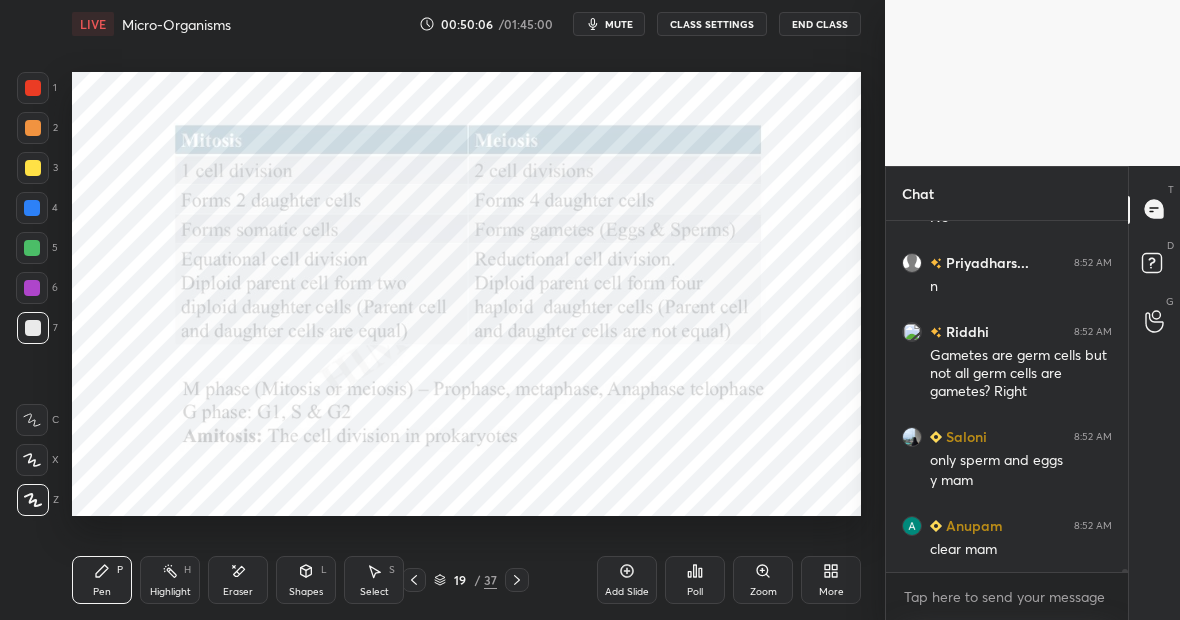 click on "Highlight H" at bounding box center (170, 580) 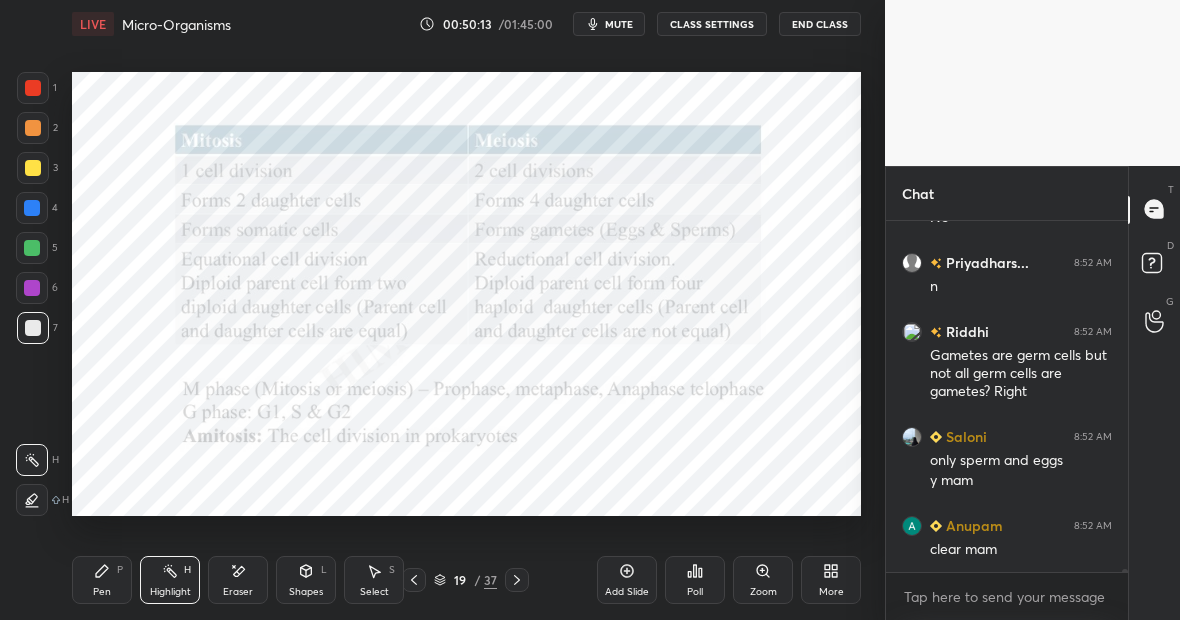 scroll, scrollTop: 42299, scrollLeft: 0, axis: vertical 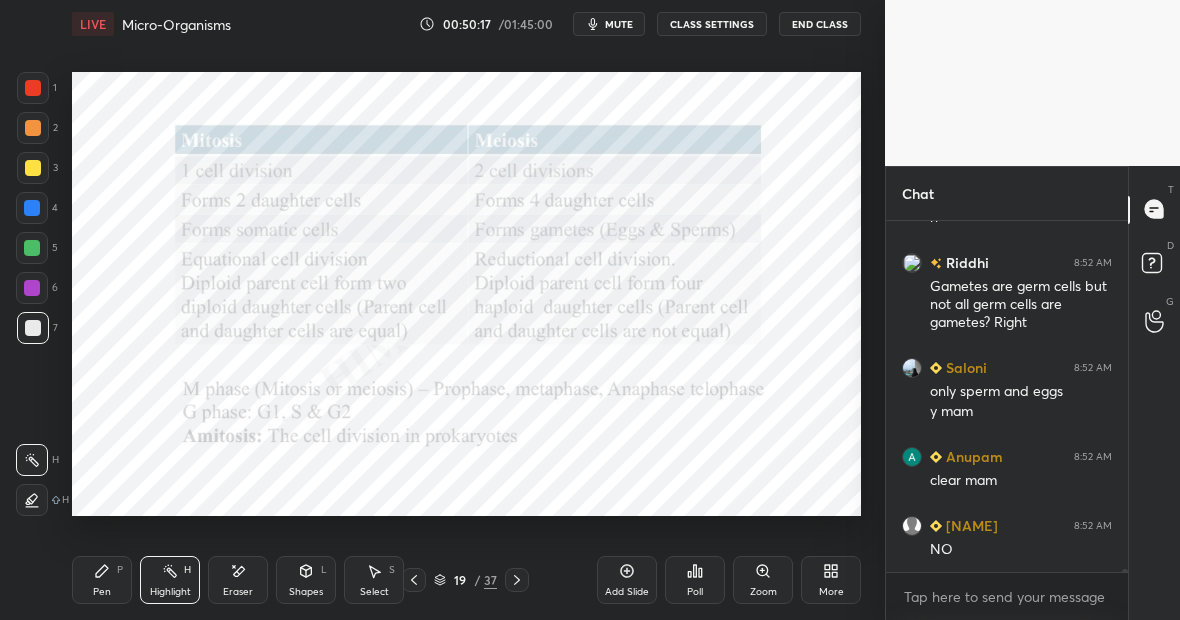 click at bounding box center [33, 88] 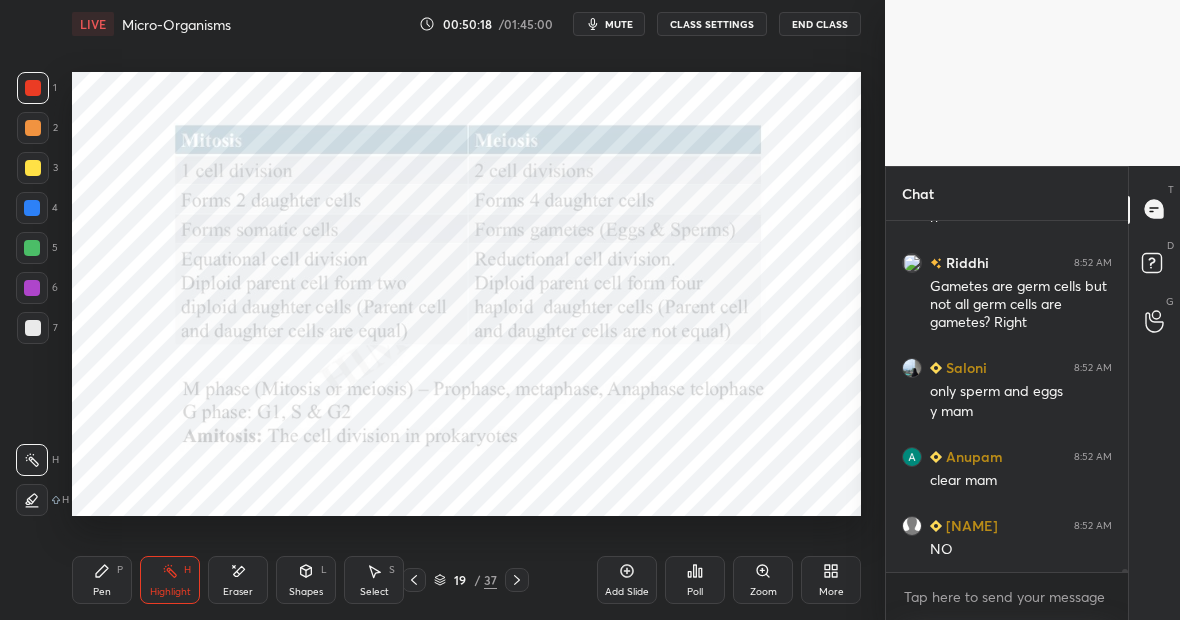 click on "Pen P" at bounding box center (102, 580) 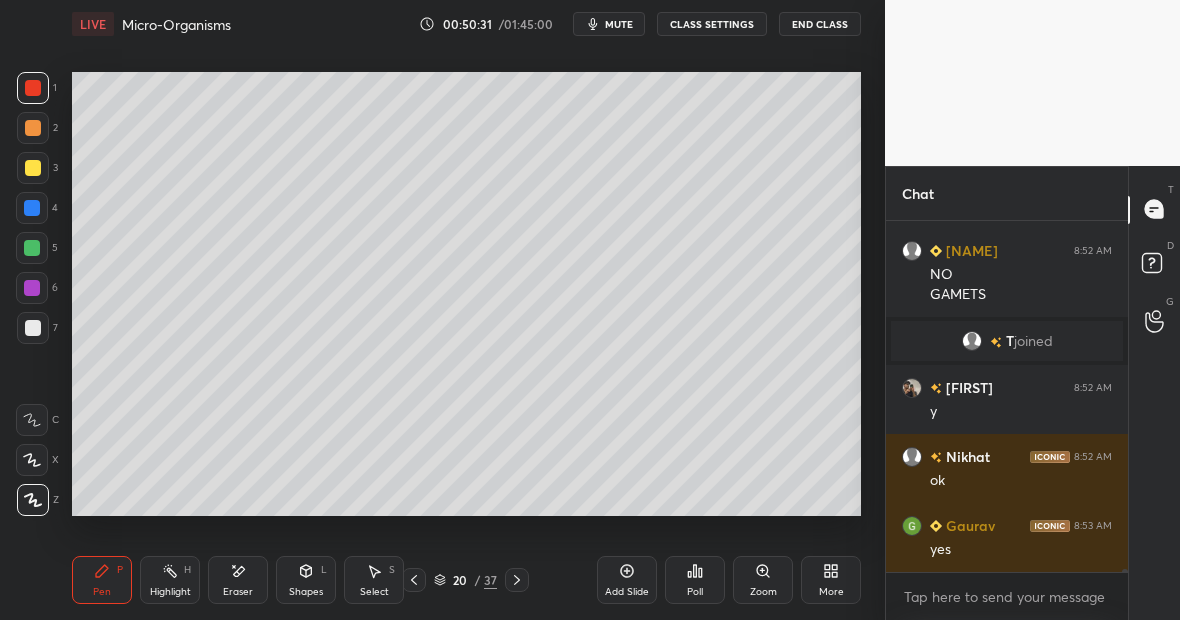 scroll, scrollTop: 41768, scrollLeft: 0, axis: vertical 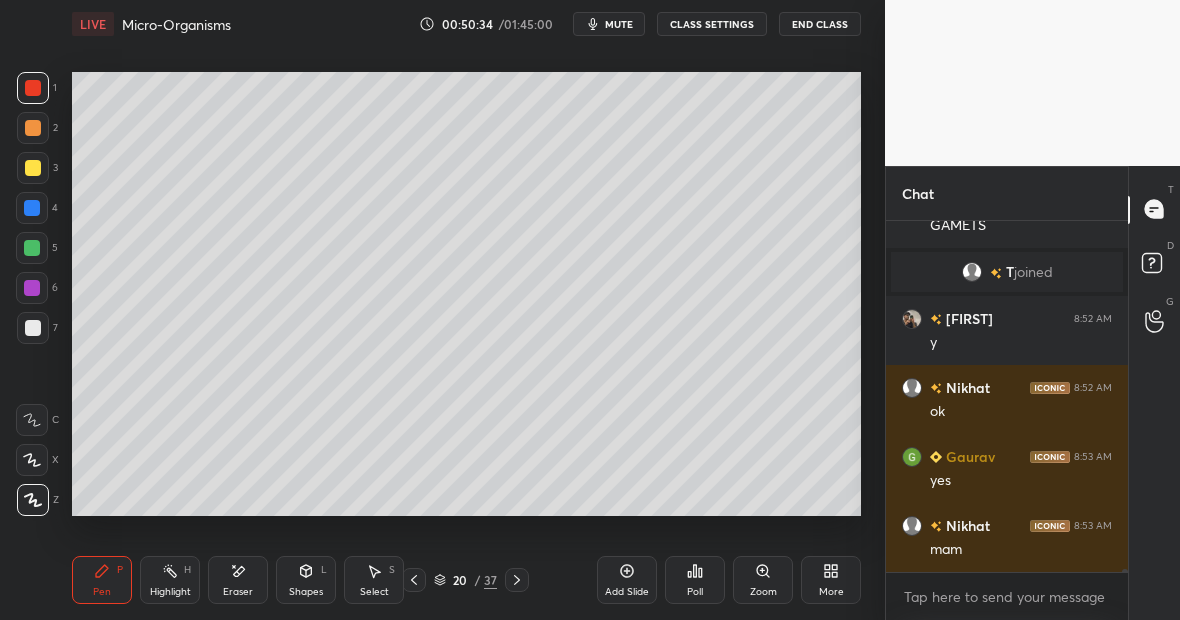click at bounding box center (33, 168) 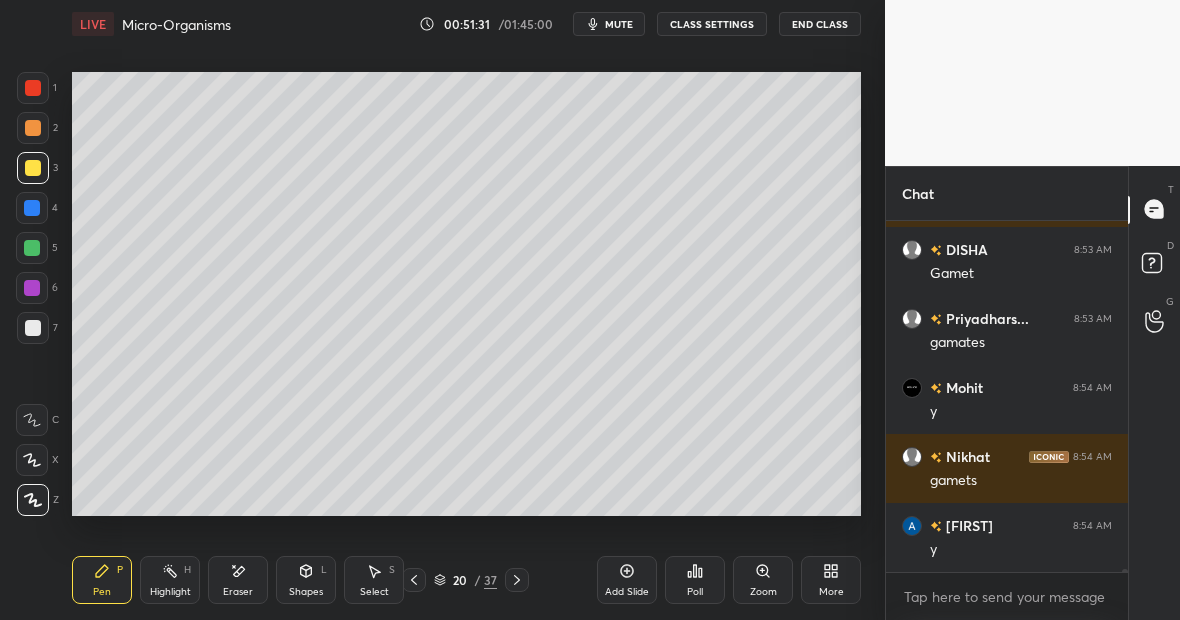 scroll, scrollTop: 43577, scrollLeft: 0, axis: vertical 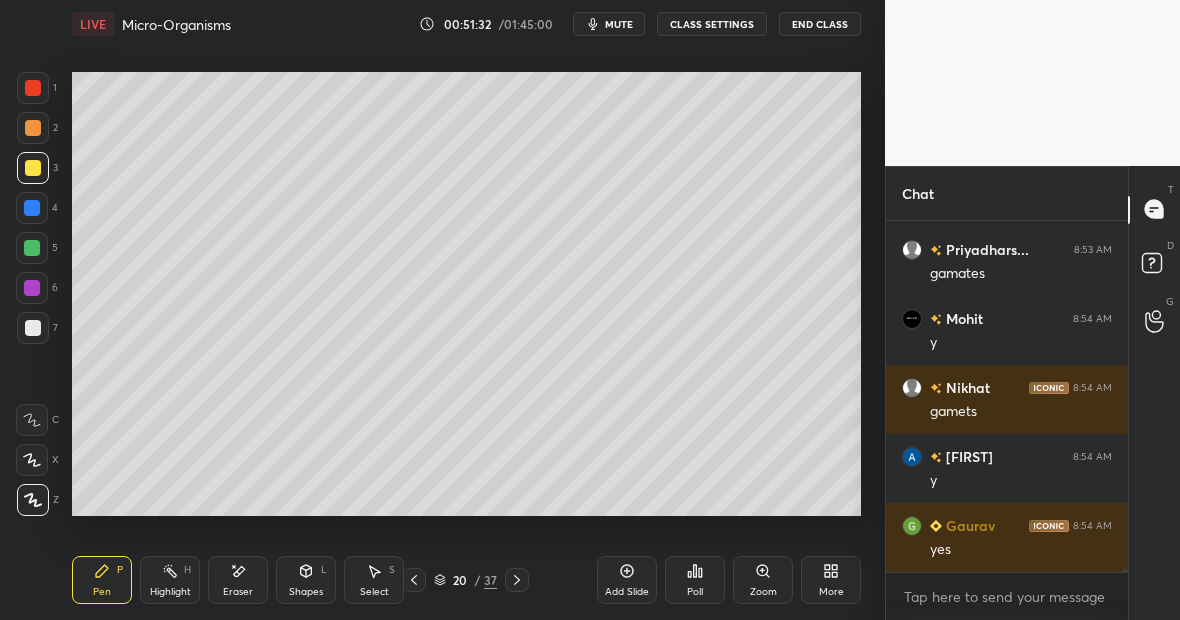 click 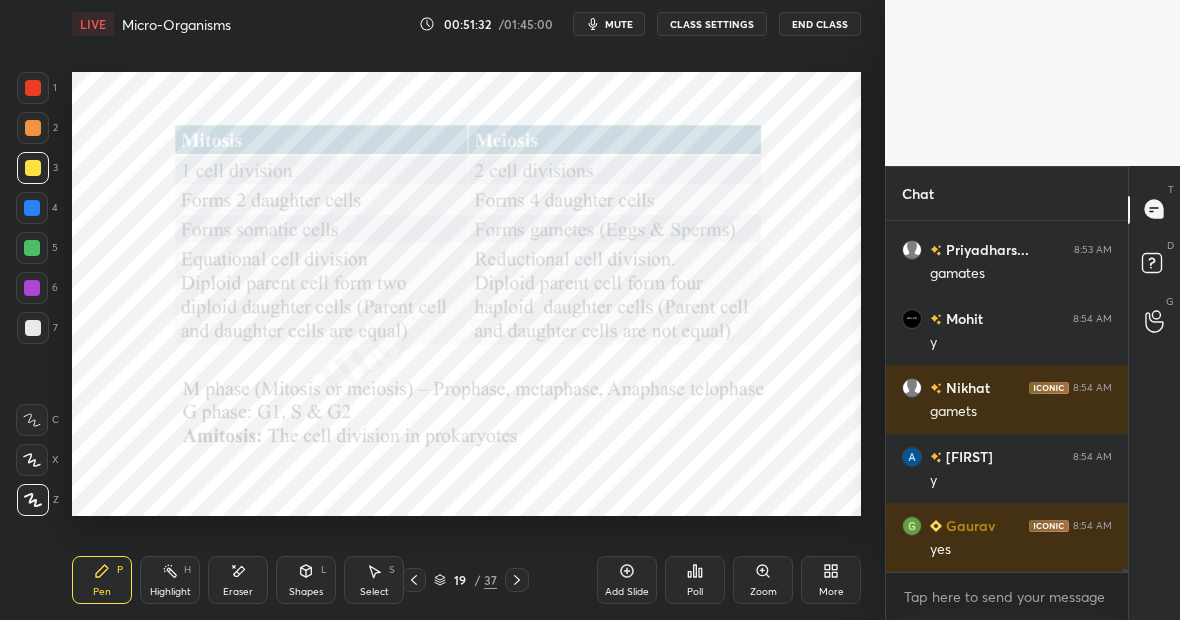 scroll, scrollTop: 43646, scrollLeft: 0, axis: vertical 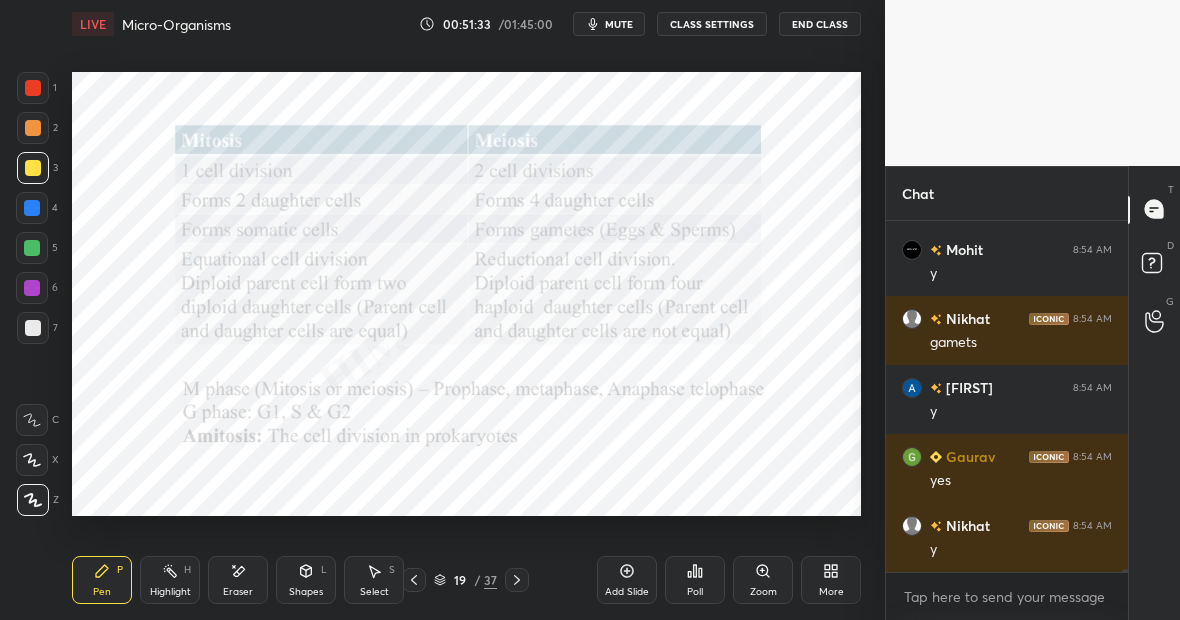 click 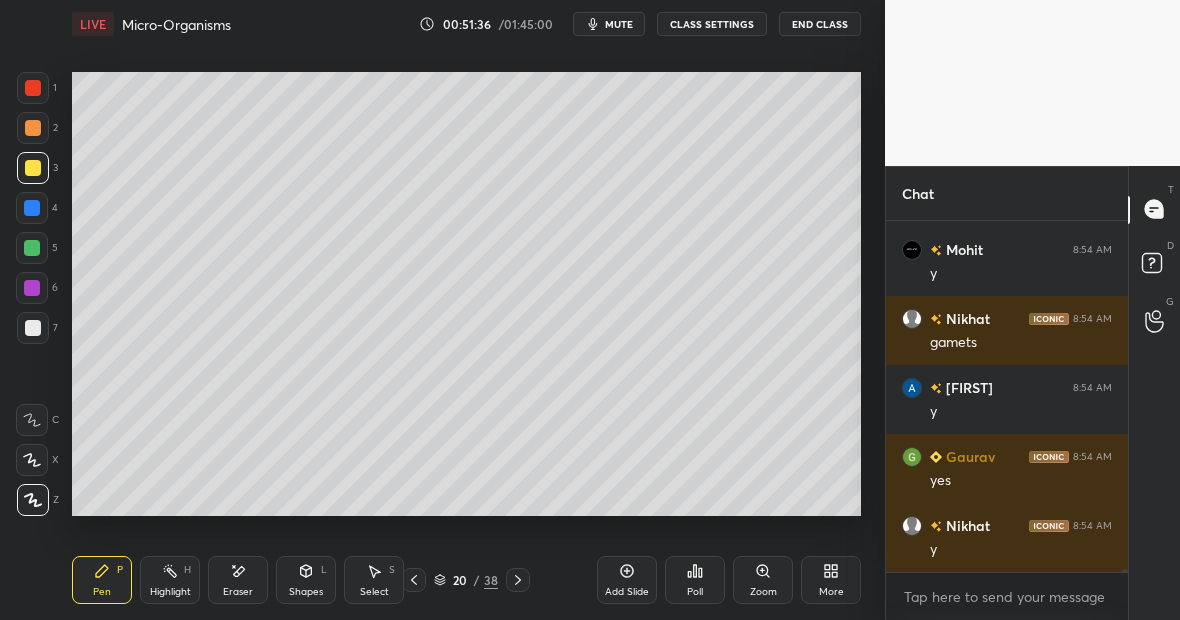 click at bounding box center (33, 168) 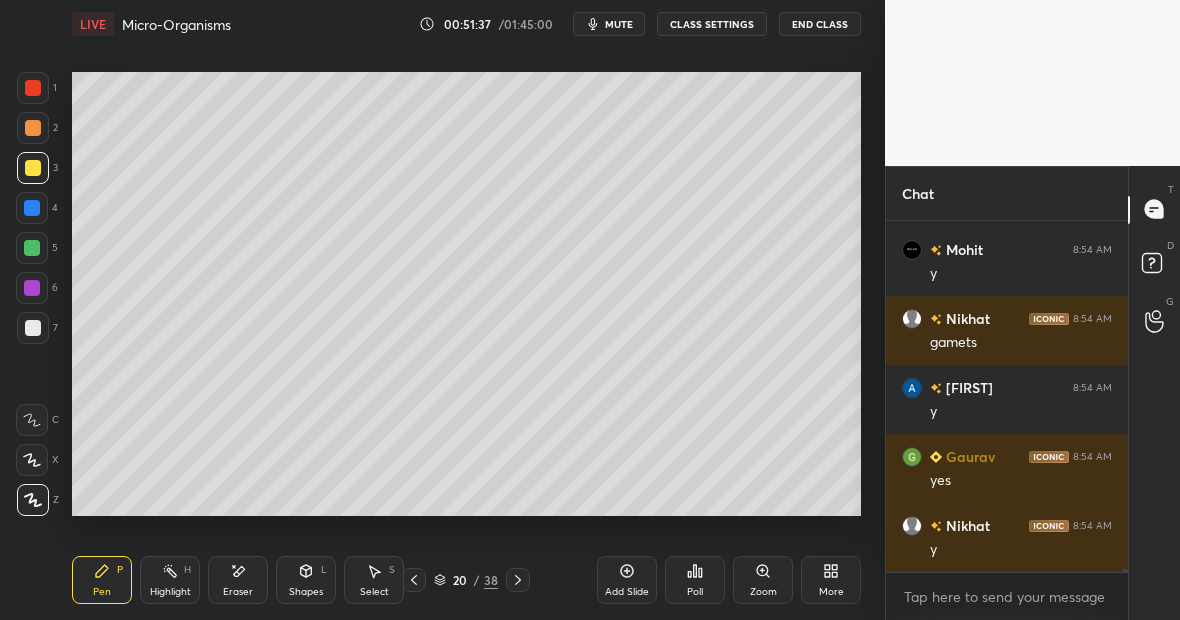 scroll, scrollTop: 43715, scrollLeft: 0, axis: vertical 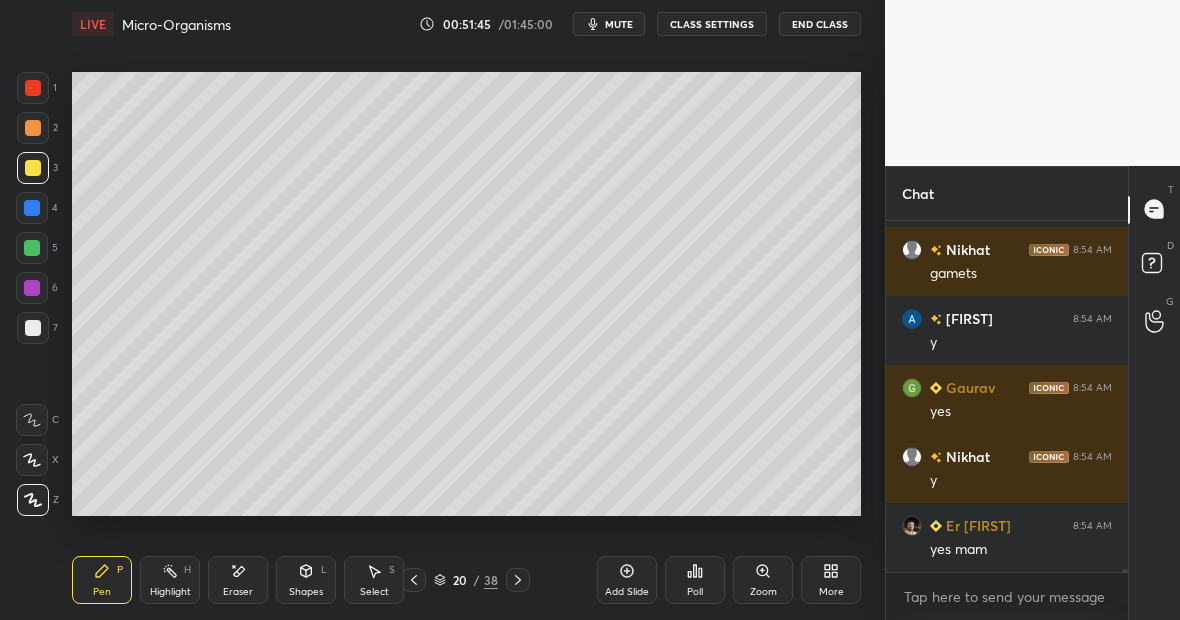 click at bounding box center (33, 88) 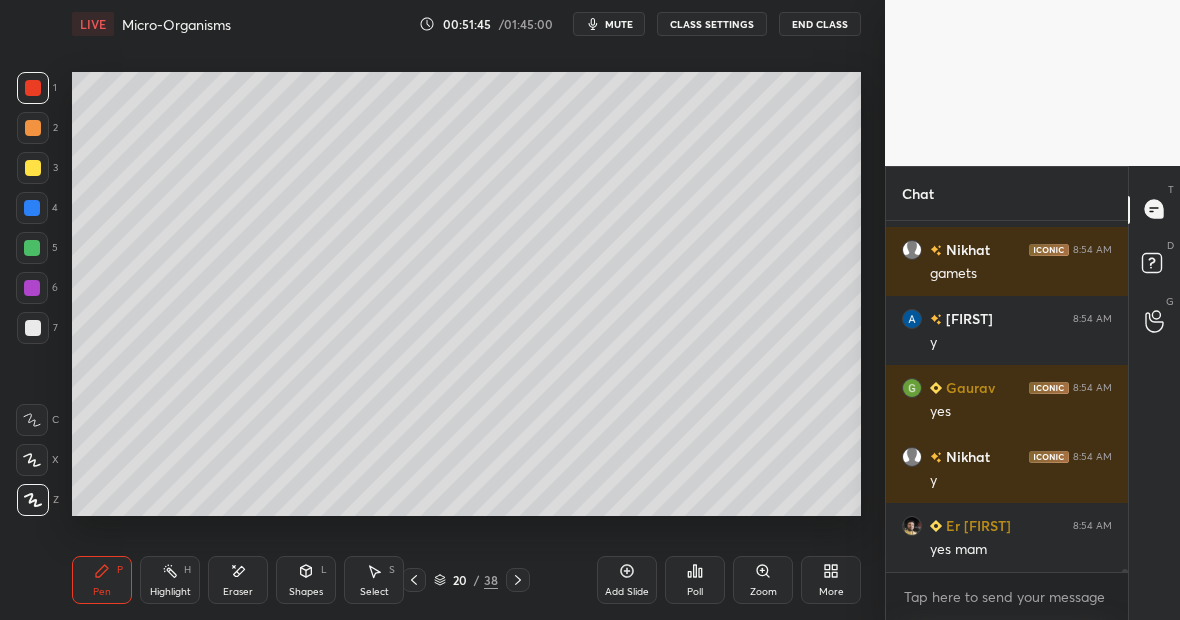 scroll, scrollTop: 43784, scrollLeft: 0, axis: vertical 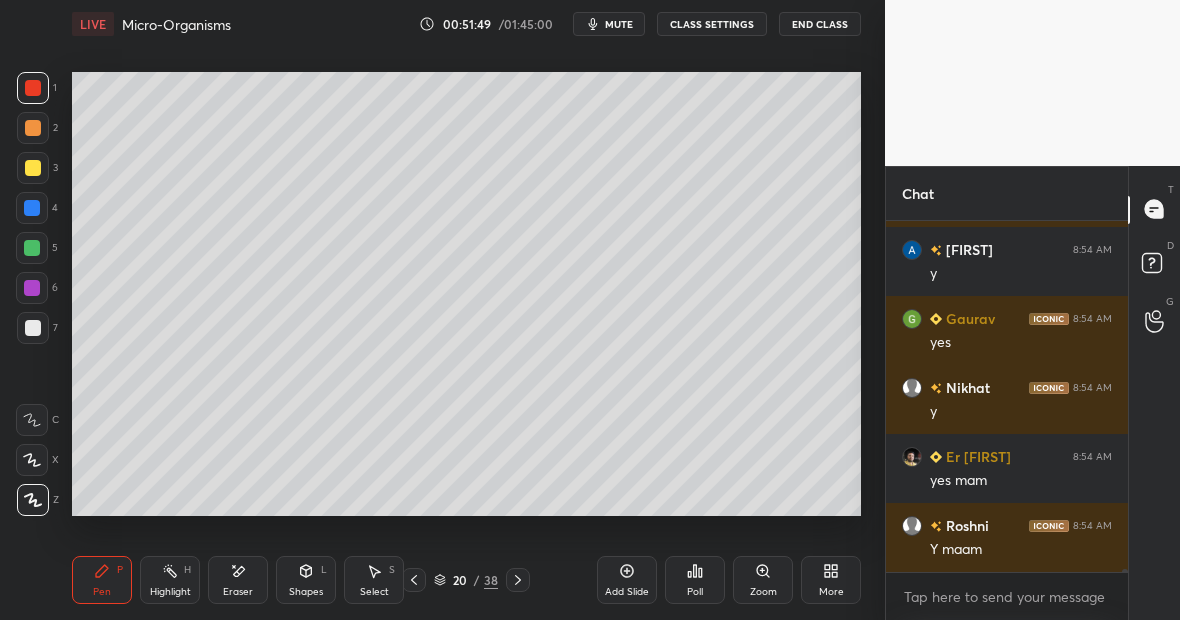 click at bounding box center (33, 168) 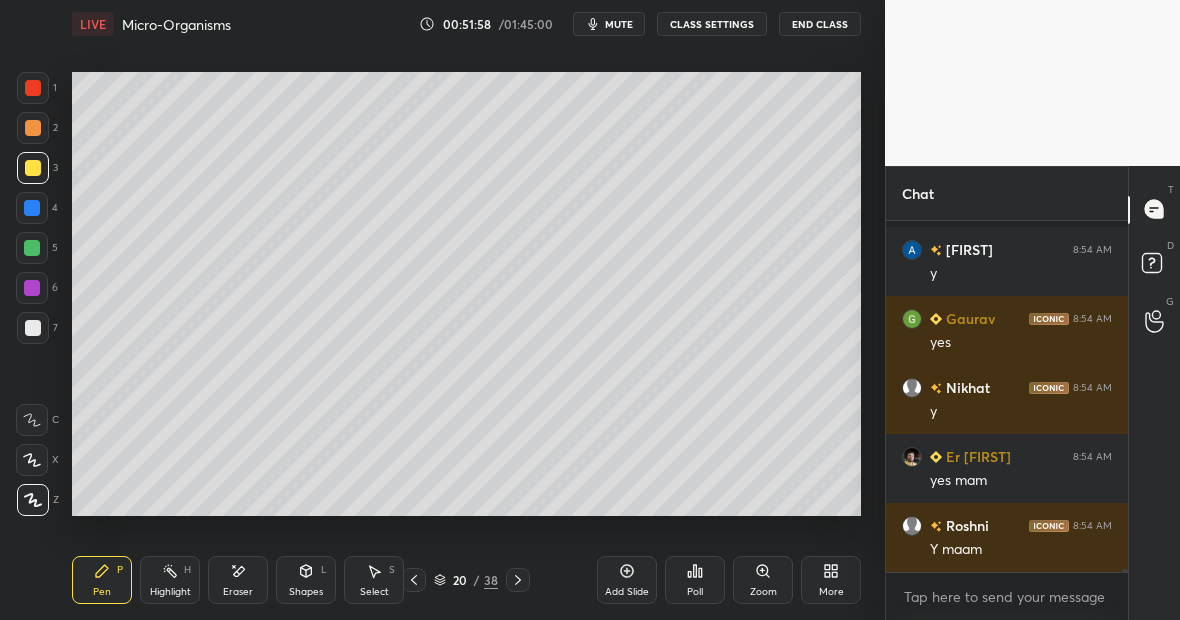 scroll, scrollTop: 43868, scrollLeft: 0, axis: vertical 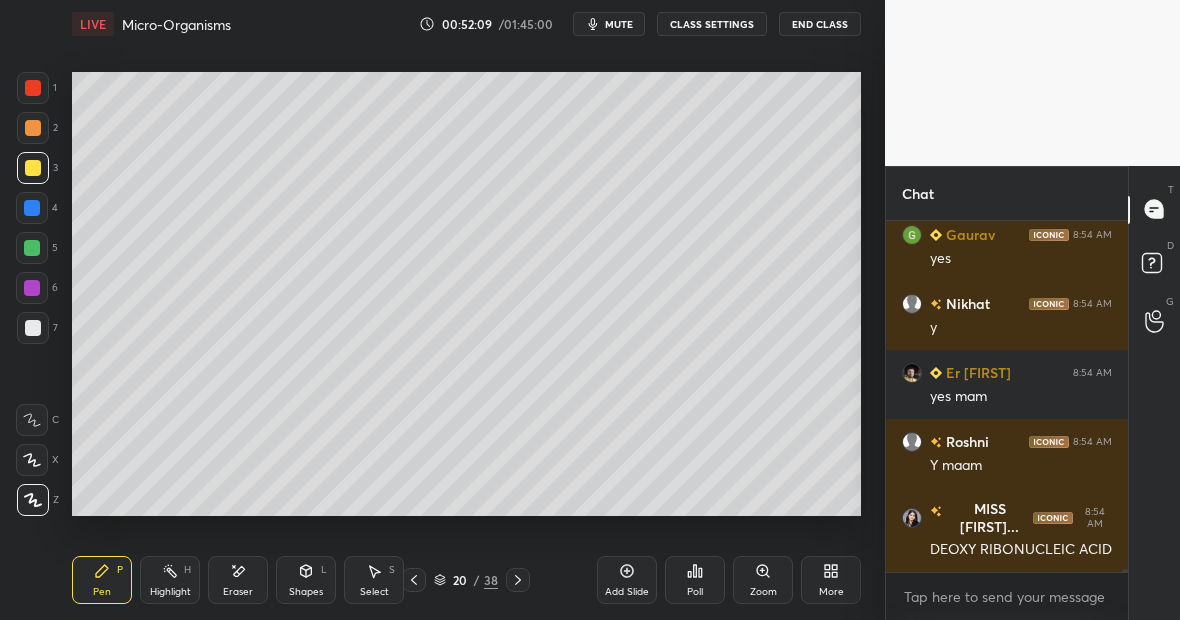 click 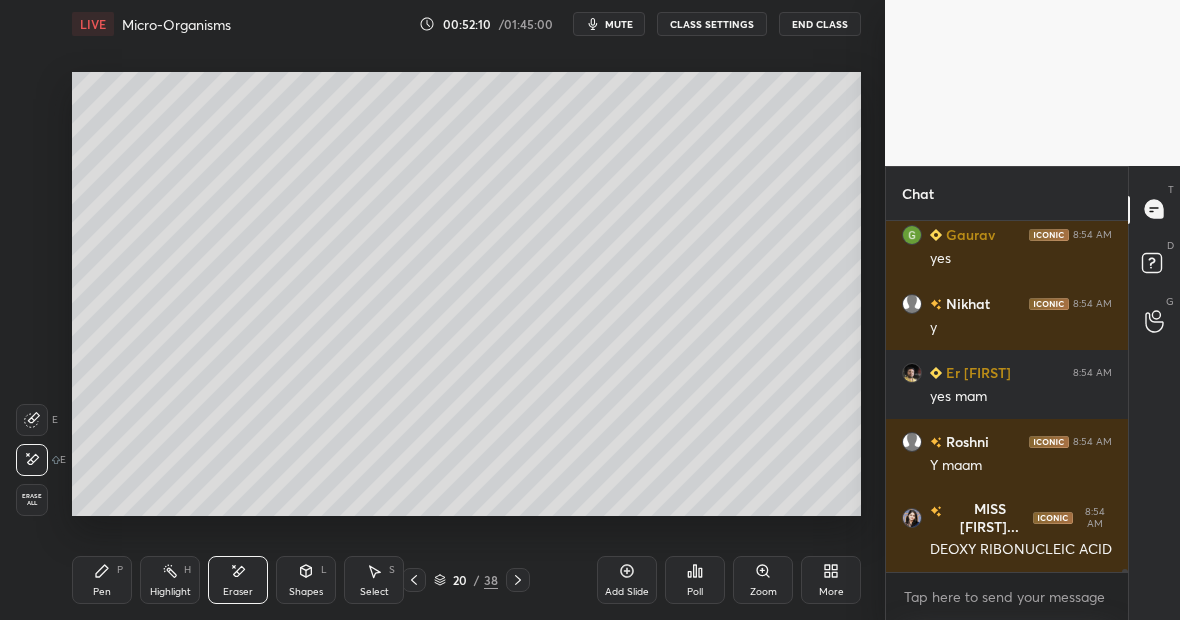 click on "Pen P" at bounding box center [102, 580] 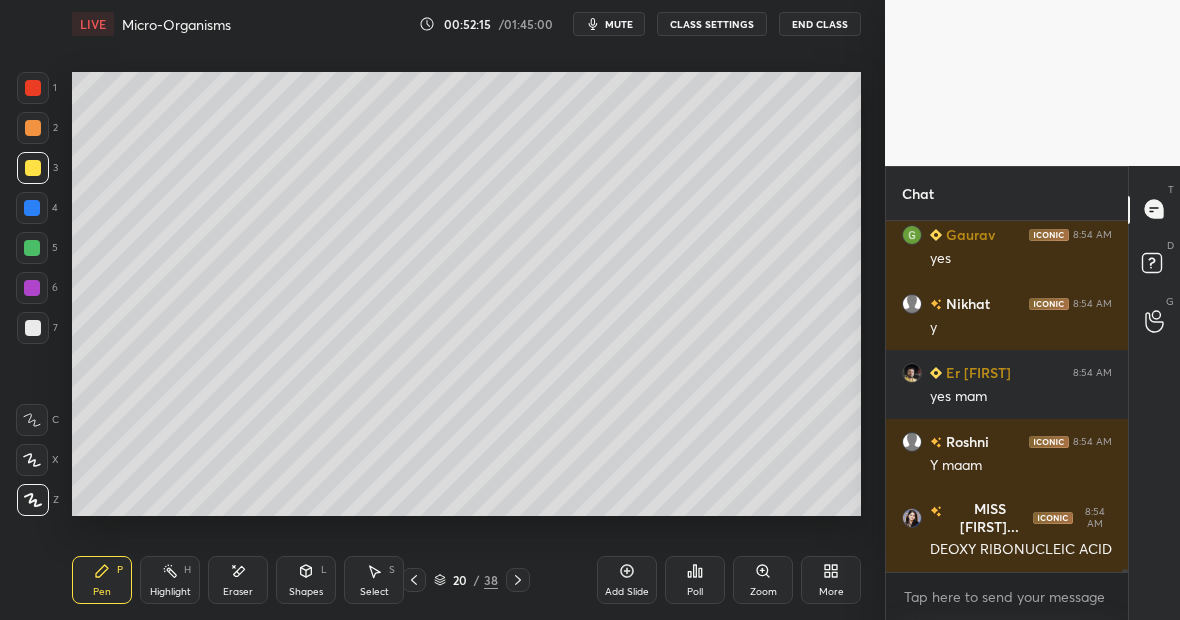 scroll, scrollTop: 43937, scrollLeft: 0, axis: vertical 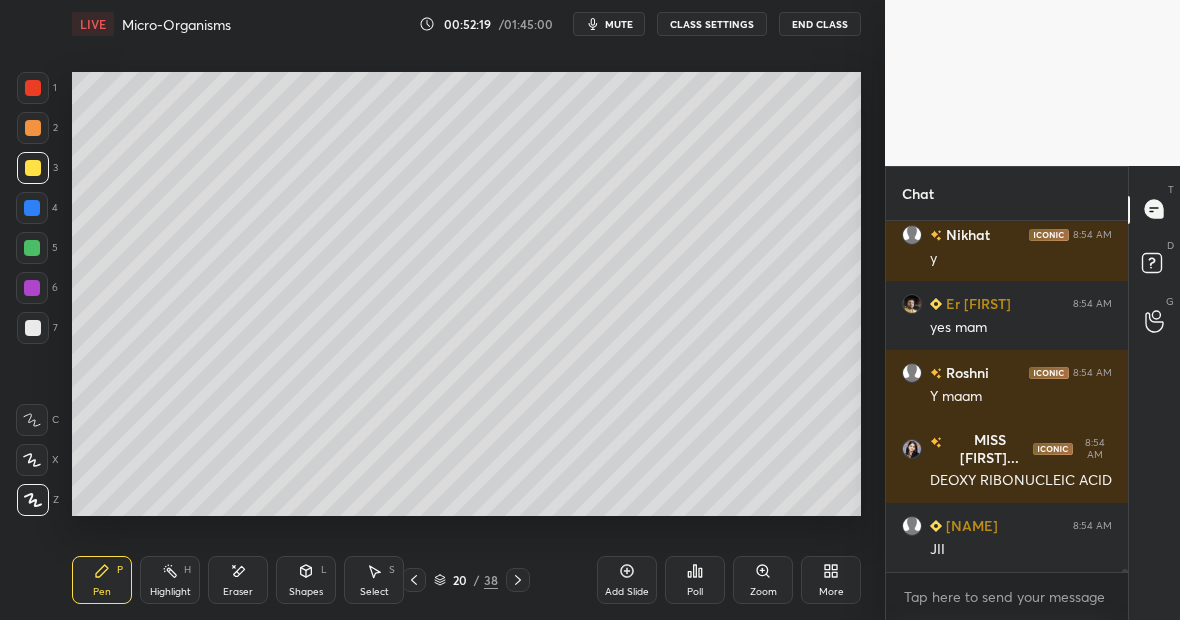 click at bounding box center [33, 88] 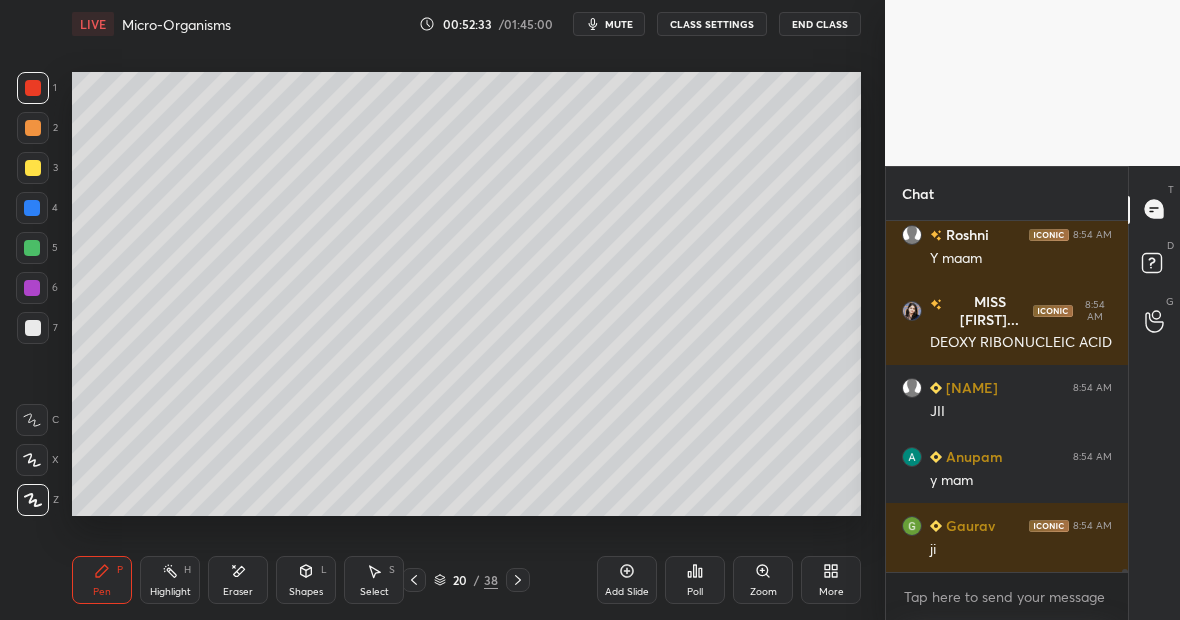 scroll, scrollTop: 44144, scrollLeft: 0, axis: vertical 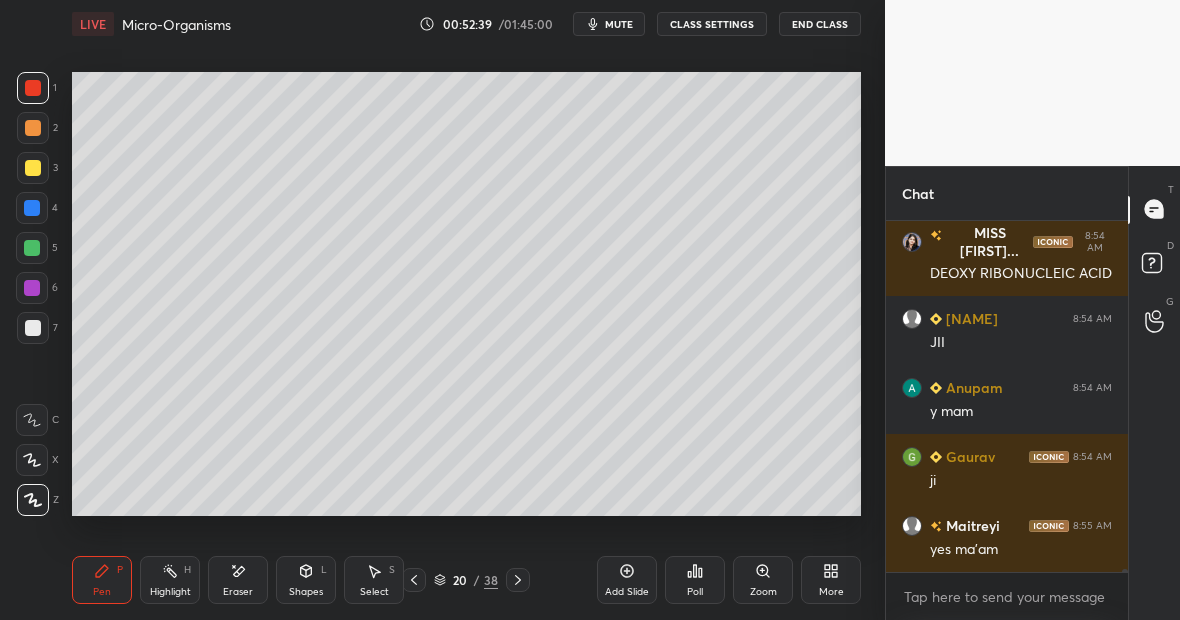 click 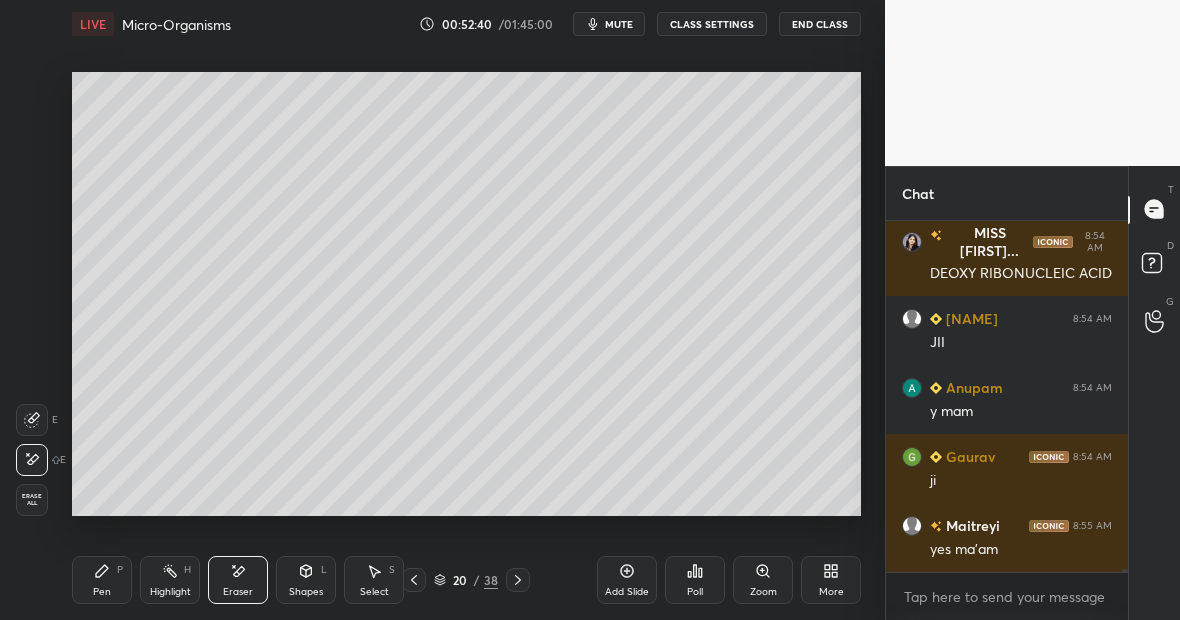 click on "Pen P" at bounding box center [102, 580] 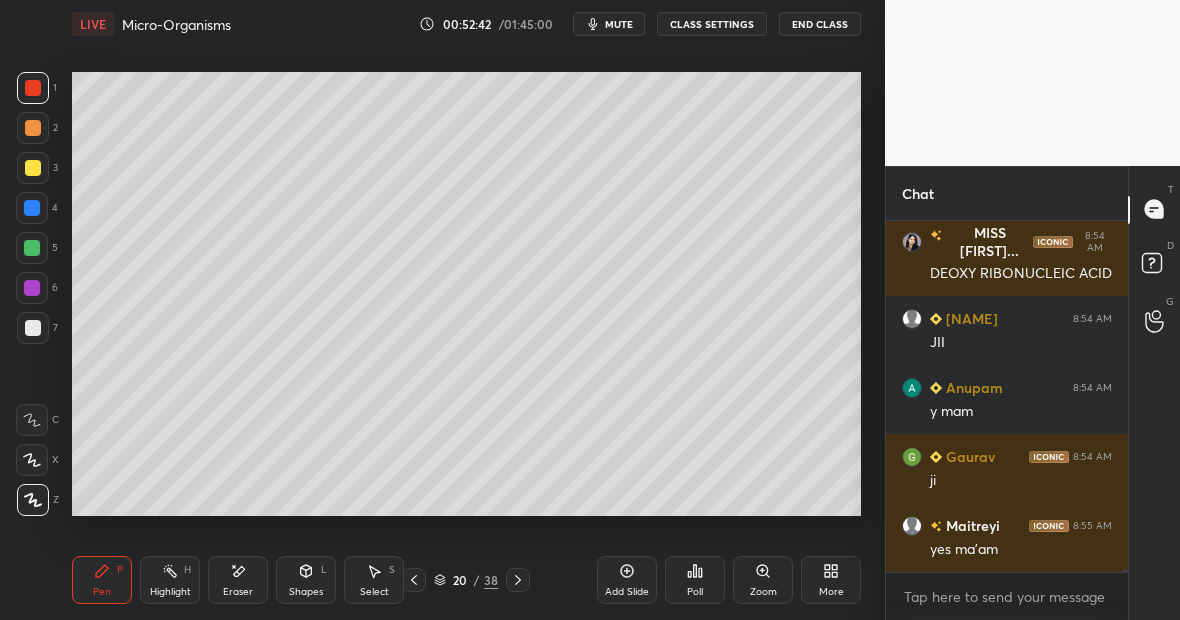 scroll, scrollTop: 44213, scrollLeft: 0, axis: vertical 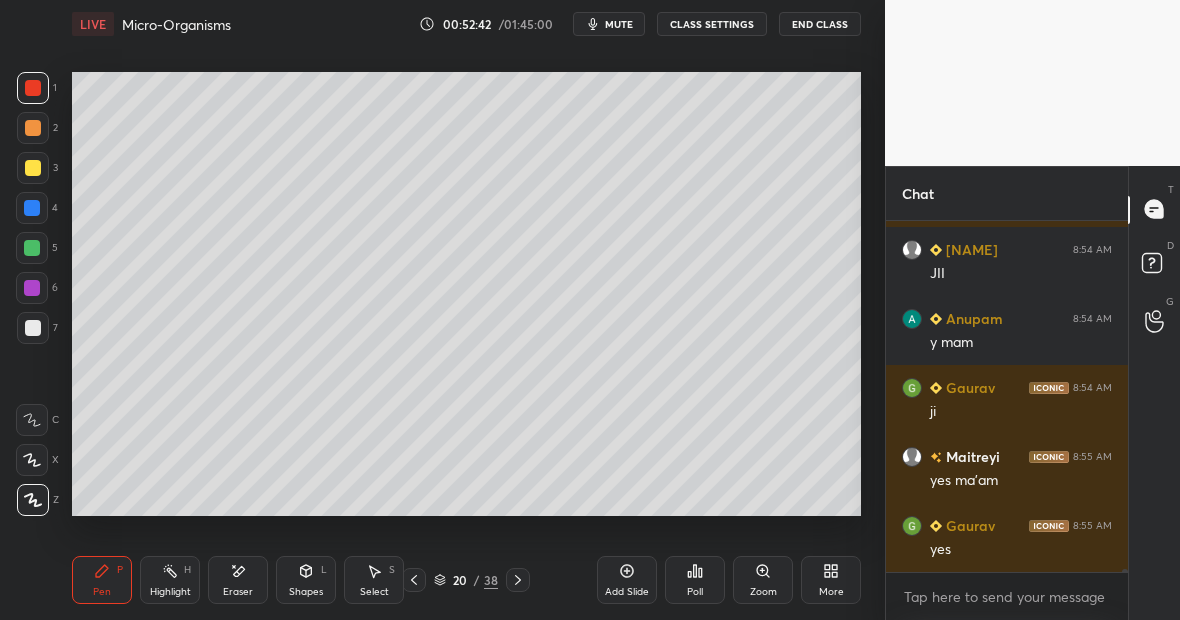 click at bounding box center [33, 168] 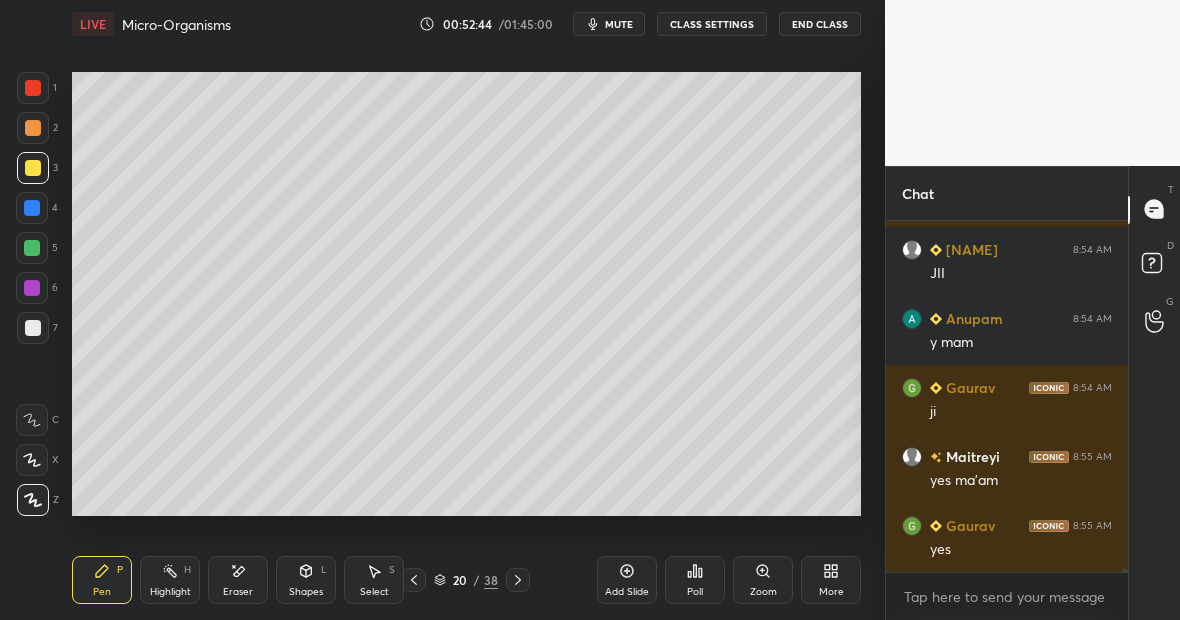 click on "Highlight H" at bounding box center [170, 580] 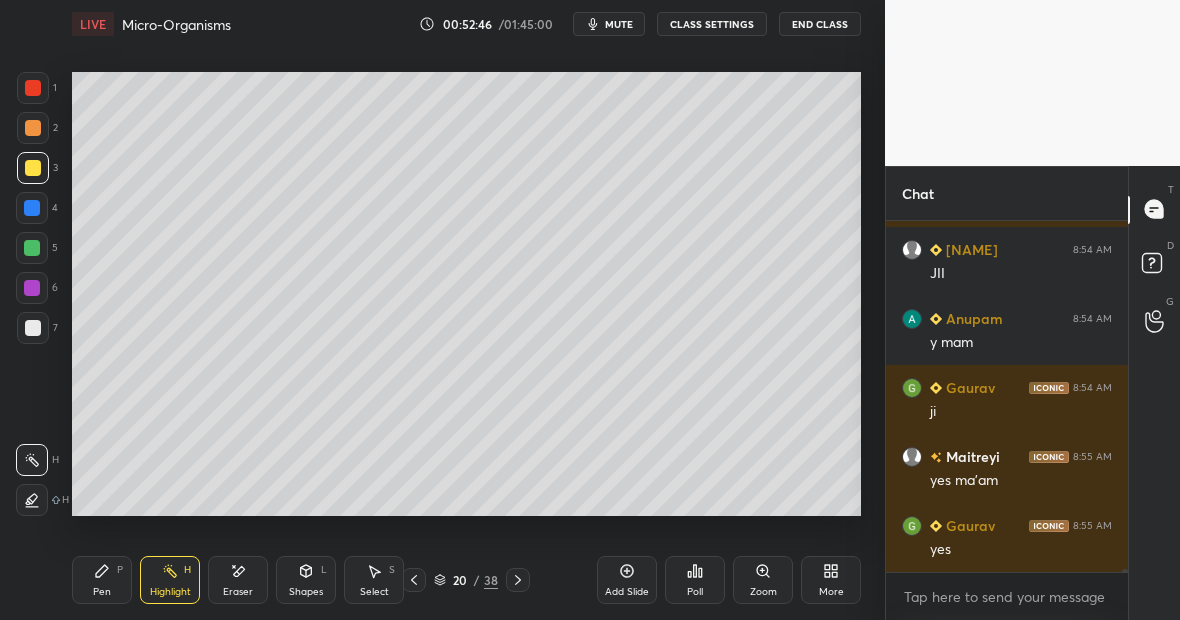 click on "Pen P" at bounding box center (102, 580) 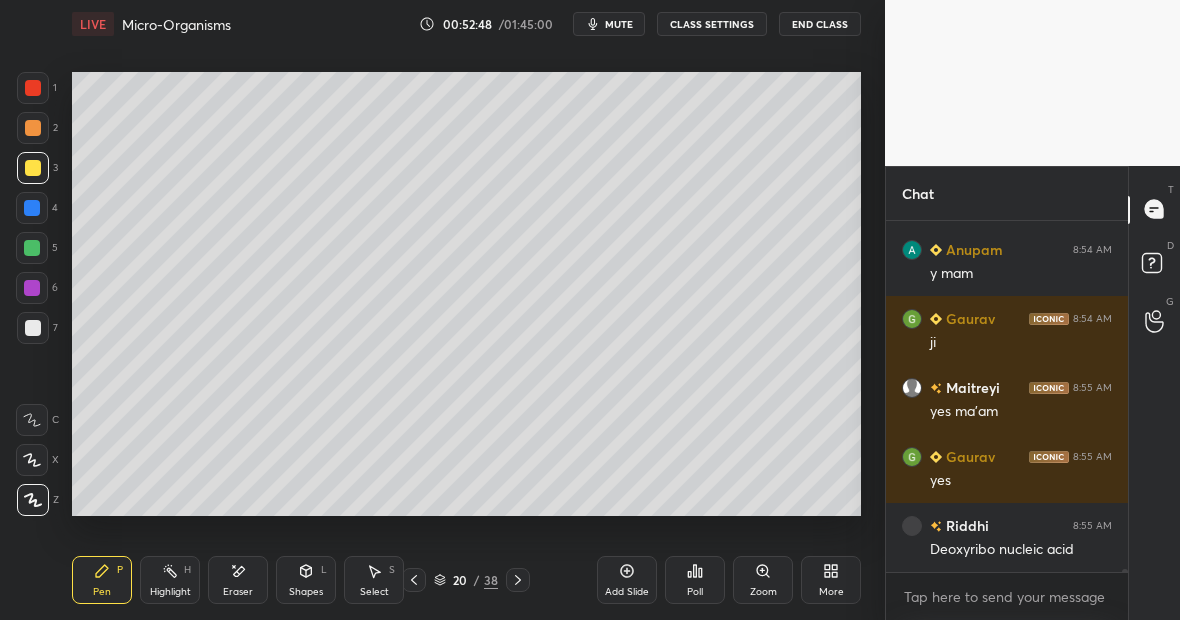 scroll, scrollTop: 44351, scrollLeft: 0, axis: vertical 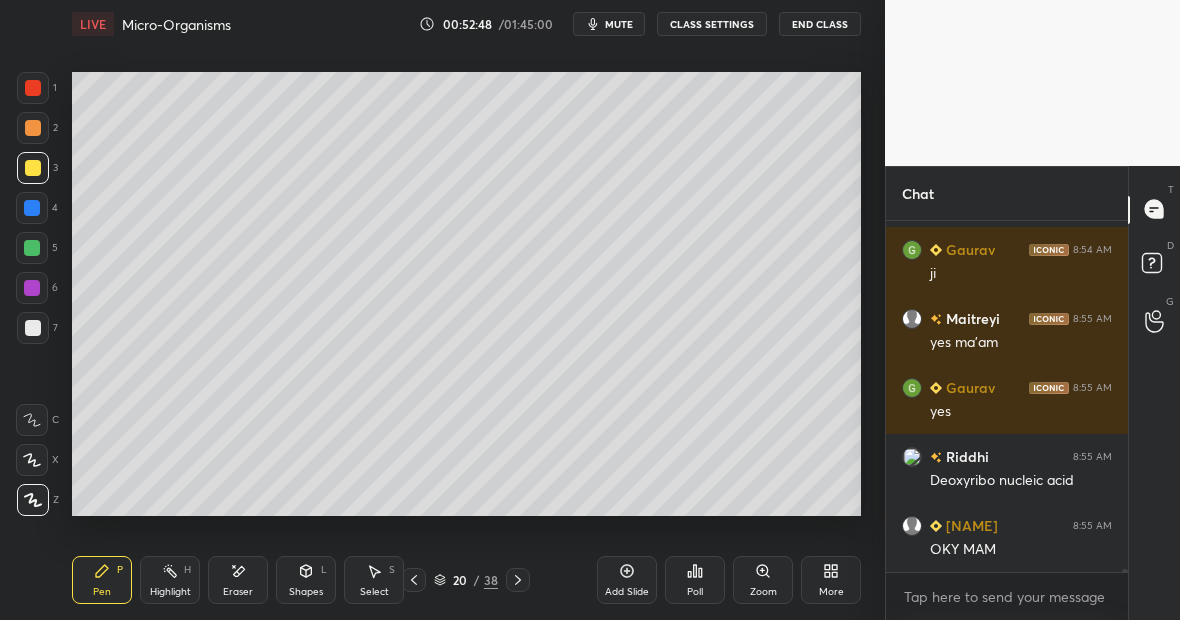 click at bounding box center (32, 248) 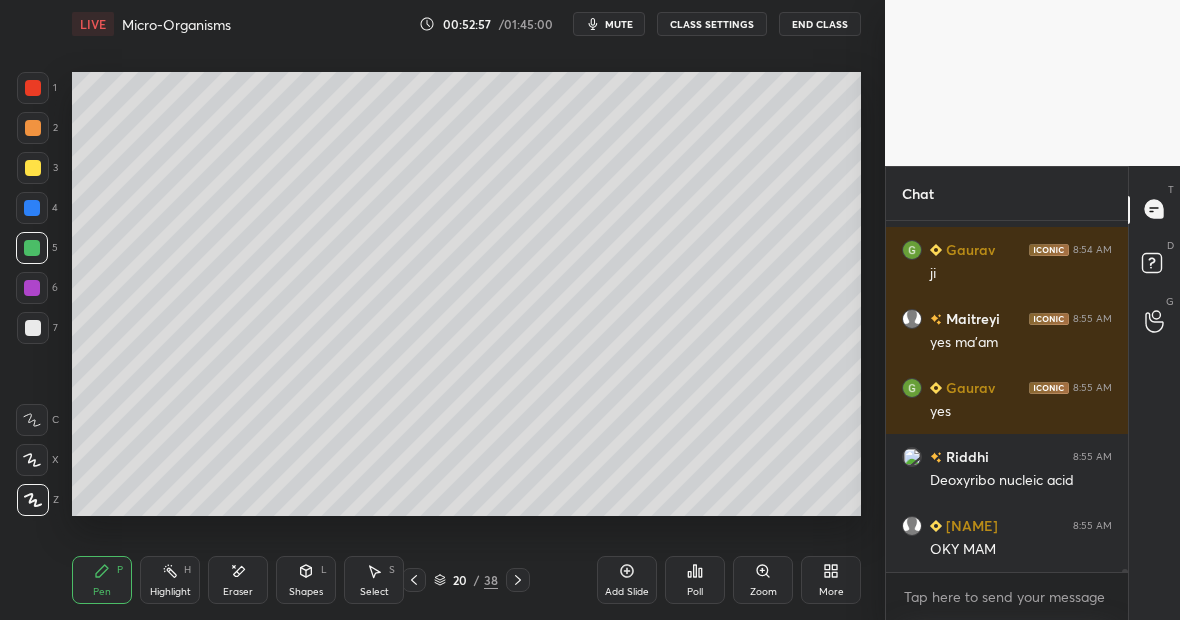 scroll, scrollTop: 44420, scrollLeft: 0, axis: vertical 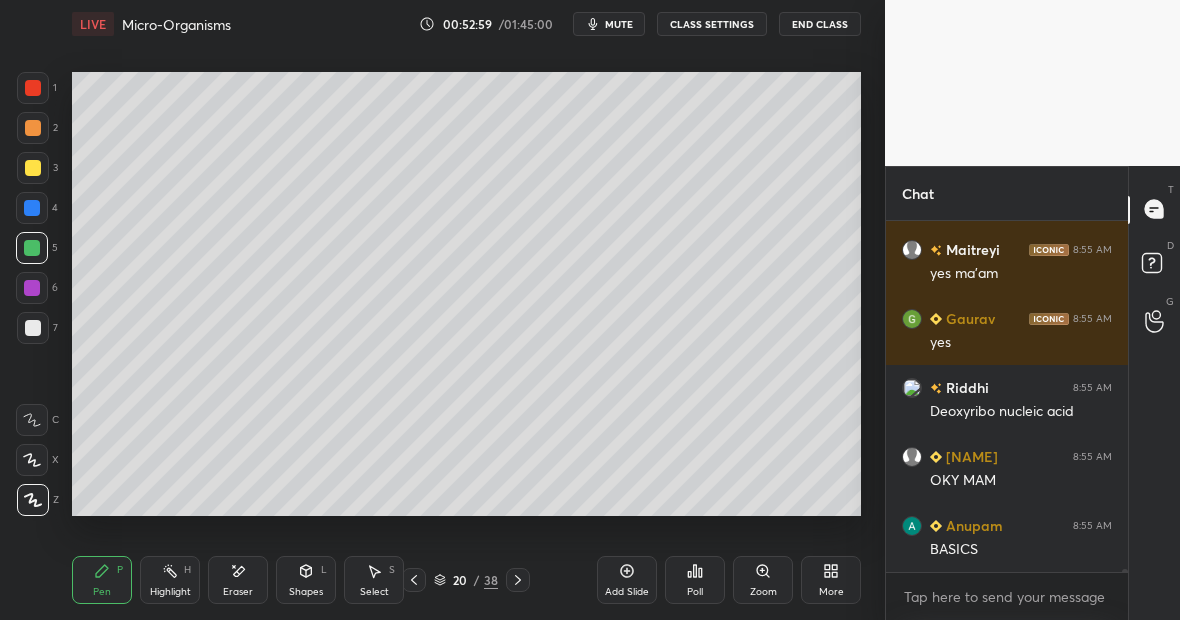 click at bounding box center [33, 88] 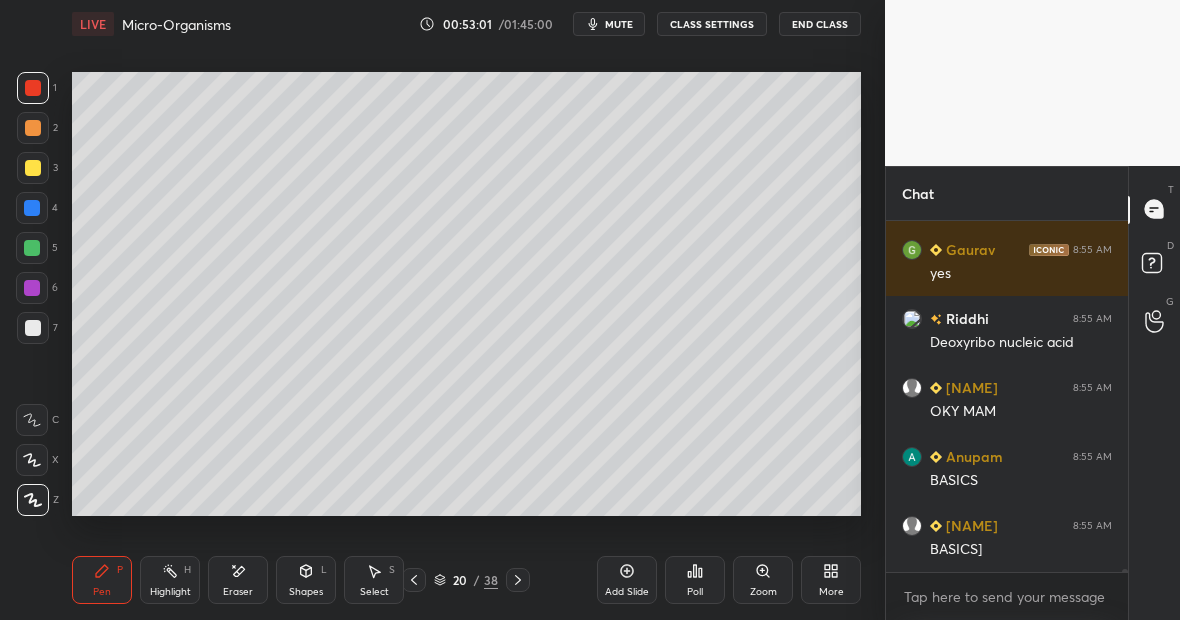 scroll, scrollTop: 44558, scrollLeft: 0, axis: vertical 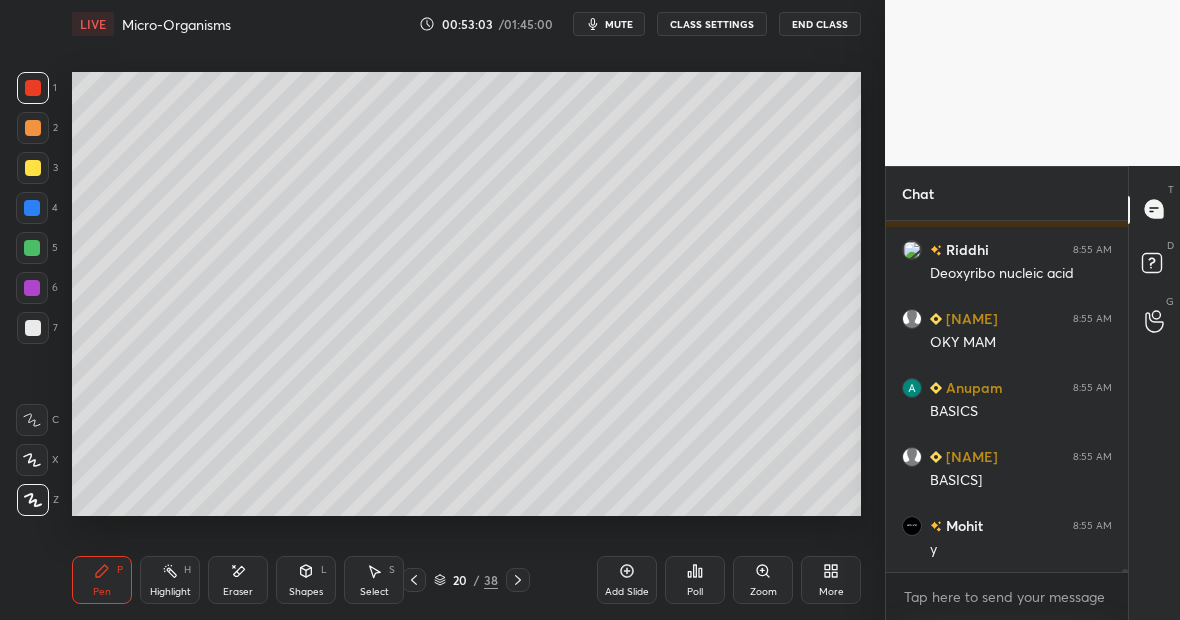 click at bounding box center (32, 248) 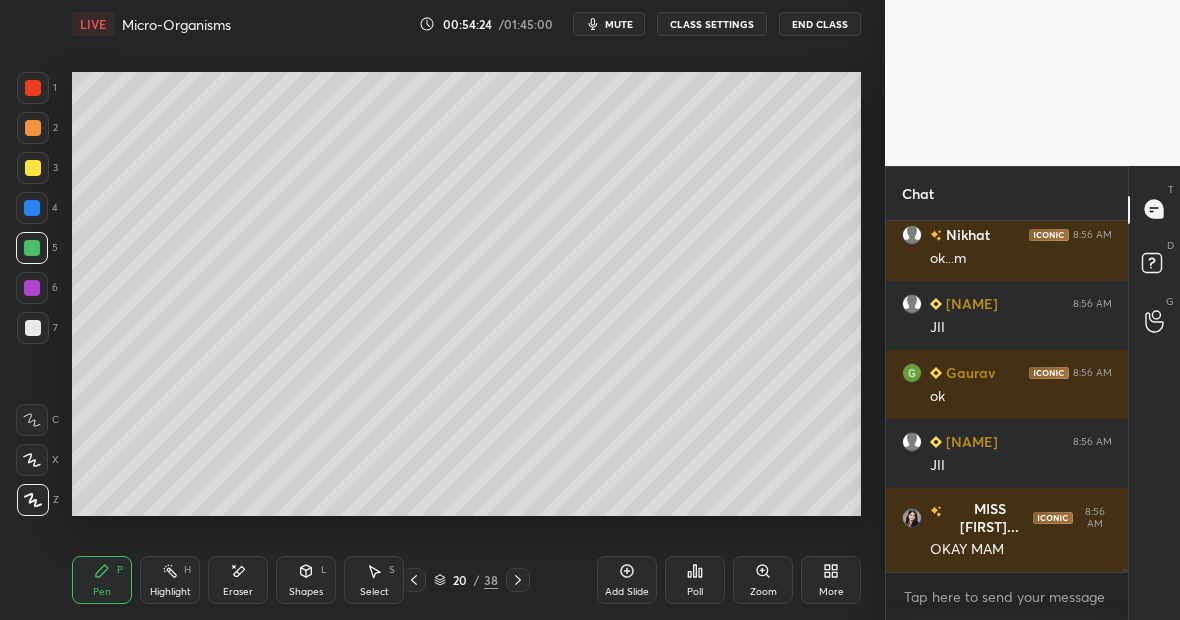 scroll, scrollTop: 45506, scrollLeft: 0, axis: vertical 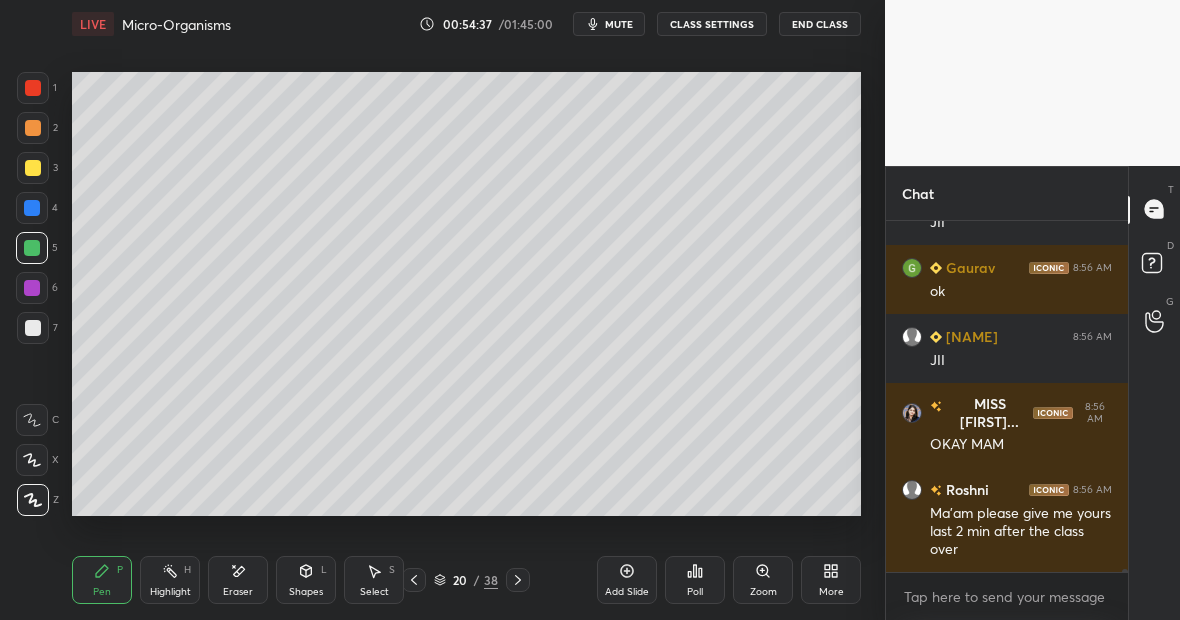 click on "Highlight H" at bounding box center [170, 580] 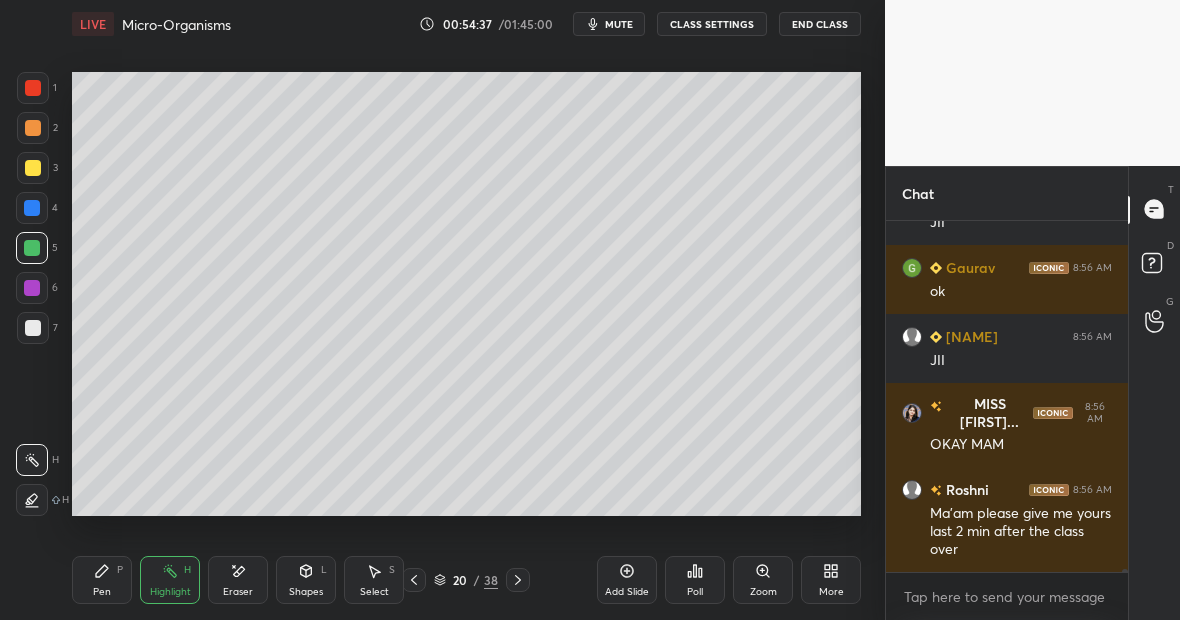 click on "Pen P" at bounding box center [102, 580] 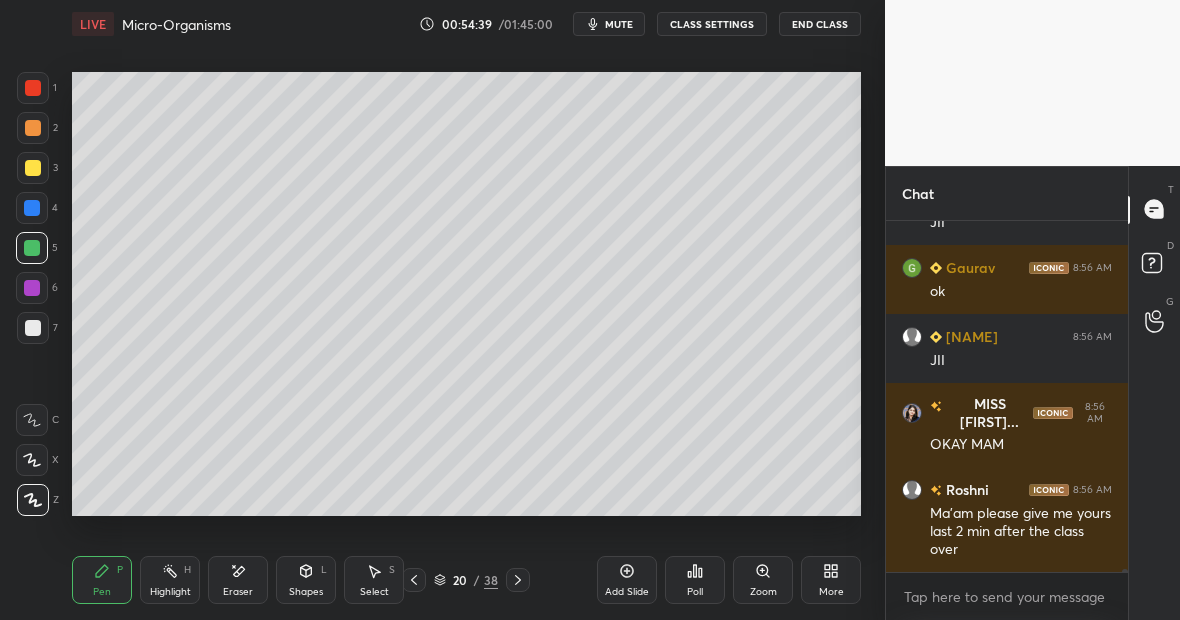 click at bounding box center (33, 88) 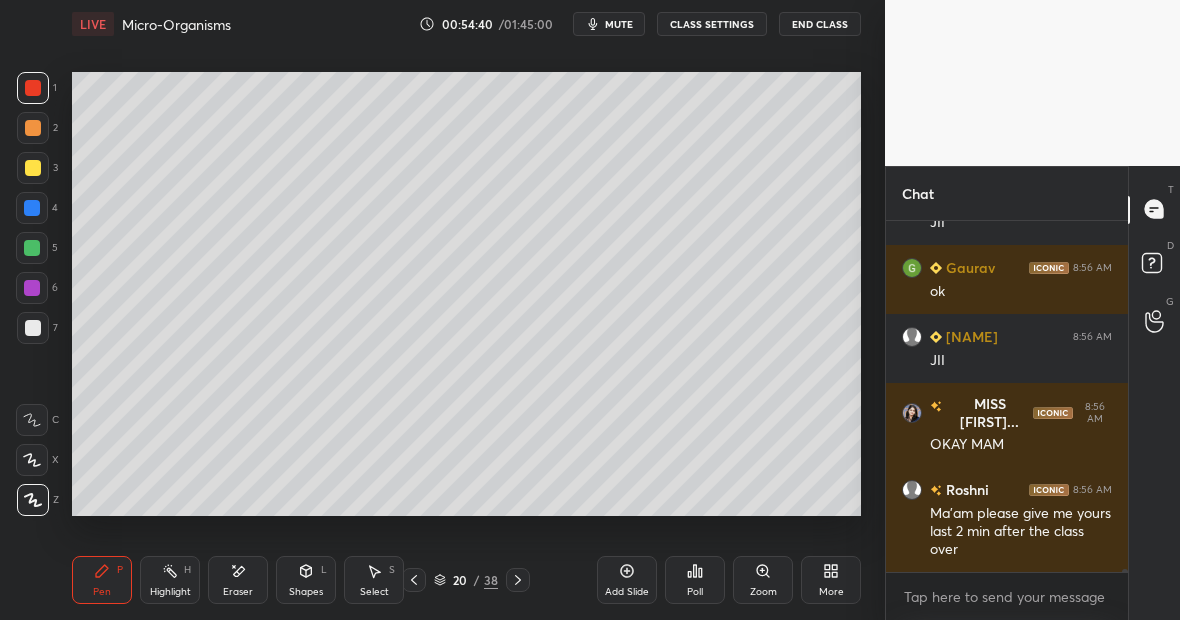 click at bounding box center (33, 168) 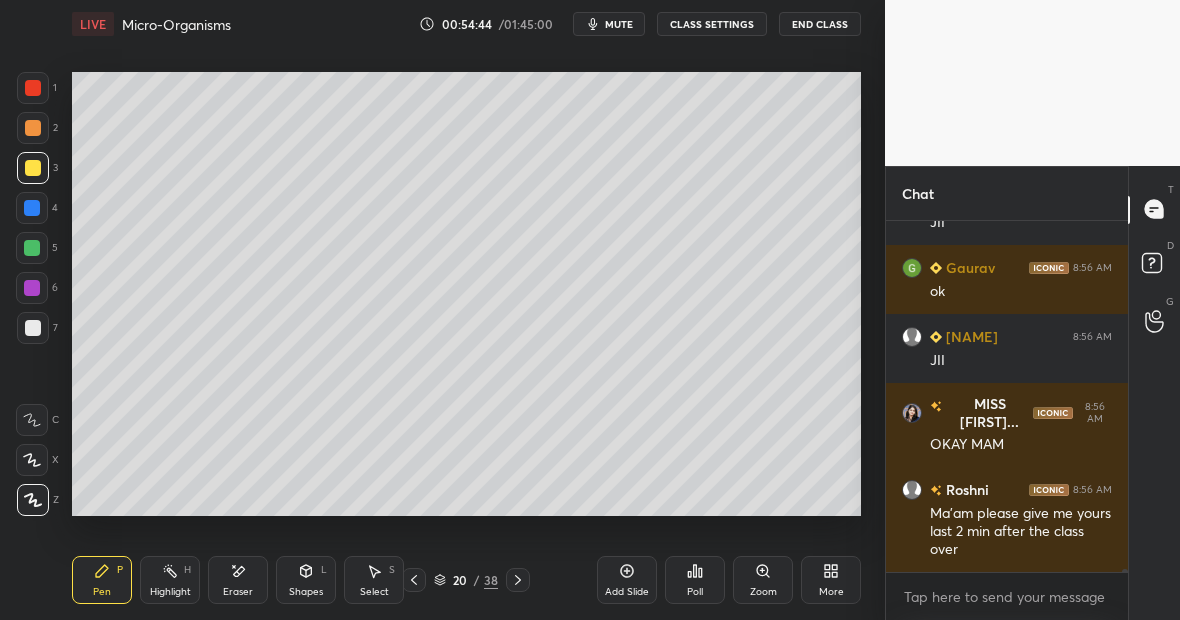 click at bounding box center (33, 328) 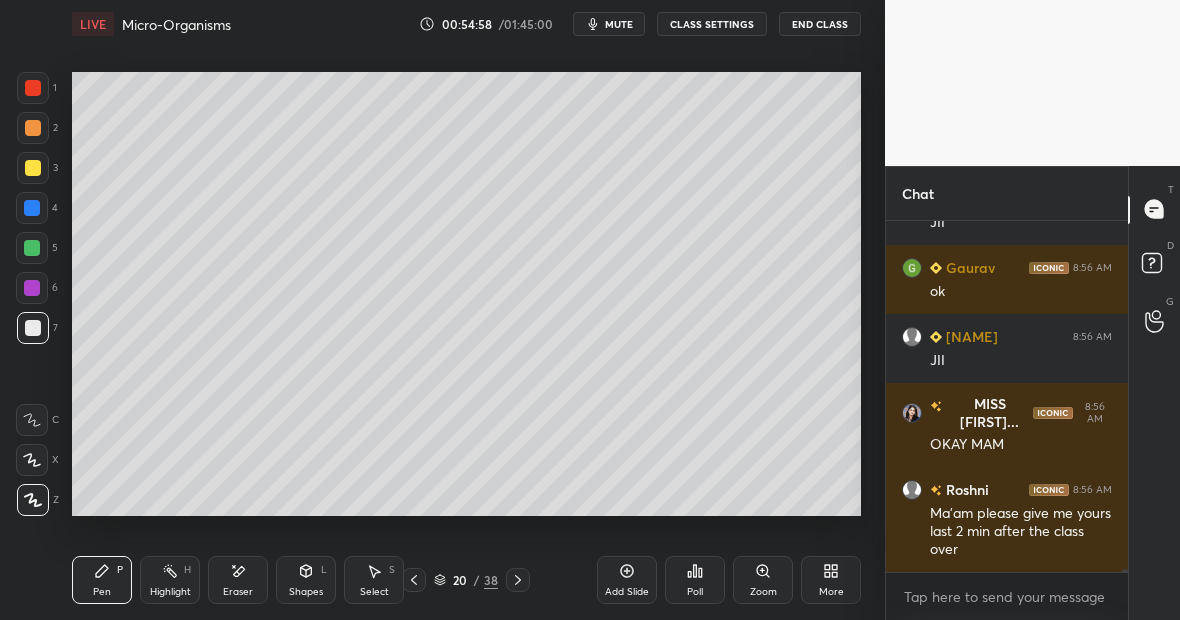 scroll, scrollTop: 45575, scrollLeft: 0, axis: vertical 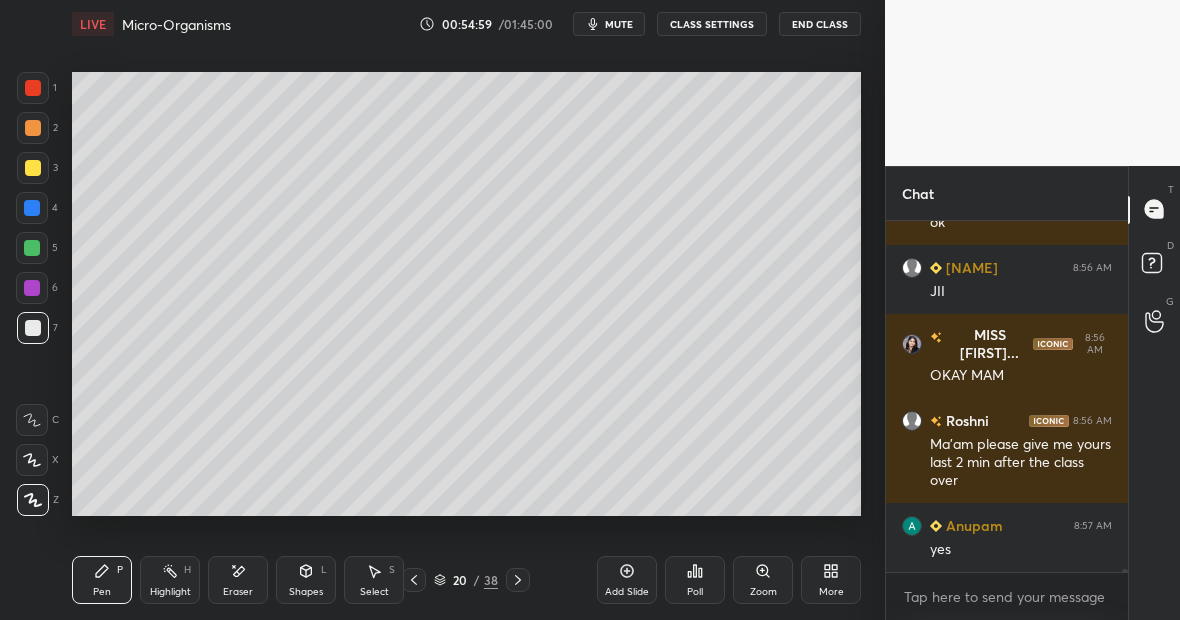 click on "Highlight H" at bounding box center [170, 580] 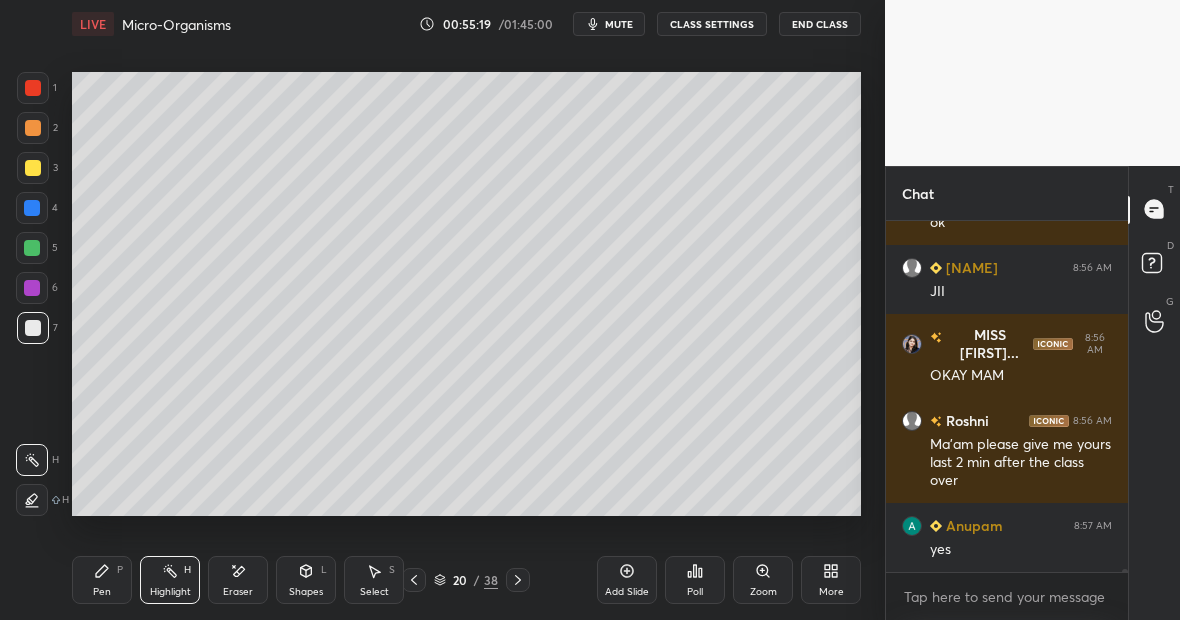 click 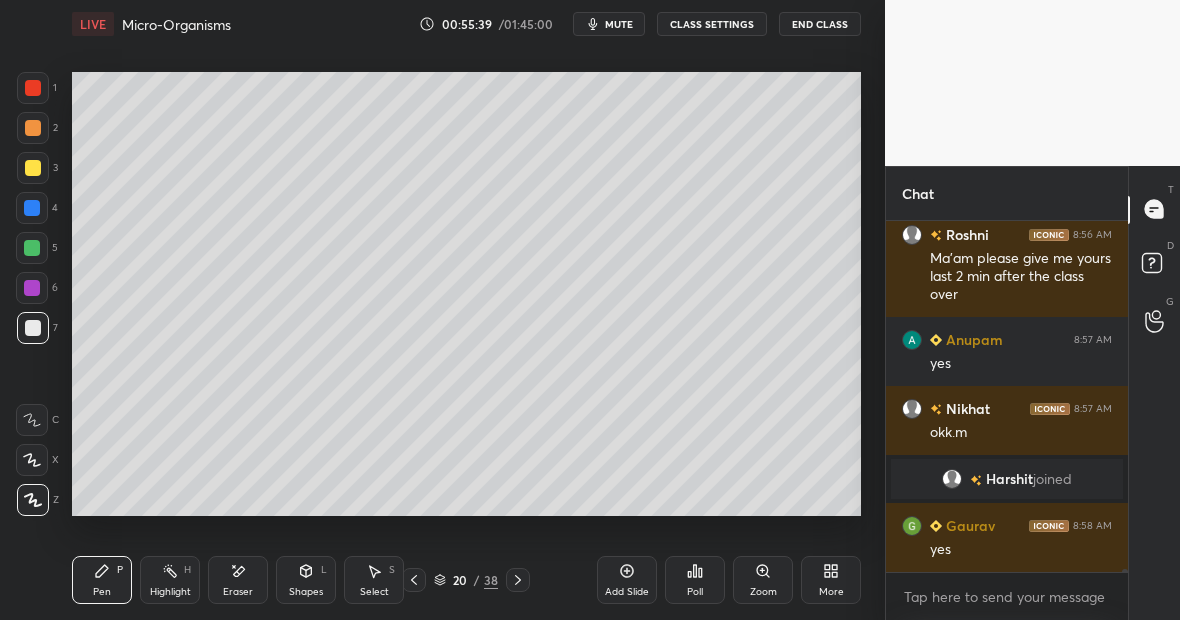 scroll, scrollTop: 44521, scrollLeft: 0, axis: vertical 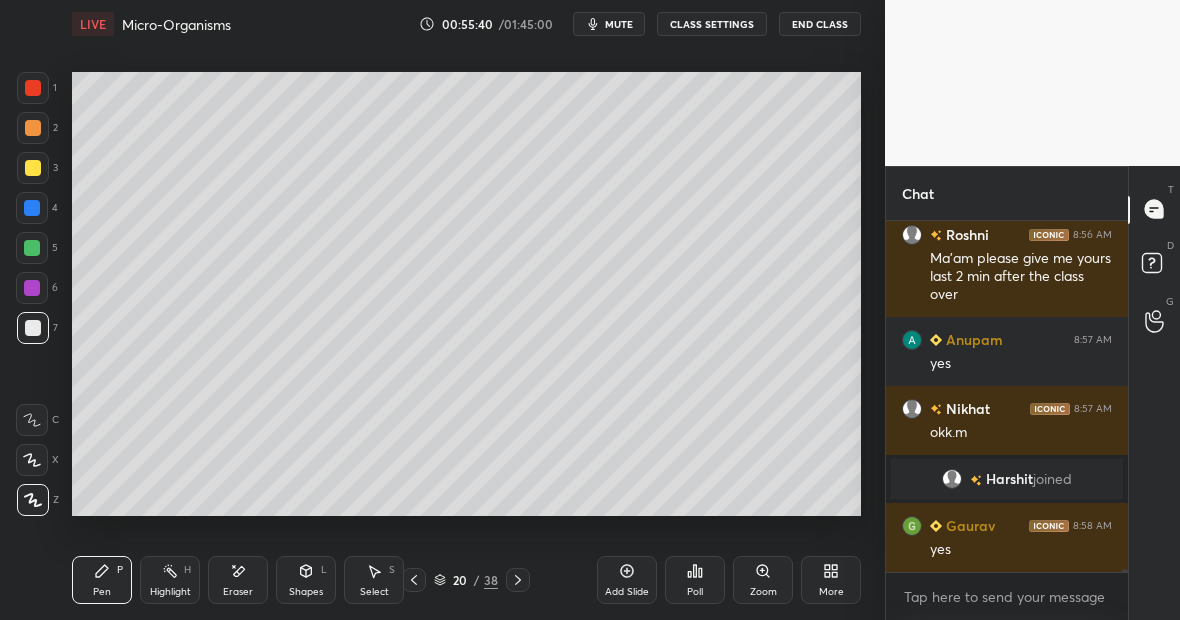 click 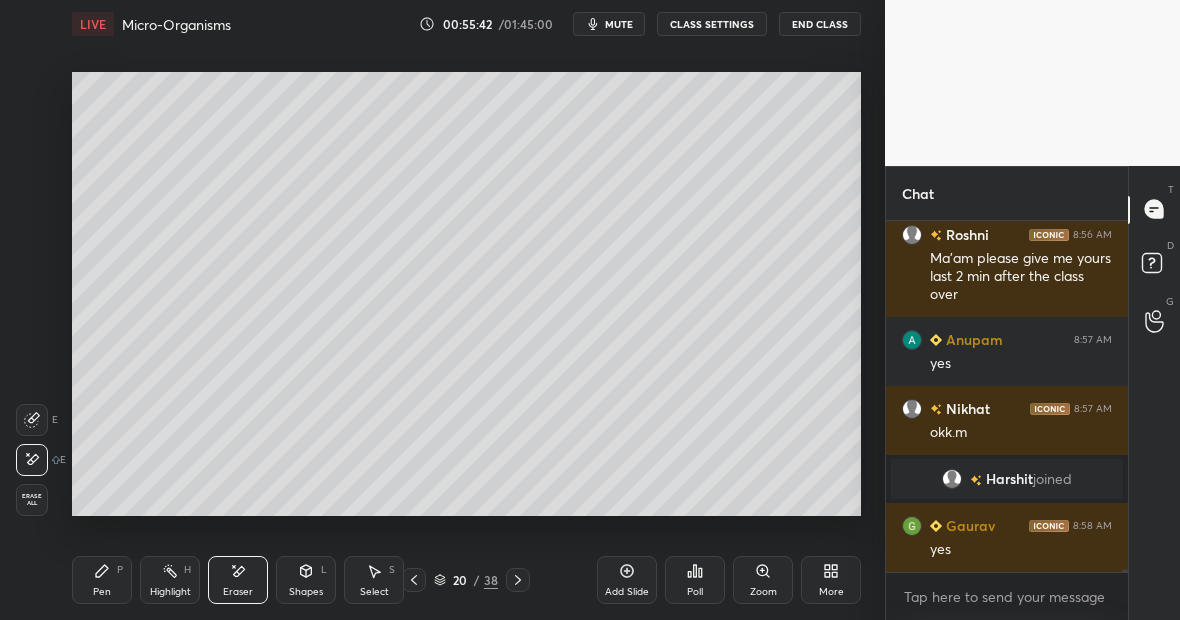 click 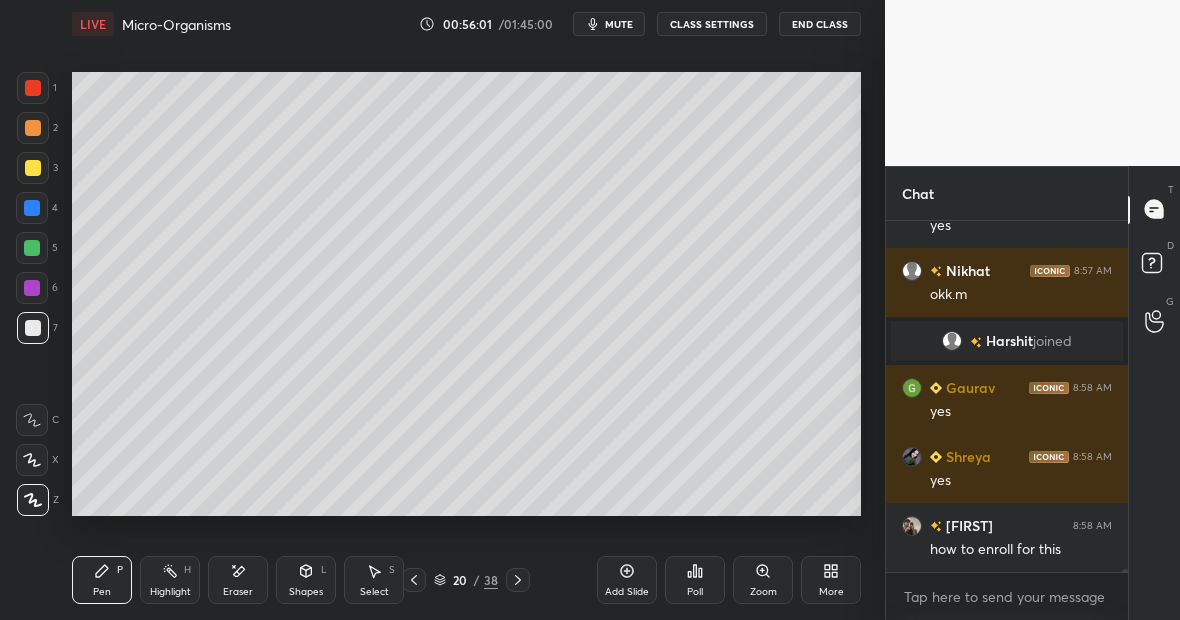 scroll, scrollTop: 44728, scrollLeft: 0, axis: vertical 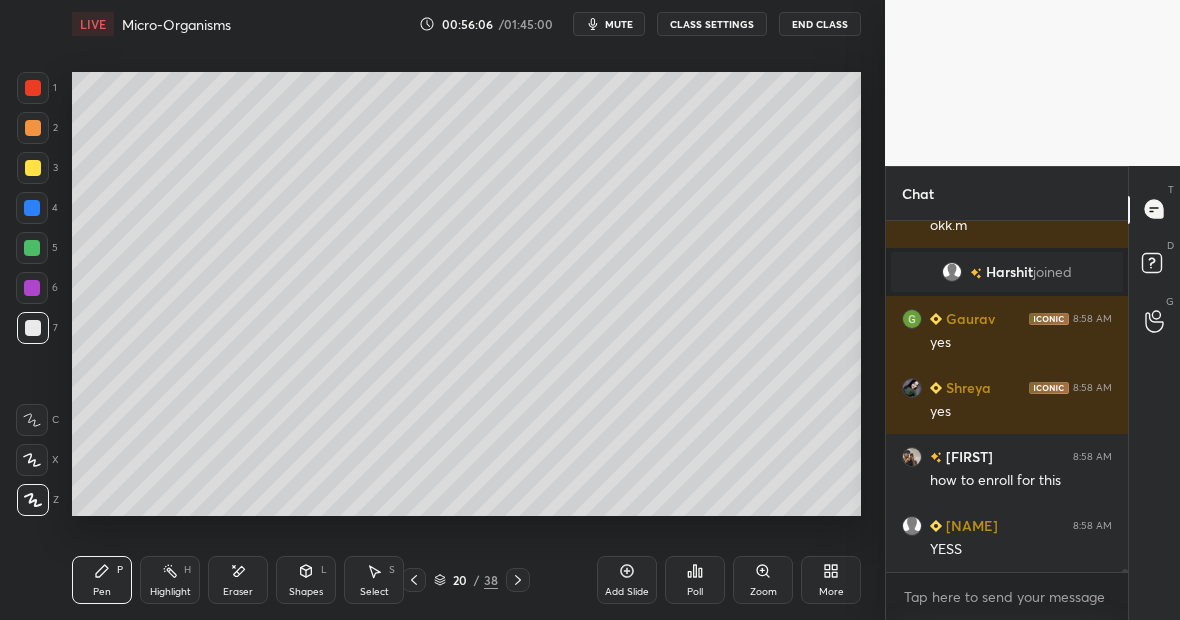 click on "Highlight H" at bounding box center (170, 580) 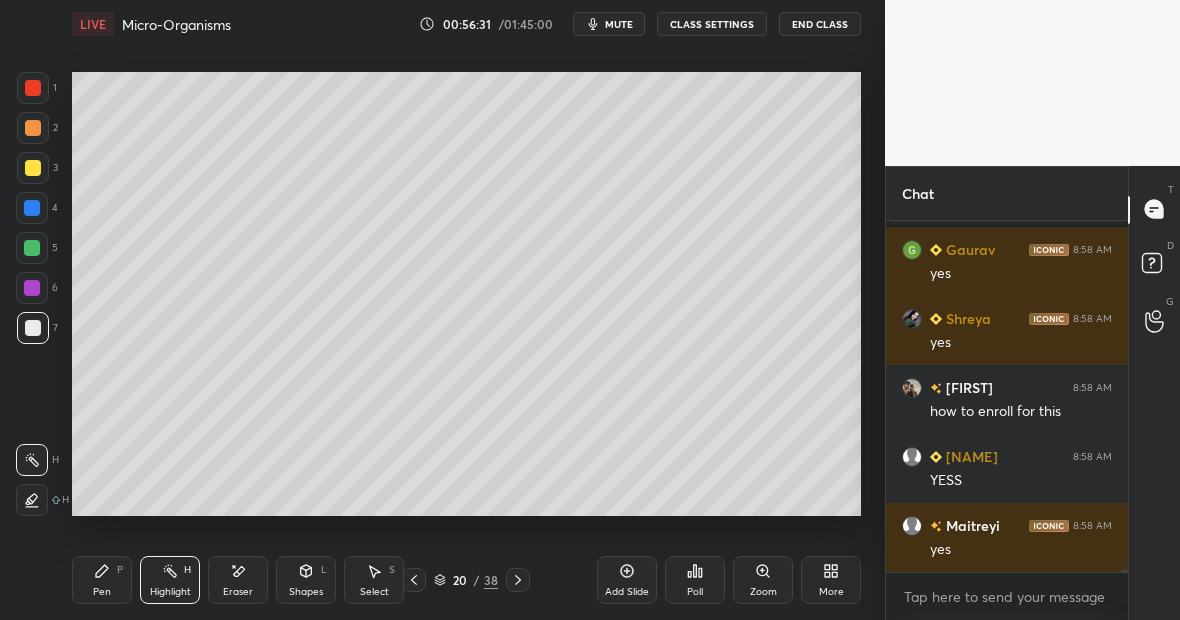 scroll, scrollTop: 44866, scrollLeft: 0, axis: vertical 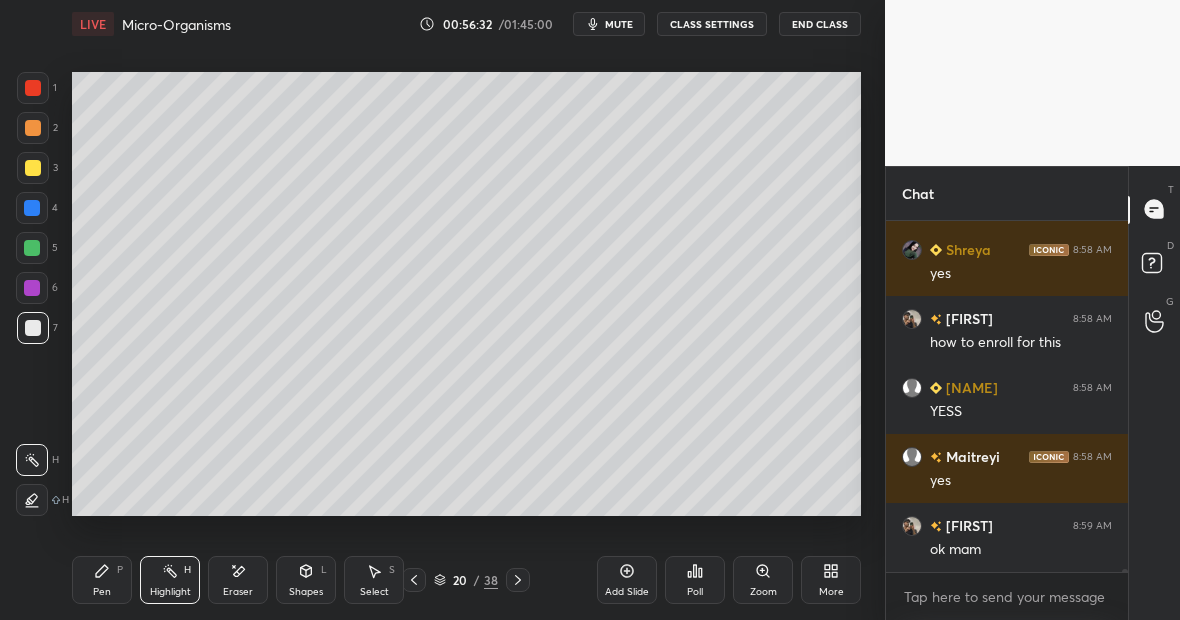 click on "Pen P" at bounding box center (102, 580) 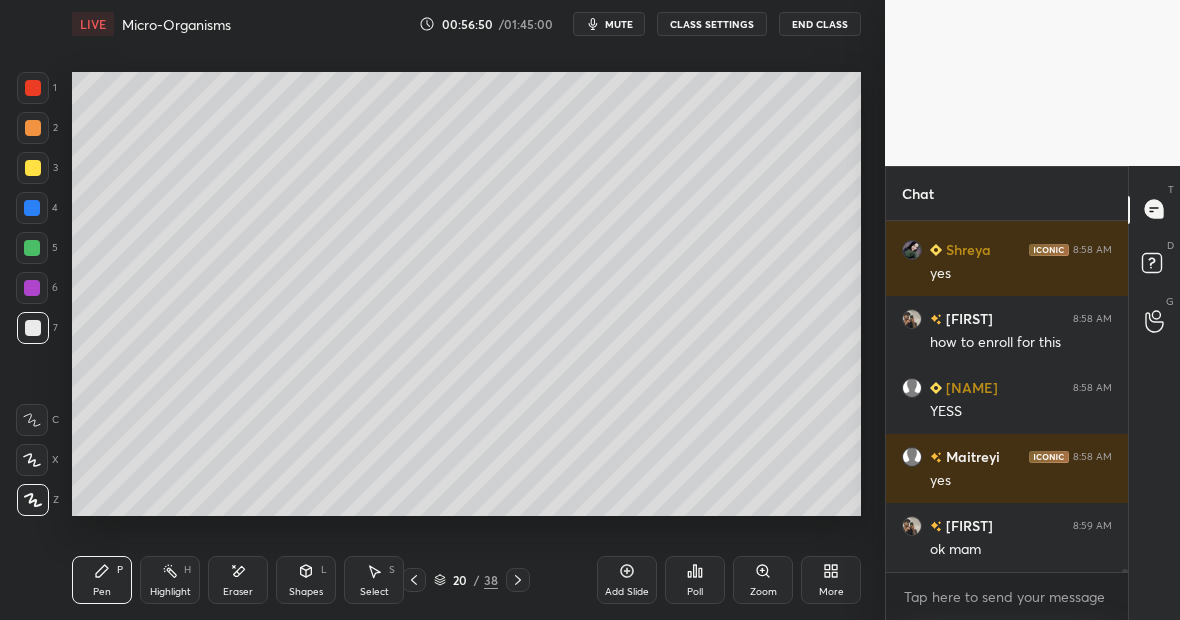 click on "Highlight" at bounding box center [170, 592] 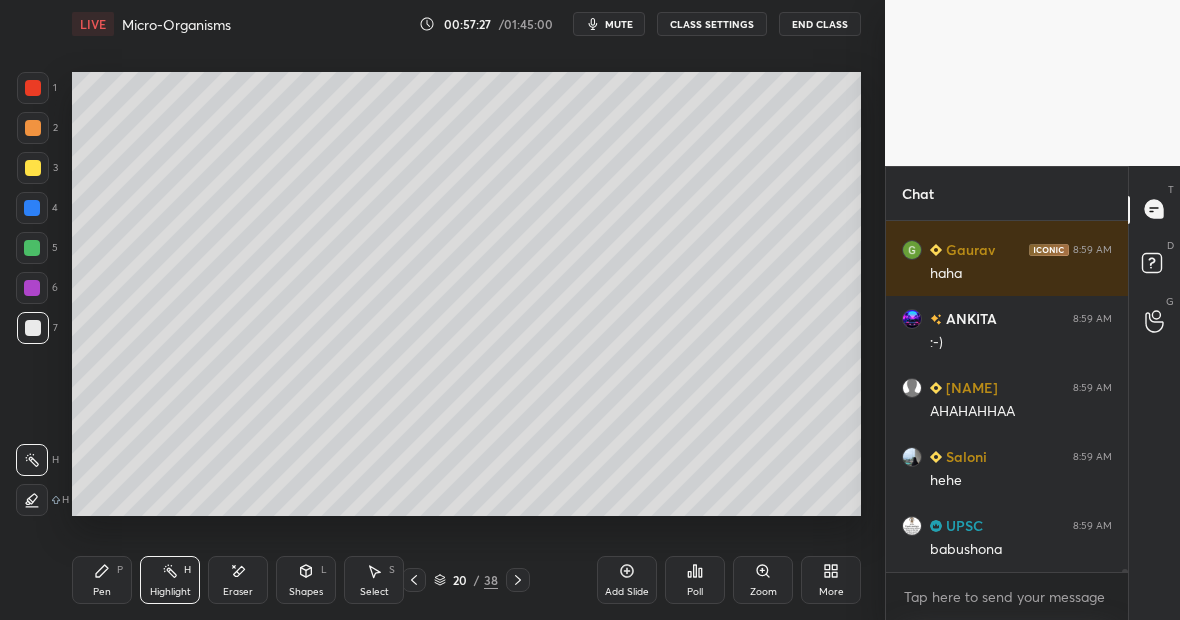 scroll, scrollTop: 45300, scrollLeft: 0, axis: vertical 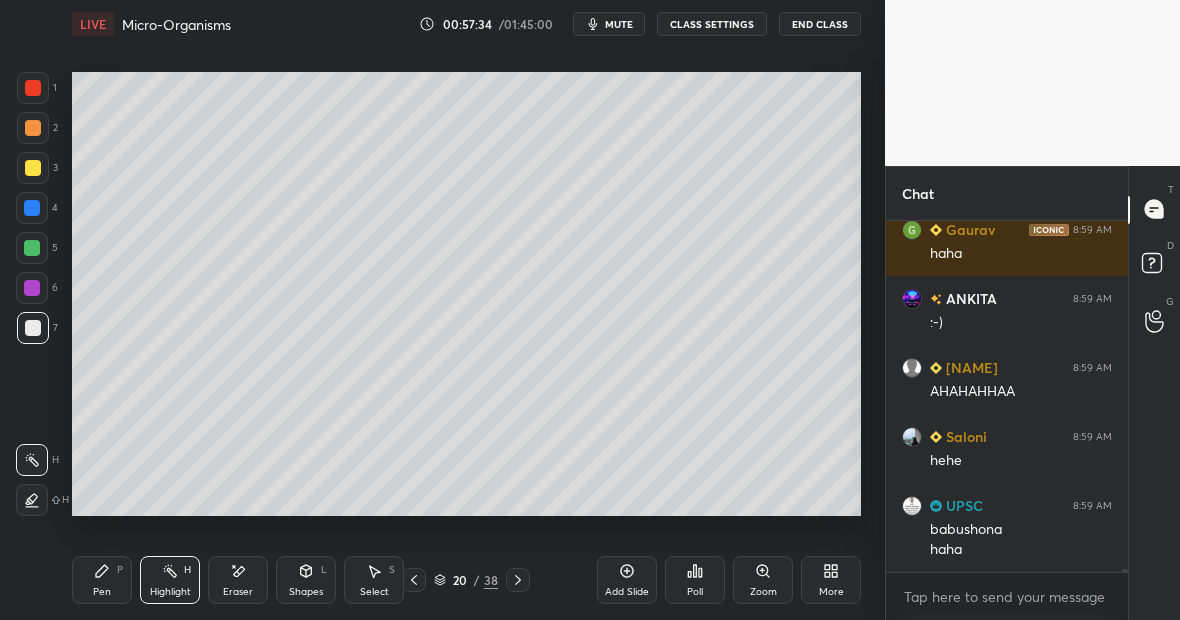 click on "Highlight H" at bounding box center [170, 580] 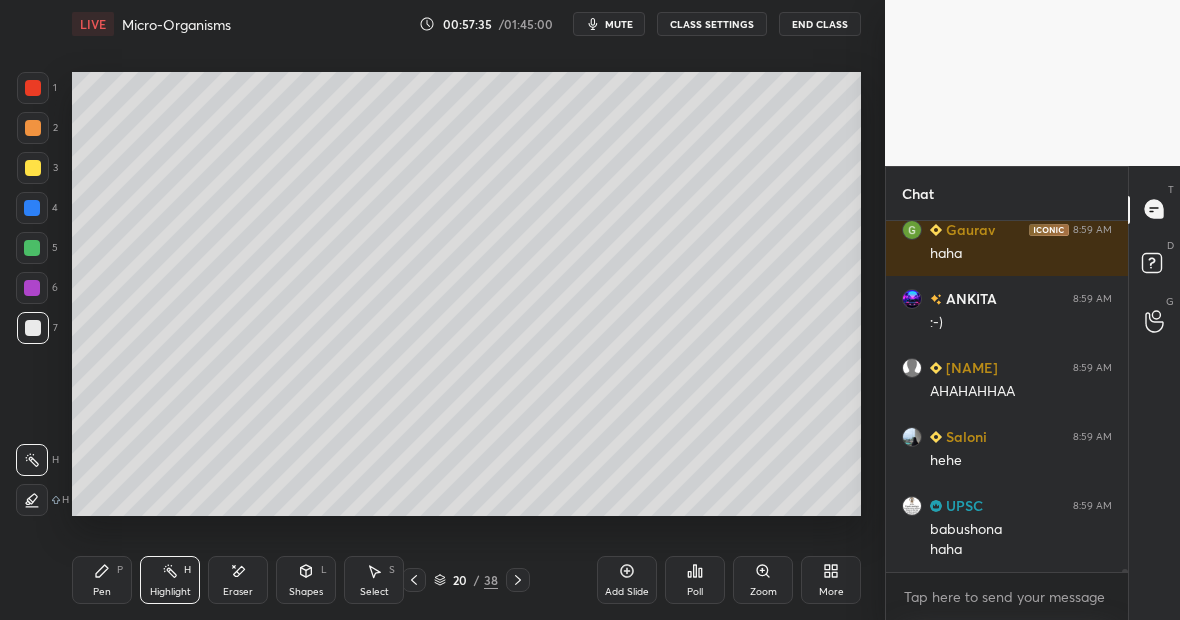 click on "Highlight H" at bounding box center [170, 580] 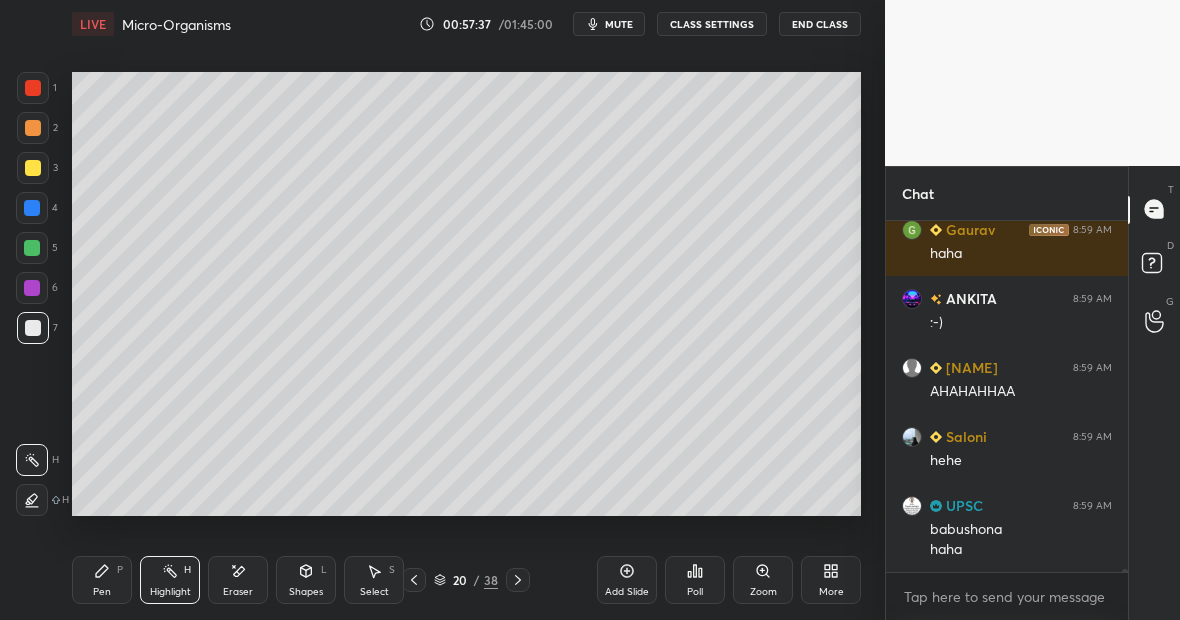 click 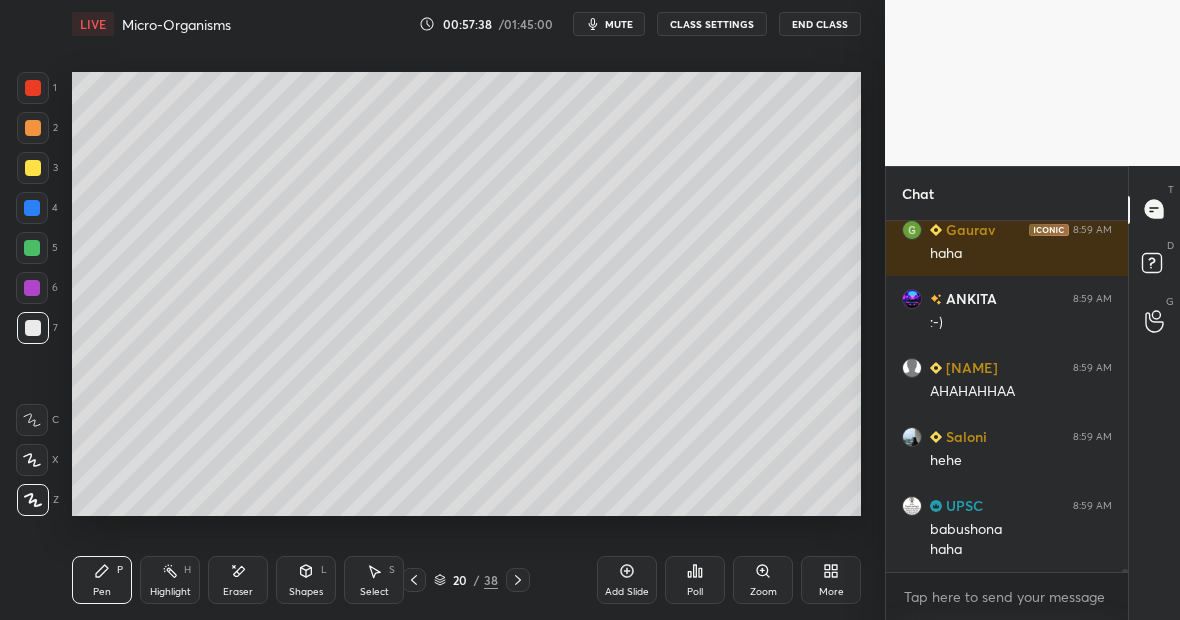 click on "1" at bounding box center (37, 88) 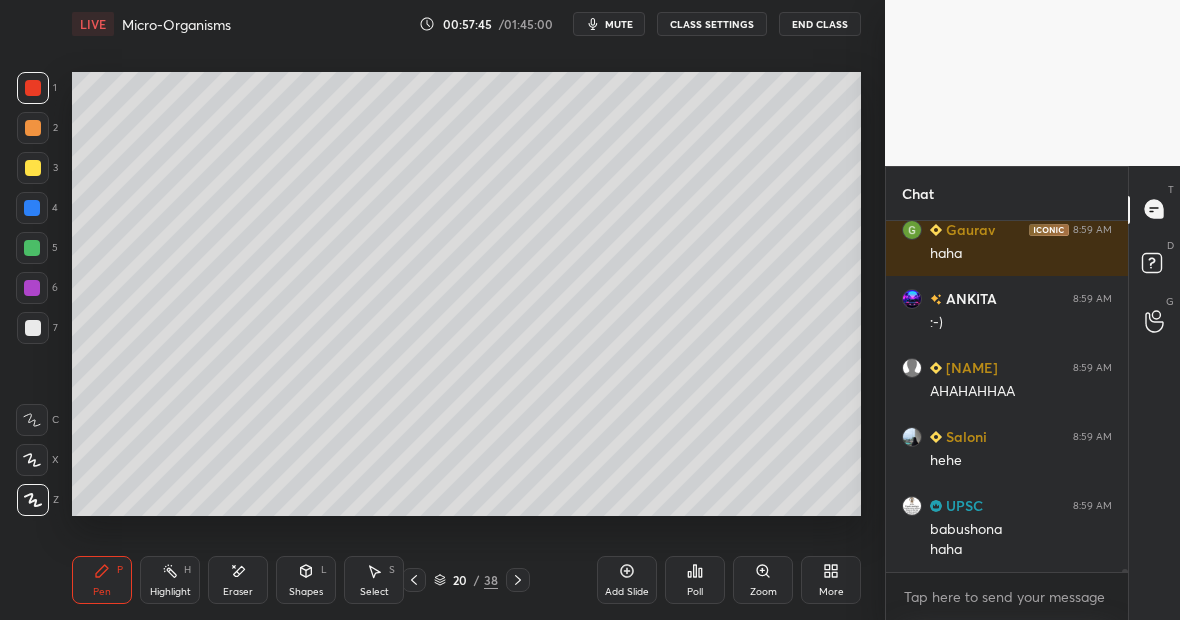 click at bounding box center (33, 88) 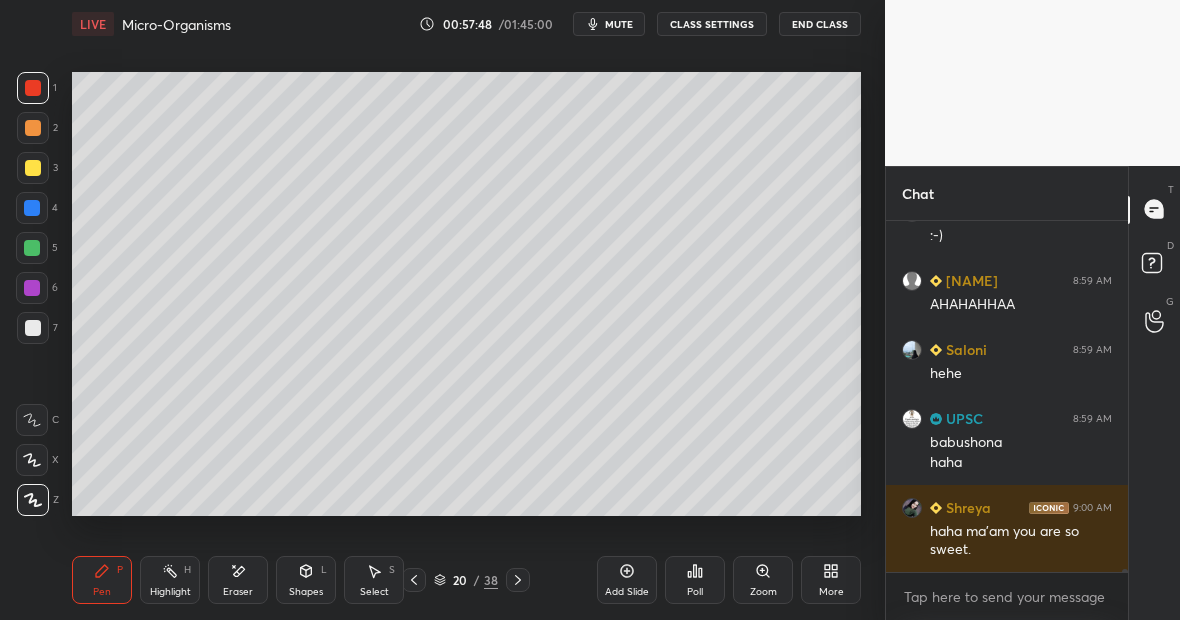 click at bounding box center (33, 328) 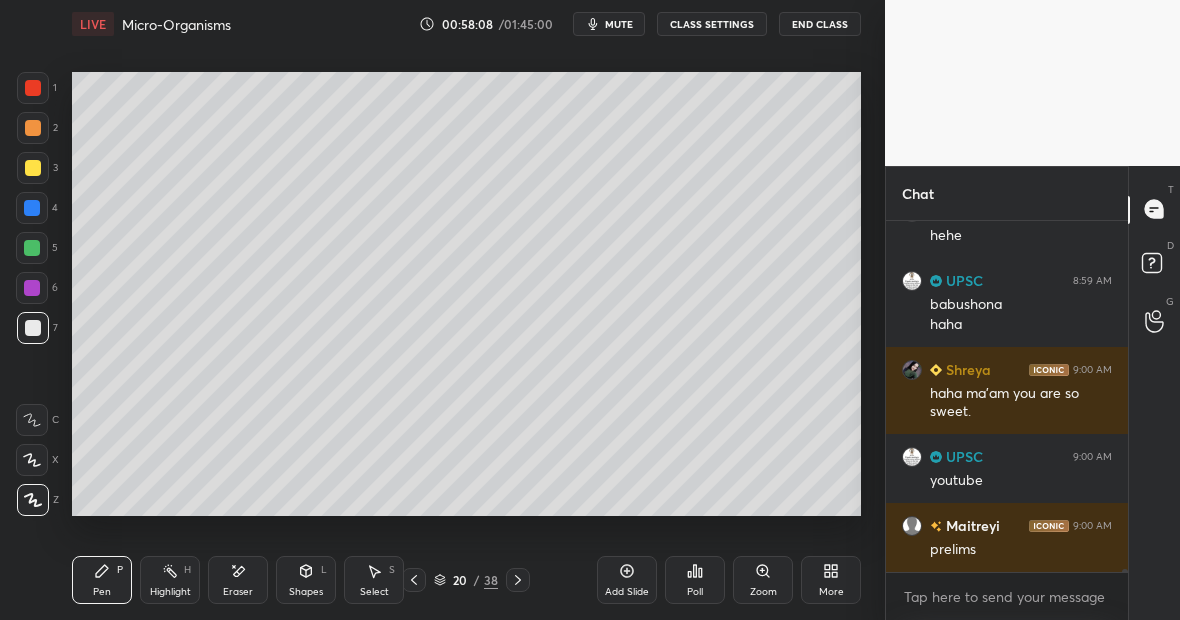 scroll, scrollTop: 45573, scrollLeft: 0, axis: vertical 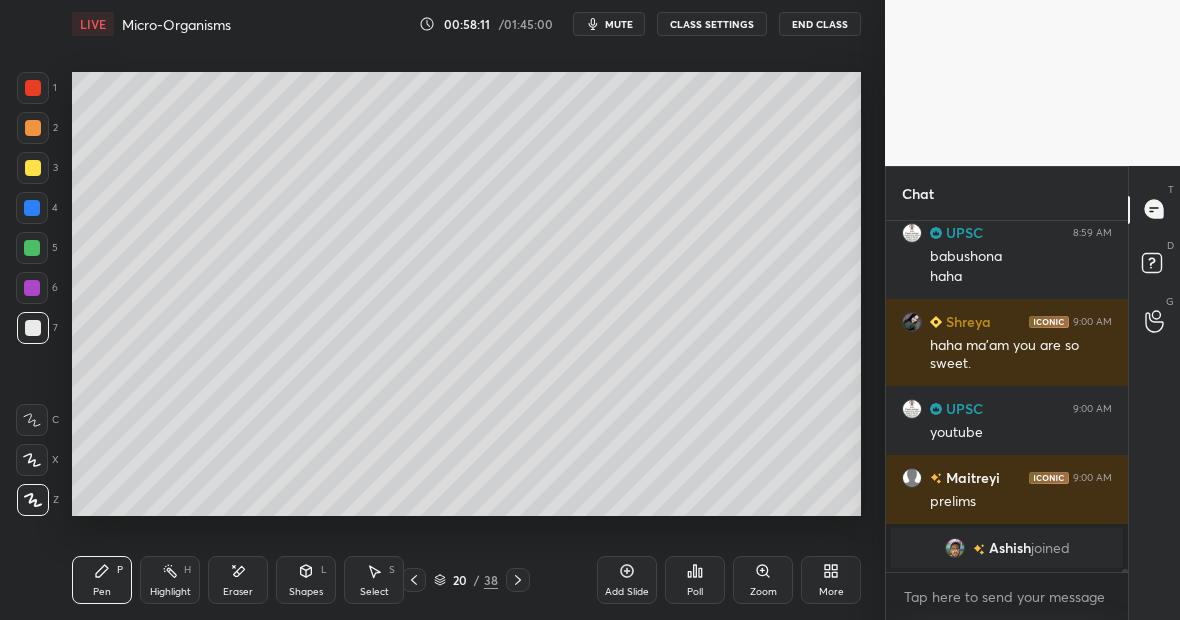 click at bounding box center [33, 88] 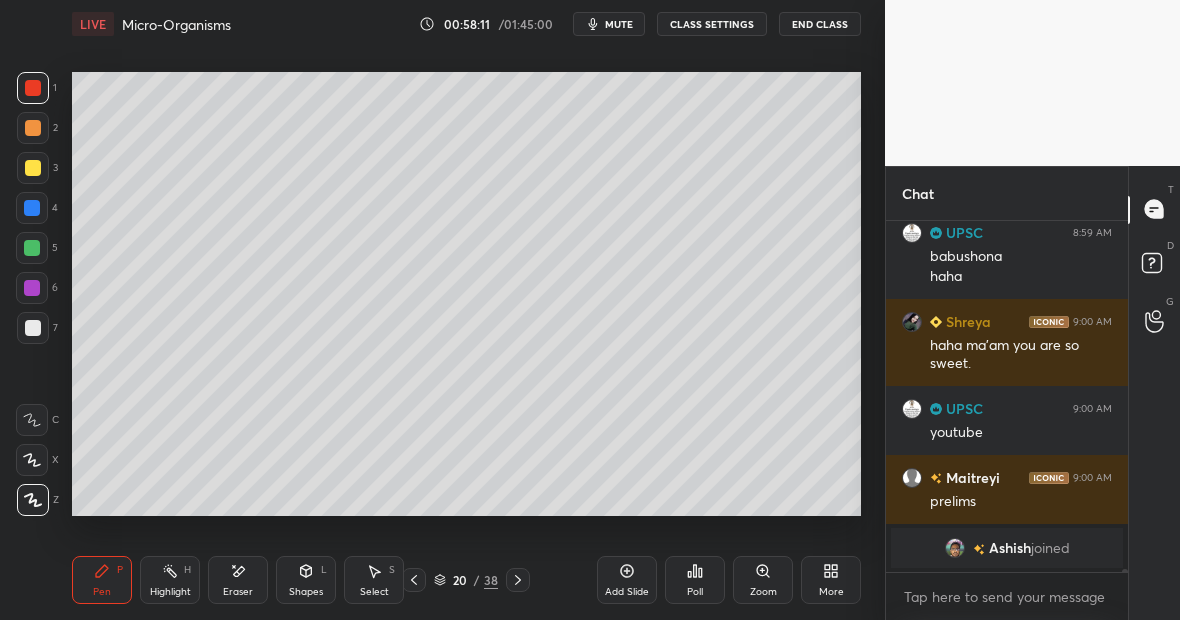 scroll, scrollTop: 45287, scrollLeft: 0, axis: vertical 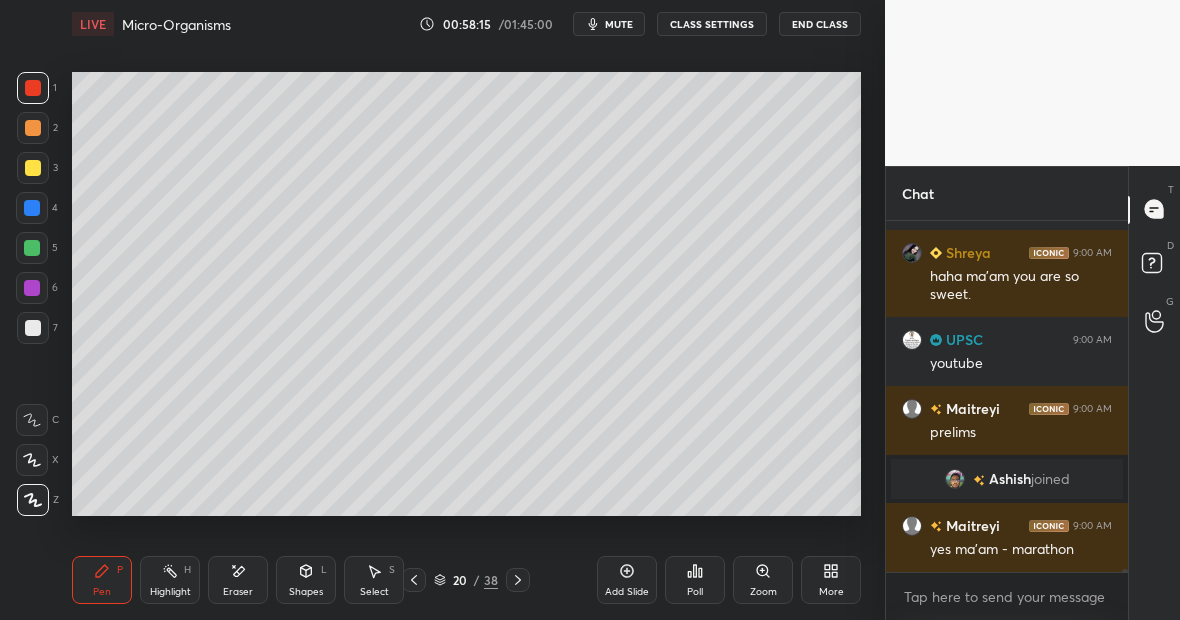 click on "Highlight" at bounding box center (170, 592) 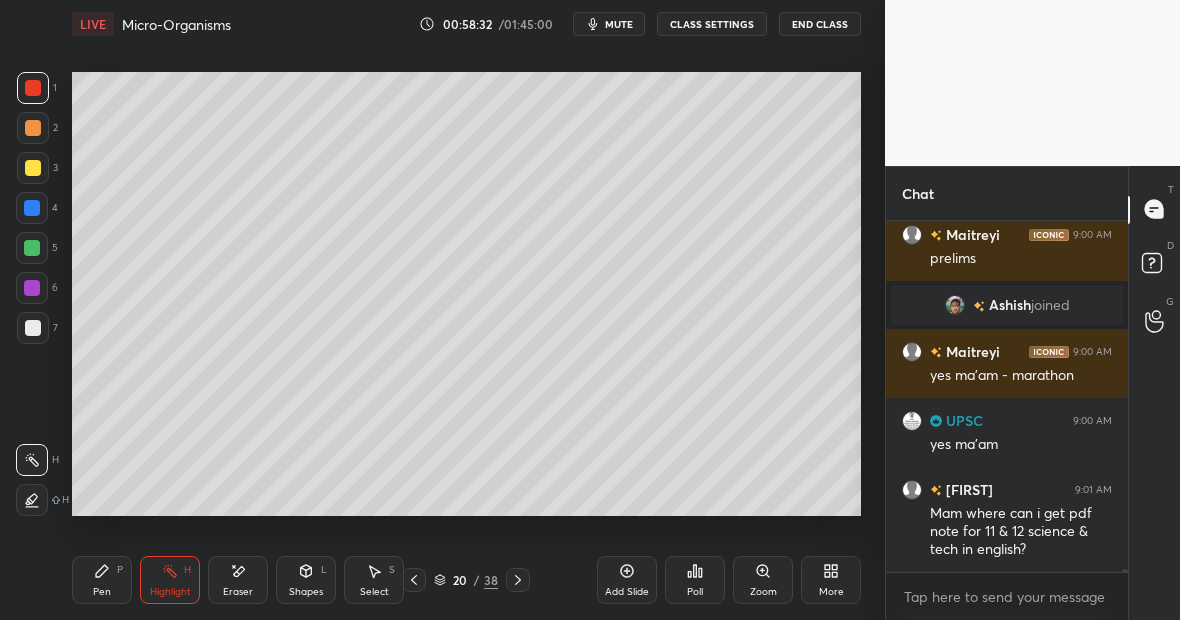 scroll, scrollTop: 45530, scrollLeft: 0, axis: vertical 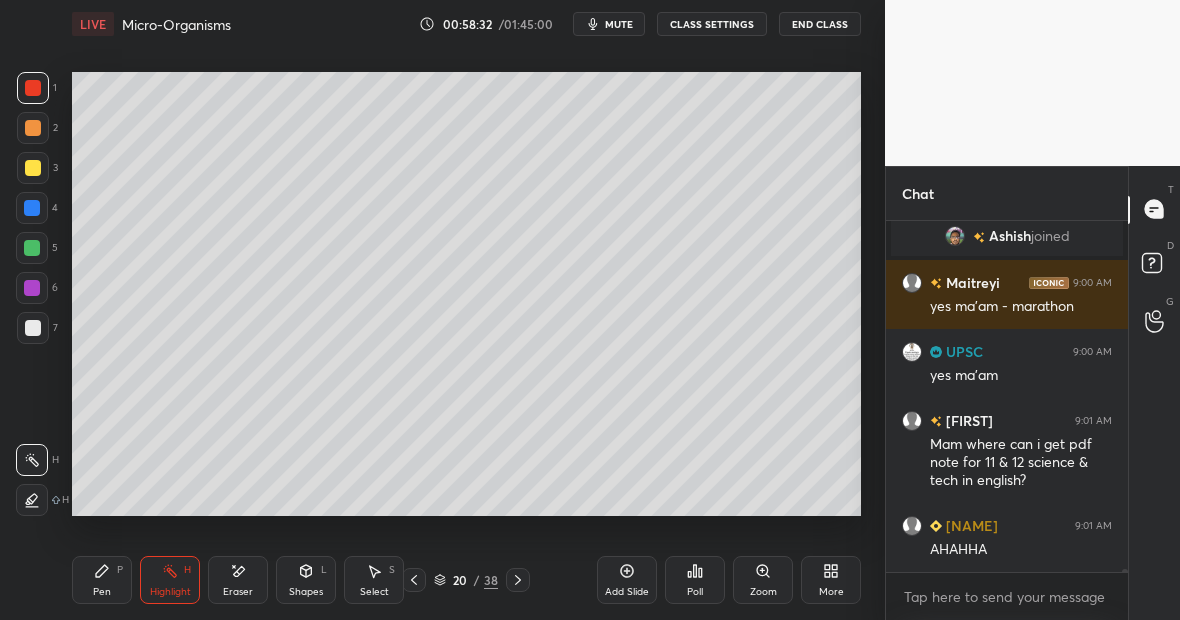 click on "Highlight H" at bounding box center (170, 580) 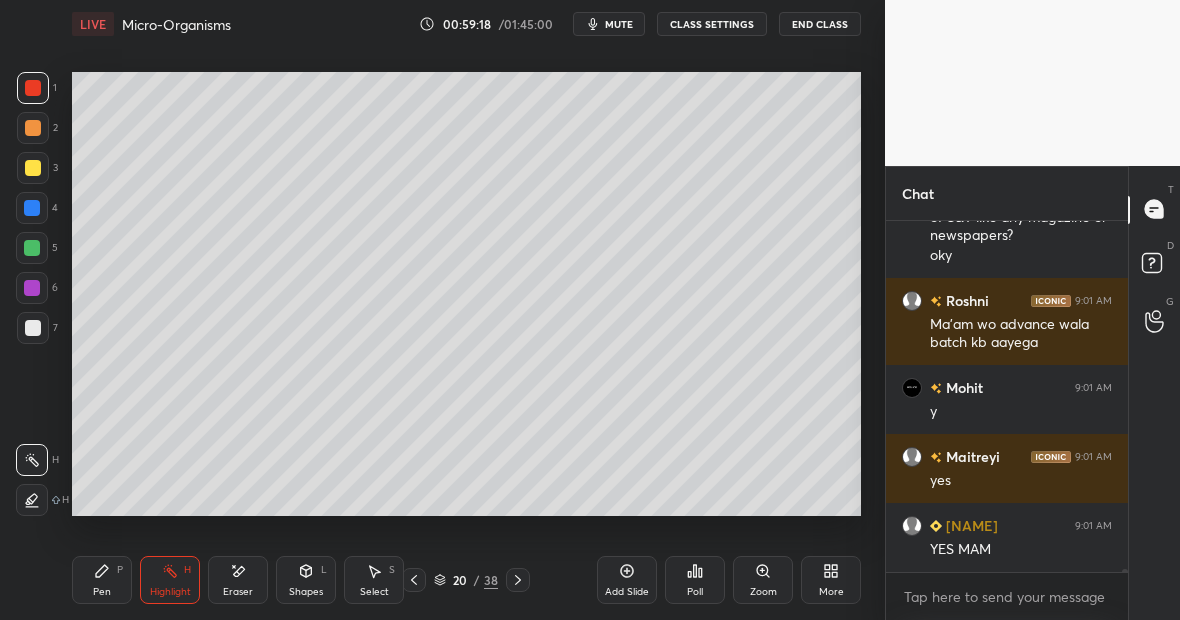 scroll, scrollTop: 46090, scrollLeft: 0, axis: vertical 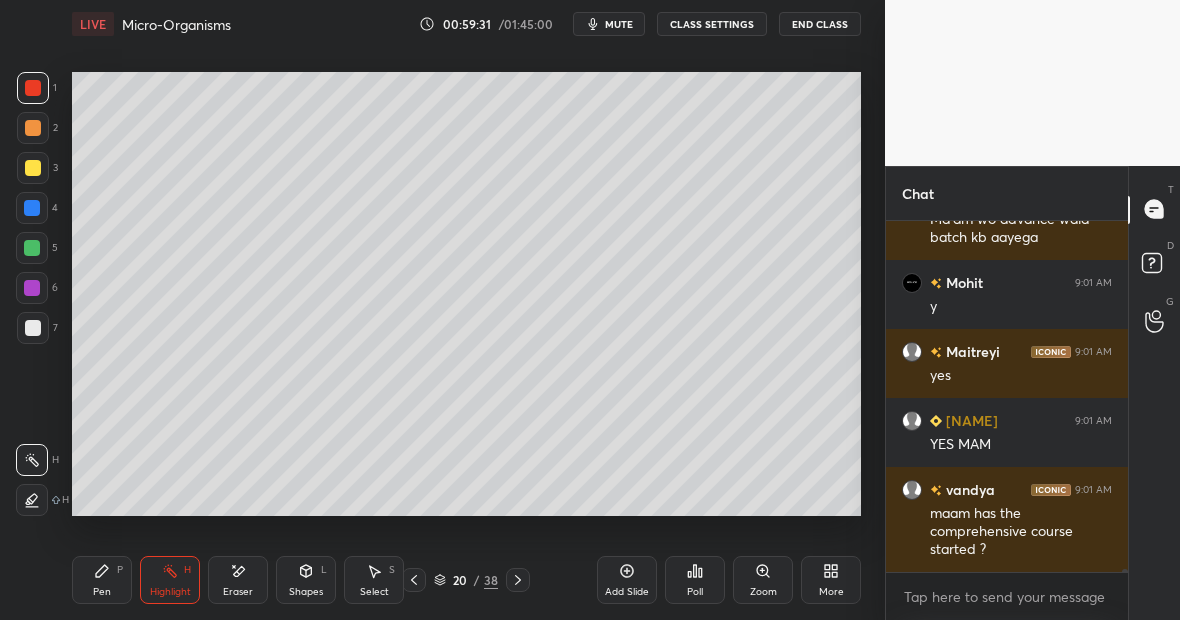 click on "Highlight H" at bounding box center [170, 580] 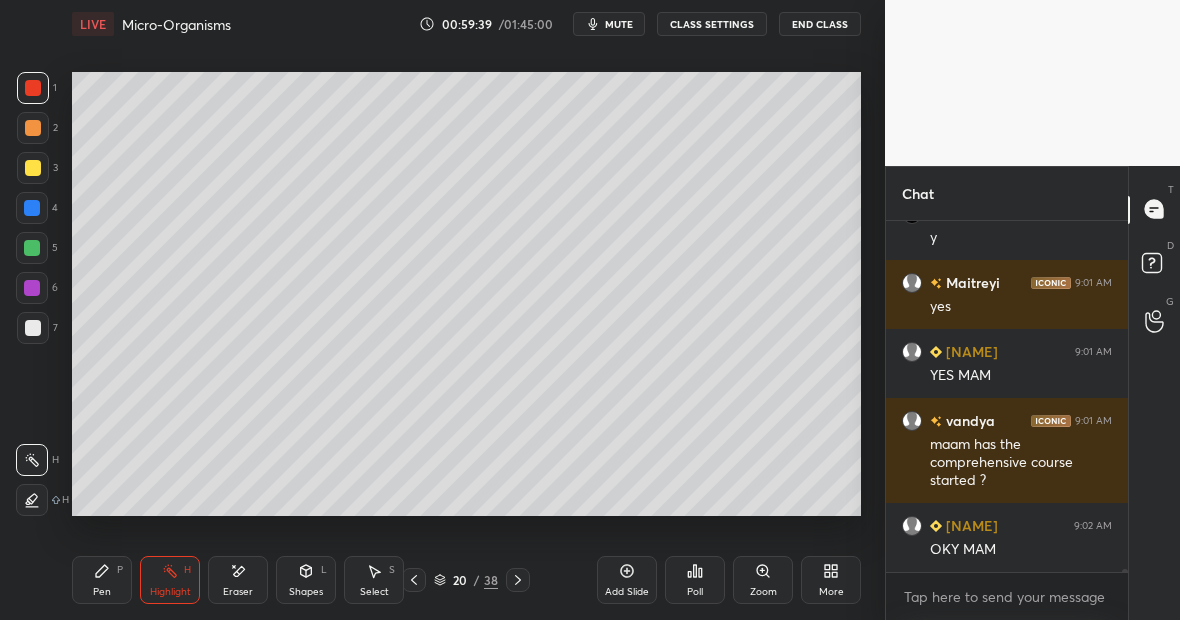 scroll, scrollTop: 46264, scrollLeft: 0, axis: vertical 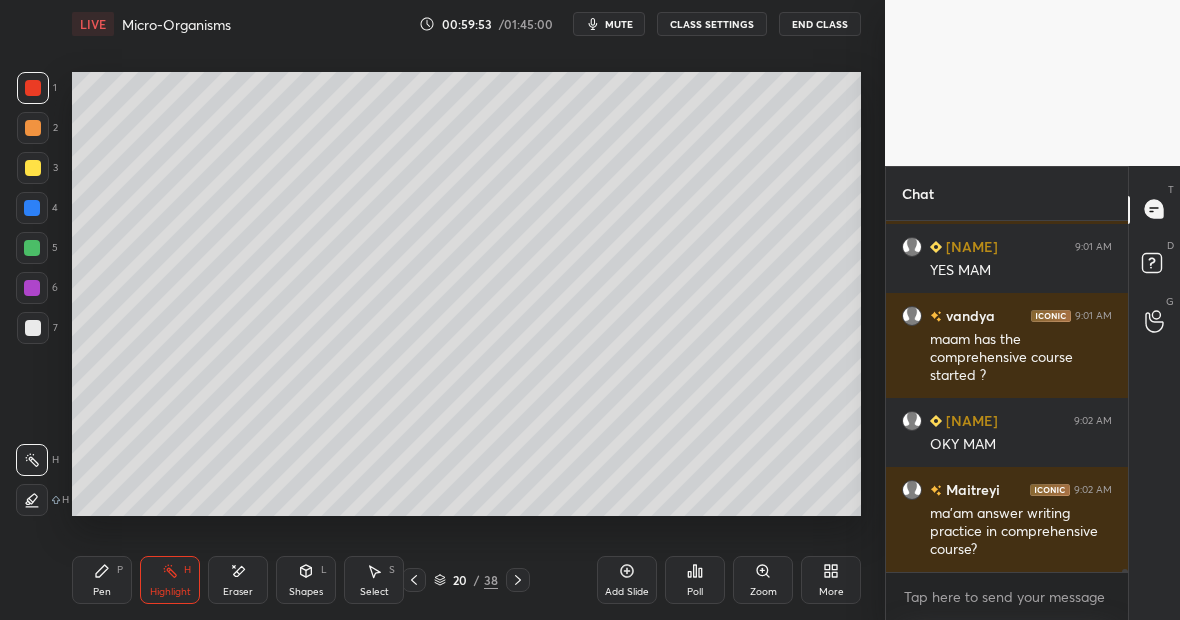click on "Pen P" at bounding box center [102, 580] 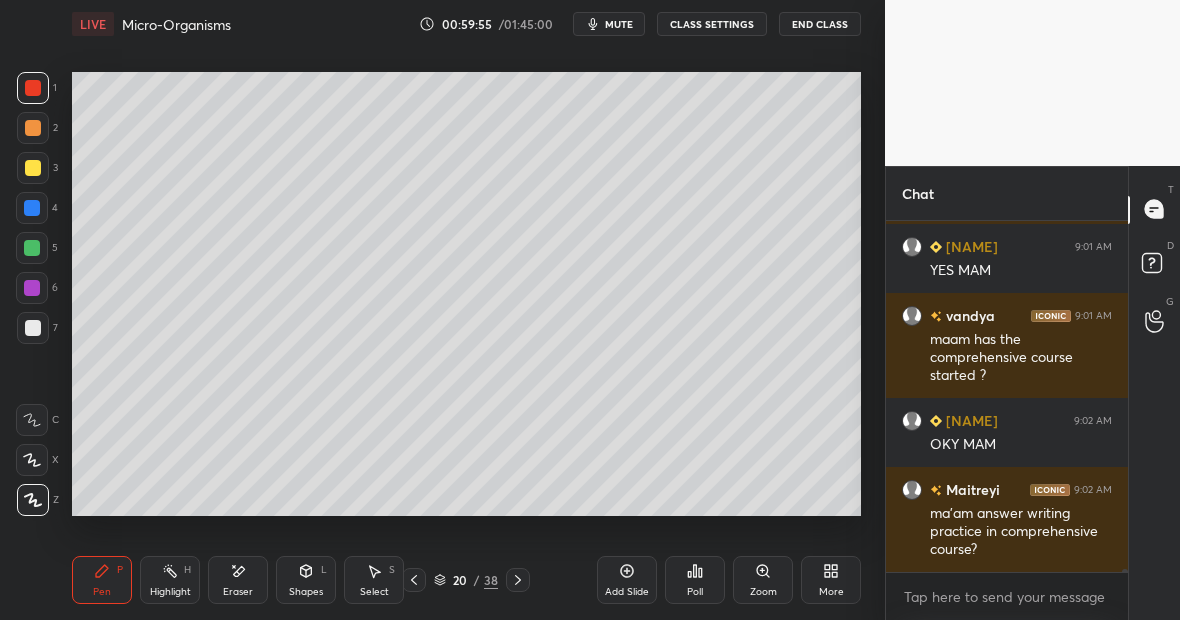 scroll, scrollTop: 46456, scrollLeft: 0, axis: vertical 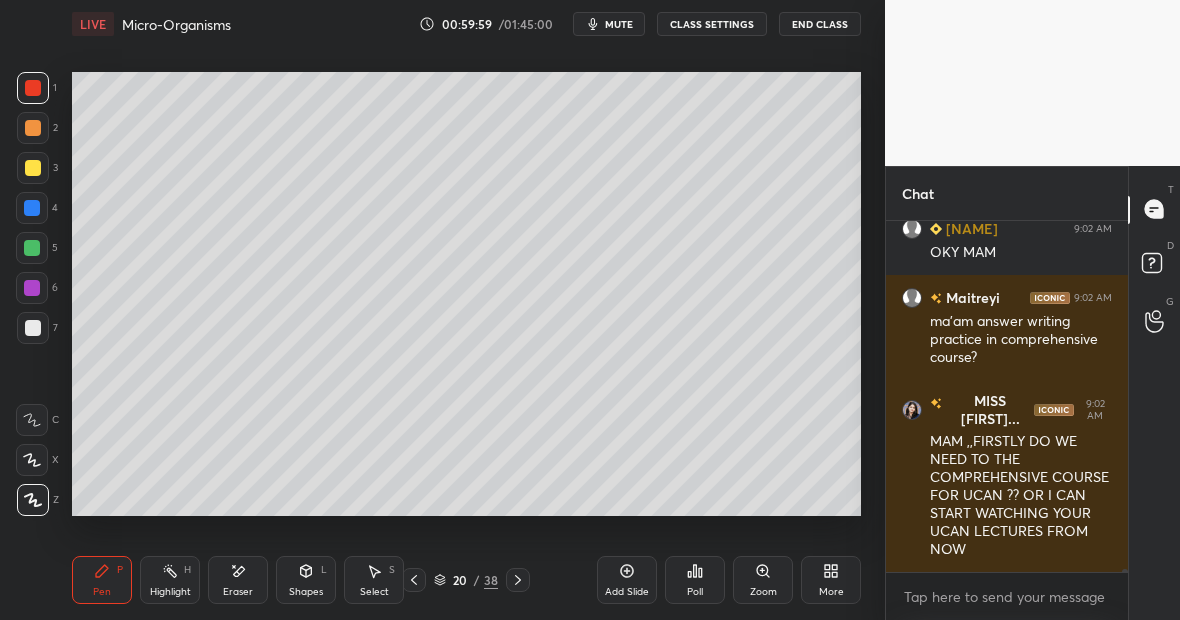 click on "Pen" at bounding box center [102, 592] 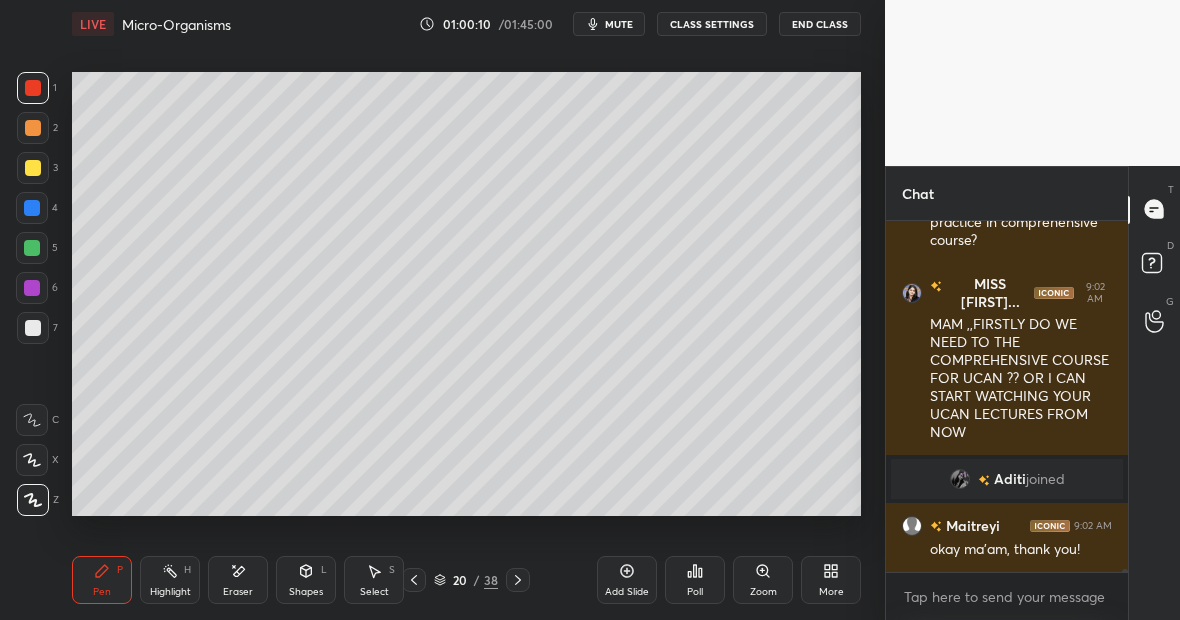 scroll, scrollTop: 46359, scrollLeft: 0, axis: vertical 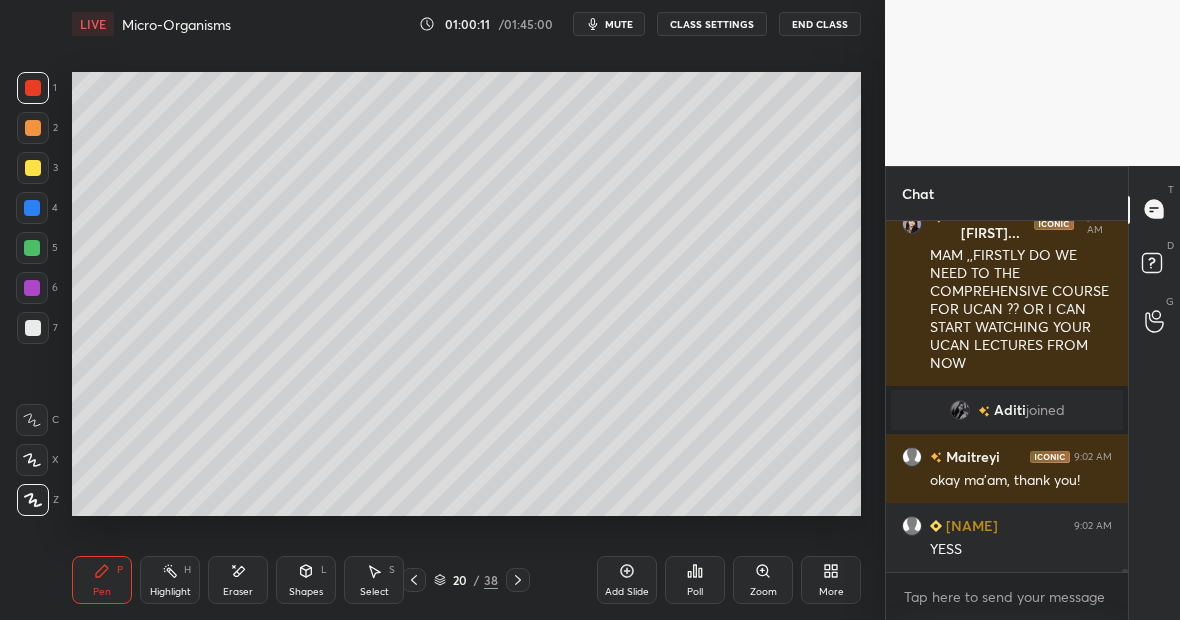 click on "Highlight H" at bounding box center [170, 580] 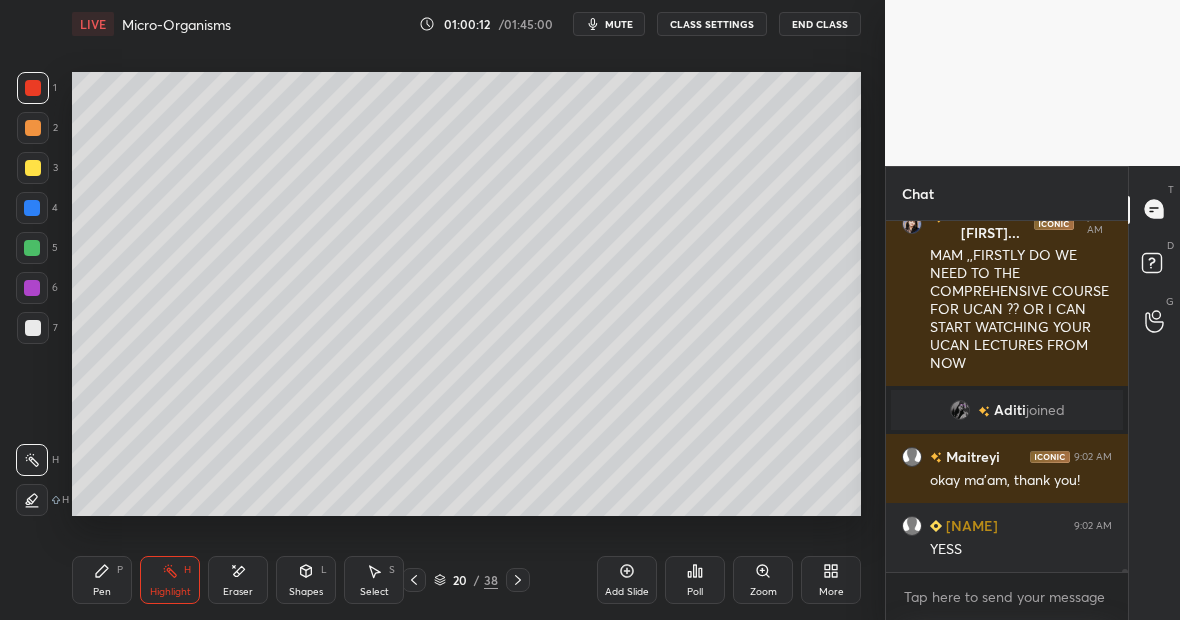 scroll, scrollTop: 46443, scrollLeft: 0, axis: vertical 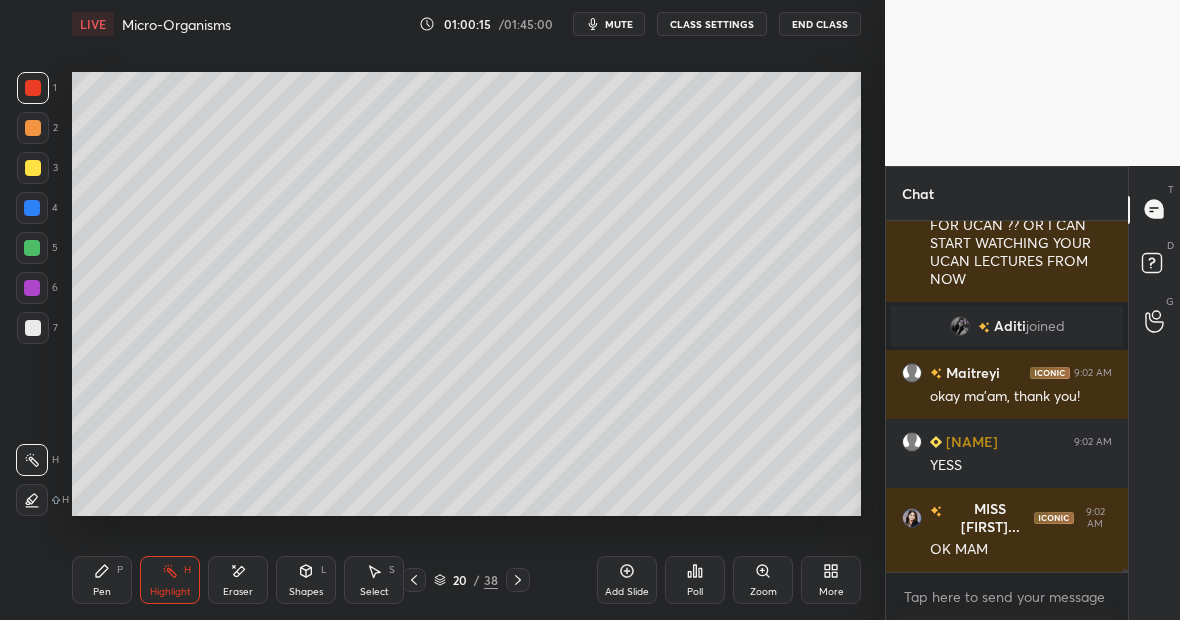 click on "Pen P" at bounding box center (102, 580) 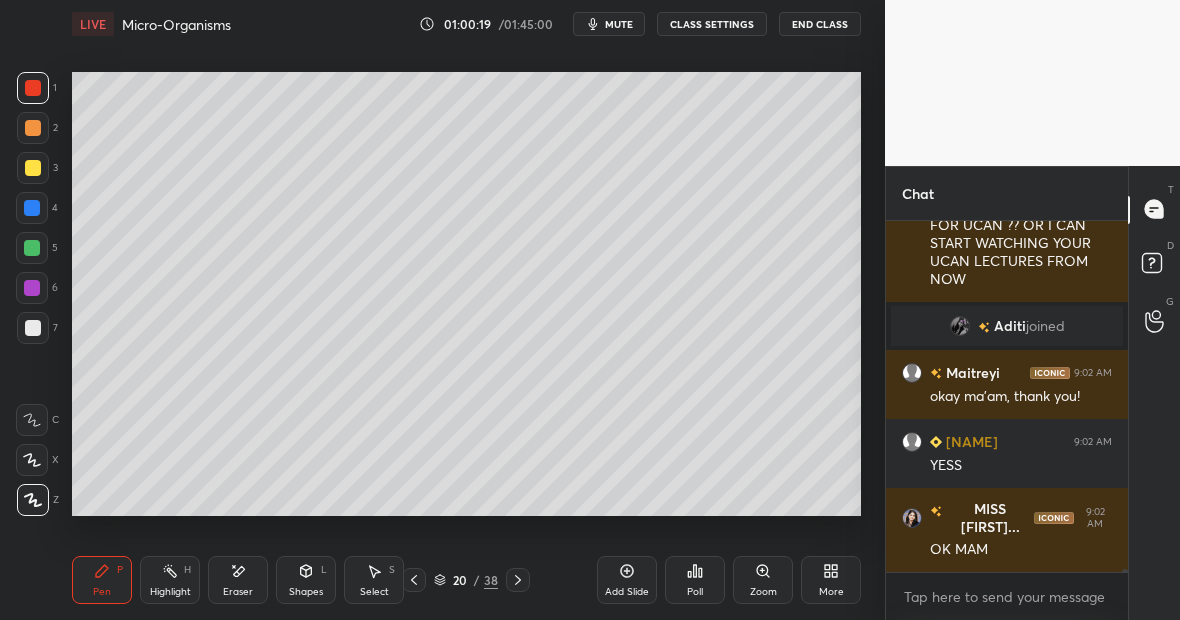 click on "Highlight H" at bounding box center (170, 580) 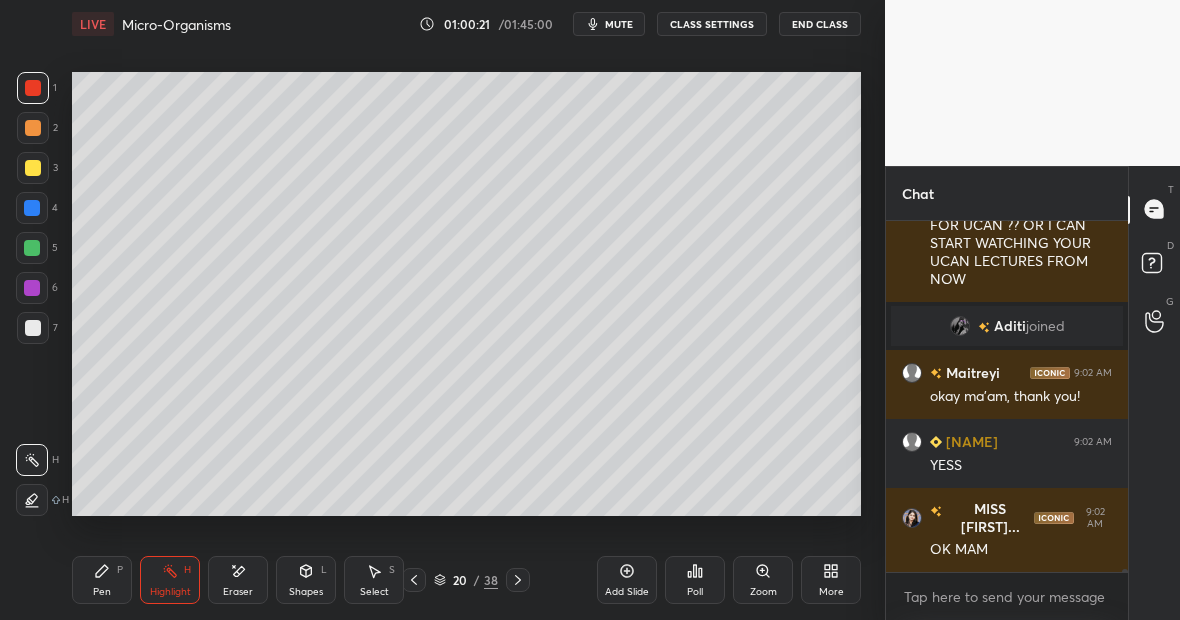 click on "Pen P" at bounding box center (102, 580) 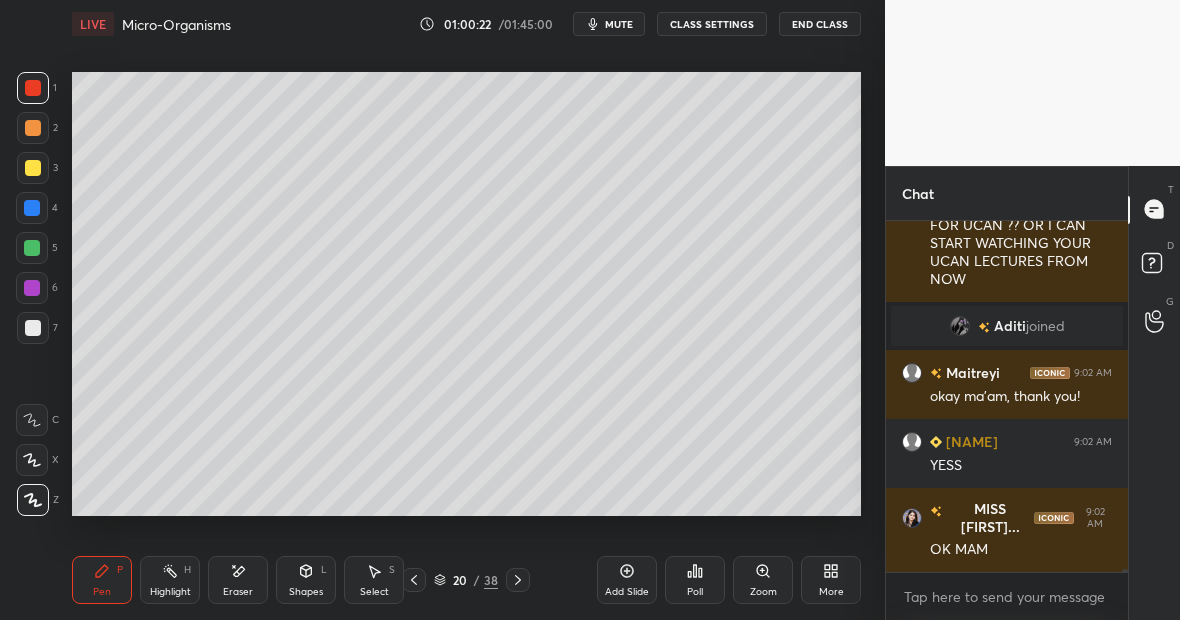 click at bounding box center (33, 328) 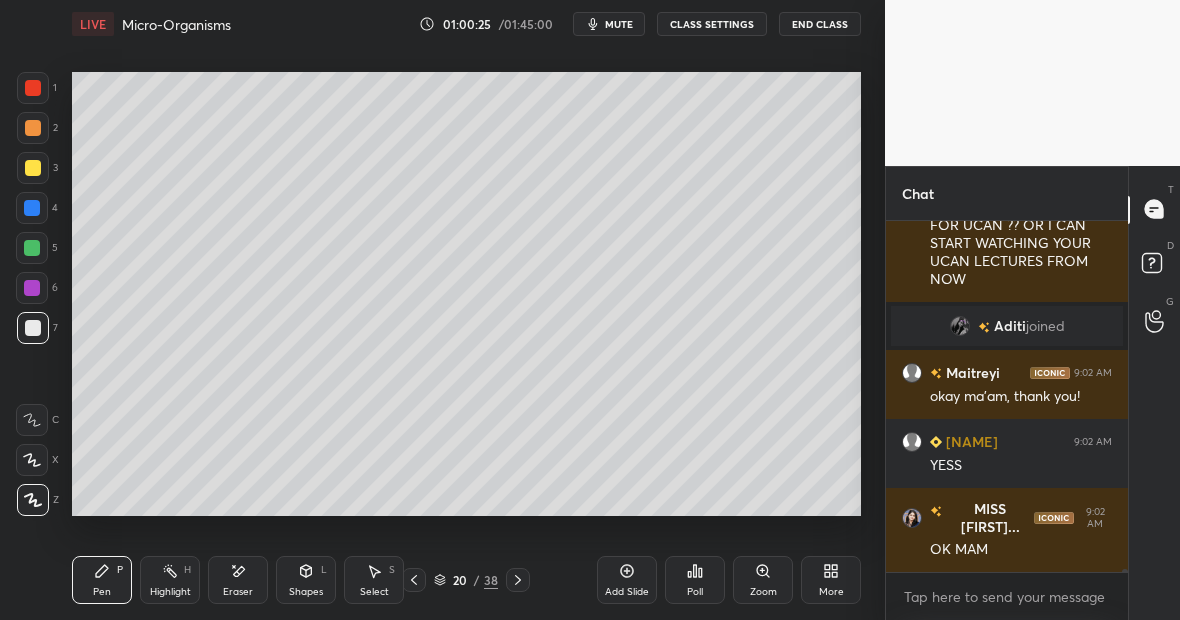 click on "Eraser" at bounding box center [238, 580] 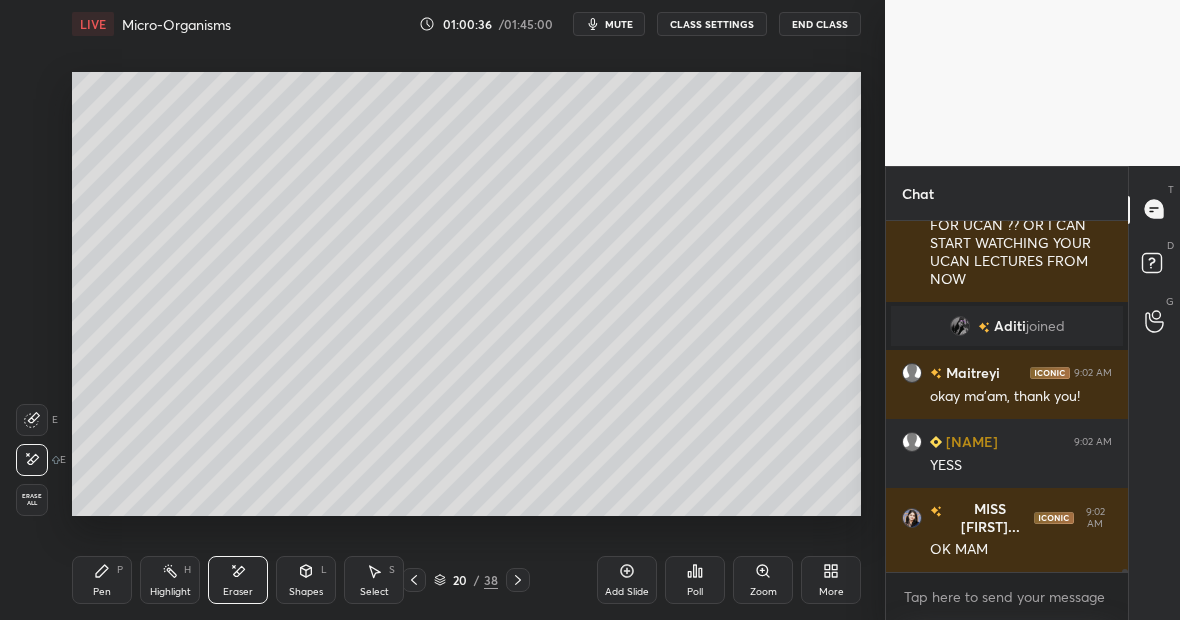 scroll, scrollTop: 46530, scrollLeft: 0, axis: vertical 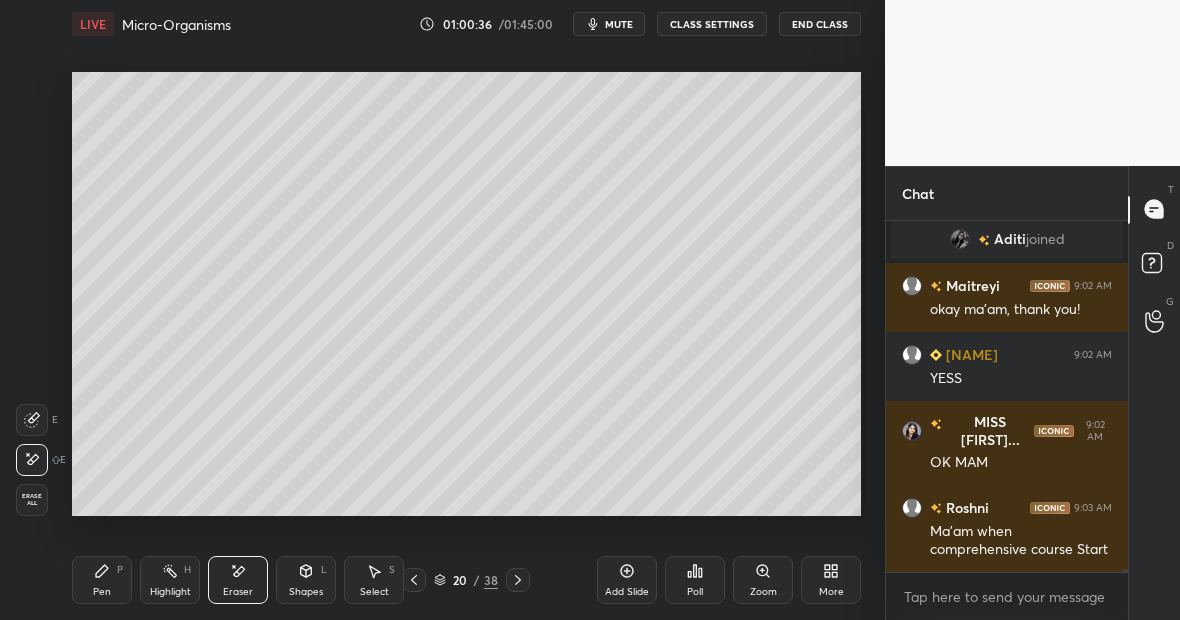 click on "Highlight H" at bounding box center [170, 580] 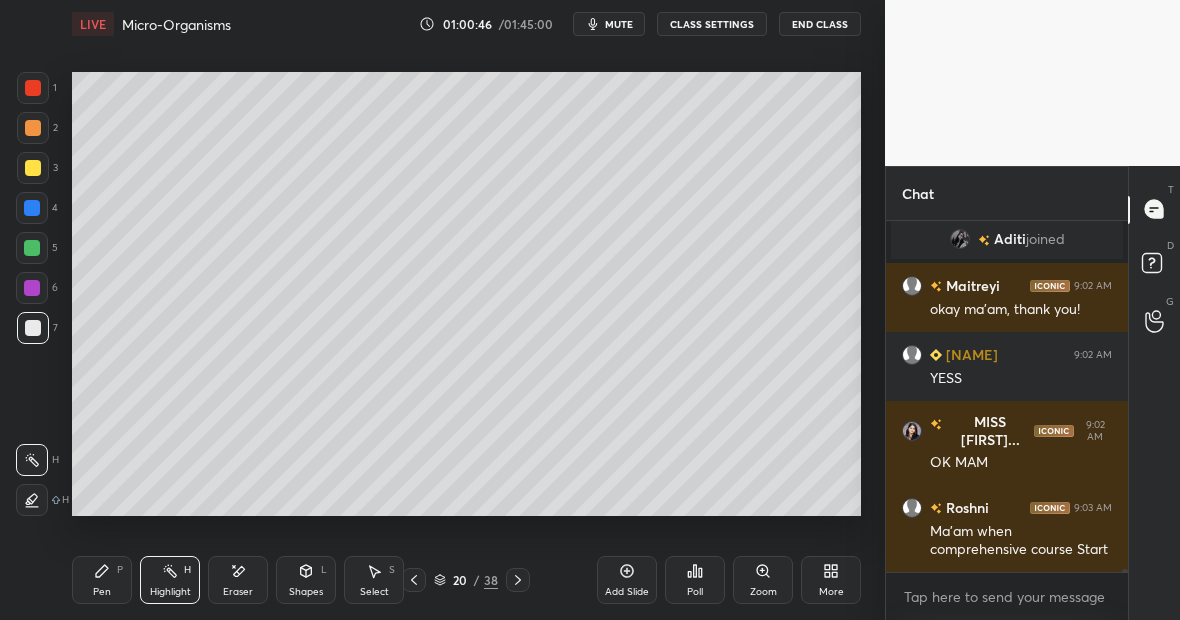 scroll, scrollTop: 46599, scrollLeft: 0, axis: vertical 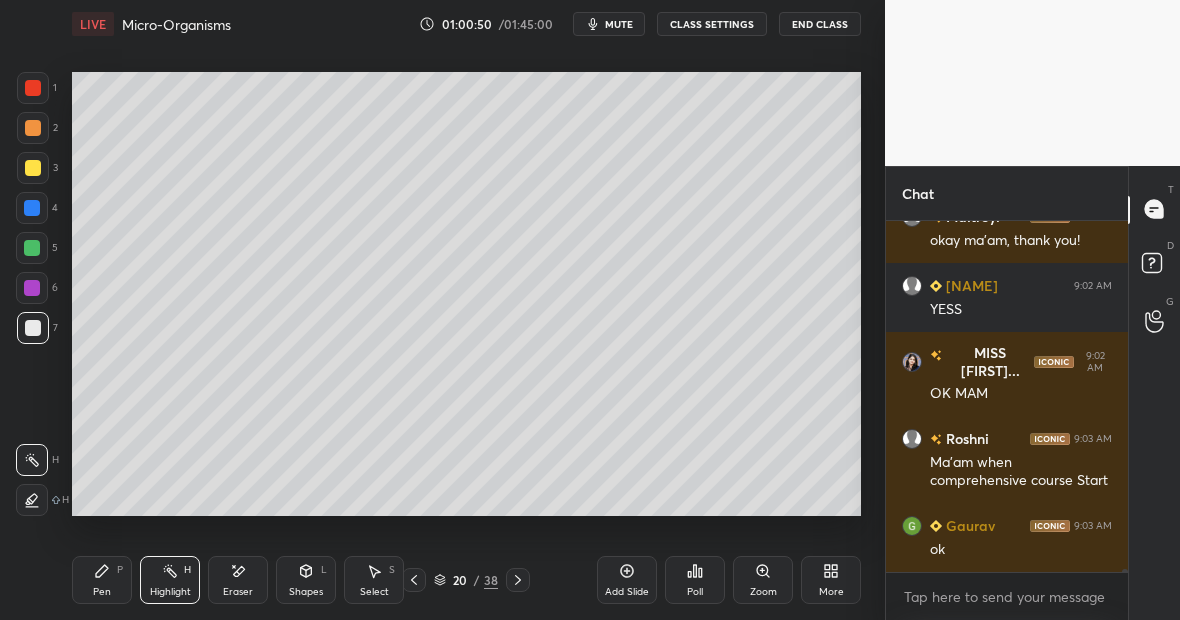 click on "Pen" at bounding box center (102, 592) 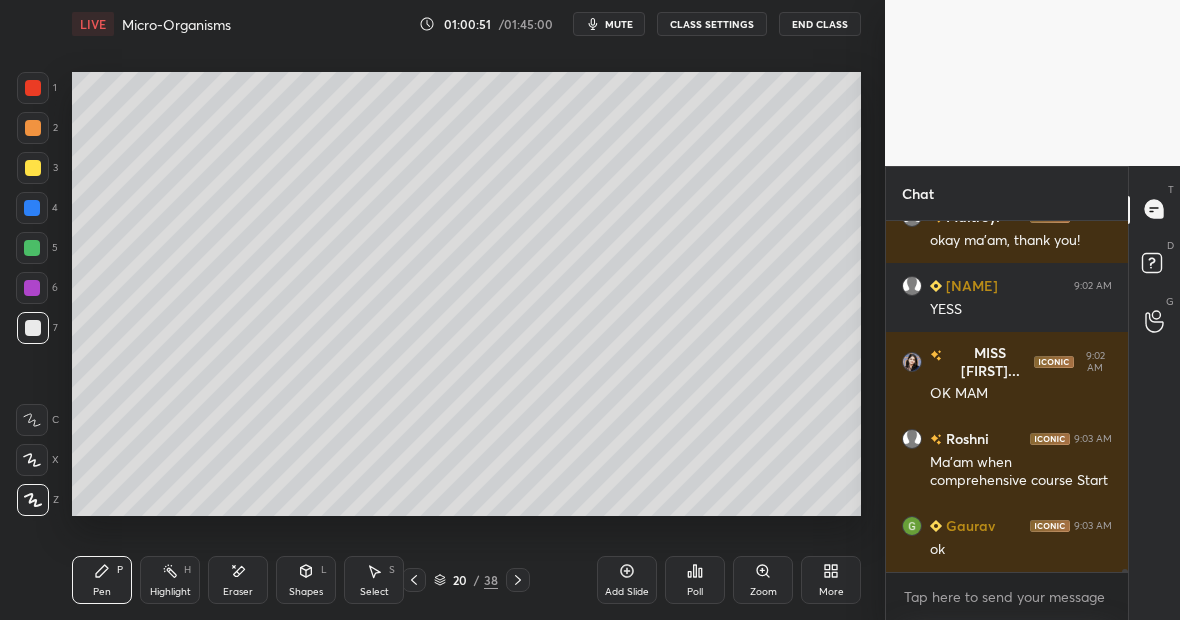 click at bounding box center [33, 168] 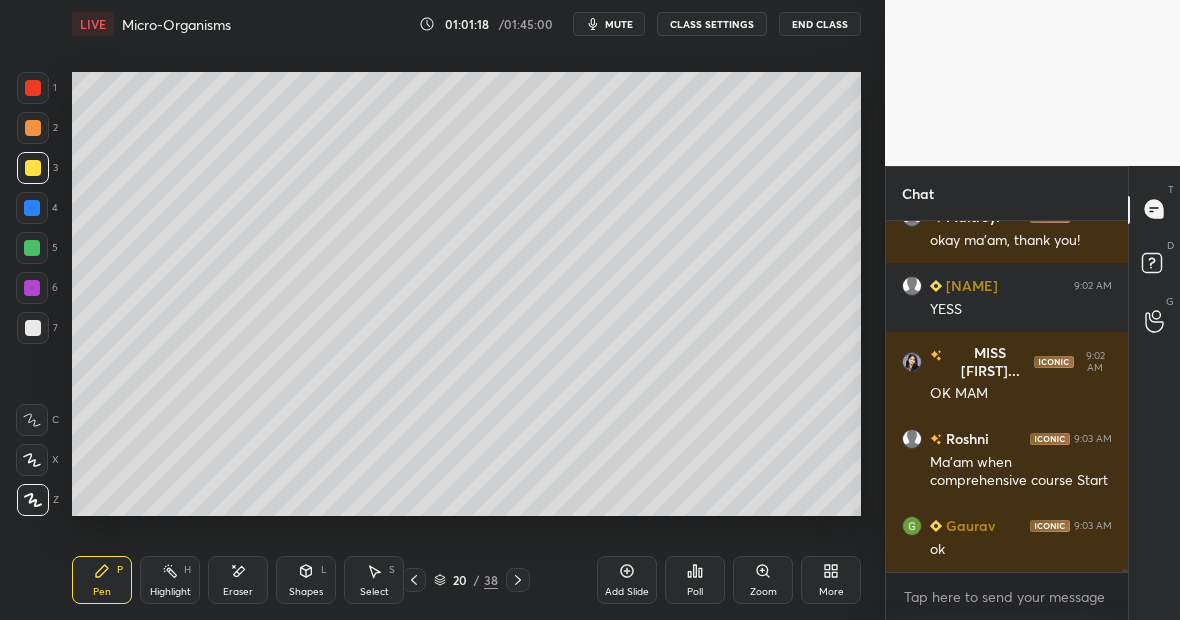 click on "Highlight H" at bounding box center [170, 580] 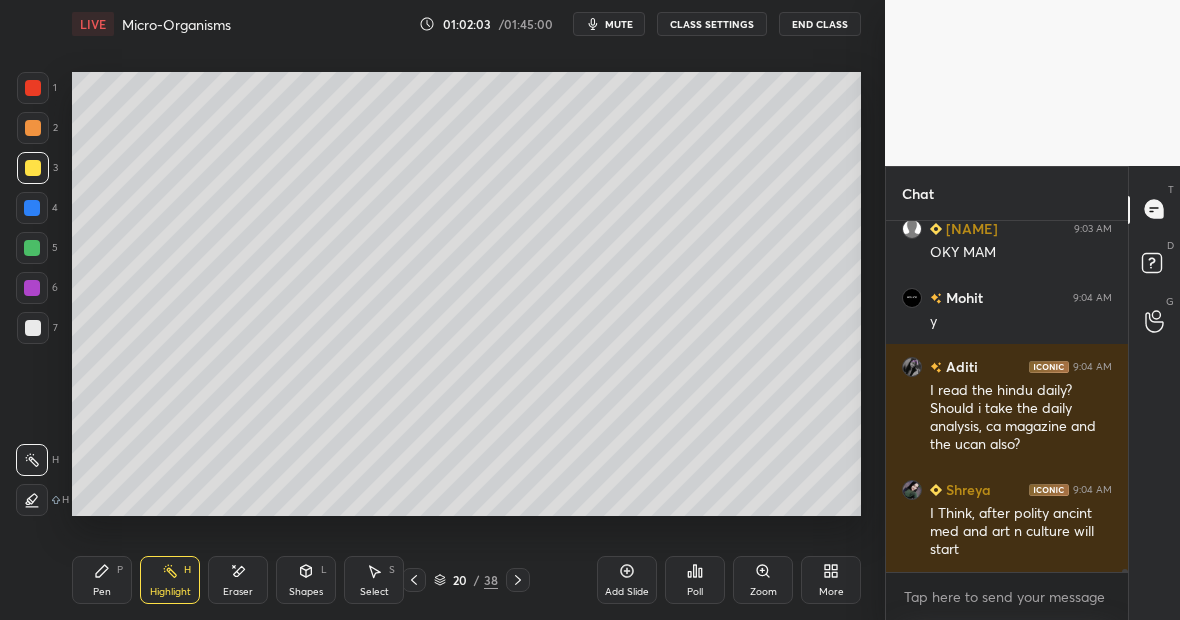 scroll, scrollTop: 47082, scrollLeft: 0, axis: vertical 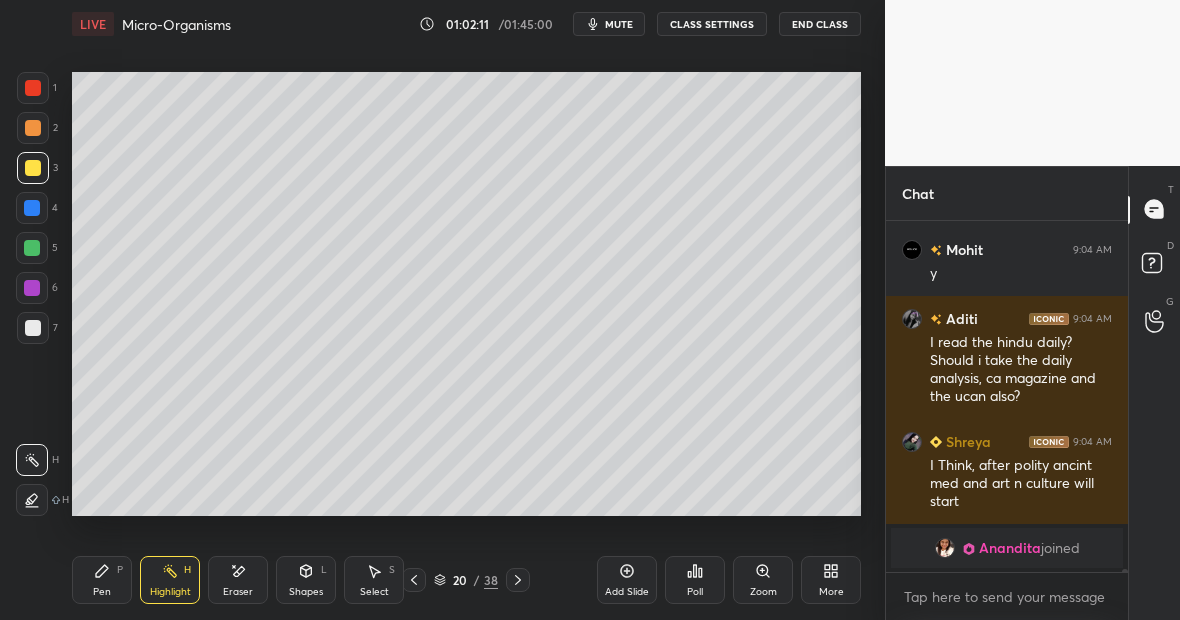 click on "Highlight" at bounding box center (170, 592) 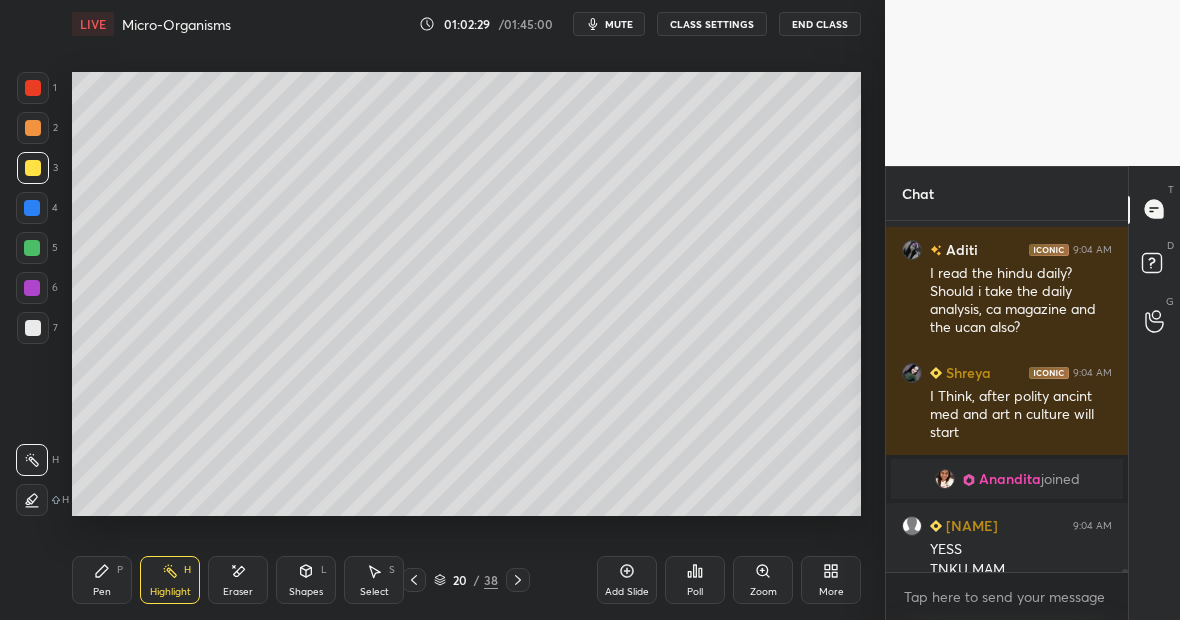 scroll, scrollTop: 46912, scrollLeft: 0, axis: vertical 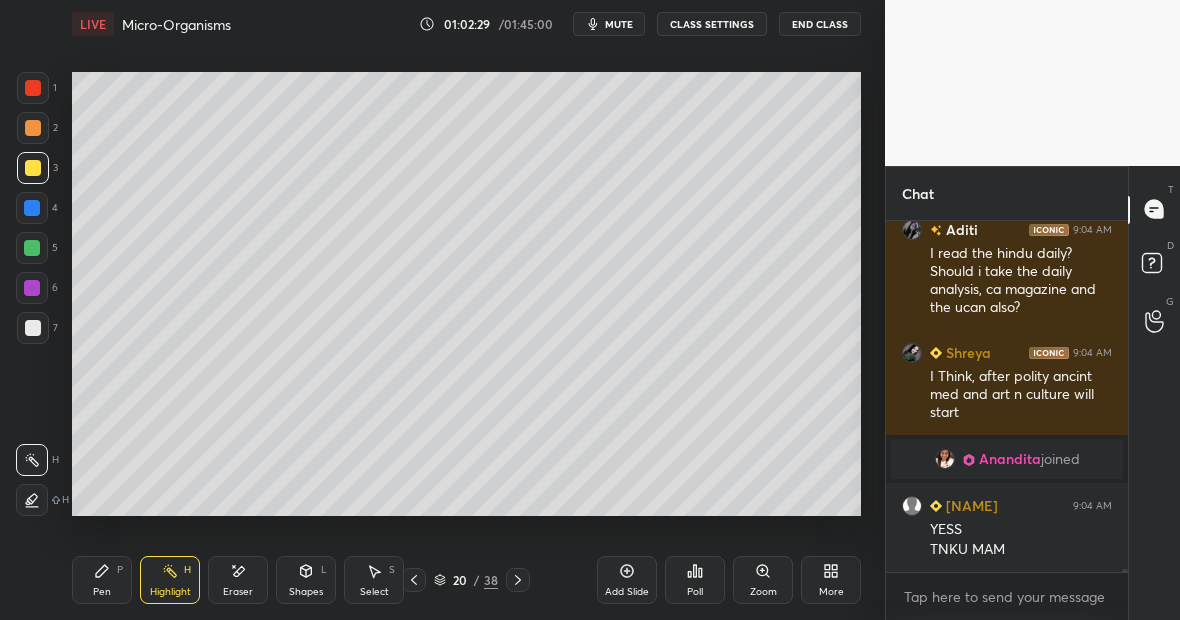 click 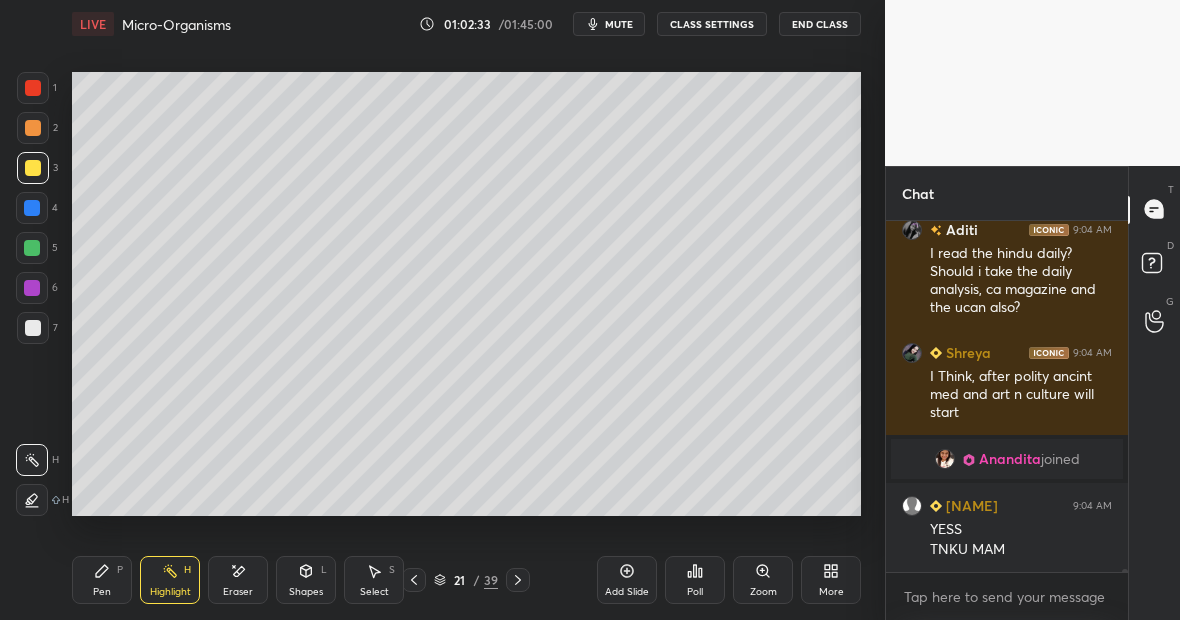 scroll, scrollTop: 46999, scrollLeft: 0, axis: vertical 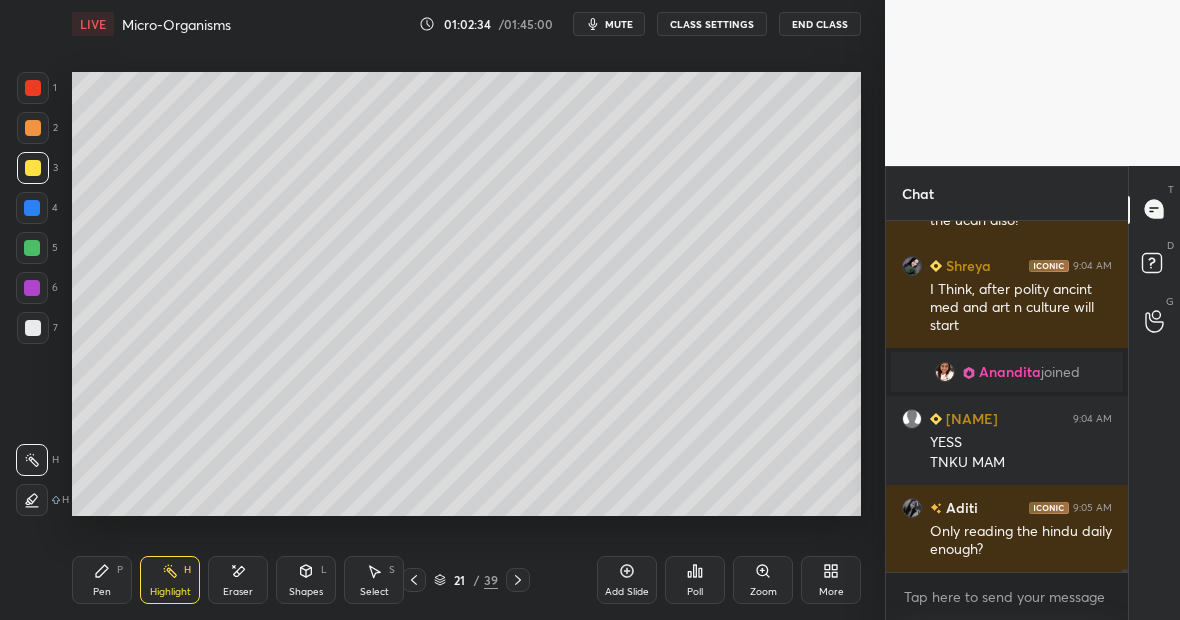 click at bounding box center (33, 88) 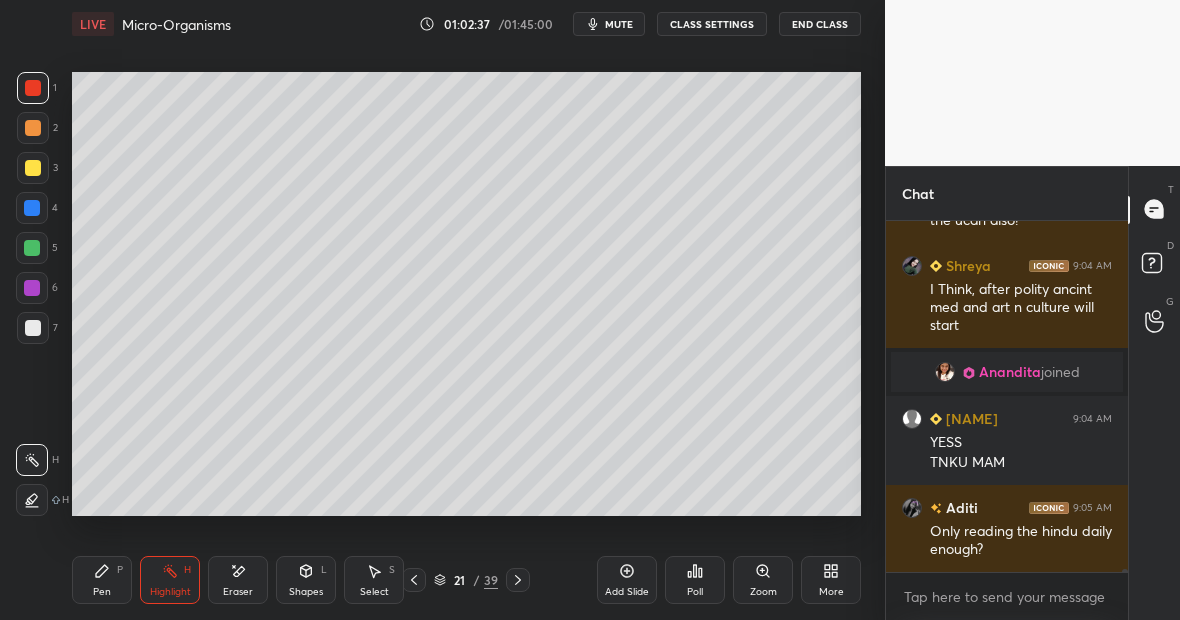 click at bounding box center [33, 328] 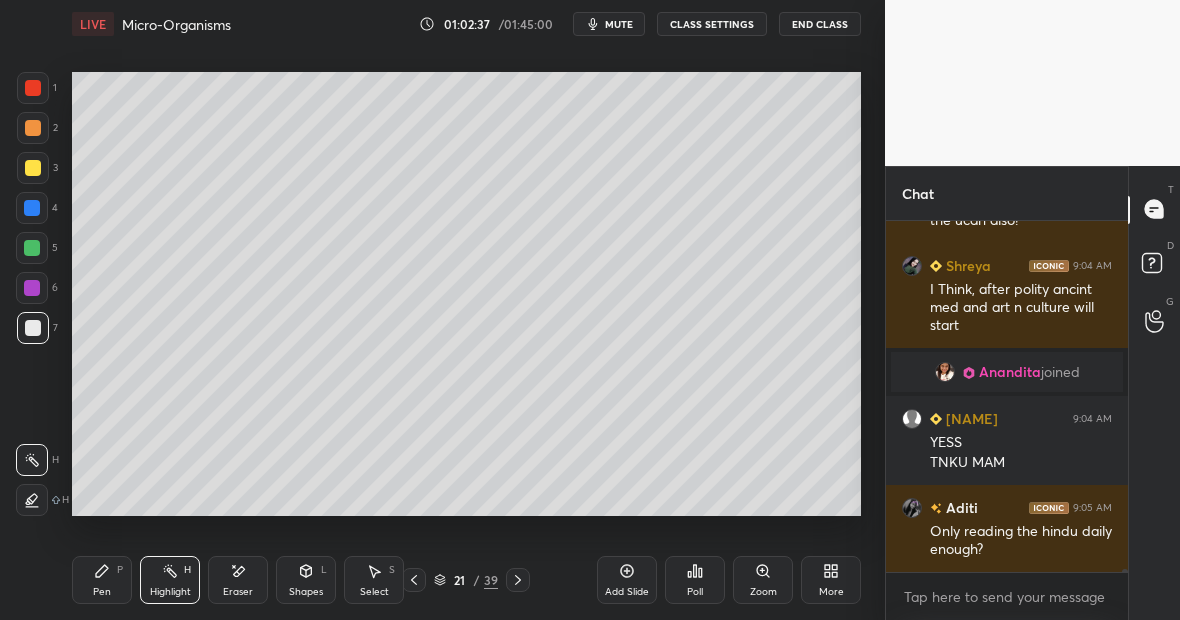 click on "Pen P" at bounding box center (102, 580) 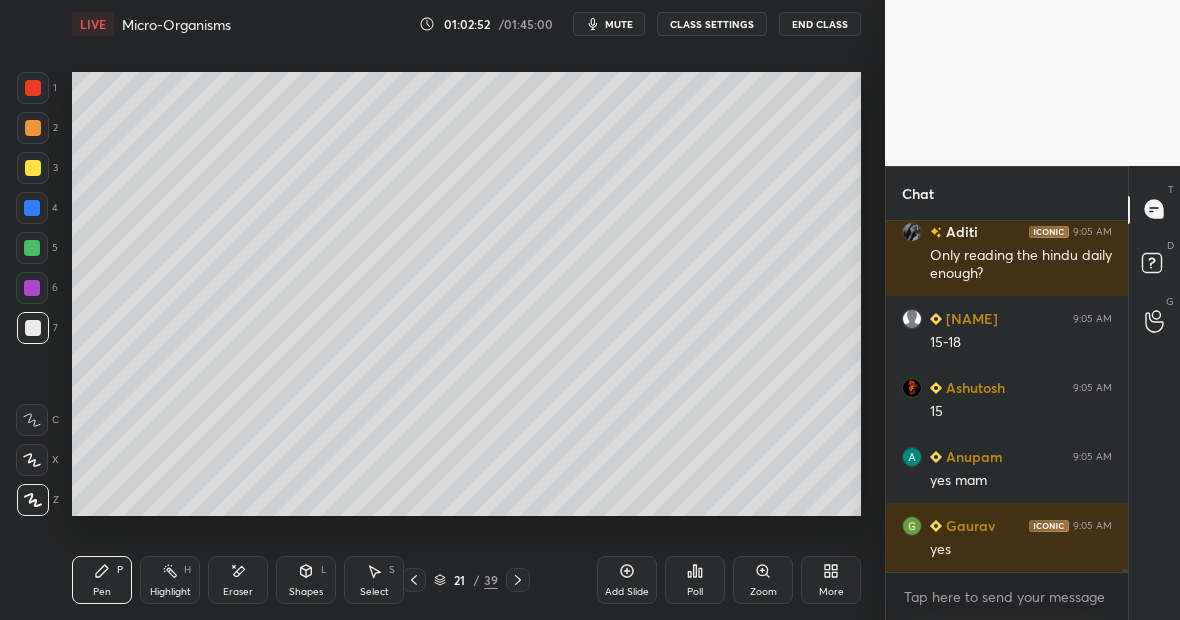 scroll, scrollTop: 47344, scrollLeft: 0, axis: vertical 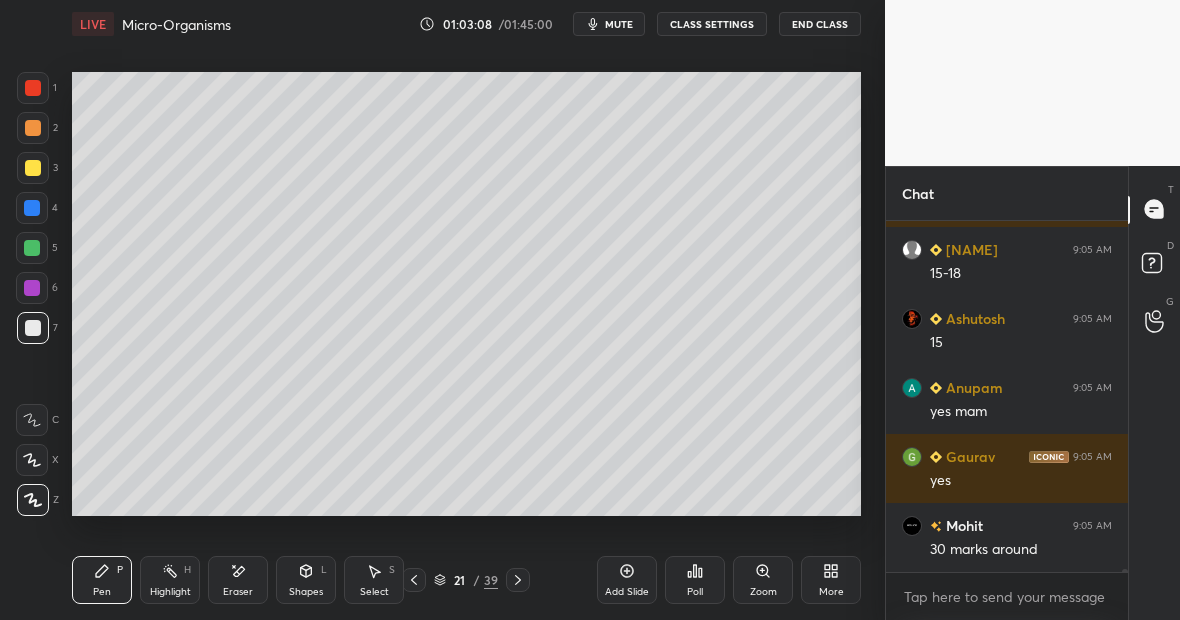 click on "Eraser" at bounding box center [238, 580] 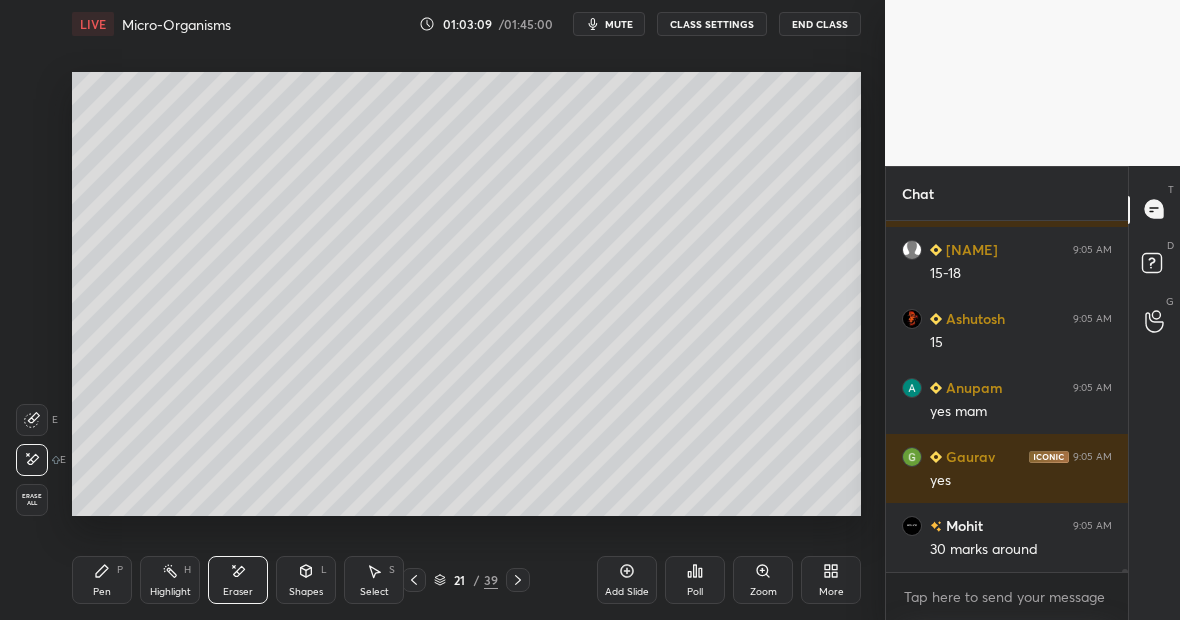 click on "Pen P" at bounding box center (102, 580) 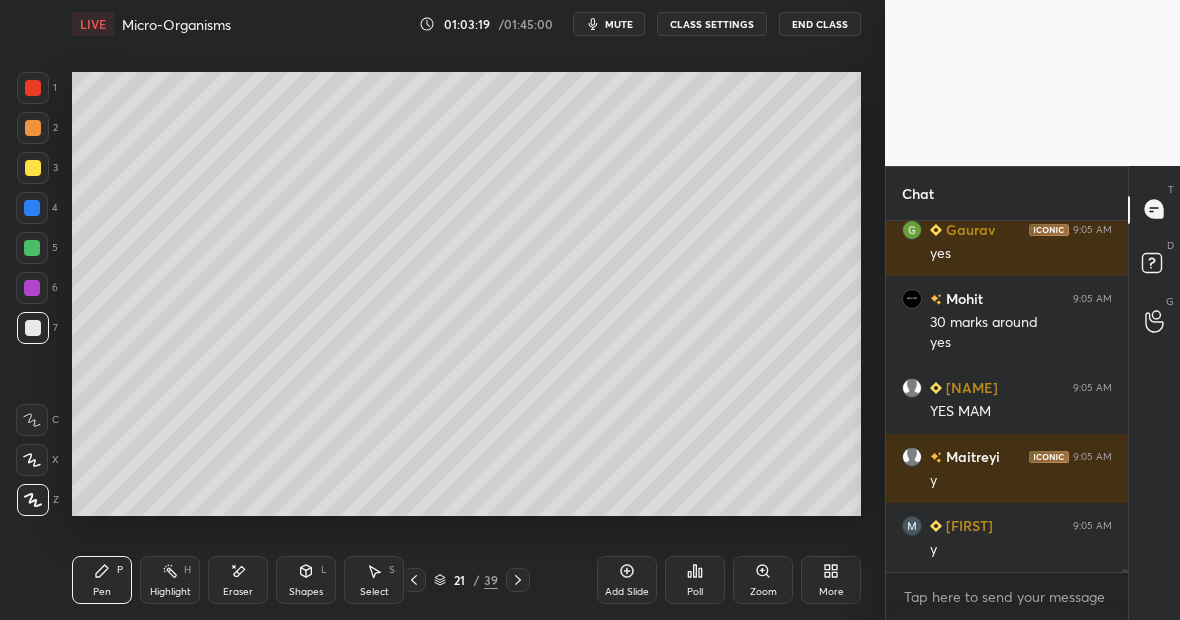 scroll, scrollTop: 47640, scrollLeft: 0, axis: vertical 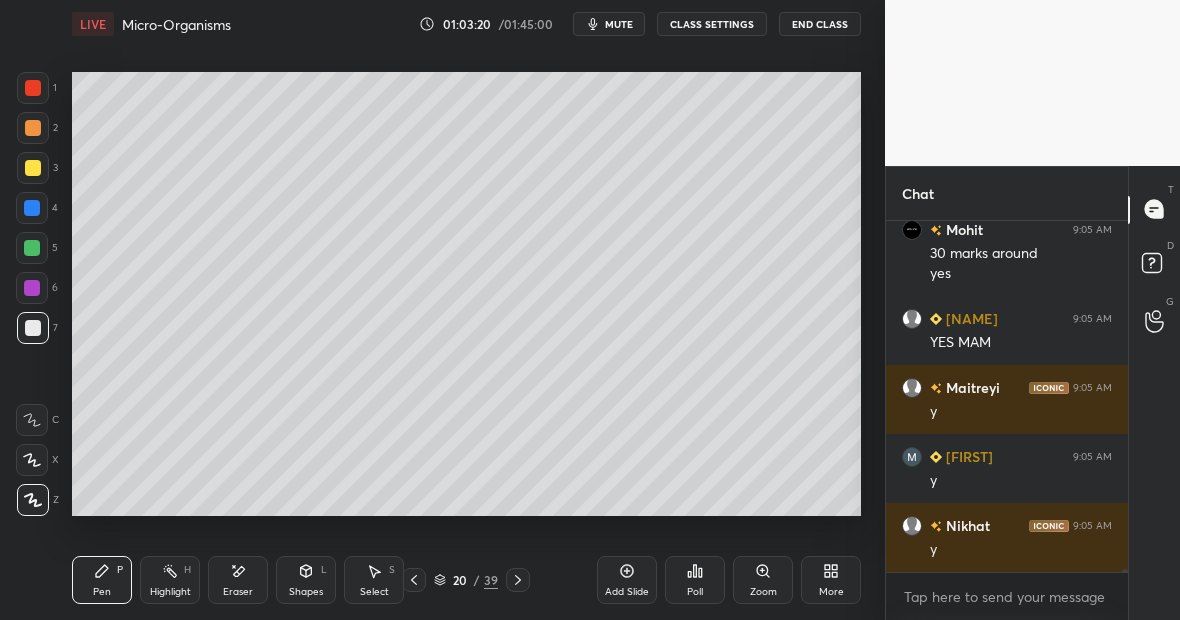 click 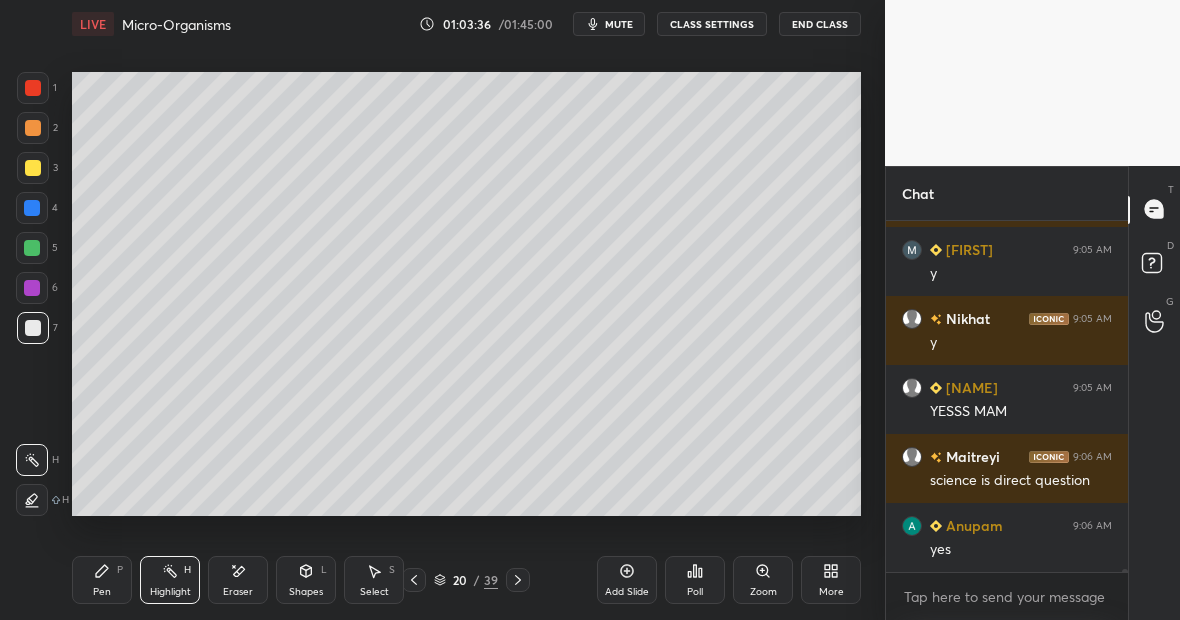 scroll, scrollTop: 47916, scrollLeft: 0, axis: vertical 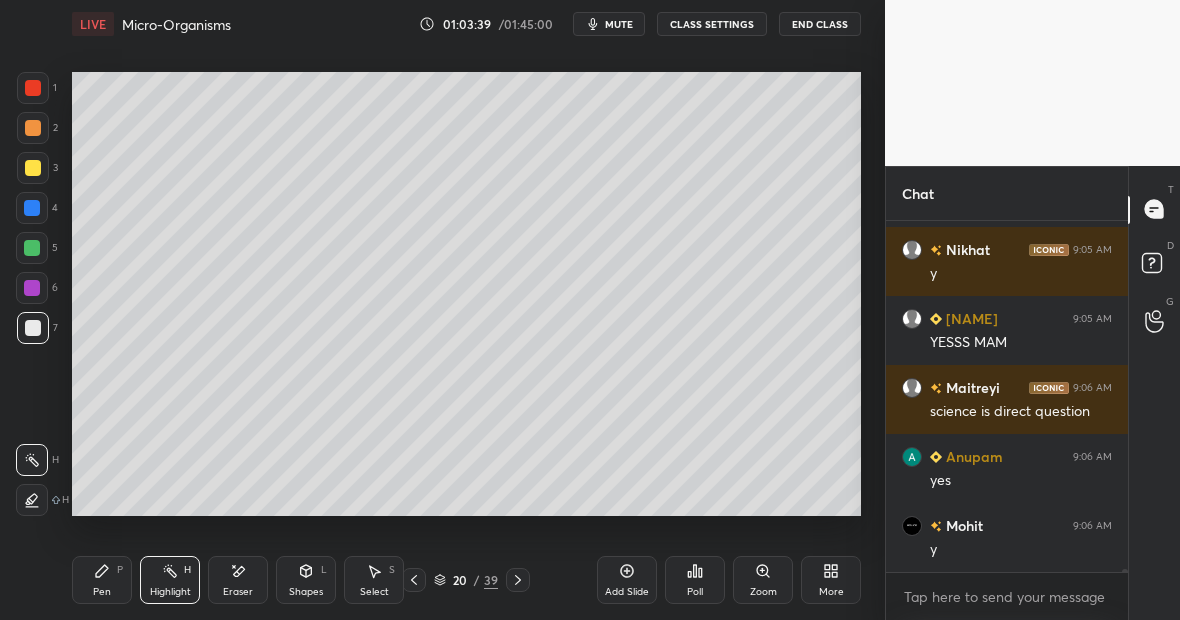 click on "Pen P" at bounding box center (102, 580) 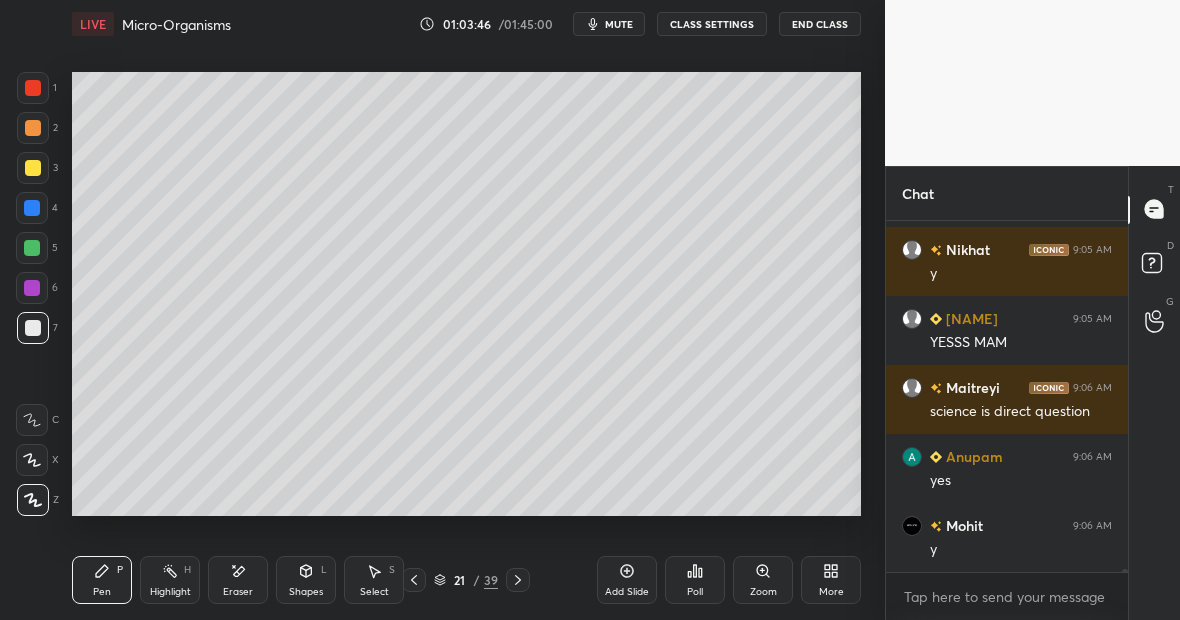 click at bounding box center (33, 168) 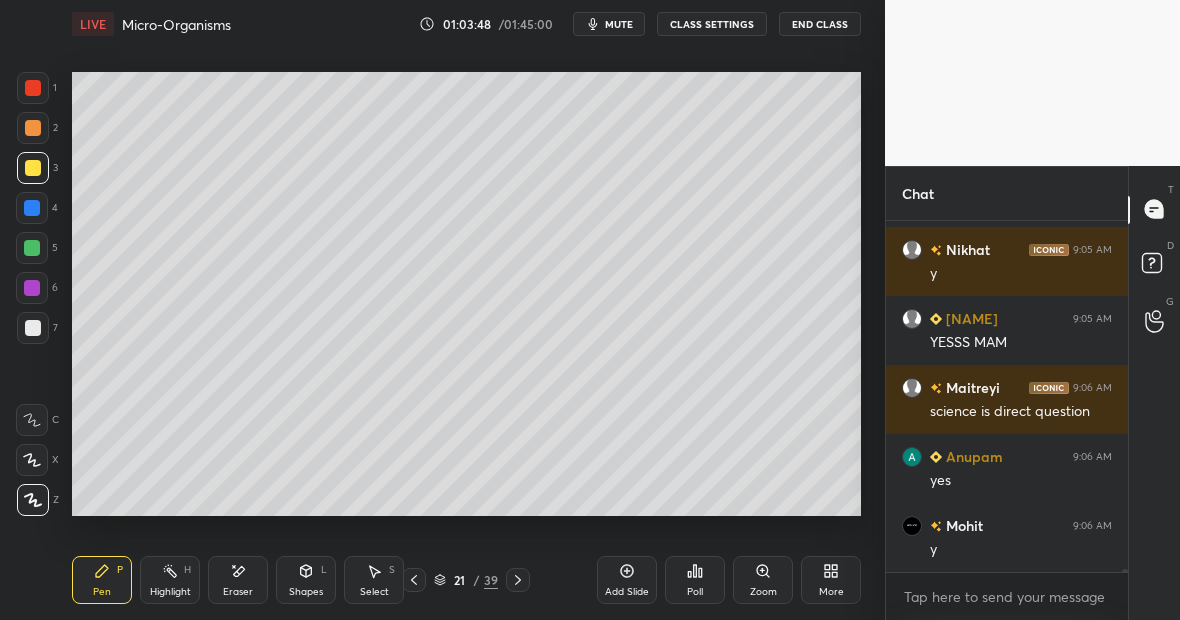 click 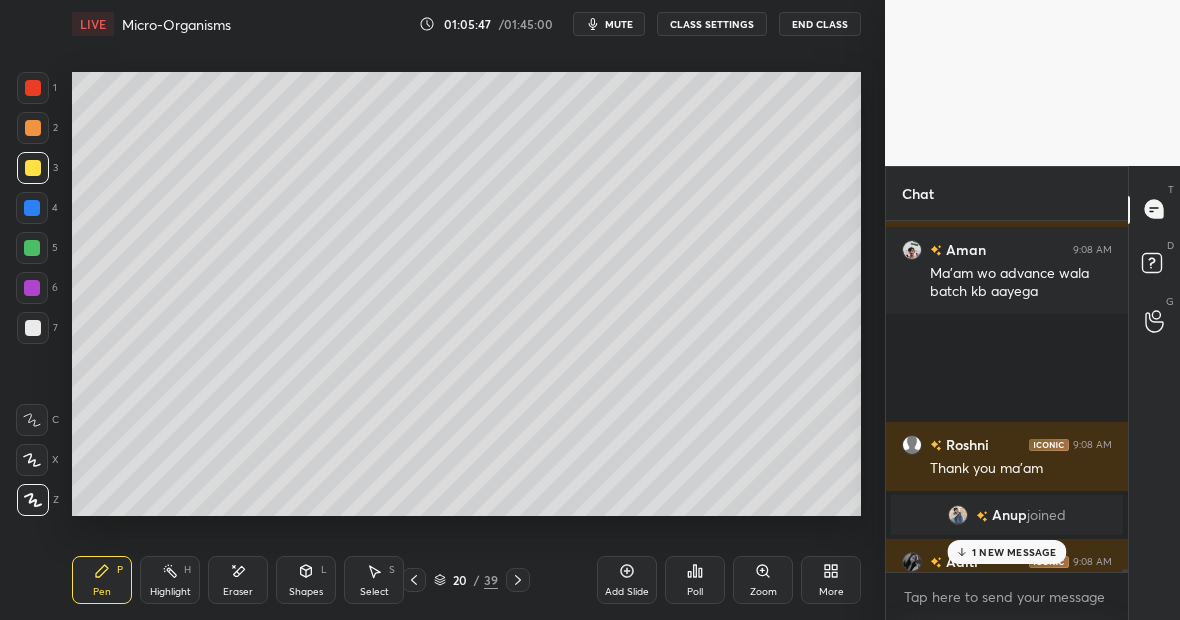 scroll, scrollTop: 48362, scrollLeft: 0, axis: vertical 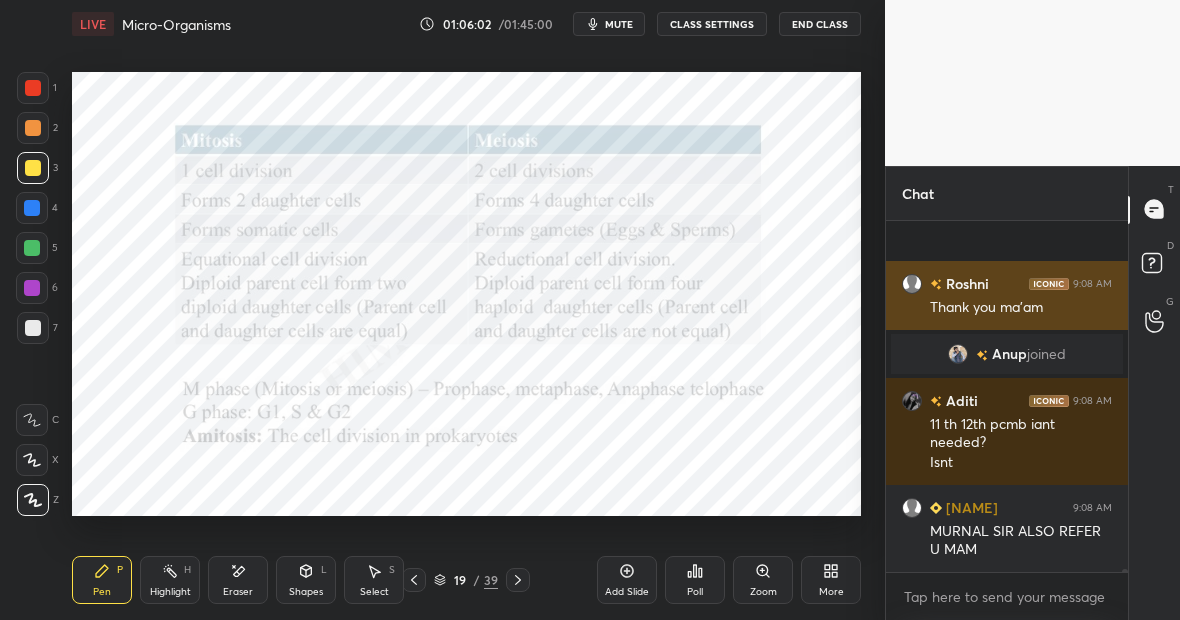 click on "Nikhat 9:07 AM y..m Aman 9:08 AM maam one of my senior from iitg akshat jain sir recommended your name for s and t he said follow her completely and after studying from you i am thankful to him for suggesting. Roshni 9:08 AM Thank you ma'am Anup  joined Aditi 9:08 AM 11 th 12th pcmb iant needed? Isnt Rupali 9:08 AM MURNAL SIR ALSO REFER U MAM" at bounding box center (1007, -23828) 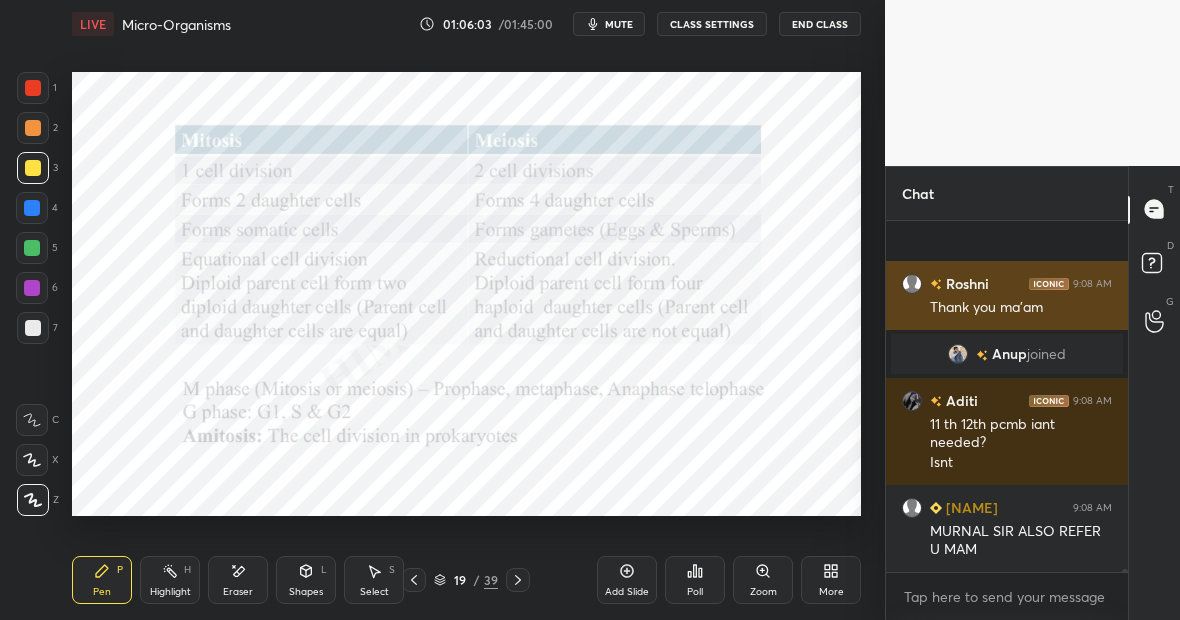 scroll, scrollTop: 48536, scrollLeft: 0, axis: vertical 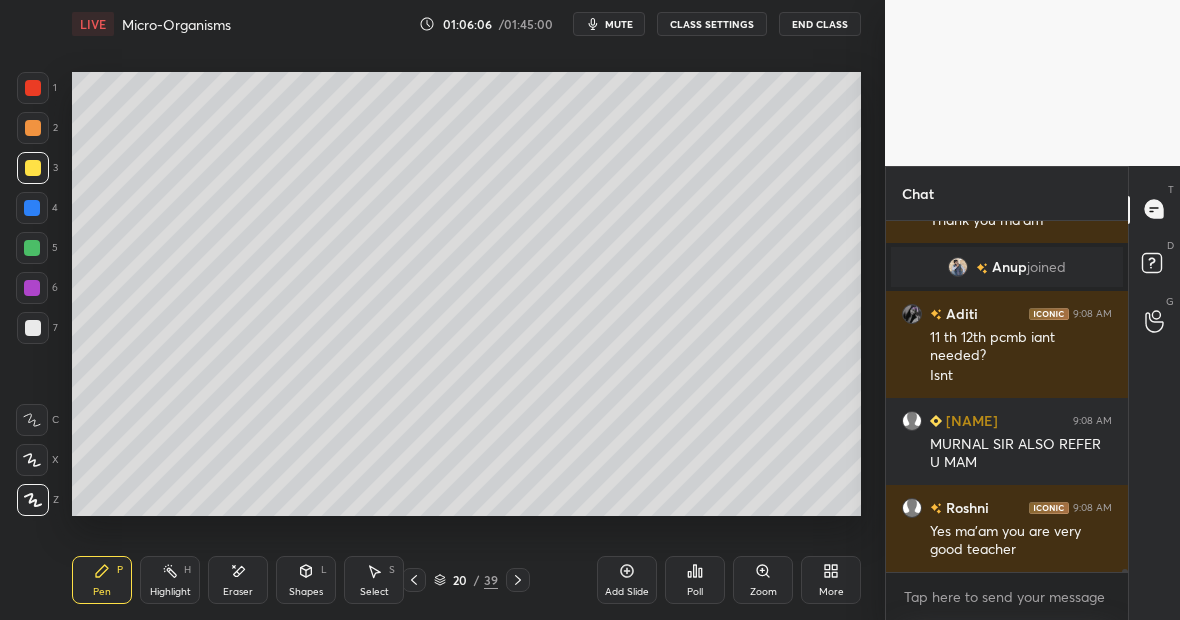 click on "Highlight H" at bounding box center (170, 580) 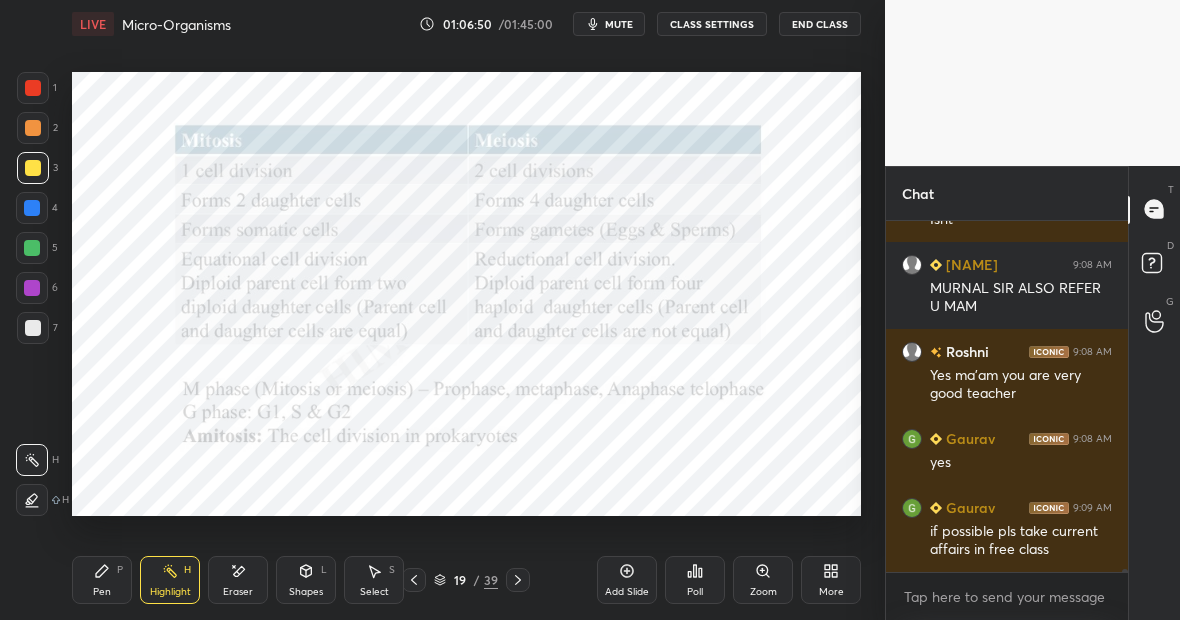 scroll, scrollTop: 48848, scrollLeft: 0, axis: vertical 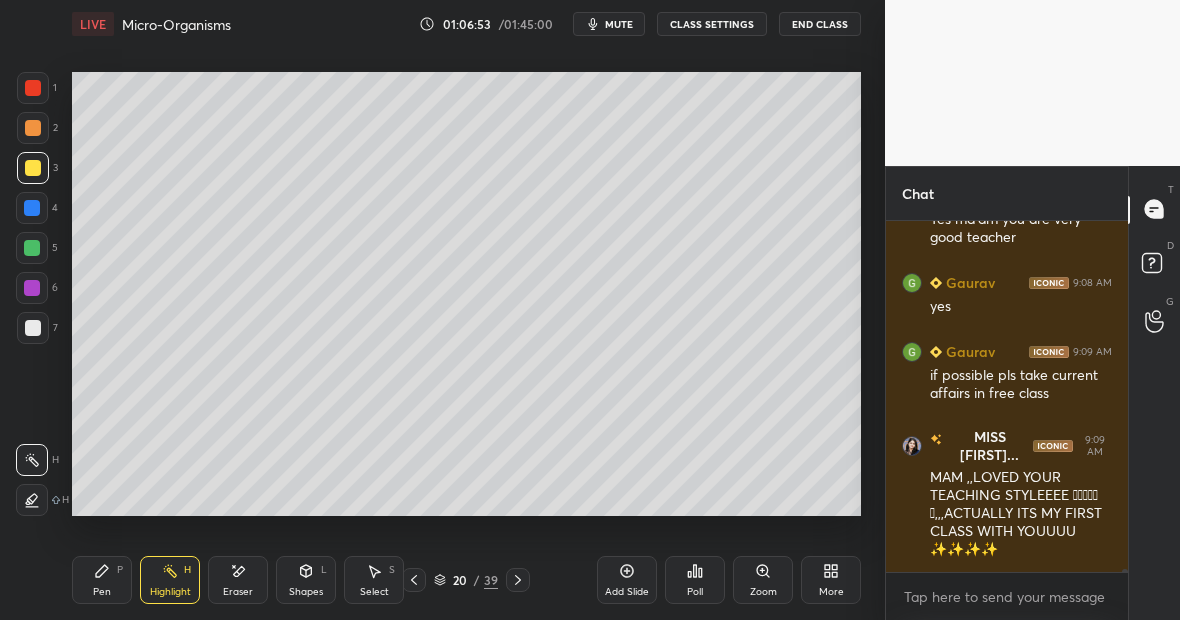 click on "Highlight H" at bounding box center [170, 580] 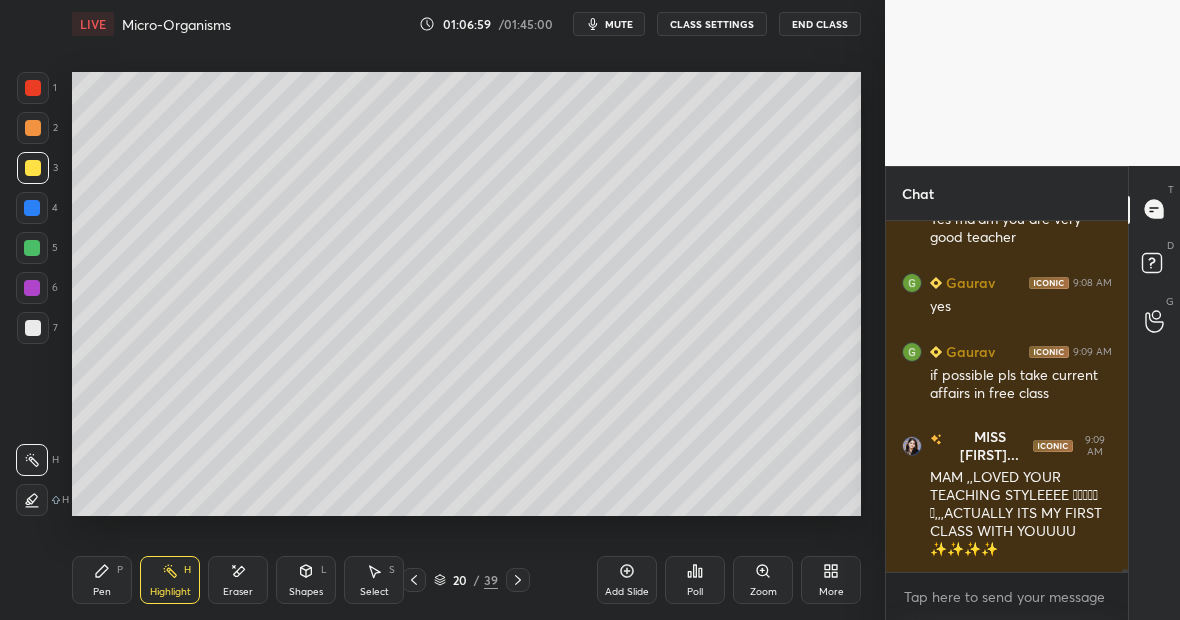 scroll, scrollTop: 48917, scrollLeft: 0, axis: vertical 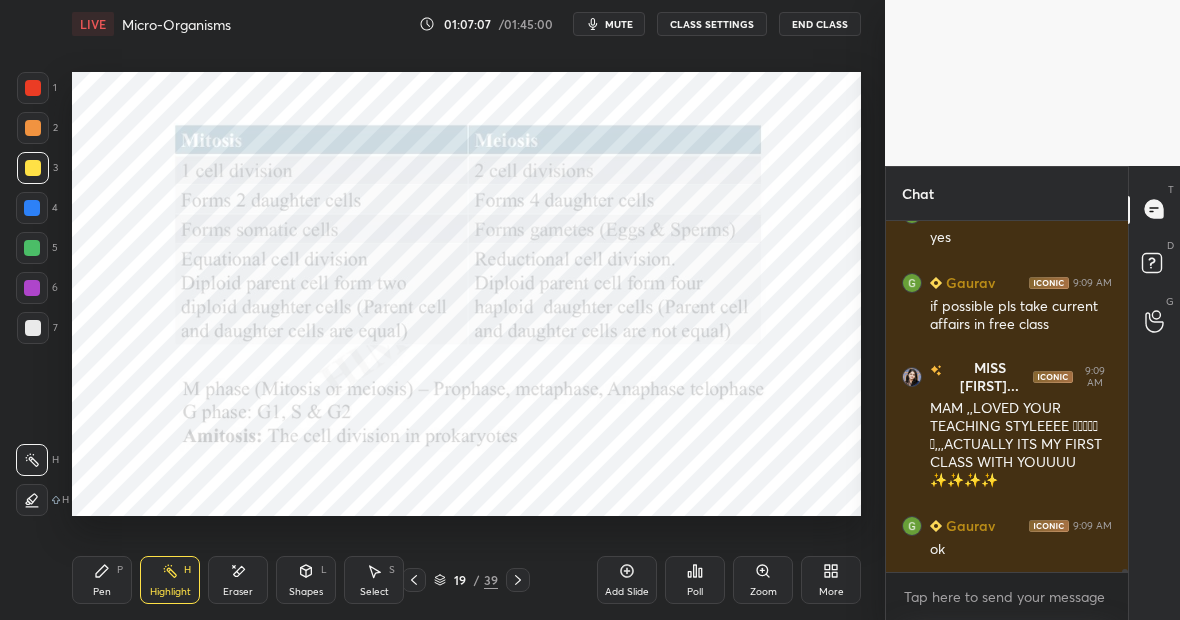 click on "Pen P" at bounding box center (102, 580) 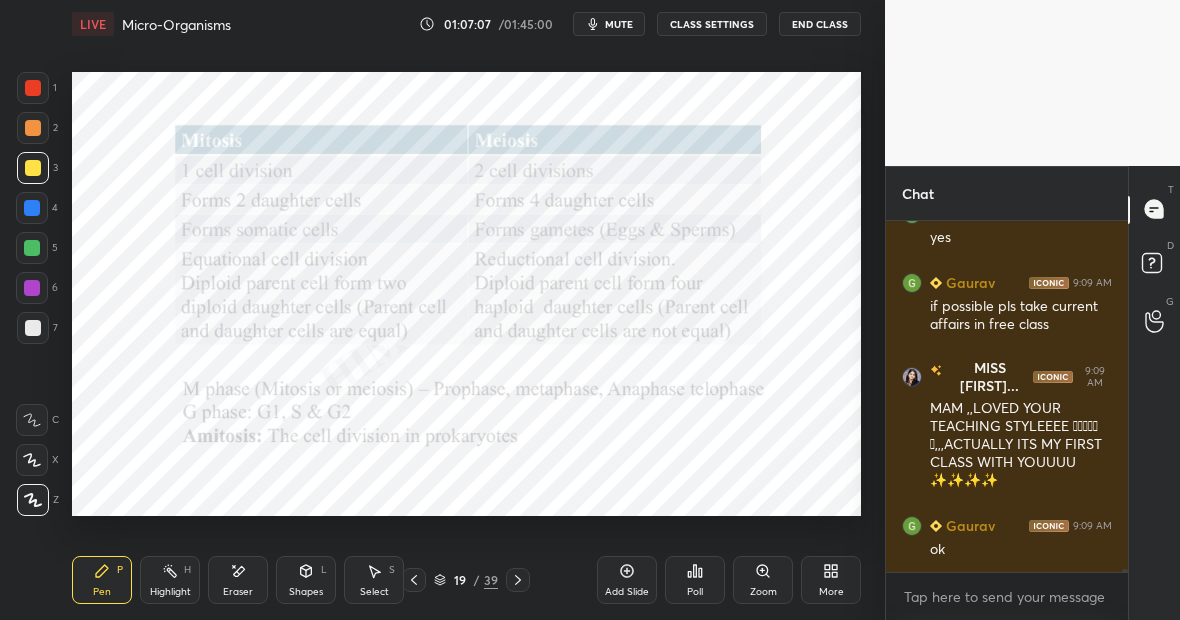 click on "H" at bounding box center [187, 570] 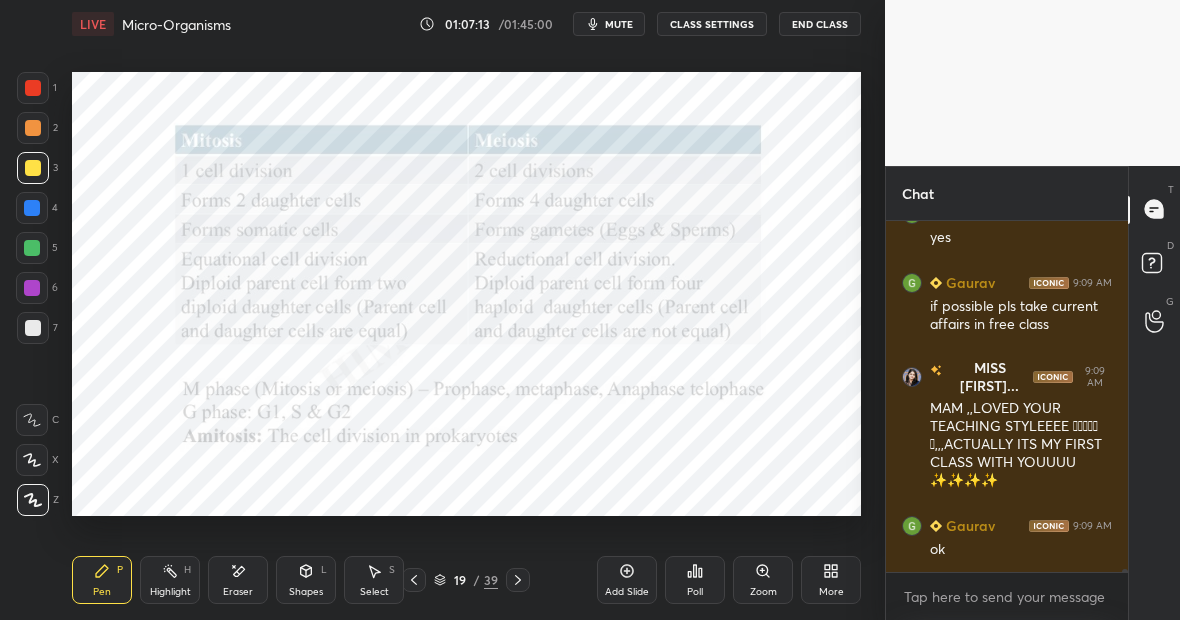 click at bounding box center [32, 208] 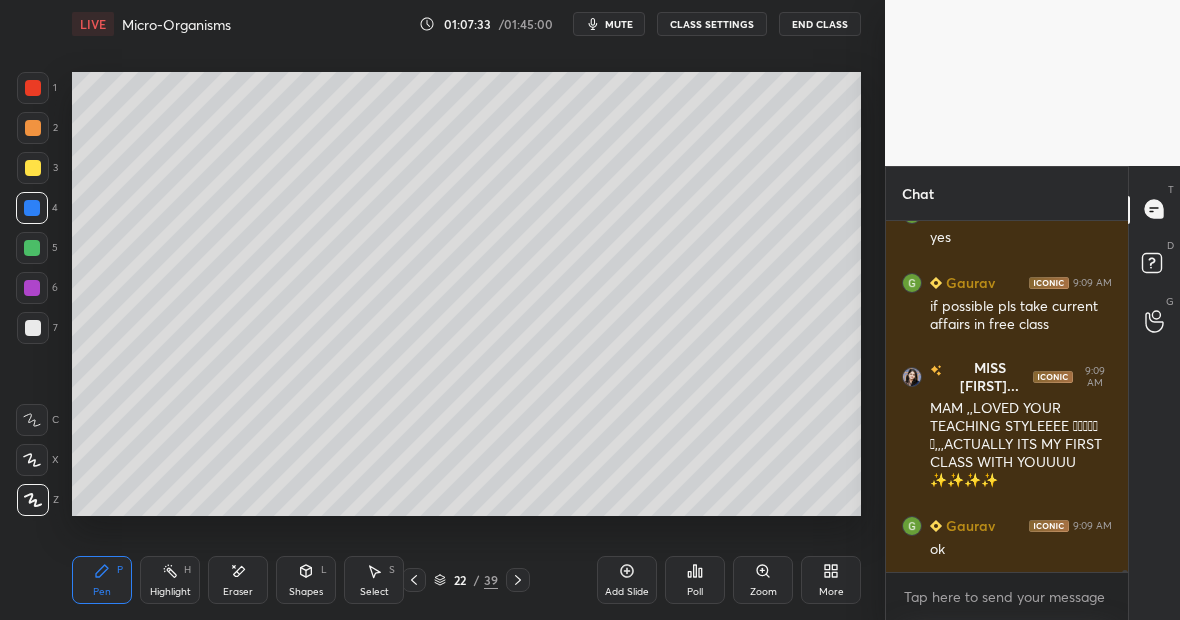 scroll, scrollTop: 48986, scrollLeft: 0, axis: vertical 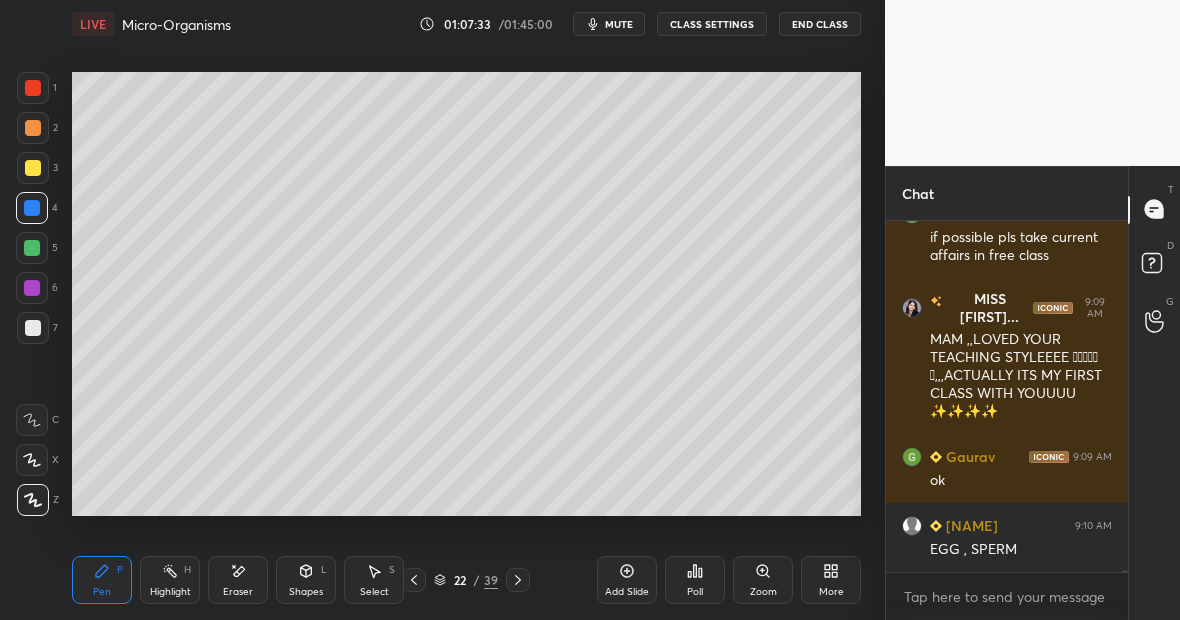 click on "Highlight H" at bounding box center [170, 580] 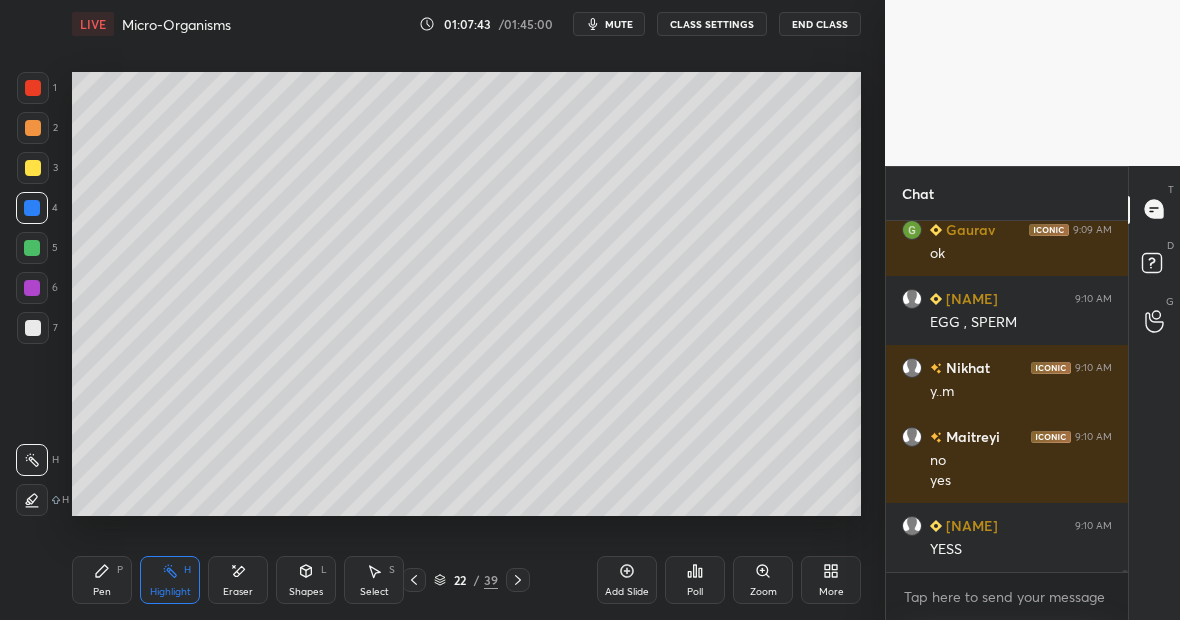 scroll, scrollTop: 49282, scrollLeft: 0, axis: vertical 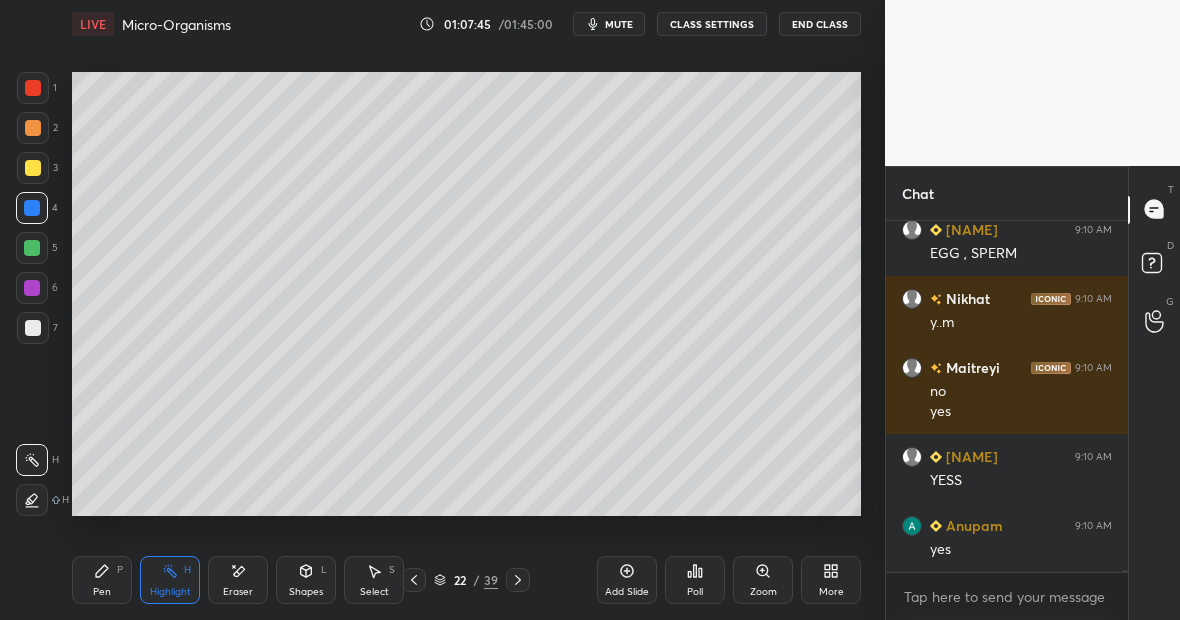 click 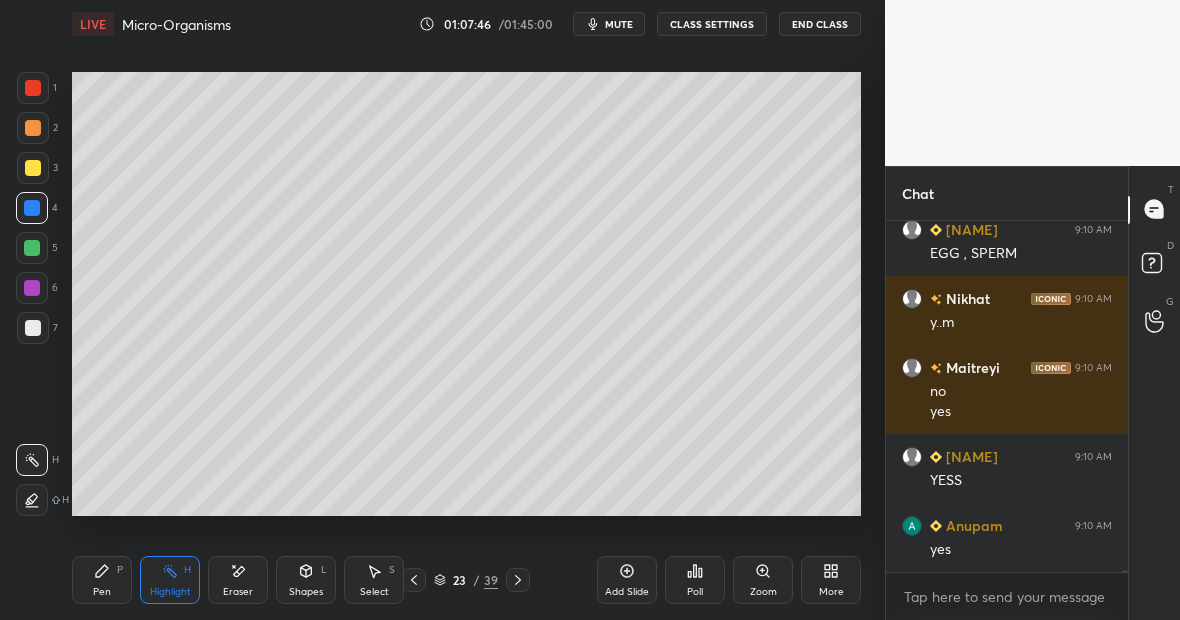 scroll, scrollTop: 49351, scrollLeft: 0, axis: vertical 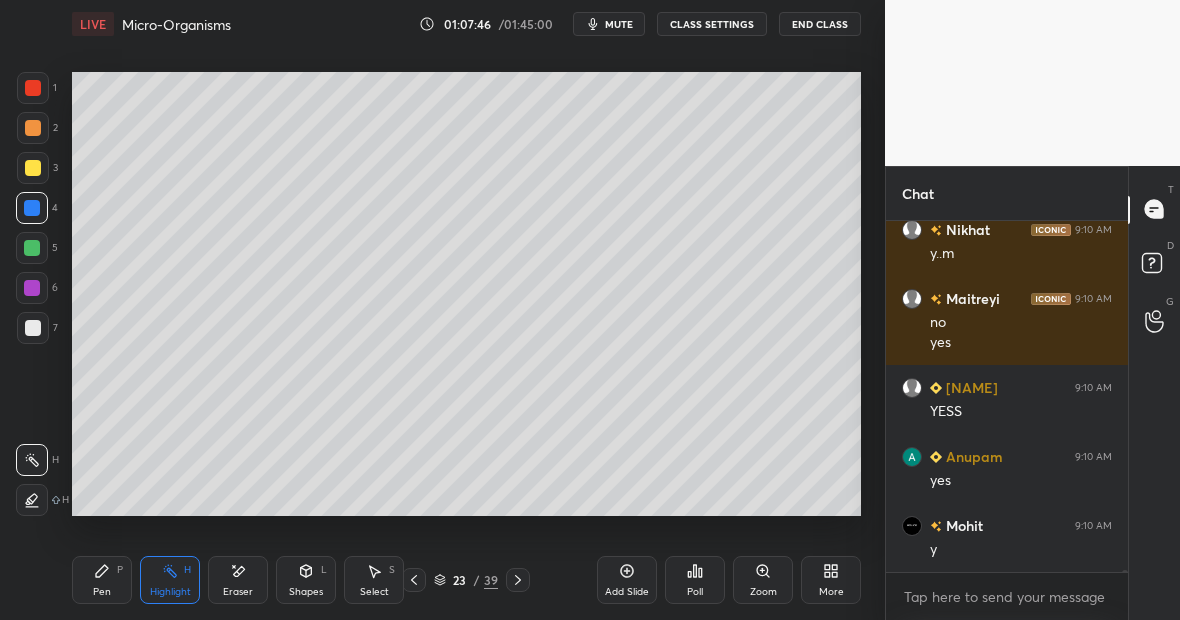 click 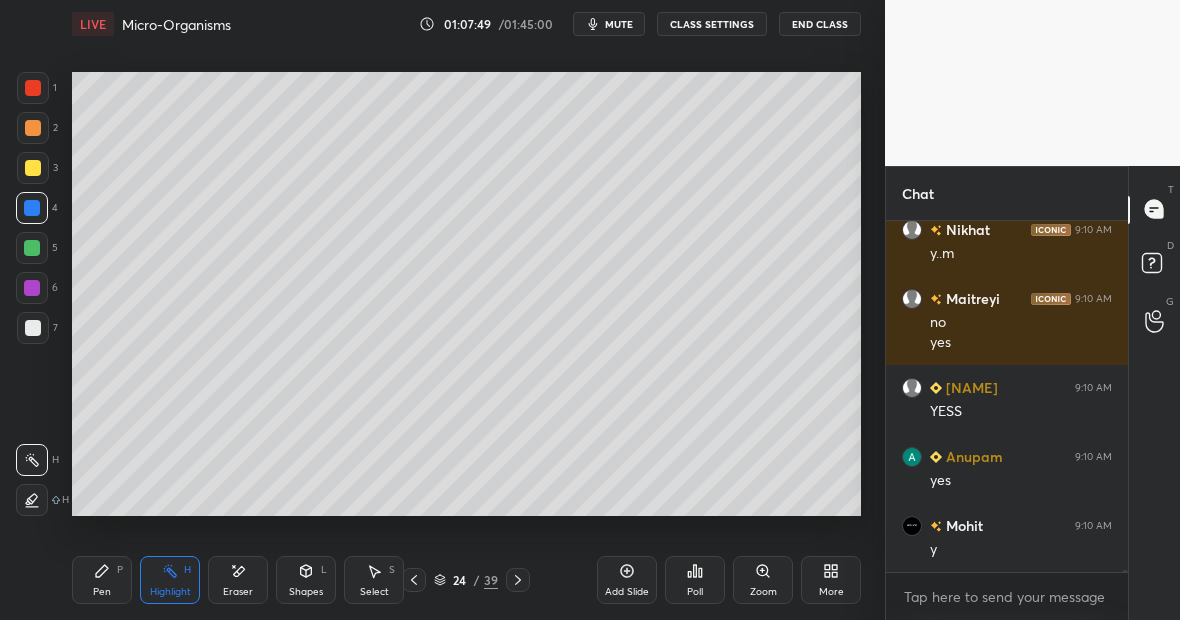click at bounding box center [33, 88] 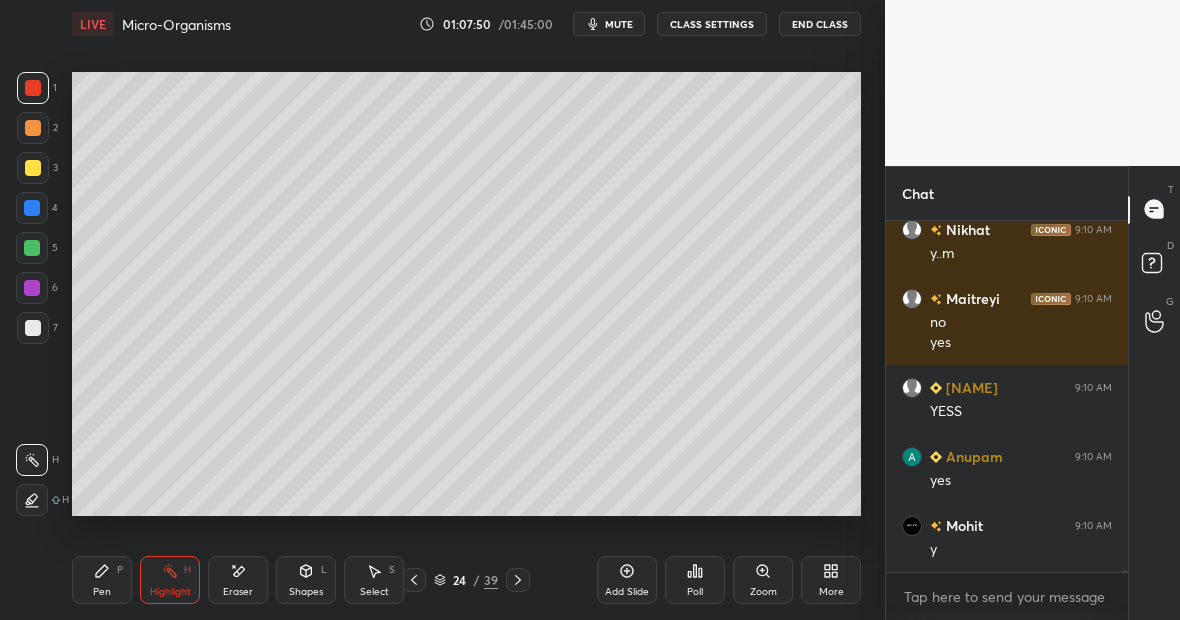 click on "Pen P" at bounding box center (102, 580) 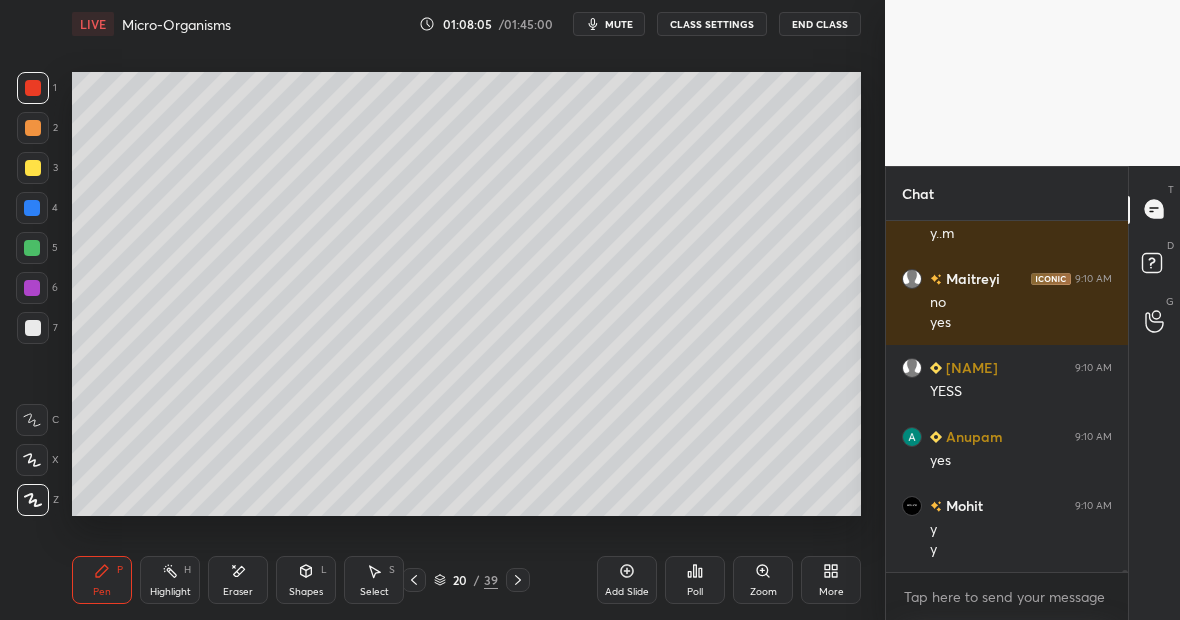 click on "H" at bounding box center (187, 570) 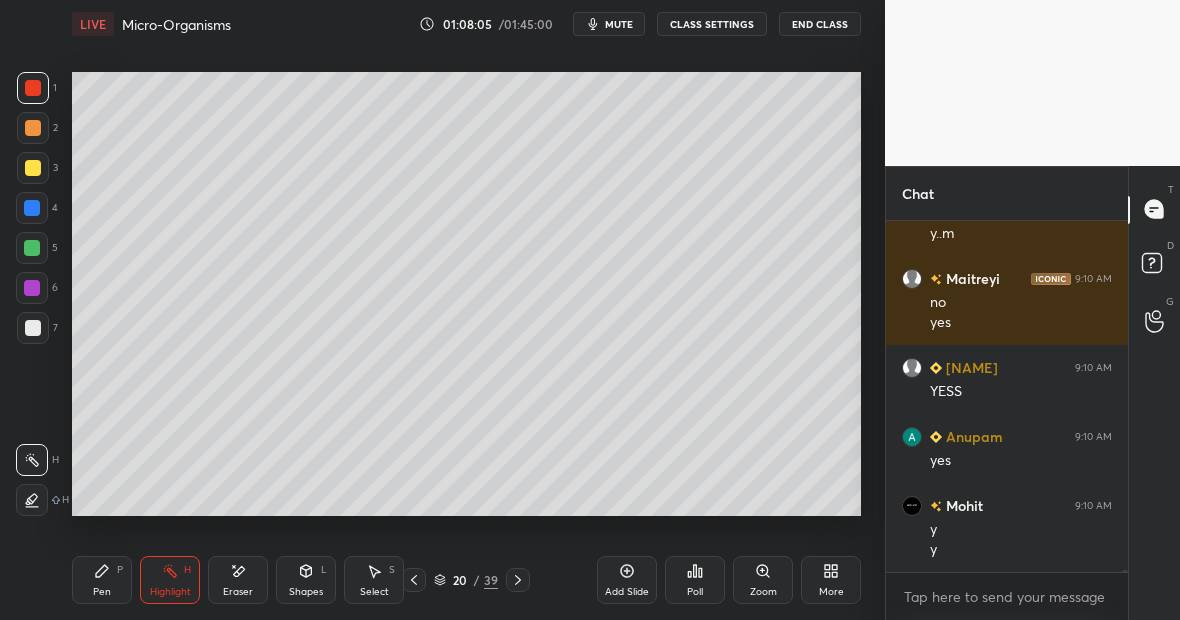 scroll, scrollTop: 49440, scrollLeft: 0, axis: vertical 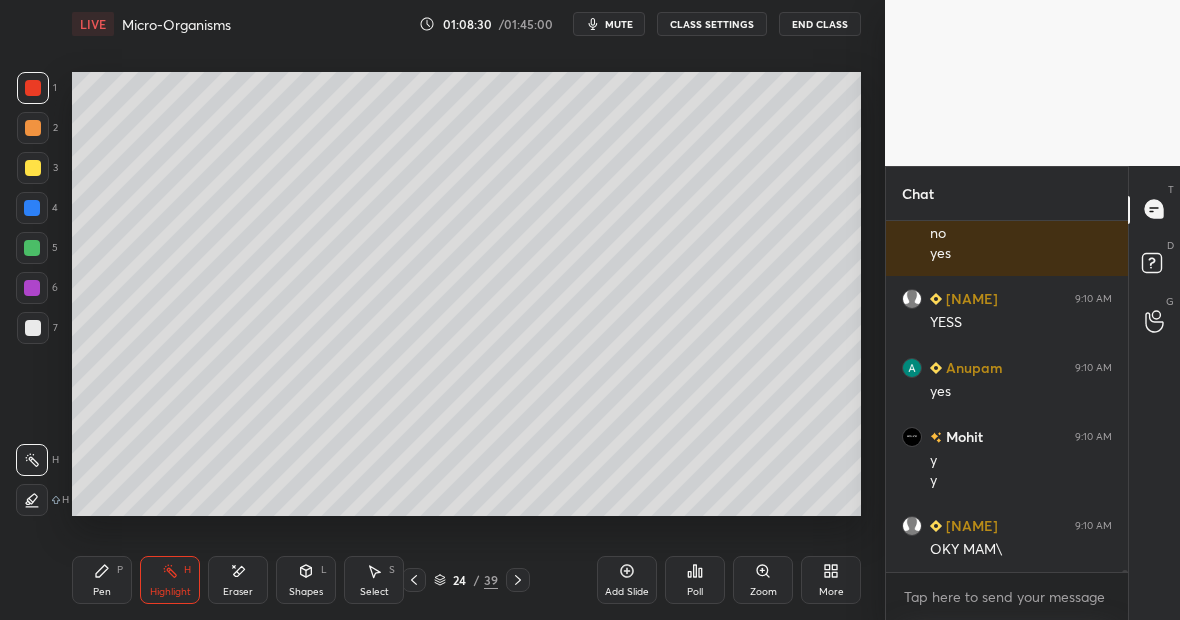 click on "Pen P" at bounding box center [102, 580] 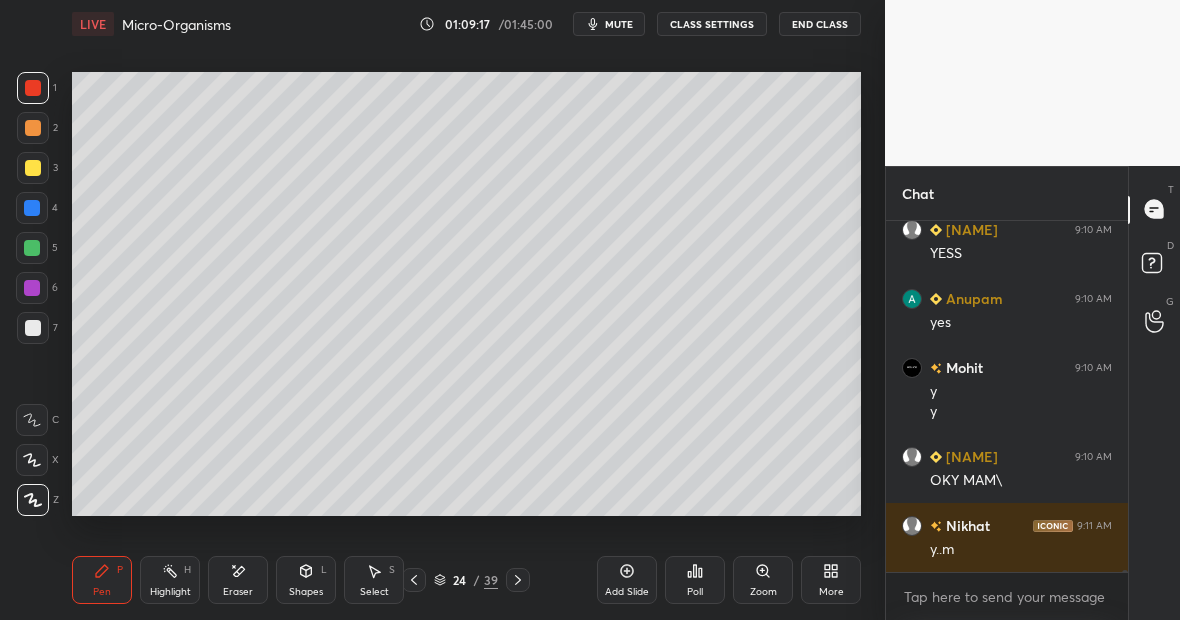 scroll, scrollTop: 49578, scrollLeft: 0, axis: vertical 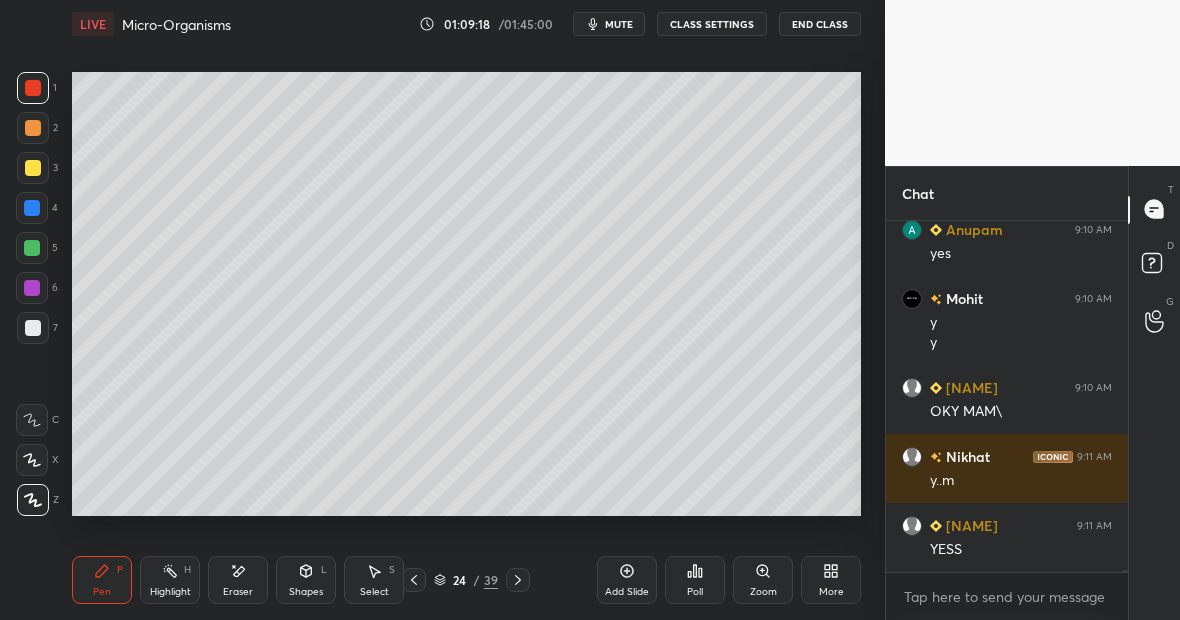 click at bounding box center (33, 168) 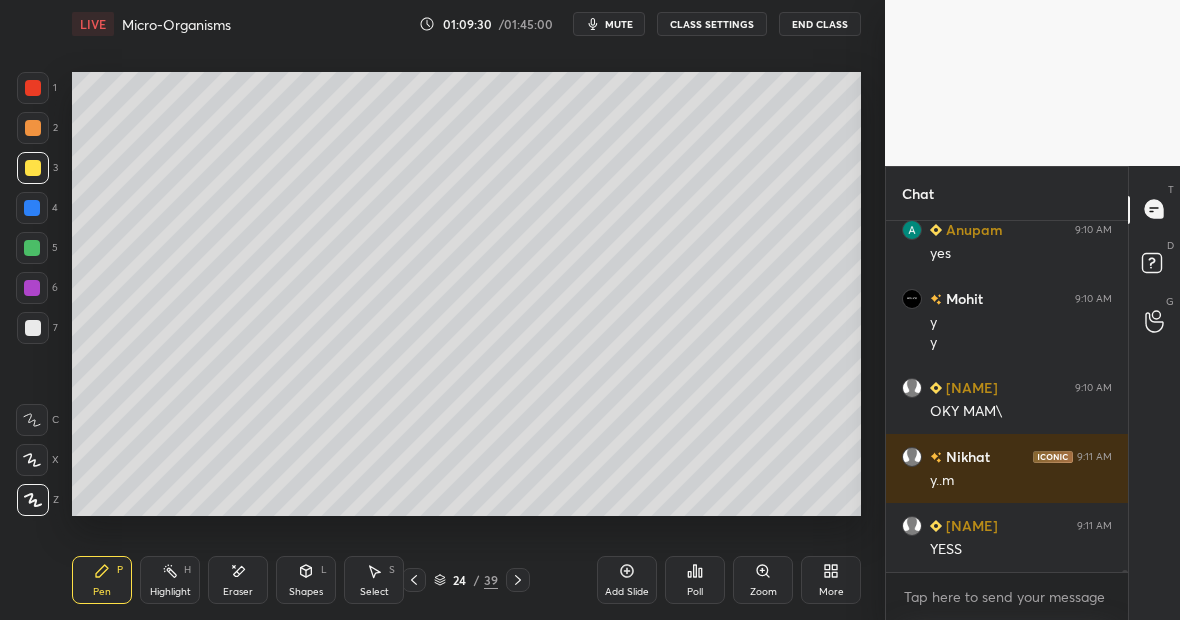 scroll, scrollTop: 49647, scrollLeft: 0, axis: vertical 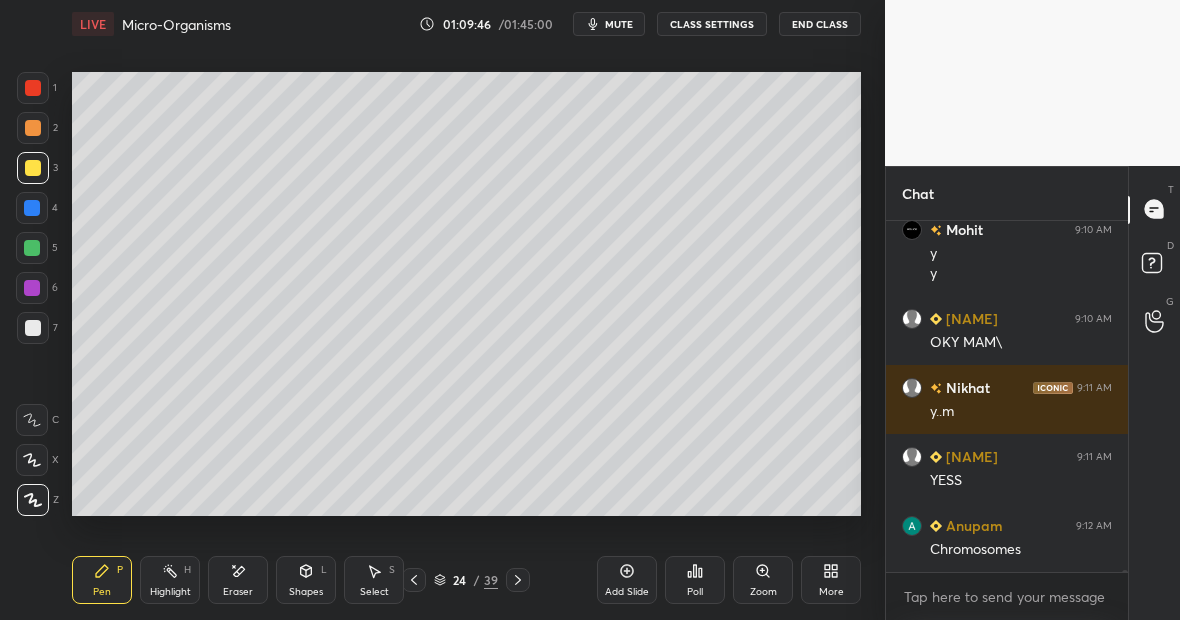 click on "Highlight H" at bounding box center [170, 580] 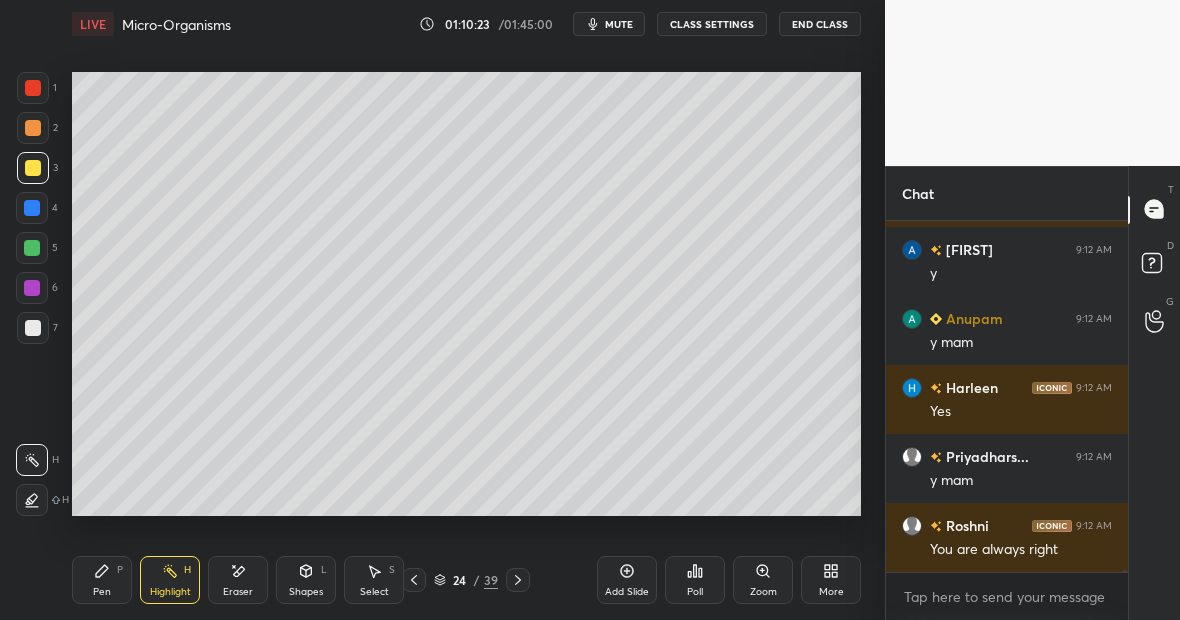 scroll, scrollTop: 50607, scrollLeft: 0, axis: vertical 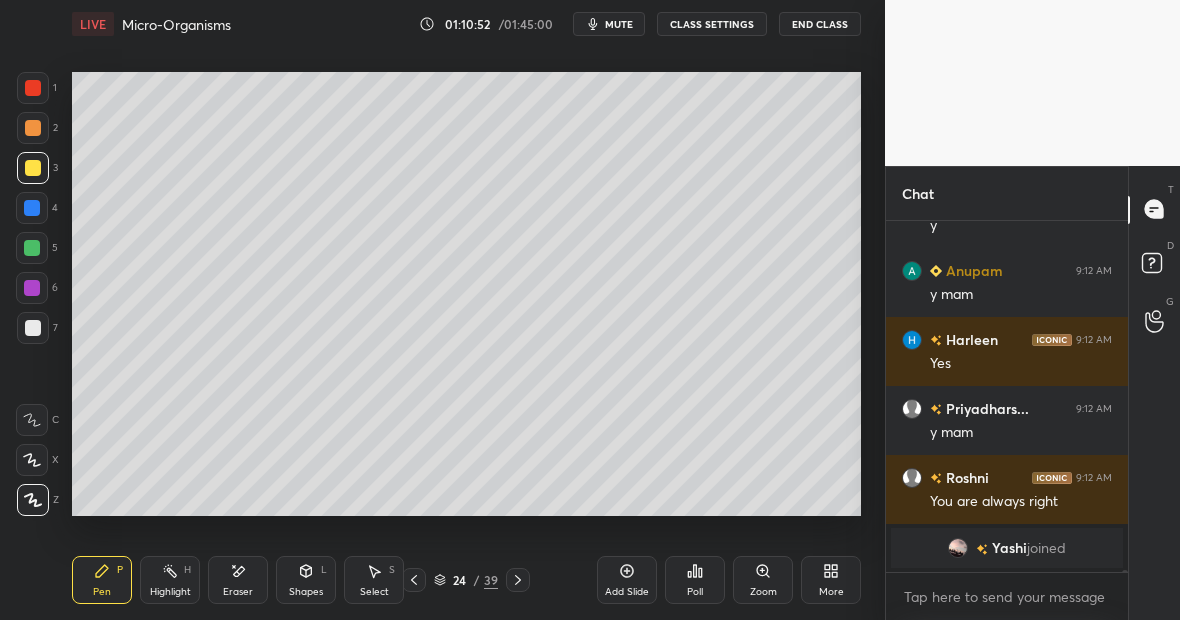 click on "Setting up your live class Poll for   secs No correct answer Start poll" at bounding box center (466, 294) 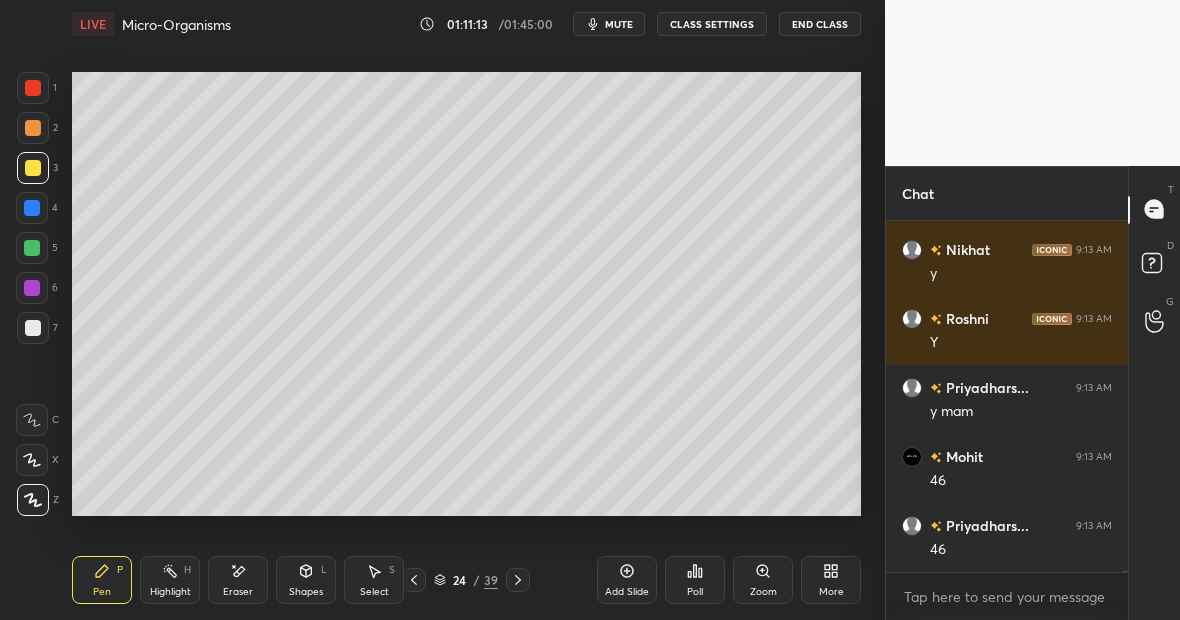 scroll, scrollTop: 50090, scrollLeft: 0, axis: vertical 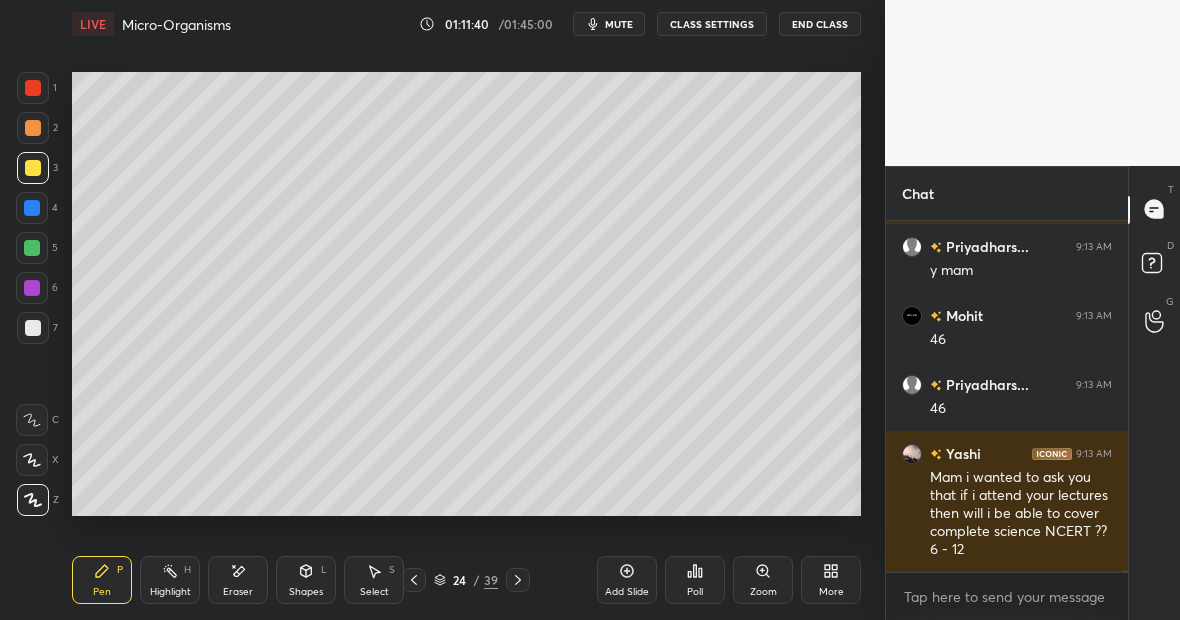 click 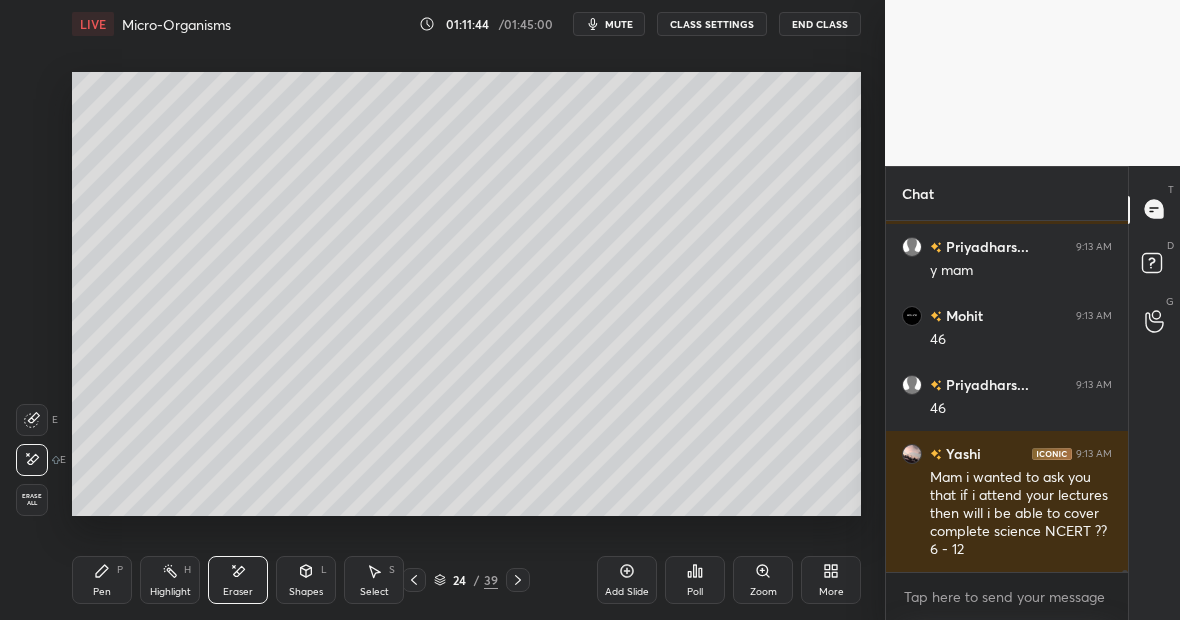 click on "Pen P" at bounding box center (102, 580) 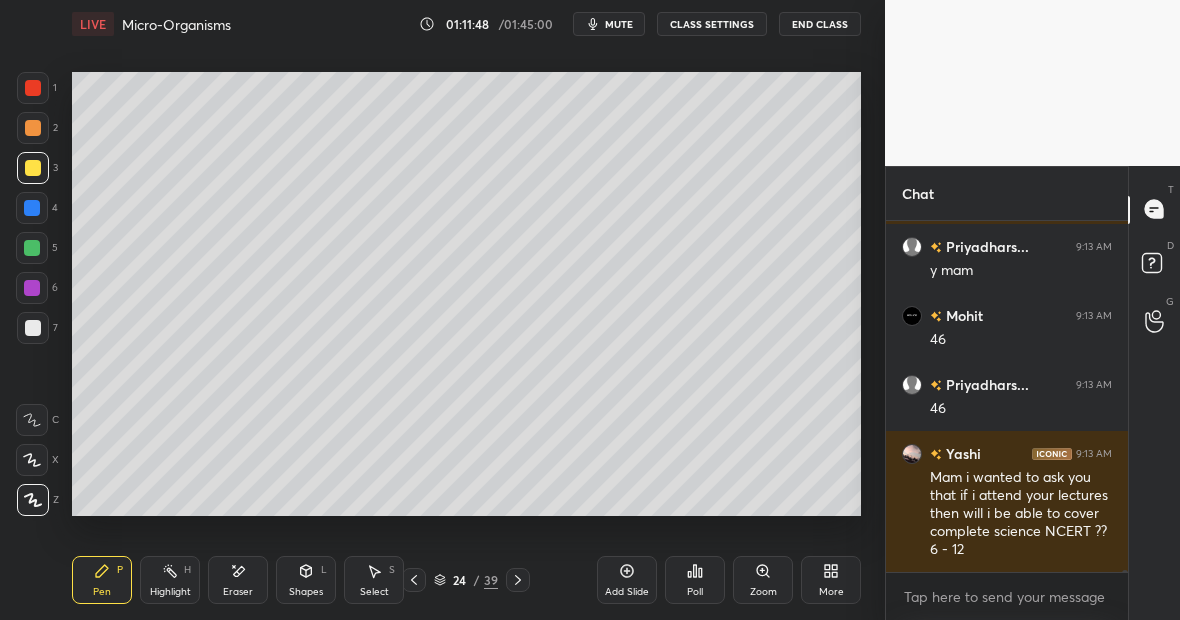 click on "Highlight H" at bounding box center (170, 580) 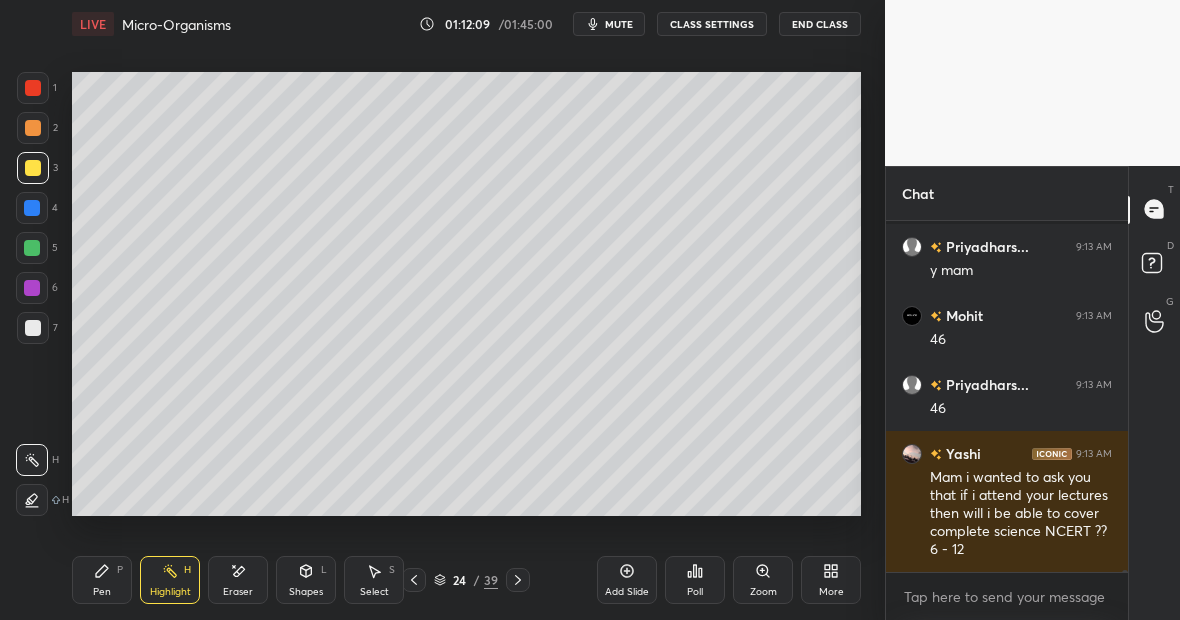 scroll, scrollTop: 50213, scrollLeft: 0, axis: vertical 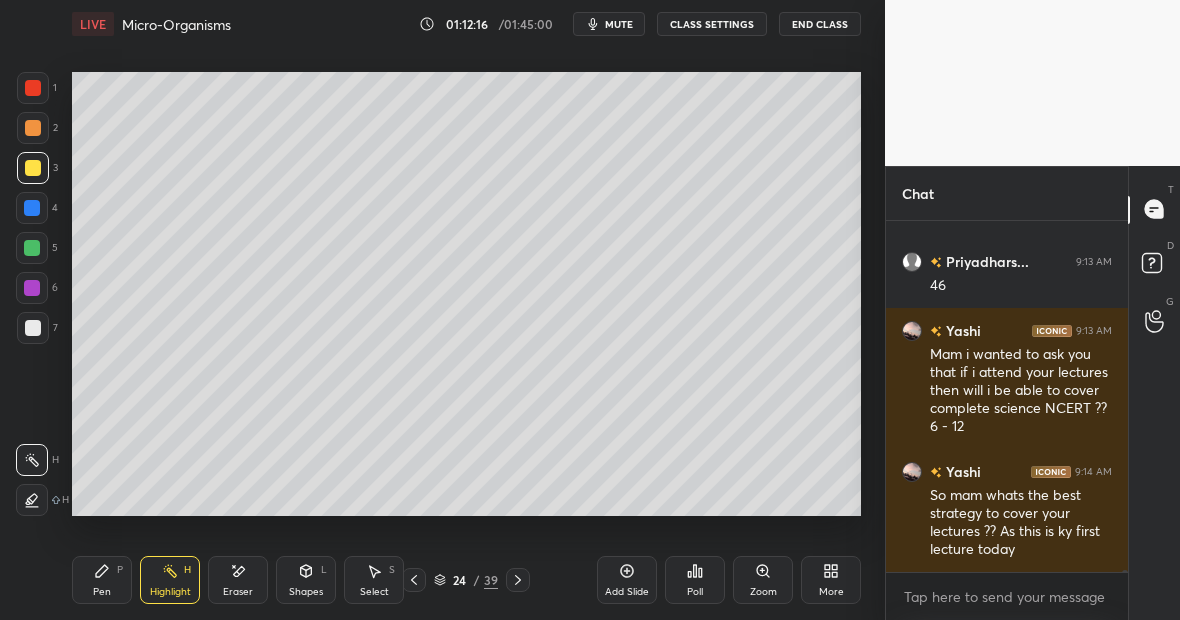 click on "Highlight H" at bounding box center [170, 580] 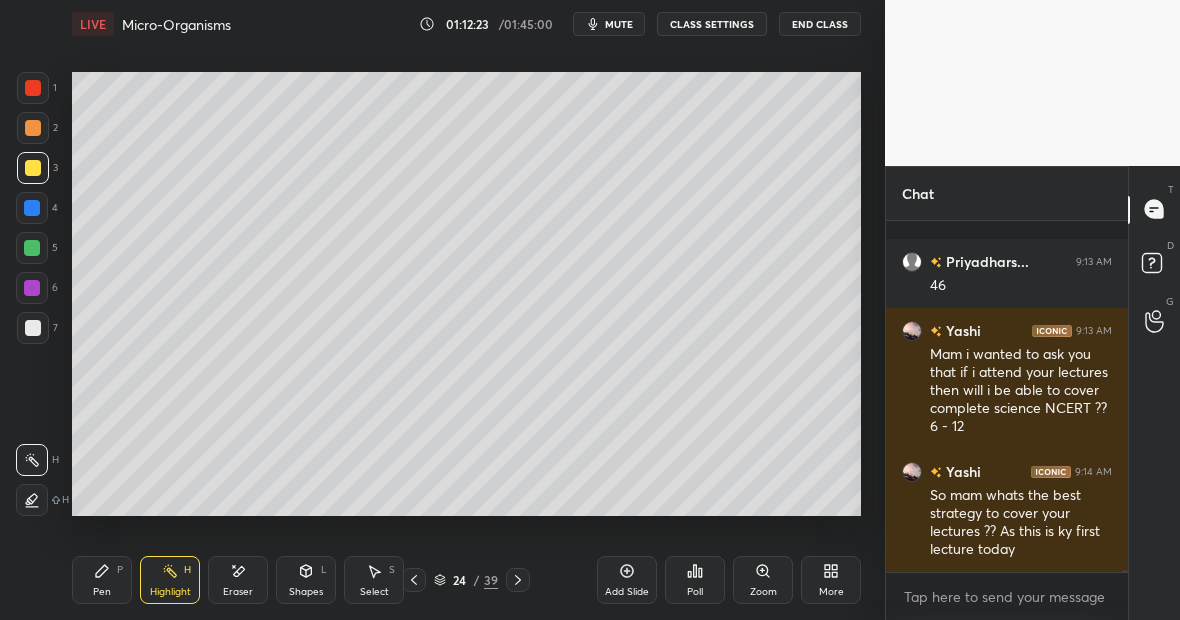 scroll, scrollTop: 50300, scrollLeft: 0, axis: vertical 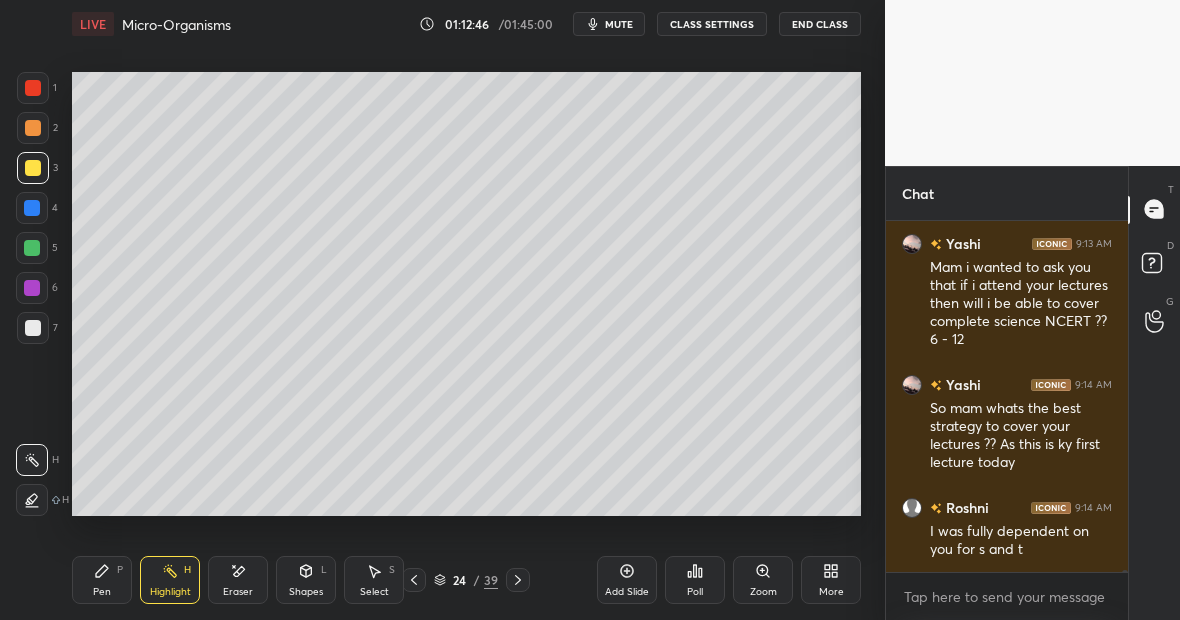 click on "Pen P" at bounding box center [102, 580] 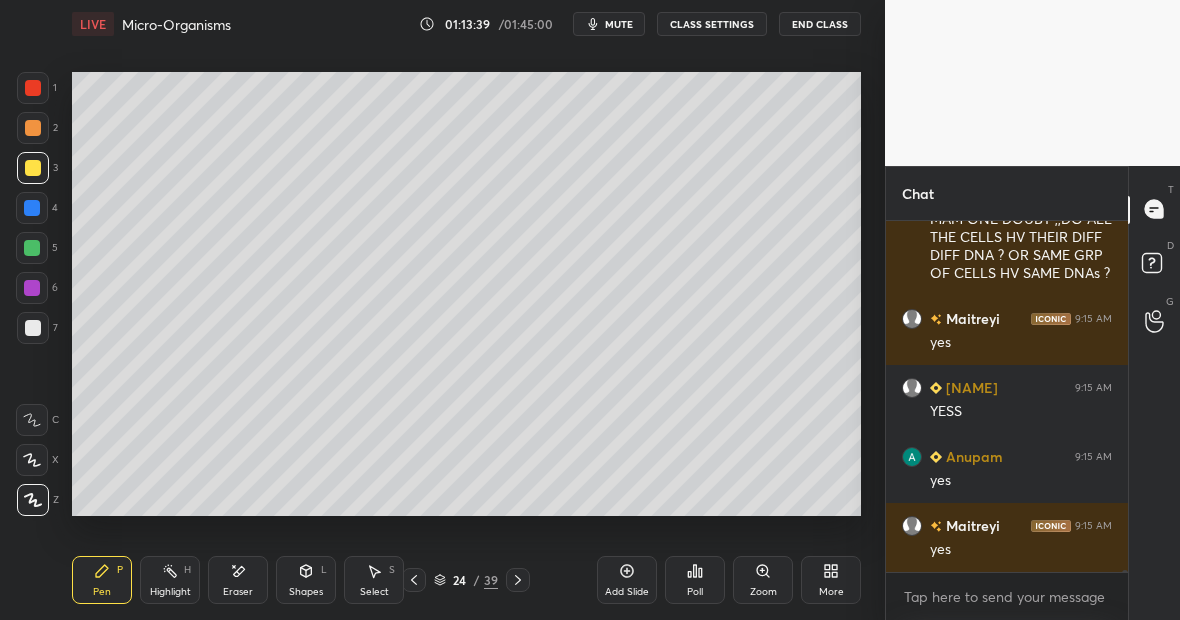 scroll, scrollTop: 50888, scrollLeft: 0, axis: vertical 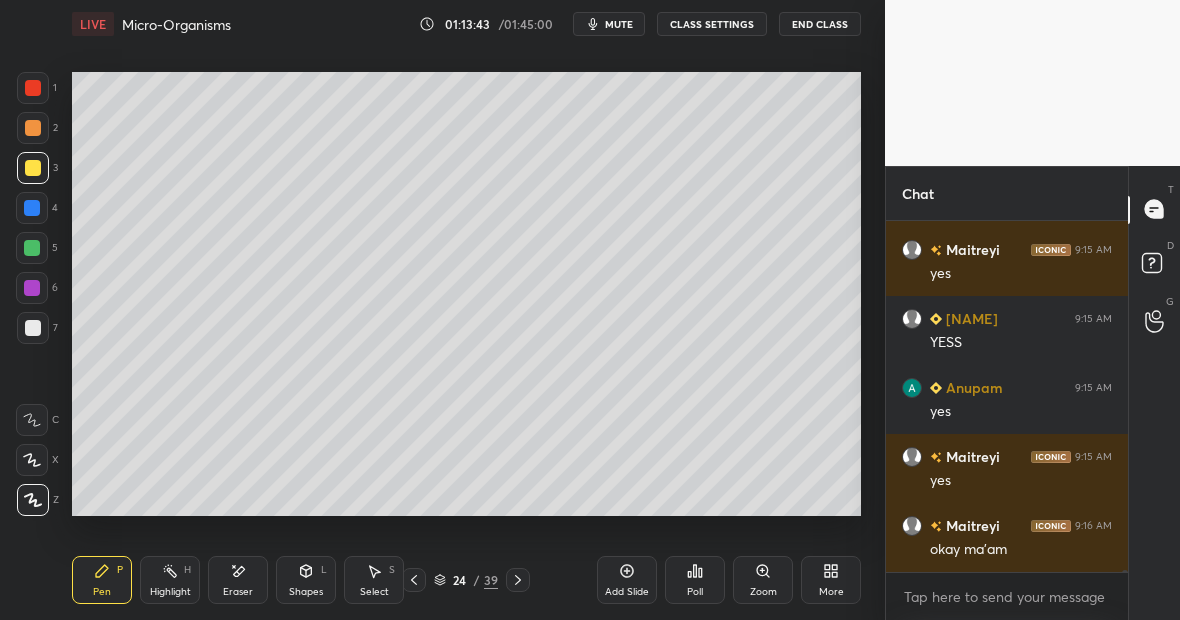 click at bounding box center (33, 328) 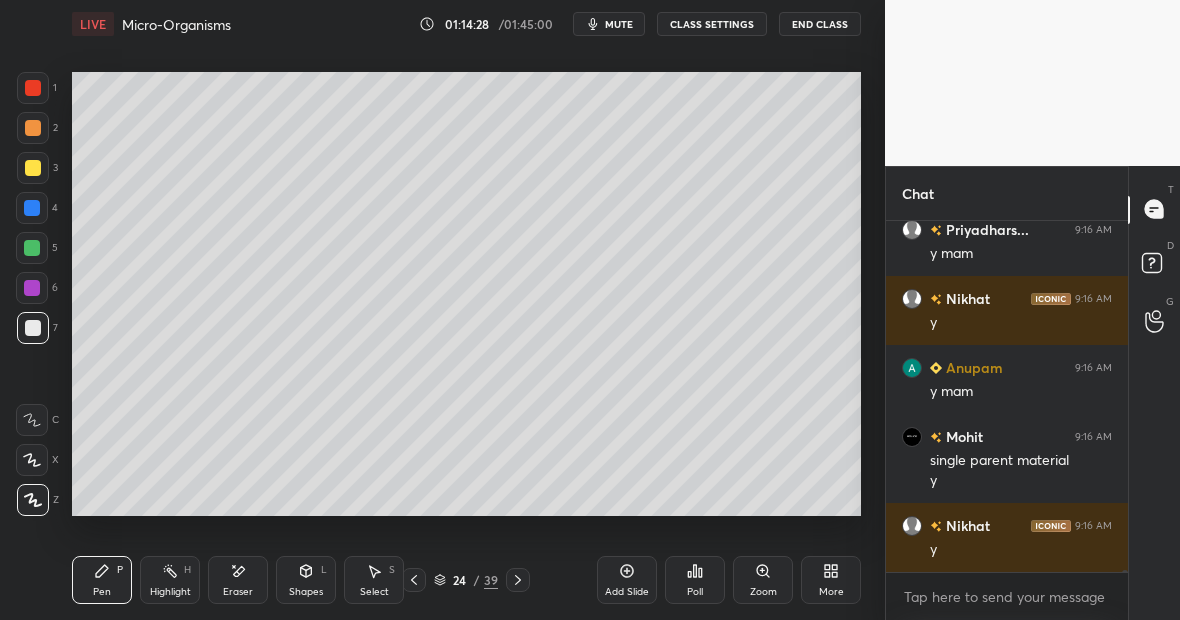 scroll, scrollTop: 51322, scrollLeft: 0, axis: vertical 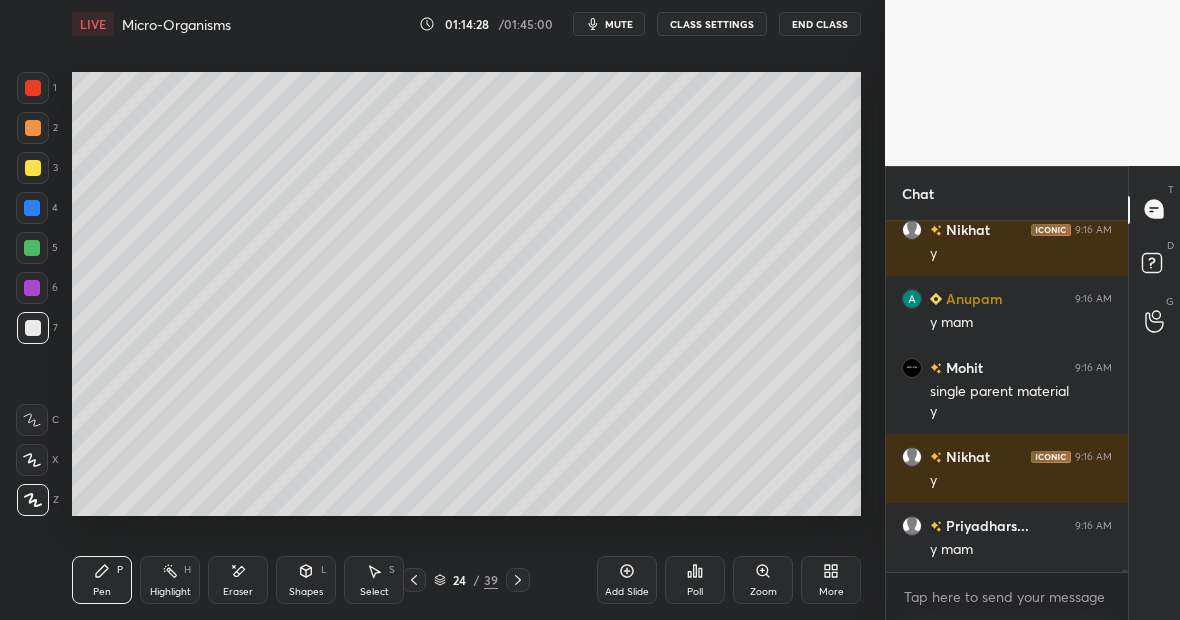 click on "Highlight H" at bounding box center [170, 580] 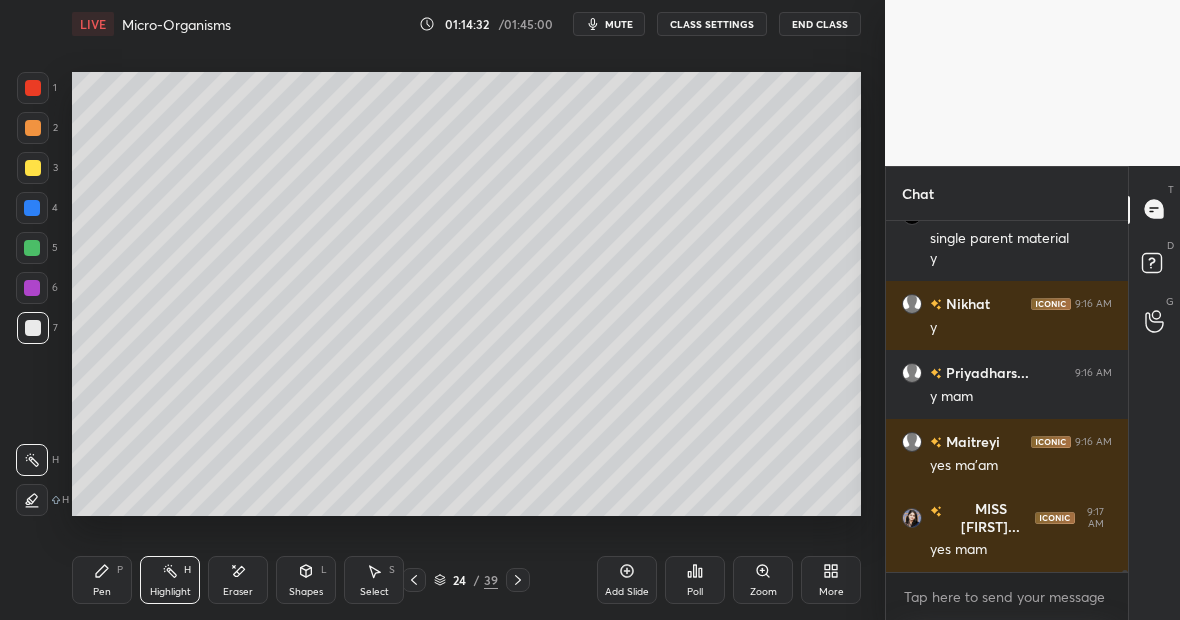 scroll, scrollTop: 51544, scrollLeft: 0, axis: vertical 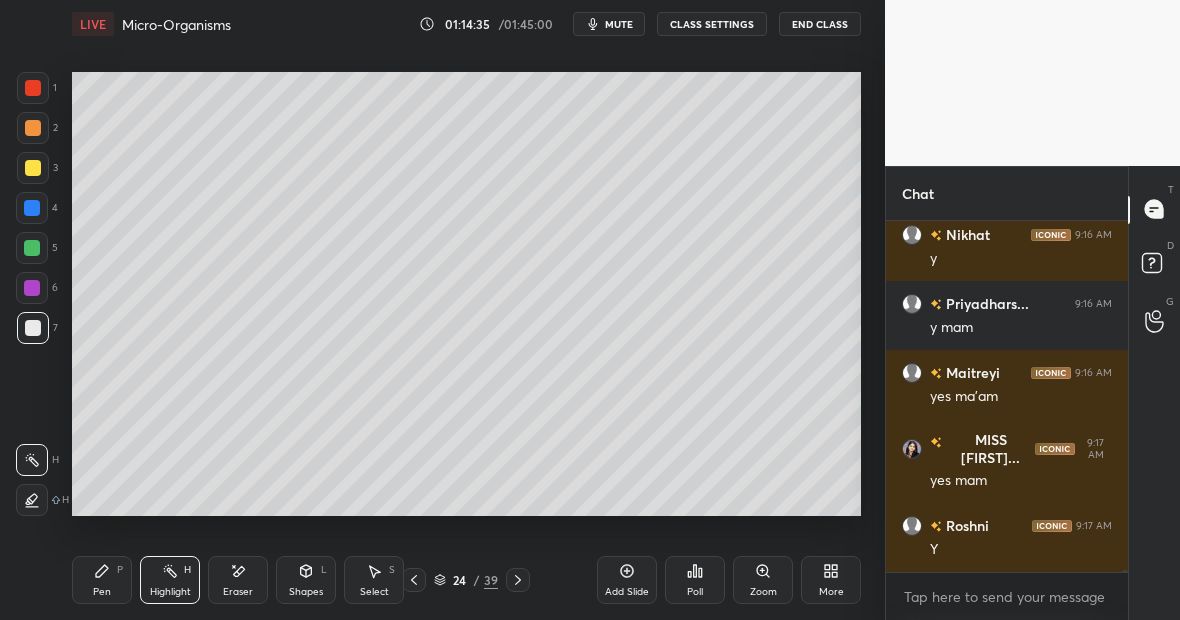 click on "Pen" at bounding box center (102, 592) 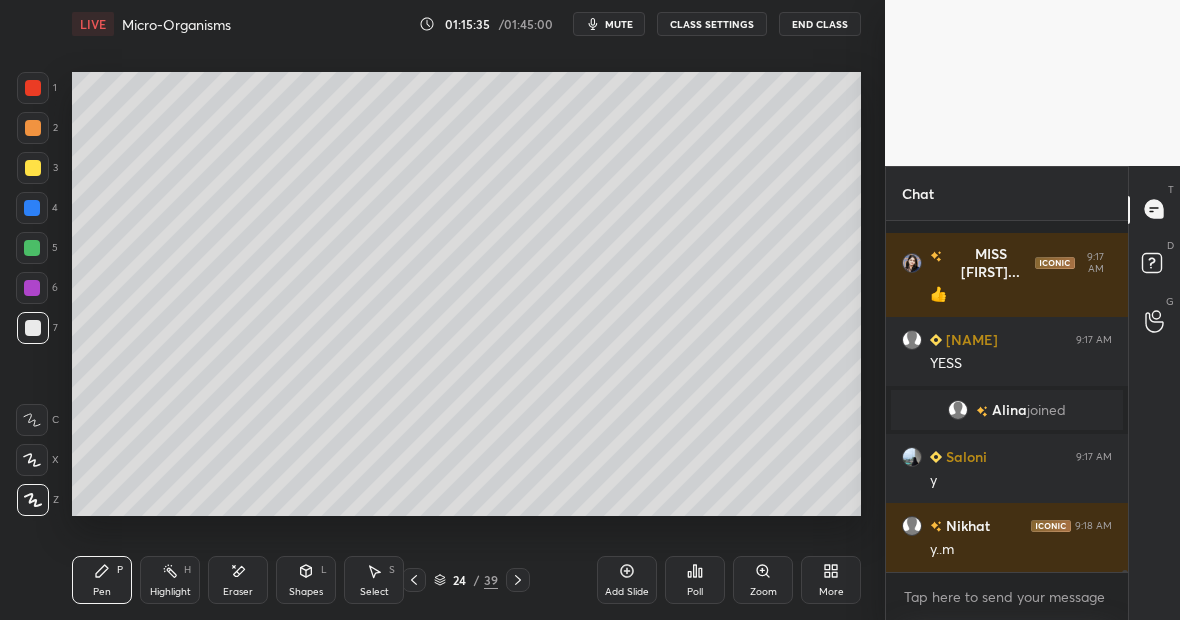 scroll, scrollTop: 51484, scrollLeft: 0, axis: vertical 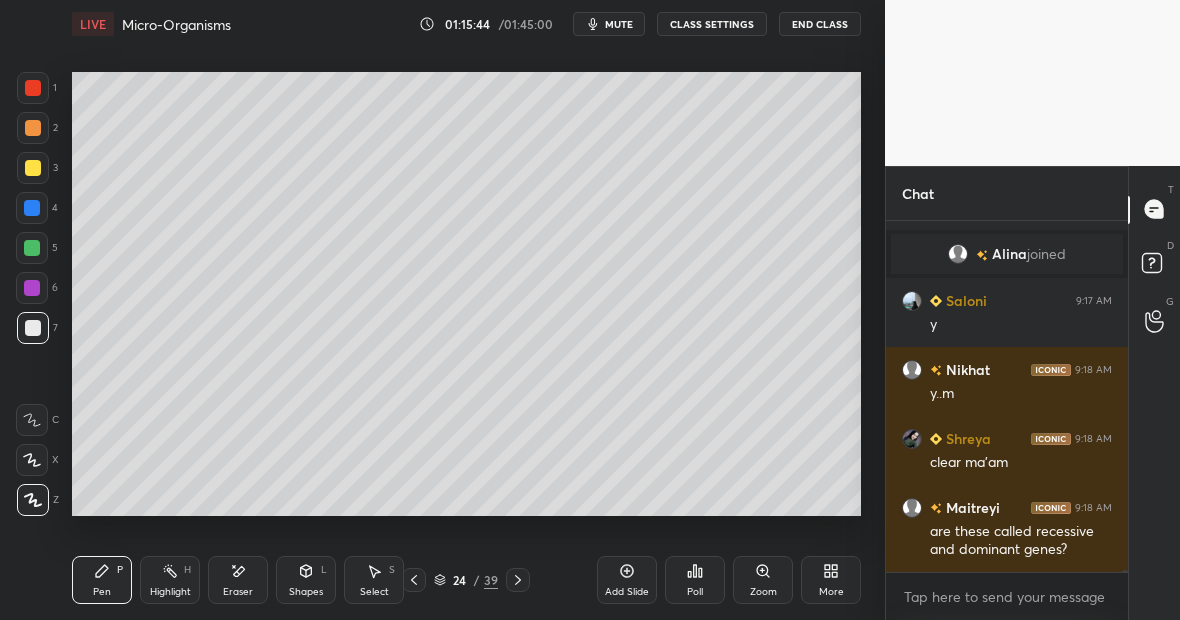 click on "Highlight H" at bounding box center (170, 580) 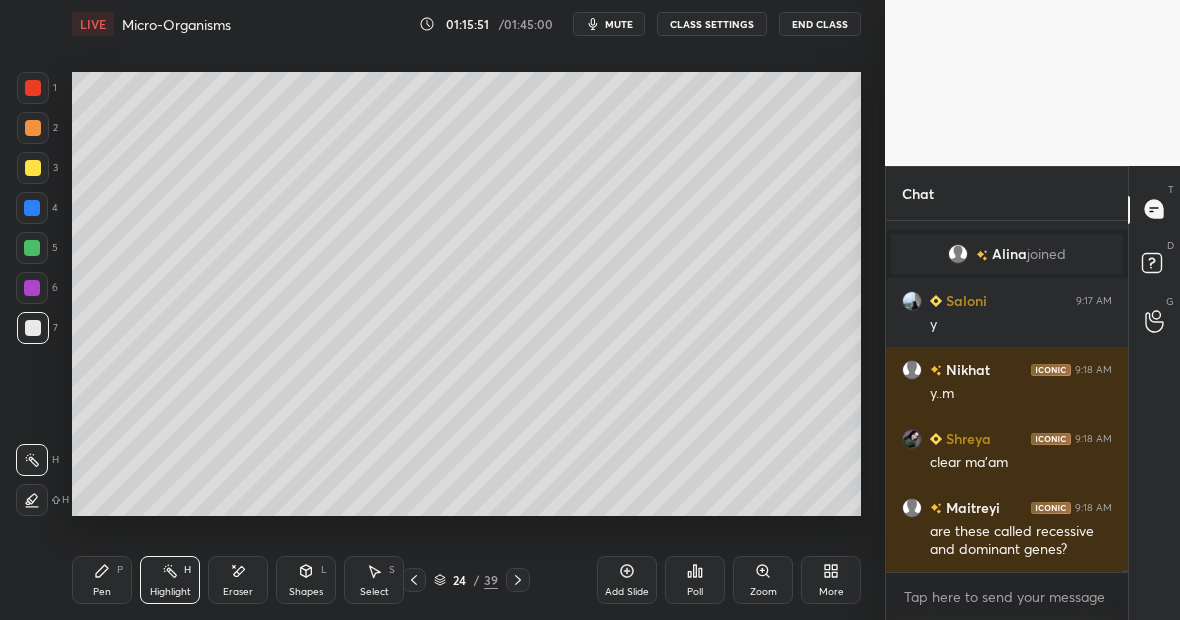 click 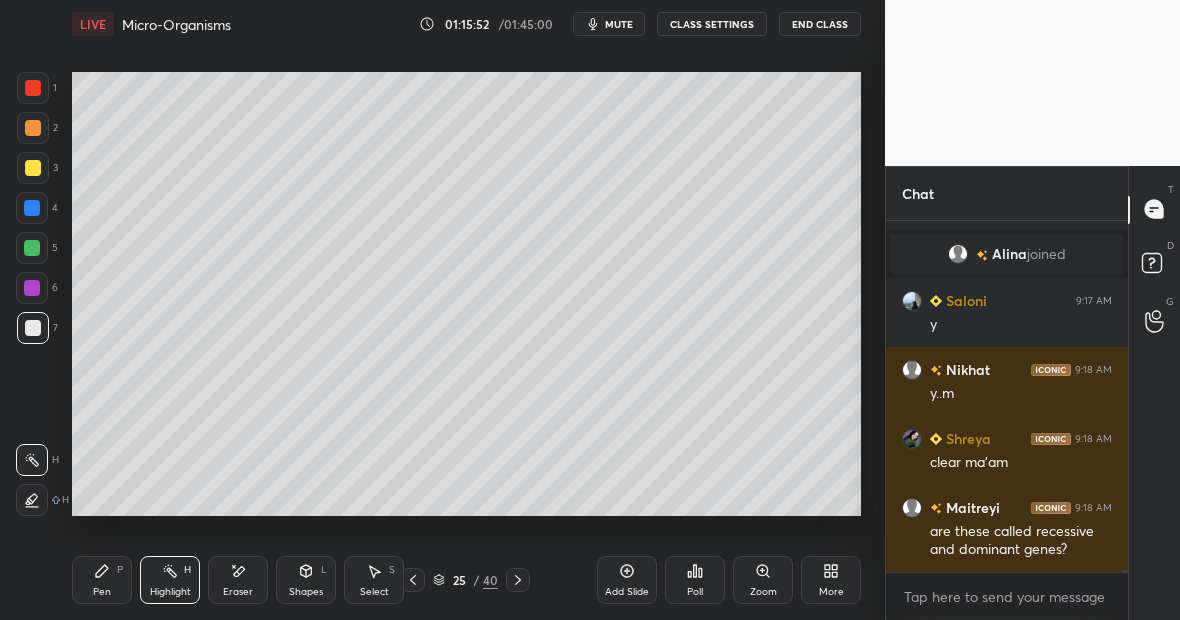 click at bounding box center [33, 168] 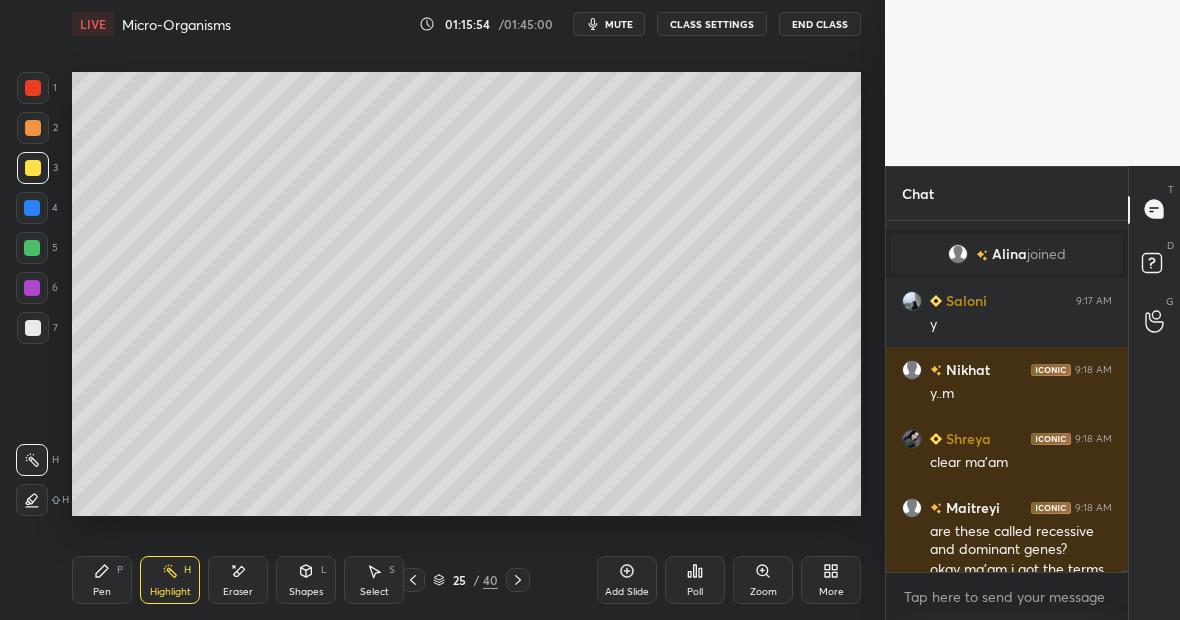 scroll, scrollTop: 51522, scrollLeft: 0, axis: vertical 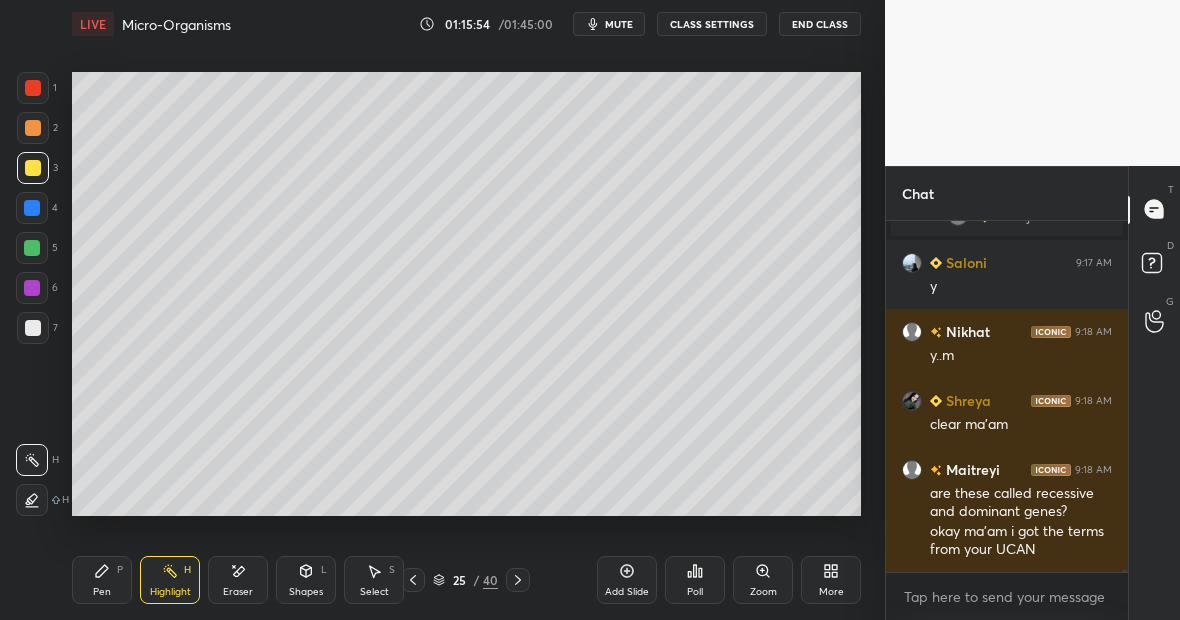 click on "Pen P" at bounding box center (102, 580) 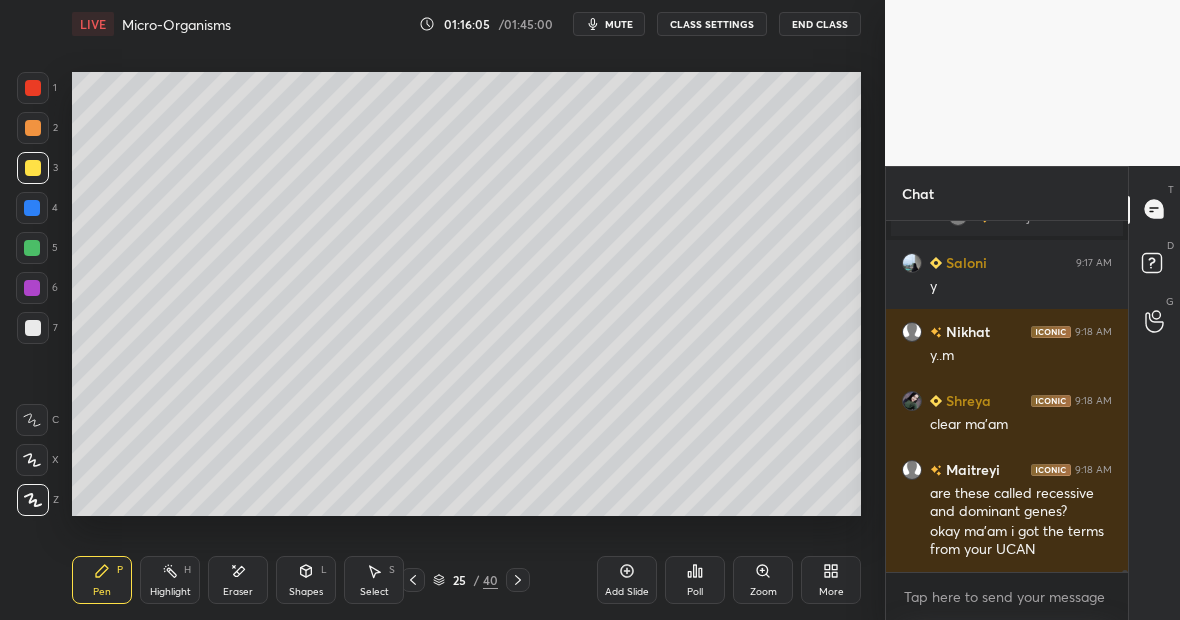 scroll, scrollTop: 51570, scrollLeft: 0, axis: vertical 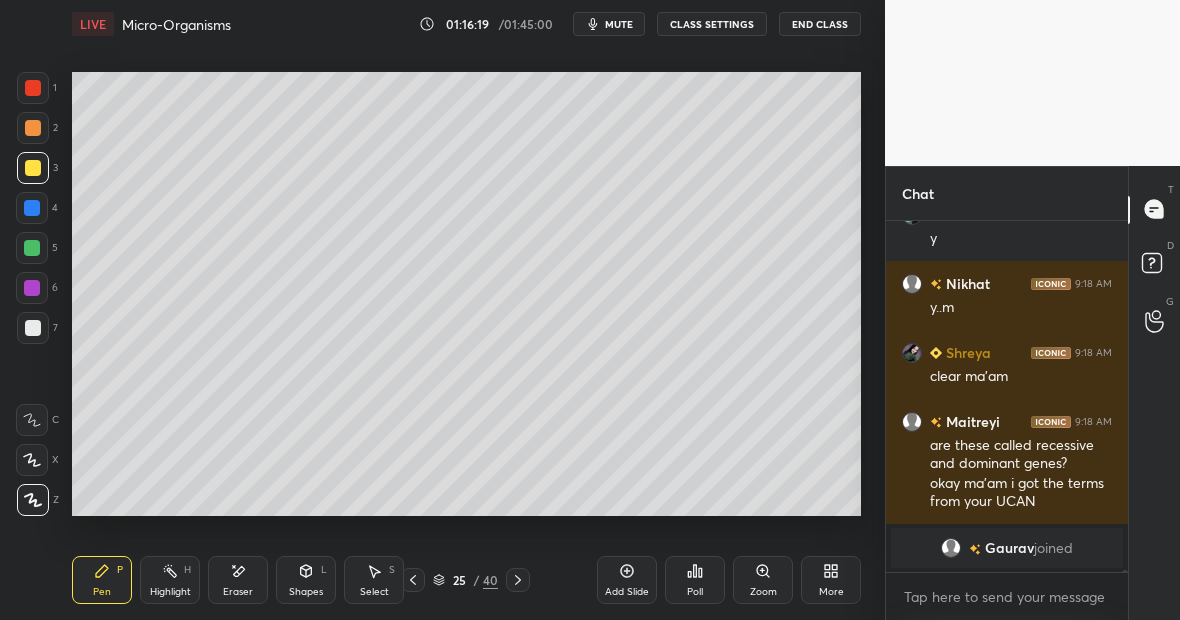 click at bounding box center [33, 88] 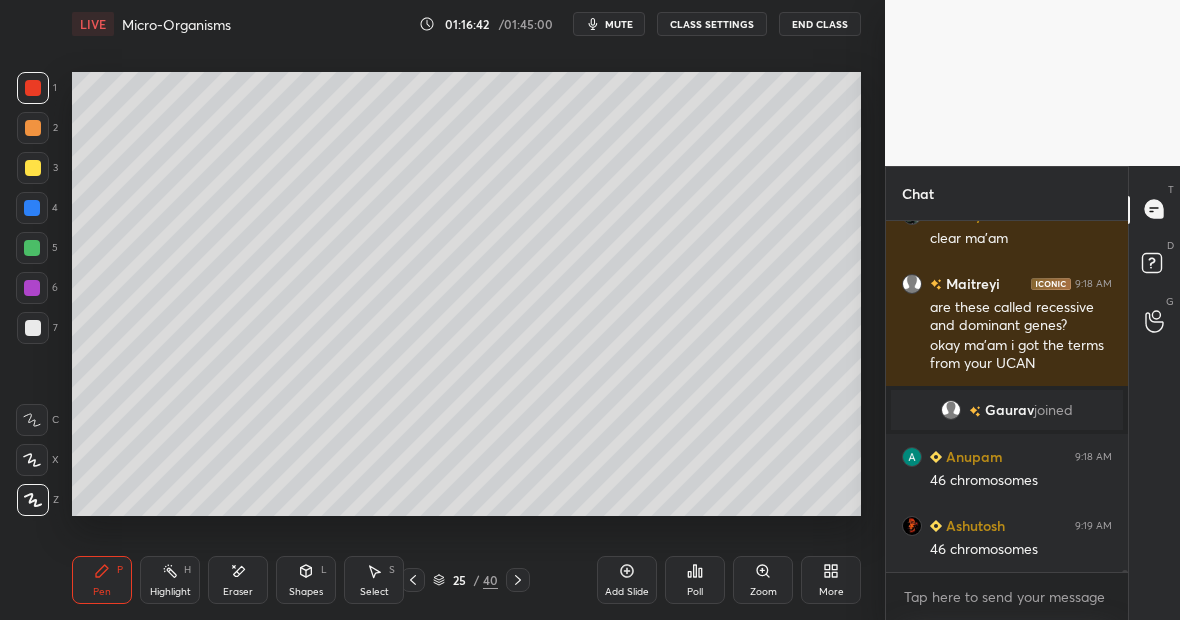 scroll, scrollTop: 51697, scrollLeft: 0, axis: vertical 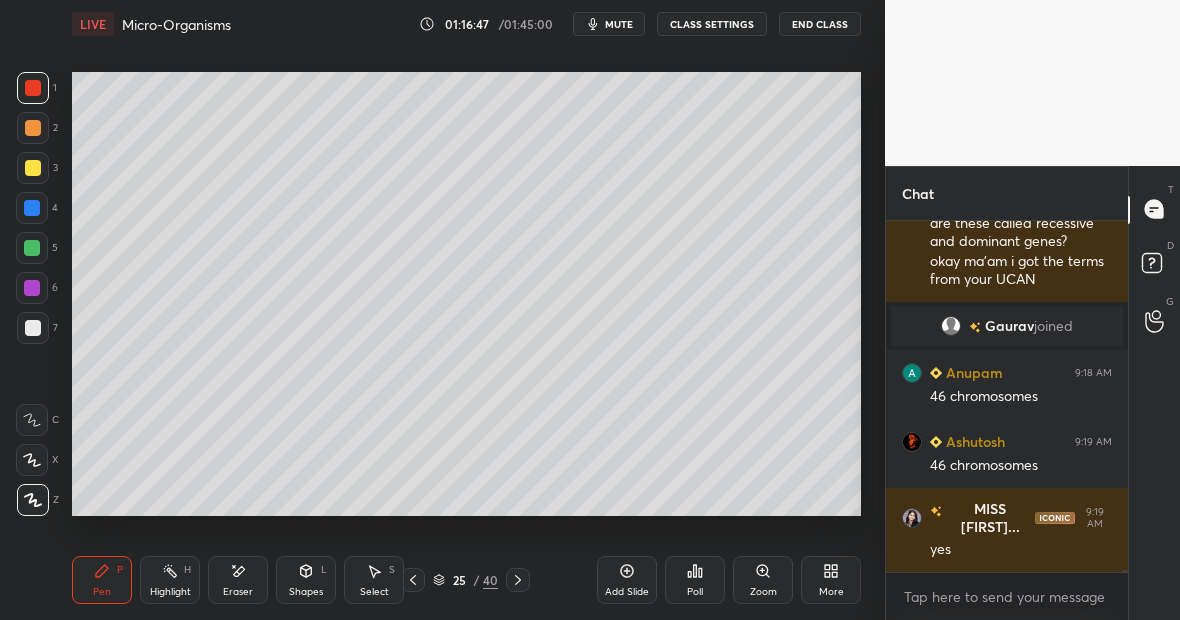 click at bounding box center [32, 248] 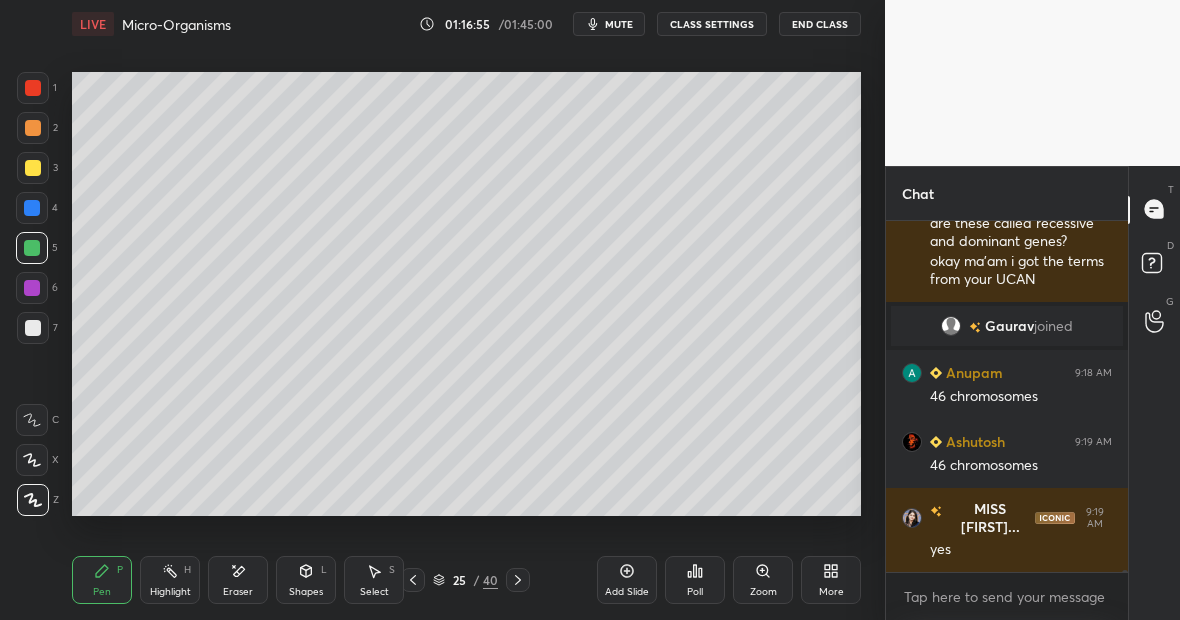 scroll, scrollTop: 51766, scrollLeft: 0, axis: vertical 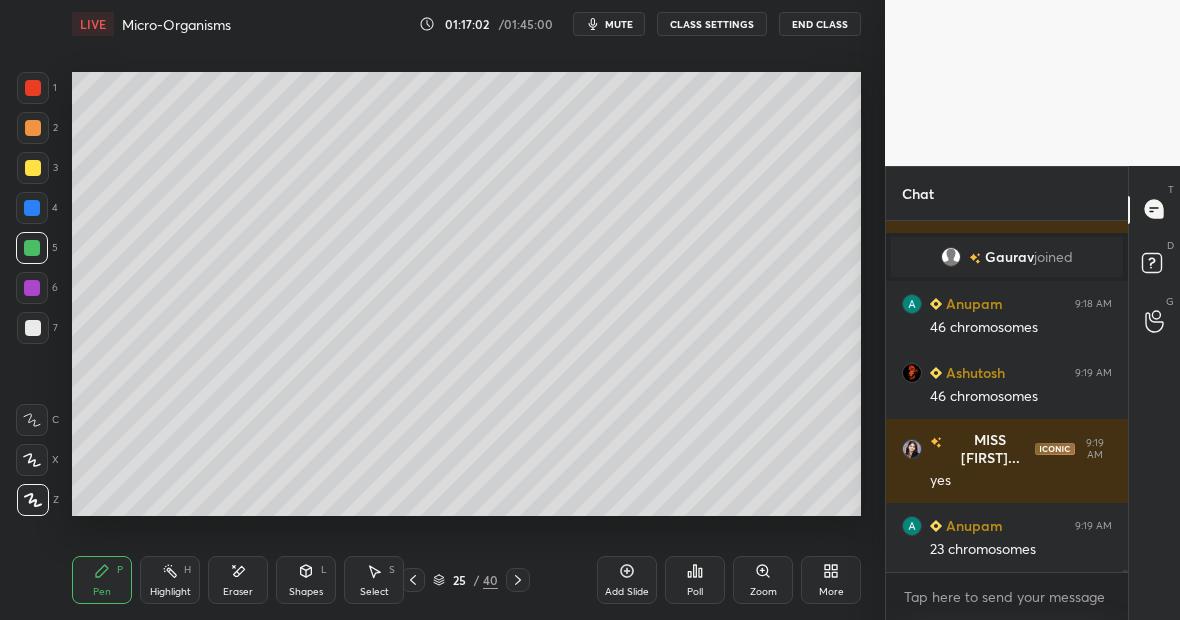click at bounding box center [33, 88] 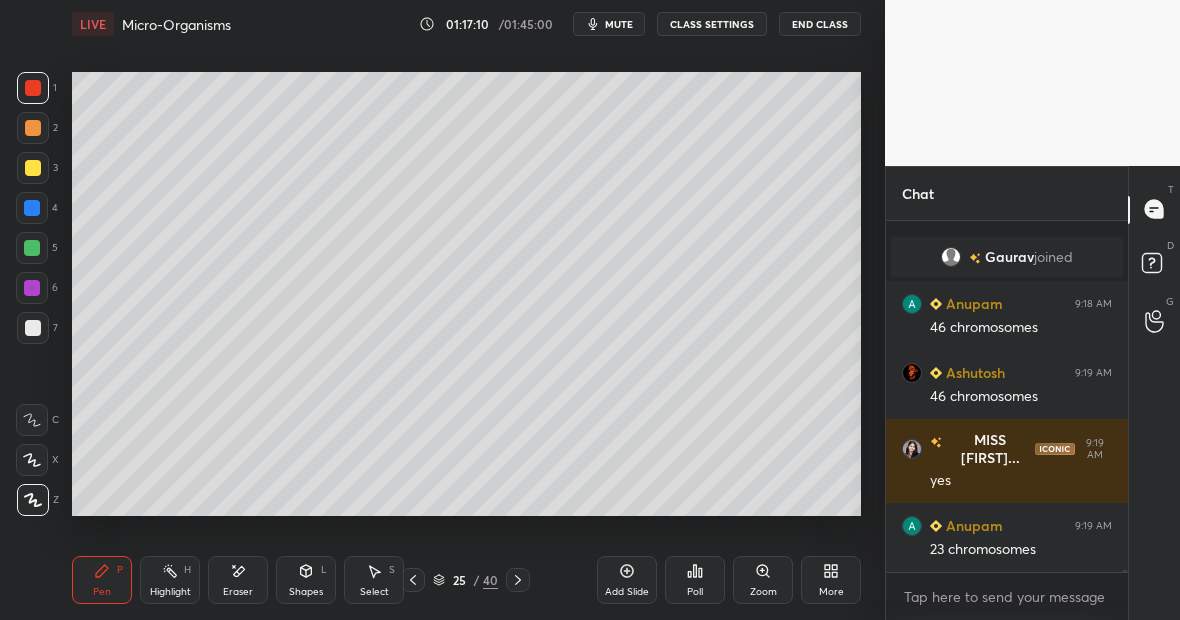 scroll, scrollTop: 51853, scrollLeft: 0, axis: vertical 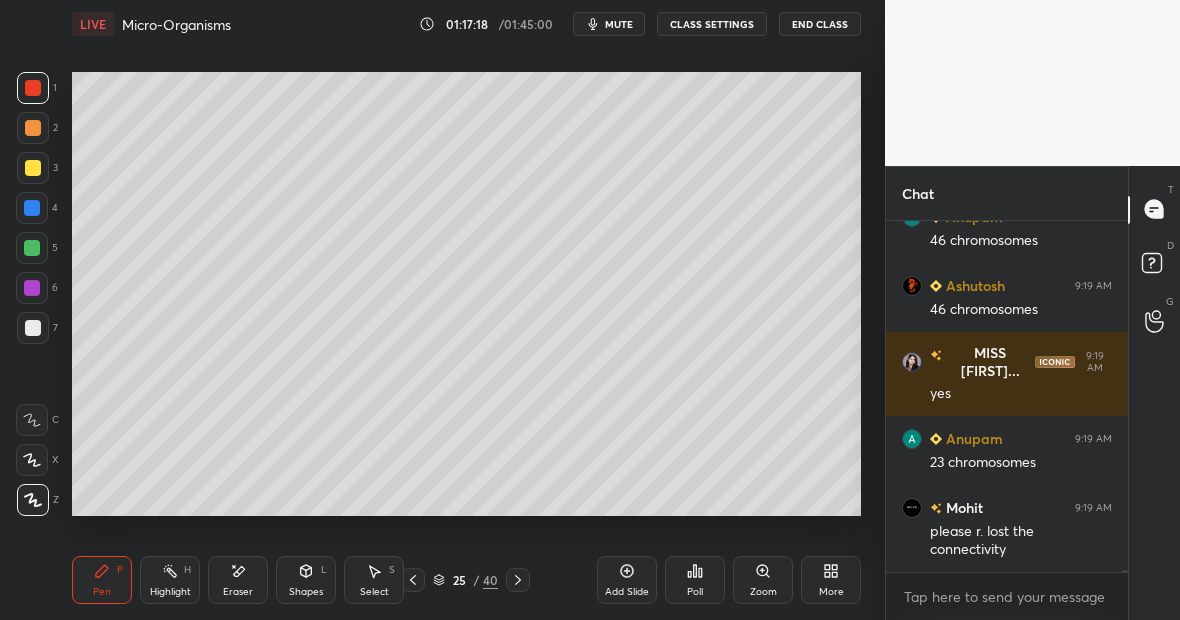 click on "Highlight H" at bounding box center (170, 580) 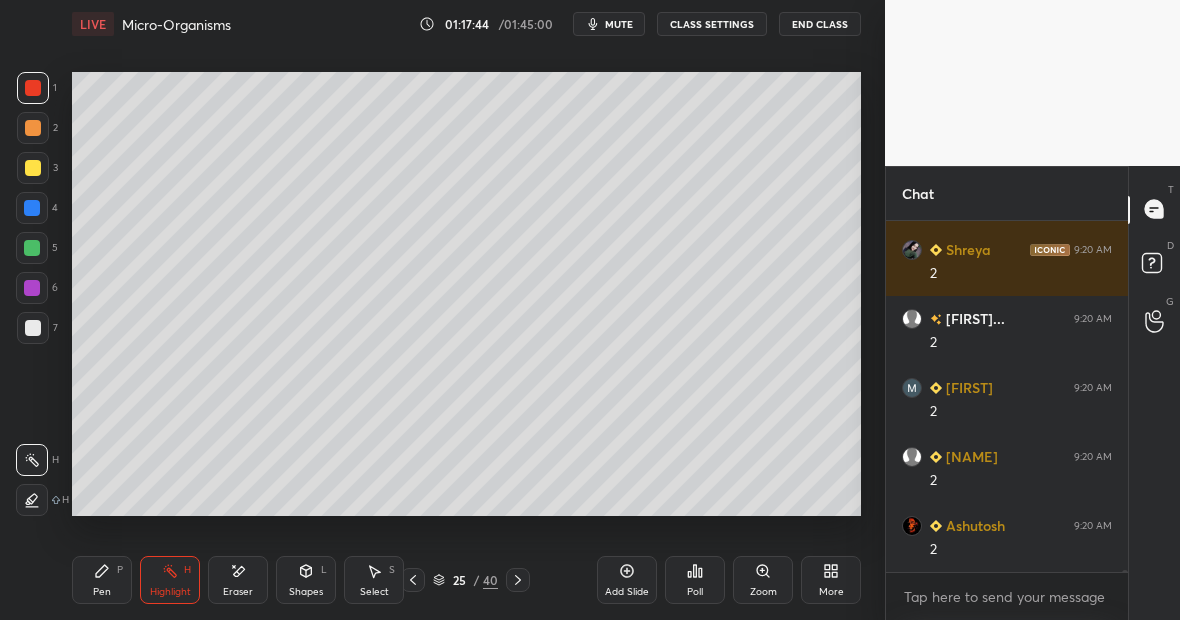 scroll, scrollTop: 52696, scrollLeft: 0, axis: vertical 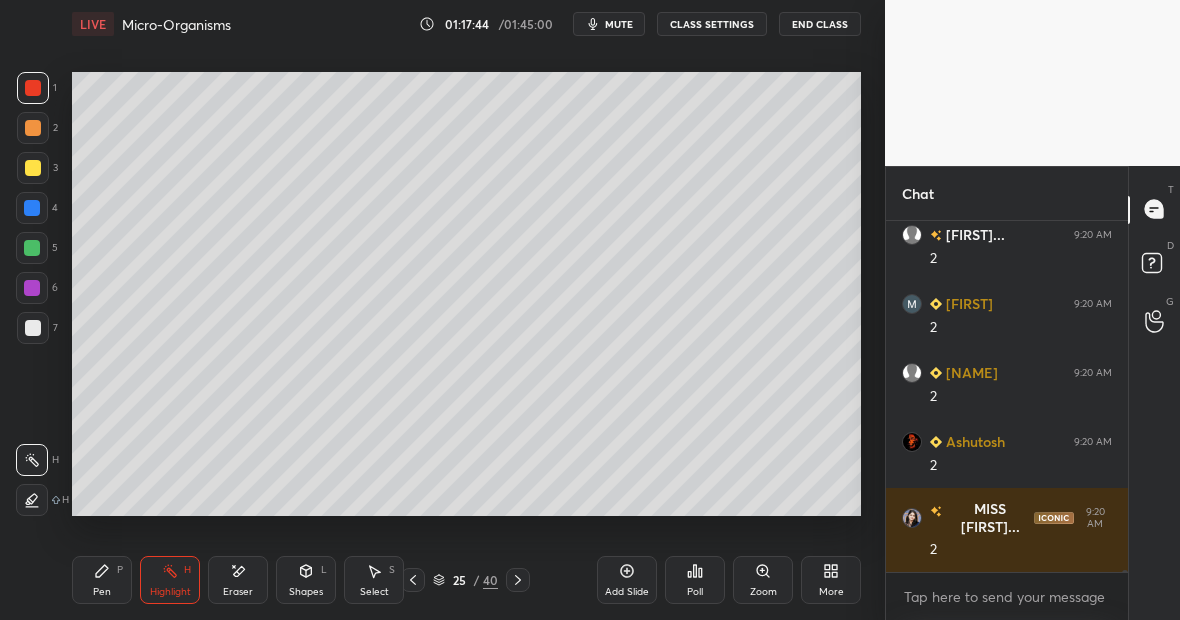 click on "Pen P" at bounding box center (102, 580) 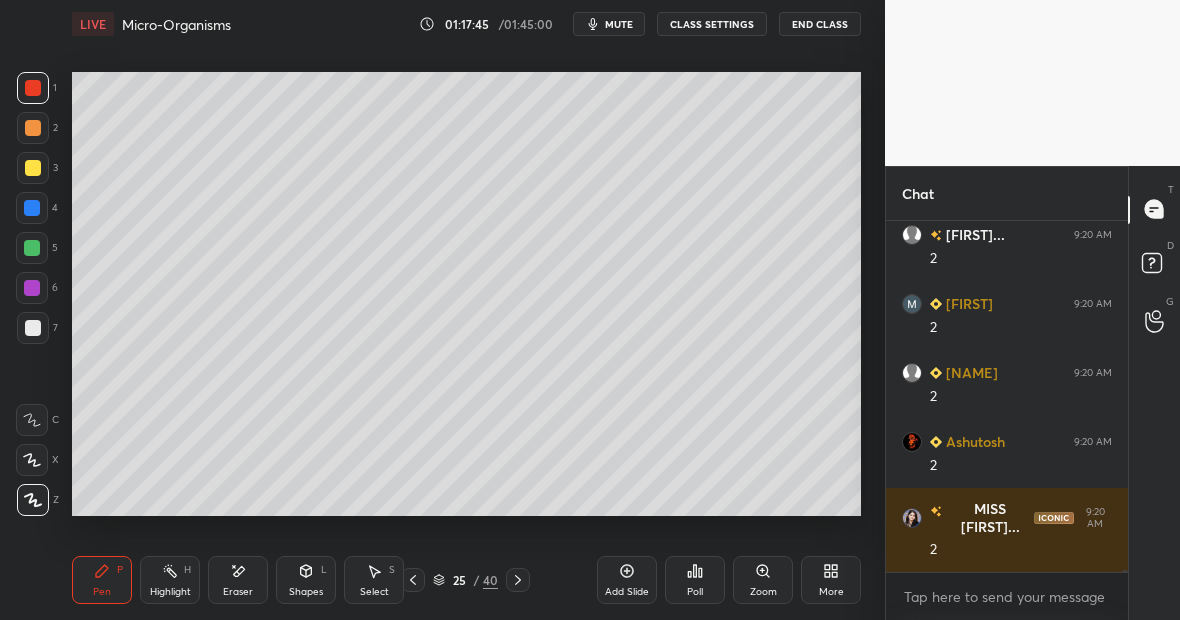 click at bounding box center (32, 248) 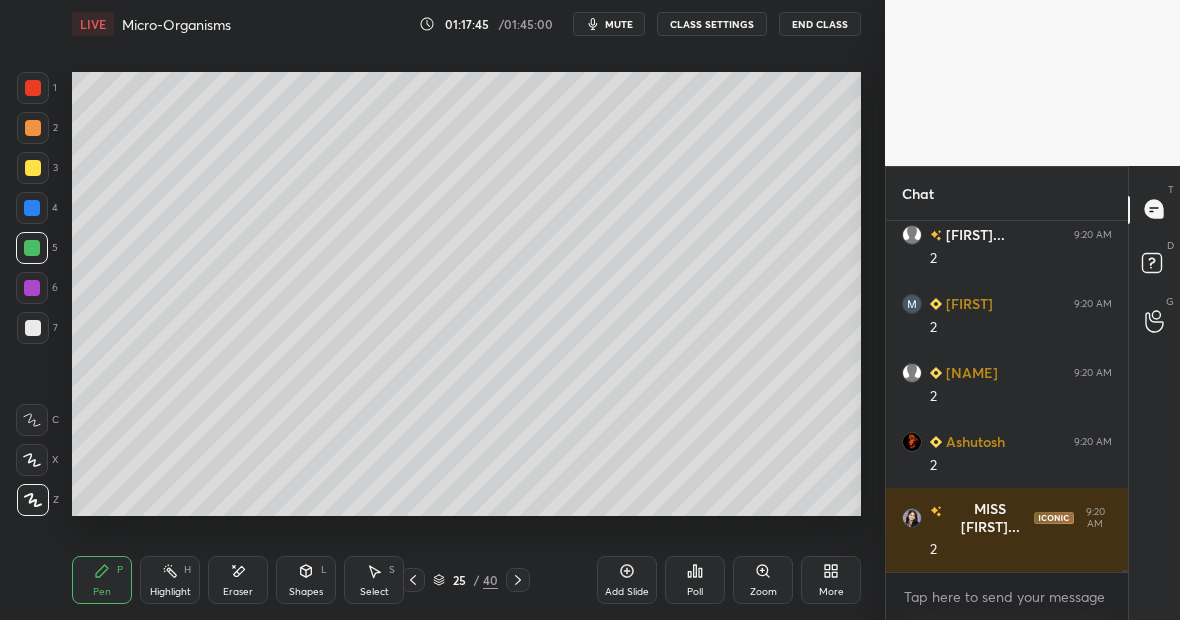 scroll, scrollTop: 52765, scrollLeft: 0, axis: vertical 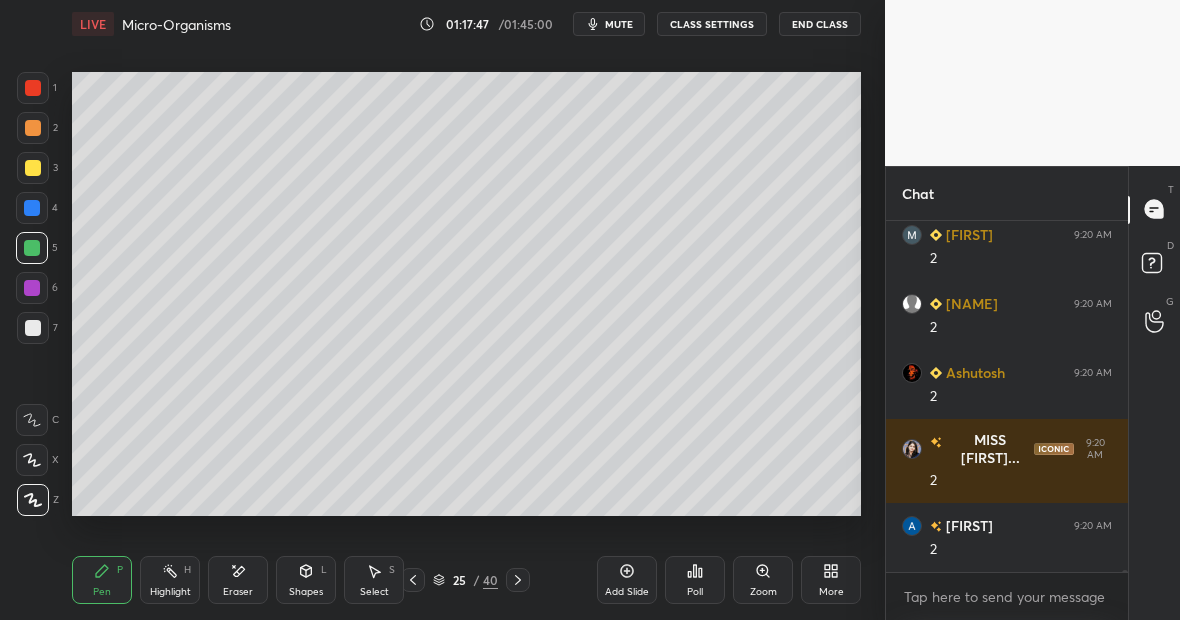 click on "Eraser" at bounding box center [238, 580] 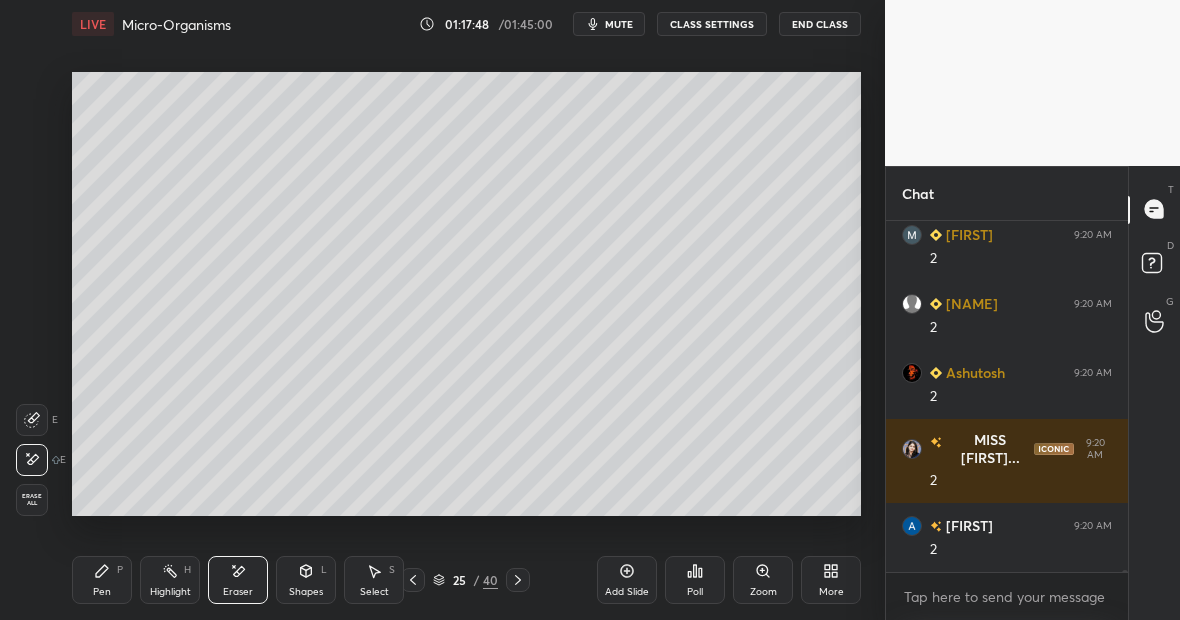 click on "Pen P" at bounding box center (102, 580) 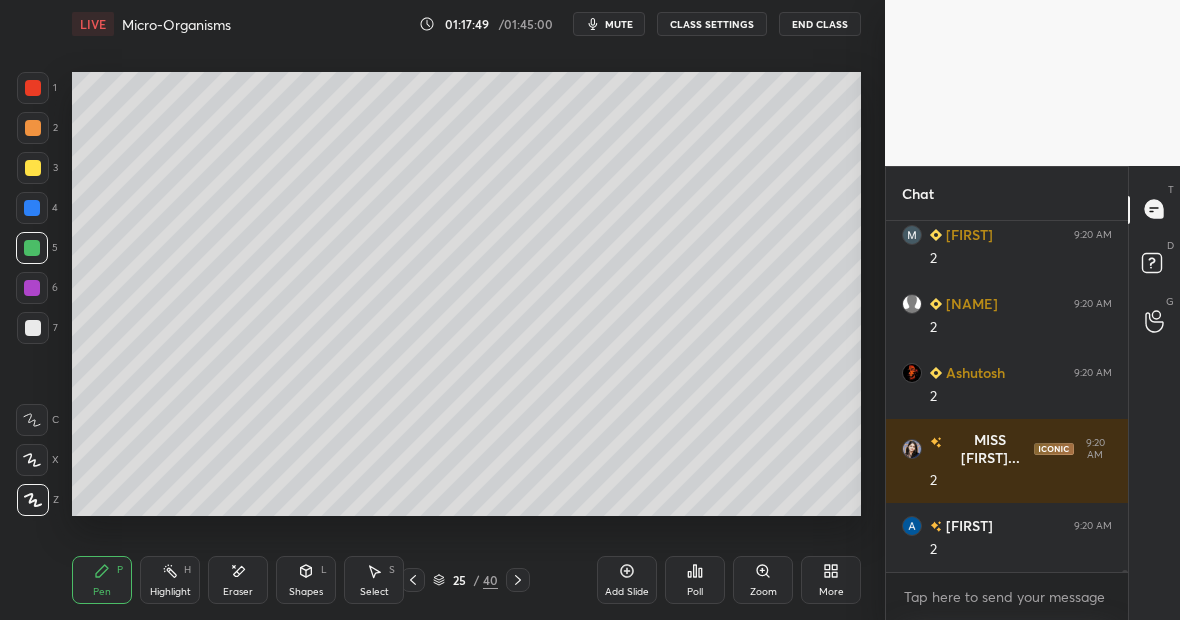 click at bounding box center (33, 328) 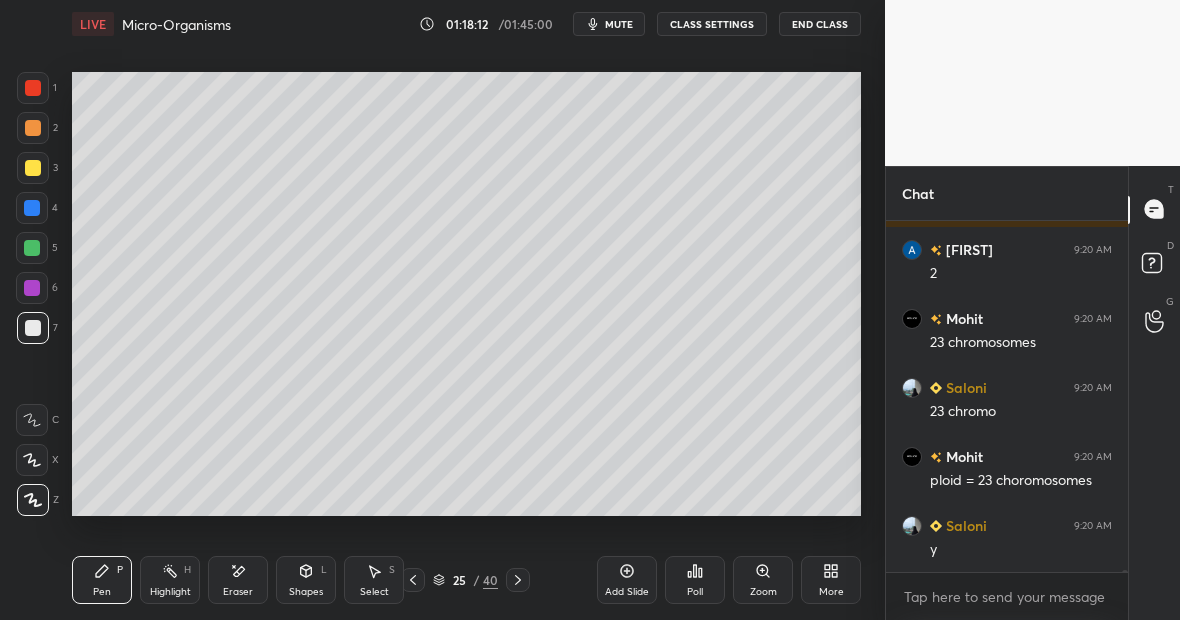 scroll, scrollTop: 53110, scrollLeft: 0, axis: vertical 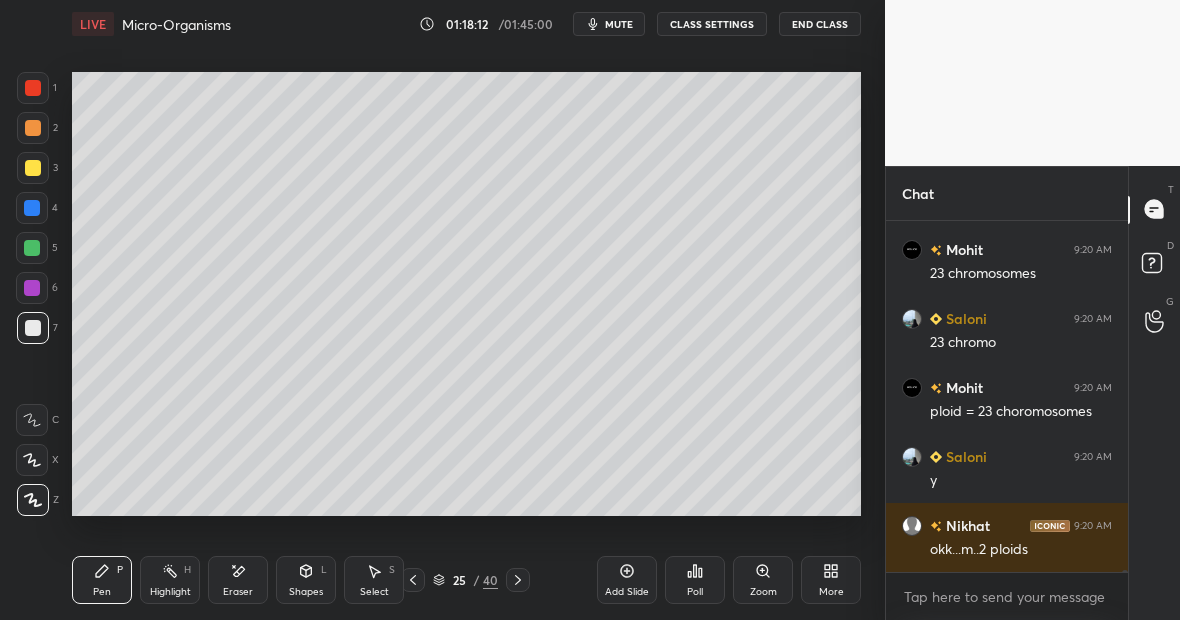 click on "Highlight H" at bounding box center [170, 580] 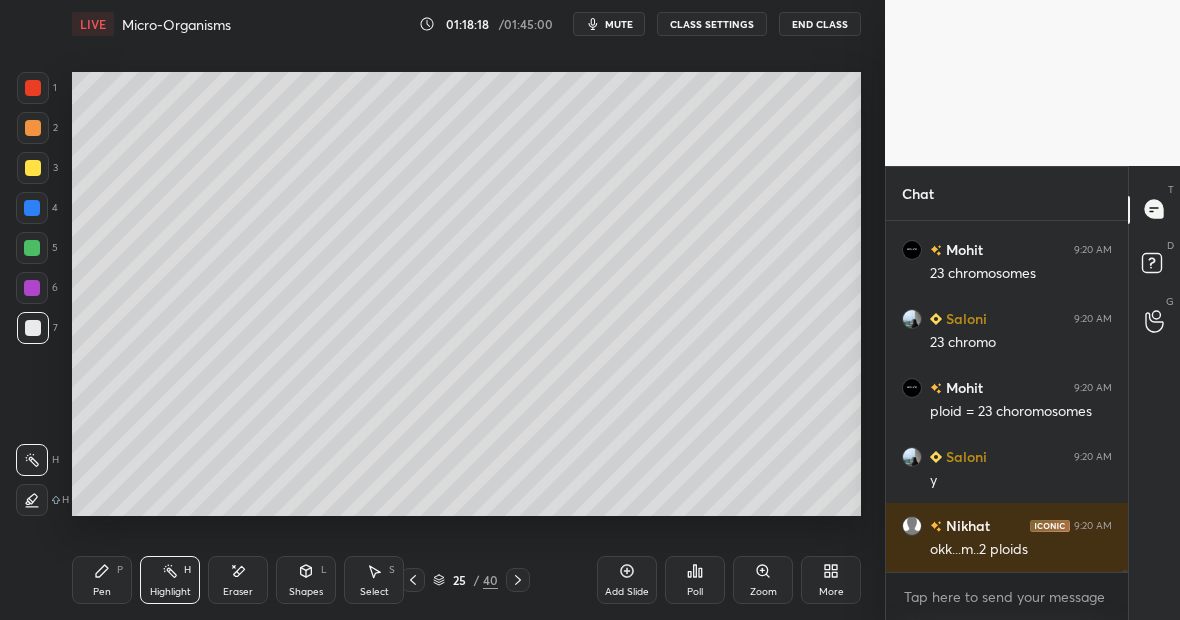 scroll, scrollTop: 53179, scrollLeft: 0, axis: vertical 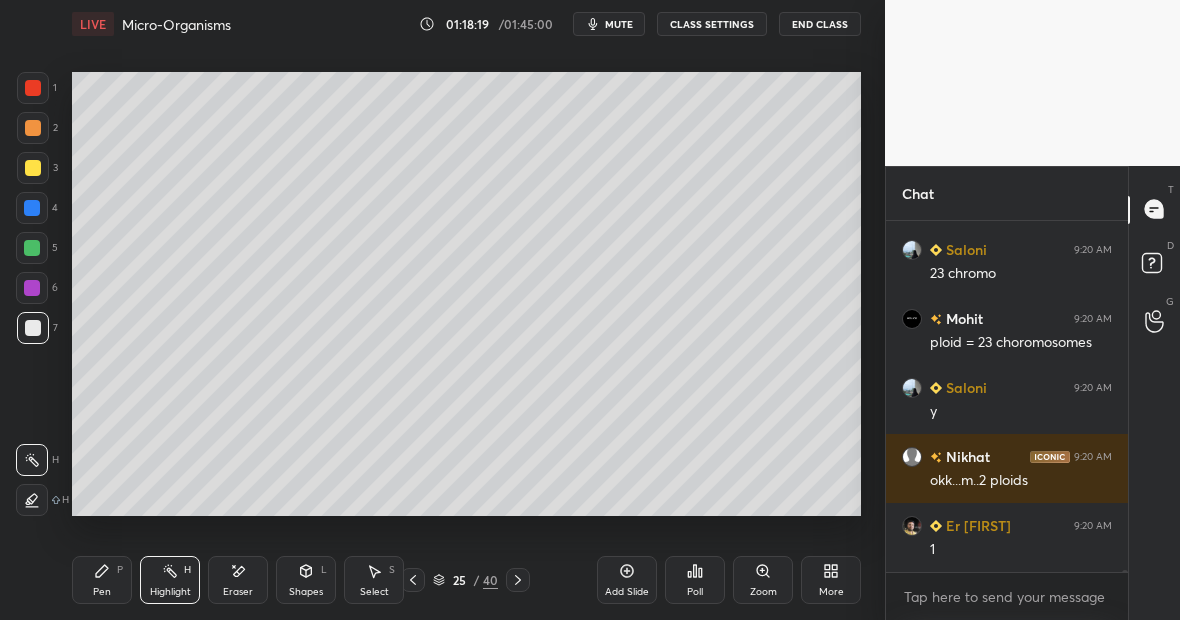 click on "P" at bounding box center [120, 570] 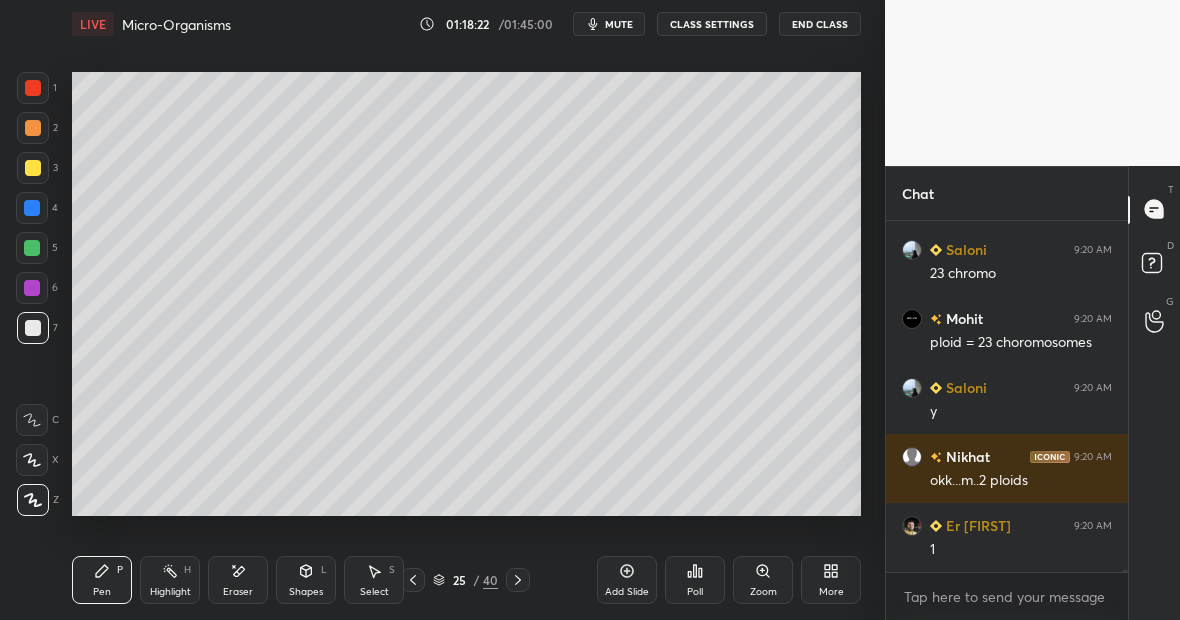click on "Pen P" at bounding box center [102, 580] 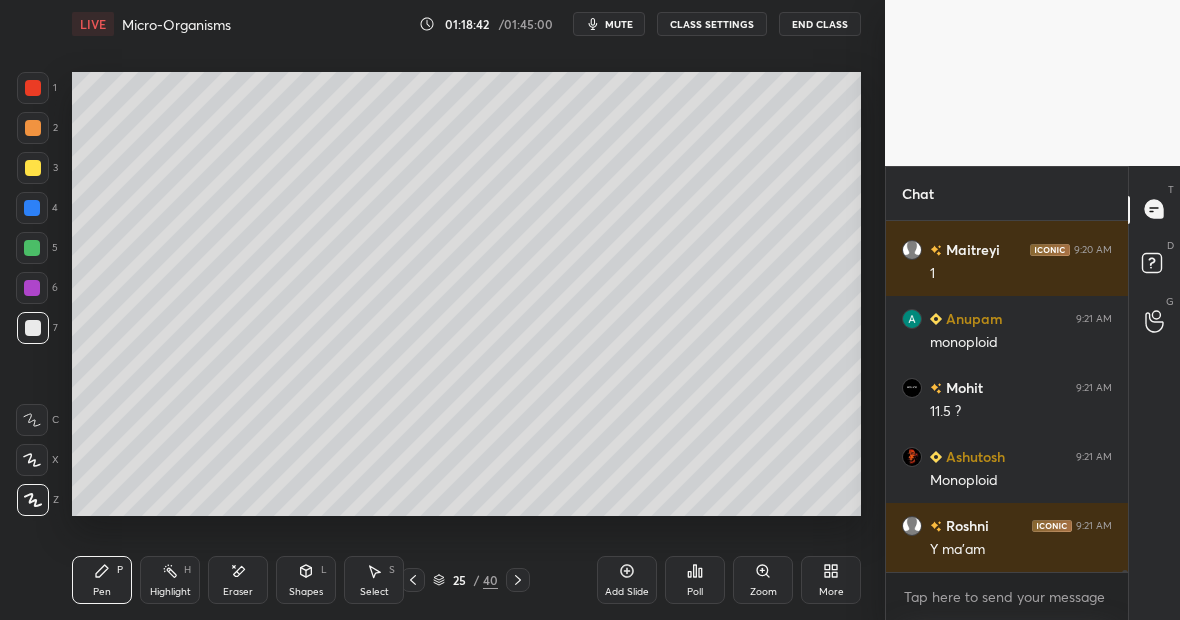 scroll, scrollTop: 53731, scrollLeft: 0, axis: vertical 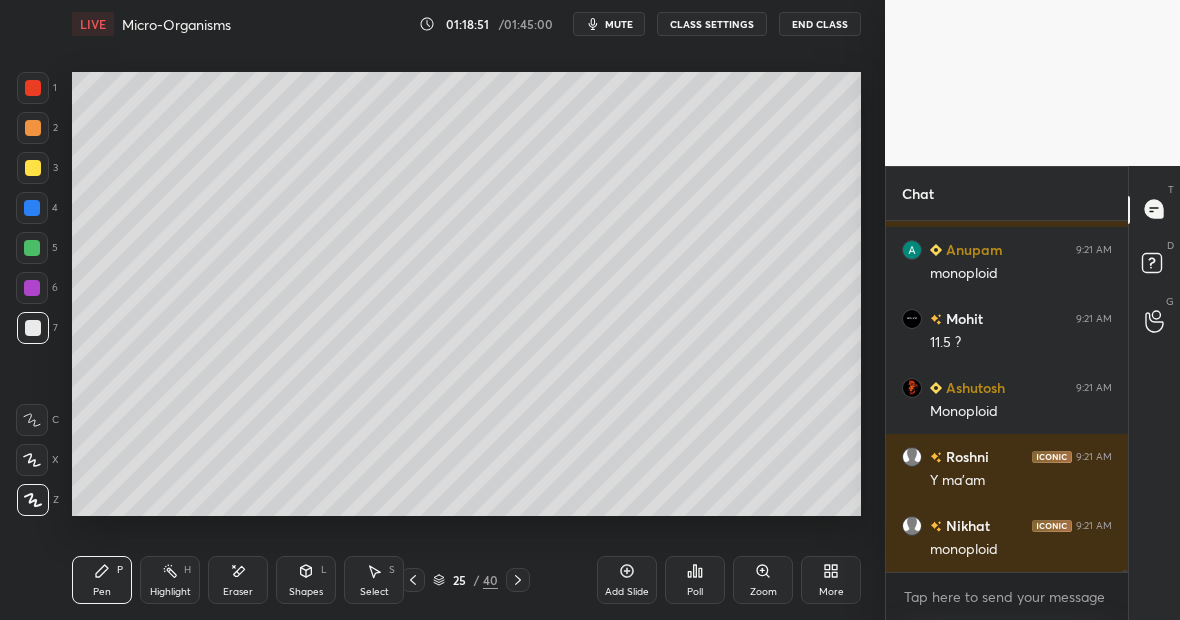 click at bounding box center [32, 248] 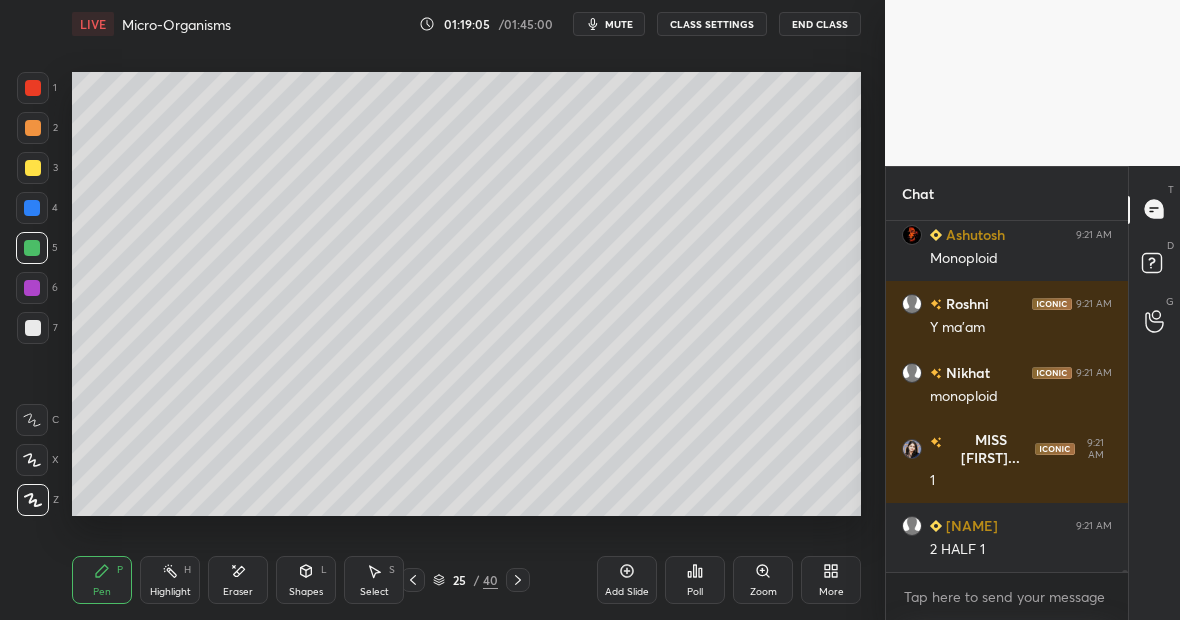 scroll, scrollTop: 53953, scrollLeft: 0, axis: vertical 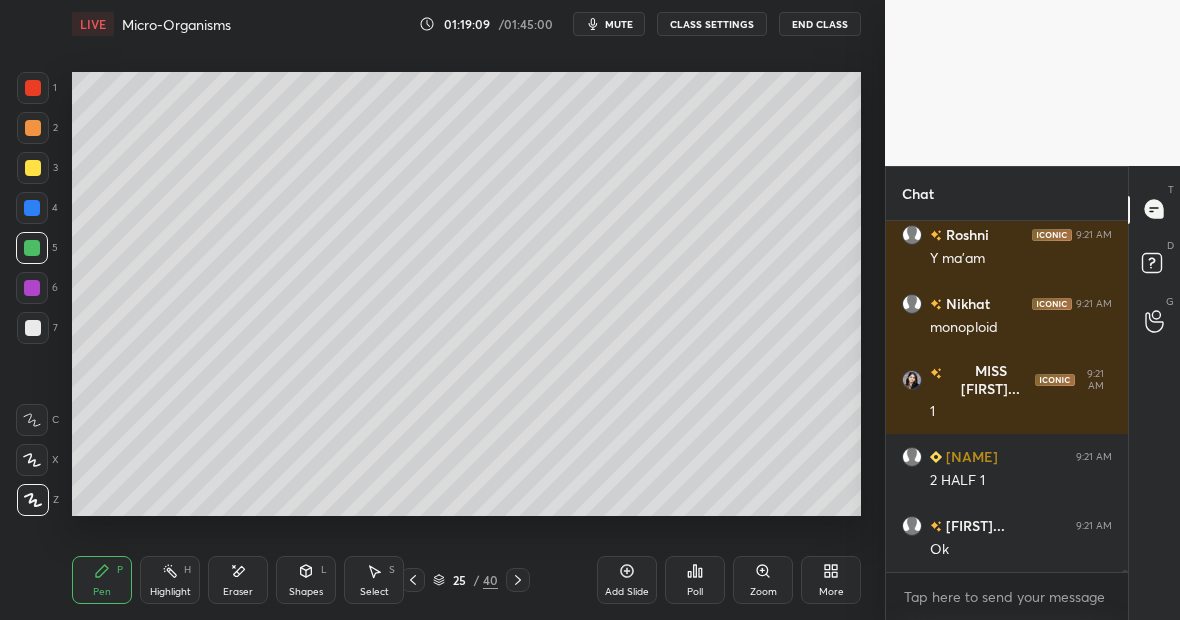 click 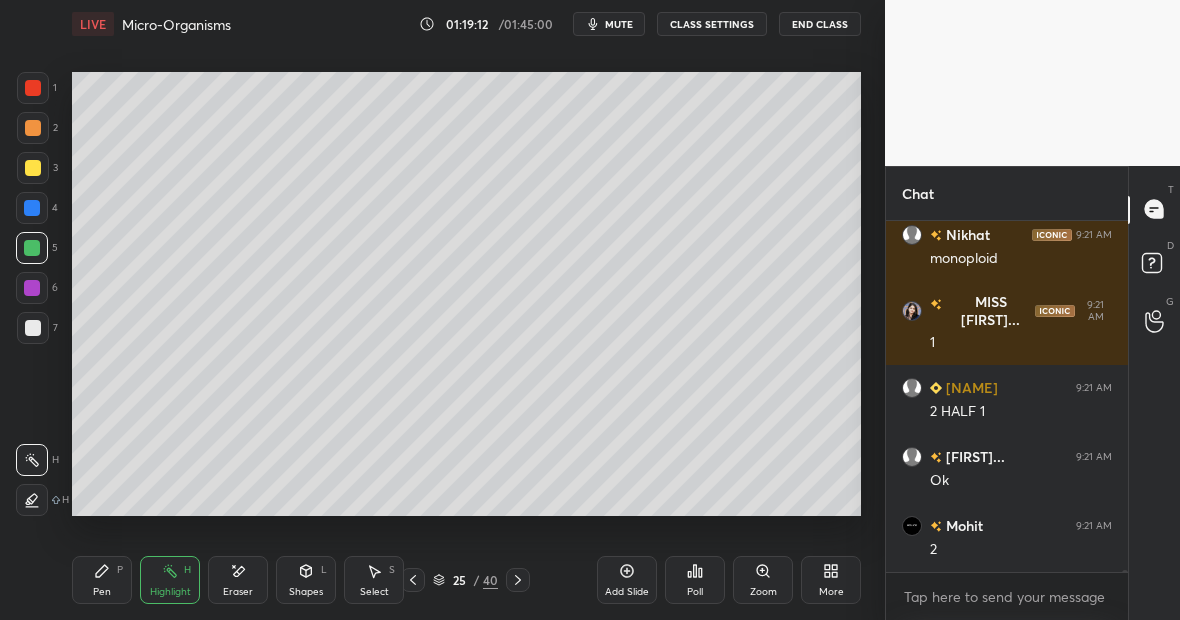 scroll, scrollTop: 54091, scrollLeft: 0, axis: vertical 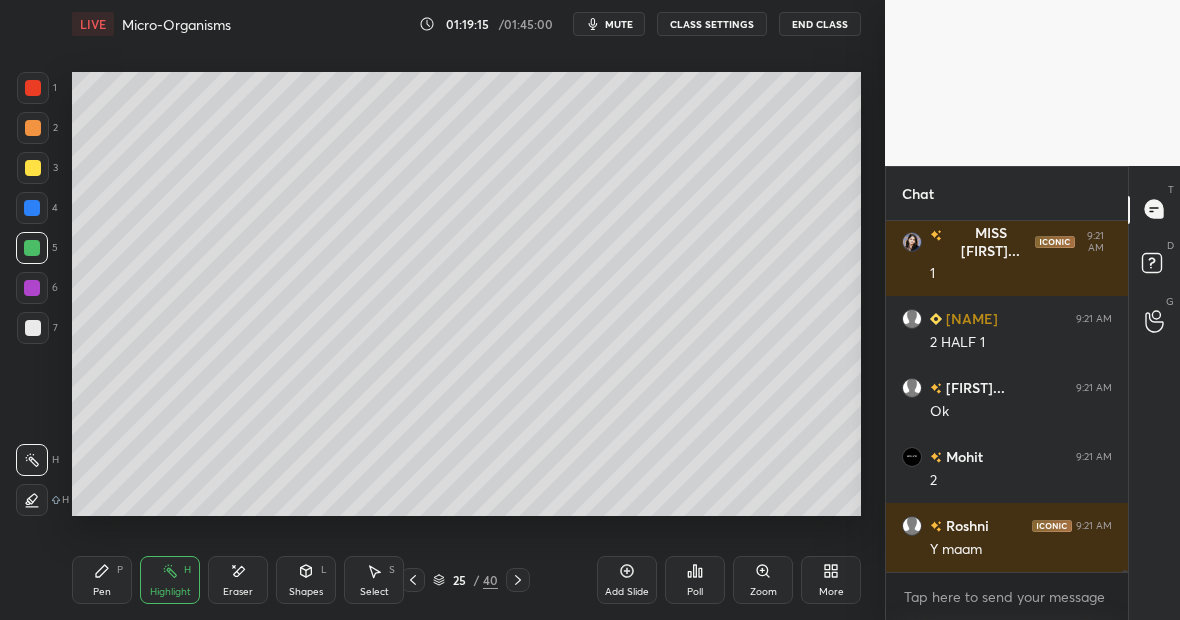 click on "P" at bounding box center [120, 570] 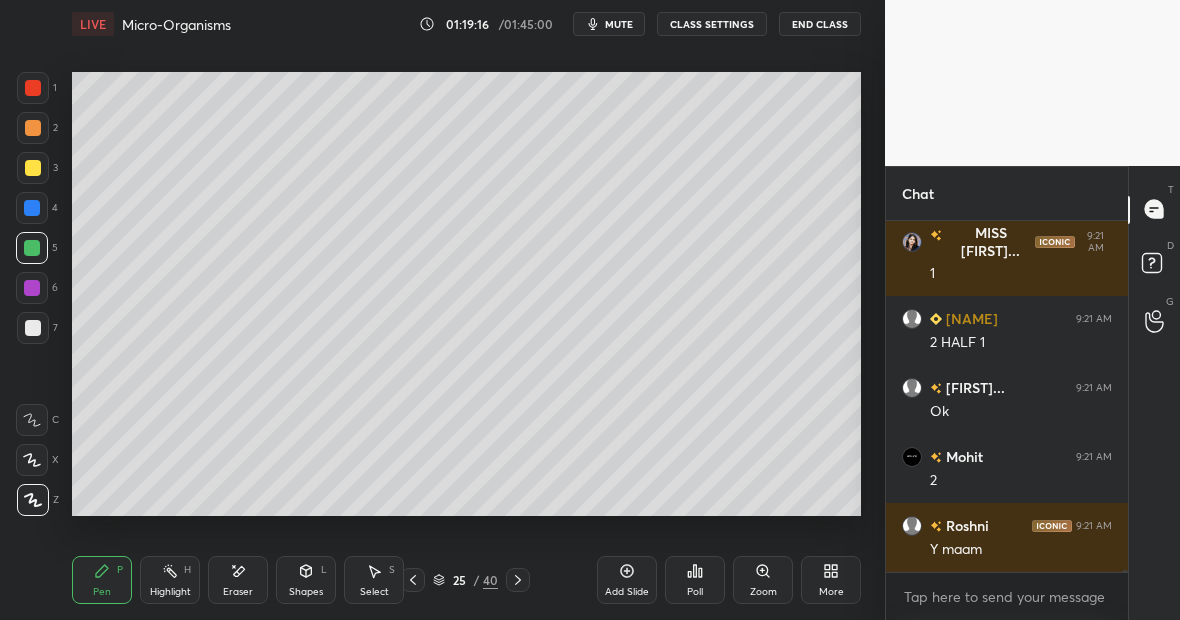 click at bounding box center [33, 328] 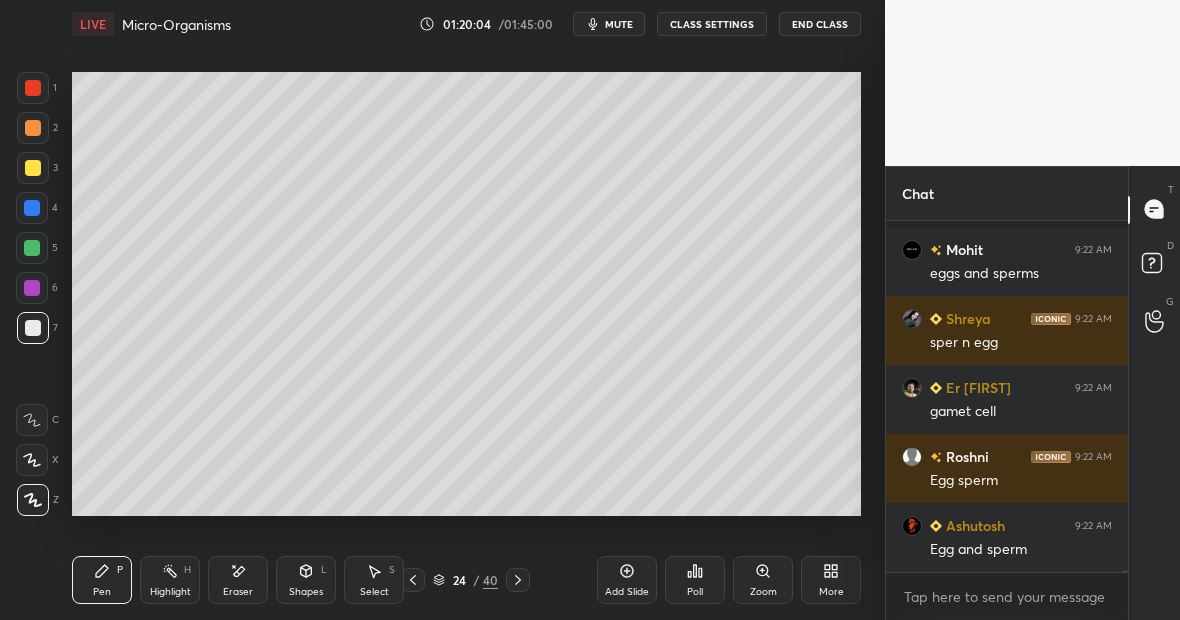 scroll, scrollTop: 55297, scrollLeft: 0, axis: vertical 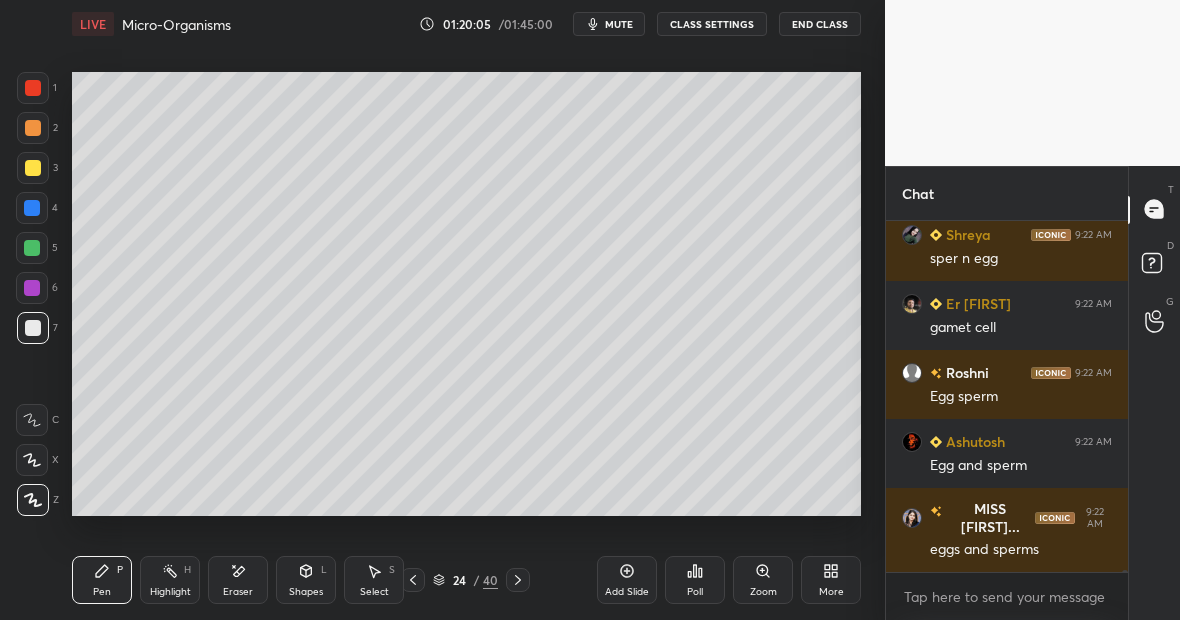 click on "Highlight H" at bounding box center (170, 580) 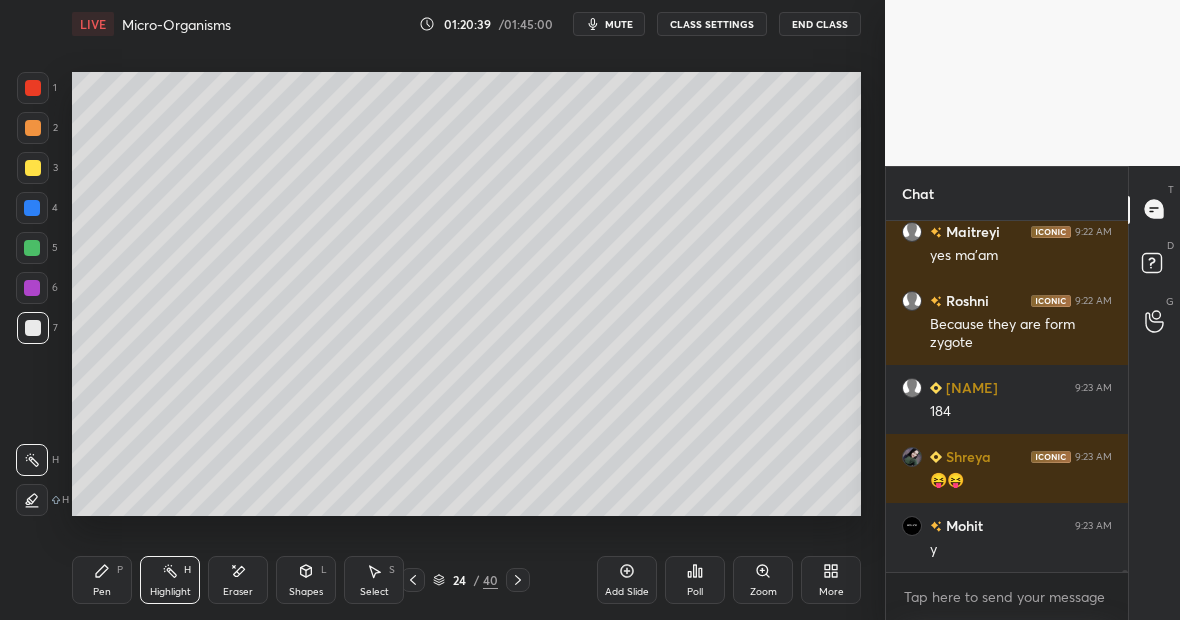 scroll, scrollTop: 55885, scrollLeft: 0, axis: vertical 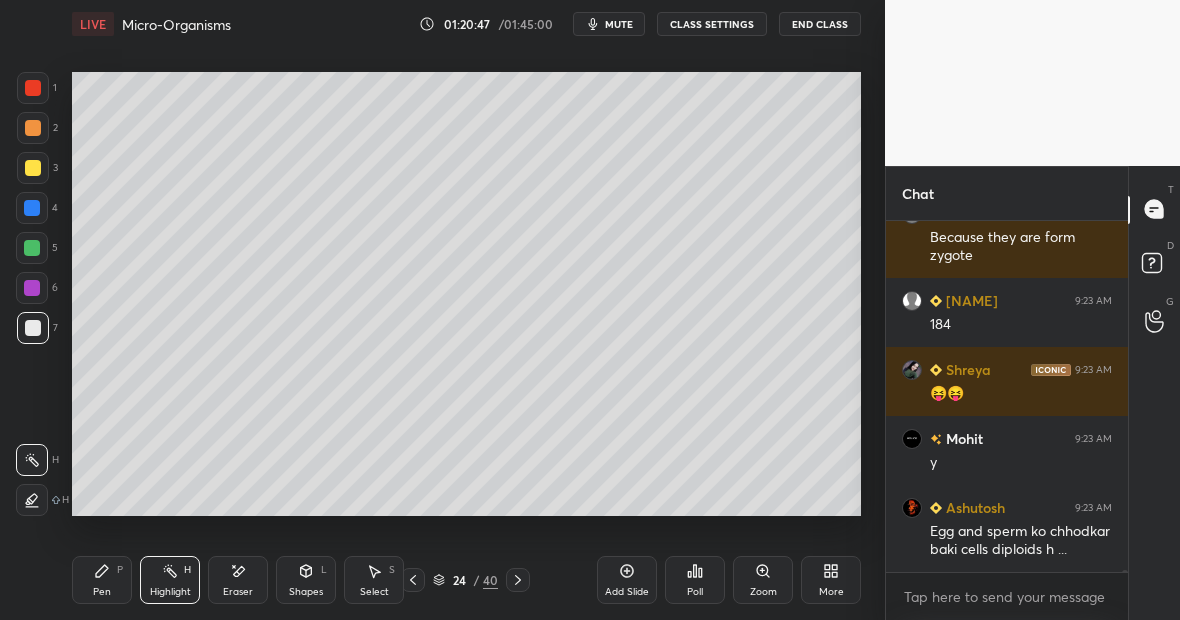 click on "Highlight" at bounding box center (170, 592) 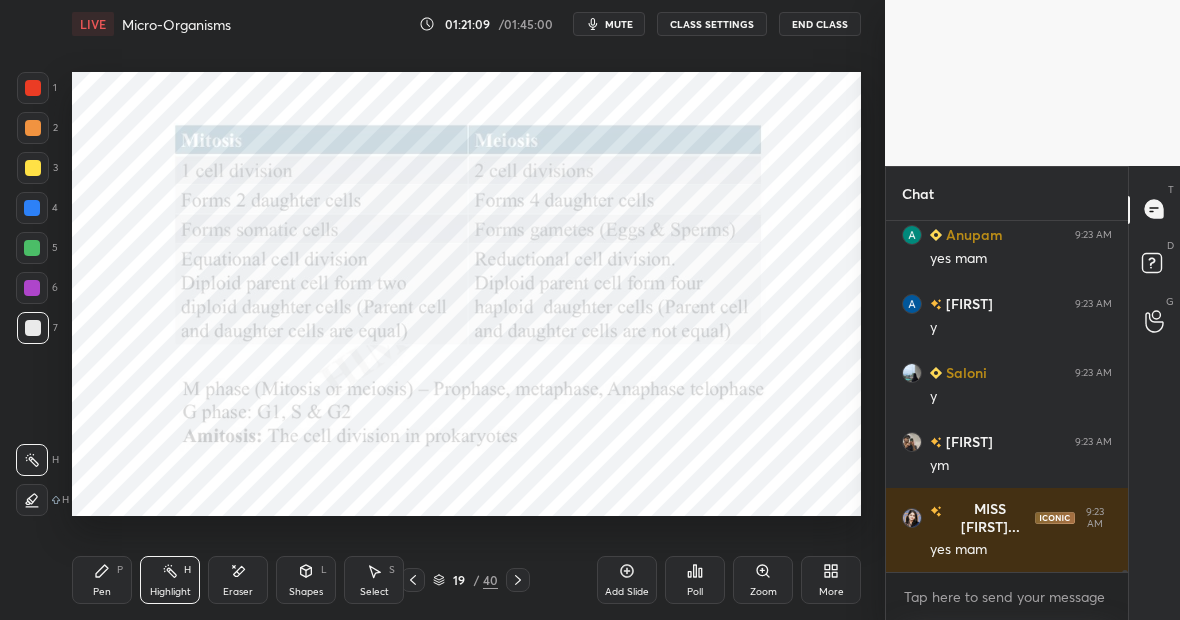 scroll, scrollTop: 56590, scrollLeft: 0, axis: vertical 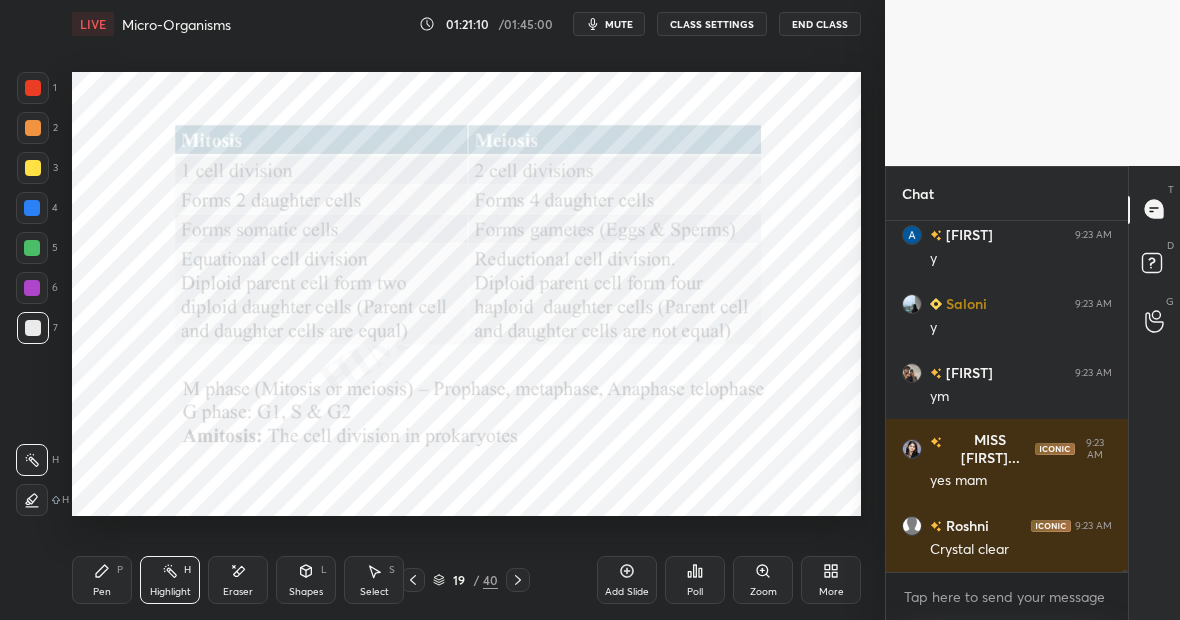 click at bounding box center (32, 208) 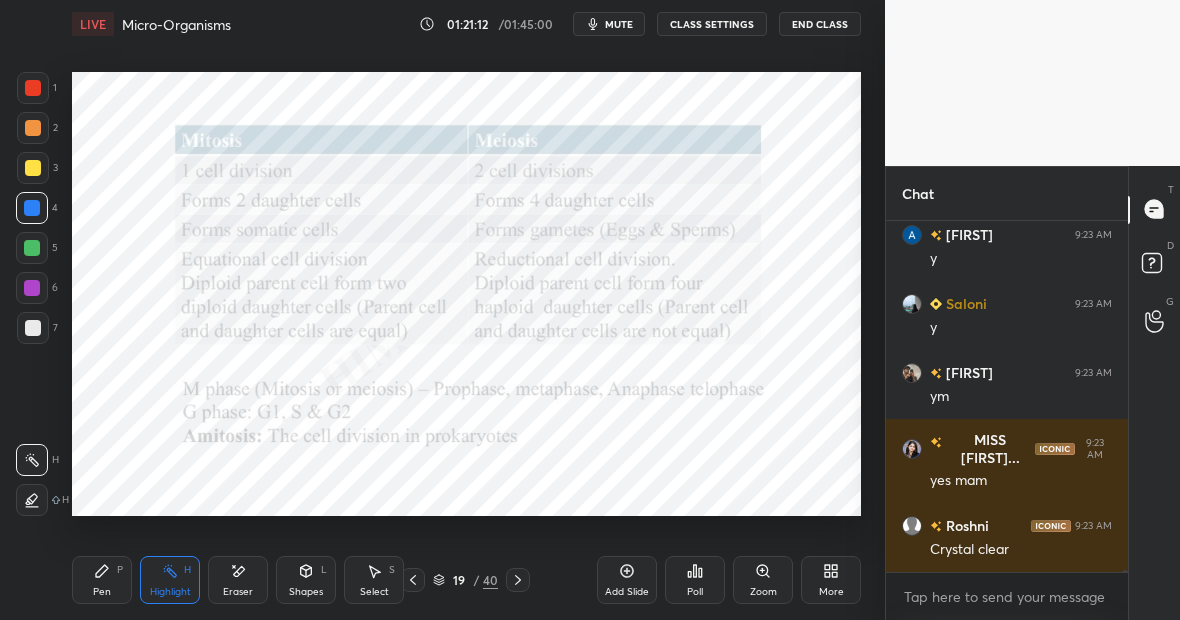 click on "Pen P" at bounding box center (102, 580) 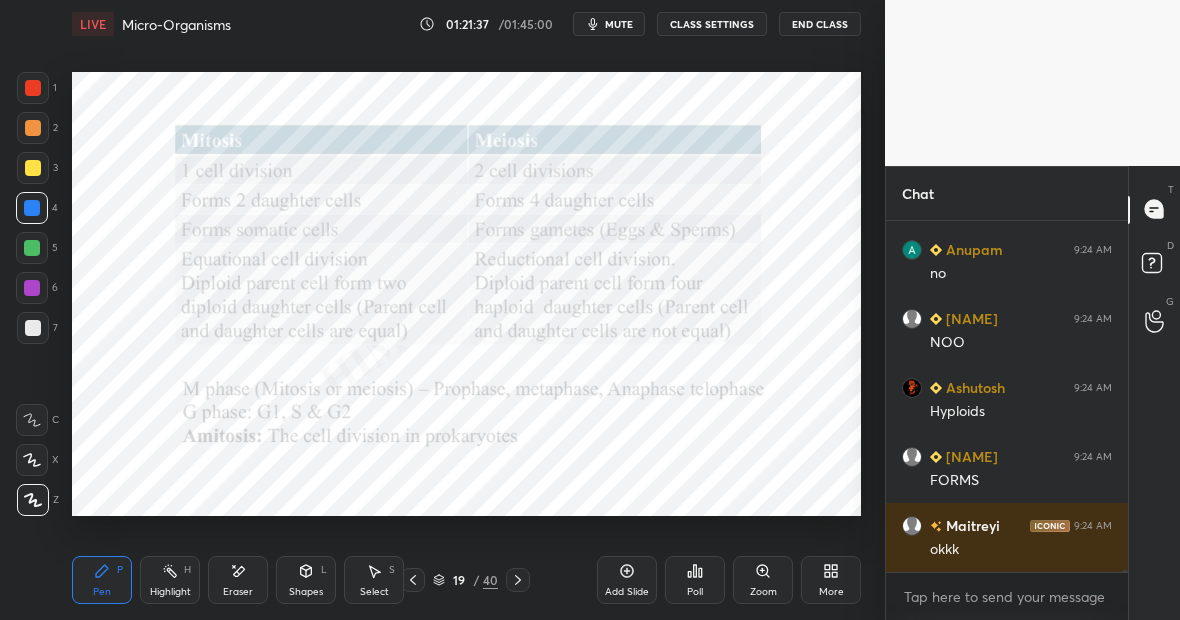 scroll, scrollTop: 57211, scrollLeft: 0, axis: vertical 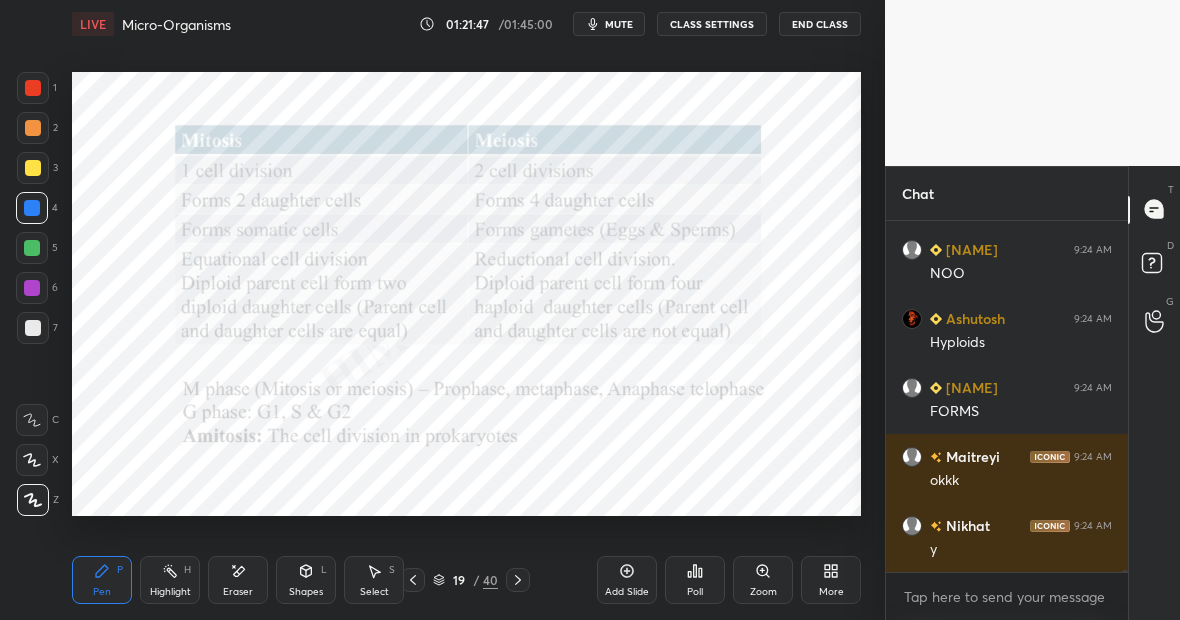 click 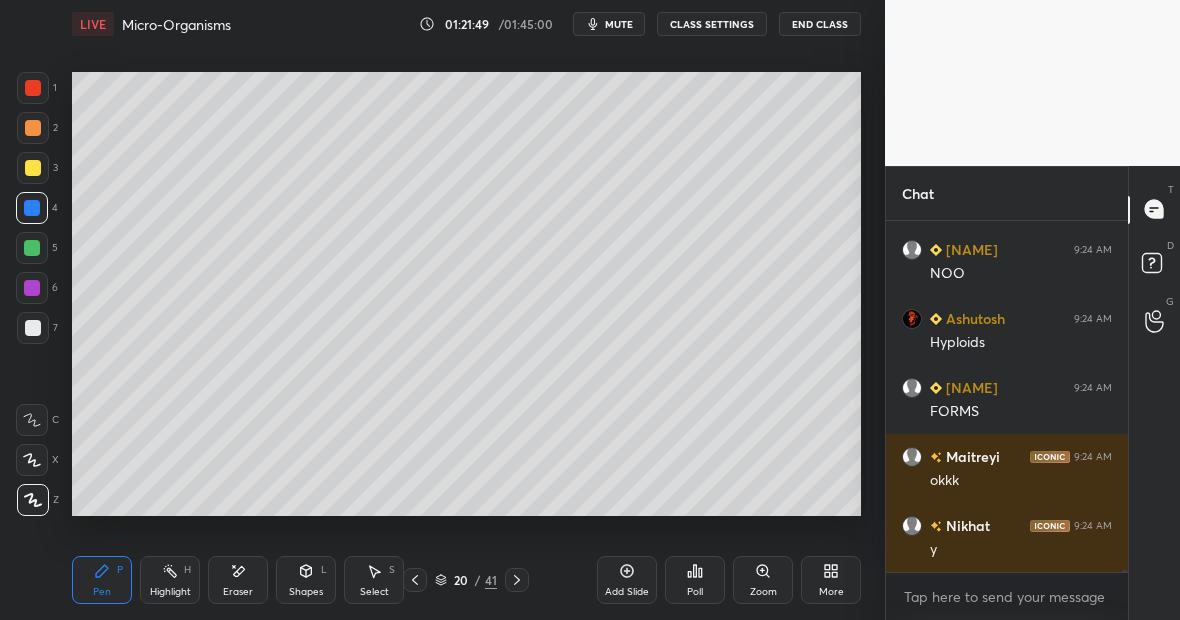 click at bounding box center [33, 168] 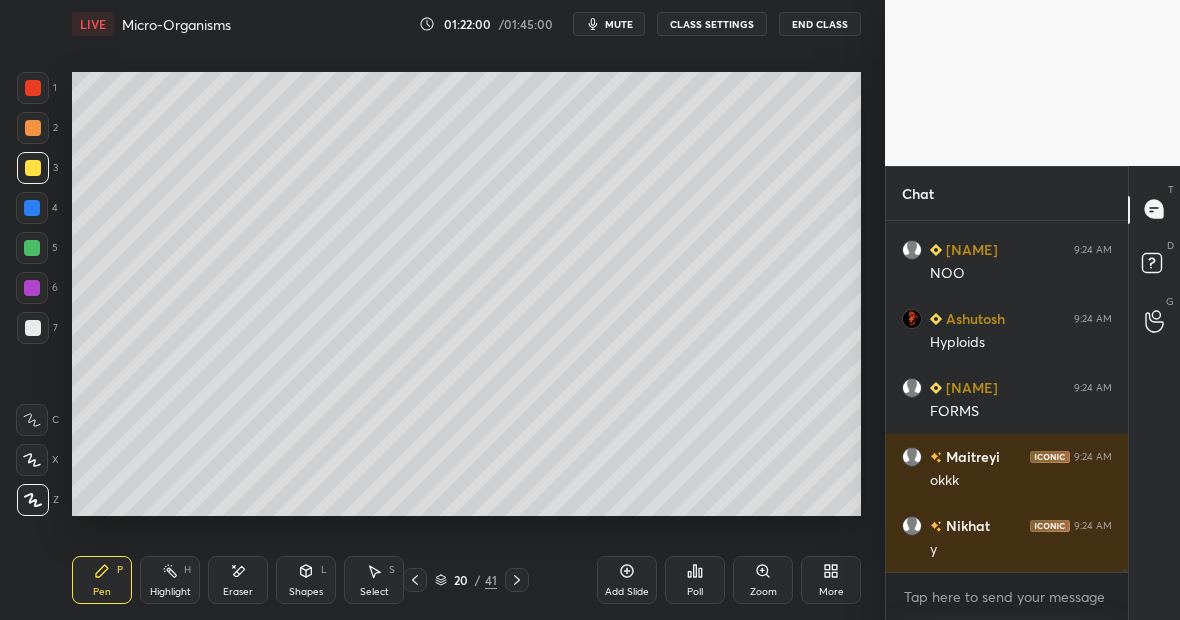 click on "Eraser" at bounding box center [238, 580] 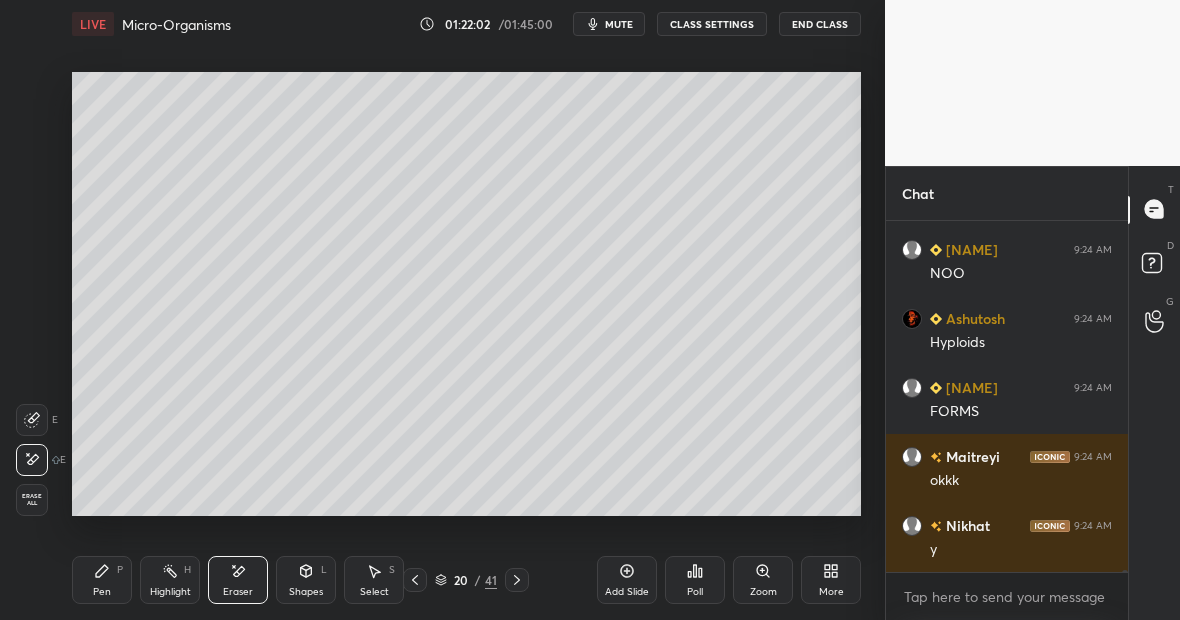 click on "Pen P" at bounding box center [102, 580] 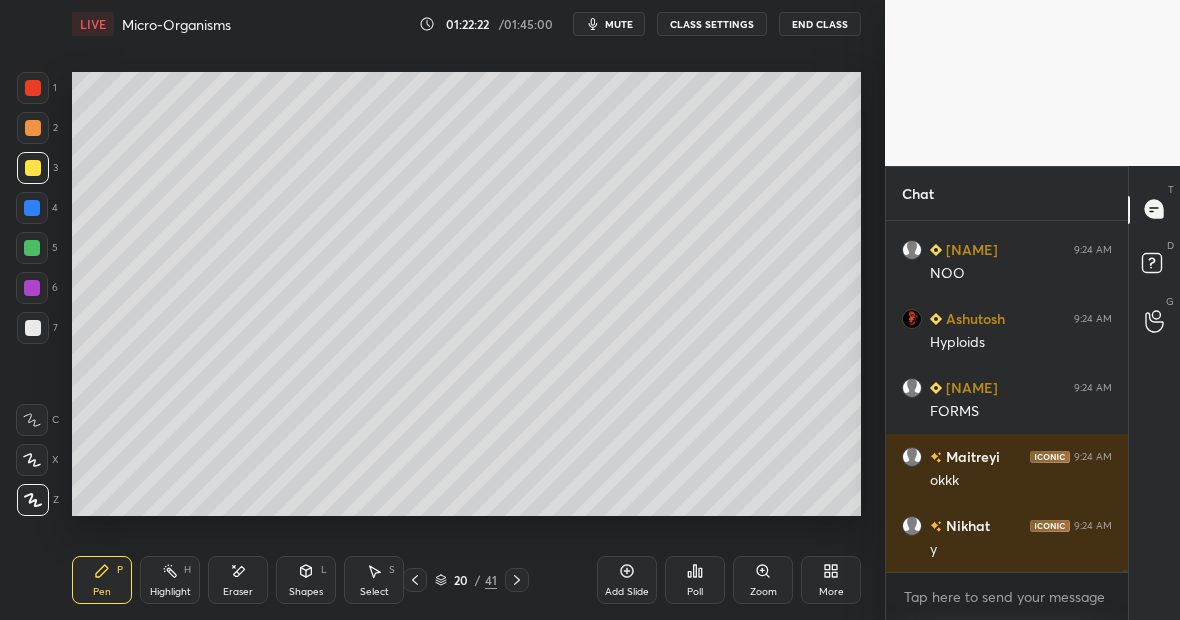 scroll, scrollTop: 57280, scrollLeft: 0, axis: vertical 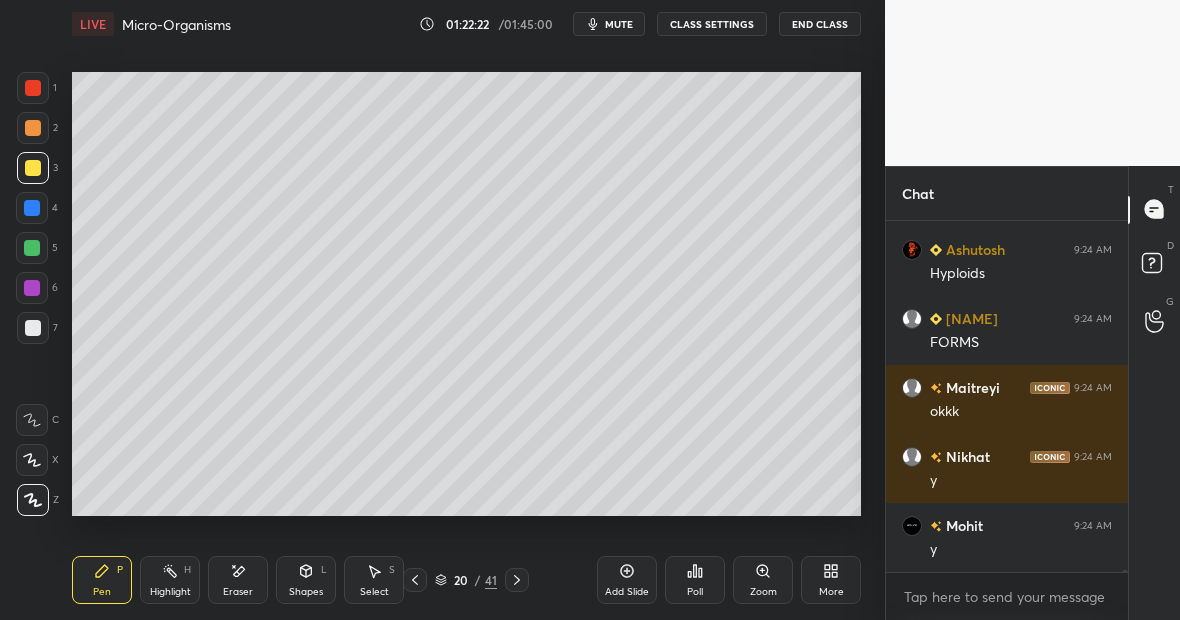 click at bounding box center [33, 328] 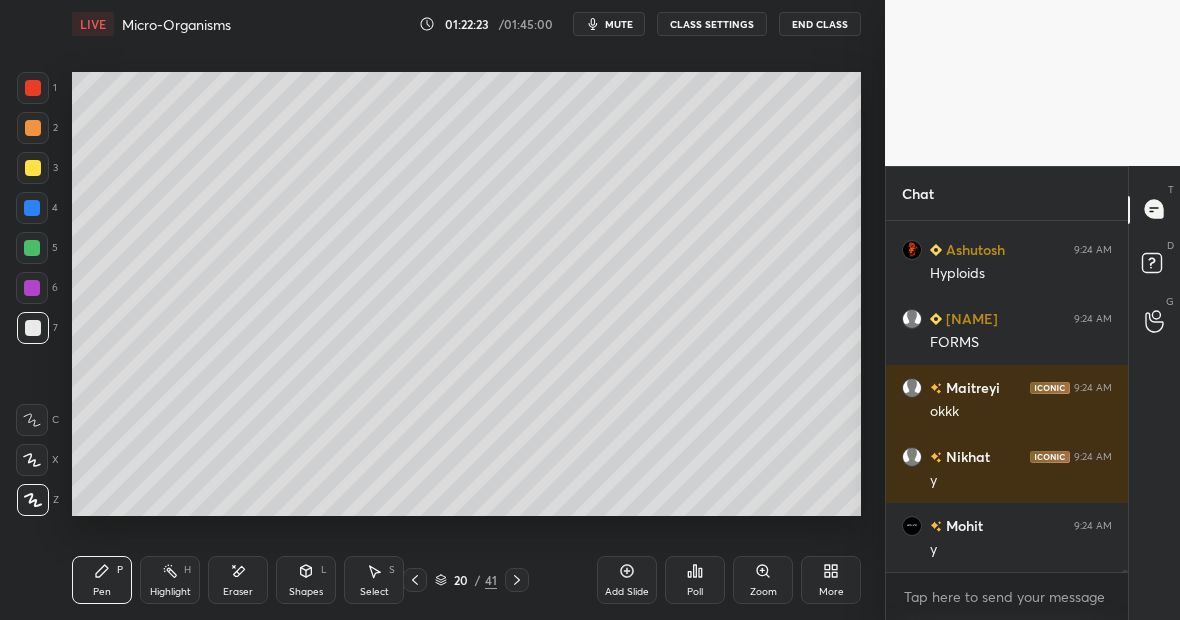 scroll, scrollTop: 57349, scrollLeft: 0, axis: vertical 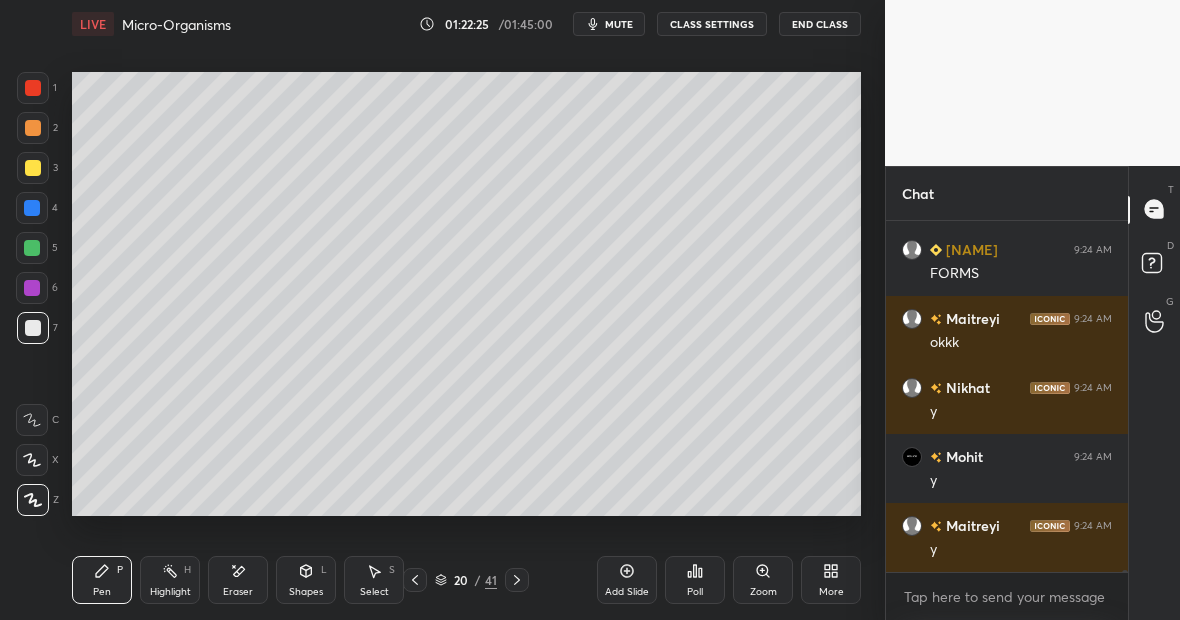 click on "Eraser" at bounding box center [238, 580] 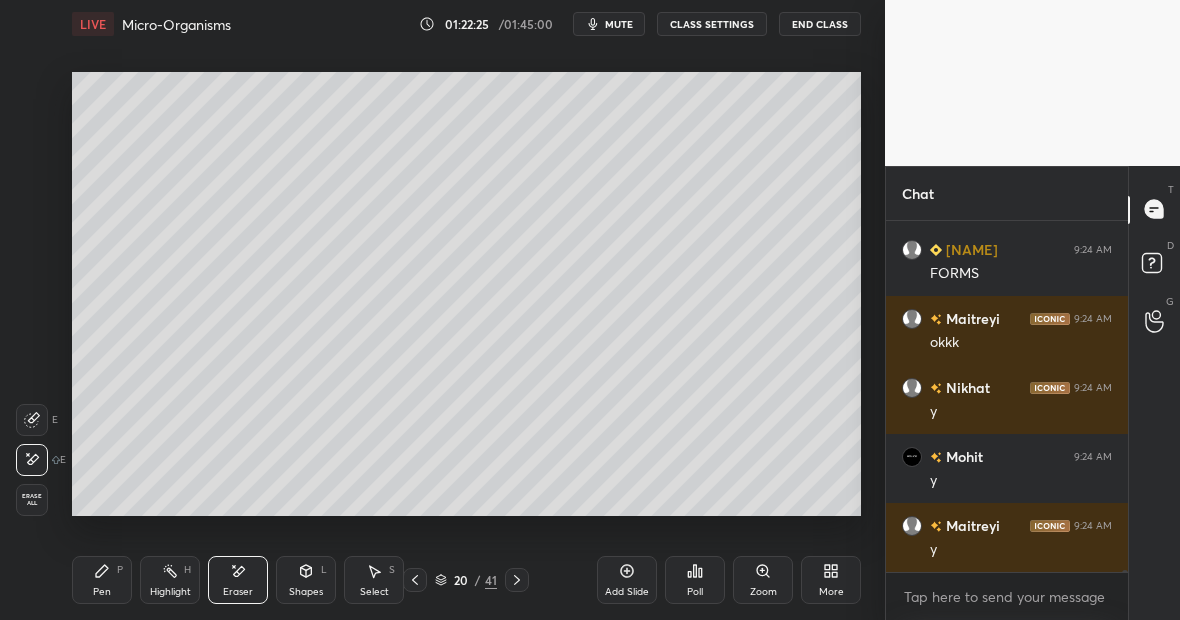 scroll, scrollTop: 57433, scrollLeft: 0, axis: vertical 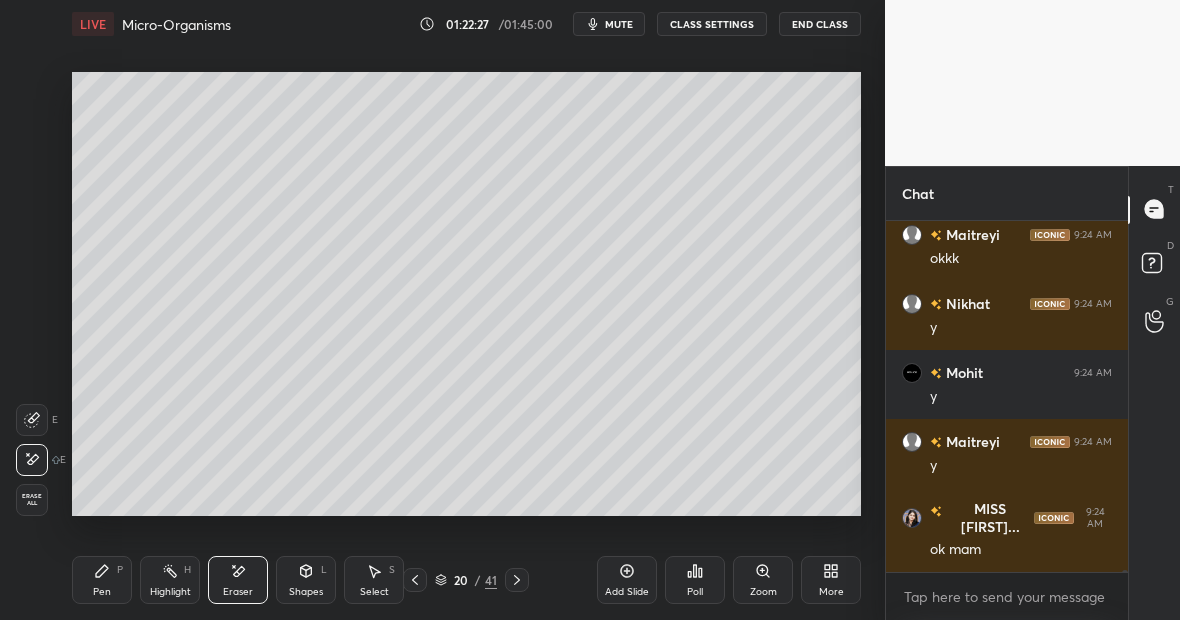 click on "Pen P" at bounding box center (102, 580) 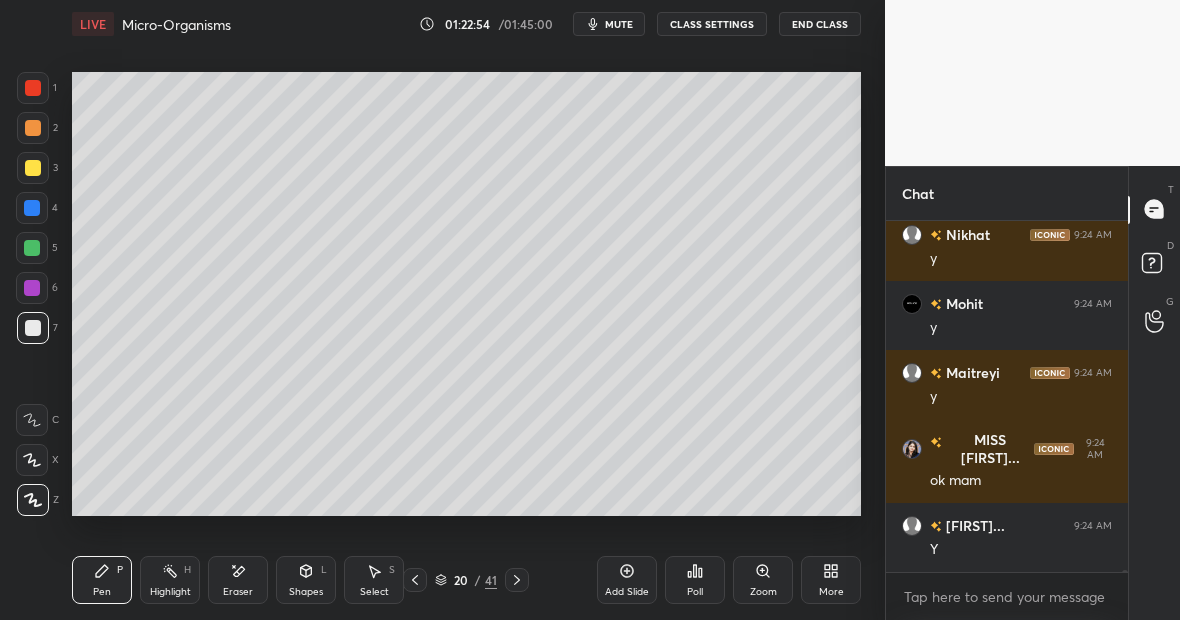 scroll, scrollTop: 57571, scrollLeft: 0, axis: vertical 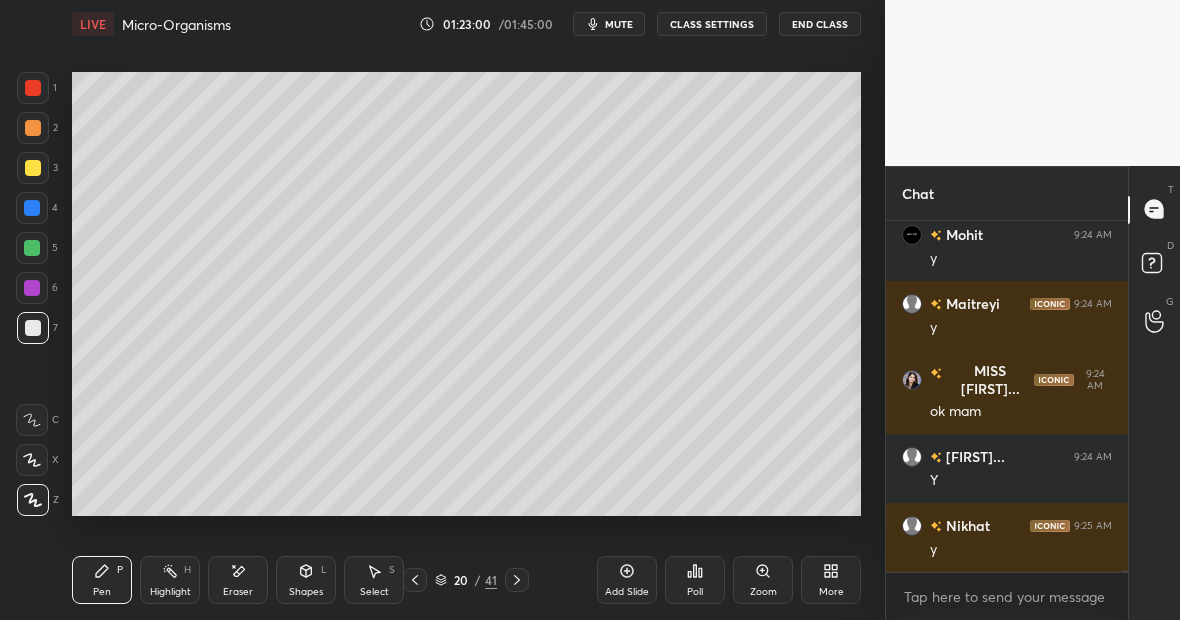 click at bounding box center [32, 248] 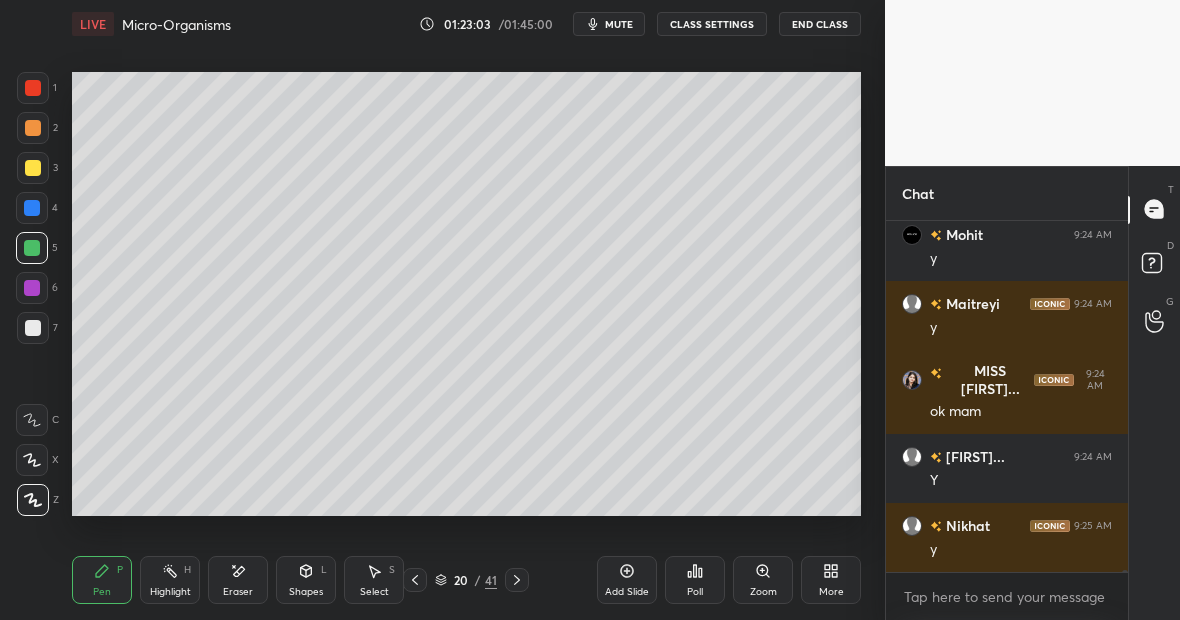 click 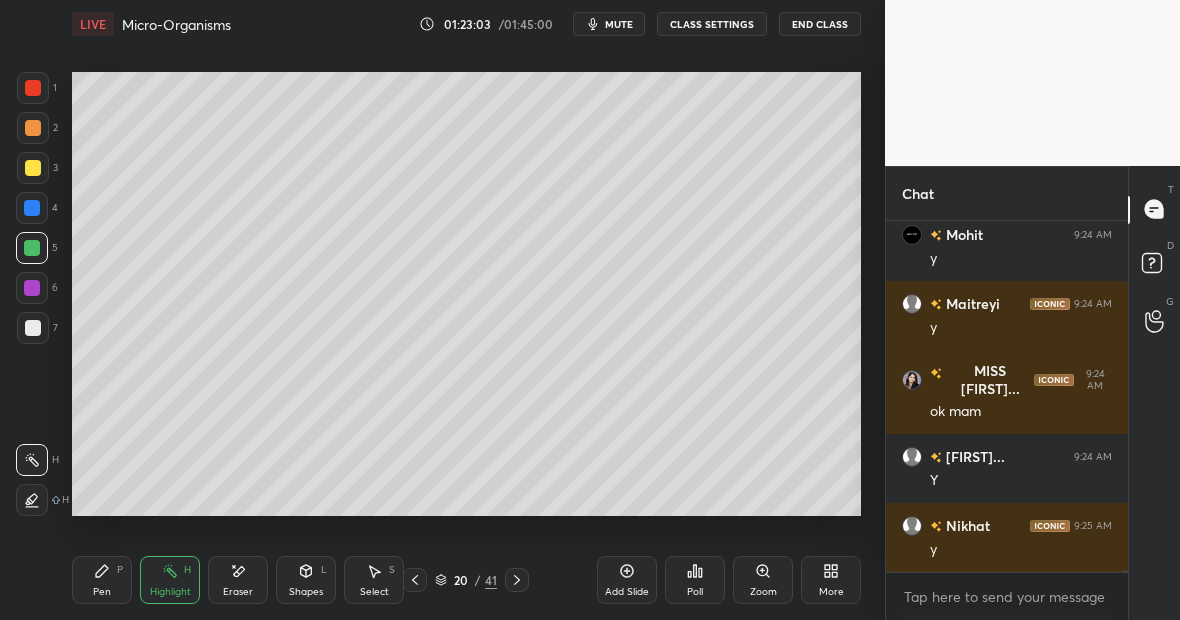 click on "Pen P" at bounding box center (102, 580) 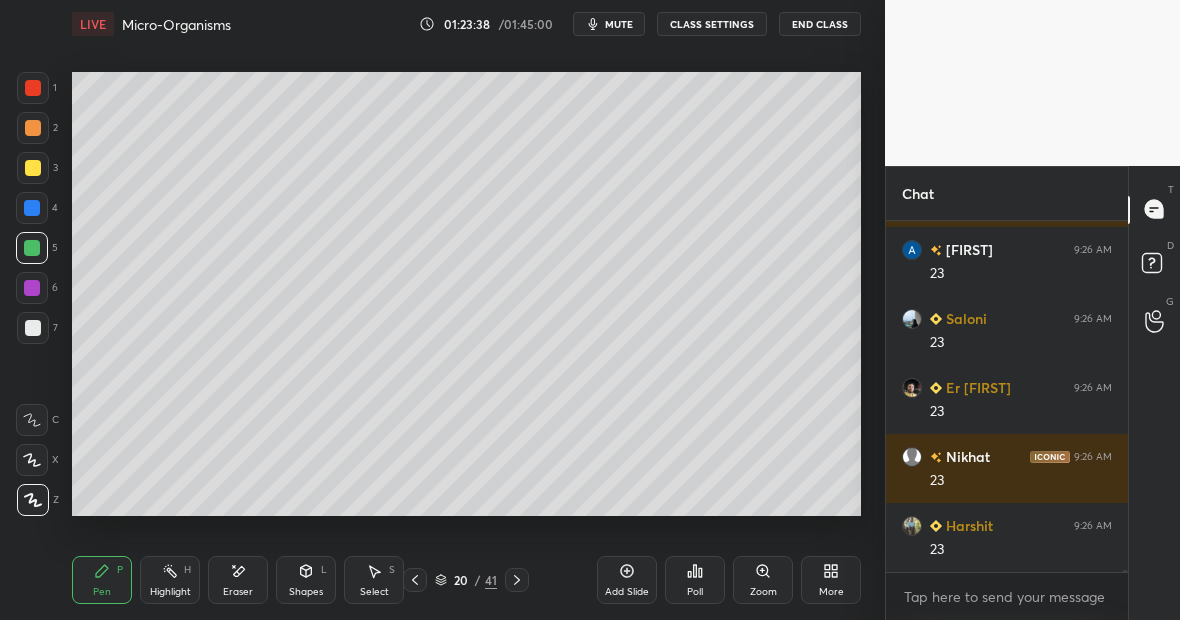 scroll, scrollTop: 58417, scrollLeft: 0, axis: vertical 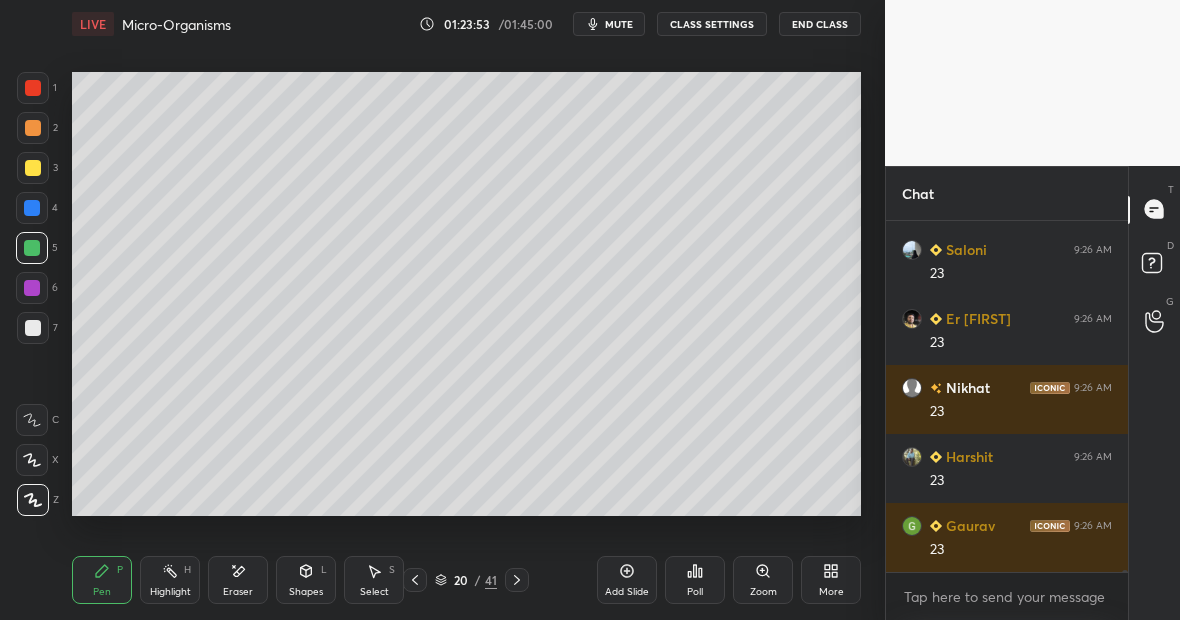 click at bounding box center (32, 248) 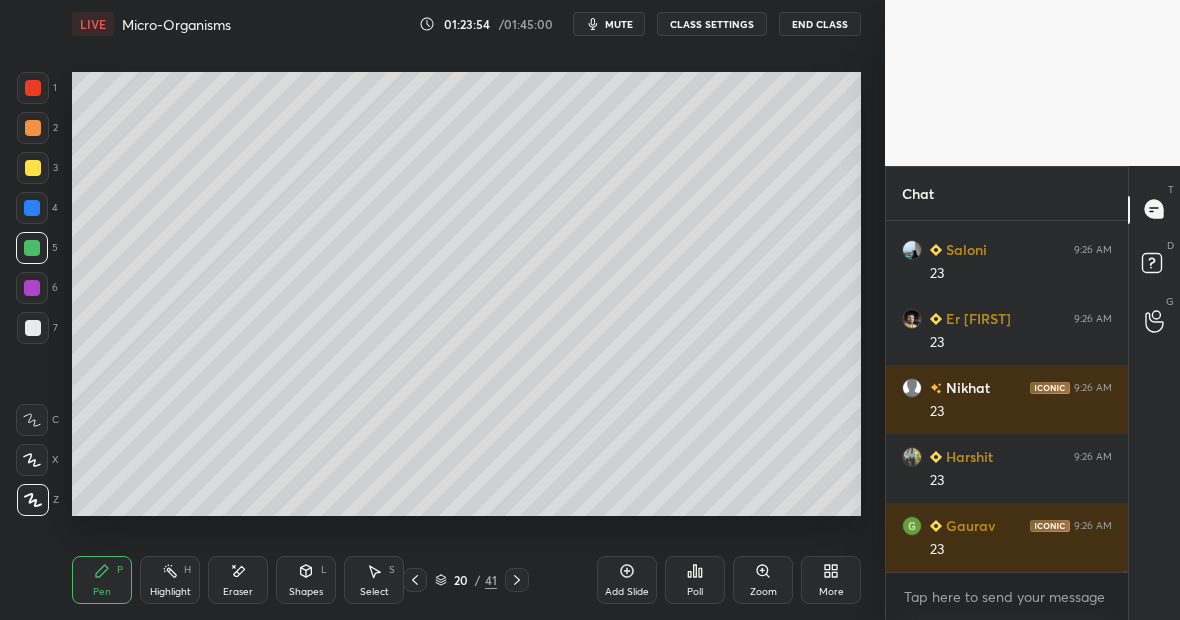 click 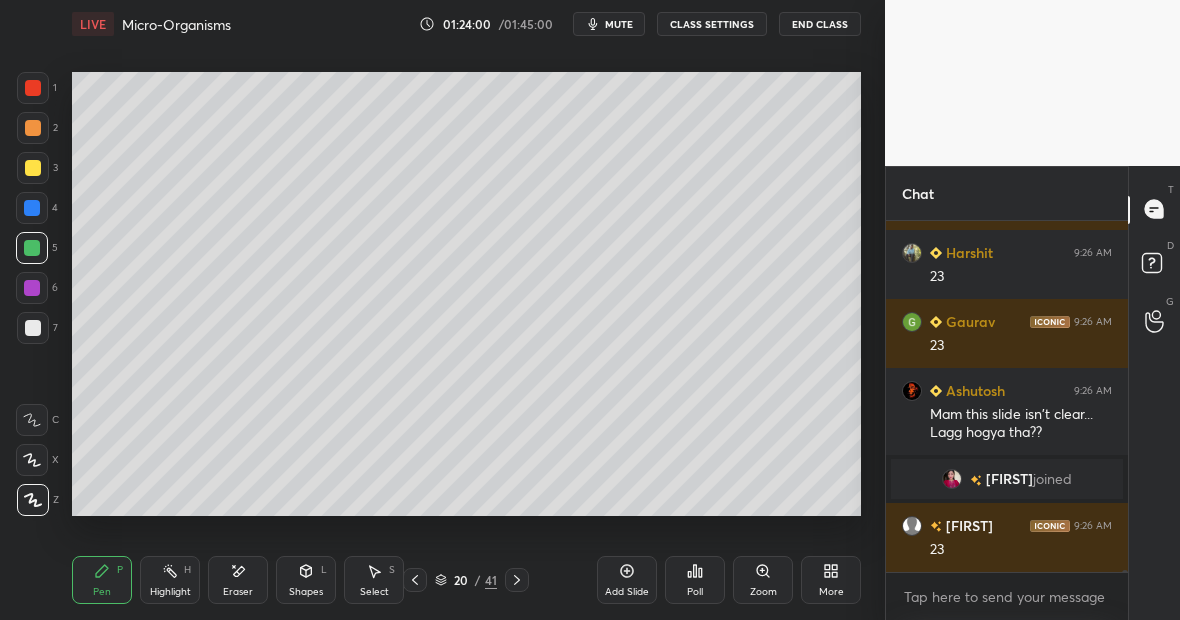 scroll, scrollTop: 56440, scrollLeft: 0, axis: vertical 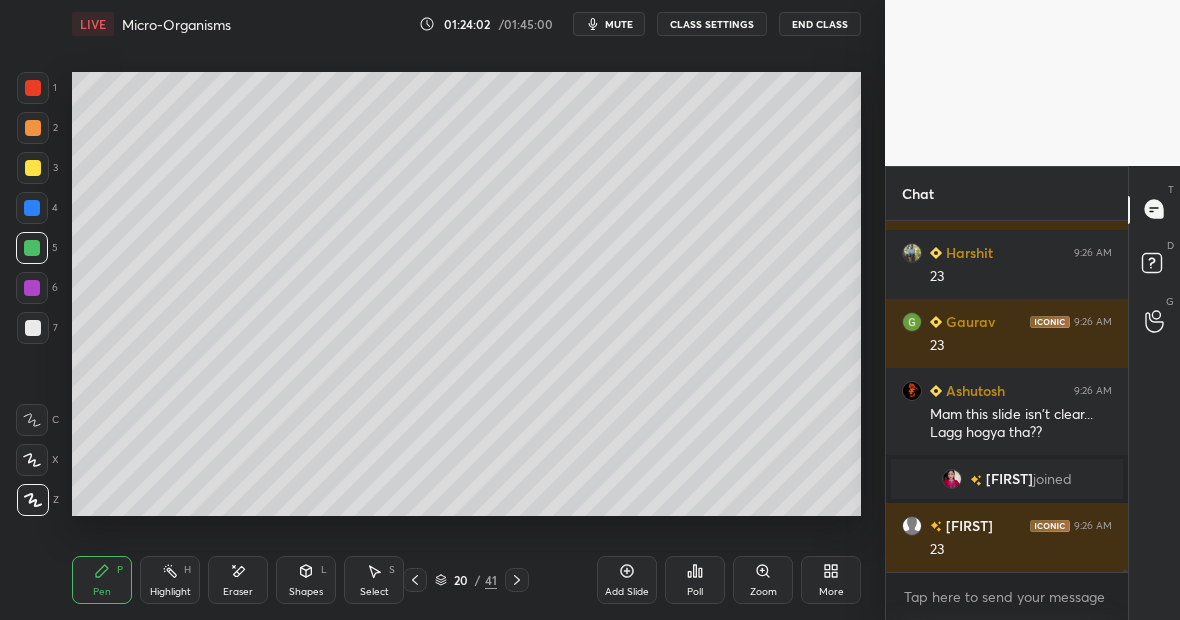 click on "Eraser" at bounding box center (238, 580) 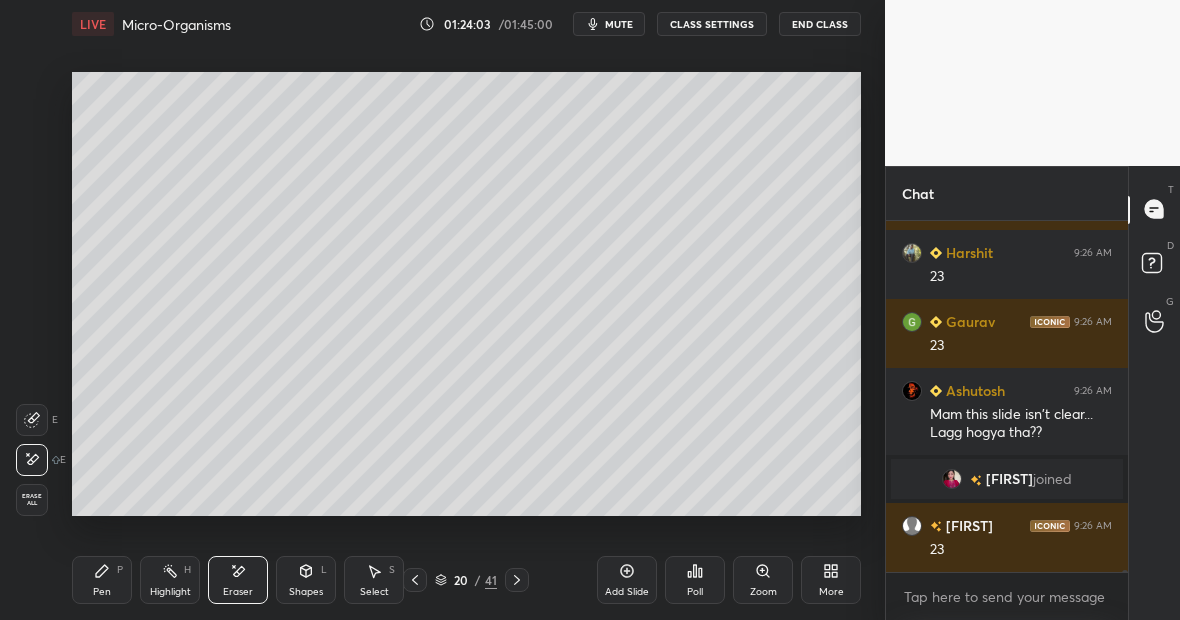 click on "Pen P" at bounding box center [102, 580] 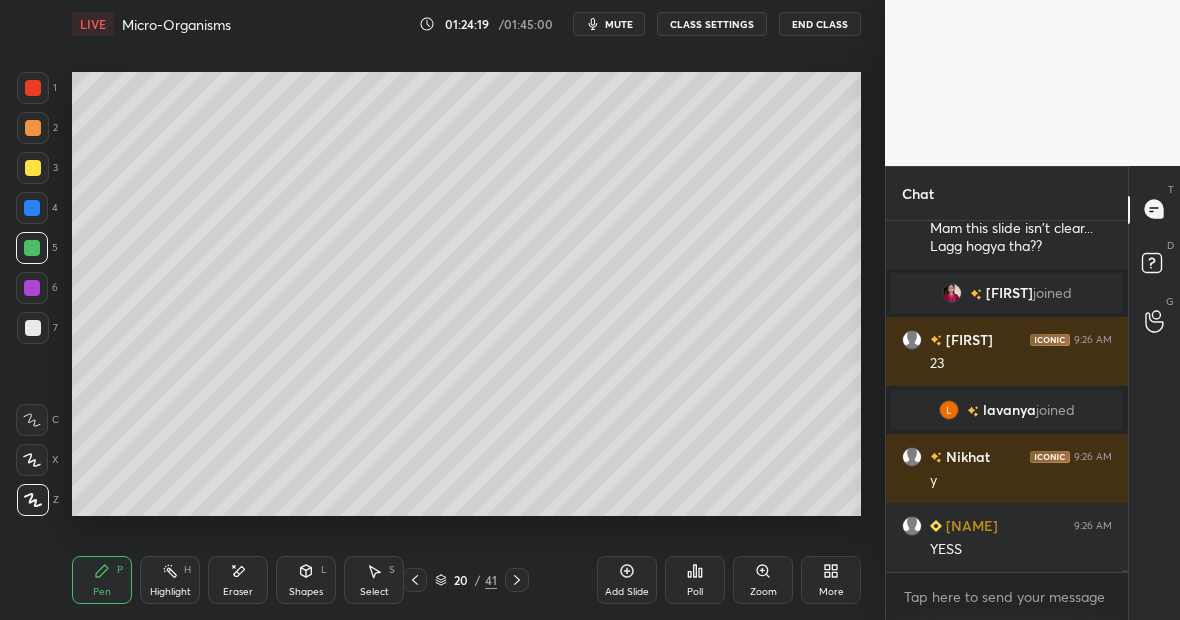 scroll, scrollTop: 56642, scrollLeft: 0, axis: vertical 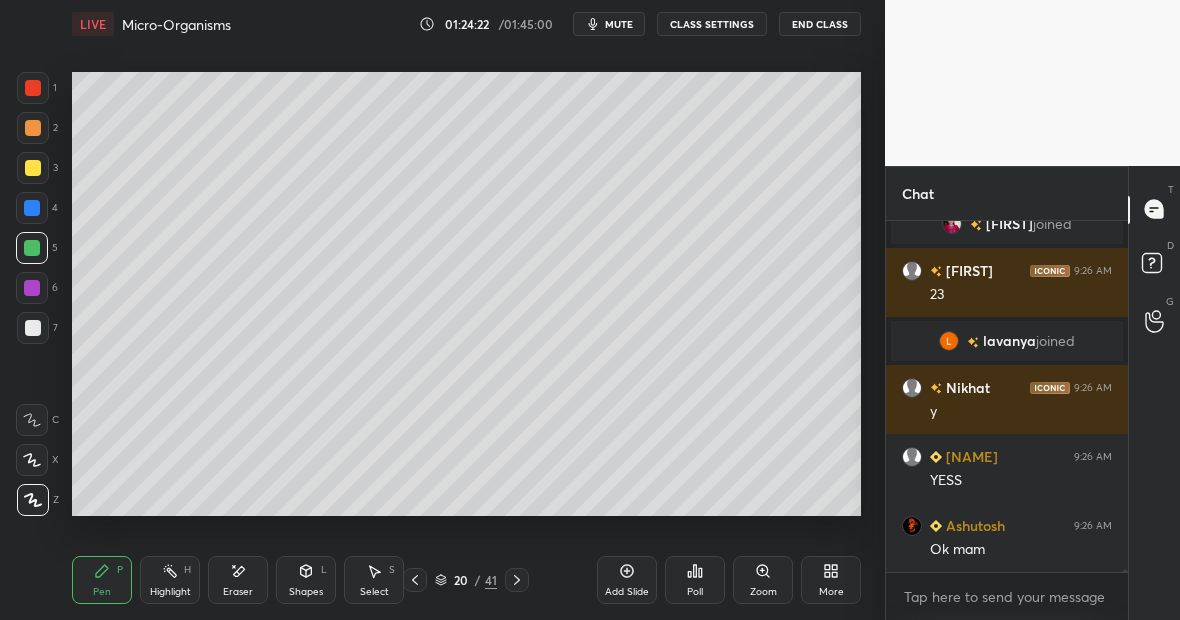 click 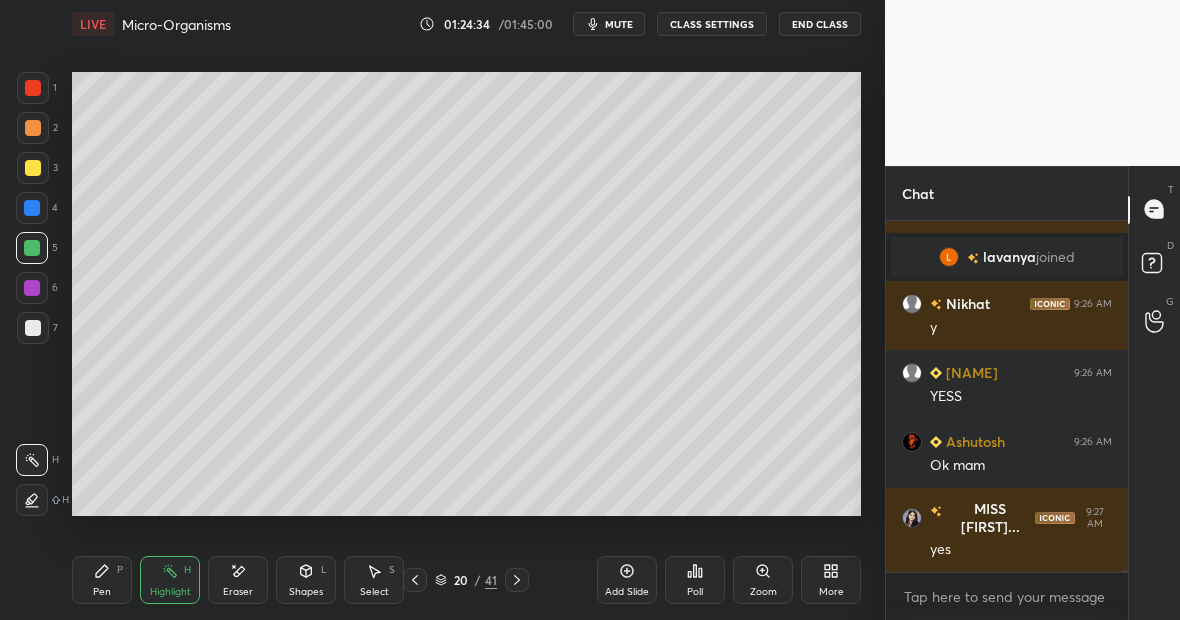 scroll, scrollTop: 56795, scrollLeft: 0, axis: vertical 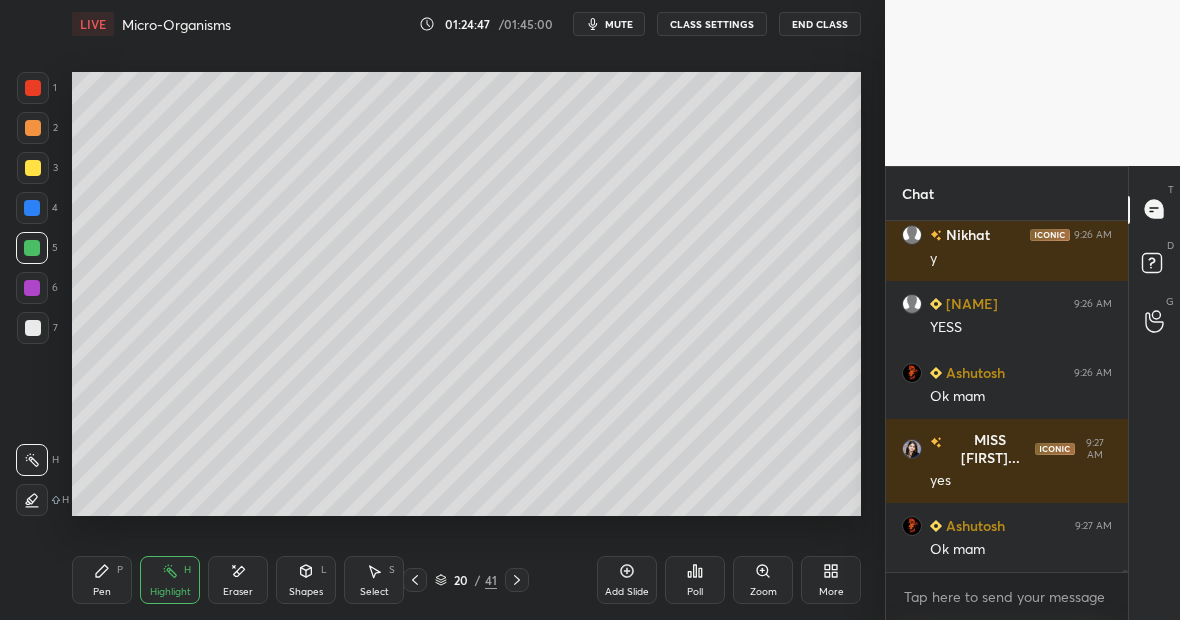 click on "Pen P" at bounding box center [102, 580] 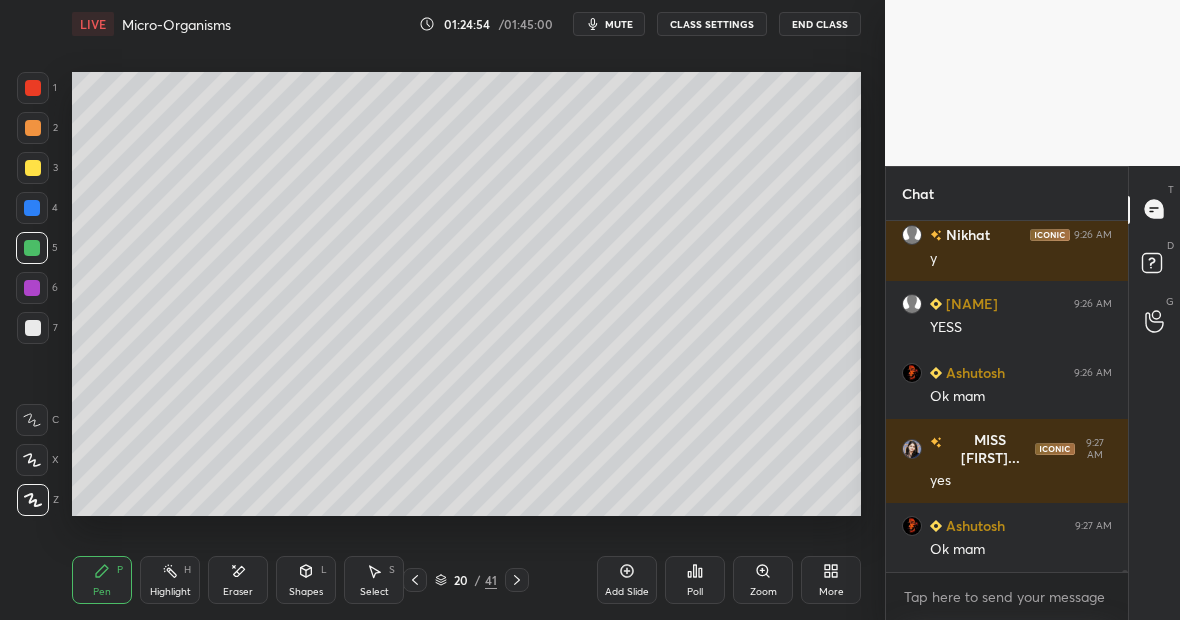 click on "Highlight H" at bounding box center (170, 580) 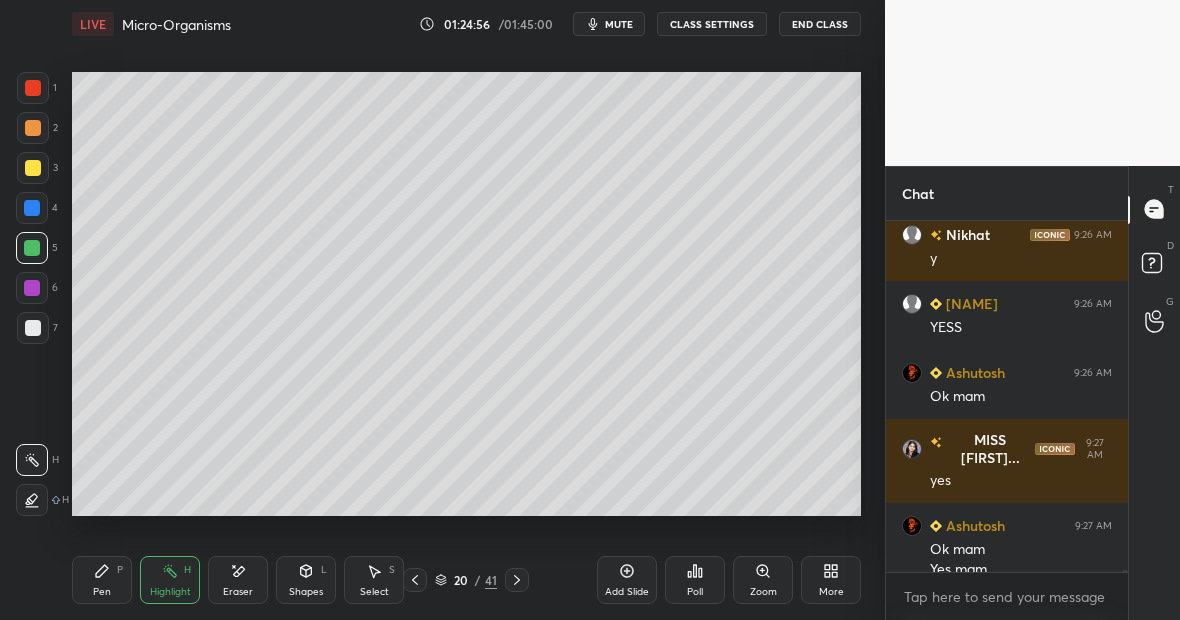 scroll, scrollTop: 56815, scrollLeft: 0, axis: vertical 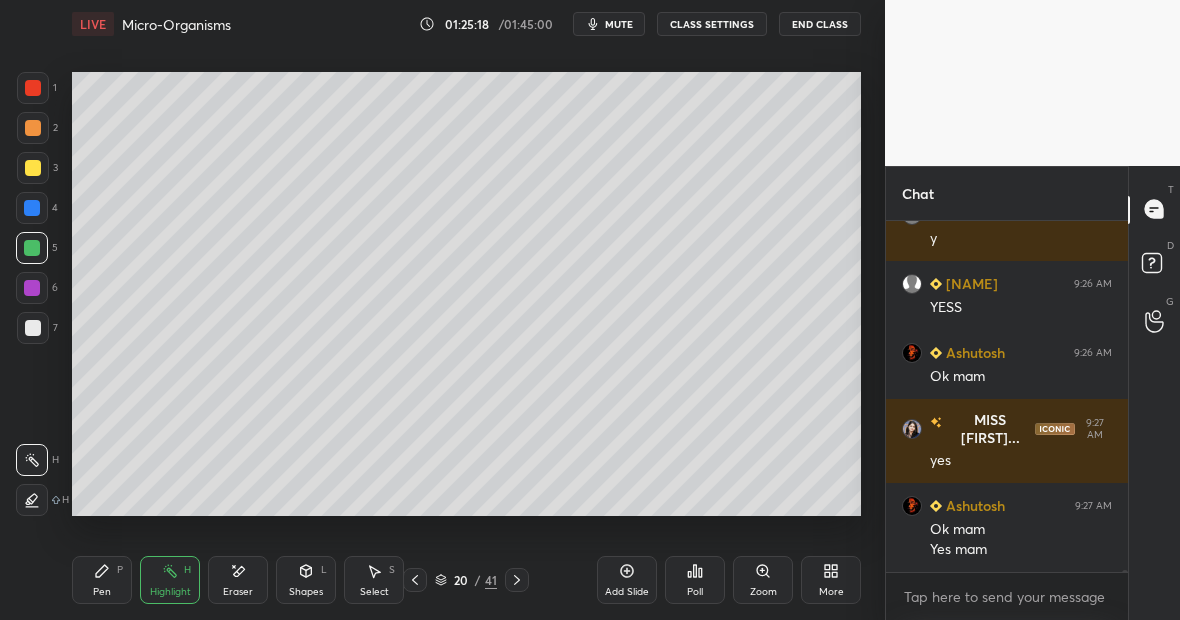 click 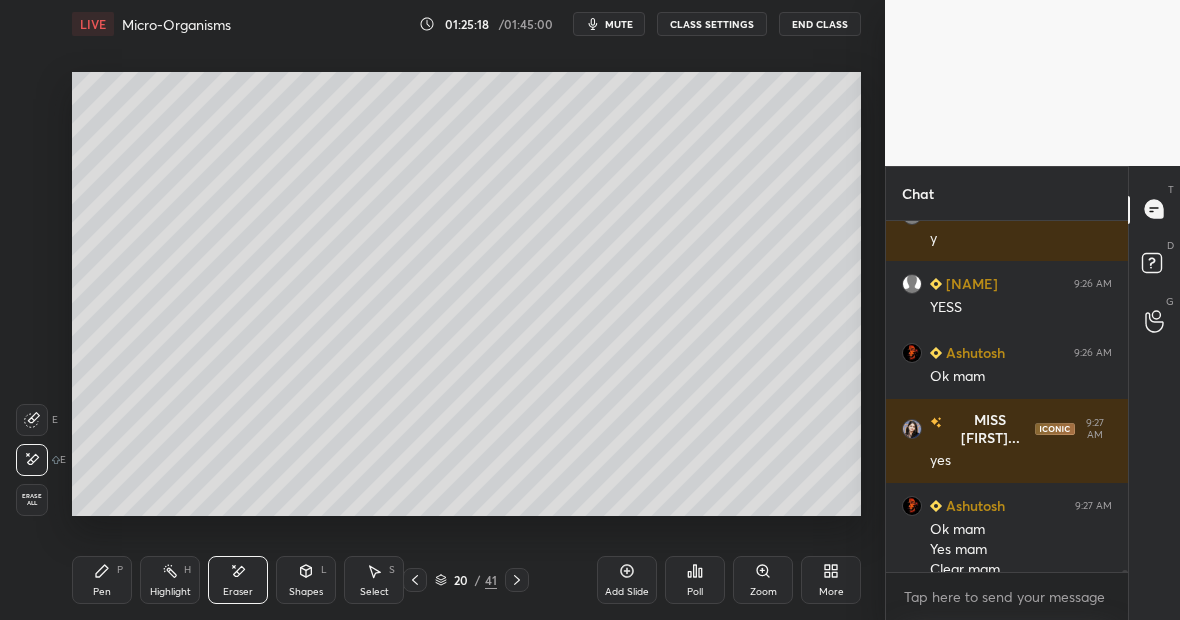 scroll, scrollTop: 56835, scrollLeft: 0, axis: vertical 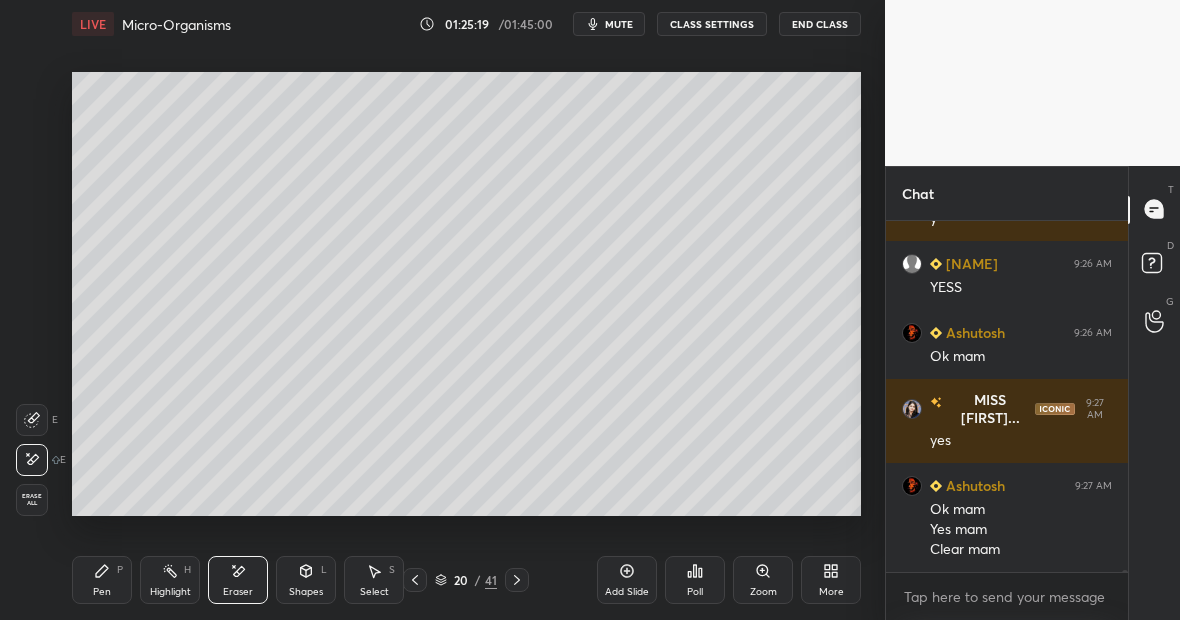 click 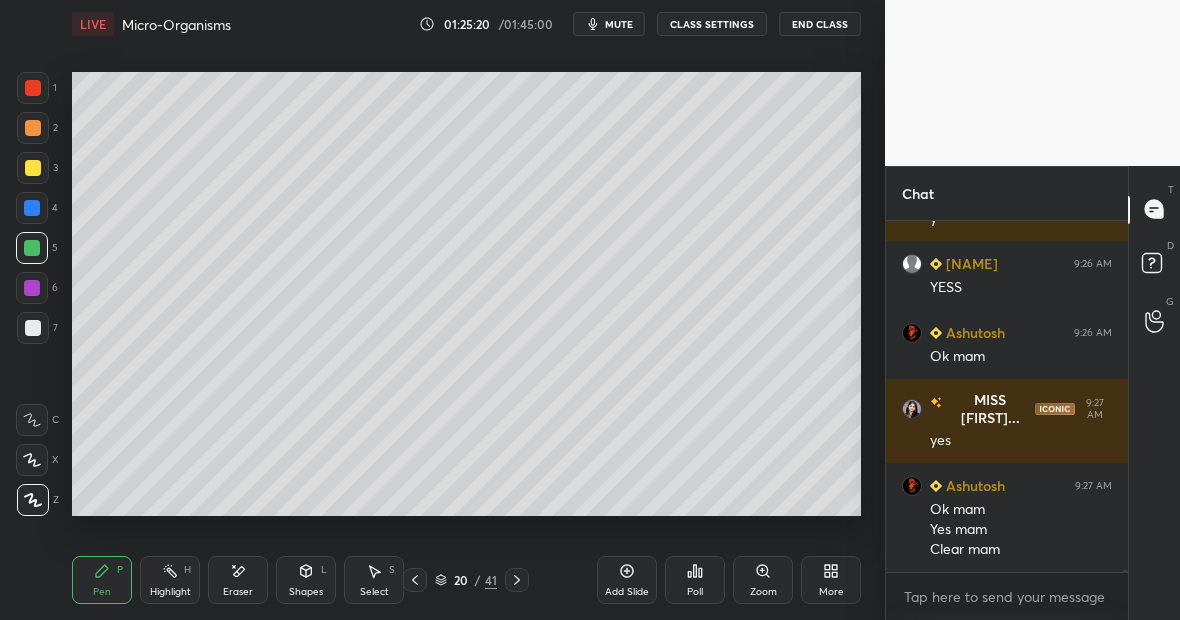 scroll, scrollTop: 56904, scrollLeft: 0, axis: vertical 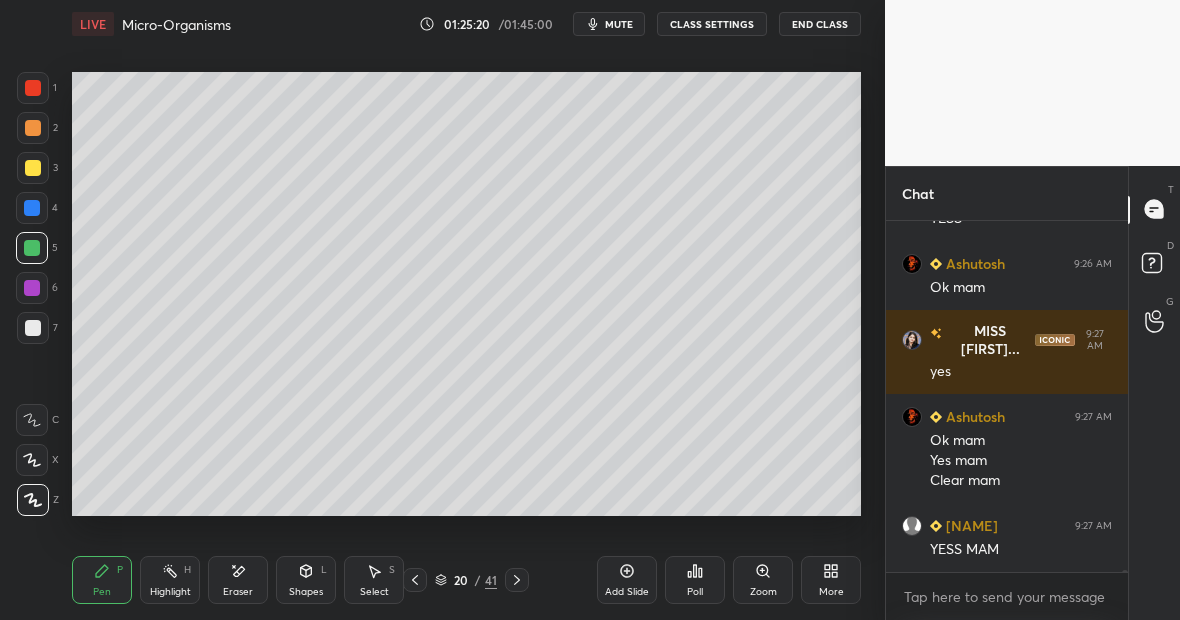 click at bounding box center (33, 168) 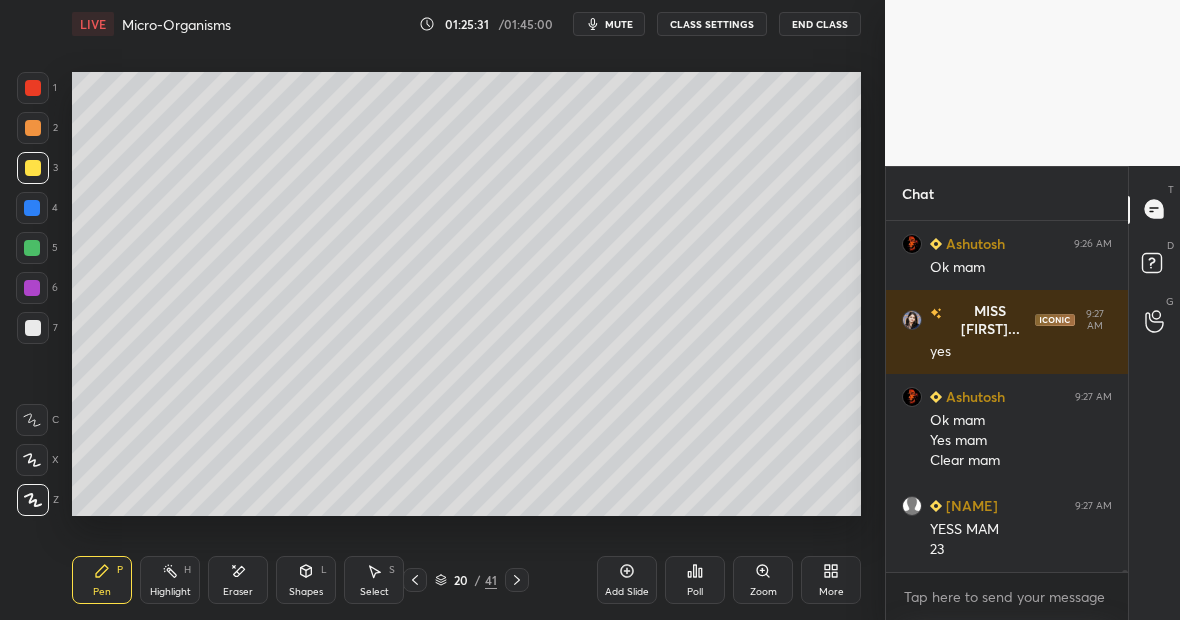 scroll, scrollTop: 56993, scrollLeft: 0, axis: vertical 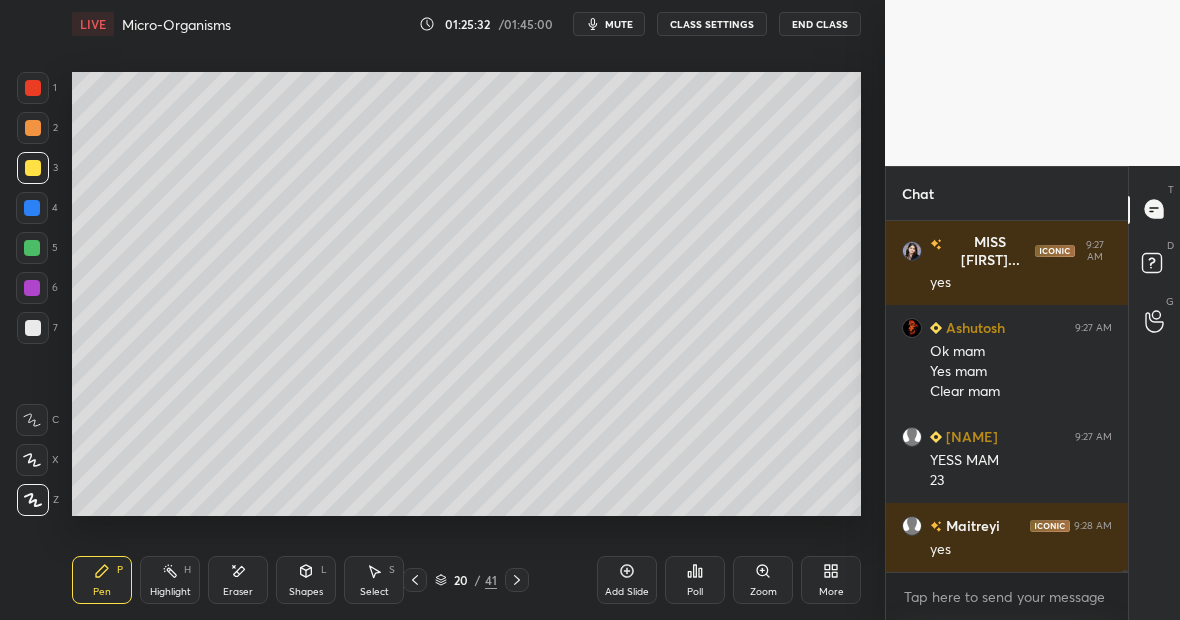 click on "Highlight" at bounding box center [170, 592] 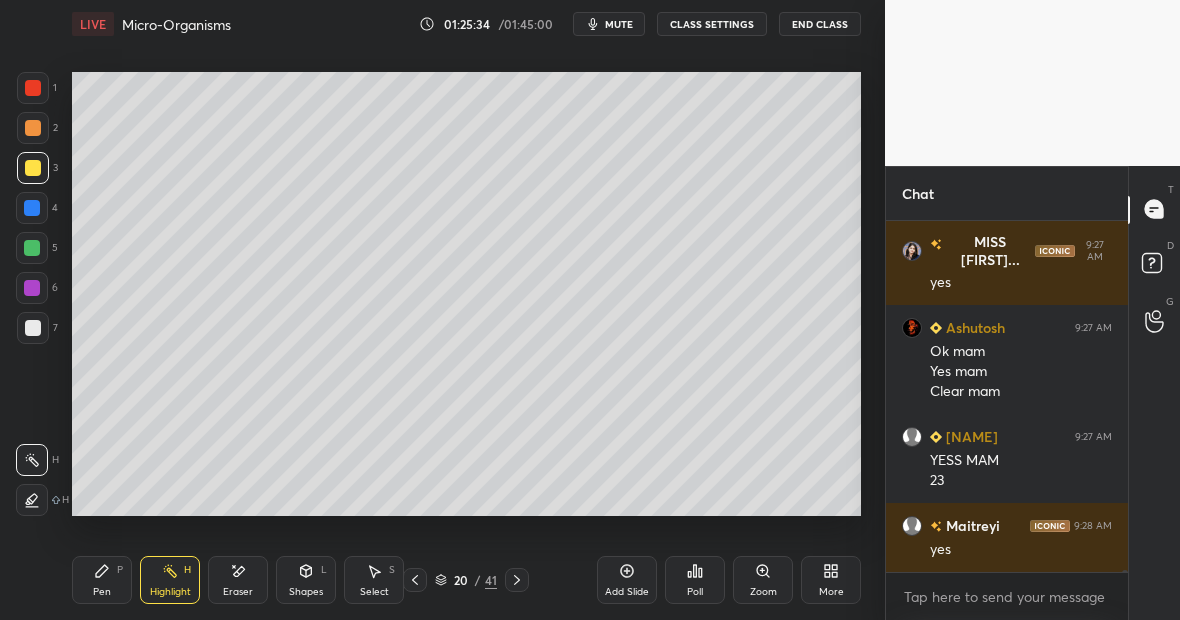 scroll, scrollTop: 57062, scrollLeft: 0, axis: vertical 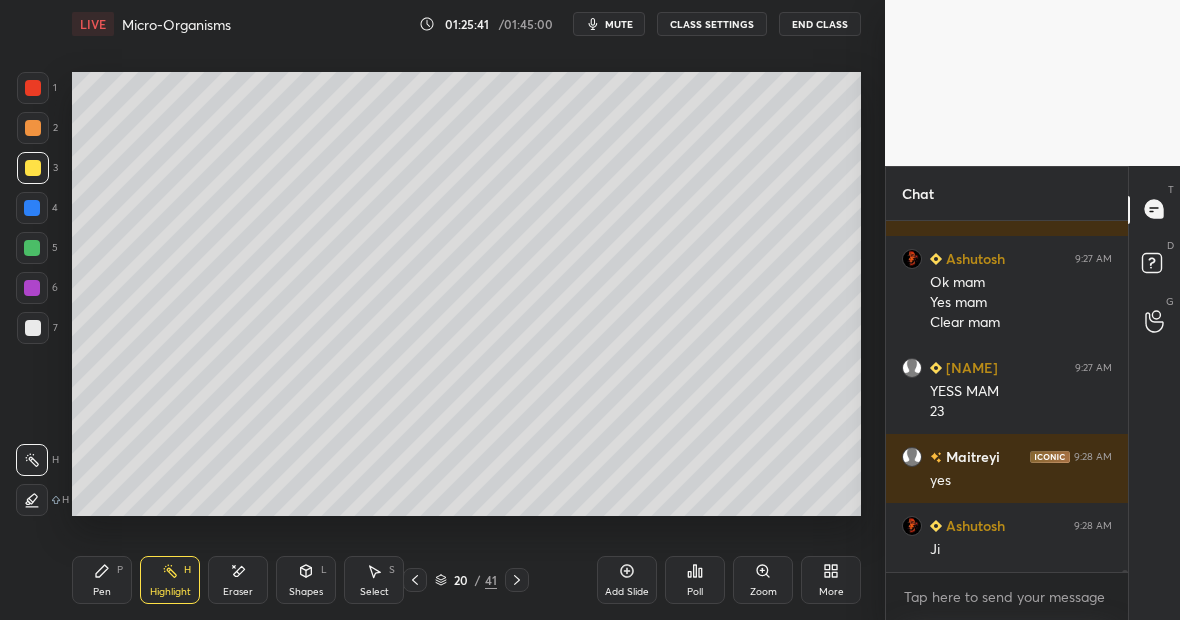 click 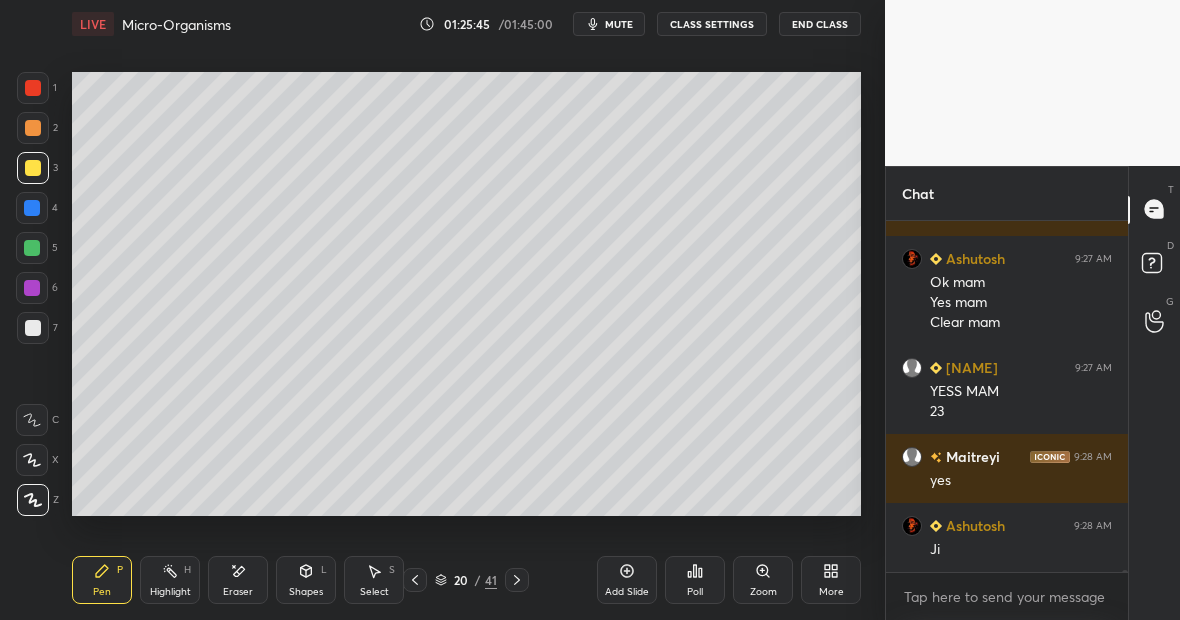 click on "Highlight" at bounding box center (170, 592) 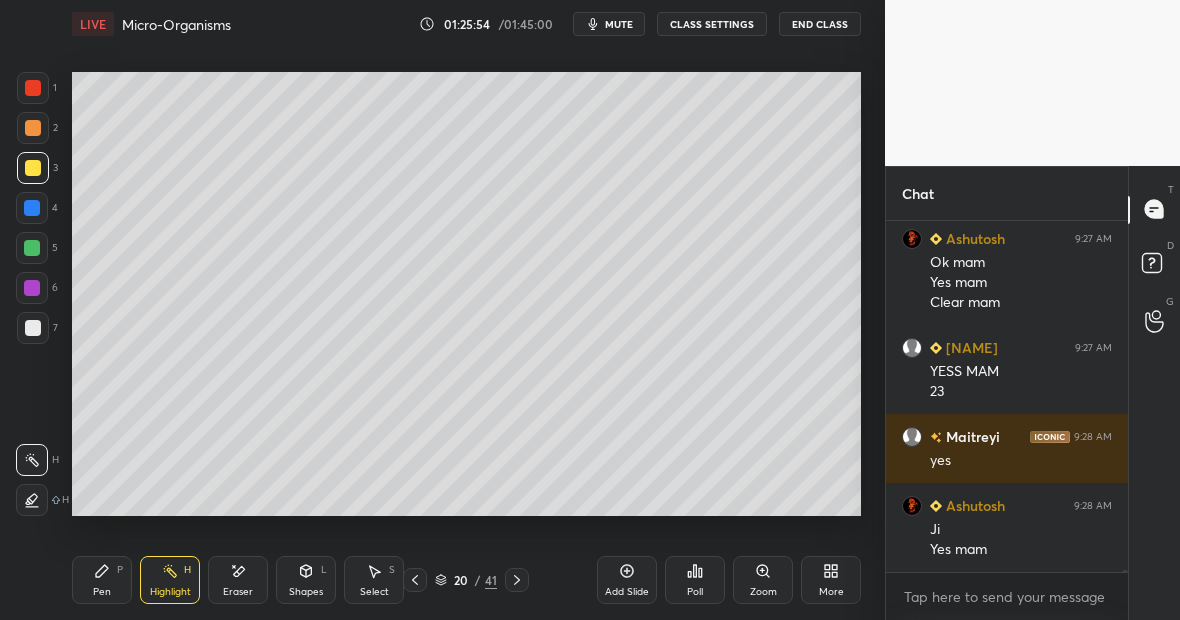 scroll, scrollTop: 57151, scrollLeft: 0, axis: vertical 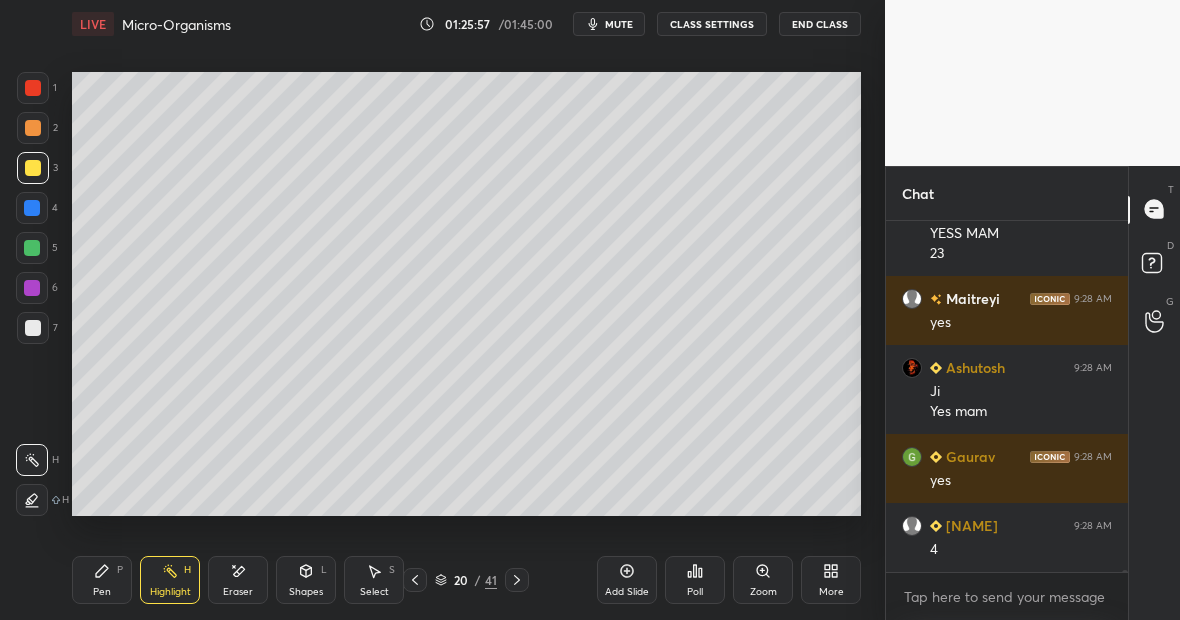 click on "Highlight" at bounding box center (170, 592) 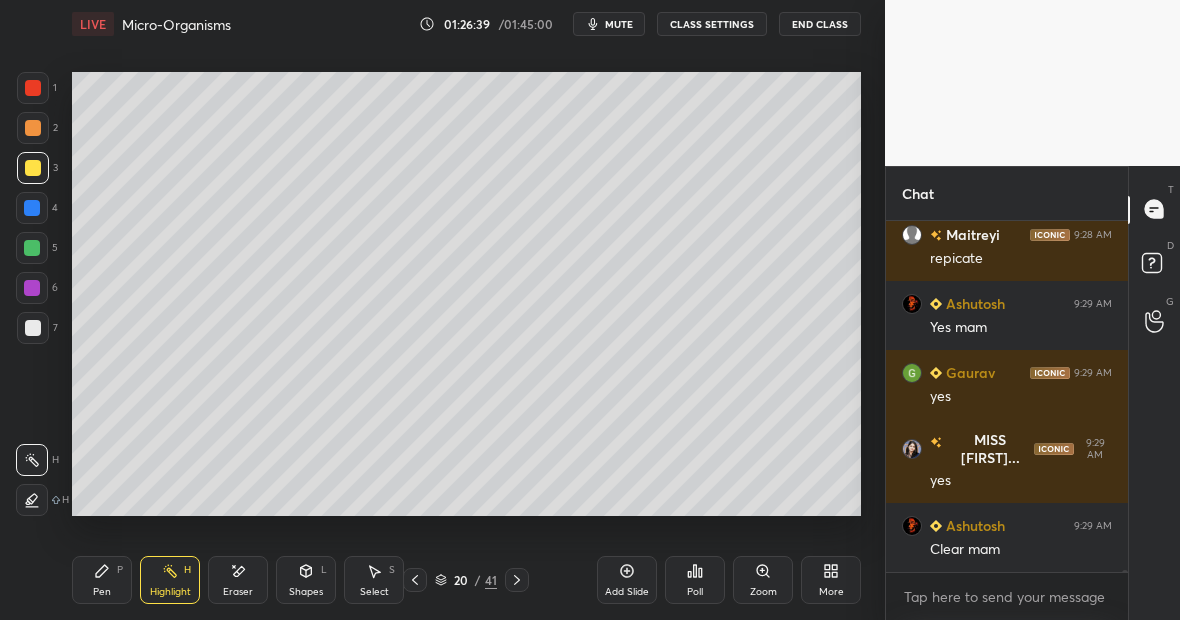 scroll, scrollTop: 58354, scrollLeft: 0, axis: vertical 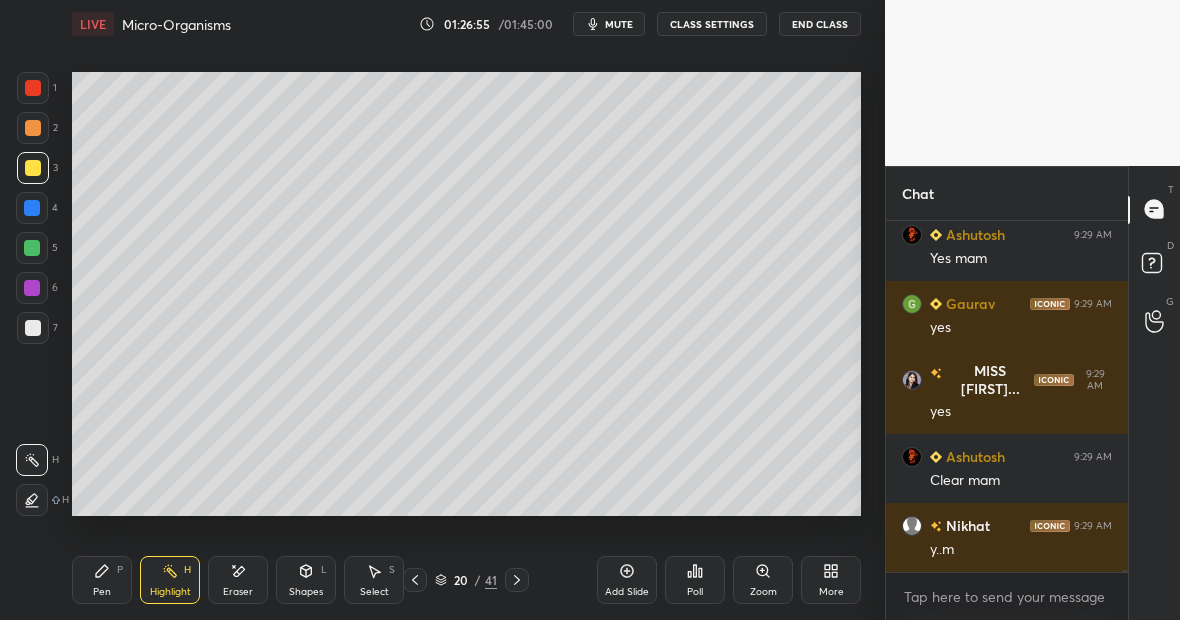 click on "Pen P" at bounding box center (102, 580) 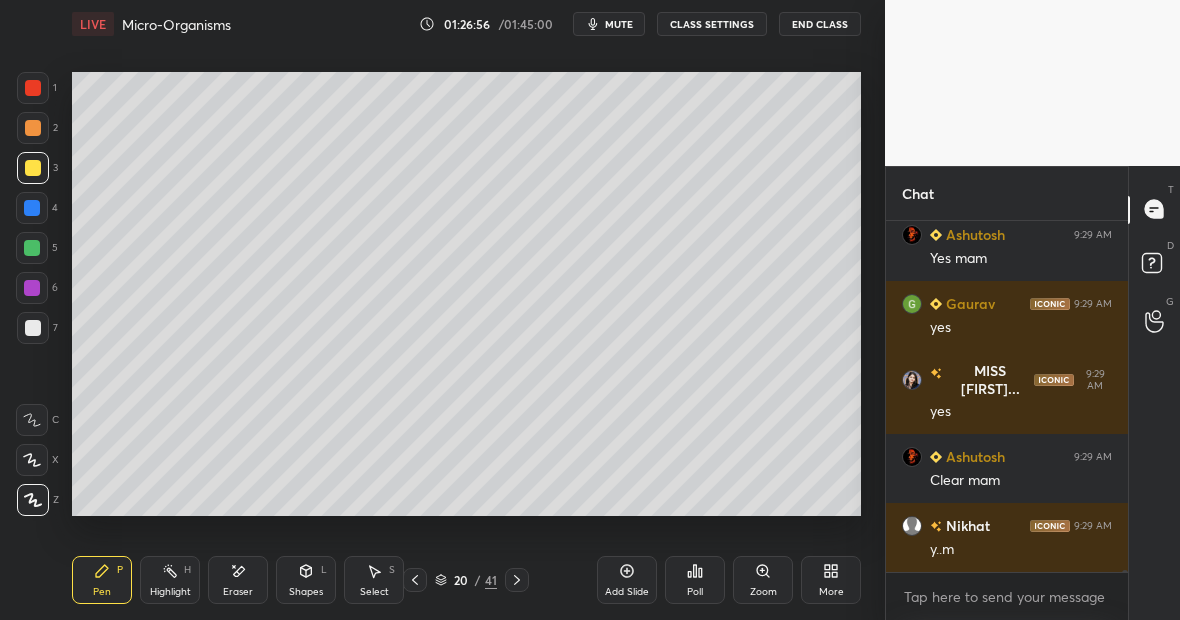 scroll, scrollTop: 58423, scrollLeft: 0, axis: vertical 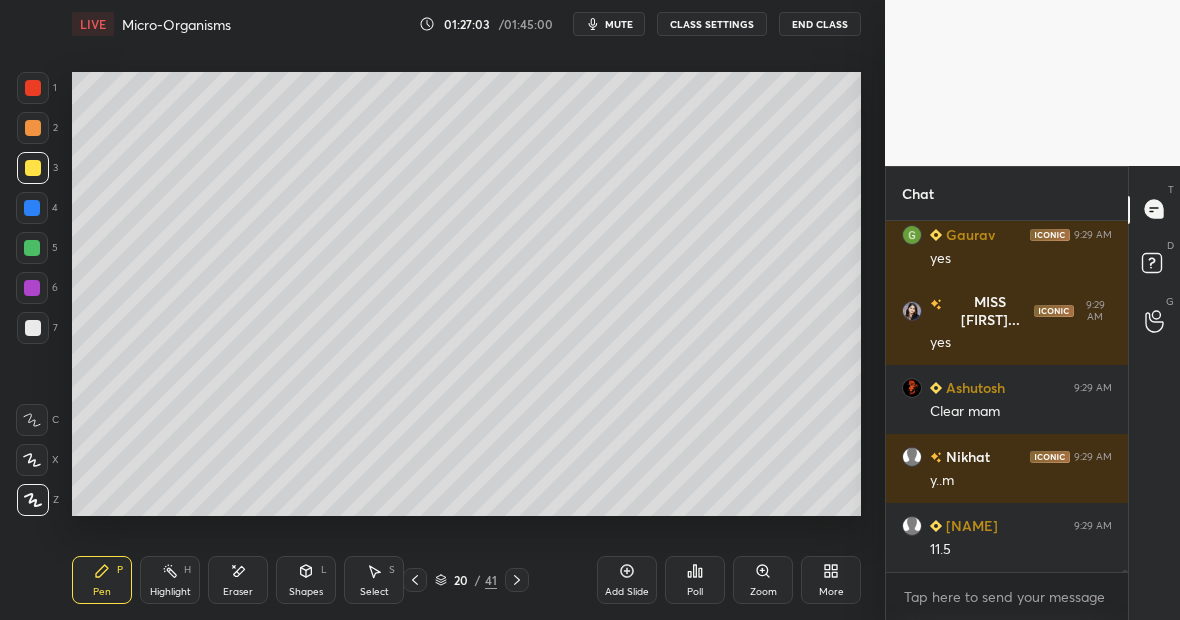 click on "Highlight" at bounding box center (170, 592) 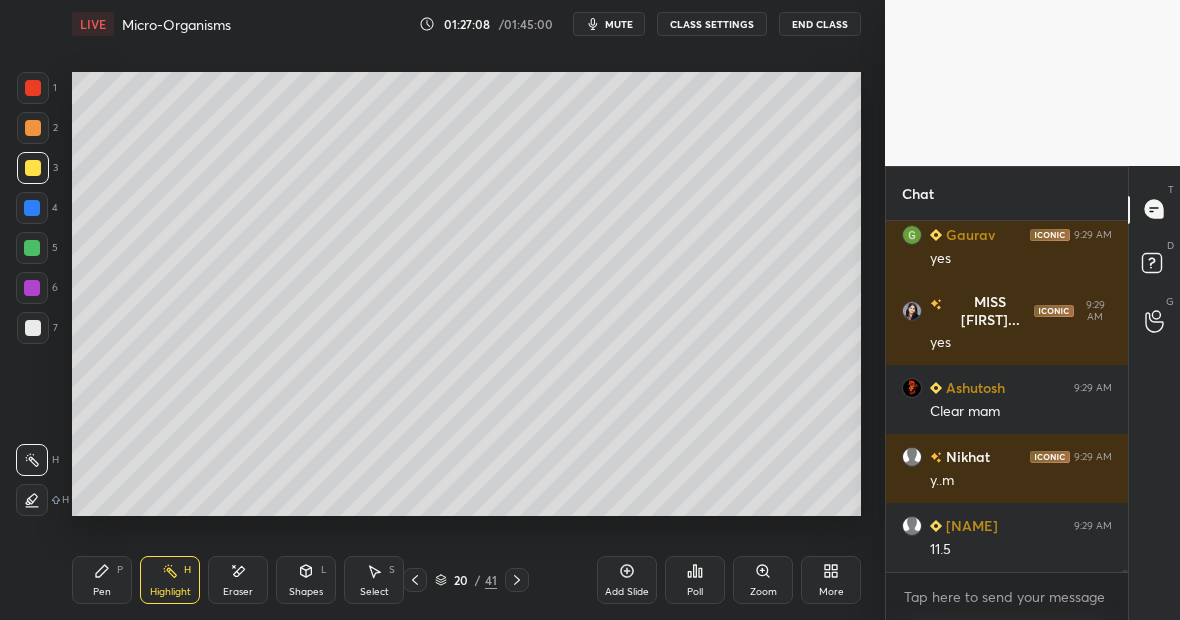 click on "Eraser" at bounding box center (238, 580) 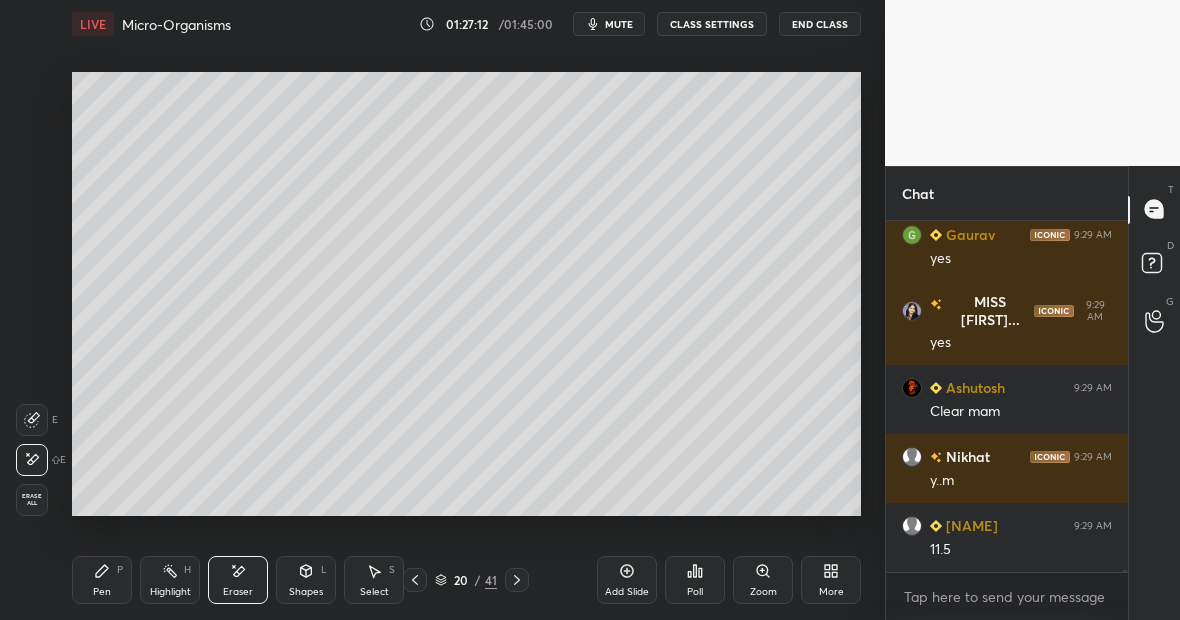 scroll, scrollTop: 58492, scrollLeft: 0, axis: vertical 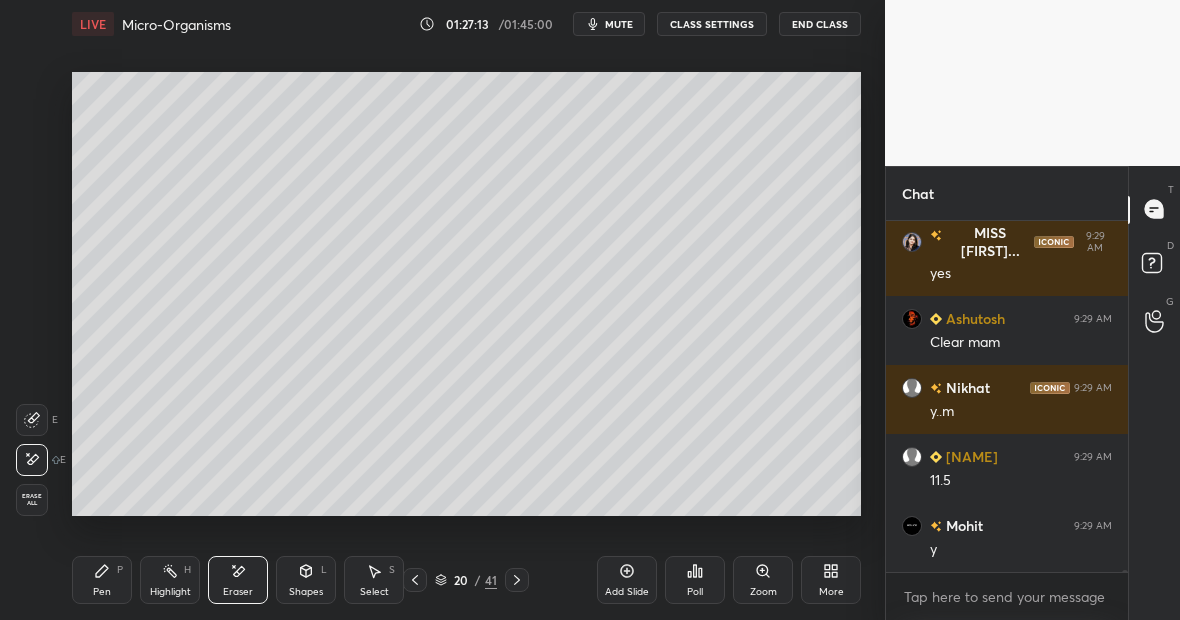 click on "Highlight H" at bounding box center [170, 580] 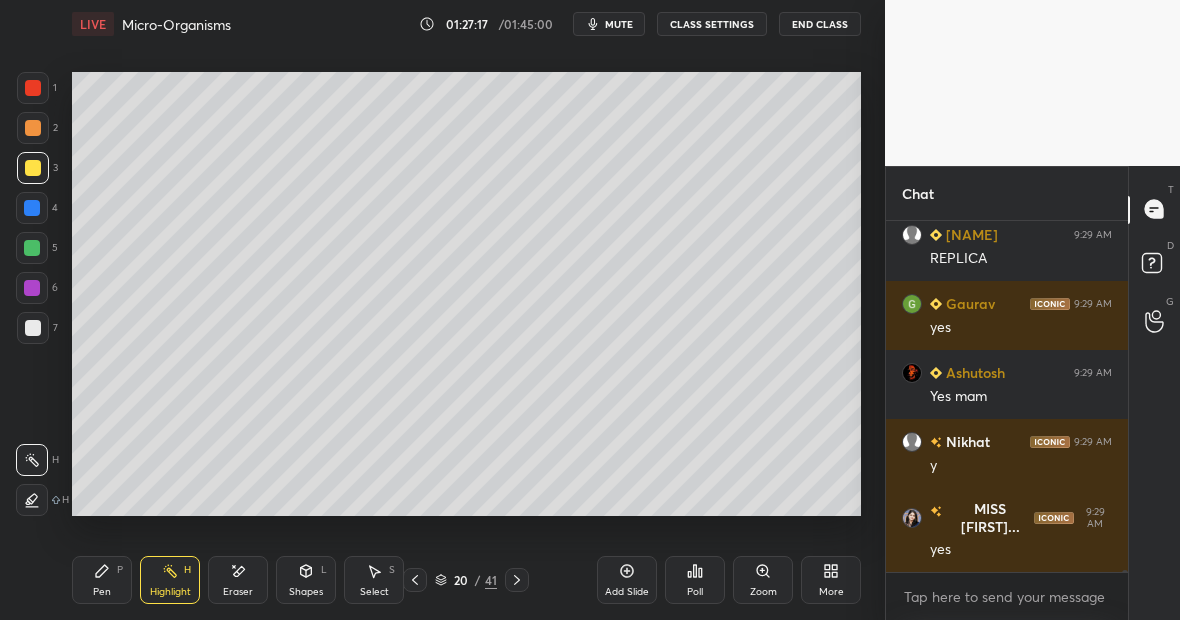 scroll, scrollTop: 58990, scrollLeft: 0, axis: vertical 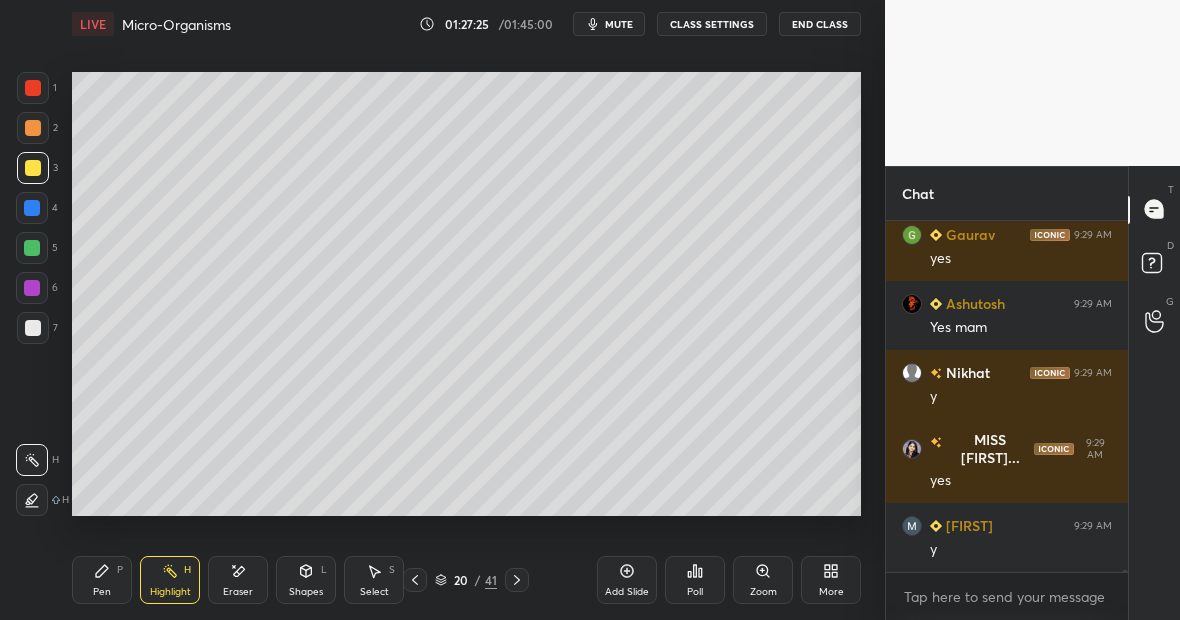 click on "Pen" at bounding box center (102, 592) 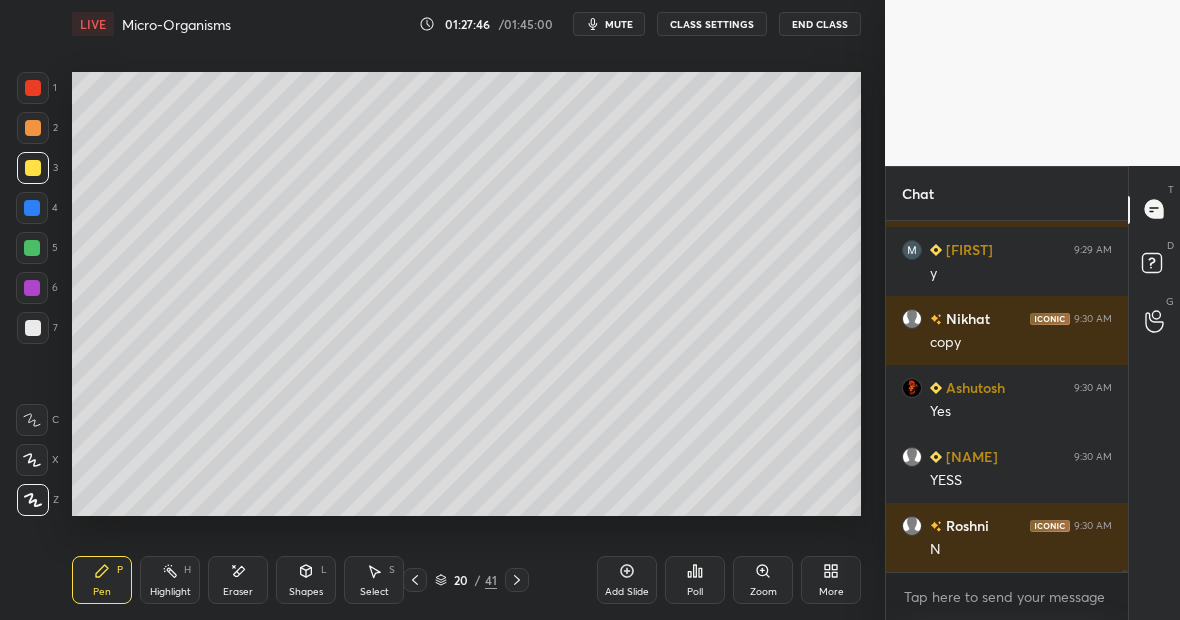 scroll, scrollTop: 59335, scrollLeft: 0, axis: vertical 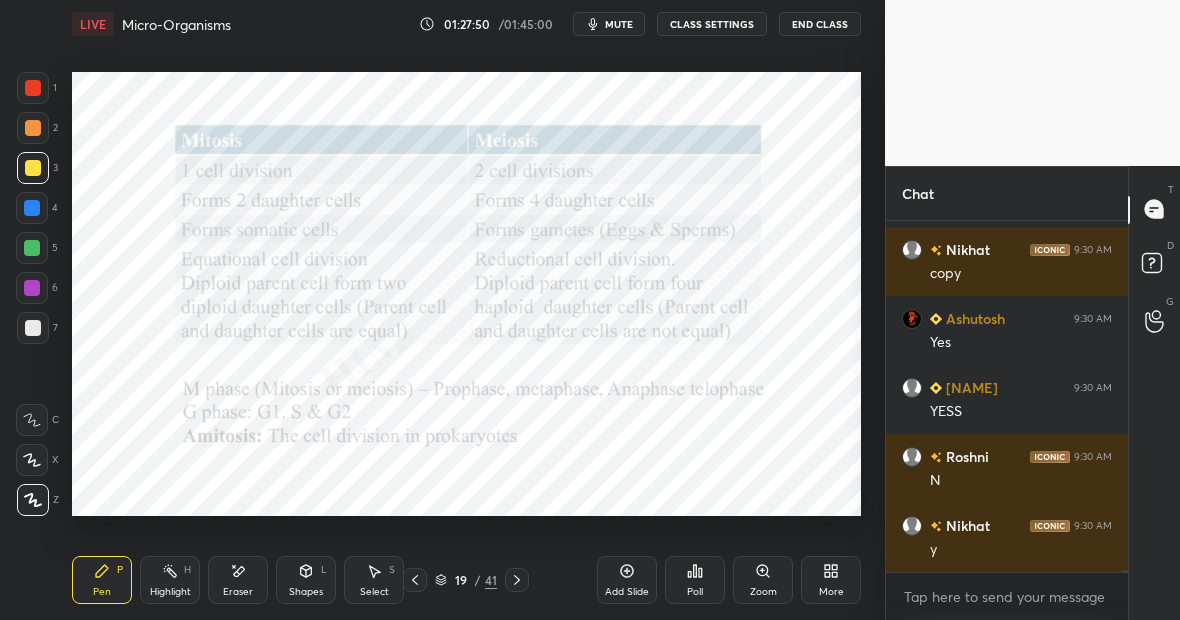click at bounding box center [32, 208] 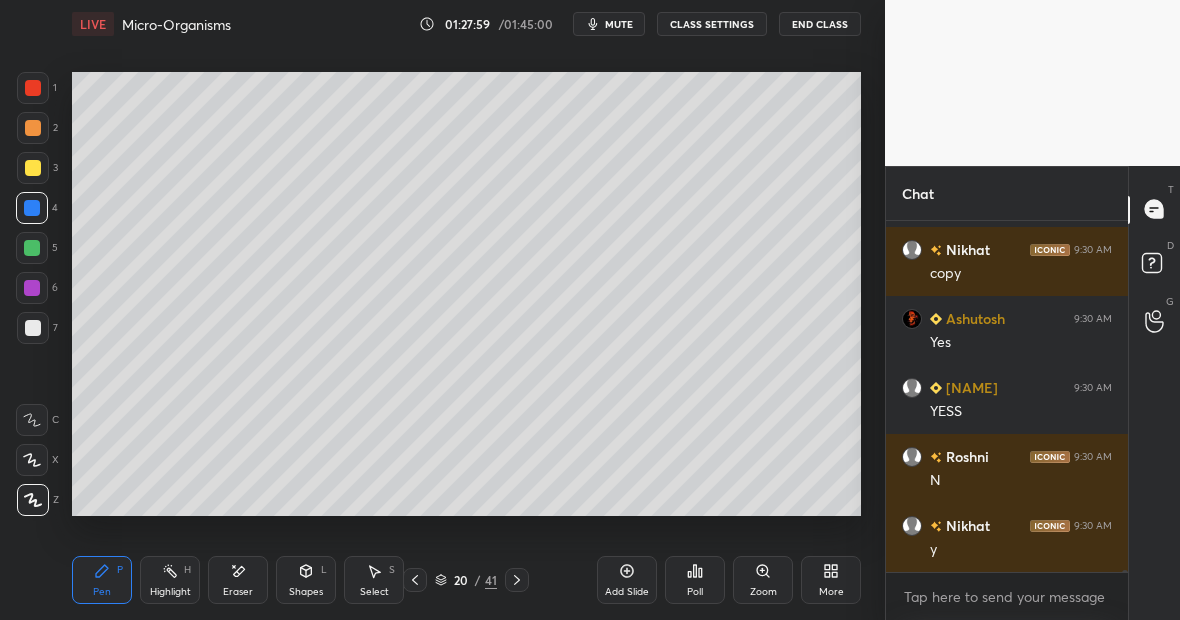 click at bounding box center (33, 328) 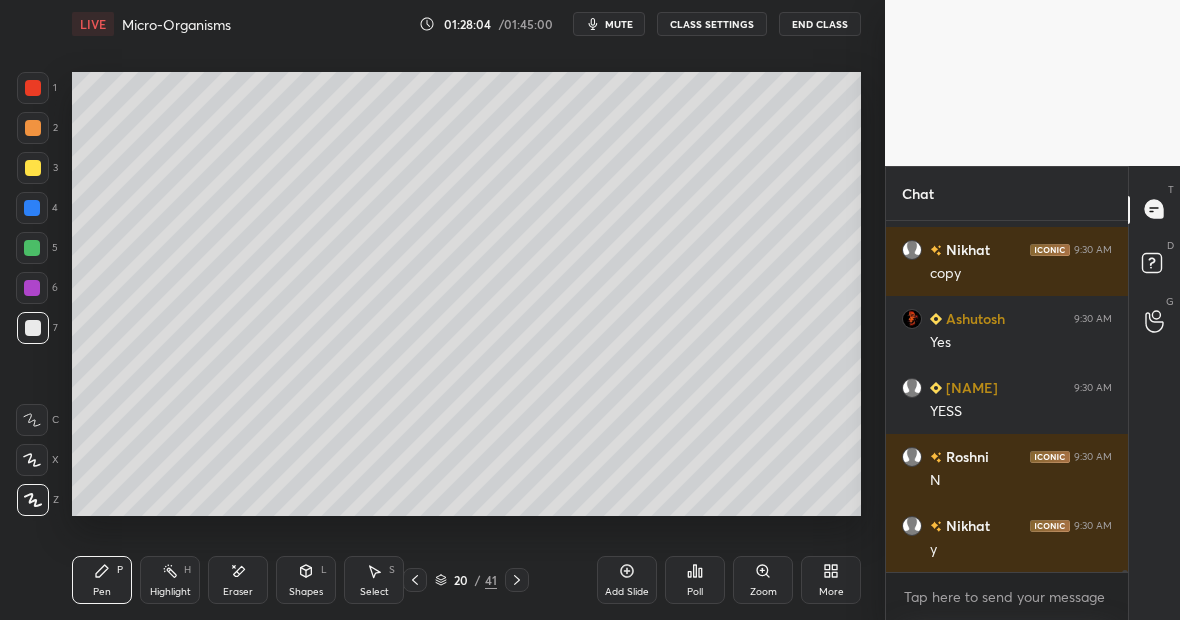 click on "Highlight H" at bounding box center [170, 580] 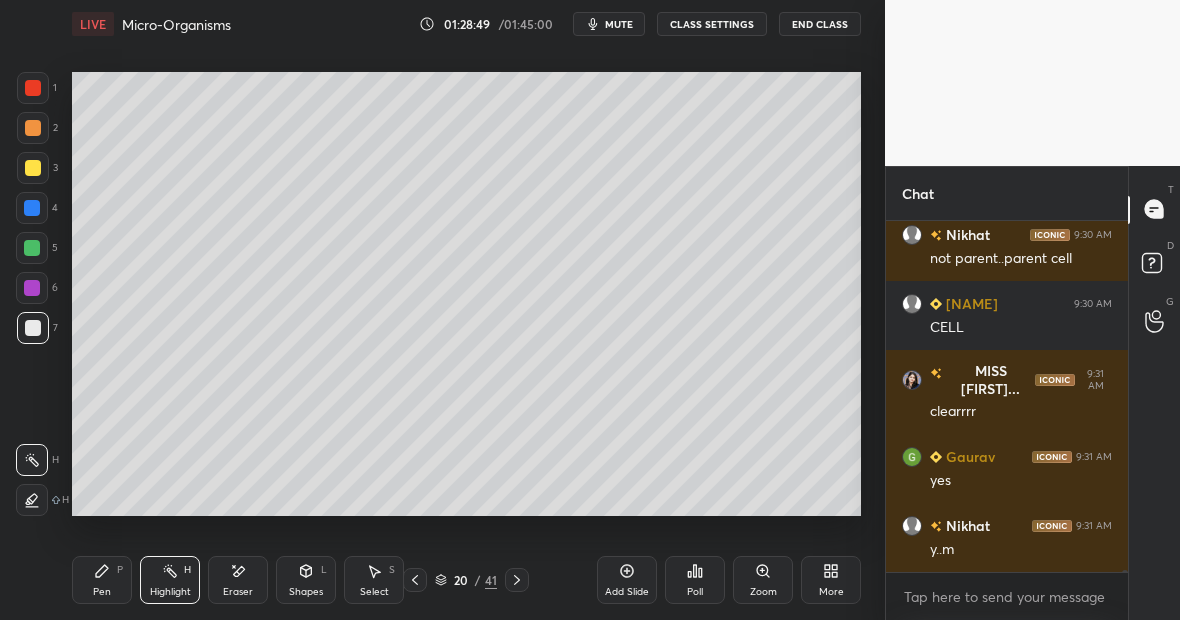 scroll, scrollTop: 59848, scrollLeft: 0, axis: vertical 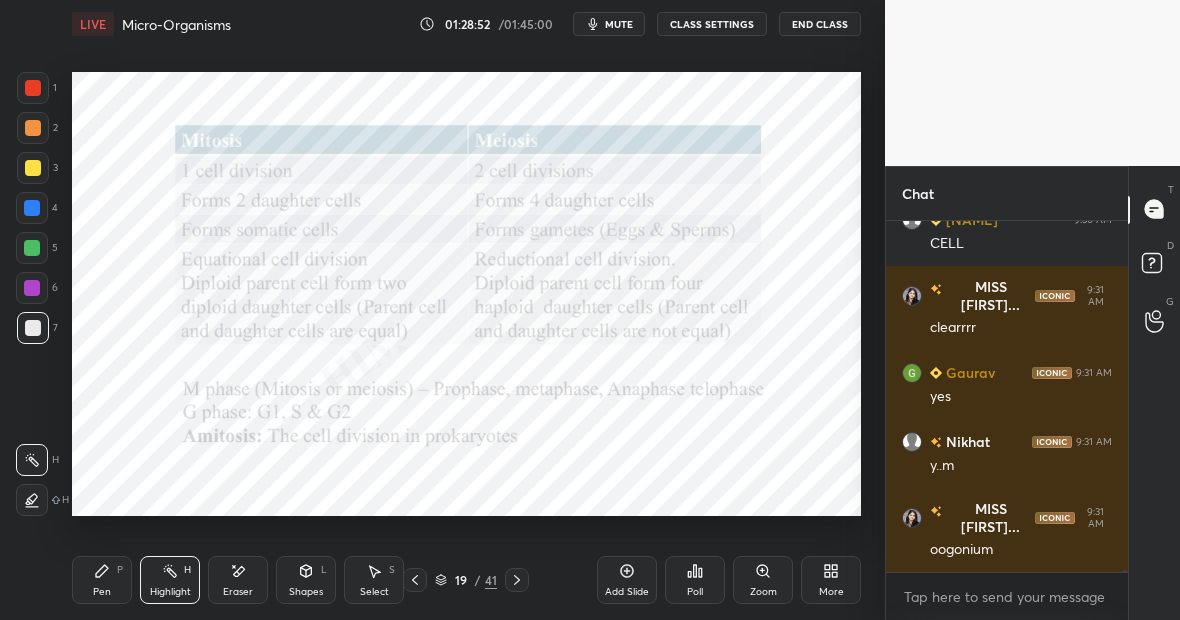 click on "Pen P" at bounding box center [102, 580] 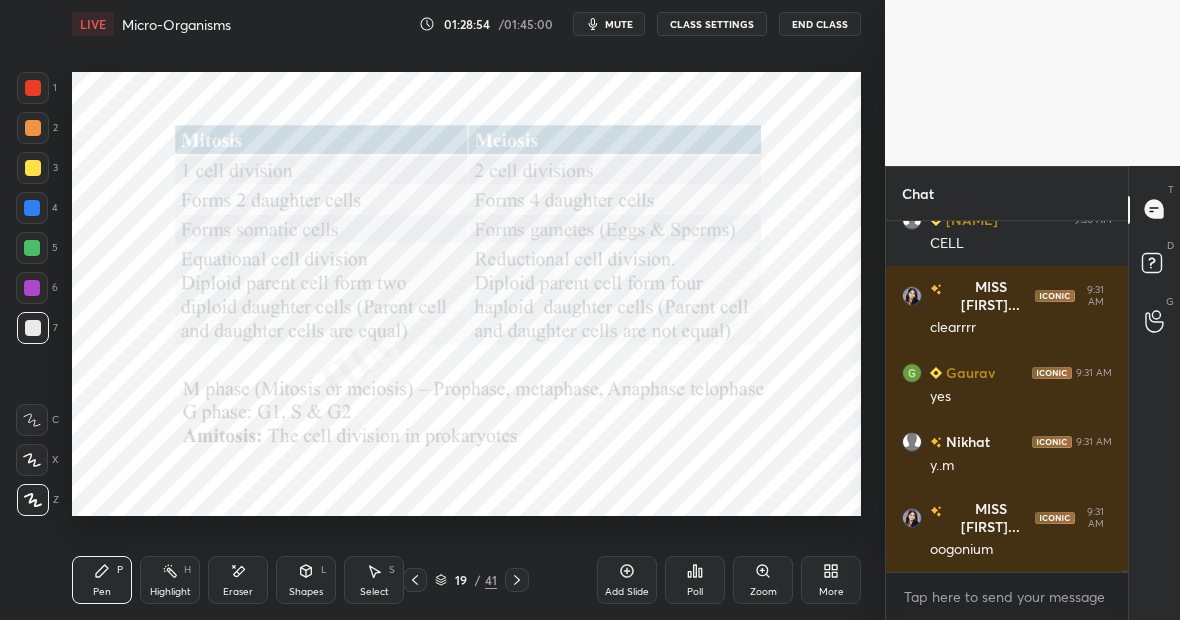 click at bounding box center [32, 208] 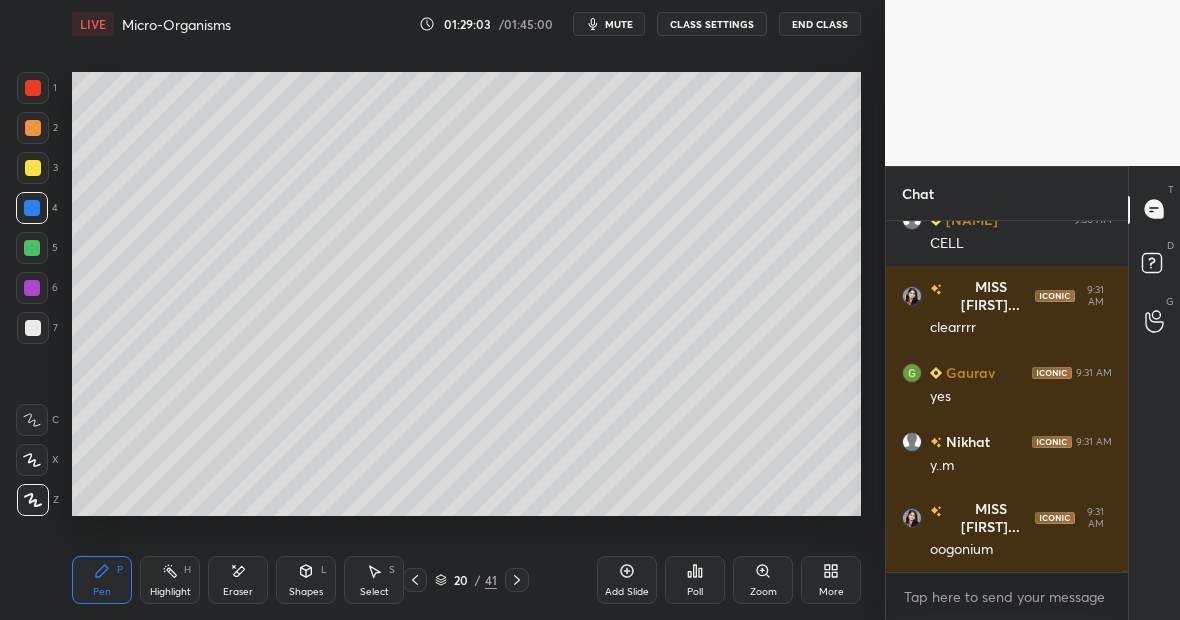 click on "Highlight" at bounding box center [170, 592] 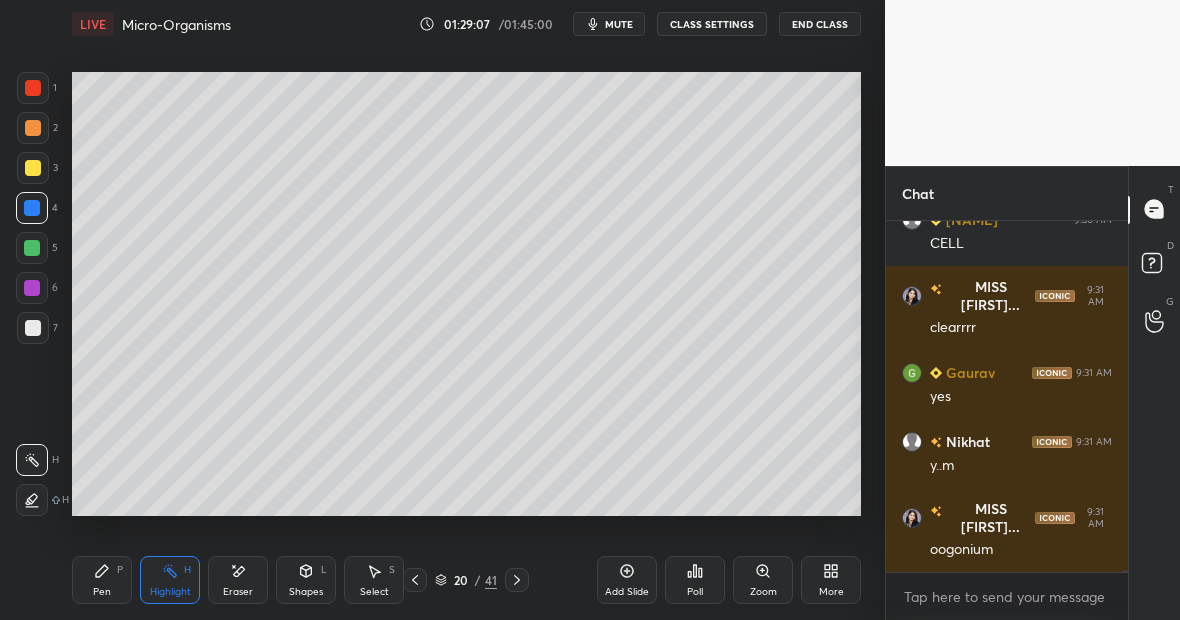 scroll, scrollTop: 59917, scrollLeft: 0, axis: vertical 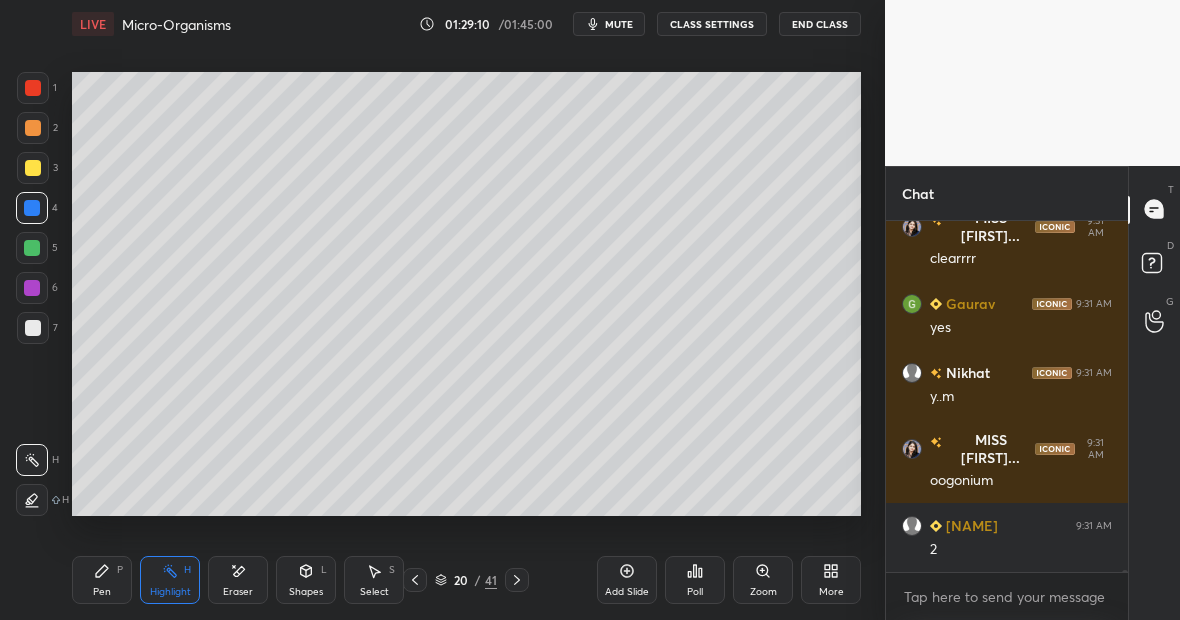 click on "Pen P" at bounding box center [102, 580] 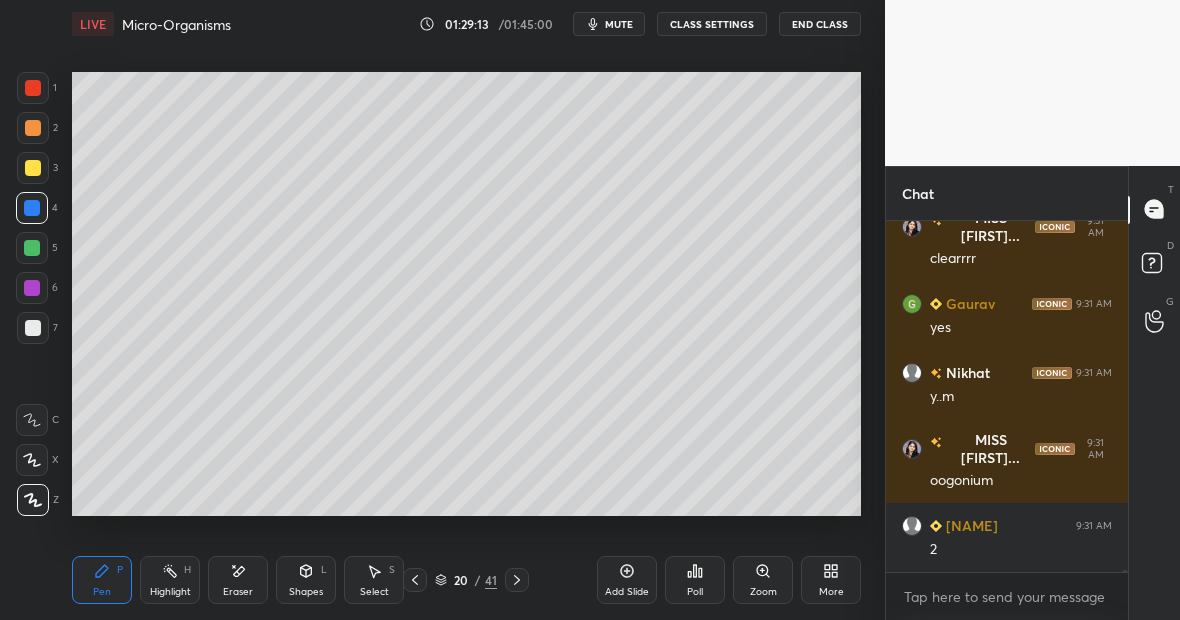 click at bounding box center (33, 328) 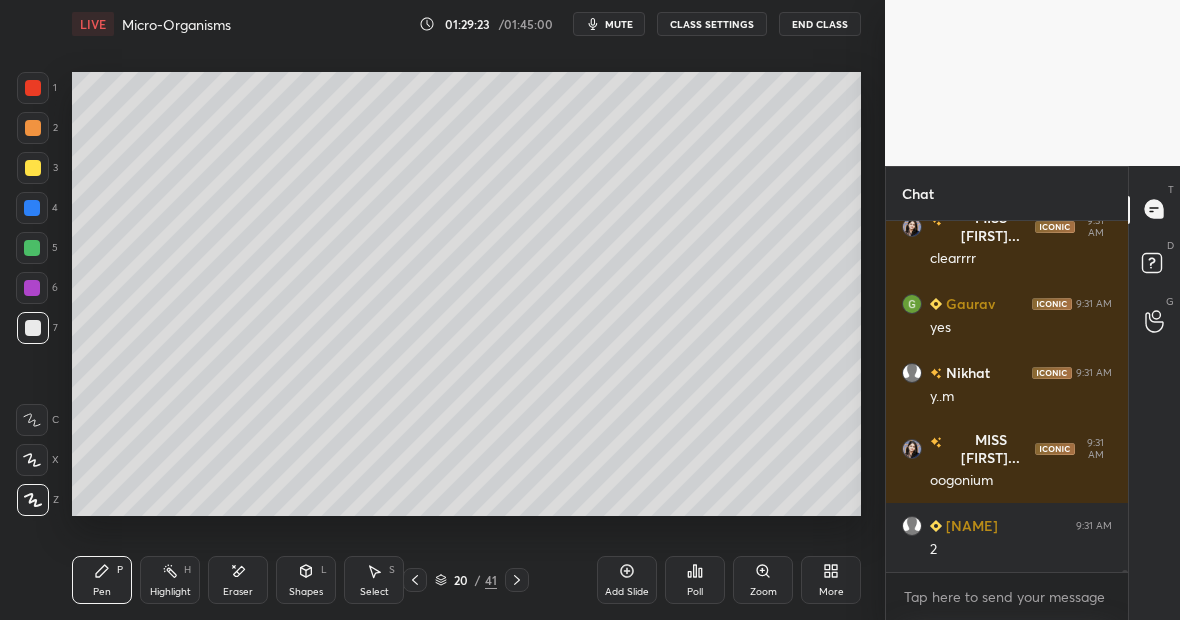 scroll, scrollTop: 59937, scrollLeft: 0, axis: vertical 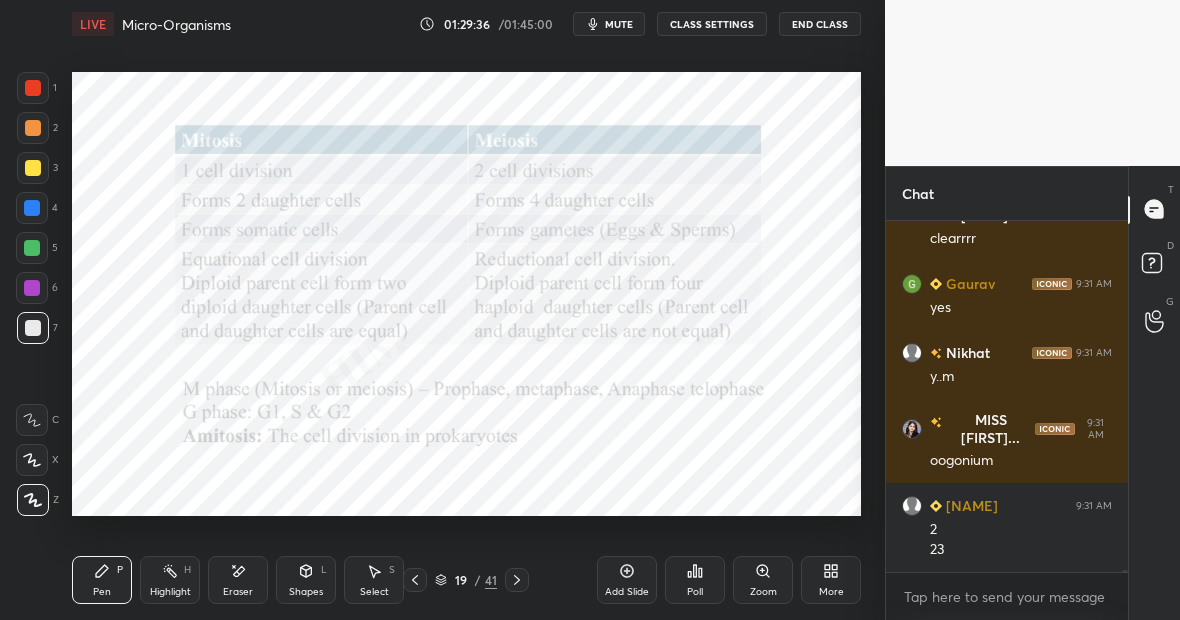 click at bounding box center [32, 208] 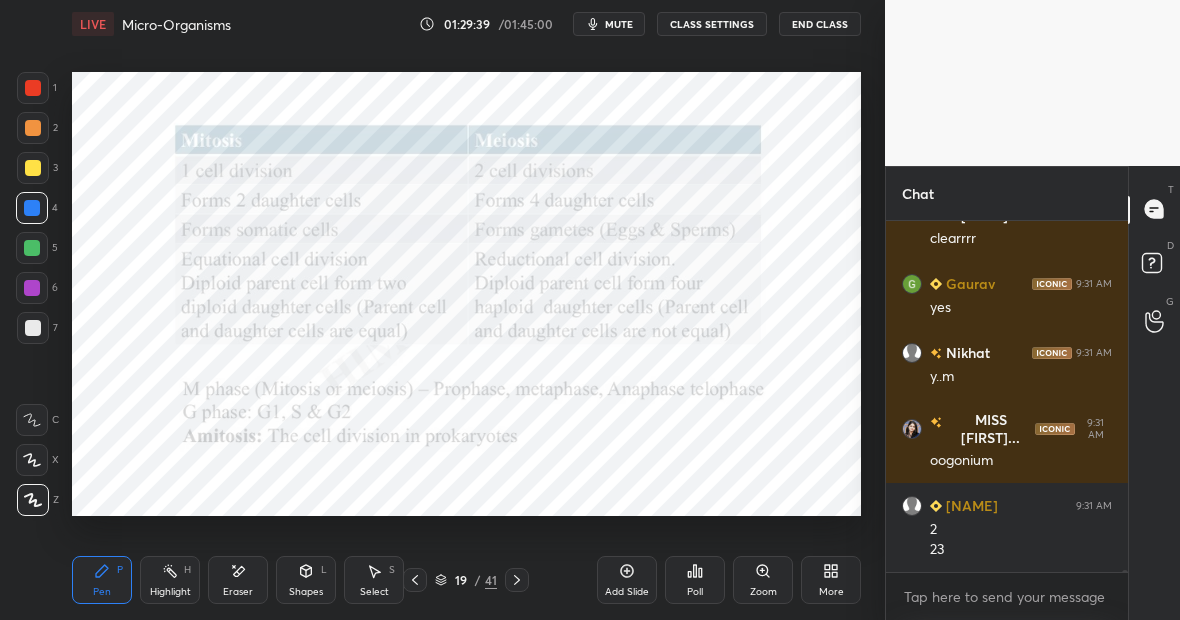 click on "Highlight H" at bounding box center (170, 580) 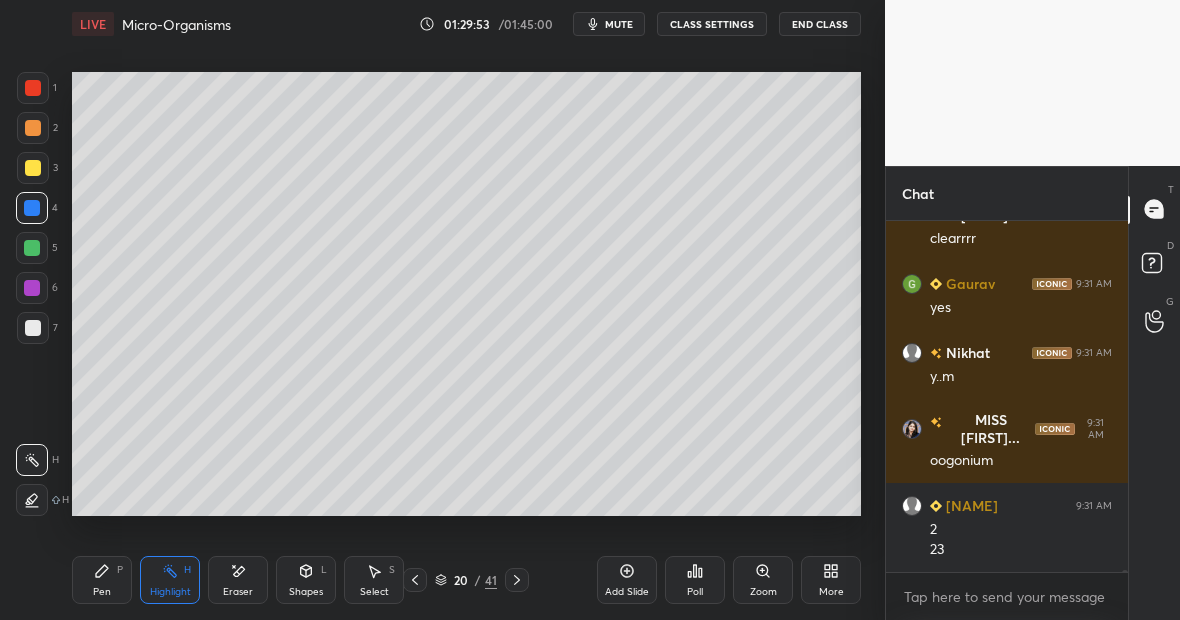 click on "Highlight" at bounding box center [170, 592] 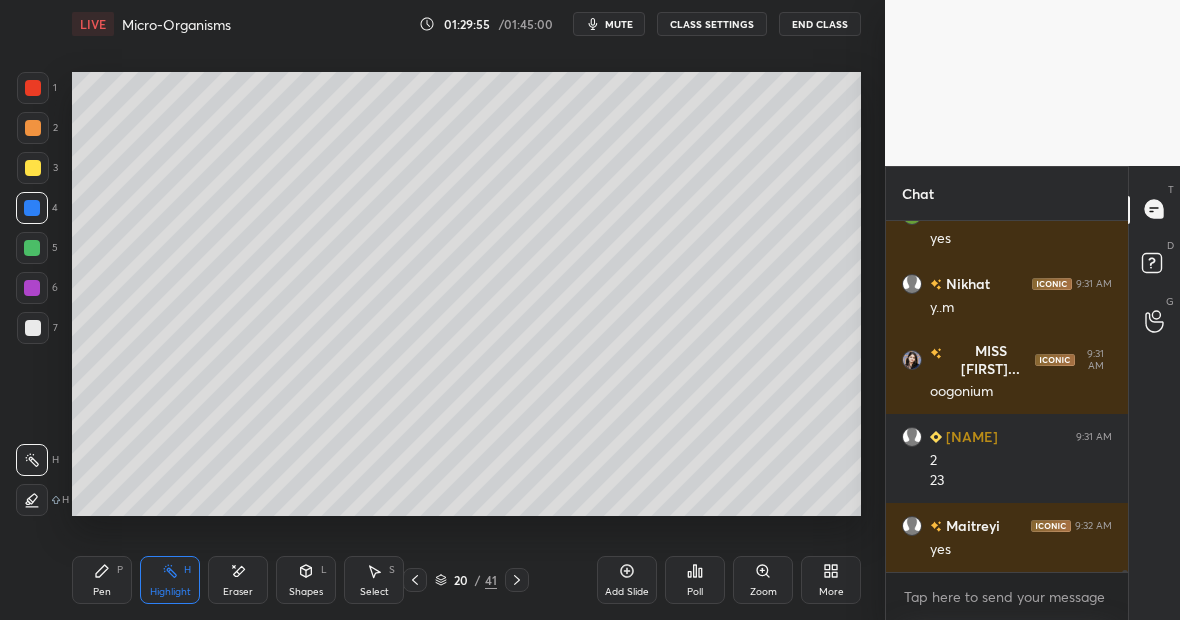 scroll, scrollTop: 60075, scrollLeft: 0, axis: vertical 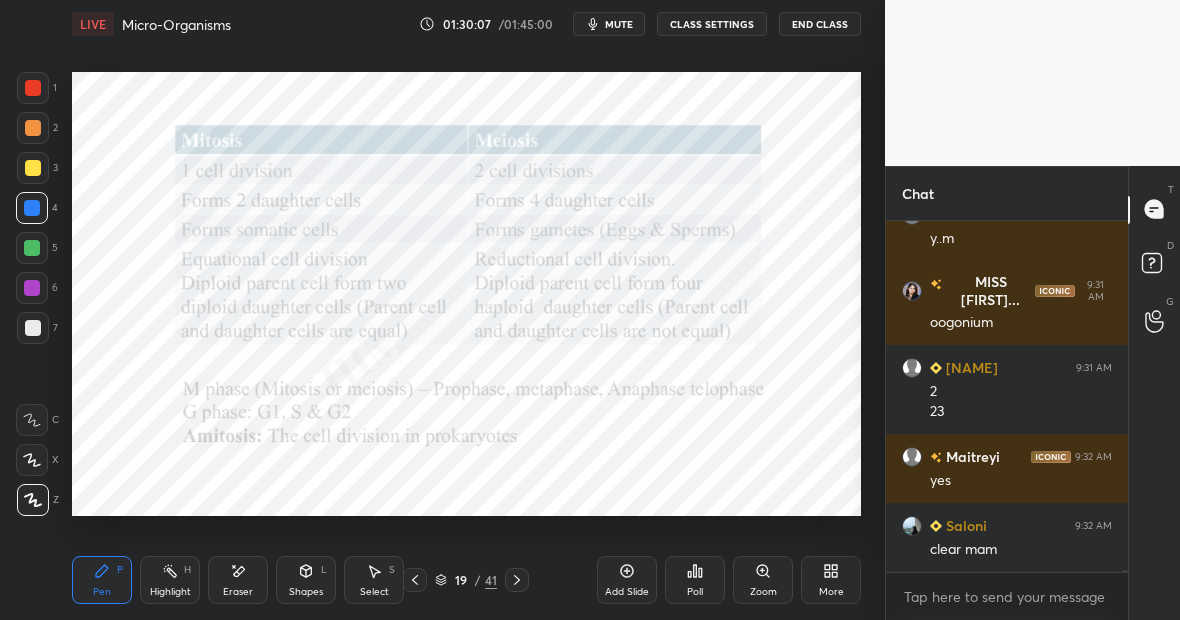 click on "Highlight" at bounding box center (170, 592) 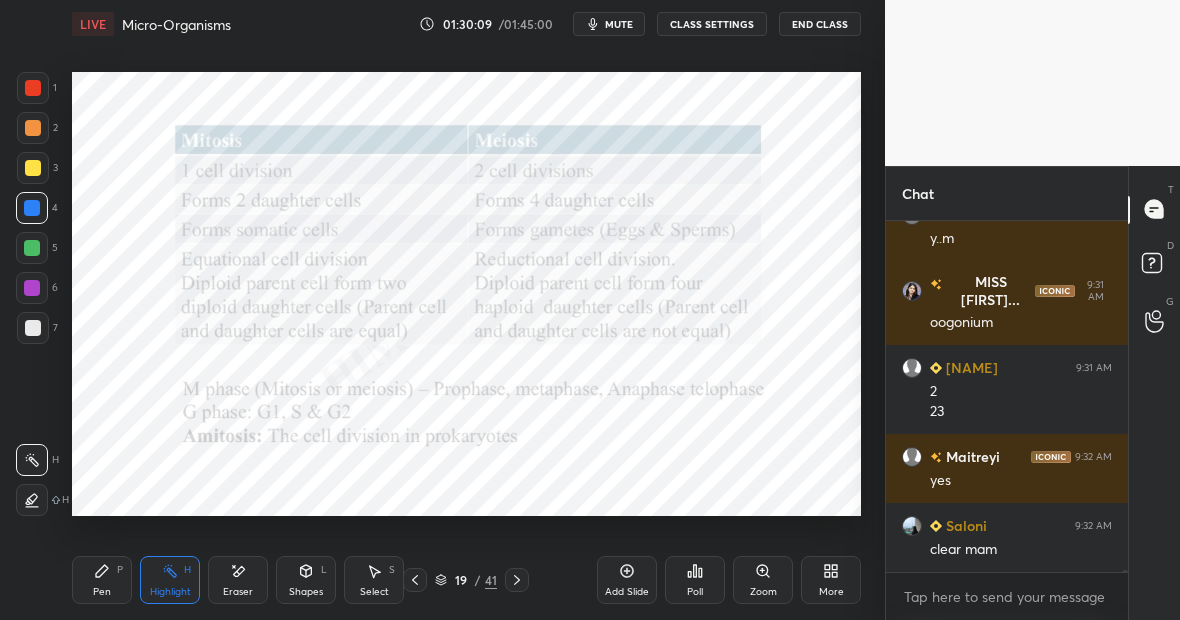 click on "Highlight H" at bounding box center [170, 580] 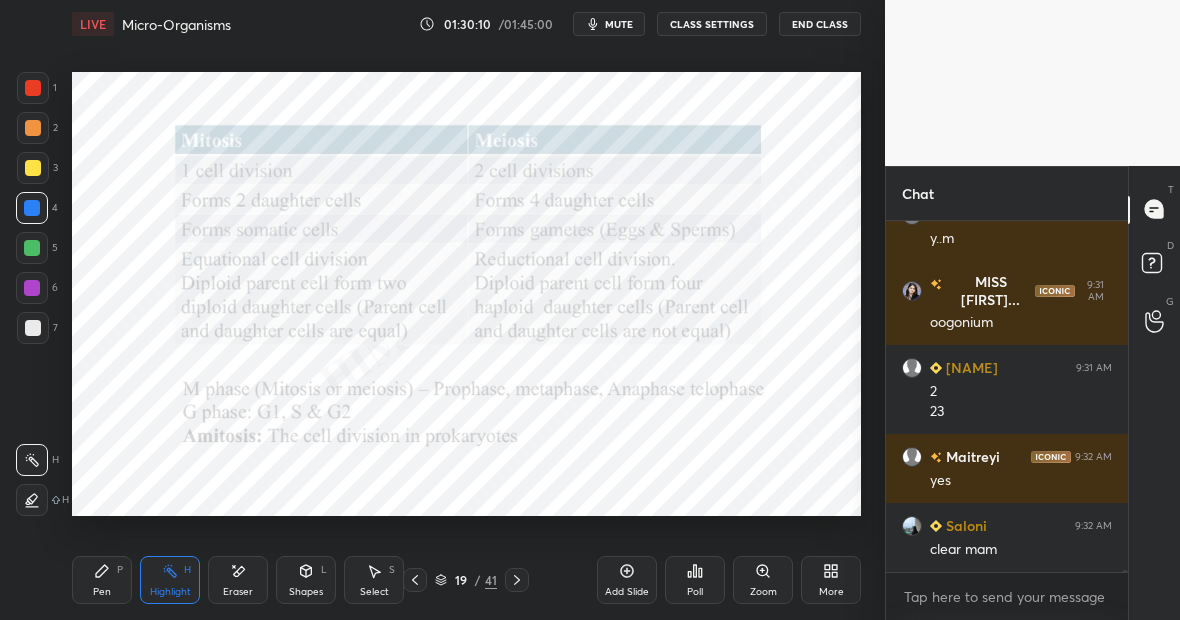 click 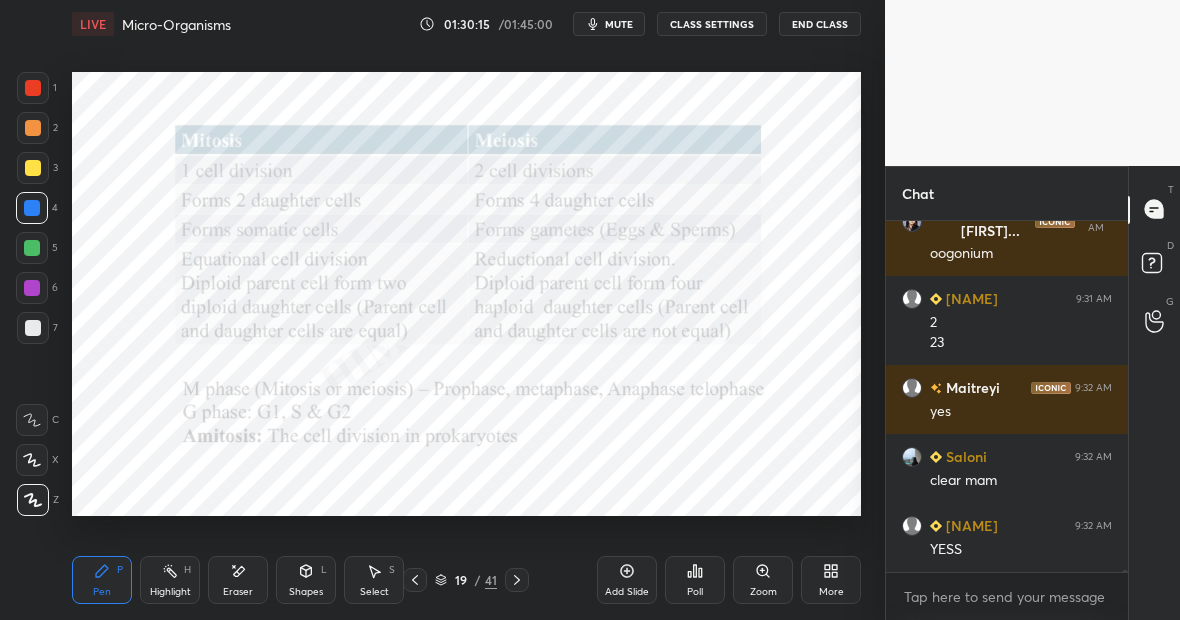 scroll, scrollTop: 60213, scrollLeft: 0, axis: vertical 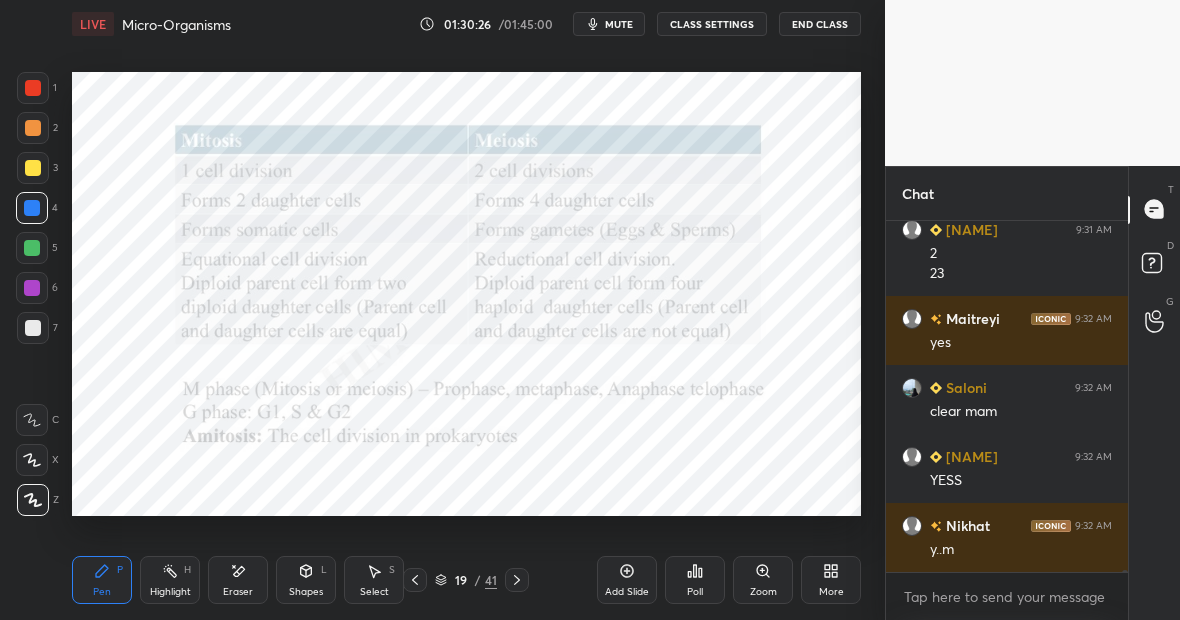 click on "Add Slide" at bounding box center [627, 580] 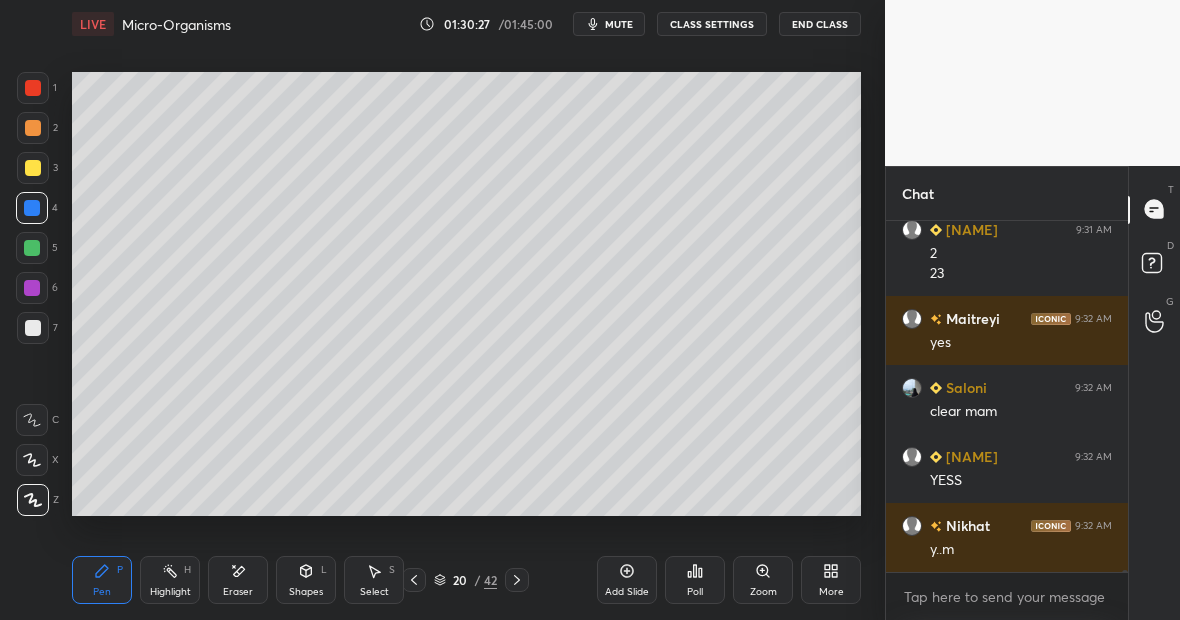 click at bounding box center (33, 168) 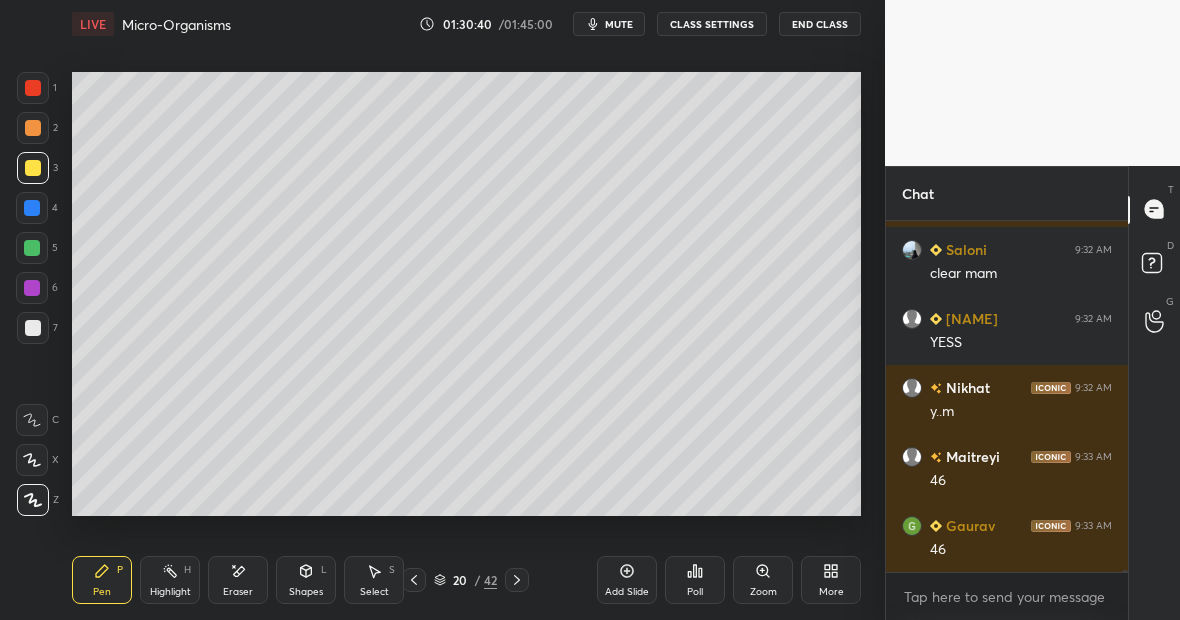scroll, scrollTop: 60420, scrollLeft: 0, axis: vertical 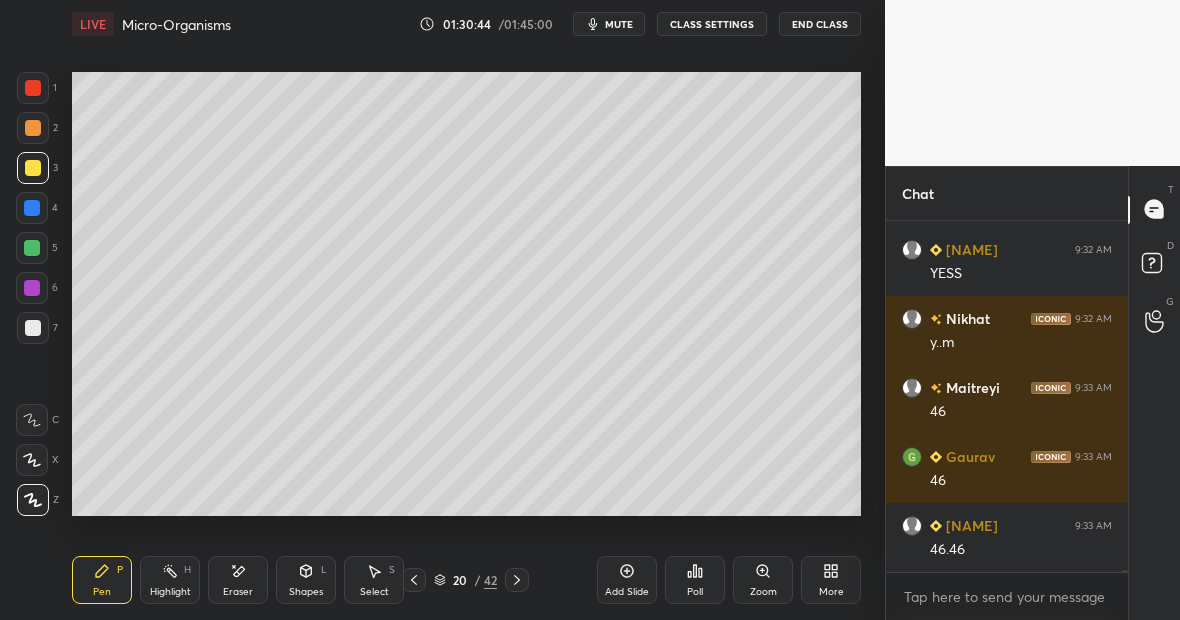 click on "Highlight H" at bounding box center [170, 580] 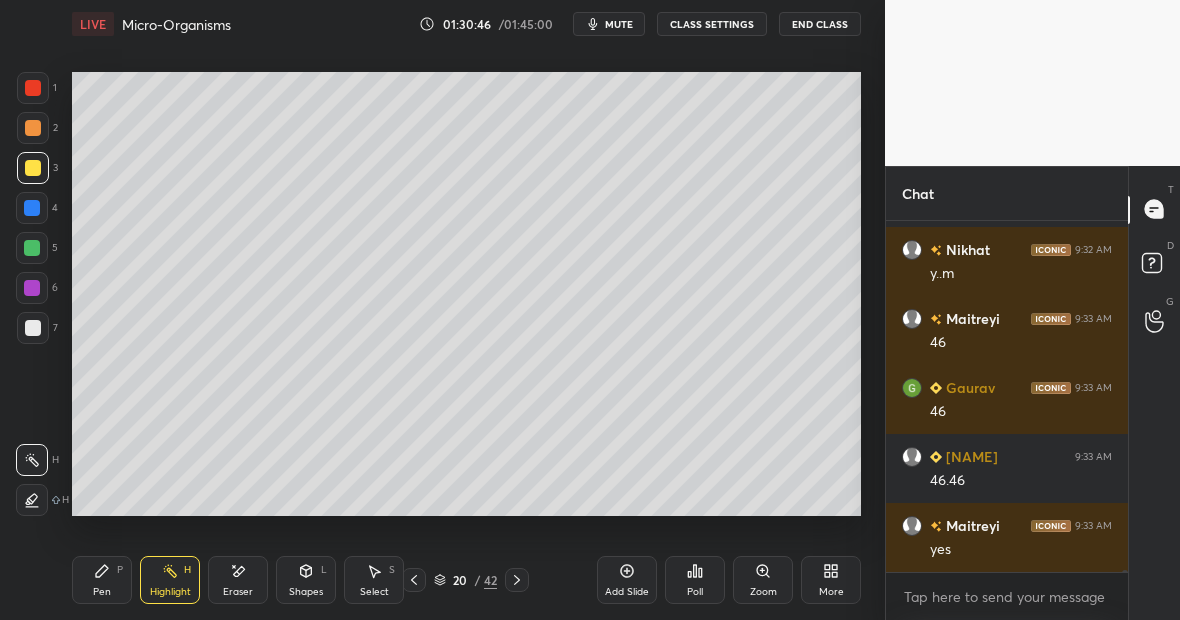 scroll, scrollTop: 60558, scrollLeft: 0, axis: vertical 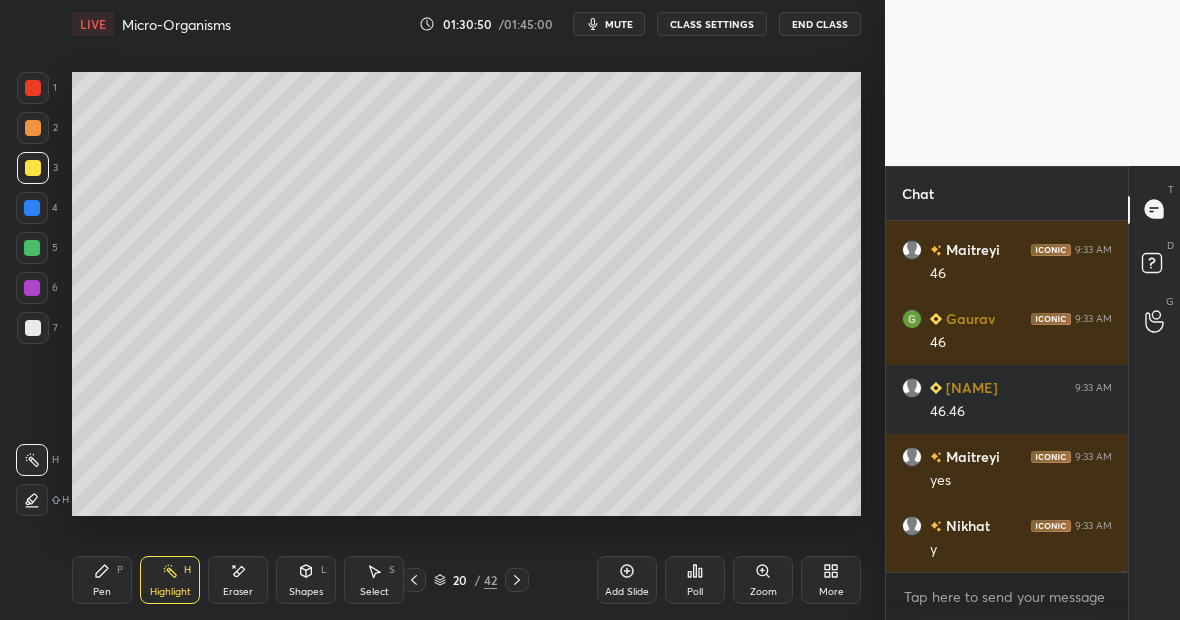 click on "Eraser" at bounding box center [238, 580] 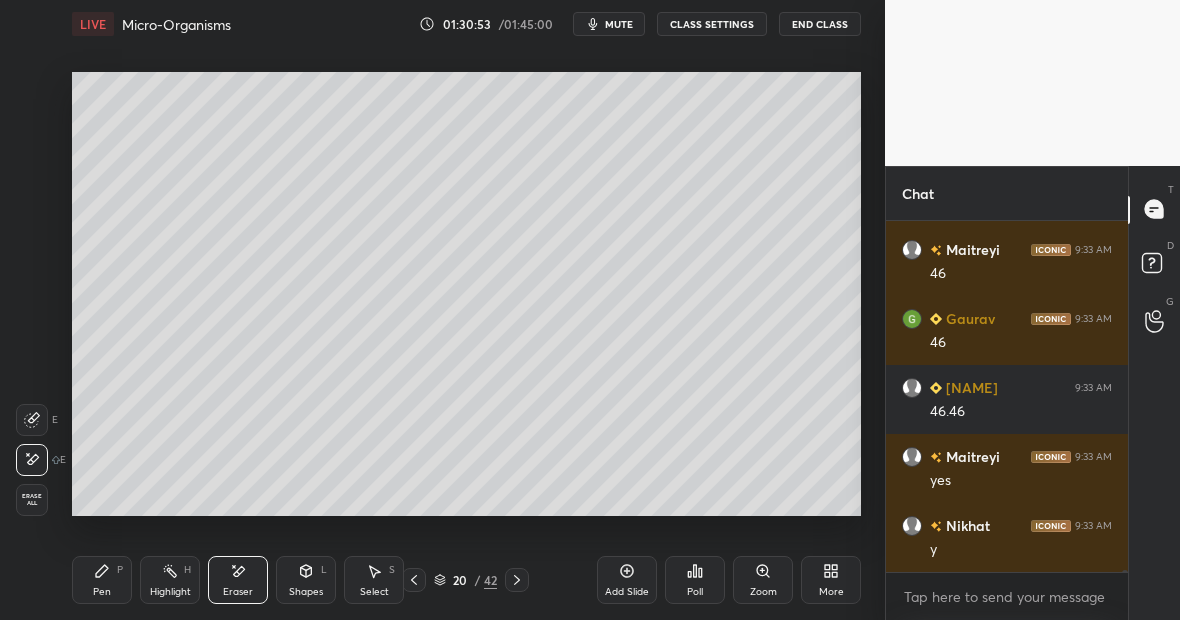 click 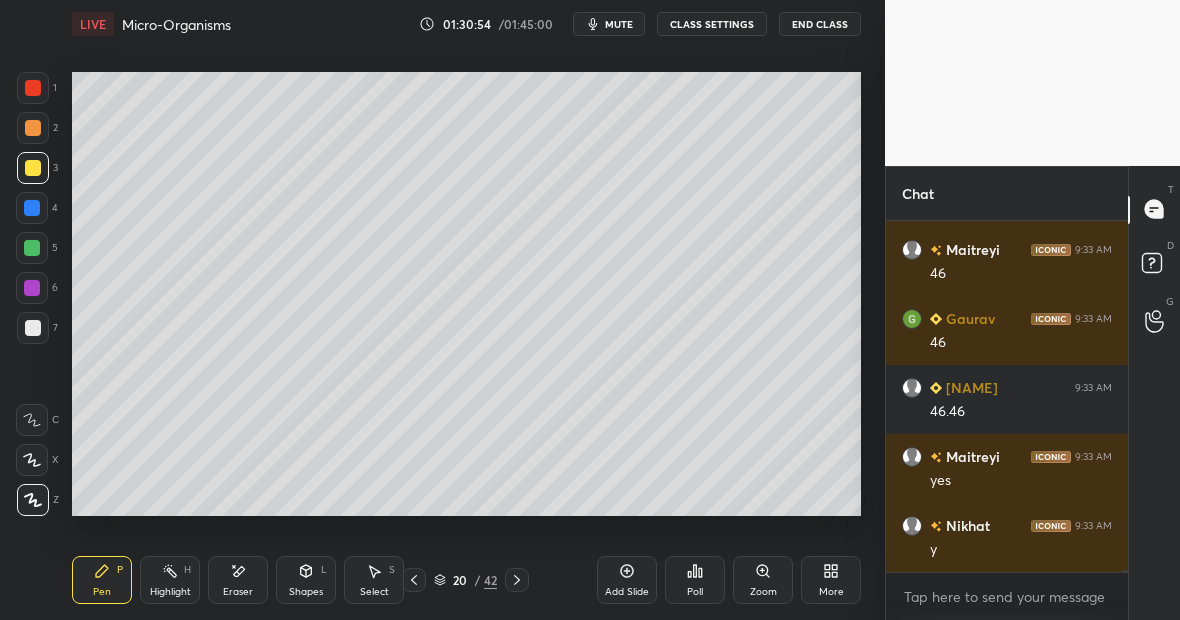 click on "Highlight H" at bounding box center (170, 580) 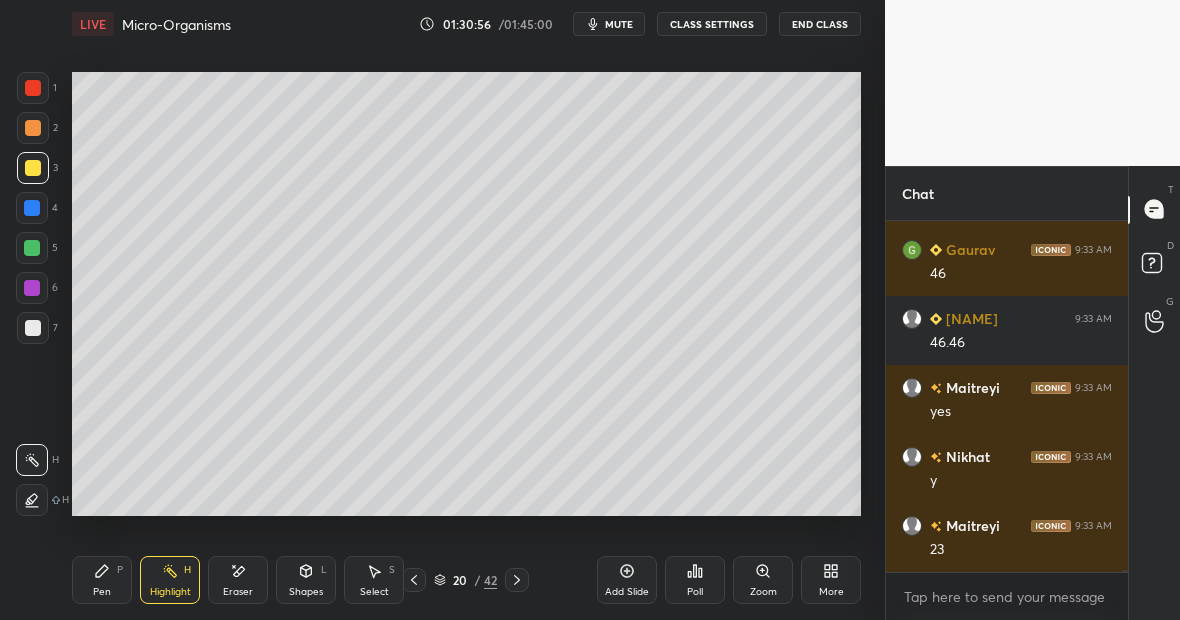 click on "Pen P" at bounding box center [102, 580] 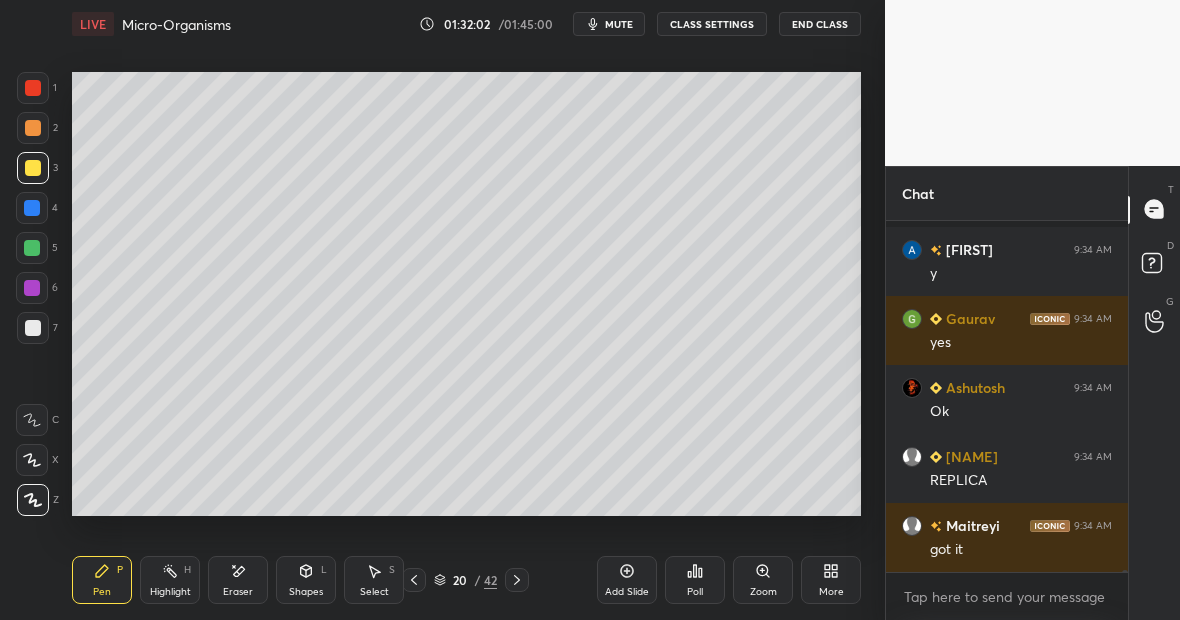 scroll, scrollTop: 61593, scrollLeft: 0, axis: vertical 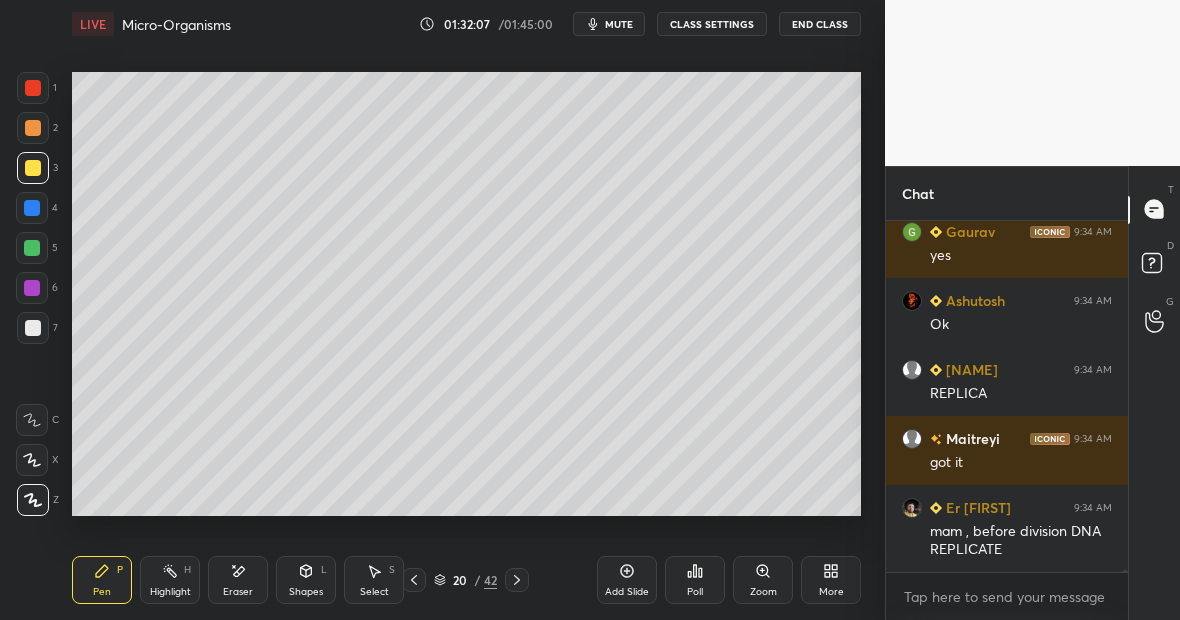 click at bounding box center (33, 88) 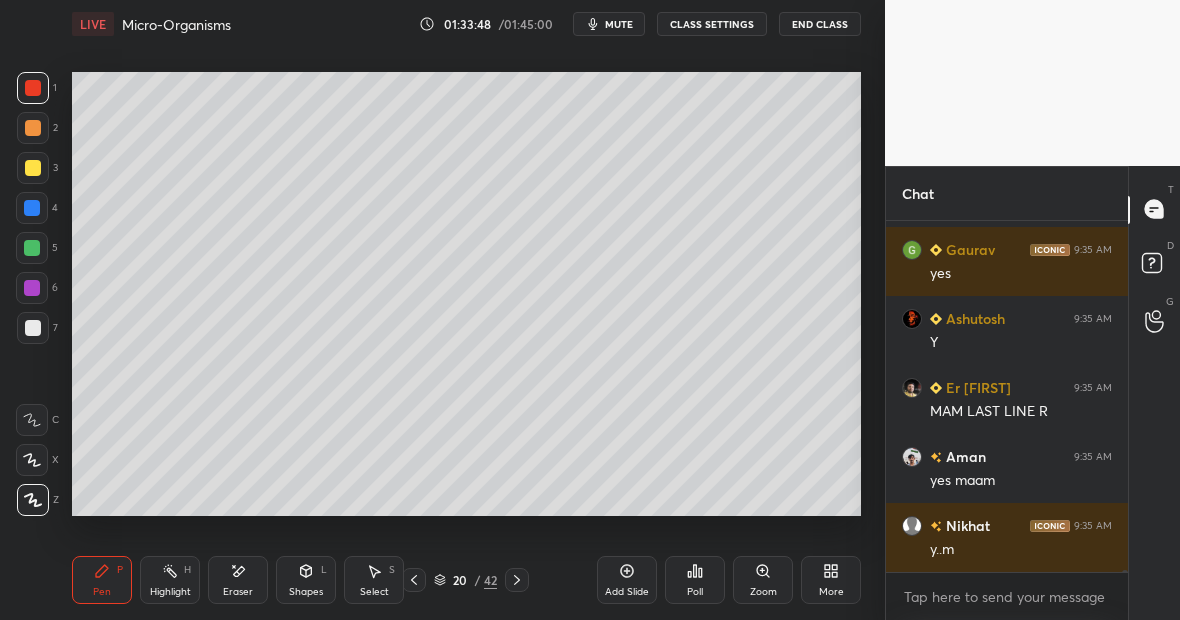 scroll, scrollTop: 62283, scrollLeft: 0, axis: vertical 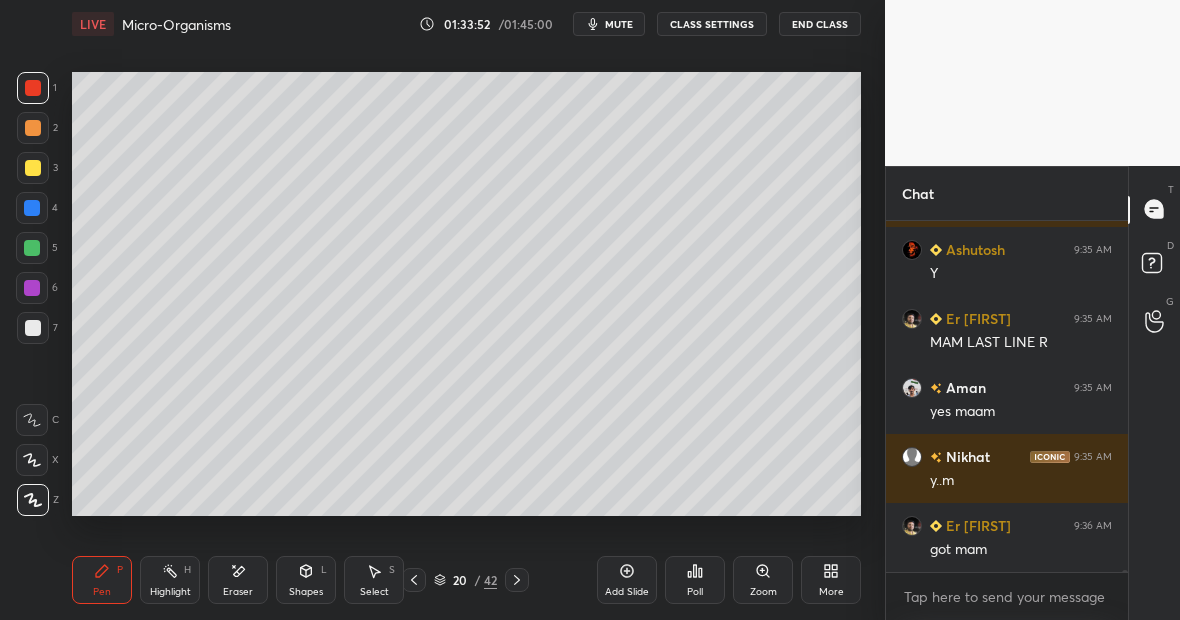 click on "Highlight H" at bounding box center [170, 580] 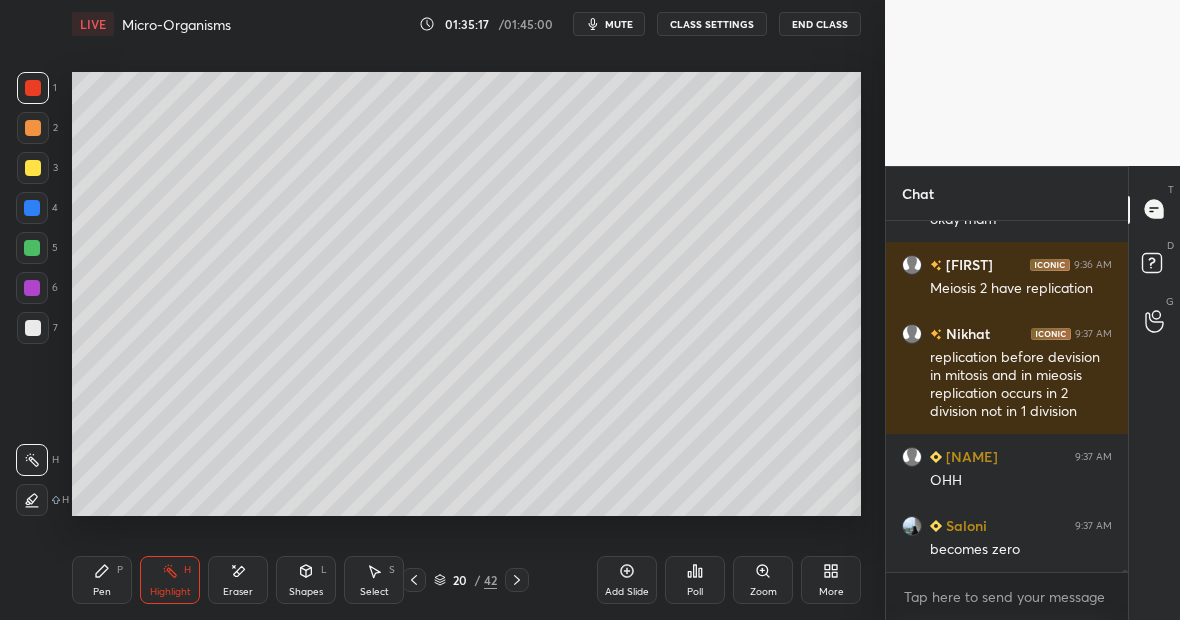 scroll, scrollTop: 62973, scrollLeft: 0, axis: vertical 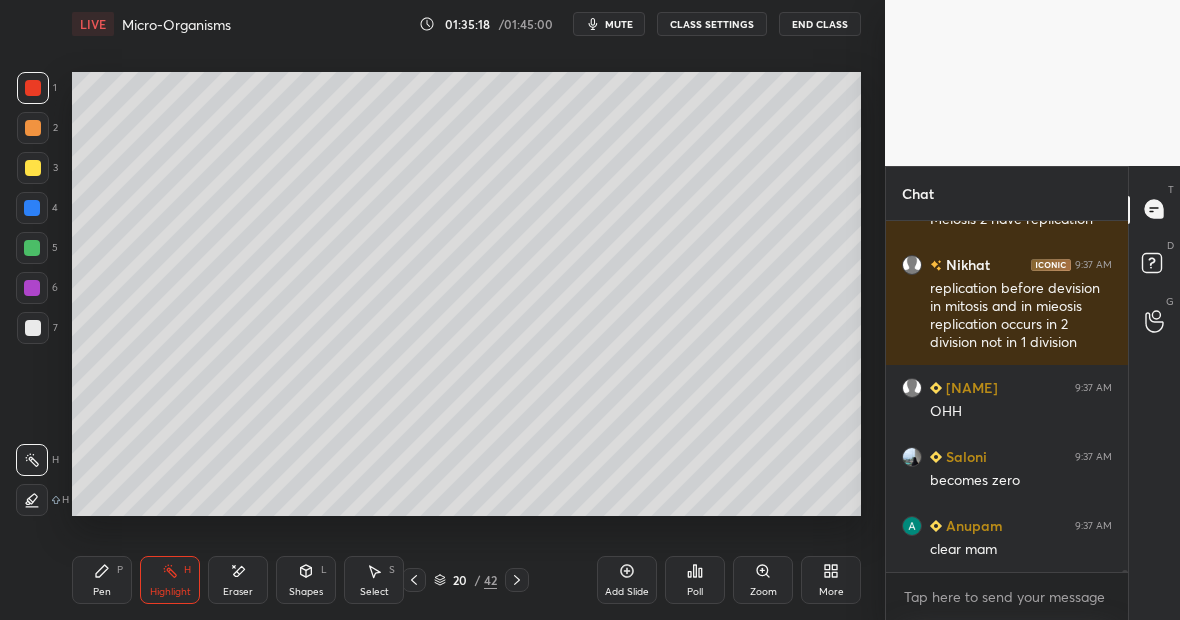 click on "Highlight H" at bounding box center [170, 580] 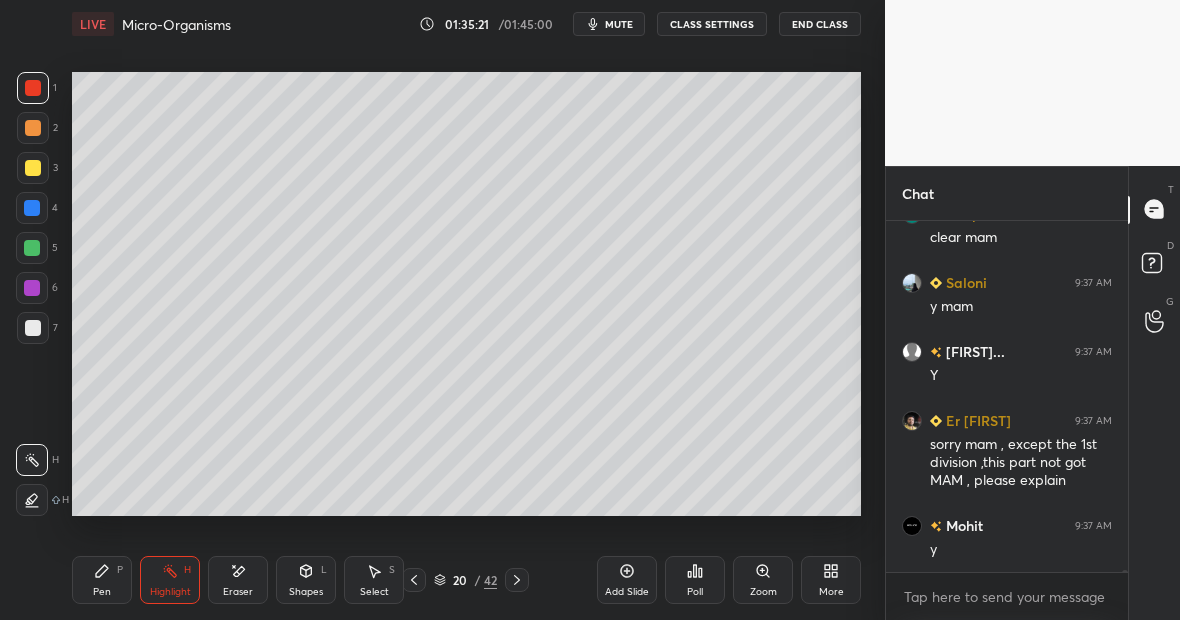 scroll, scrollTop: 63369, scrollLeft: 0, axis: vertical 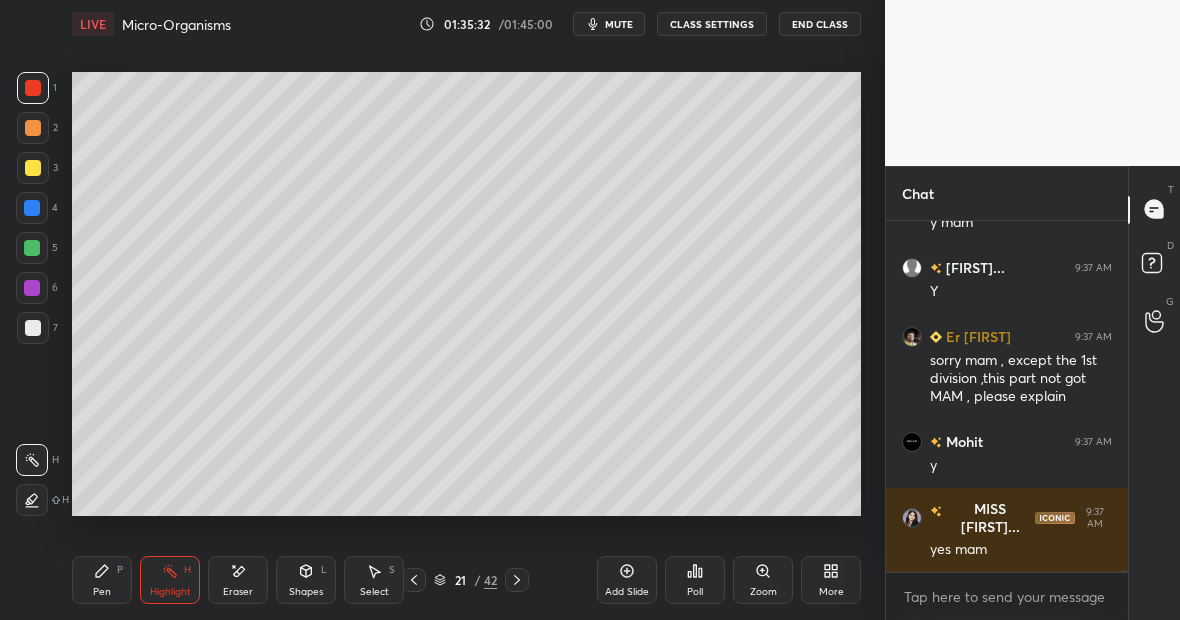 click on "Highlight H" at bounding box center [170, 580] 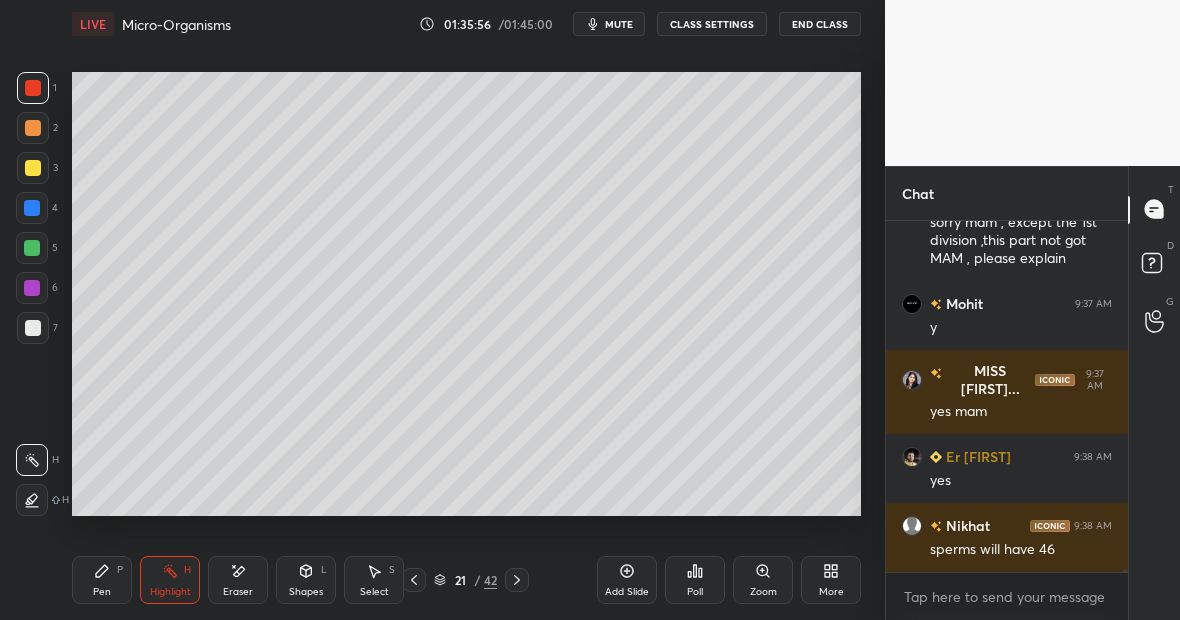 scroll, scrollTop: 63527, scrollLeft: 0, axis: vertical 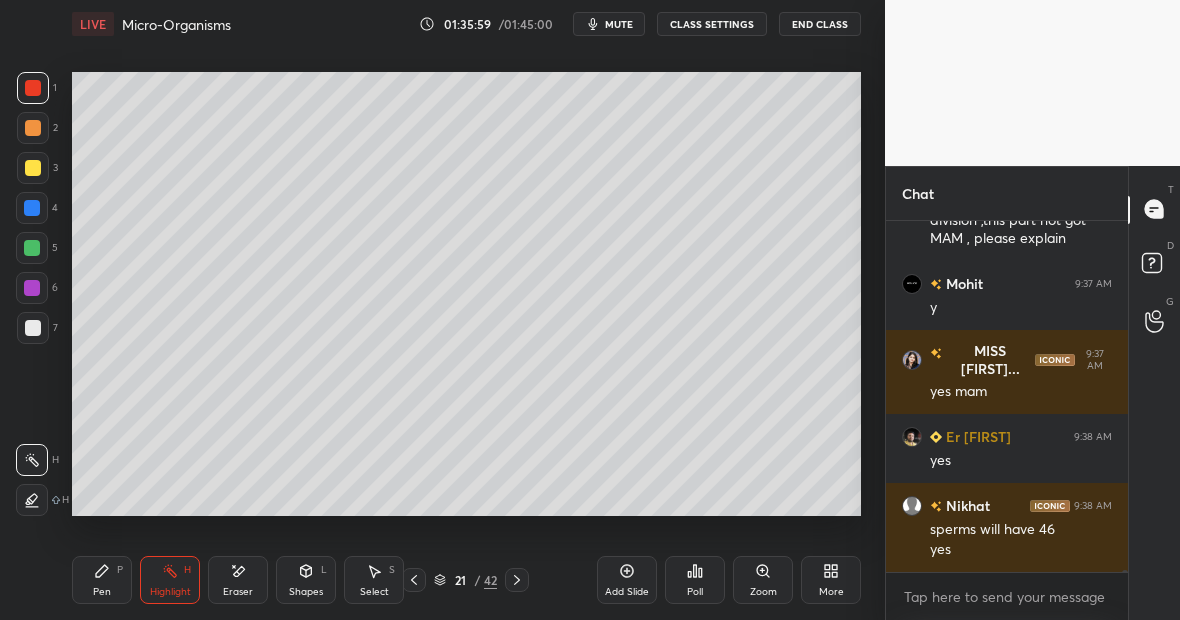 click on "Add Slide" at bounding box center [627, 580] 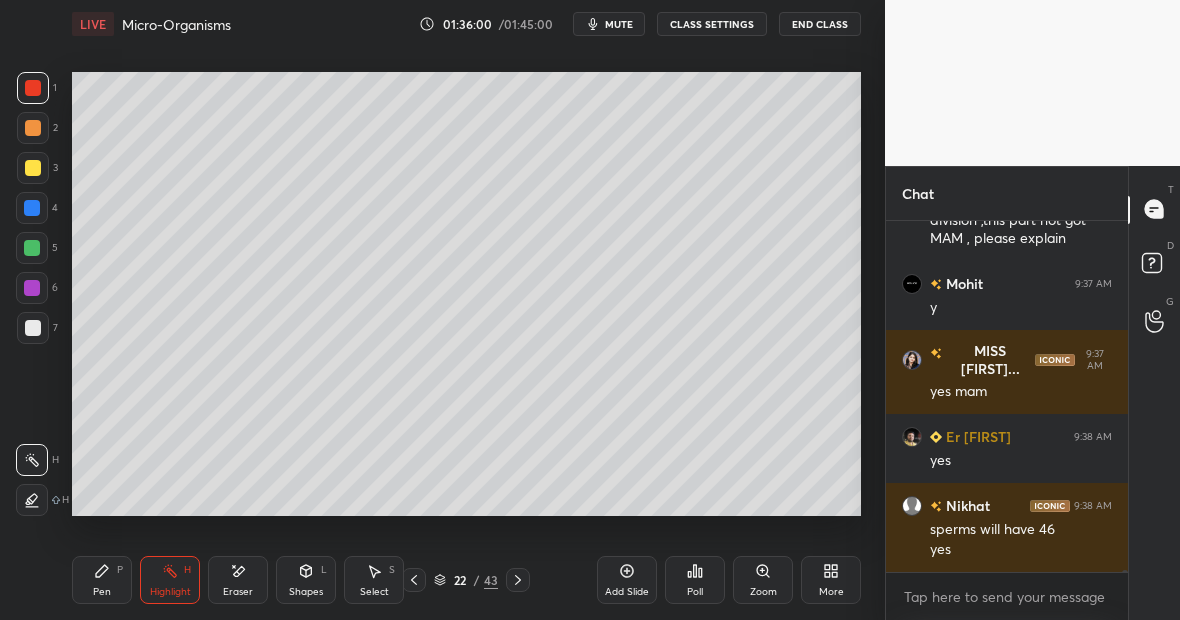 click at bounding box center [33, 168] 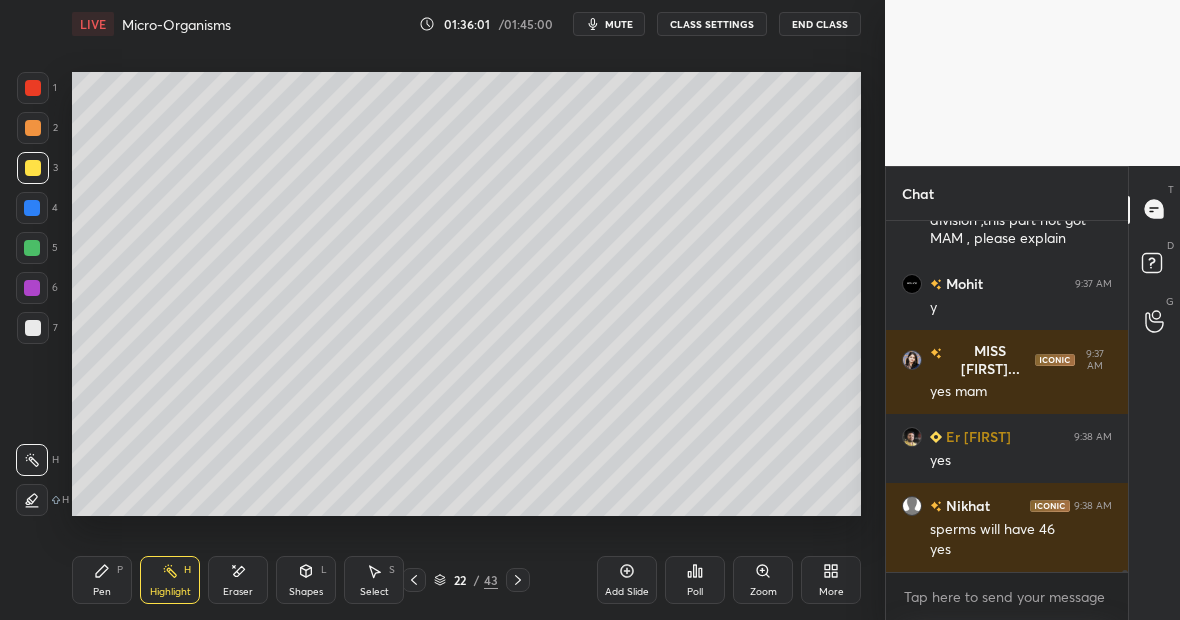 click 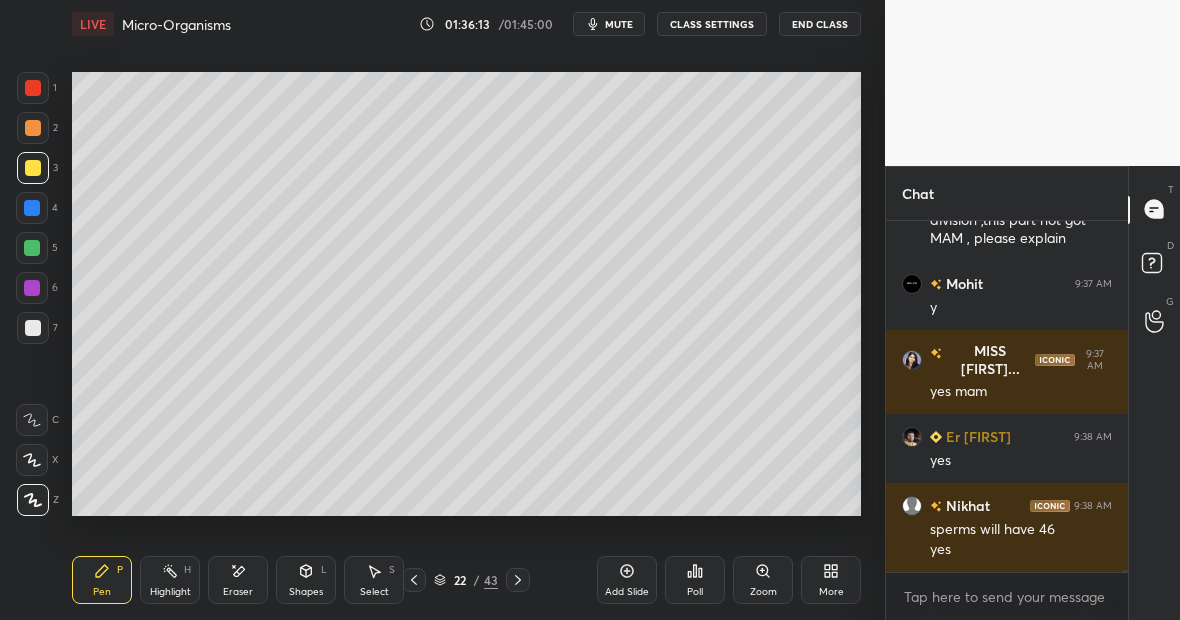 click at bounding box center (32, 248) 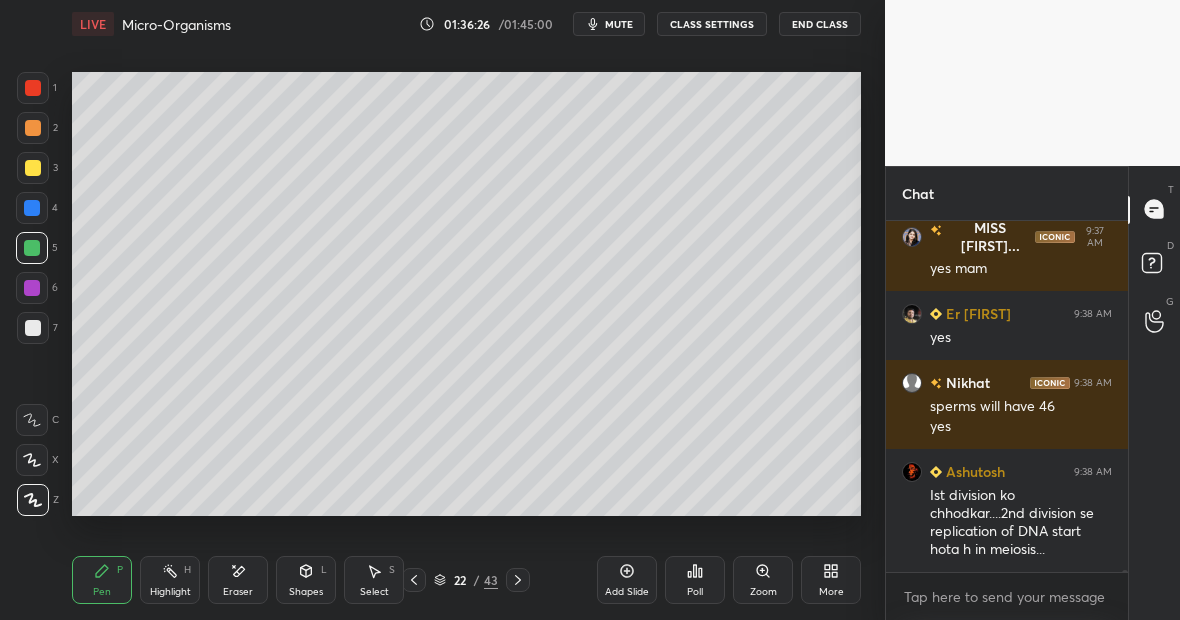 scroll, scrollTop: 63719, scrollLeft: 0, axis: vertical 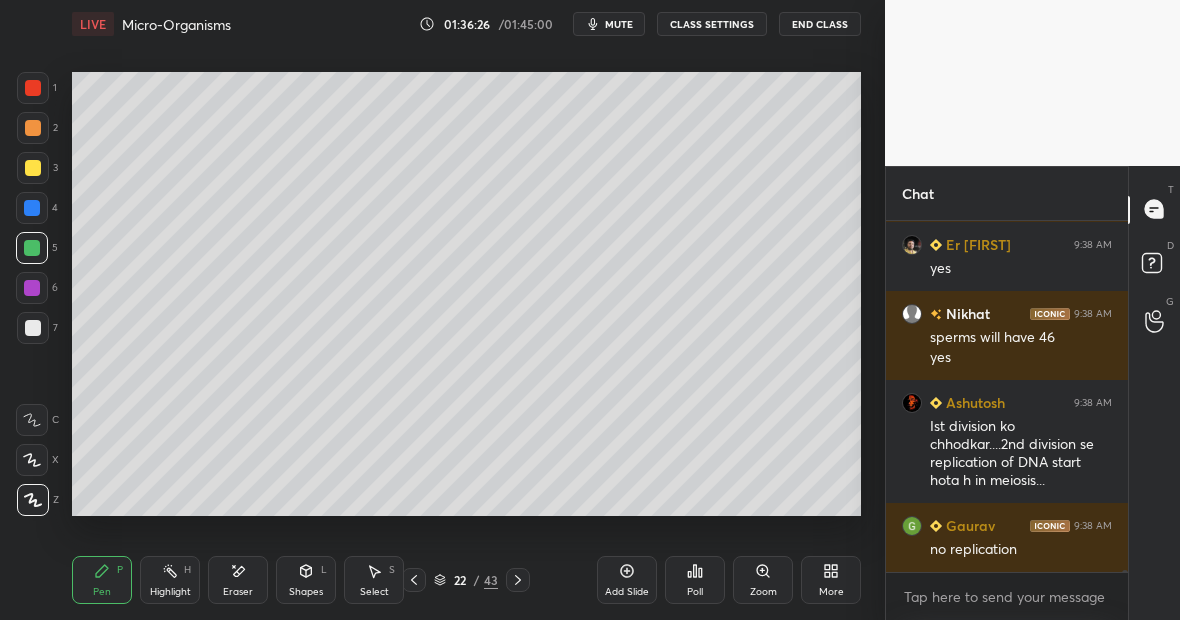click on "Highlight H" at bounding box center [170, 580] 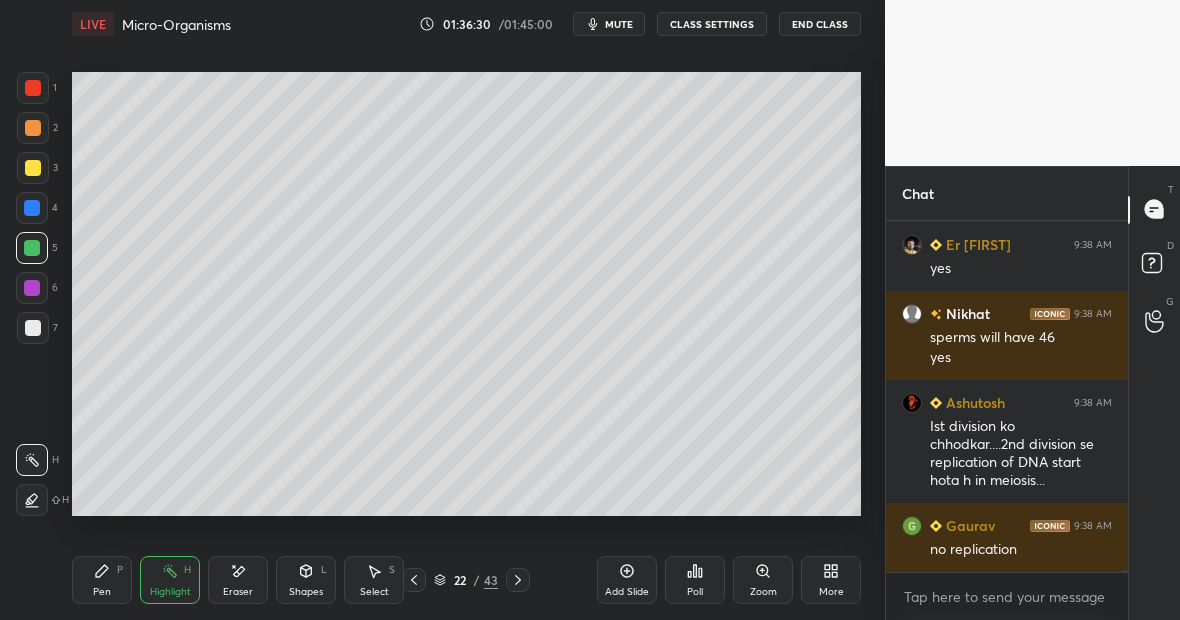 click on "Pen P" at bounding box center (102, 580) 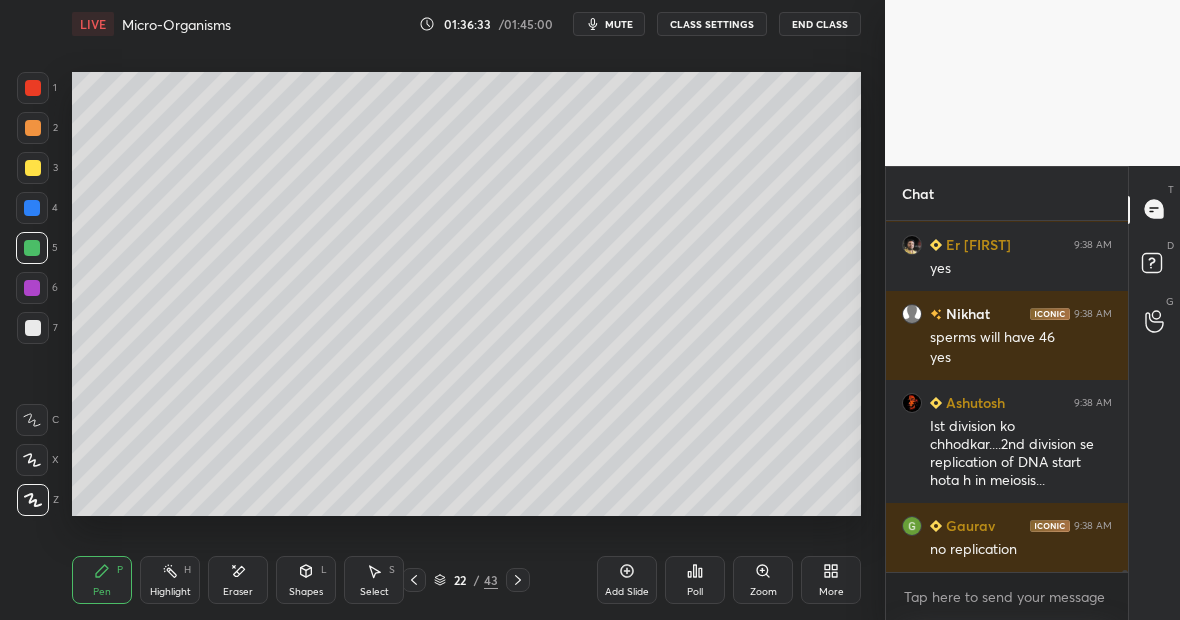 click on "Eraser" at bounding box center [238, 580] 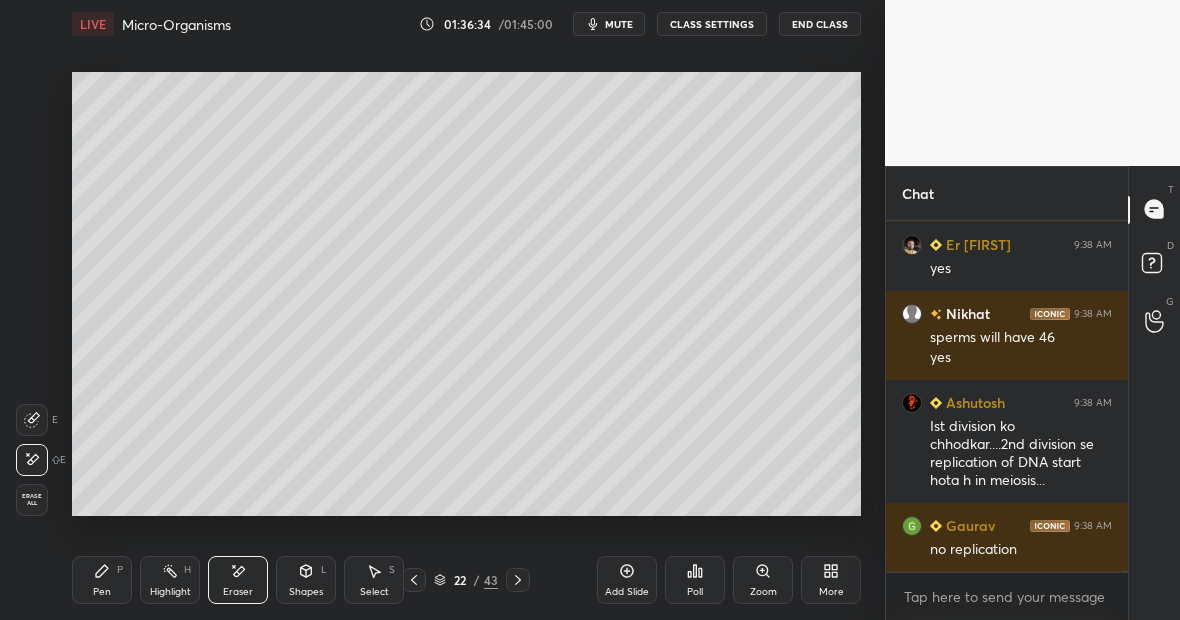 click on "Pen P" at bounding box center [102, 580] 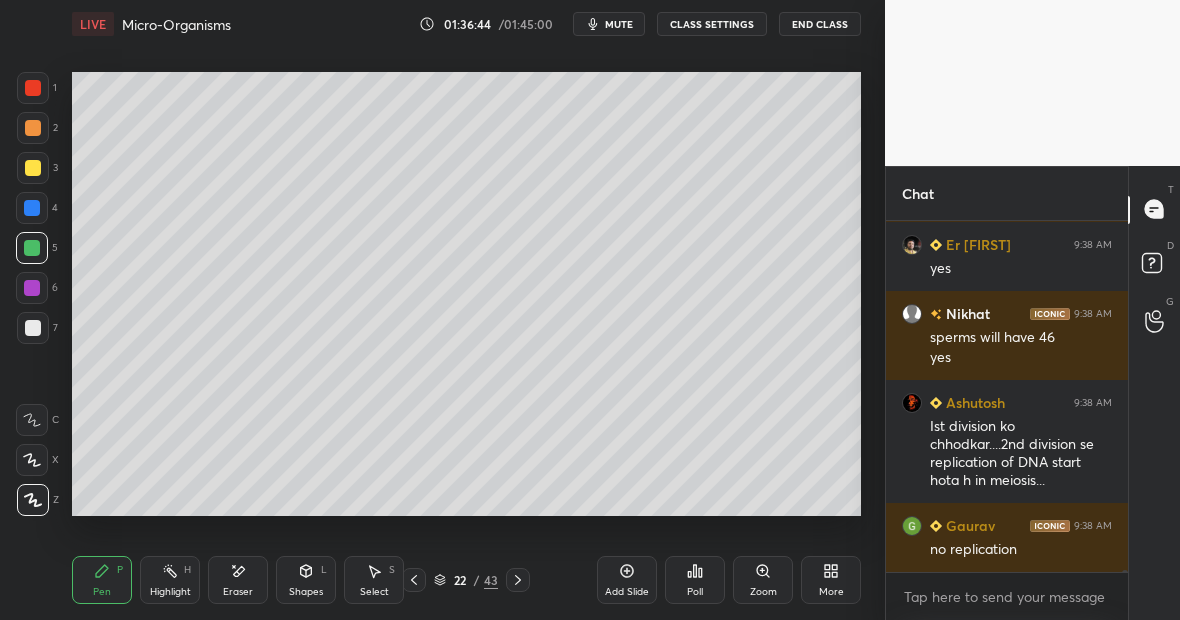click at bounding box center (33, 168) 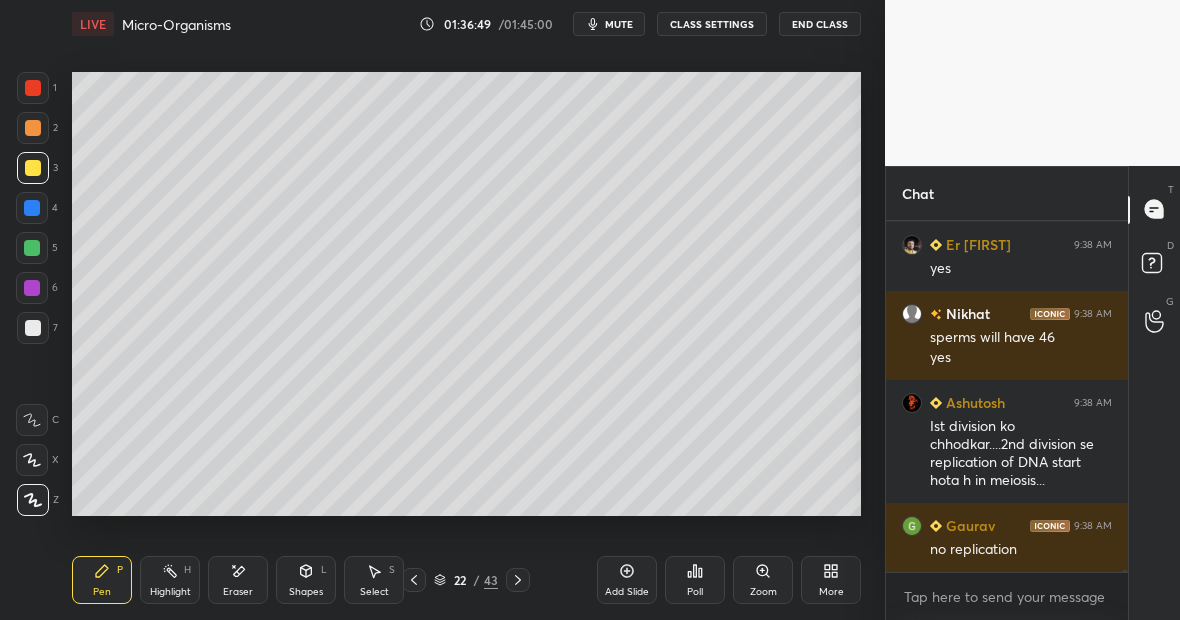 click on "Highlight H" at bounding box center [170, 580] 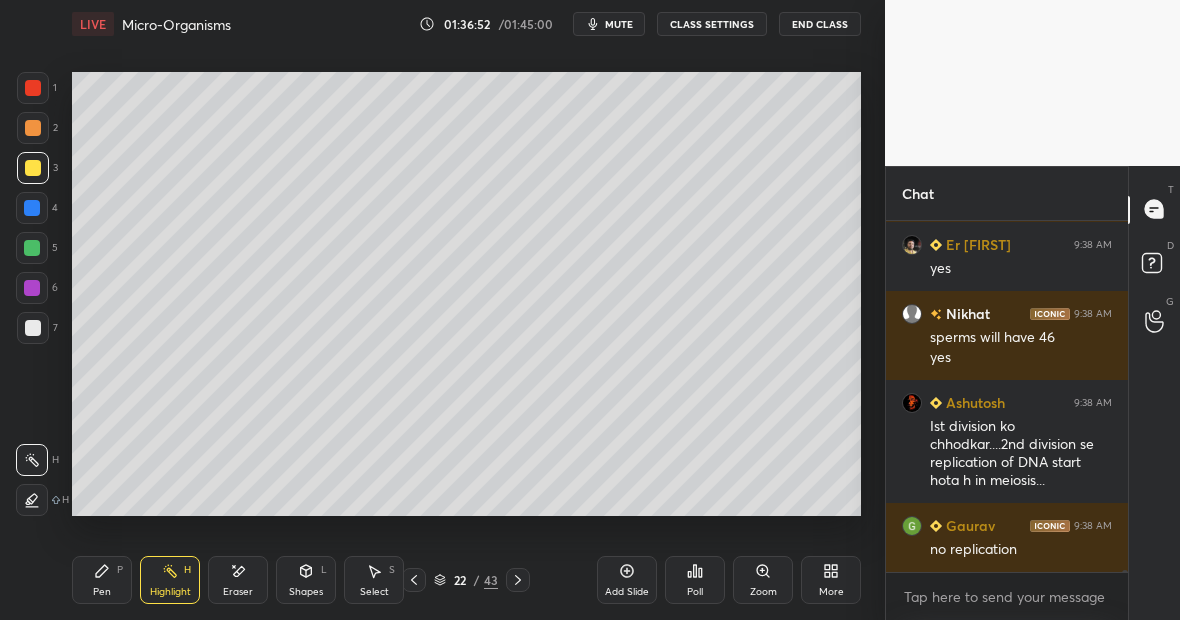 scroll, scrollTop: 63788, scrollLeft: 0, axis: vertical 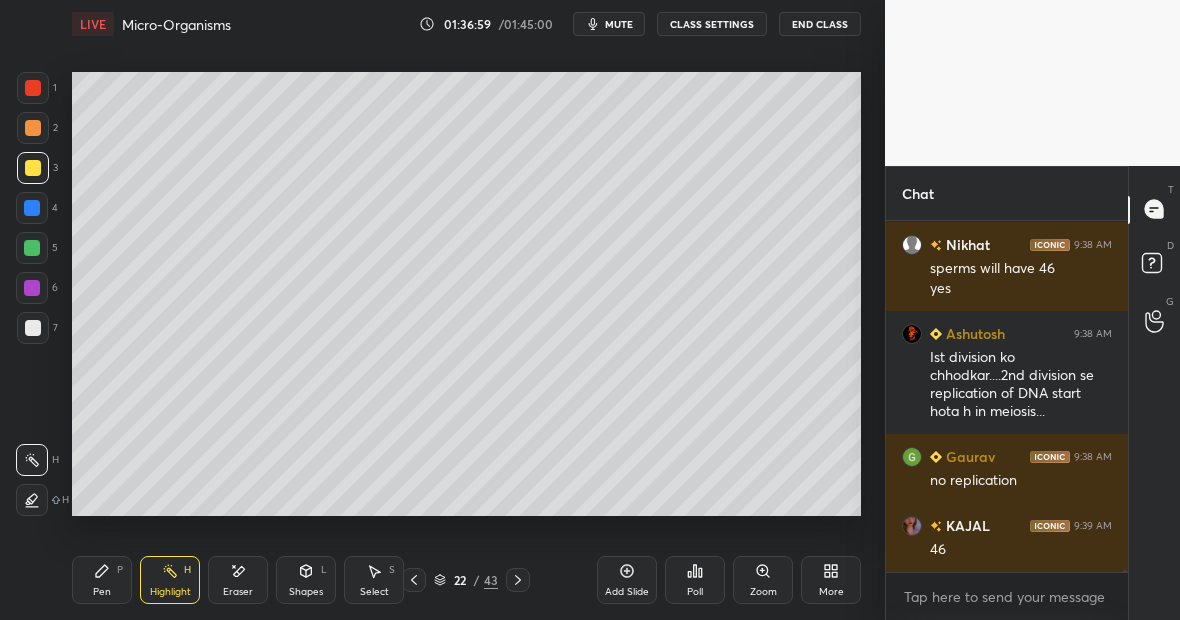 click on "Highlight H" at bounding box center (170, 580) 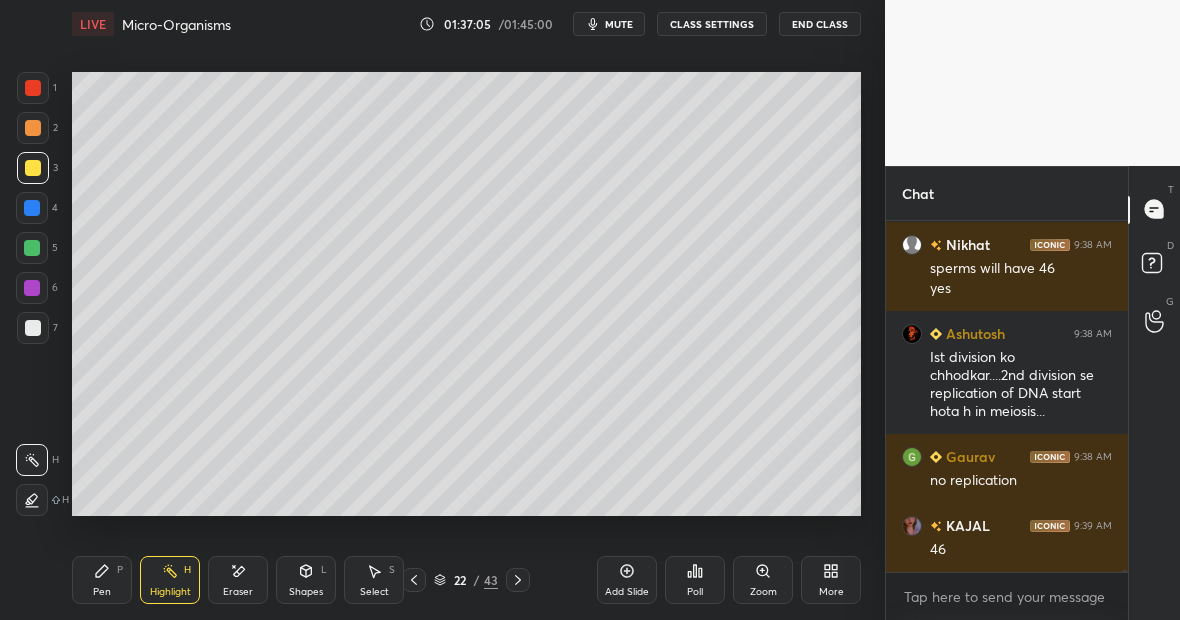scroll, scrollTop: 63857, scrollLeft: 0, axis: vertical 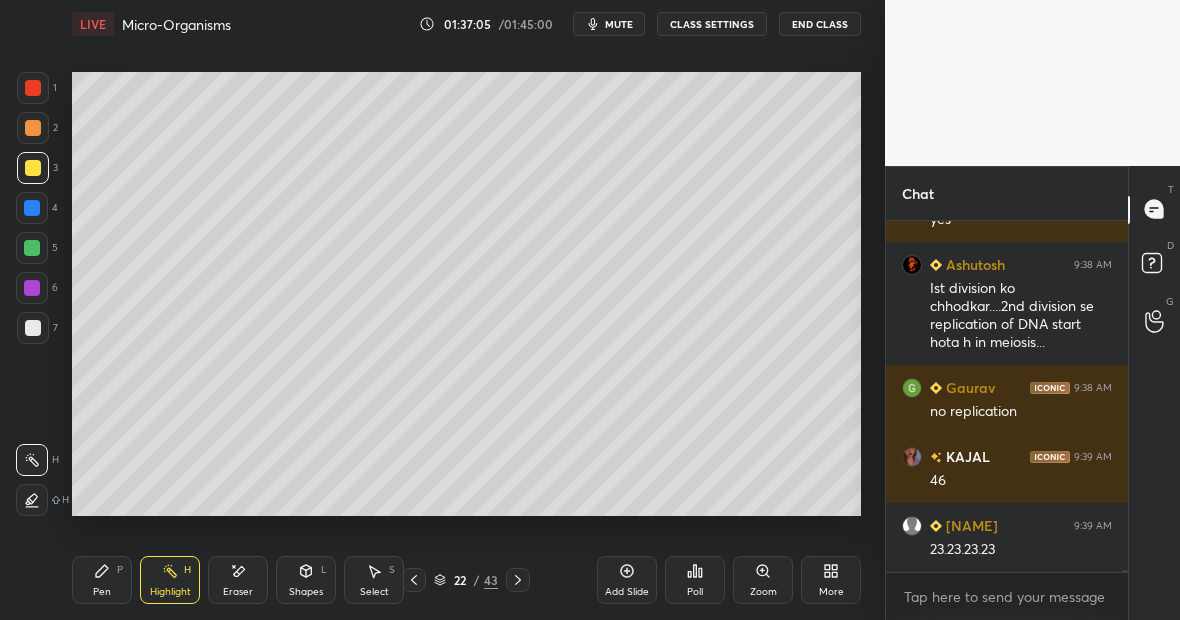 click on "Pen P" at bounding box center (102, 580) 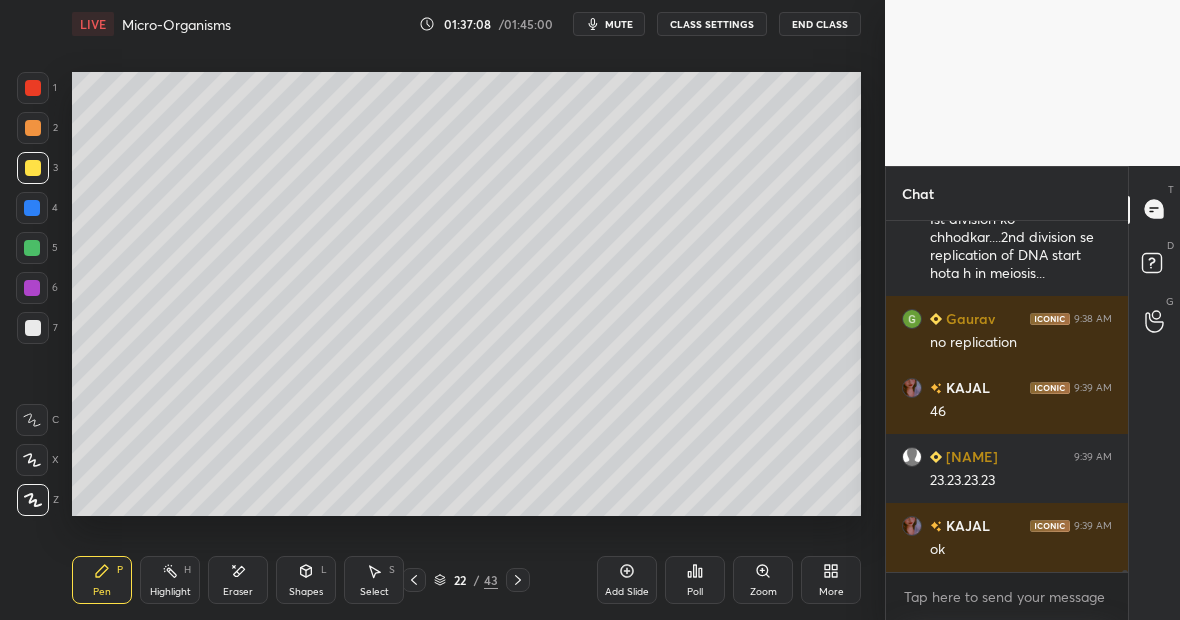 scroll, scrollTop: 63995, scrollLeft: 0, axis: vertical 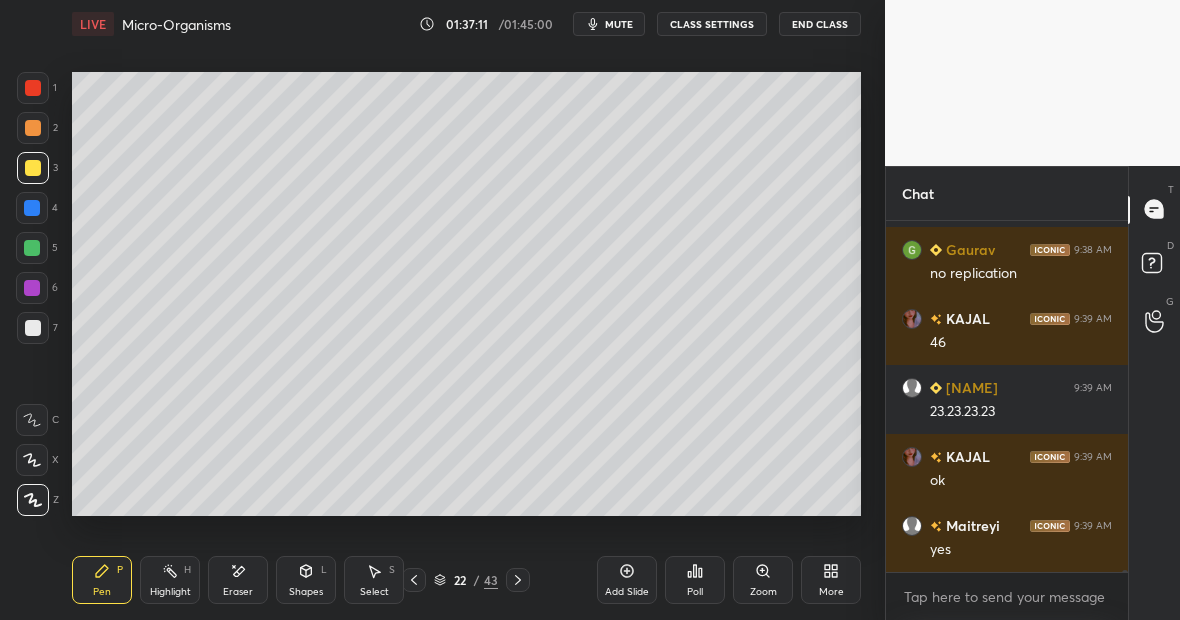 click 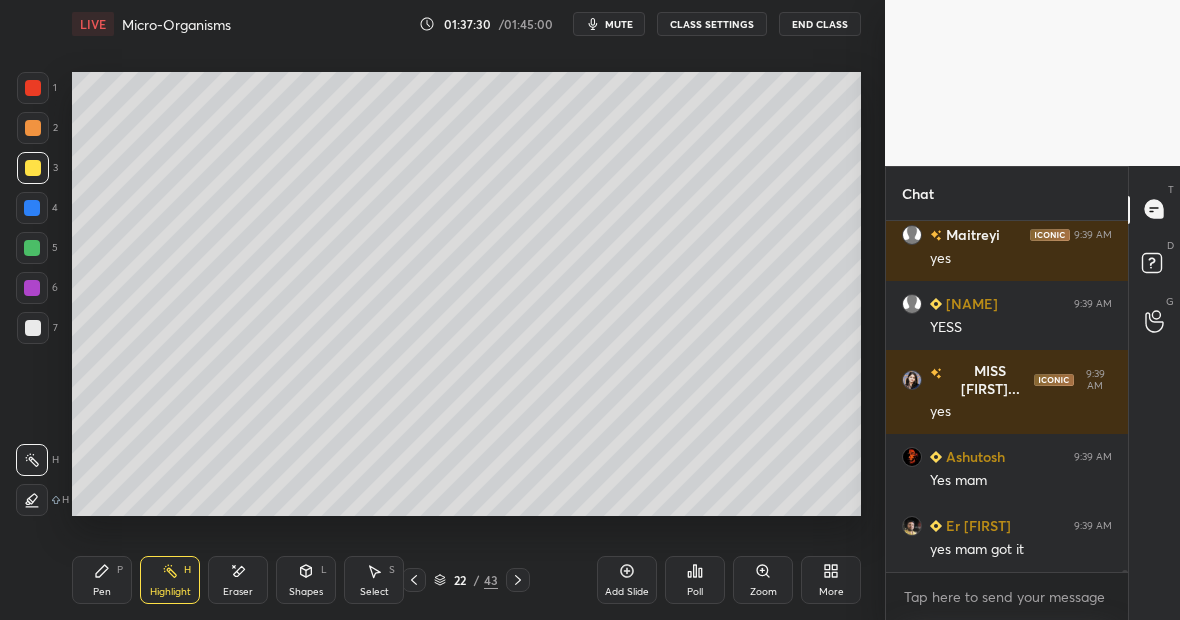 scroll, scrollTop: 64355, scrollLeft: 0, axis: vertical 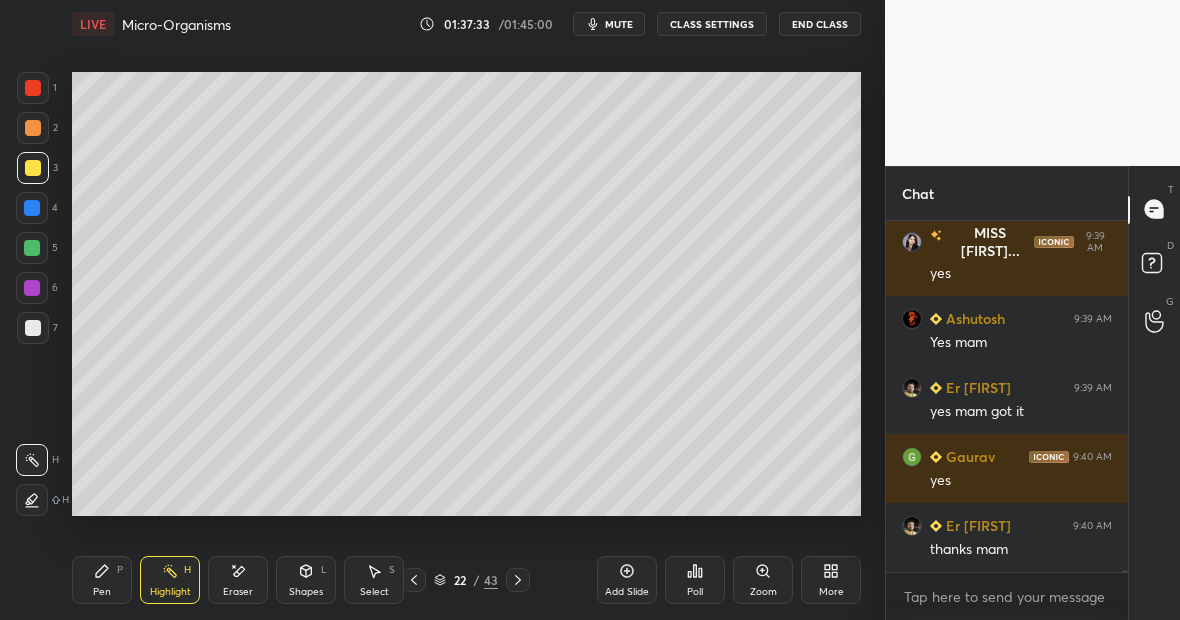click on "Highlight H" at bounding box center [170, 580] 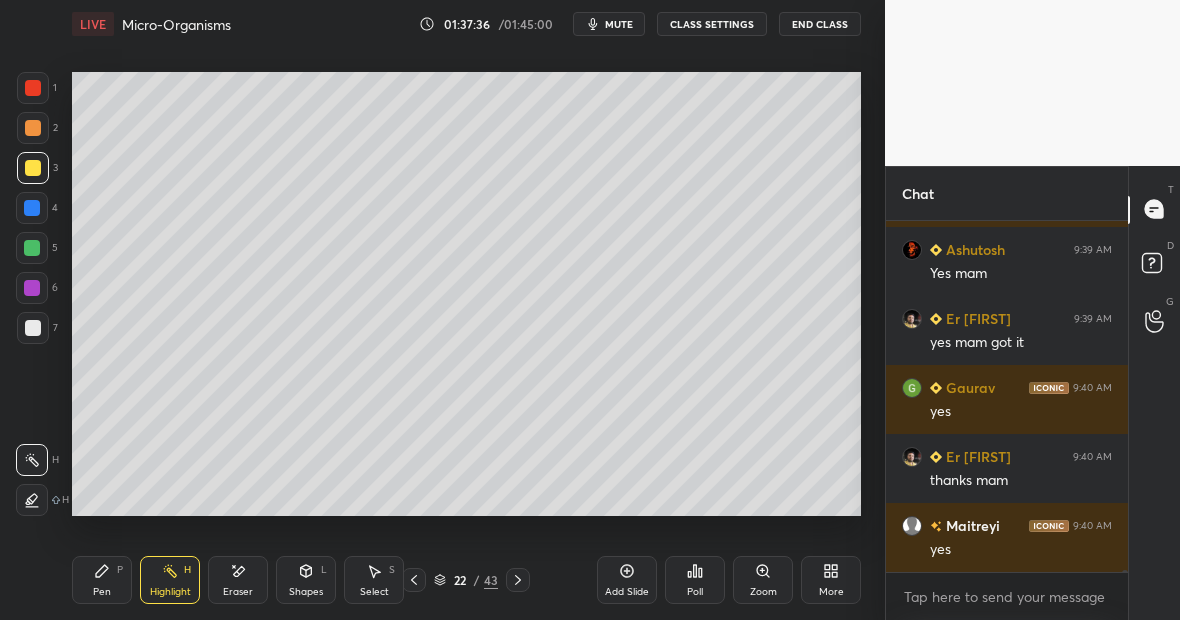 scroll, scrollTop: 64616, scrollLeft: 0, axis: vertical 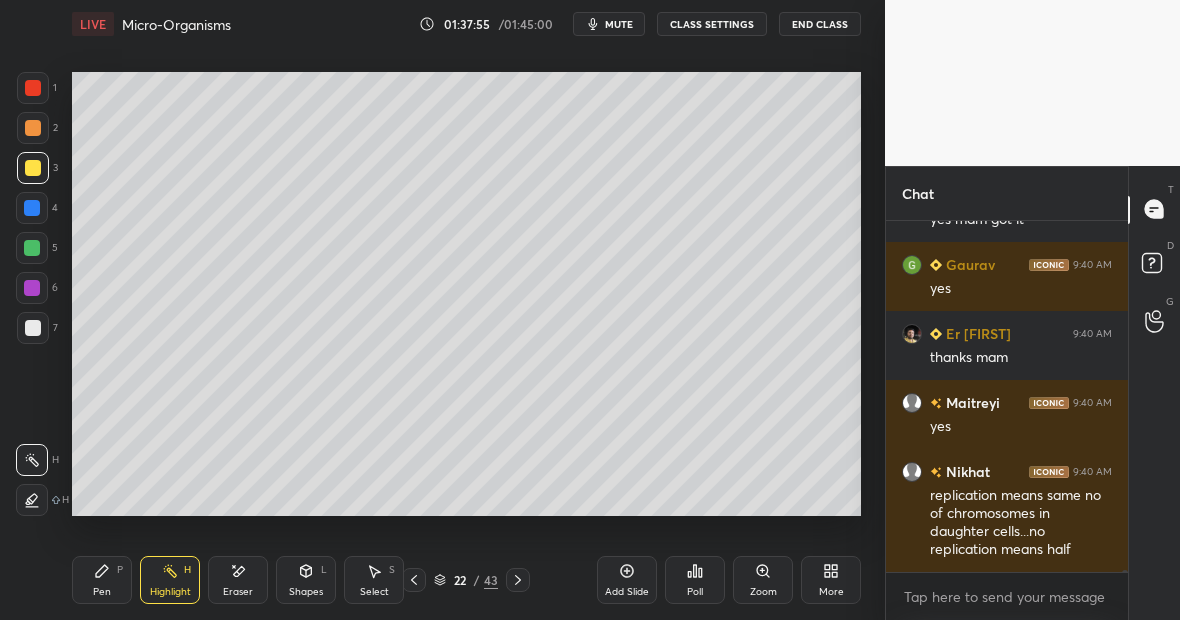 click at bounding box center (32, 208) 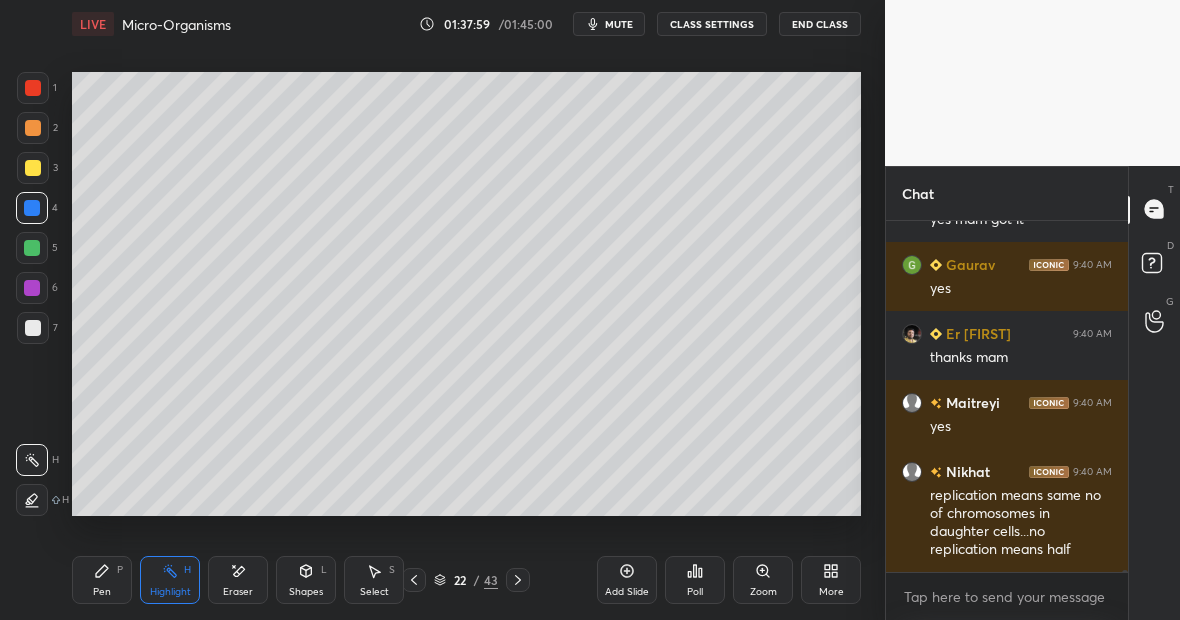 click on "Pen P" at bounding box center [102, 580] 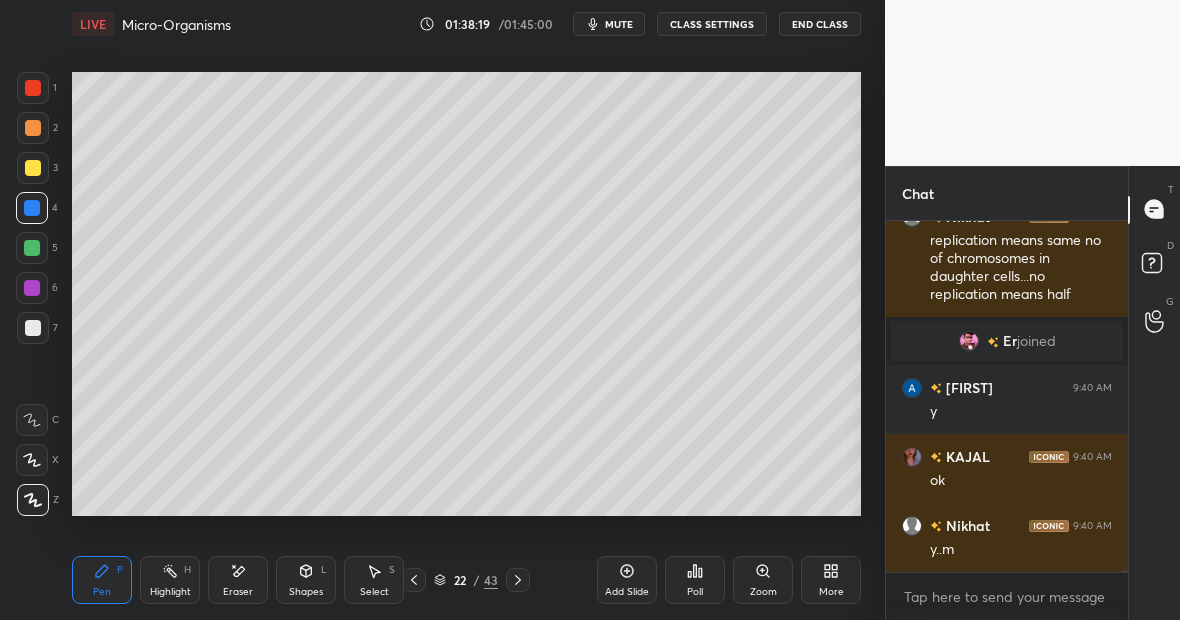 scroll, scrollTop: 62454, scrollLeft: 0, axis: vertical 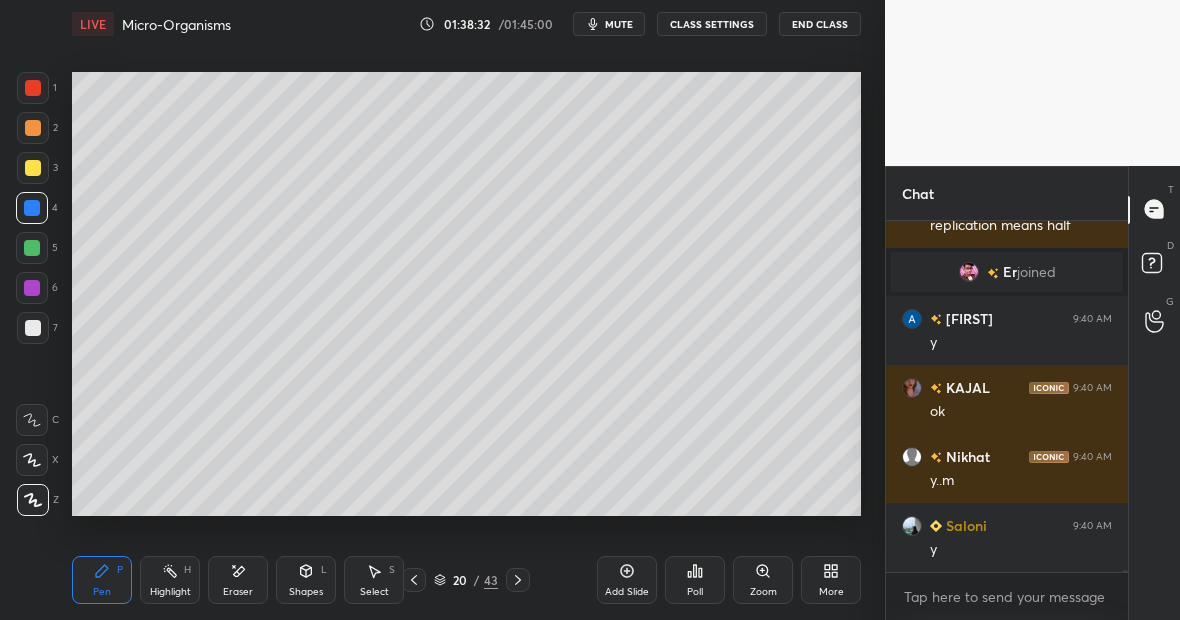 click on "Pen P" at bounding box center (102, 580) 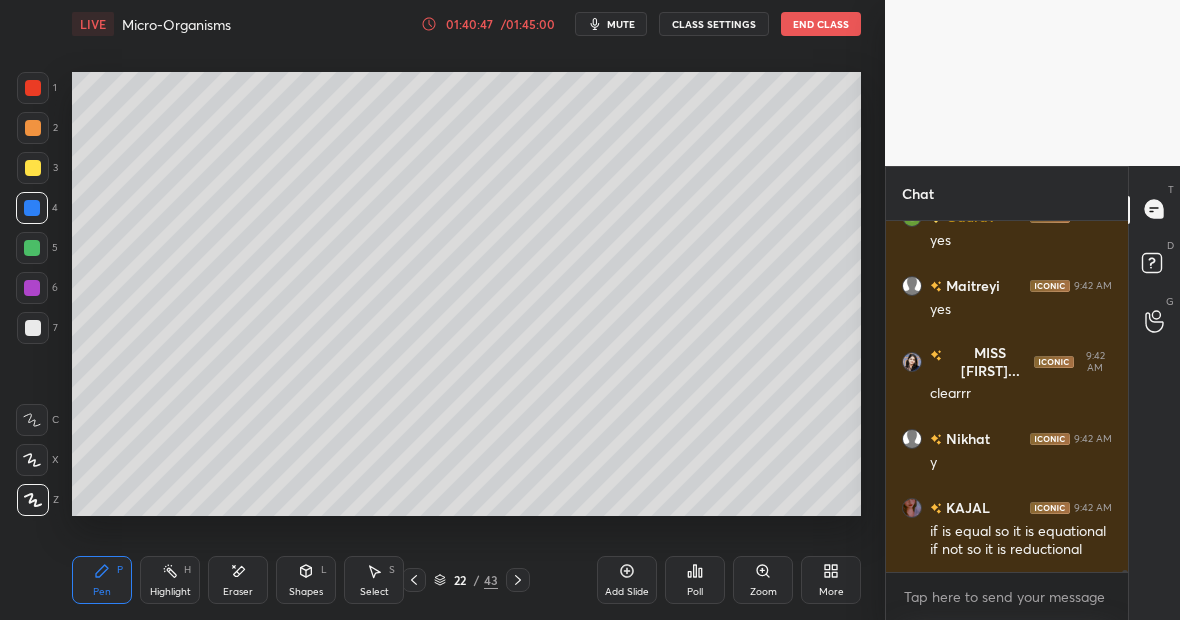 scroll, scrollTop: 63330, scrollLeft: 0, axis: vertical 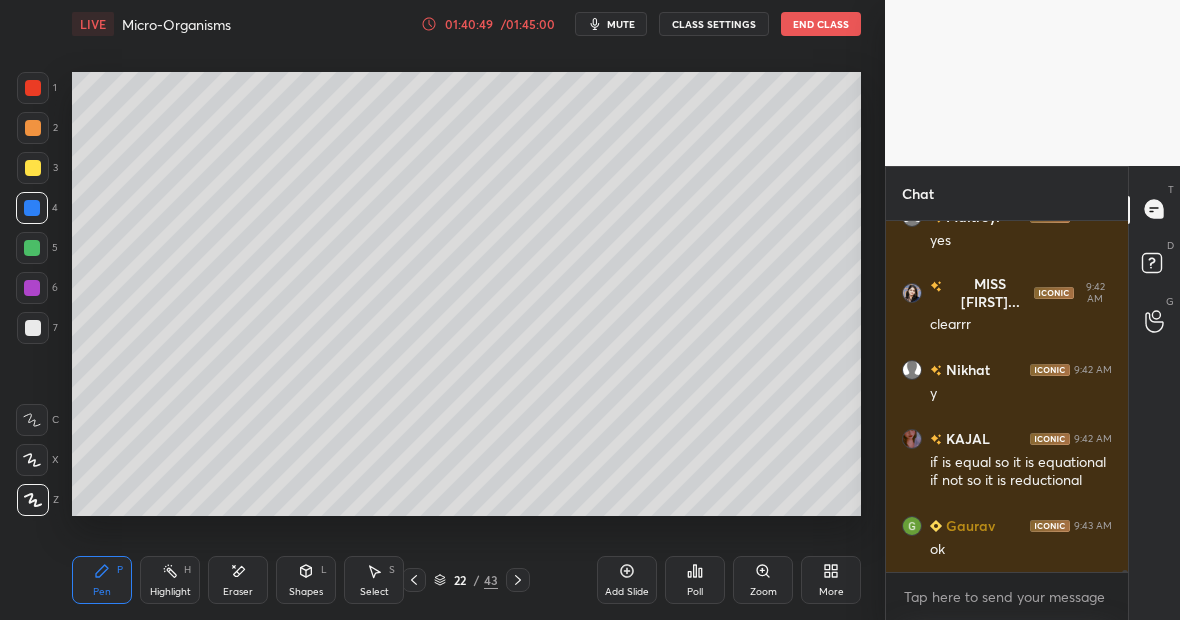 click on "Eraser" at bounding box center [238, 580] 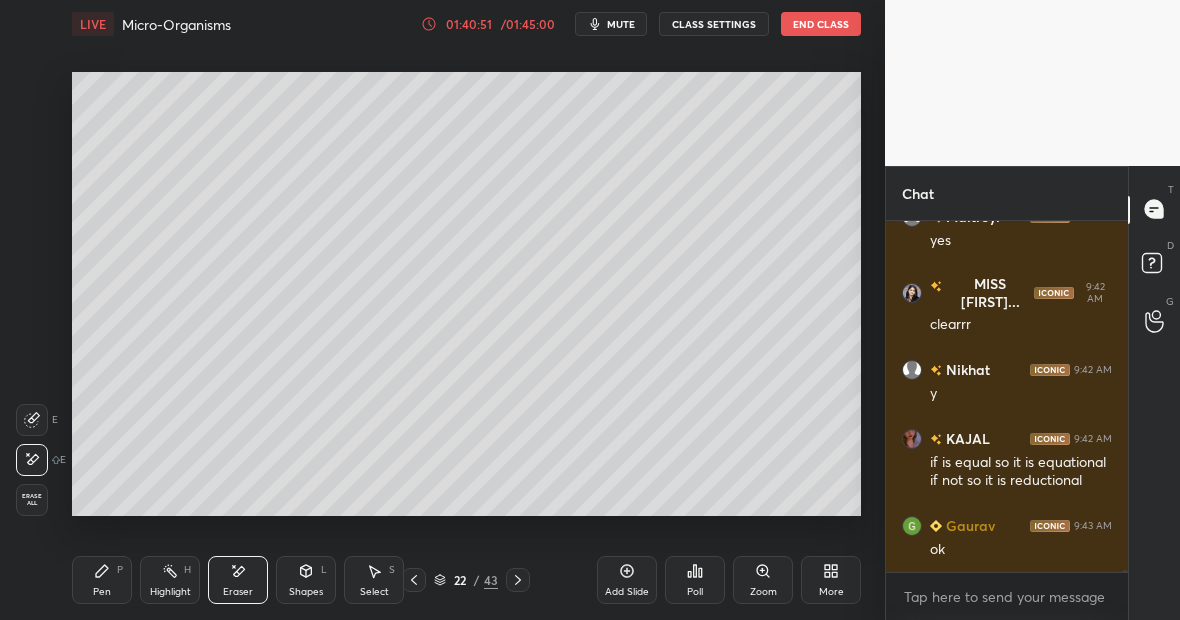 click on "Pen P" at bounding box center (102, 580) 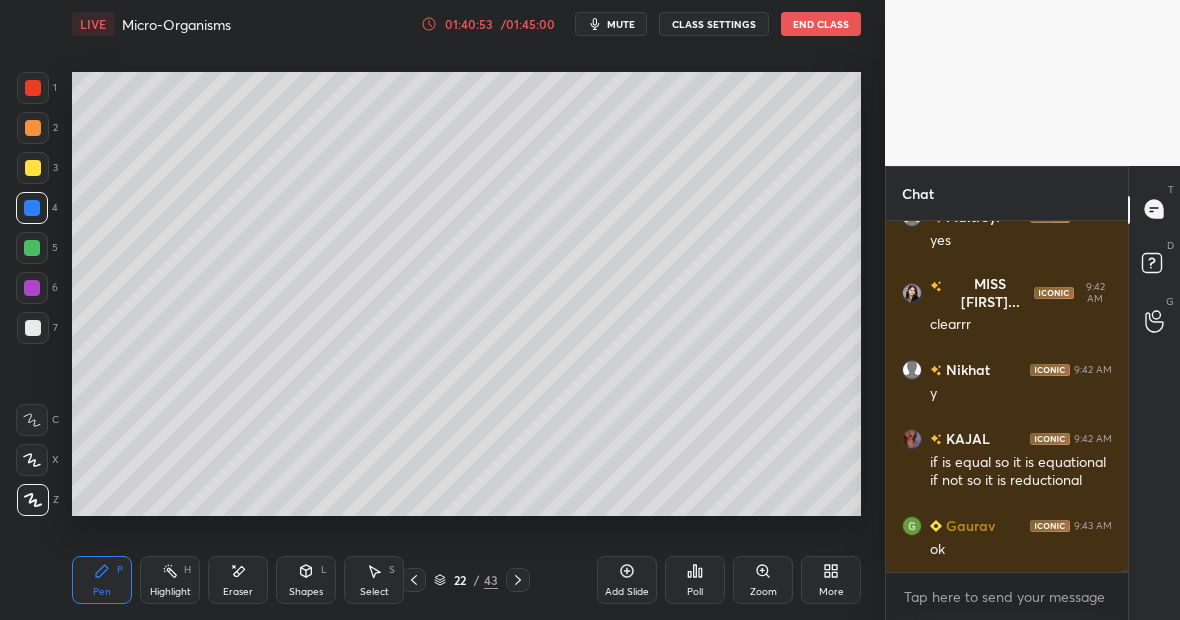 click at bounding box center (33, 328) 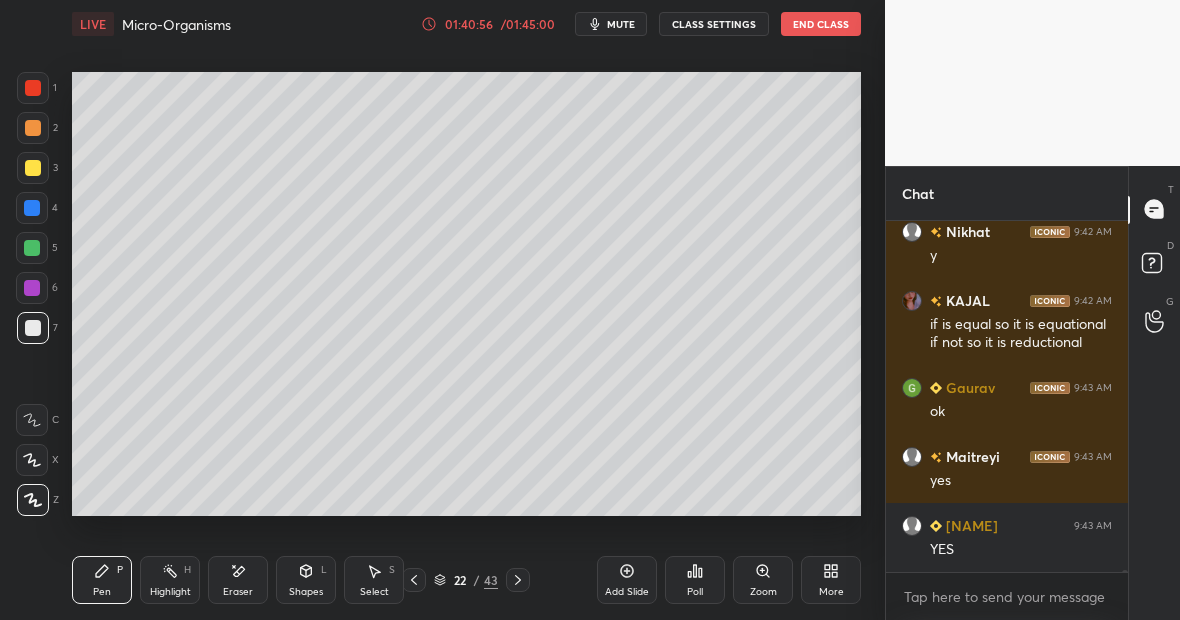 scroll, scrollTop: 63537, scrollLeft: 0, axis: vertical 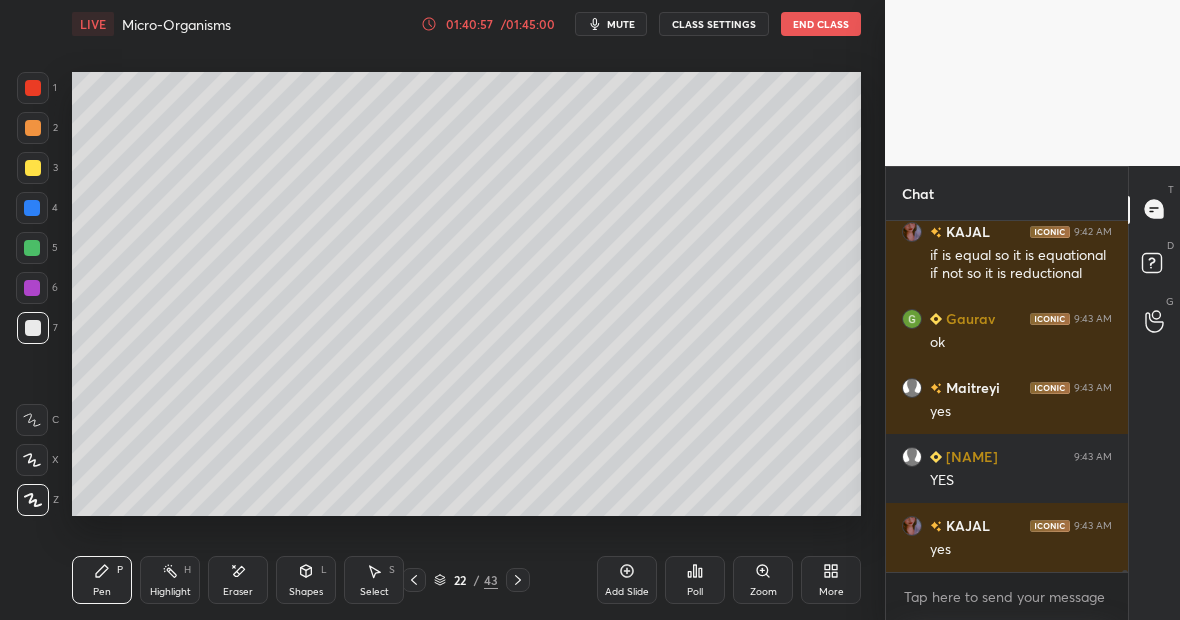 click 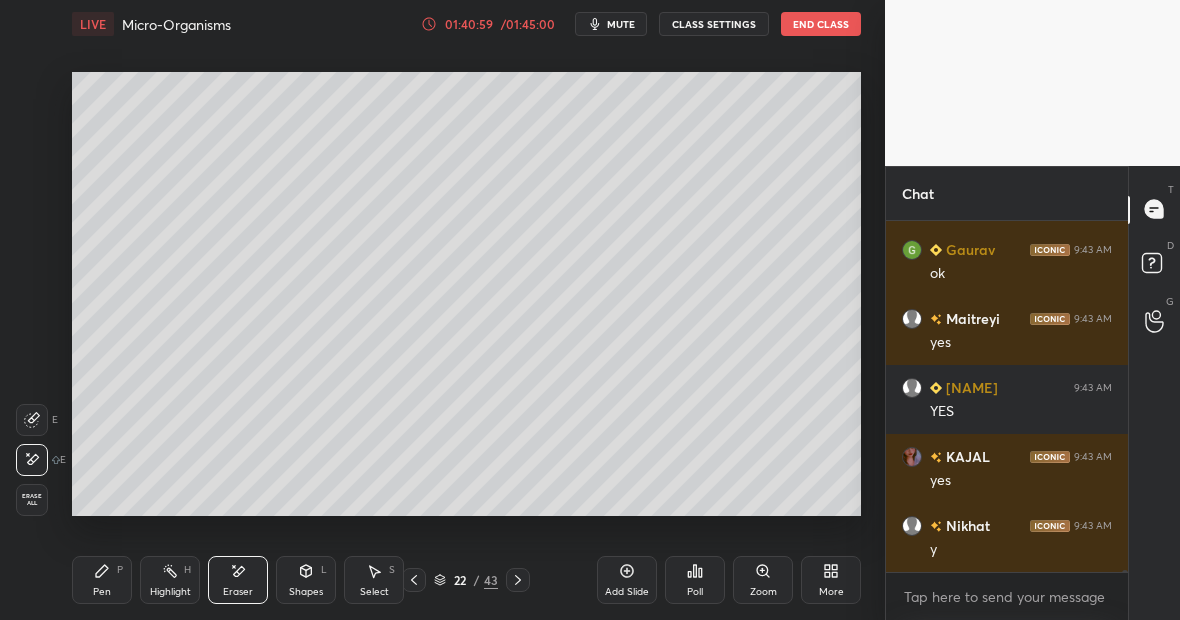 scroll, scrollTop: 63675, scrollLeft: 0, axis: vertical 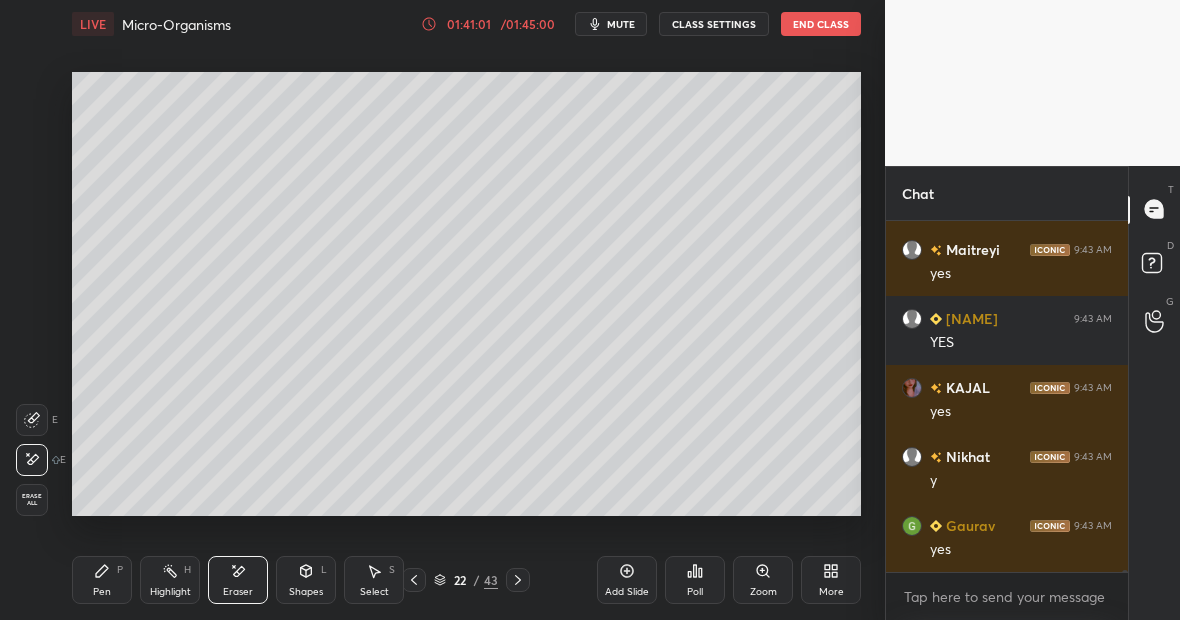click on "Pen P" at bounding box center [102, 580] 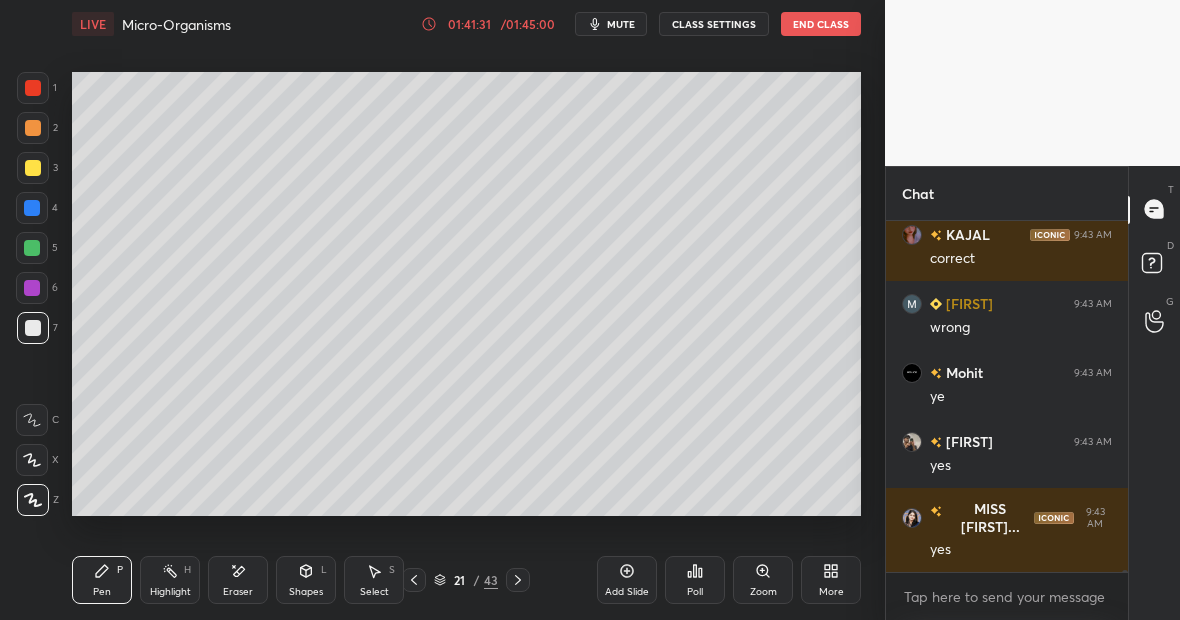 scroll, scrollTop: 64866, scrollLeft: 0, axis: vertical 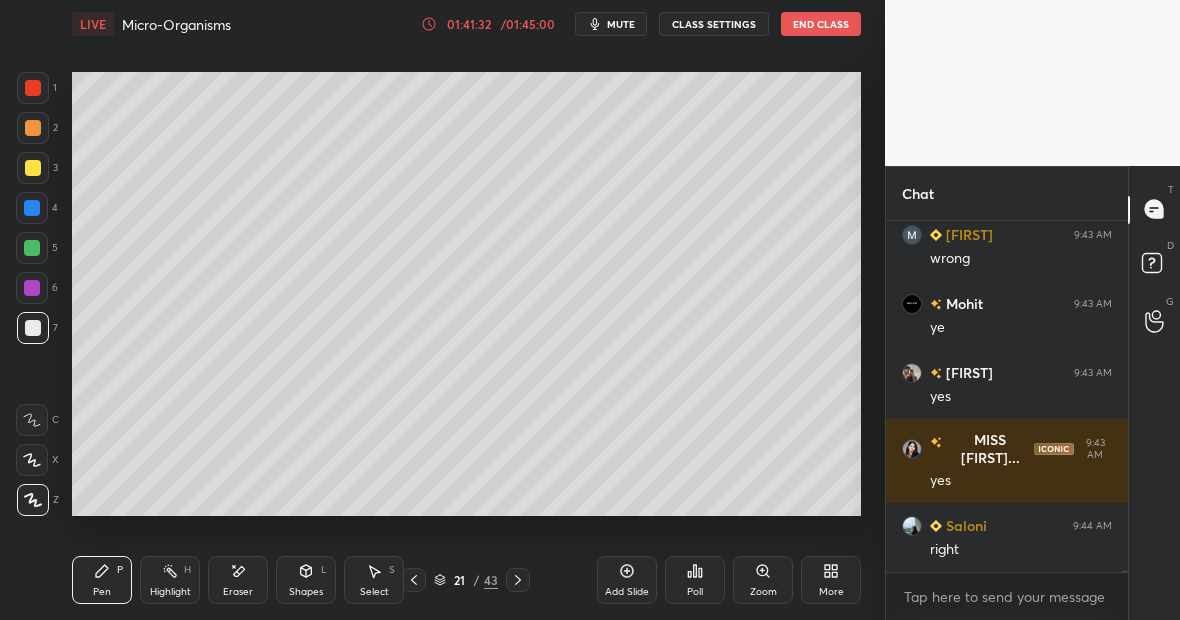 click 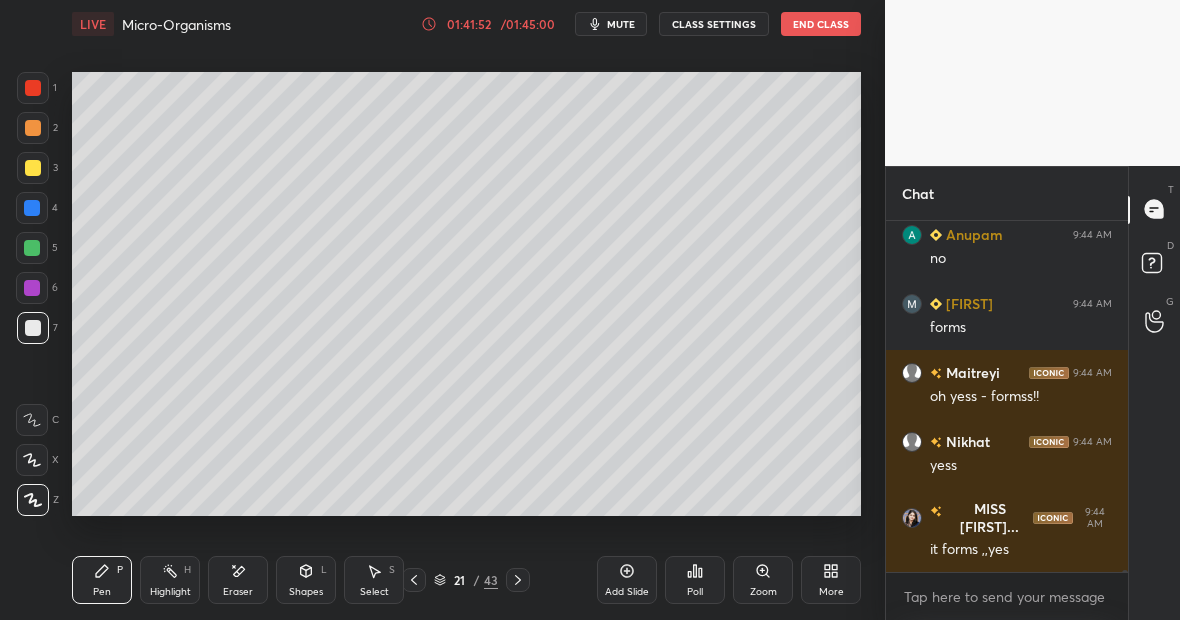 scroll, scrollTop: 65571, scrollLeft: 0, axis: vertical 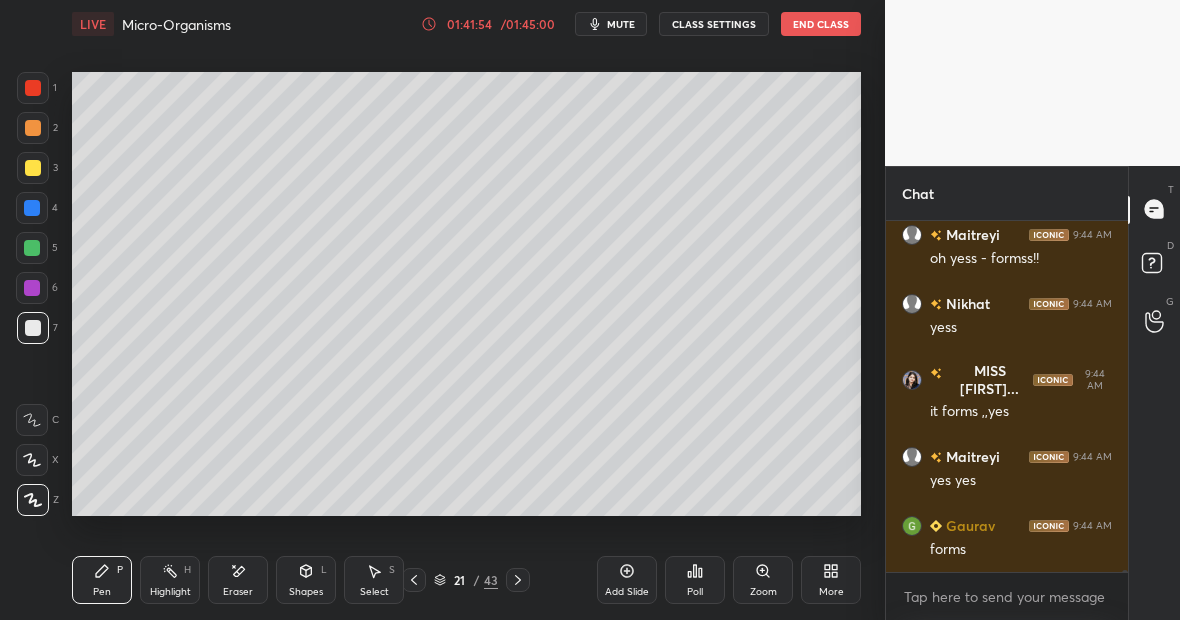 click on "Highlight H" at bounding box center (170, 580) 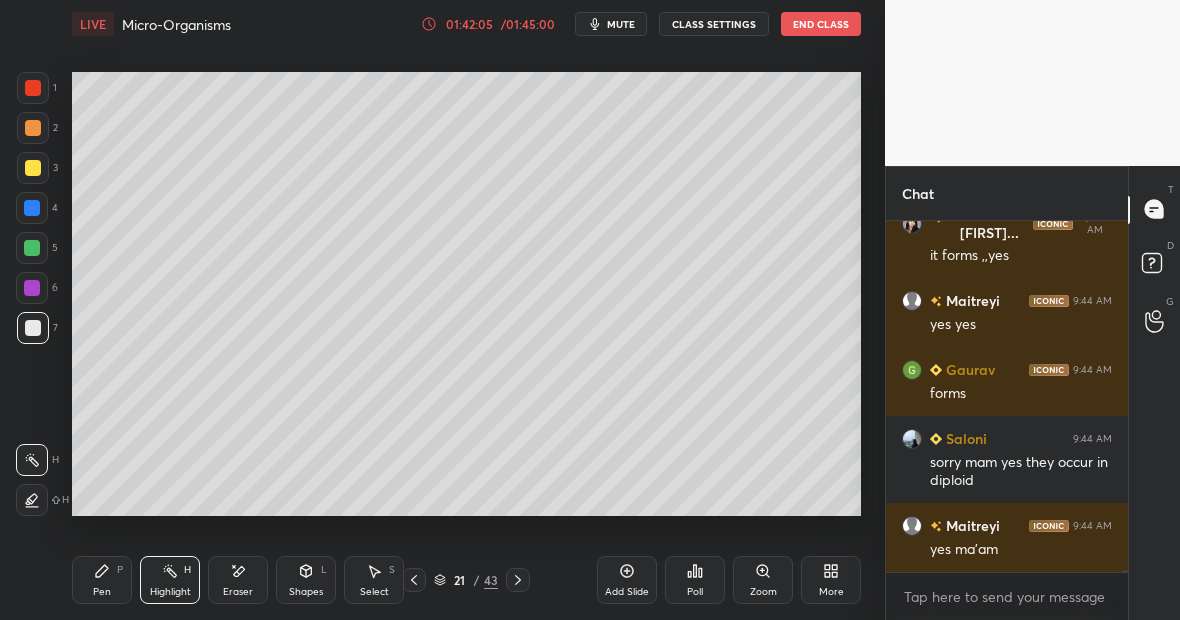 scroll, scrollTop: 65796, scrollLeft: 0, axis: vertical 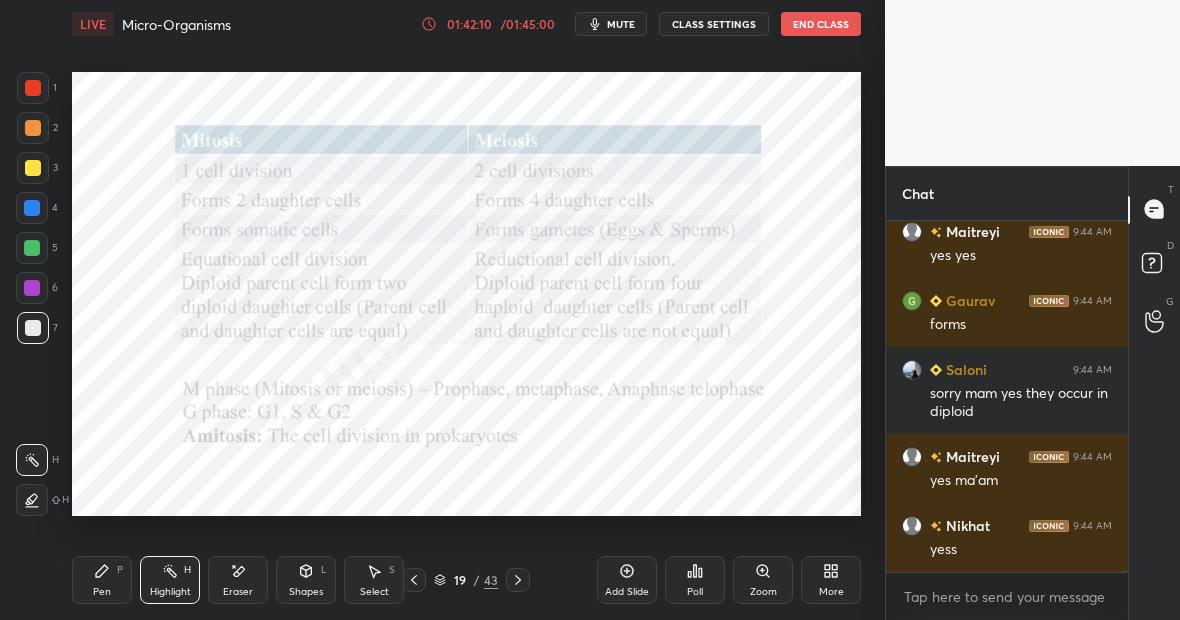 click on "Highlight H" at bounding box center (170, 580) 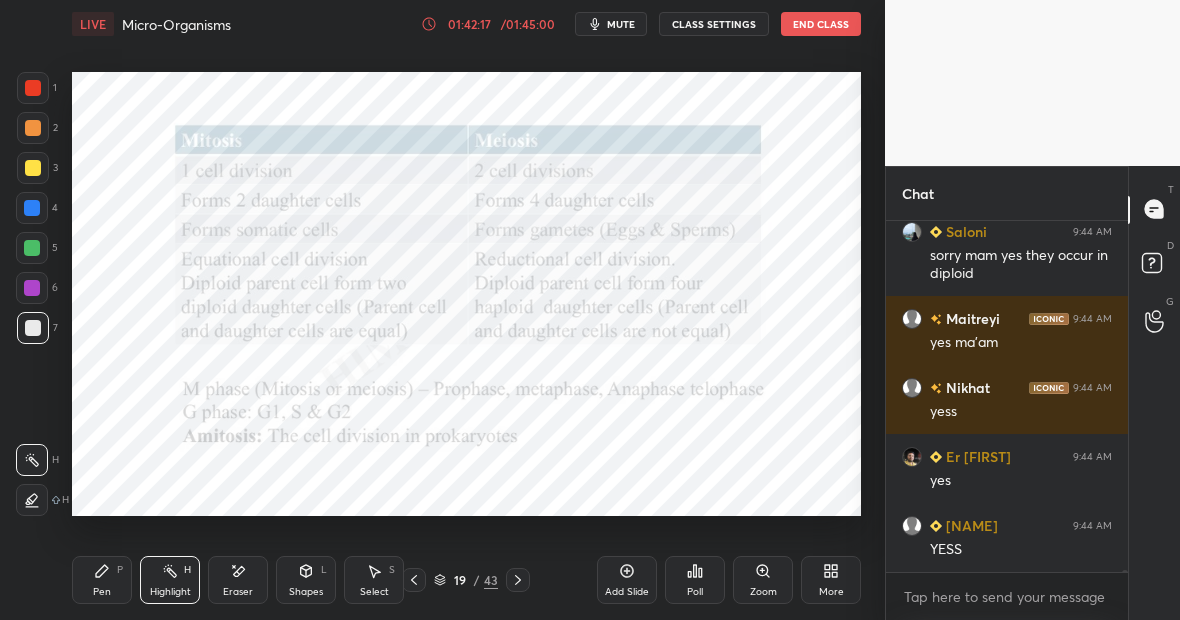 scroll, scrollTop: 66003, scrollLeft: 0, axis: vertical 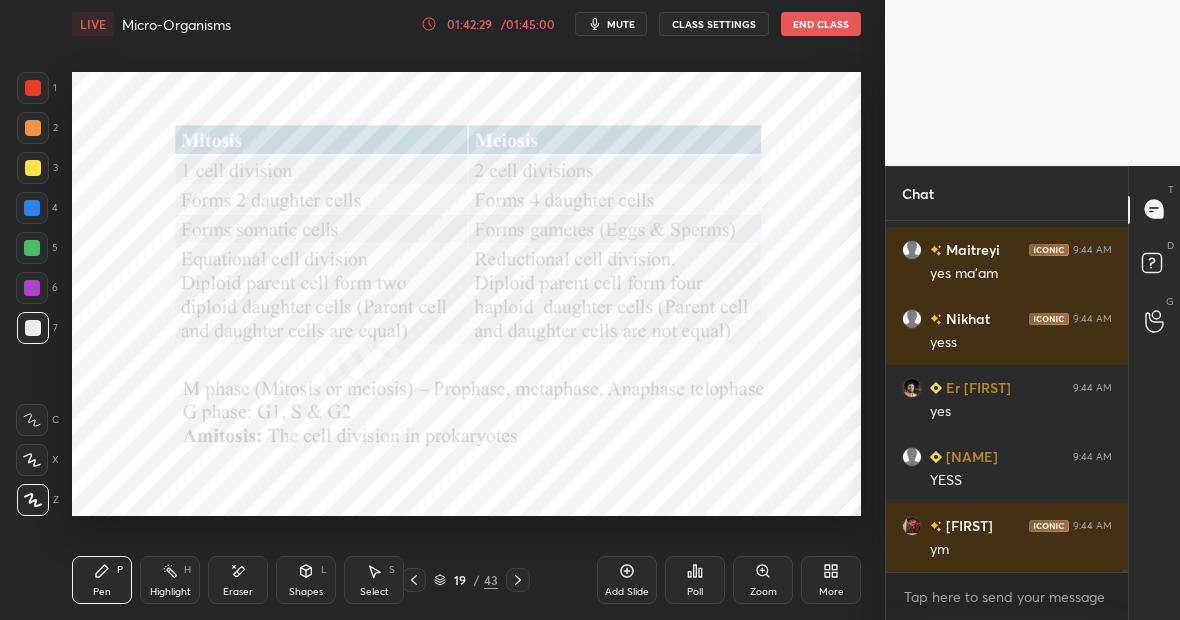 click at bounding box center [33, 328] 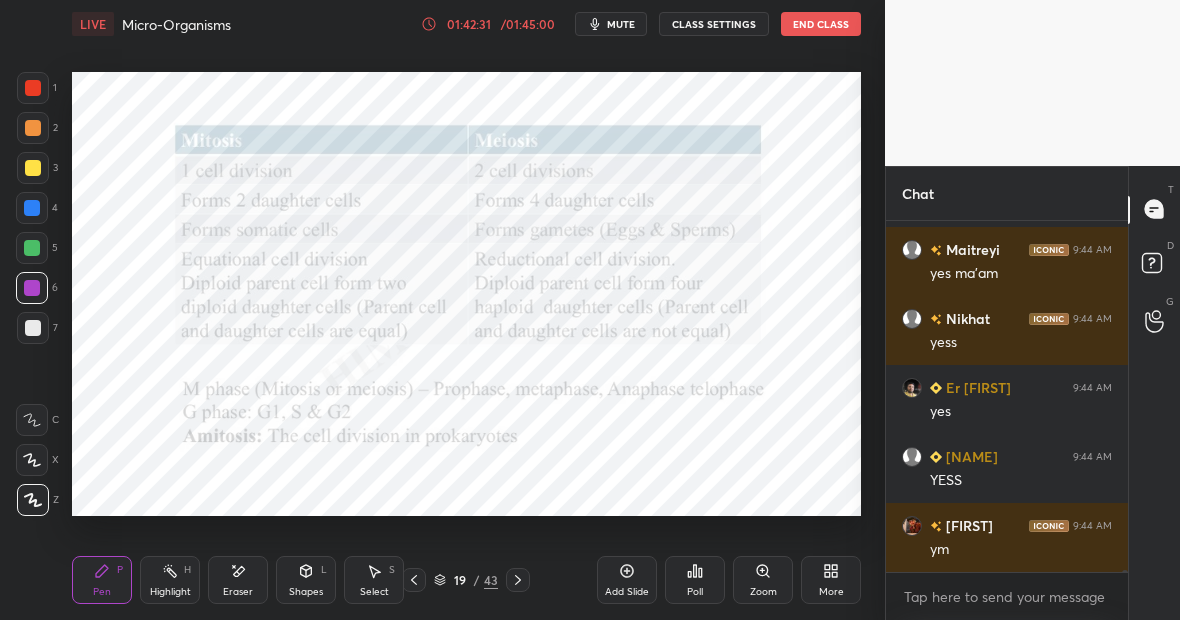 scroll, scrollTop: 66072, scrollLeft: 0, axis: vertical 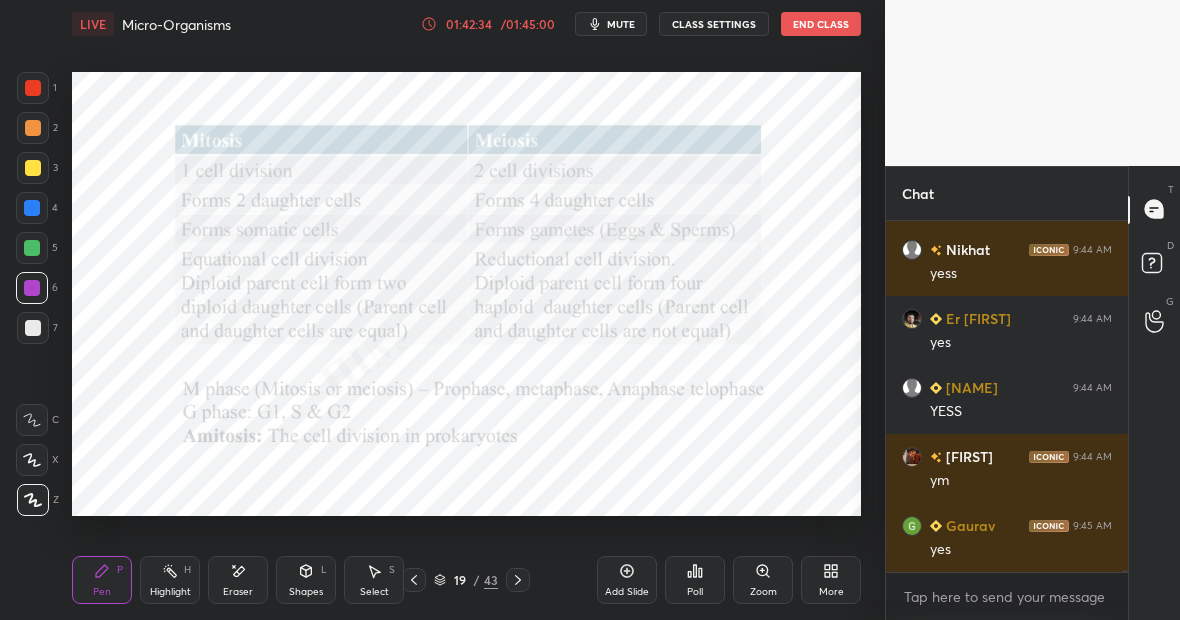 click 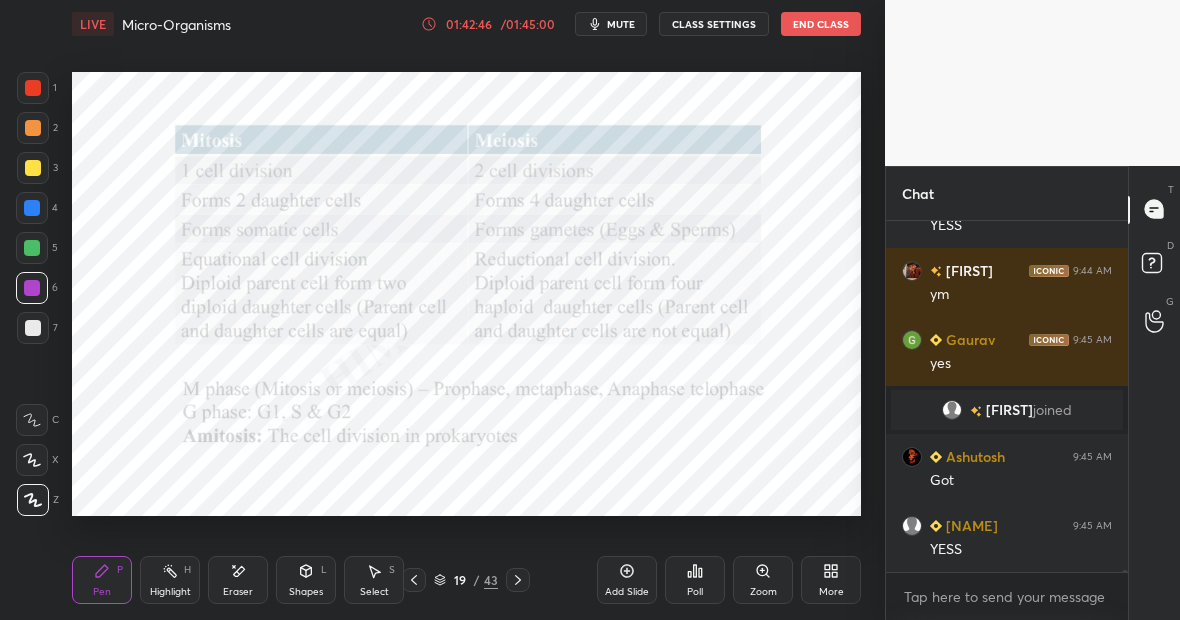 scroll, scrollTop: 65010, scrollLeft: 0, axis: vertical 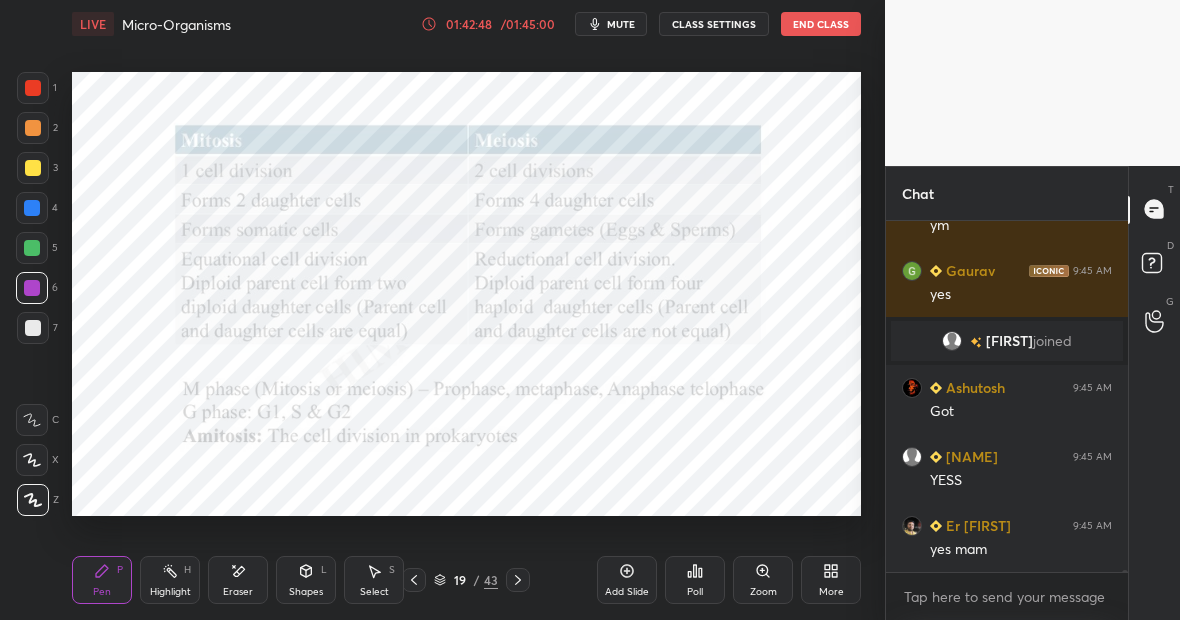 click on "Add Slide" at bounding box center [627, 580] 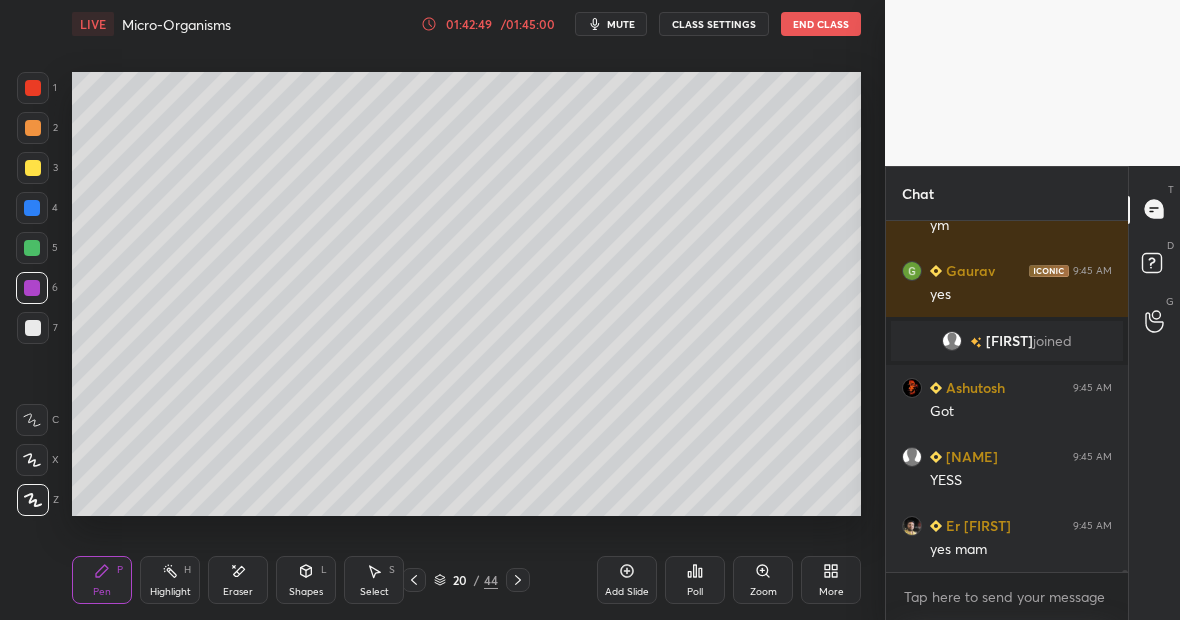 scroll, scrollTop: 65079, scrollLeft: 0, axis: vertical 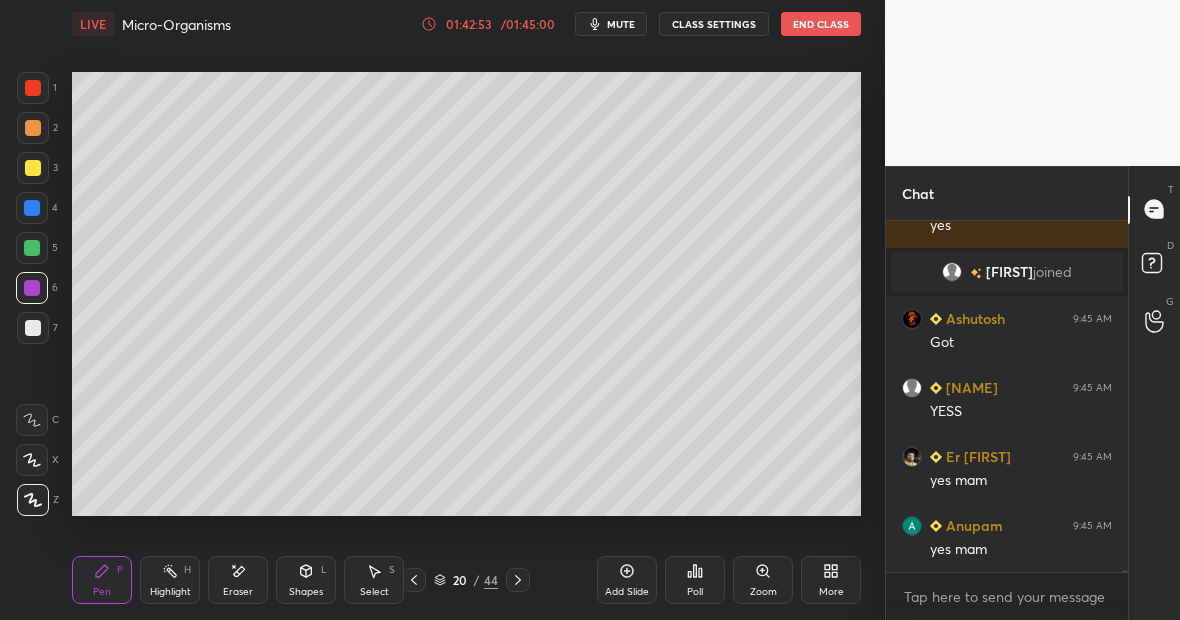click on "Pen P Highlight H Eraser Shapes L Select S 20 / 44 Add Slide Poll Zoom More" at bounding box center [466, 580] 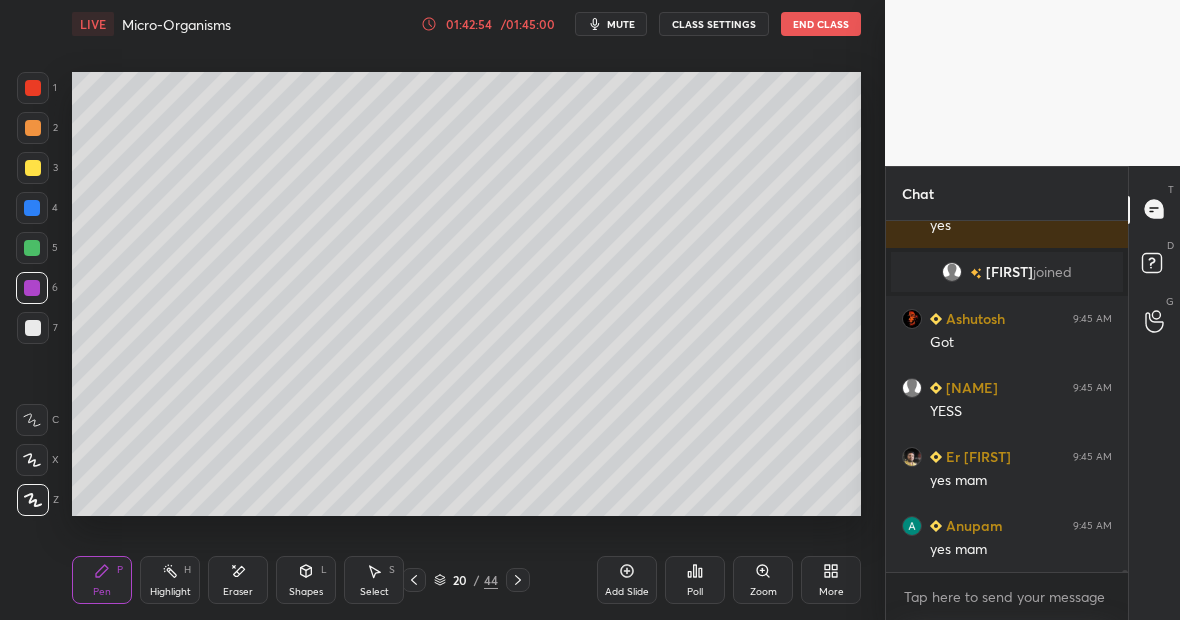 click 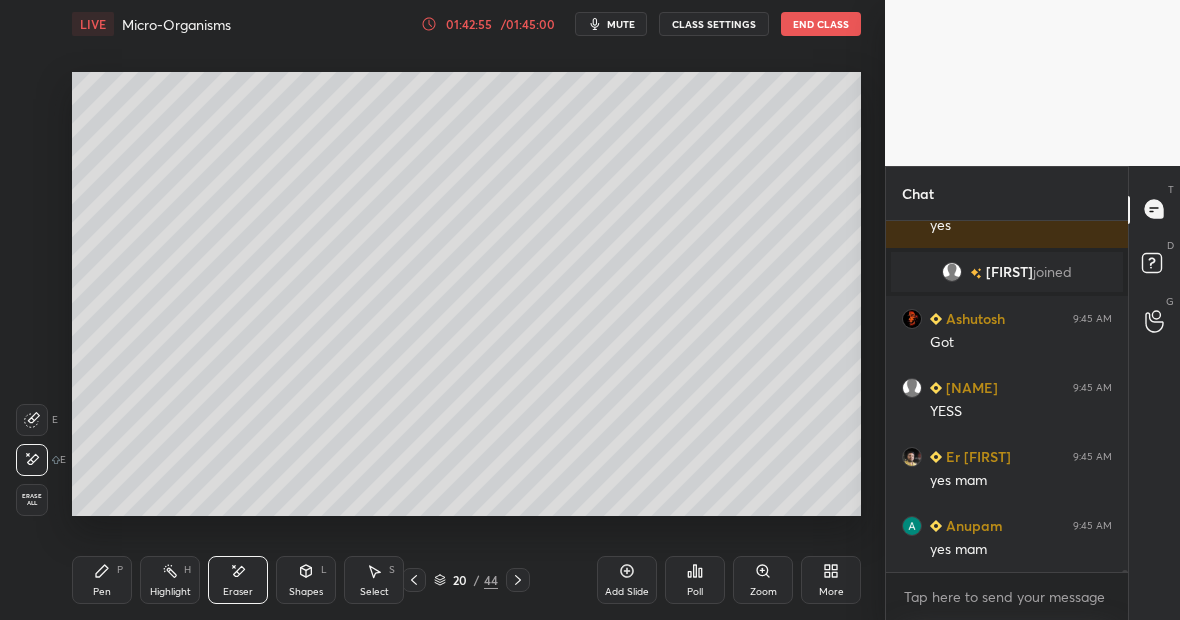 click on "Pen P" at bounding box center (102, 580) 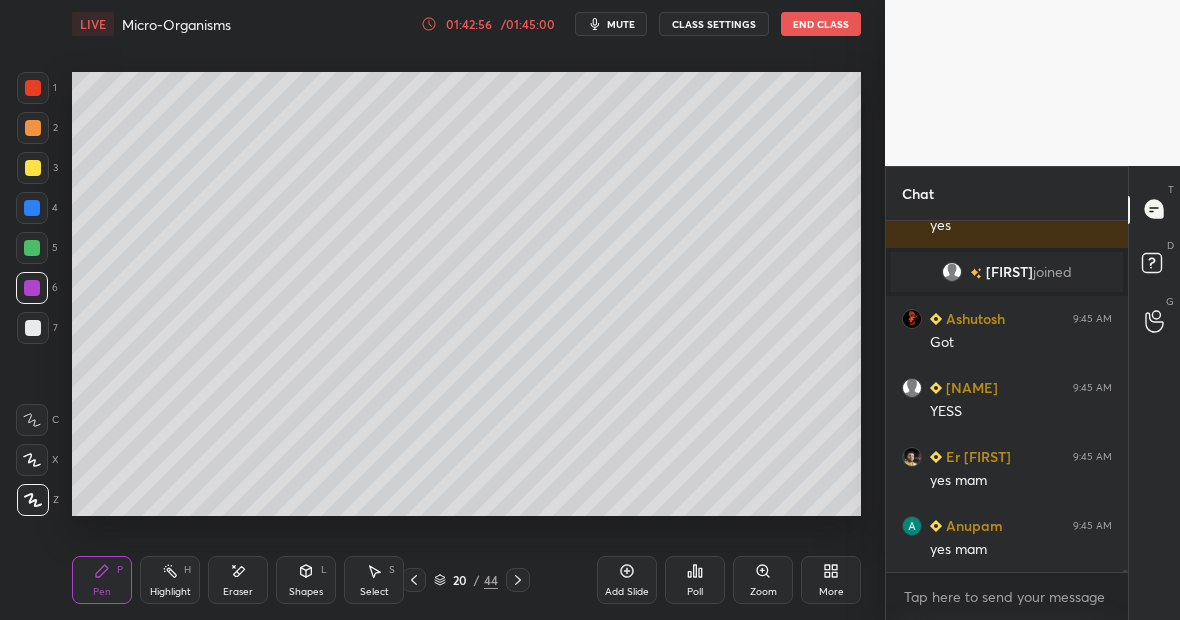 click 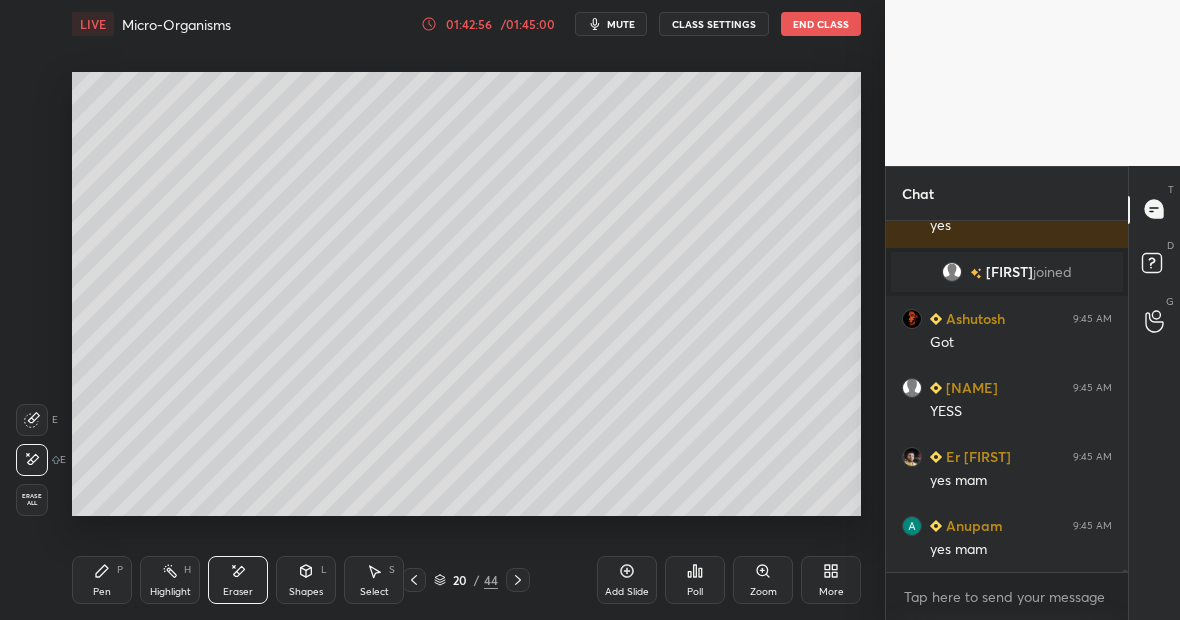 scroll, scrollTop: 65148, scrollLeft: 0, axis: vertical 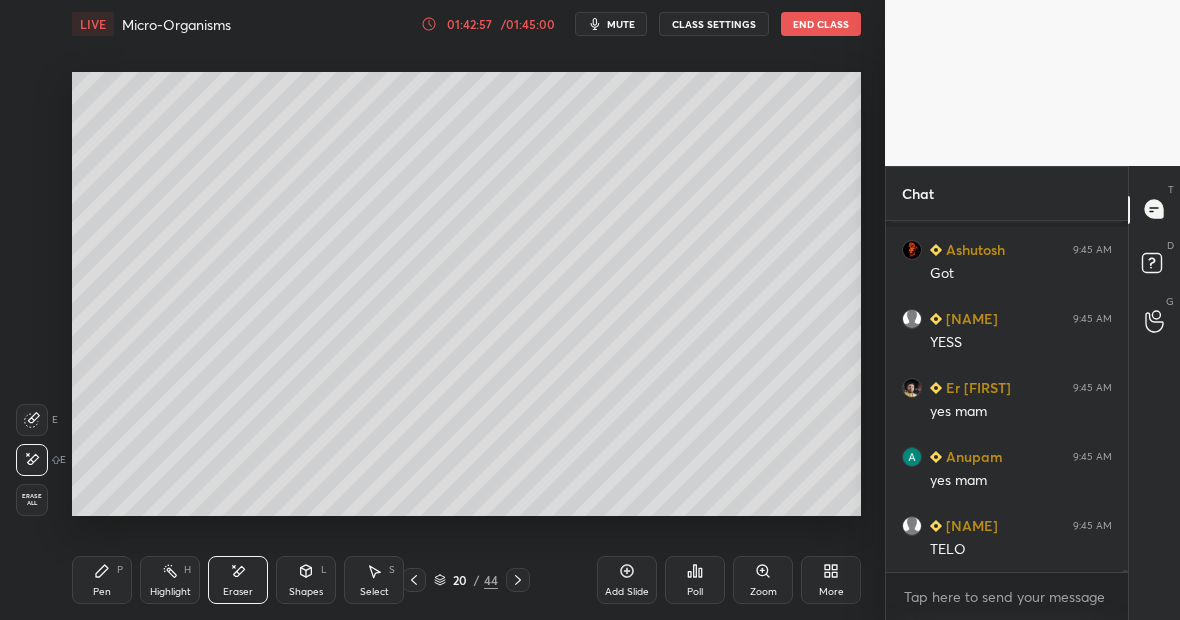 click on "Pen P" at bounding box center [102, 580] 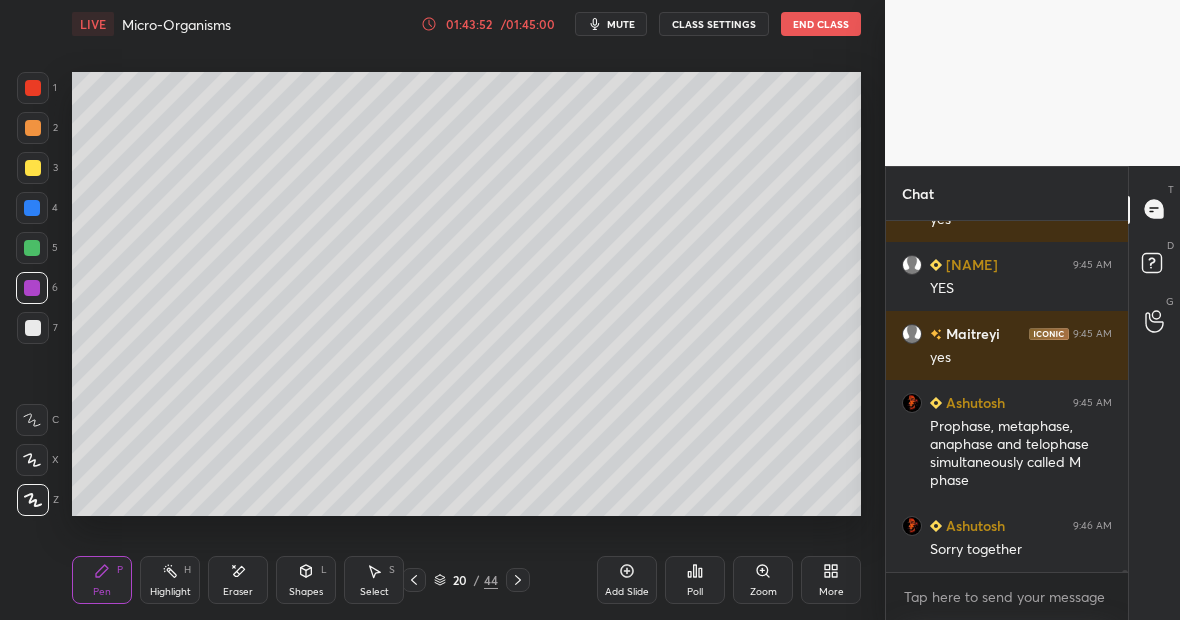 scroll, scrollTop: 65616, scrollLeft: 0, axis: vertical 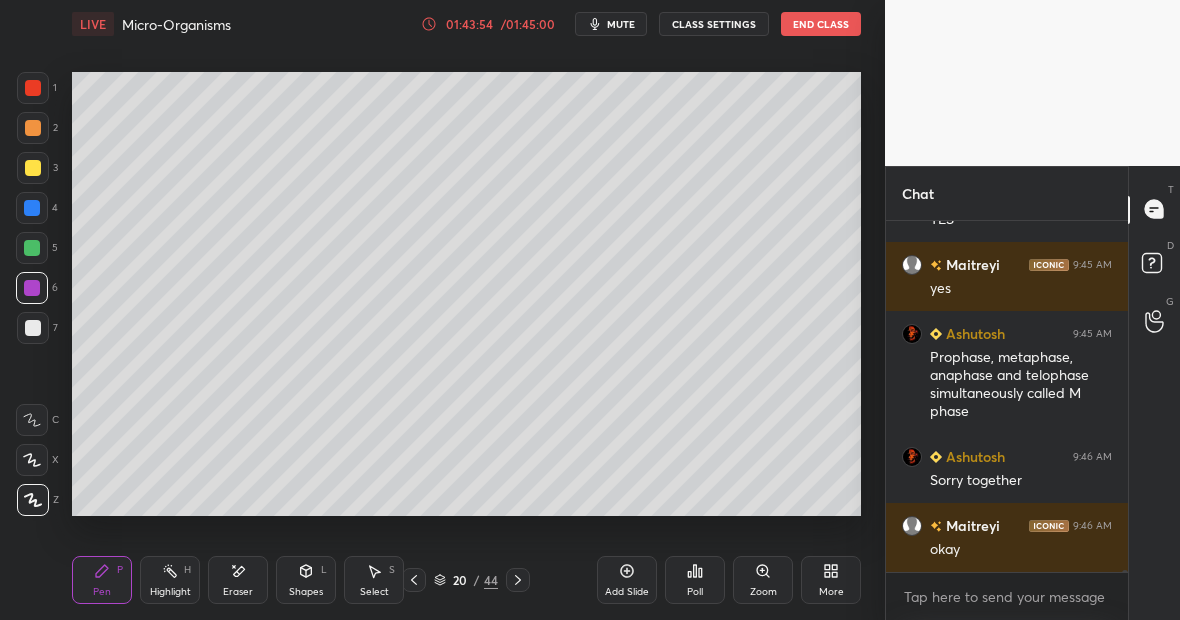 click on "Highlight H" at bounding box center (170, 580) 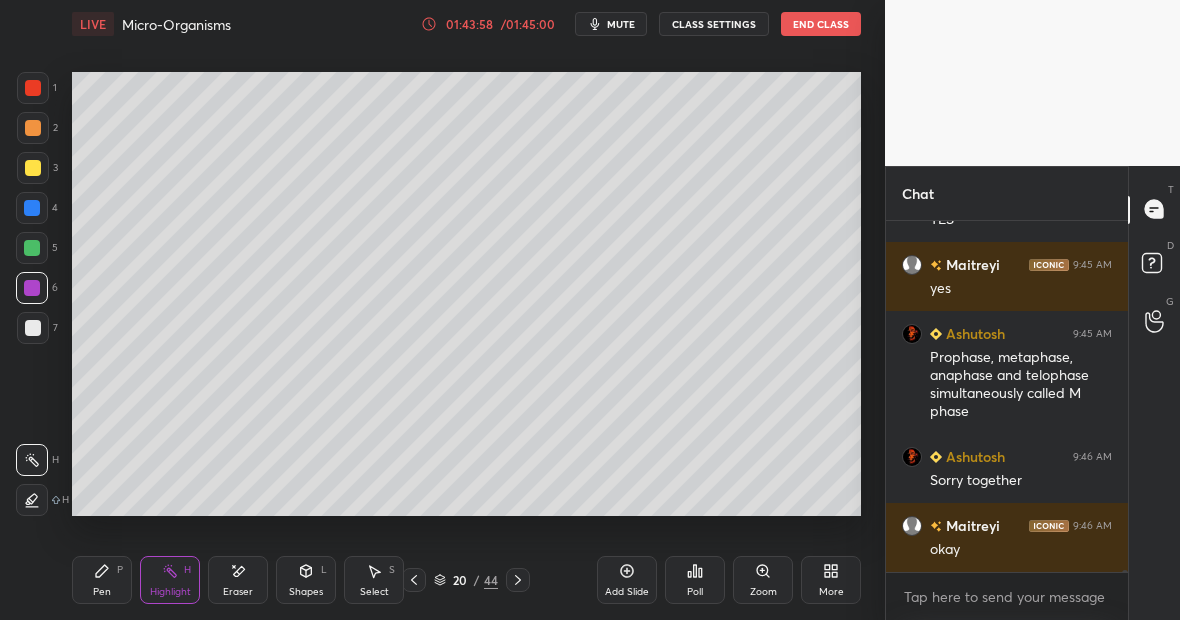 click on "Highlight H" at bounding box center (170, 580) 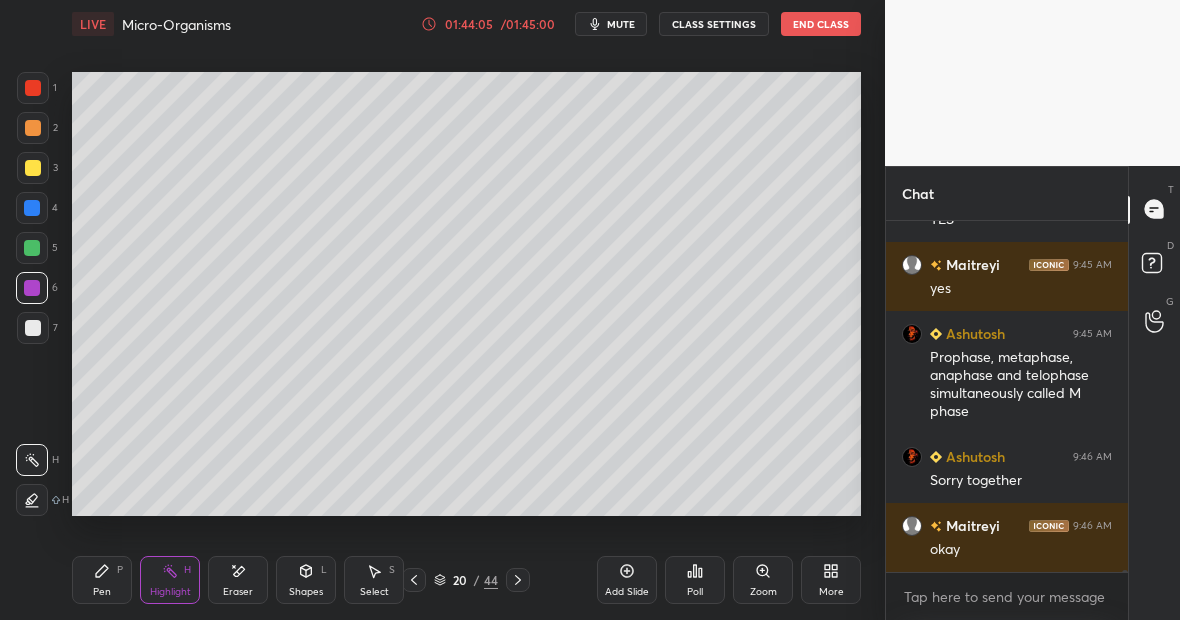 scroll, scrollTop: 65685, scrollLeft: 0, axis: vertical 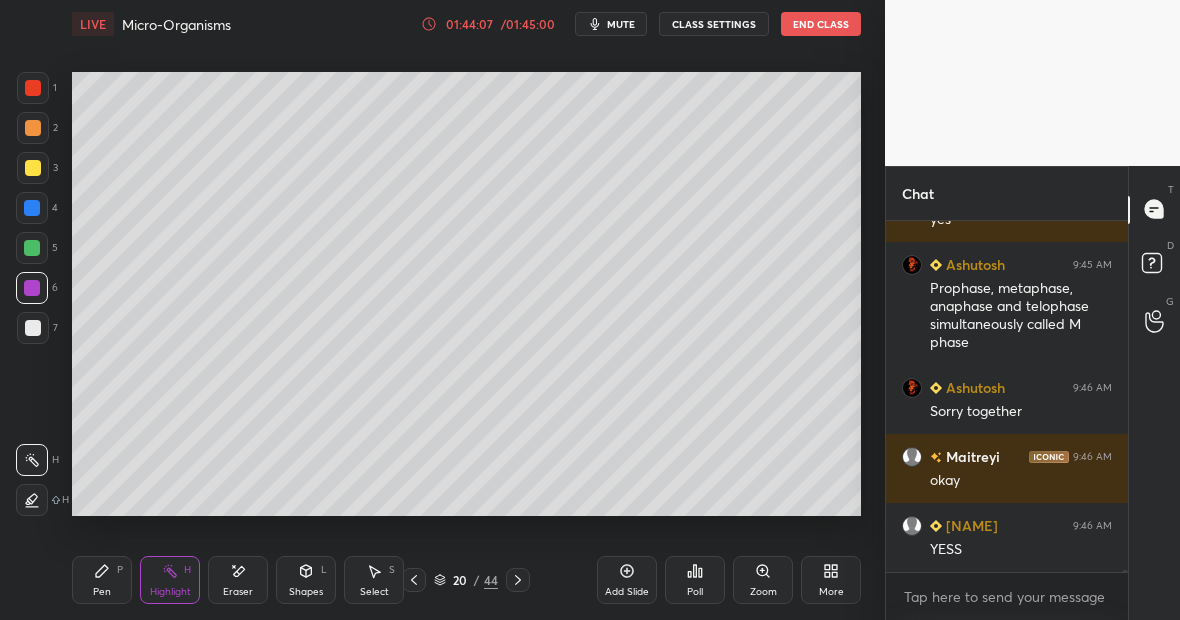 click at bounding box center (32, 248) 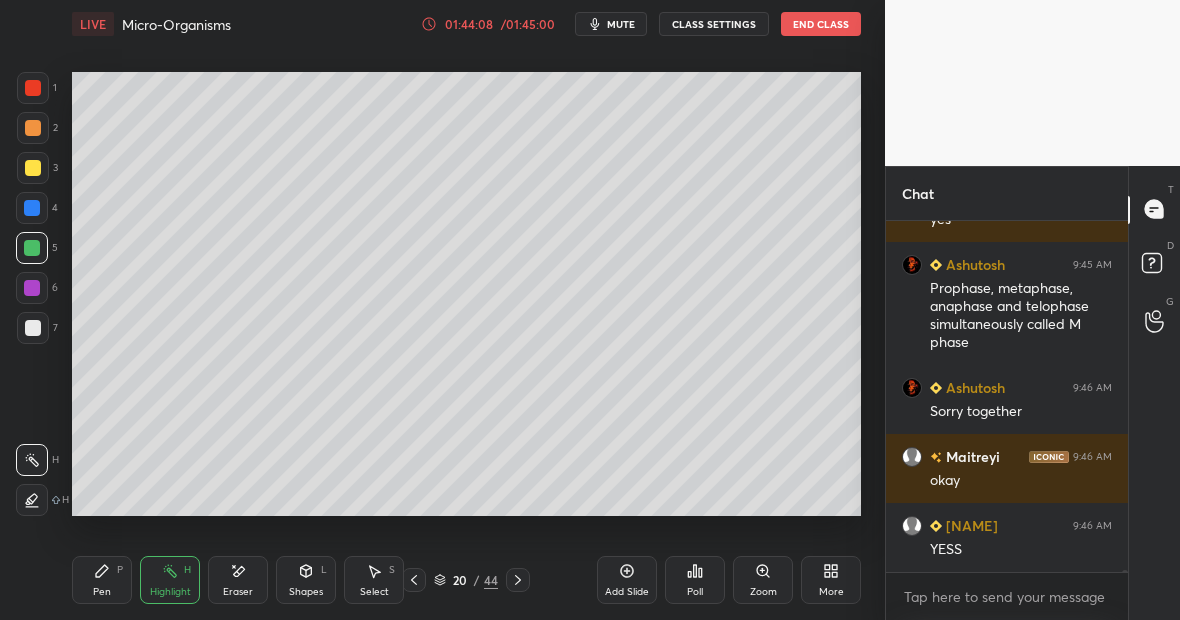 drag, startPoint x: 100, startPoint y: 577, endPoint x: 107, endPoint y: 568, distance: 11.401754 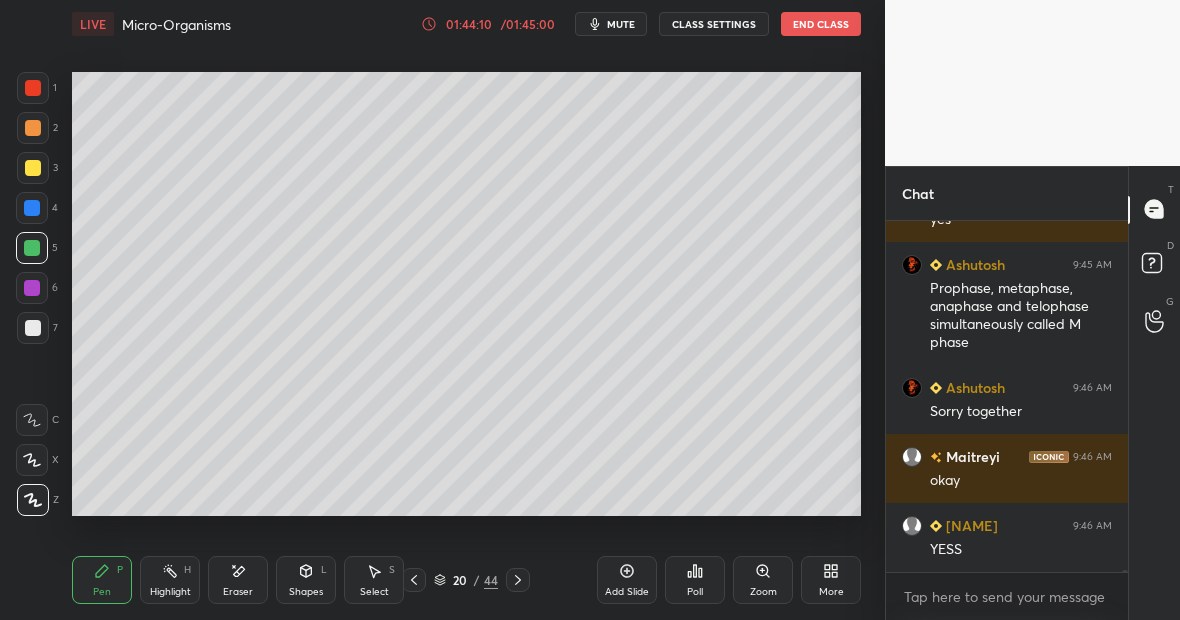 scroll, scrollTop: 65754, scrollLeft: 0, axis: vertical 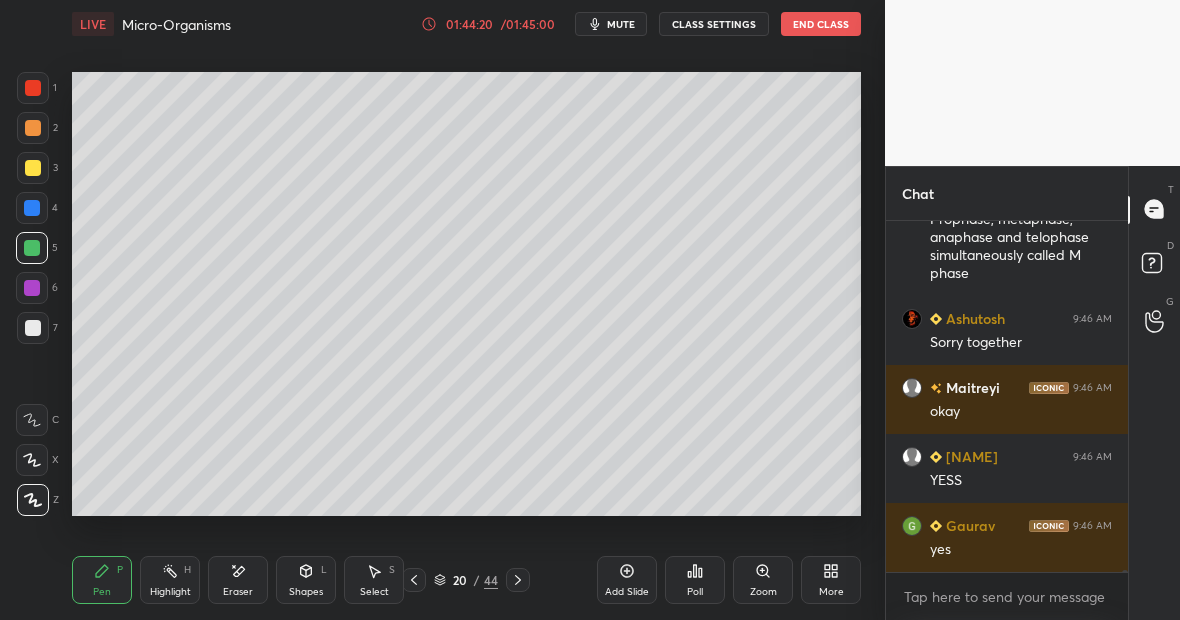 click on "Eraser" at bounding box center [238, 580] 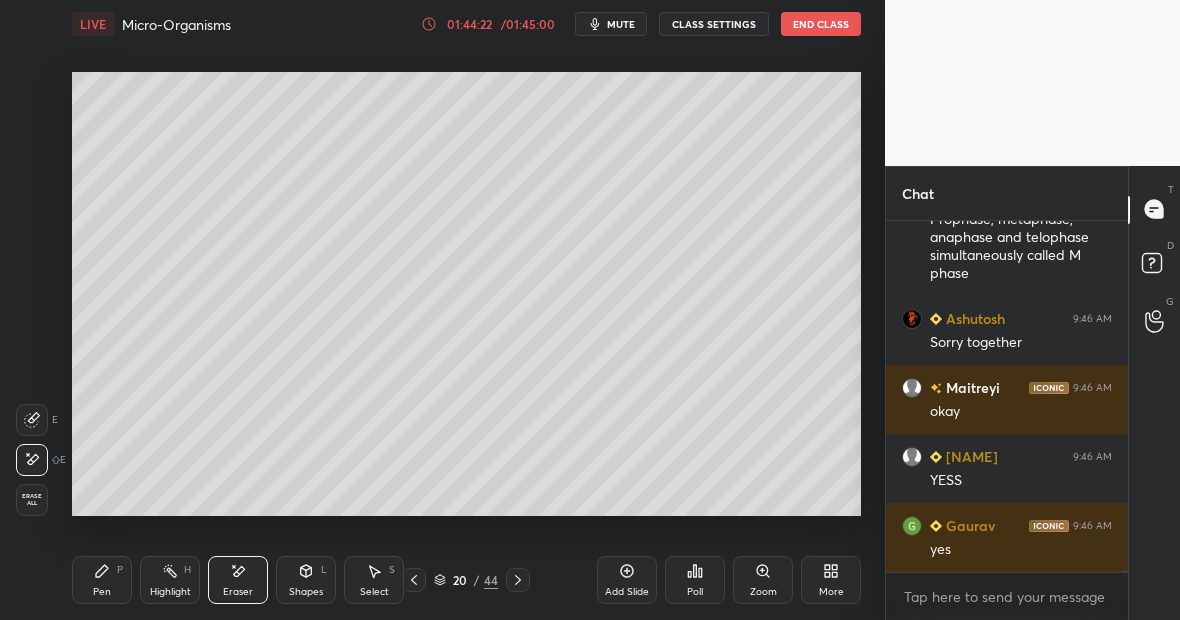 click on "Pen P" at bounding box center (102, 580) 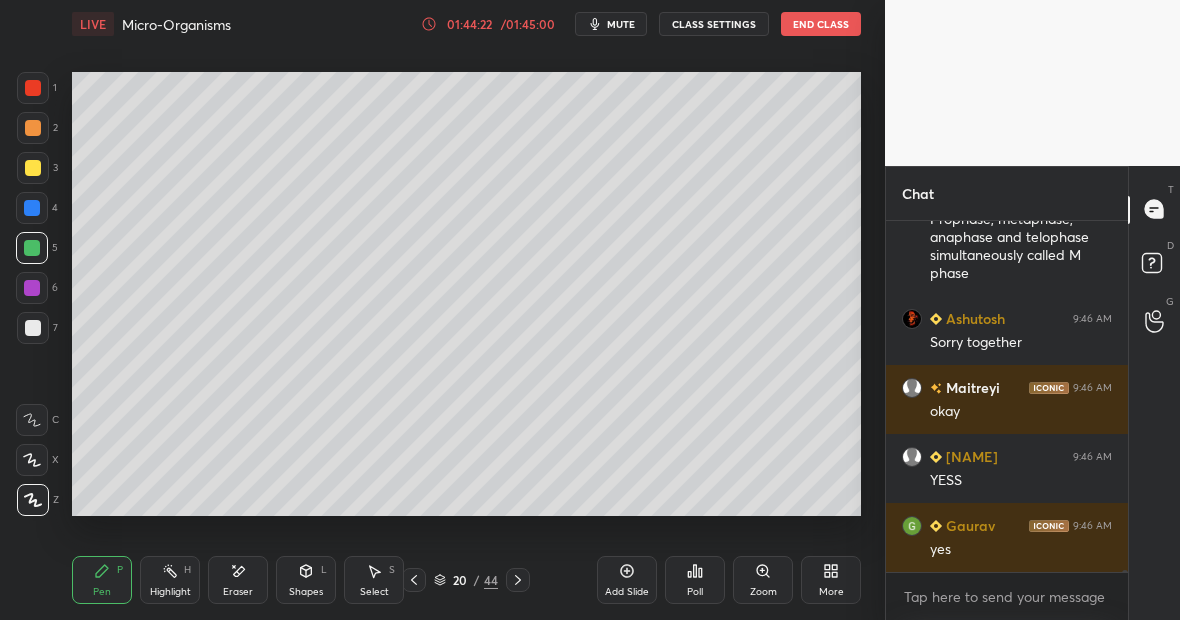 scroll, scrollTop: 65802, scrollLeft: 0, axis: vertical 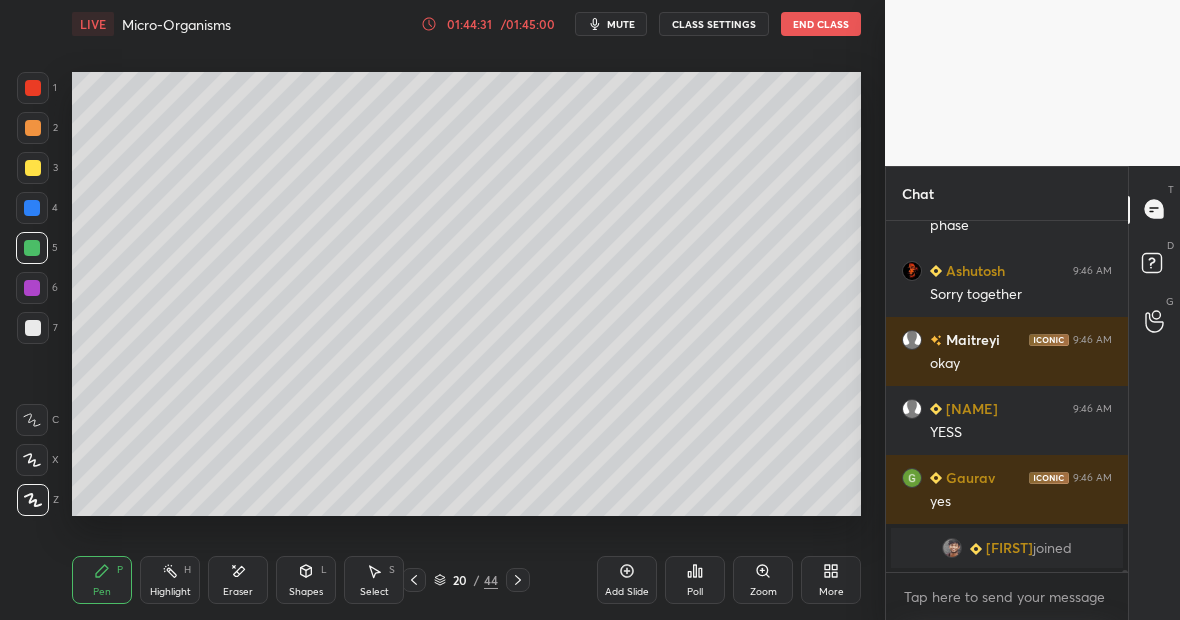 click 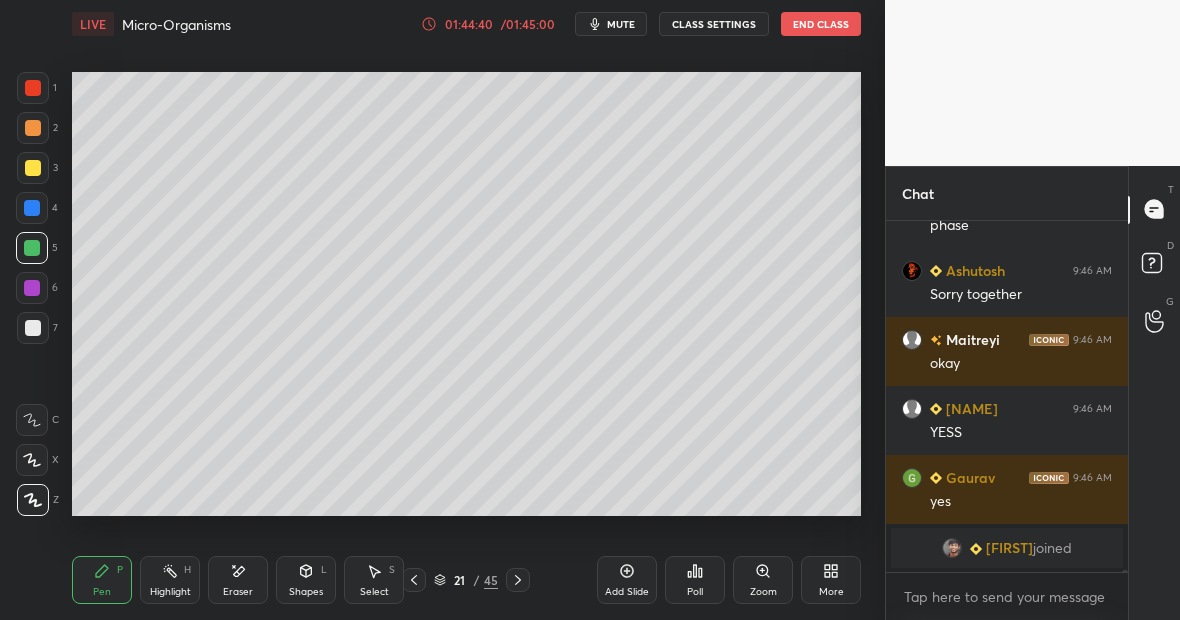 click on "Highlight H" at bounding box center [170, 580] 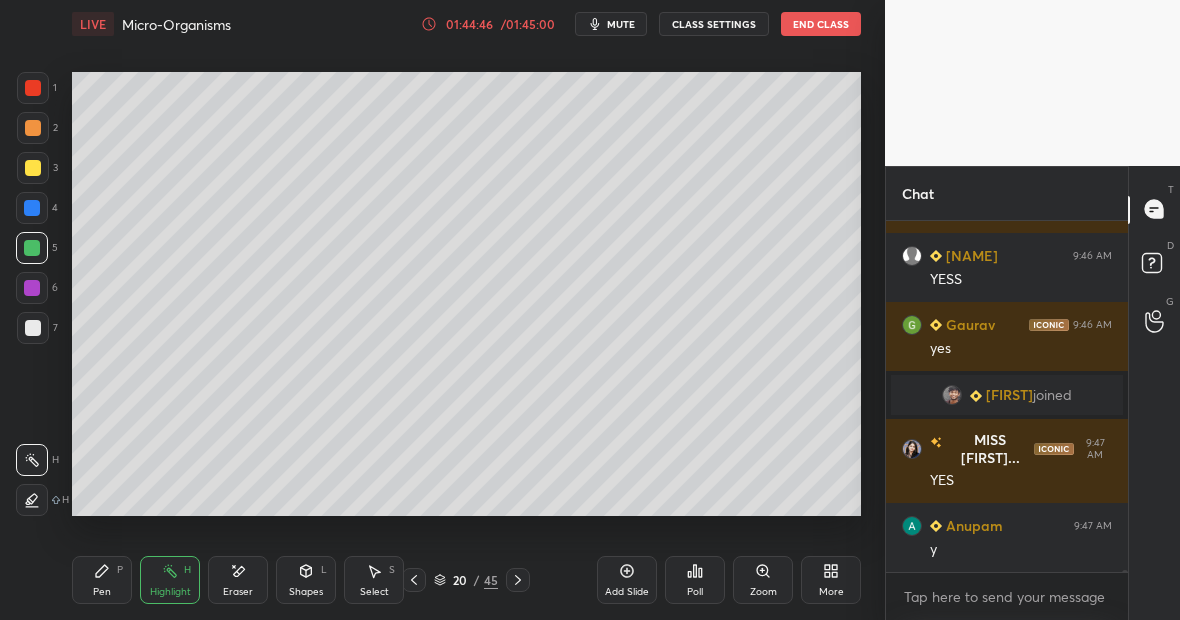 scroll, scrollTop: 65687, scrollLeft: 0, axis: vertical 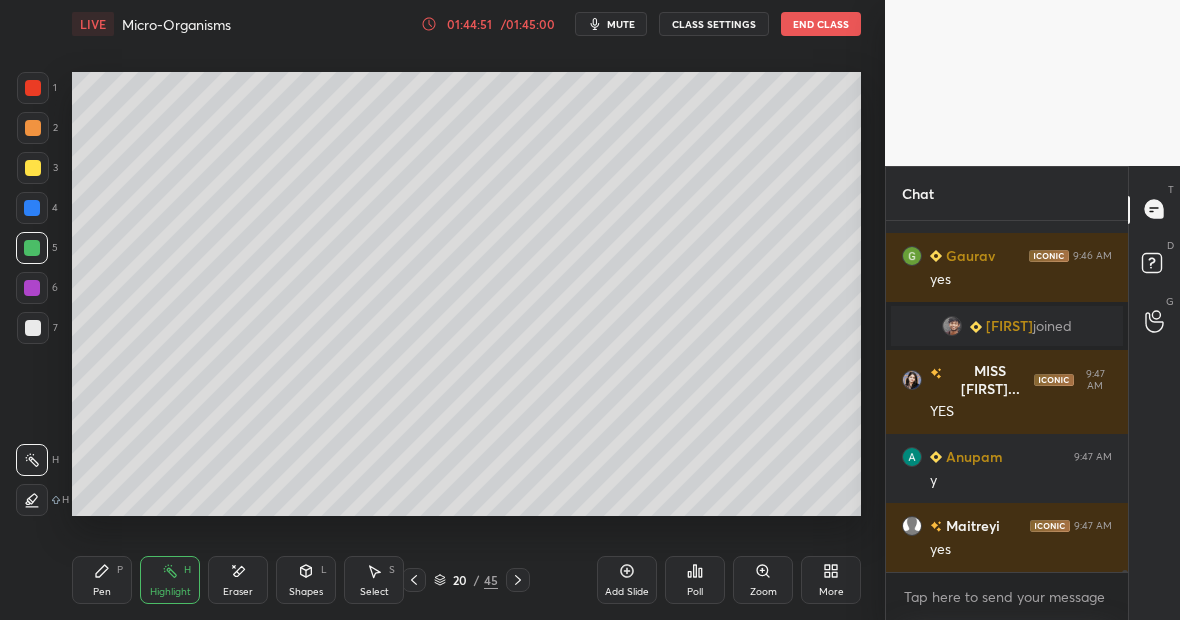 click at bounding box center (33, 168) 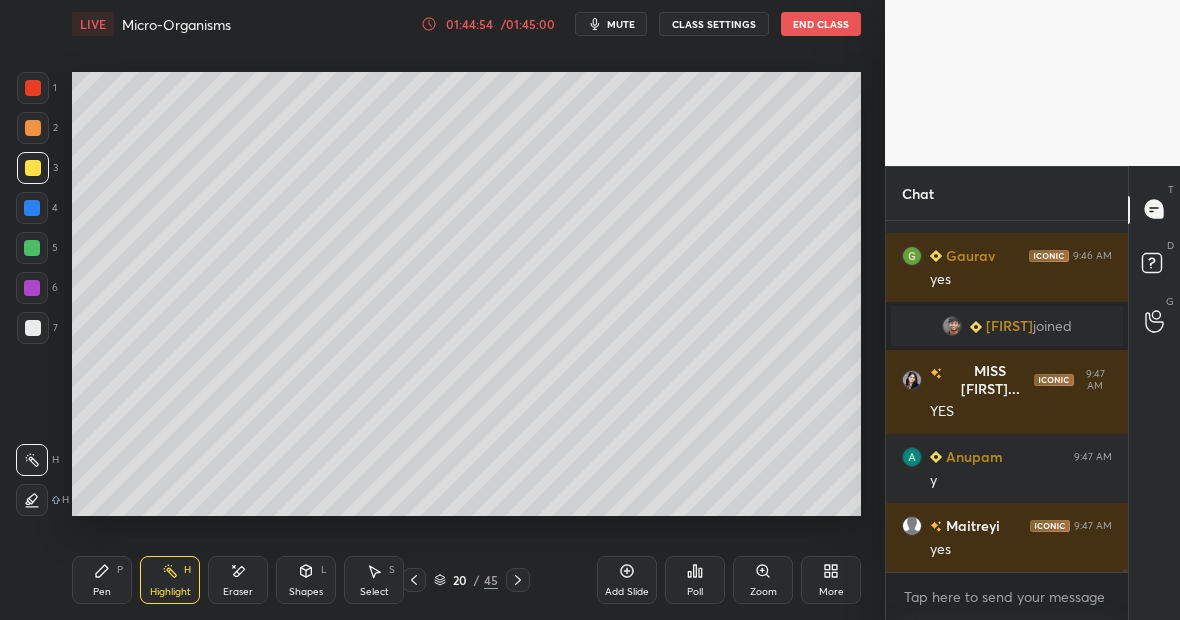 click on "Highlight H" at bounding box center [170, 580] 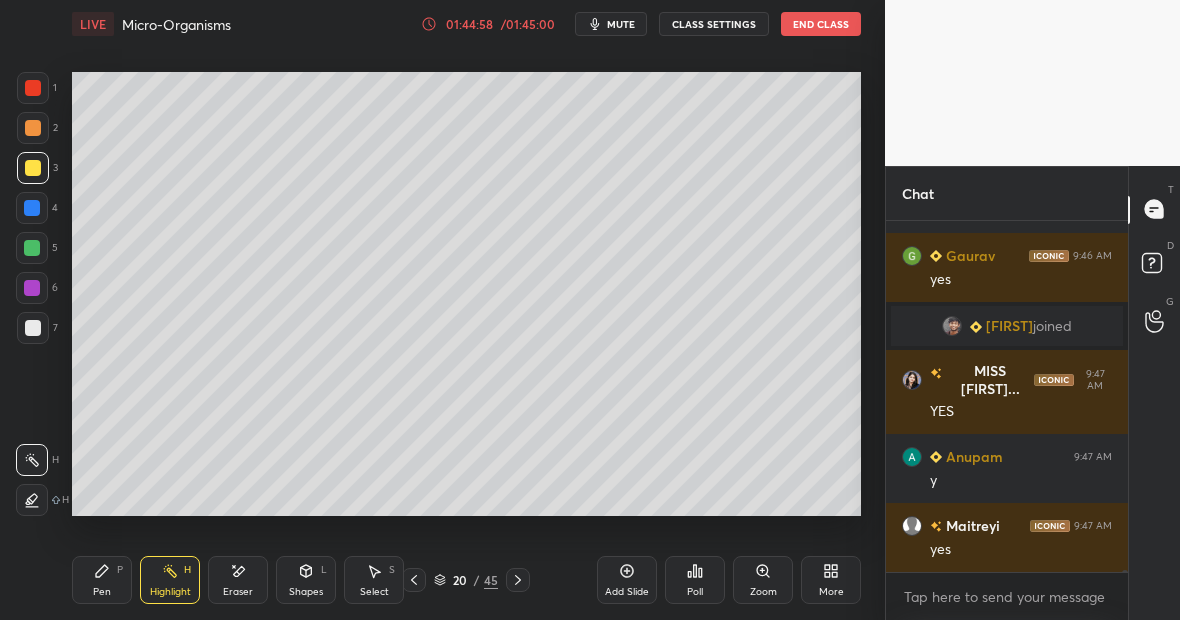 click 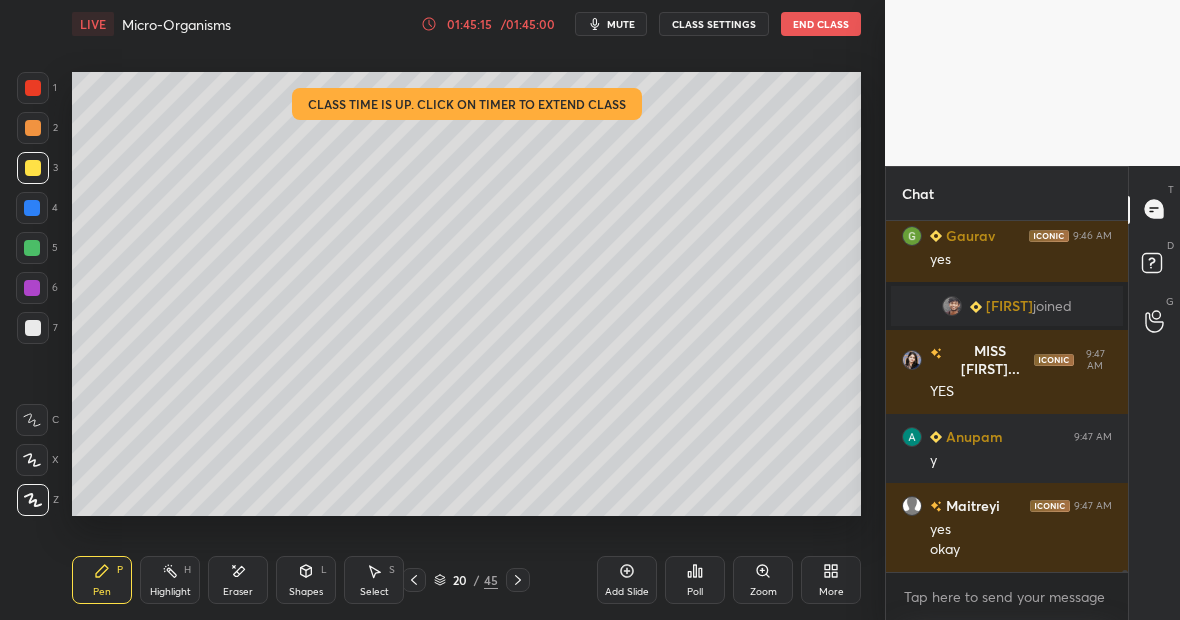 scroll, scrollTop: 65776, scrollLeft: 0, axis: vertical 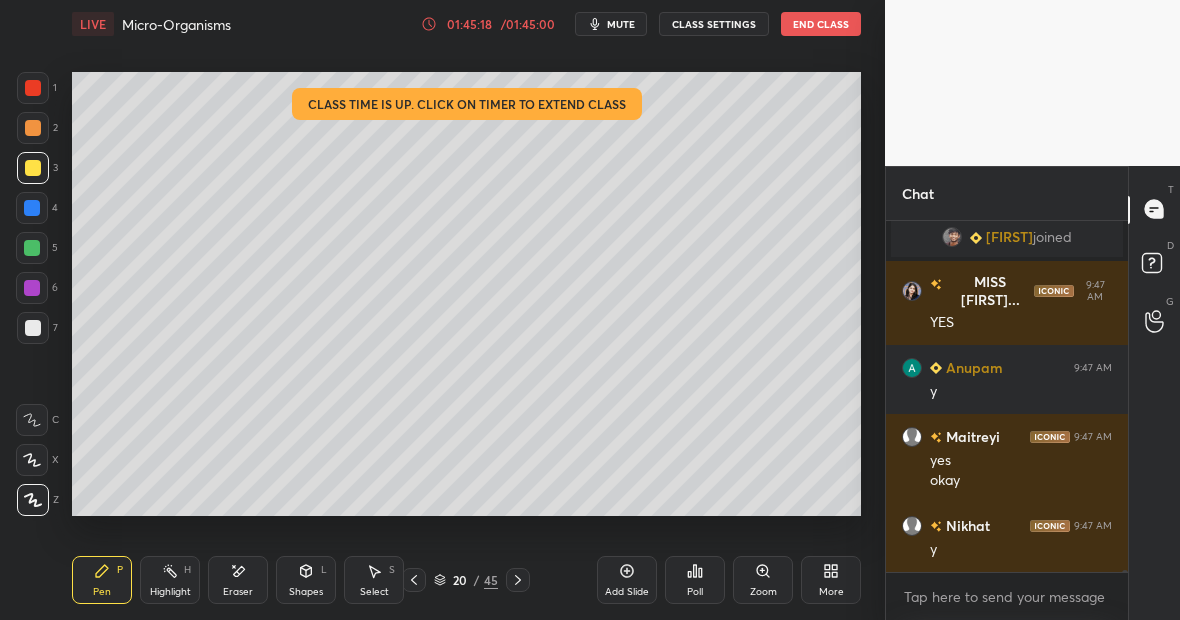 click on "Eraser" at bounding box center [238, 580] 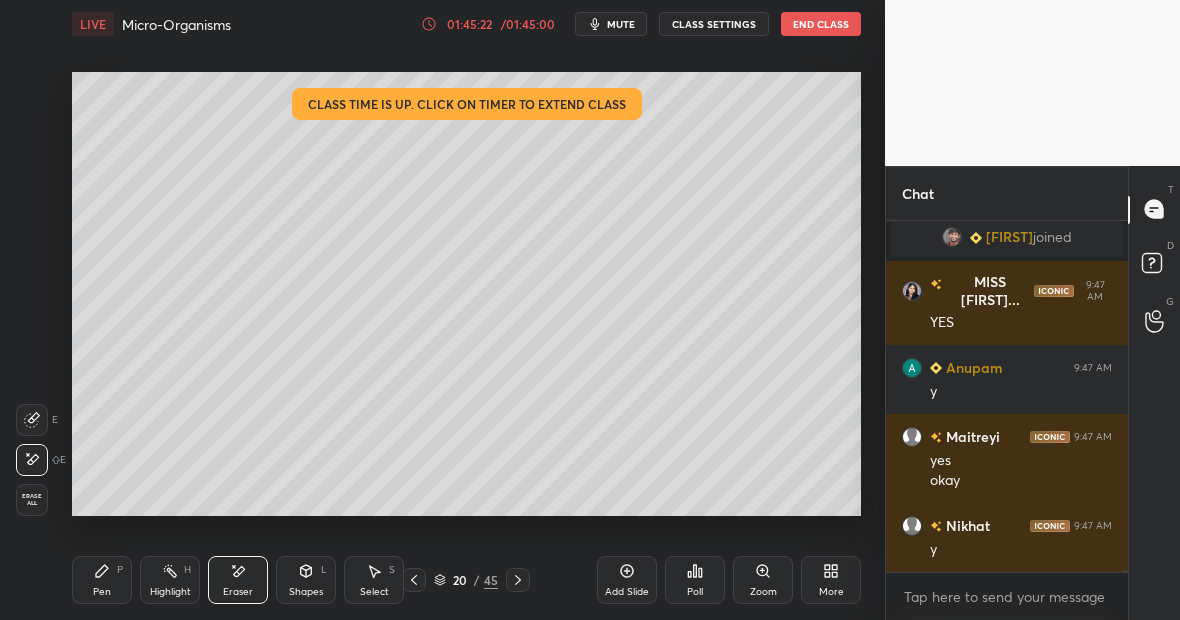 click on "Pen P" at bounding box center (102, 580) 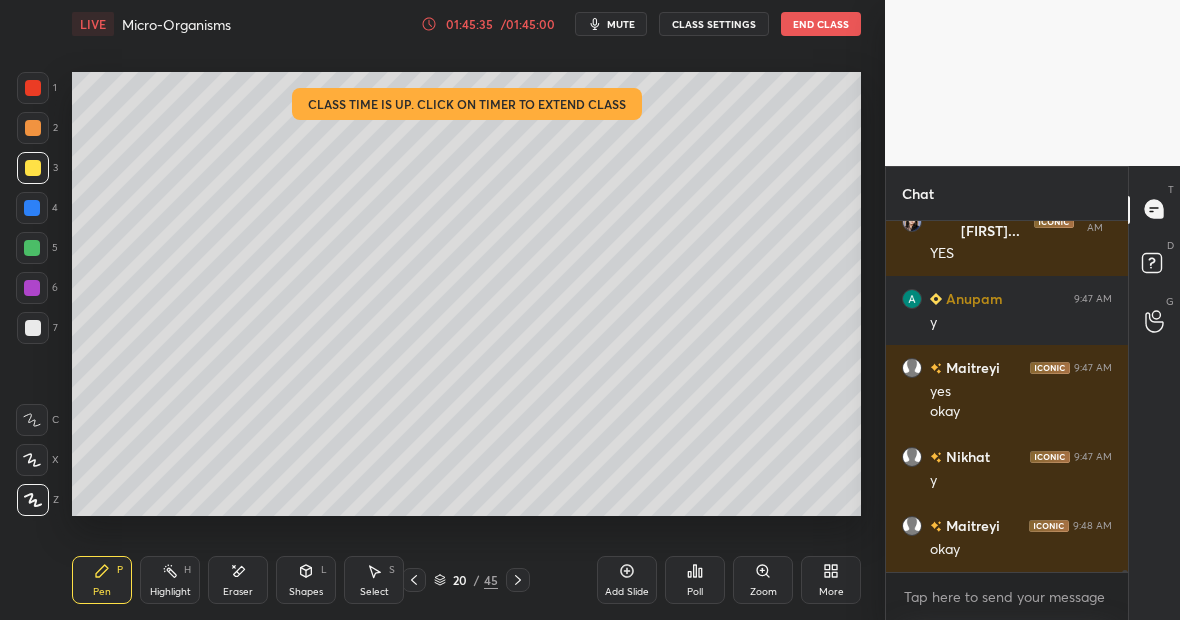scroll, scrollTop: 65914, scrollLeft: 0, axis: vertical 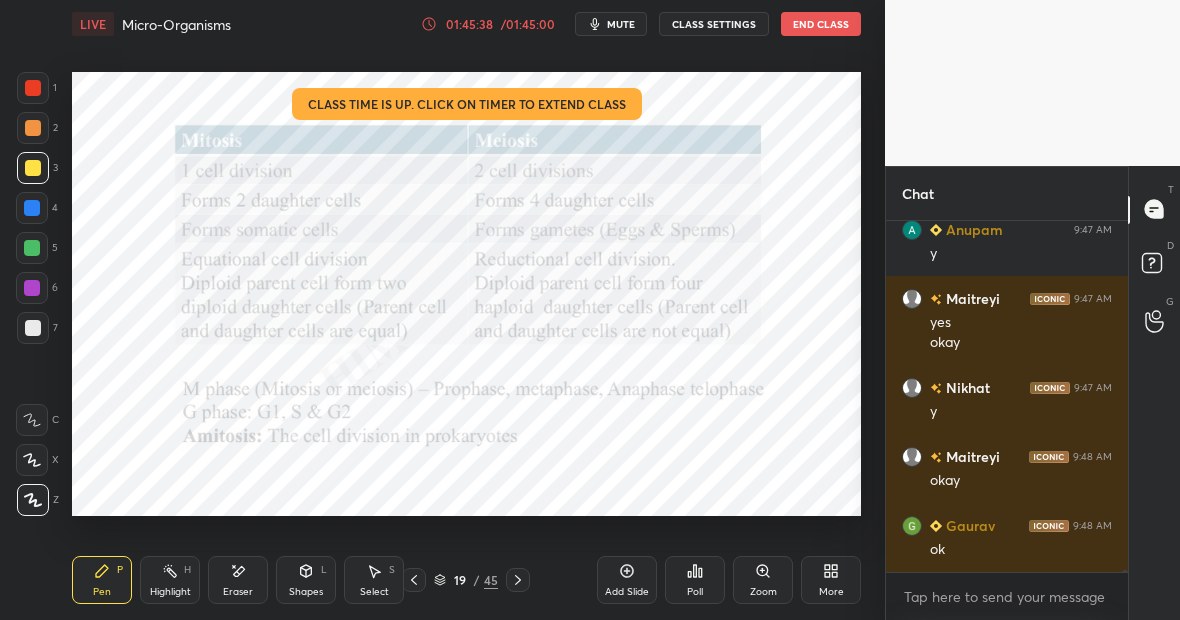 click on "Pen P" at bounding box center (102, 580) 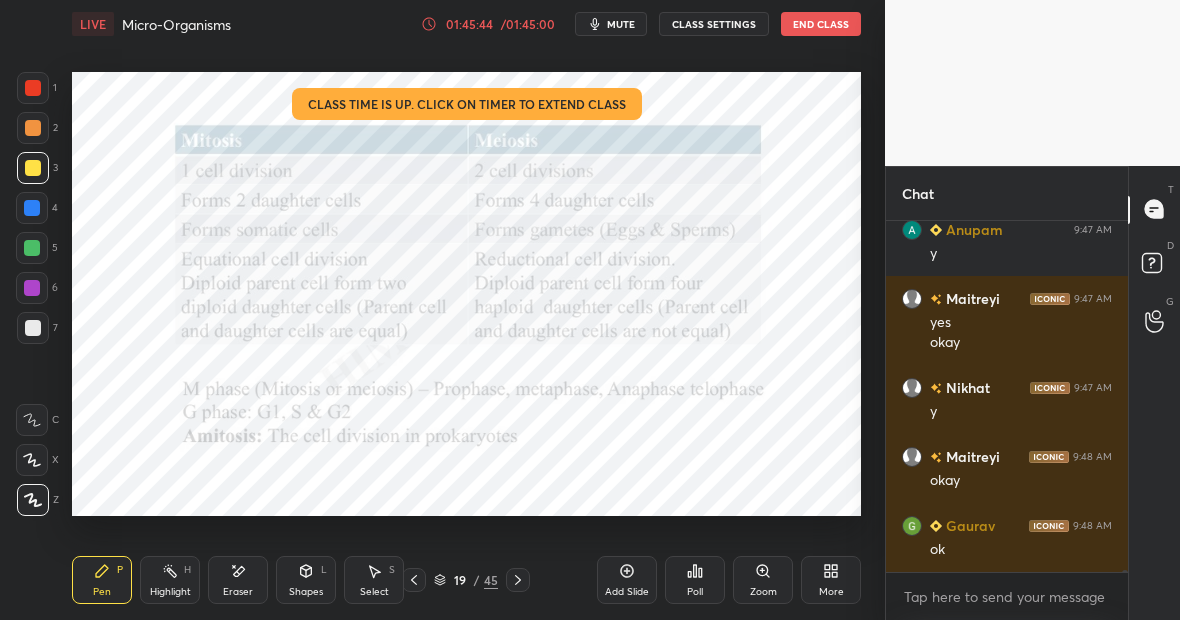 click at bounding box center [33, 88] 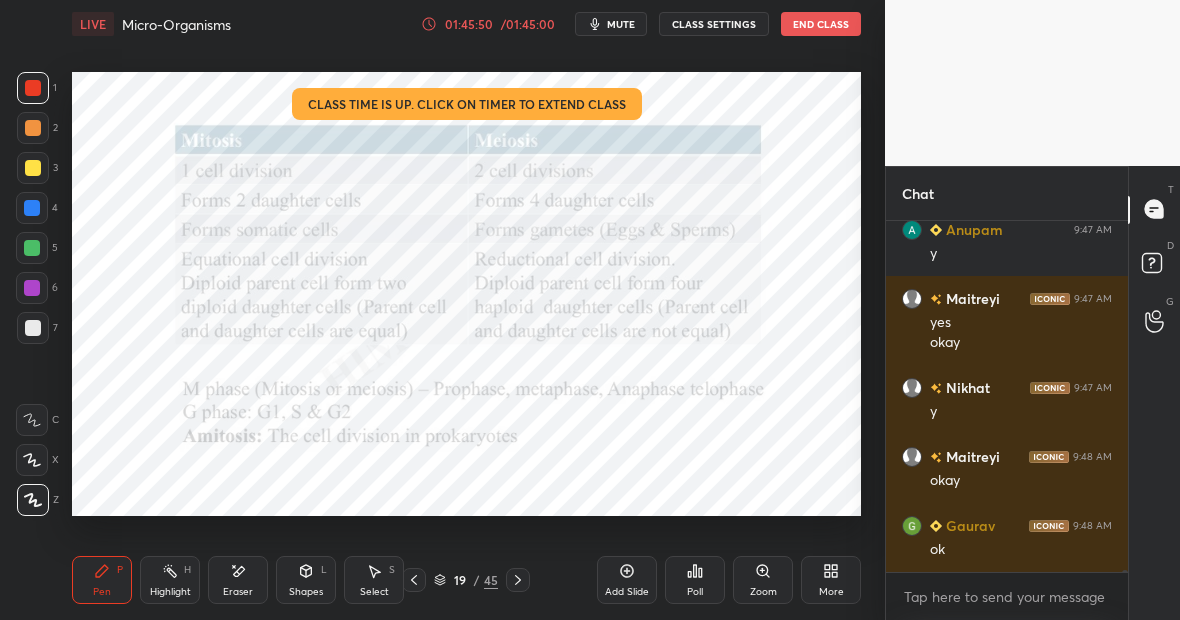 click on "Highlight H" at bounding box center [170, 580] 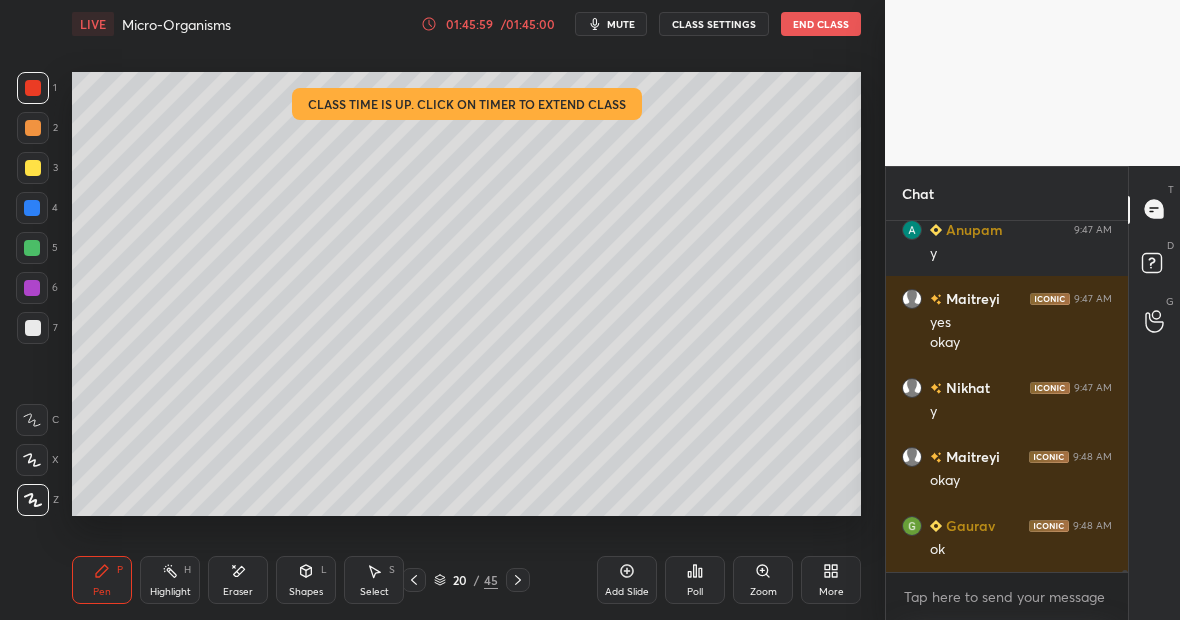 scroll, scrollTop: 65983, scrollLeft: 0, axis: vertical 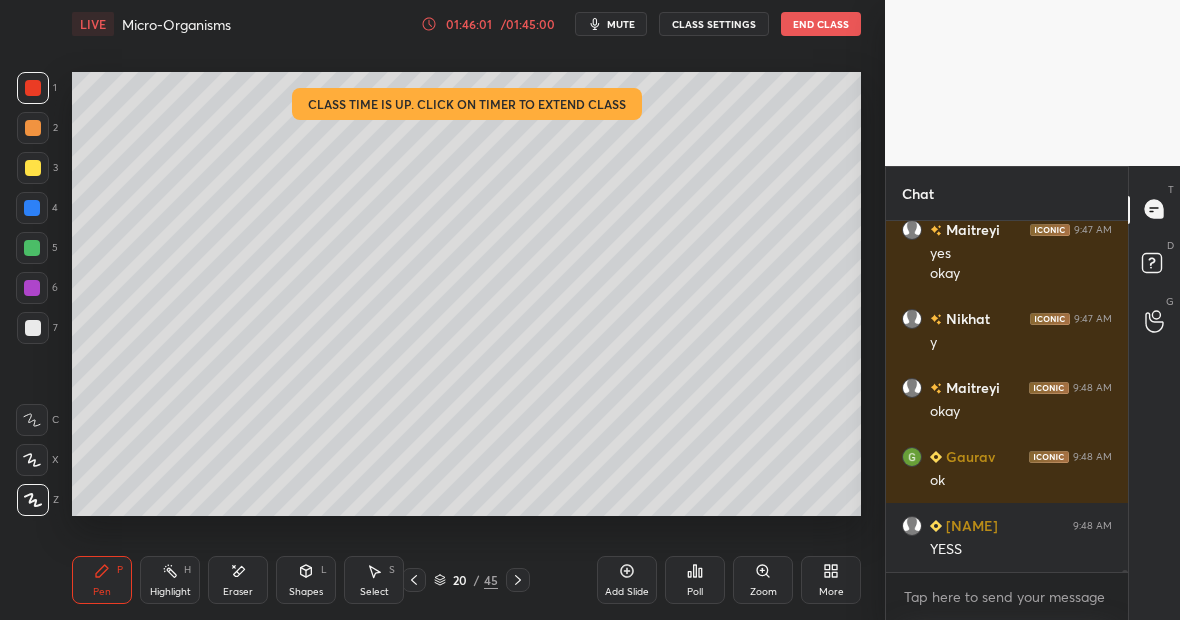 click at bounding box center (32, 248) 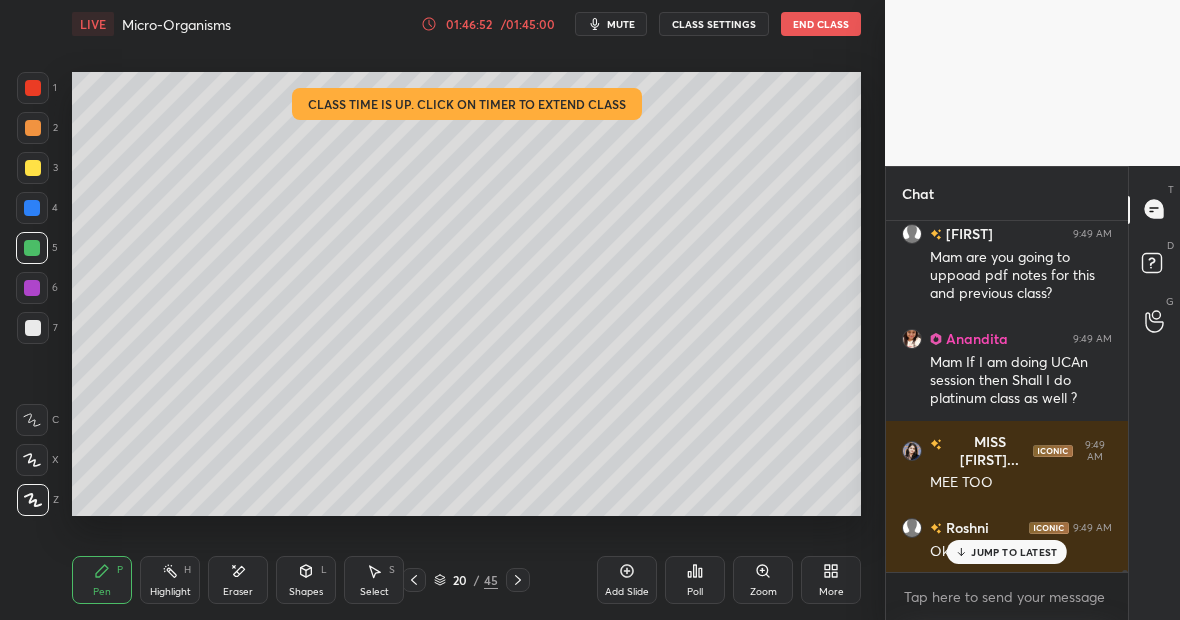 scroll, scrollTop: 67450, scrollLeft: 0, axis: vertical 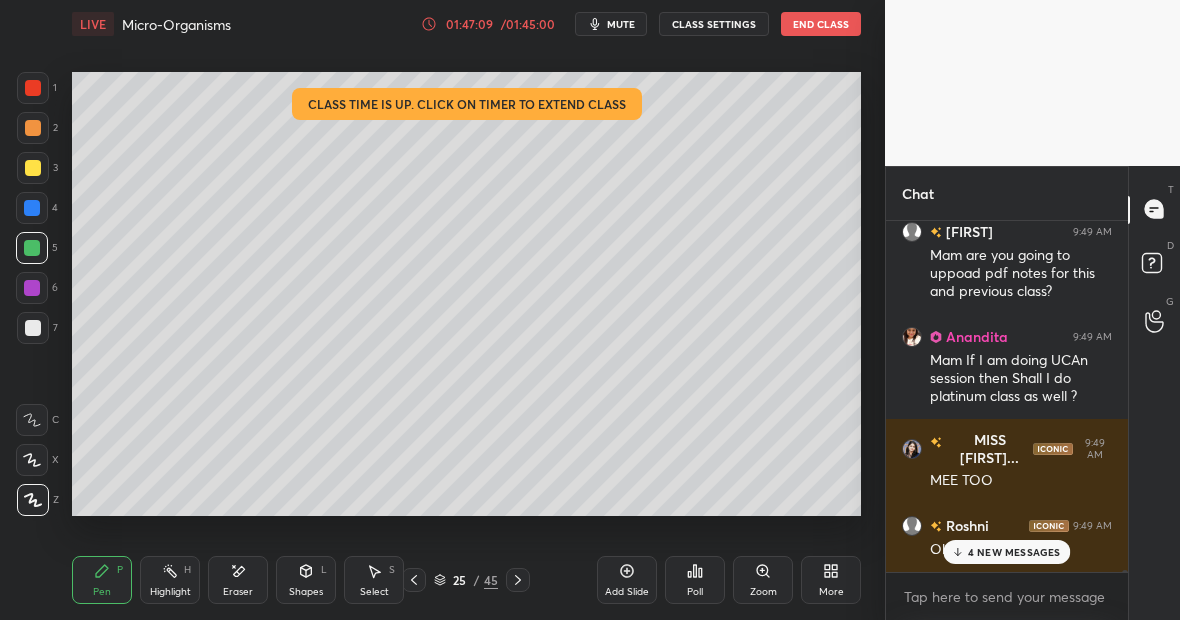 click at bounding box center (33, 88) 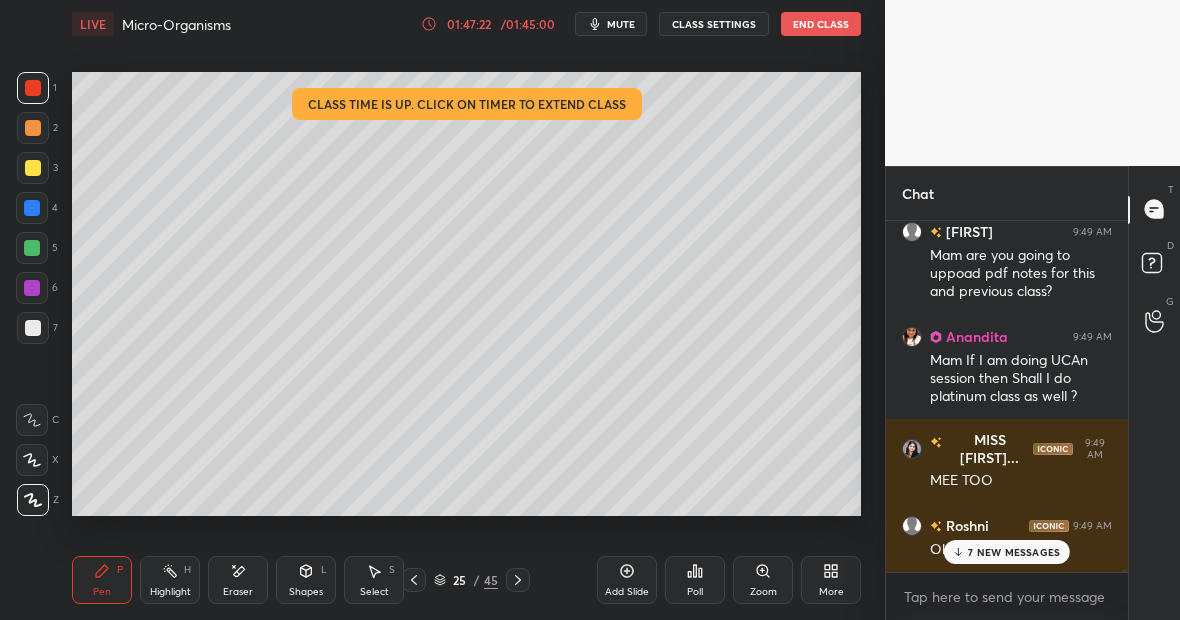 click on "Pen P" at bounding box center (102, 580) 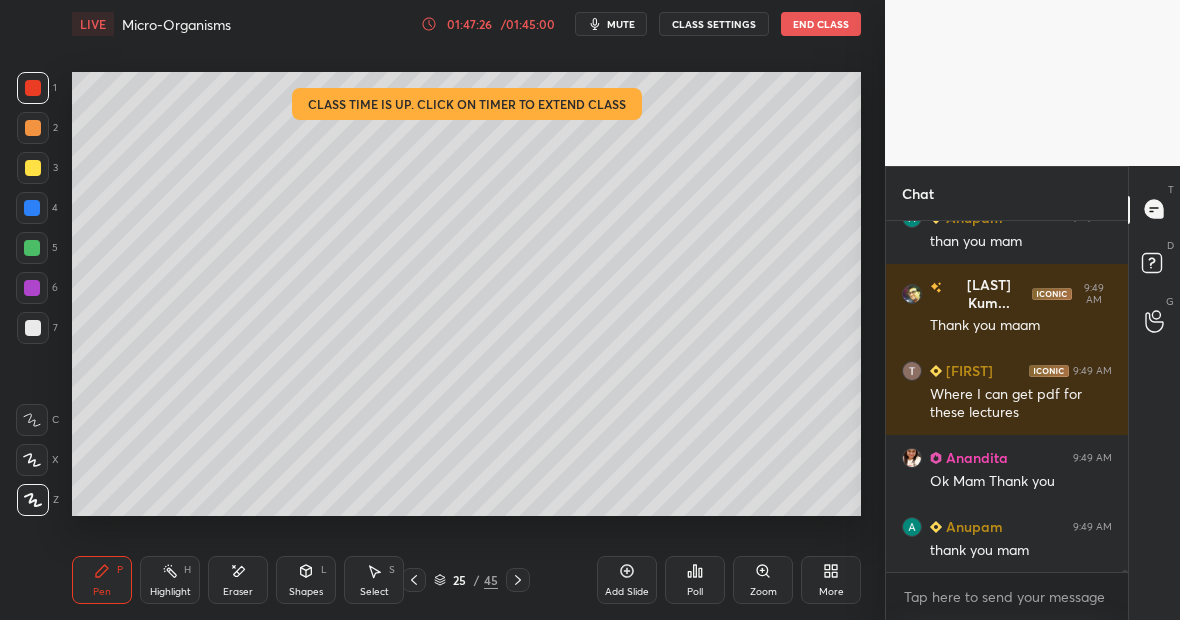 scroll, scrollTop: 68035, scrollLeft: 0, axis: vertical 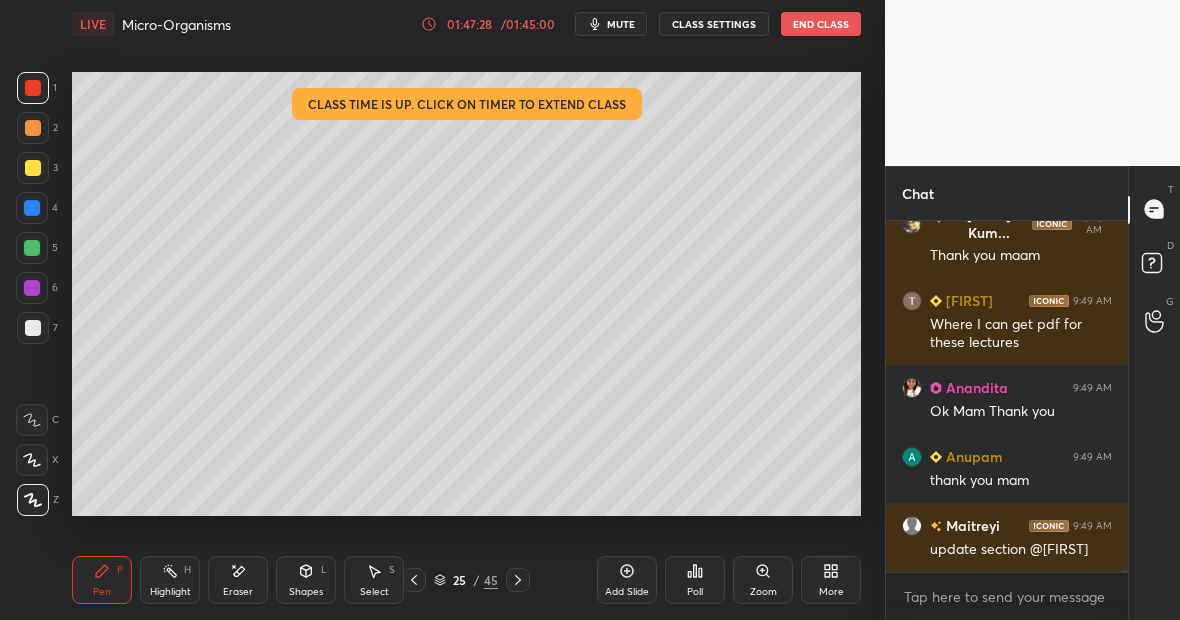 click on "Highlight H" at bounding box center [170, 580] 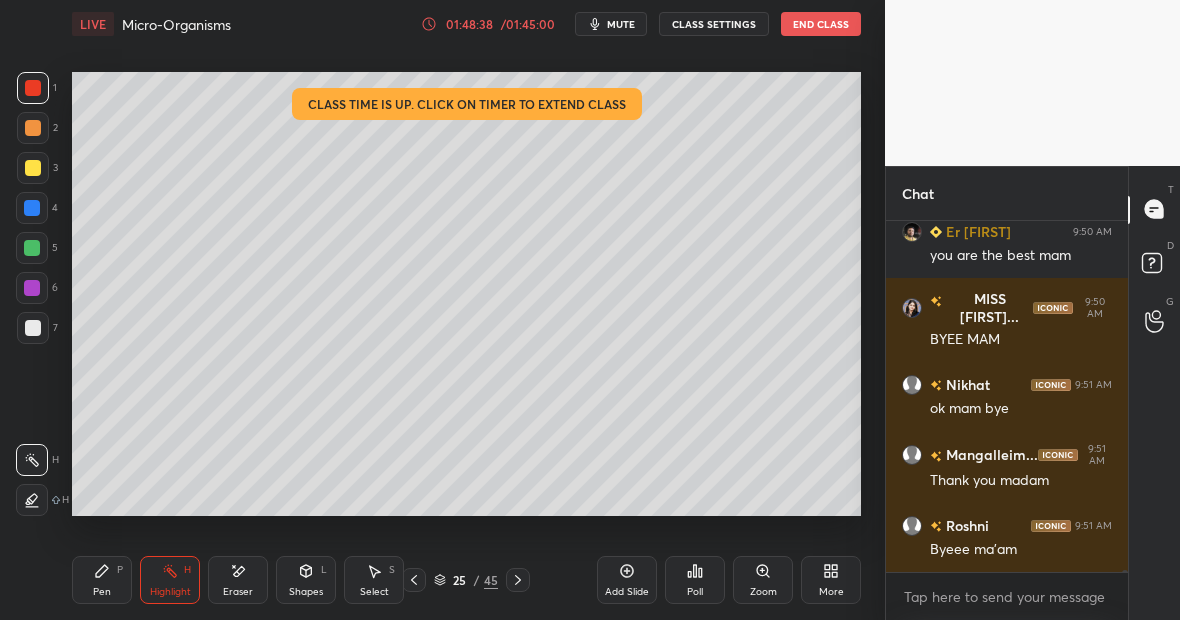 scroll, scrollTop: 68765, scrollLeft: 0, axis: vertical 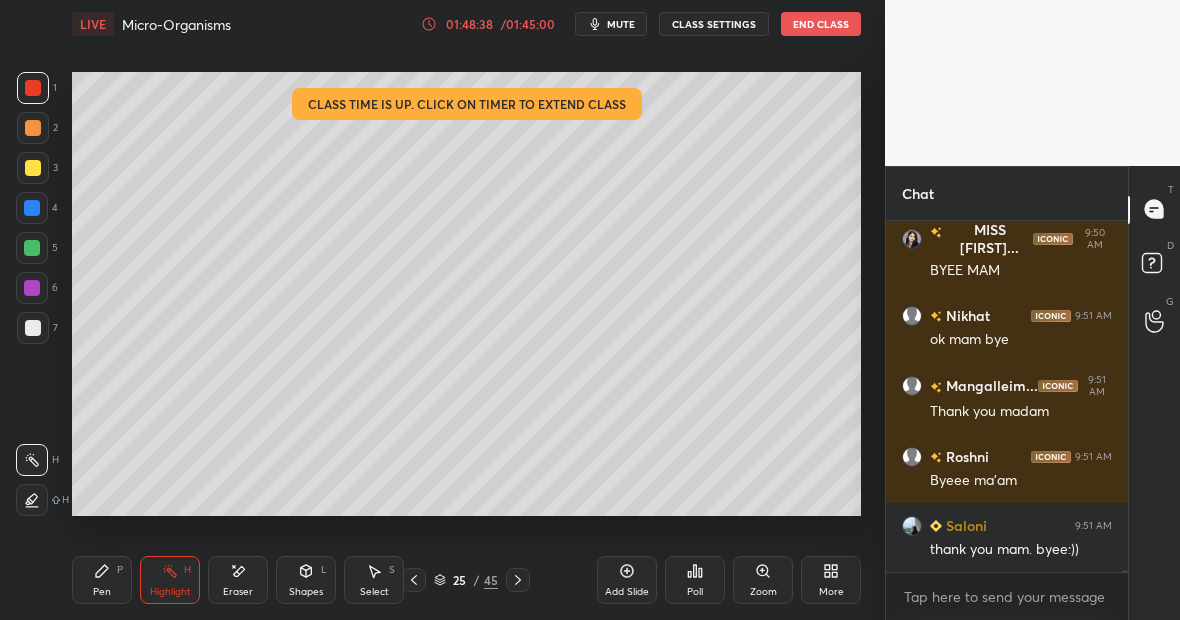 click on "End Class" at bounding box center [821, 24] 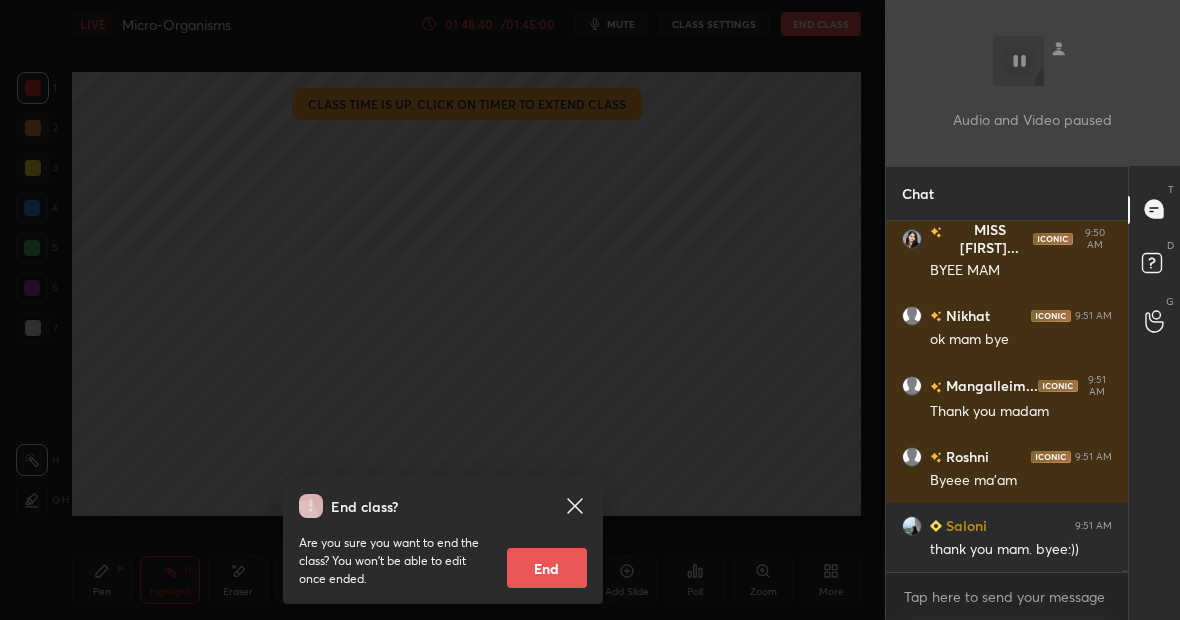 click on "End" at bounding box center (547, 568) 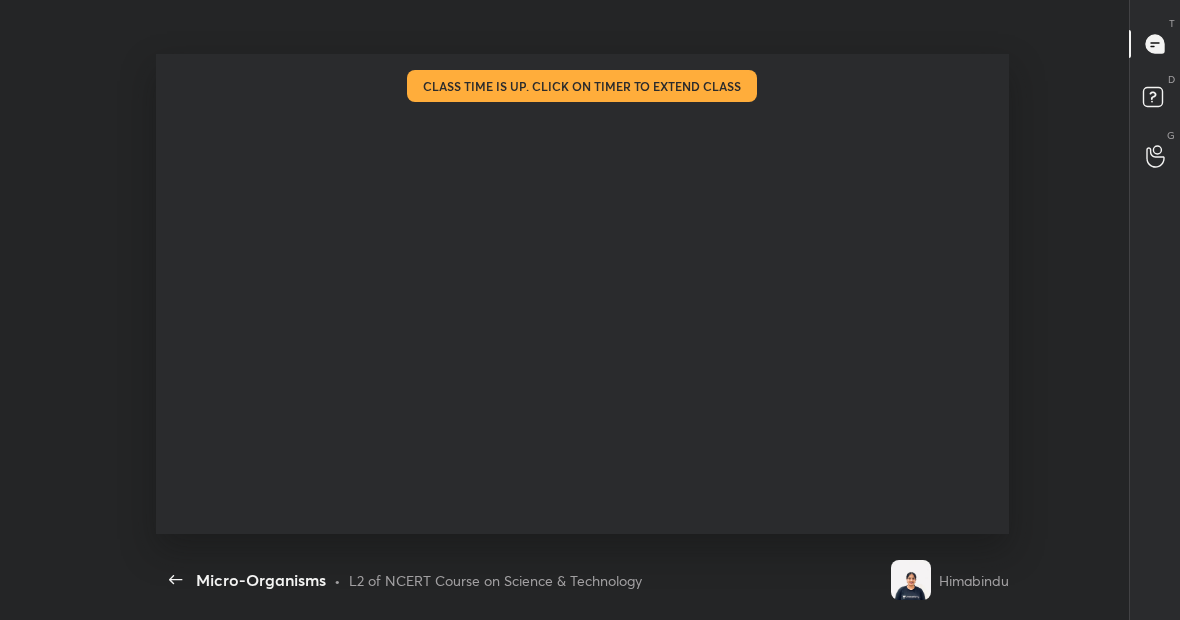 scroll, scrollTop: 99508, scrollLeft: 99130, axis: both 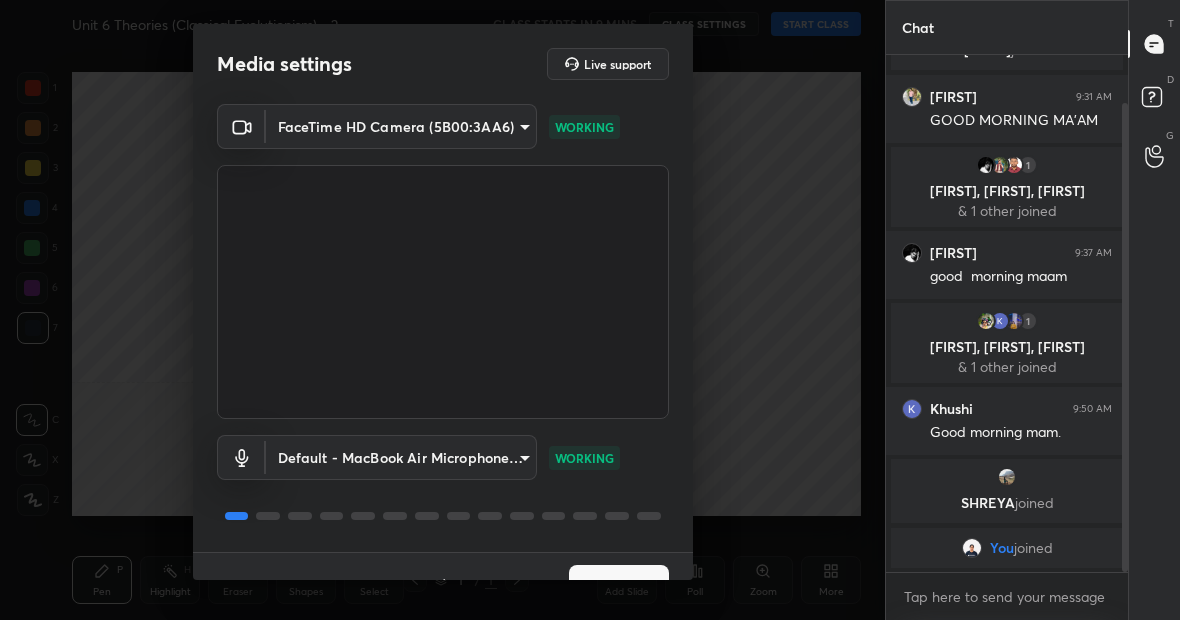 click on "Next" at bounding box center (619, 585) 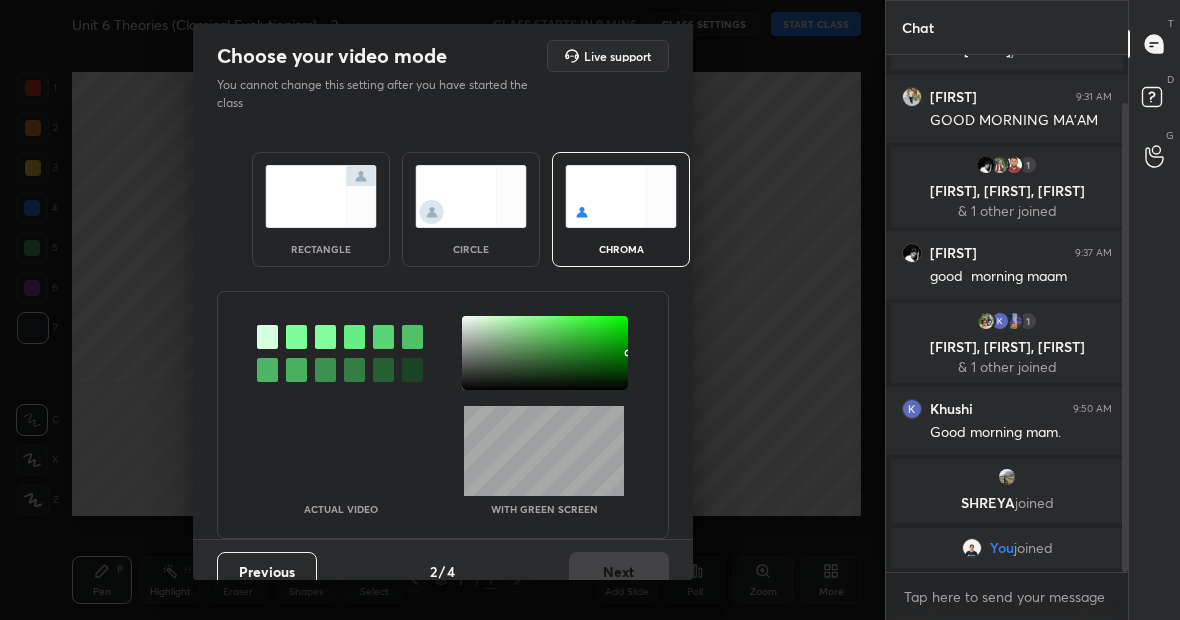 click at bounding box center (321, 196) 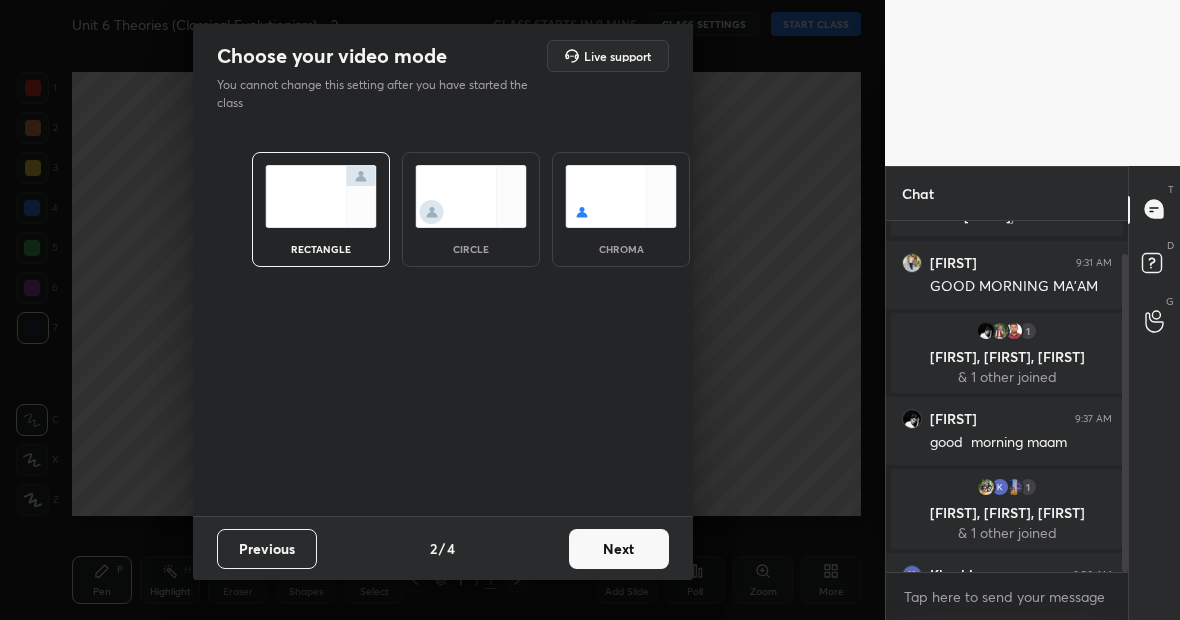 scroll, scrollTop: 345, scrollLeft: 236, axis: both 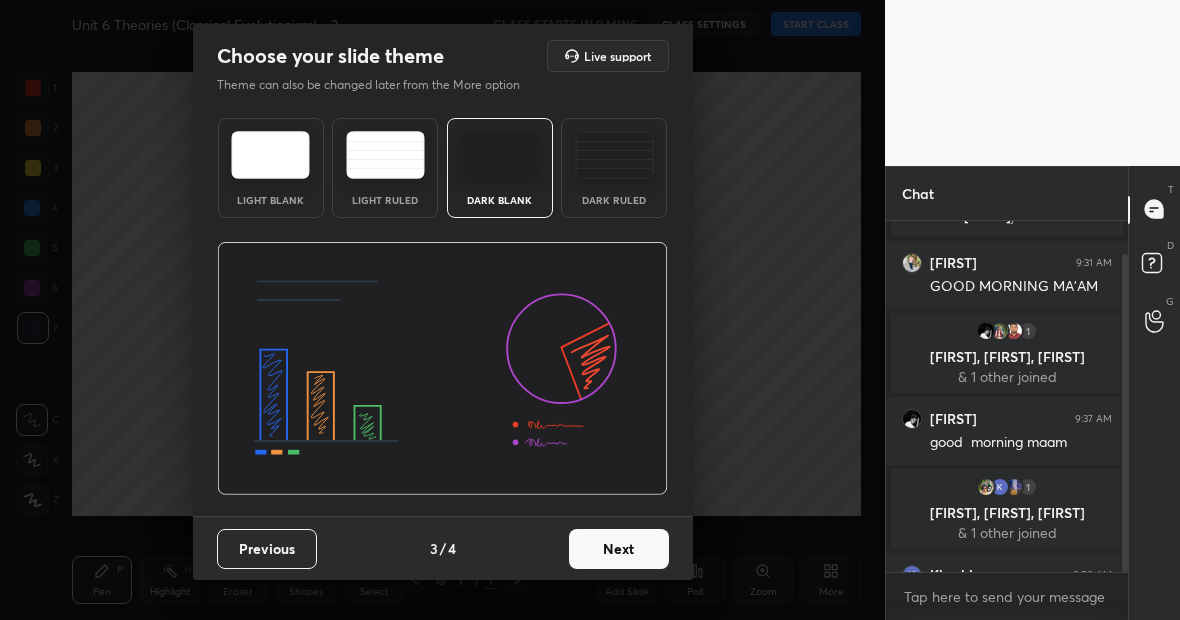 click on "Next" at bounding box center (619, 549) 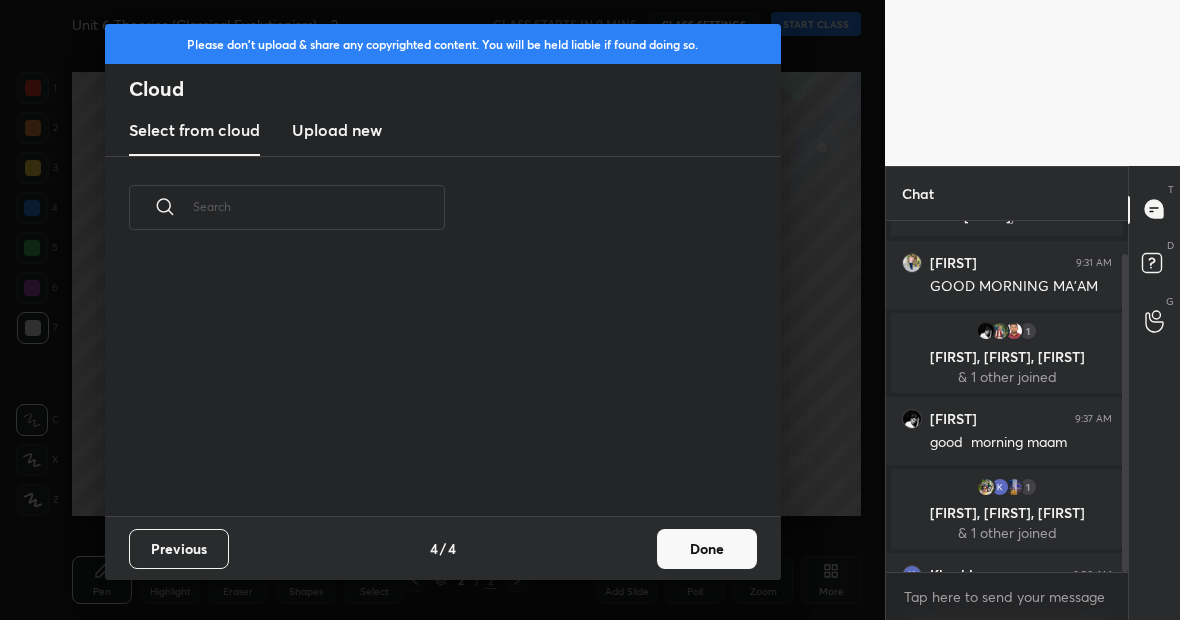 scroll, scrollTop: 7, scrollLeft: 11, axis: both 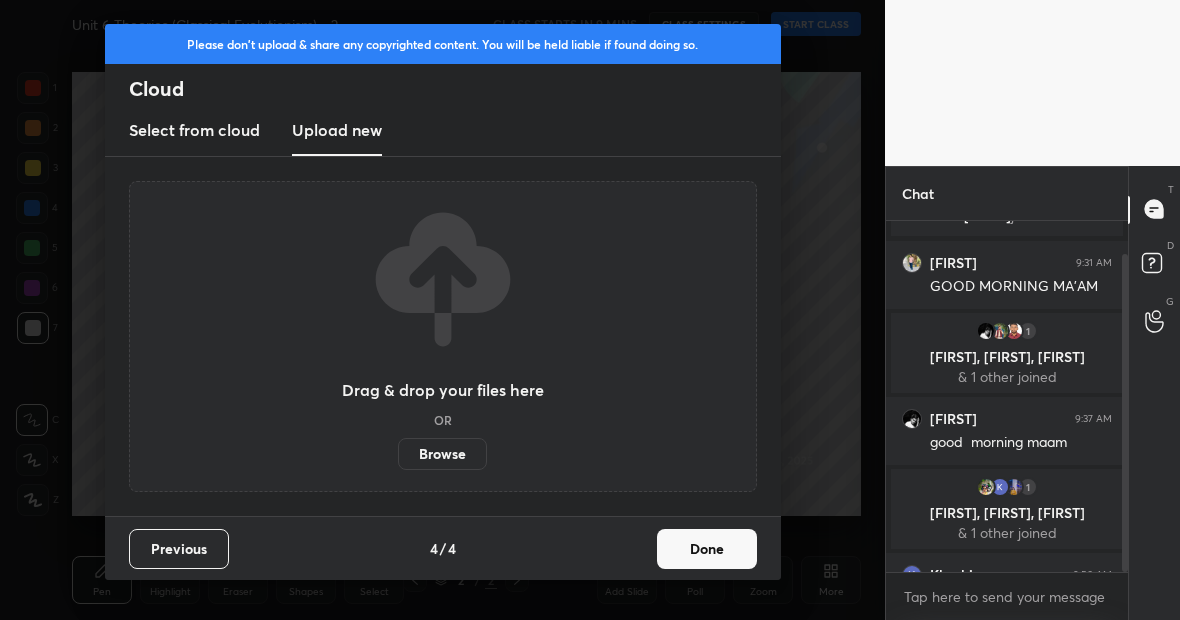 click on "Browse" at bounding box center (442, 454) 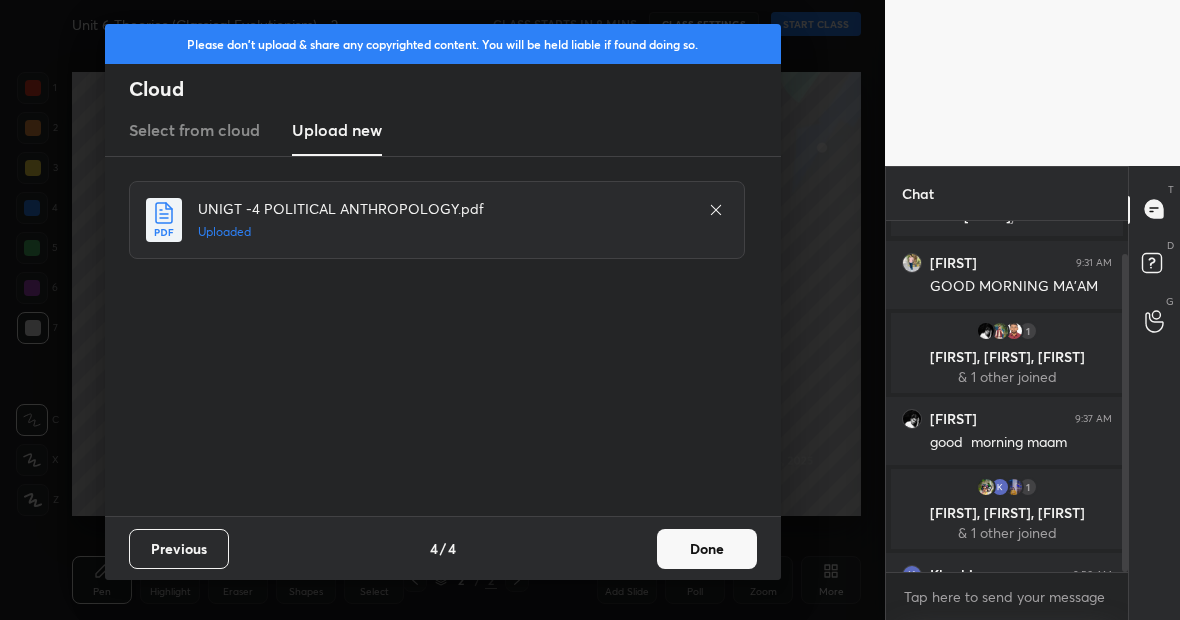 click on "Done" at bounding box center (707, 549) 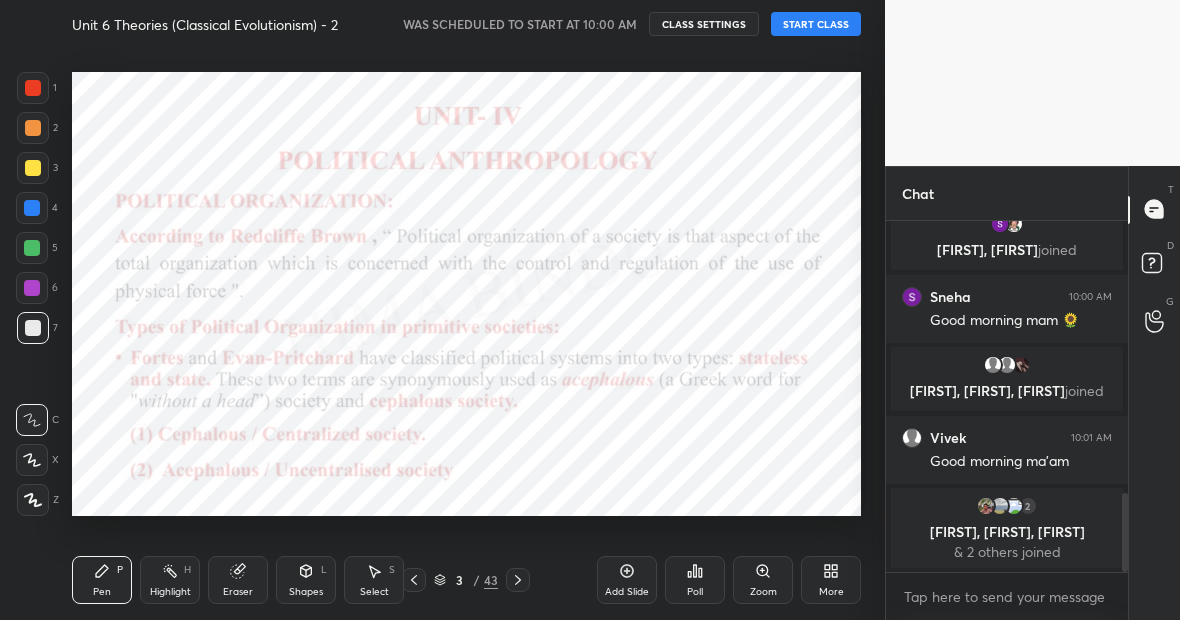 scroll, scrollTop: 1230, scrollLeft: 0, axis: vertical 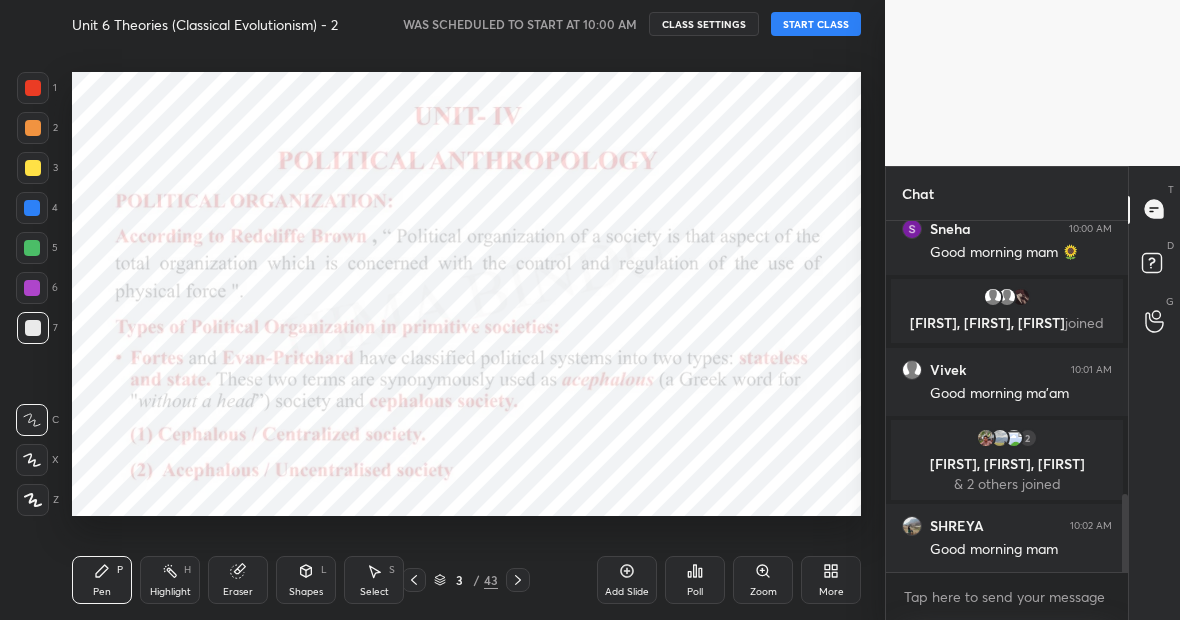 click on "START CLASS" at bounding box center (816, 24) 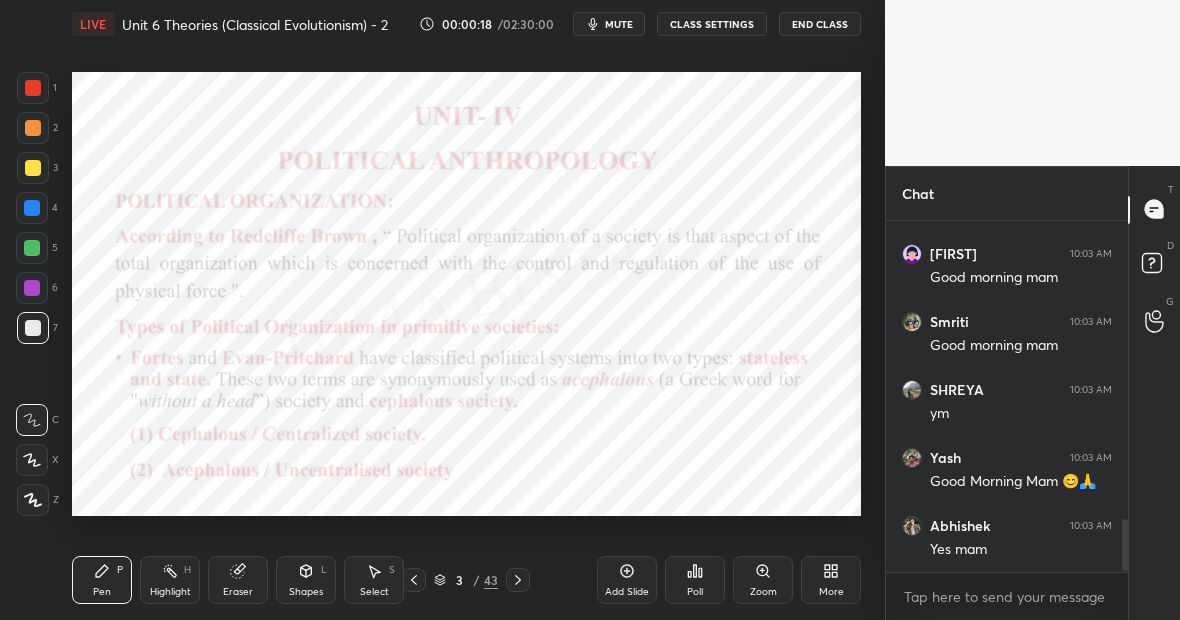 scroll, scrollTop: 2051, scrollLeft: 0, axis: vertical 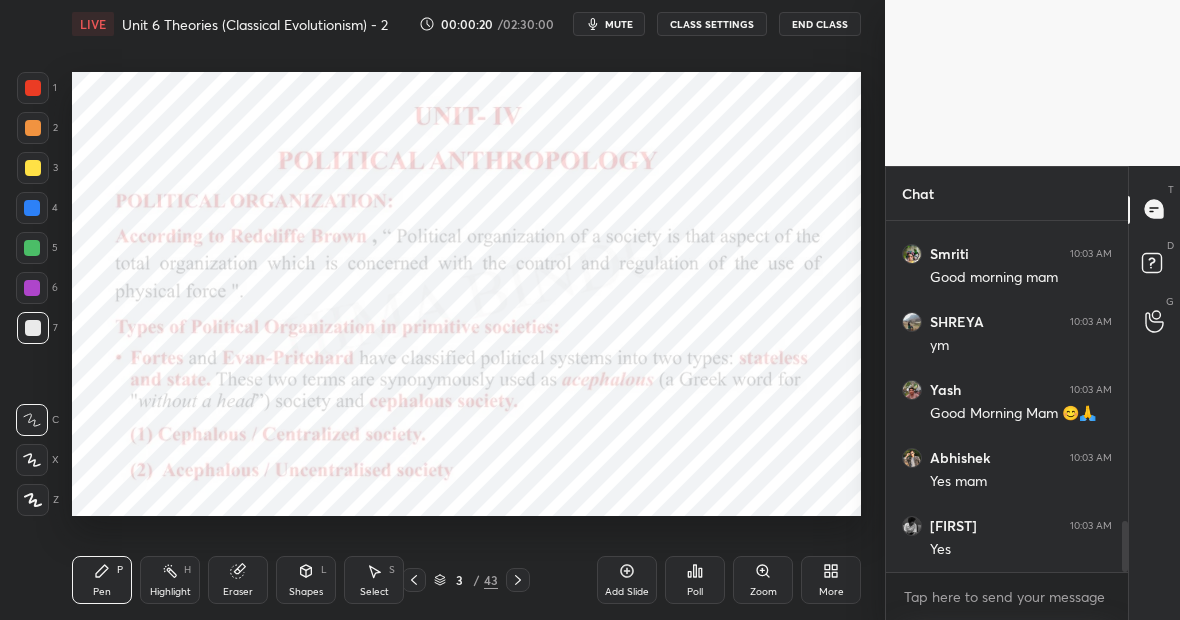 click 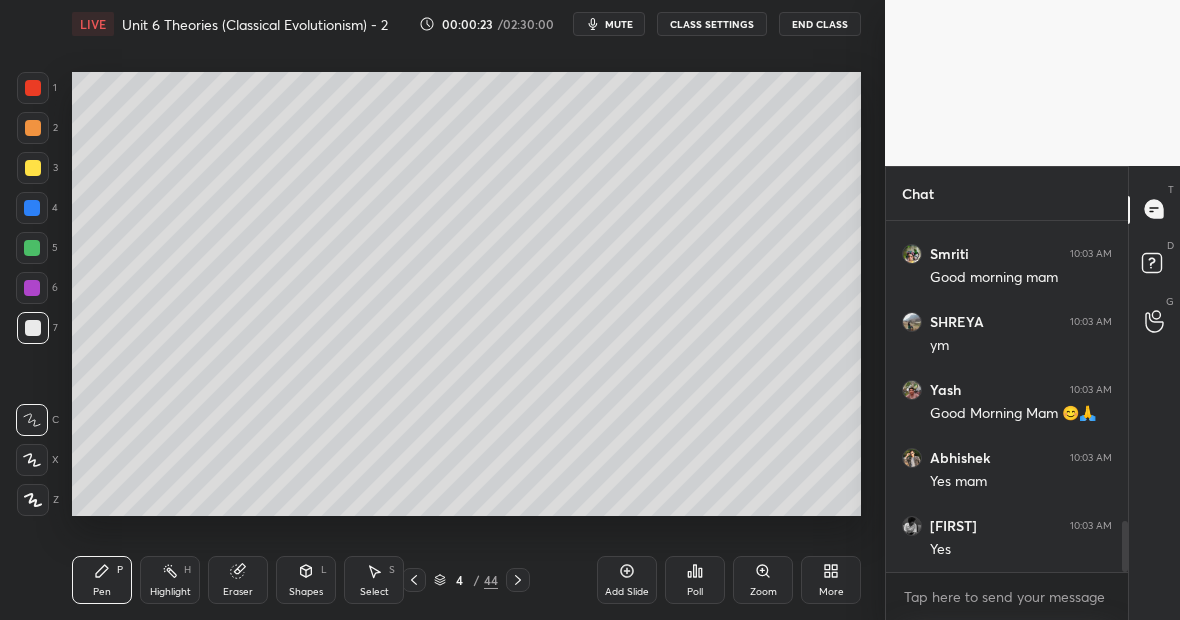 click at bounding box center (33, 168) 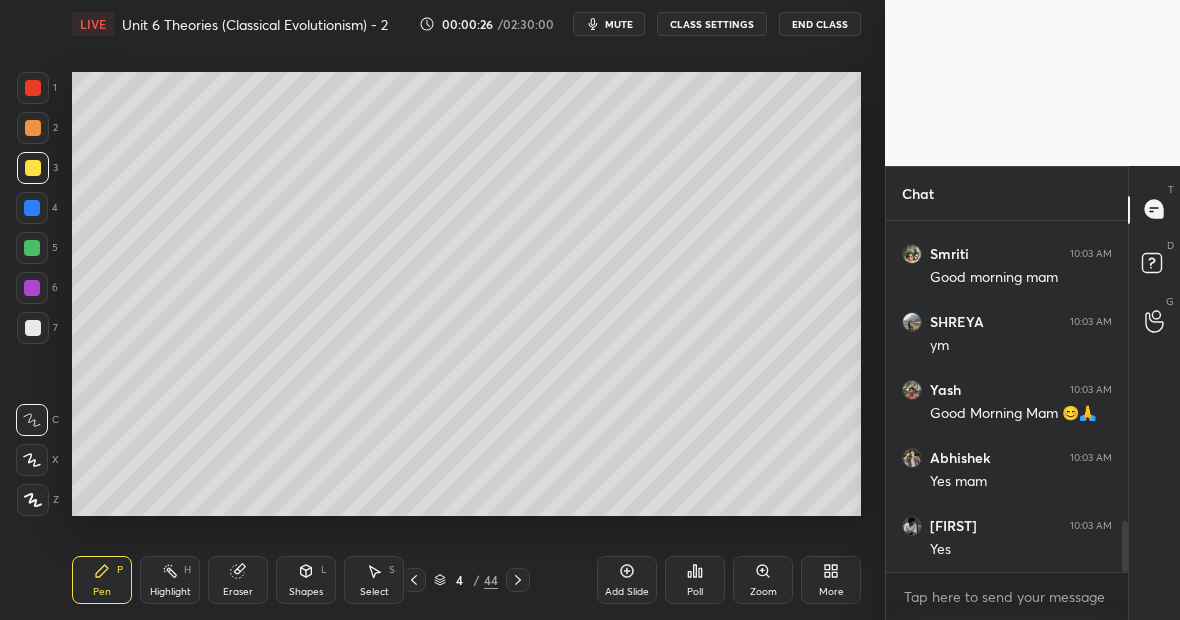 click at bounding box center (33, 168) 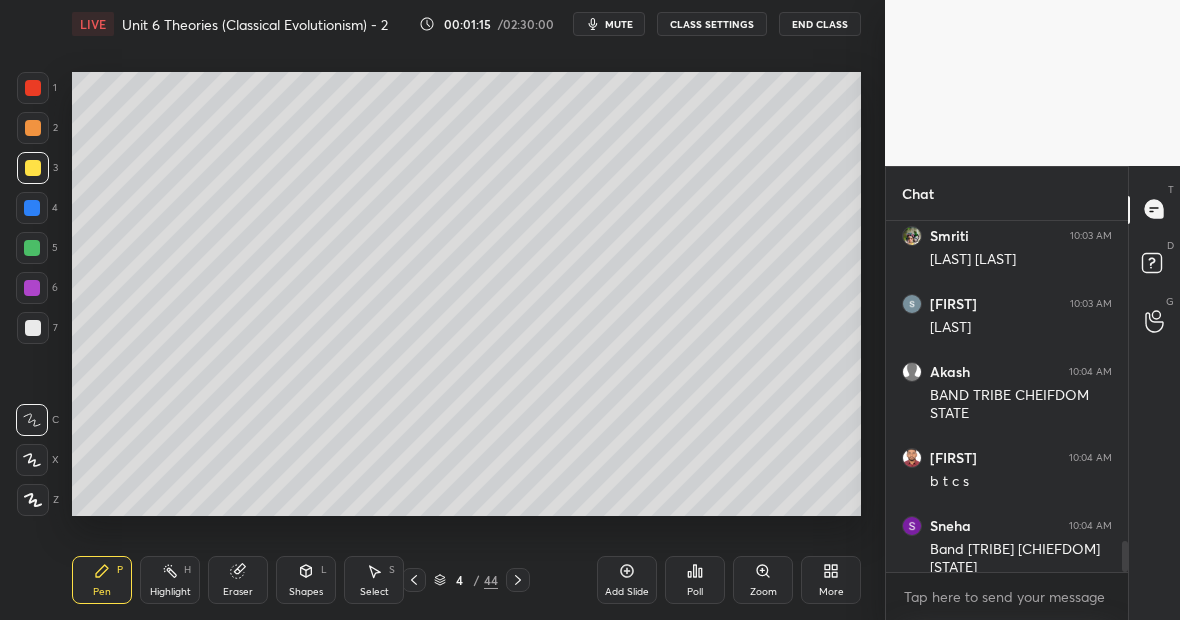 scroll, scrollTop: 3649, scrollLeft: 0, axis: vertical 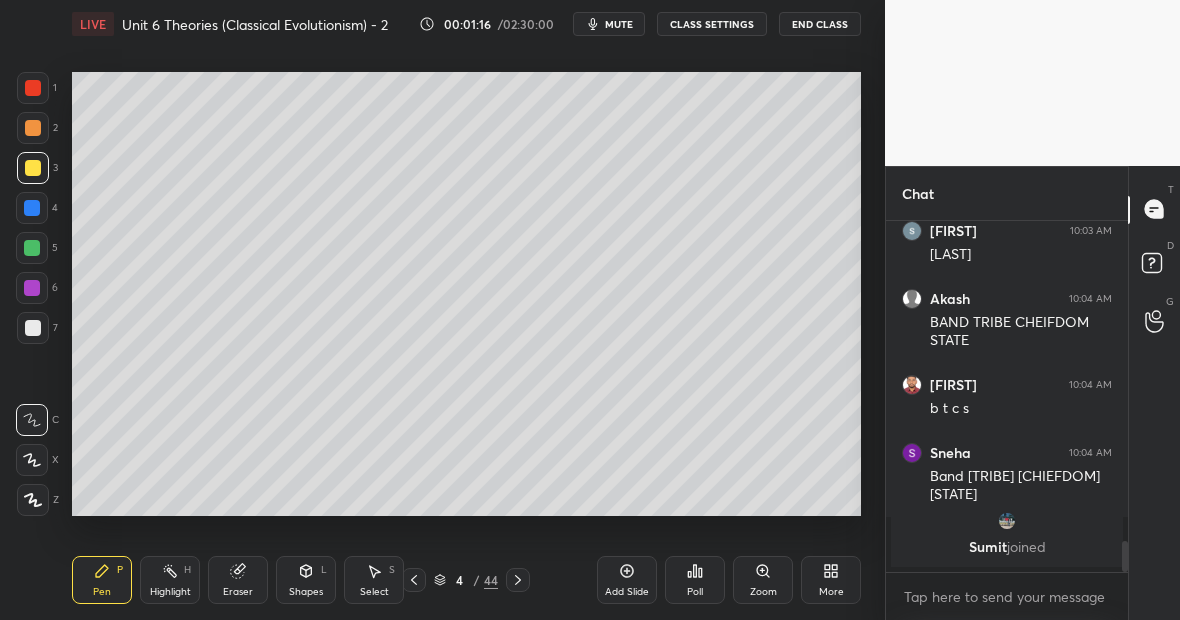 click at bounding box center [33, 500] 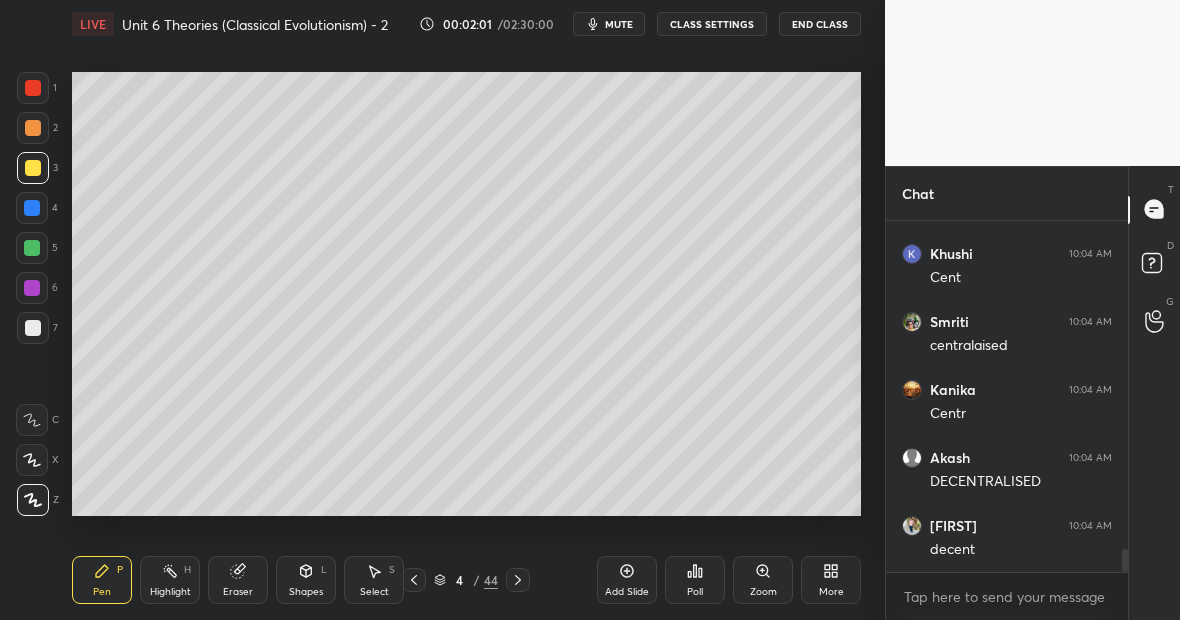 scroll, scrollTop: 5098, scrollLeft: 0, axis: vertical 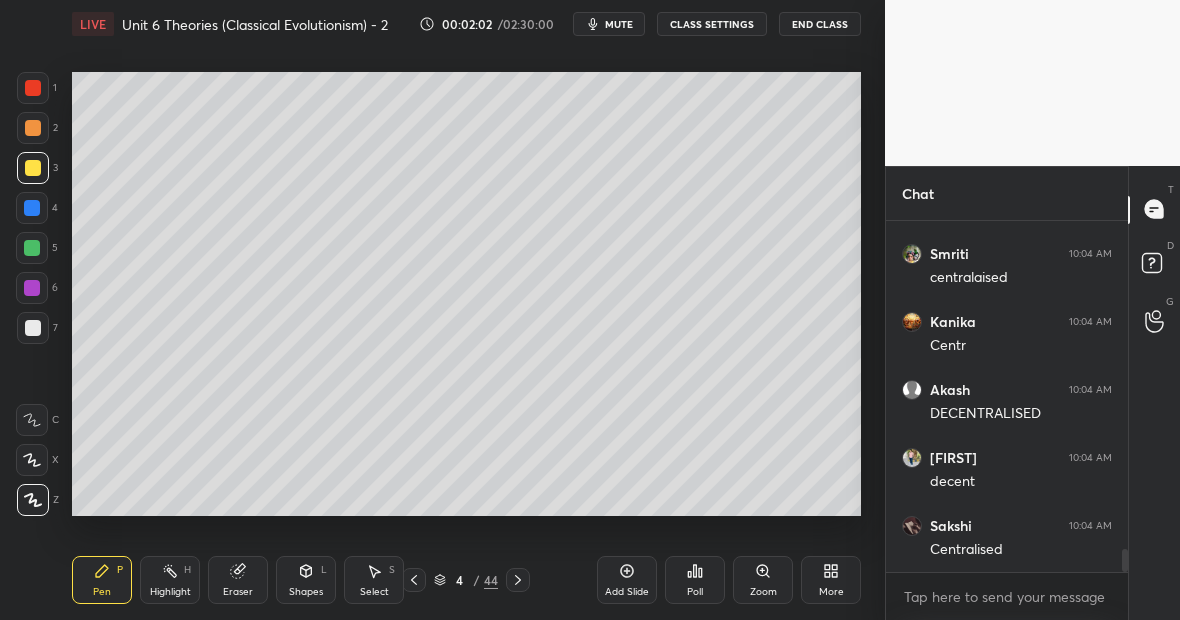 click on "Eraser" at bounding box center (238, 580) 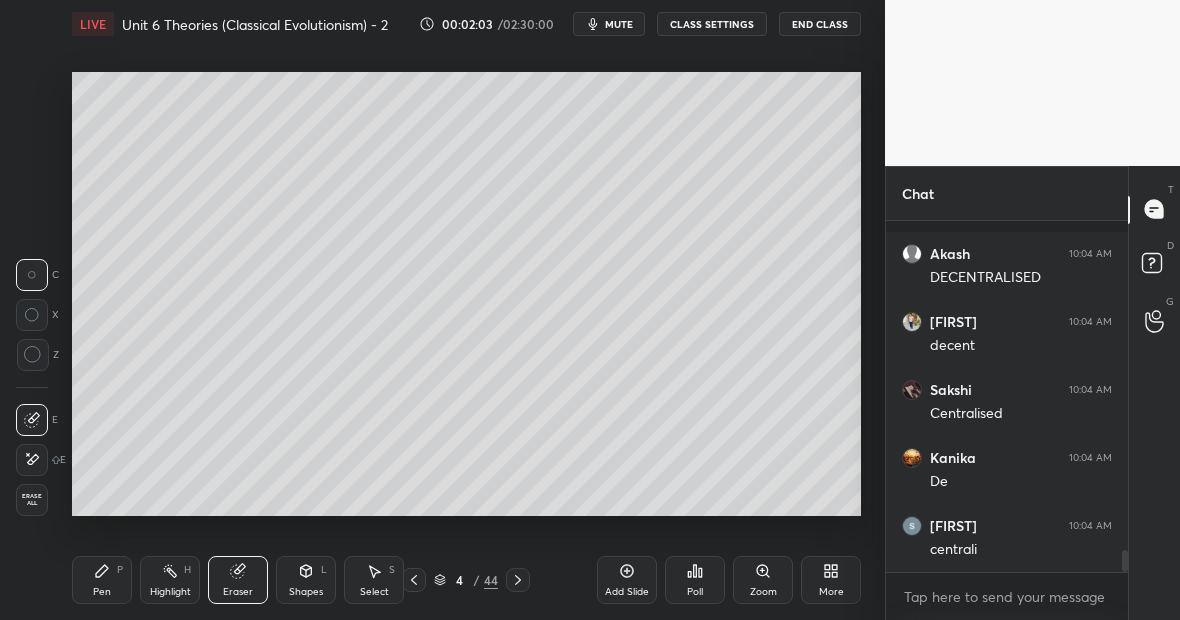 scroll, scrollTop: 5370, scrollLeft: 0, axis: vertical 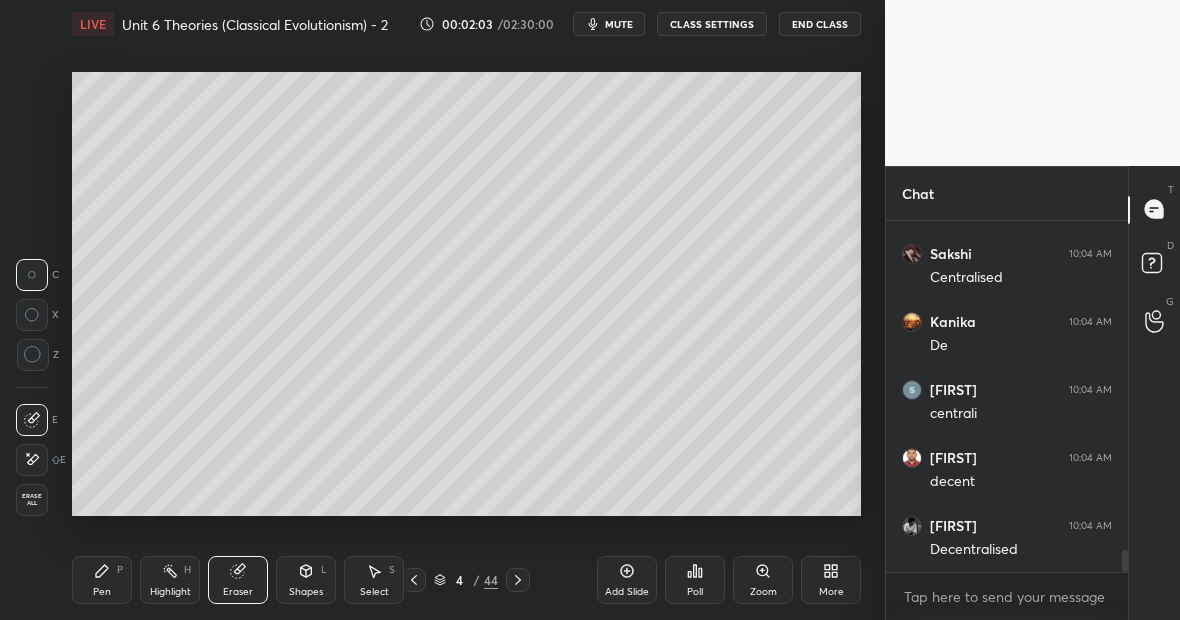 click on "E" at bounding box center (41, 460) 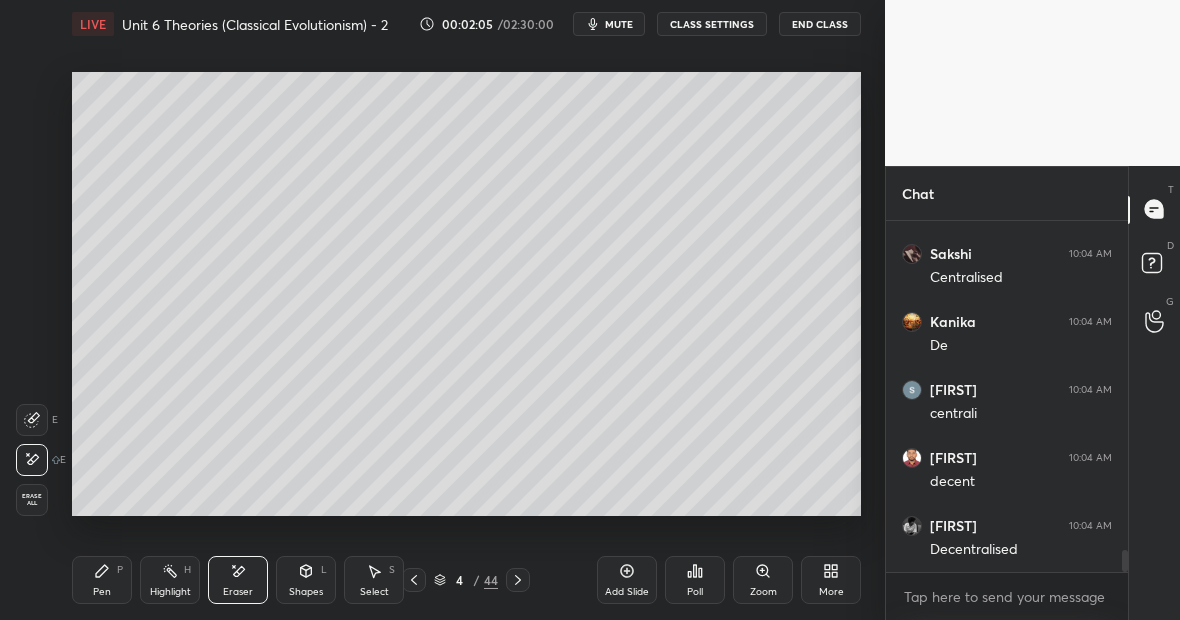 scroll, scrollTop: 5438, scrollLeft: 0, axis: vertical 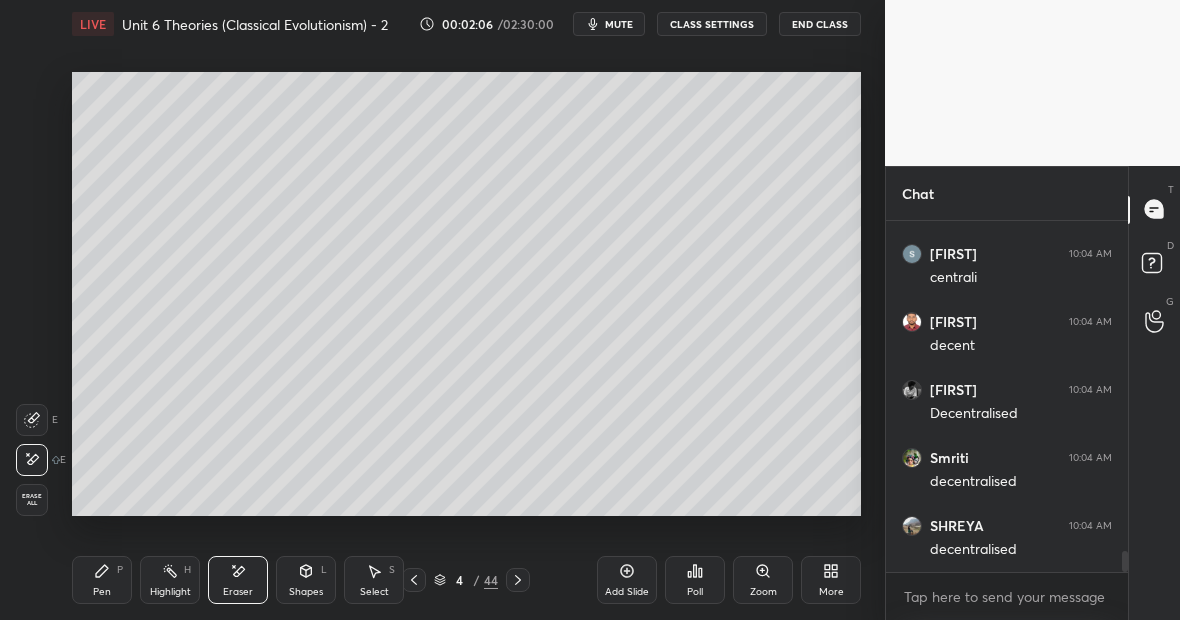 click on "LIVE Unit 6 Theories (Classical Evolutionism) - 2 00:02:06 /  02:30:00 mute CLASS SETTINGS End Class Setting up your live class Poll for   secs No correct answer Start poll Back Unit 6 Theories (Classical Evolutionism) - 2 • L52 of Comprehensive Course on Anthropology Himabindu Pen P Highlight H Eraser Shapes L Select S 4 / 44 Add Slide Poll Zoom More" at bounding box center [466, 310] 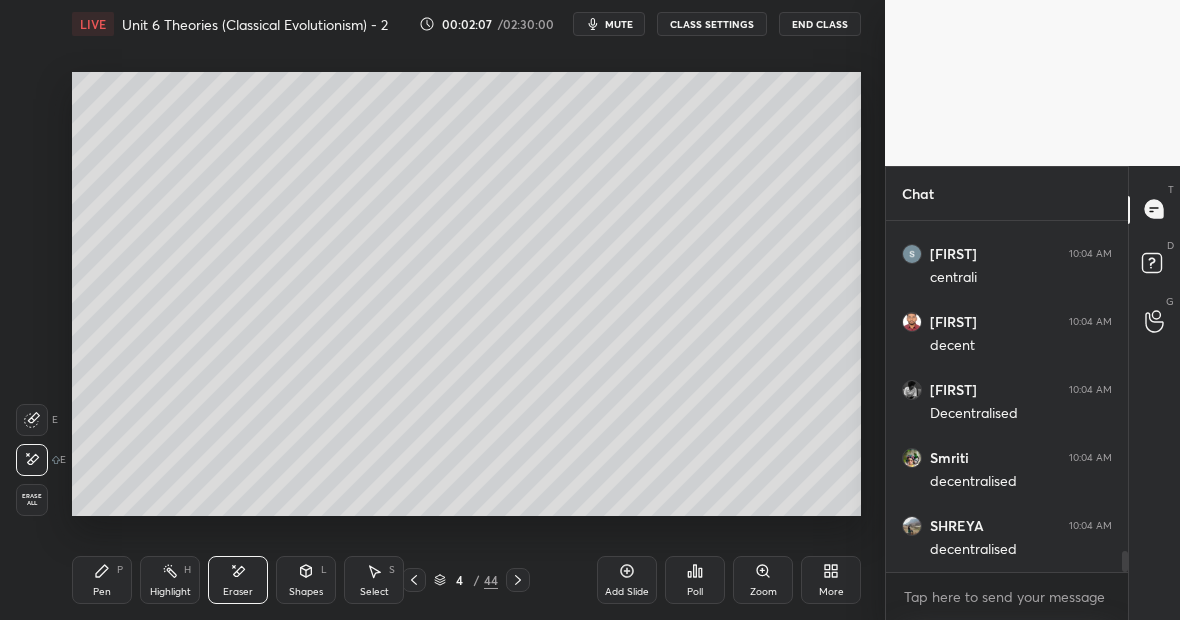 click on "Pen P" at bounding box center (102, 580) 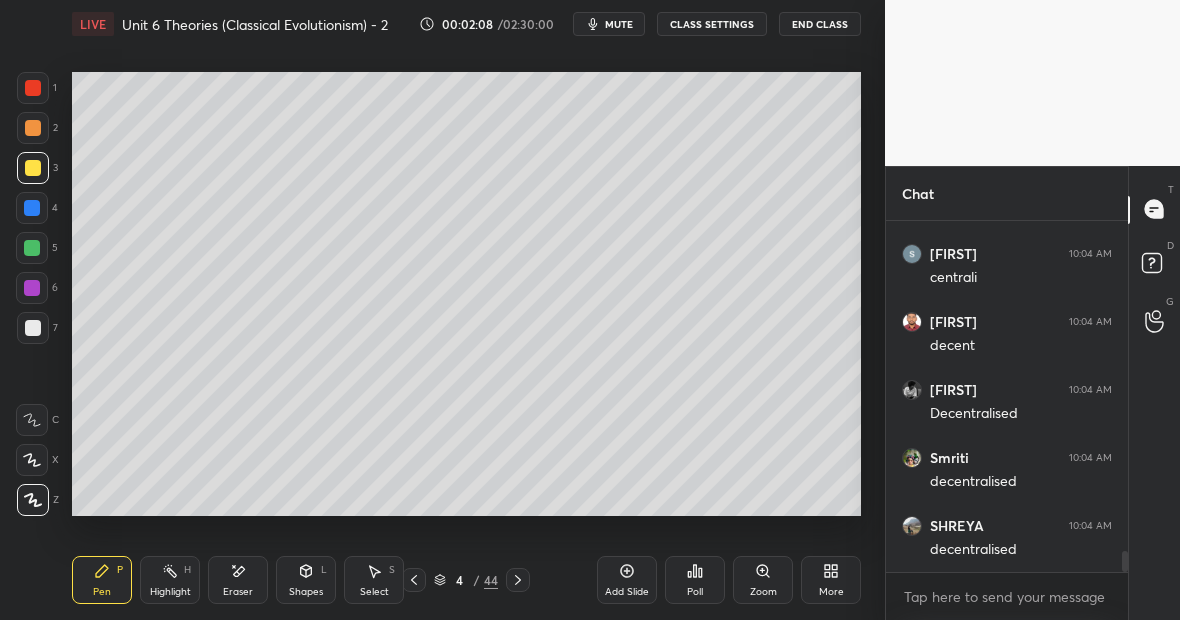 click at bounding box center (33, 88) 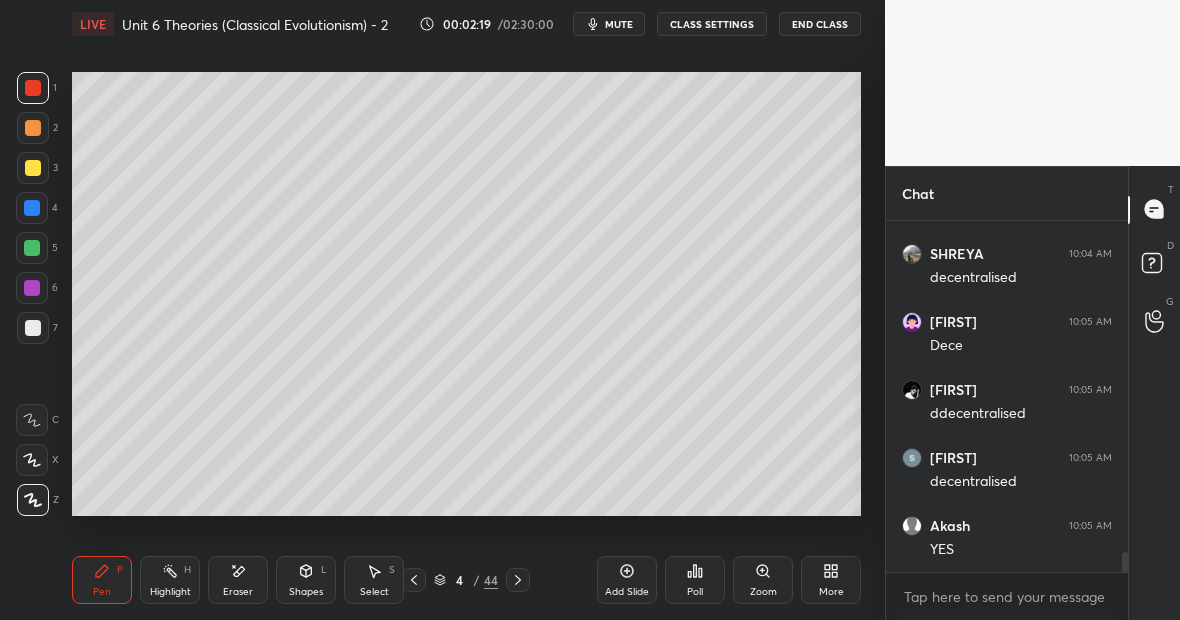 scroll, scrollTop: 5846, scrollLeft: 0, axis: vertical 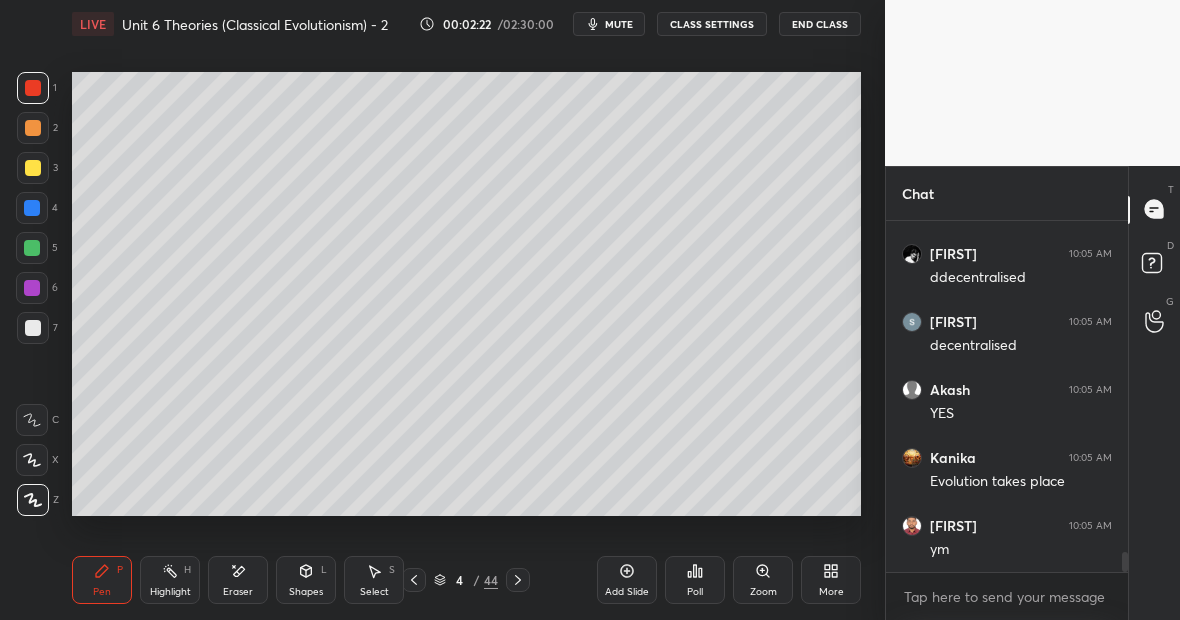 click at bounding box center (32, 288) 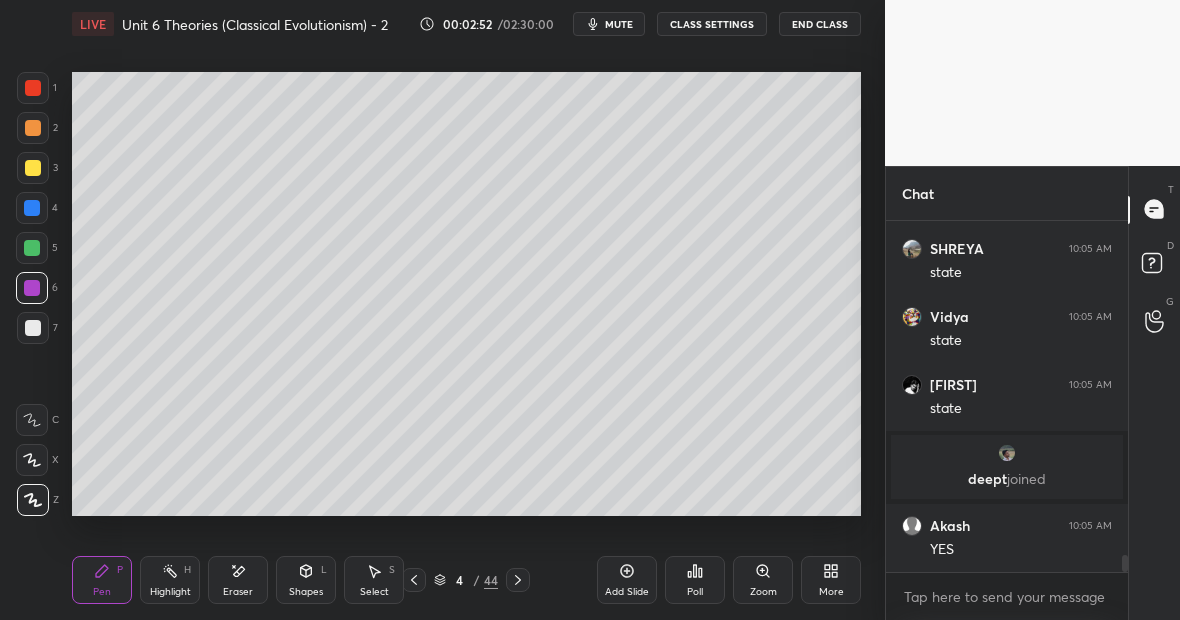 scroll, scrollTop: 6801, scrollLeft: 0, axis: vertical 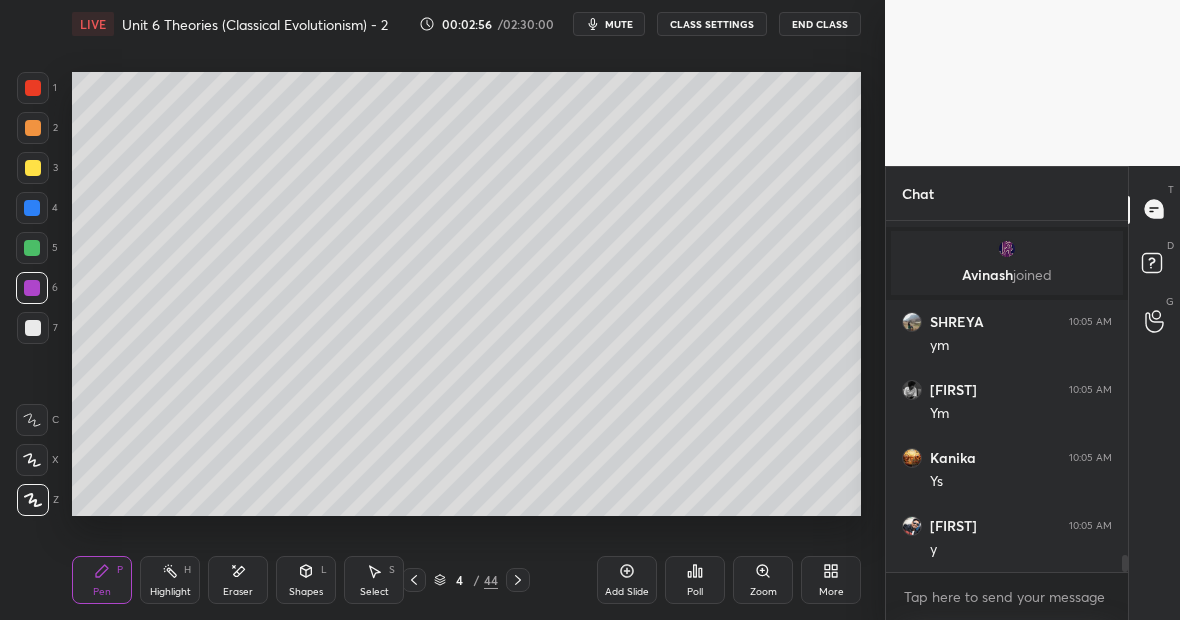 click on "Eraser" at bounding box center [238, 592] 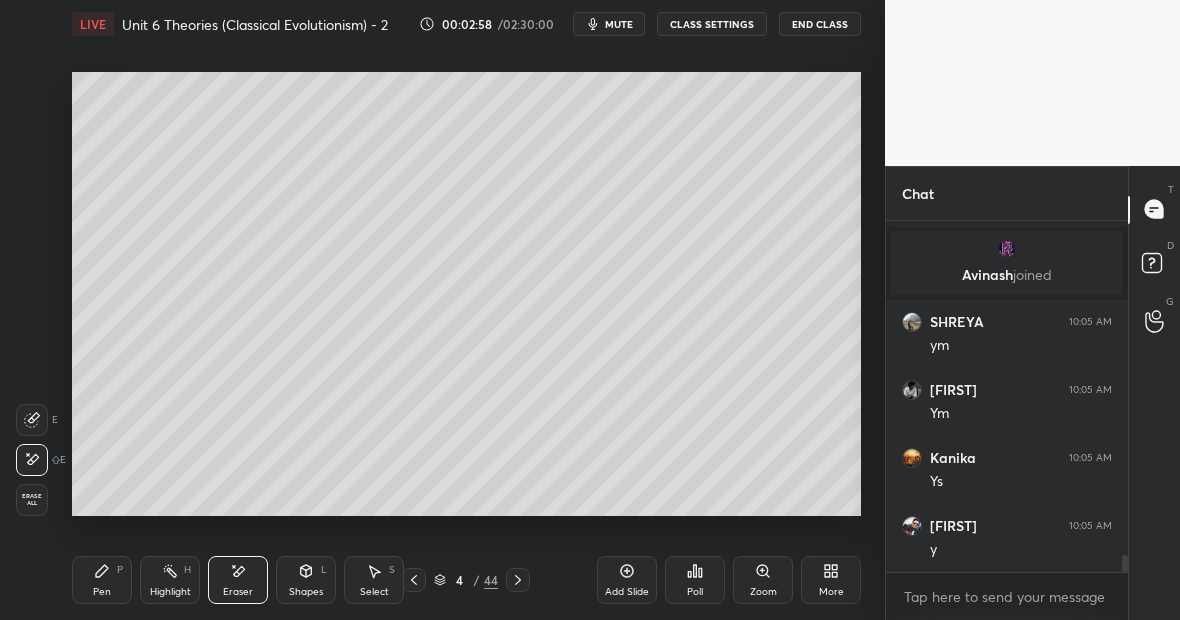 click on "Pen P" at bounding box center [102, 580] 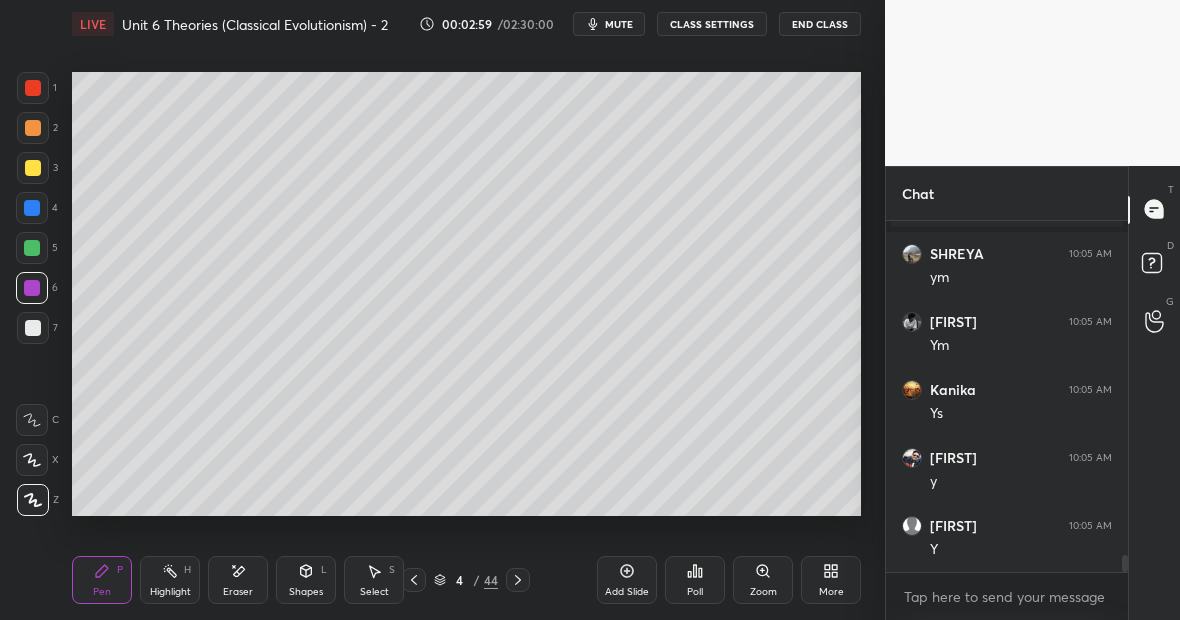 click at bounding box center (32, 208) 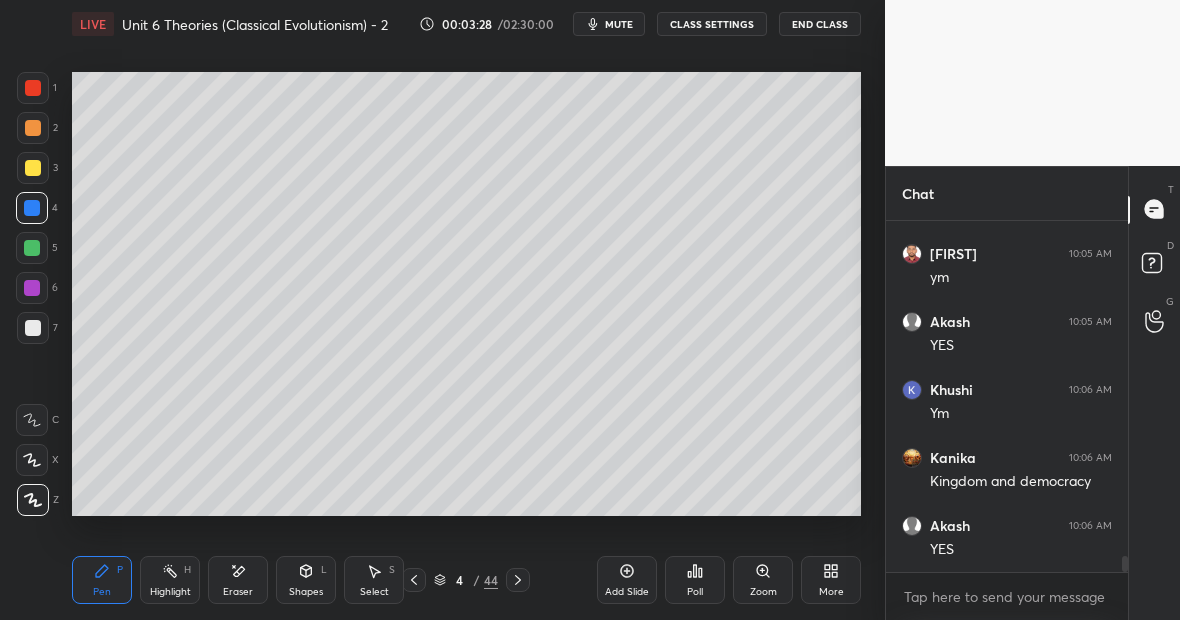 scroll, scrollTop: 7550, scrollLeft: 0, axis: vertical 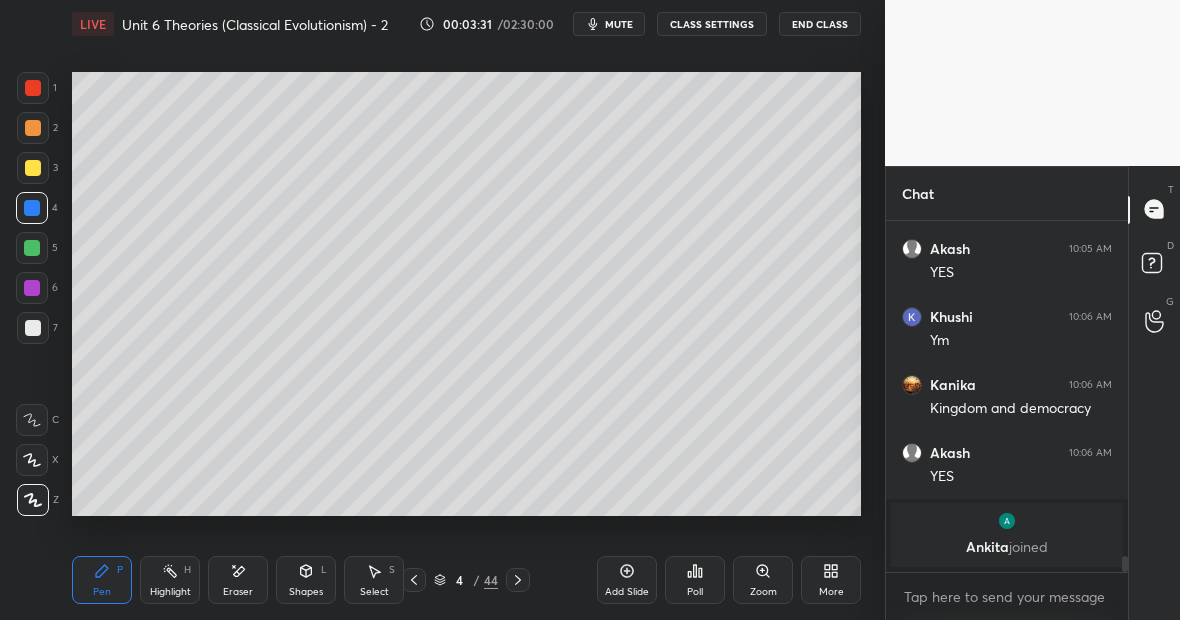 click at bounding box center [33, 88] 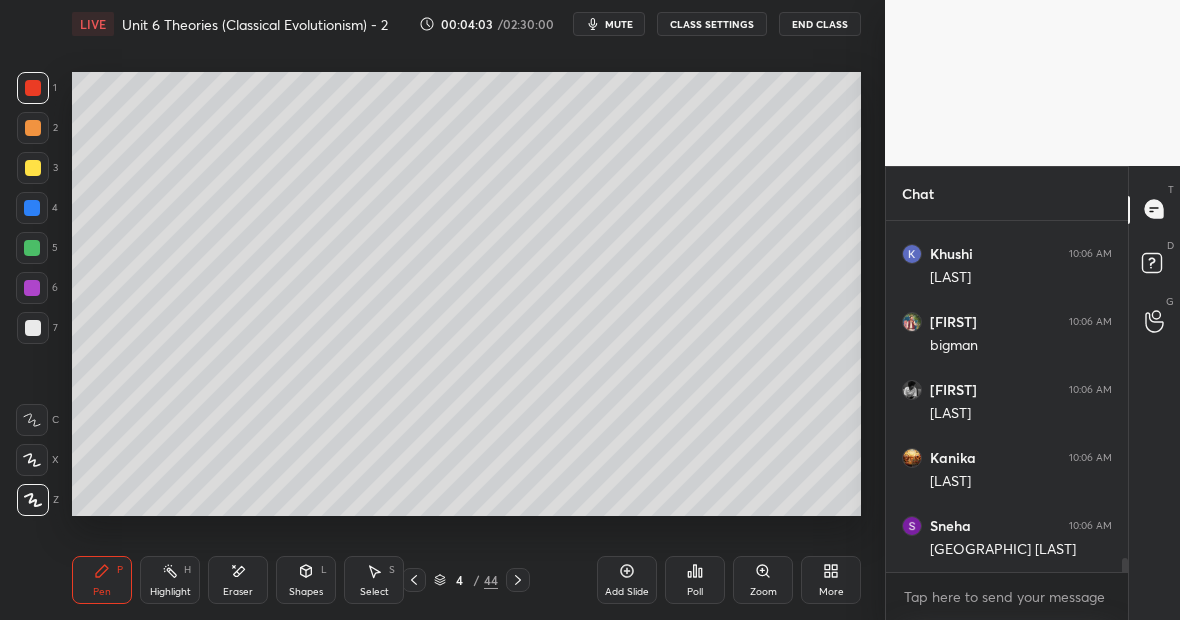 scroll, scrollTop: 8378, scrollLeft: 0, axis: vertical 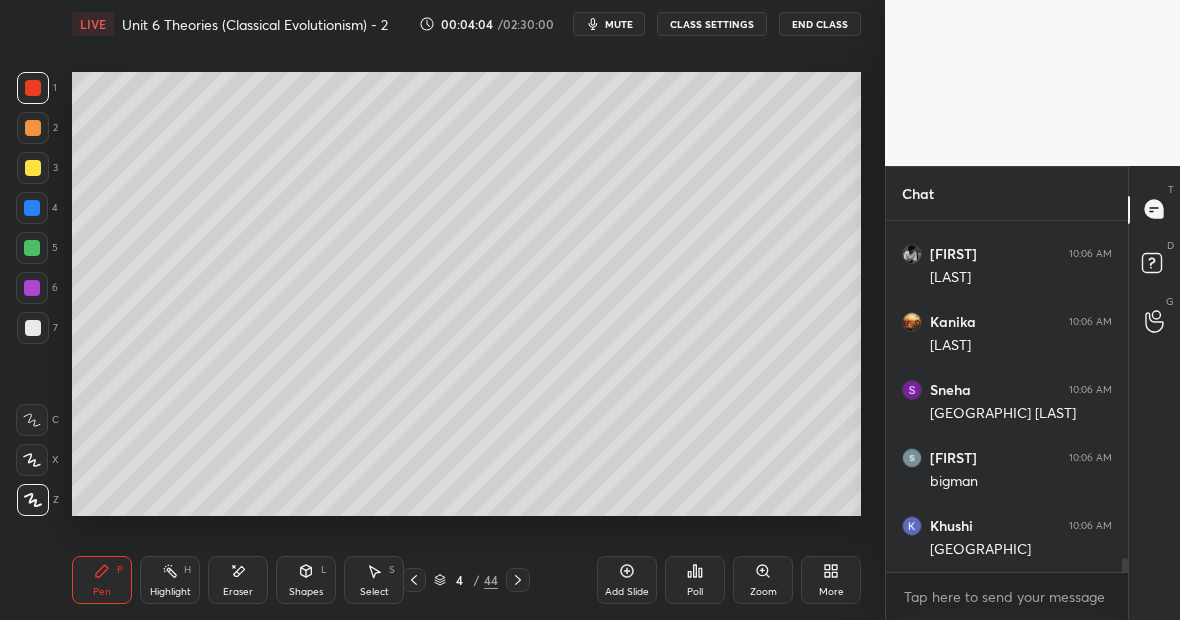 click on "Highlight" at bounding box center (170, 592) 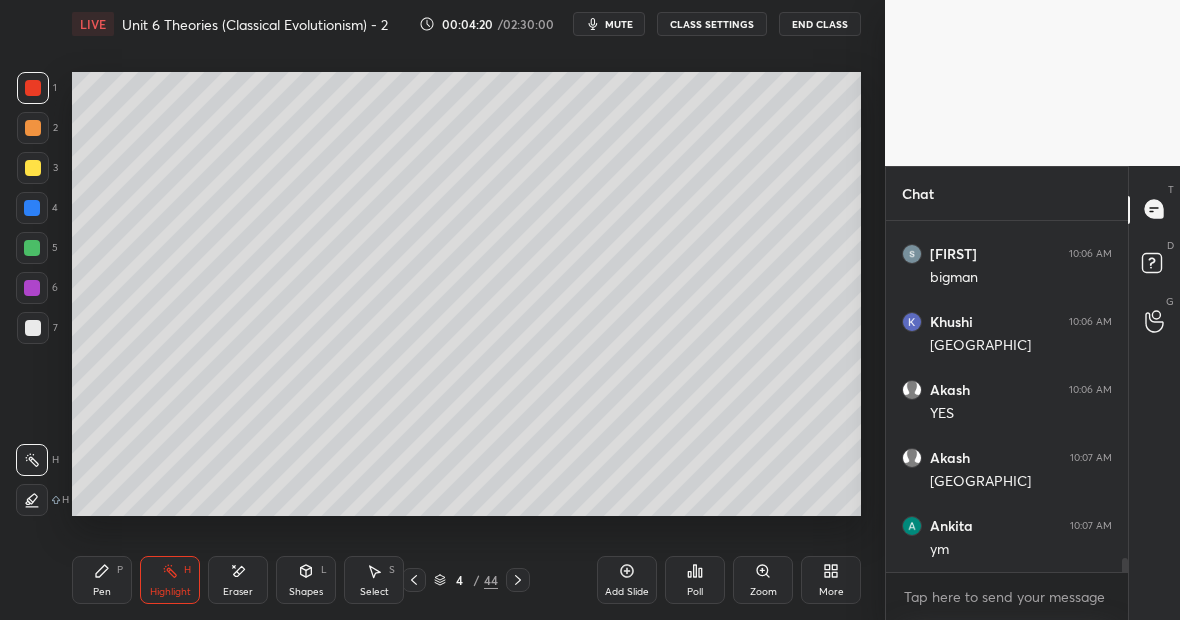 scroll, scrollTop: 8718, scrollLeft: 0, axis: vertical 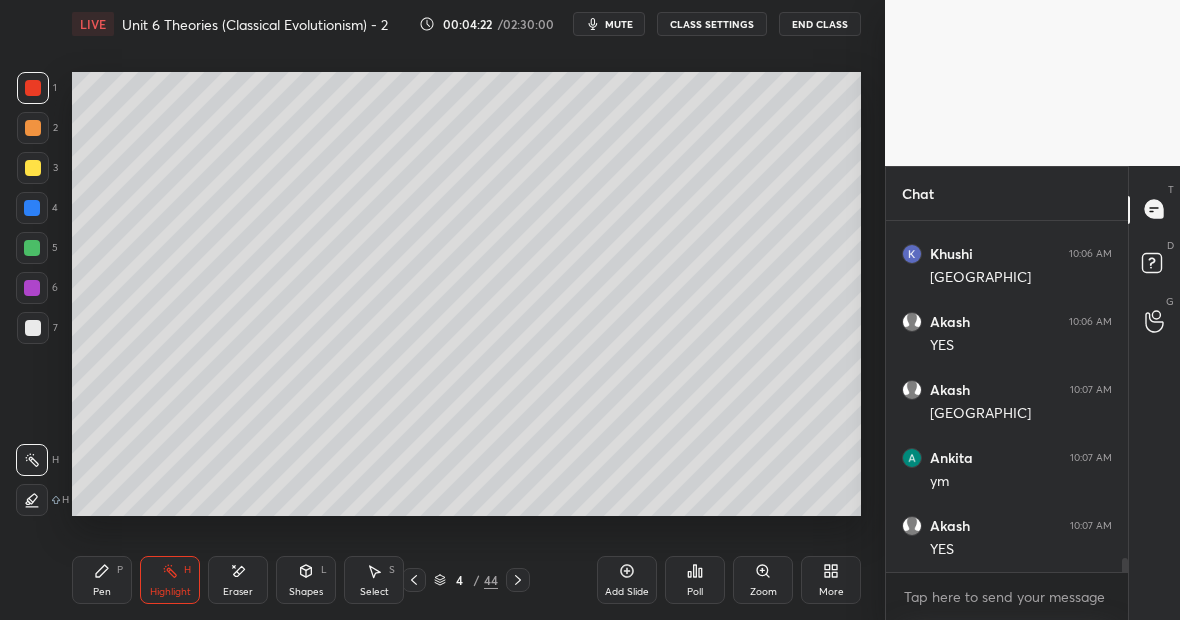 click 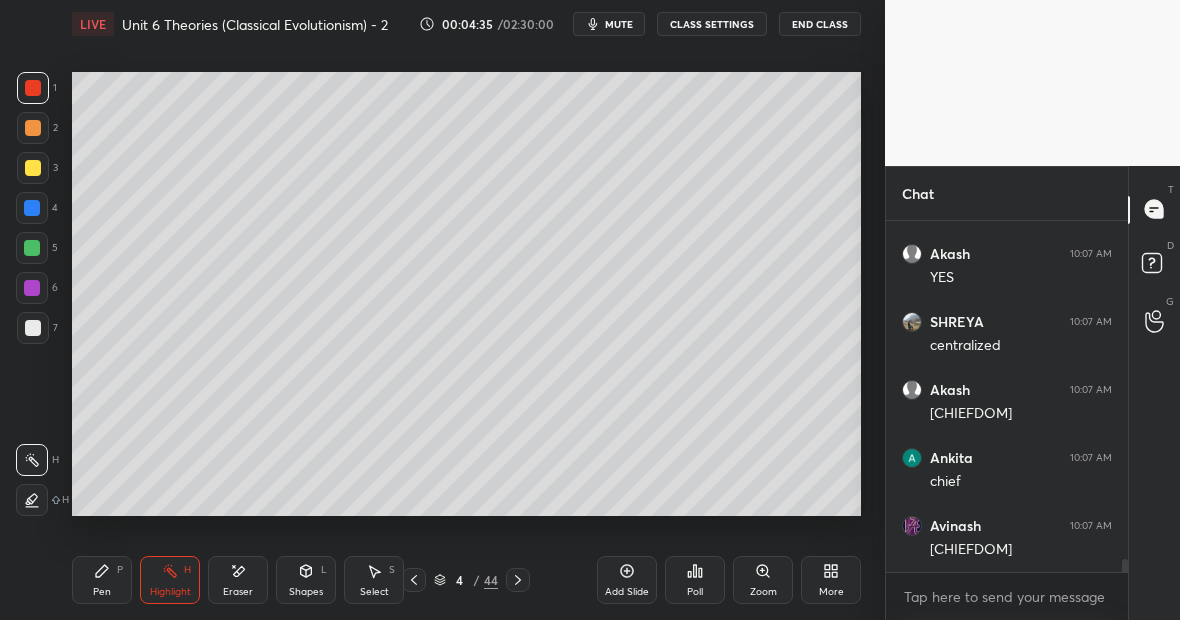 scroll, scrollTop: 9058, scrollLeft: 0, axis: vertical 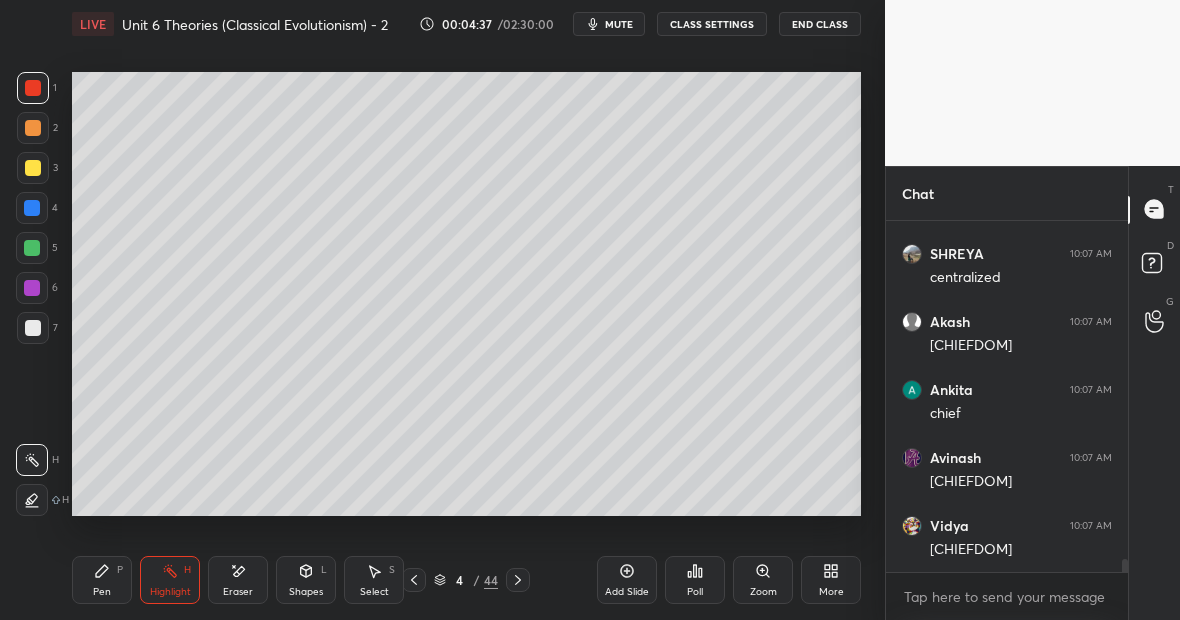 click on "Pen P" at bounding box center [102, 580] 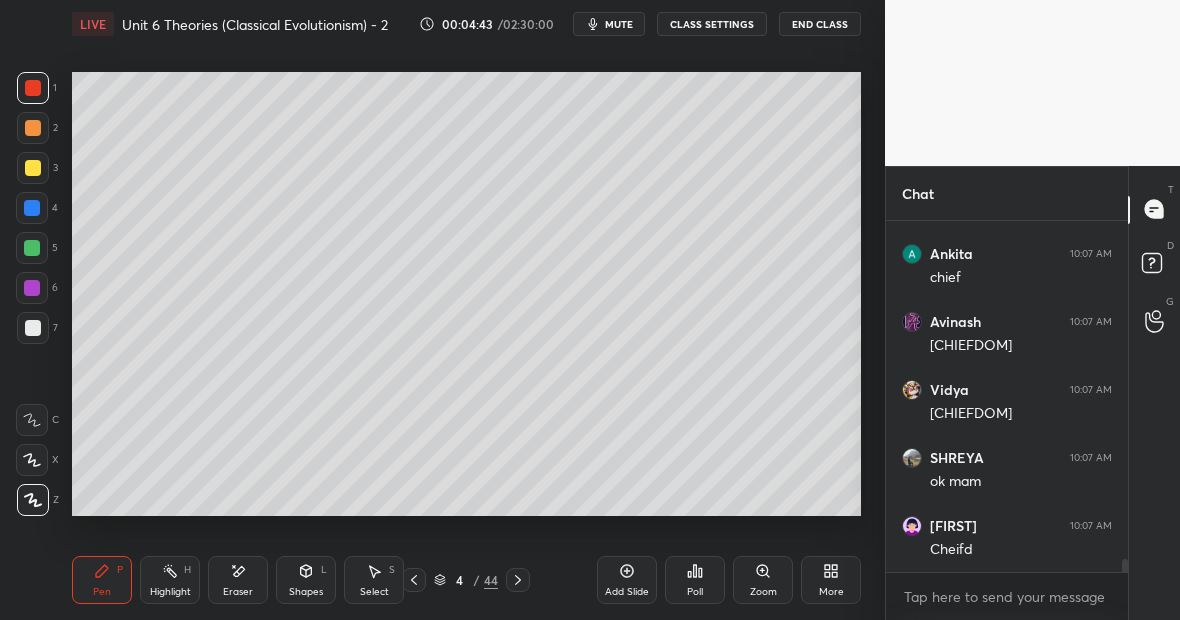 scroll, scrollTop: 9262, scrollLeft: 0, axis: vertical 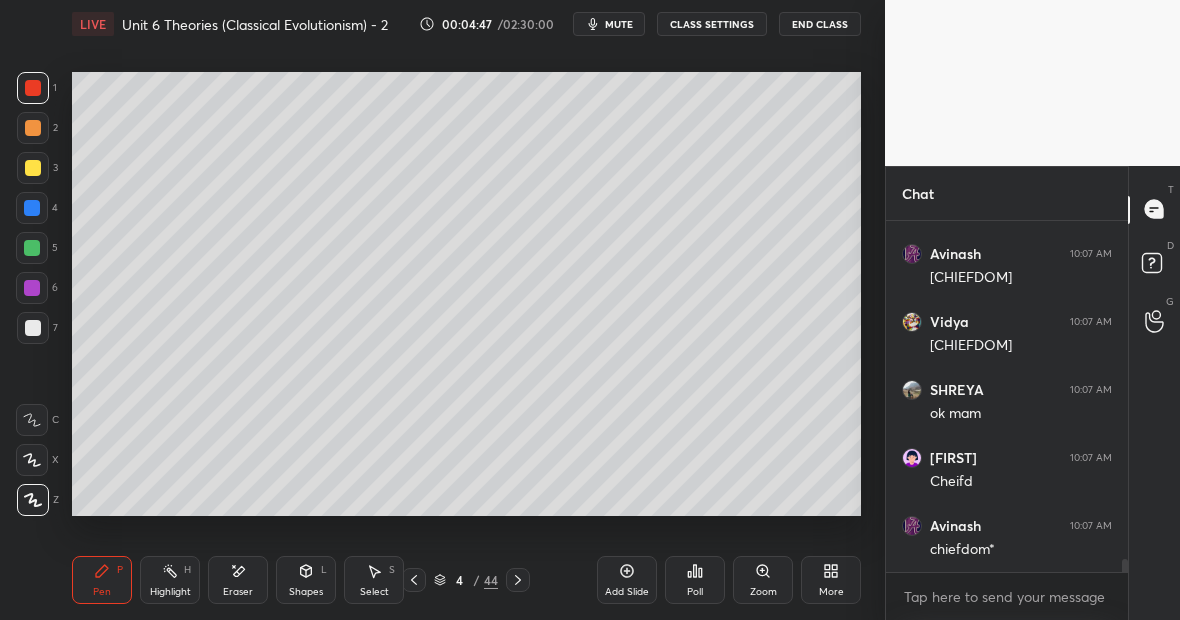 click at bounding box center (33, 328) 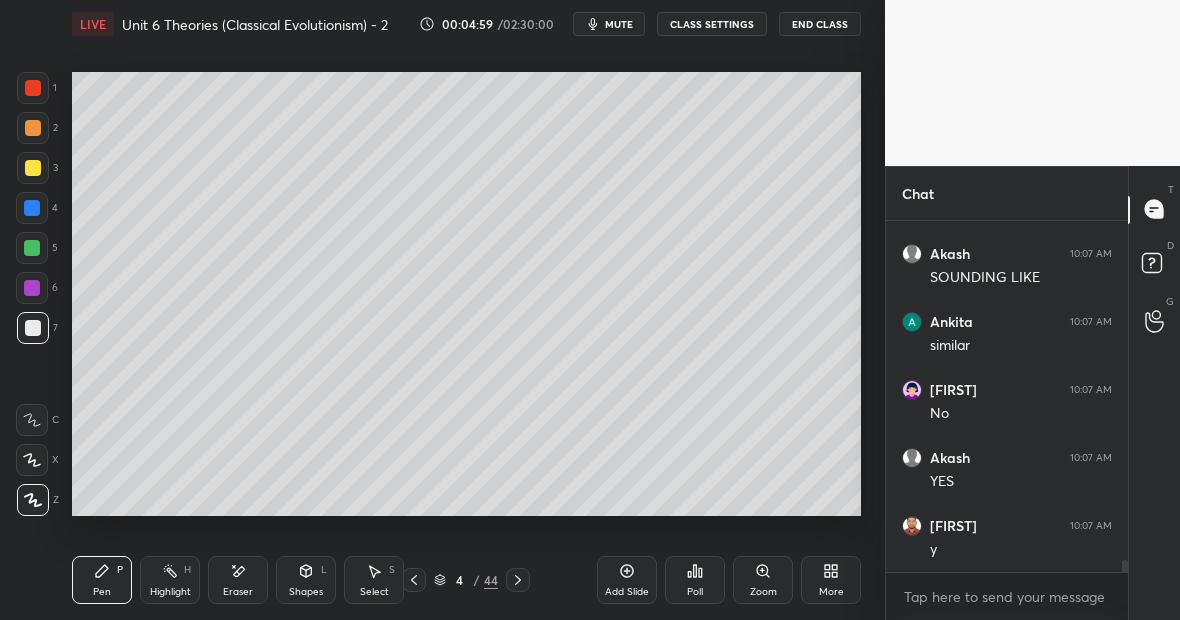 scroll, scrollTop: 9690, scrollLeft: 0, axis: vertical 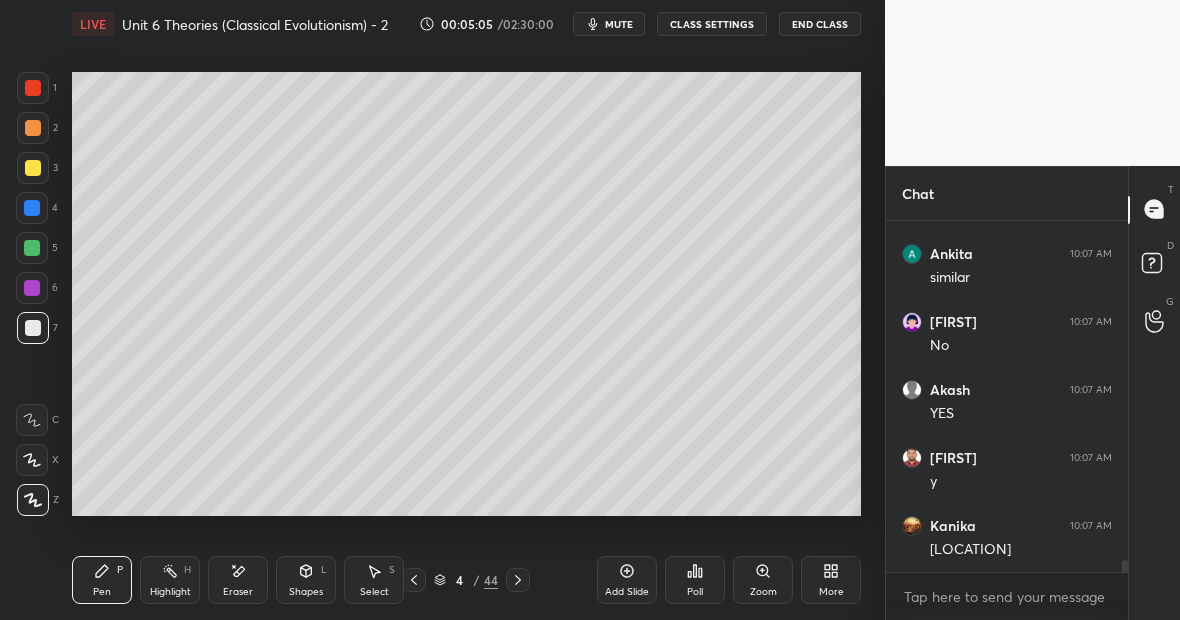 click on "Eraser" at bounding box center [238, 580] 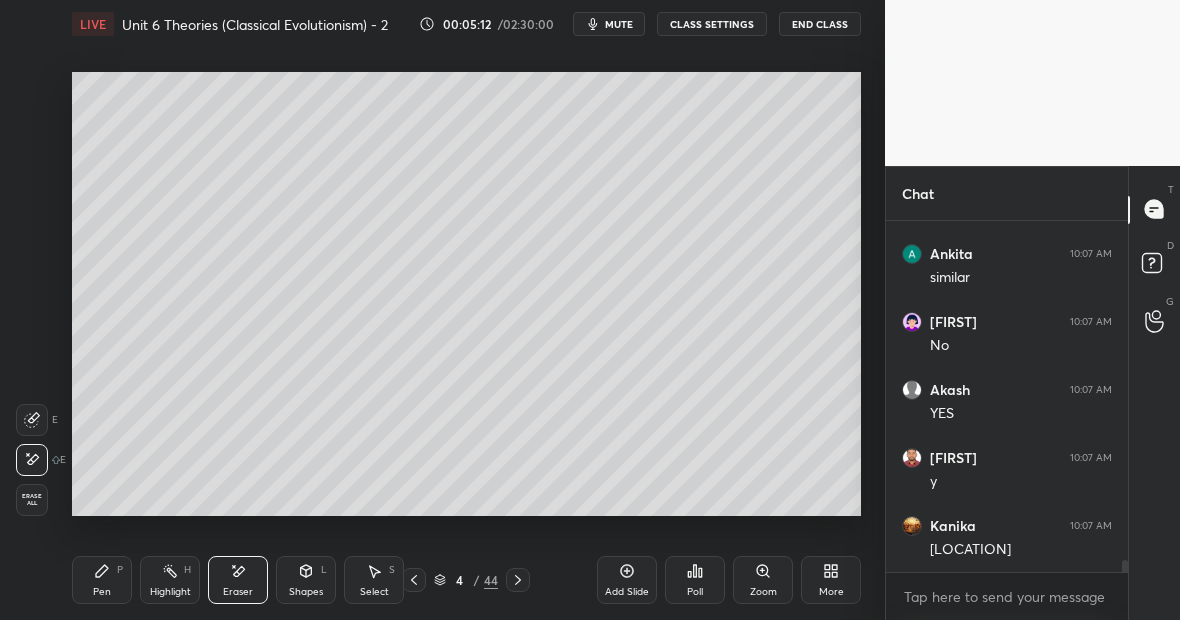 click on "Eraser" at bounding box center [238, 580] 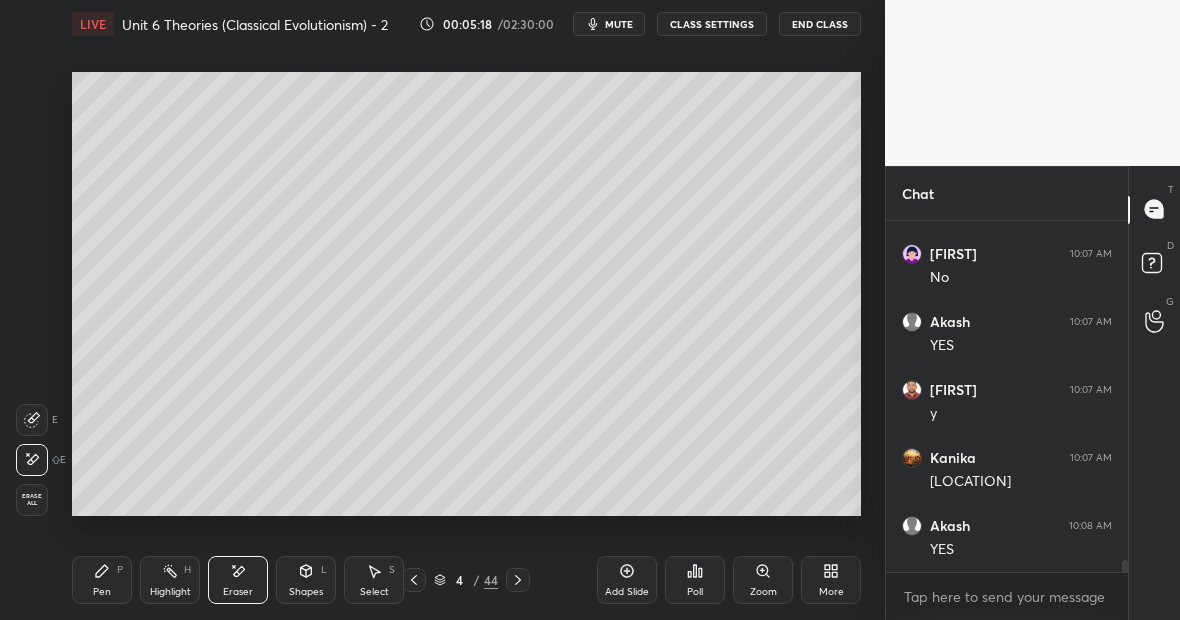 scroll, scrollTop: 9826, scrollLeft: 0, axis: vertical 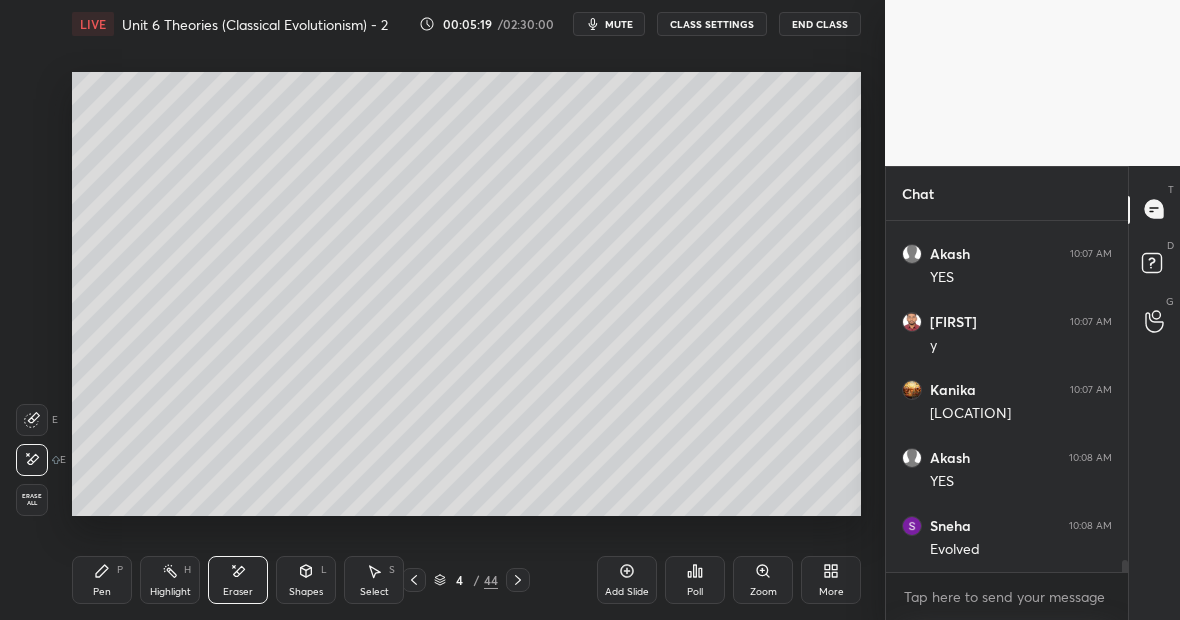 click on "Pen P" at bounding box center [102, 580] 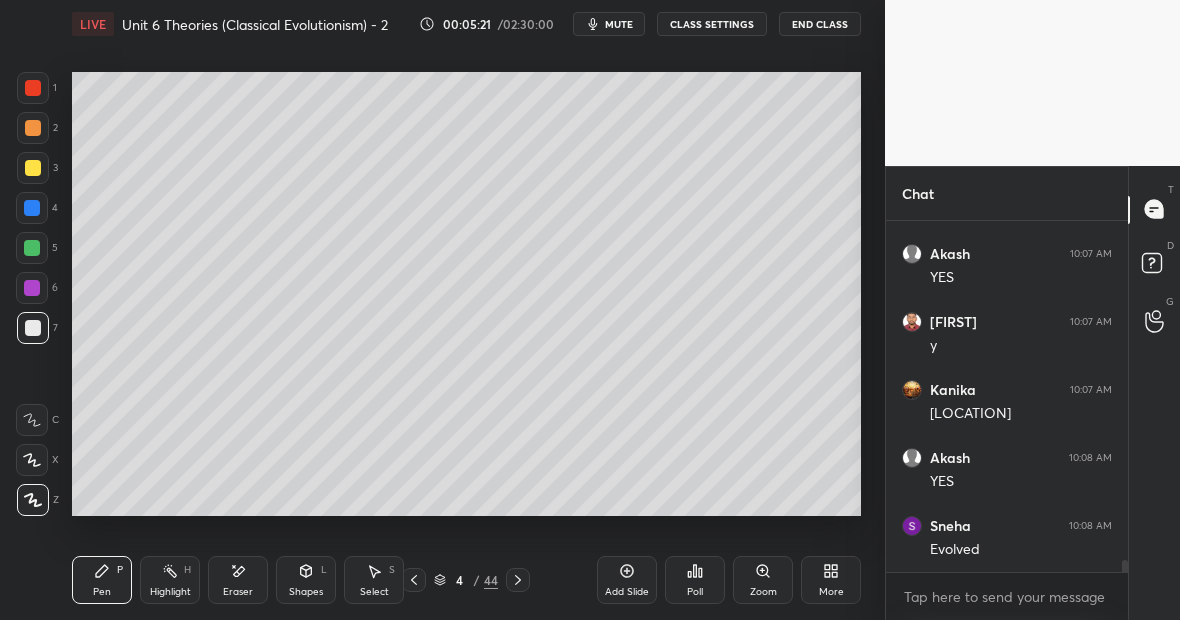 scroll, scrollTop: 9894, scrollLeft: 0, axis: vertical 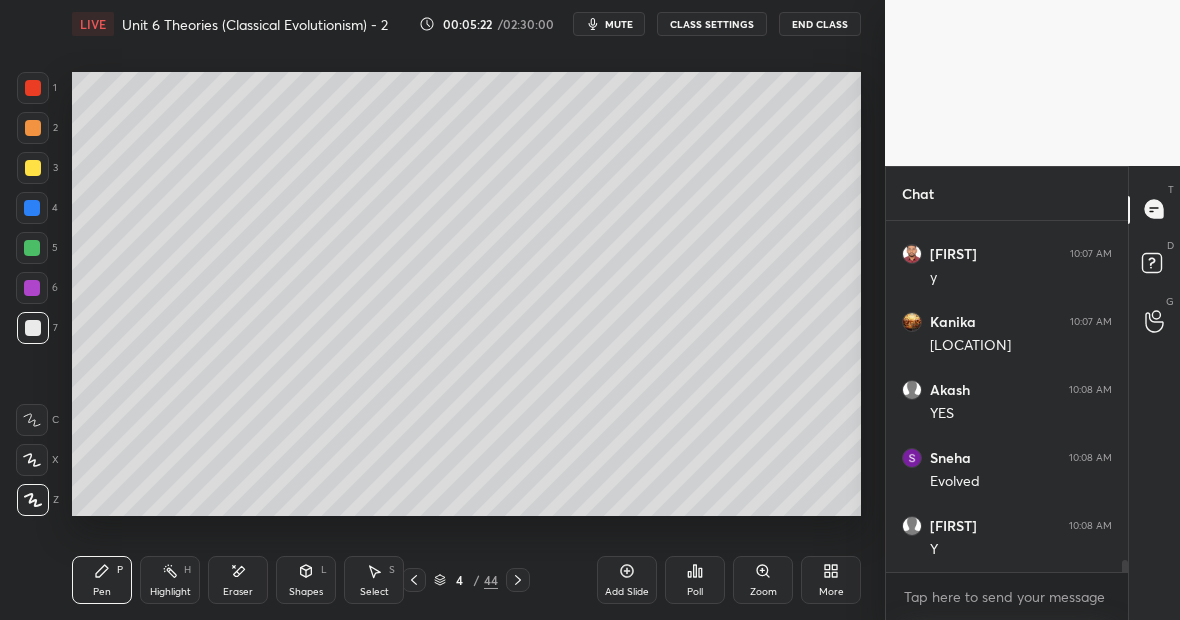 click on "Highlight H" at bounding box center (170, 580) 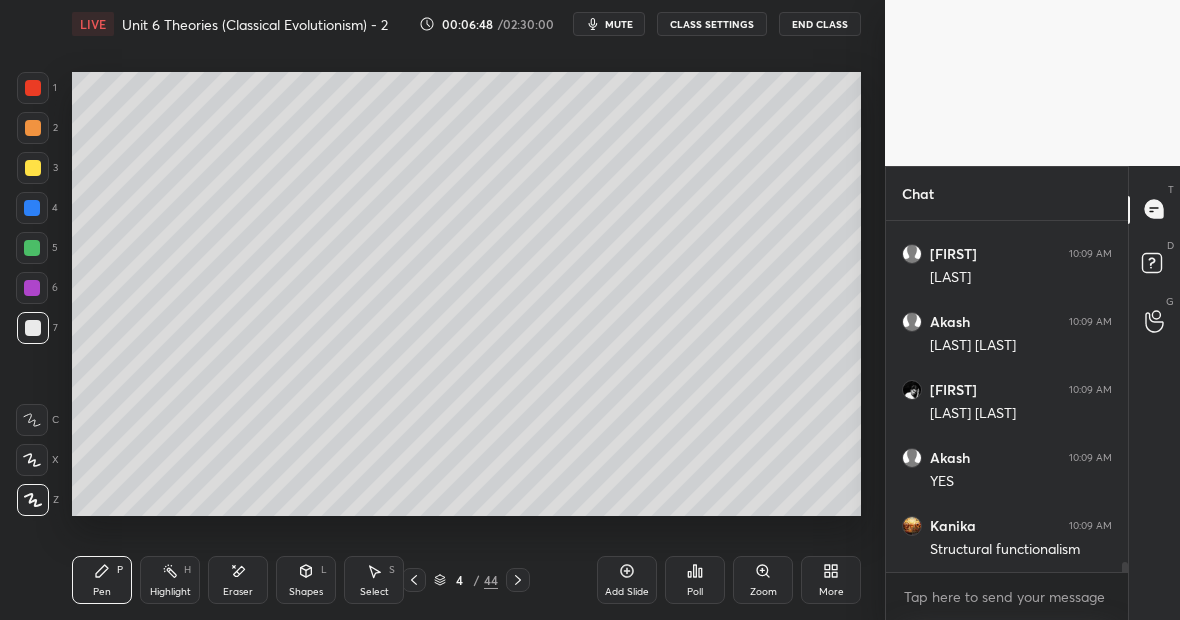 scroll, scrollTop: 11478, scrollLeft: 0, axis: vertical 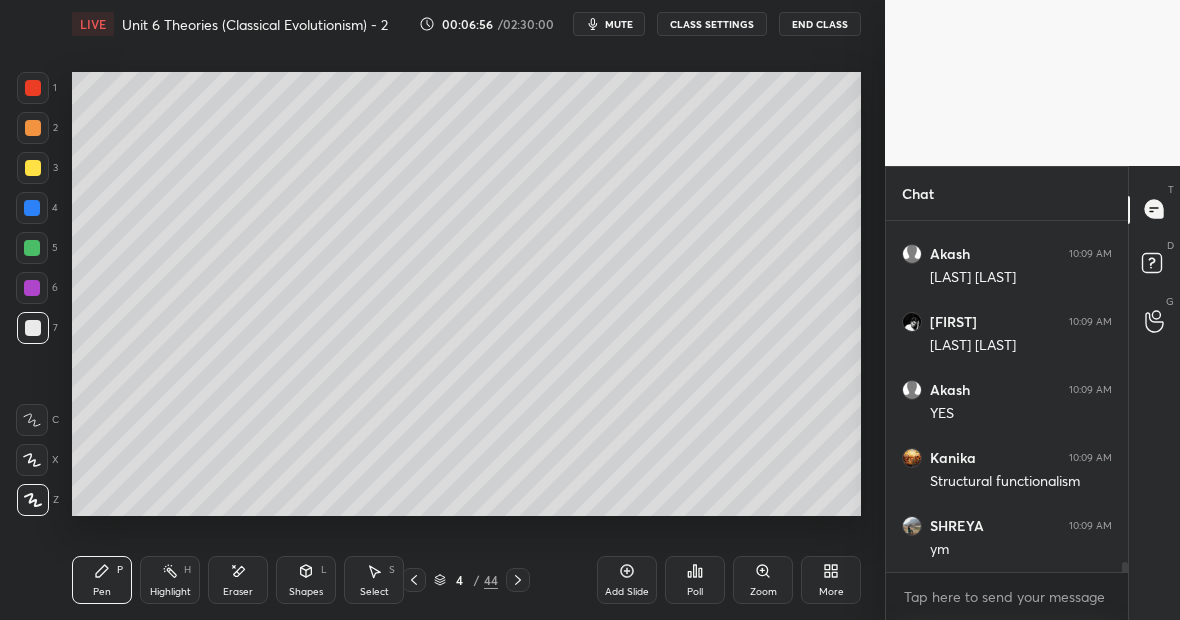 click on "Pen P Highlight H Eraser Shapes L Select S" at bounding box center [203, 580] 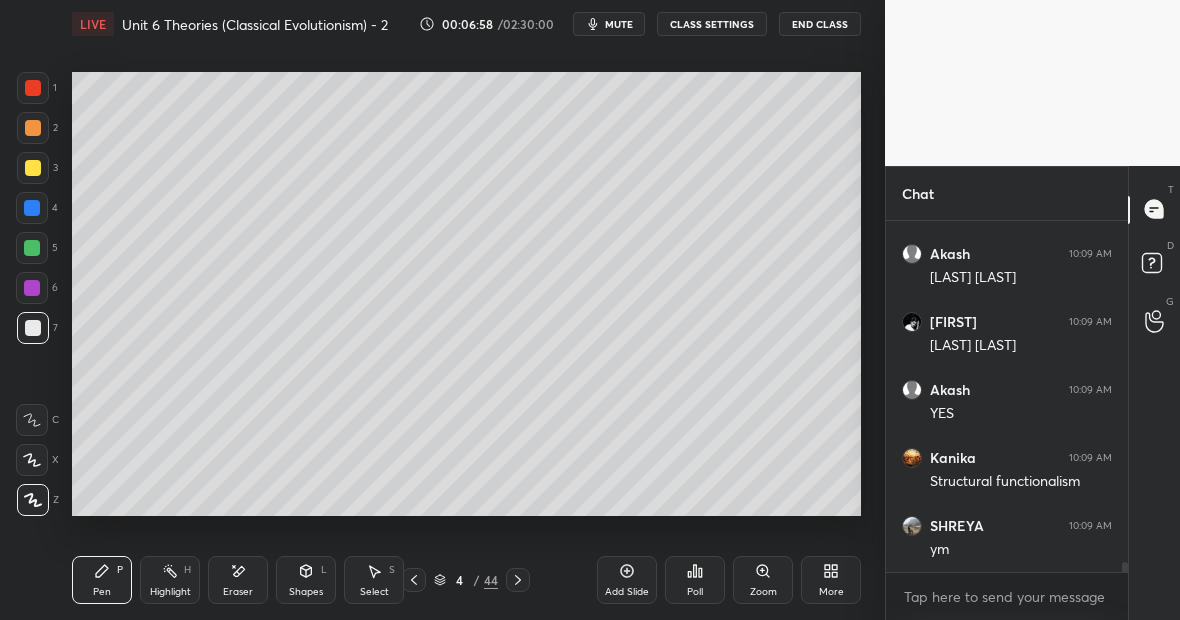 click on "Highlight H" at bounding box center (170, 580) 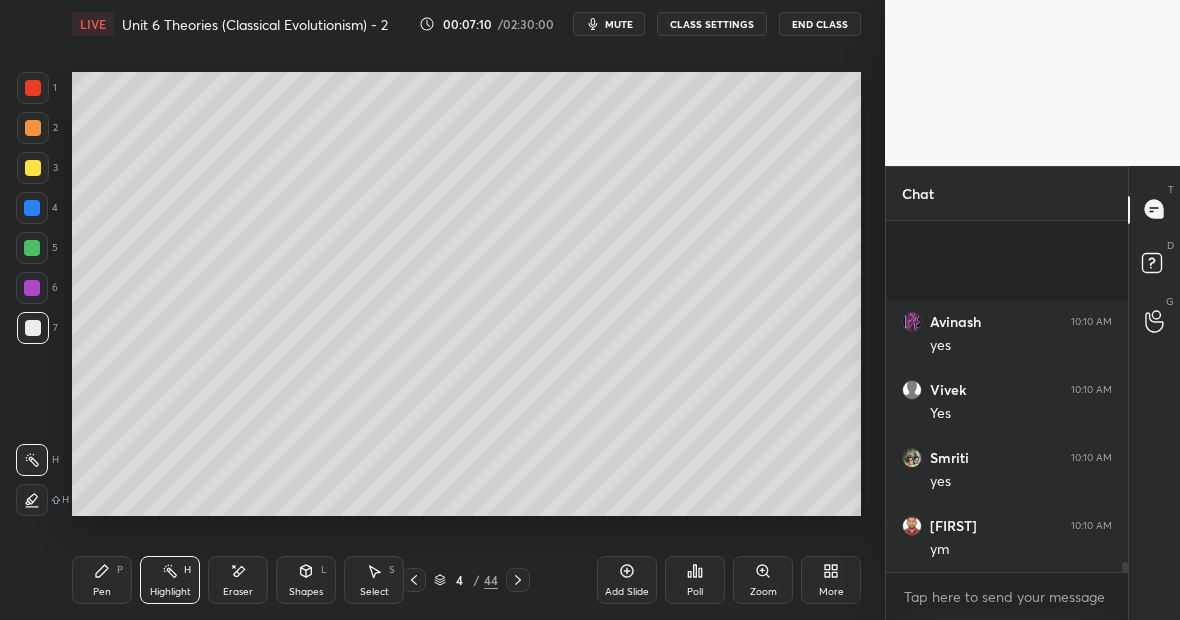 scroll, scrollTop: 12226, scrollLeft: 0, axis: vertical 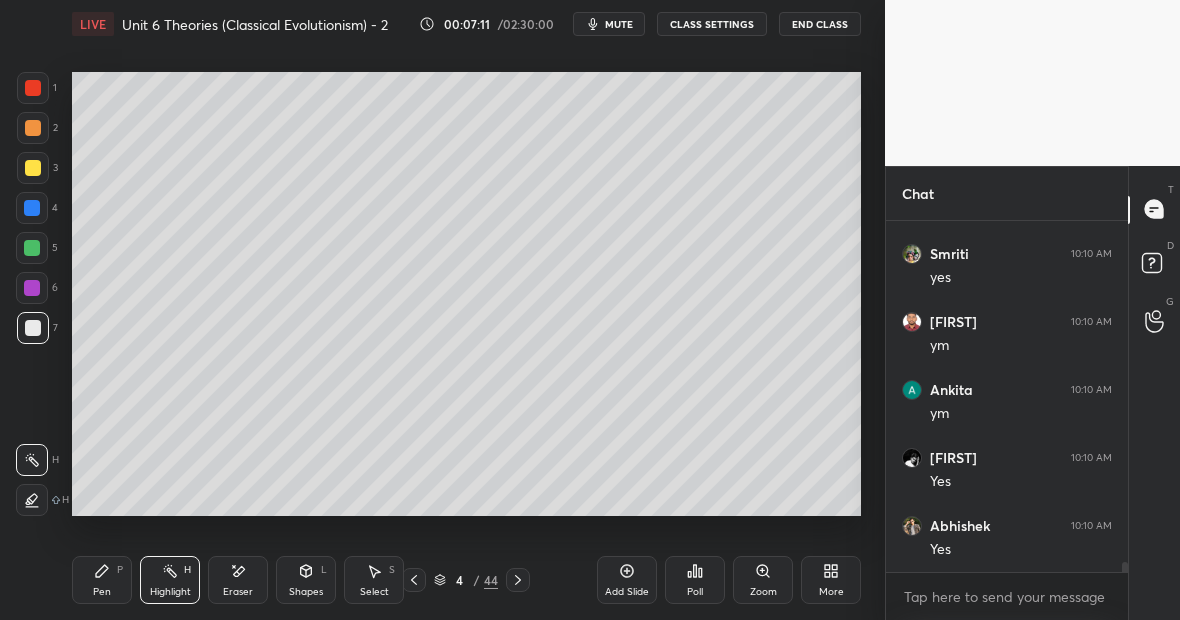 click on "Pen P" at bounding box center [102, 580] 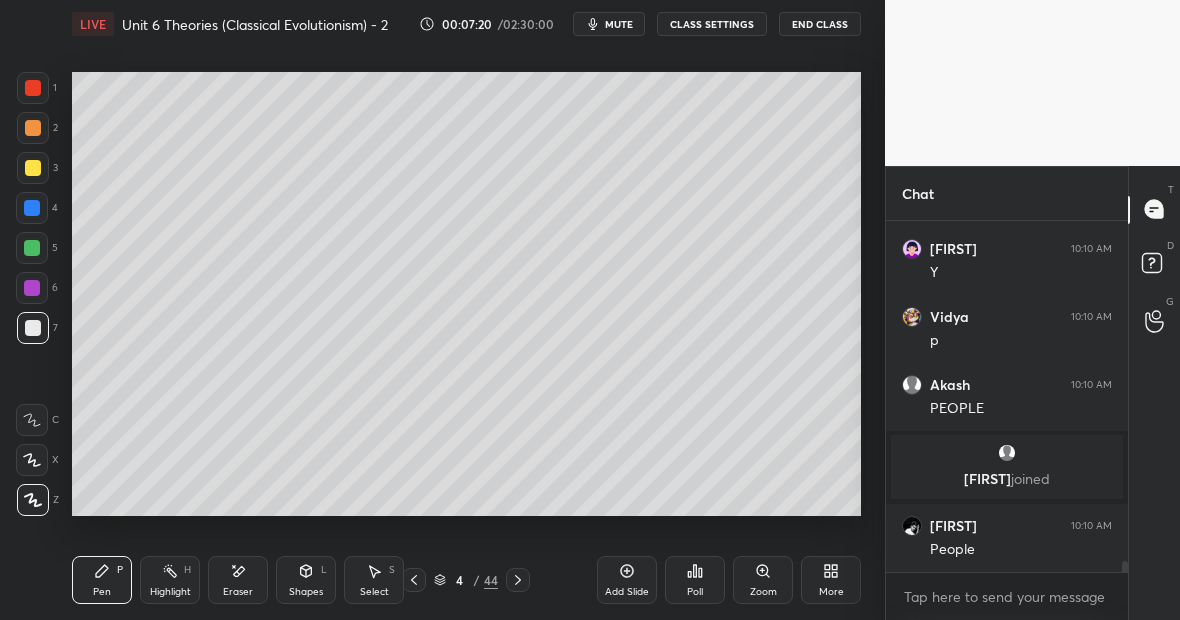 scroll, scrollTop: 11228, scrollLeft: 0, axis: vertical 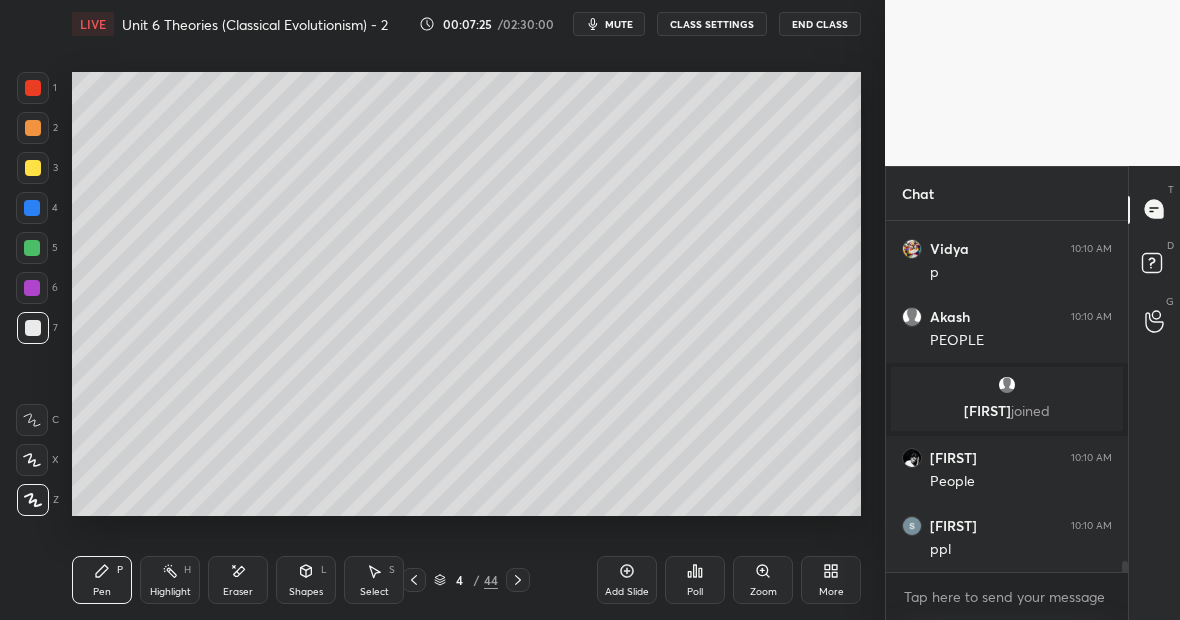 click on "Highlight H" at bounding box center (170, 580) 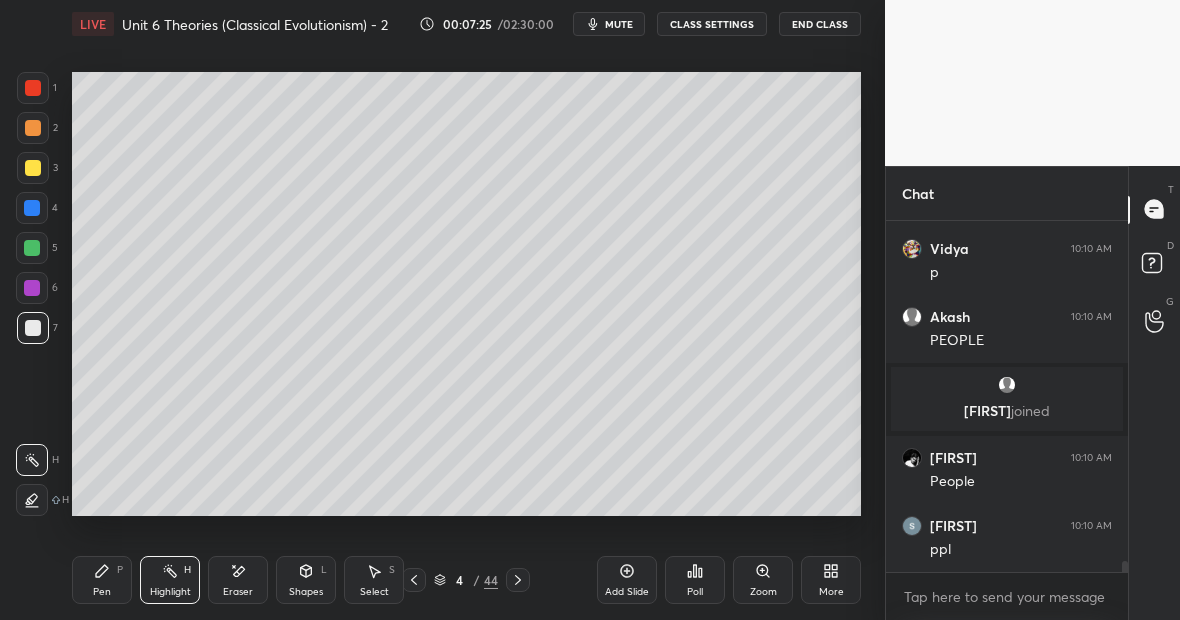 scroll, scrollTop: 11296, scrollLeft: 0, axis: vertical 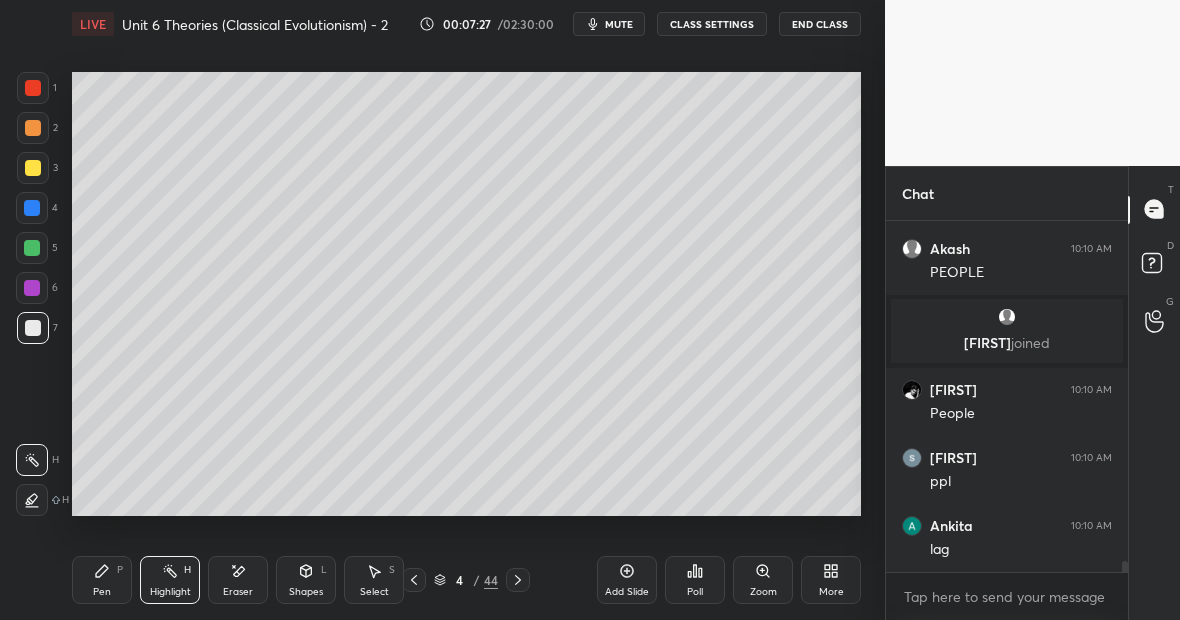 click at bounding box center (33, 168) 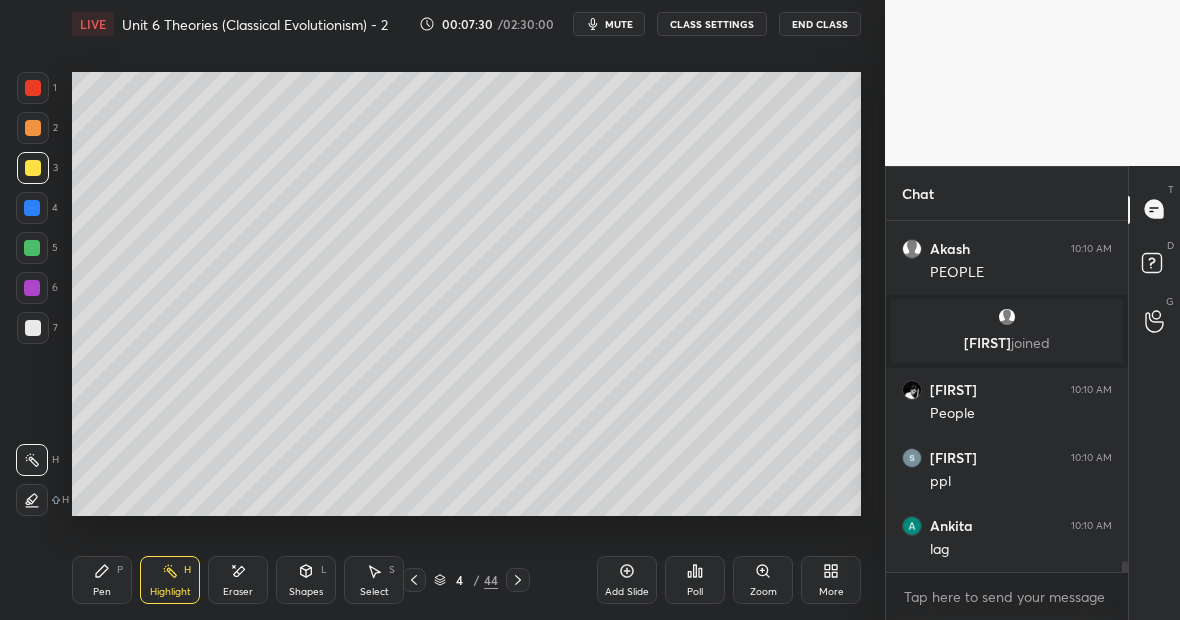 click at bounding box center (33, 328) 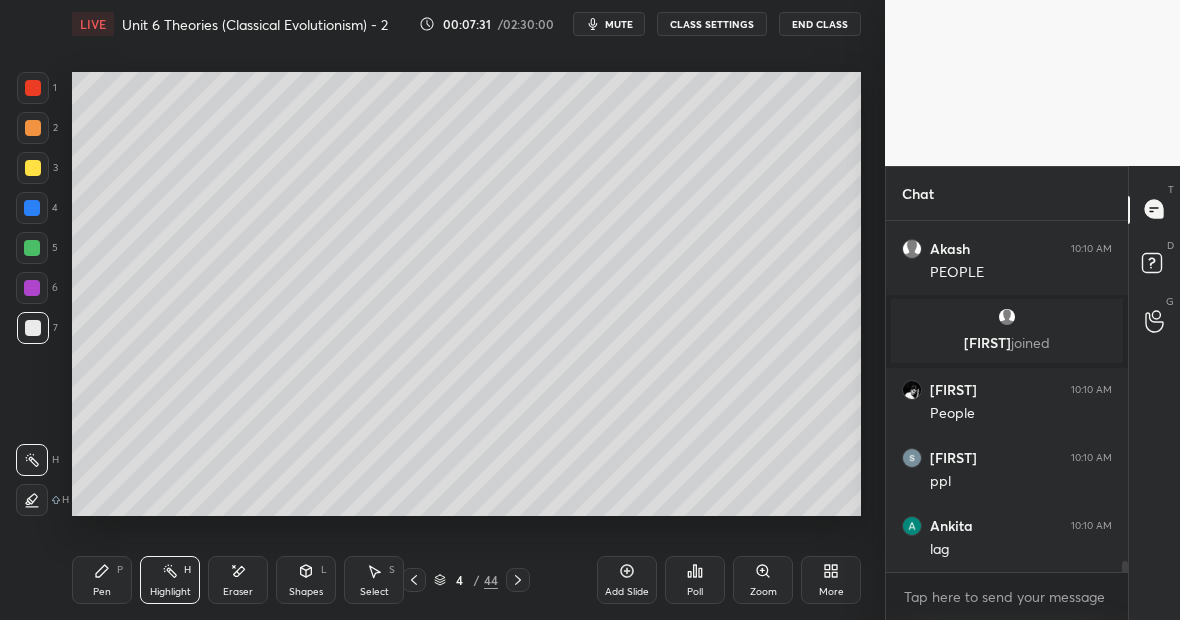 click on "Pen P" at bounding box center (102, 580) 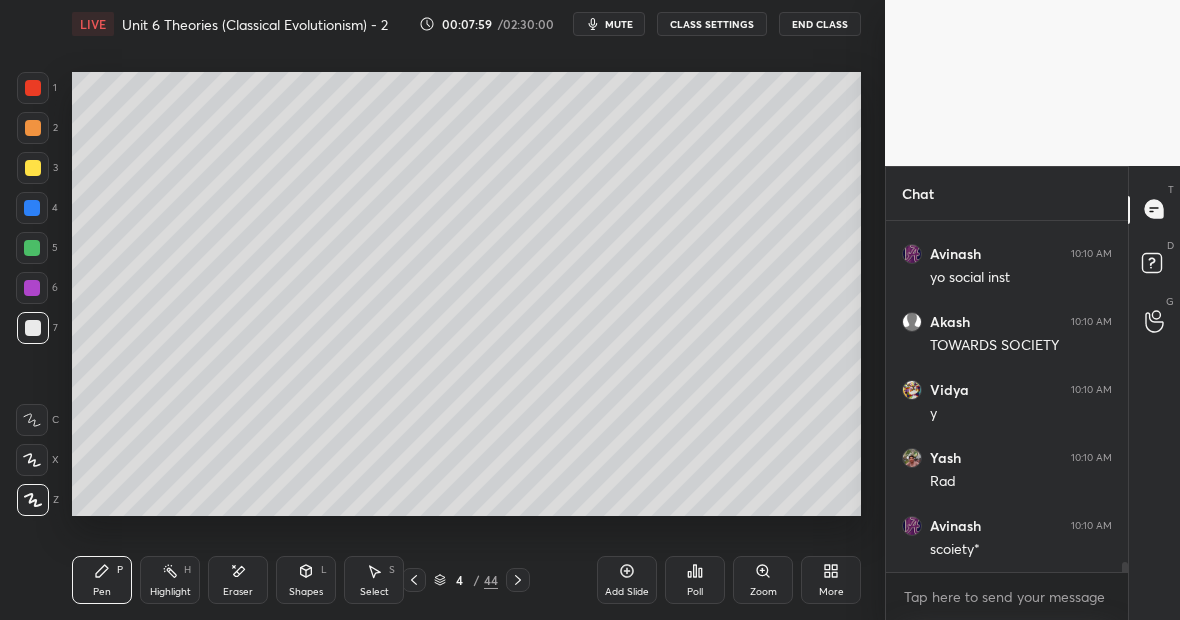 scroll, scrollTop: 12452, scrollLeft: 0, axis: vertical 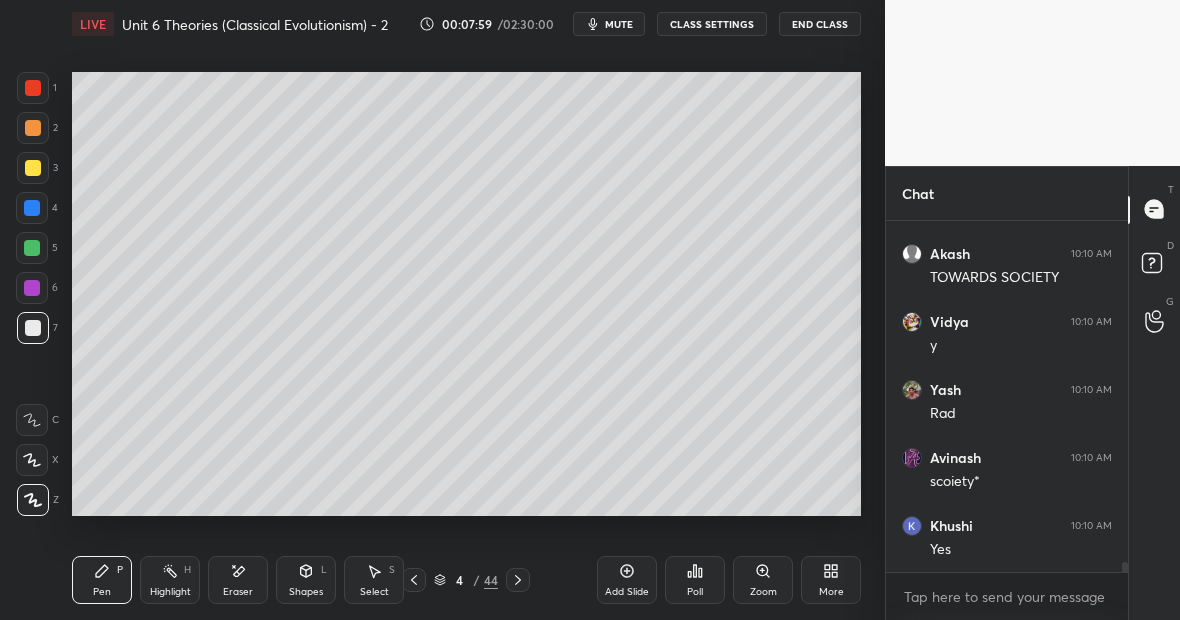 click at bounding box center (33, 168) 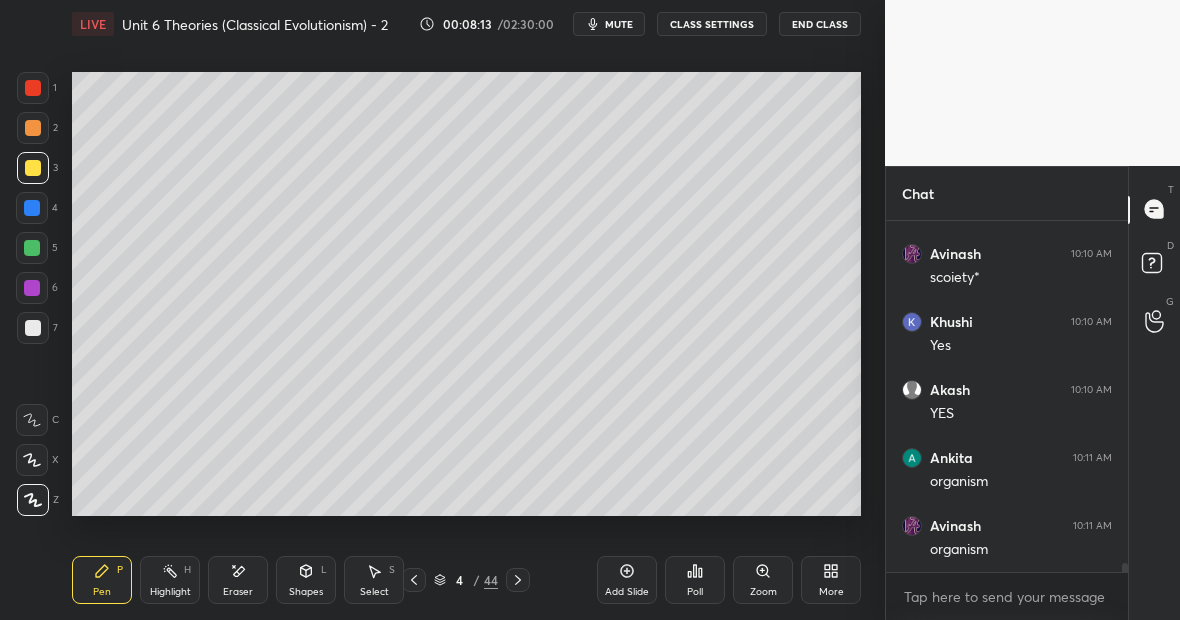 scroll, scrollTop: 12792, scrollLeft: 0, axis: vertical 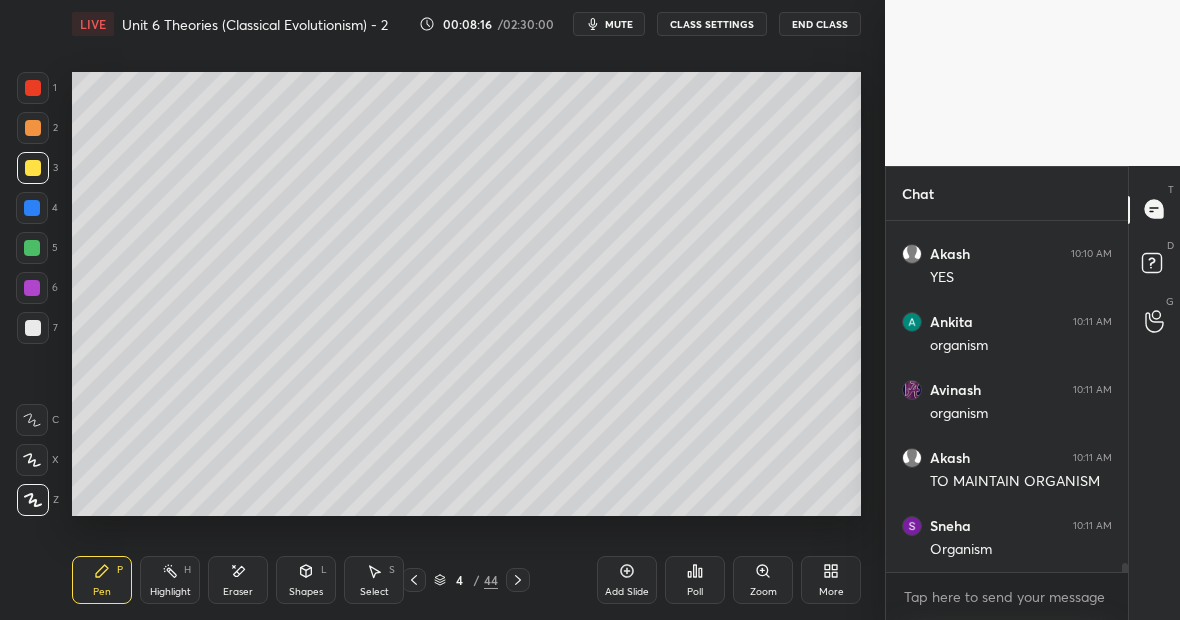 click at bounding box center [33, 328] 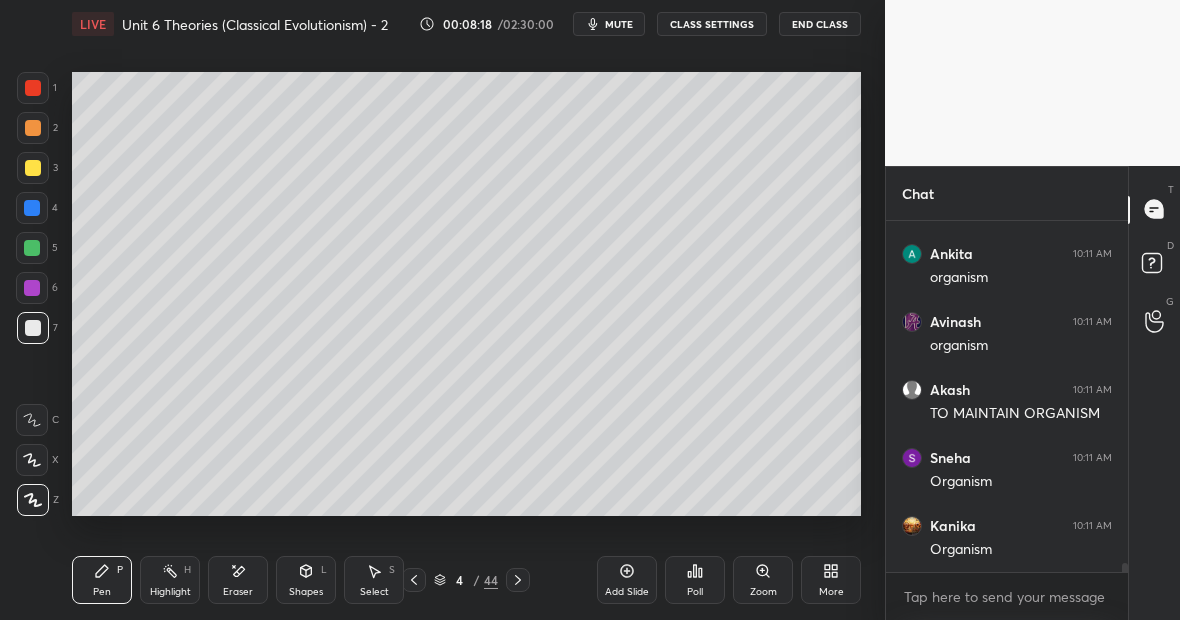 click at bounding box center [33, 168] 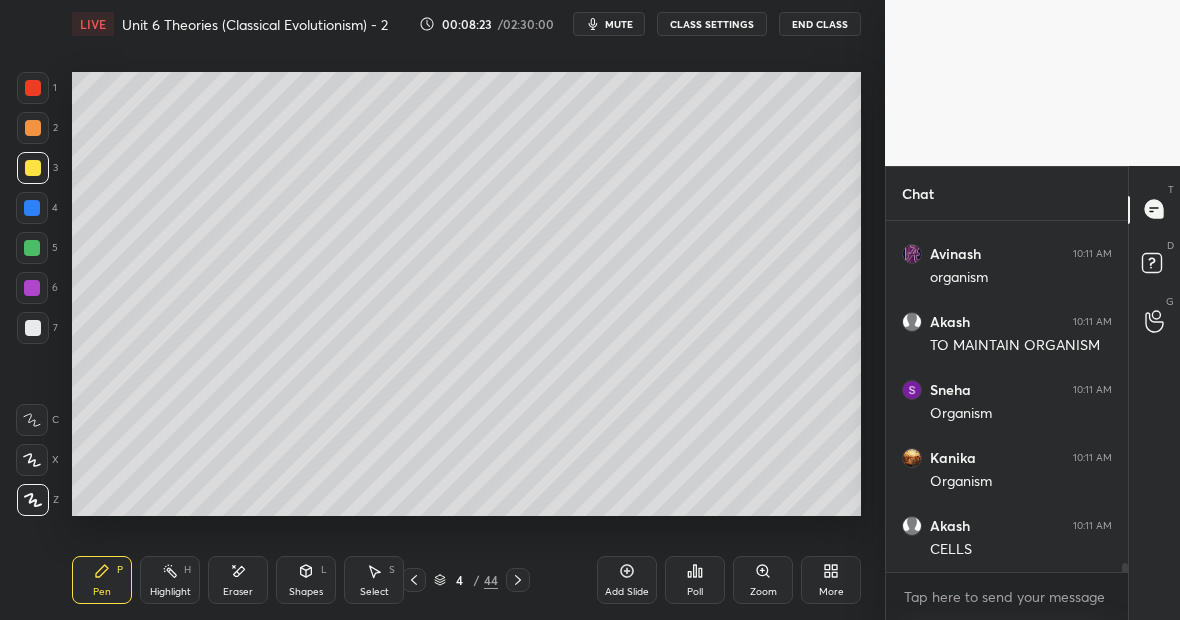 scroll, scrollTop: 12996, scrollLeft: 0, axis: vertical 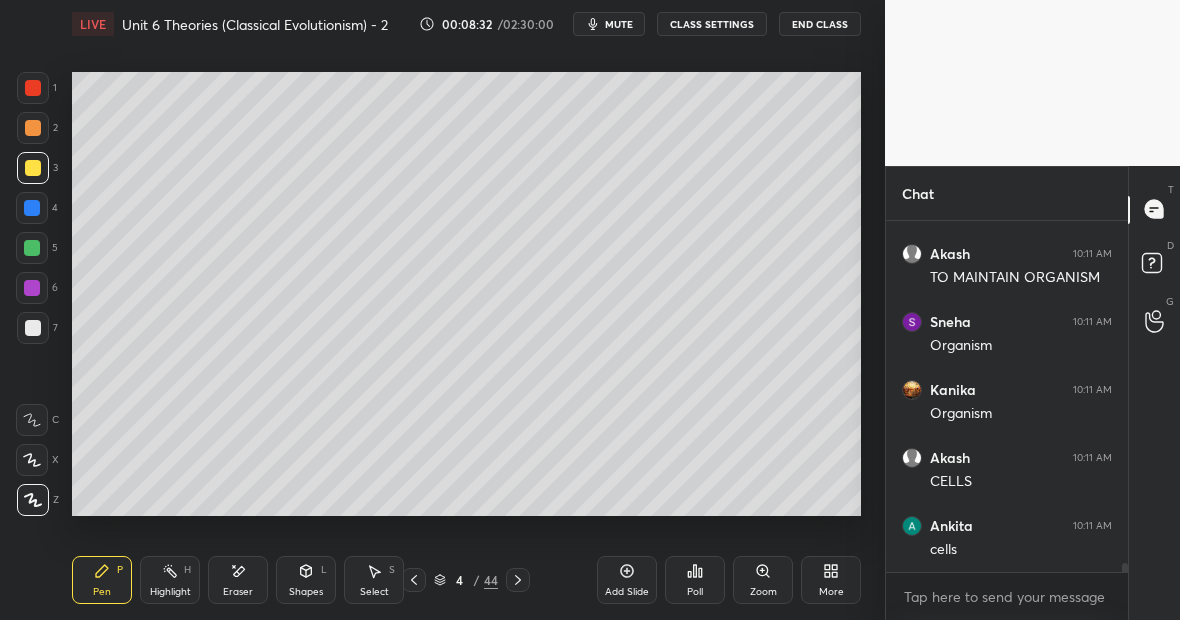 click on "Highlight H" at bounding box center (170, 580) 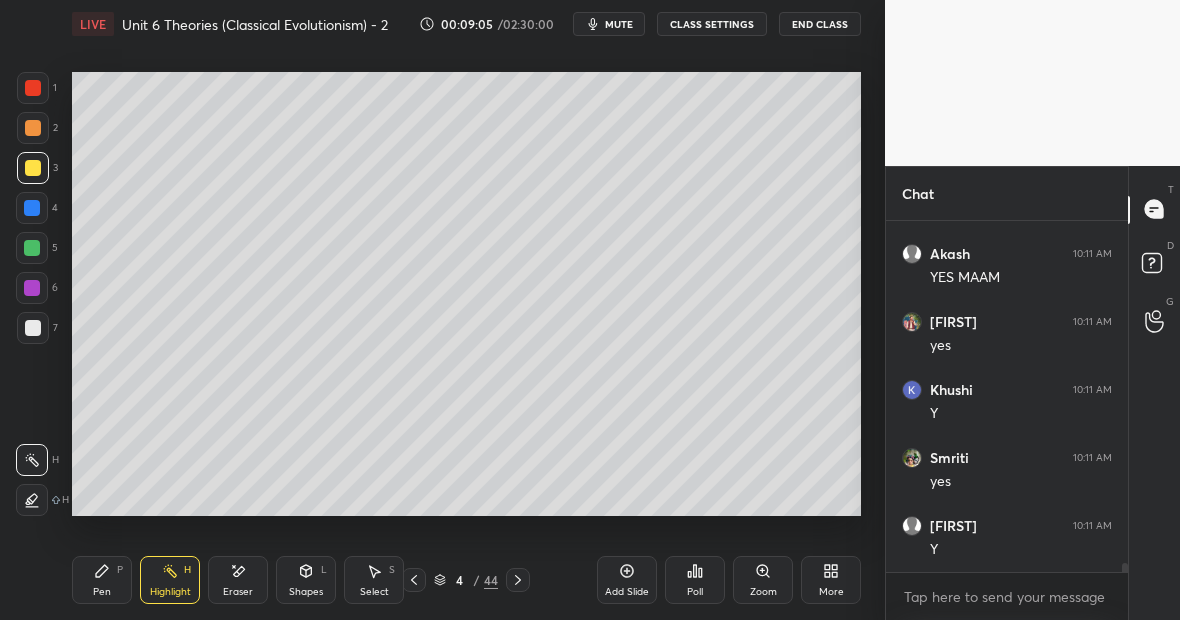 scroll, scrollTop: 13472, scrollLeft: 0, axis: vertical 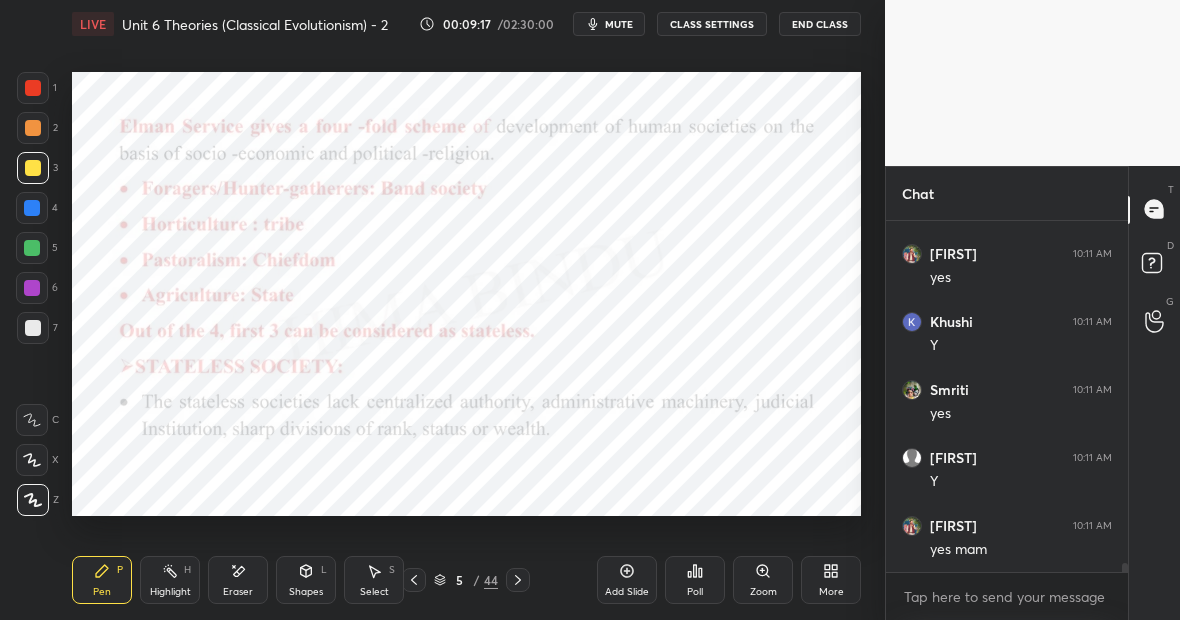 click at bounding box center (32, 248) 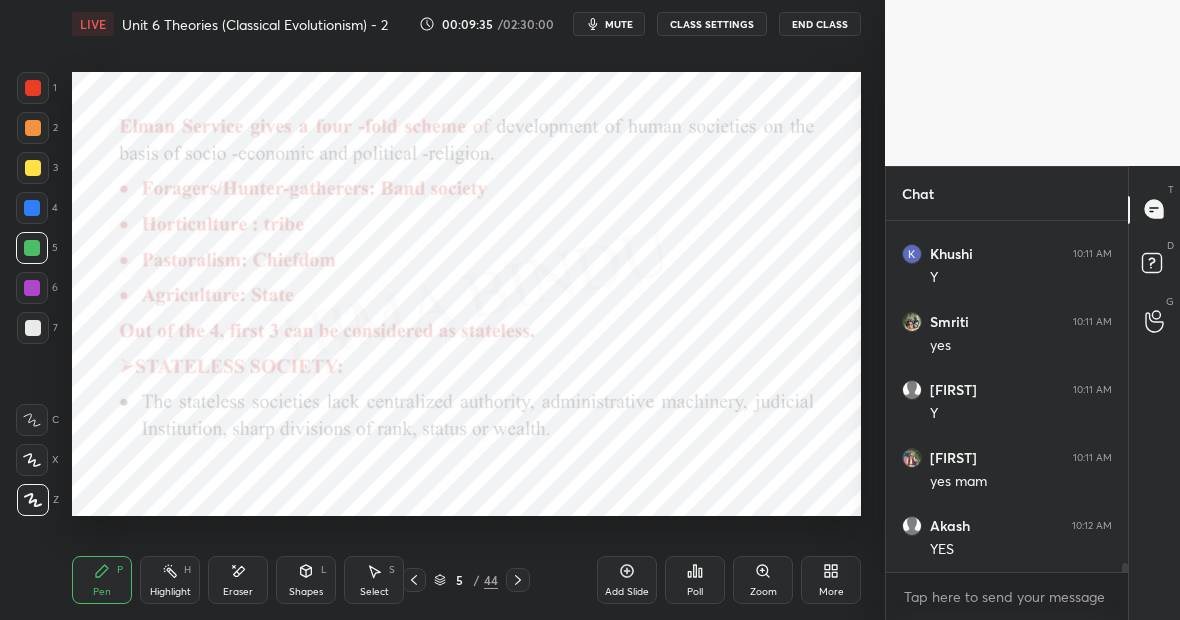 scroll, scrollTop: 13644, scrollLeft: 0, axis: vertical 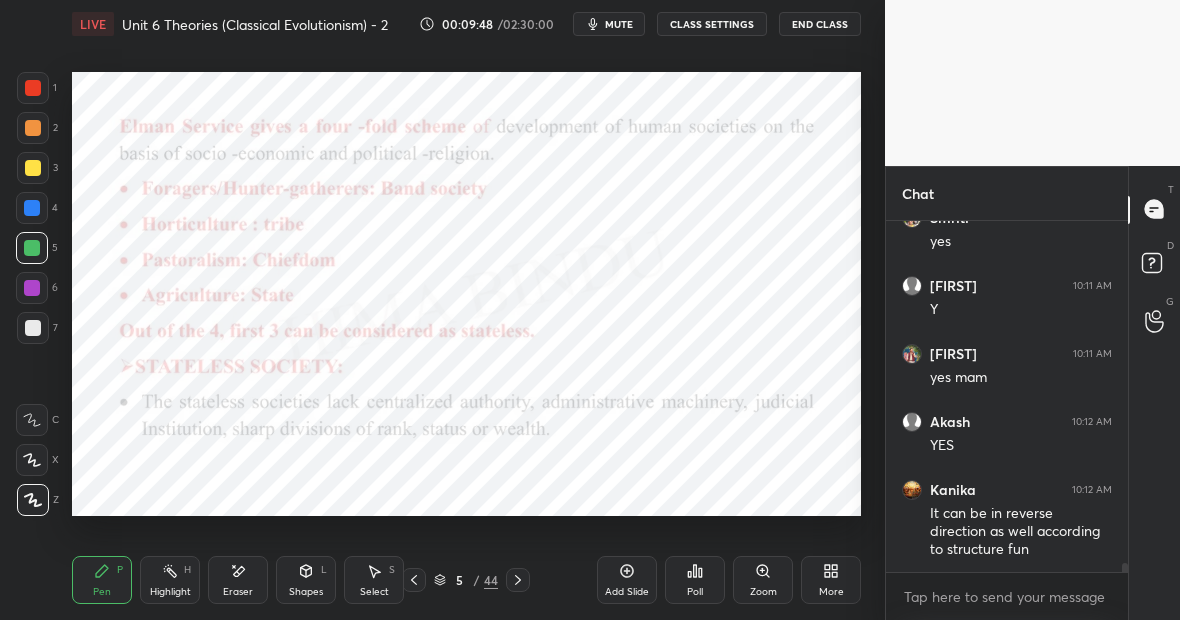 click at bounding box center (32, 208) 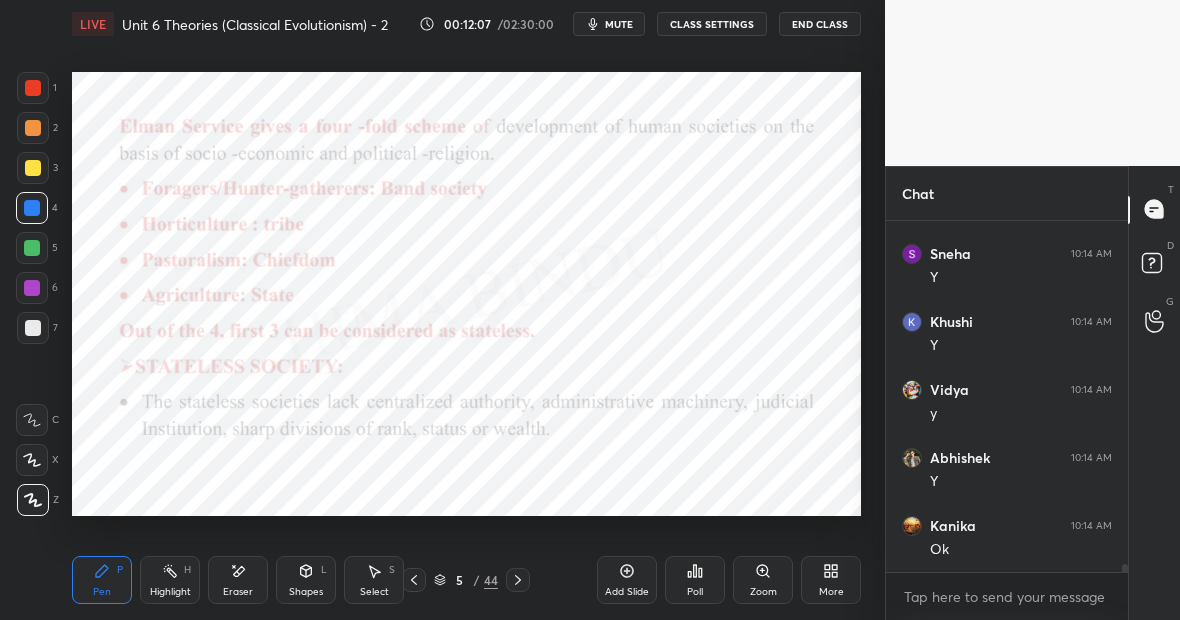 scroll, scrollTop: 14724, scrollLeft: 0, axis: vertical 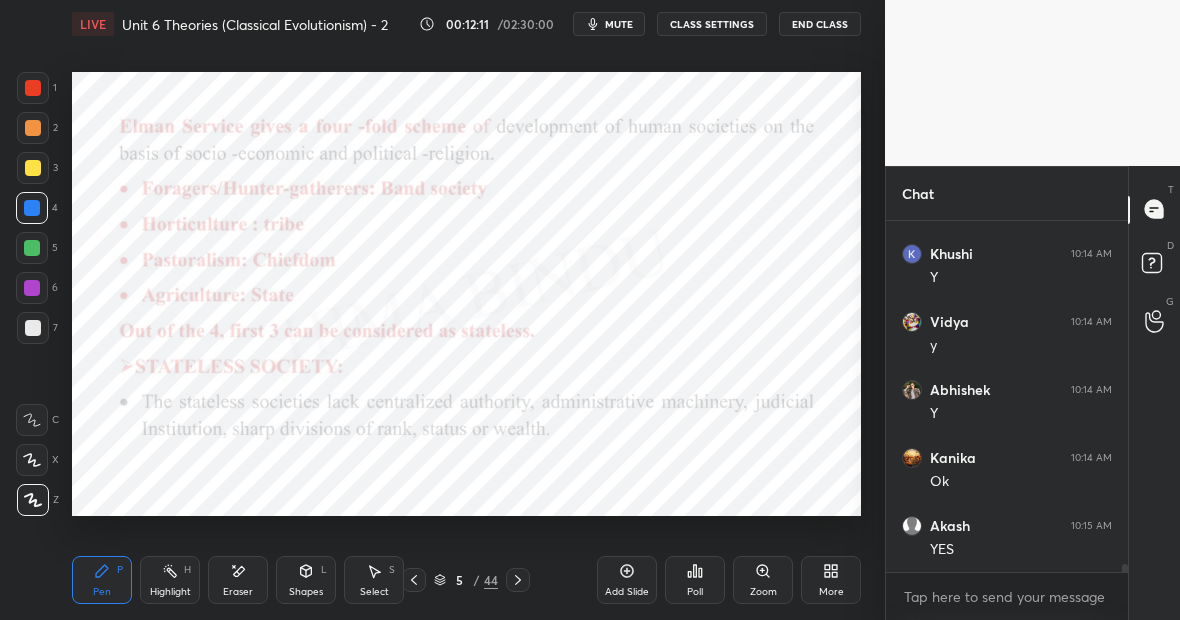 click on "Setting up your live class Poll for   secs No correct answer Start poll" at bounding box center (466, 294) 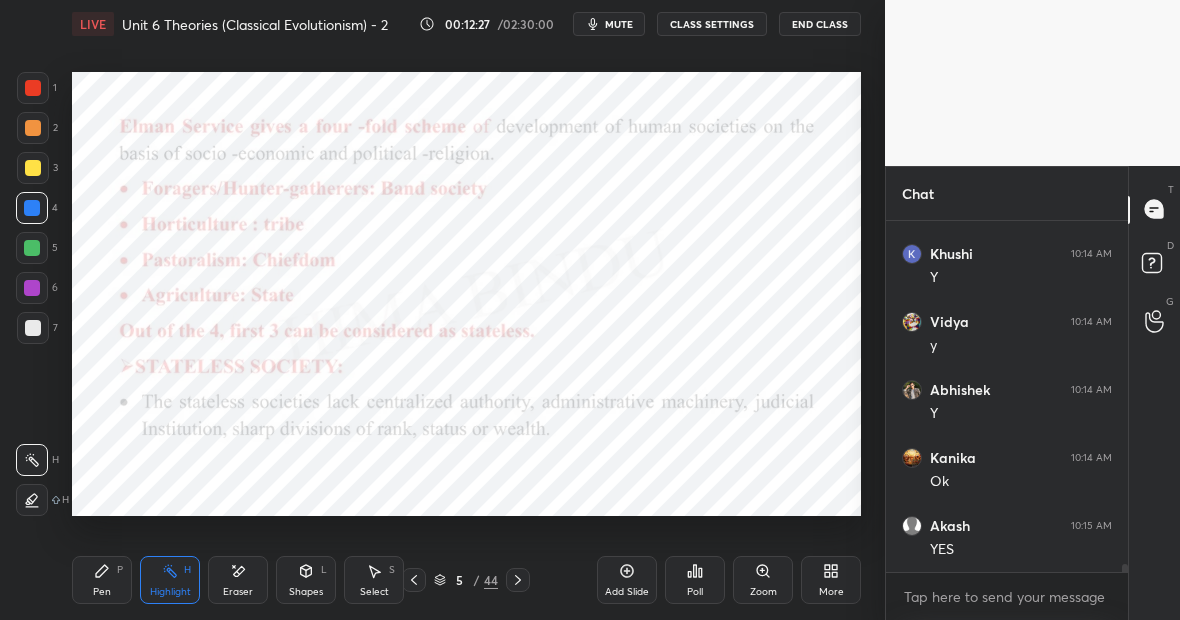 scroll, scrollTop: 14792, scrollLeft: 0, axis: vertical 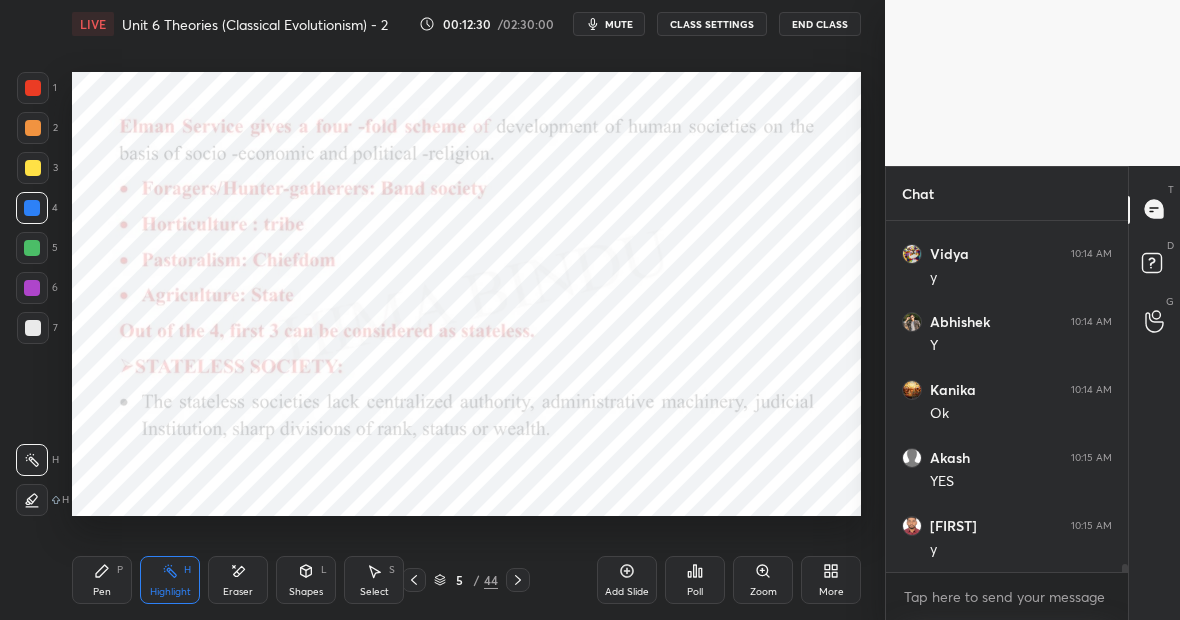 click on "H" at bounding box center [187, 570] 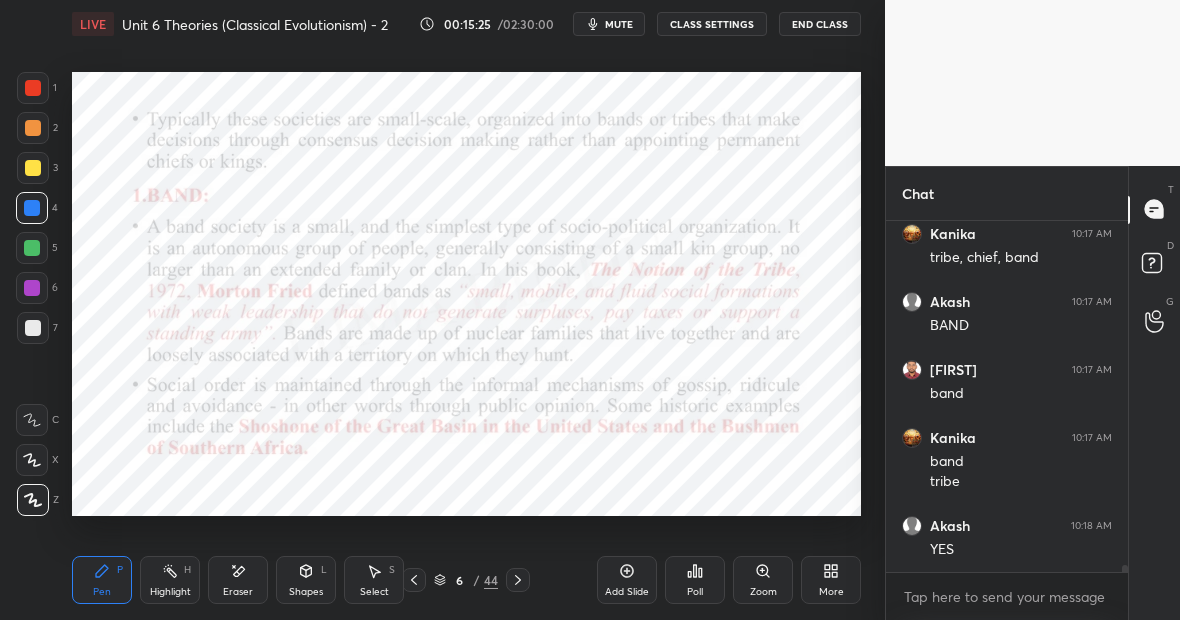 scroll, scrollTop: 17691, scrollLeft: 0, axis: vertical 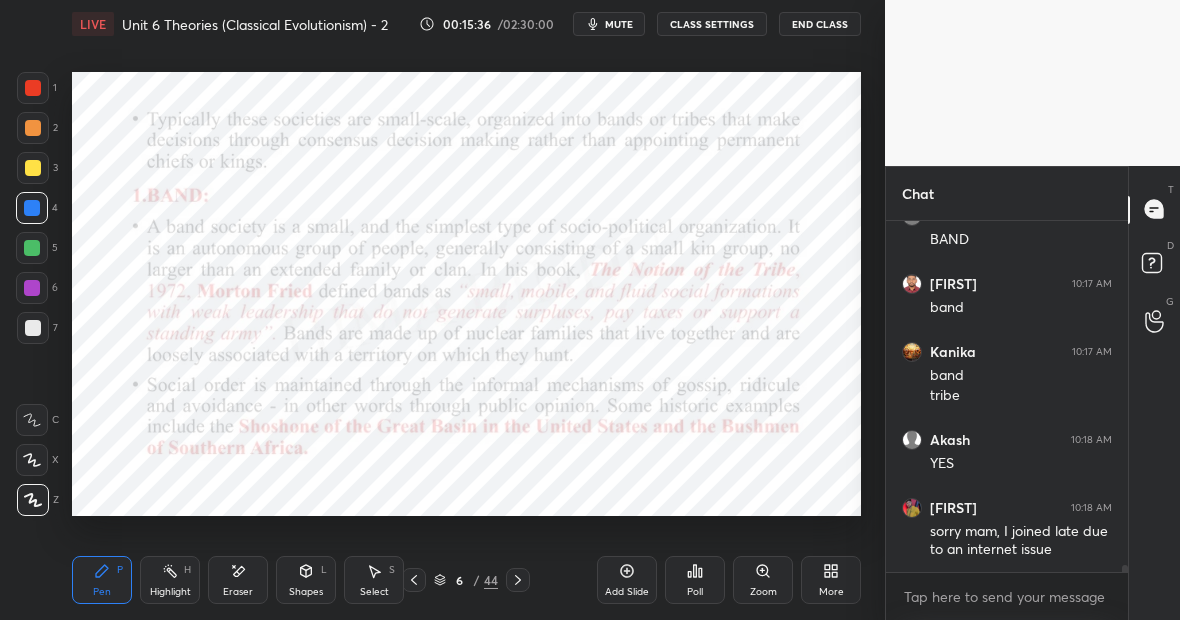 click on "Highlight H" at bounding box center (170, 580) 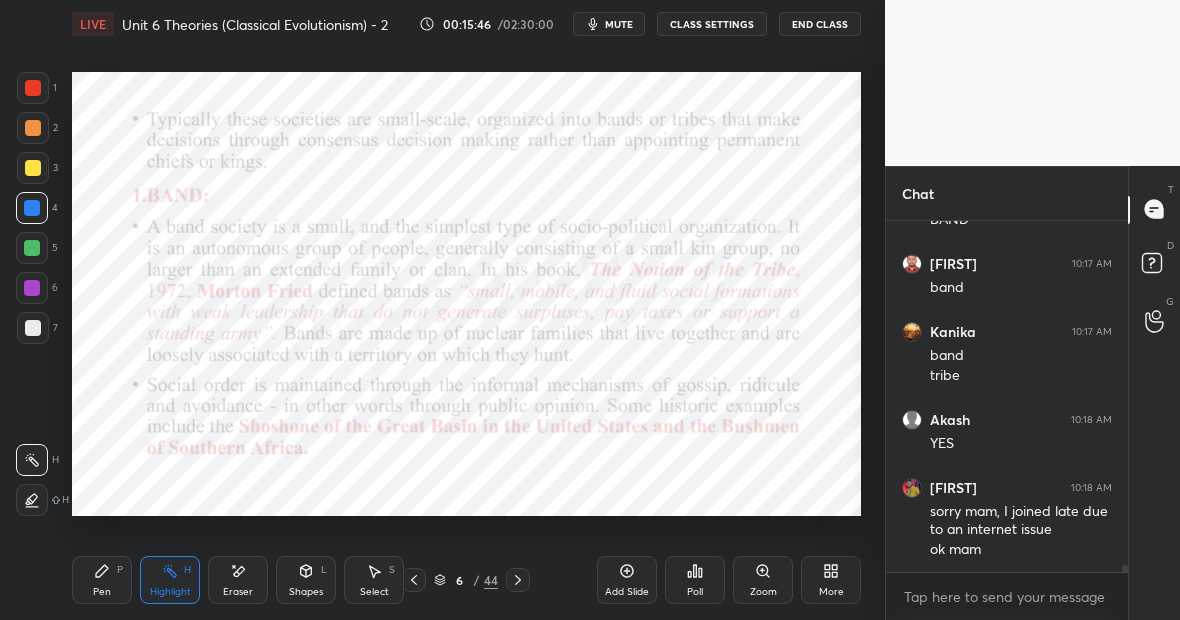 scroll, scrollTop: 17779, scrollLeft: 0, axis: vertical 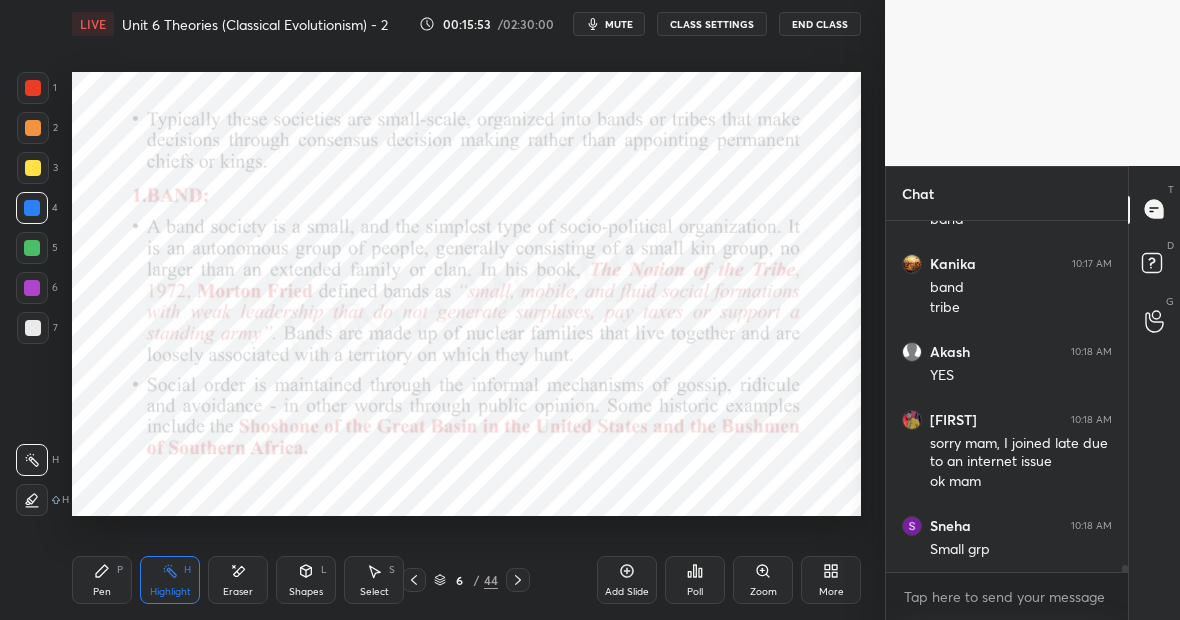 click on "Highlight H" at bounding box center [170, 580] 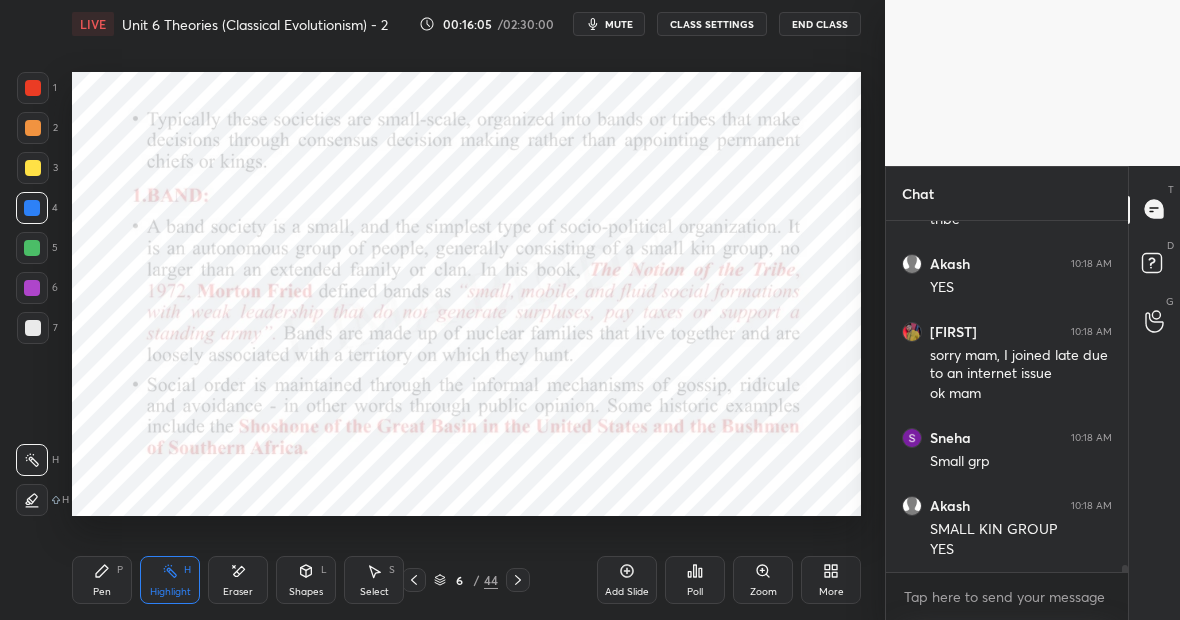 scroll, scrollTop: 17935, scrollLeft: 0, axis: vertical 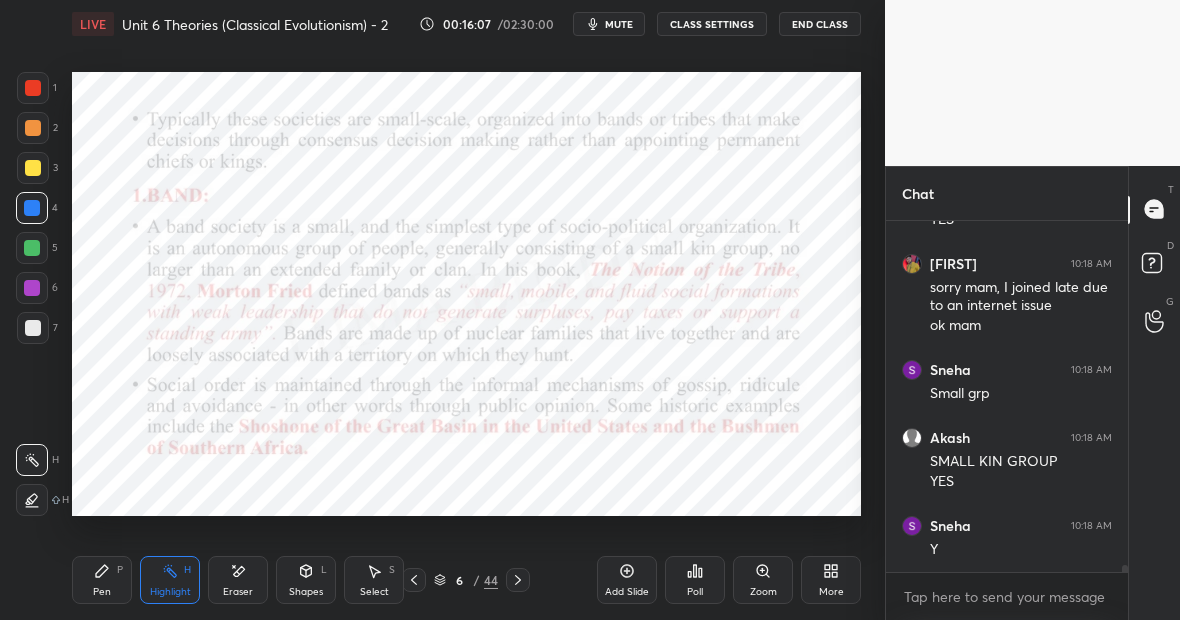click on "Pen P" at bounding box center [102, 580] 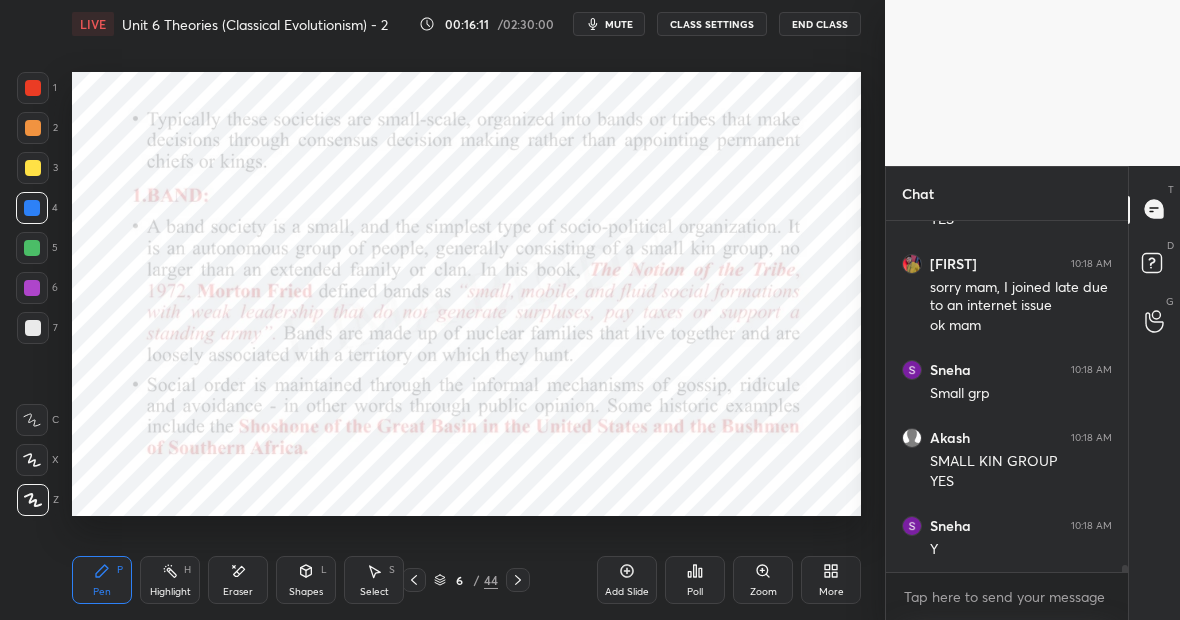 click on "Highlight H" at bounding box center (170, 580) 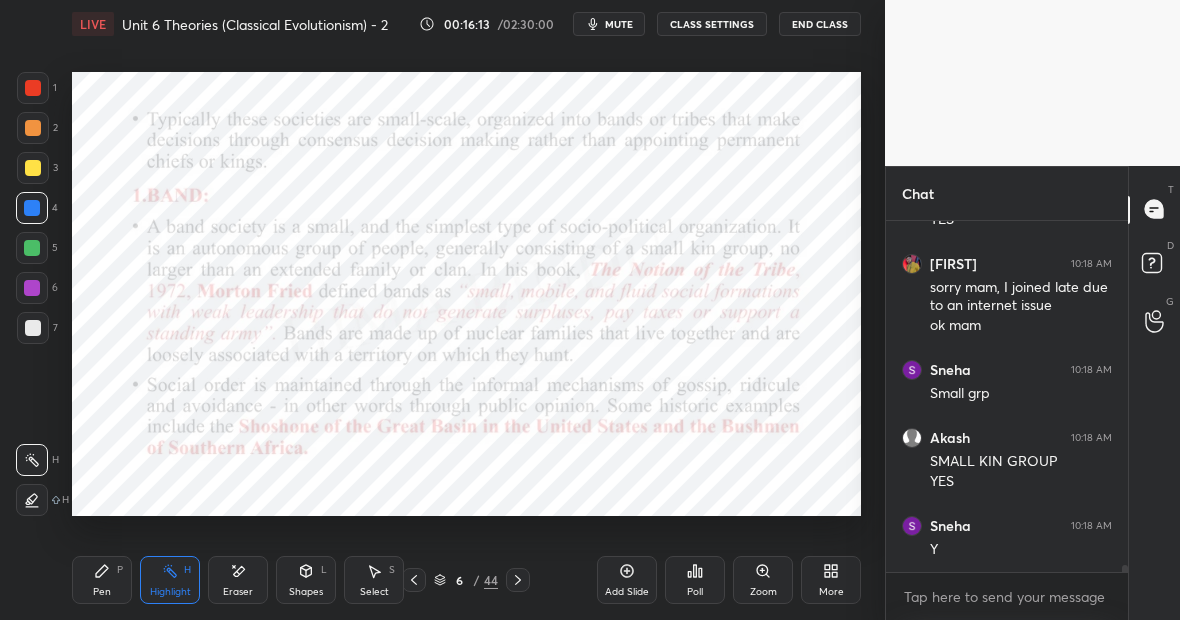 click on "Eraser" at bounding box center (238, 580) 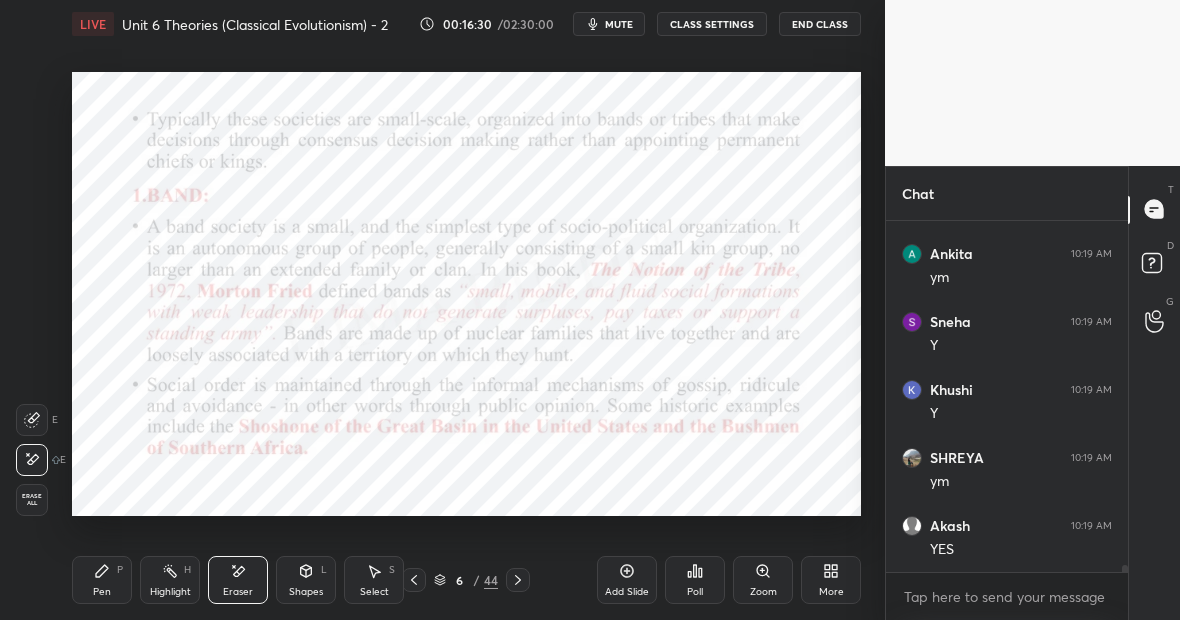 scroll, scrollTop: 18343, scrollLeft: 0, axis: vertical 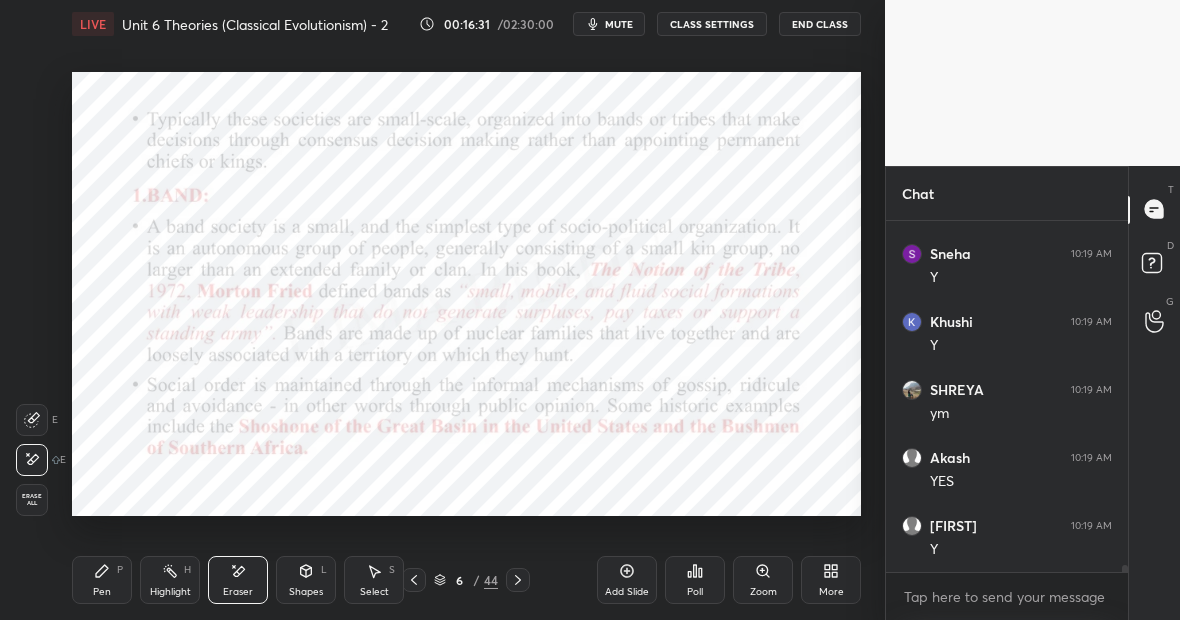 click on "Pen P" at bounding box center (102, 580) 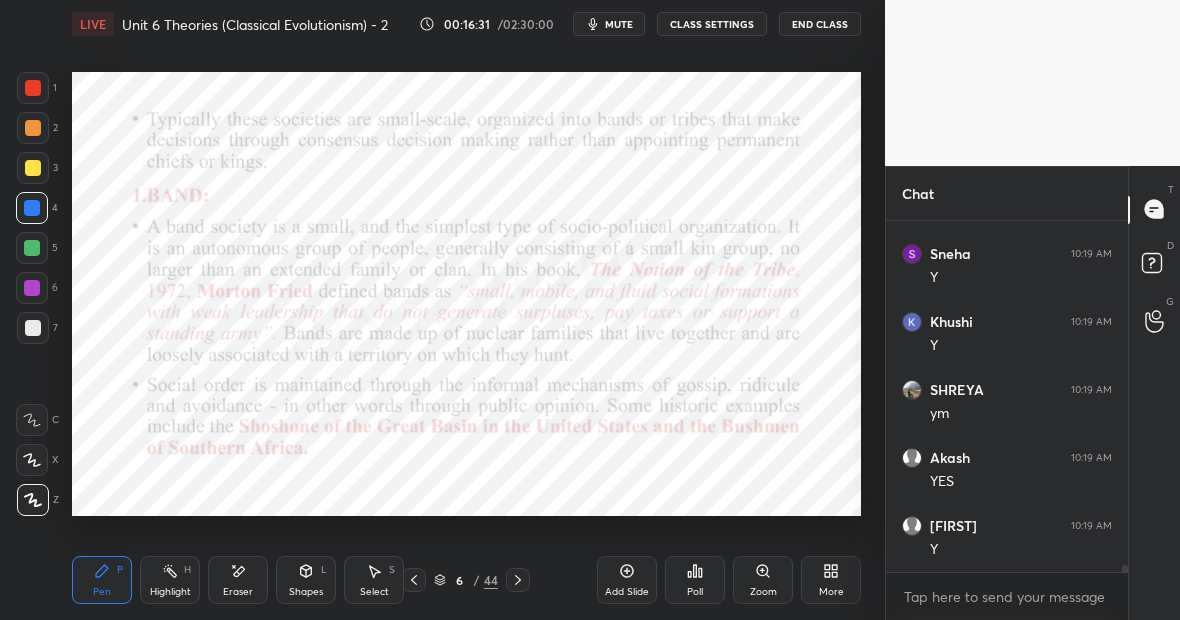 click on "Highlight H" at bounding box center (170, 580) 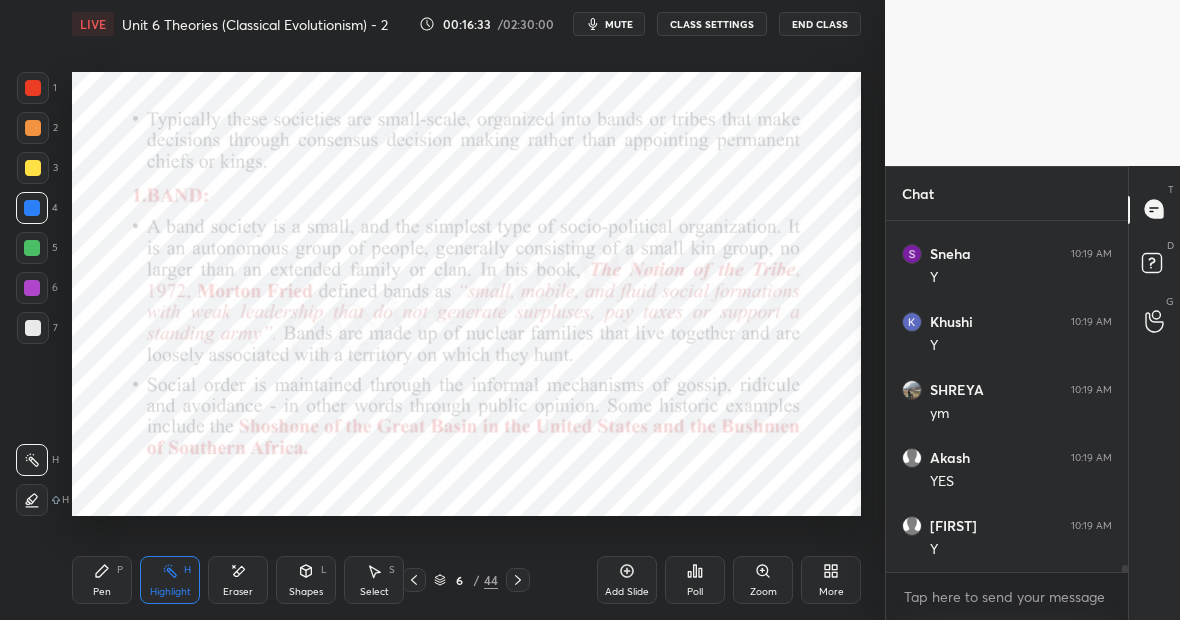 click on "Pen P" at bounding box center (102, 580) 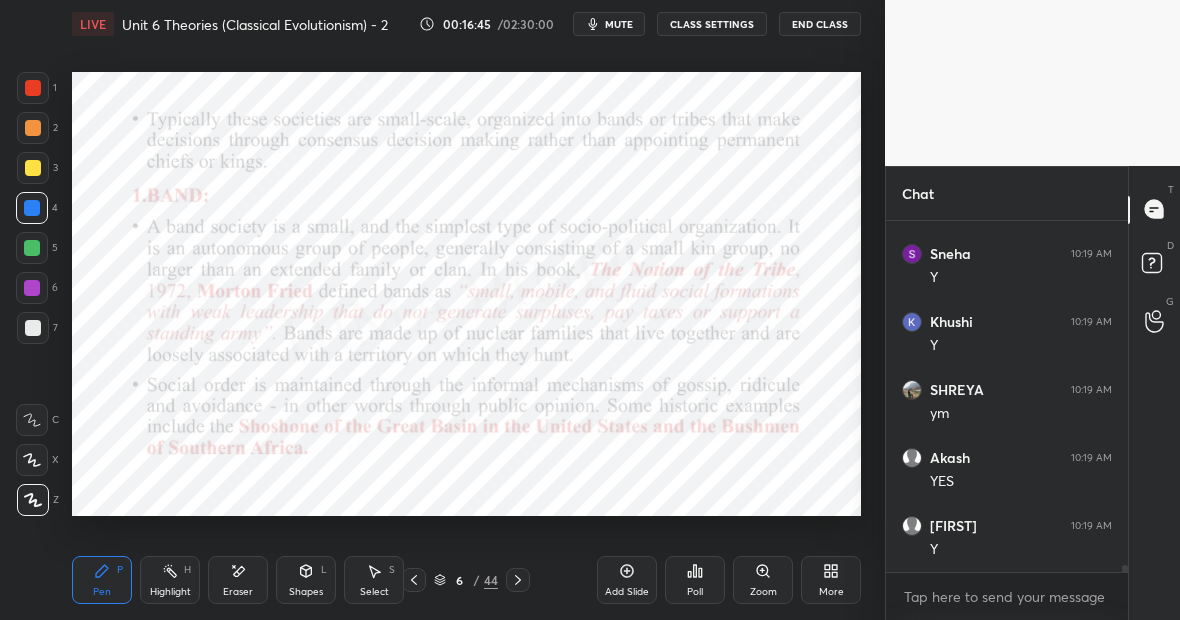click 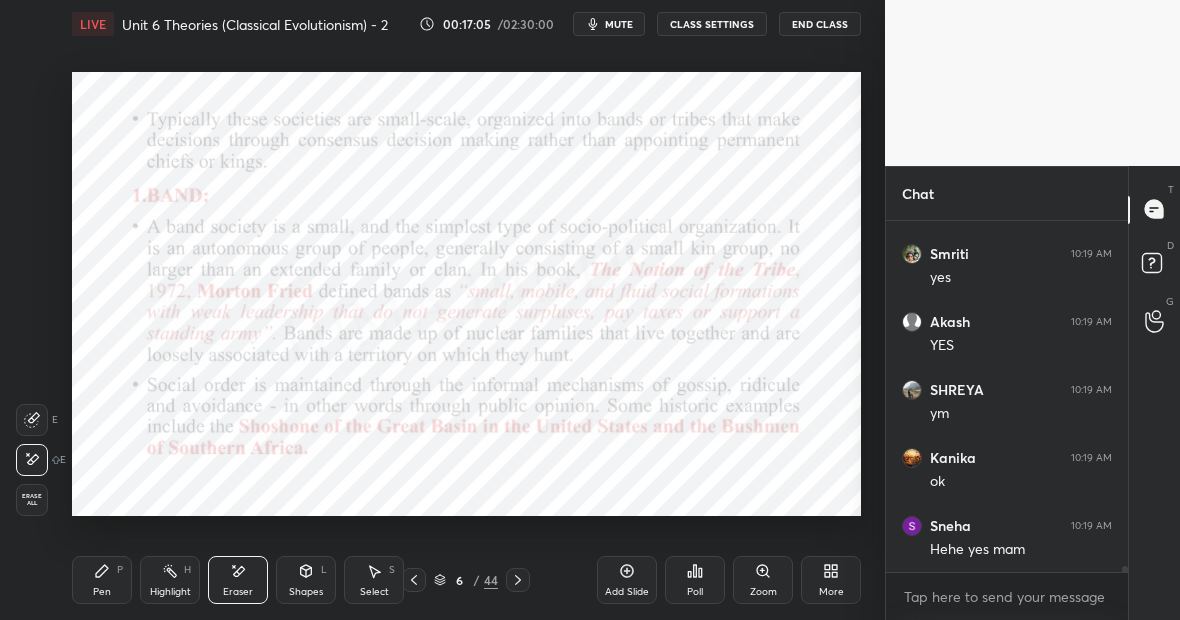scroll, scrollTop: 18955, scrollLeft: 0, axis: vertical 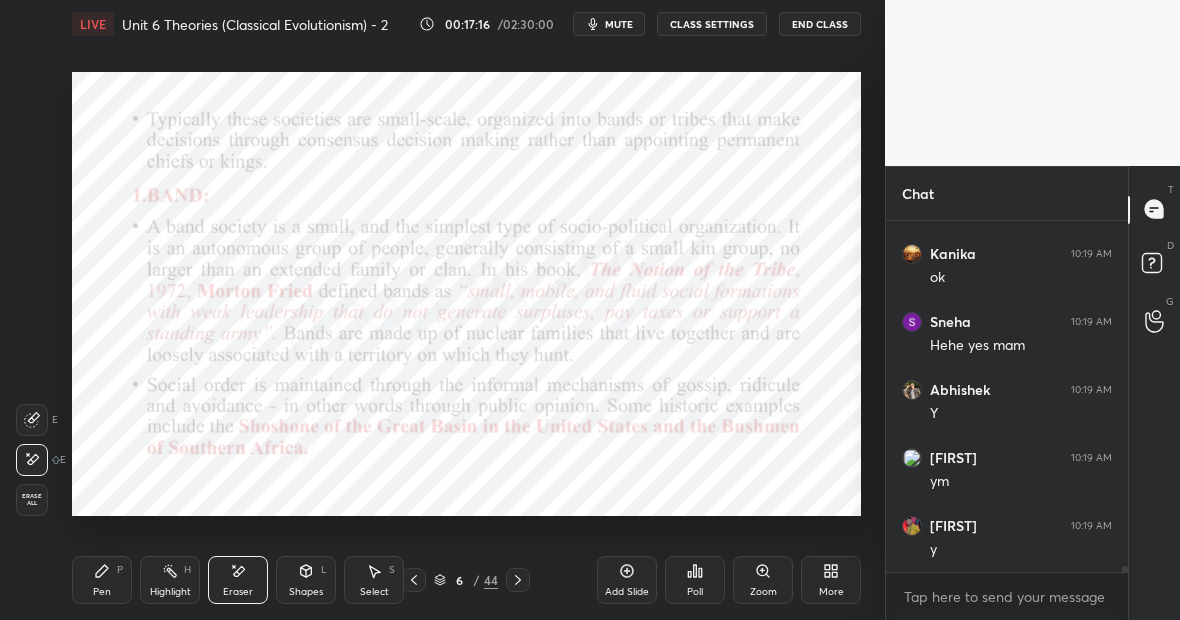 click on "Highlight H" at bounding box center [170, 580] 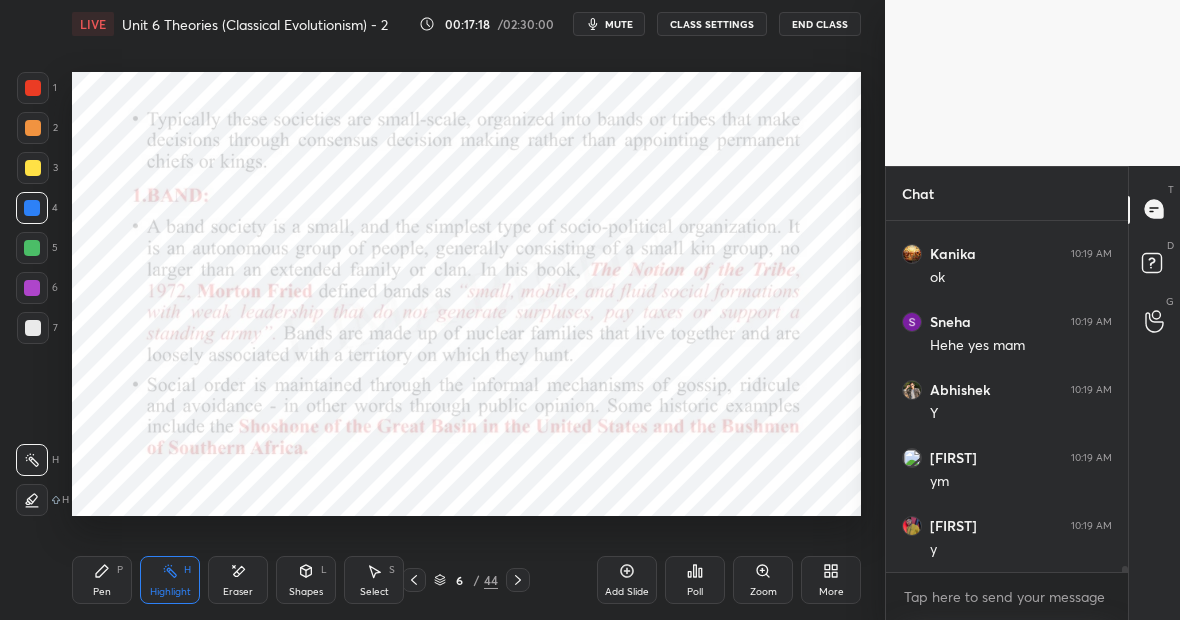 scroll, scrollTop: 19023, scrollLeft: 0, axis: vertical 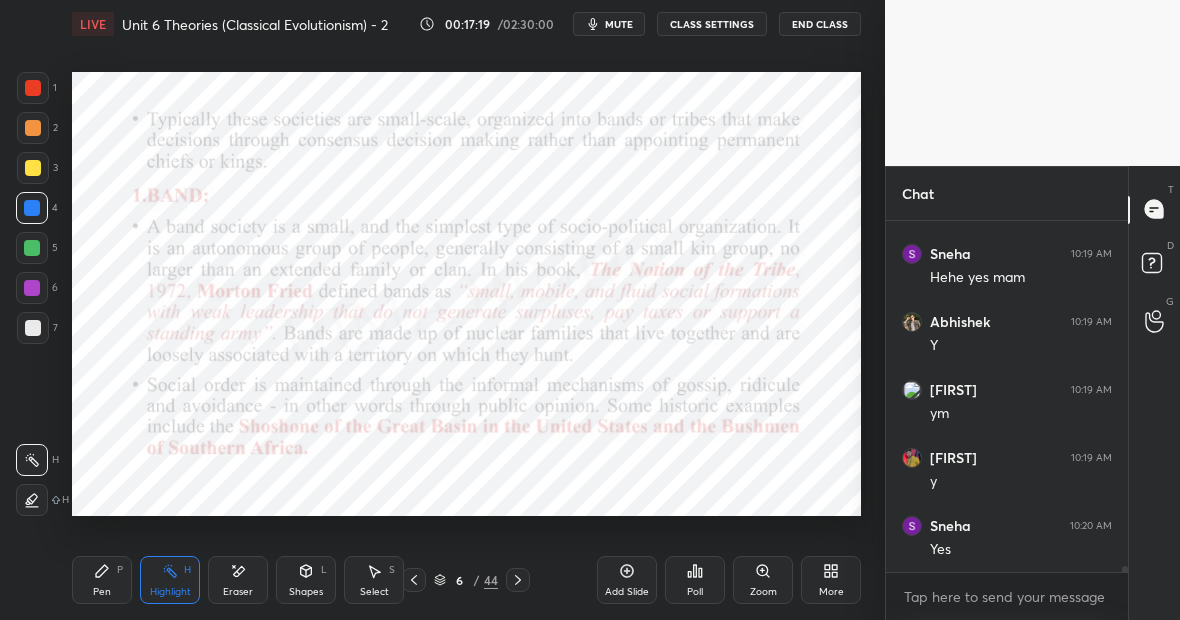 click on "Pen P" at bounding box center (102, 580) 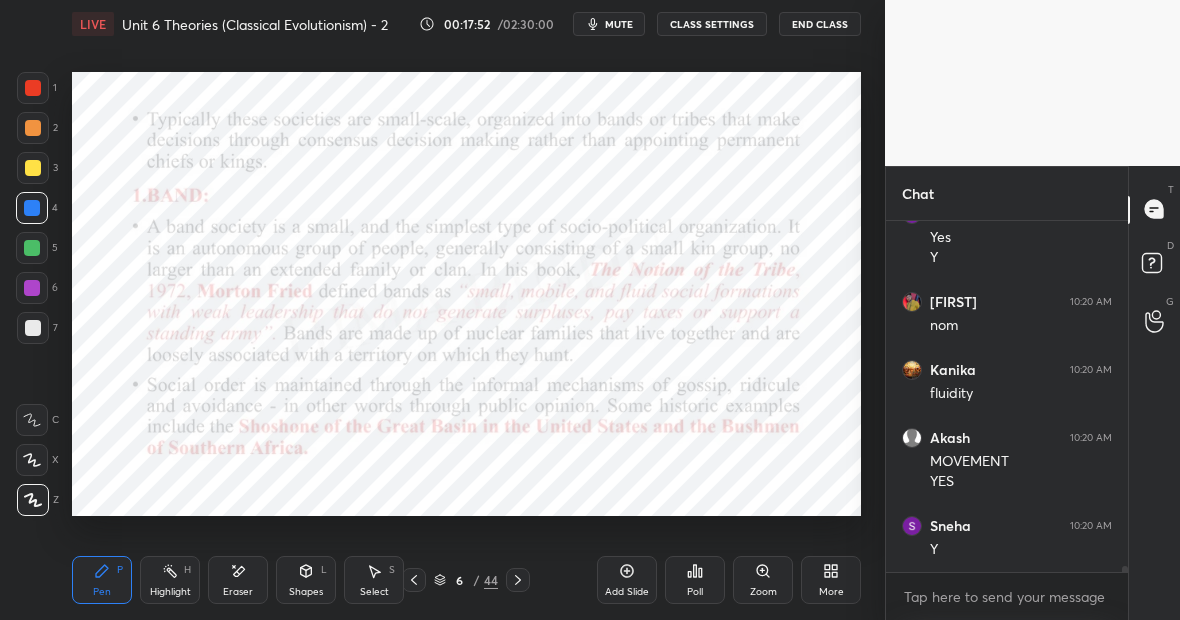 scroll, scrollTop: 19403, scrollLeft: 0, axis: vertical 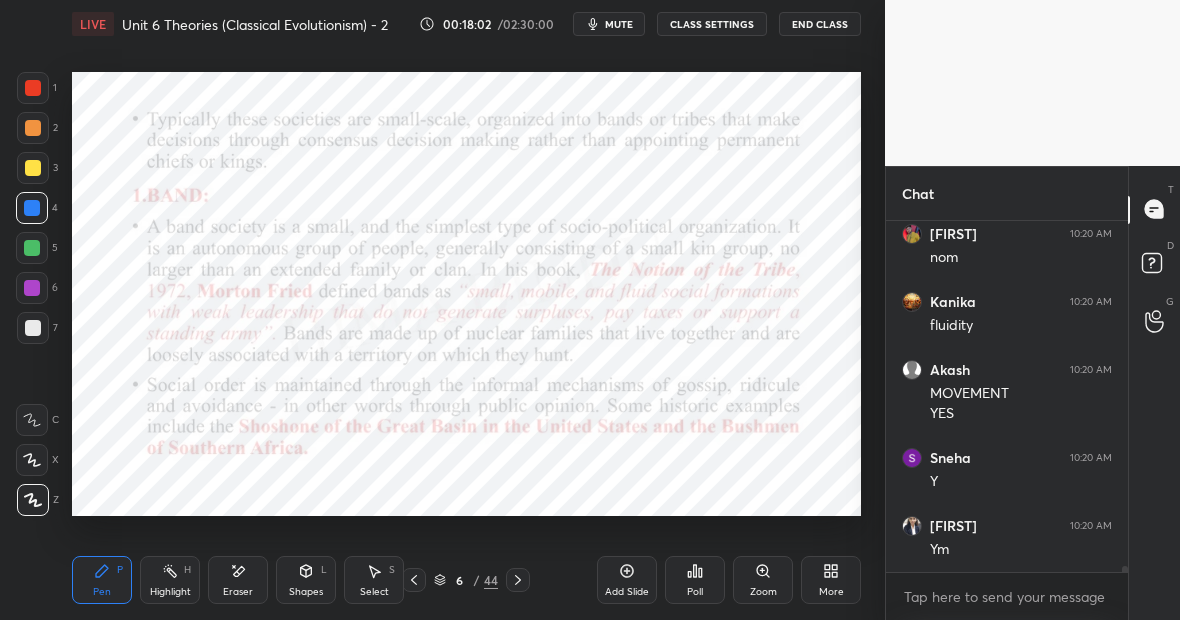click on "Highlight H" at bounding box center (170, 580) 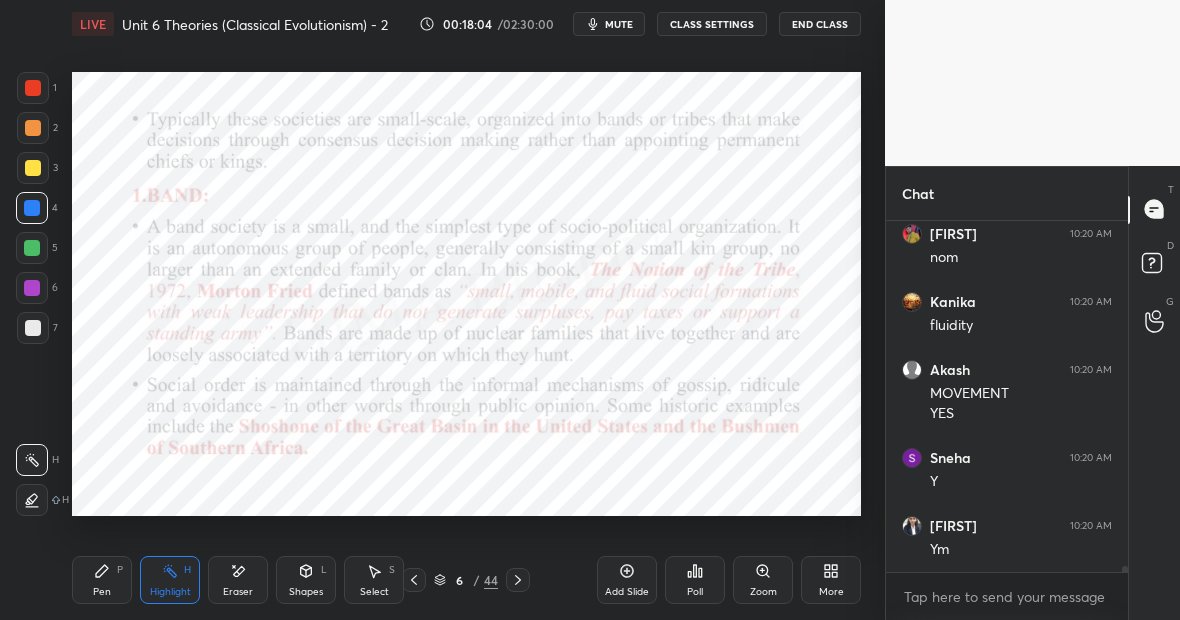 click on "Pen P" at bounding box center [102, 580] 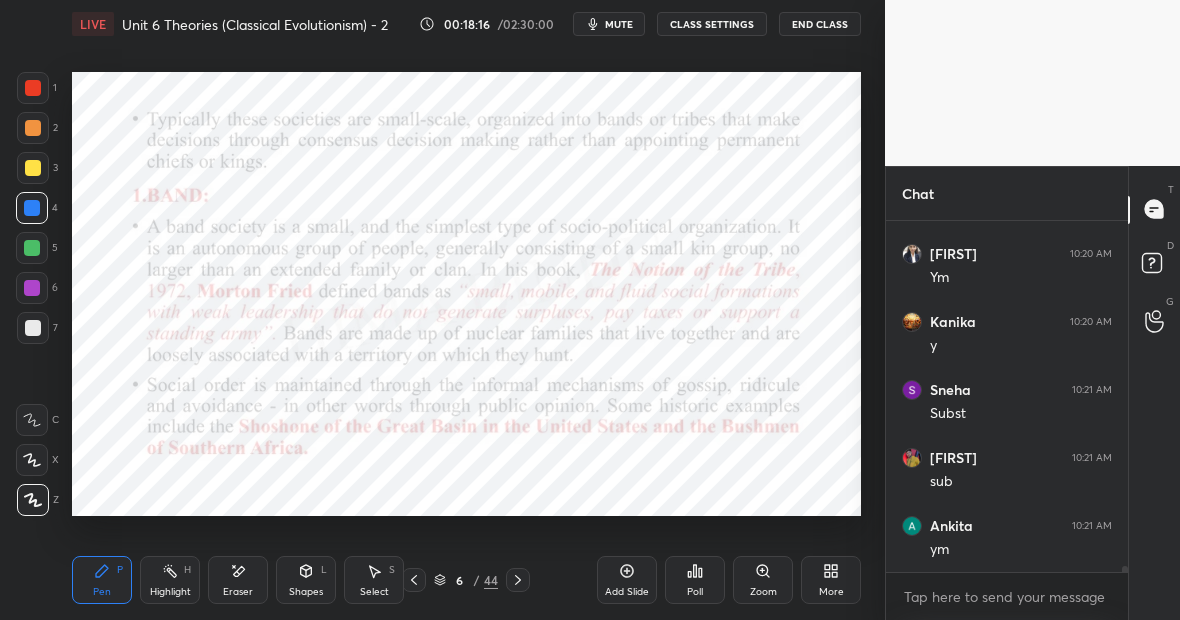 scroll, scrollTop: 19743, scrollLeft: 0, axis: vertical 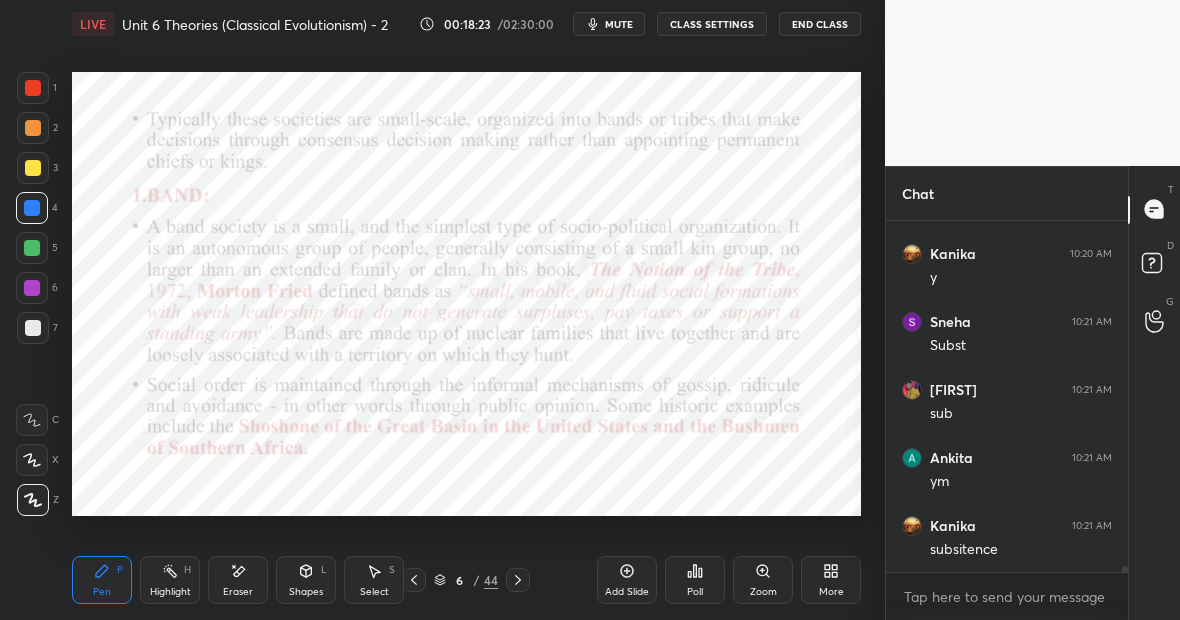click on "Pen P" at bounding box center (102, 580) 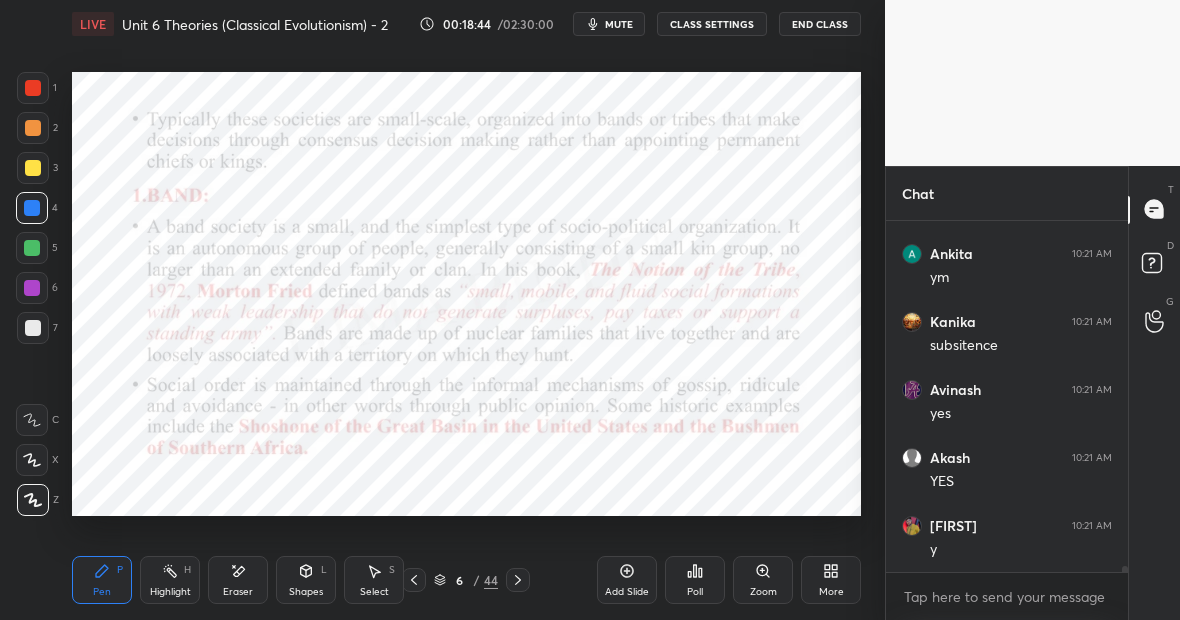 scroll, scrollTop: 20151, scrollLeft: 0, axis: vertical 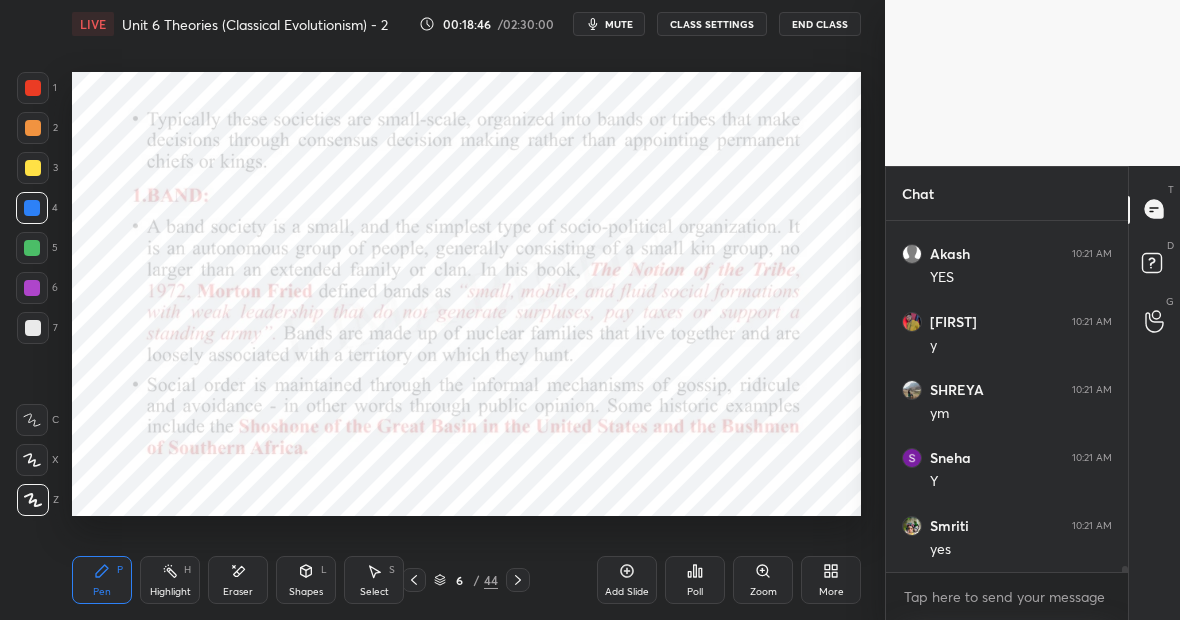 click on "Highlight H" at bounding box center [170, 580] 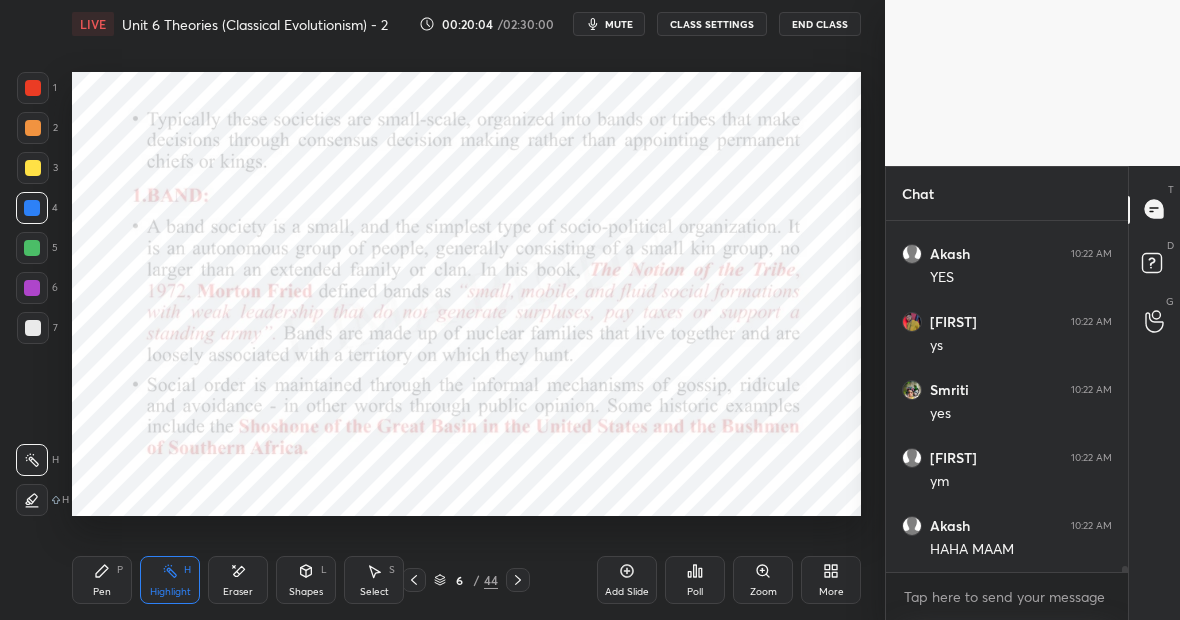scroll, scrollTop: 21647, scrollLeft: 0, axis: vertical 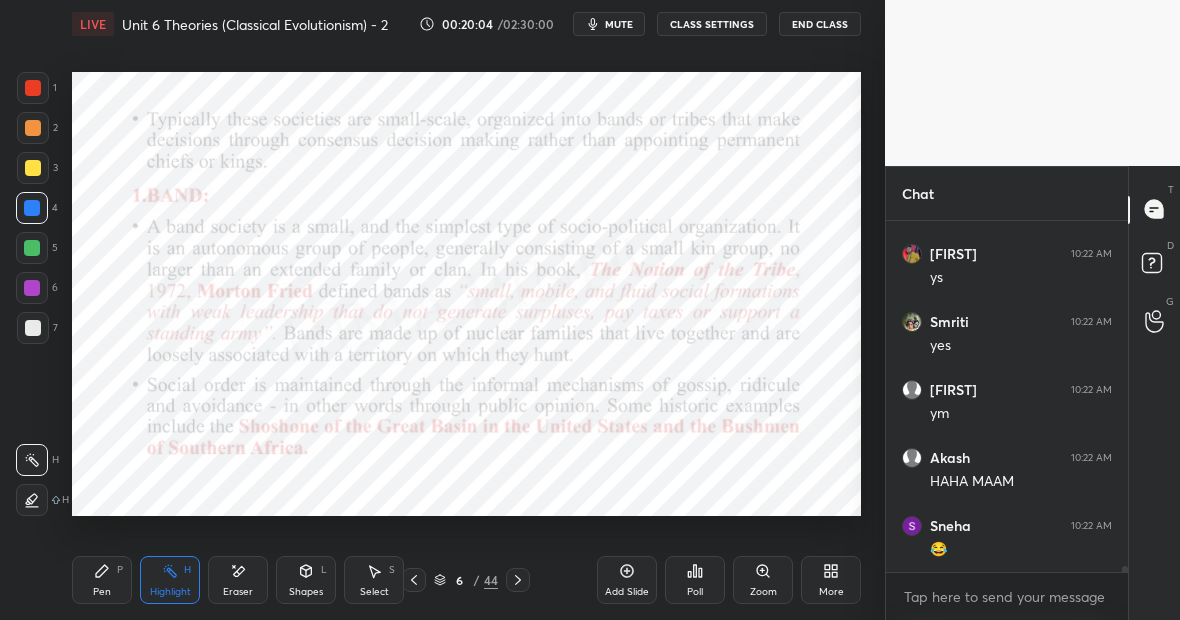 click on "Highlight" at bounding box center [170, 592] 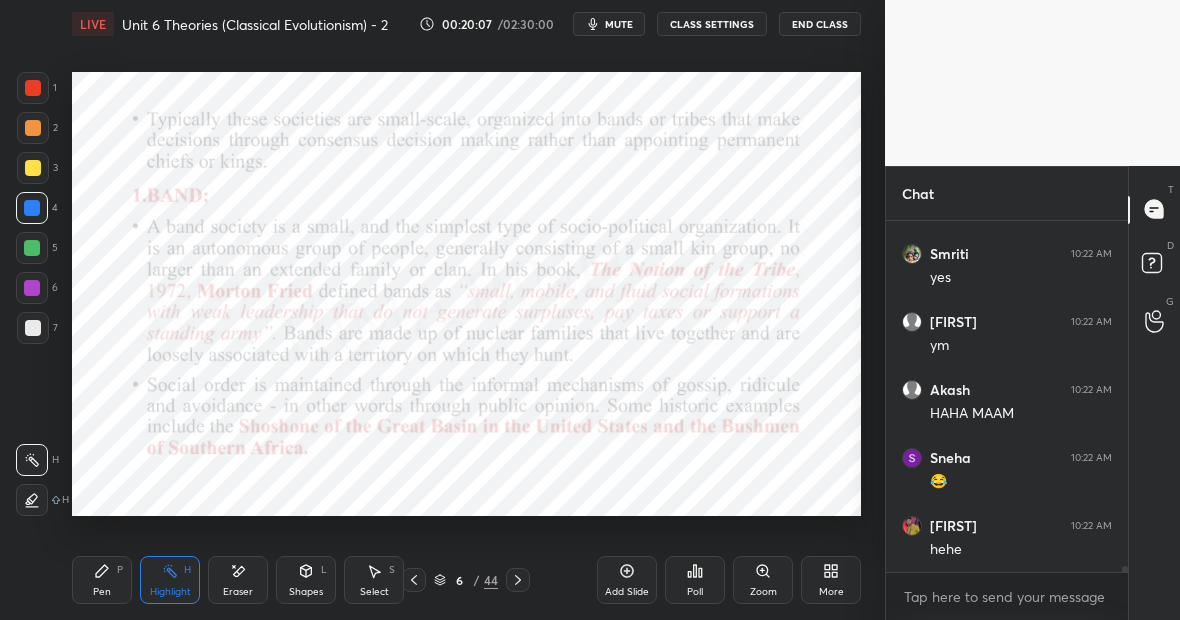 scroll, scrollTop: 21783, scrollLeft: 0, axis: vertical 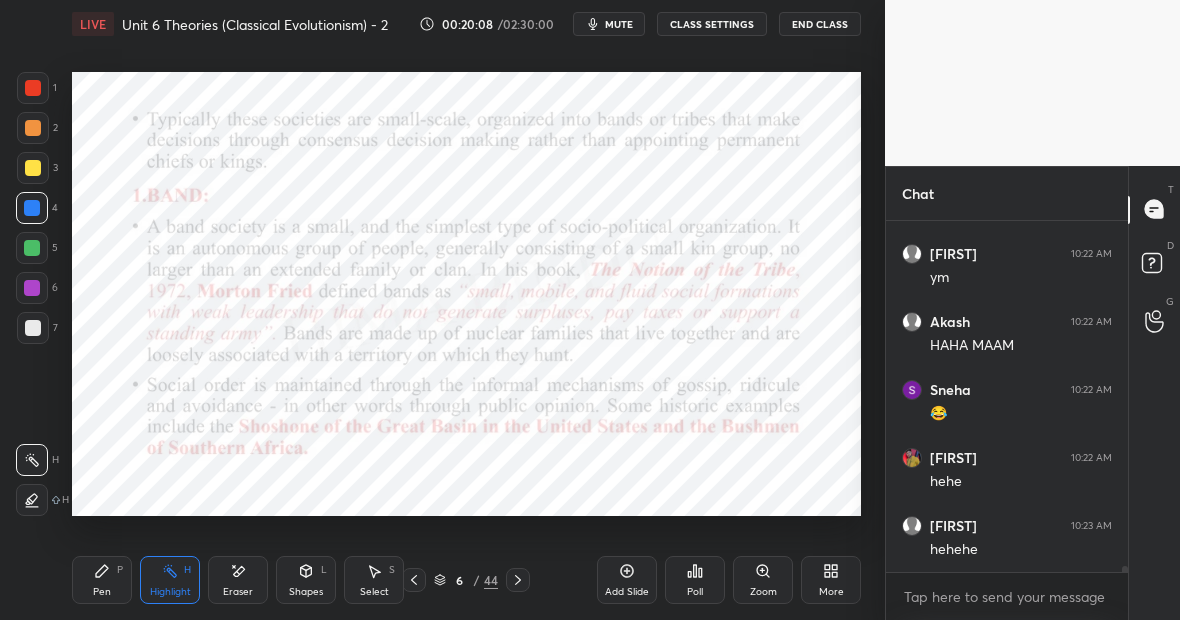 click on "Pen P" at bounding box center (102, 580) 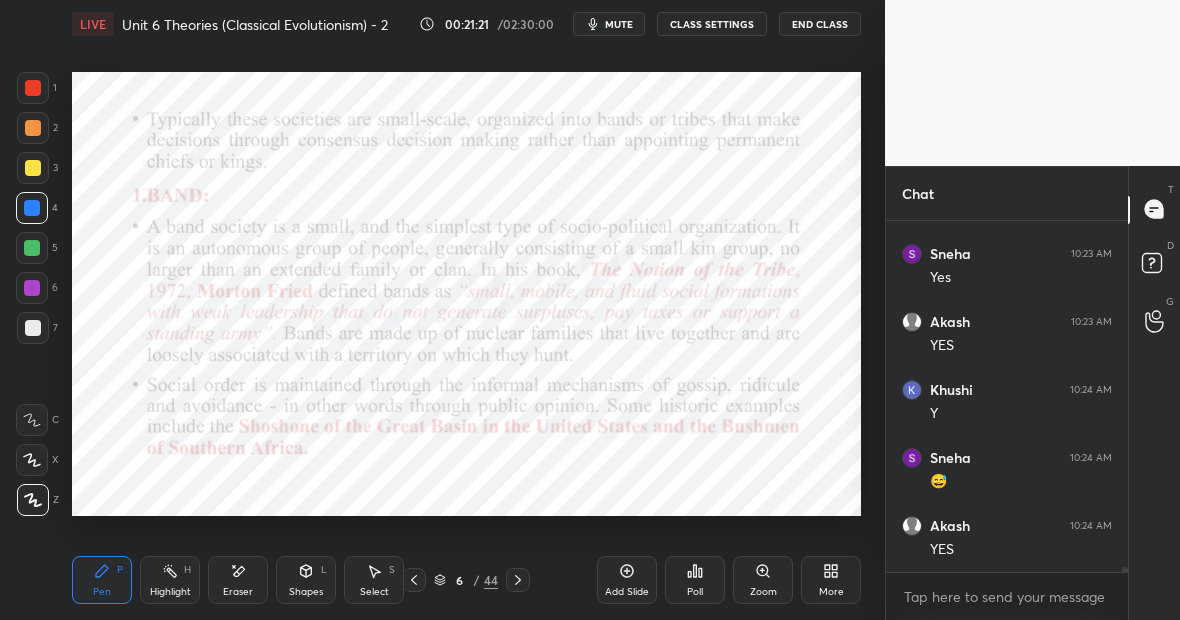 scroll, scrollTop: 22259, scrollLeft: 0, axis: vertical 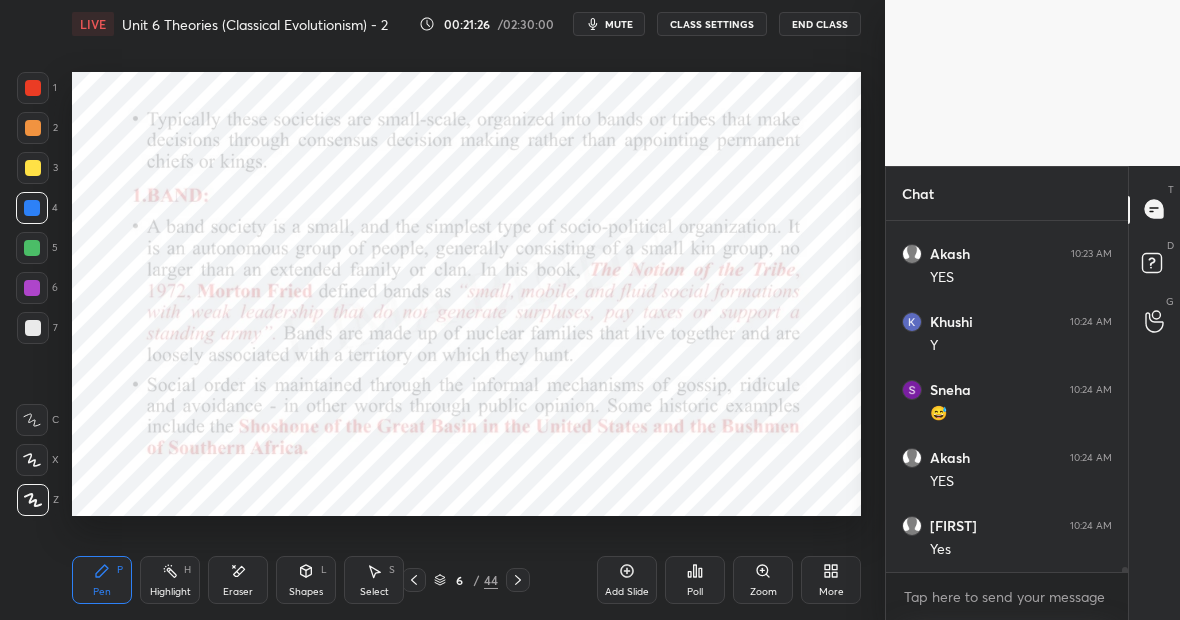 click on "Highlight" at bounding box center [170, 592] 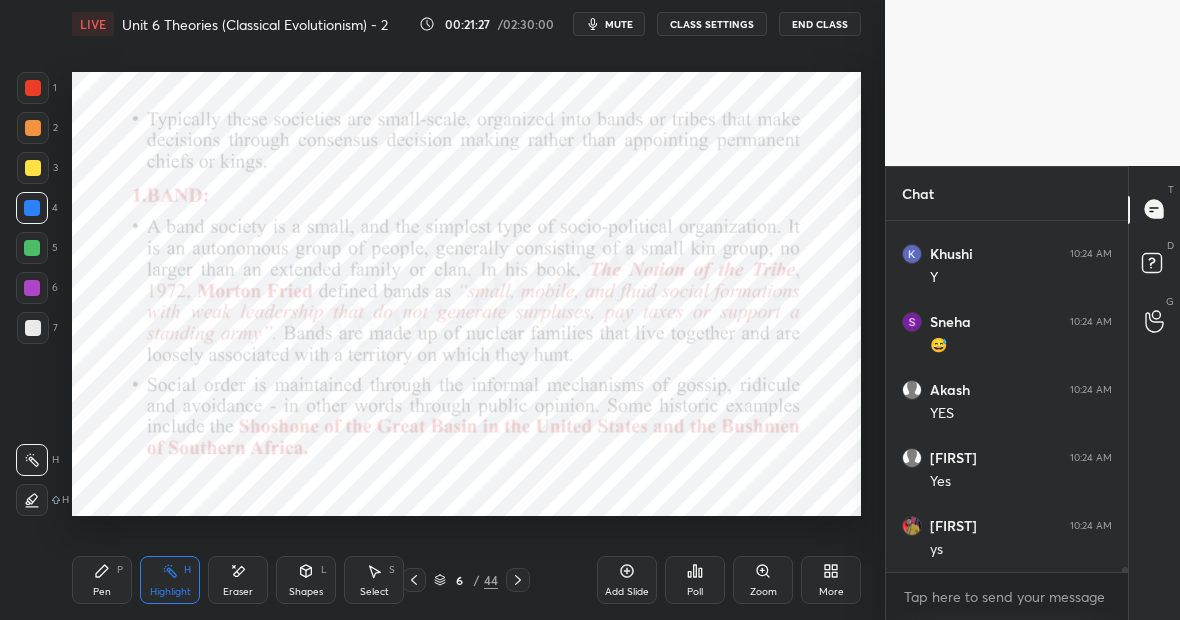 scroll, scrollTop: 22395, scrollLeft: 0, axis: vertical 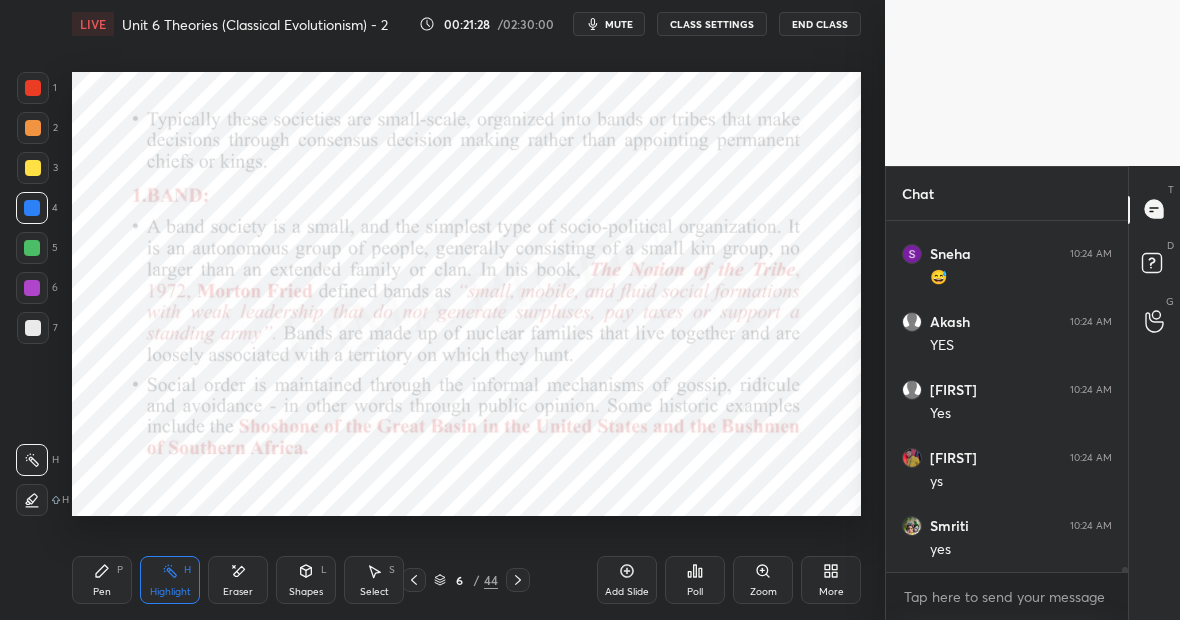 click on "Highlight H" at bounding box center (170, 580) 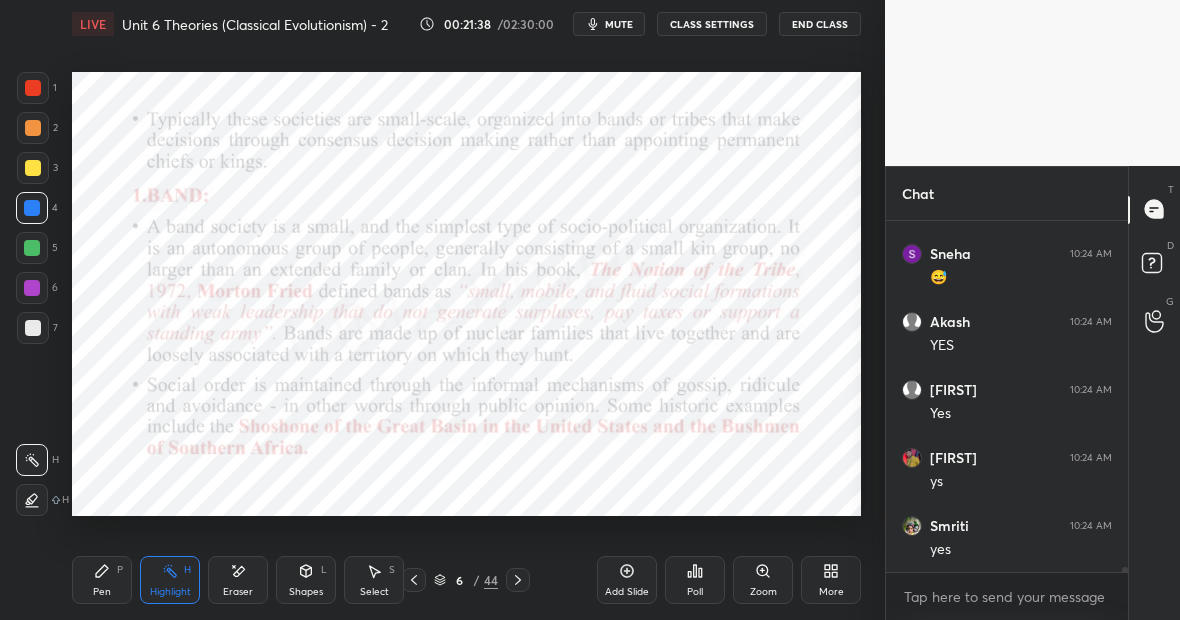 click 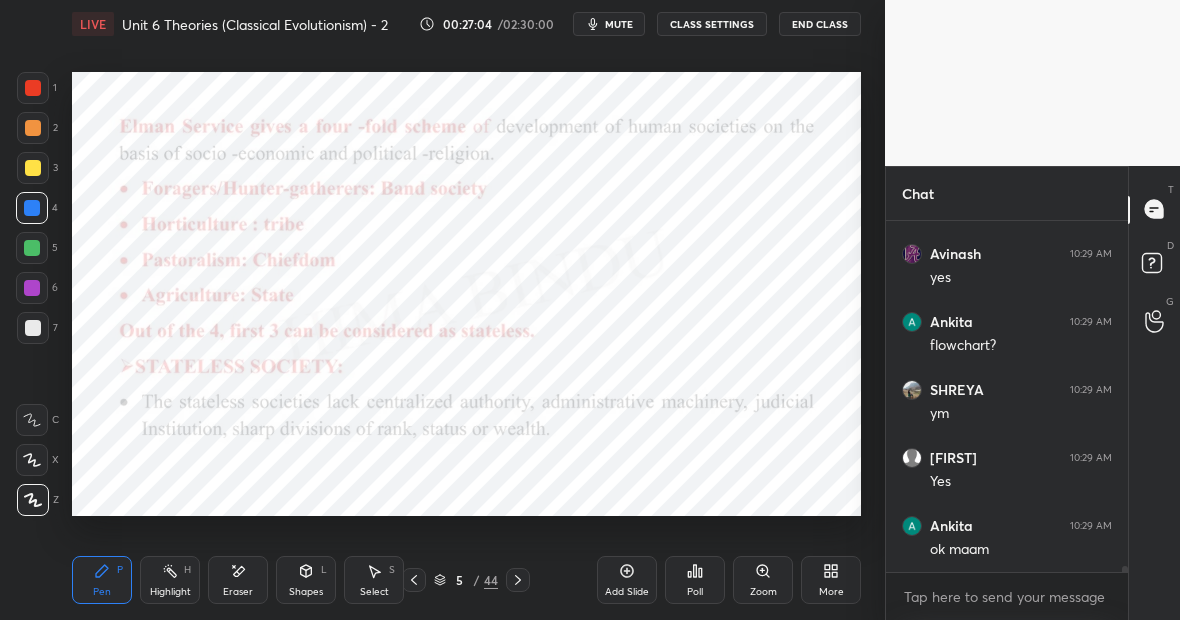 scroll, scrollTop: 21698, scrollLeft: 0, axis: vertical 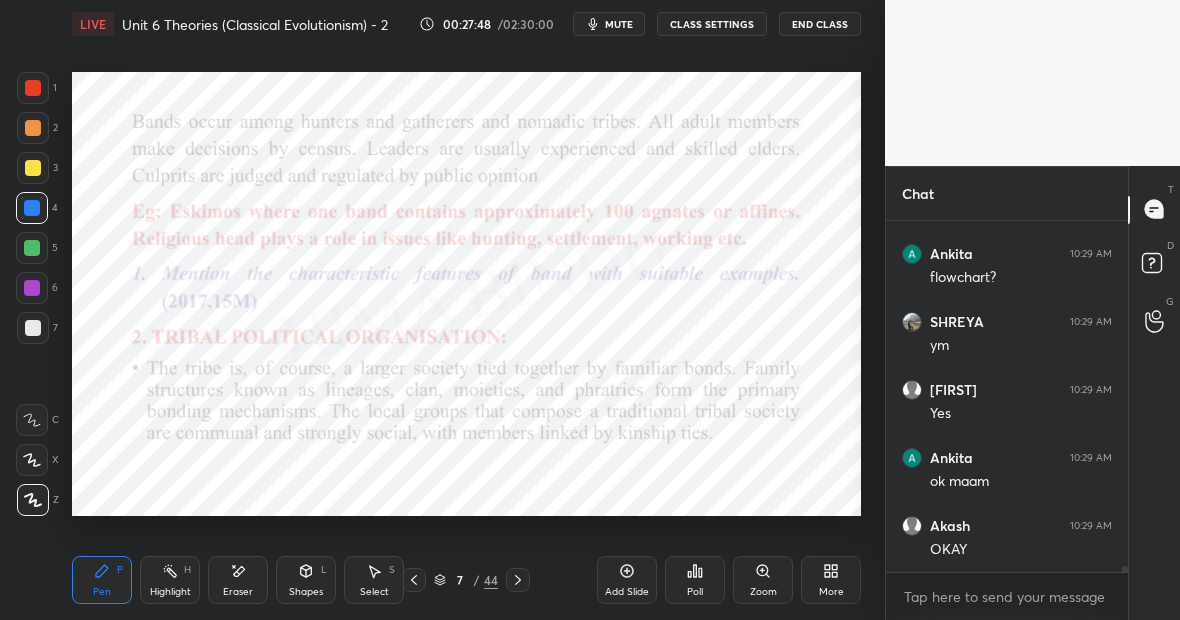click at bounding box center [32, 248] 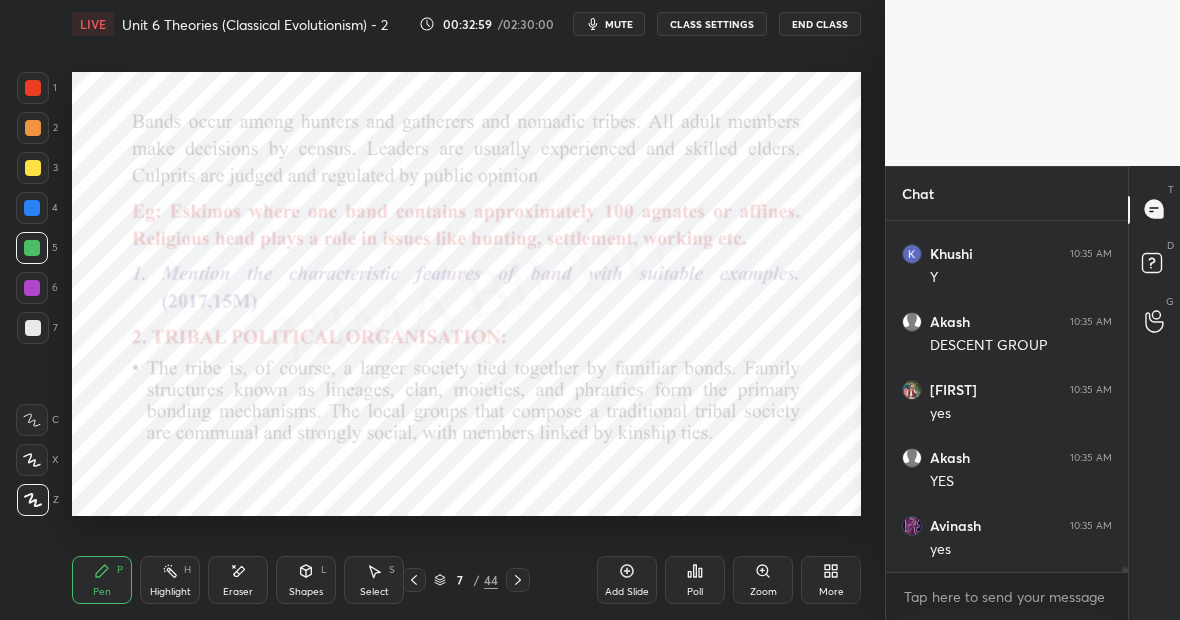 scroll, scrollTop: 25746, scrollLeft: 0, axis: vertical 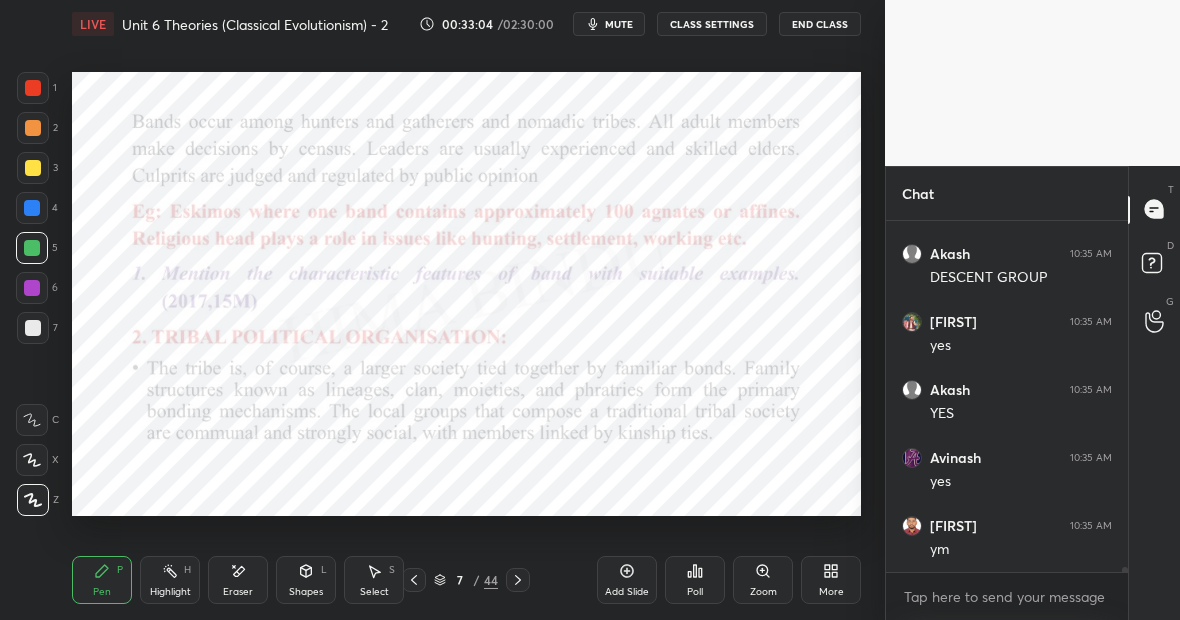 click on "1 2 3 4 5 6 7 C X Z E E Erase all   H H LIVE Unit 6 Theories (Classical Evolutionism) - 2 00:33:04 /  02:30:00 mute CLASS SETTINGS End Class Setting up your live class Poll for   secs No correct answer Start poll Back Unit 6 Theories (Classical Evolutionism) - 2 • L52 of Comprehensive Course on Anthropology Himabindu Pen P Highlight H Eraser Shapes L Select S 7 / 44 Add Slide Poll Zoom More" at bounding box center (442, 310) 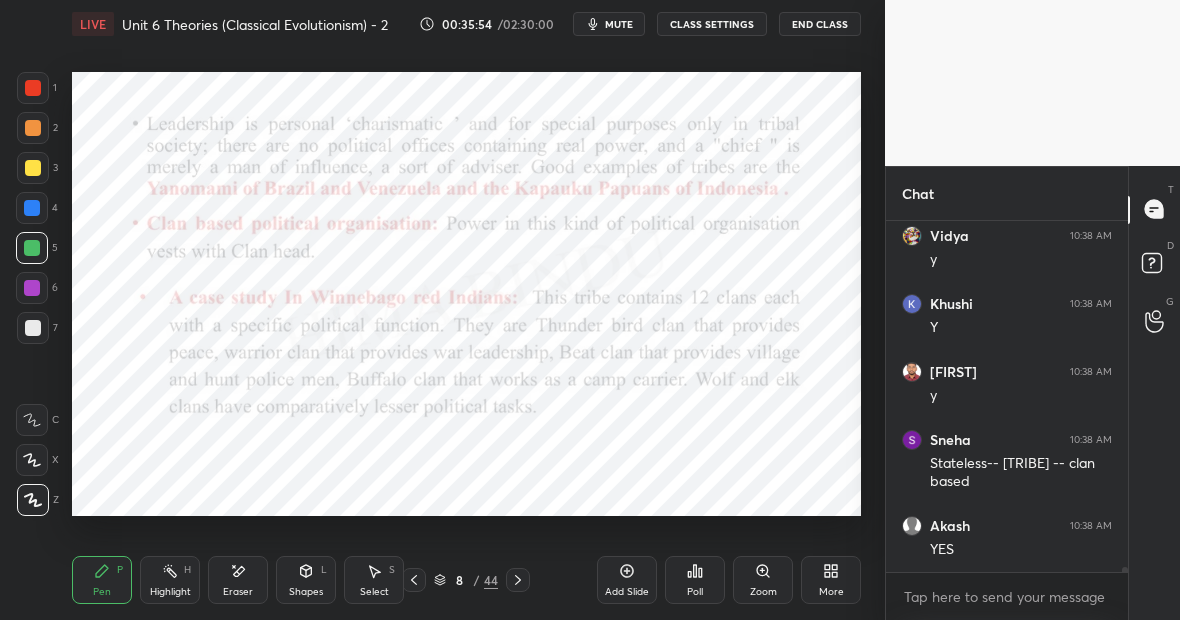 scroll, scrollTop: 25834, scrollLeft: 0, axis: vertical 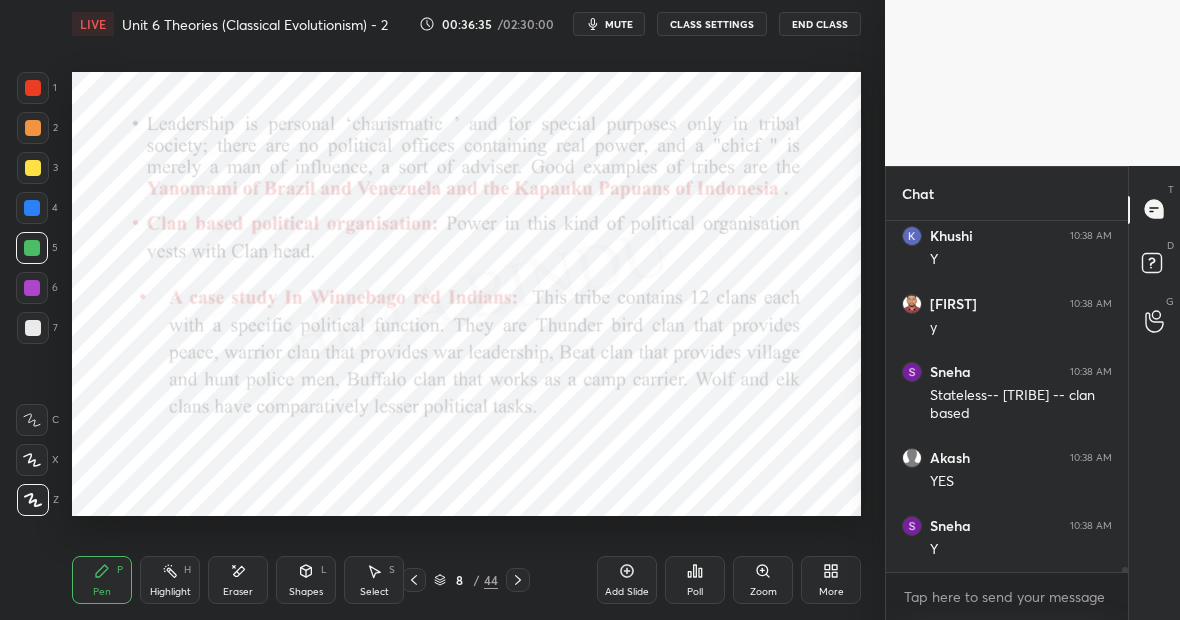 click on "Eraser" at bounding box center (238, 580) 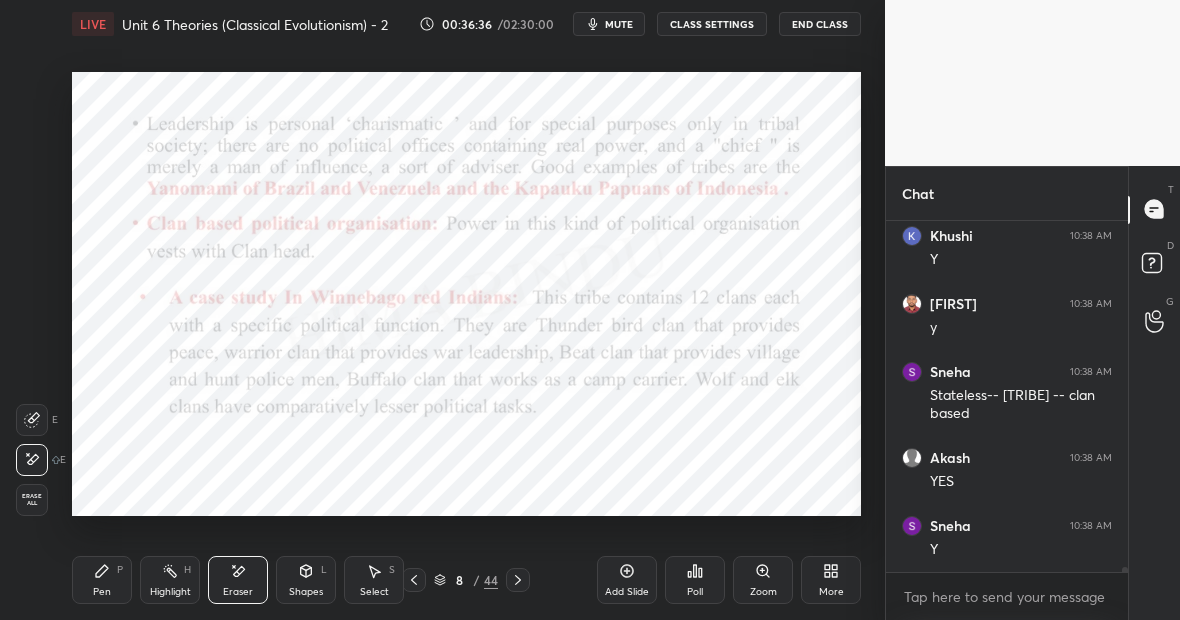 click on "Pen P" at bounding box center [102, 580] 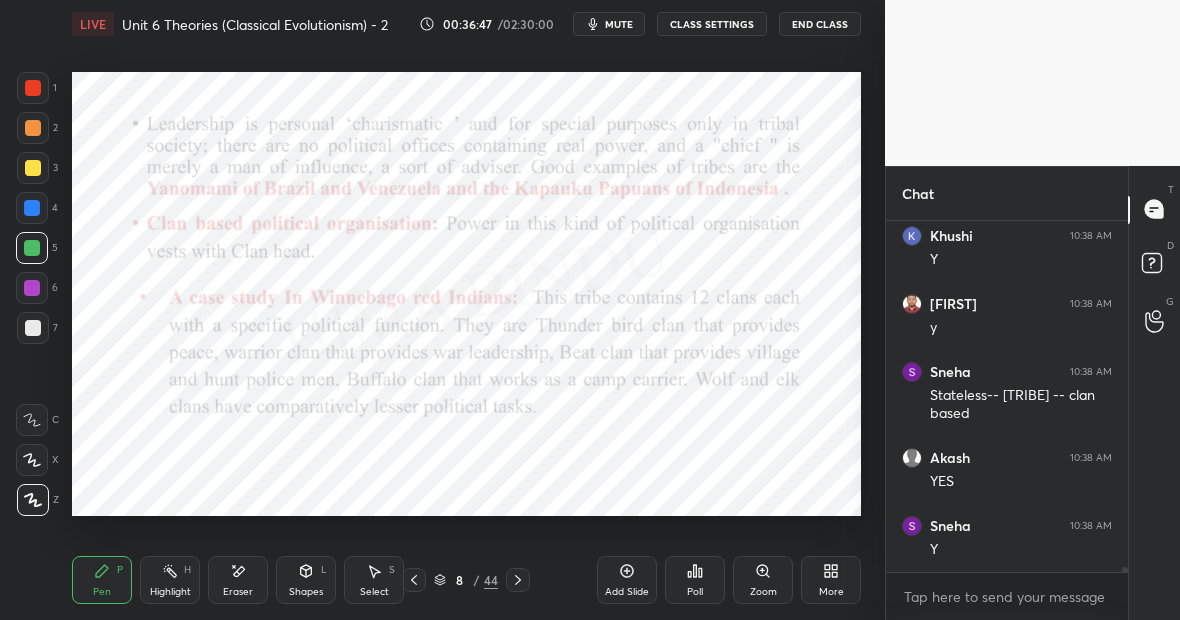 click at bounding box center (33, 88) 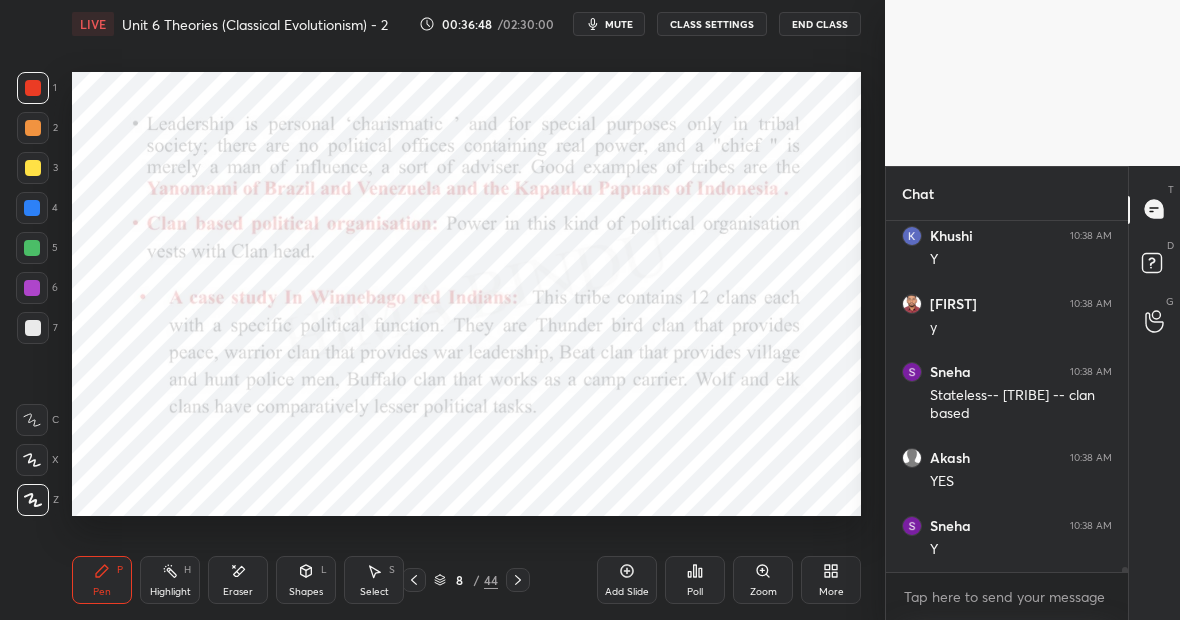 scroll, scrollTop: 25902, scrollLeft: 0, axis: vertical 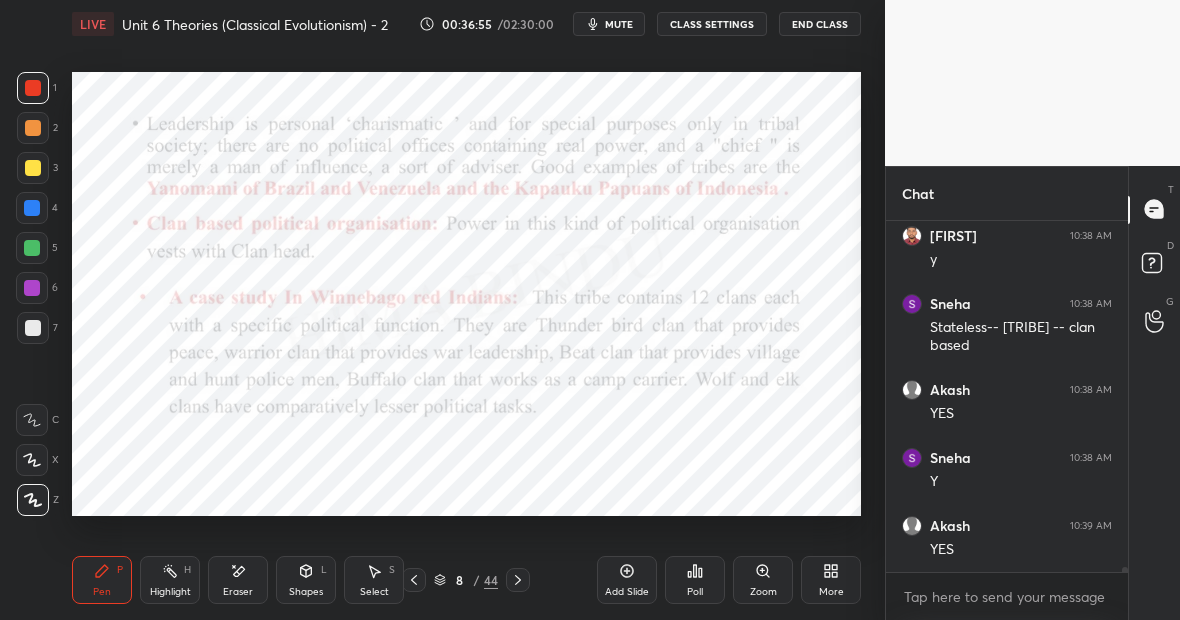 click on "Eraser" at bounding box center (238, 580) 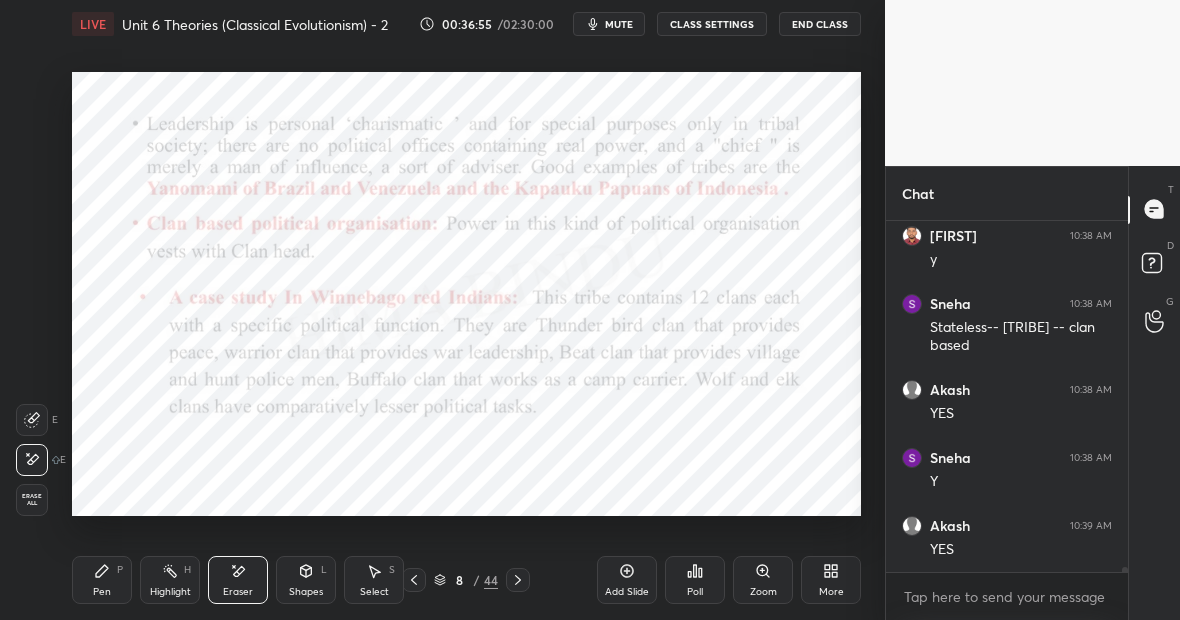 click on "Pen P" at bounding box center [102, 580] 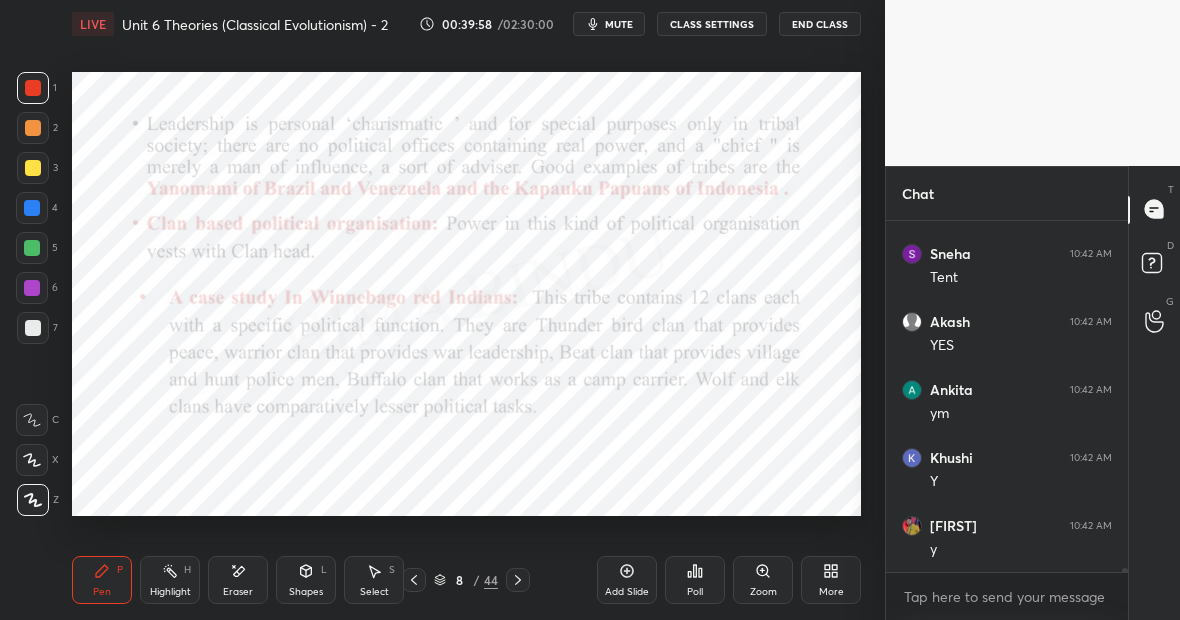 scroll, scrollTop: 27124, scrollLeft: 0, axis: vertical 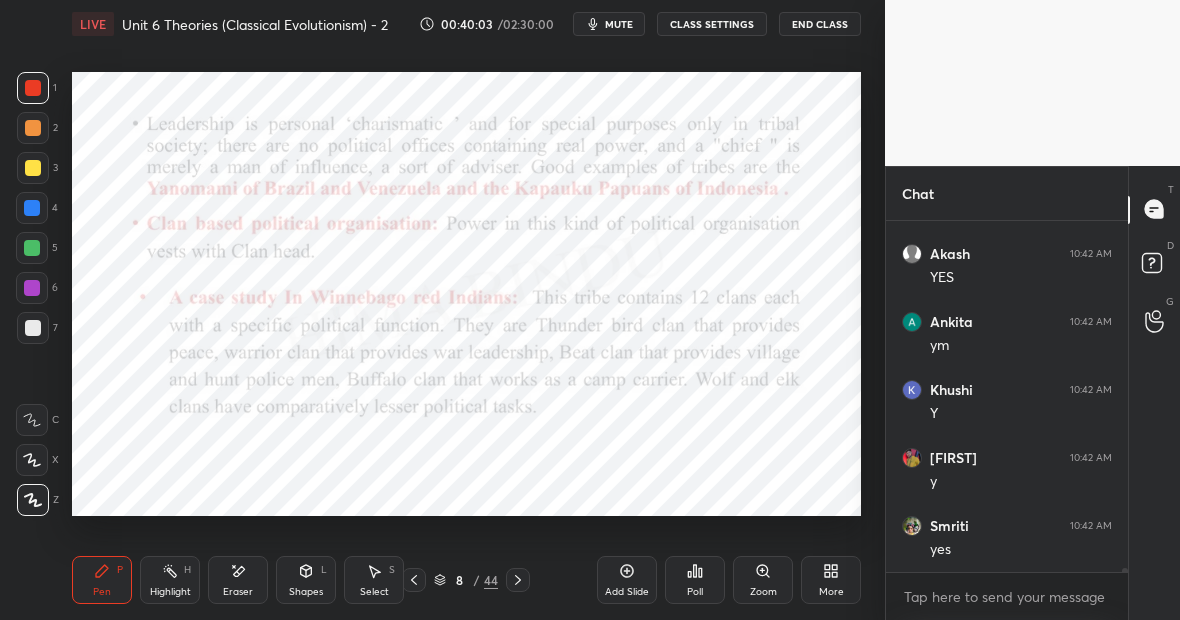 click on "Eraser" at bounding box center (238, 592) 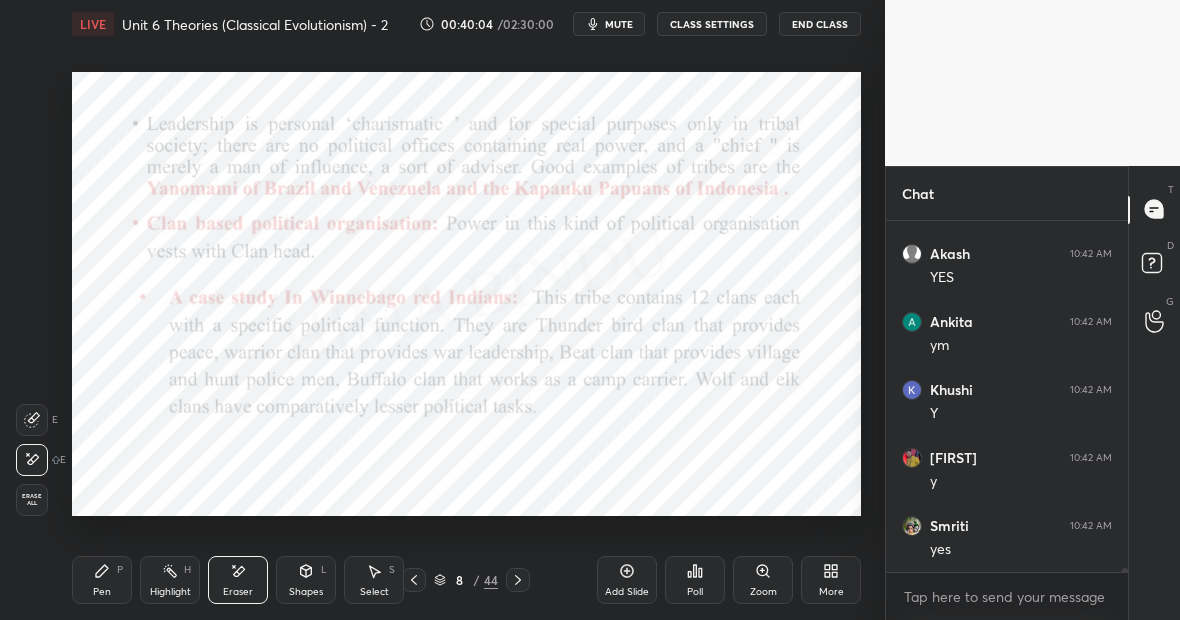 click on "Pen P" at bounding box center (102, 580) 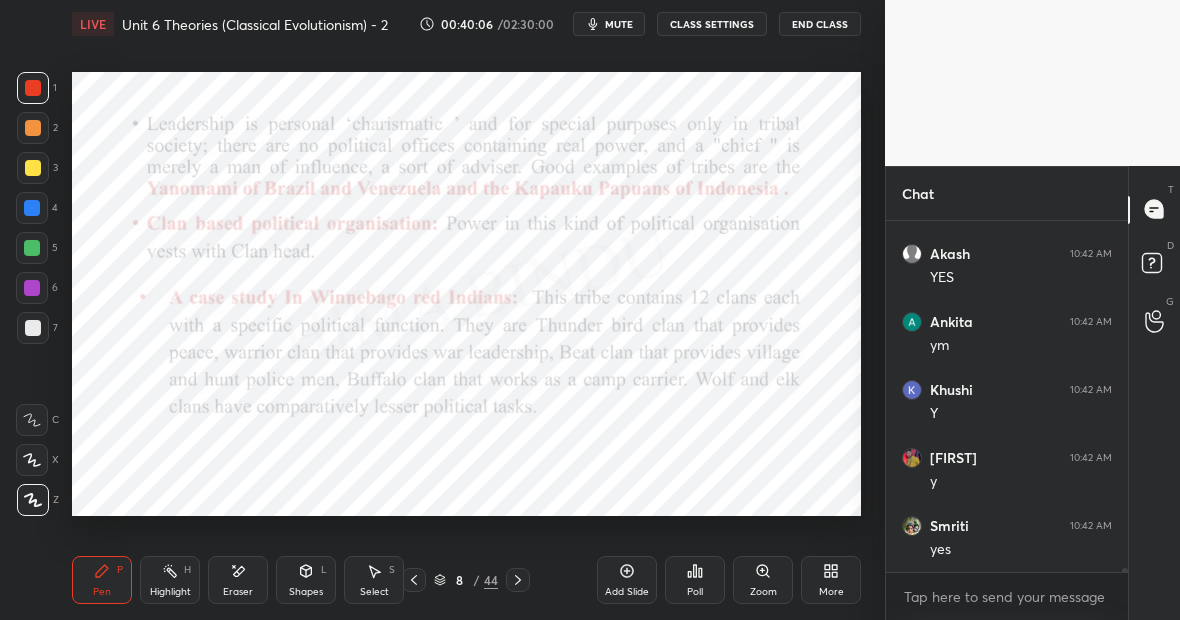 click 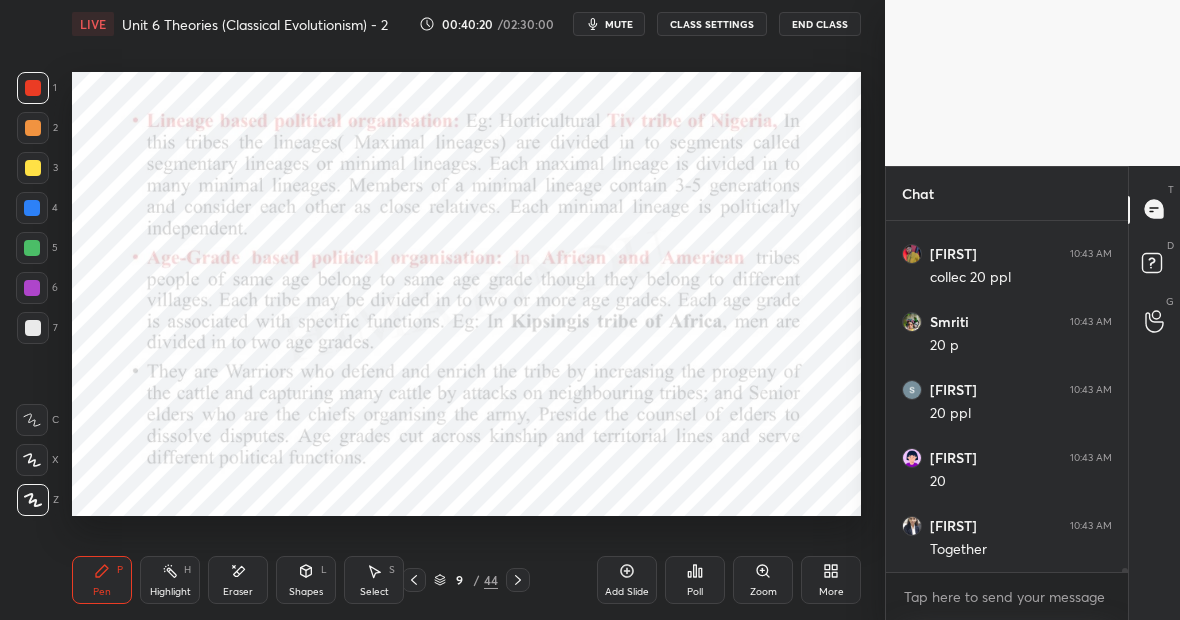 scroll, scrollTop: 28076, scrollLeft: 0, axis: vertical 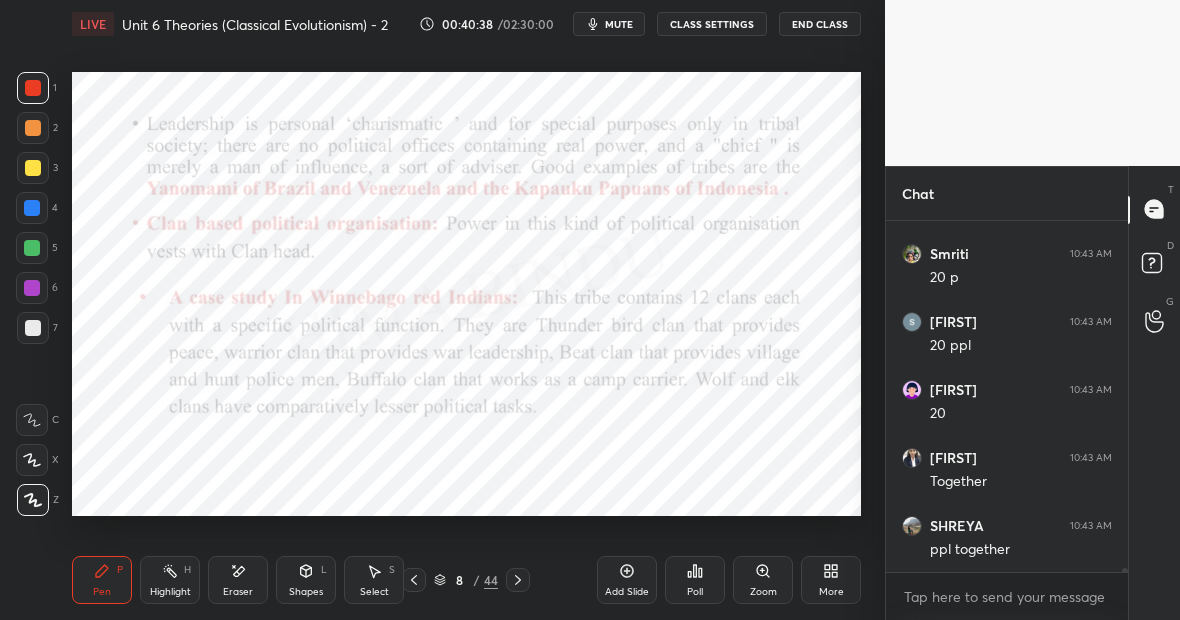 click at bounding box center (33, 328) 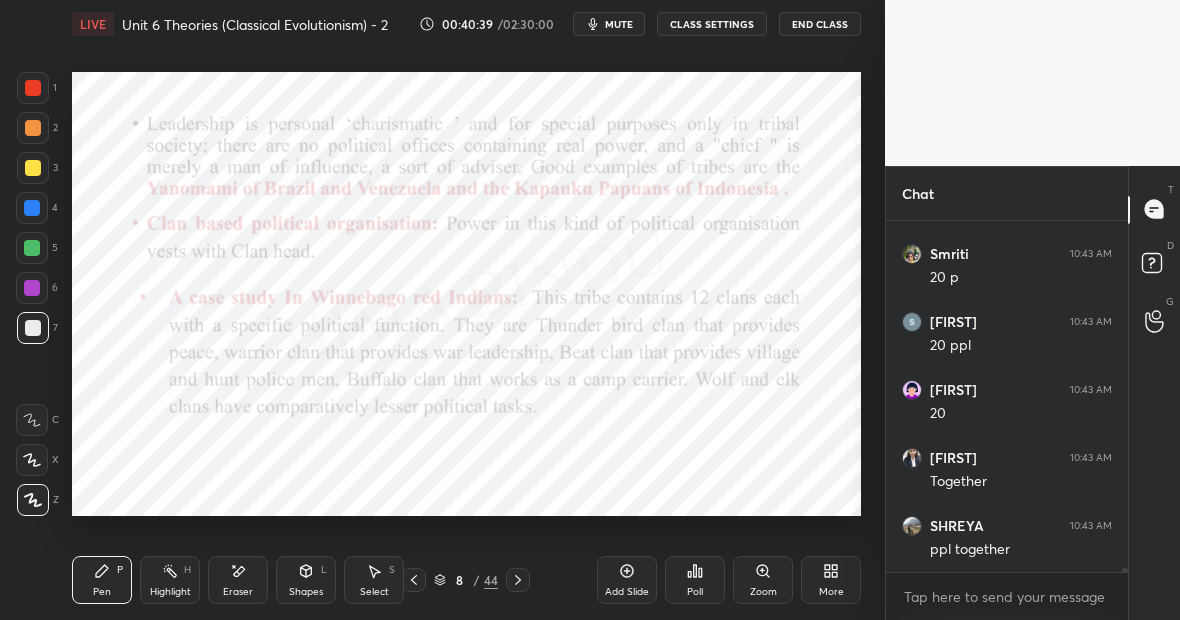 click at bounding box center (32, 248) 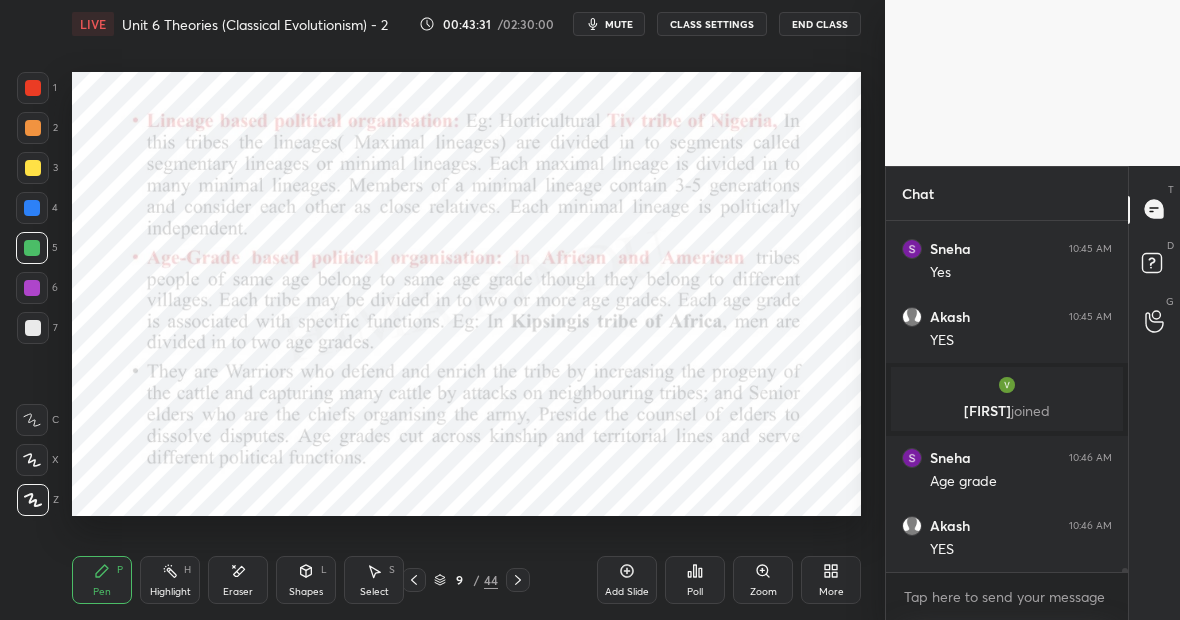 scroll, scrollTop: 28189, scrollLeft: 0, axis: vertical 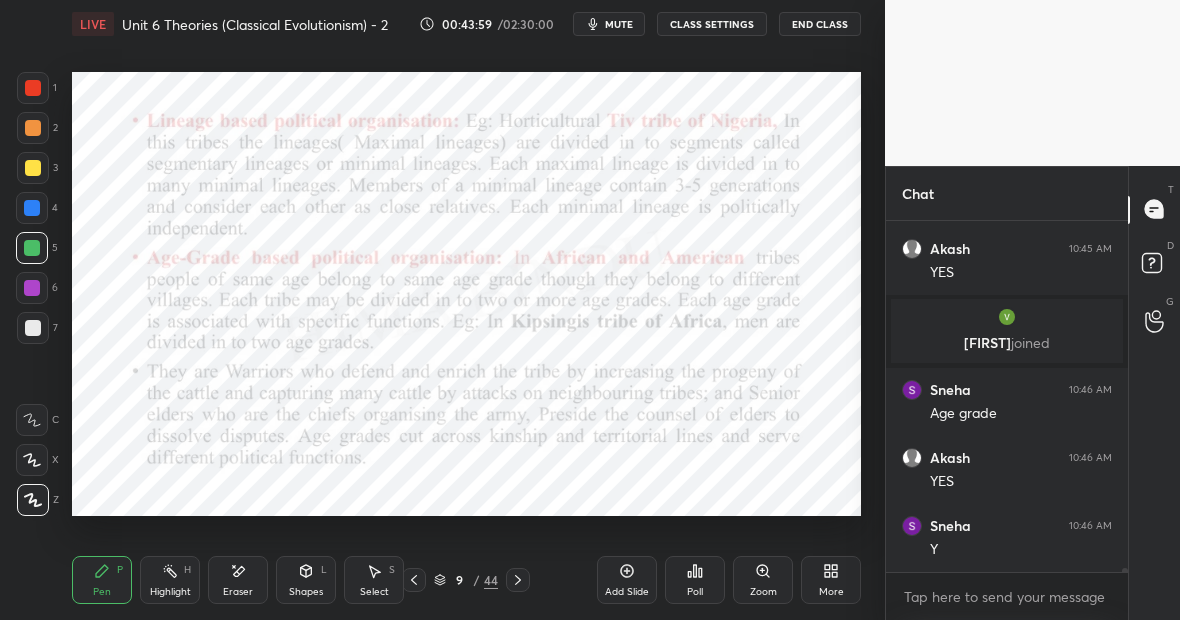 click 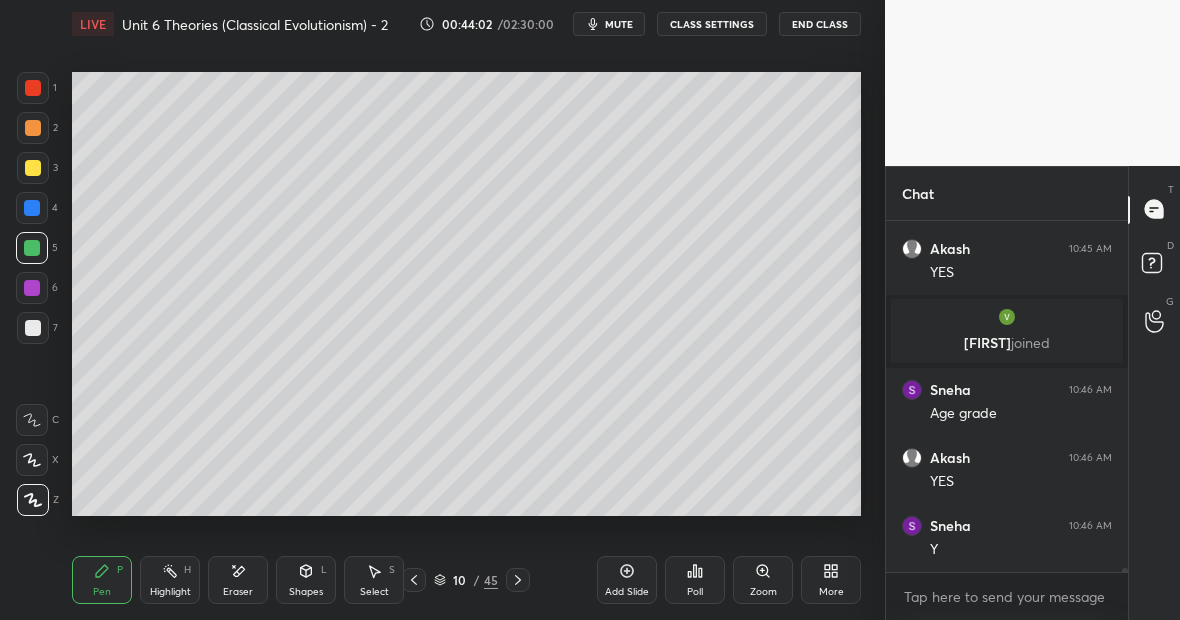 click at bounding box center (33, 88) 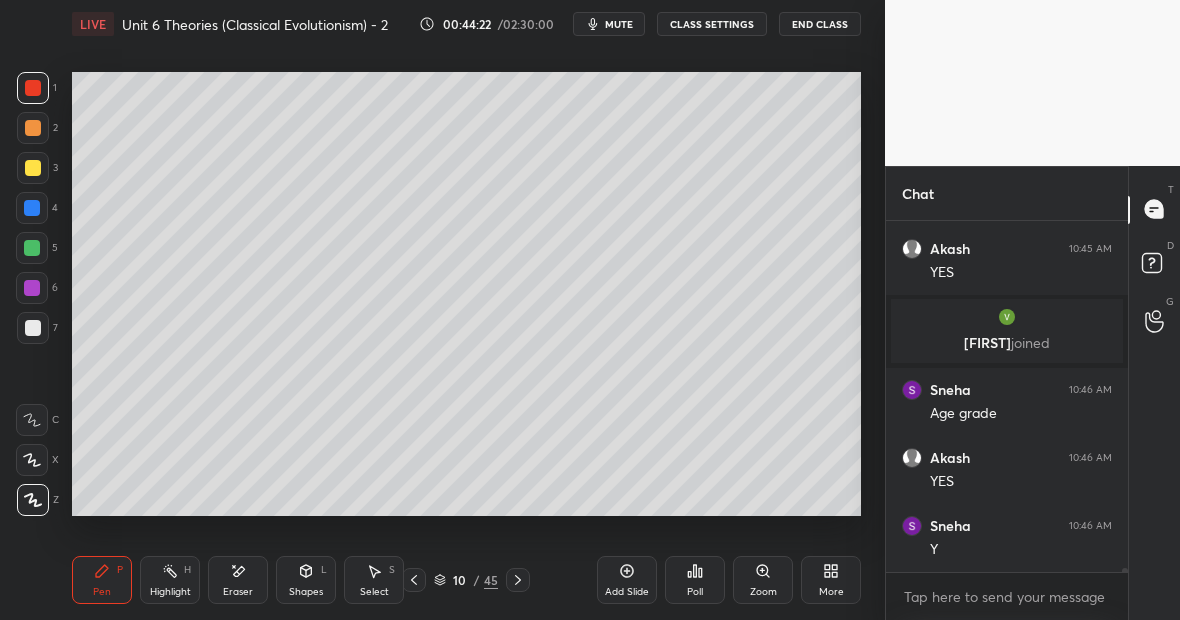 click on "Eraser" at bounding box center [238, 580] 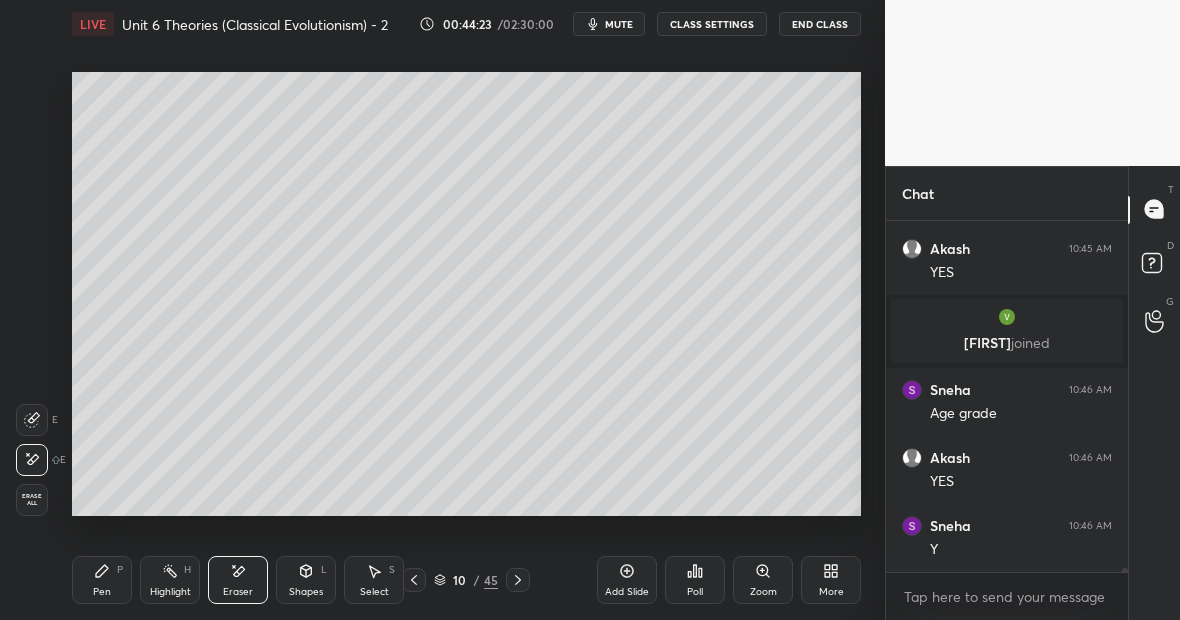 click on "Pen P" at bounding box center [102, 580] 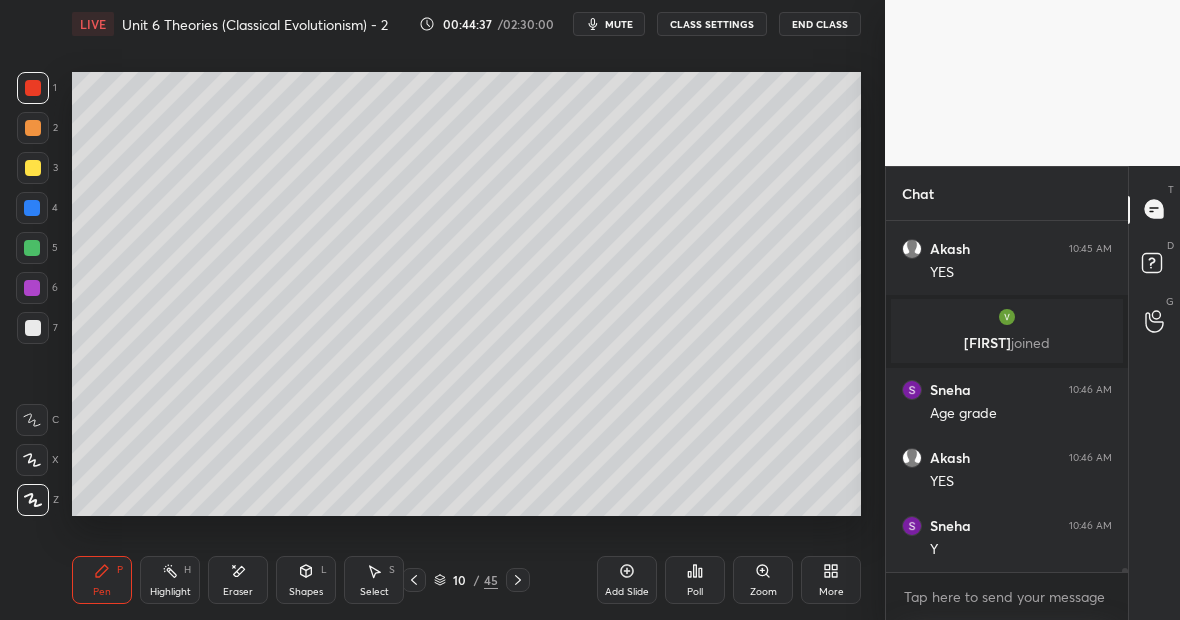 click at bounding box center [33, 168] 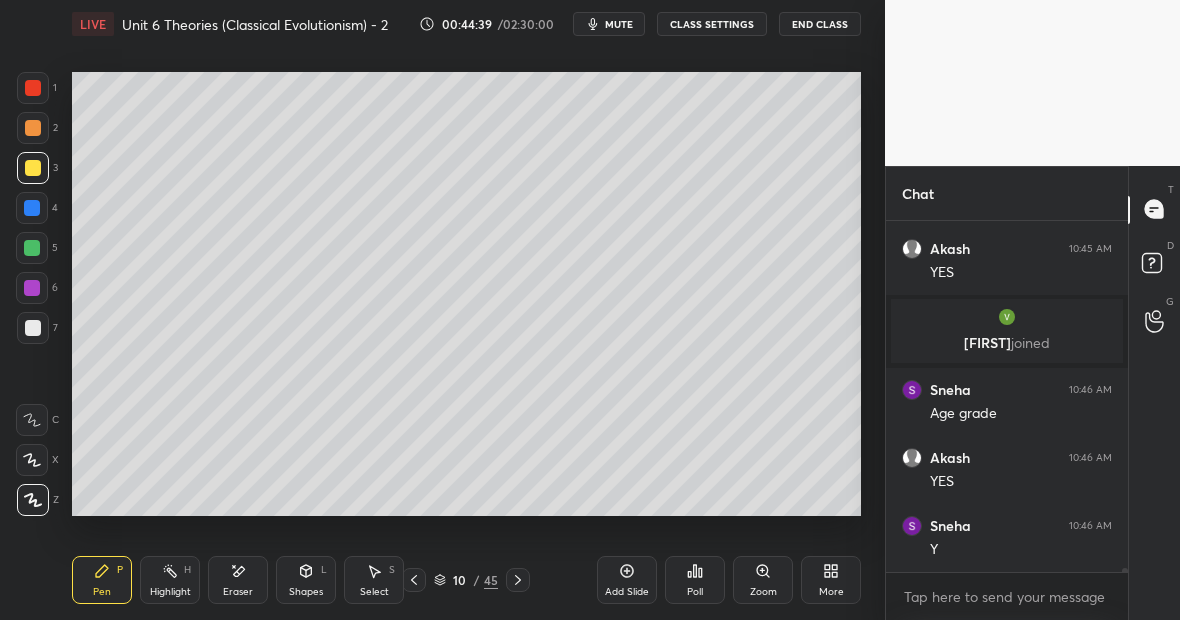 scroll, scrollTop: 28257, scrollLeft: 0, axis: vertical 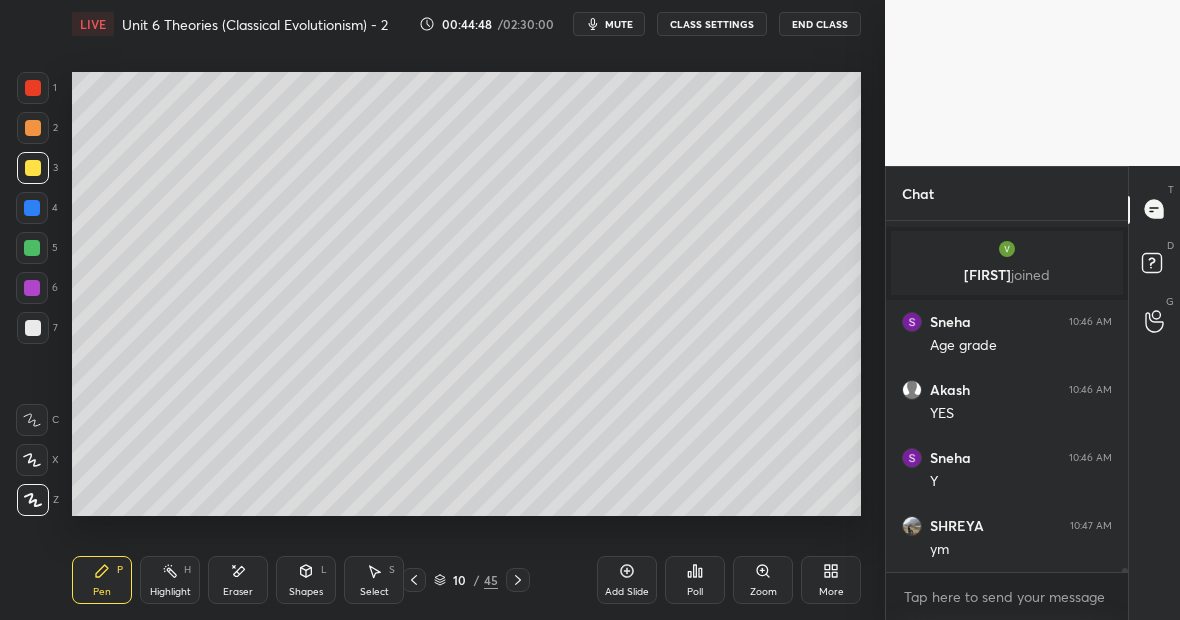 click on "Highlight H" at bounding box center [170, 580] 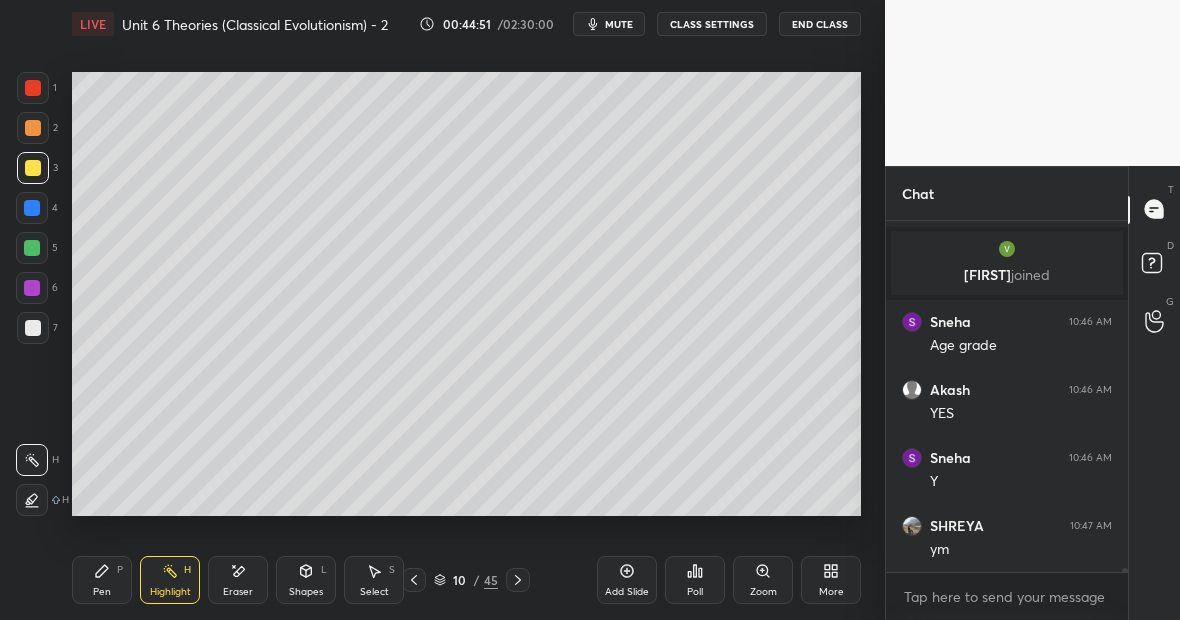 click 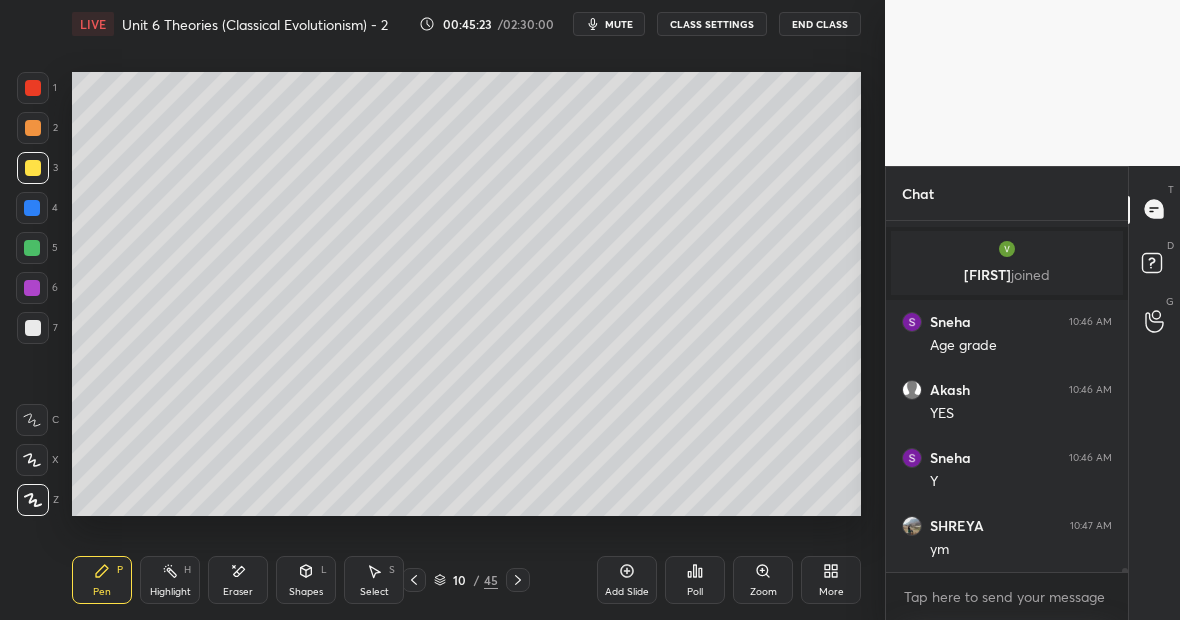 click at bounding box center [33, 88] 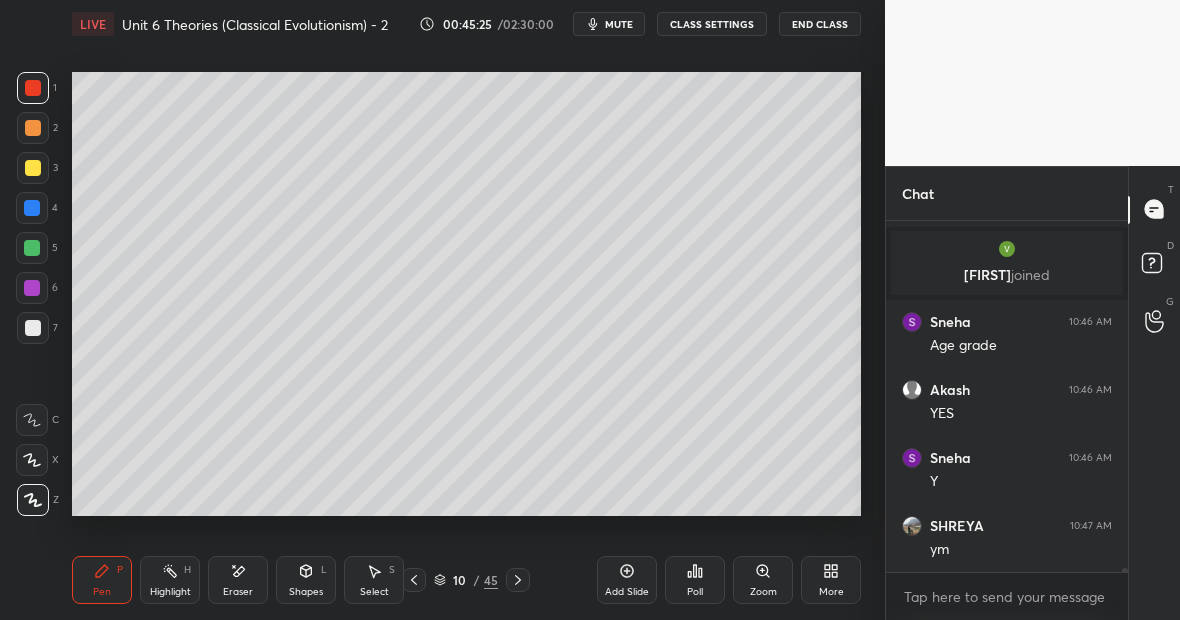 click at bounding box center [33, 328] 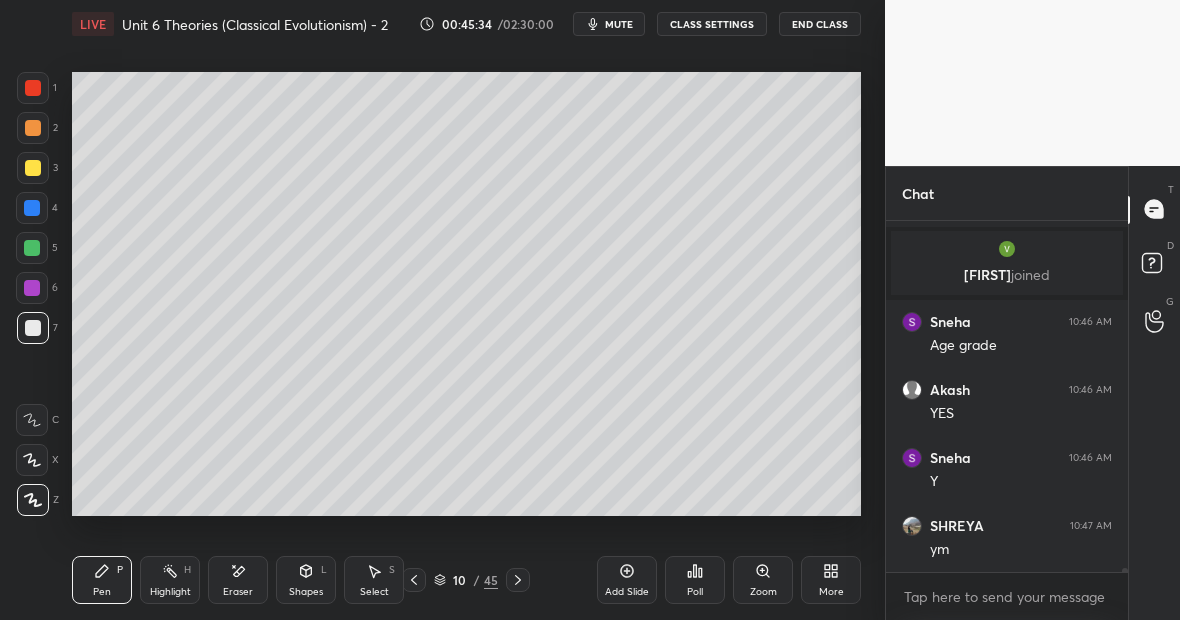 scroll, scrollTop: 28325, scrollLeft: 0, axis: vertical 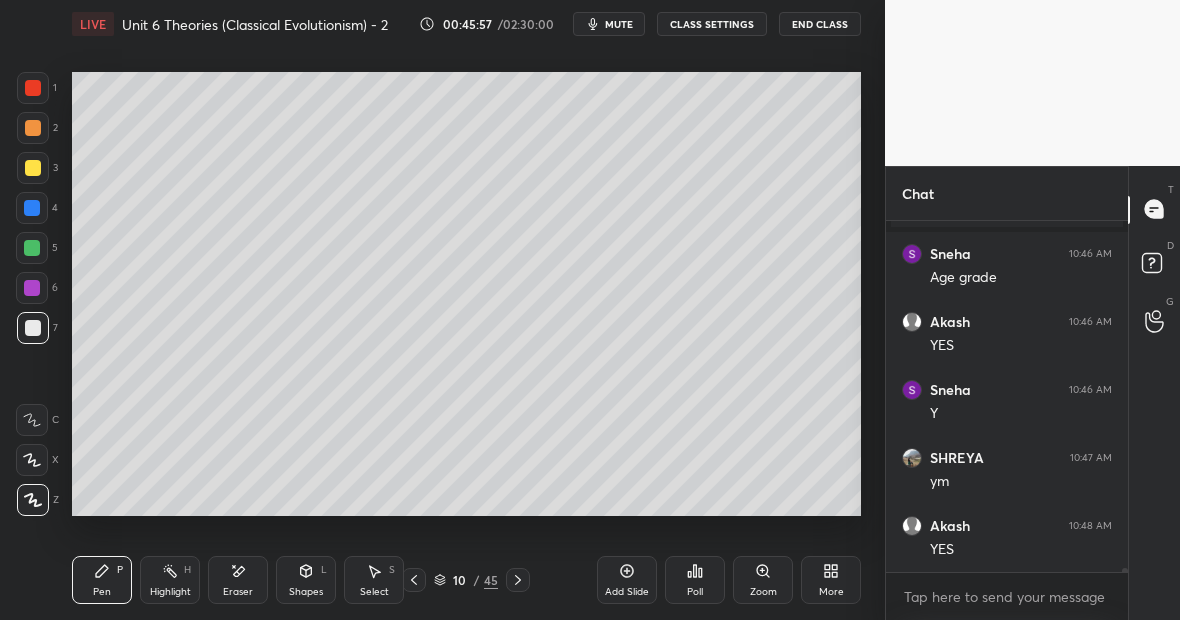 click on "Eraser" at bounding box center [238, 580] 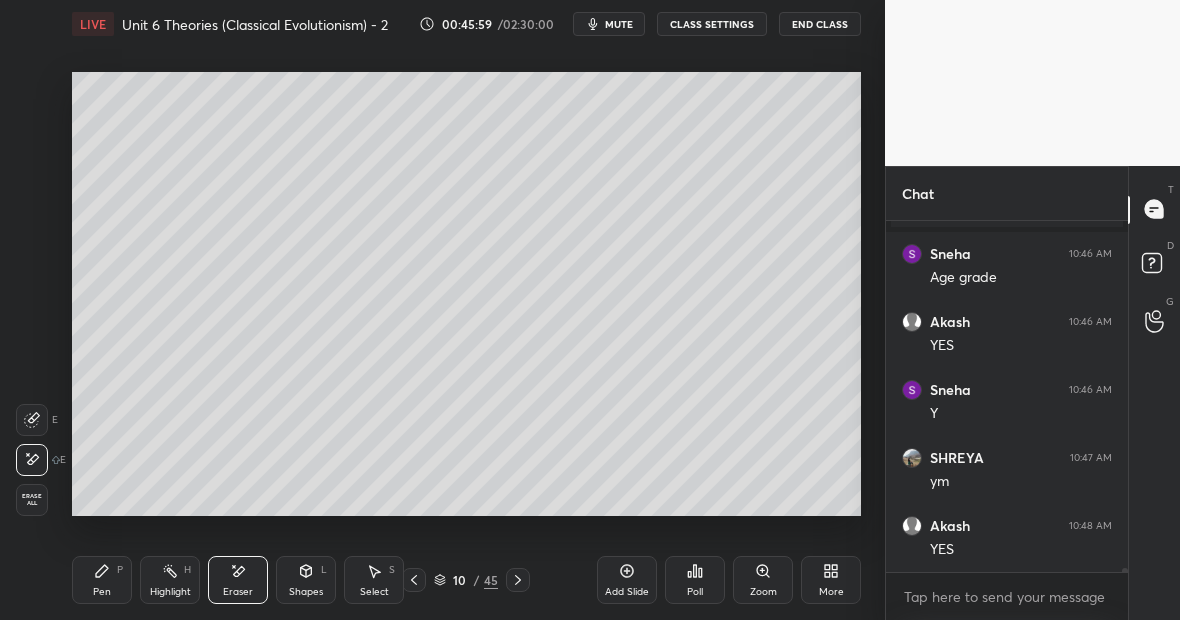 click on "Pen P" at bounding box center [102, 580] 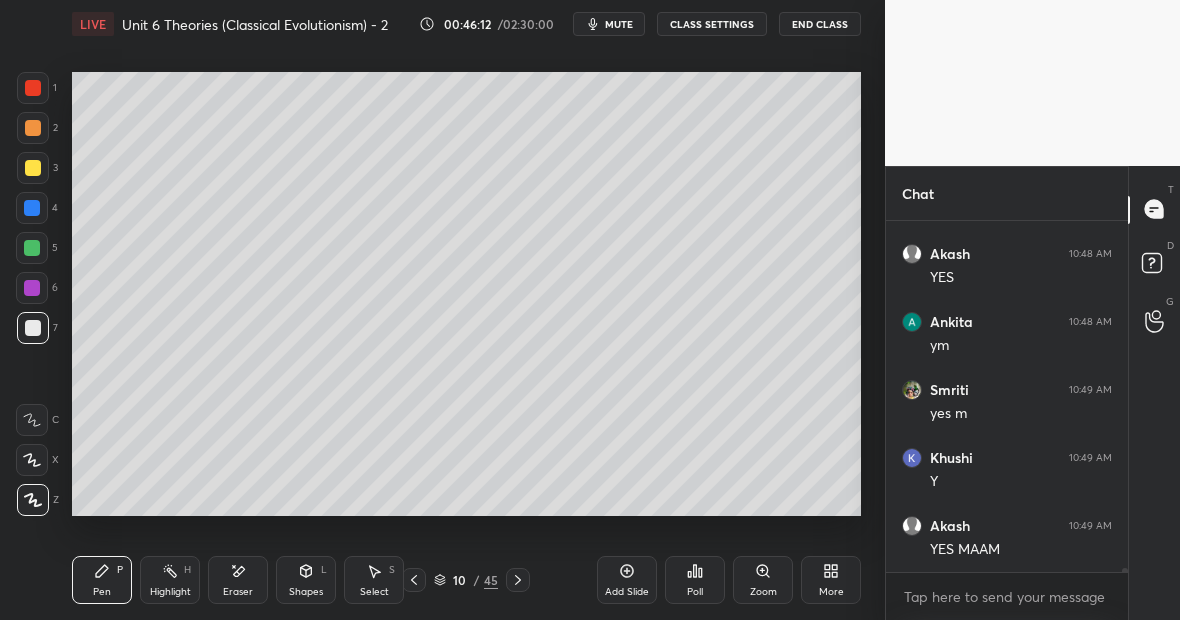 scroll, scrollTop: 28665, scrollLeft: 0, axis: vertical 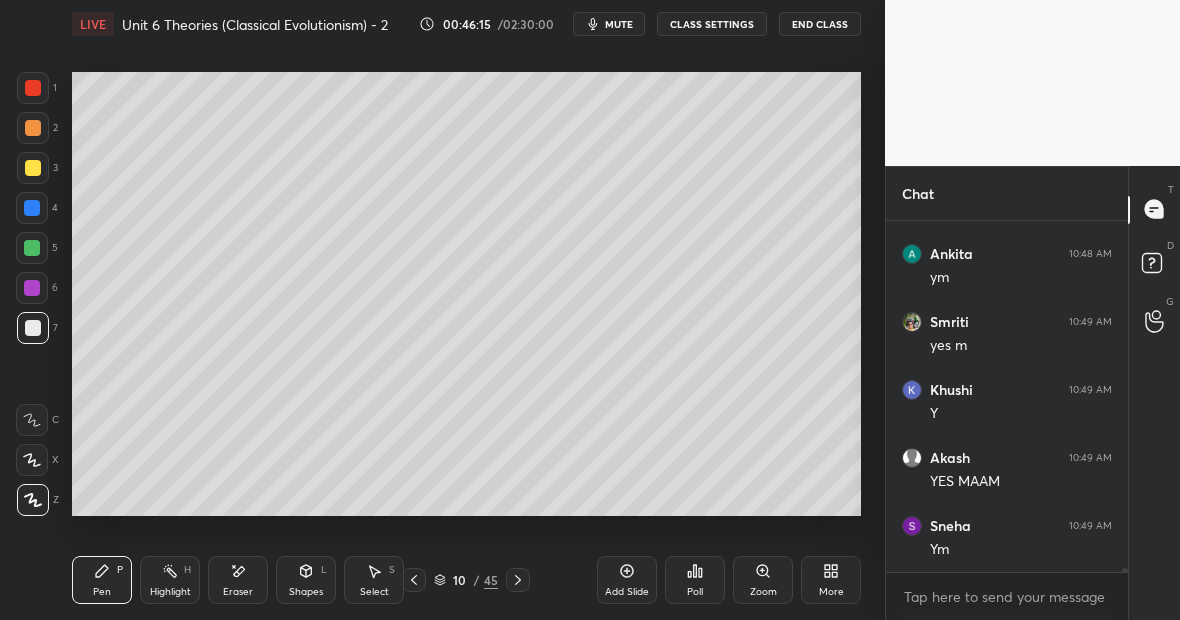 click 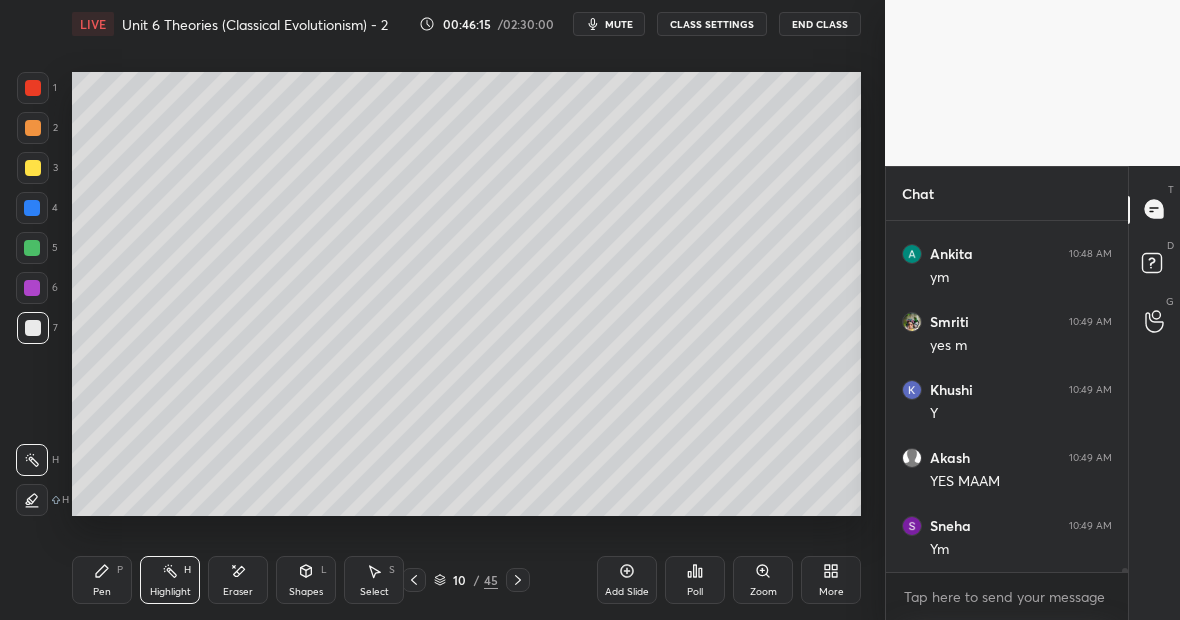 click on "P" at bounding box center (120, 570) 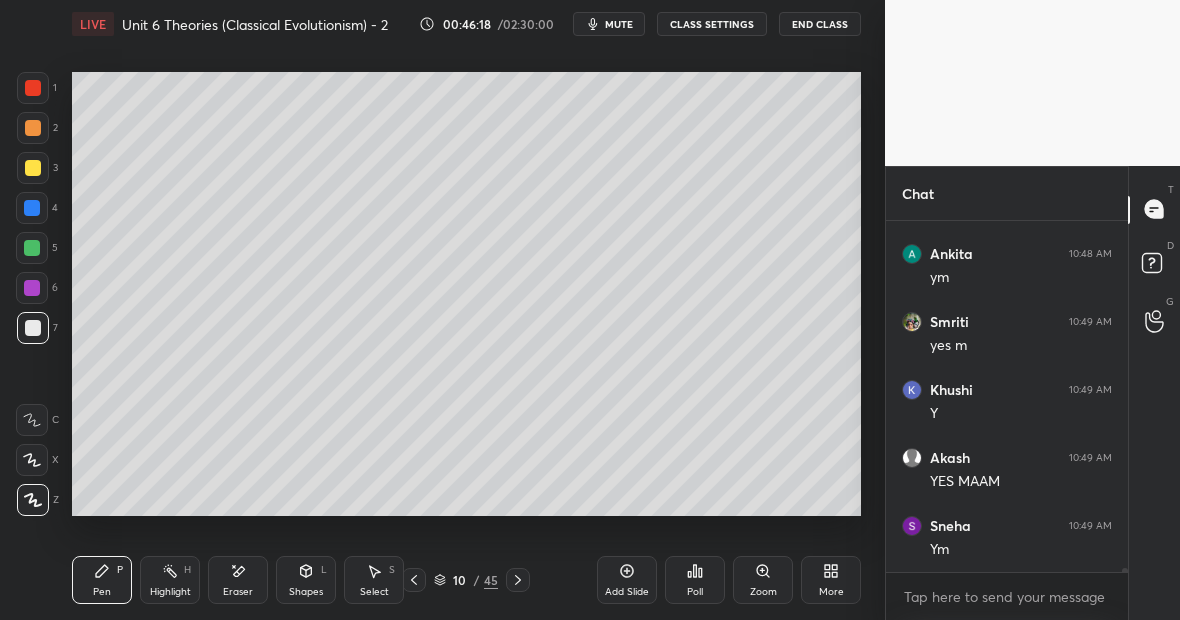 click on "Highlight H" at bounding box center [170, 580] 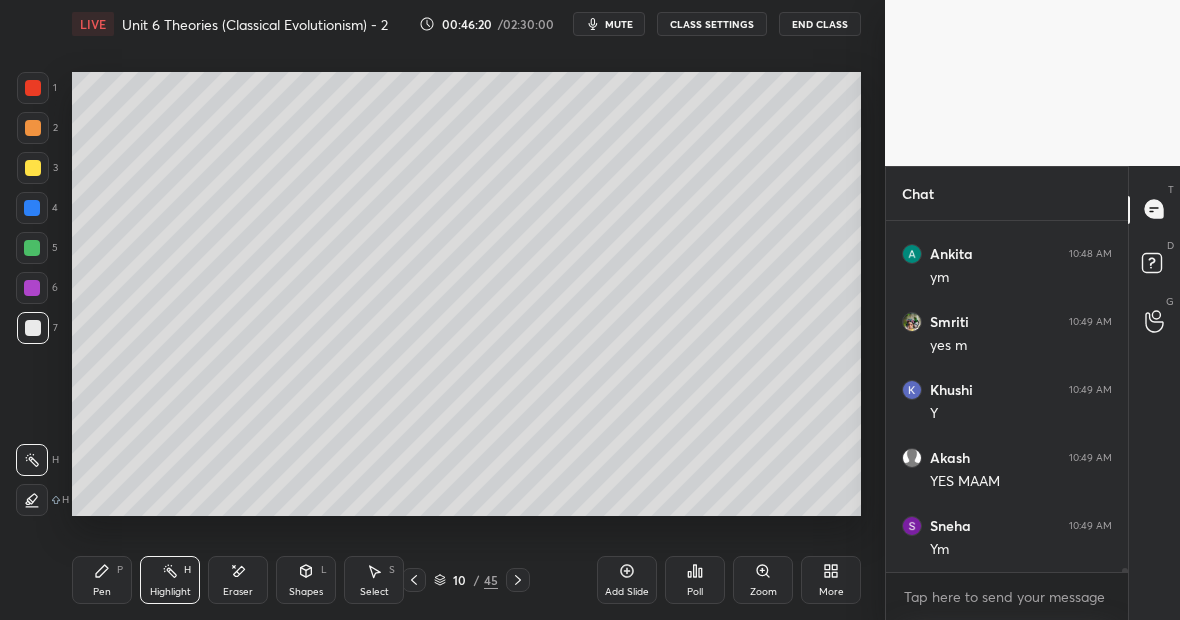 click on "Pen P" at bounding box center (102, 580) 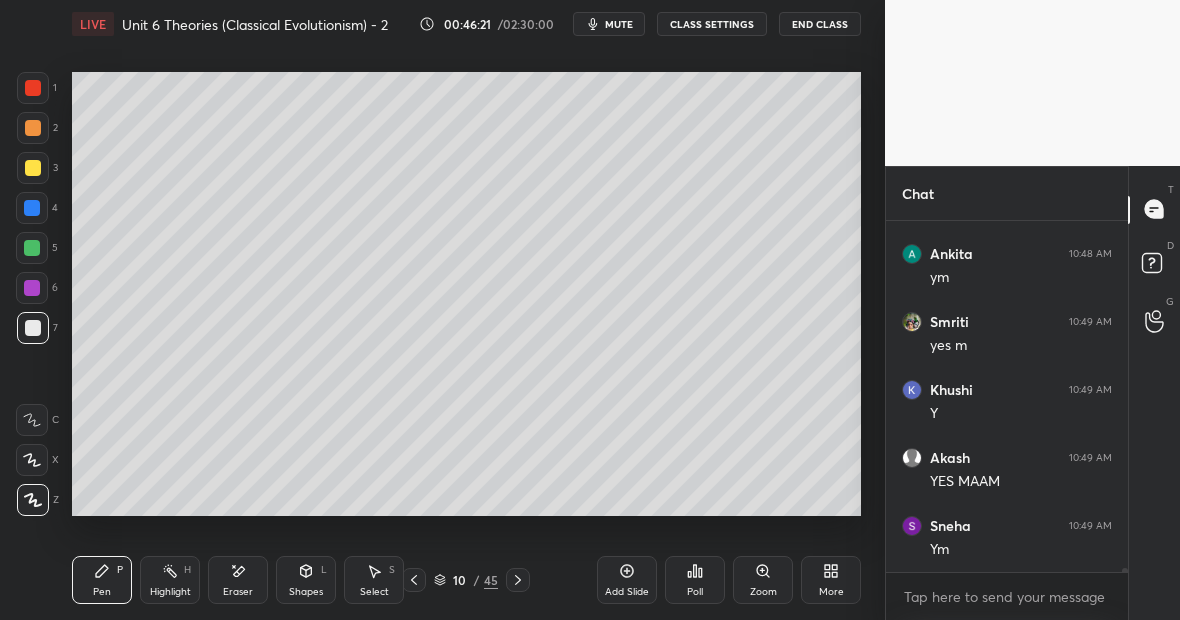 click at bounding box center (33, 168) 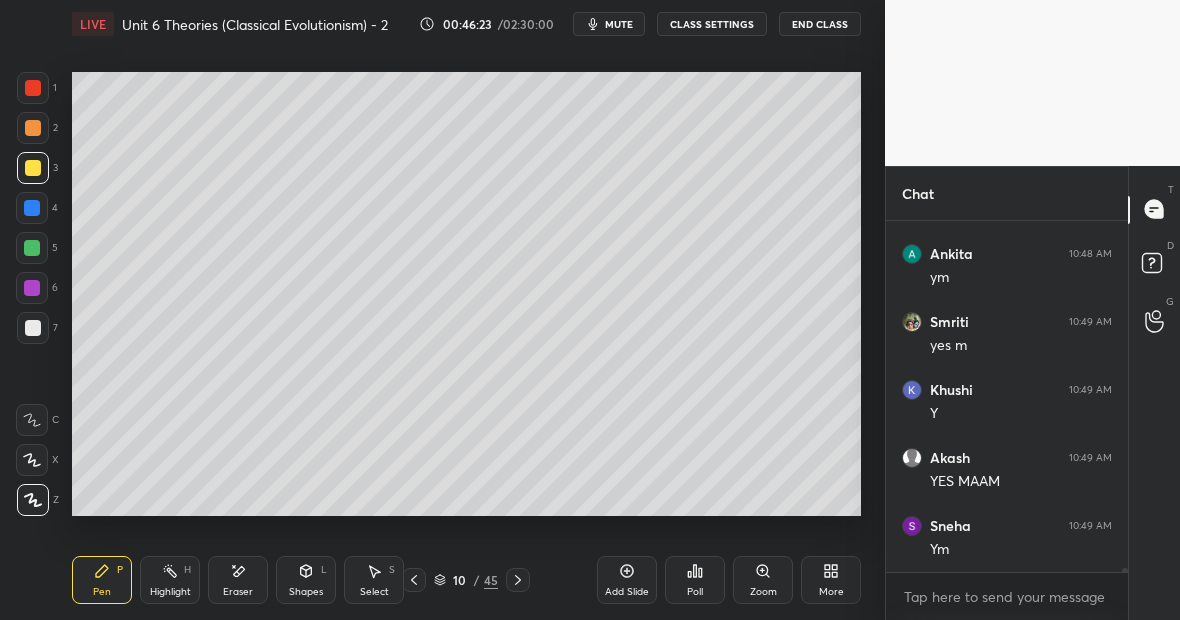 scroll, scrollTop: 28733, scrollLeft: 0, axis: vertical 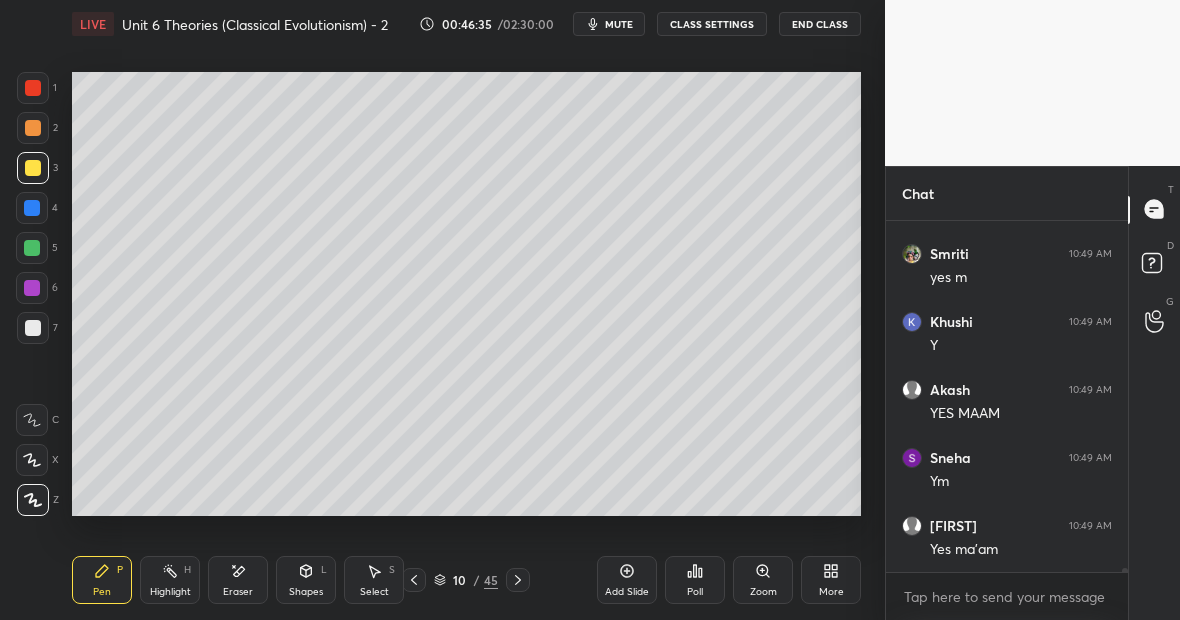 click on "Highlight H" at bounding box center (170, 580) 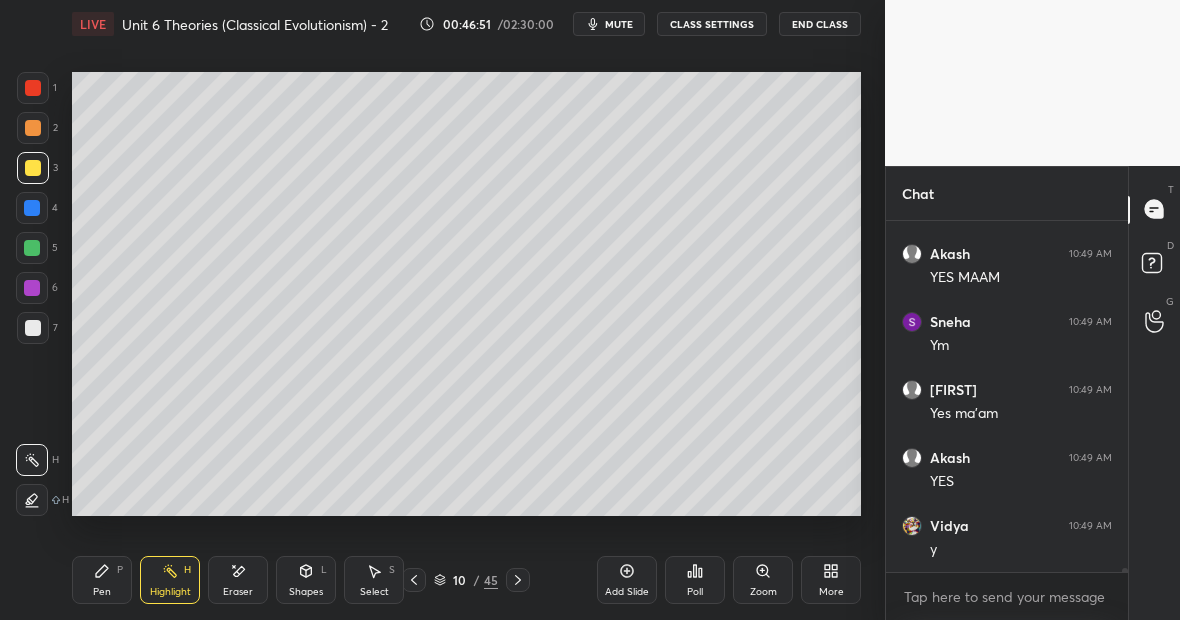 scroll, scrollTop: 28937, scrollLeft: 0, axis: vertical 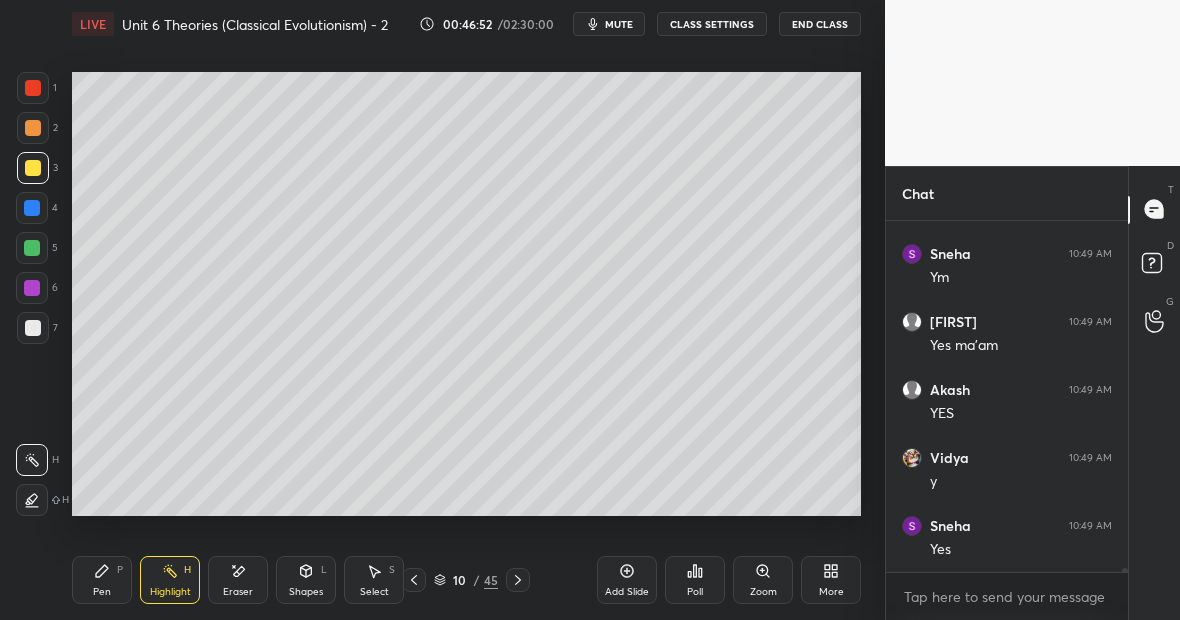 click at bounding box center (32, 288) 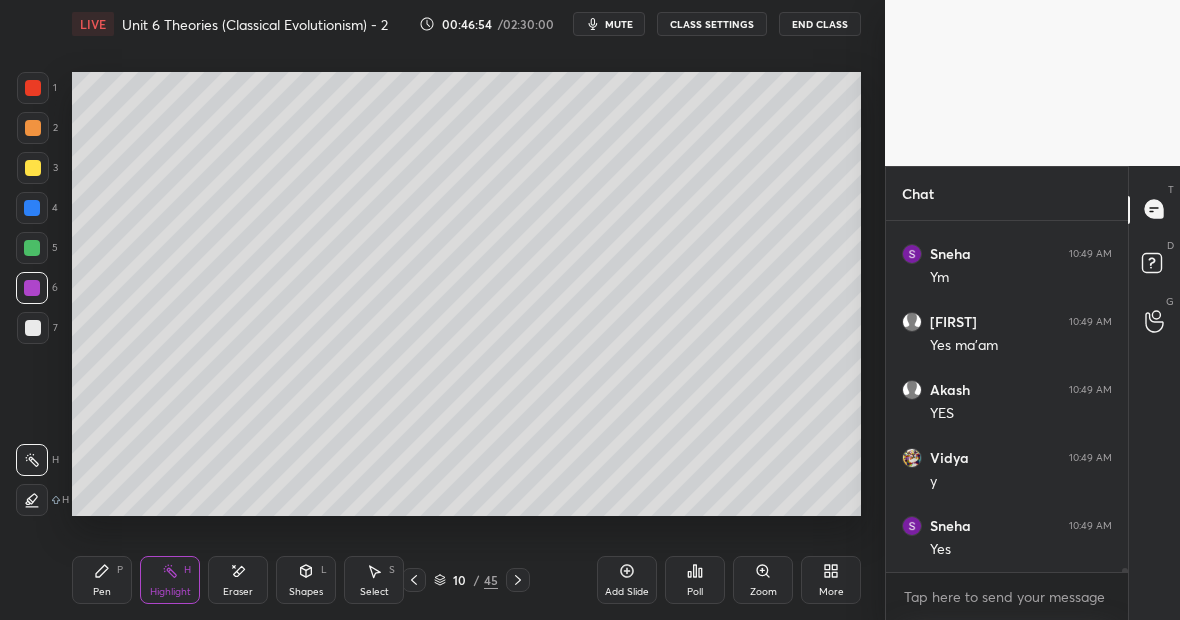 click at bounding box center [32, 208] 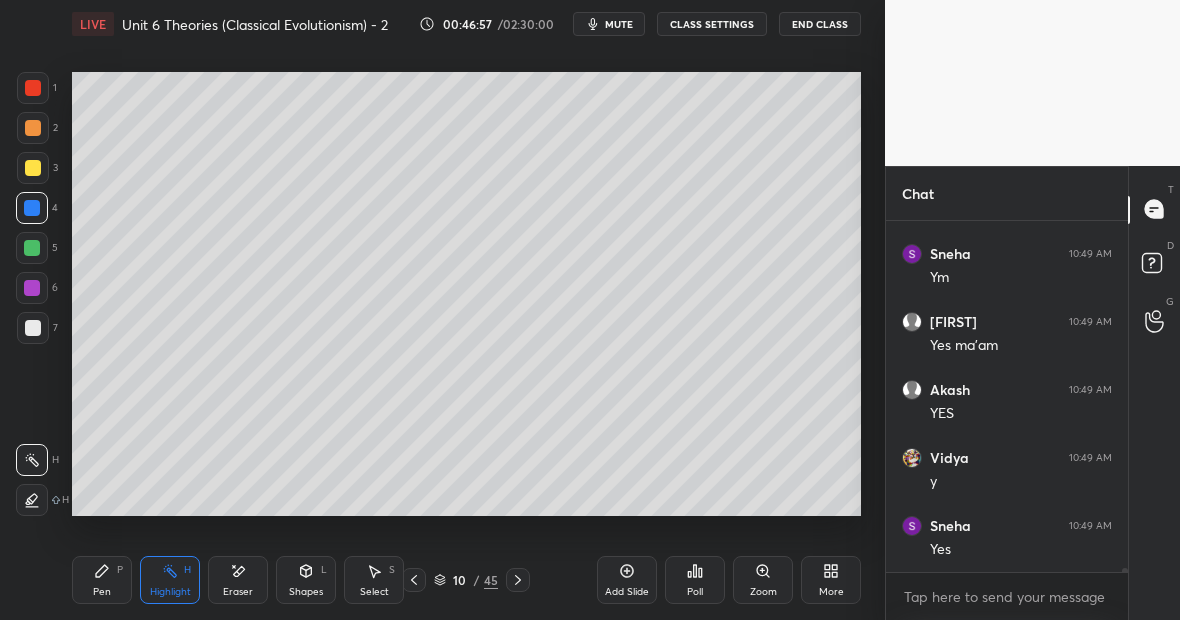 click 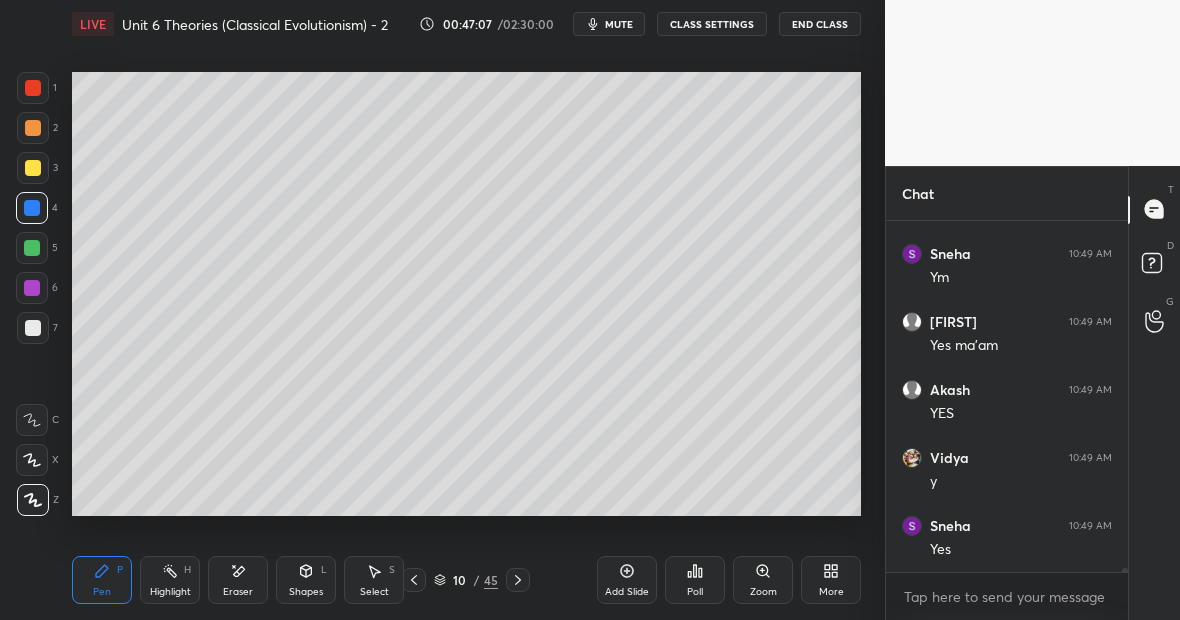 click on "Highlight" at bounding box center [170, 592] 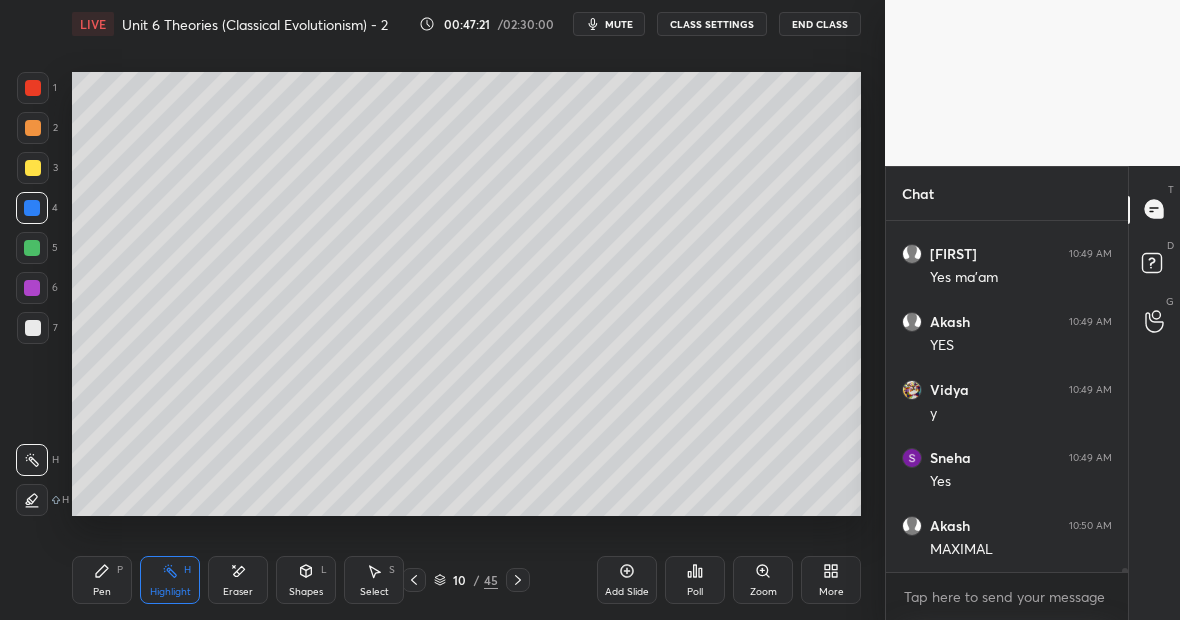 scroll, scrollTop: 29141, scrollLeft: 0, axis: vertical 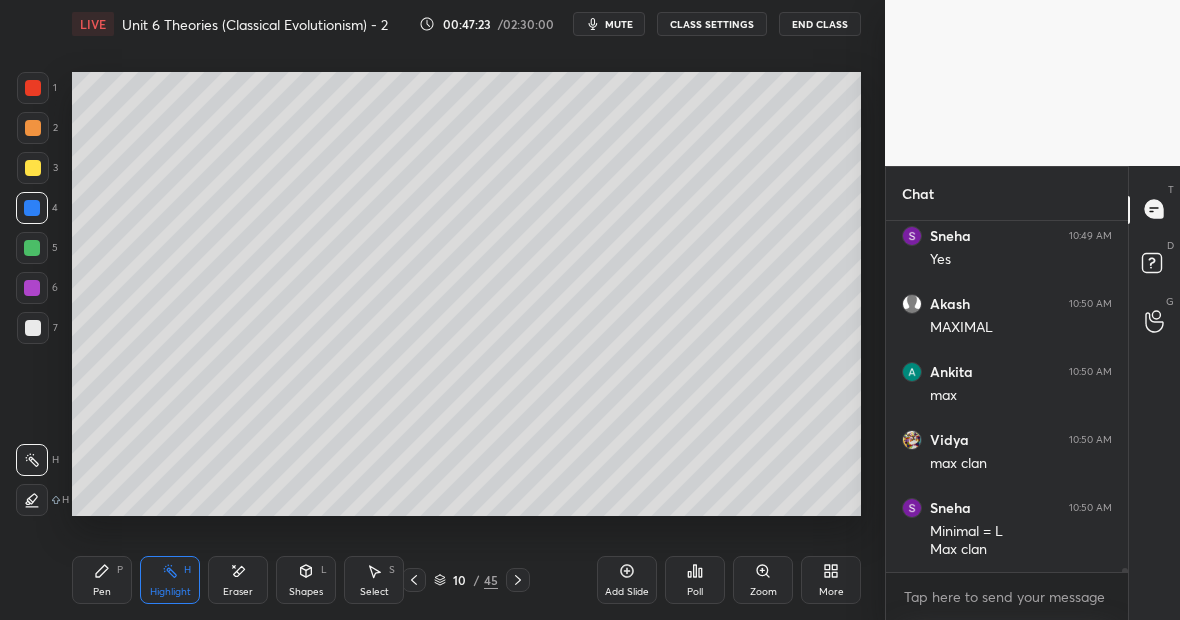 click on "Pen P" at bounding box center (102, 580) 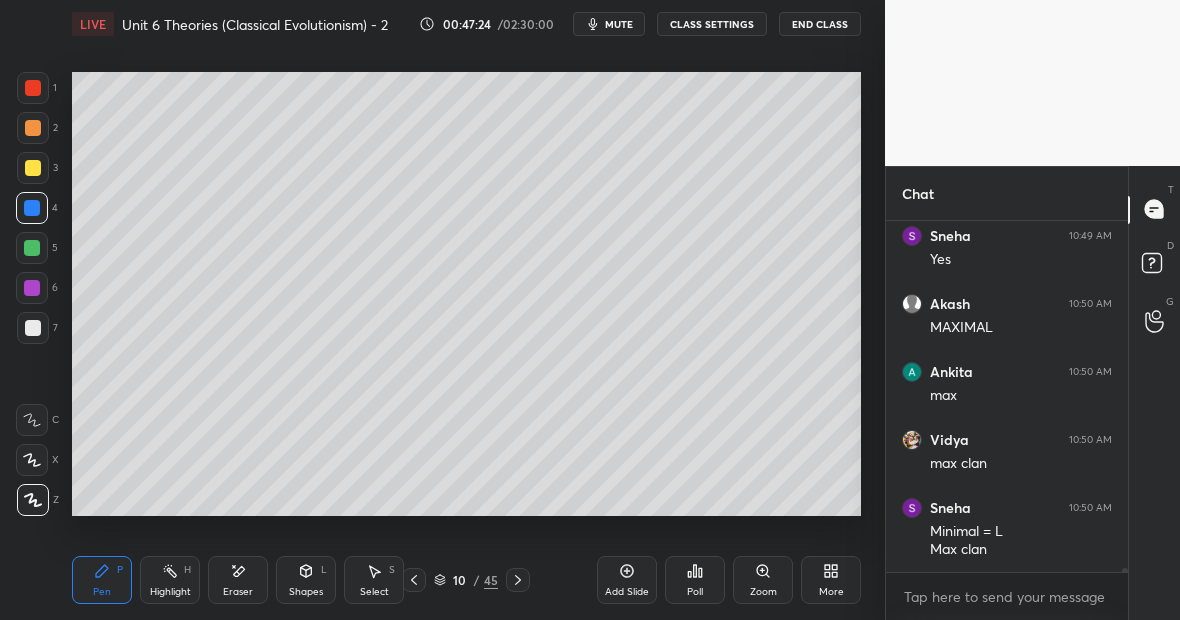 scroll, scrollTop: 29295, scrollLeft: 0, axis: vertical 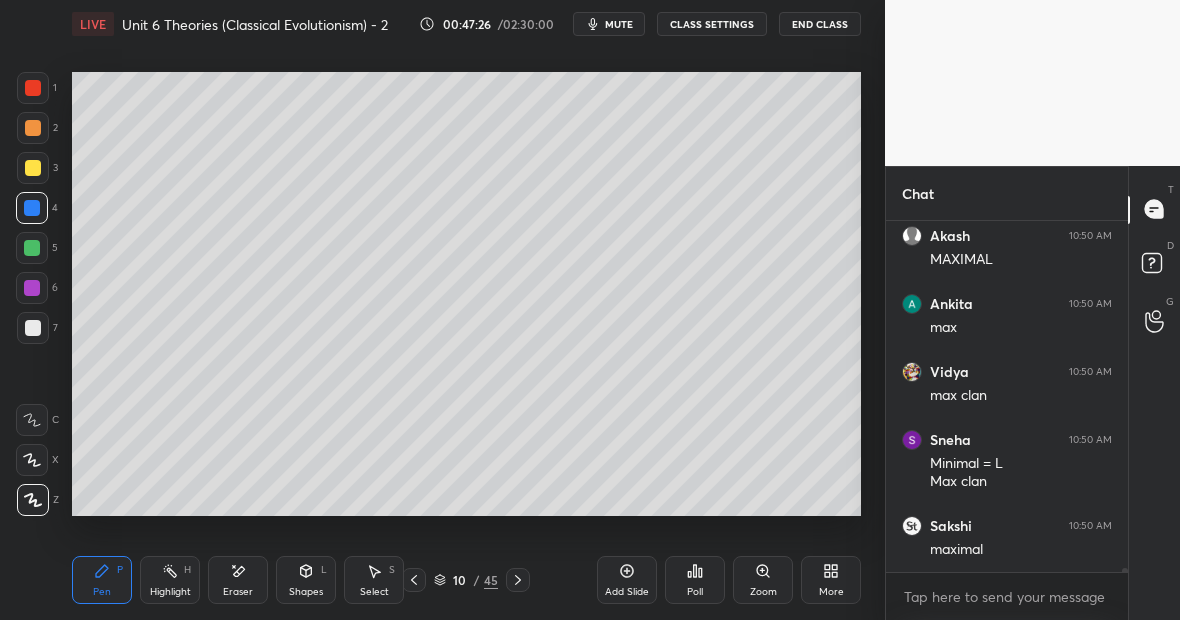click at bounding box center (33, 328) 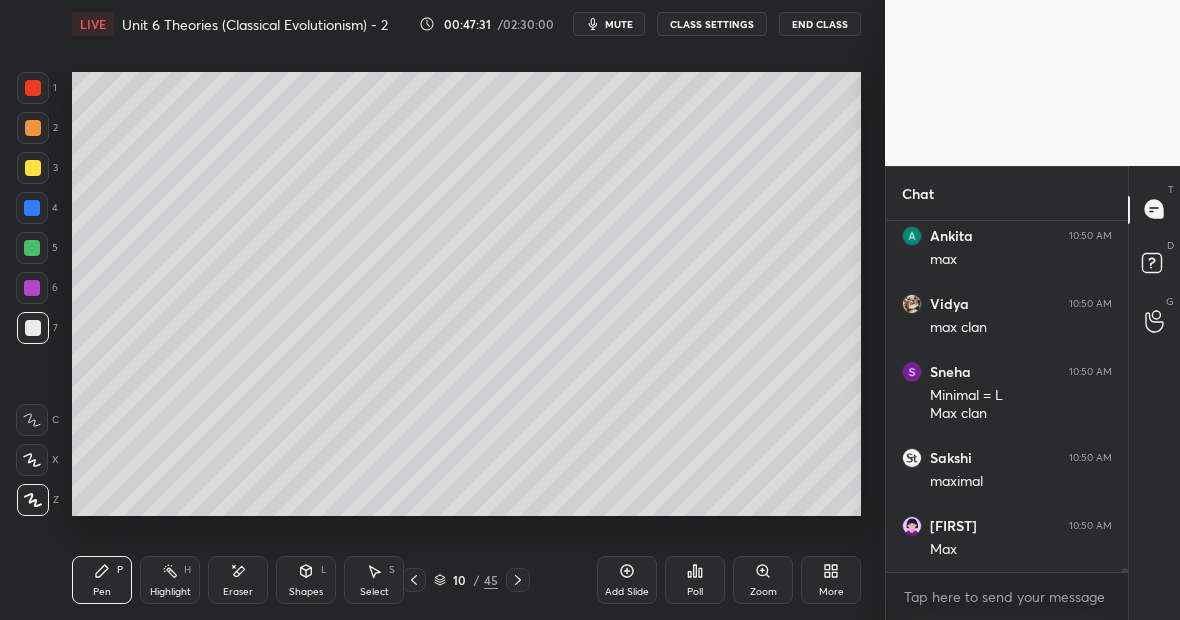 scroll, scrollTop: 29431, scrollLeft: 0, axis: vertical 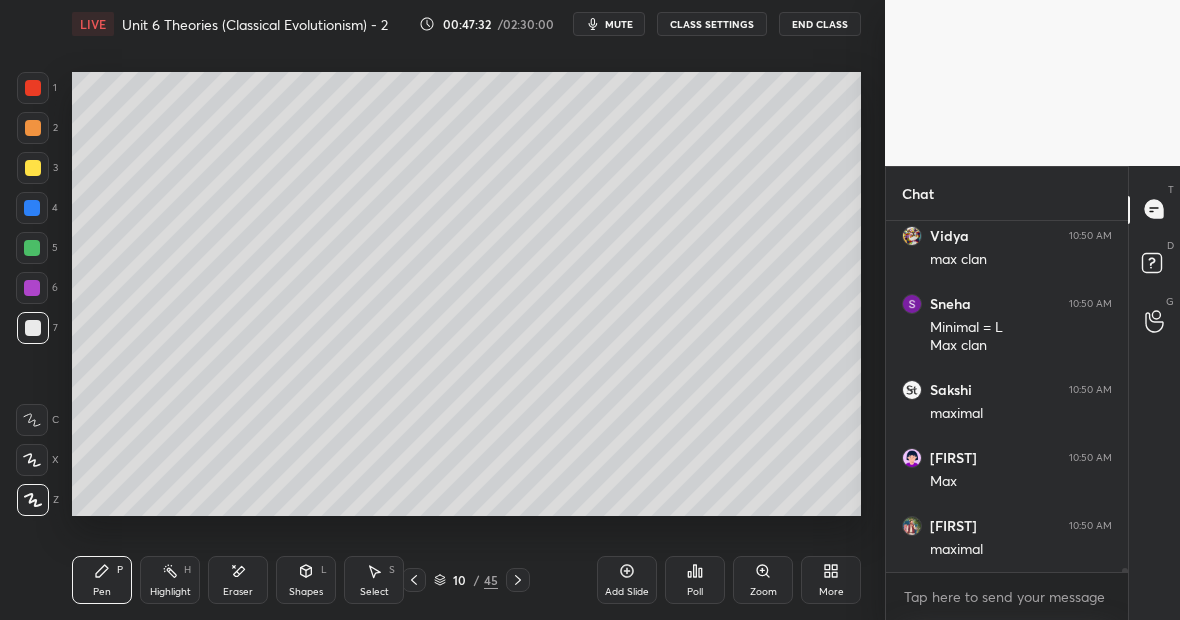 click on "Highlight H" at bounding box center [170, 580] 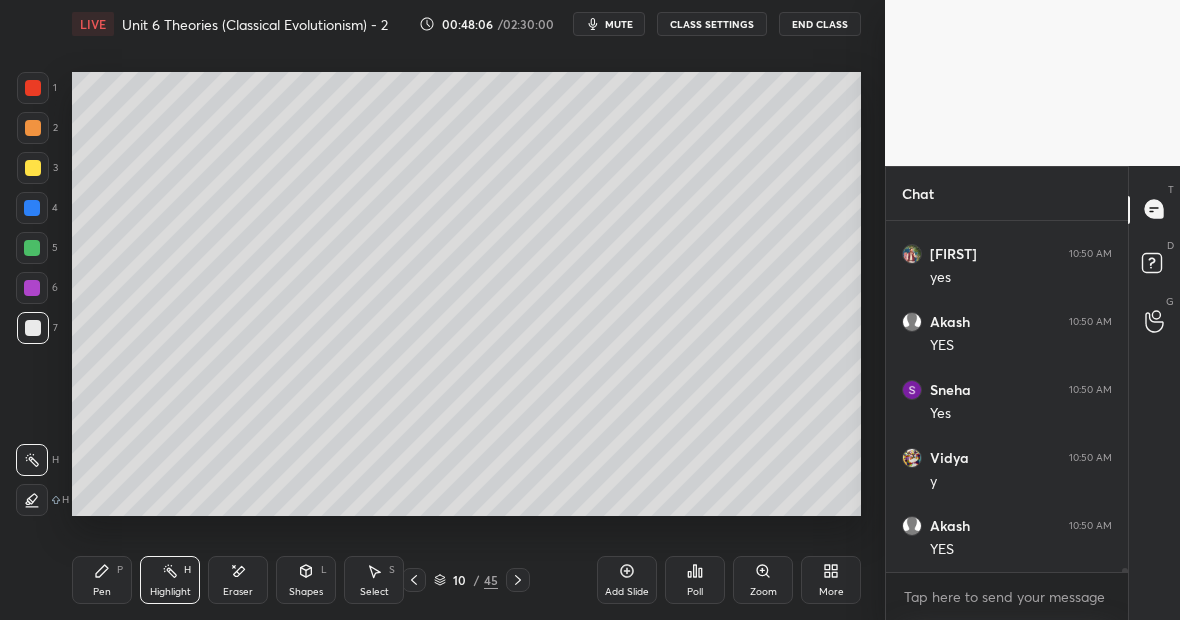 scroll, scrollTop: 29907, scrollLeft: 0, axis: vertical 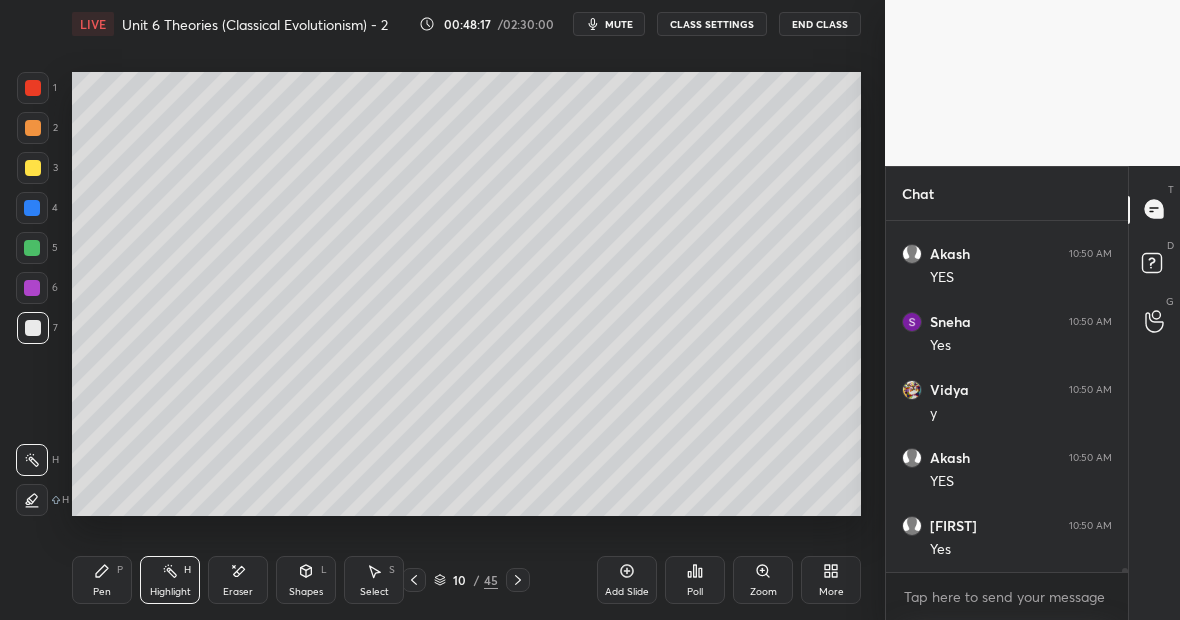 click on "Highlight H" at bounding box center [170, 580] 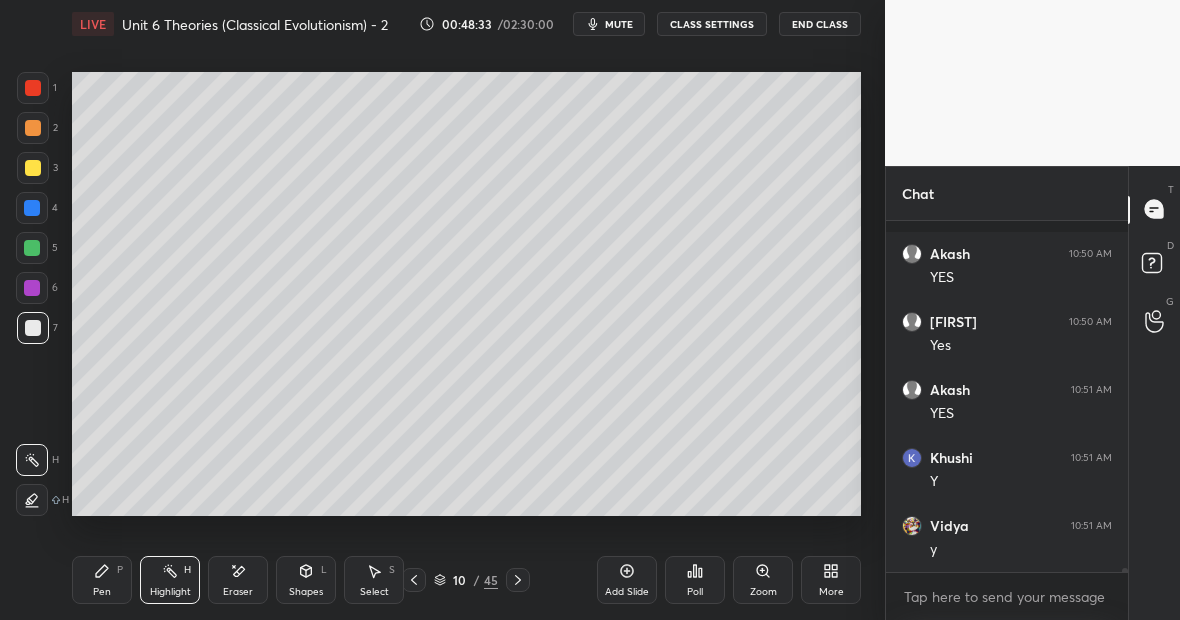 scroll, scrollTop: 30247, scrollLeft: 0, axis: vertical 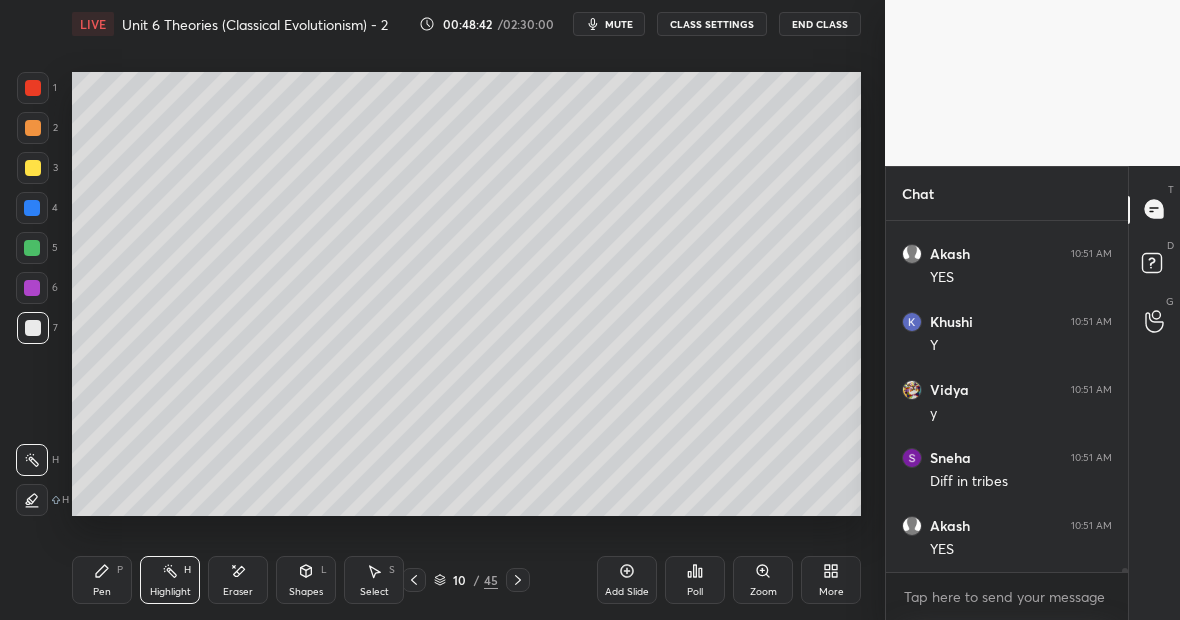click 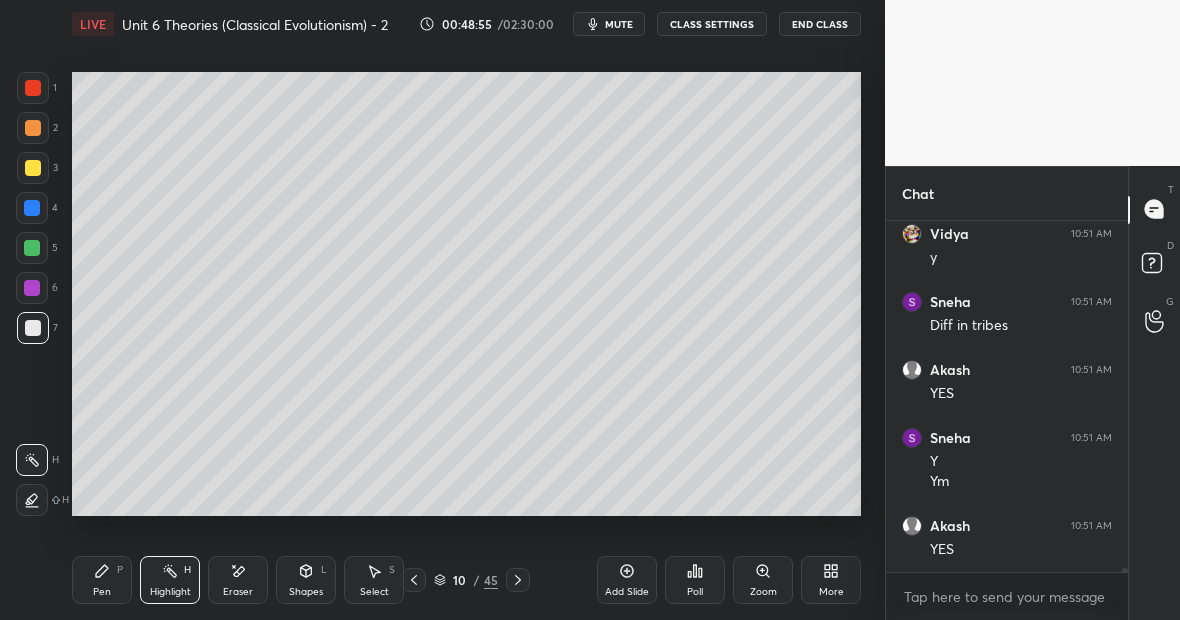 scroll, scrollTop: 30471, scrollLeft: 0, axis: vertical 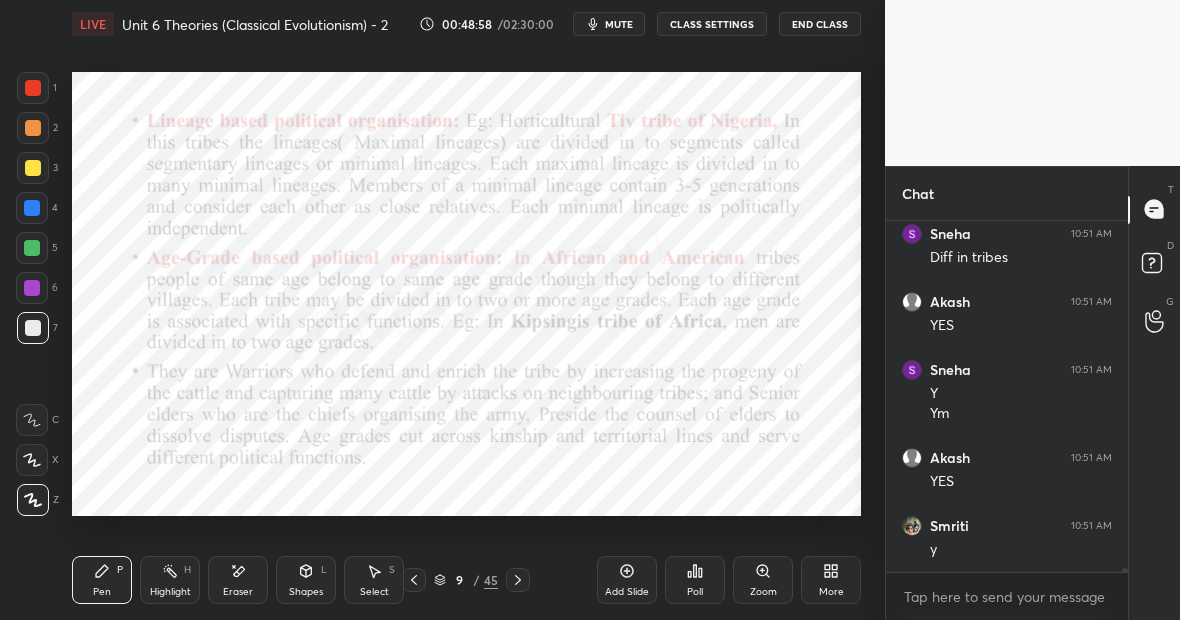 click at bounding box center [32, 248] 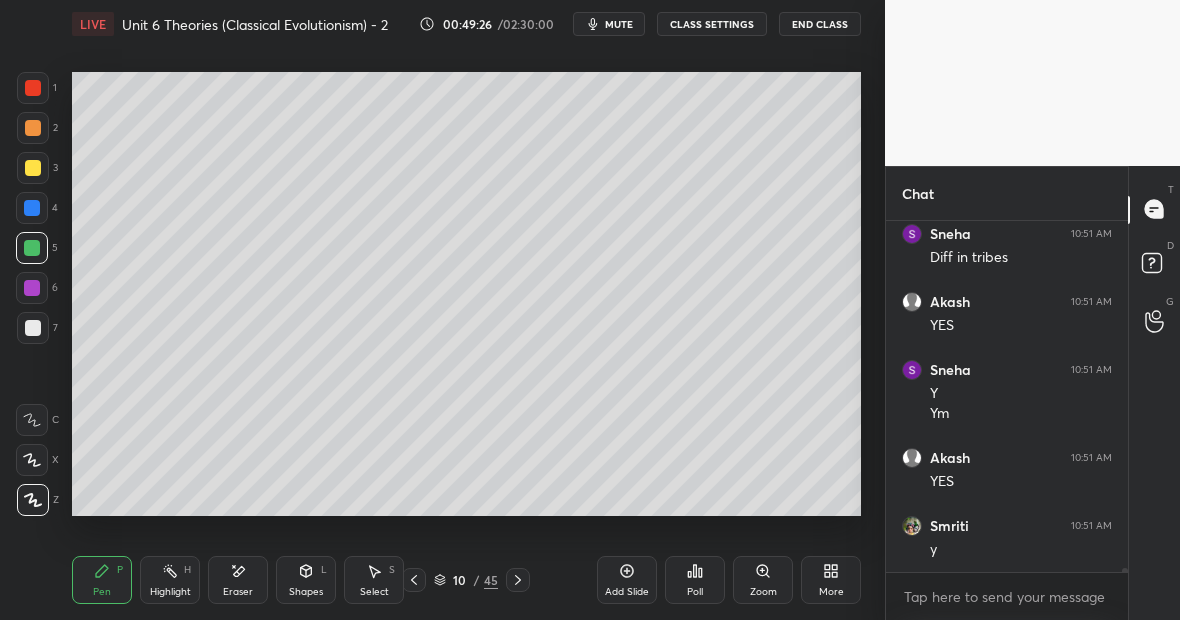 click at bounding box center [33, 168] 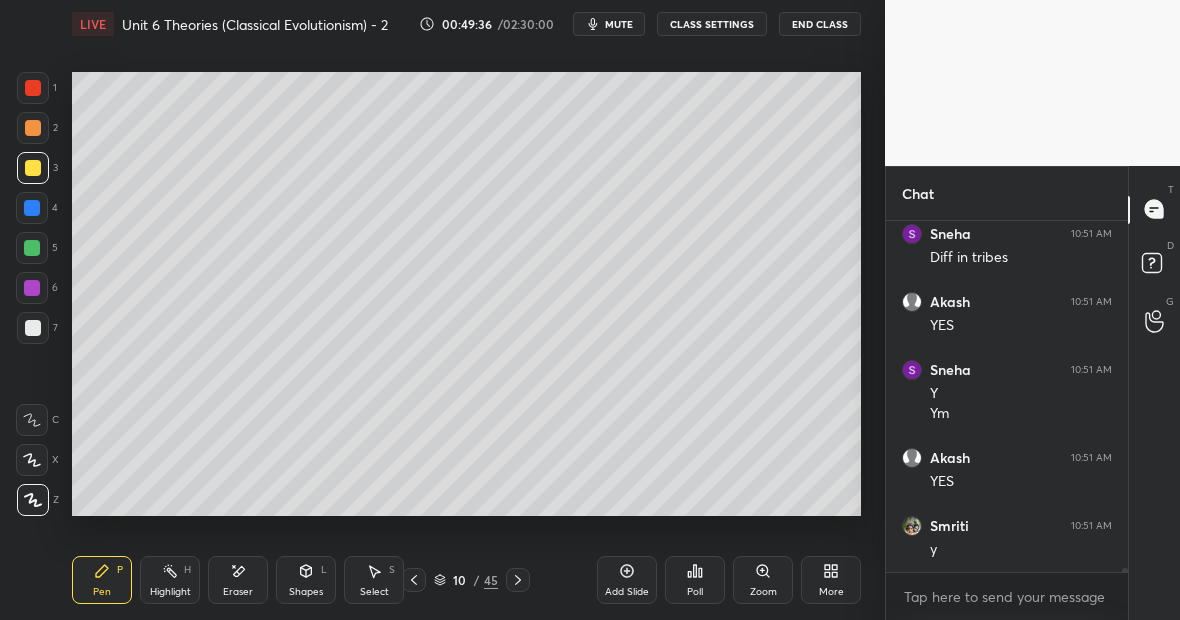 click 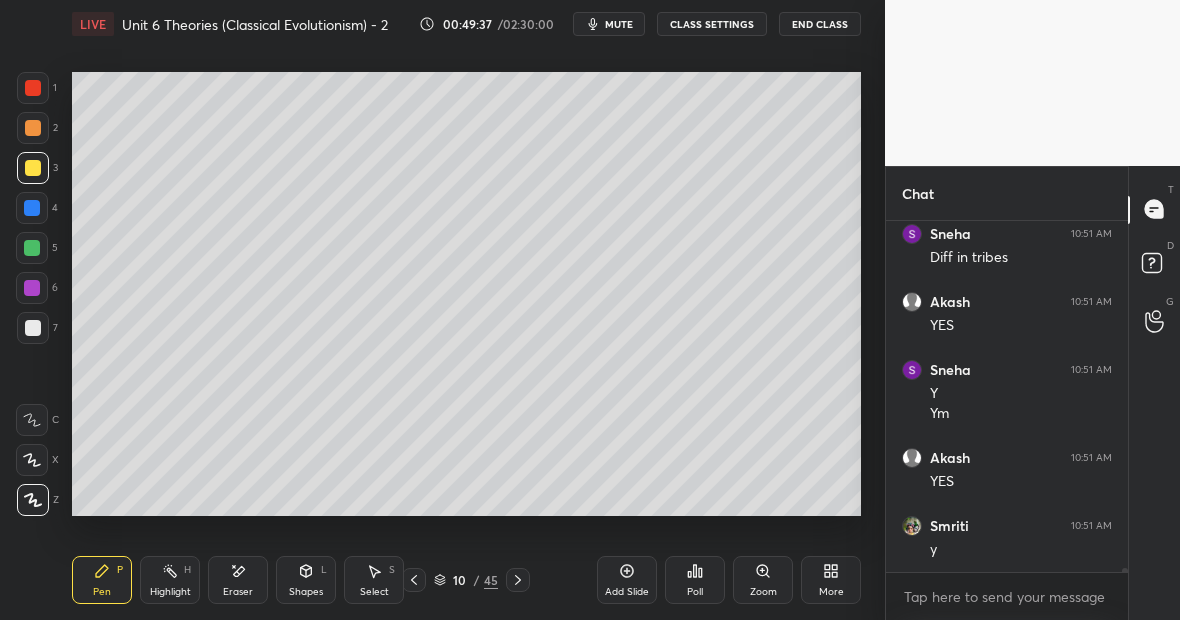 click at bounding box center (33, 328) 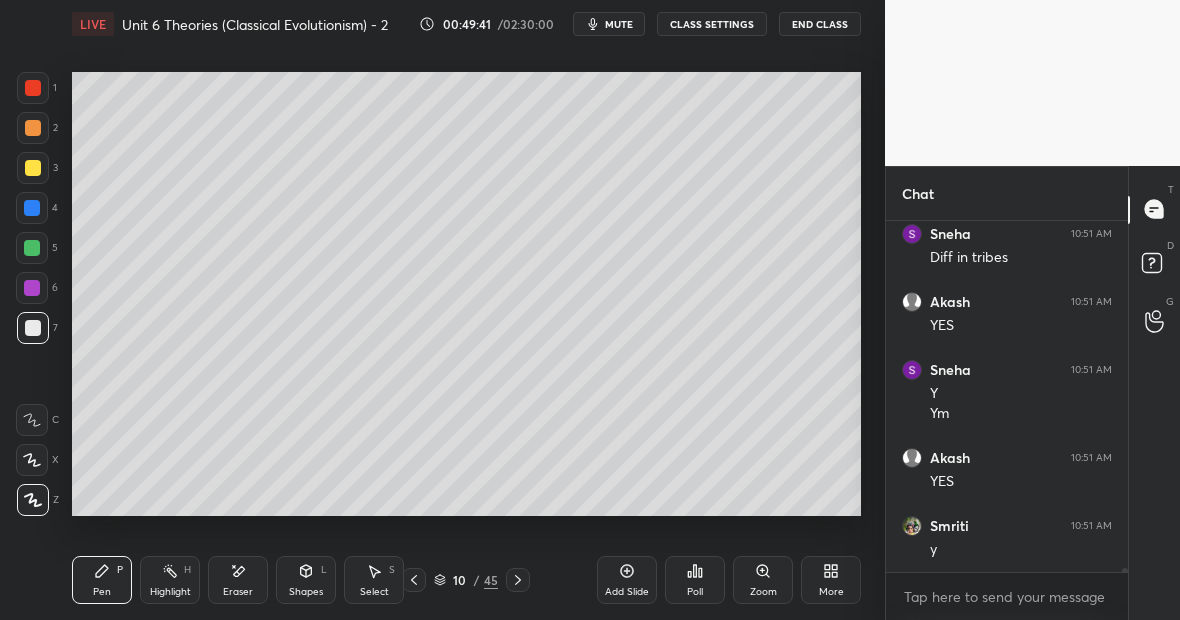 click at bounding box center (32, 208) 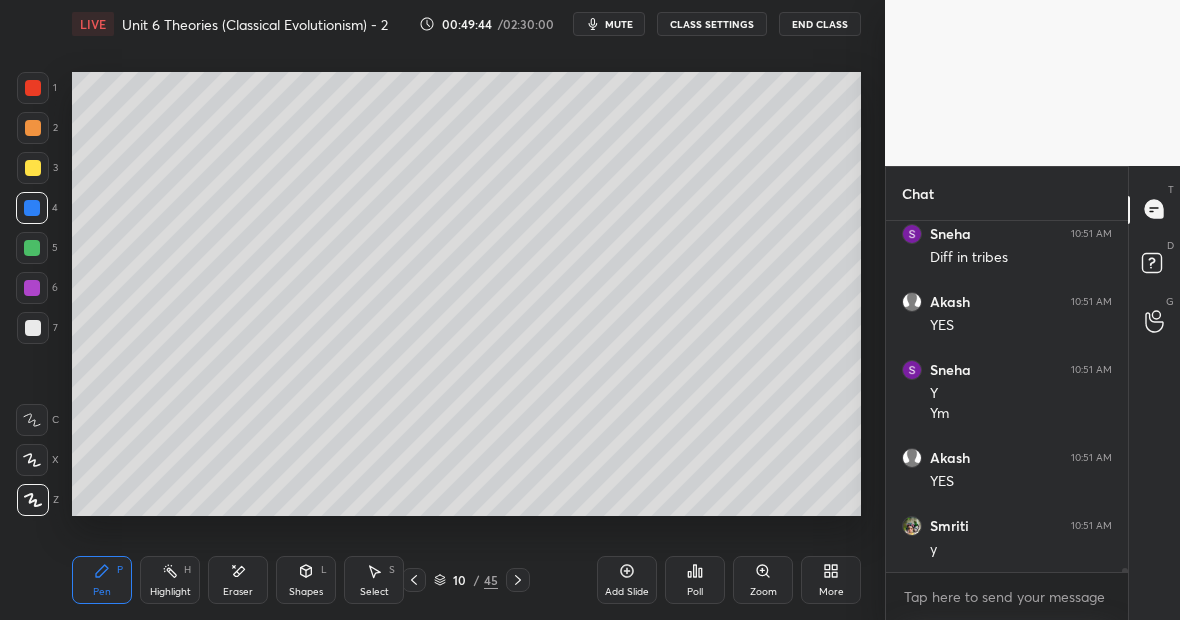 click on "Setting up your live class Poll for   secs No correct answer Start poll" at bounding box center [466, 294] 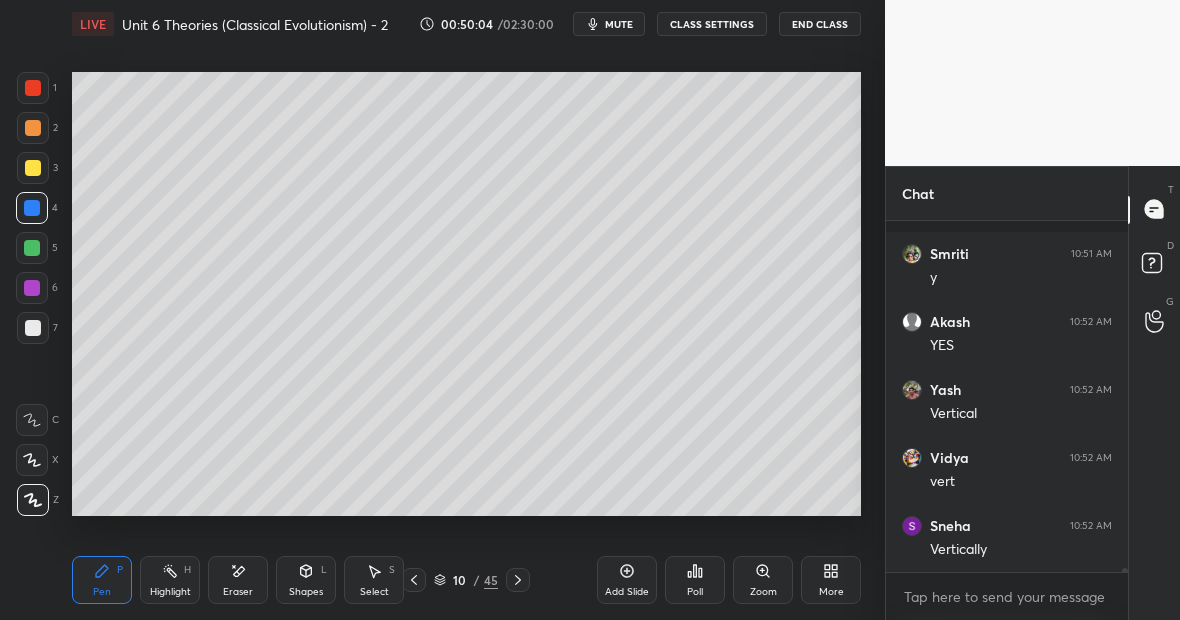 scroll, scrollTop: 30879, scrollLeft: 0, axis: vertical 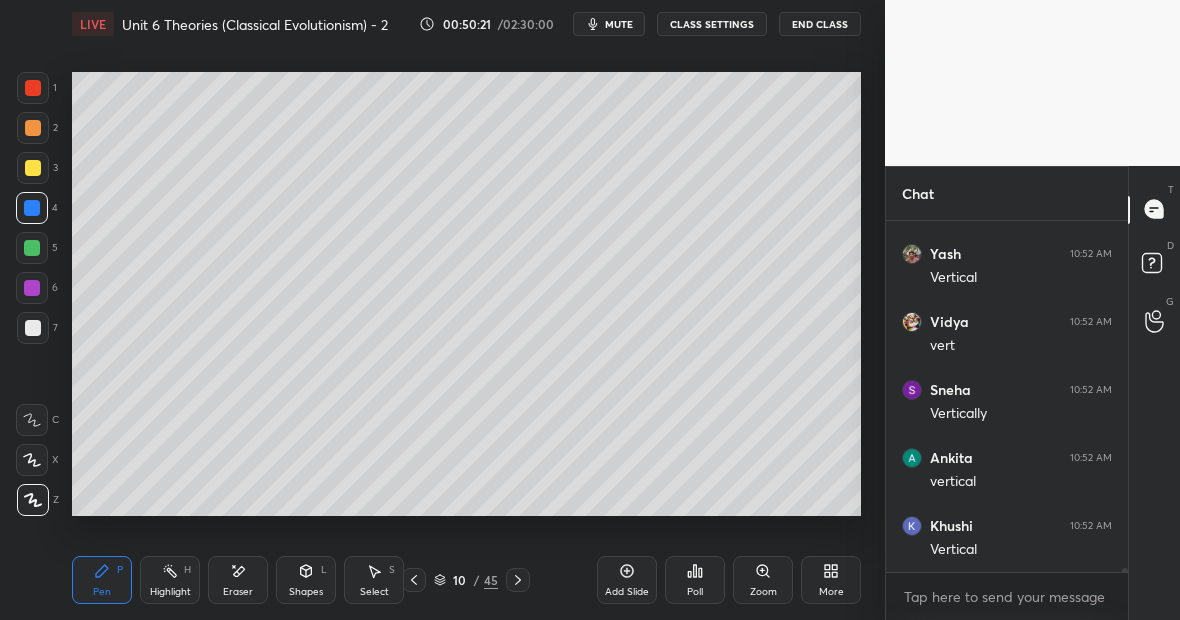 click at bounding box center [33, 168] 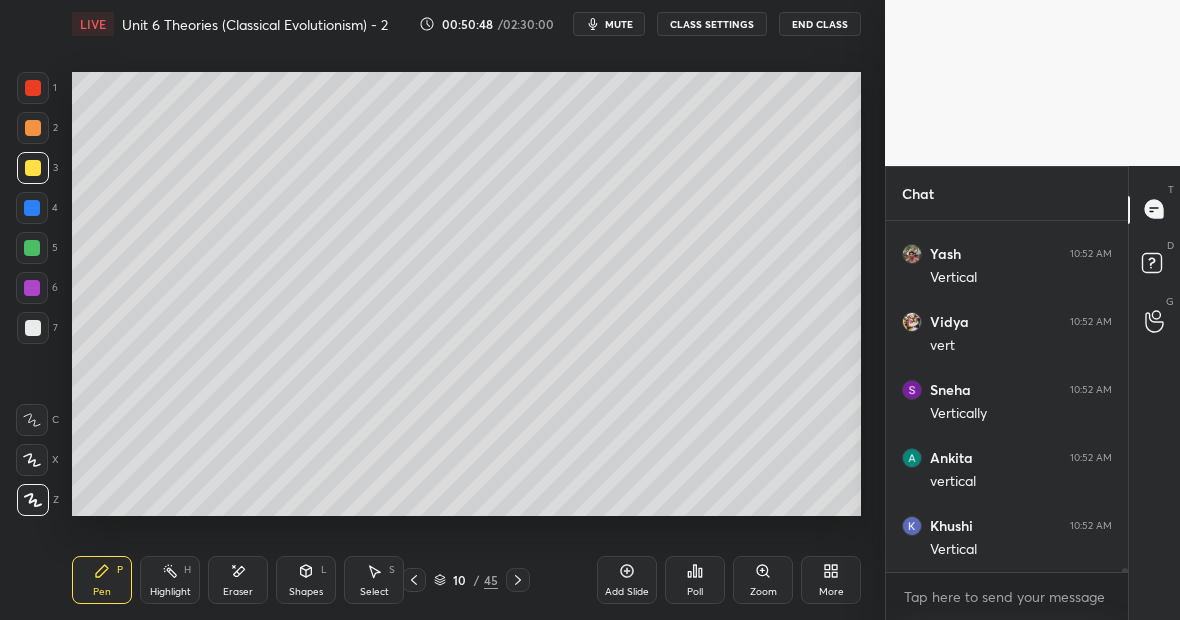 click on "Highlight H" at bounding box center [170, 580] 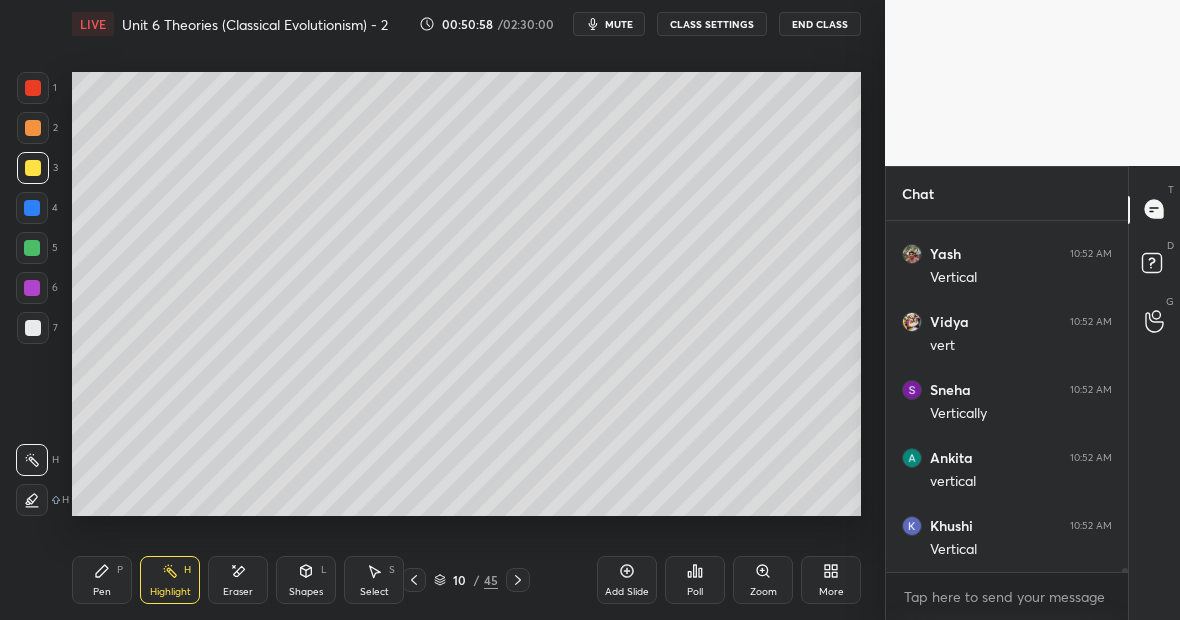 click on "LIVE Unit 6 Theories (Classical Evolutionism) - 2 00:50:58 / 02:30:00 mute CLASS SETTINGS End Class Setting up your live class Poll for secs No correct answer Start poll Back Unit 6 Theories (Classical Evolutionism) - 2 • L52 of Comprehensive Course on Anthropology [FIRST] Pen P Highlight H Eraser Shapes L Select S 10 / 45 Add Slide Poll Zoom More" at bounding box center (466, 310) 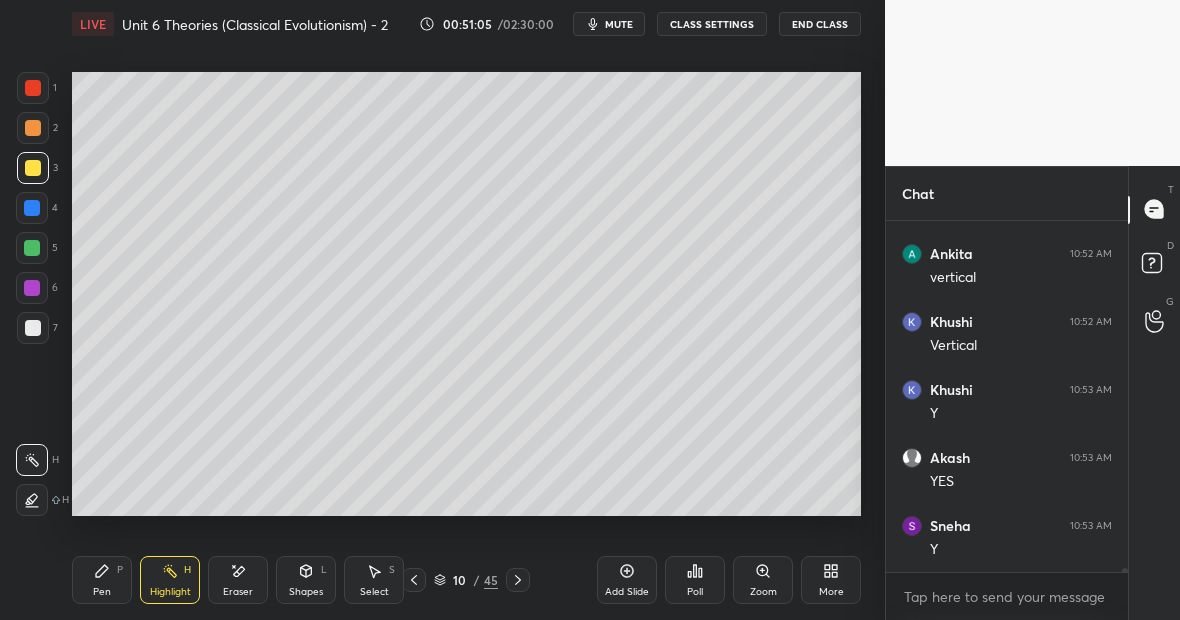 scroll, scrollTop: 31151, scrollLeft: 0, axis: vertical 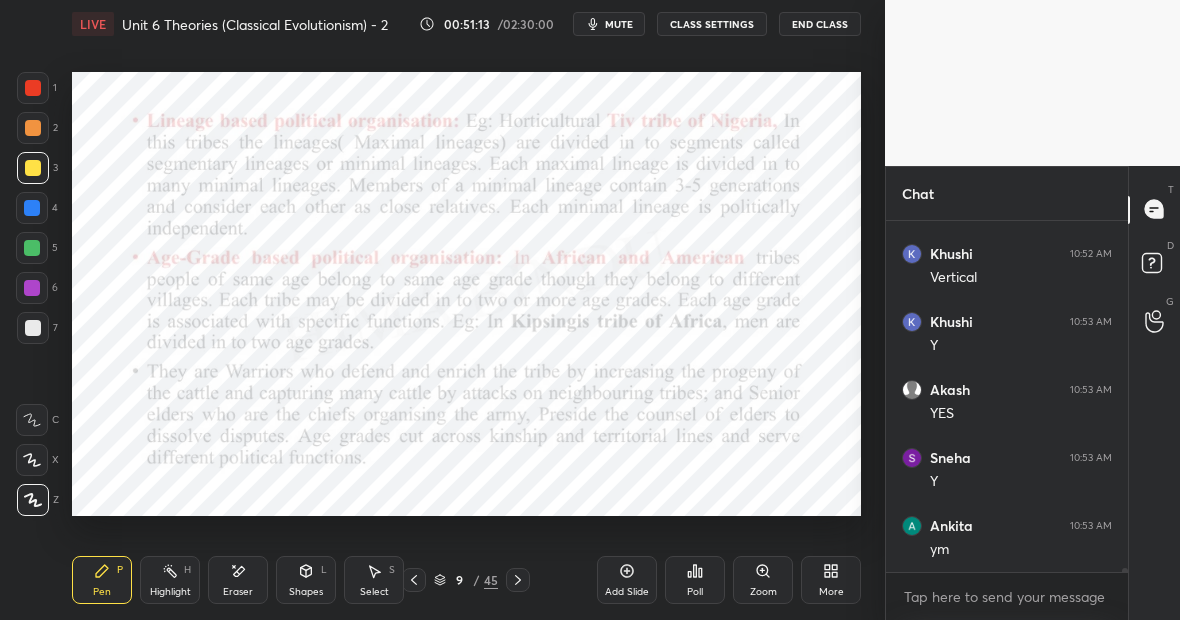 click at bounding box center (32, 248) 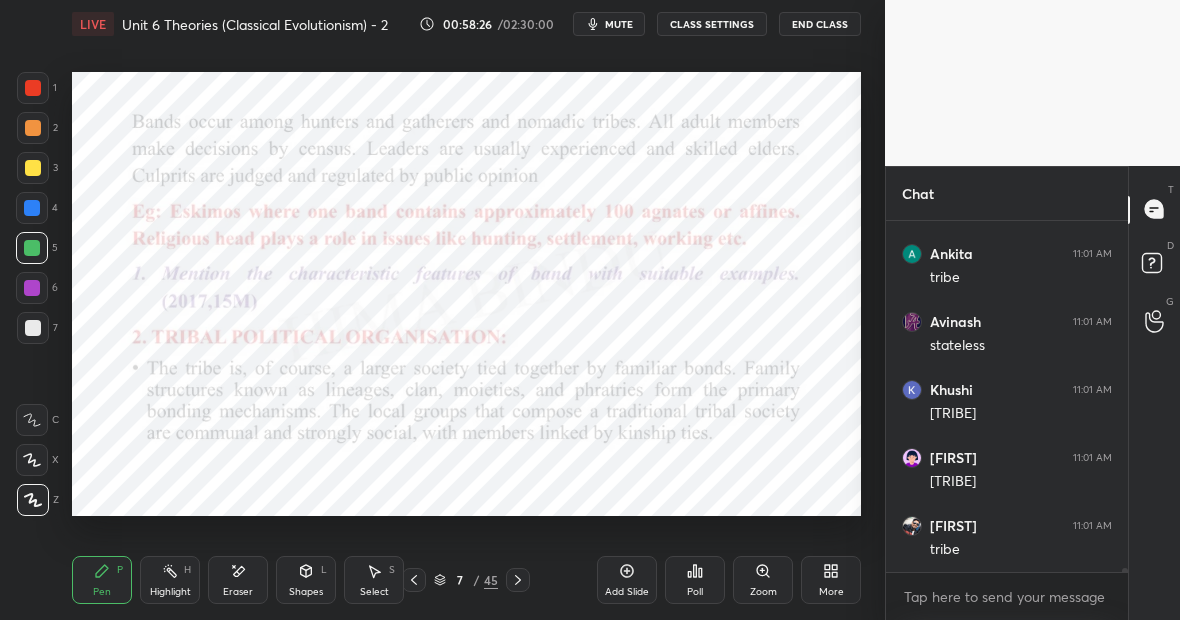 scroll, scrollTop: 34143, scrollLeft: 0, axis: vertical 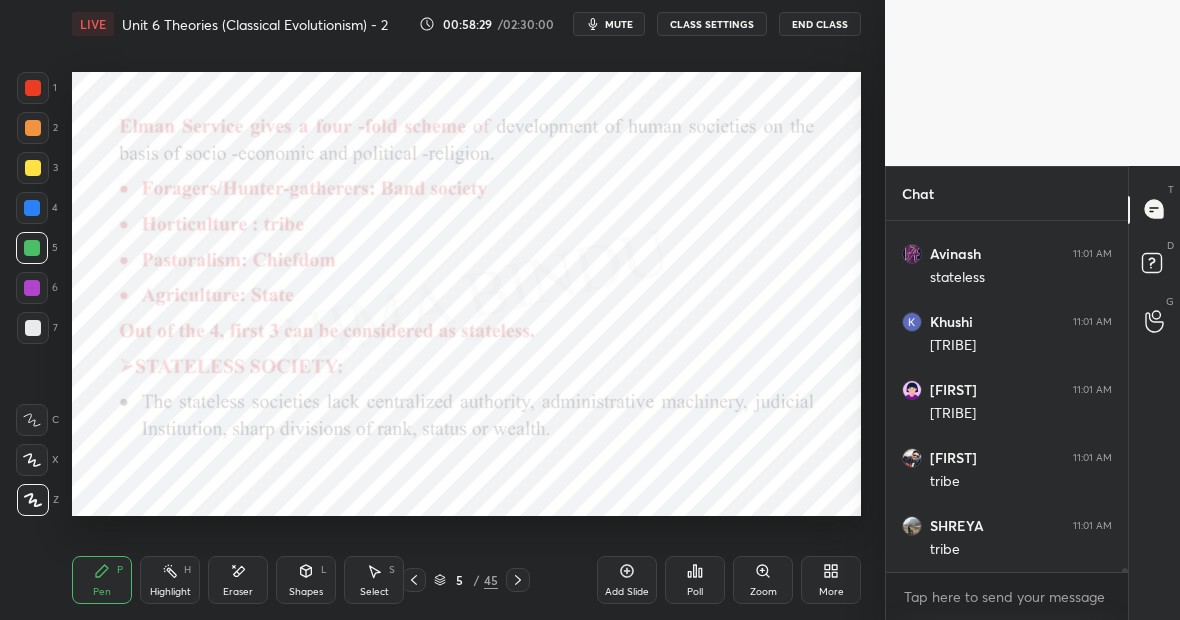 click on "Pen P" at bounding box center [102, 580] 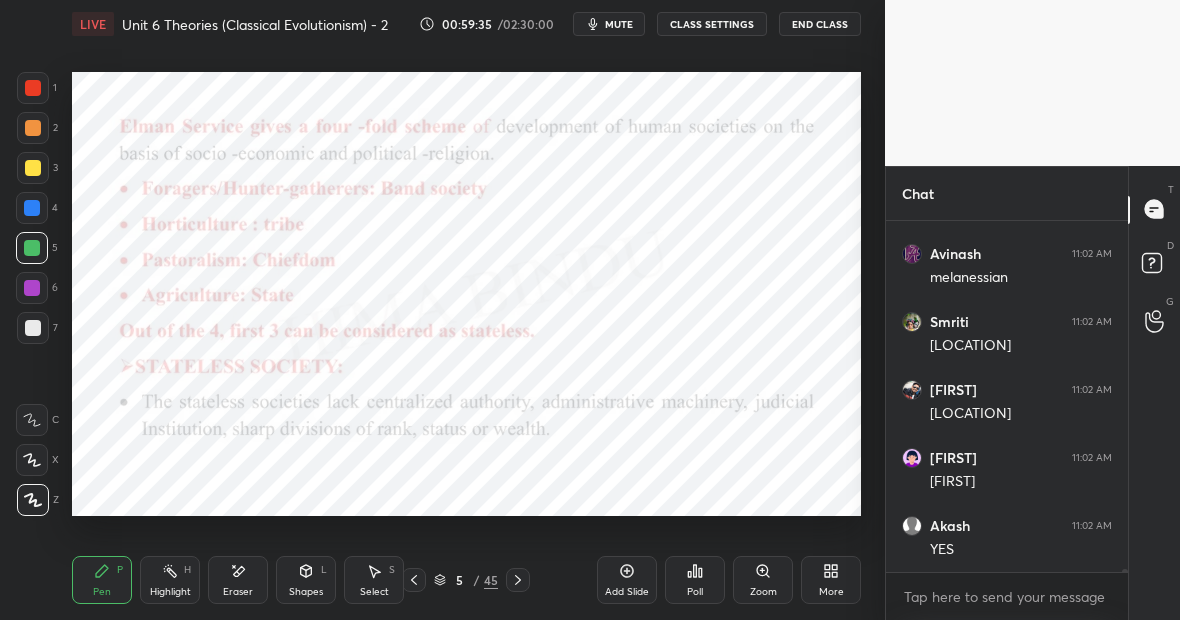 scroll, scrollTop: 36679, scrollLeft: 0, axis: vertical 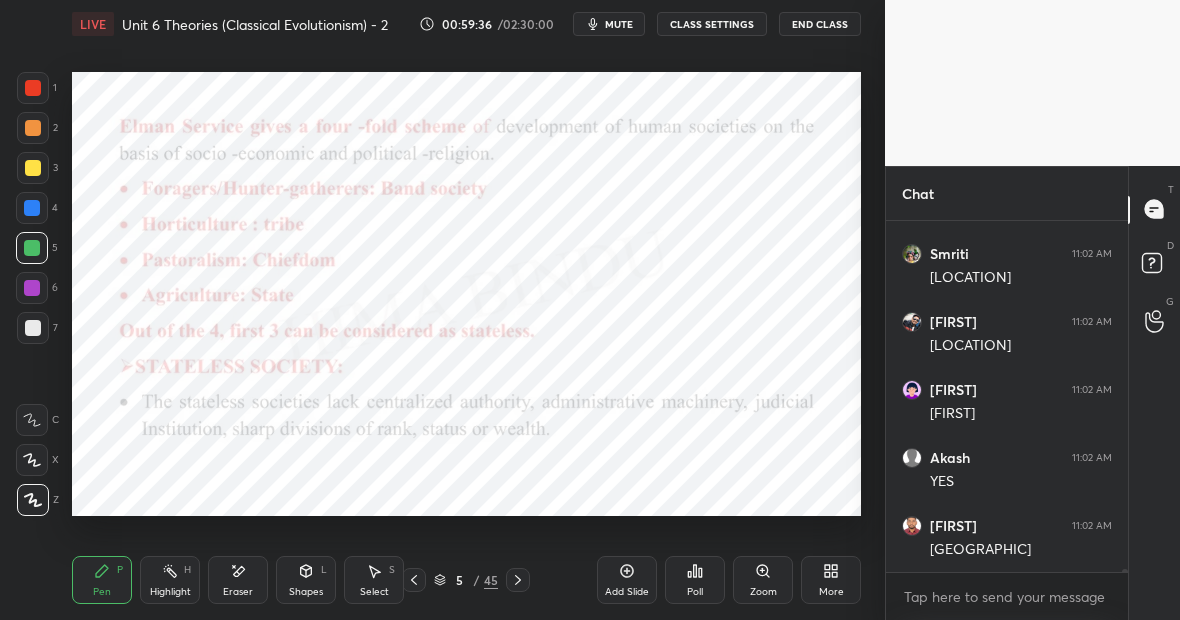 click on "Highlight H" at bounding box center (170, 580) 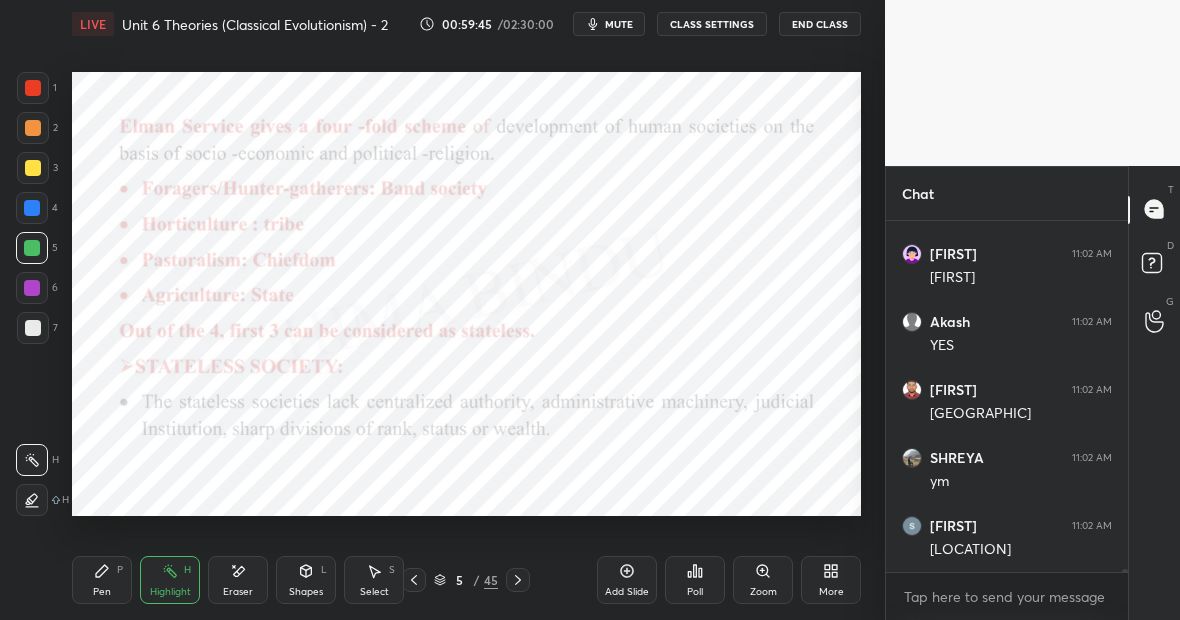 scroll, scrollTop: 36883, scrollLeft: 0, axis: vertical 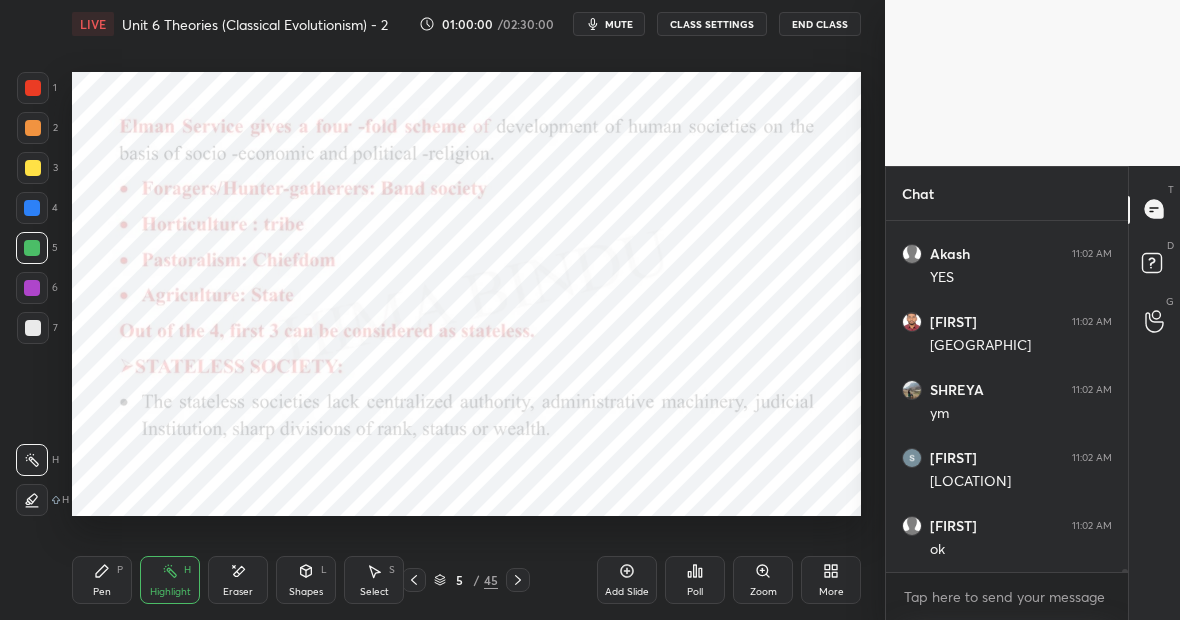 click on "Pen P" at bounding box center [102, 580] 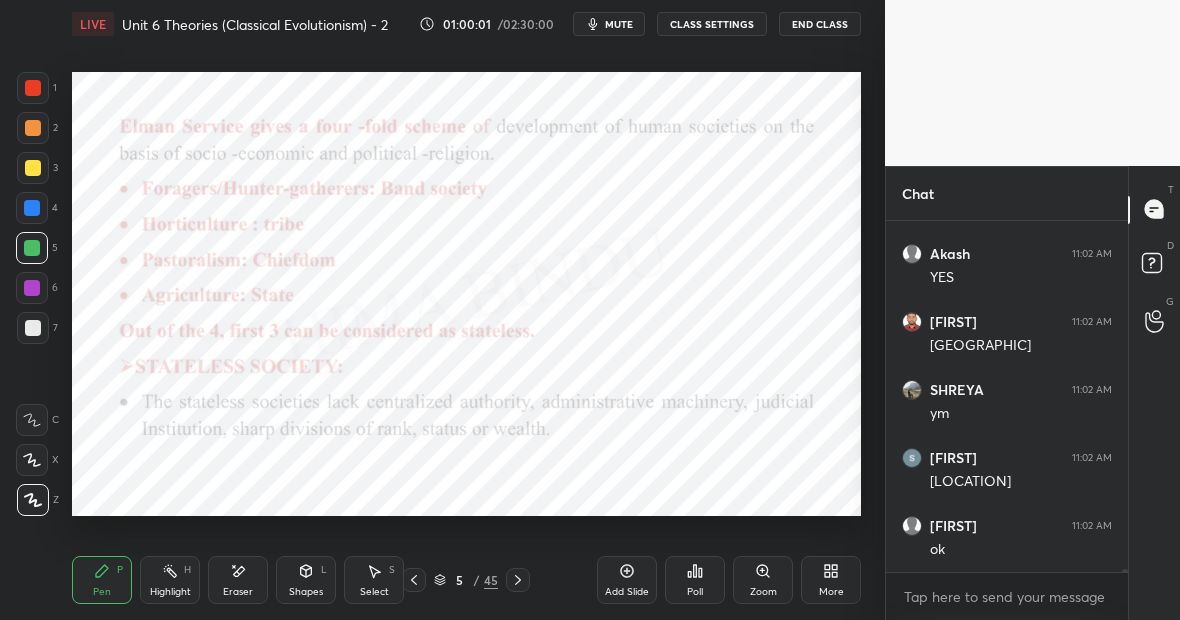scroll, scrollTop: 36951, scrollLeft: 0, axis: vertical 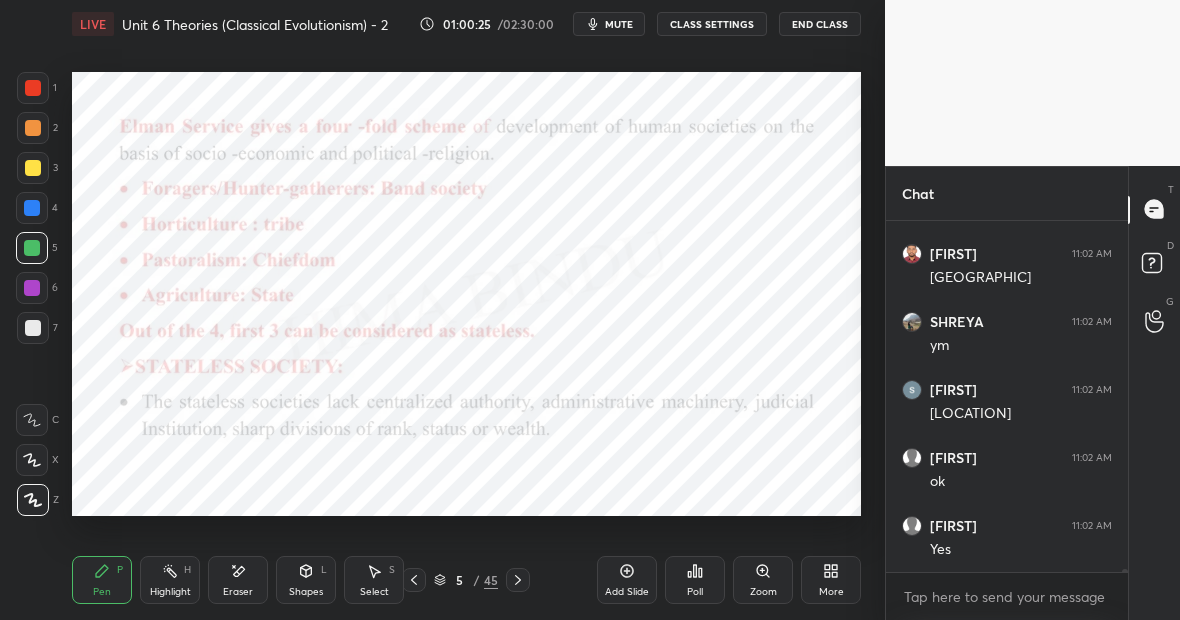 click on "Highlight H" at bounding box center [170, 580] 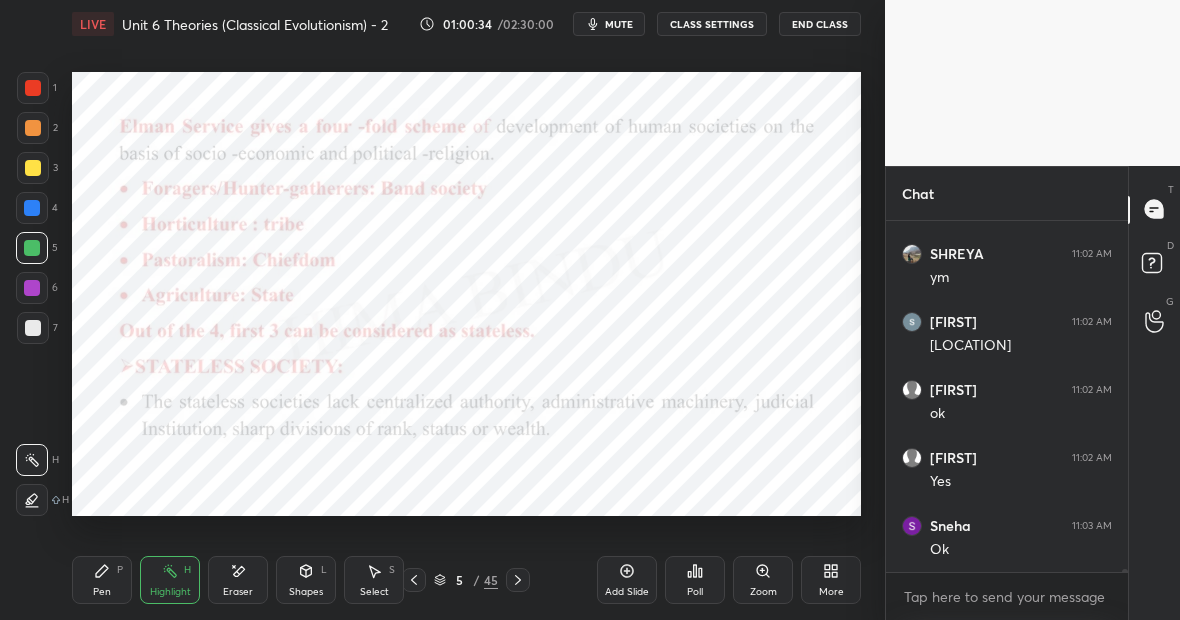 scroll, scrollTop: 37087, scrollLeft: 0, axis: vertical 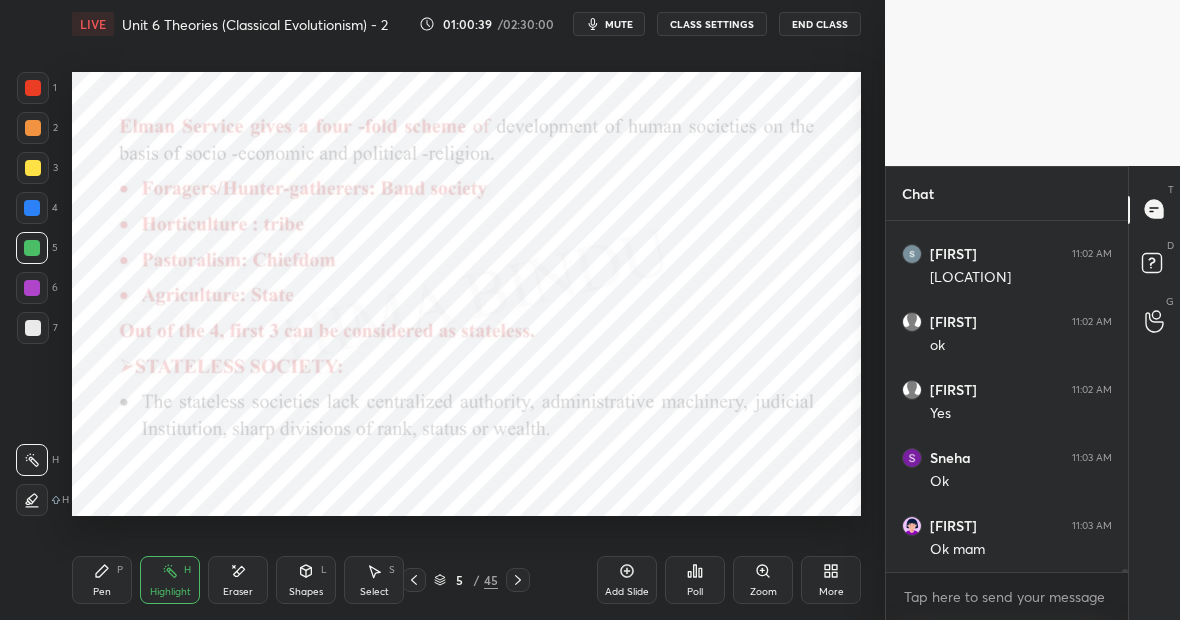 click on "Highlight H" at bounding box center [170, 580] 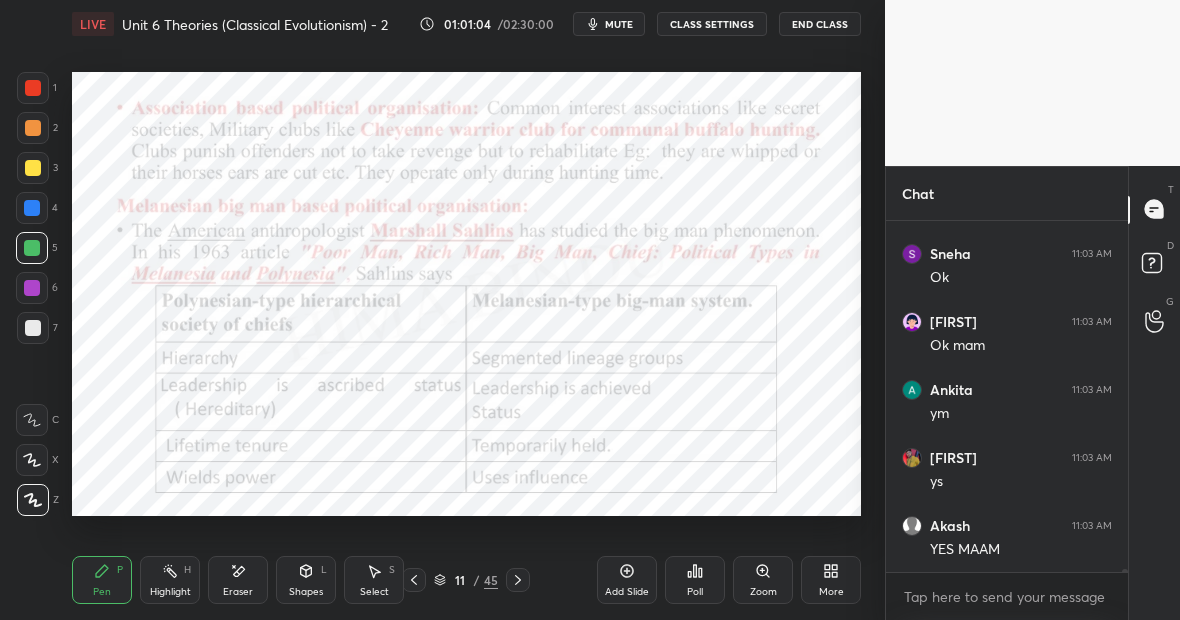scroll, scrollTop: 37359, scrollLeft: 0, axis: vertical 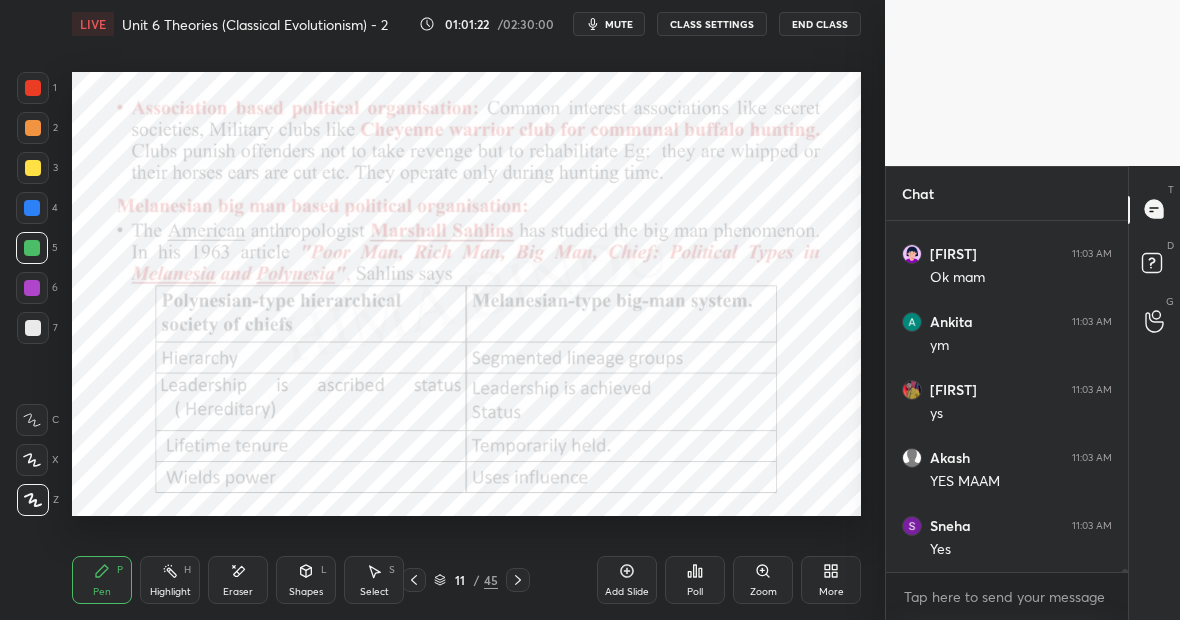click 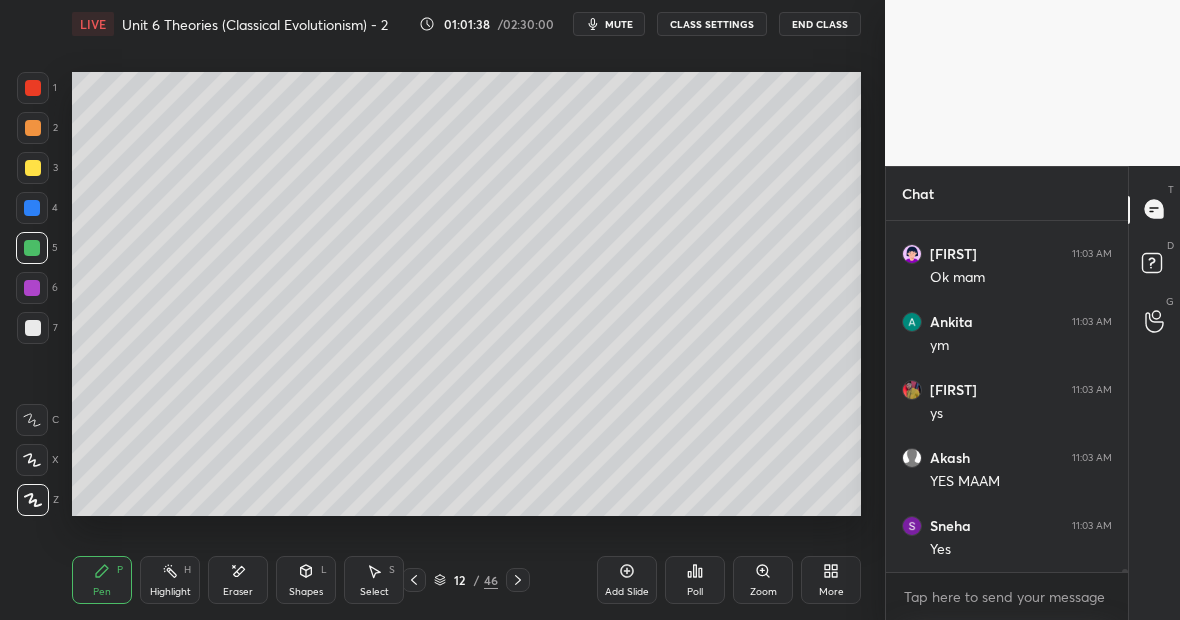 click at bounding box center [33, 88] 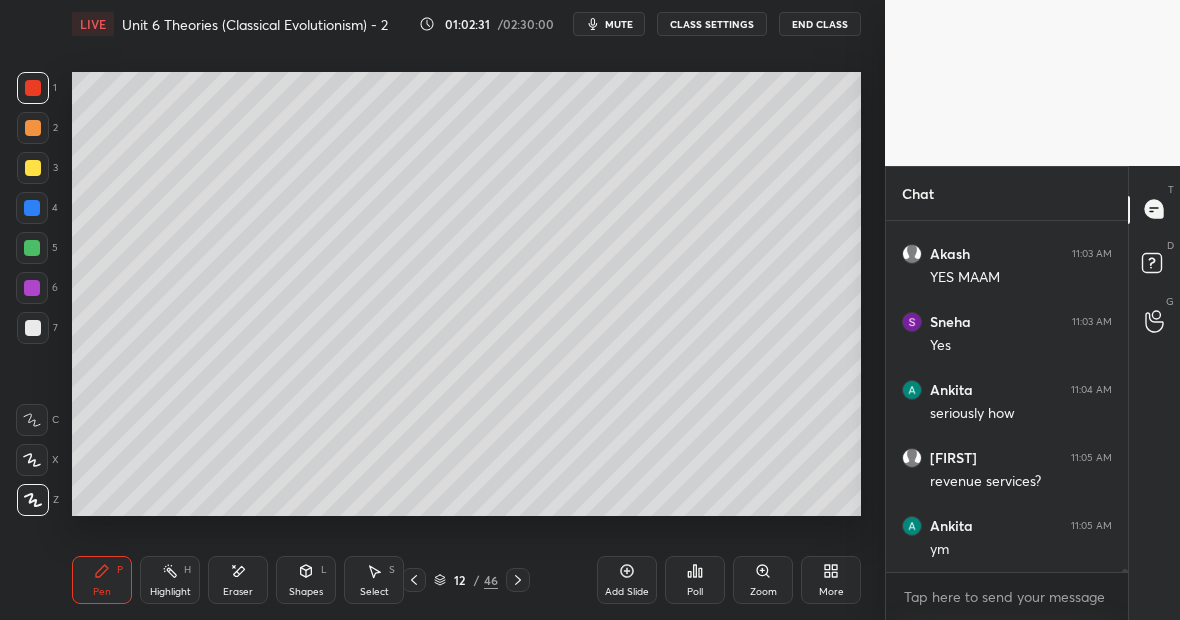scroll, scrollTop: 37631, scrollLeft: 0, axis: vertical 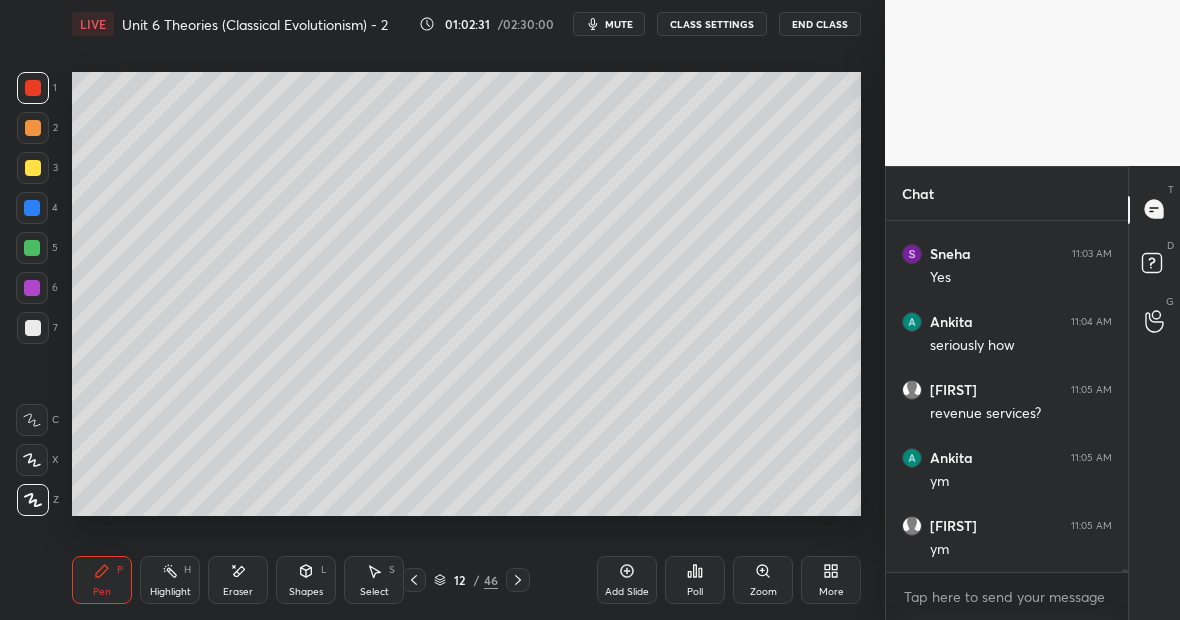 click at bounding box center (33, 328) 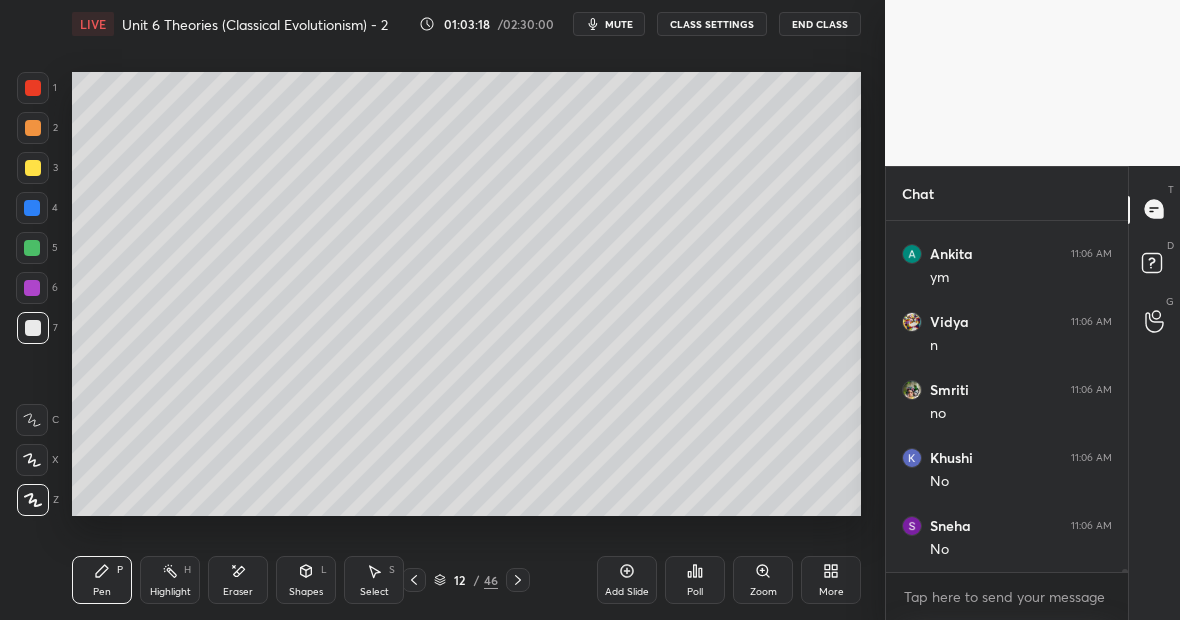 scroll, scrollTop: 38452, scrollLeft: 0, axis: vertical 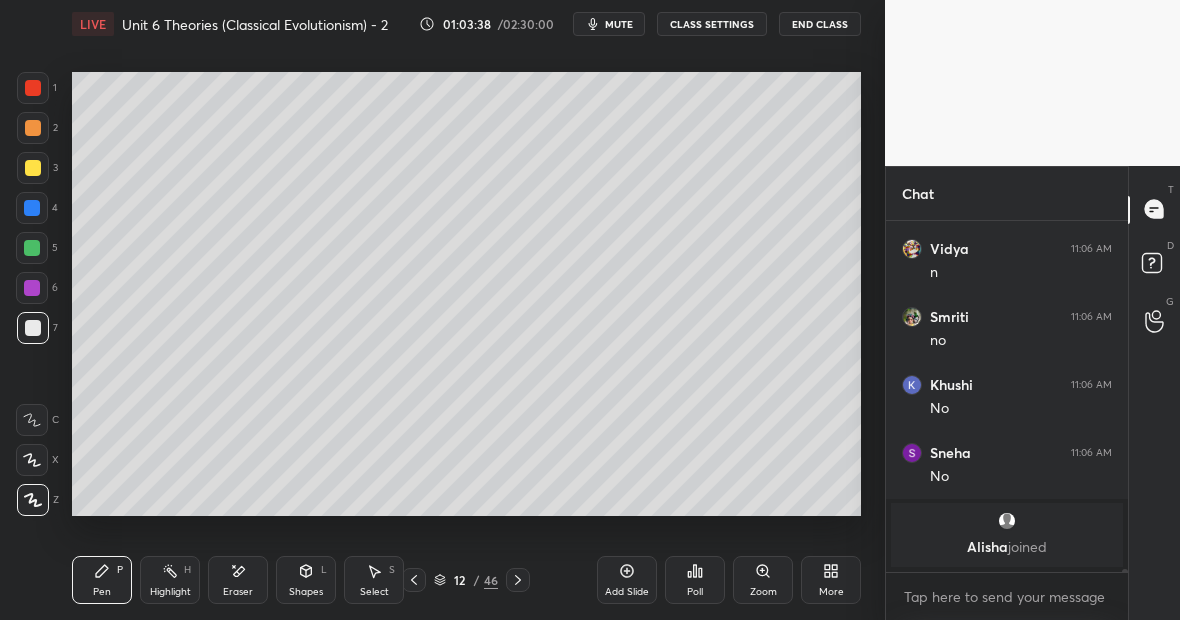 click on "Eraser" at bounding box center (238, 580) 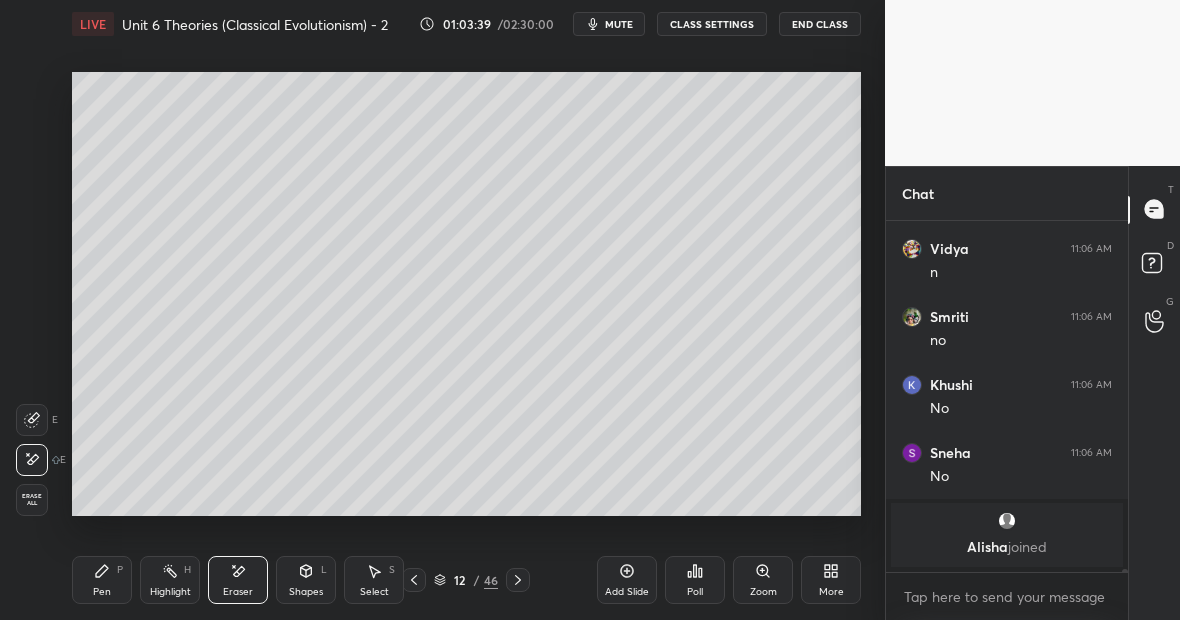 click 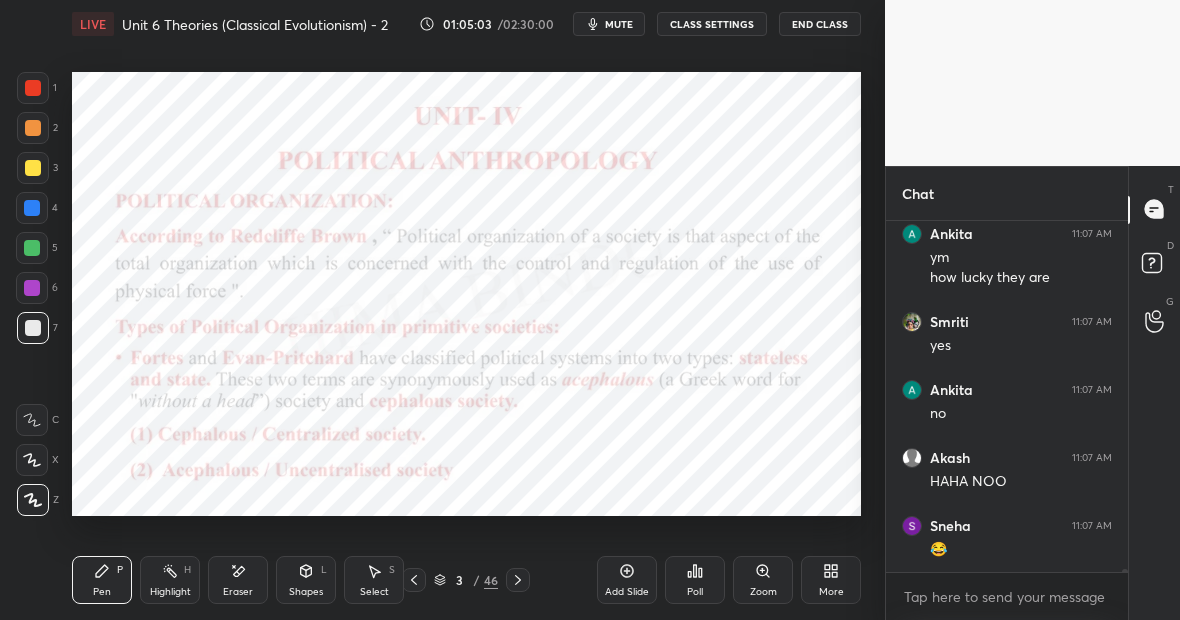 scroll, scrollTop: 36038, scrollLeft: 0, axis: vertical 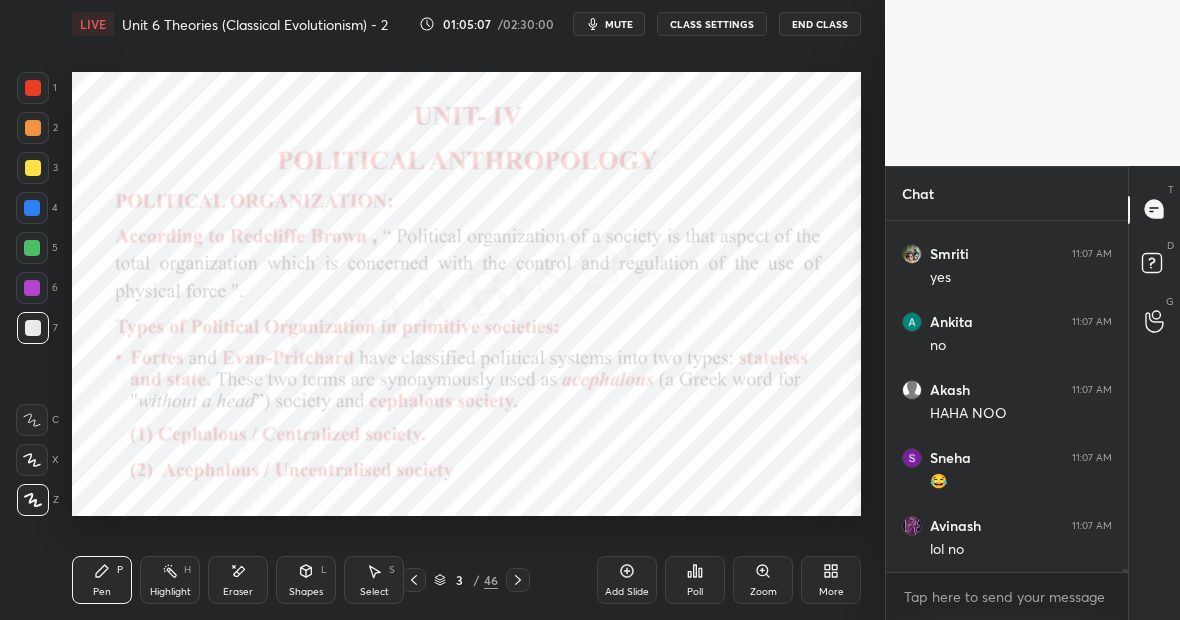 click 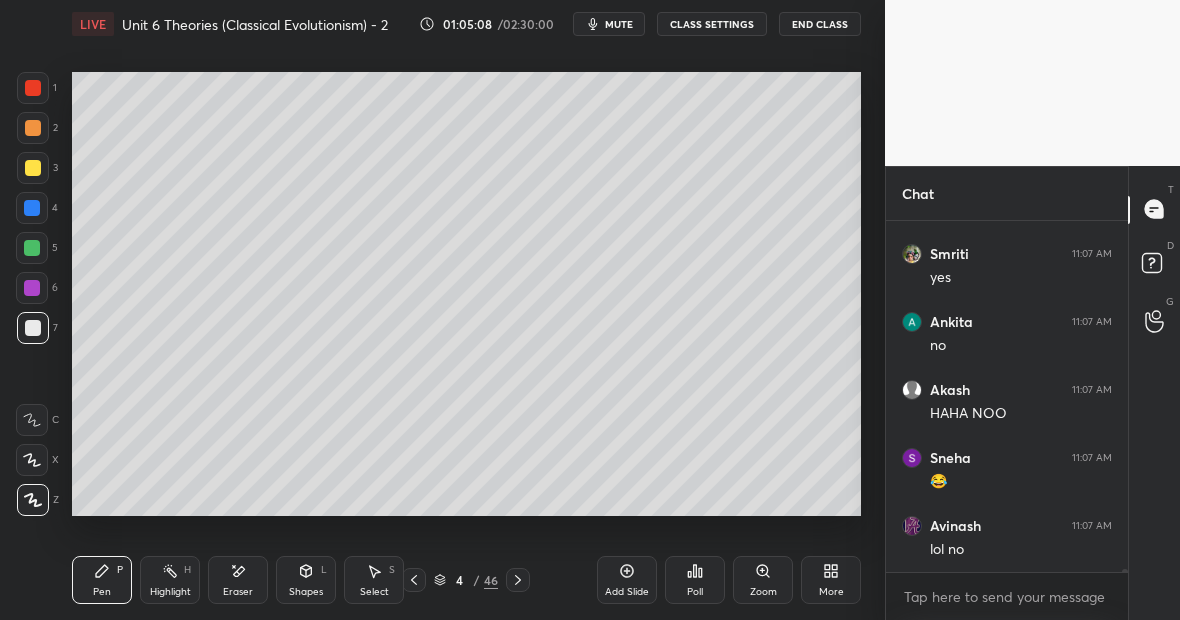 click 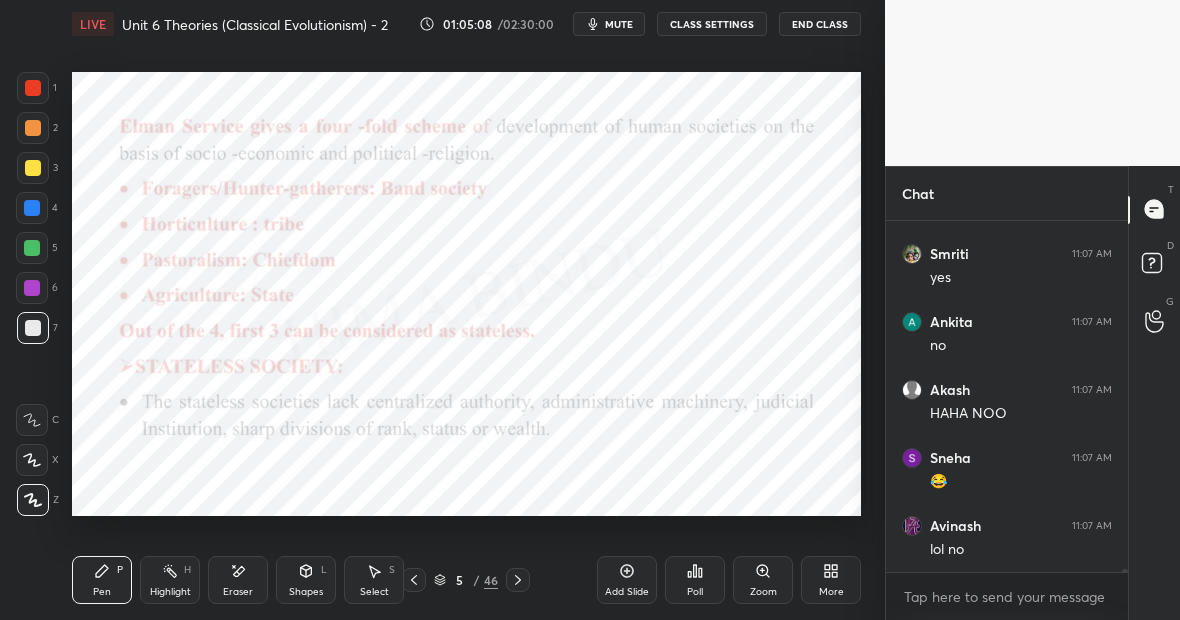 click 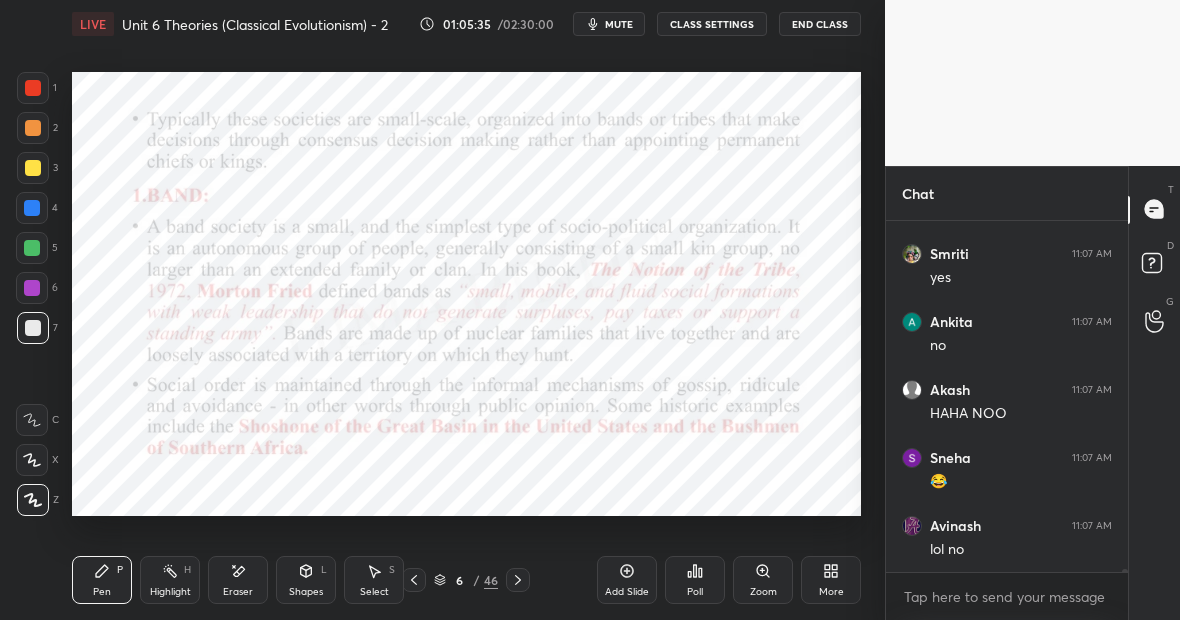 click at bounding box center (32, 208) 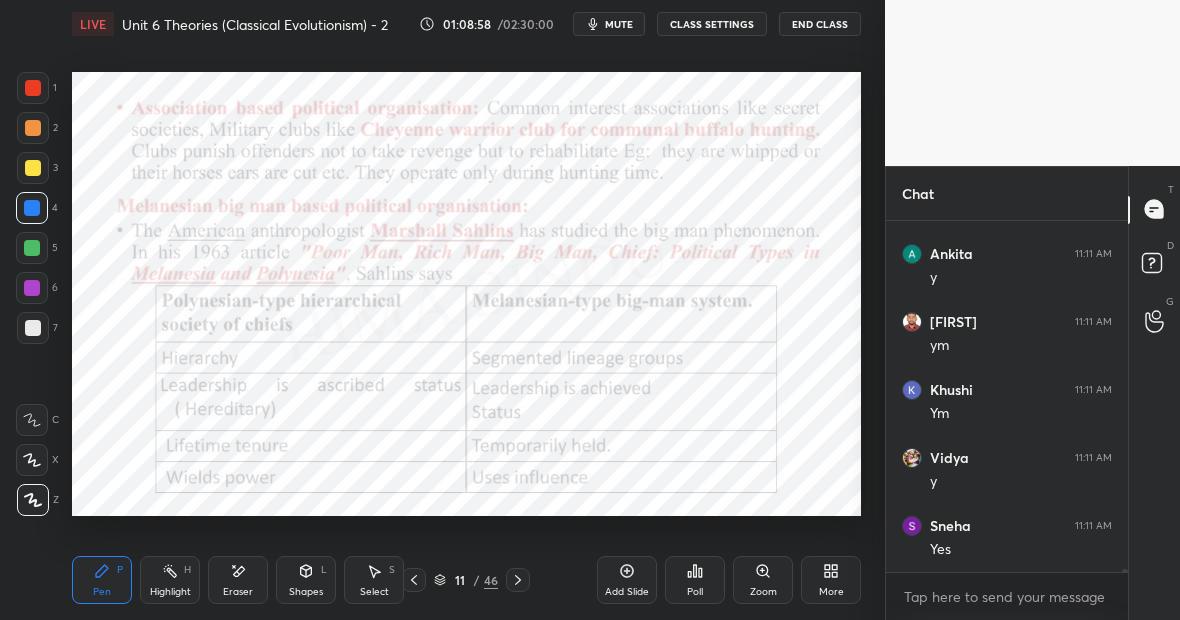 scroll, scrollTop: 38436, scrollLeft: 0, axis: vertical 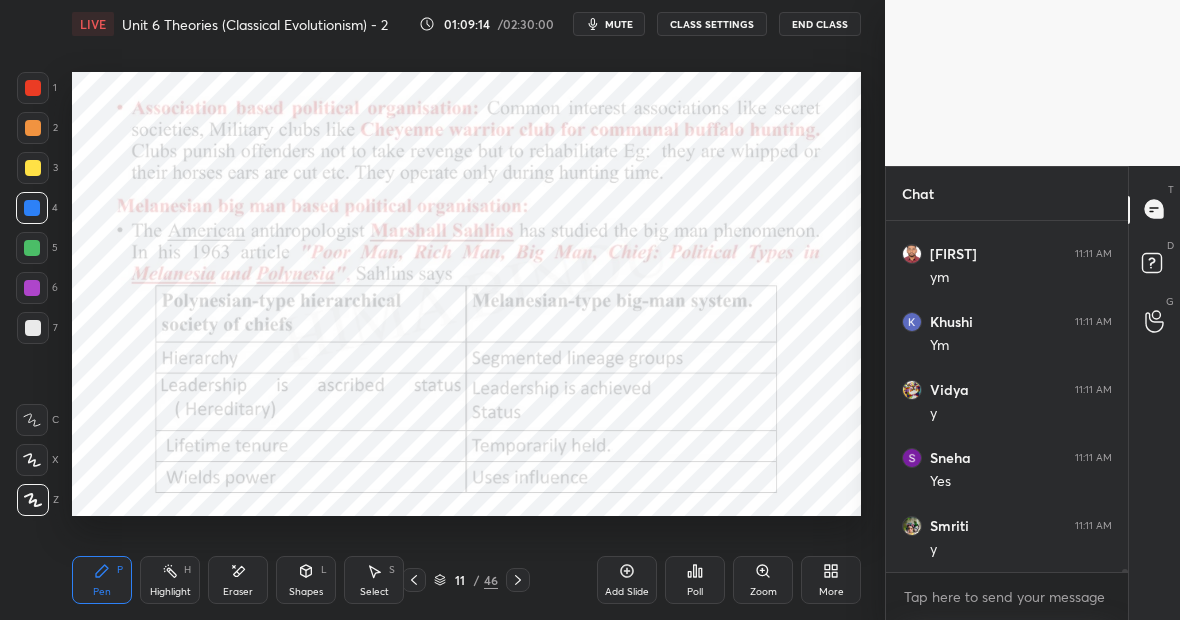click on "Highlight H" at bounding box center [170, 580] 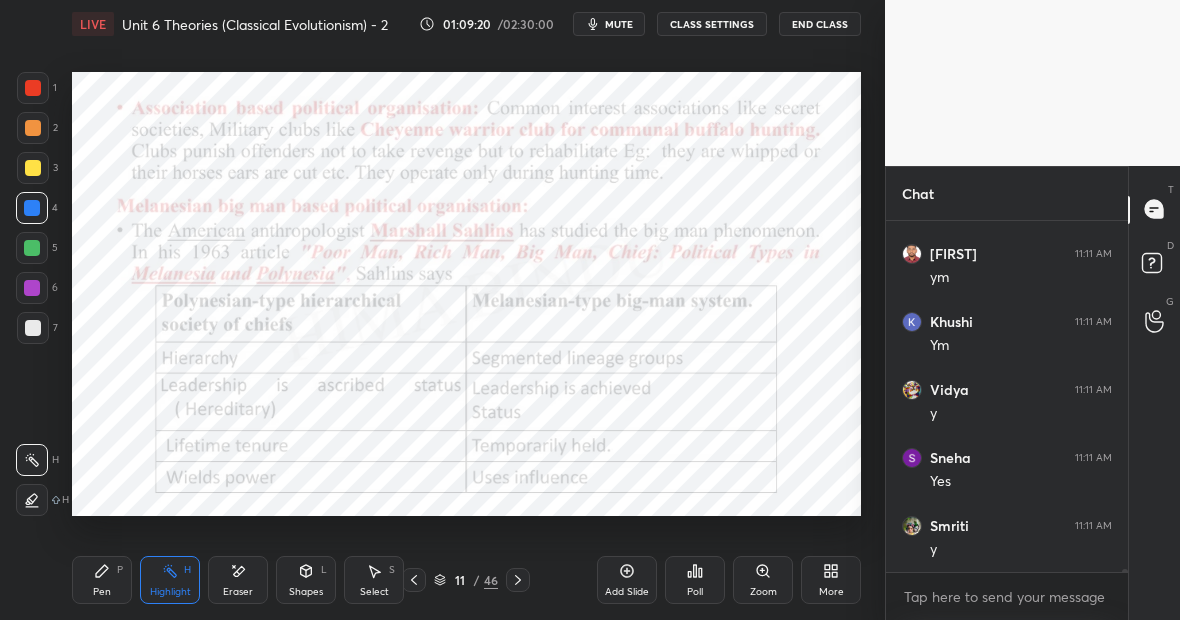 click on "Highlight H" at bounding box center [170, 580] 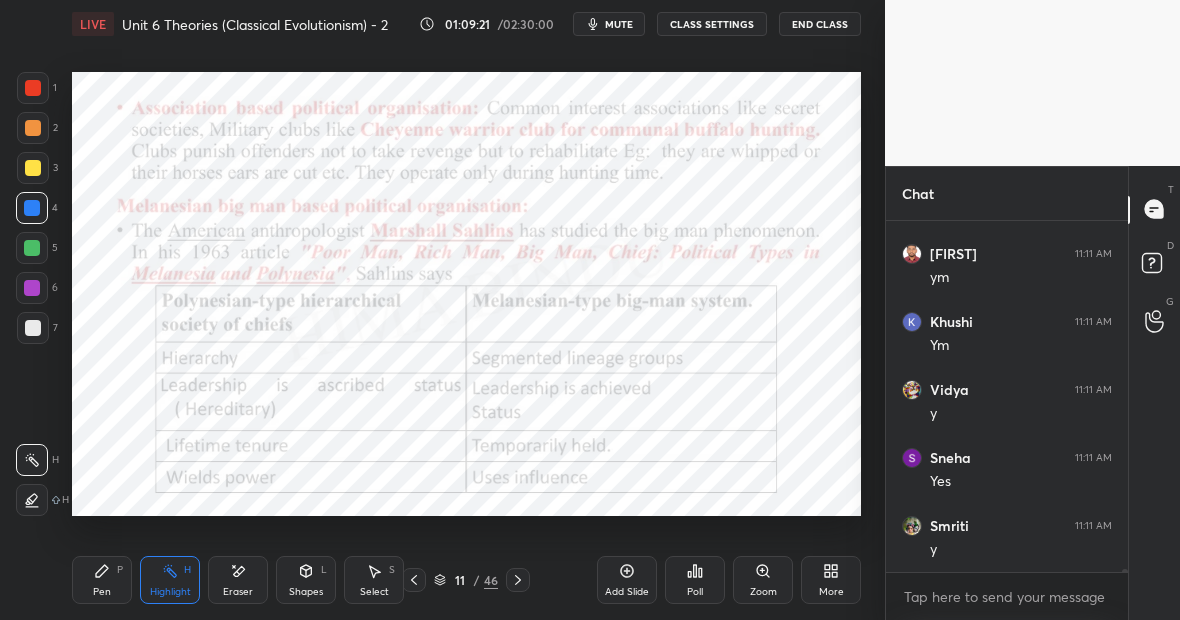 click on "Pen P" at bounding box center [102, 580] 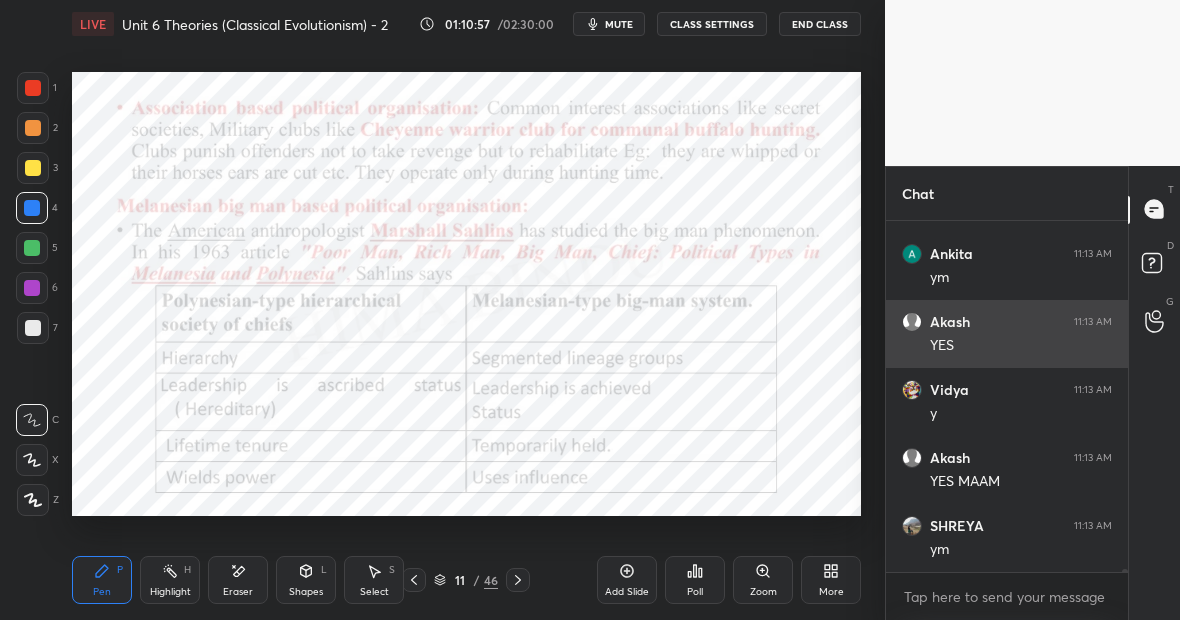 scroll, scrollTop: 38980, scrollLeft: 0, axis: vertical 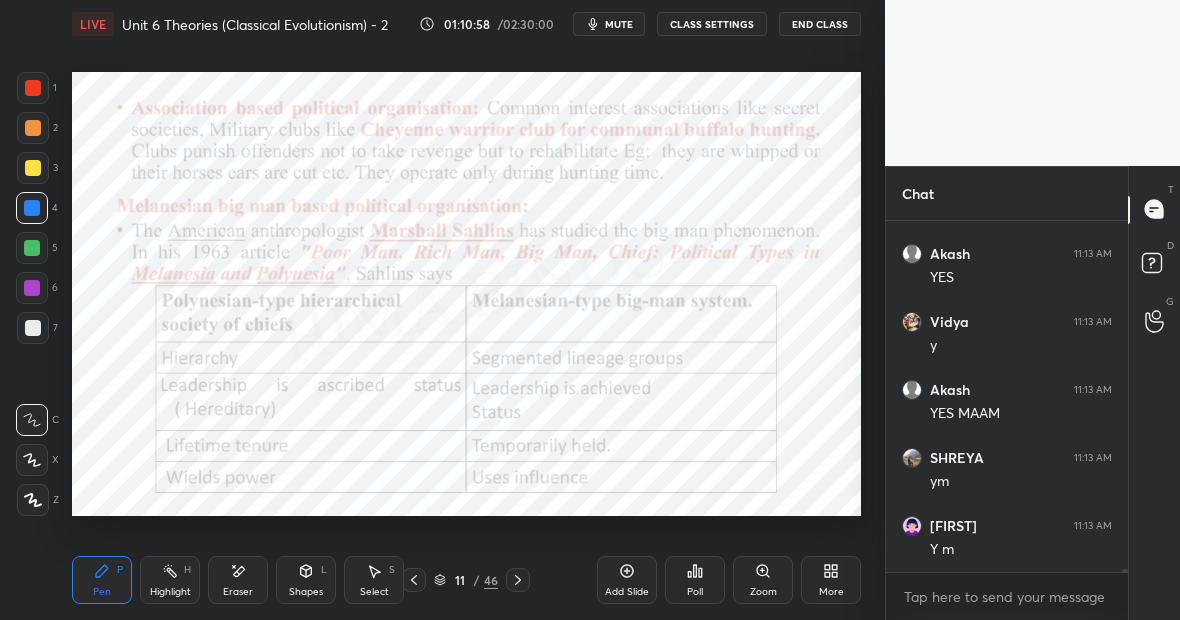 click 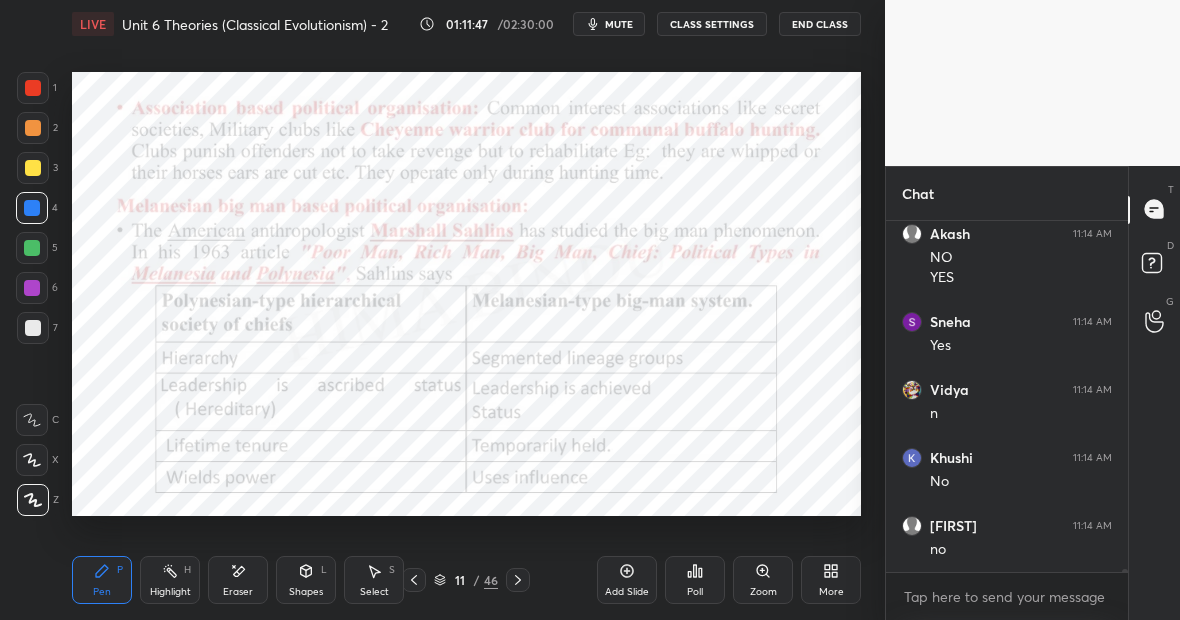 scroll, scrollTop: 39748, scrollLeft: 0, axis: vertical 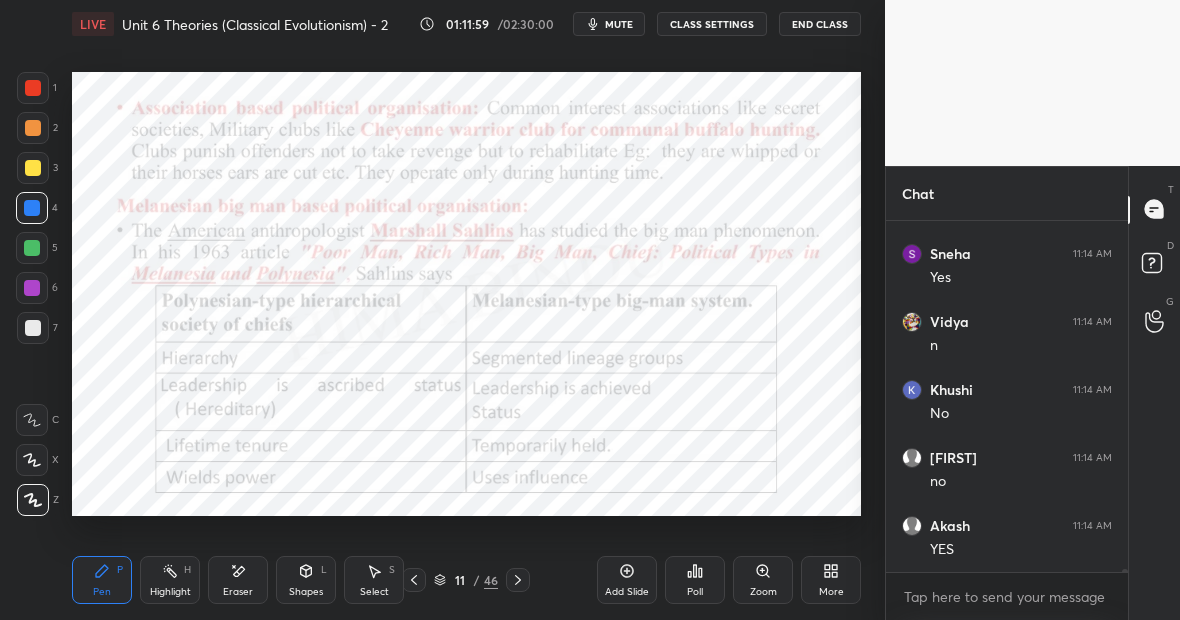 click 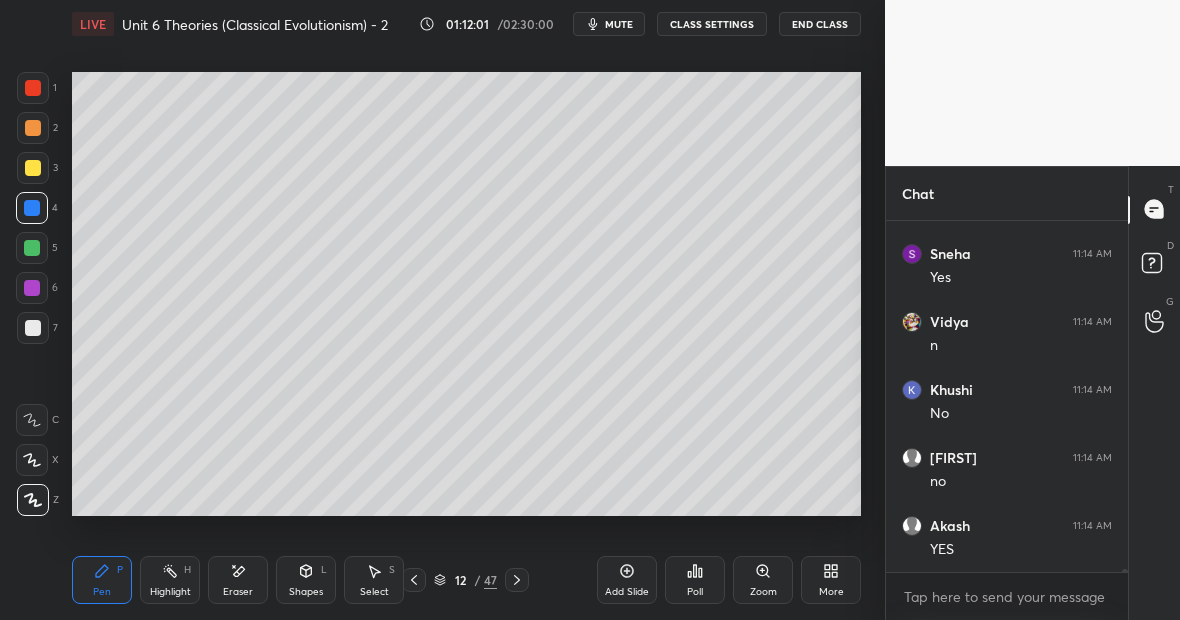 click at bounding box center (33, 88) 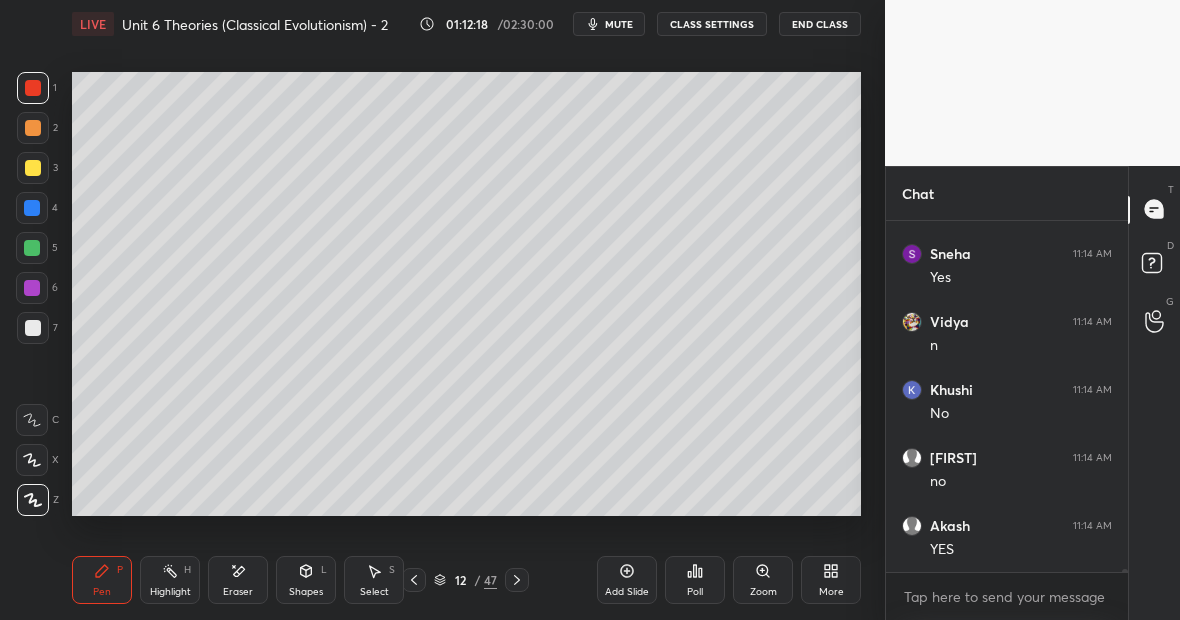 drag, startPoint x: 241, startPoint y: 571, endPoint x: 243, endPoint y: 561, distance: 10.198039 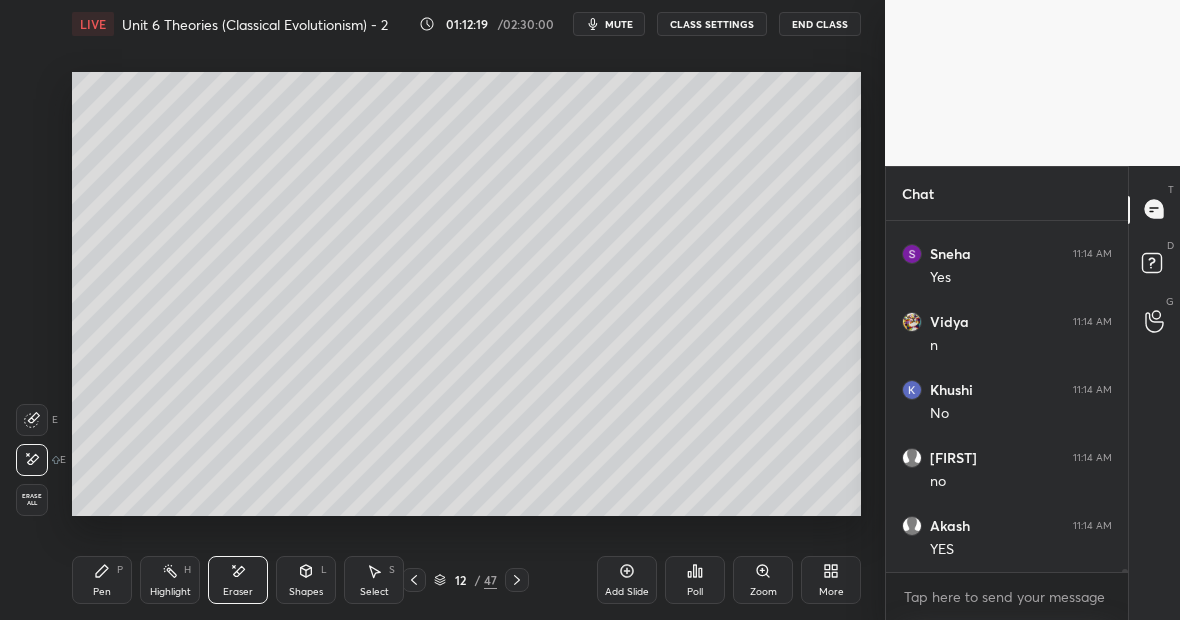 click on "Pen P" at bounding box center (102, 580) 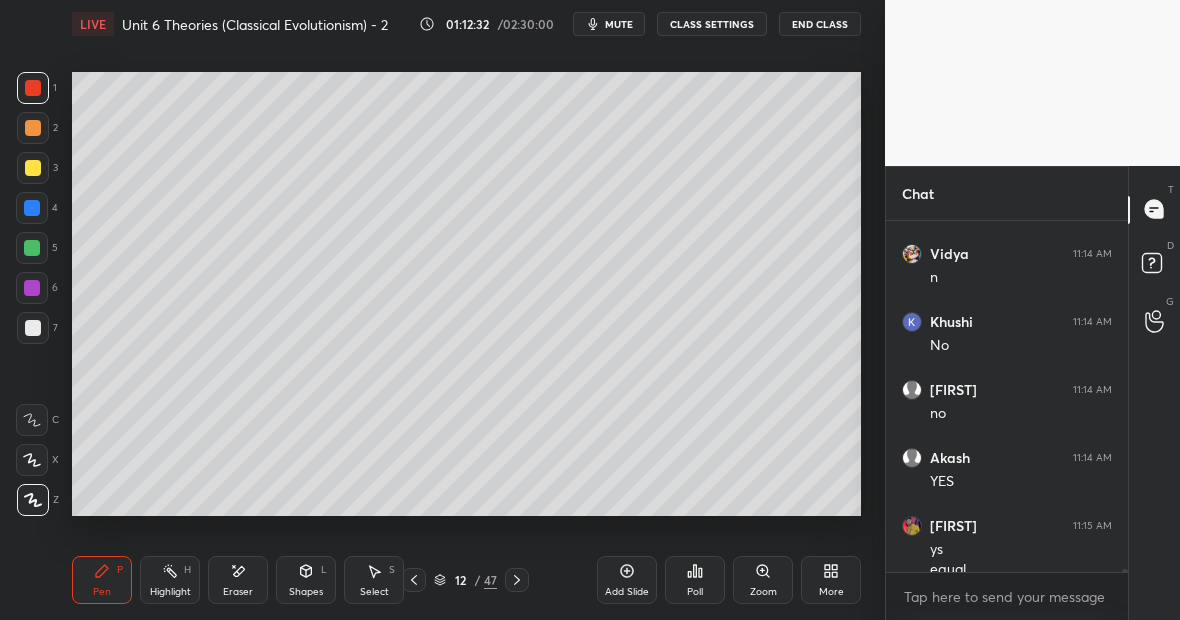 scroll, scrollTop: 39836, scrollLeft: 0, axis: vertical 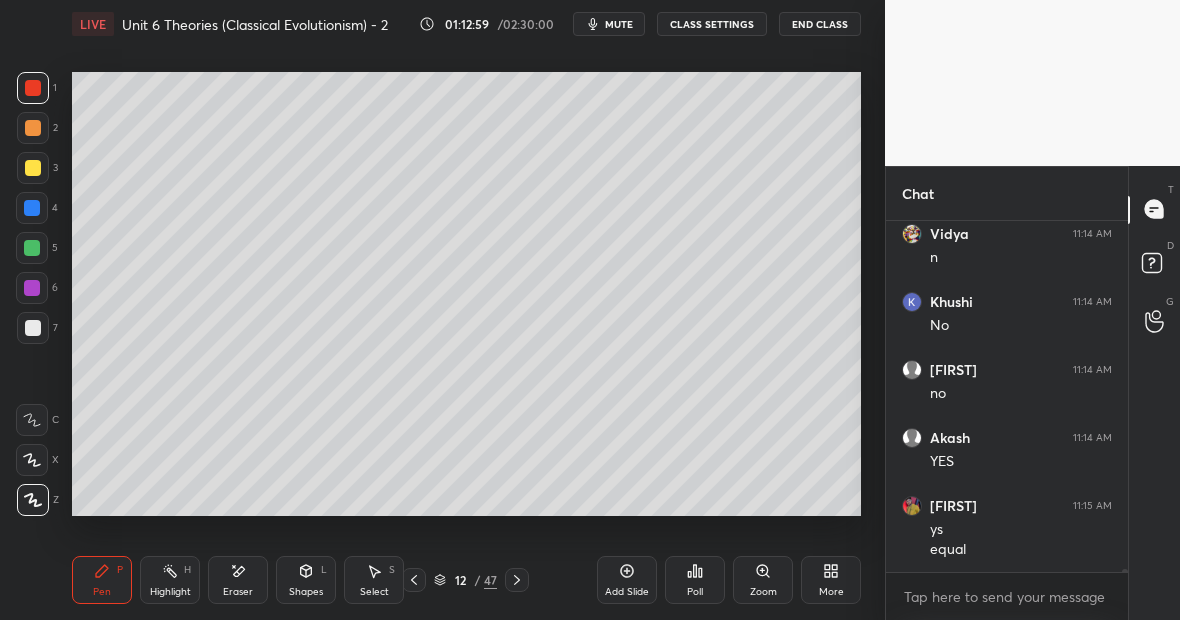 click on "Eraser" at bounding box center [238, 580] 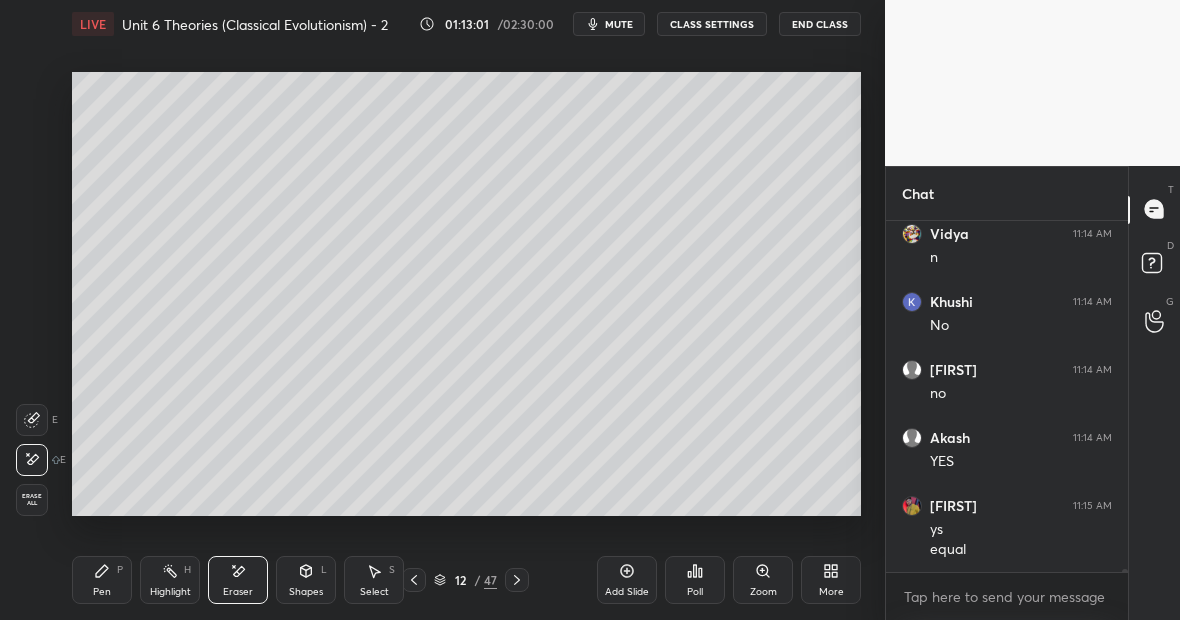 click on "Pen P" at bounding box center [102, 580] 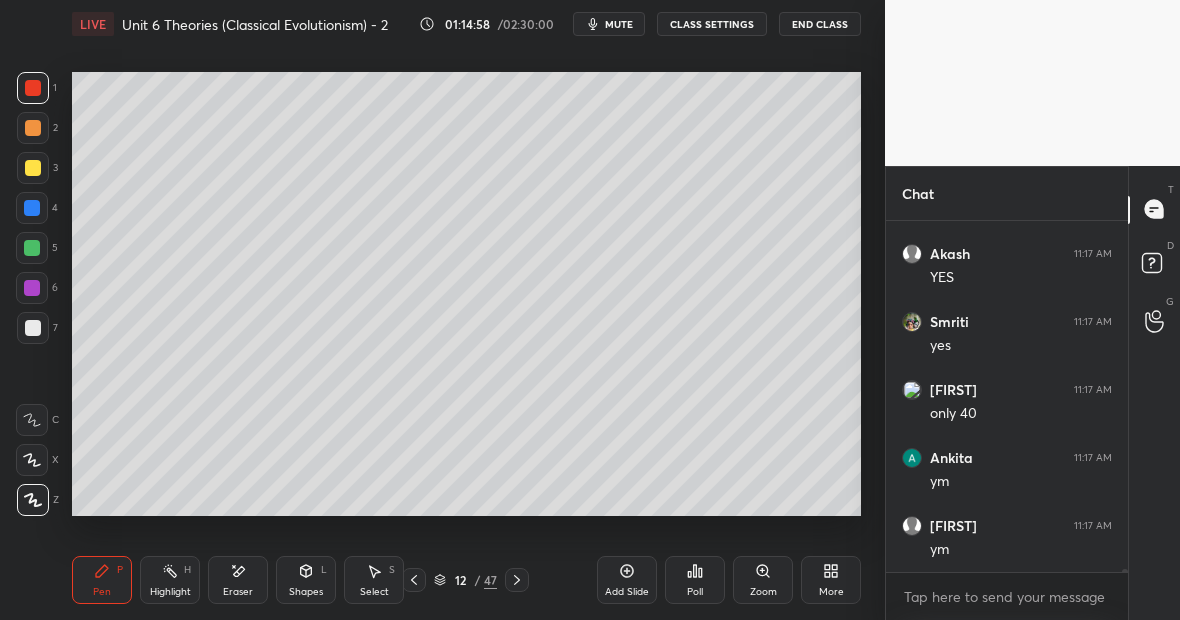 scroll, scrollTop: 41536, scrollLeft: 0, axis: vertical 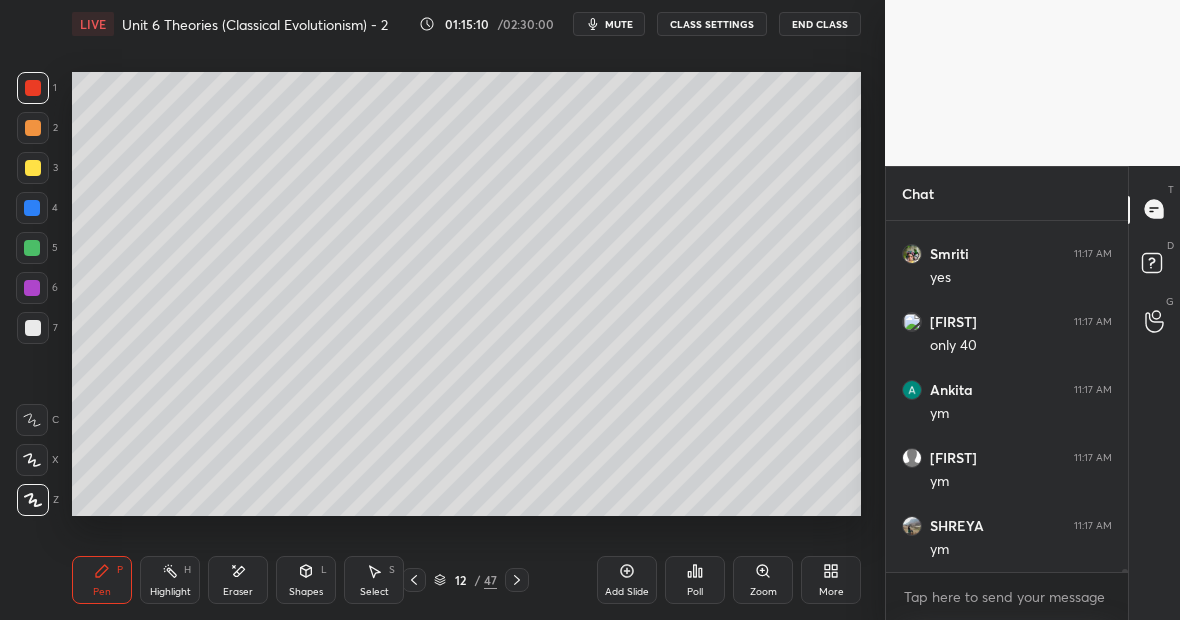 click at bounding box center (33, 168) 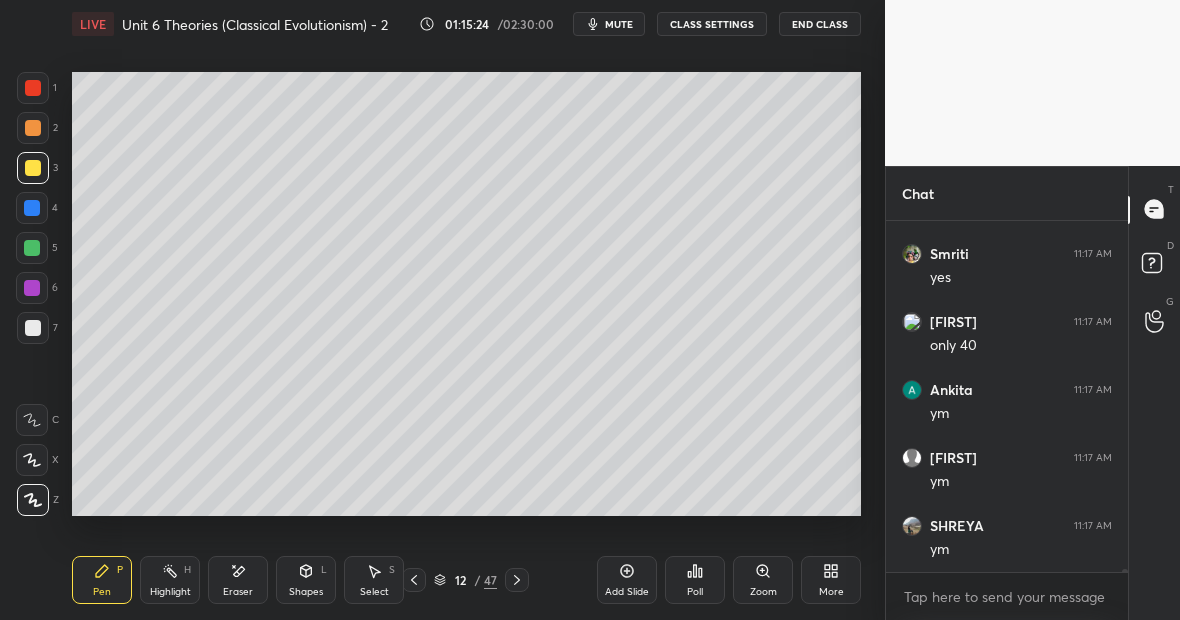 click at bounding box center (33, 168) 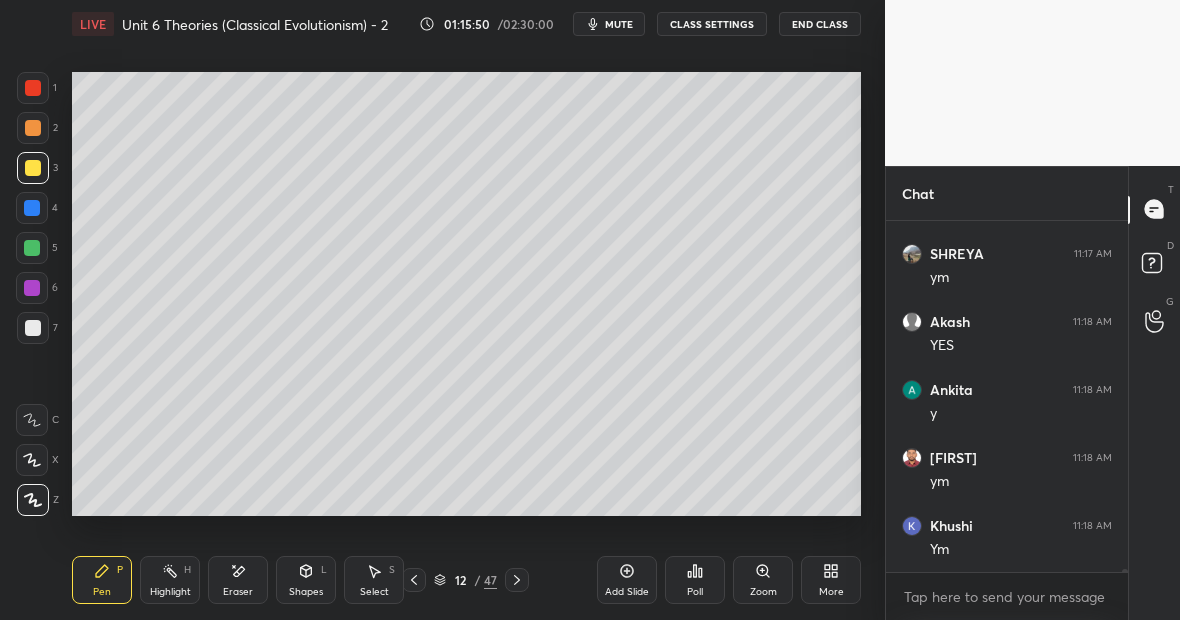 scroll, scrollTop: 41876, scrollLeft: 0, axis: vertical 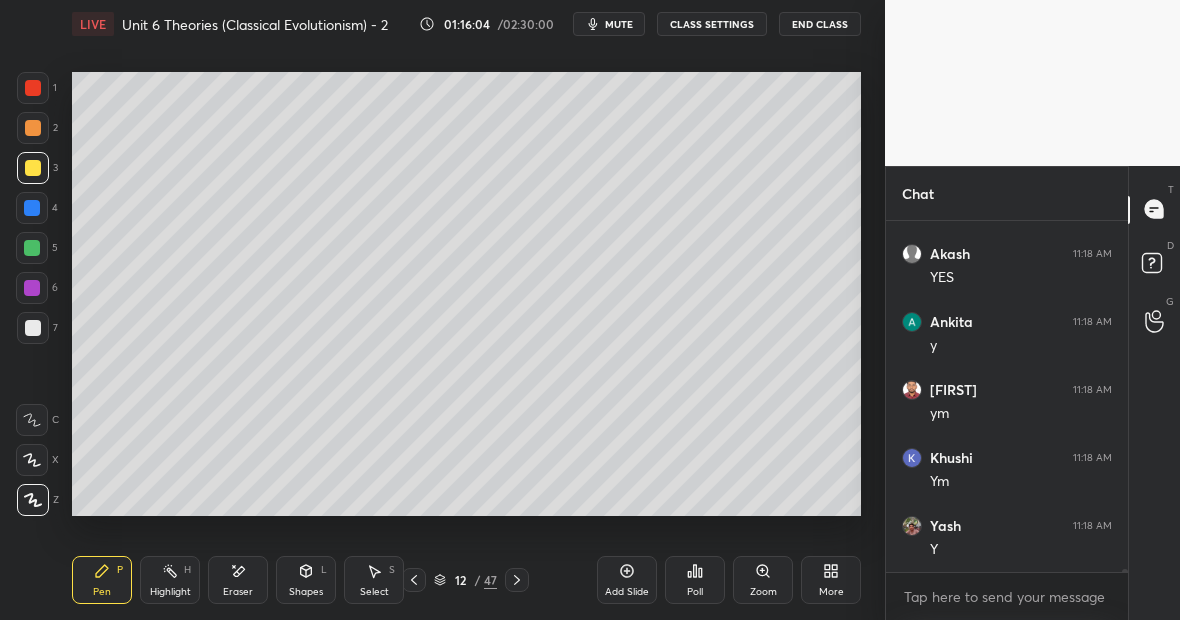click on "Highlight H" at bounding box center [170, 580] 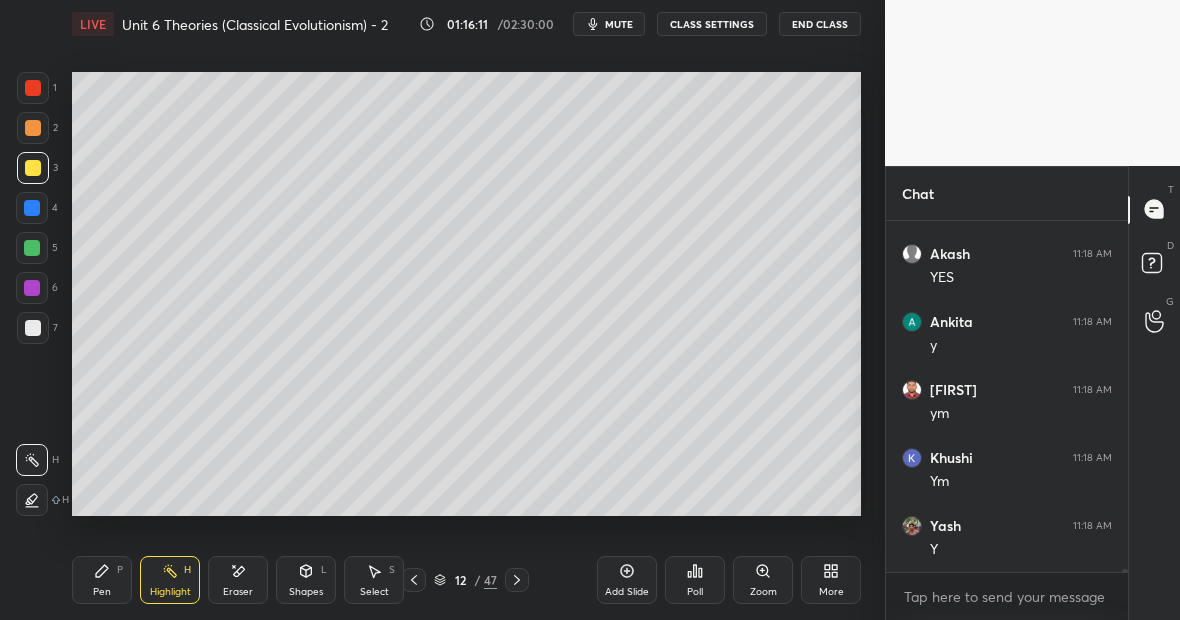 scroll, scrollTop: 41944, scrollLeft: 0, axis: vertical 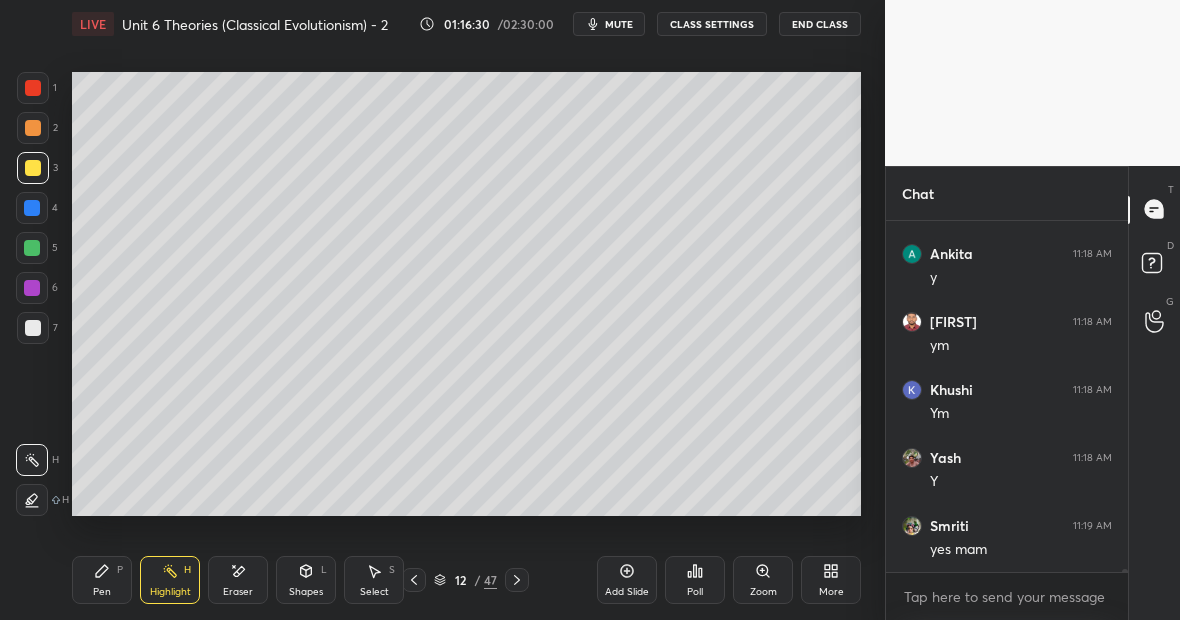 click 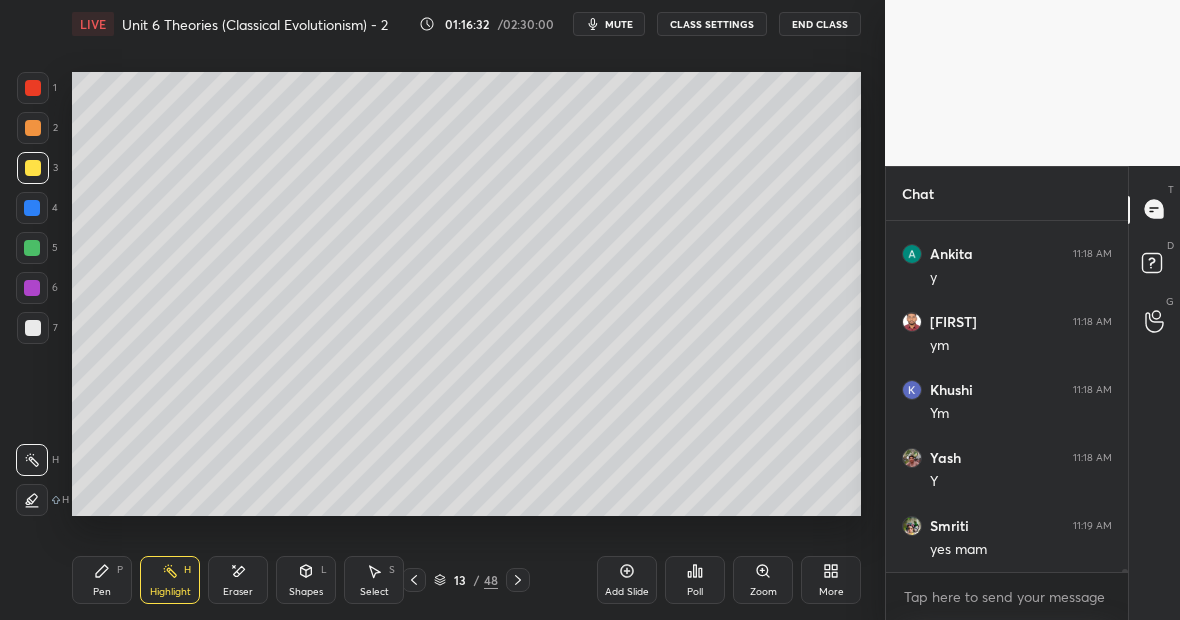 click on "Pen P" at bounding box center (102, 580) 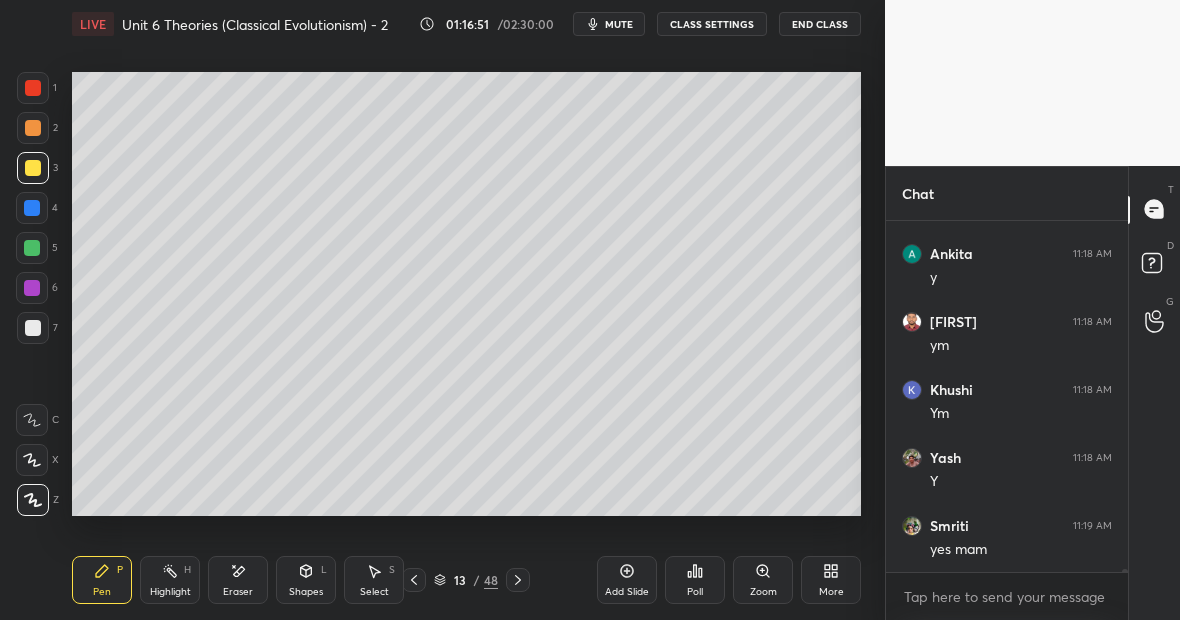 click at bounding box center [32, 248] 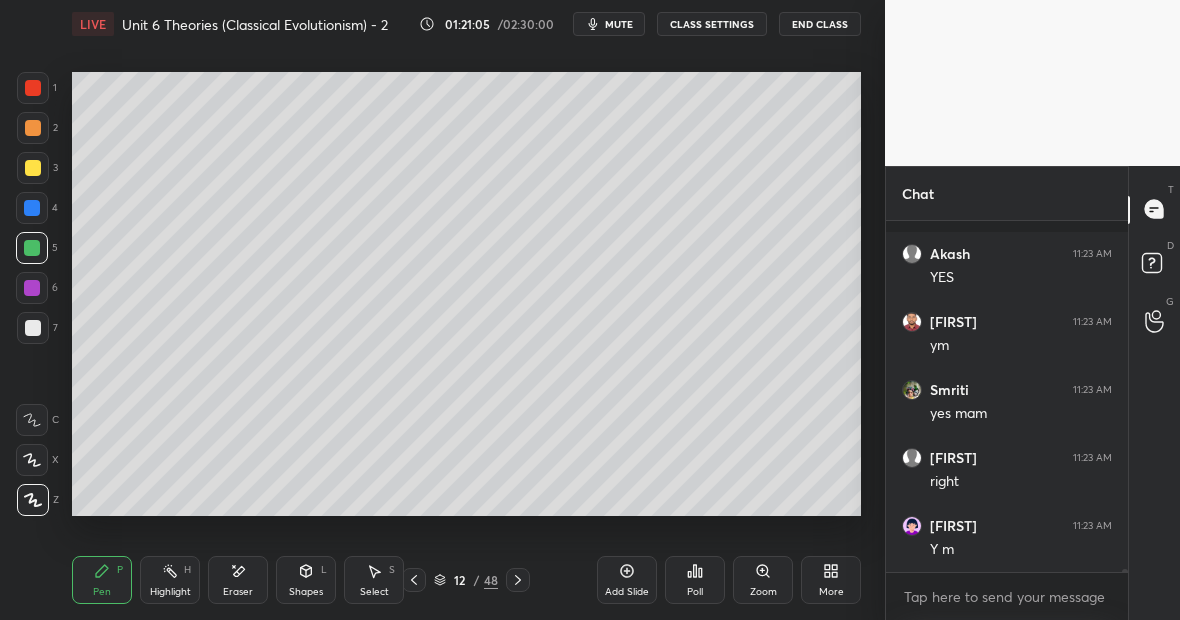 scroll, scrollTop: 43766, scrollLeft: 0, axis: vertical 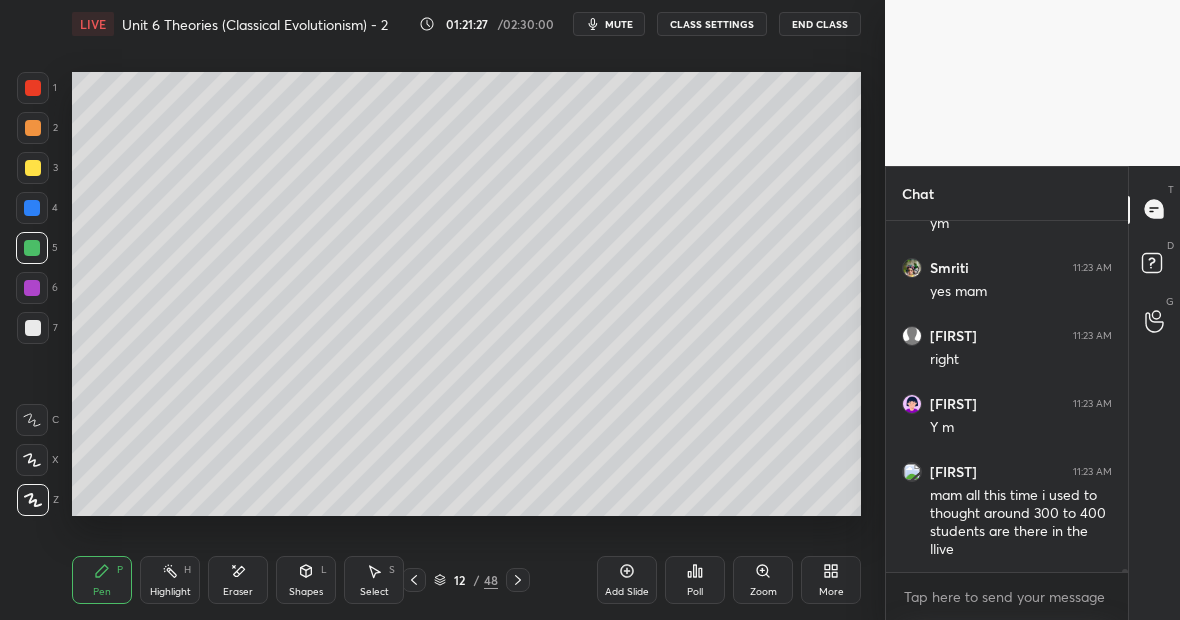 click on "Highlight H" at bounding box center (170, 580) 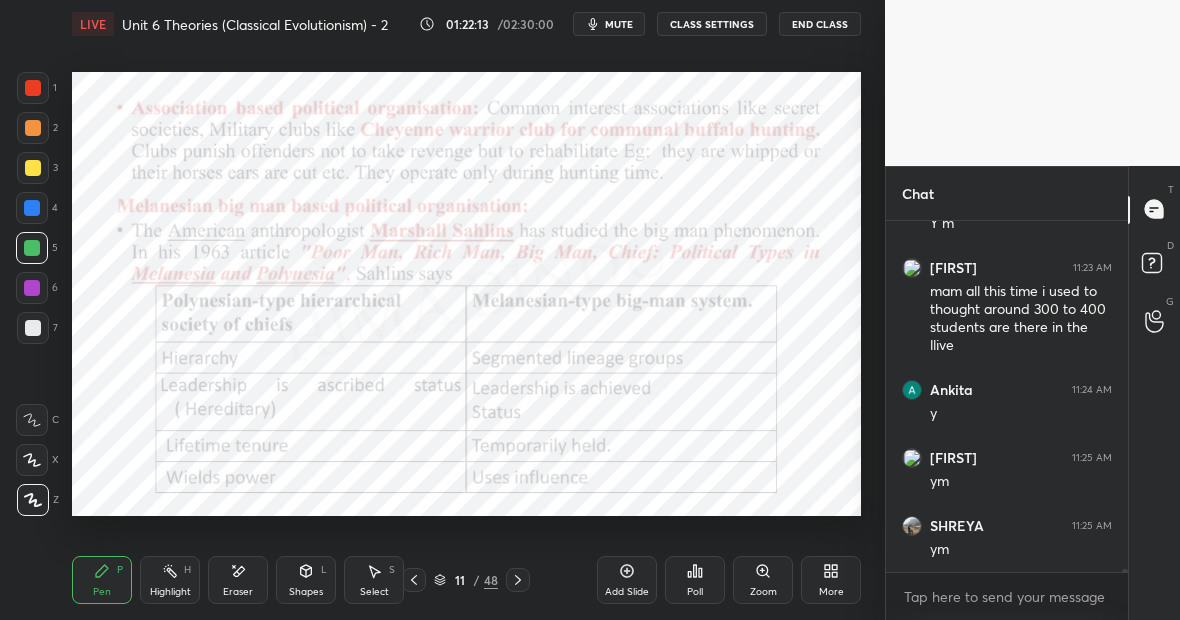 scroll, scrollTop: 44038, scrollLeft: 0, axis: vertical 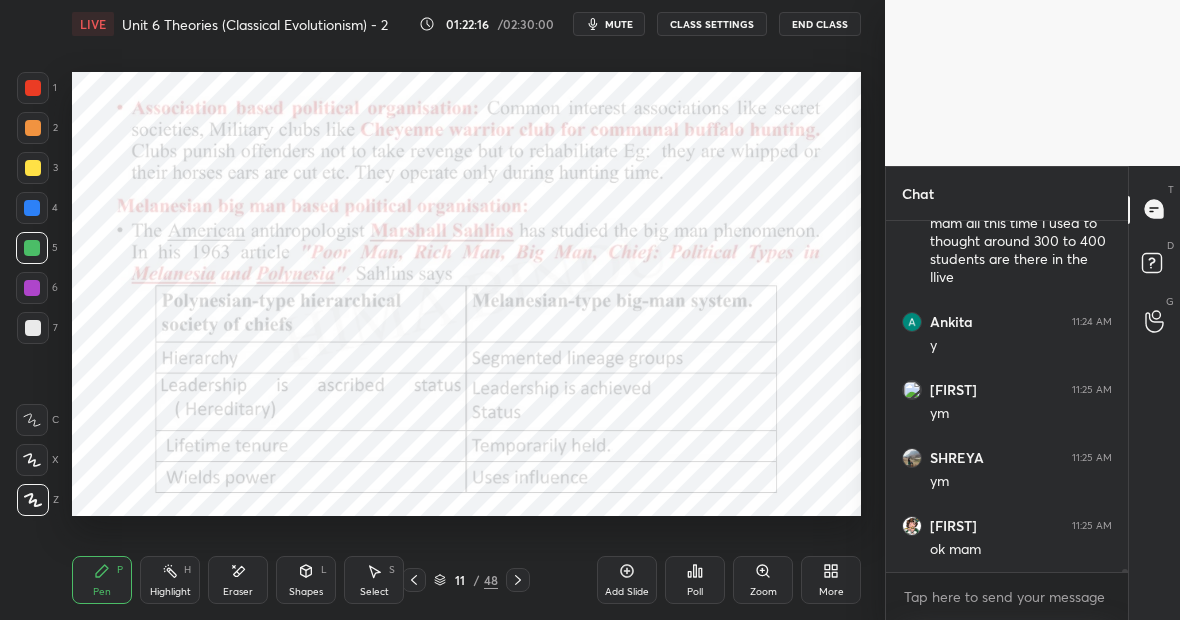 click on "Highlight H" at bounding box center [170, 580] 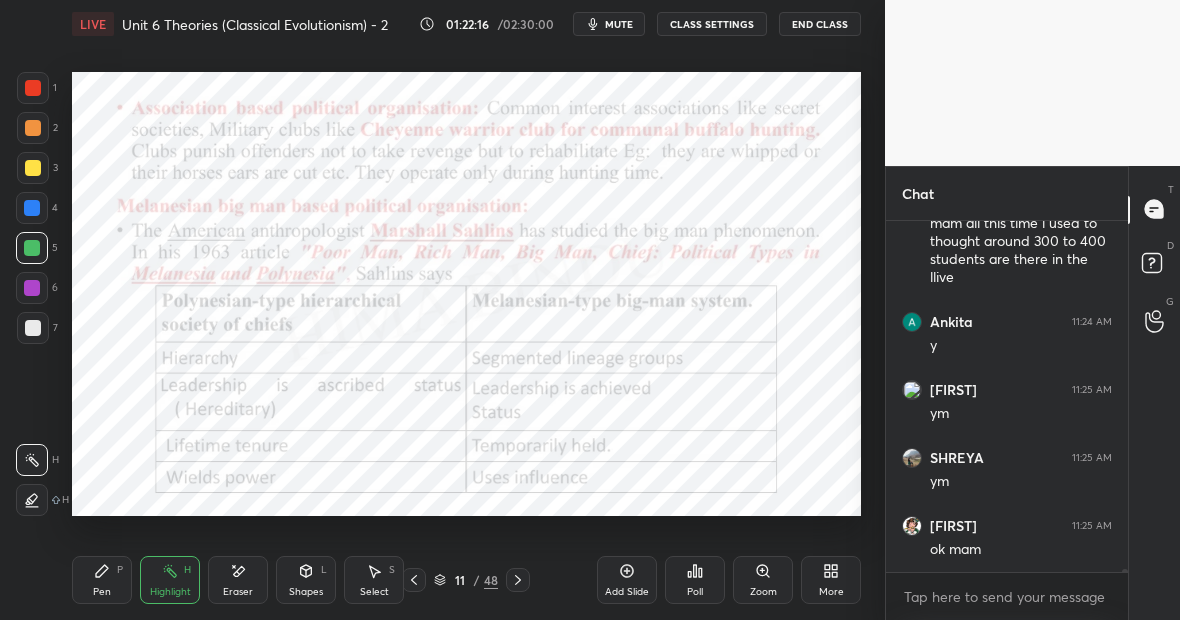 click on "Pen P" at bounding box center (102, 580) 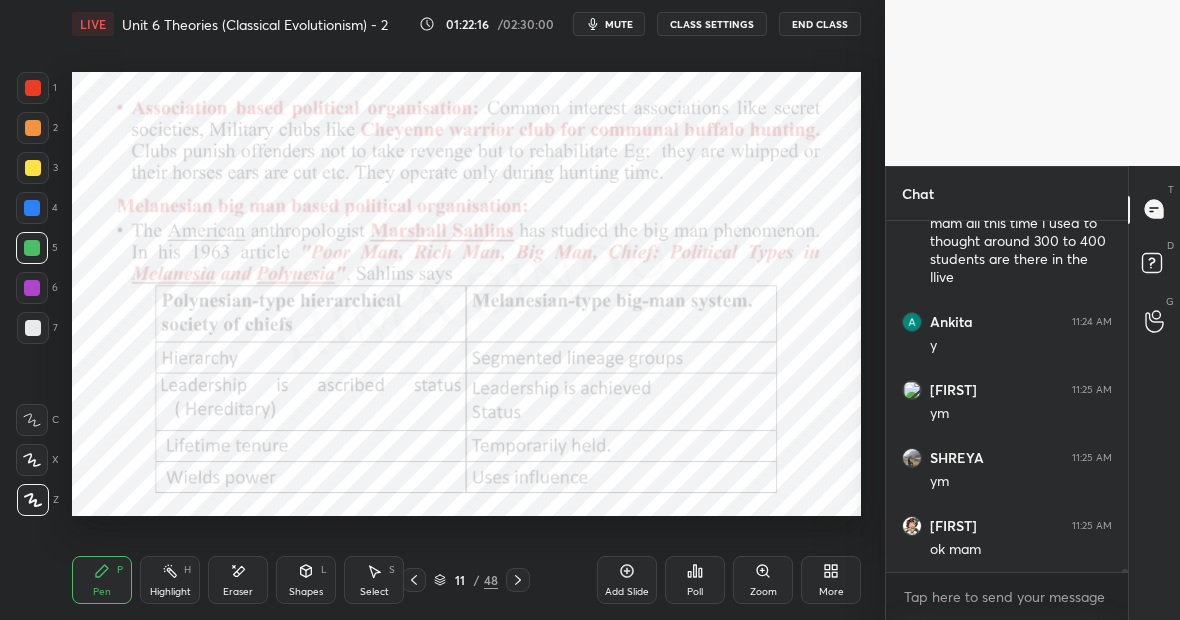 click on "Highlight H" at bounding box center (170, 580) 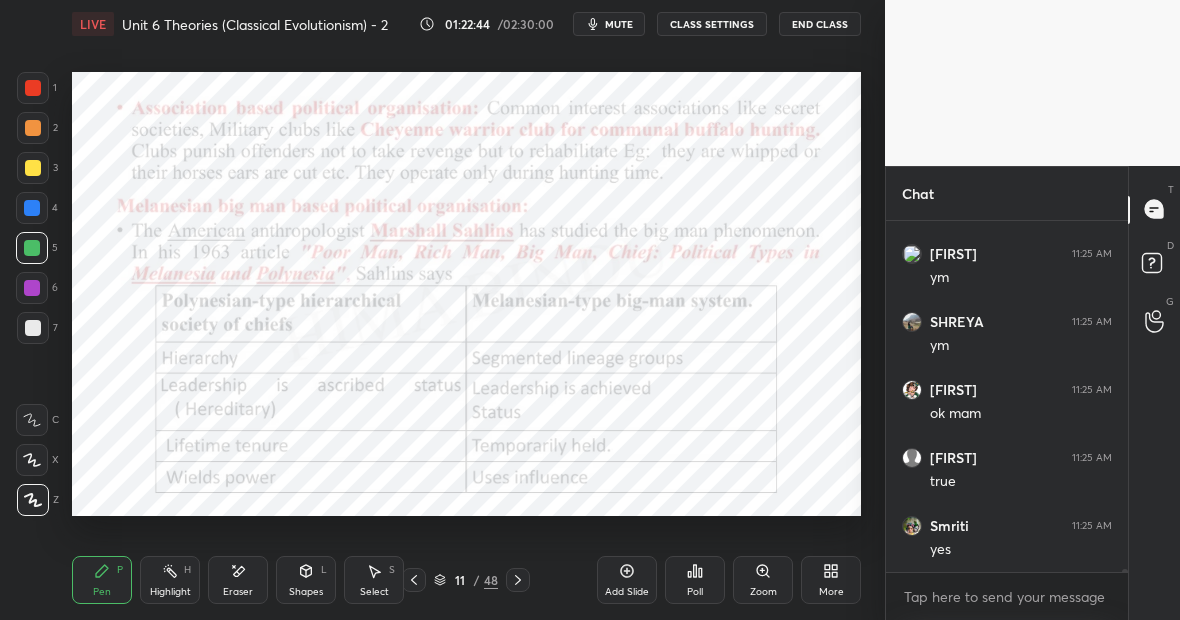 scroll, scrollTop: 44242, scrollLeft: 0, axis: vertical 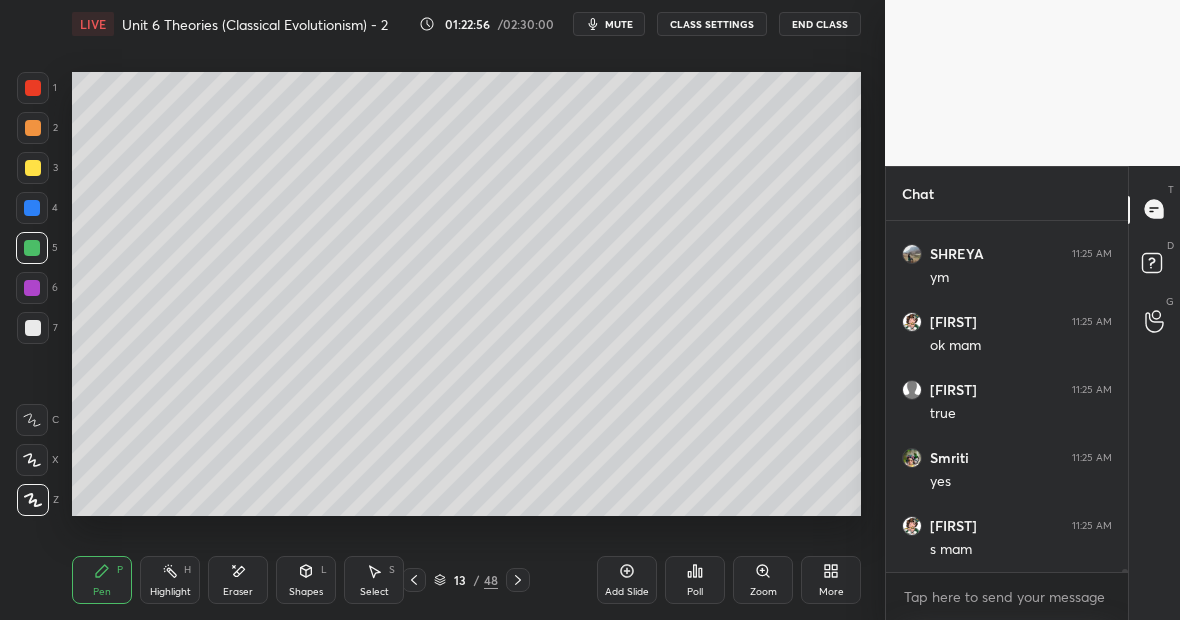 click at bounding box center [33, 168] 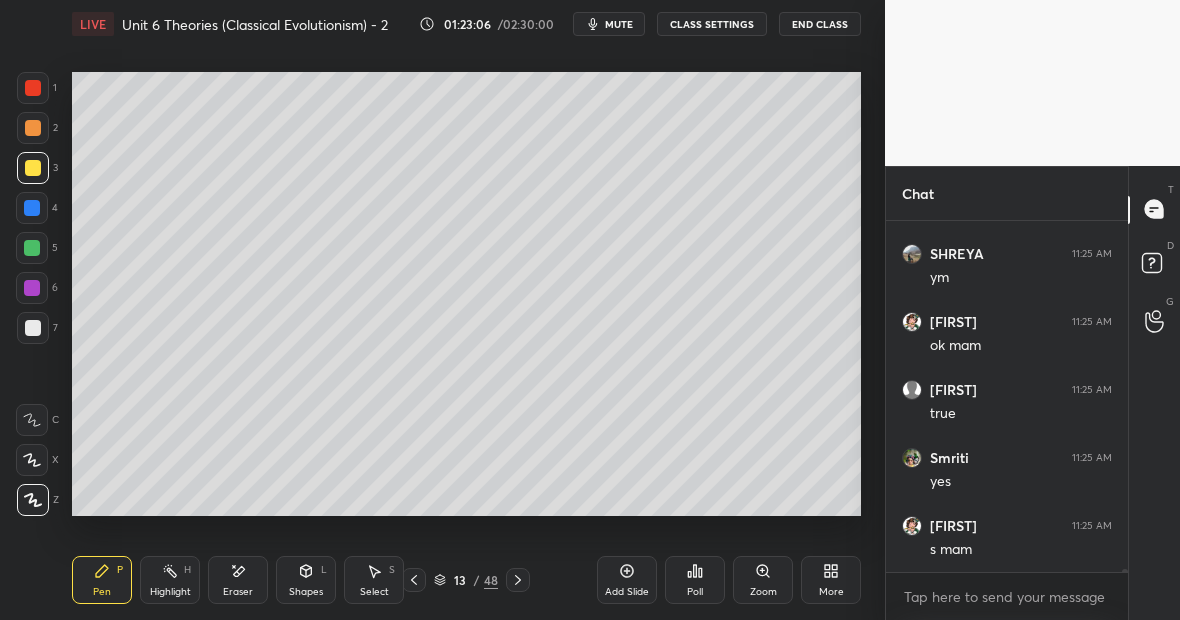 scroll, scrollTop: 44315, scrollLeft: 0, axis: vertical 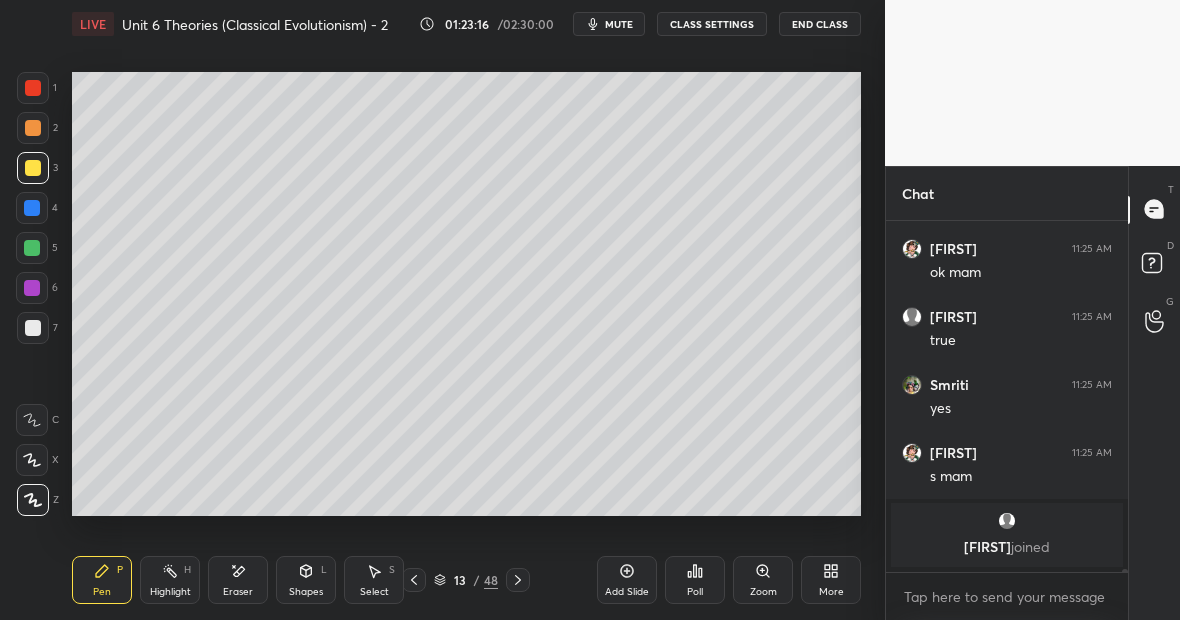 click on "Highlight" at bounding box center [170, 592] 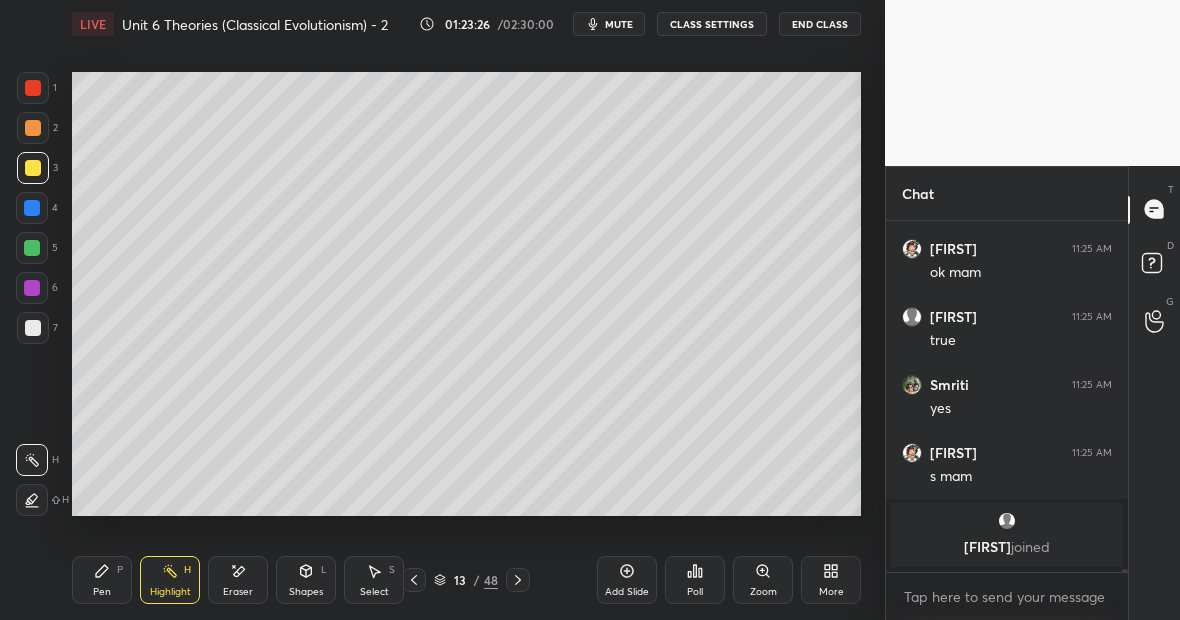 scroll, scrollTop: 42050, scrollLeft: 0, axis: vertical 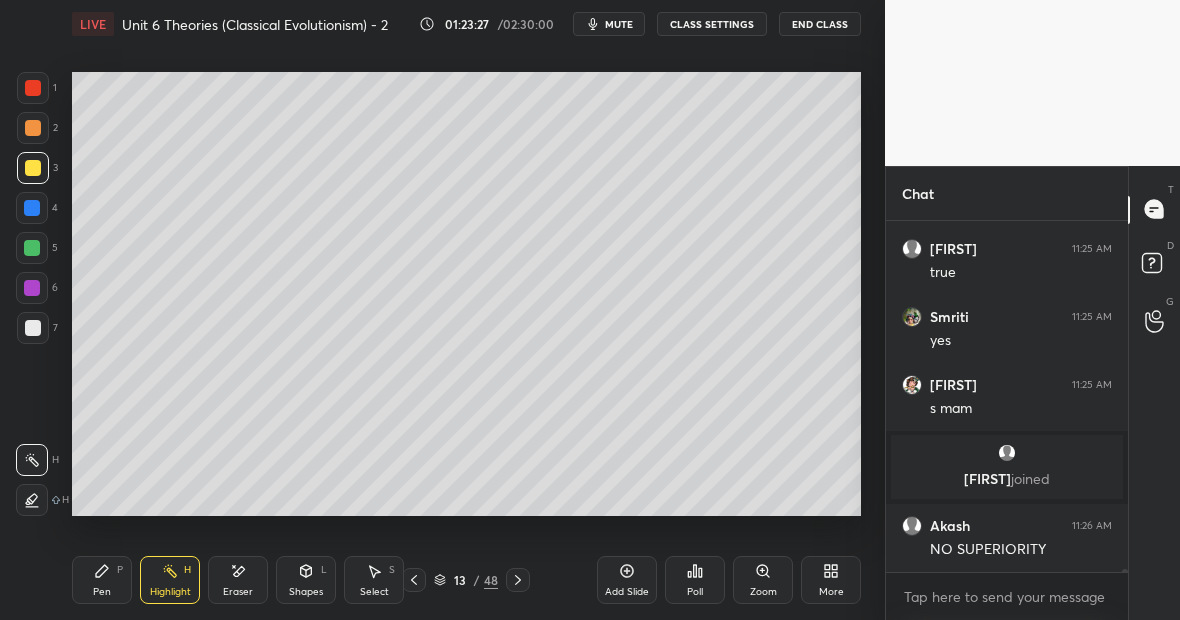 click at bounding box center (33, 328) 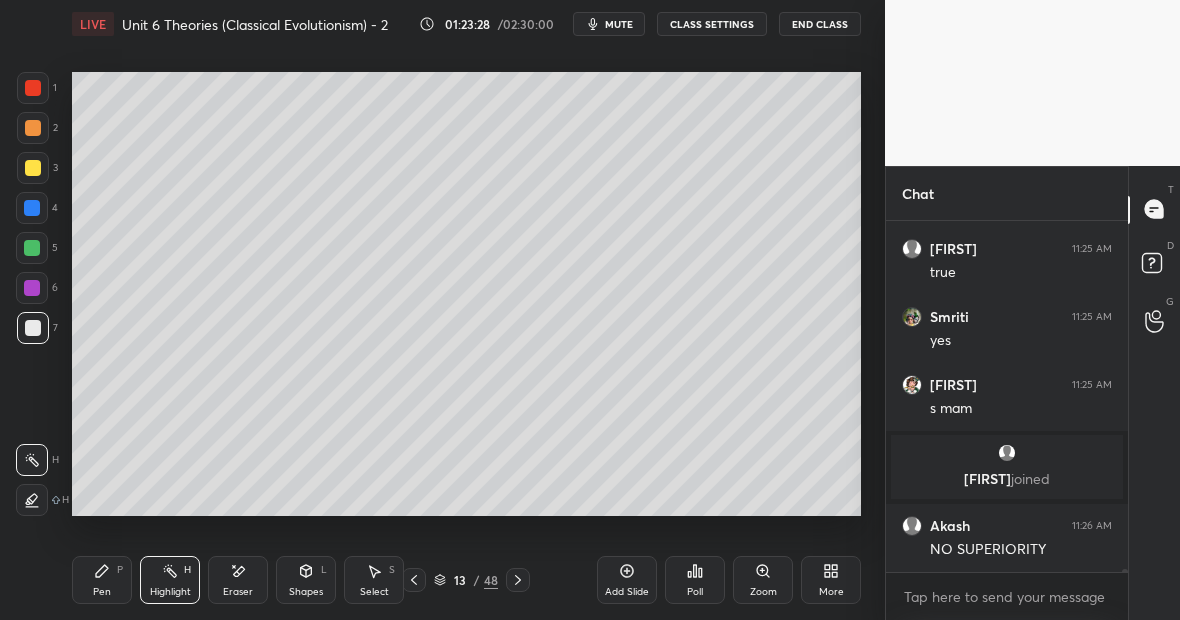 scroll, scrollTop: 42118, scrollLeft: 0, axis: vertical 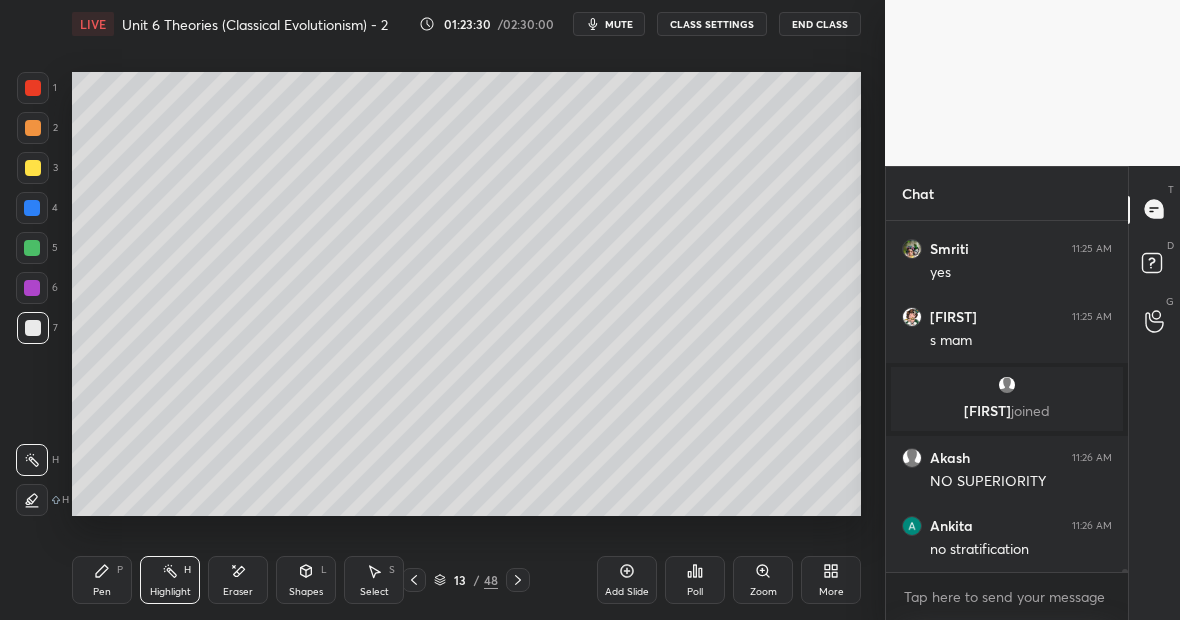 click on "Pen P" at bounding box center (102, 580) 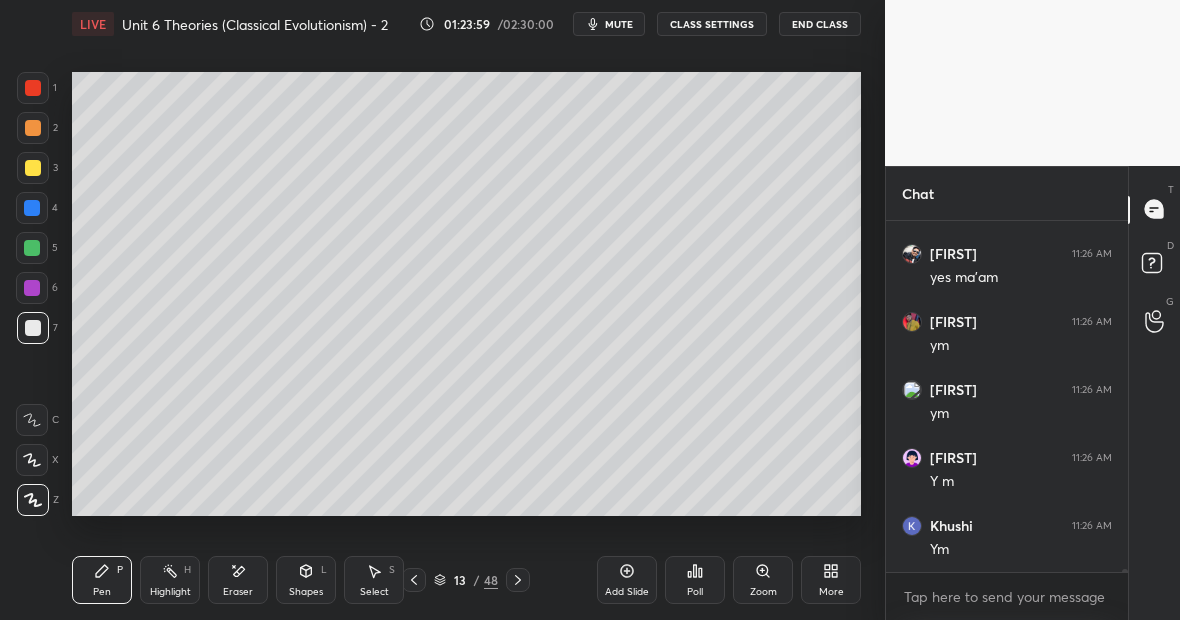 scroll, scrollTop: 43206, scrollLeft: 0, axis: vertical 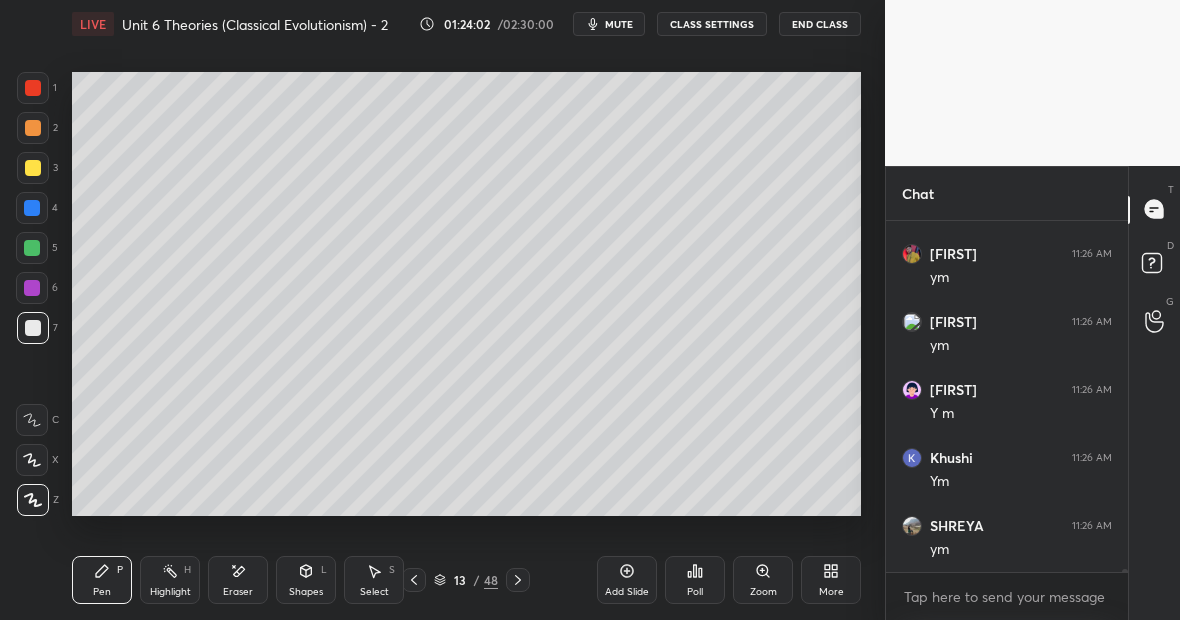 click on "Highlight H" at bounding box center [170, 580] 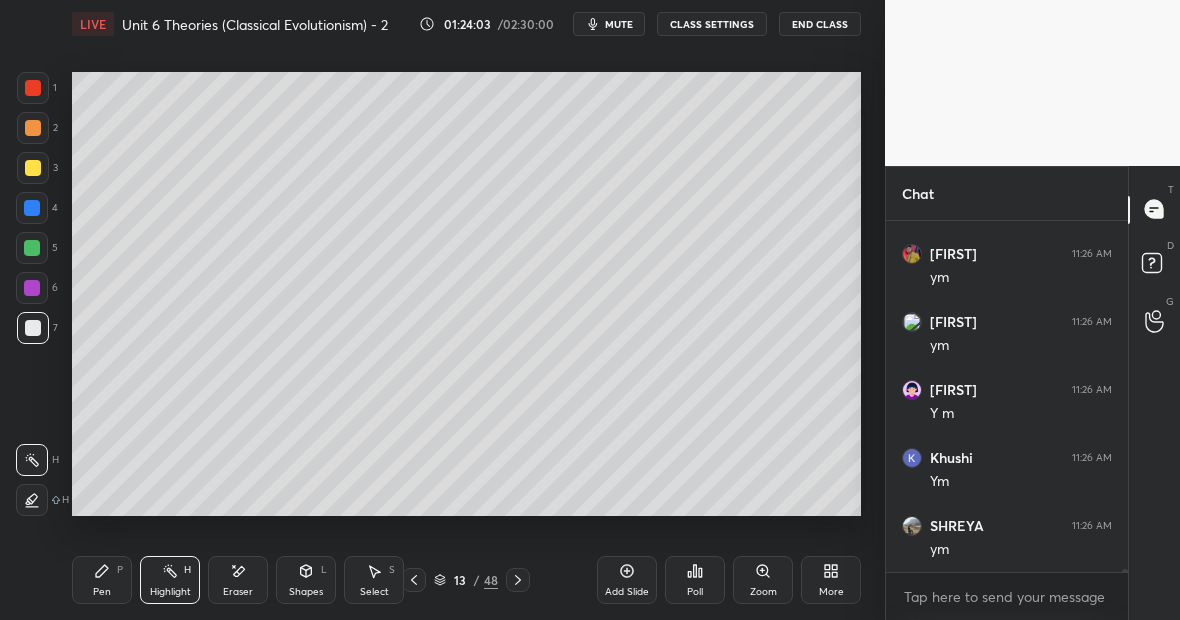 scroll, scrollTop: 43274, scrollLeft: 0, axis: vertical 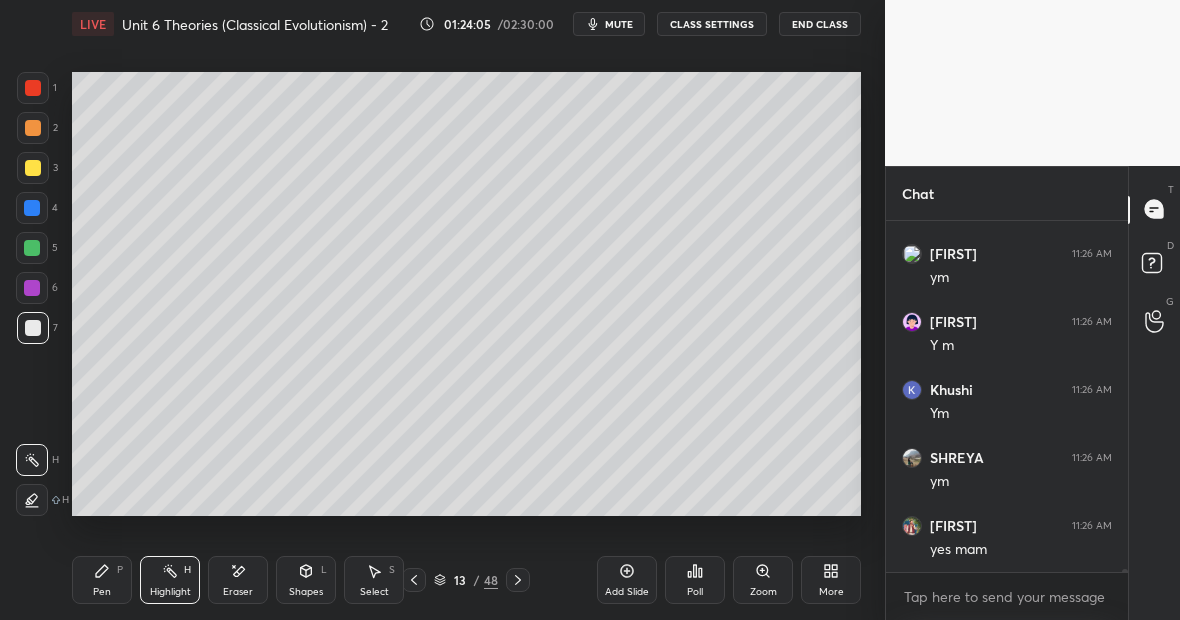 click on "Pen P" at bounding box center (102, 580) 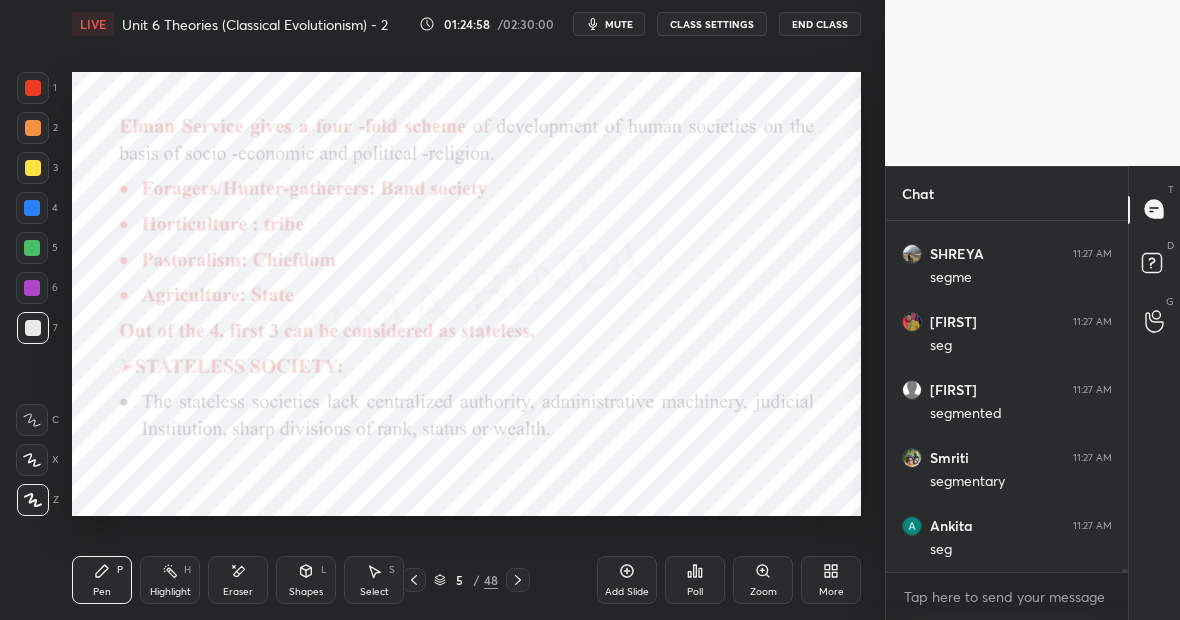 scroll, scrollTop: 44498, scrollLeft: 0, axis: vertical 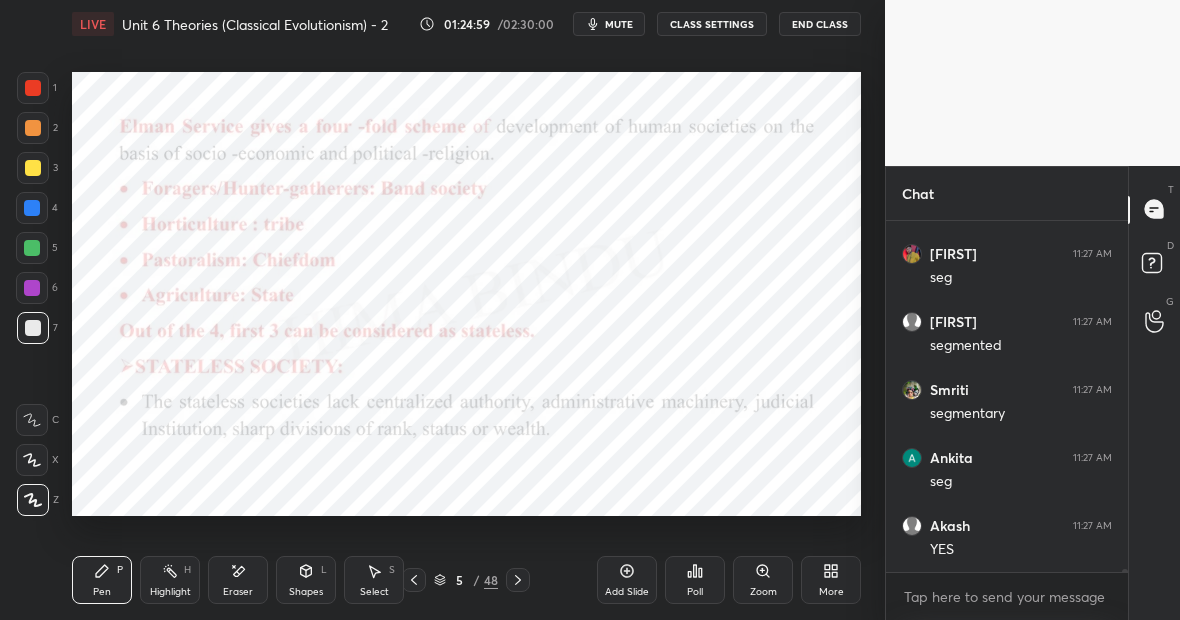 click on "Highlight H" at bounding box center (170, 580) 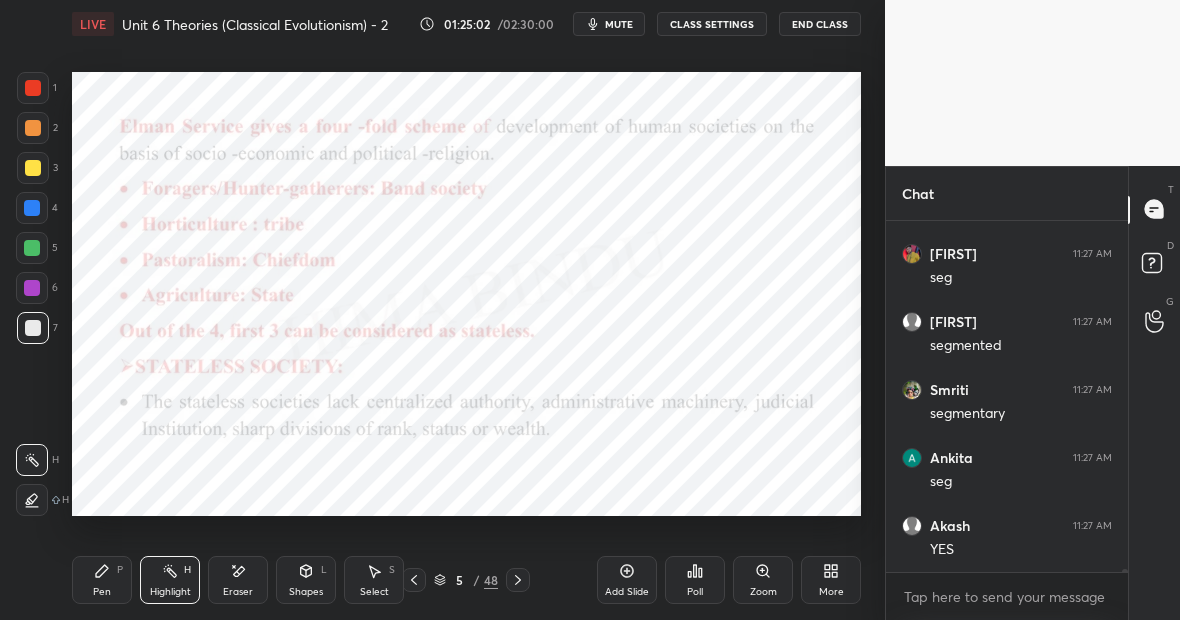 click at bounding box center (32, 248) 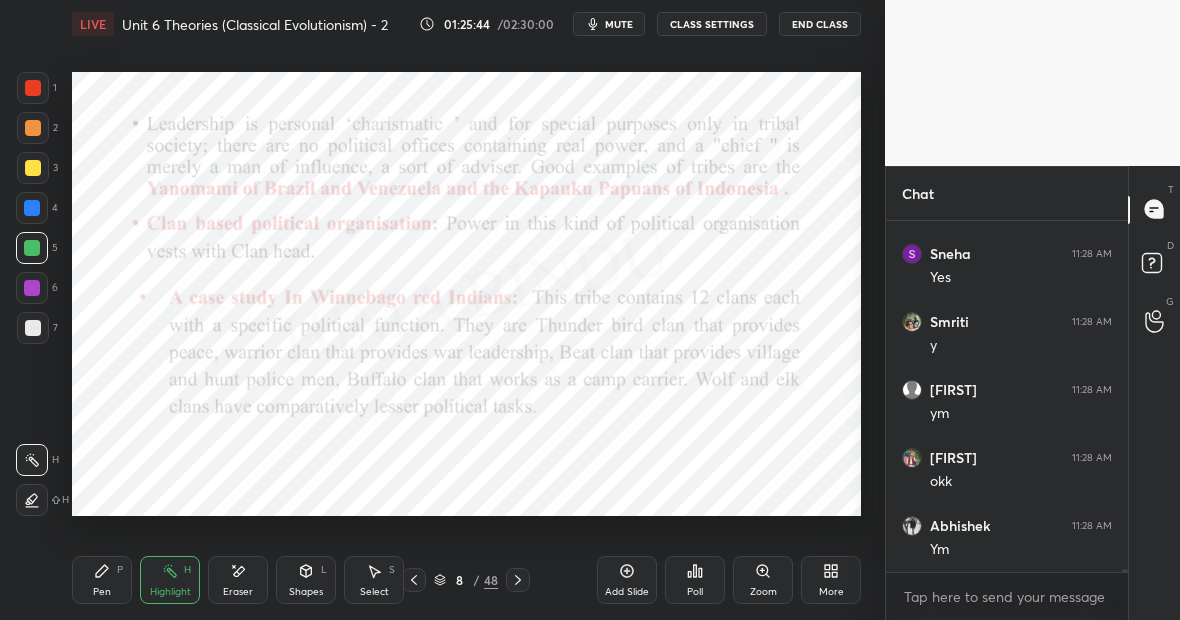 scroll, scrollTop: 45382, scrollLeft: 0, axis: vertical 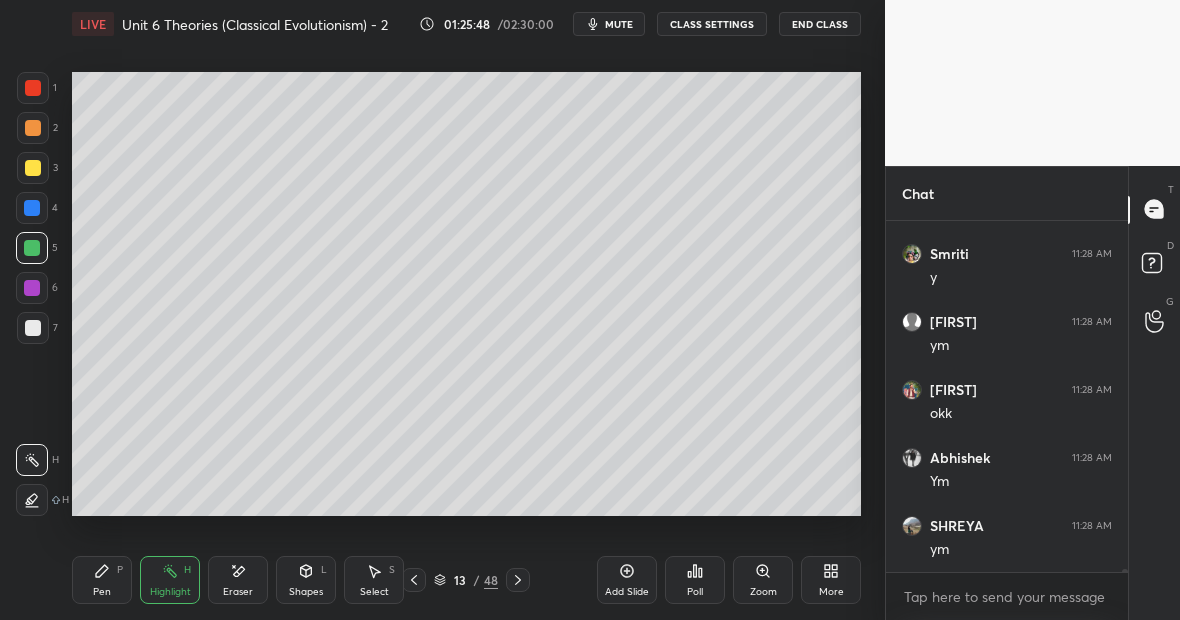 click at bounding box center [33, 88] 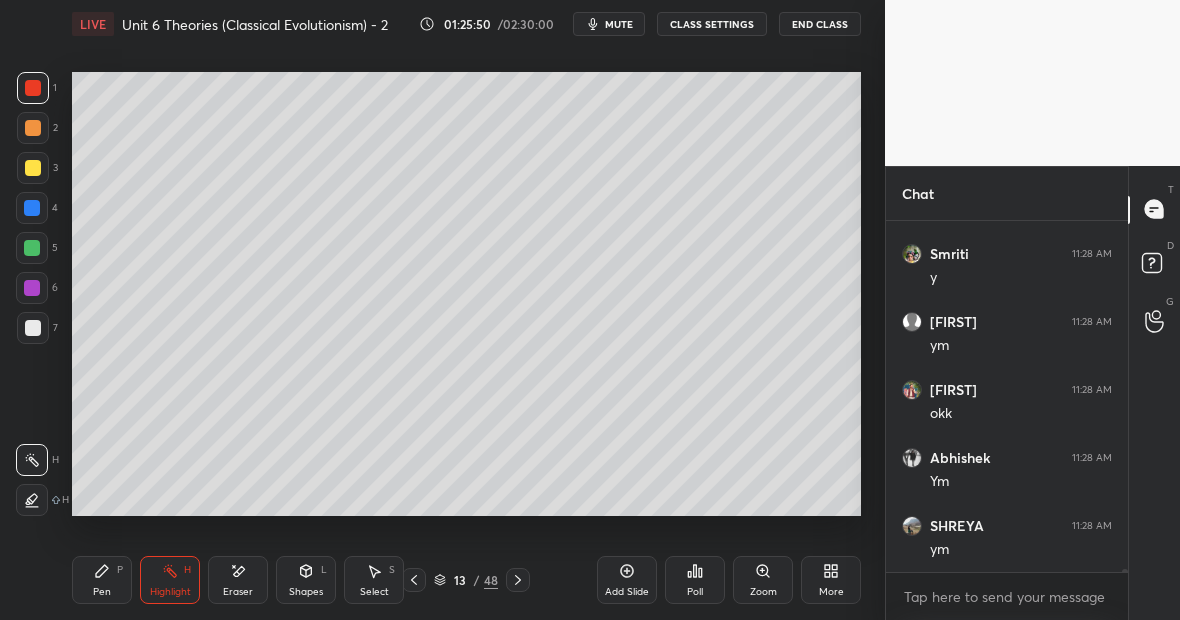 click 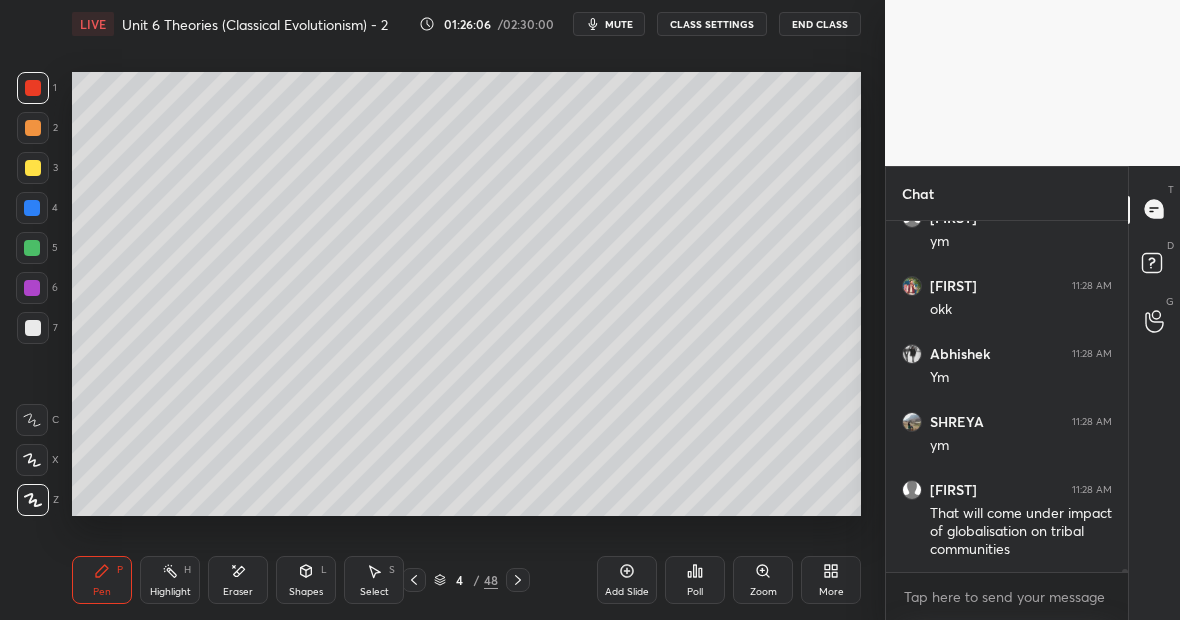 scroll, scrollTop: 45554, scrollLeft: 0, axis: vertical 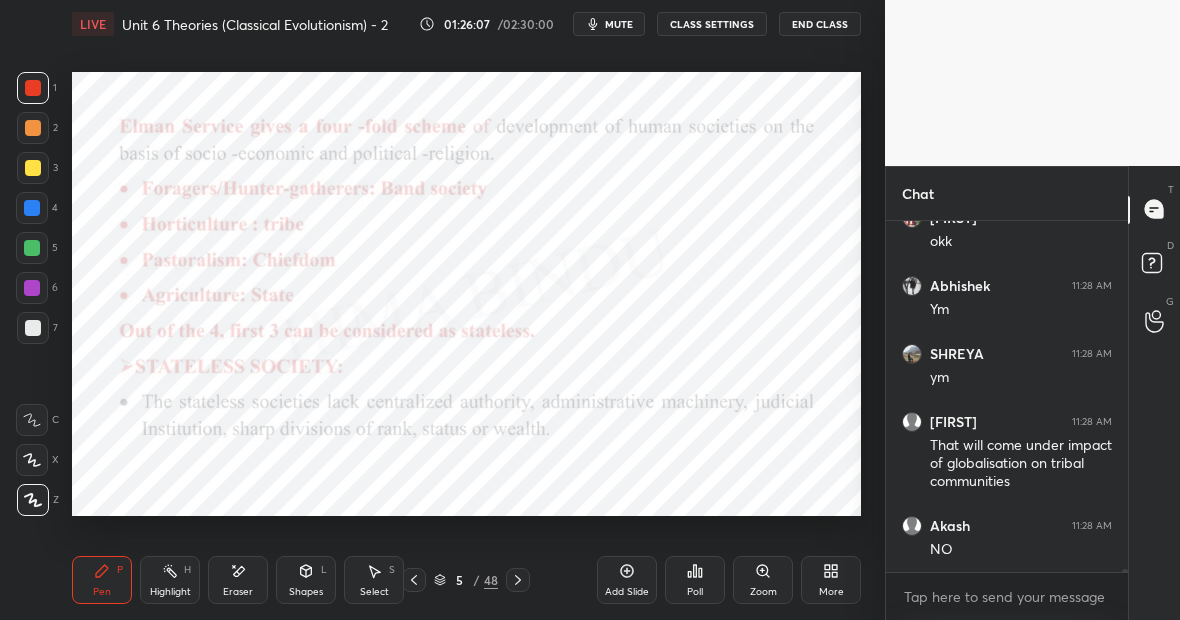 click 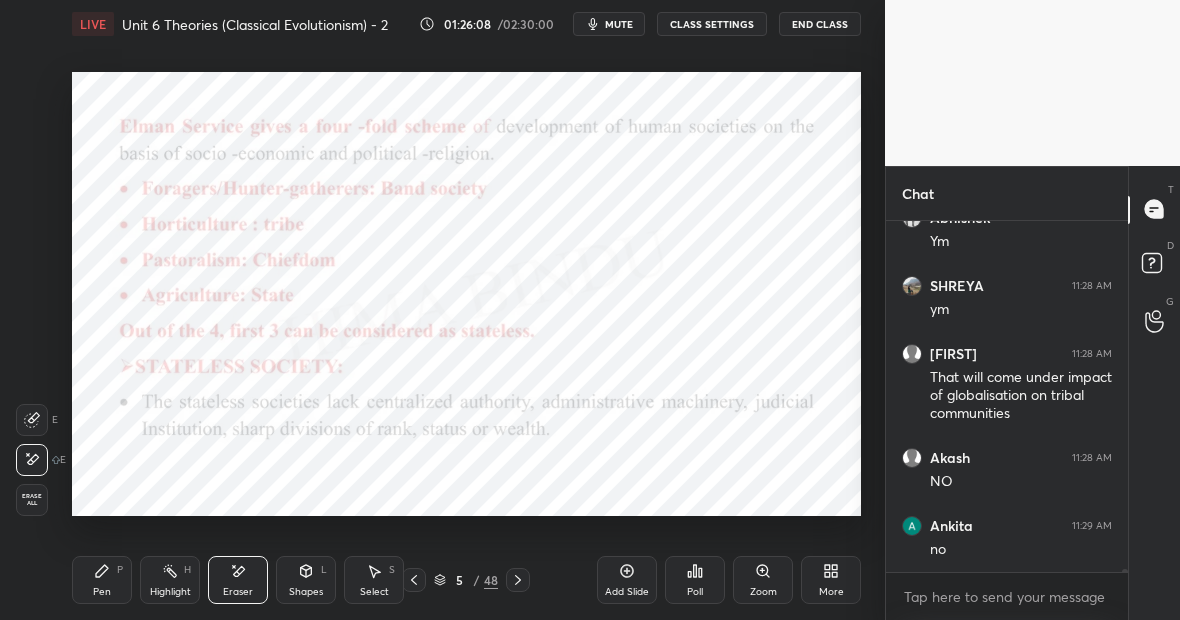 scroll, scrollTop: 45690, scrollLeft: 0, axis: vertical 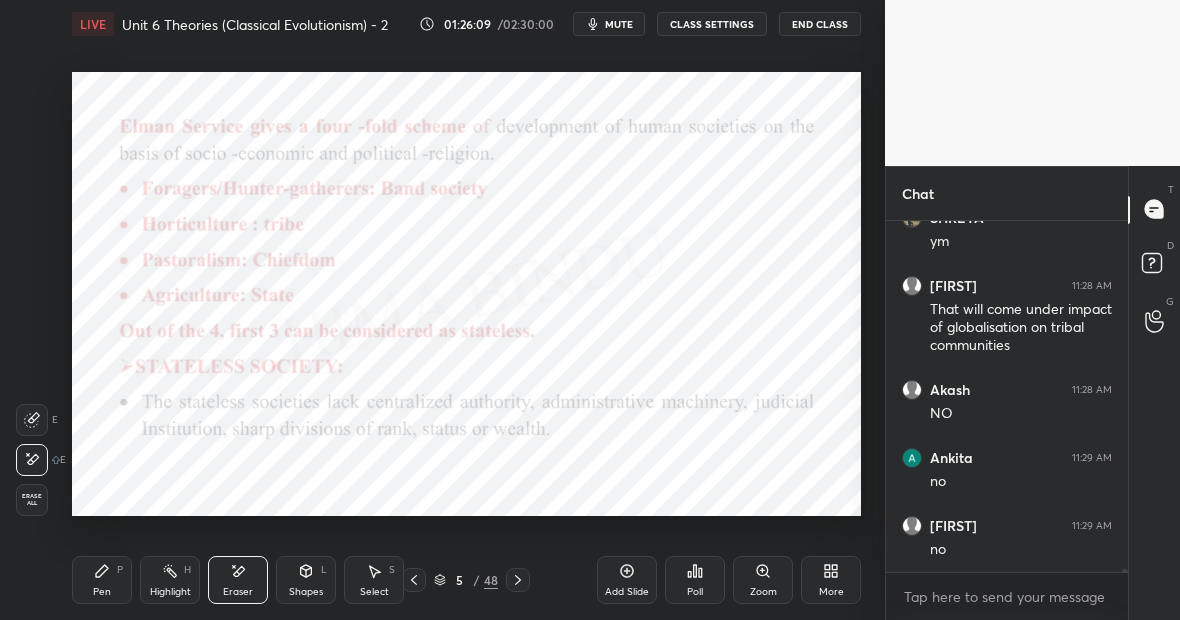 click on "Pen" at bounding box center [102, 592] 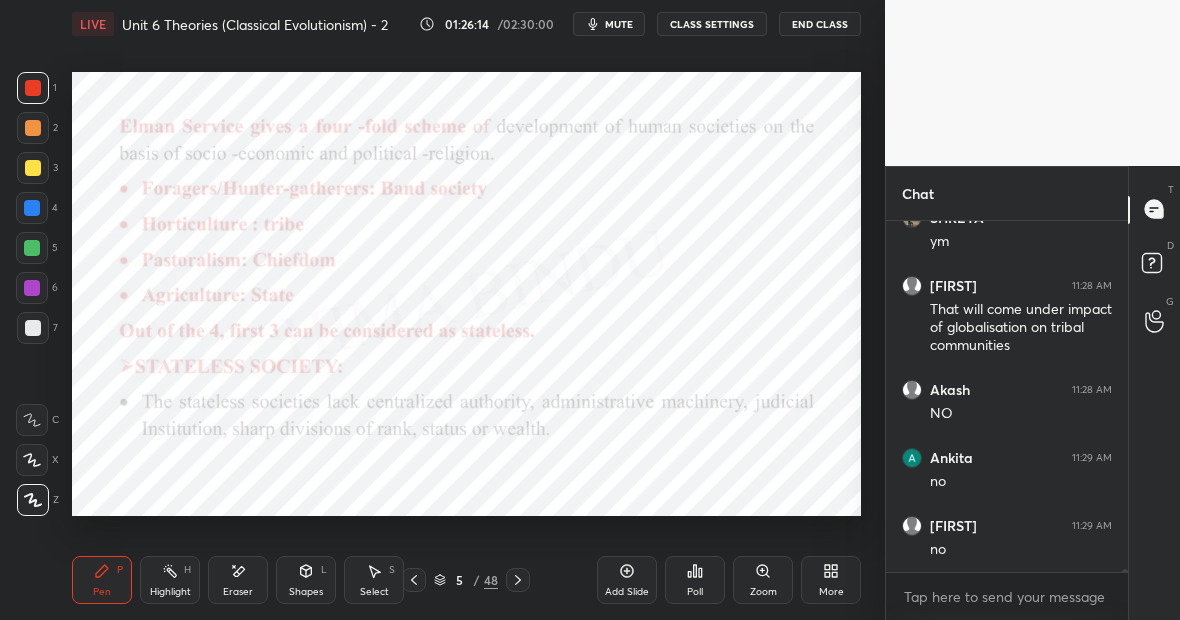scroll, scrollTop: 45758, scrollLeft: 0, axis: vertical 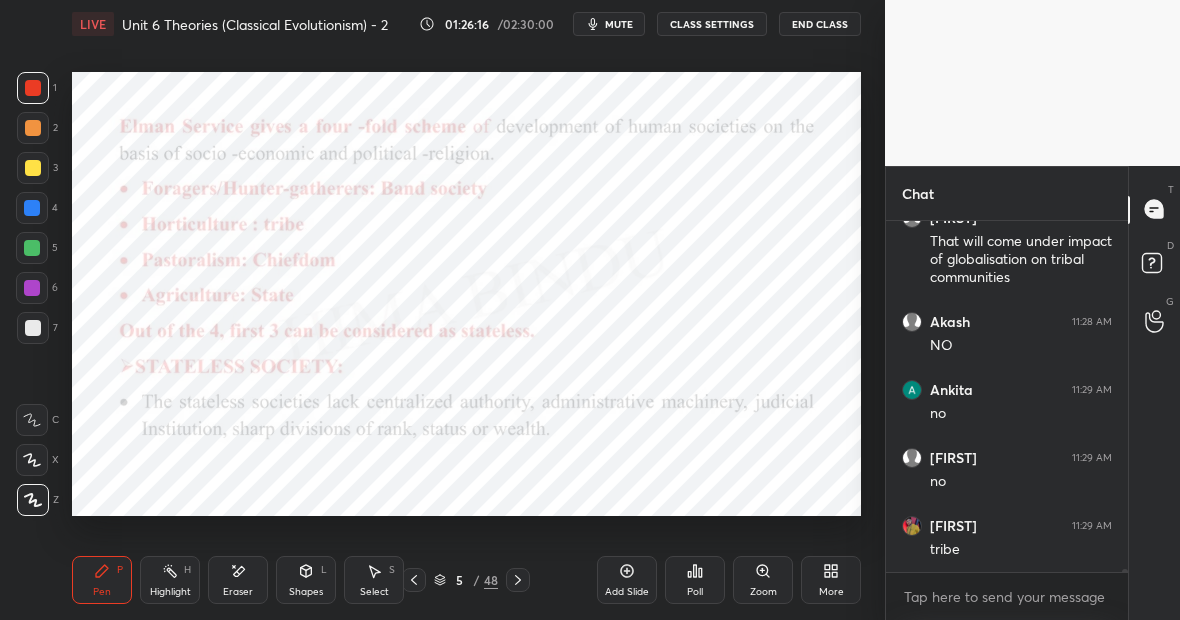 click at bounding box center (32, 248) 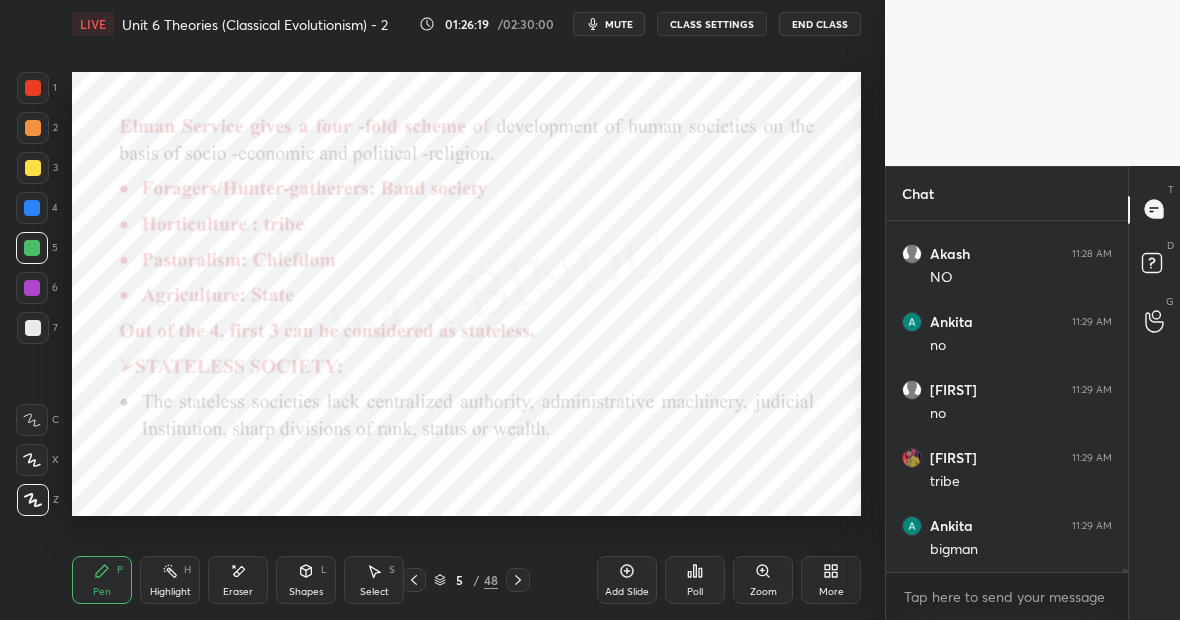scroll, scrollTop: 45894, scrollLeft: 0, axis: vertical 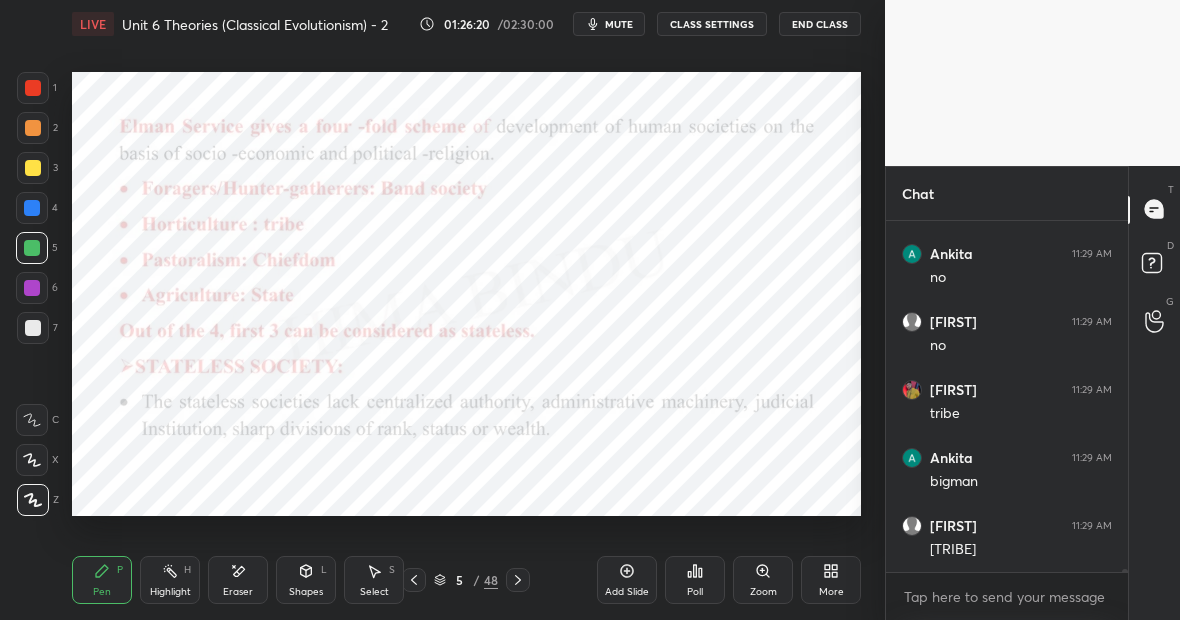 click on "Highlight H" at bounding box center (170, 580) 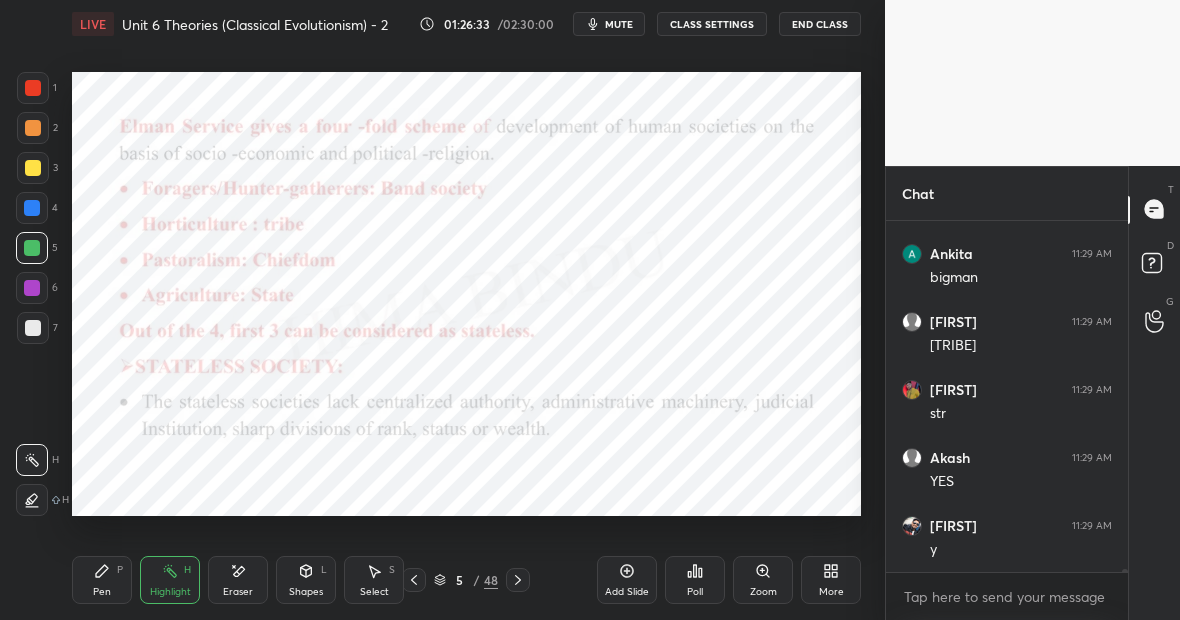 scroll, scrollTop: 46166, scrollLeft: 0, axis: vertical 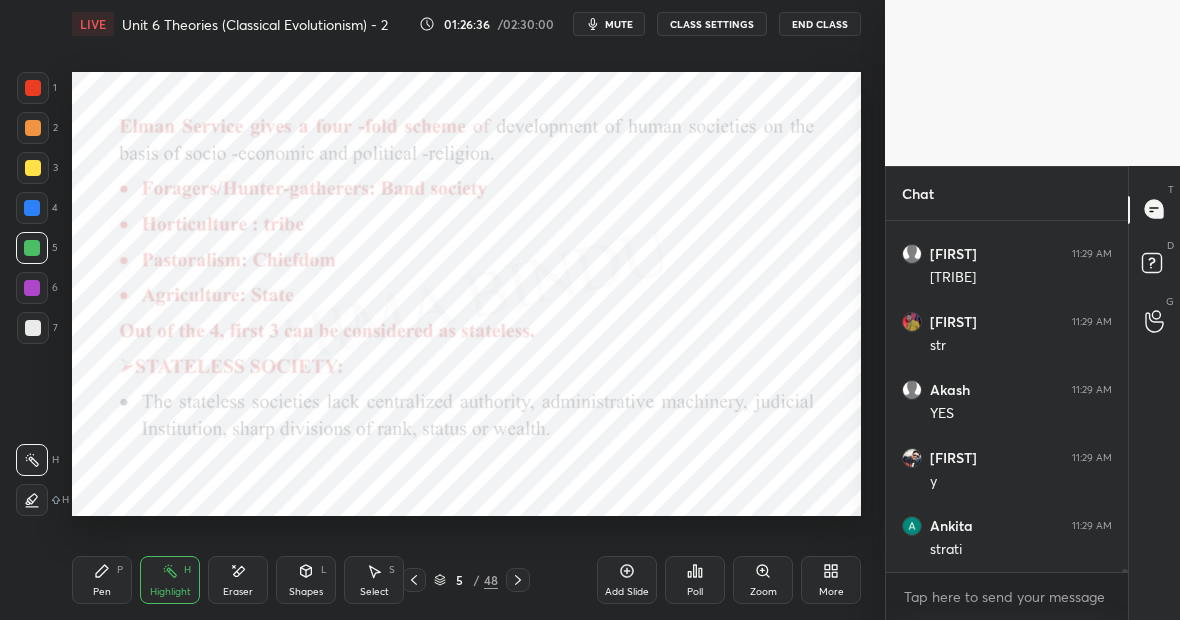 click on "Pen P" at bounding box center [102, 580] 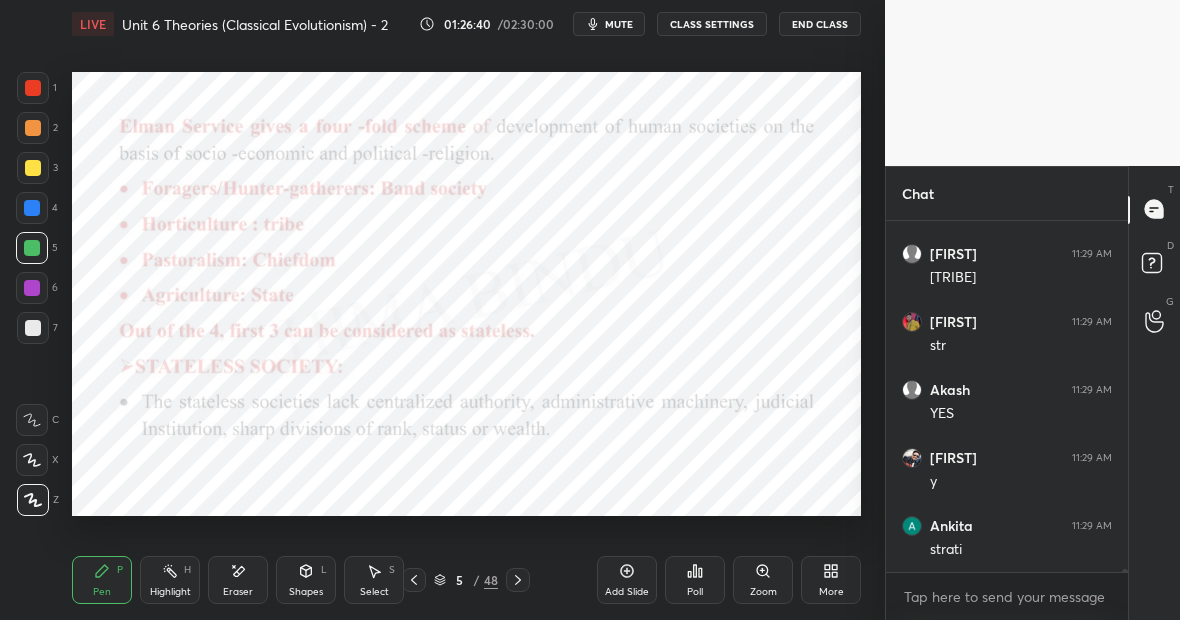 click on "48" at bounding box center (491, 580) 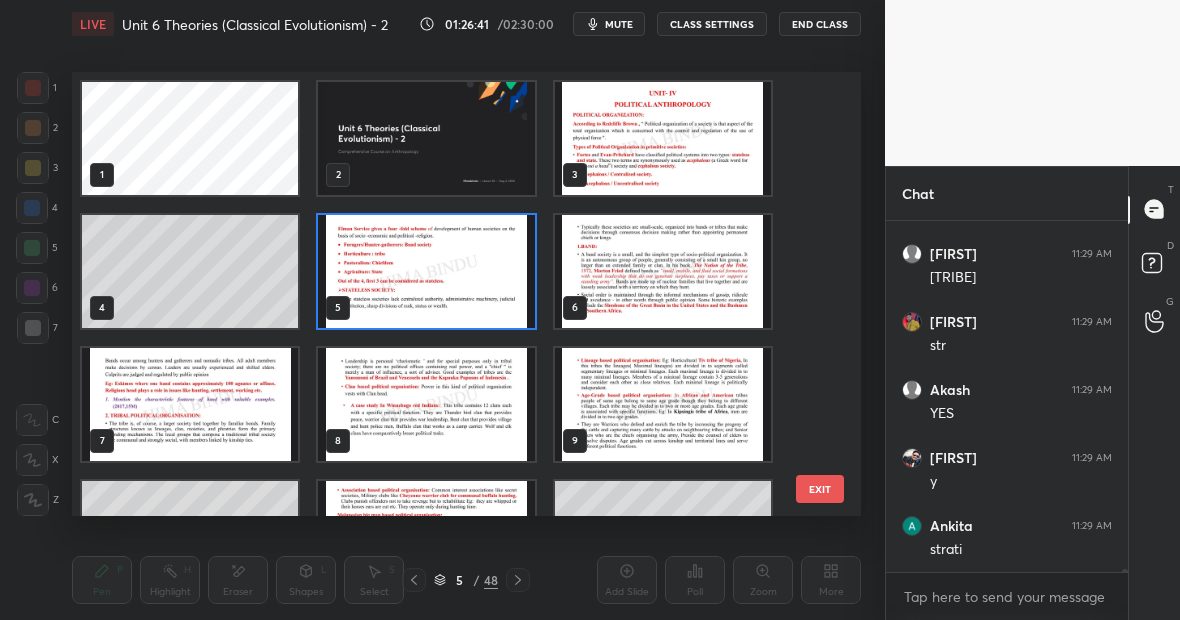 scroll, scrollTop: 7, scrollLeft: 11, axis: both 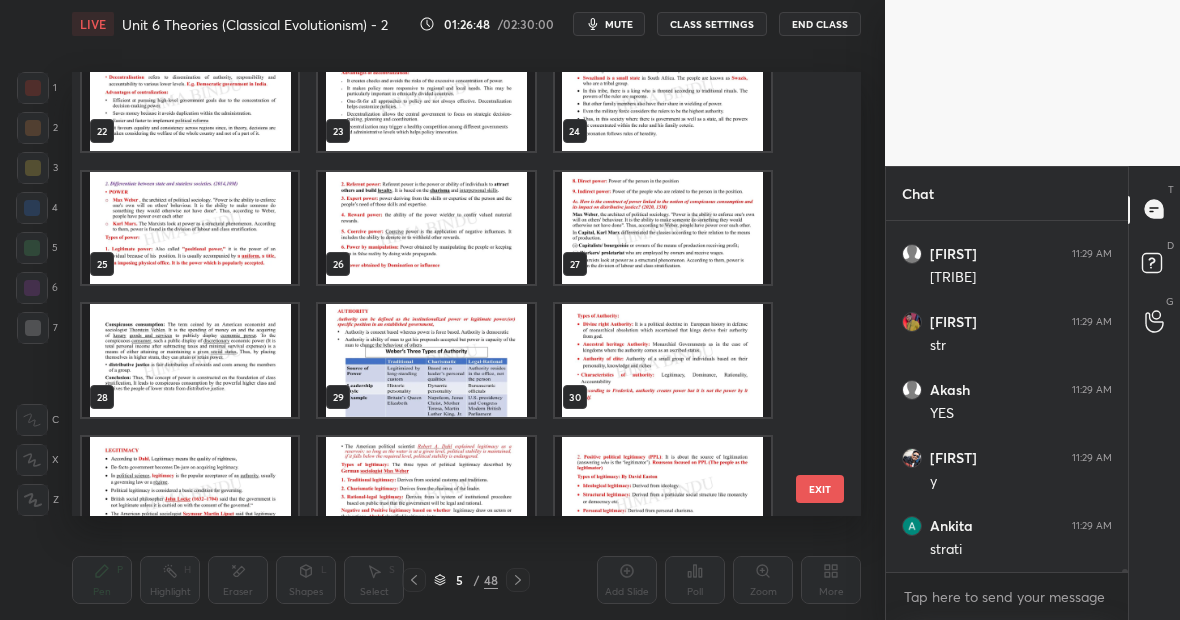 click at bounding box center (663, 228) 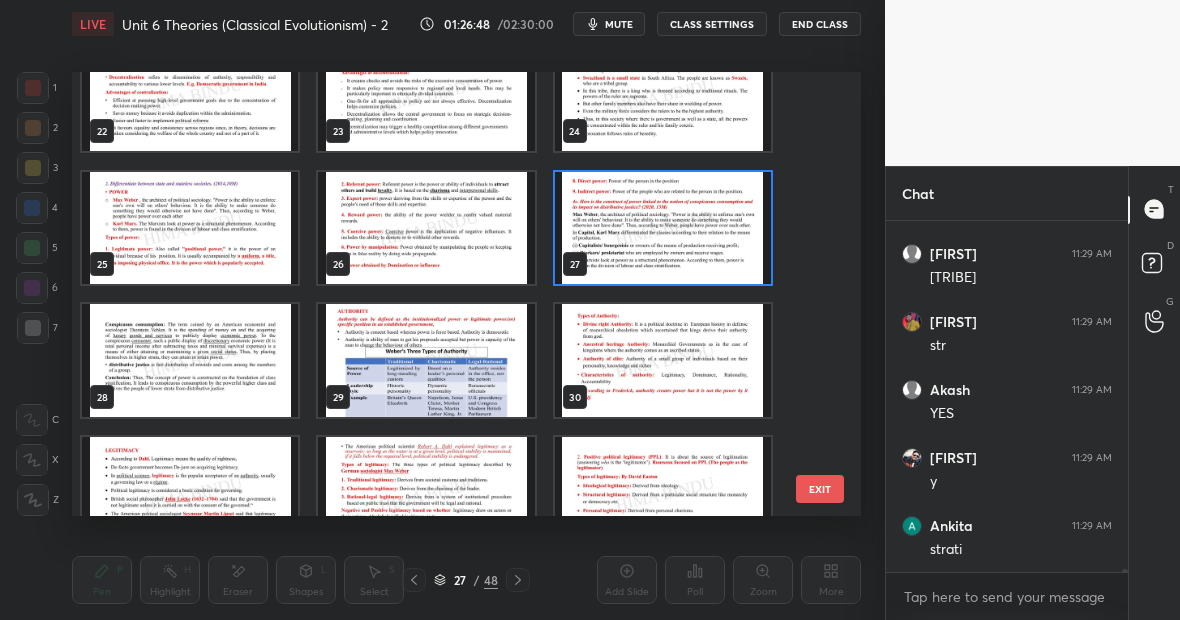 click at bounding box center (663, 228) 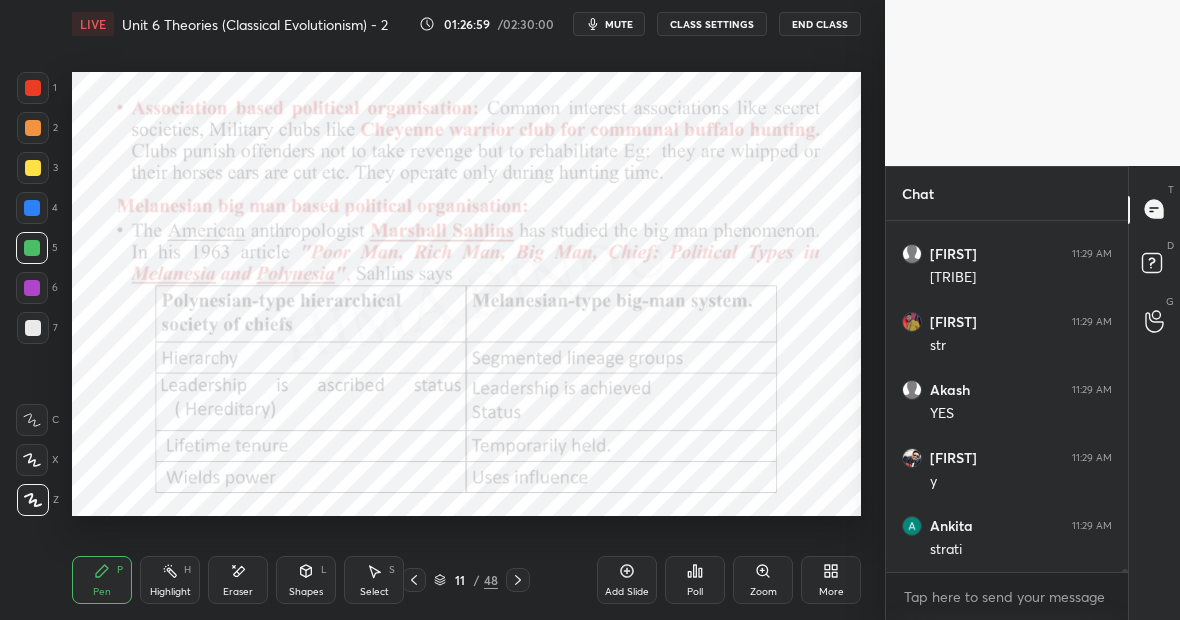 click on "48" at bounding box center [491, 580] 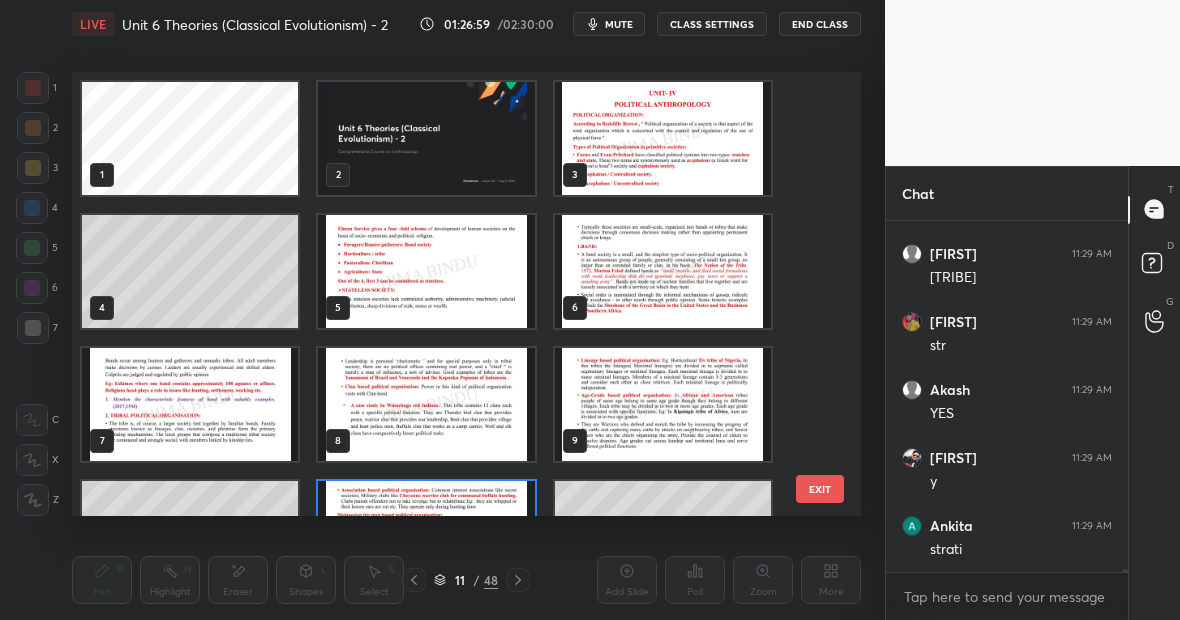 scroll, scrollTop: 88, scrollLeft: 0, axis: vertical 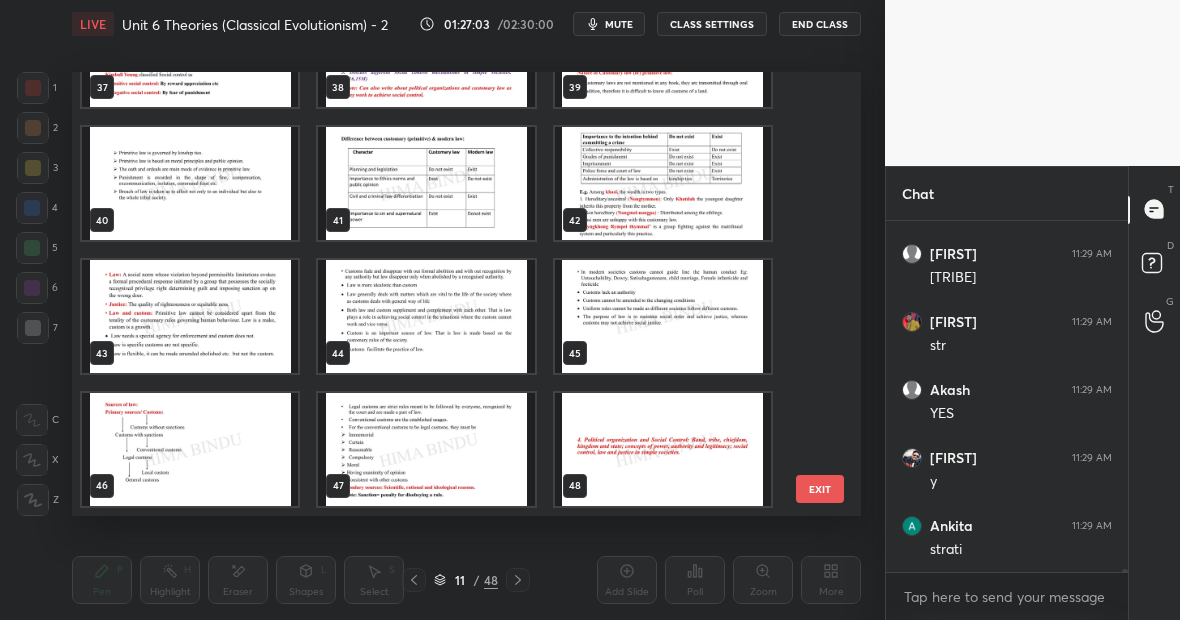 click on "47" at bounding box center (426, 449) 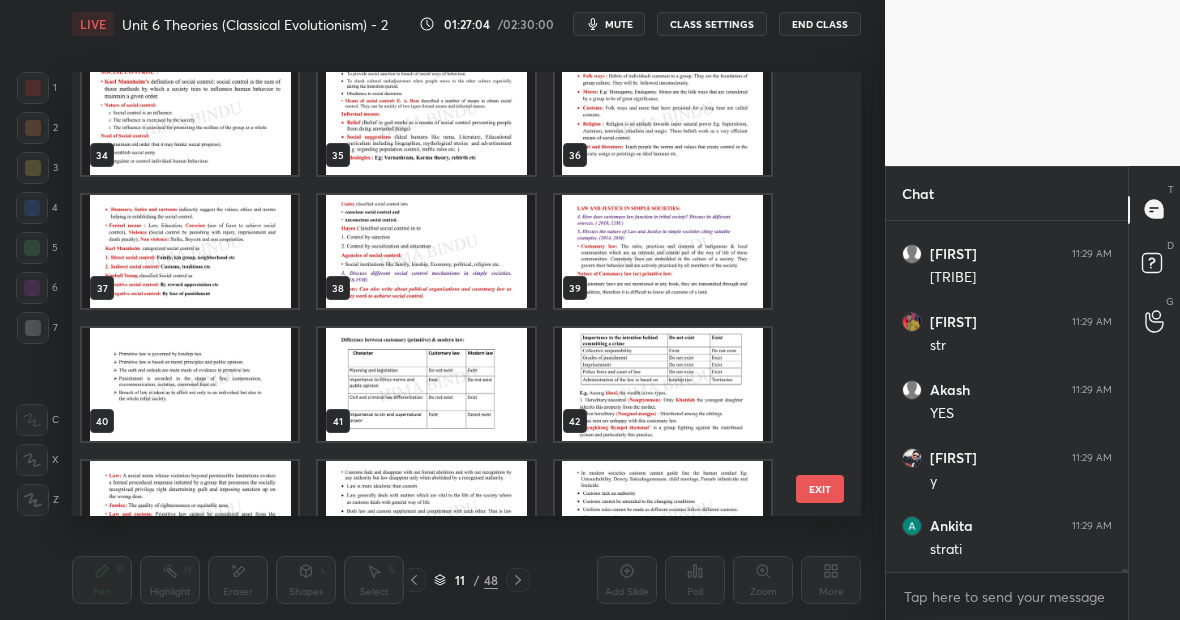 scroll, scrollTop: 1477, scrollLeft: 0, axis: vertical 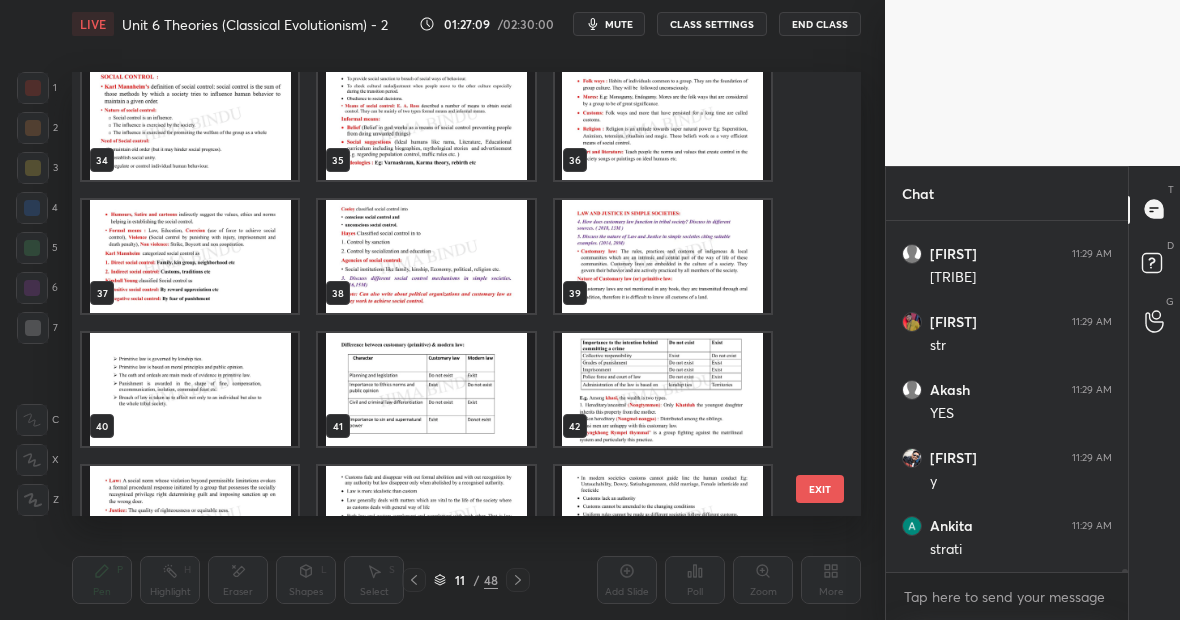click at bounding box center (426, 256) 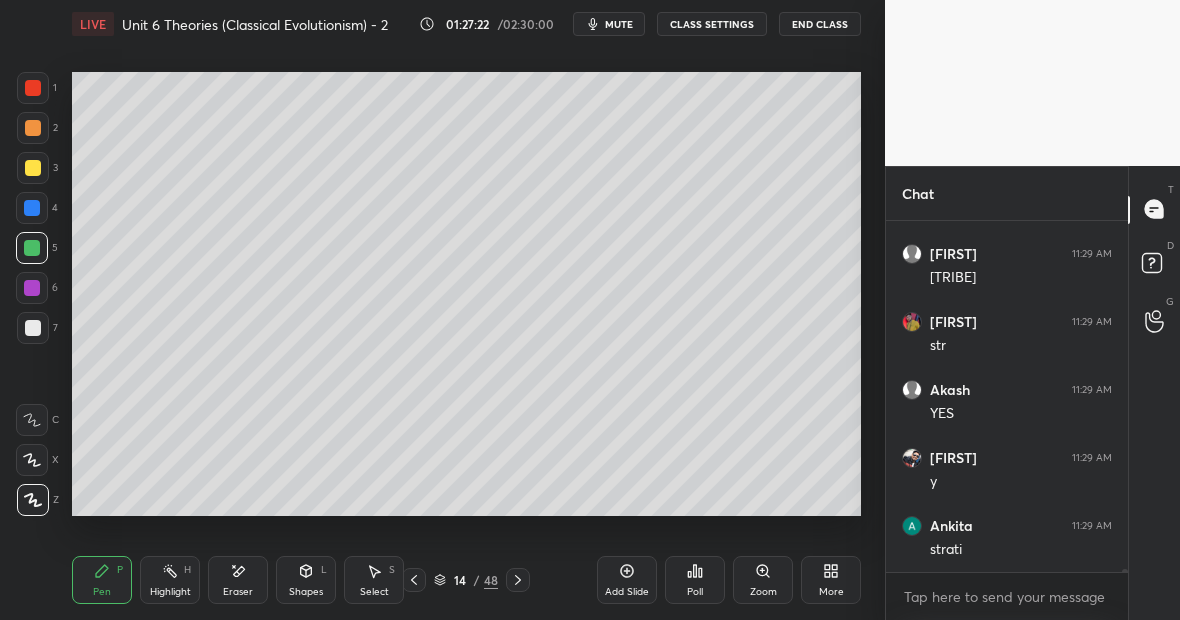 click at bounding box center (33, 328) 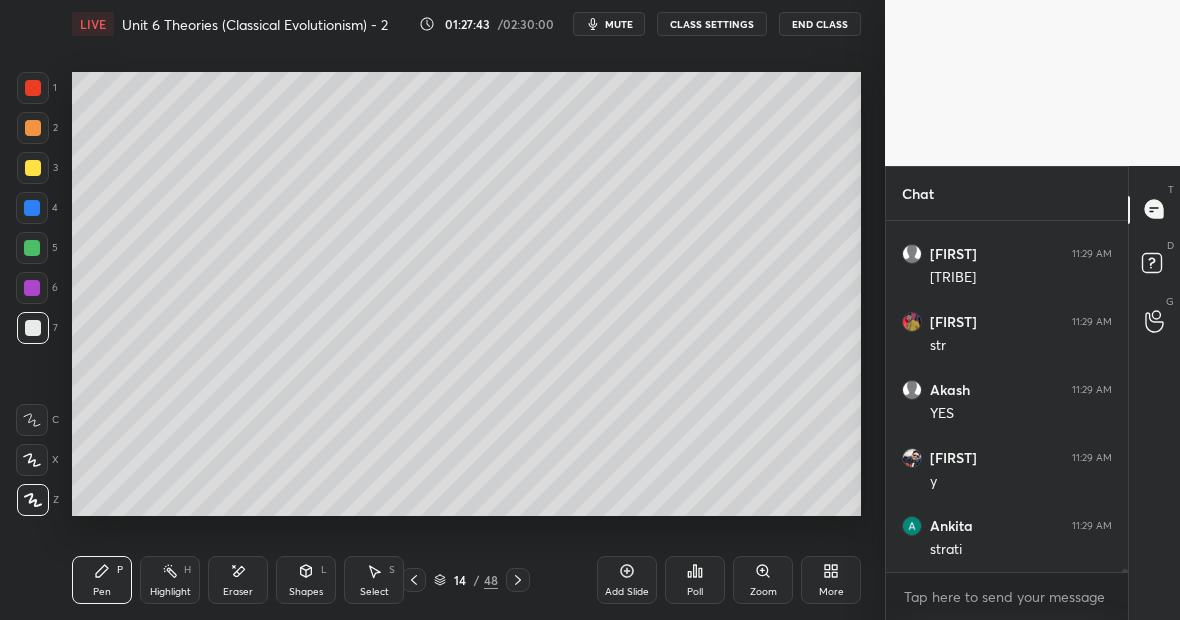 click at bounding box center [33, 168] 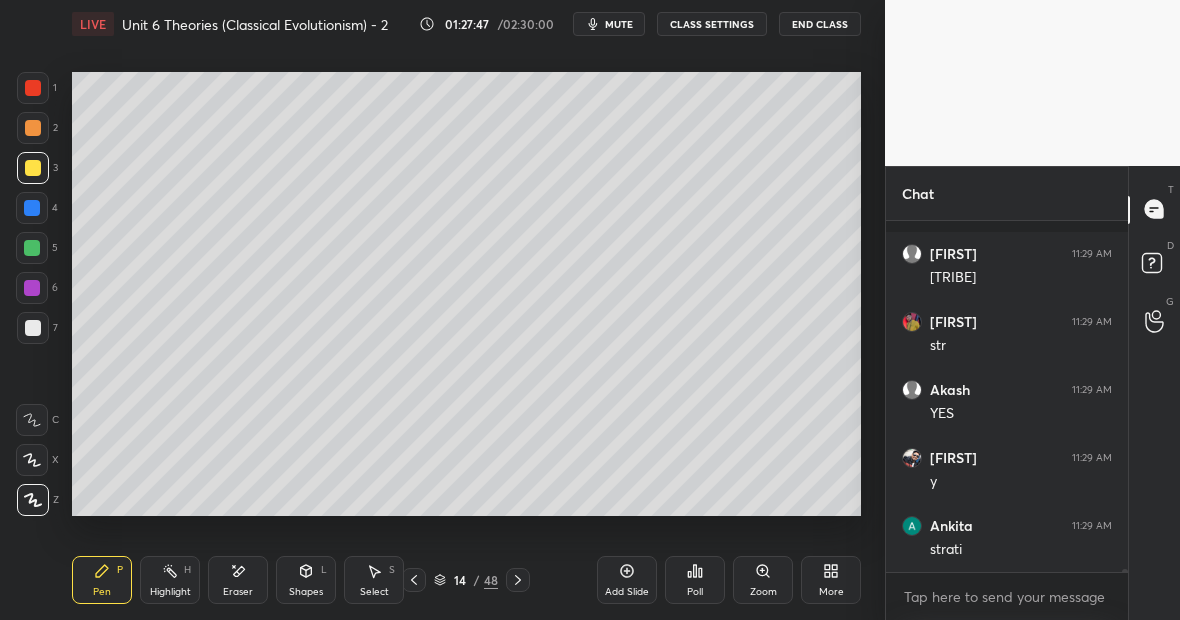 scroll, scrollTop: 46252, scrollLeft: 0, axis: vertical 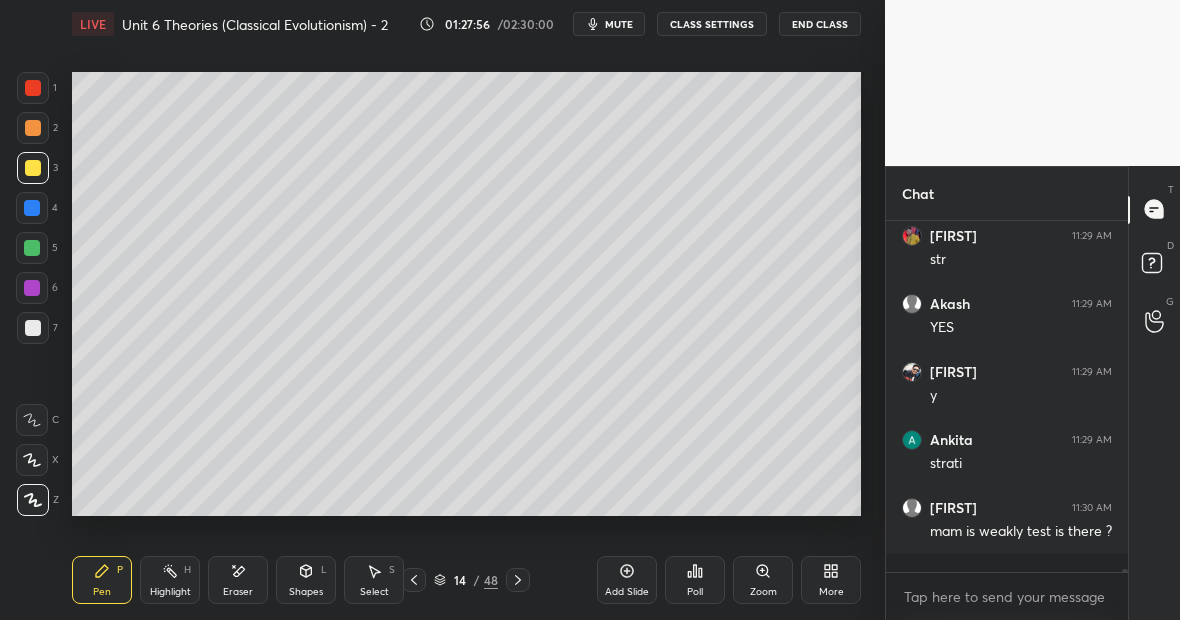 click on "Highlight H" at bounding box center [170, 580] 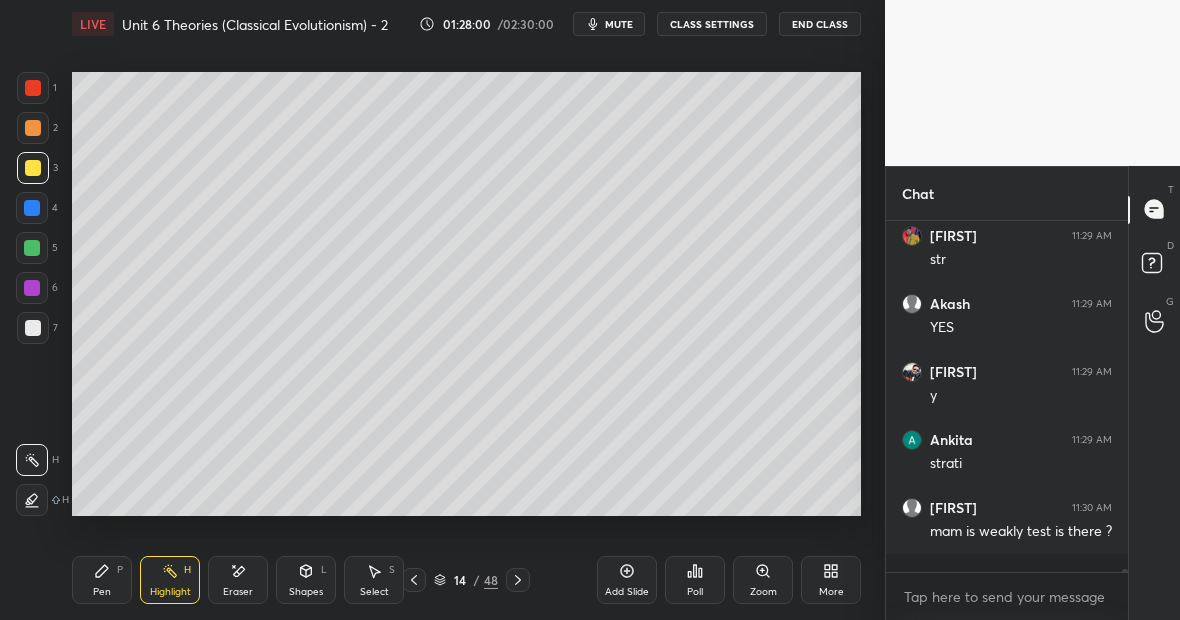 click on "Highlight H" at bounding box center [170, 580] 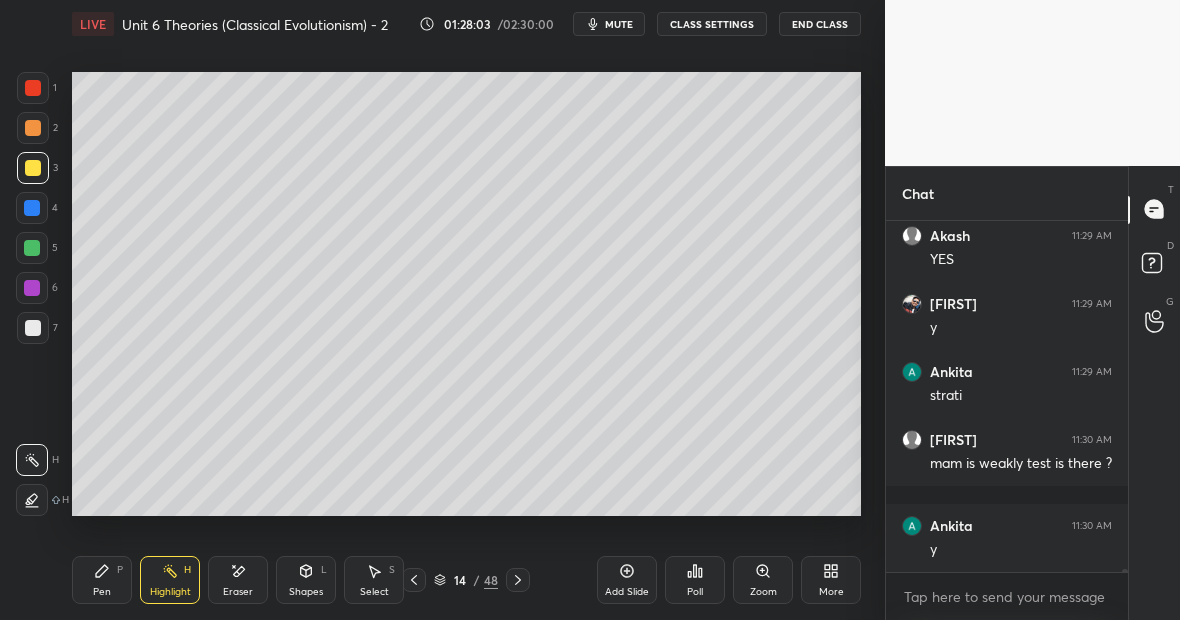 scroll, scrollTop: 46388, scrollLeft: 0, axis: vertical 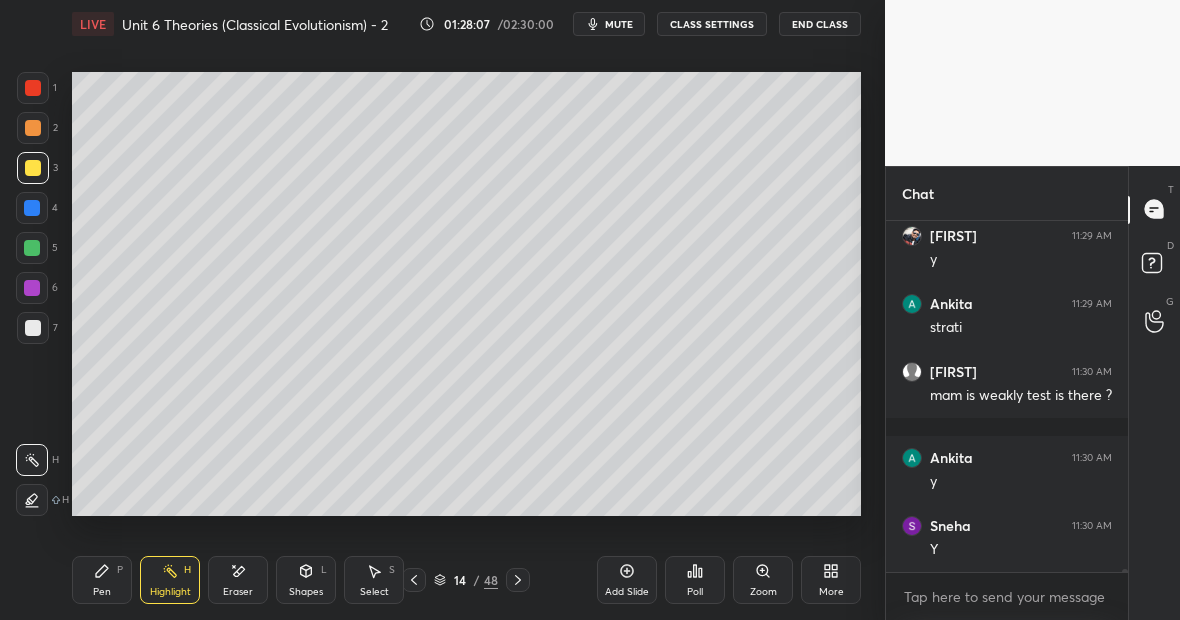 click on "Pen P" at bounding box center [102, 580] 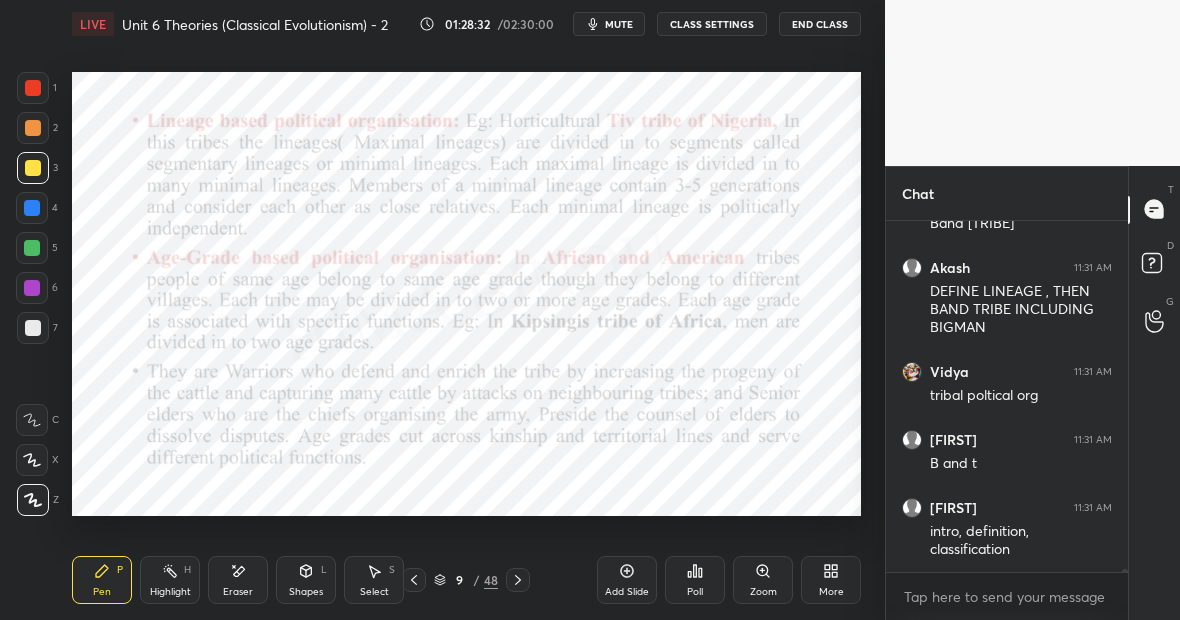 scroll, scrollTop: 47072, scrollLeft: 0, axis: vertical 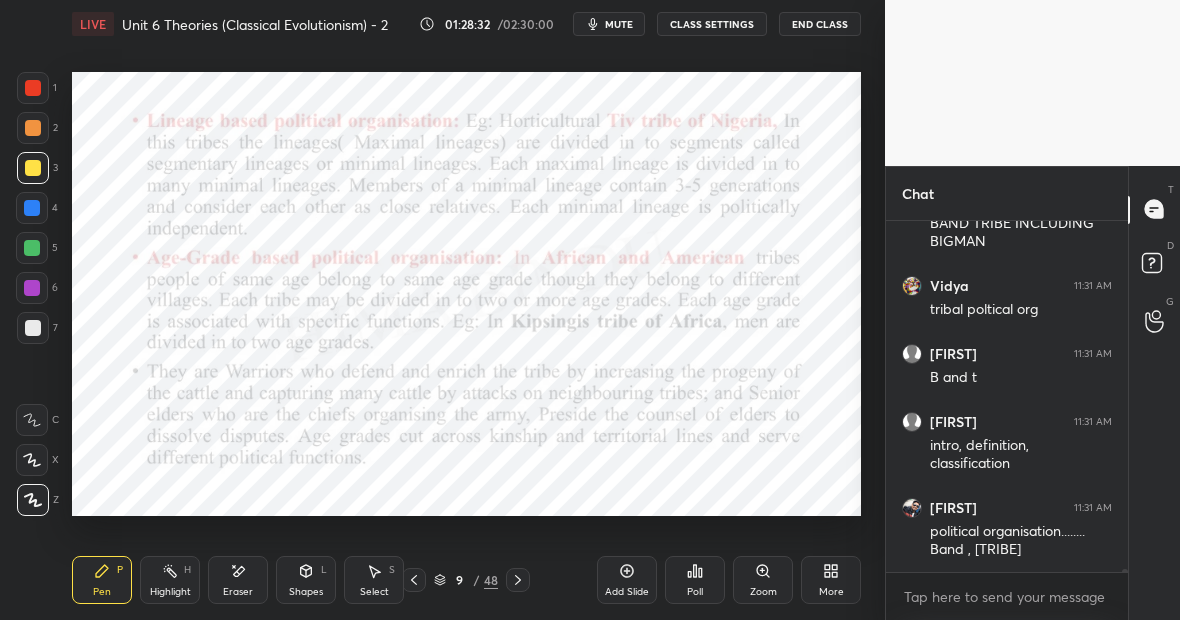 click at bounding box center [32, 208] 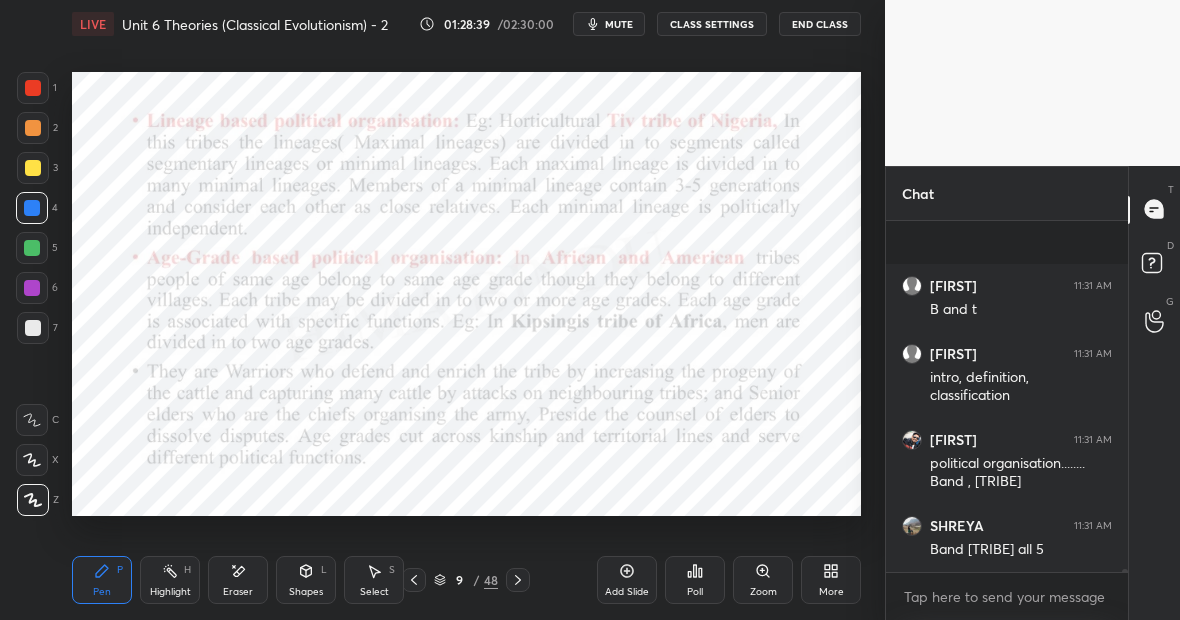 scroll, scrollTop: 47262, scrollLeft: 0, axis: vertical 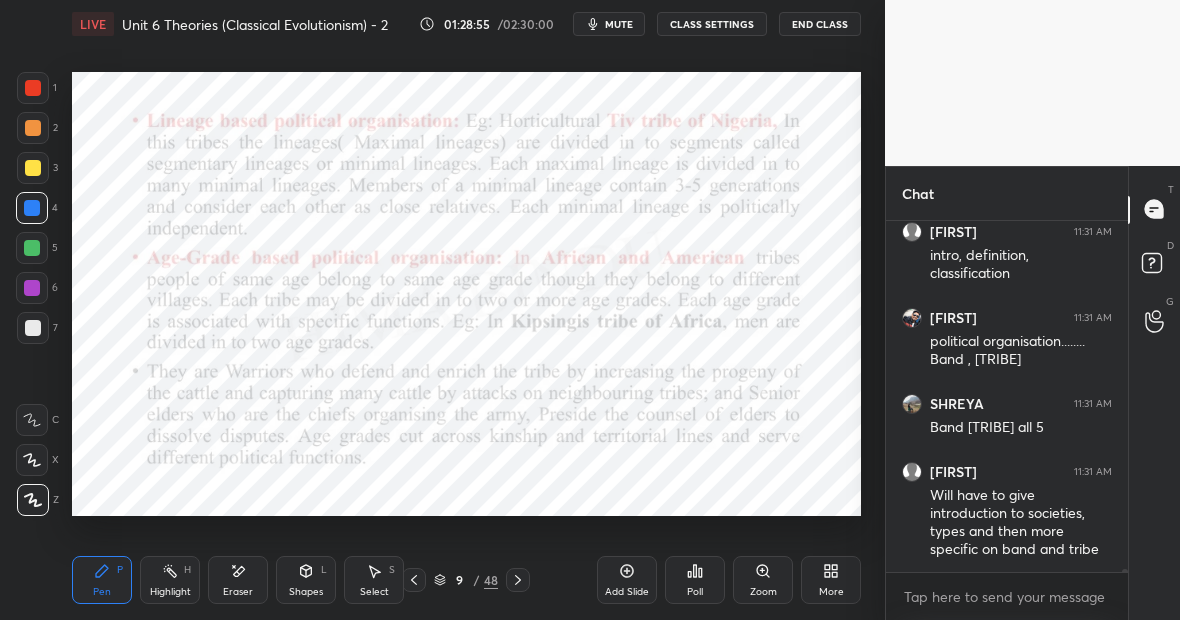 click on "Highlight" at bounding box center [170, 592] 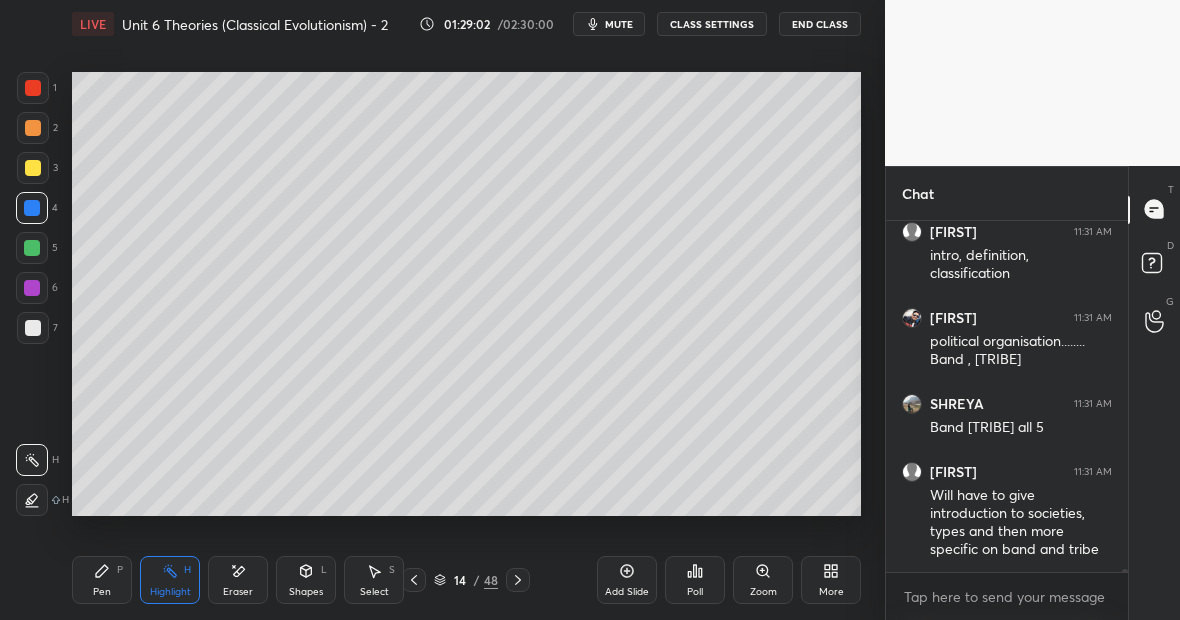 click on "Highlight H" at bounding box center (170, 580) 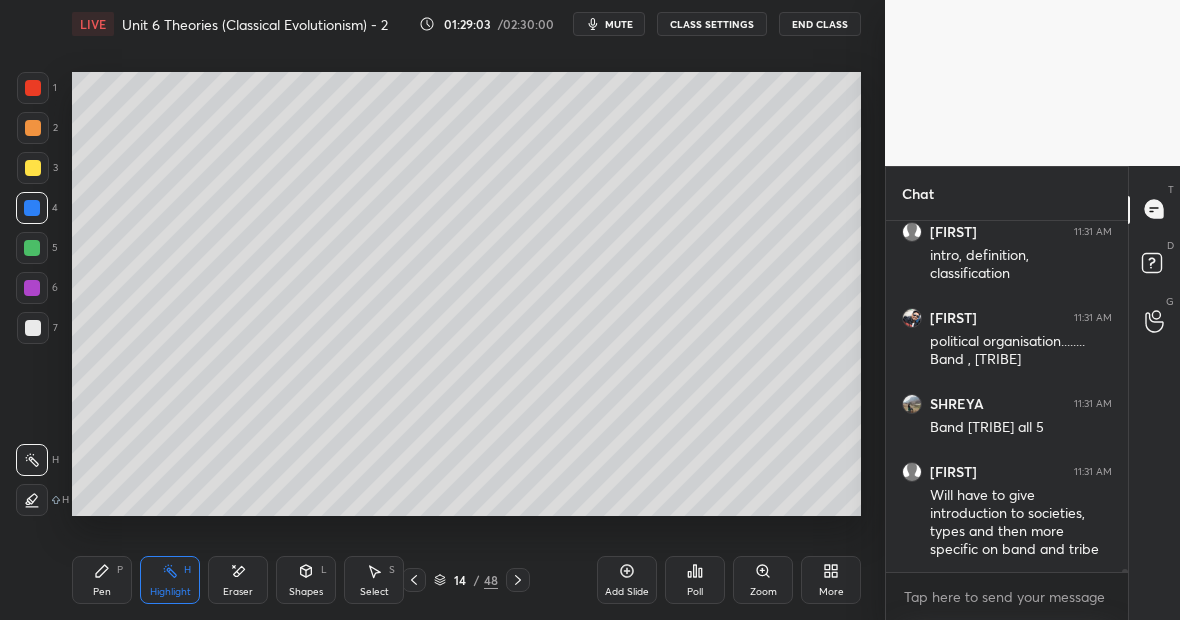 click at bounding box center [33, 168] 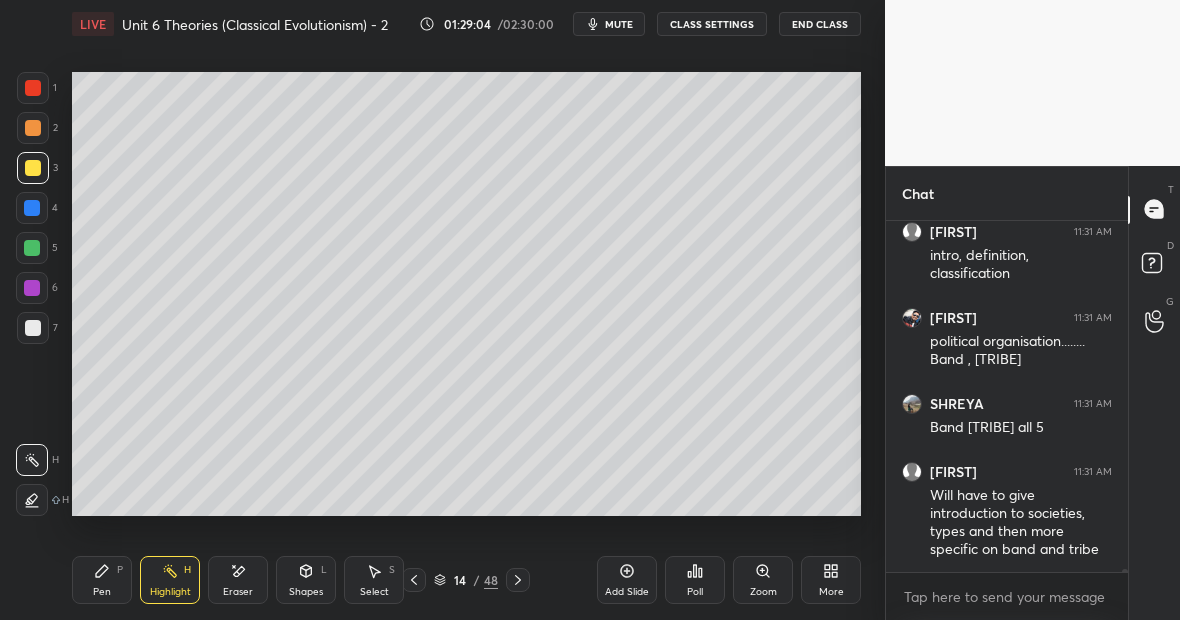 click on "Pen P" at bounding box center (102, 580) 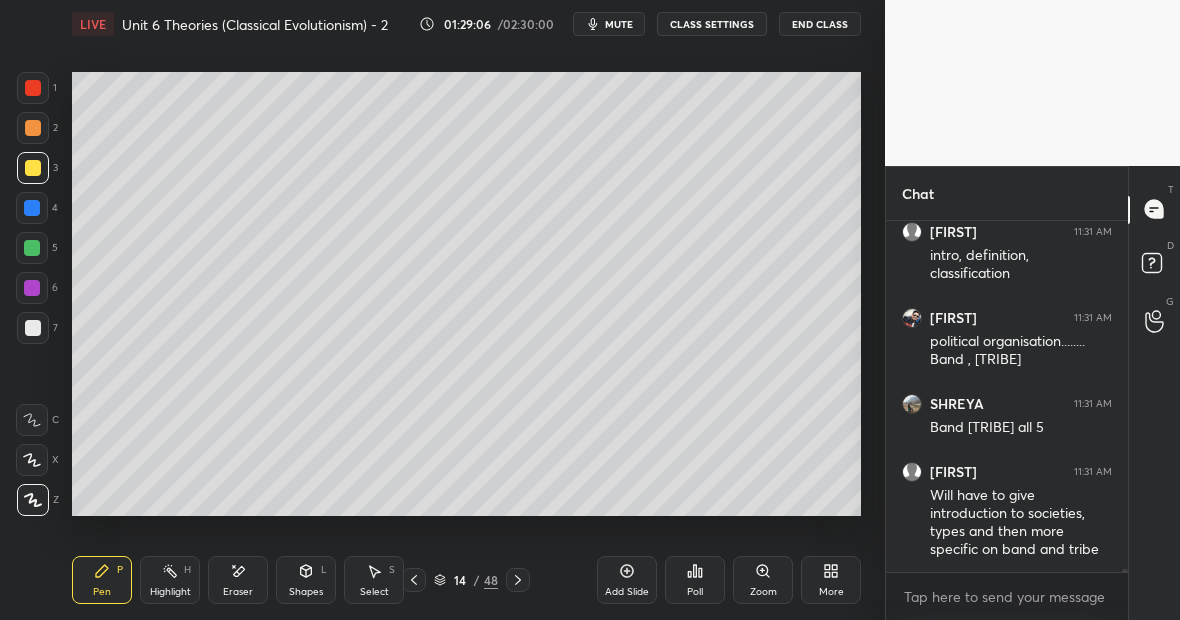 click on "Eraser" at bounding box center [238, 580] 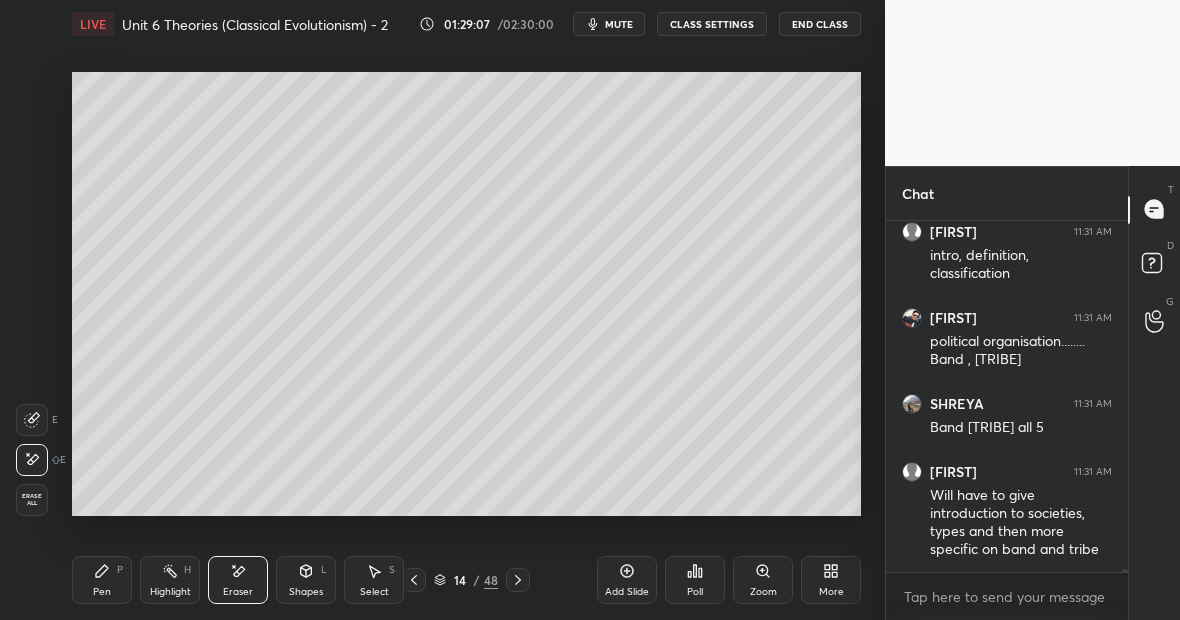 click 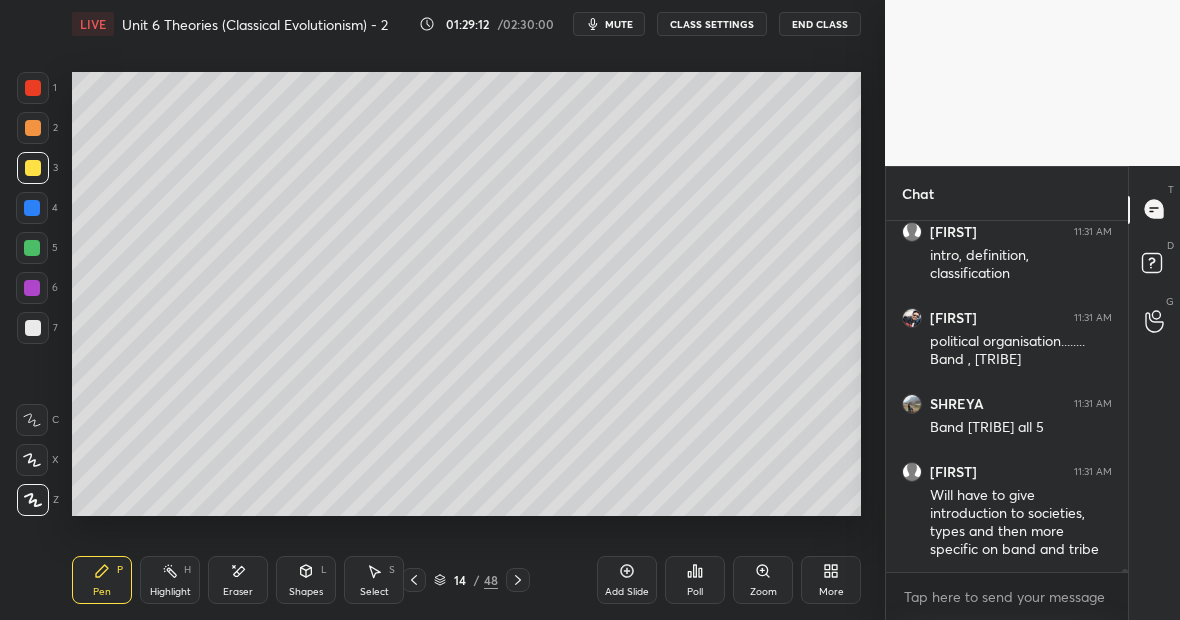 click on "Highlight H" at bounding box center [170, 580] 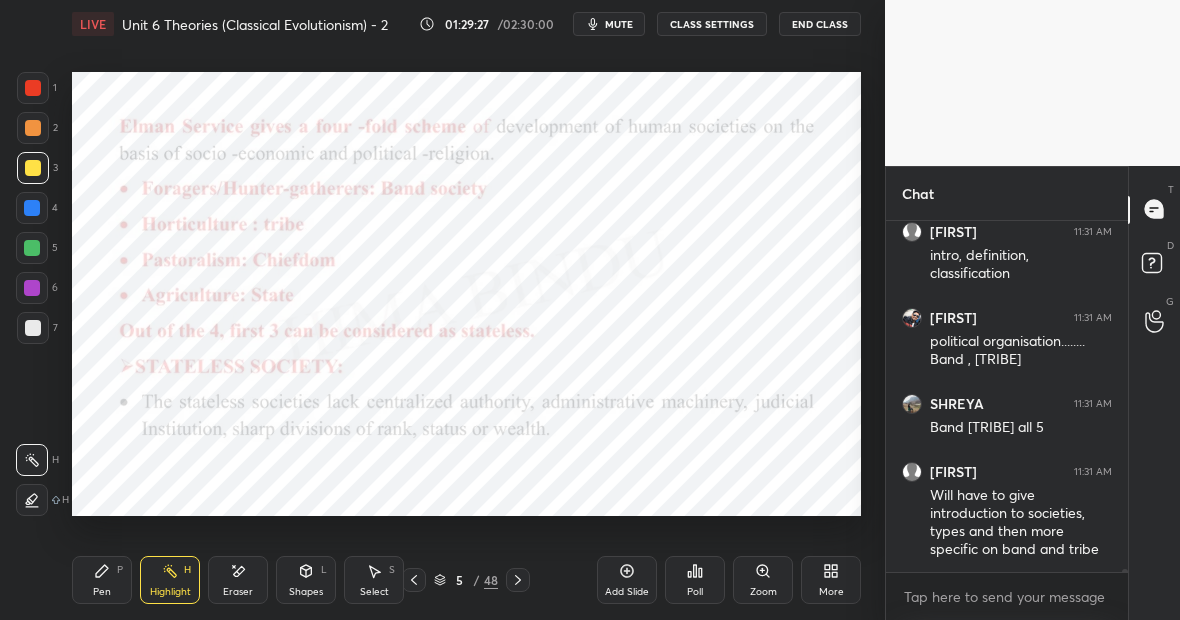 click on "Highlight" at bounding box center [170, 592] 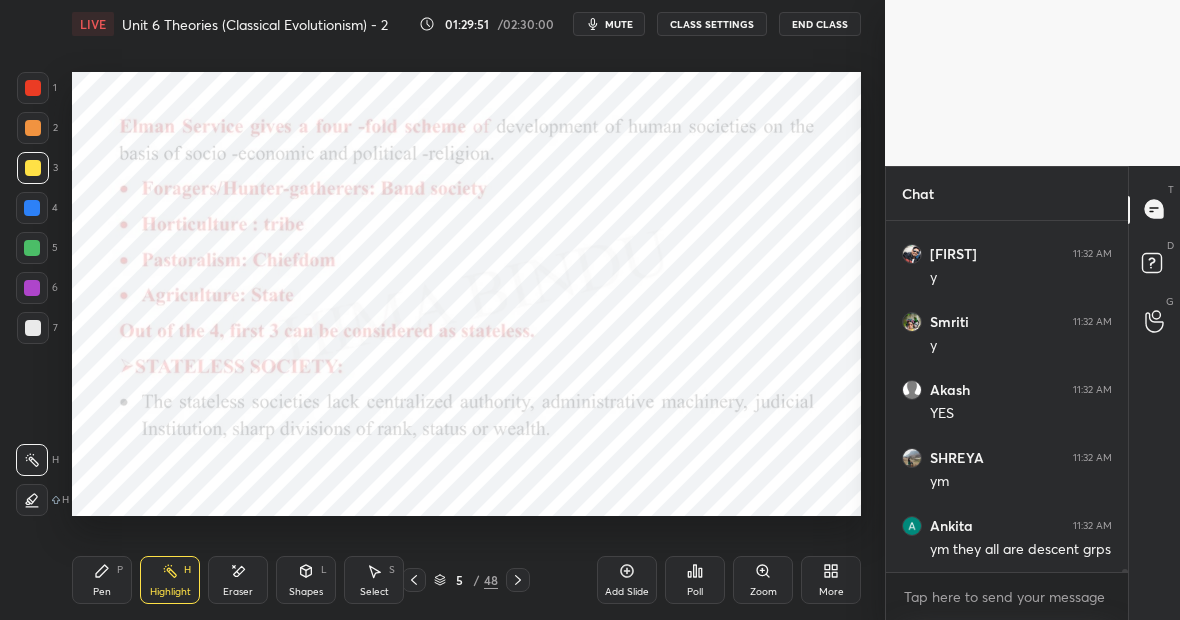 scroll, scrollTop: 47806, scrollLeft: 0, axis: vertical 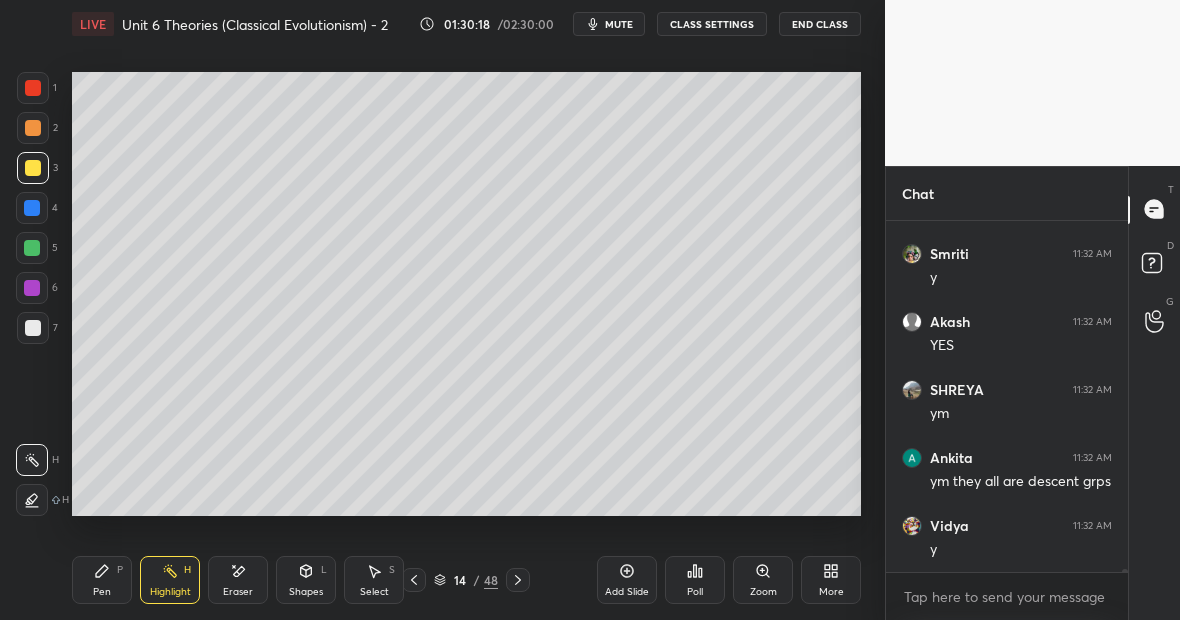 click at bounding box center (32, 208) 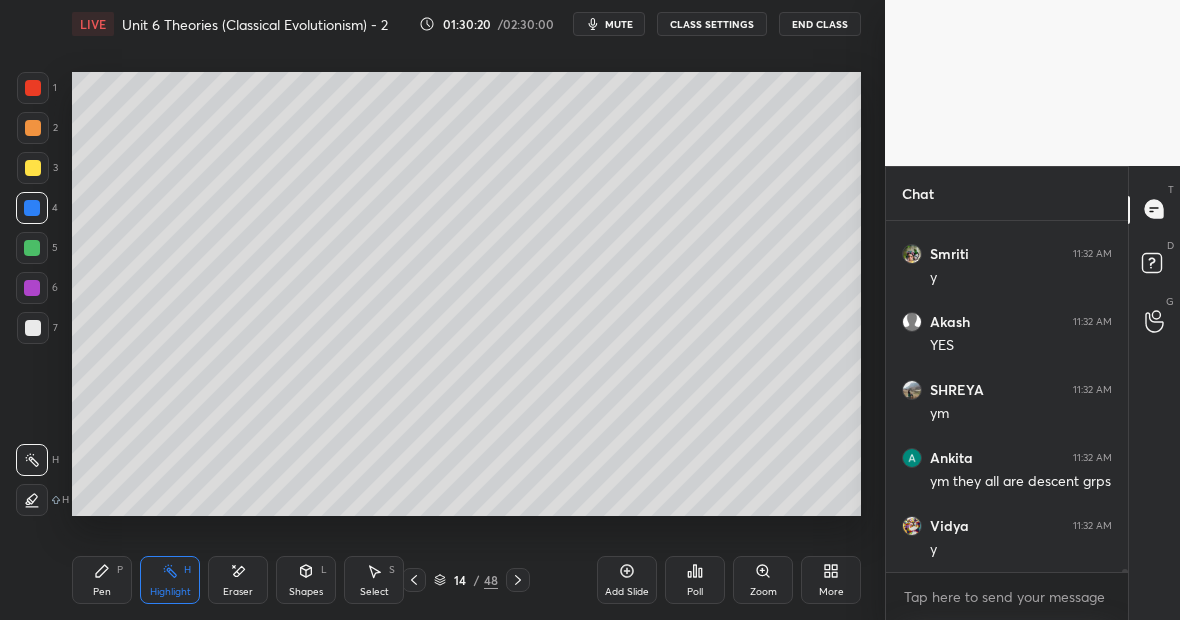 click on "Pen P" at bounding box center (102, 580) 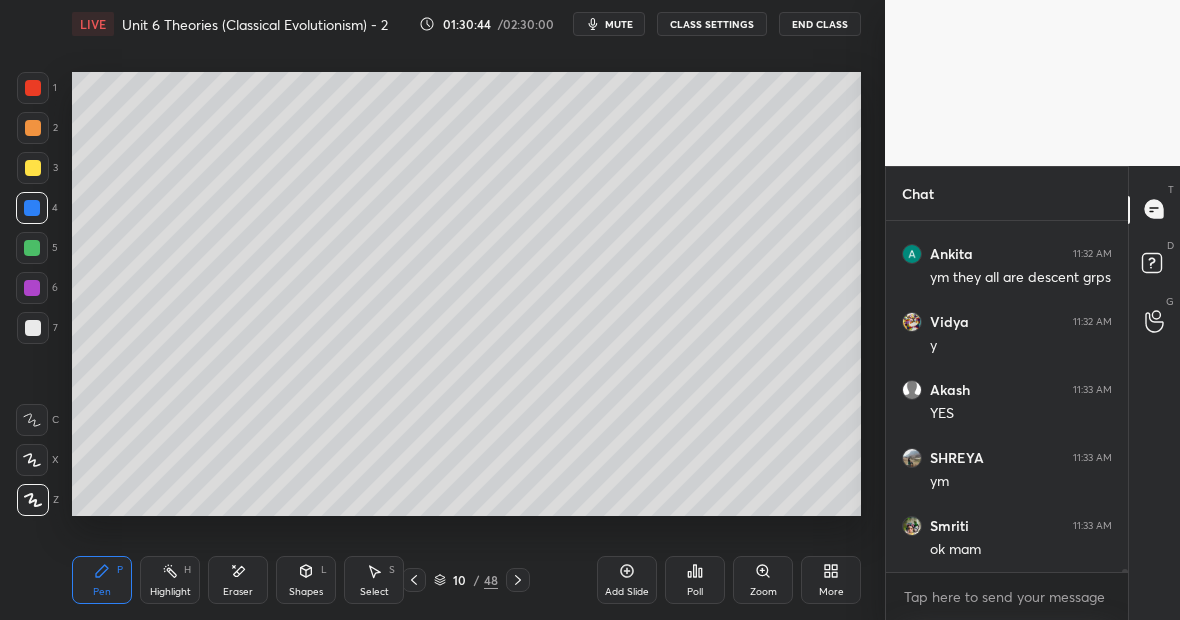 scroll, scrollTop: 48078, scrollLeft: 0, axis: vertical 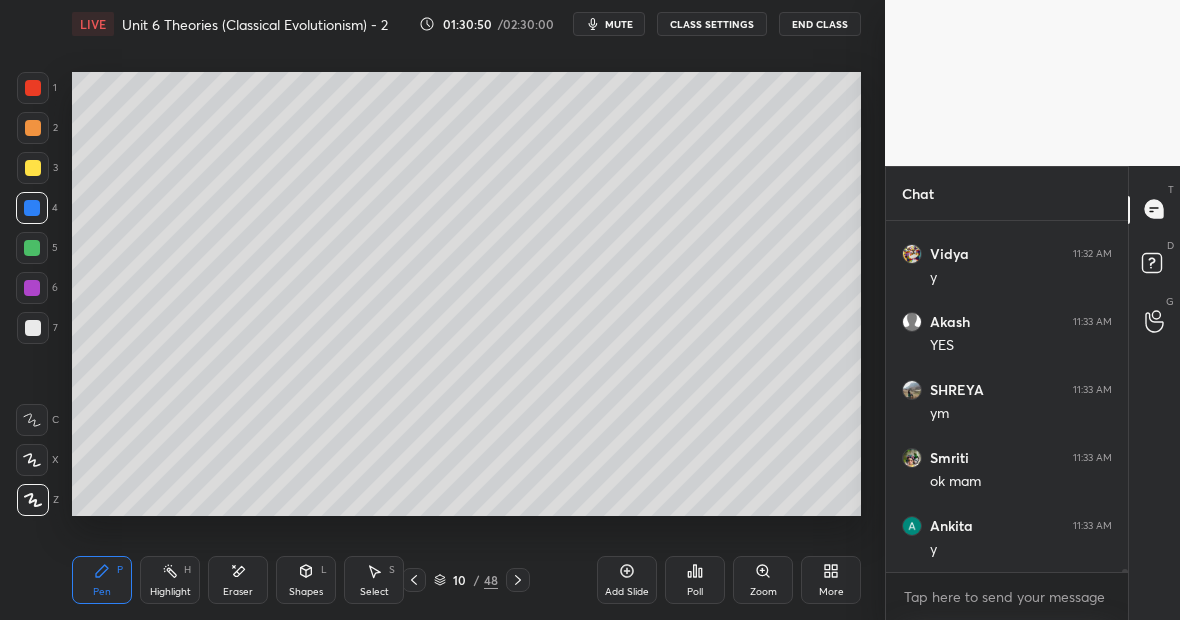 click on "Highlight" at bounding box center [170, 592] 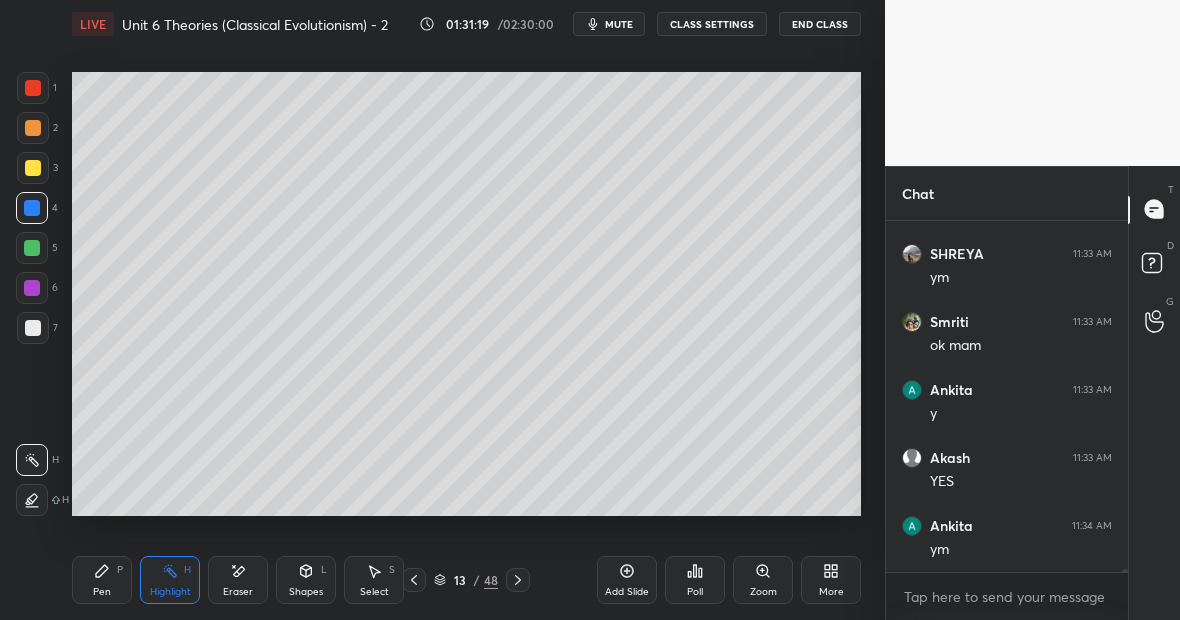 scroll, scrollTop: 48282, scrollLeft: 0, axis: vertical 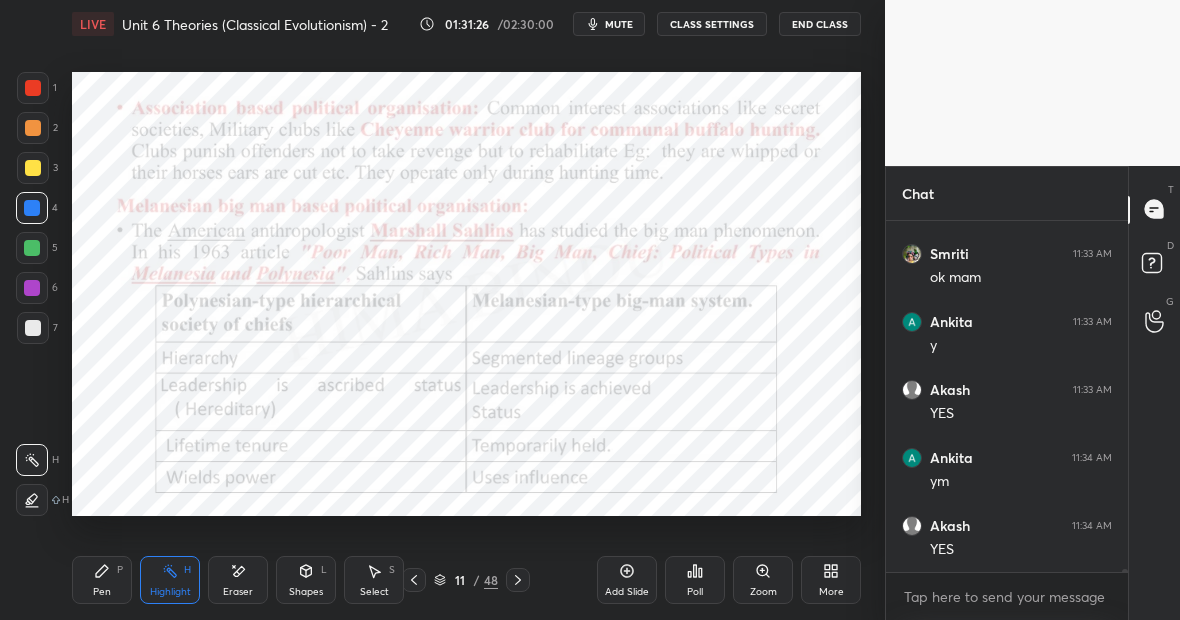 click at bounding box center [32, 248] 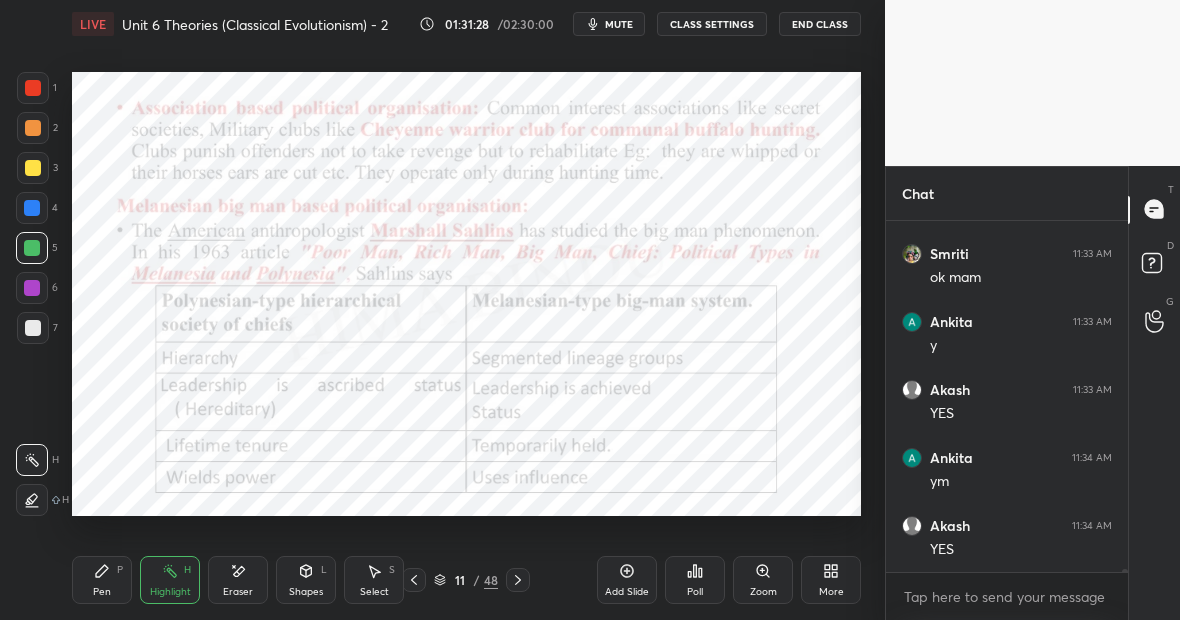 click on "Pen P" at bounding box center [102, 580] 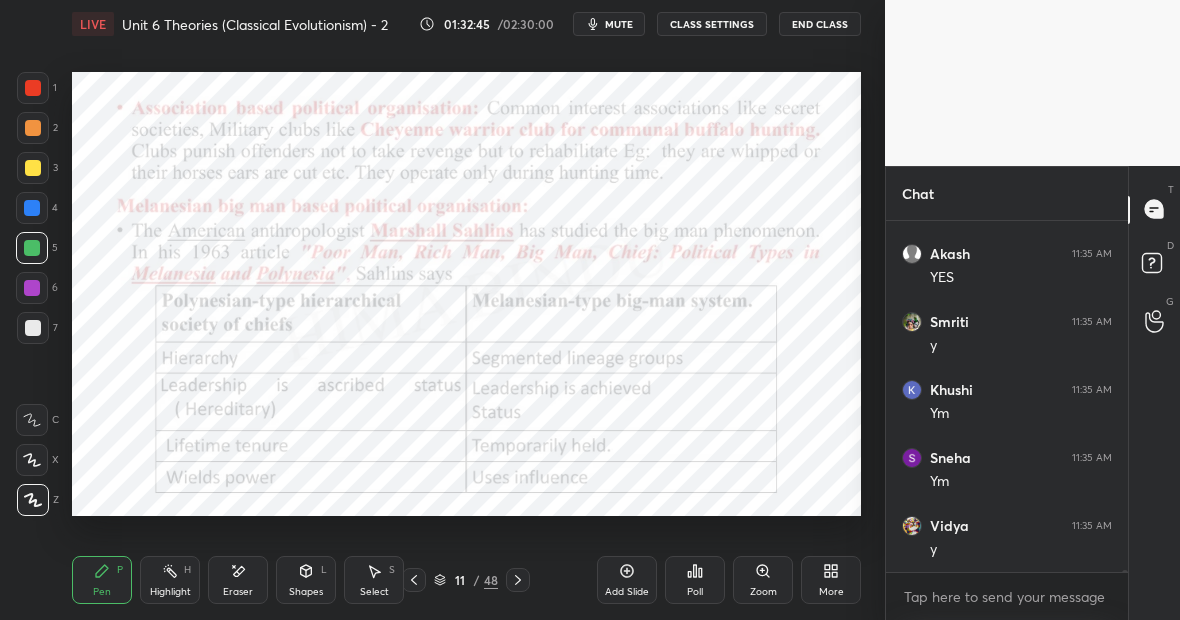 scroll, scrollTop: 49526, scrollLeft: 0, axis: vertical 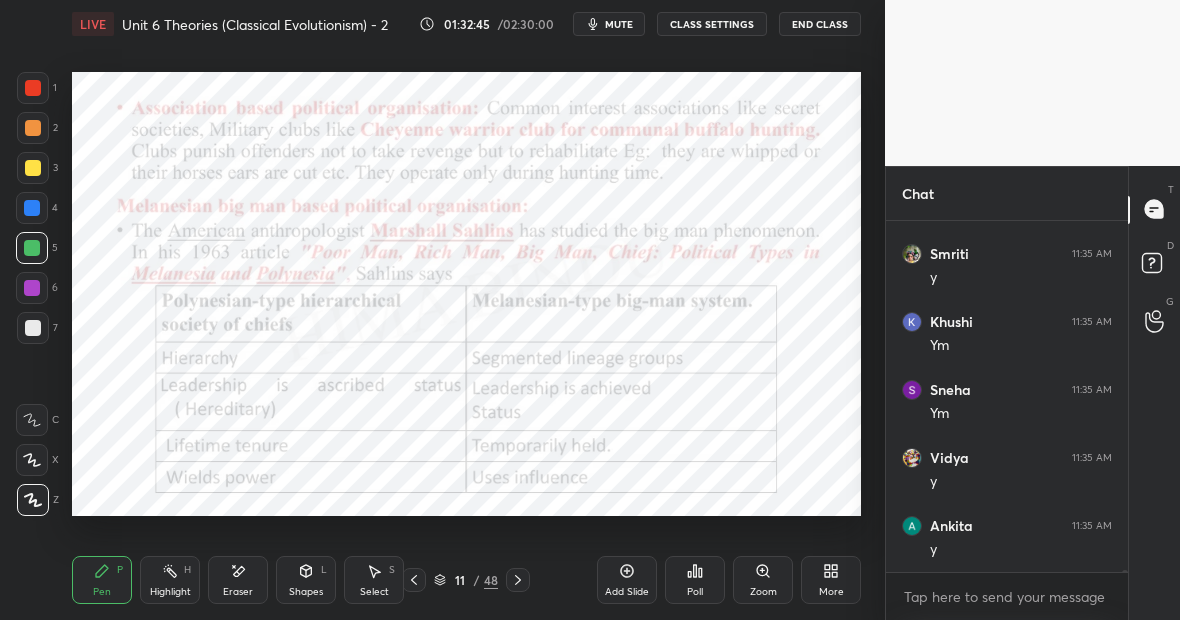 click on "Add Slide" at bounding box center [627, 580] 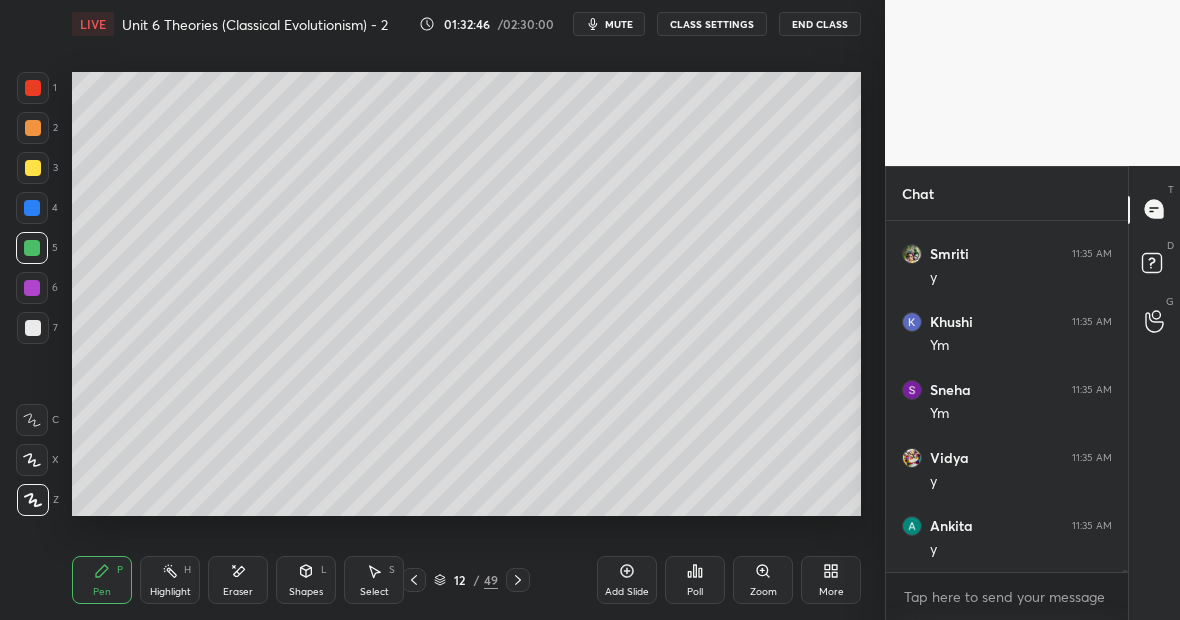 click at bounding box center [33, 168] 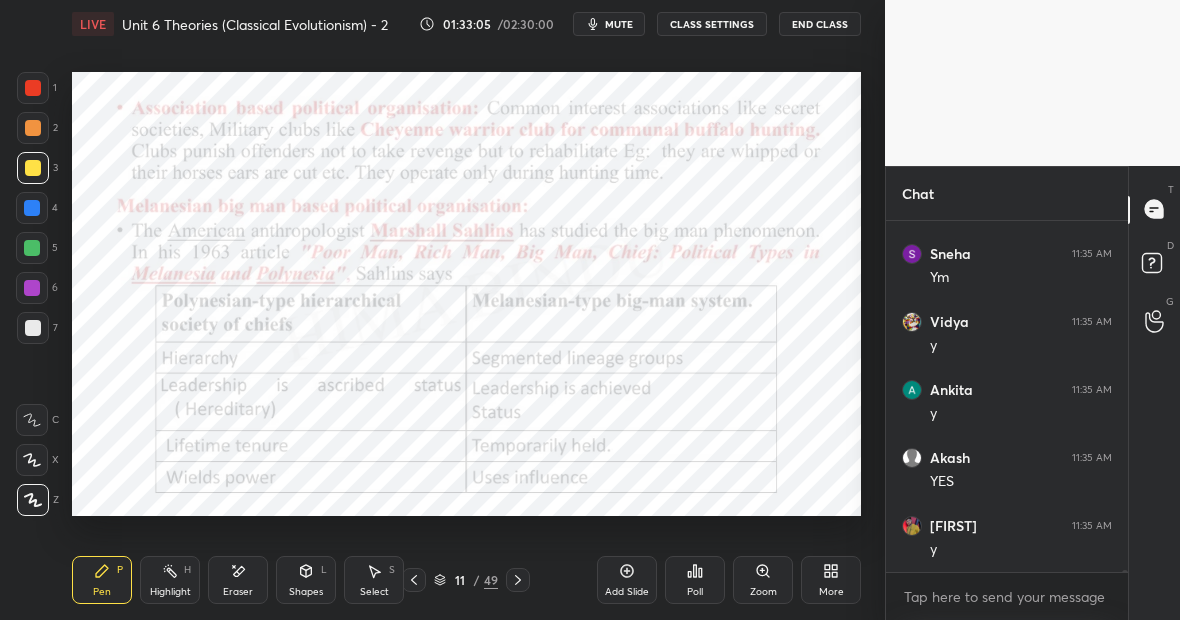 scroll, scrollTop: 49730, scrollLeft: 0, axis: vertical 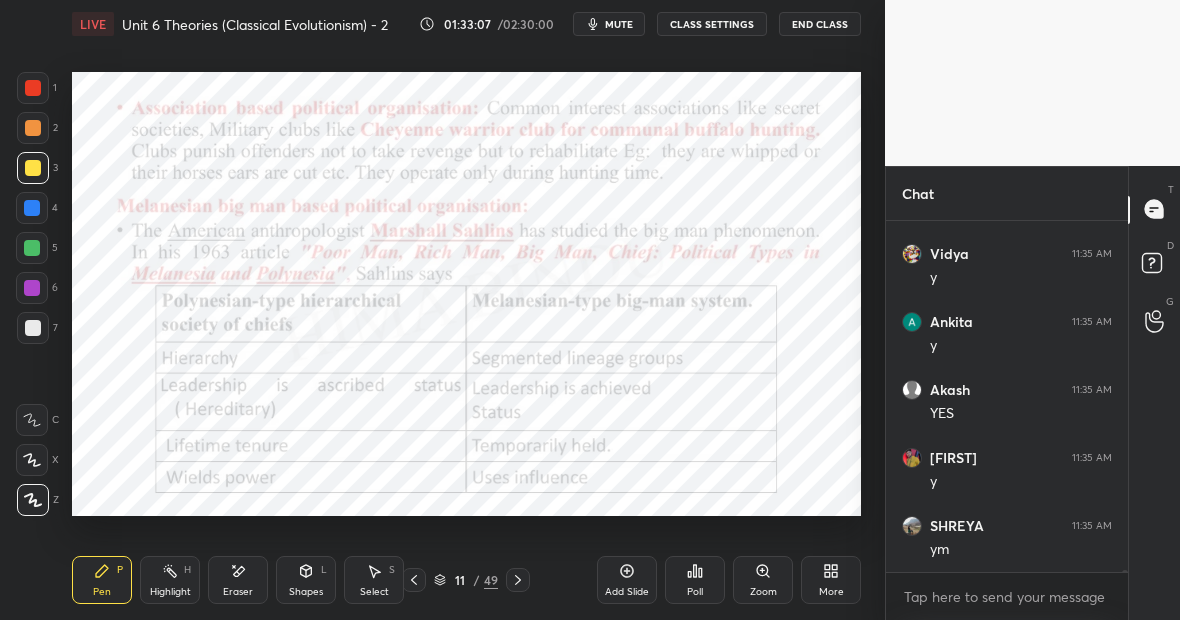 click at bounding box center (32, 248) 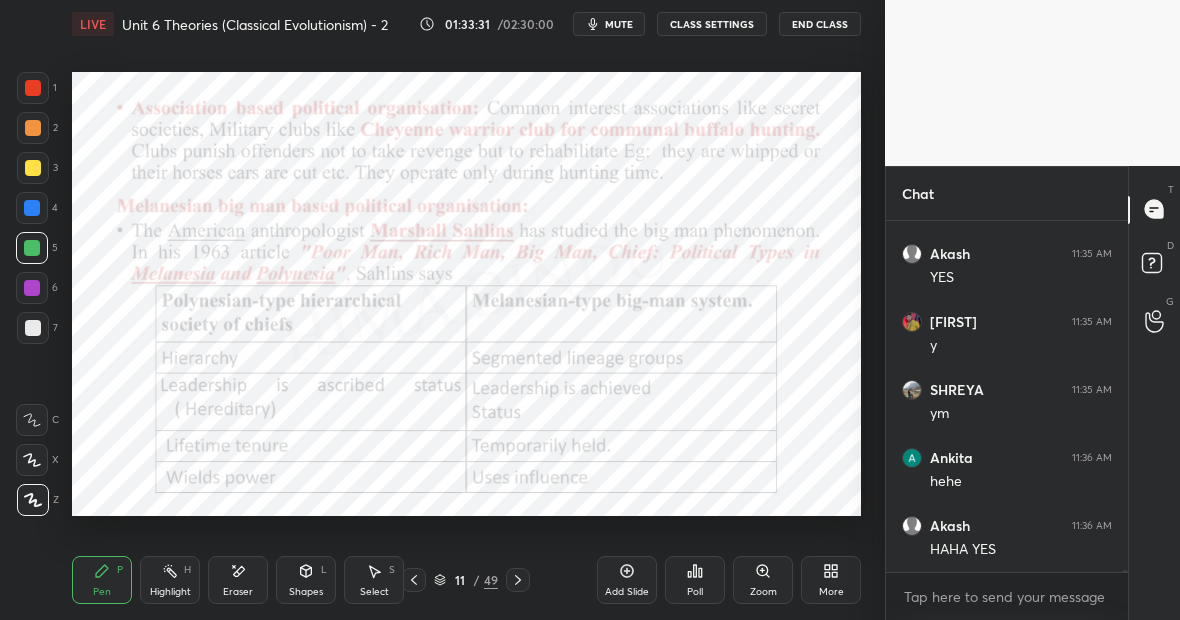 scroll, scrollTop: 49934, scrollLeft: 0, axis: vertical 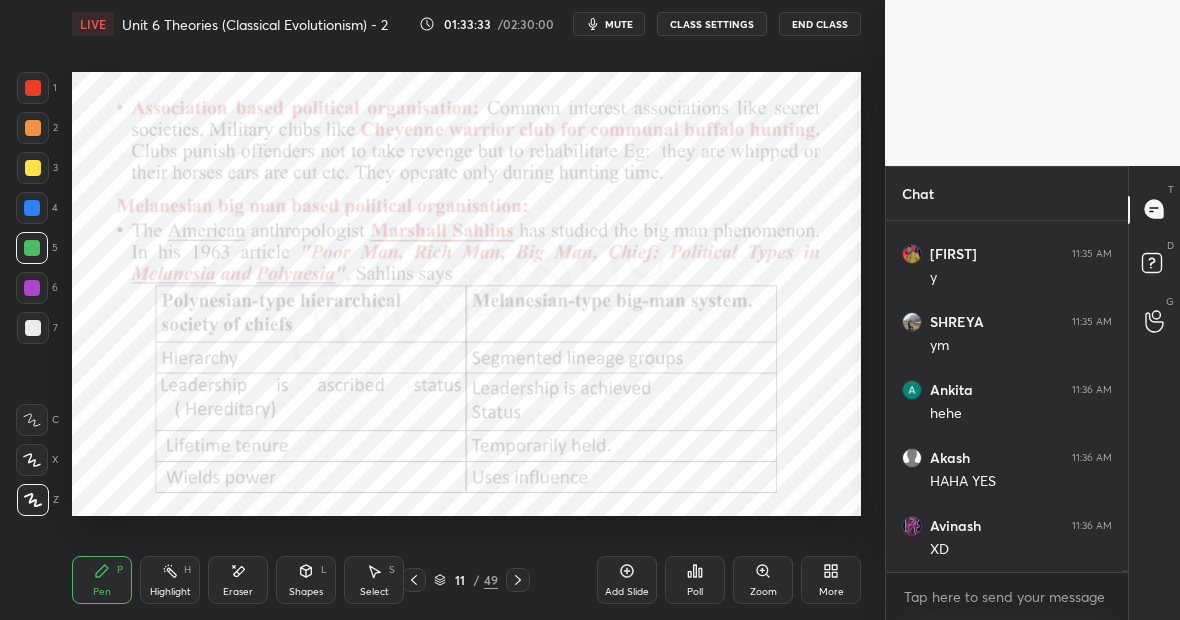 click on "Highlight H" at bounding box center (170, 580) 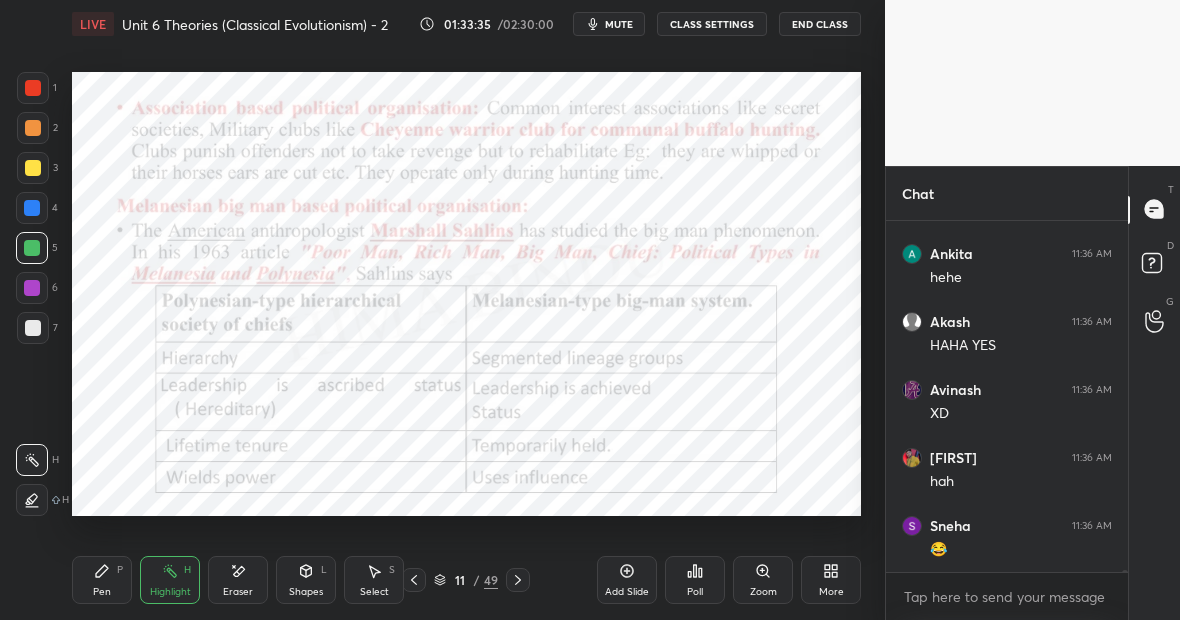 scroll, scrollTop: 50138, scrollLeft: 0, axis: vertical 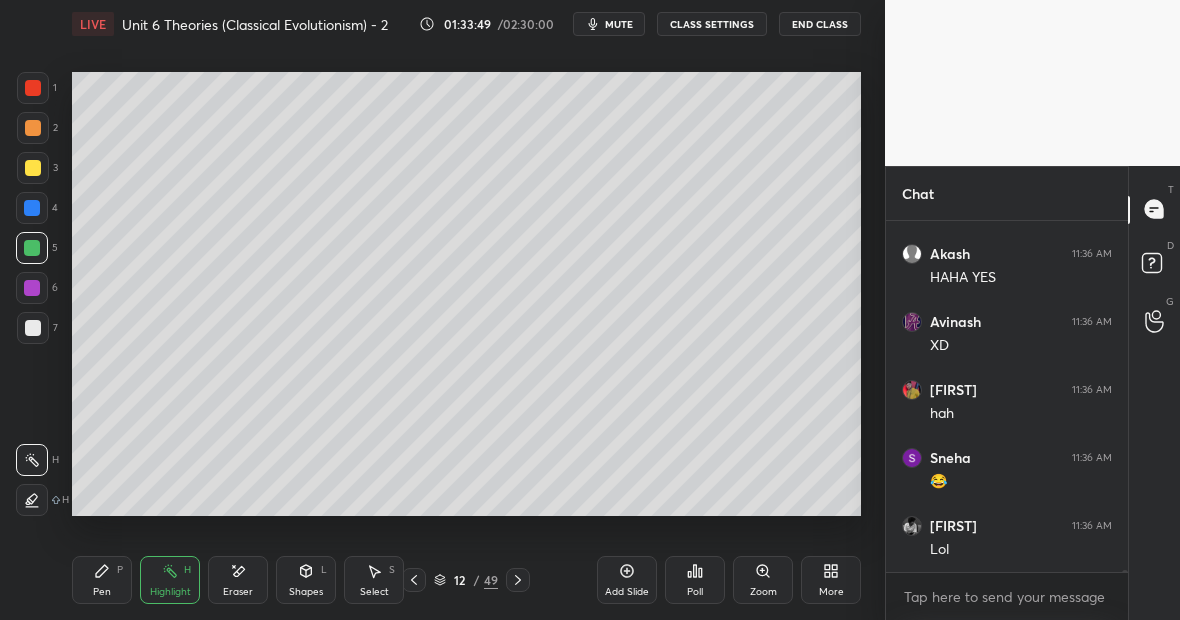 click on "Pen P" at bounding box center (102, 580) 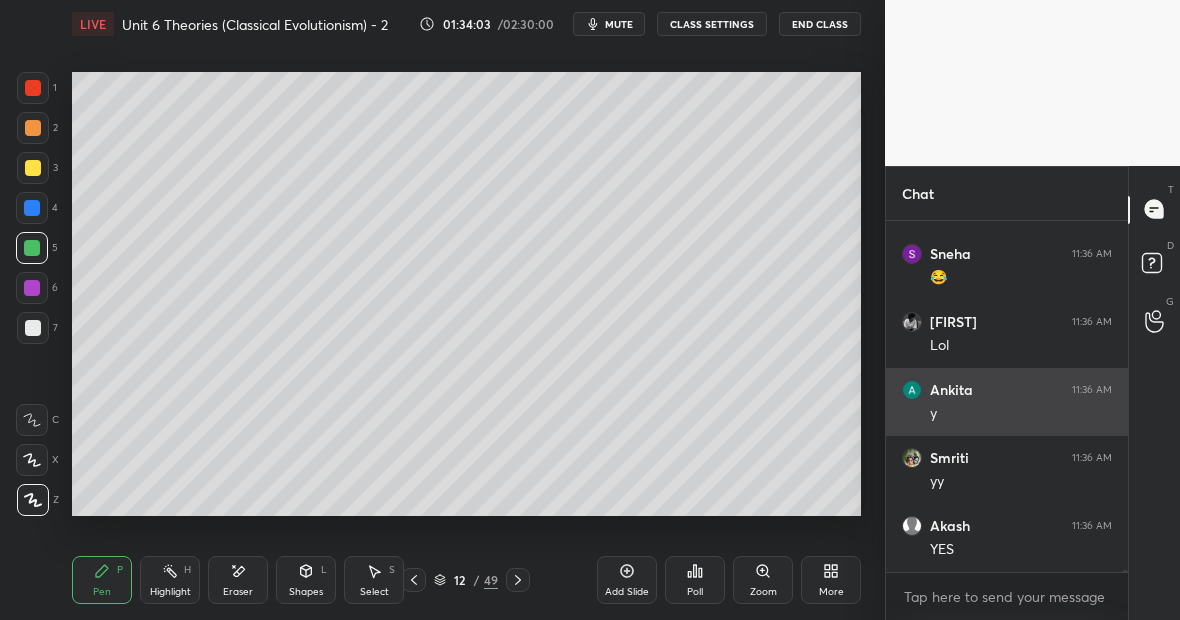 scroll, scrollTop: 50410, scrollLeft: 0, axis: vertical 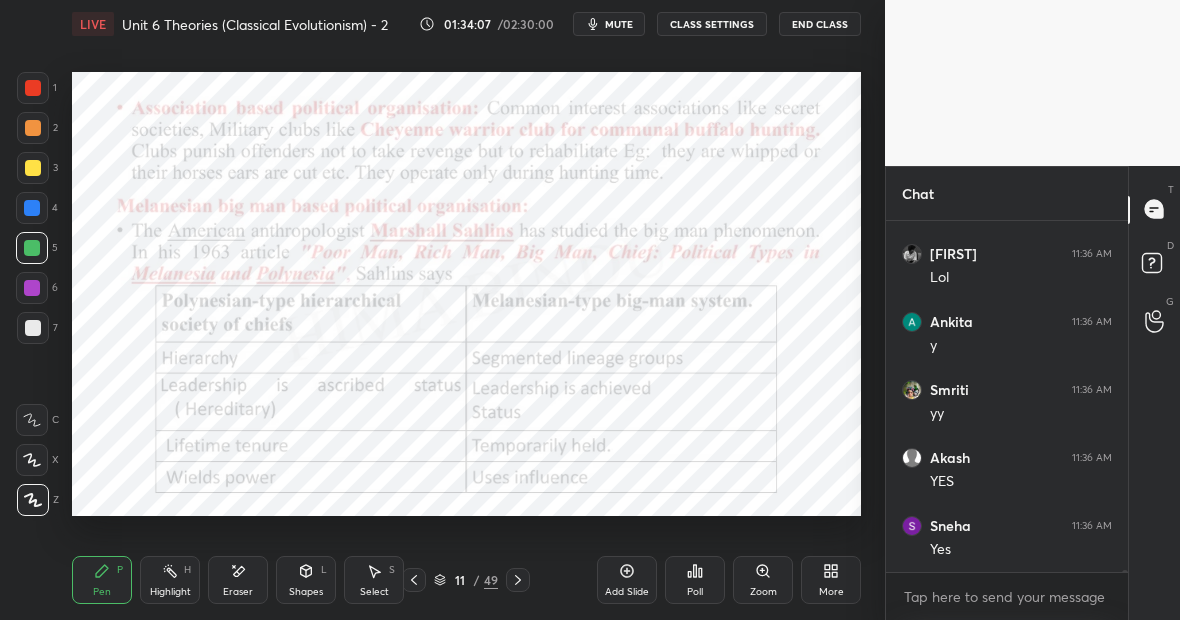 click on "Pen P" at bounding box center (102, 580) 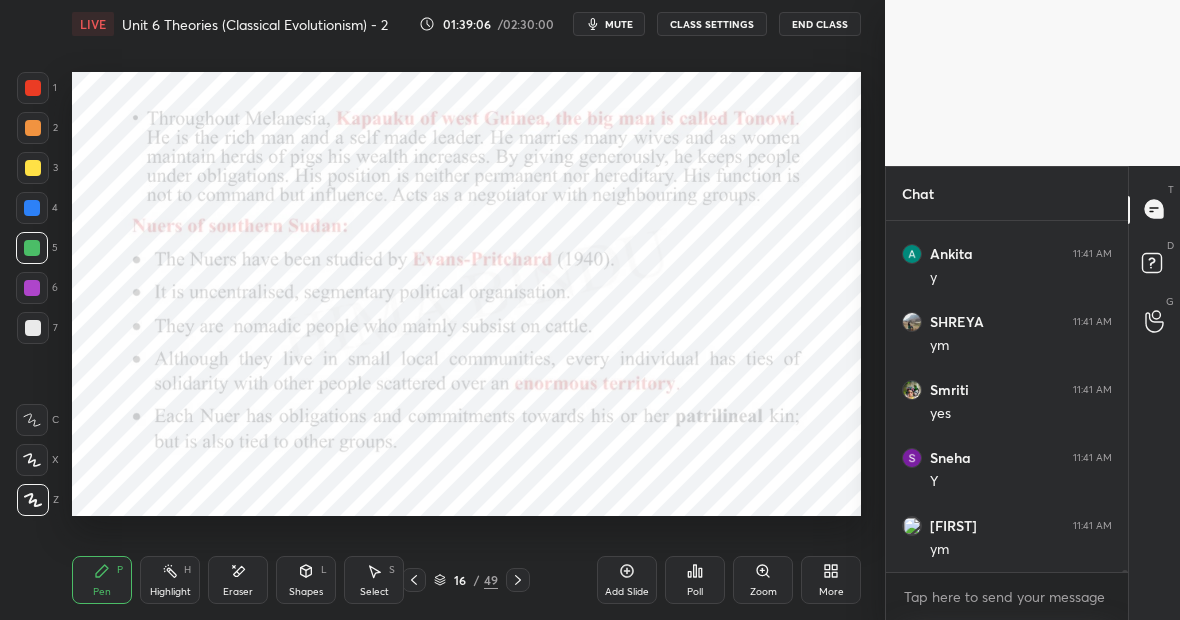 scroll, scrollTop: 50292, scrollLeft: 0, axis: vertical 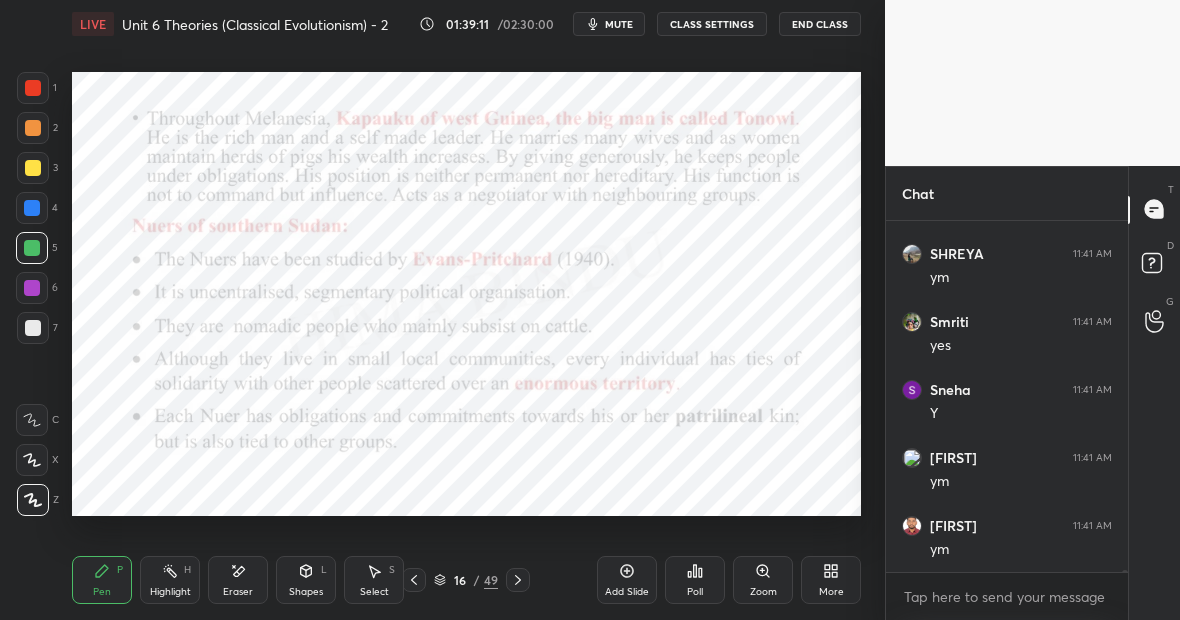 click at bounding box center [33, 88] 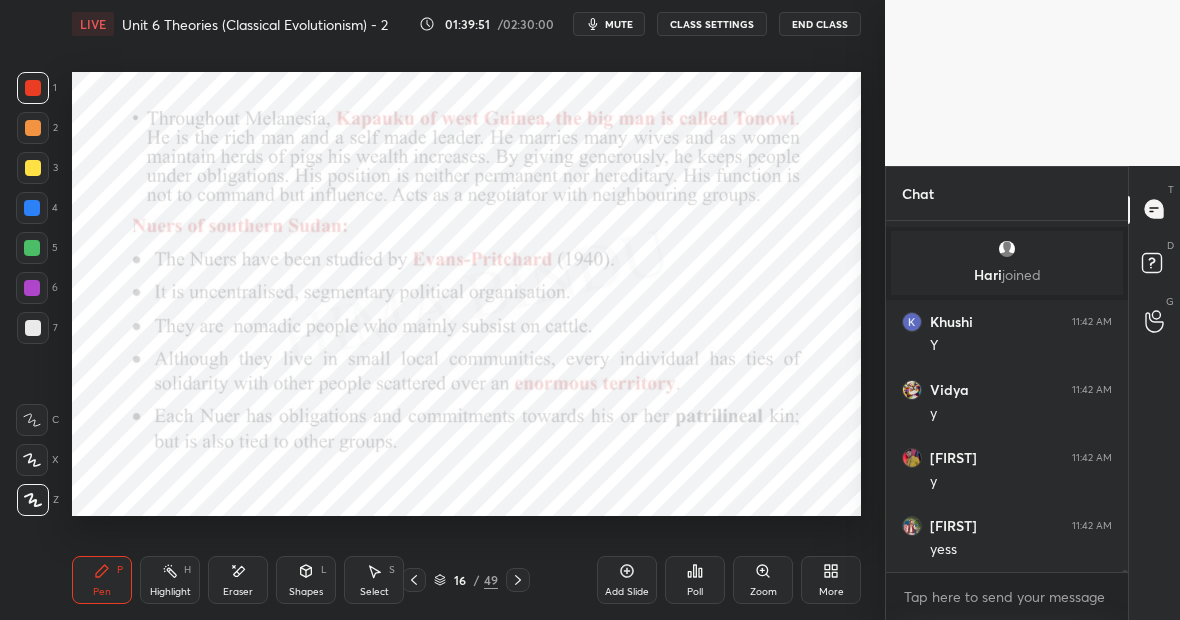 scroll, scrollTop: 50358, scrollLeft: 0, axis: vertical 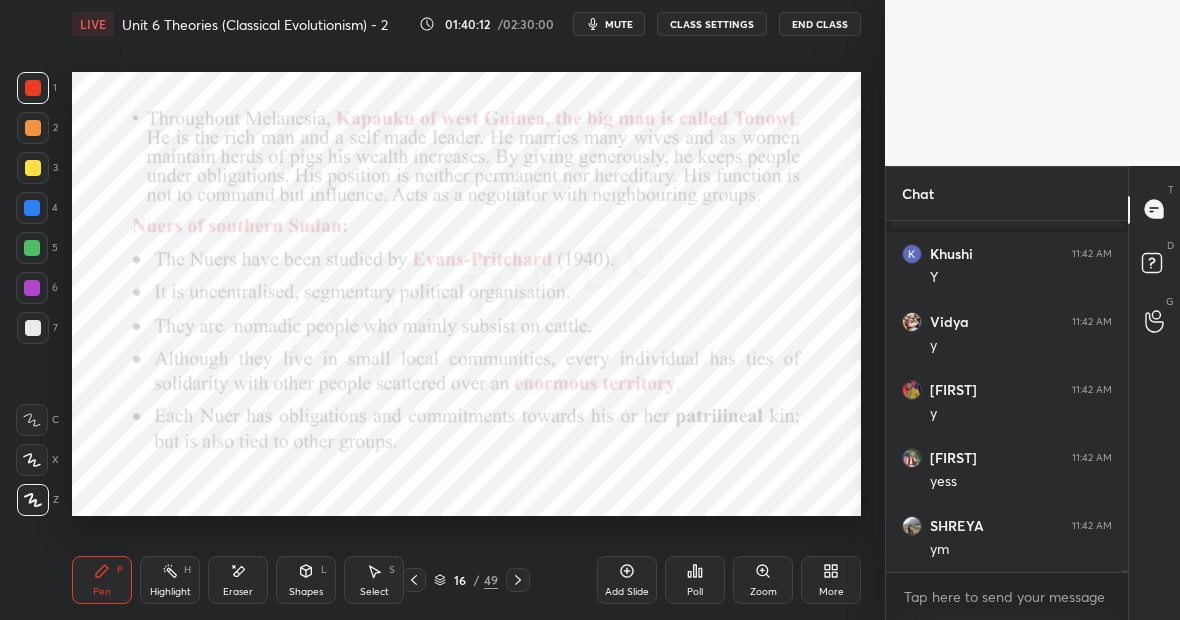 click on "Highlight" at bounding box center (170, 592) 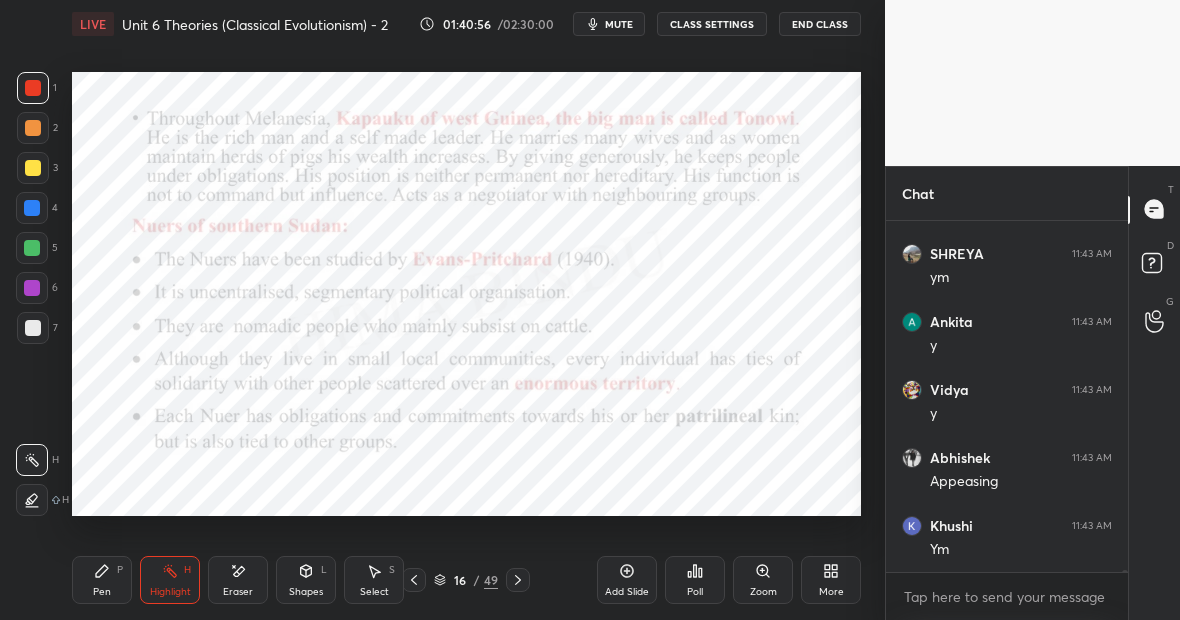 scroll, scrollTop: 51038, scrollLeft: 0, axis: vertical 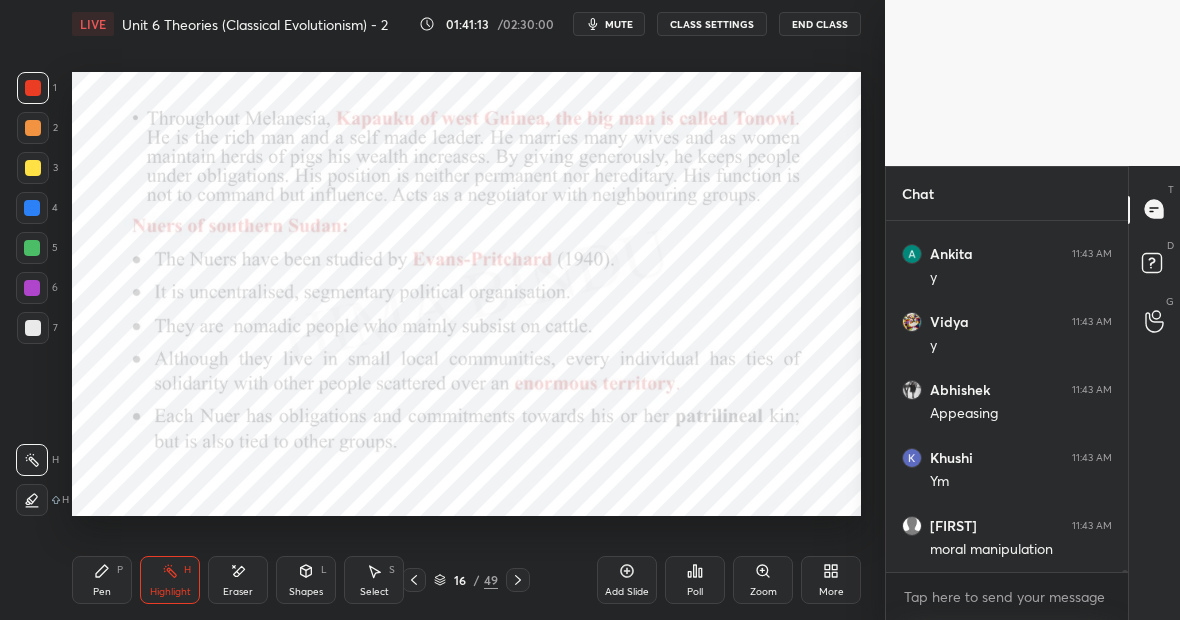 click on "Setting up your live class Poll for   secs No correct answer Start poll" at bounding box center [466, 294] 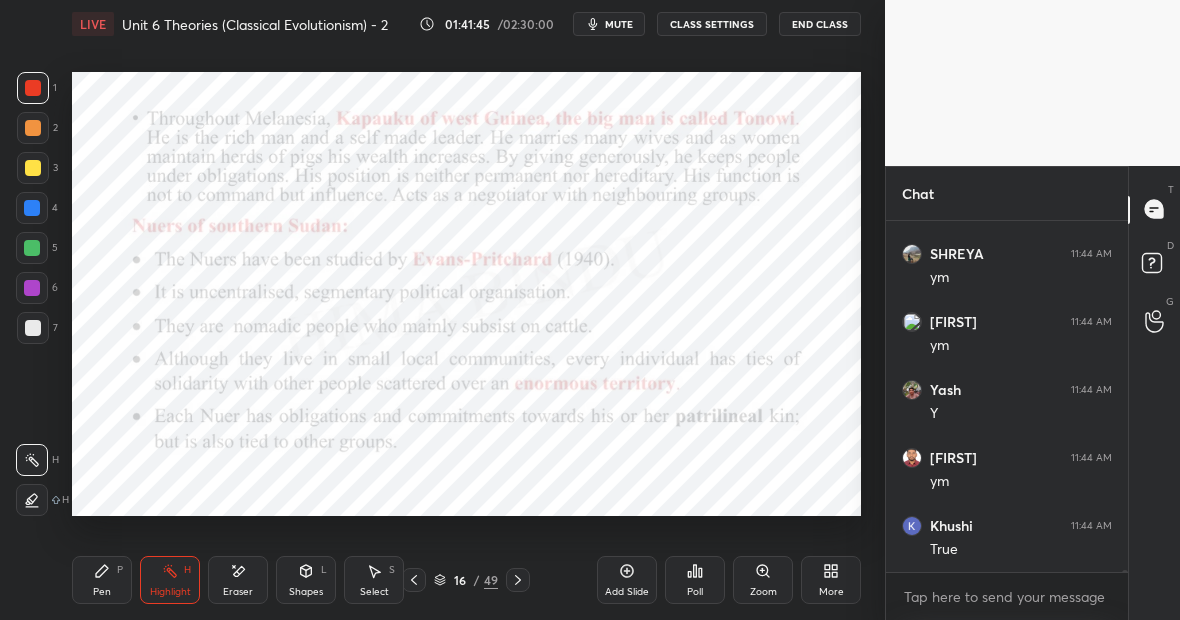 scroll, scrollTop: 51446, scrollLeft: 0, axis: vertical 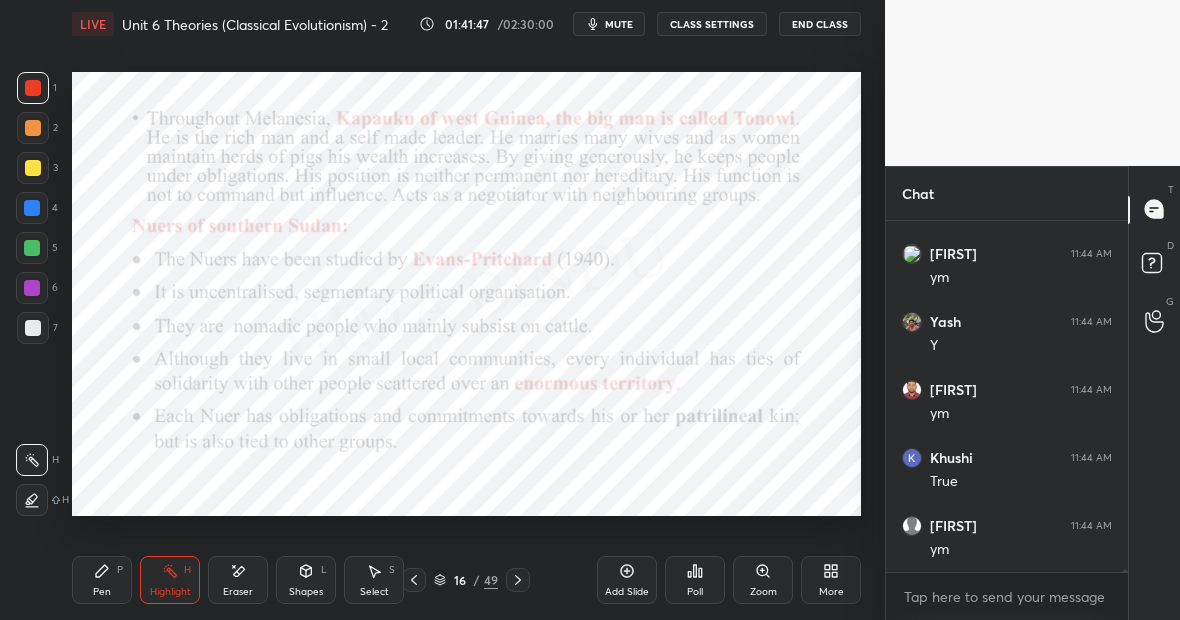 click on "Eraser" at bounding box center [238, 580] 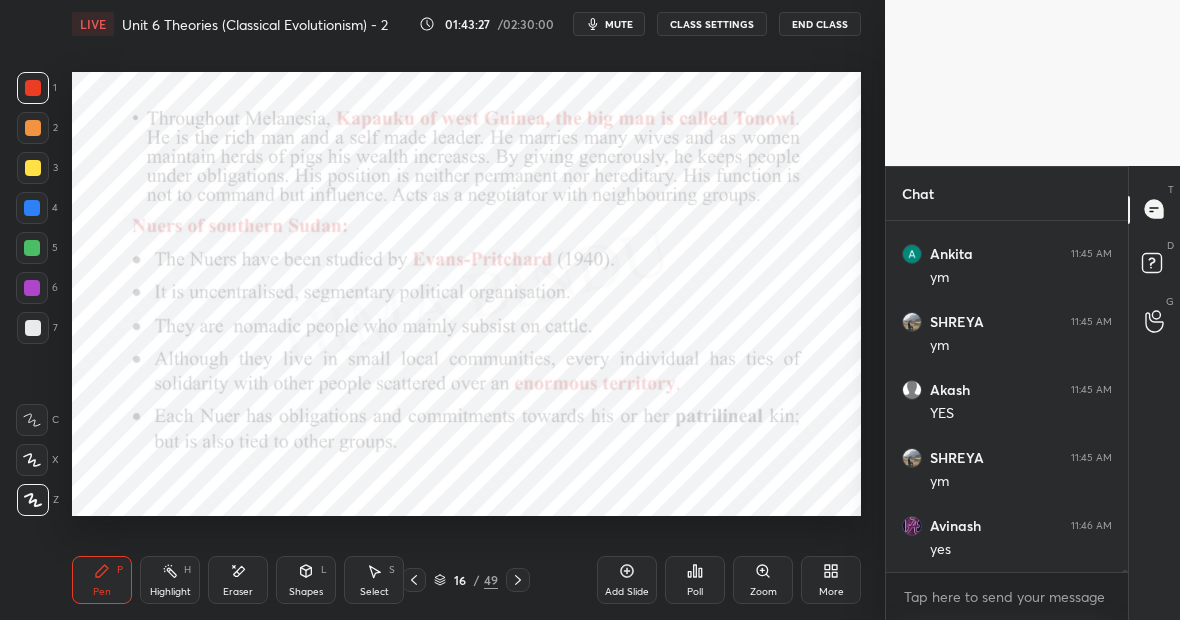 scroll, scrollTop: 52466, scrollLeft: 0, axis: vertical 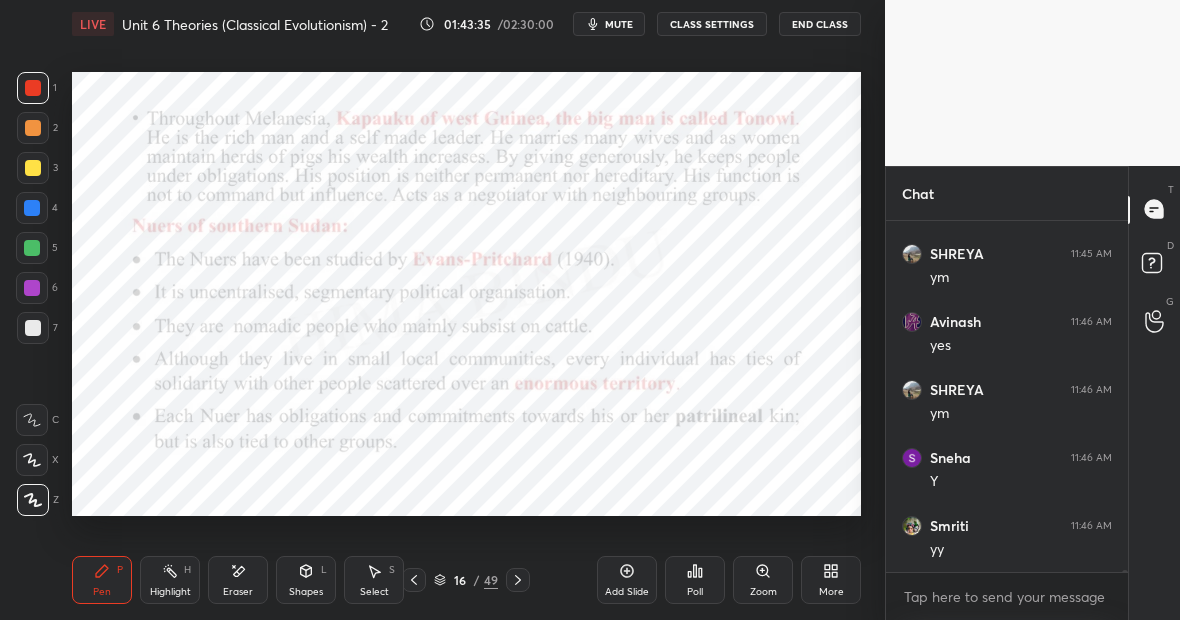 click at bounding box center (32, 208) 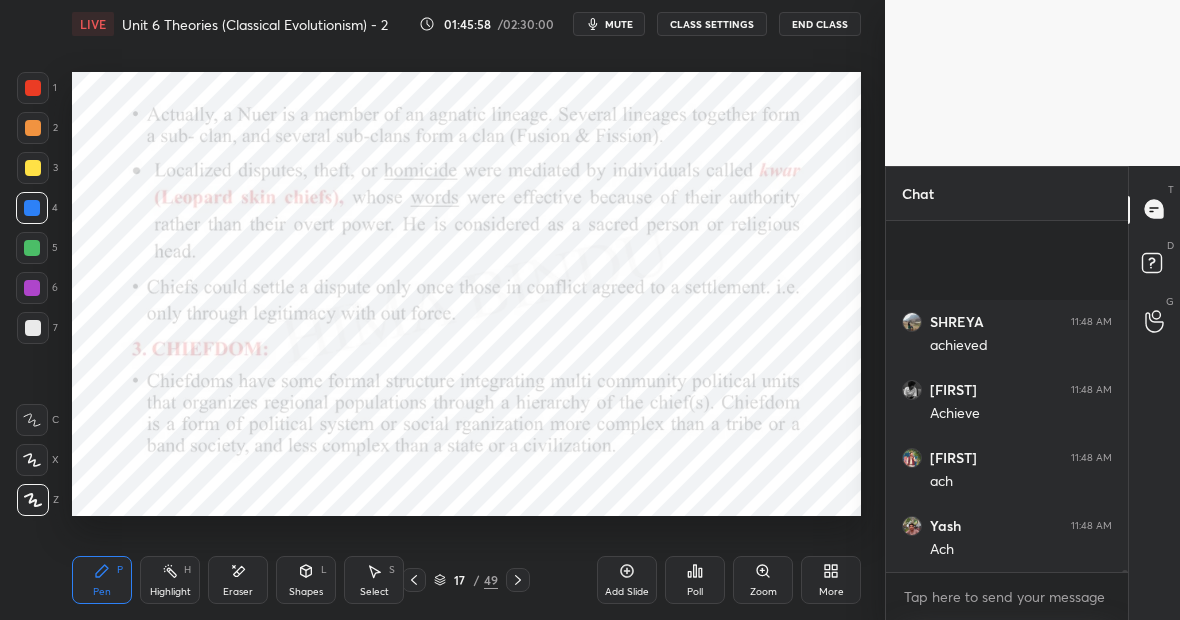 scroll, scrollTop: 58042, scrollLeft: 0, axis: vertical 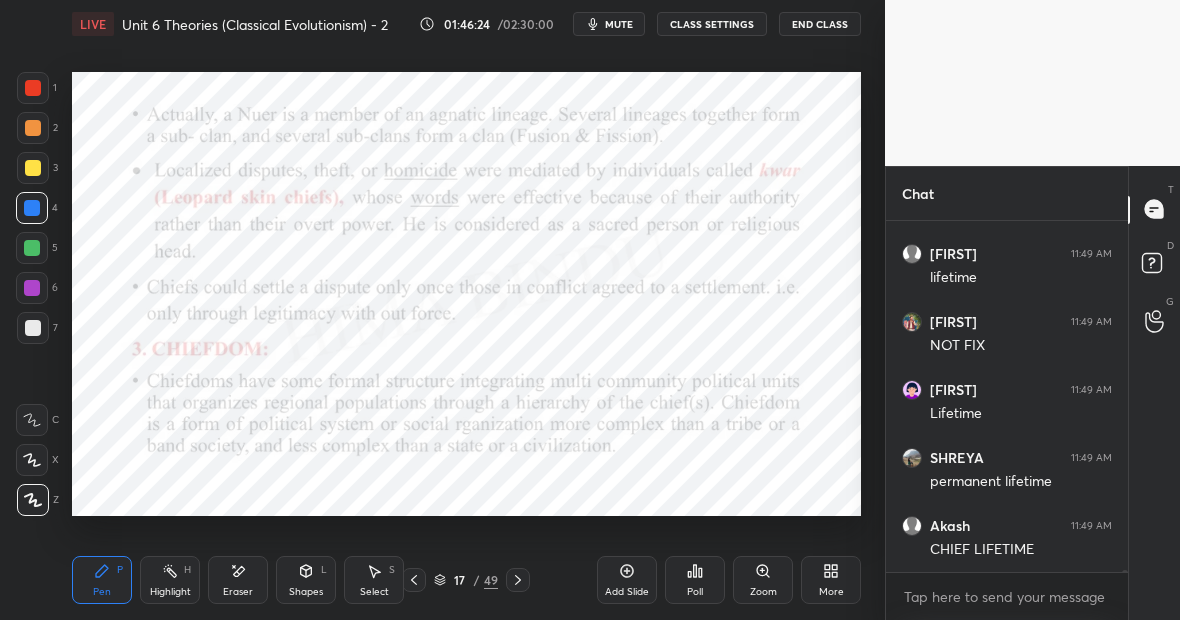 click on "Highlight H" at bounding box center (170, 580) 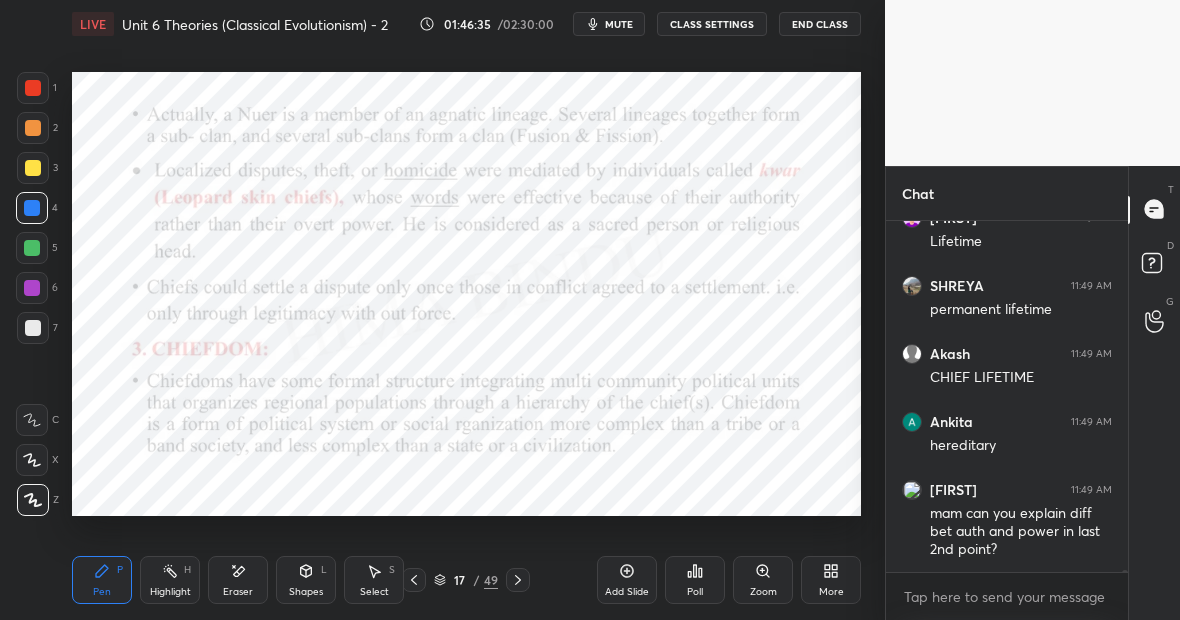 click on "49" at bounding box center [491, 580] 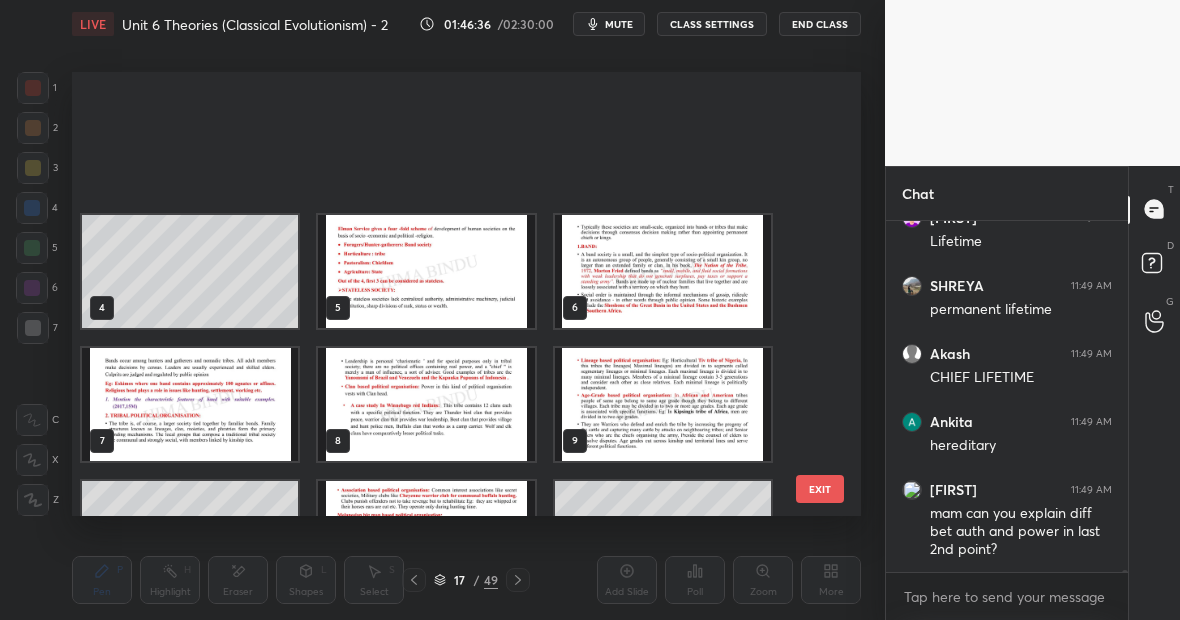 scroll, scrollTop: 353, scrollLeft: 0, axis: vertical 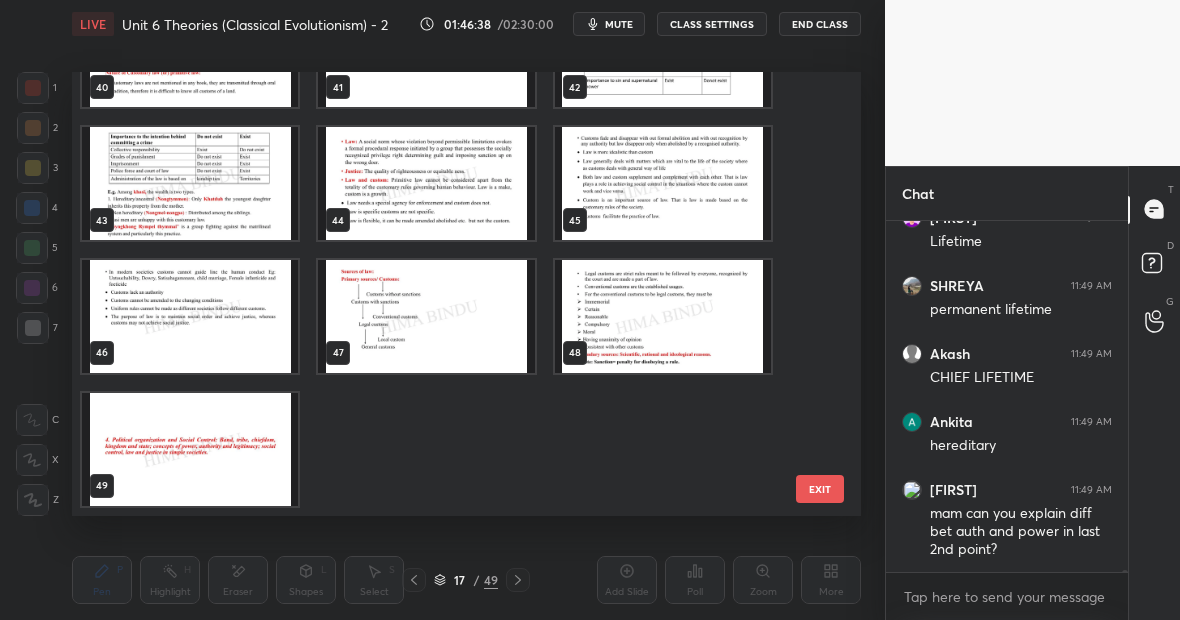 click at bounding box center [190, 449] 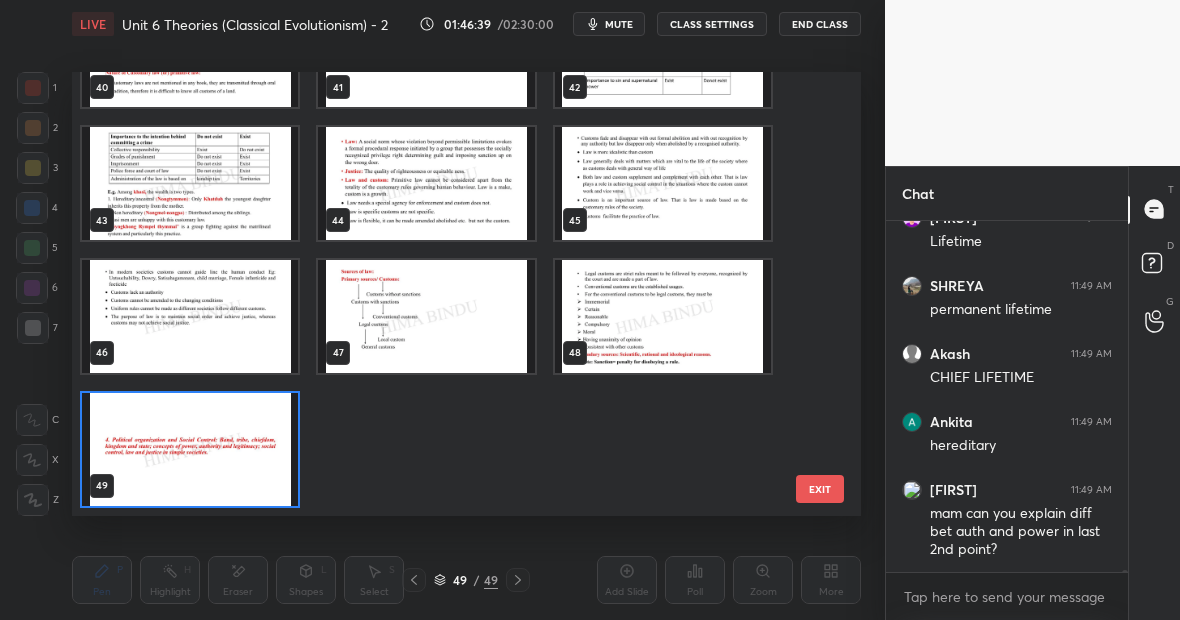 click at bounding box center (190, 449) 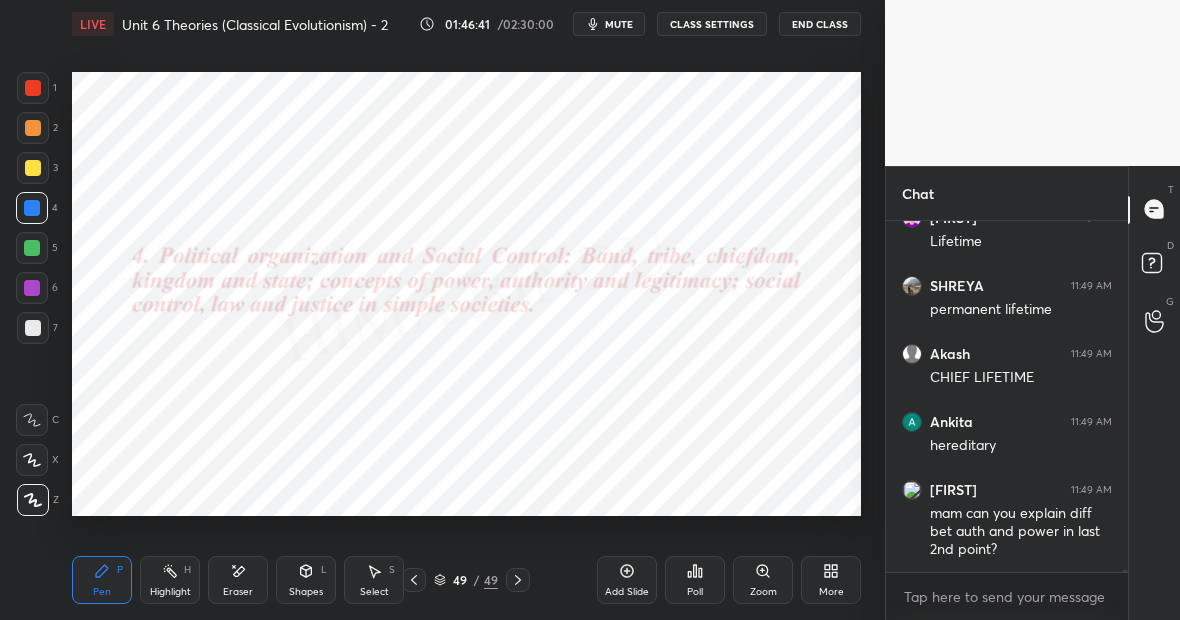 click at bounding box center [32, 248] 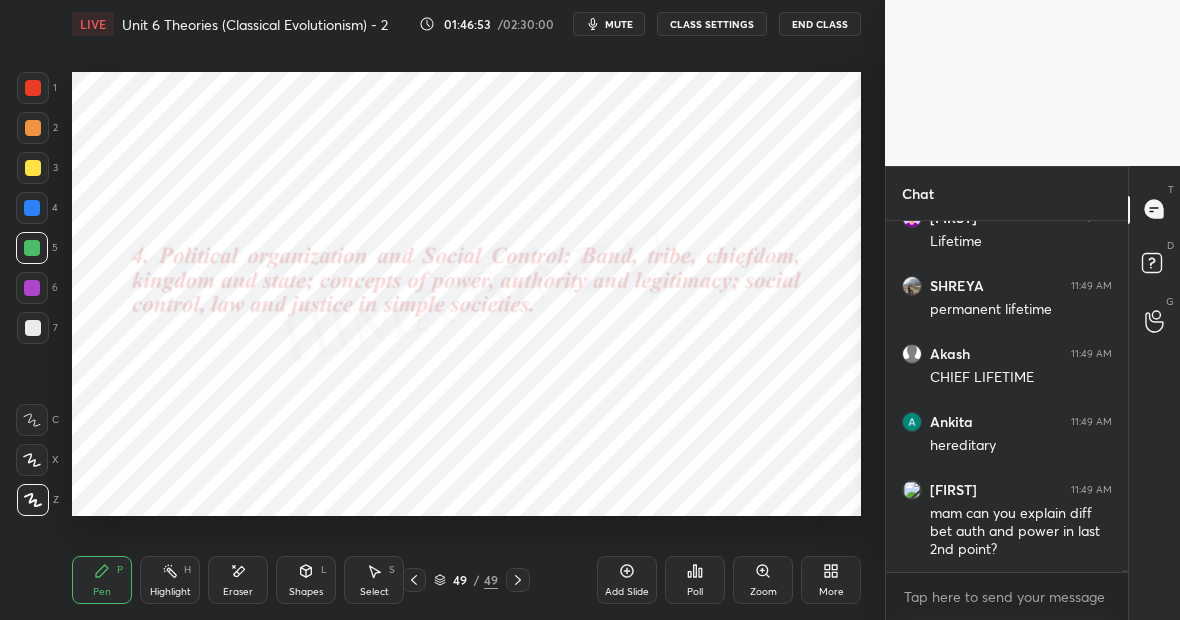 click on "Highlight H" at bounding box center [170, 580] 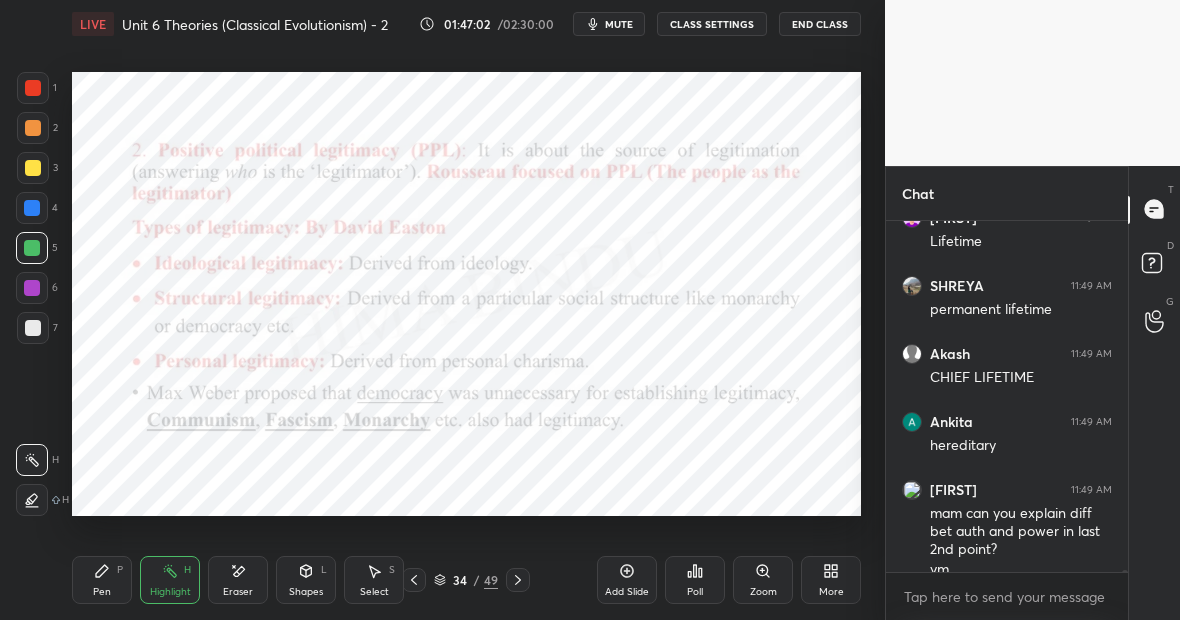 scroll, scrollTop: 59458, scrollLeft: 0, axis: vertical 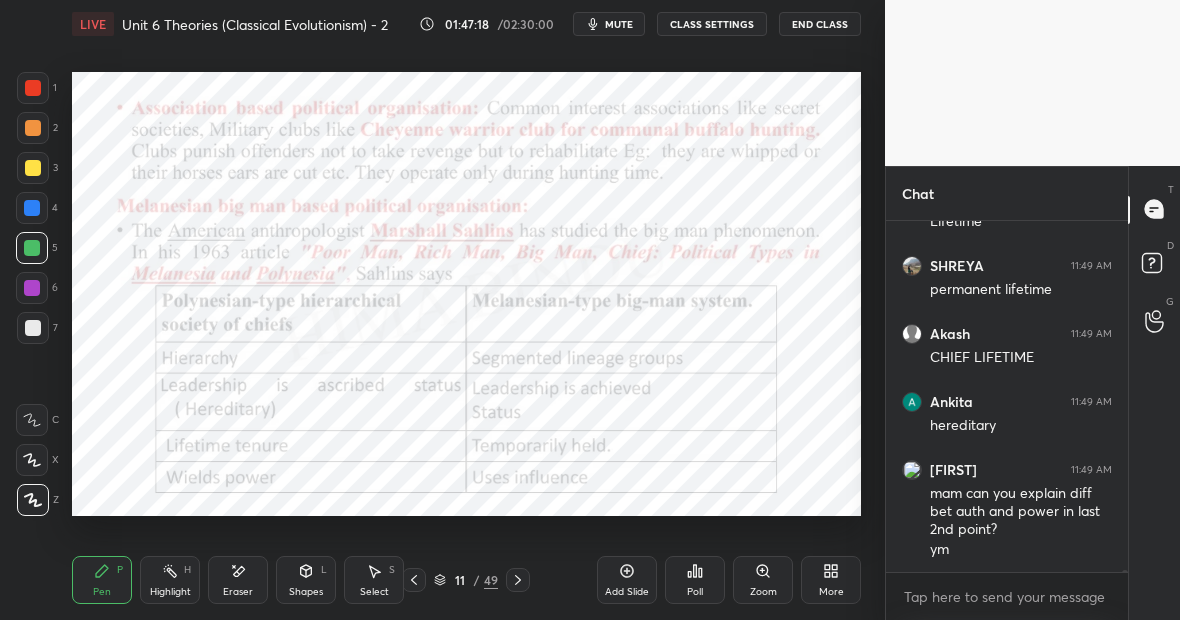 click on "Highlight H" at bounding box center (170, 580) 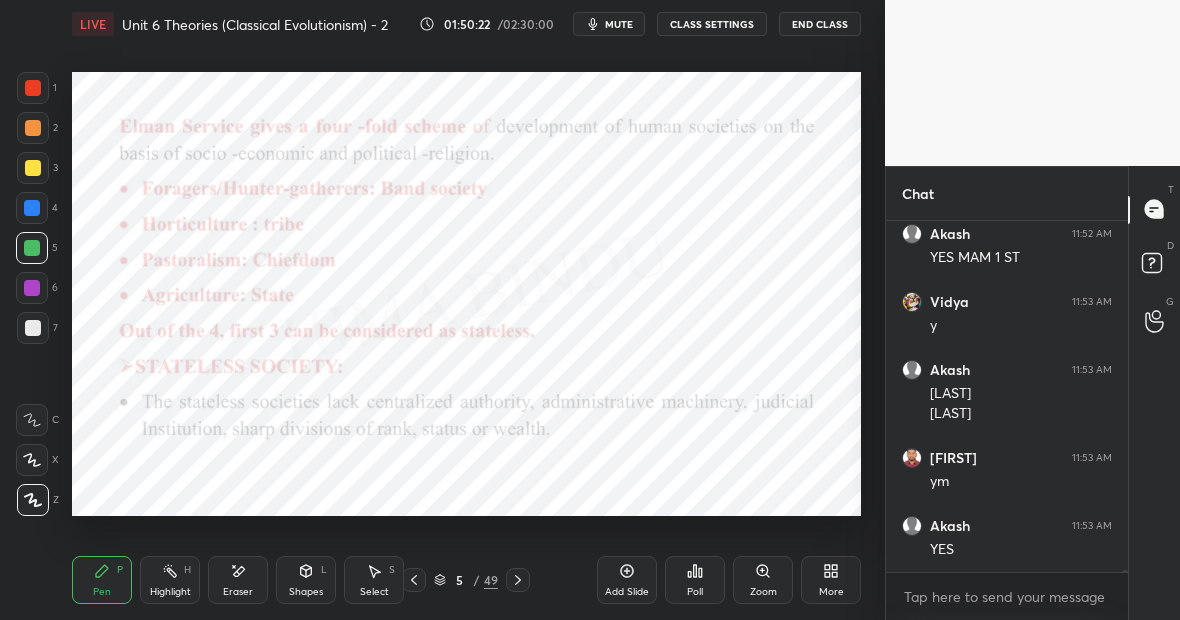 scroll, scrollTop: 61898, scrollLeft: 0, axis: vertical 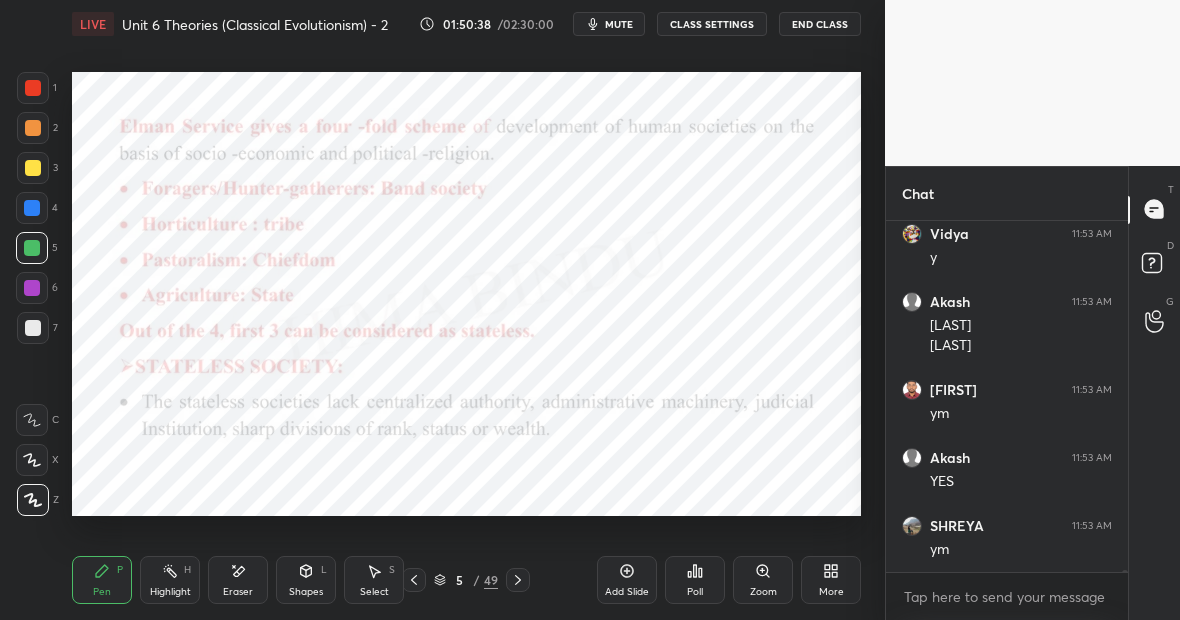 click on "Highlight H" at bounding box center [170, 580] 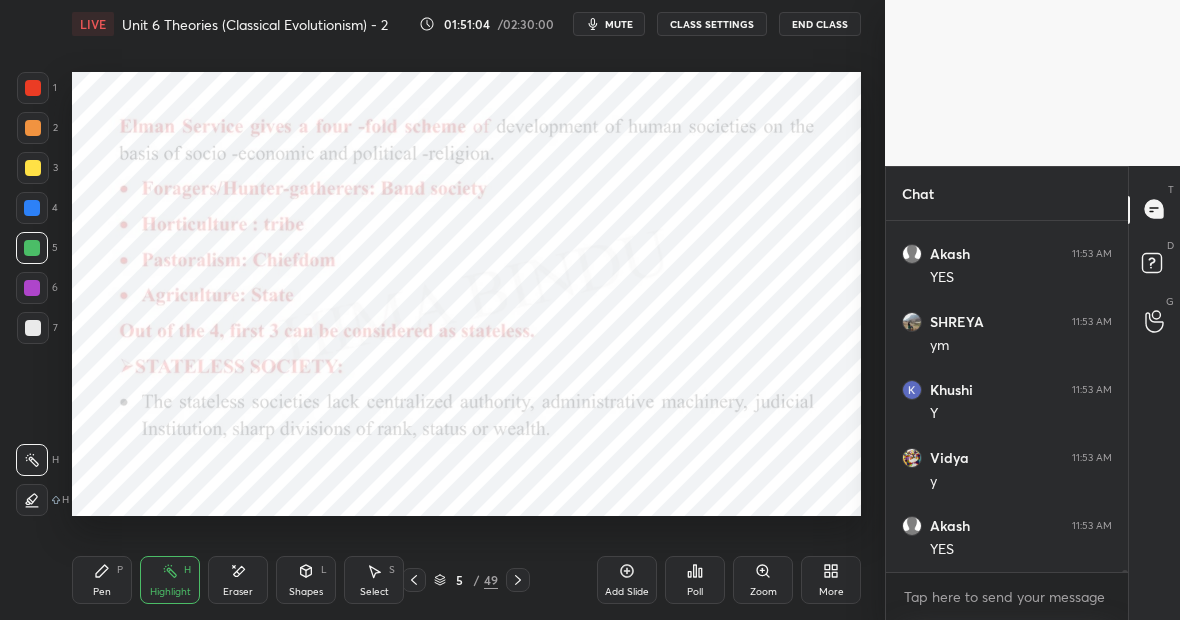 scroll, scrollTop: 62170, scrollLeft: 0, axis: vertical 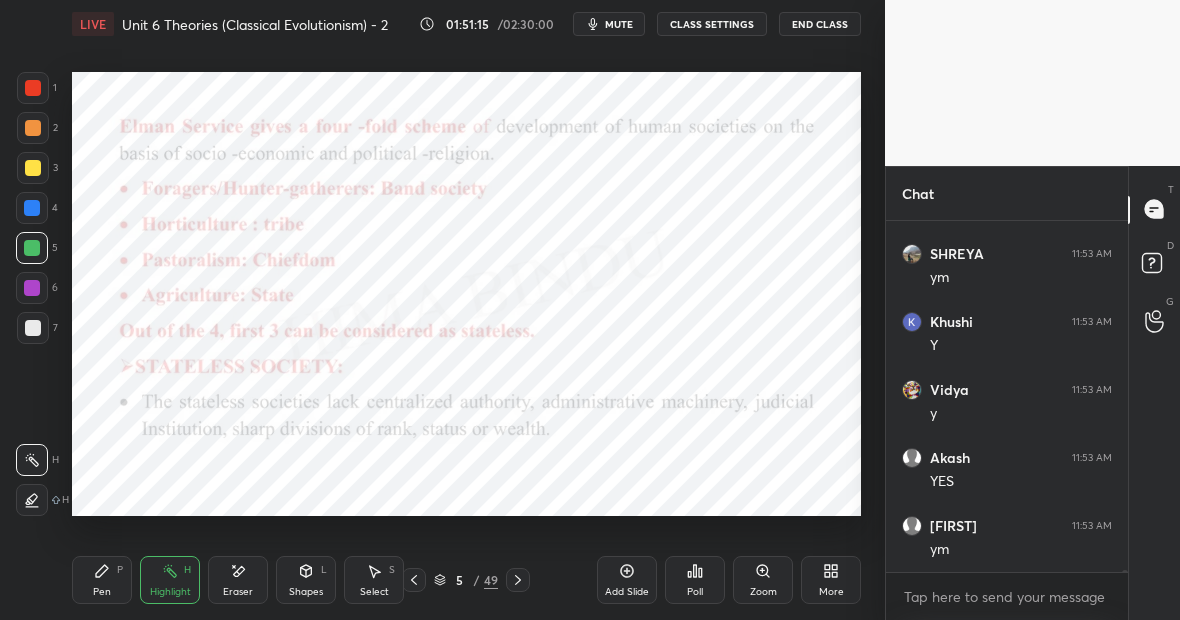 click on "Pen P" at bounding box center [102, 580] 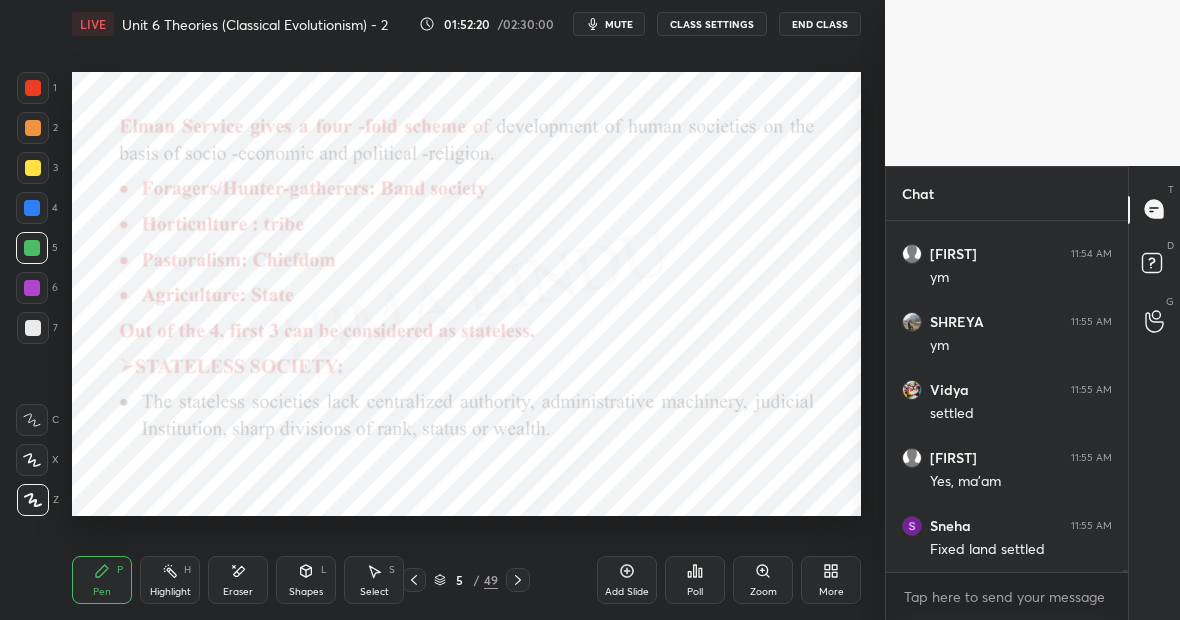 scroll, scrollTop: 59724, scrollLeft: 0, axis: vertical 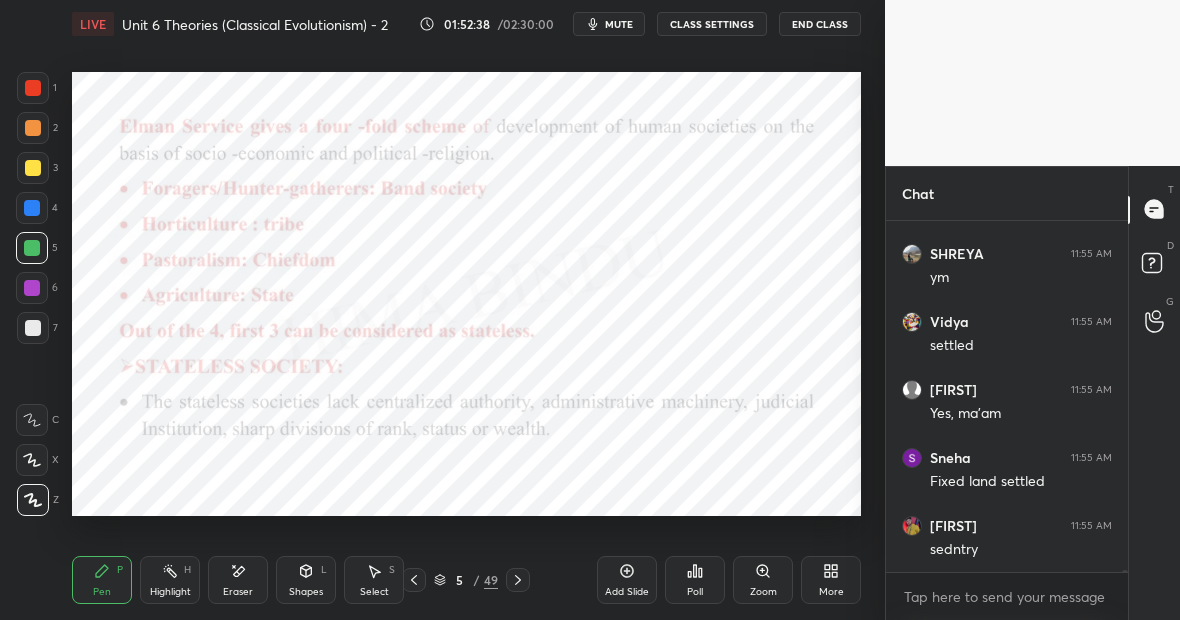 click 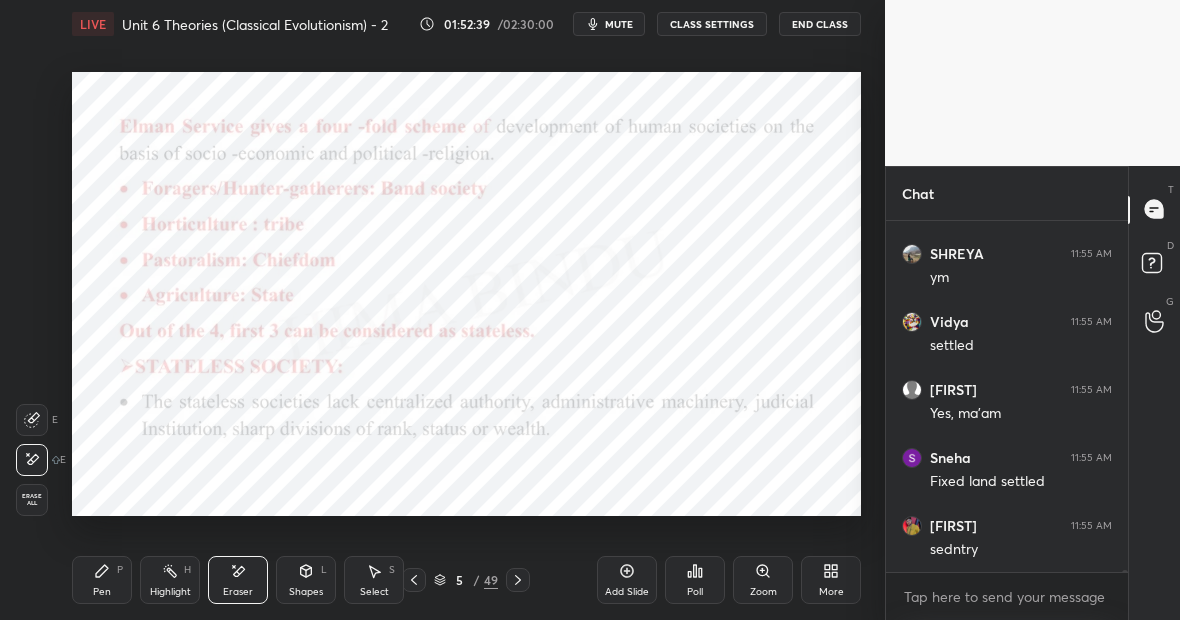 click on "Pen P" at bounding box center [102, 580] 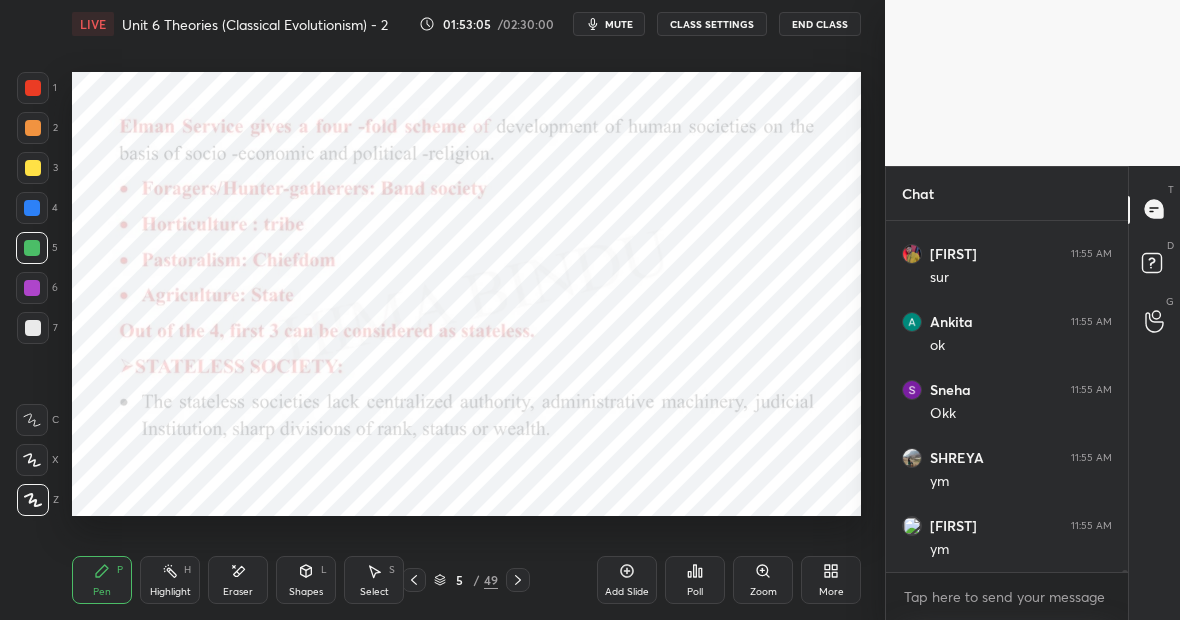 scroll, scrollTop: 60200, scrollLeft: 0, axis: vertical 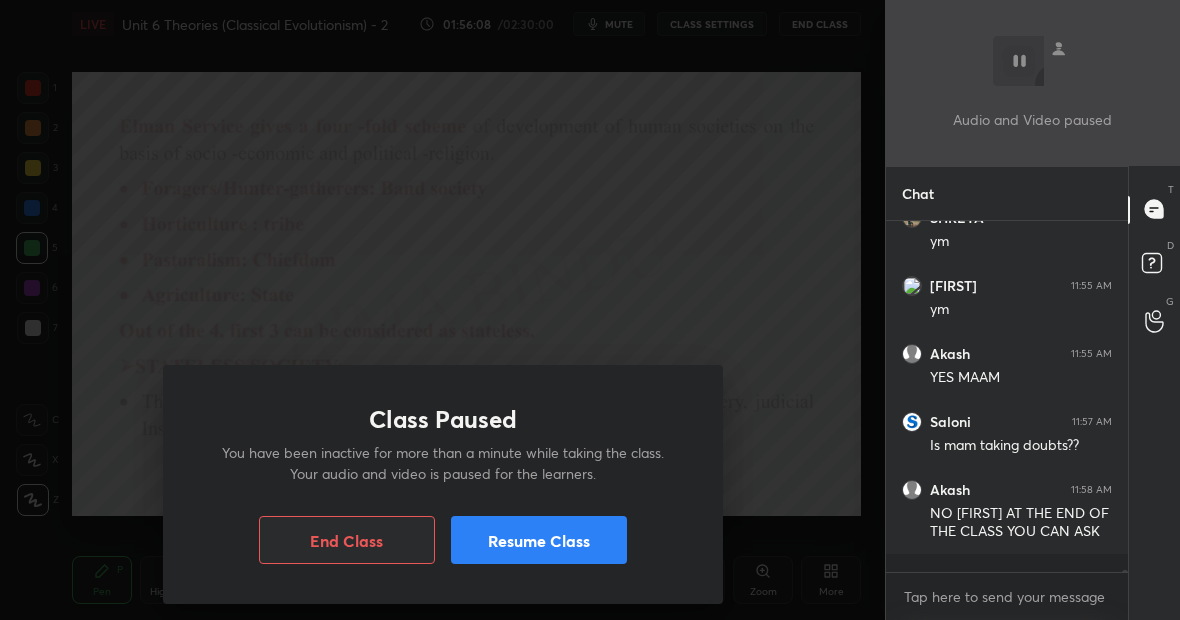 click on "Resume Class" at bounding box center (539, 540) 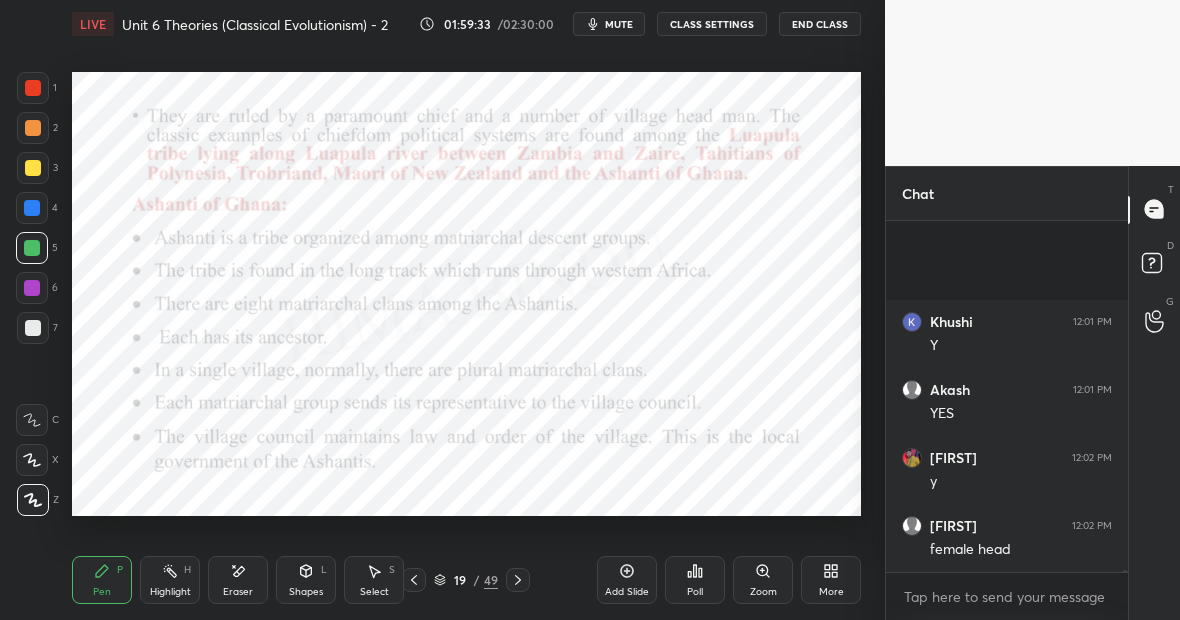 scroll, scrollTop: 62160, scrollLeft: 0, axis: vertical 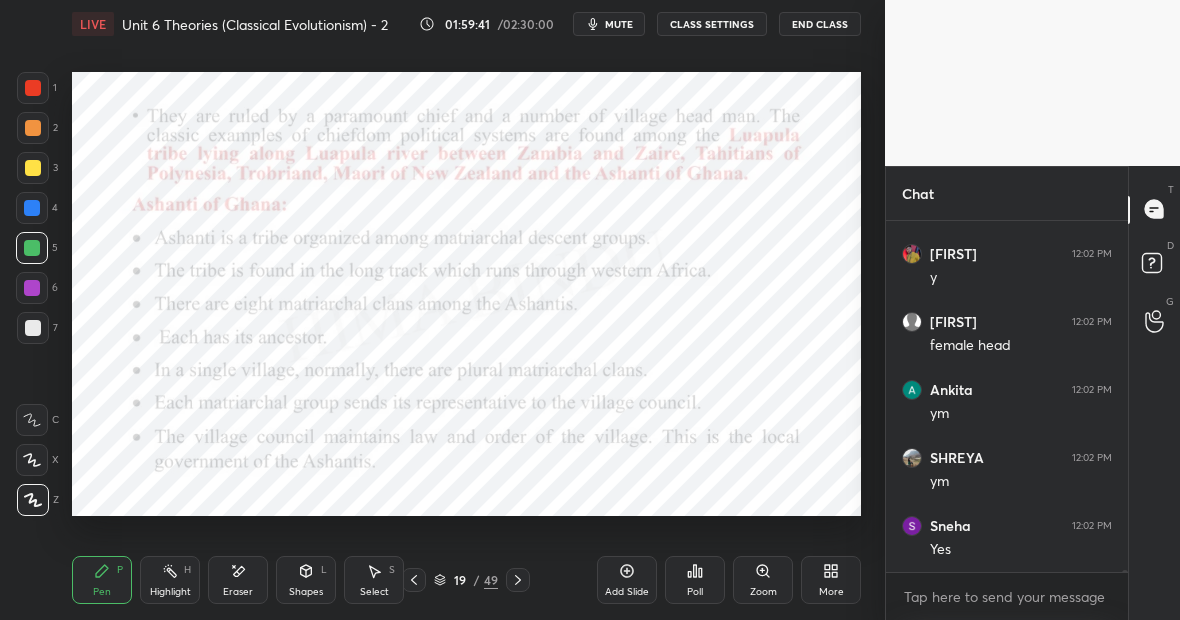 click on "Highlight" at bounding box center [170, 592] 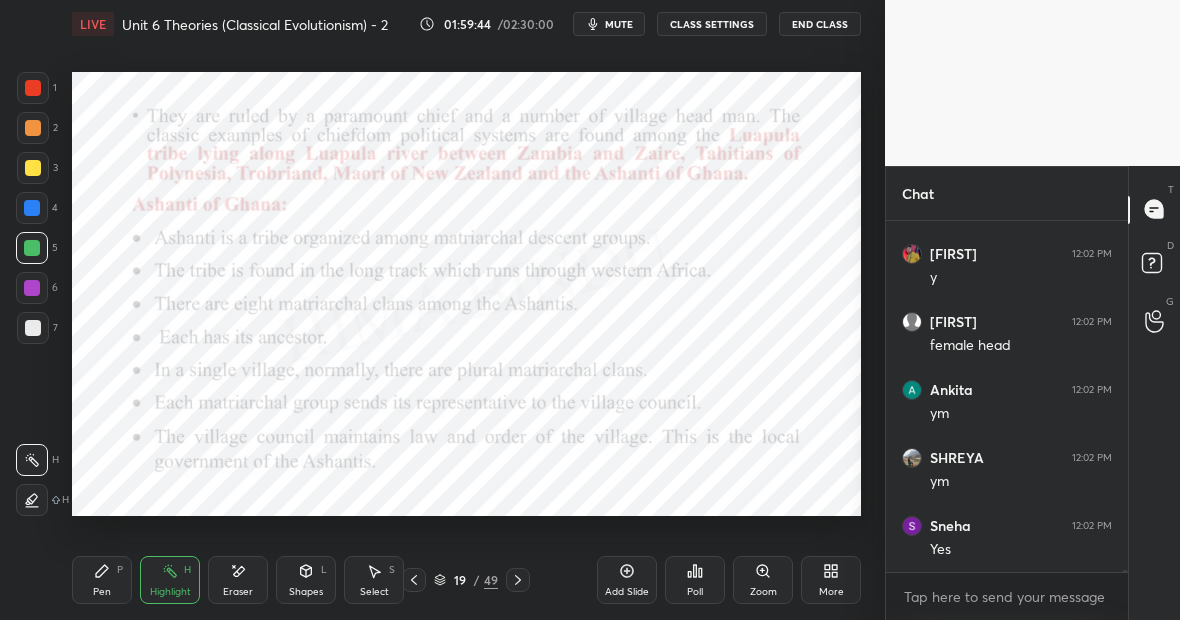 click on "Pen P" at bounding box center (102, 580) 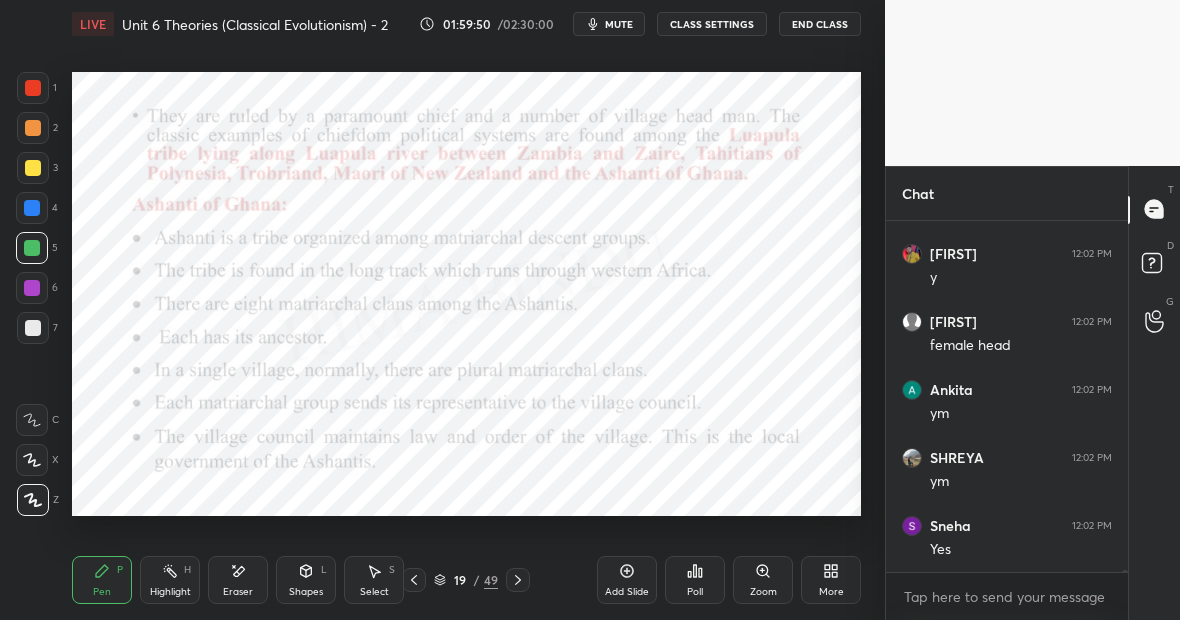 click 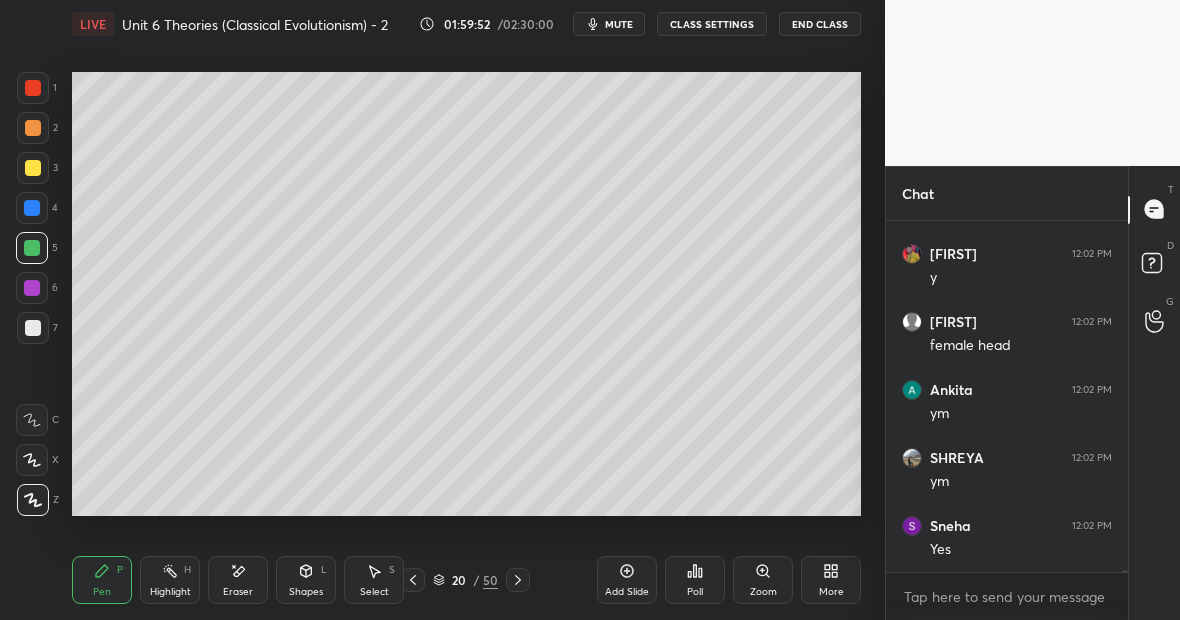 click at bounding box center [33, 168] 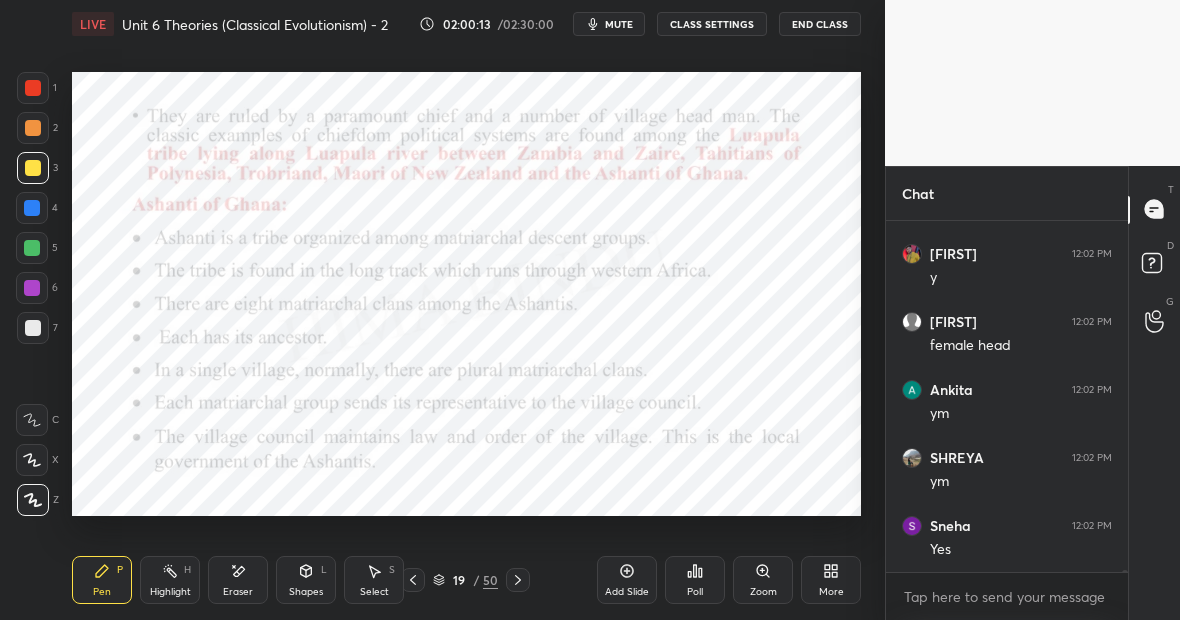 click on "Highlight H" at bounding box center (170, 580) 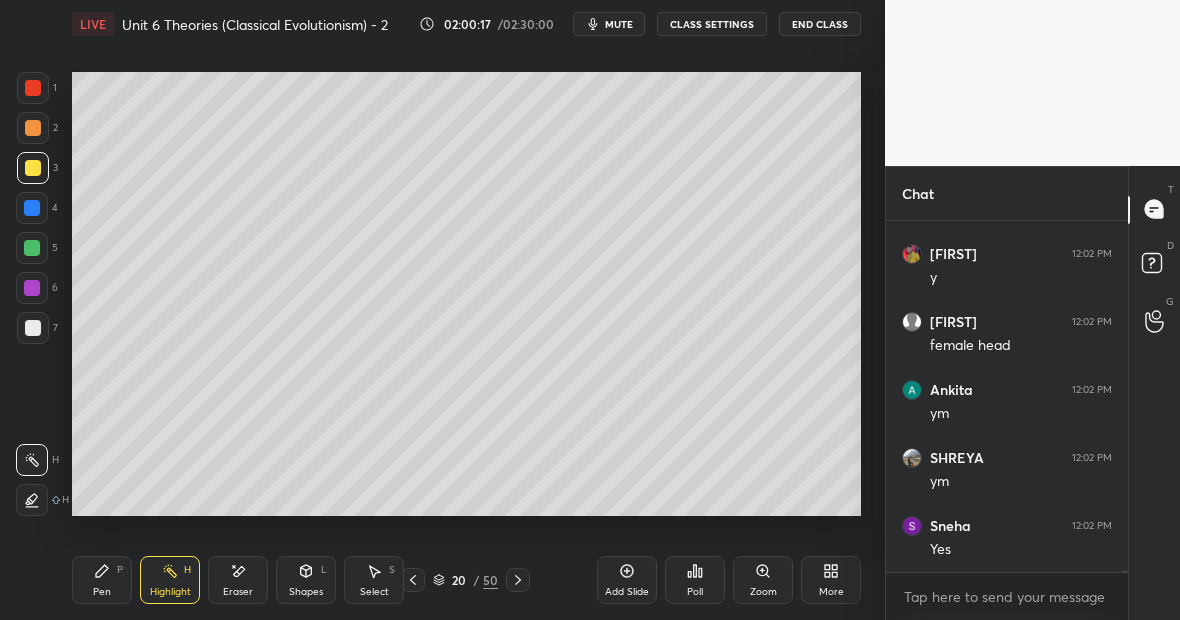 scroll, scrollTop: 62228, scrollLeft: 0, axis: vertical 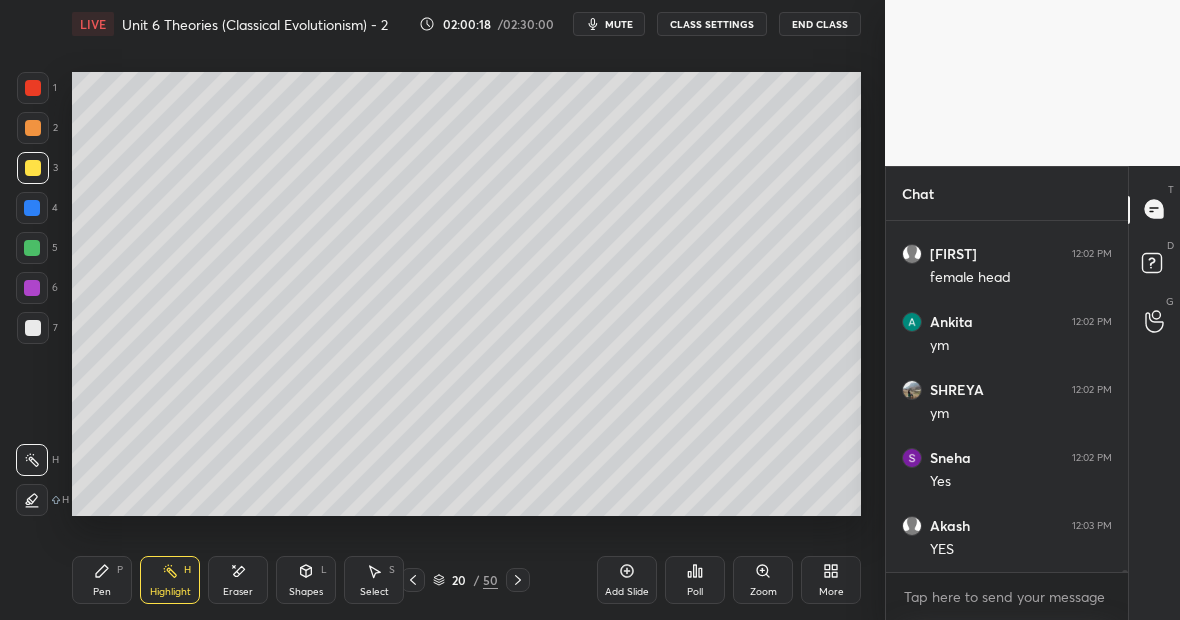 click at bounding box center (33, 88) 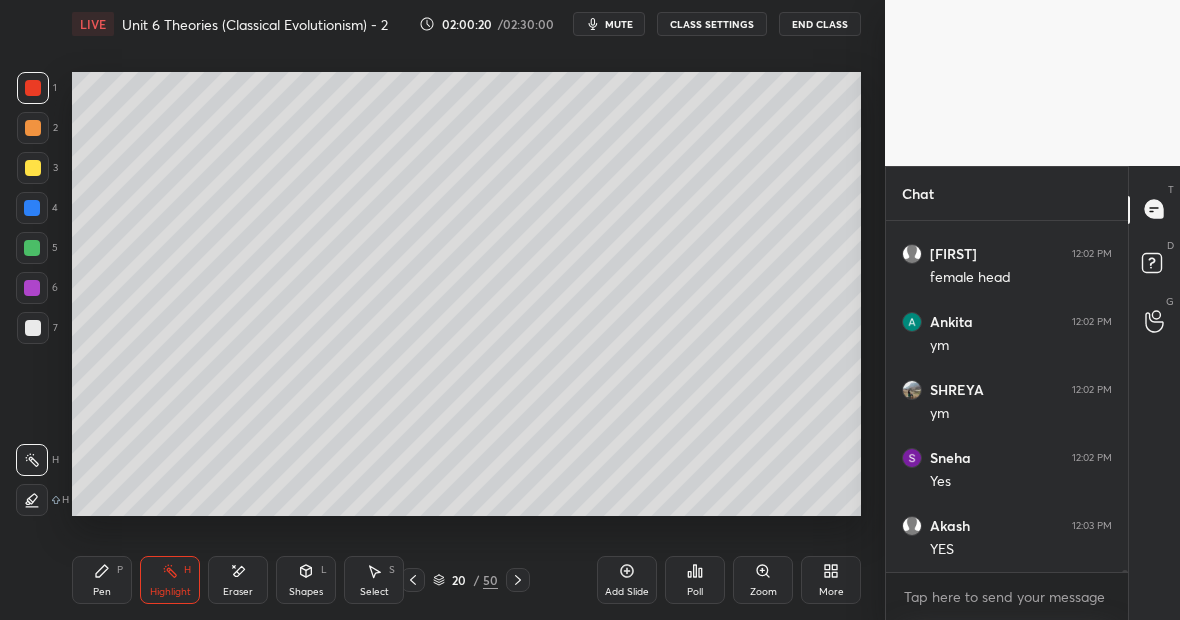 click 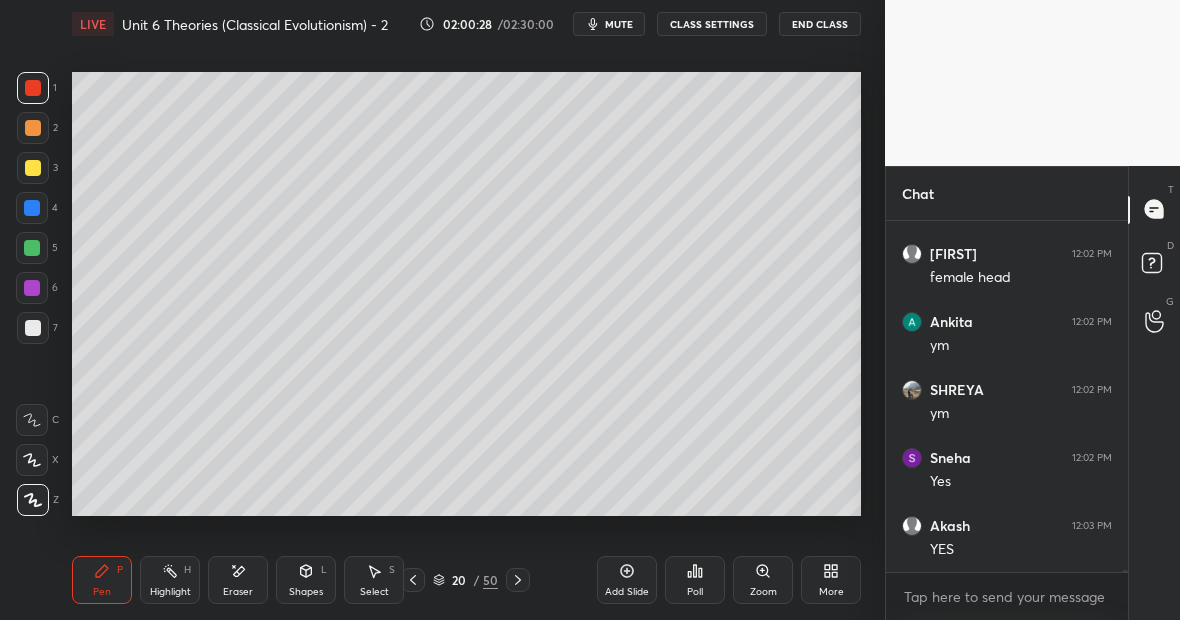 click on "Eraser" at bounding box center (238, 580) 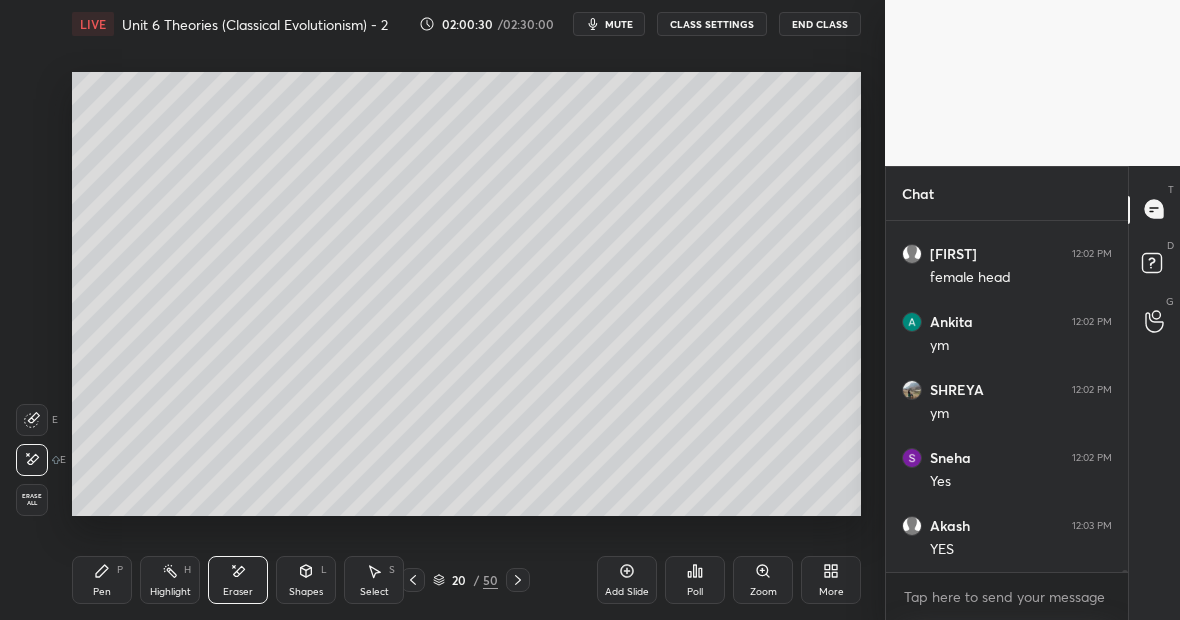 click on "Pen" at bounding box center [102, 592] 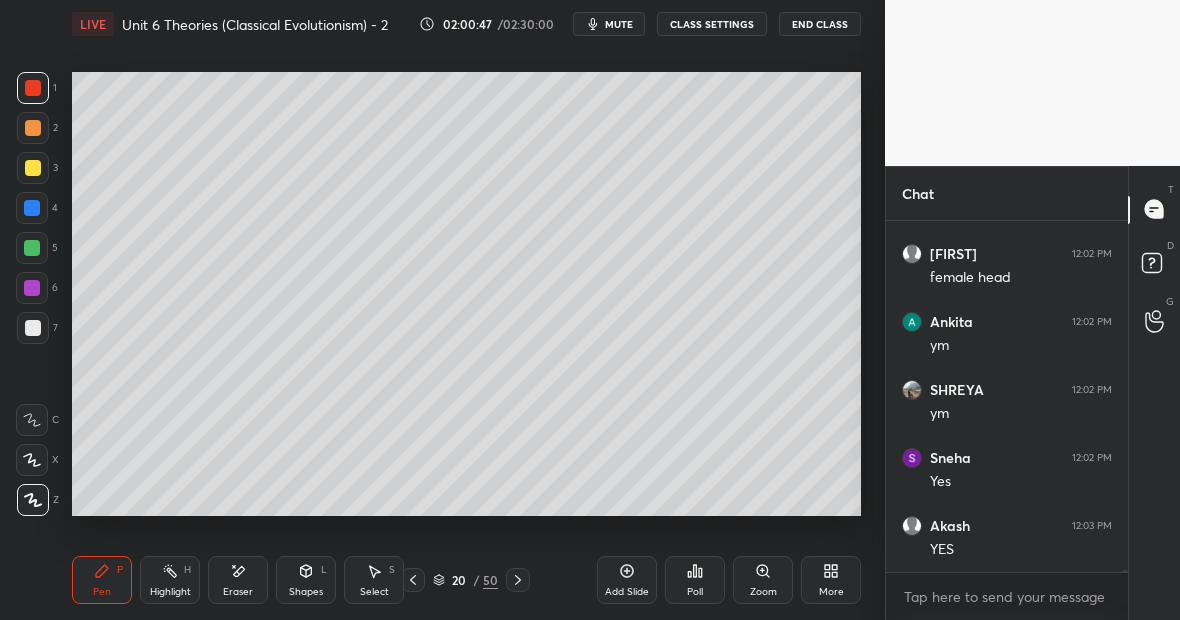 click on "Eraser" at bounding box center (238, 592) 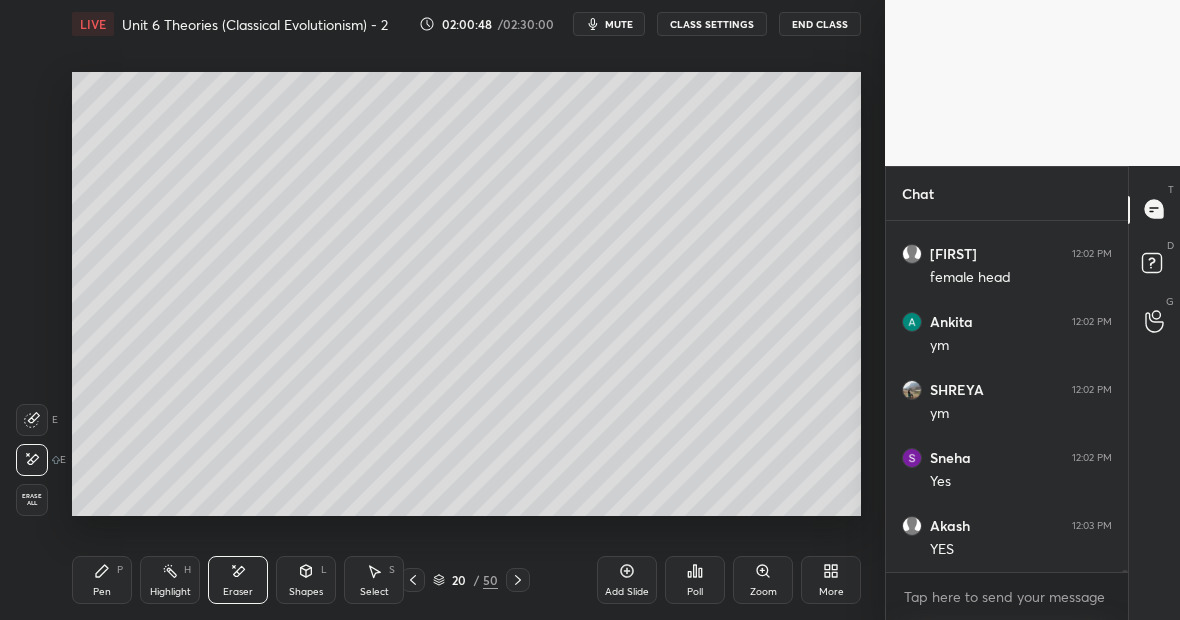 click 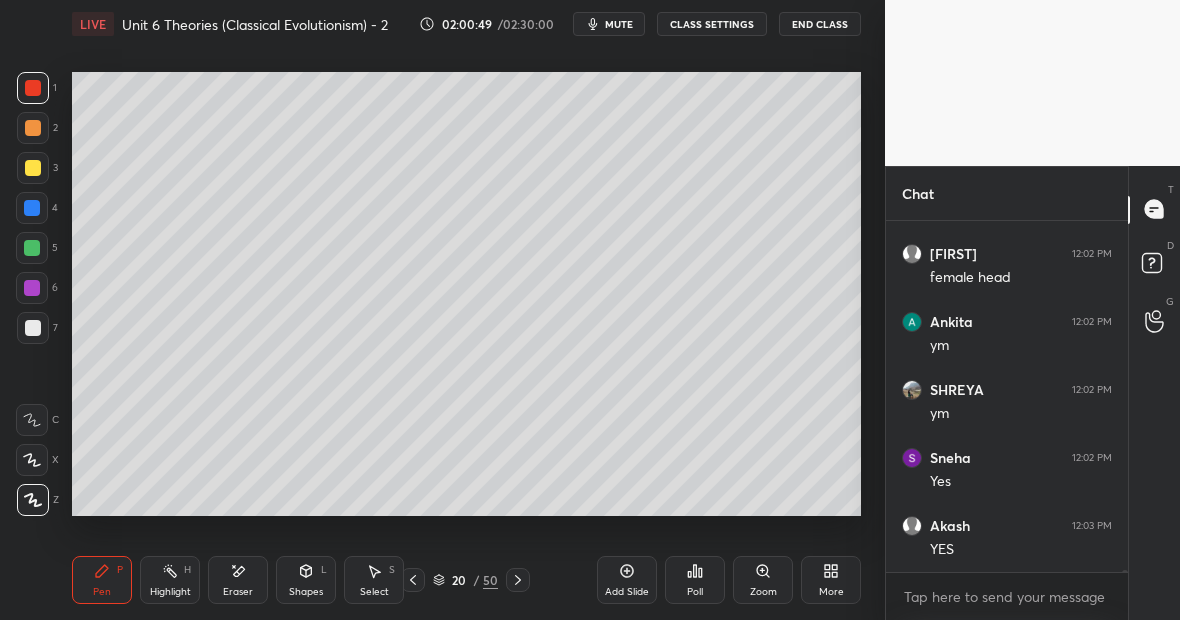 click at bounding box center [33, 168] 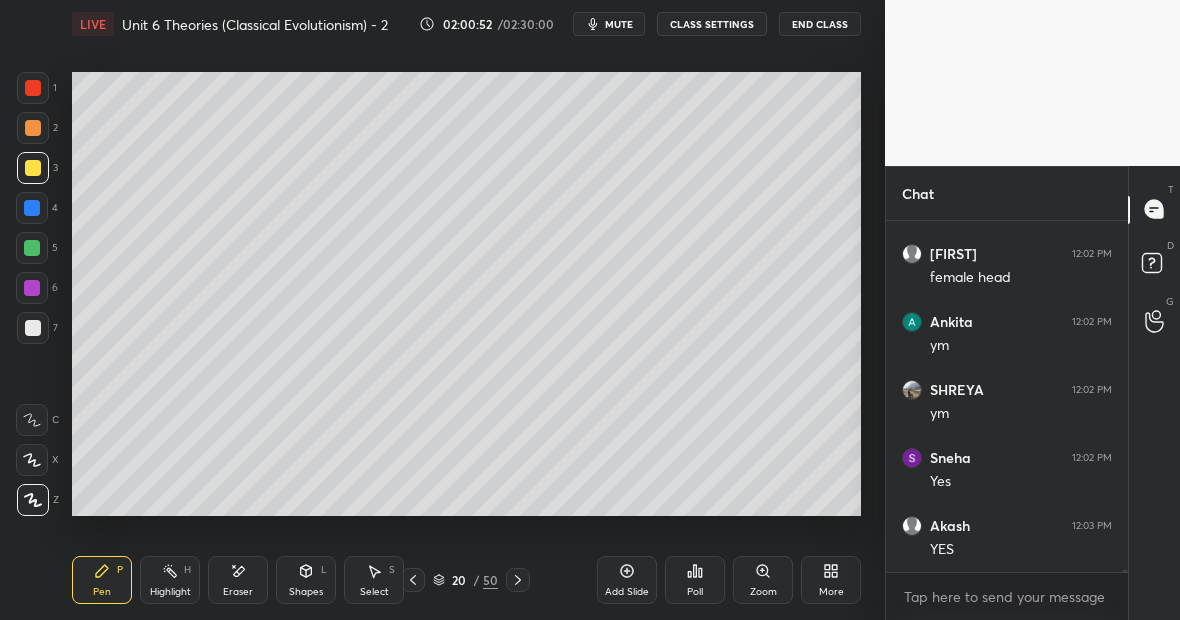 click at bounding box center [33, 88] 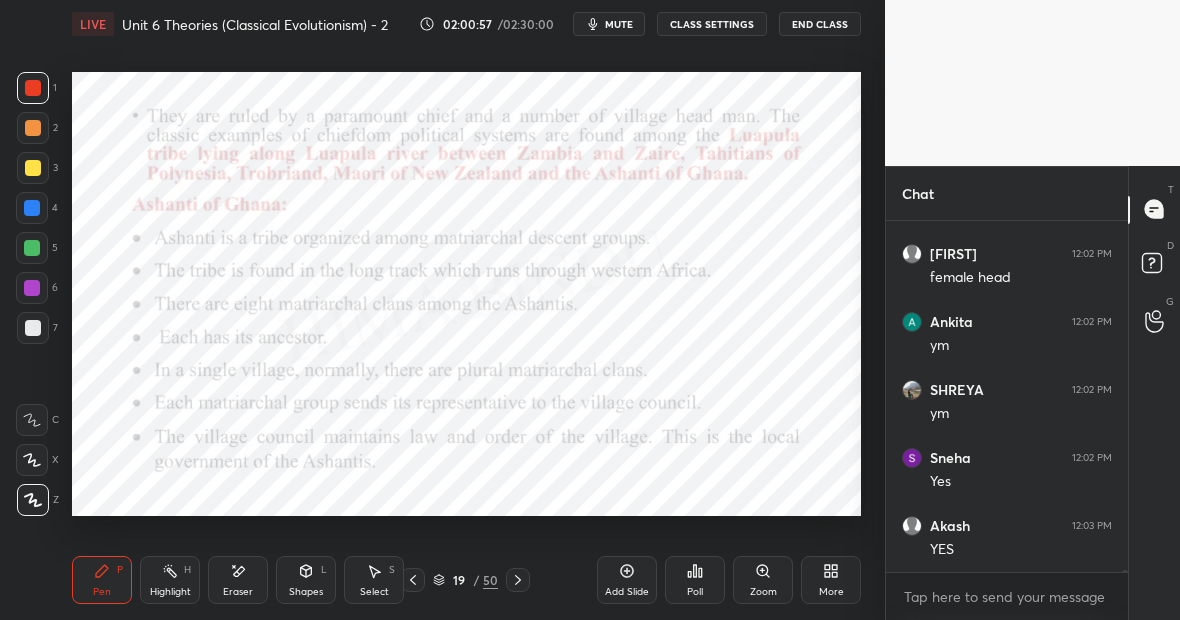 click on "Pen" at bounding box center (102, 592) 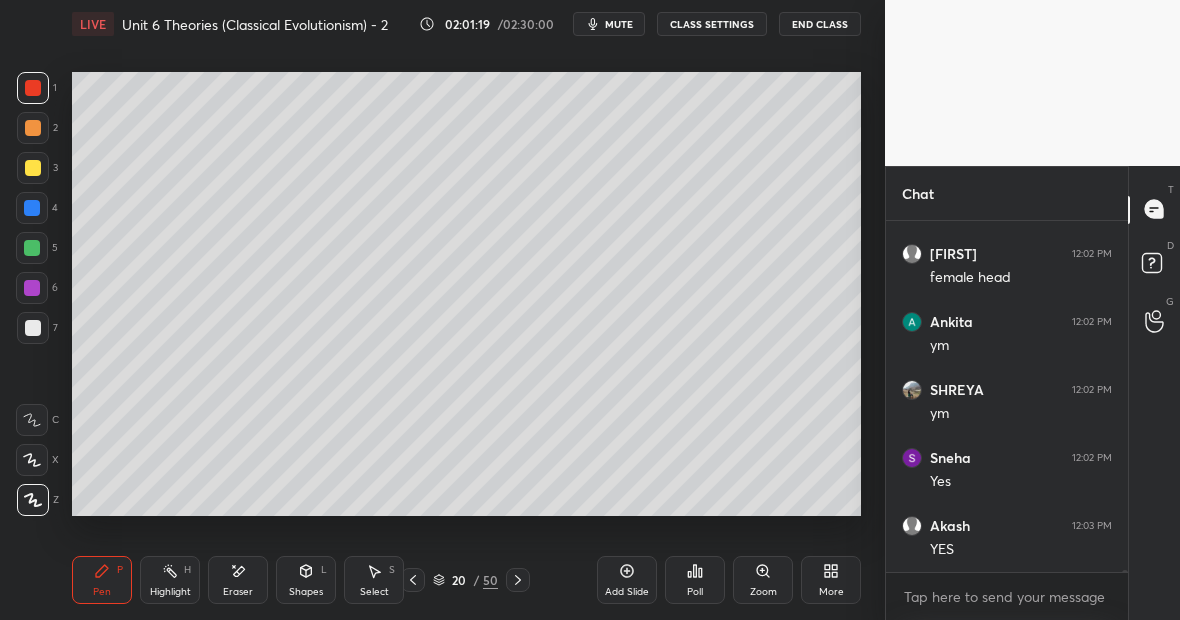 click 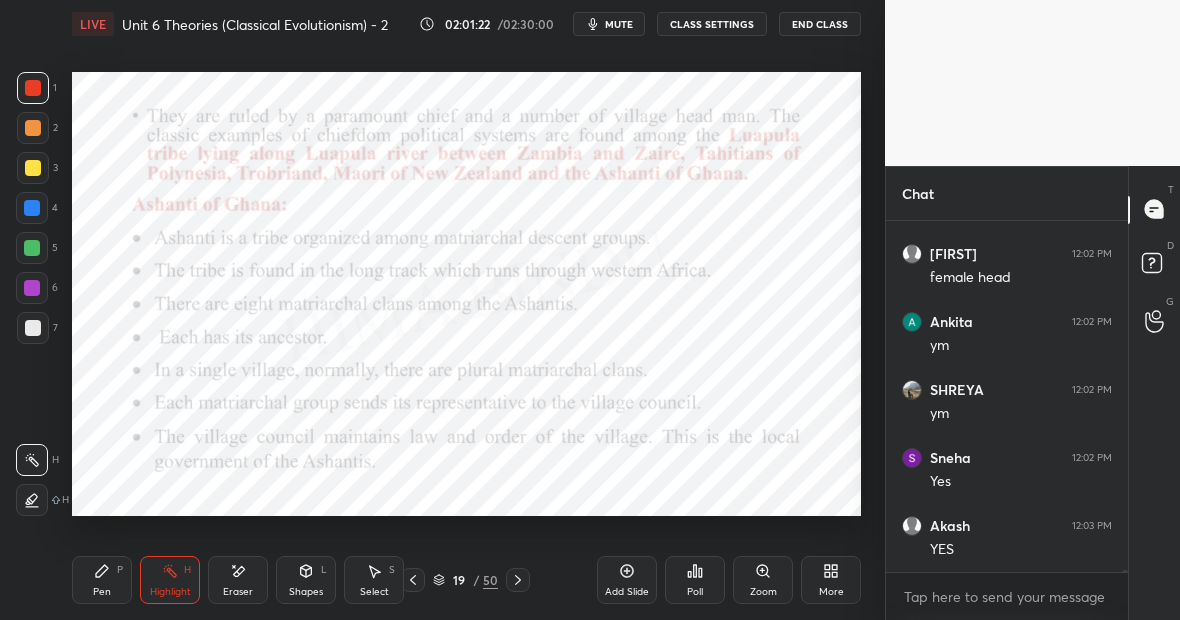 click on "Pen P" at bounding box center [102, 580] 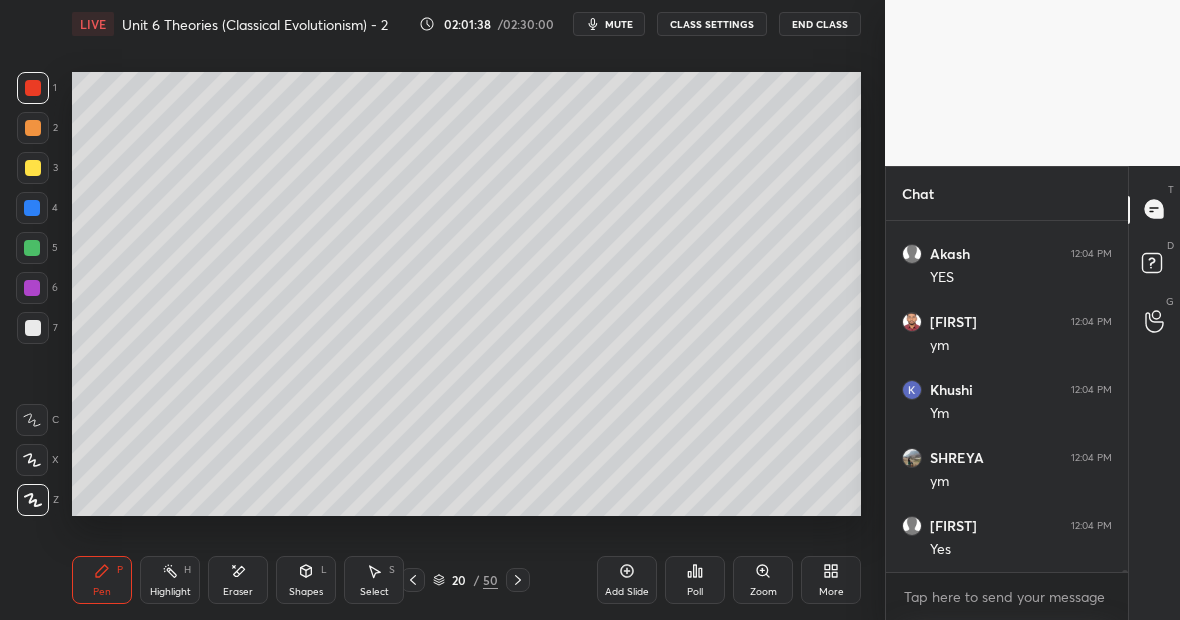 scroll, scrollTop: 62908, scrollLeft: 0, axis: vertical 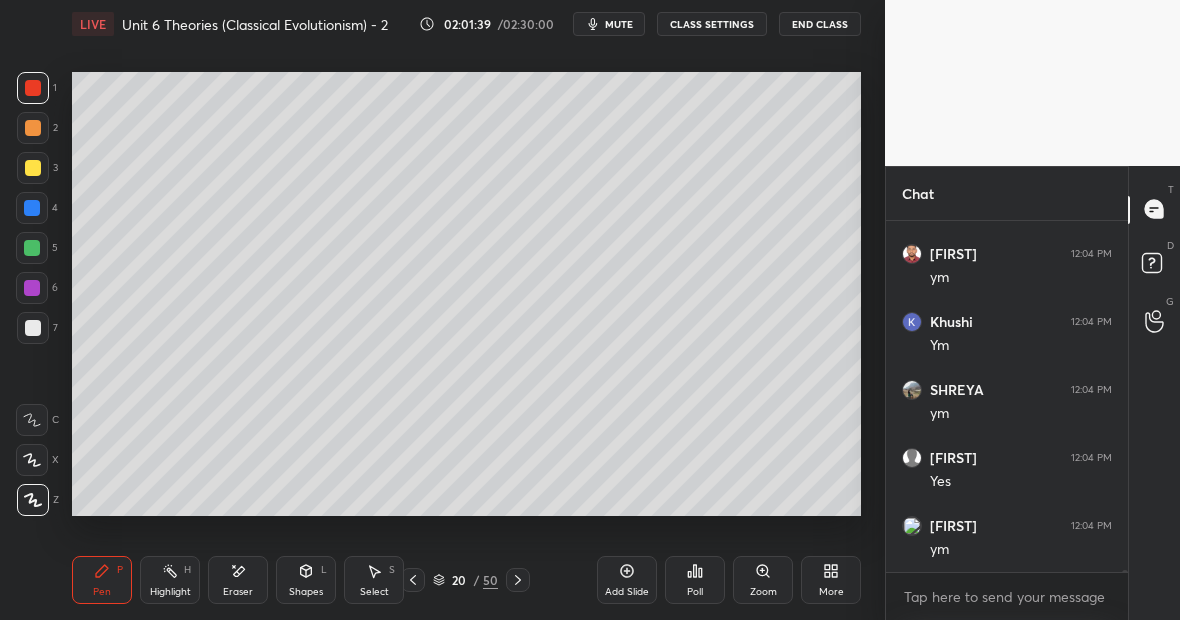 click on "Eraser" at bounding box center [238, 580] 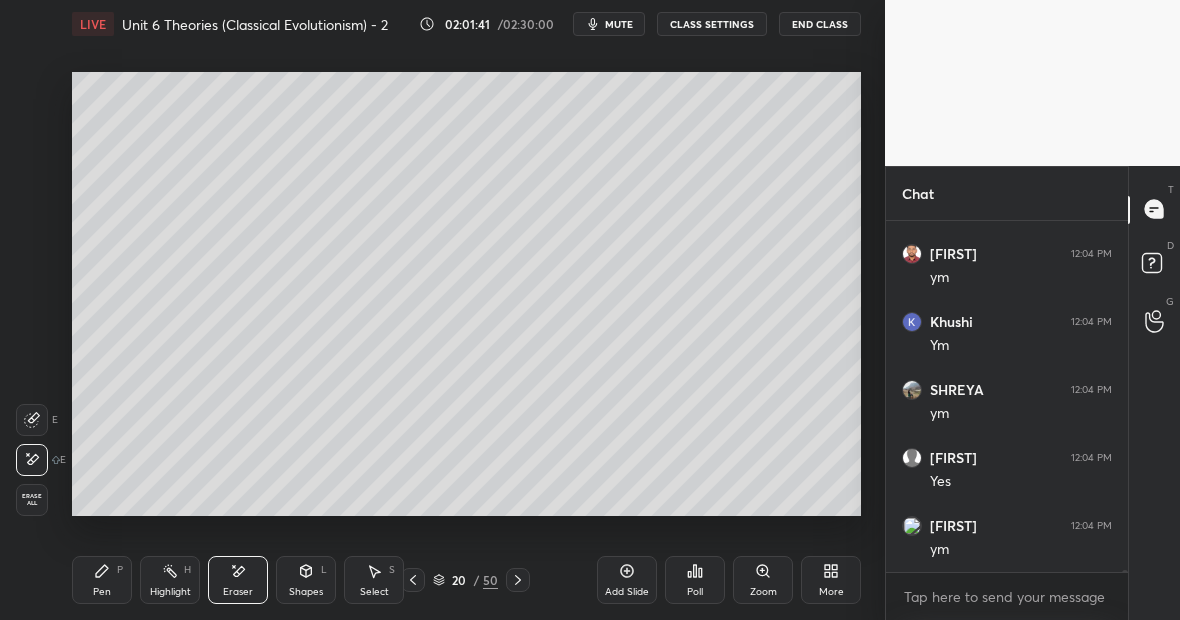click on "Pen P" at bounding box center (102, 580) 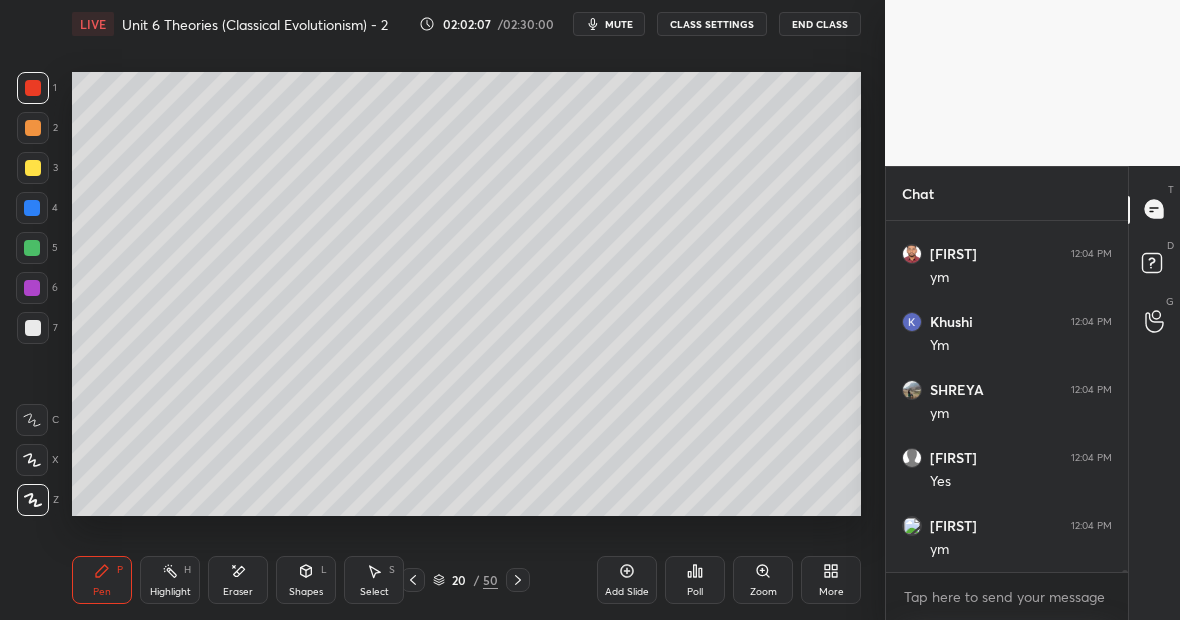 click on "Highlight H" at bounding box center [170, 580] 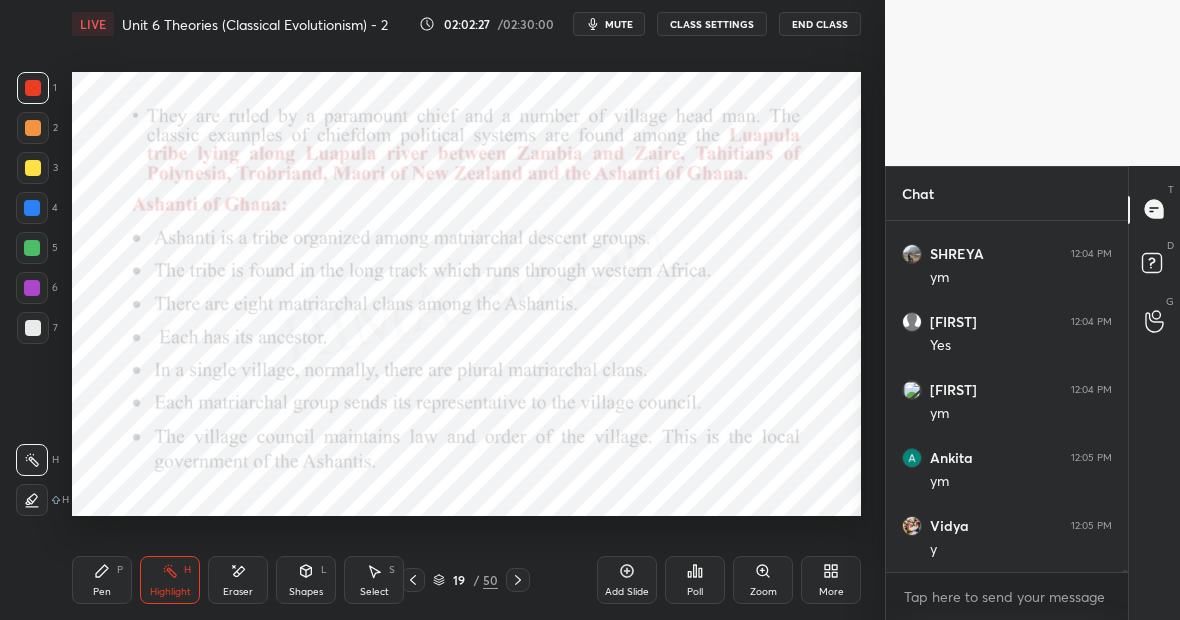 scroll, scrollTop: 63112, scrollLeft: 0, axis: vertical 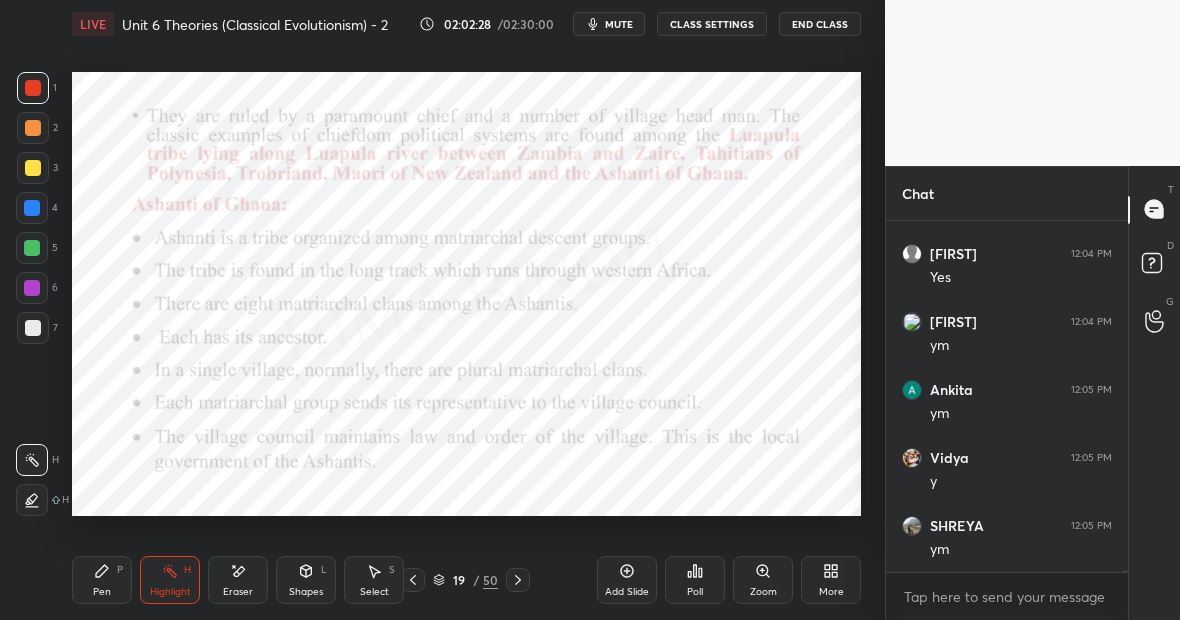 click on "Pen P" at bounding box center [102, 580] 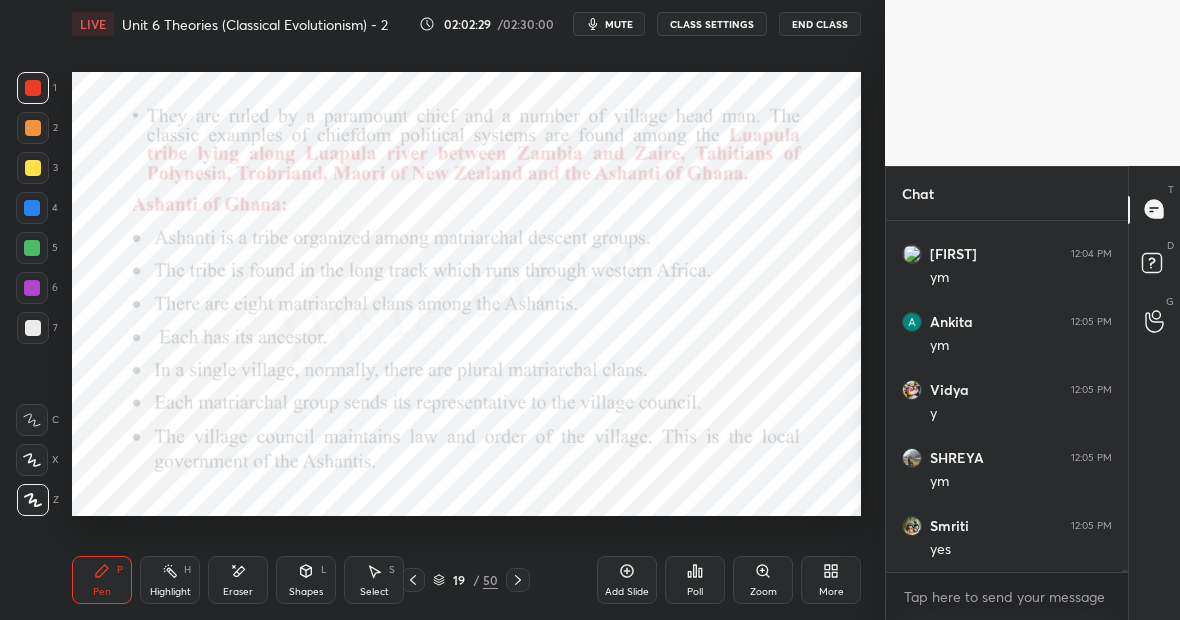 scroll, scrollTop: 63248, scrollLeft: 0, axis: vertical 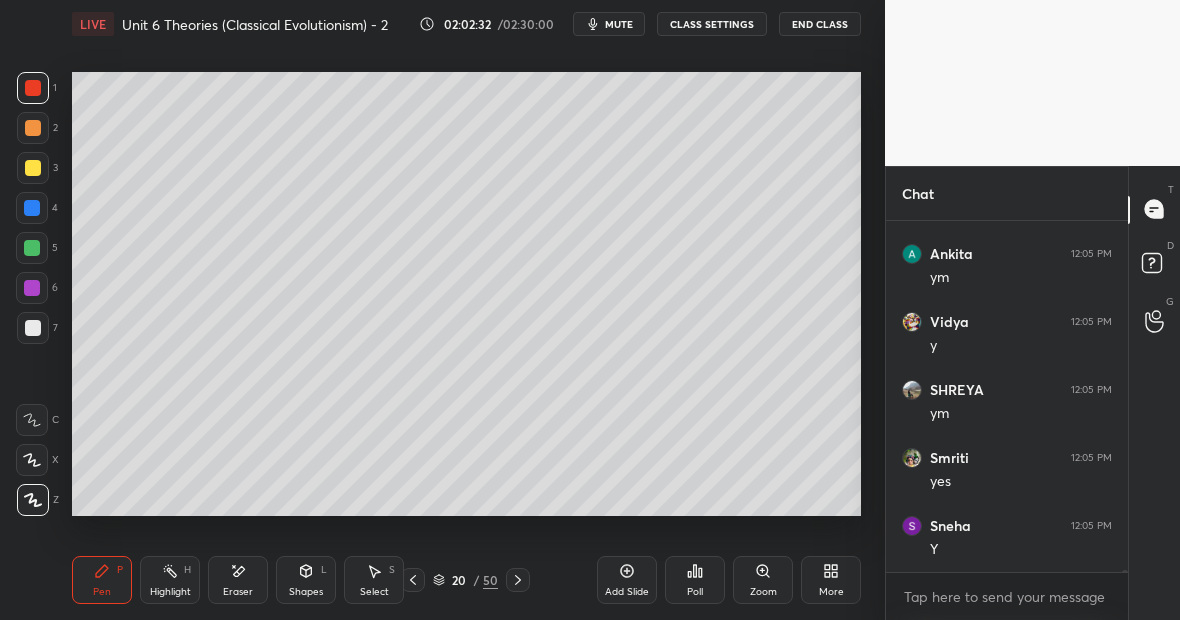 click at bounding box center [32, 248] 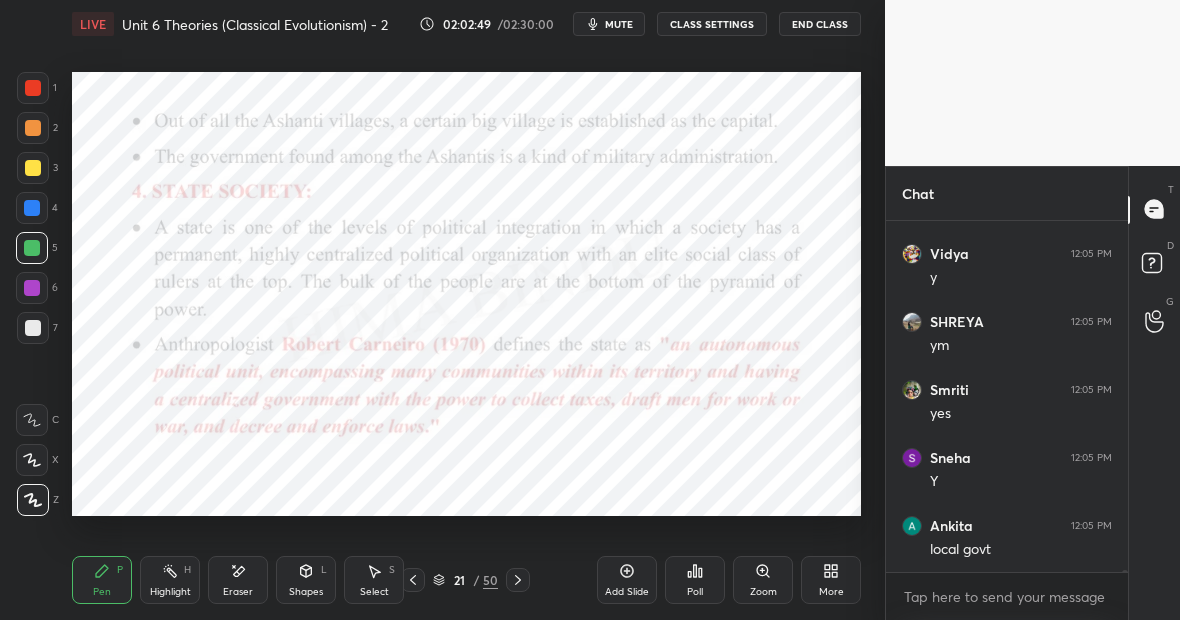 scroll, scrollTop: 63384, scrollLeft: 0, axis: vertical 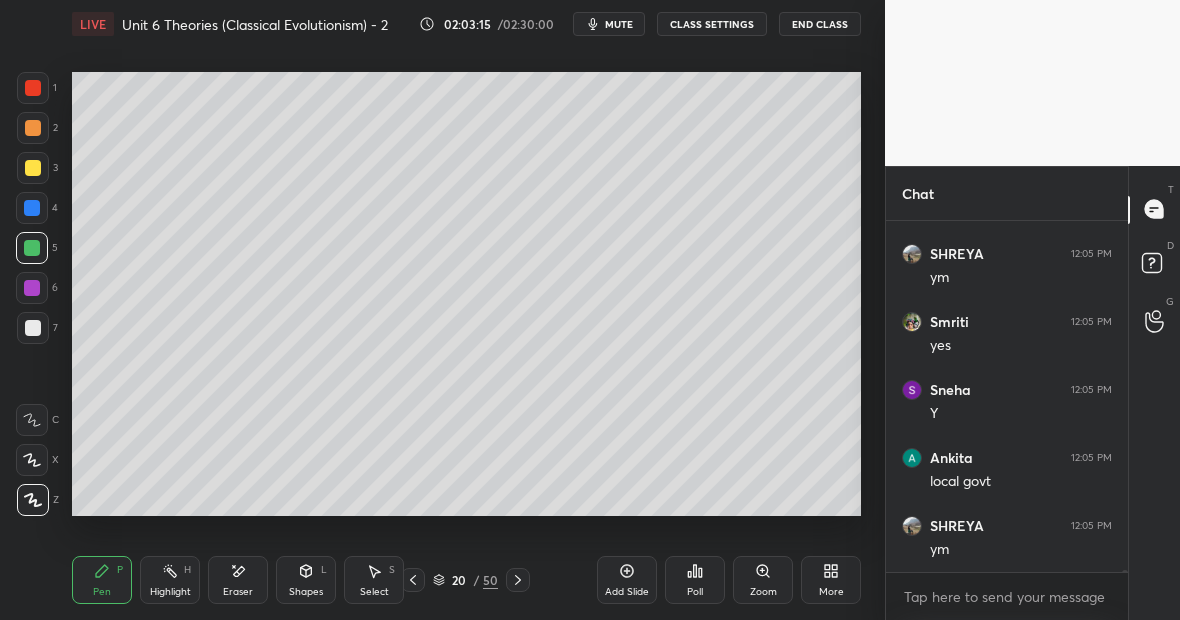 click on "Highlight H" at bounding box center (170, 580) 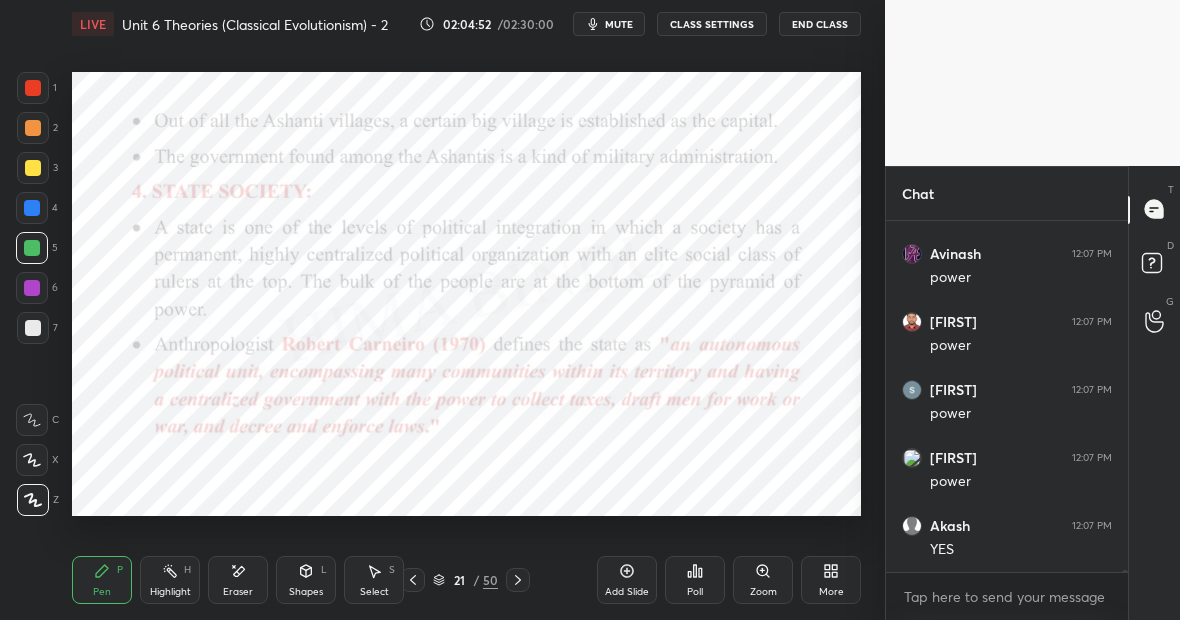 scroll, scrollTop: 65925, scrollLeft: 0, axis: vertical 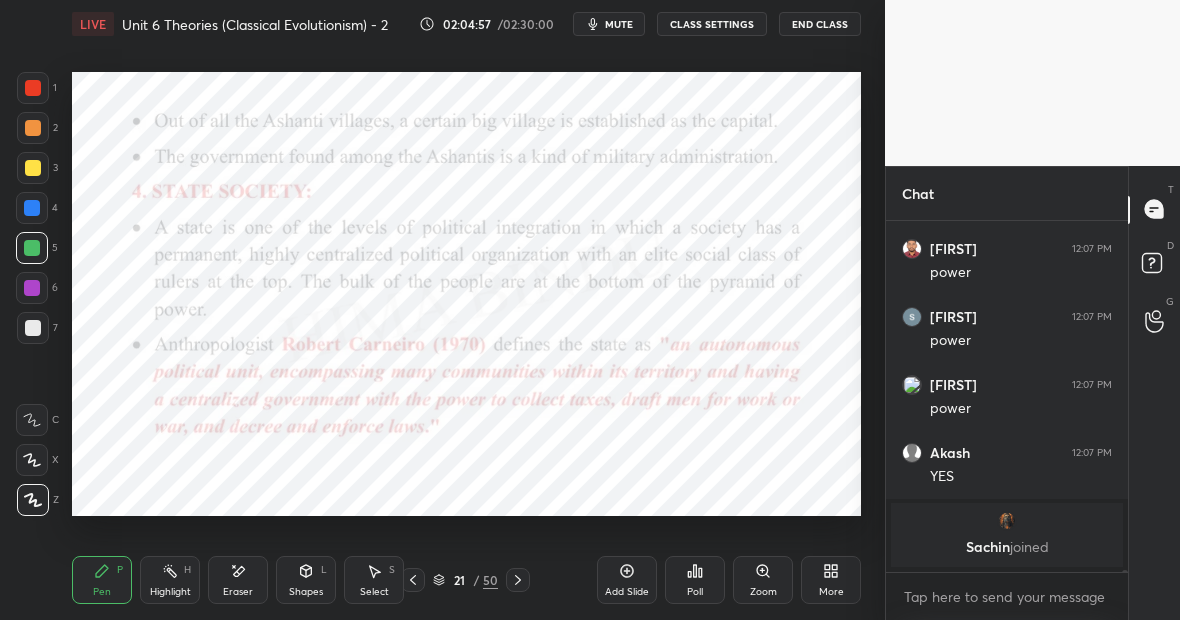 click on "Highlight H" at bounding box center [170, 580] 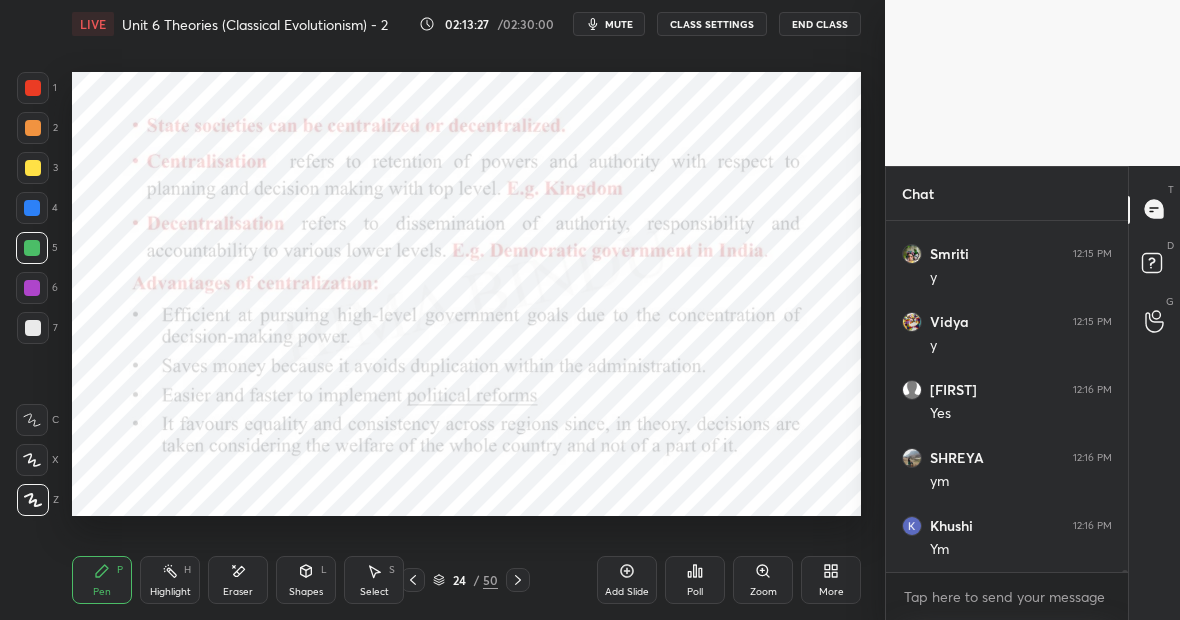 scroll, scrollTop: 72748, scrollLeft: 0, axis: vertical 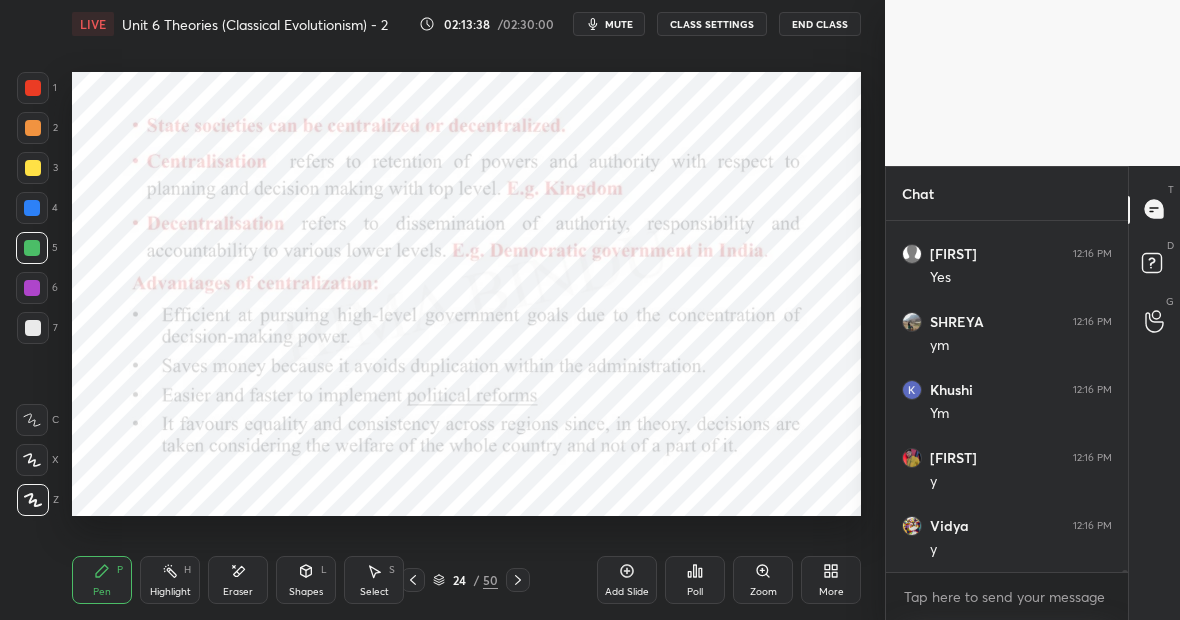click on "Pen P" at bounding box center [102, 580] 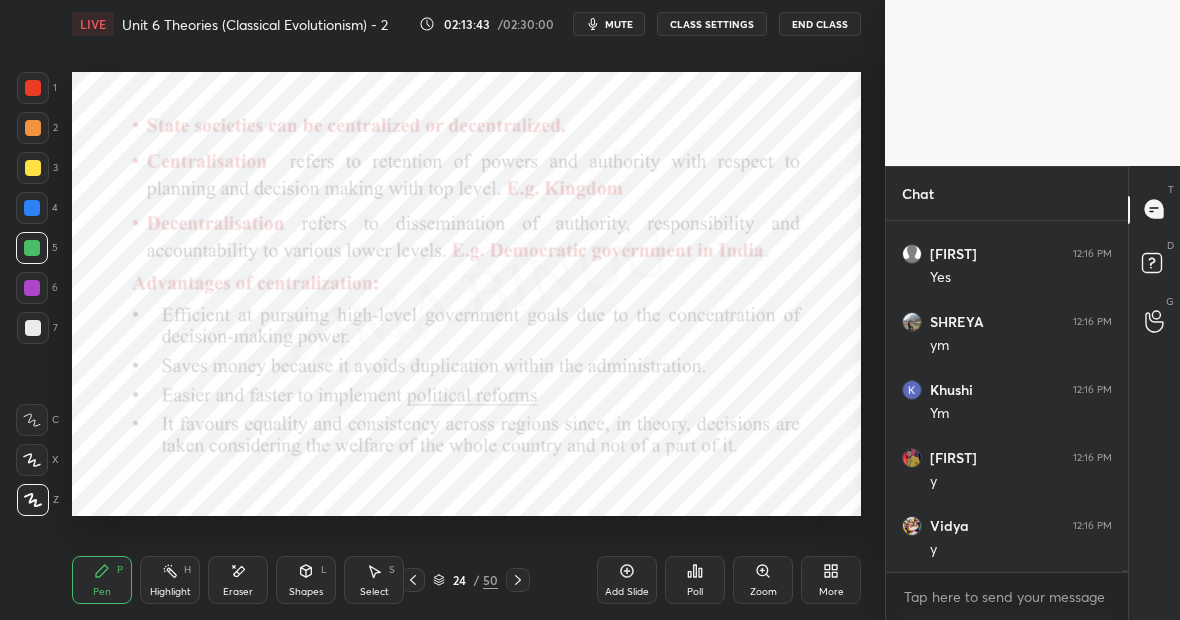 click on "Highlight H" at bounding box center [170, 580] 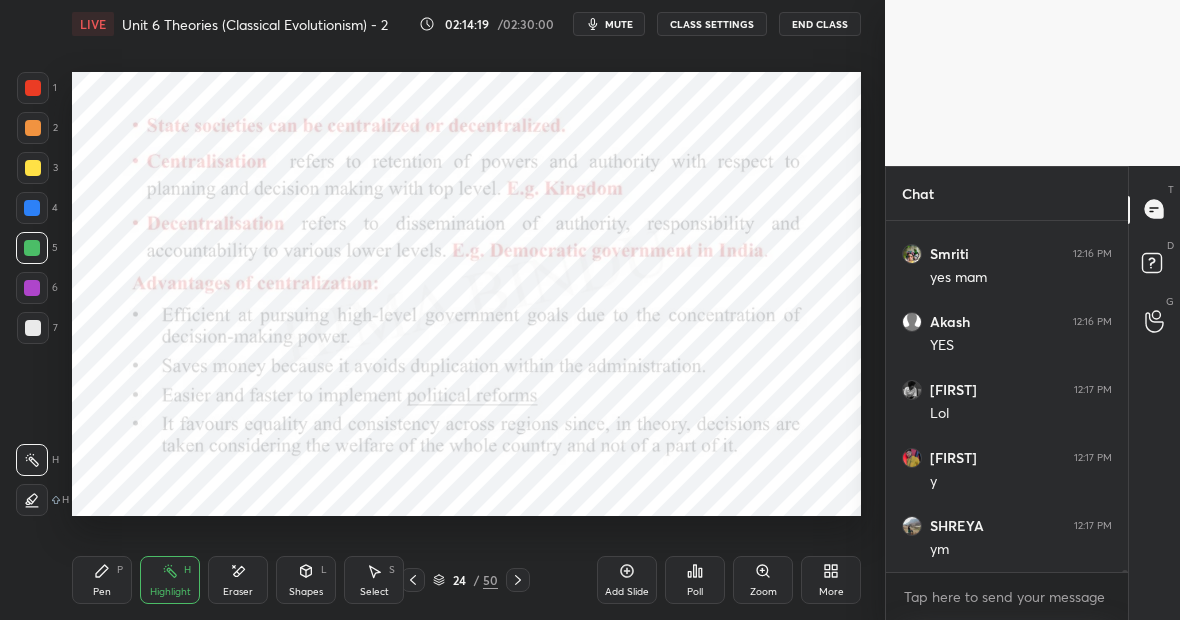 scroll, scrollTop: 73564, scrollLeft: 0, axis: vertical 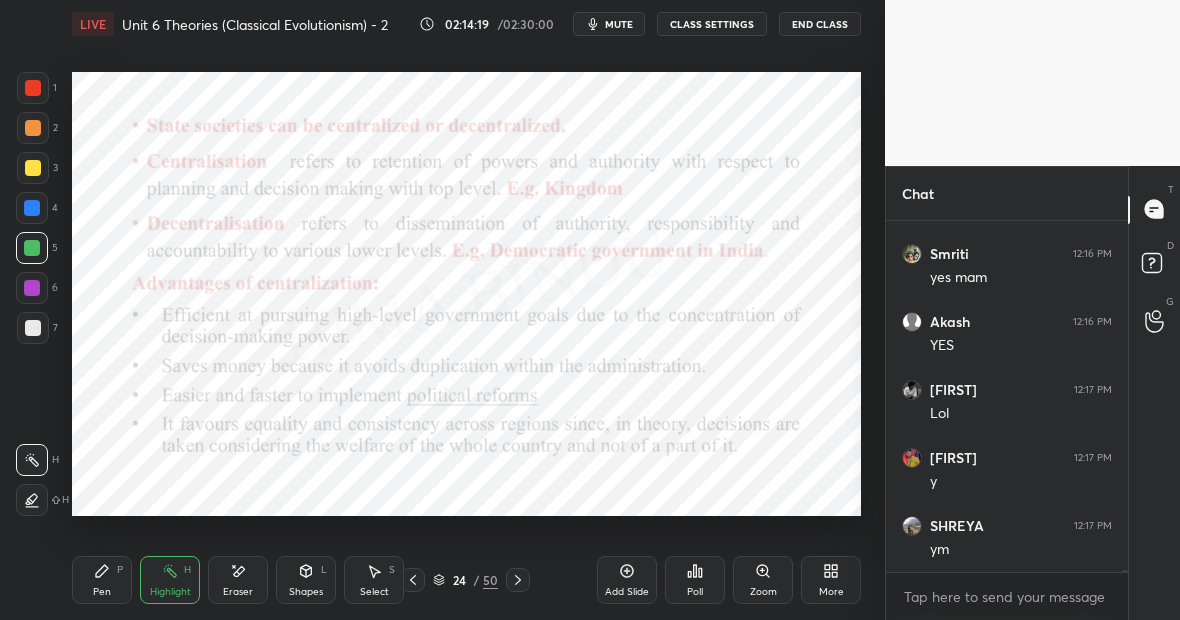 click on "Pen P" at bounding box center [102, 580] 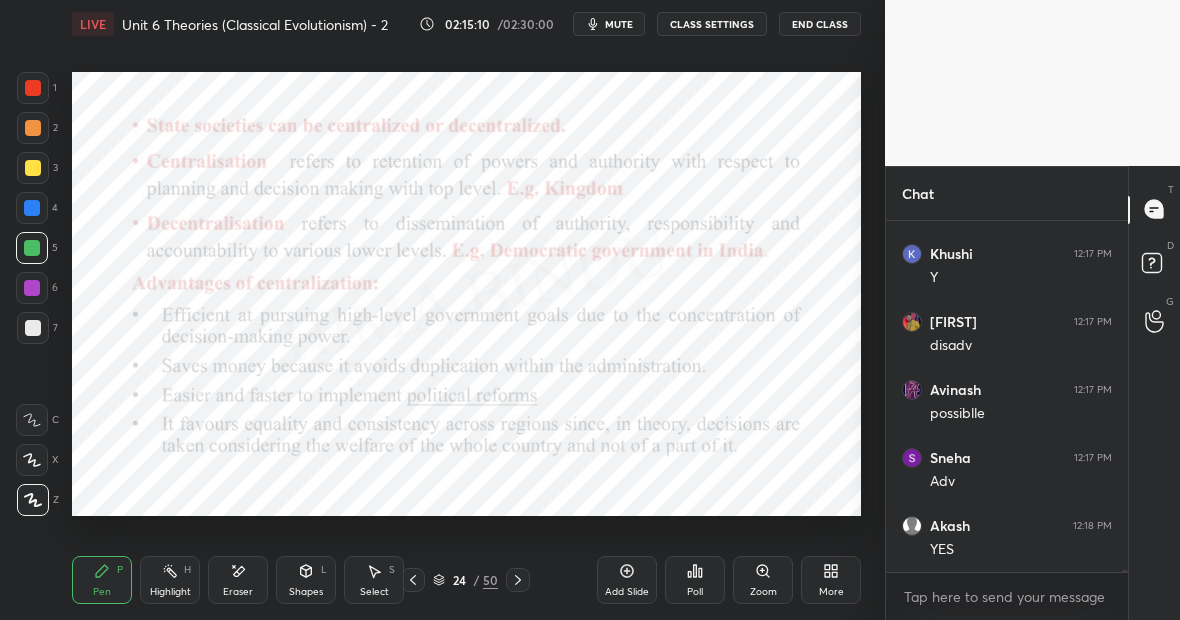 scroll, scrollTop: 74652, scrollLeft: 0, axis: vertical 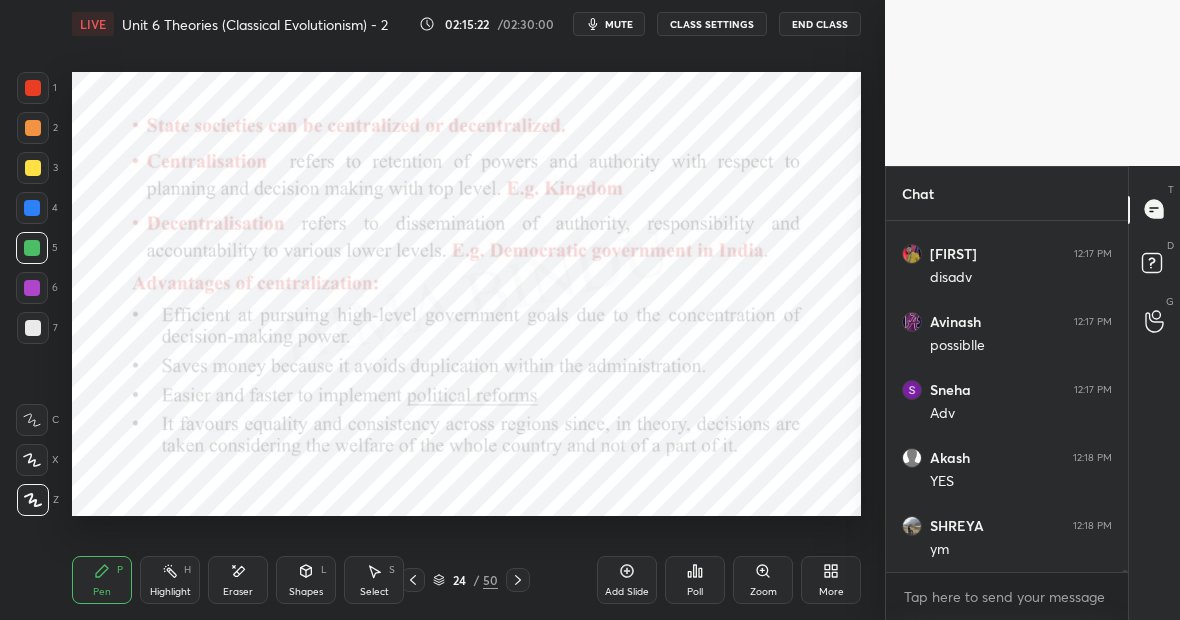 click on "Pen P" at bounding box center (102, 580) 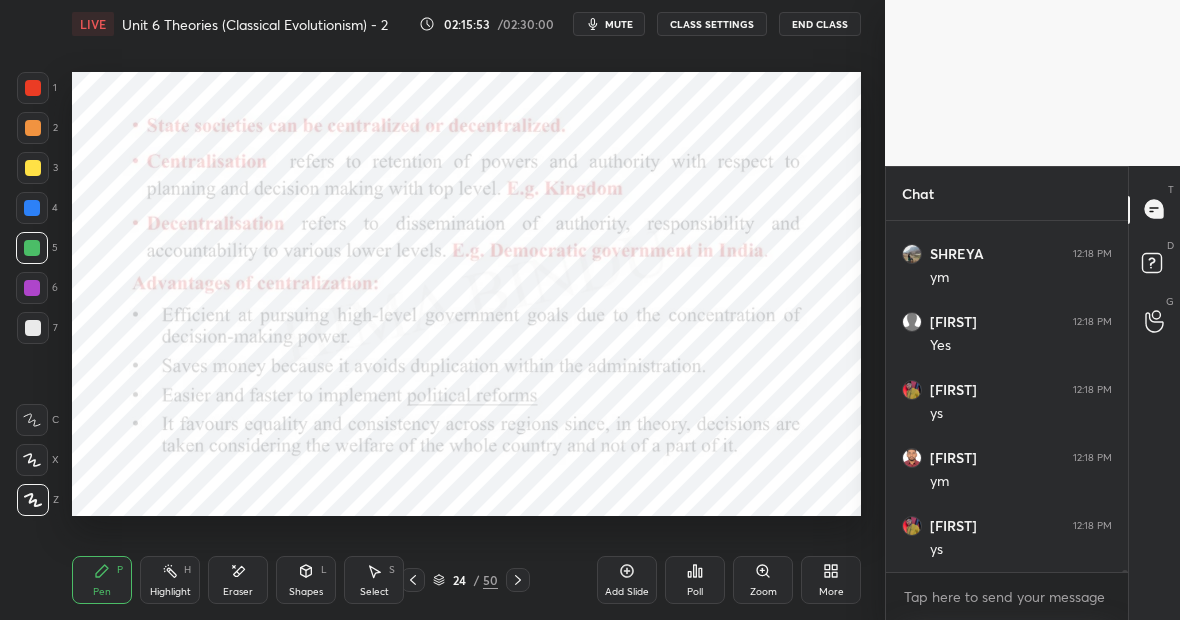 scroll, scrollTop: 75060, scrollLeft: 0, axis: vertical 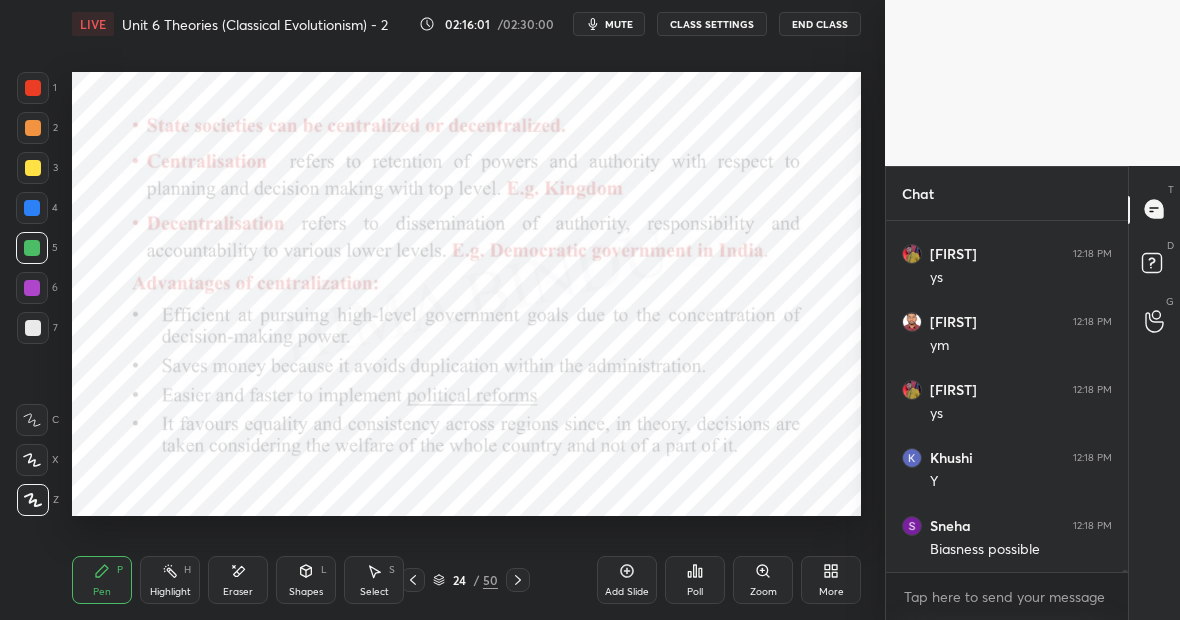 click 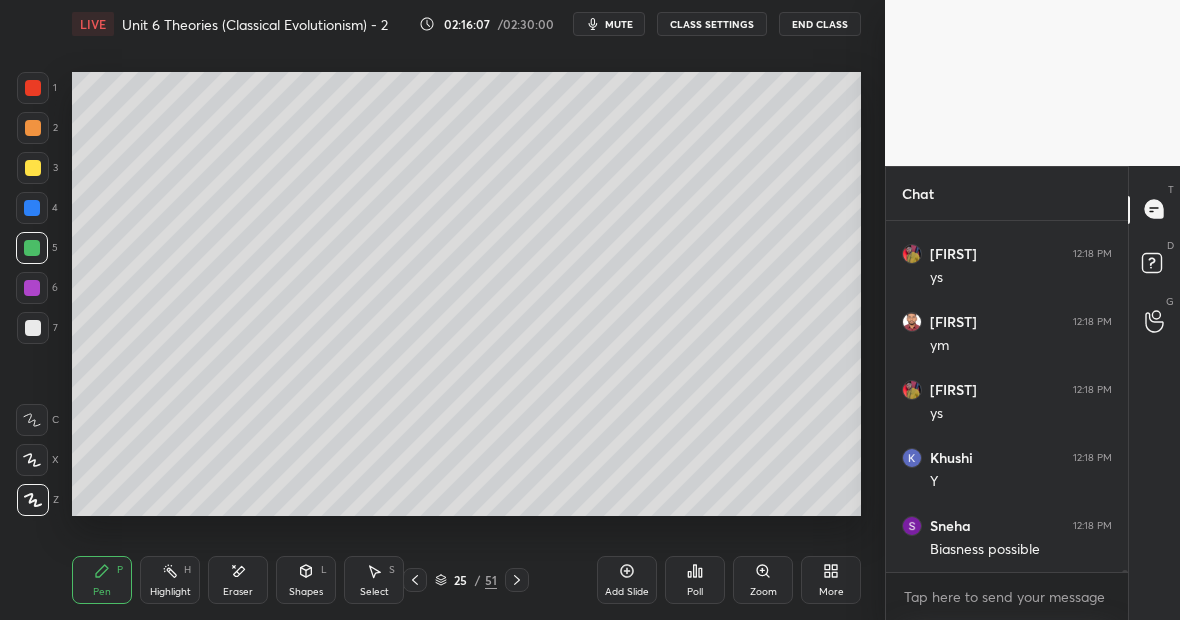 scroll, scrollTop: 75128, scrollLeft: 0, axis: vertical 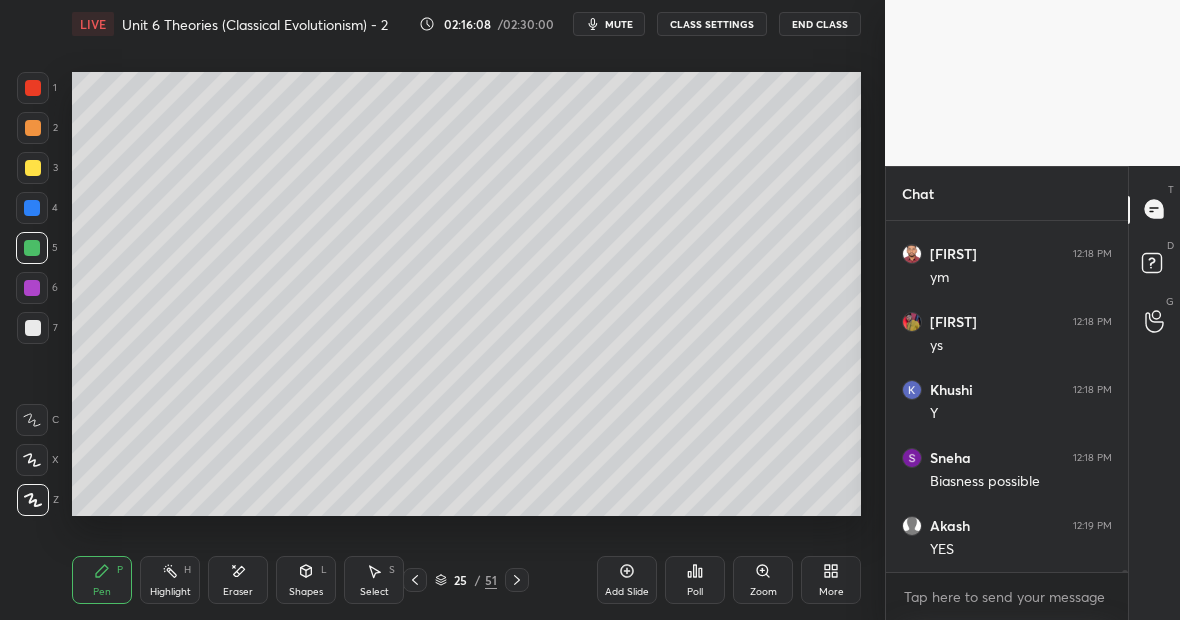 click at bounding box center (33, 168) 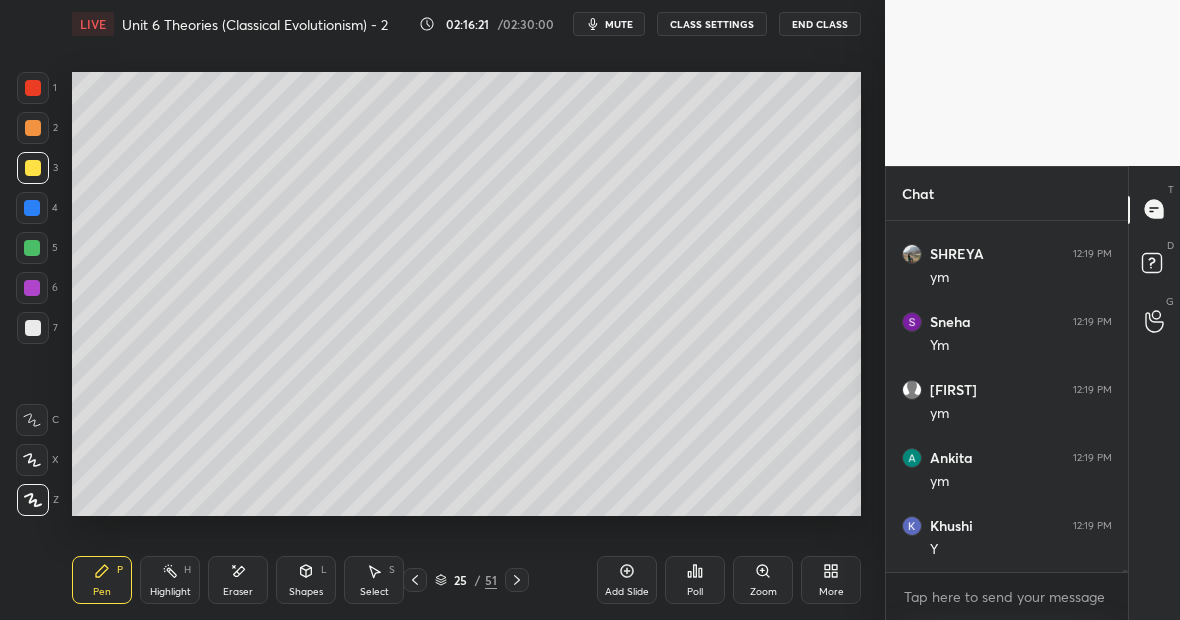 scroll, scrollTop: 75876, scrollLeft: 0, axis: vertical 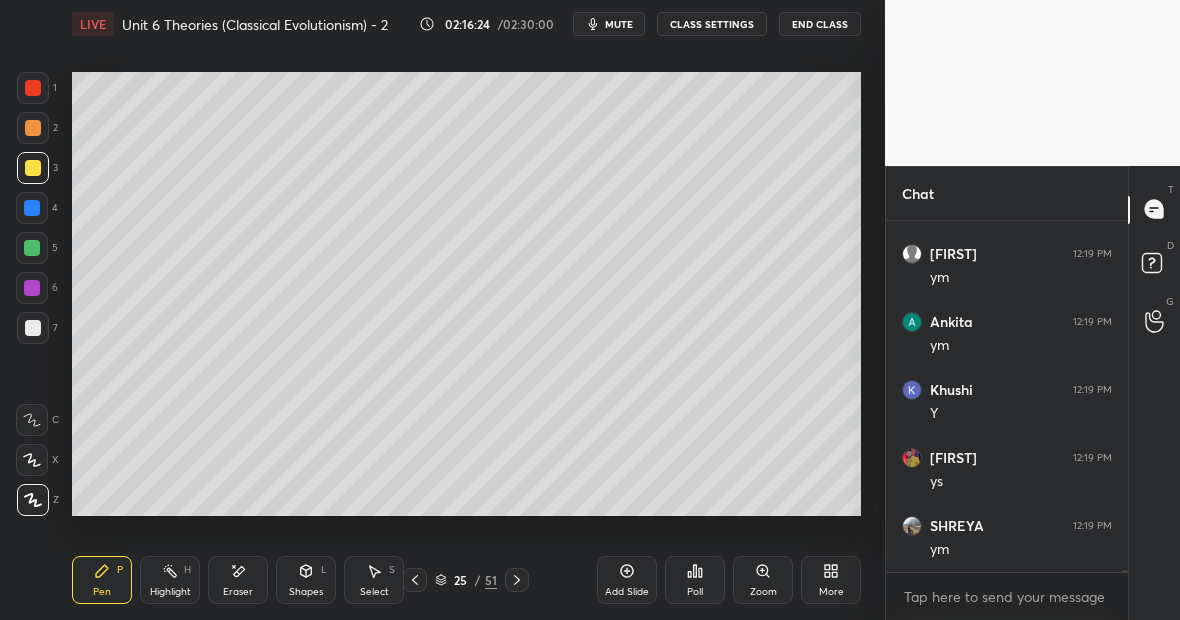 click at bounding box center [33, 88] 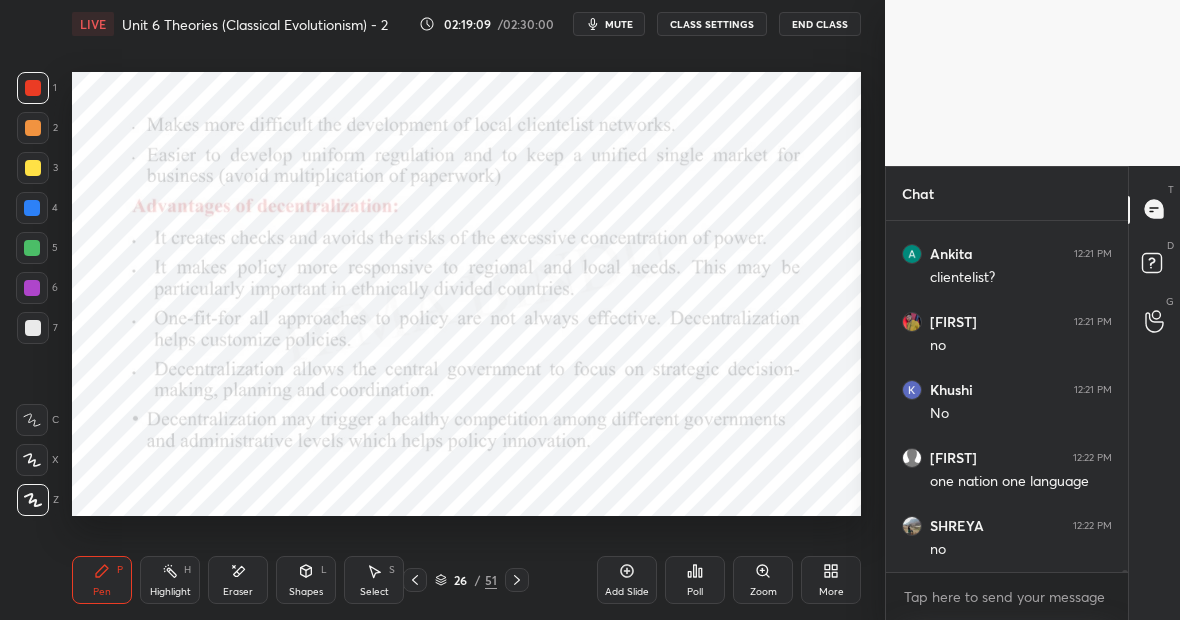 scroll, scrollTop: 78768, scrollLeft: 0, axis: vertical 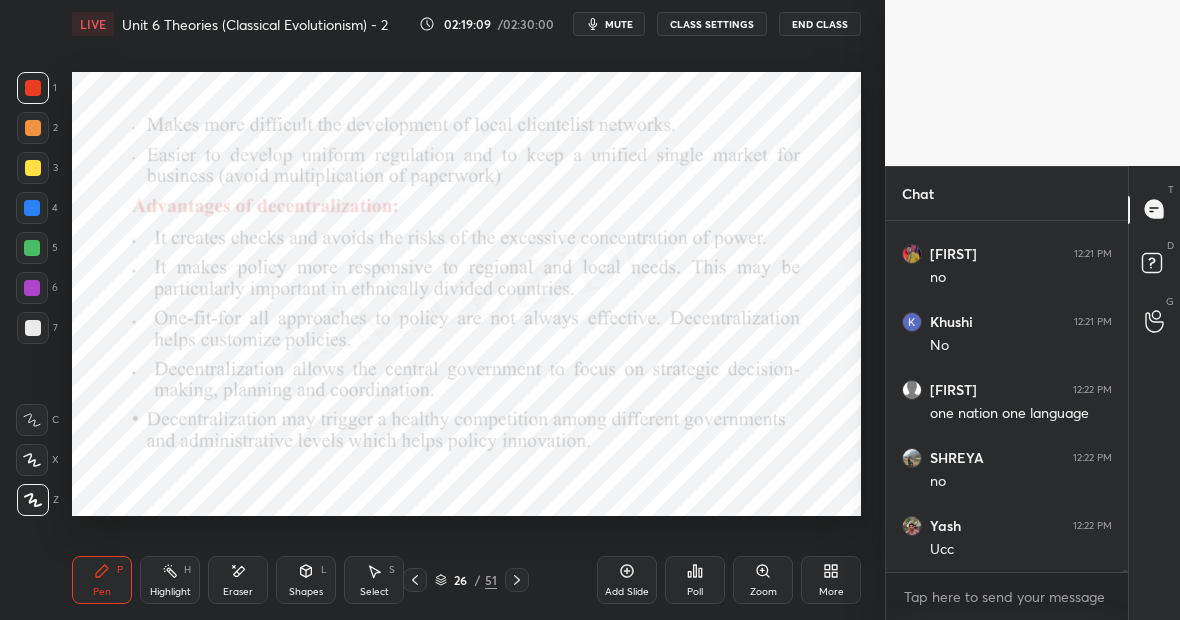 click 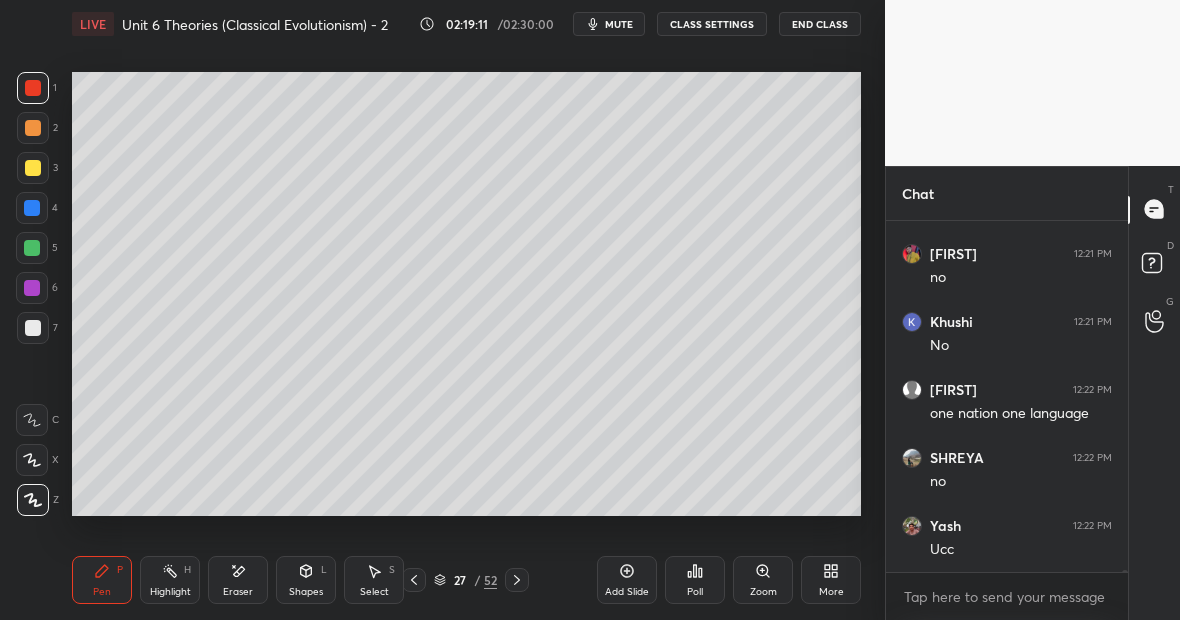 click at bounding box center [33, 168] 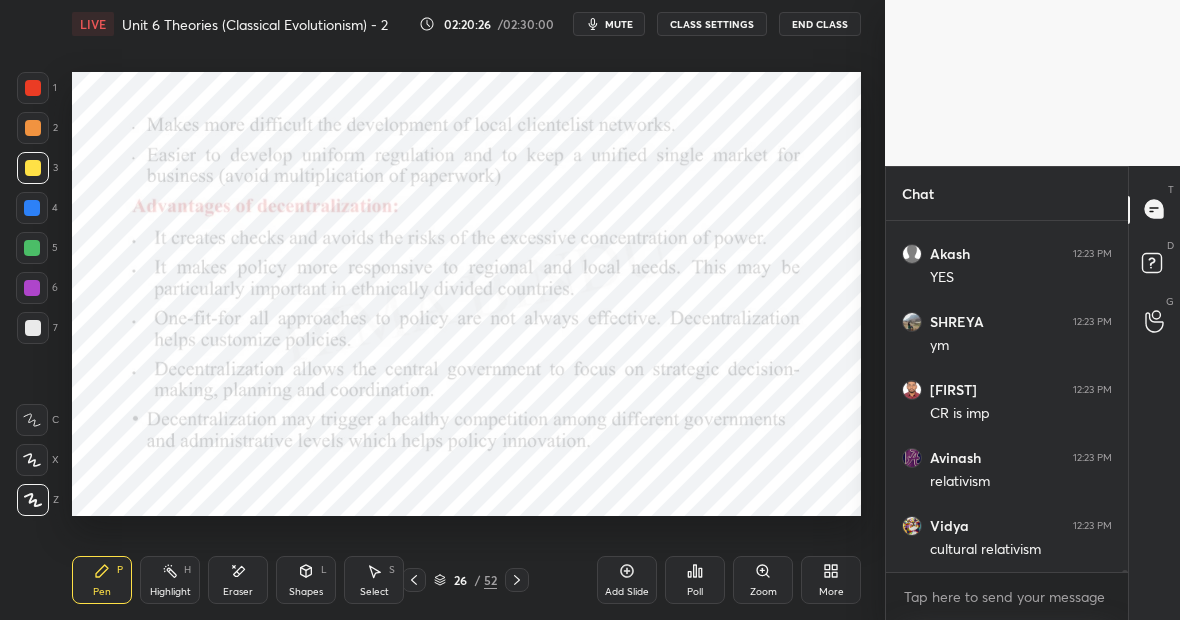 scroll, scrollTop: 80894, scrollLeft: 0, axis: vertical 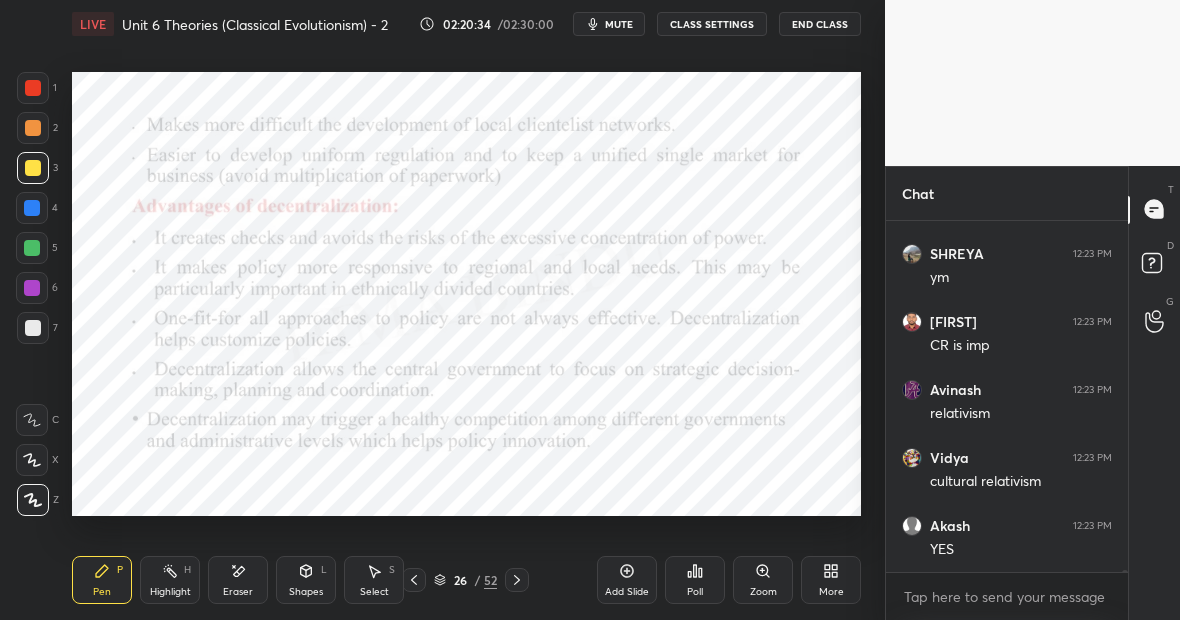 click at bounding box center (32, 248) 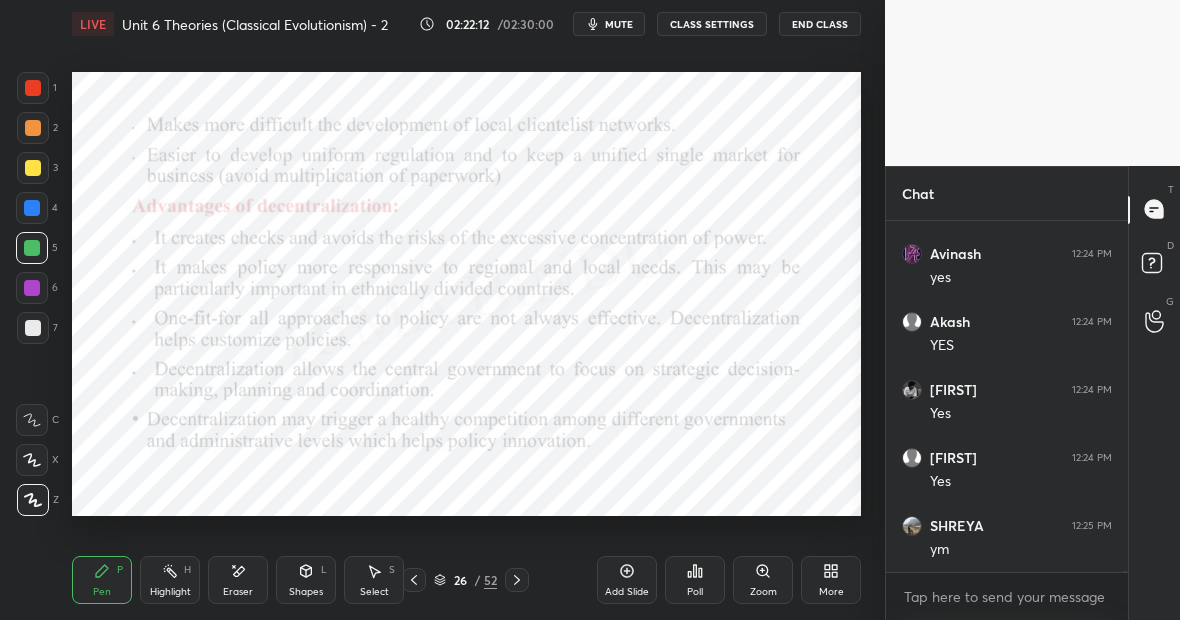 scroll, scrollTop: 82228, scrollLeft: 0, axis: vertical 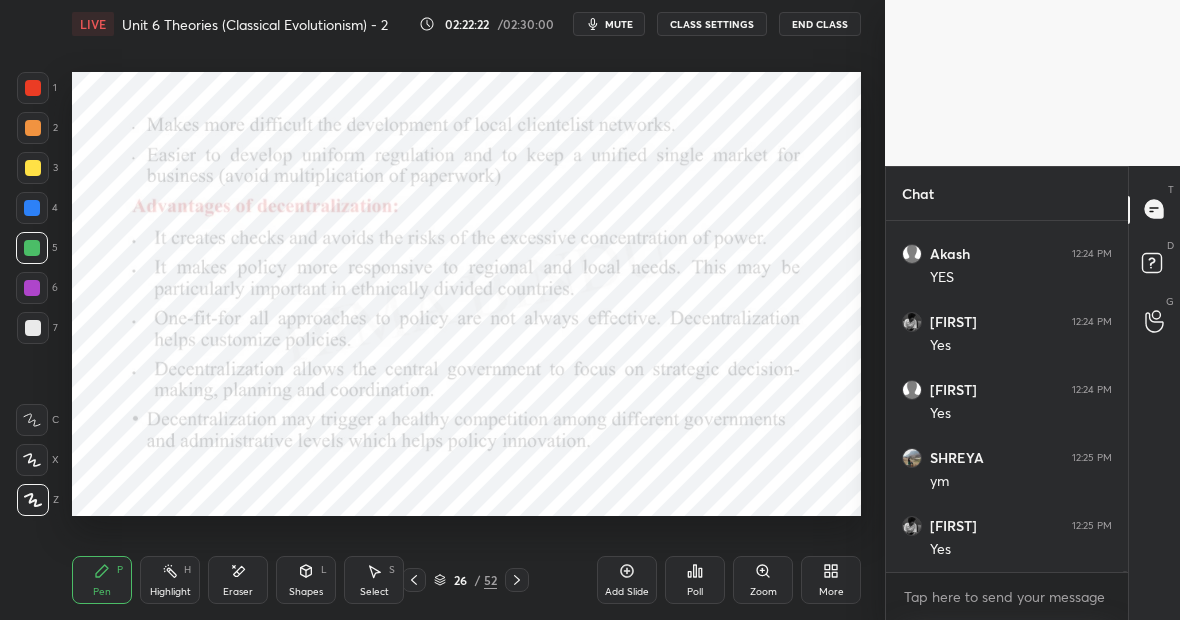 click 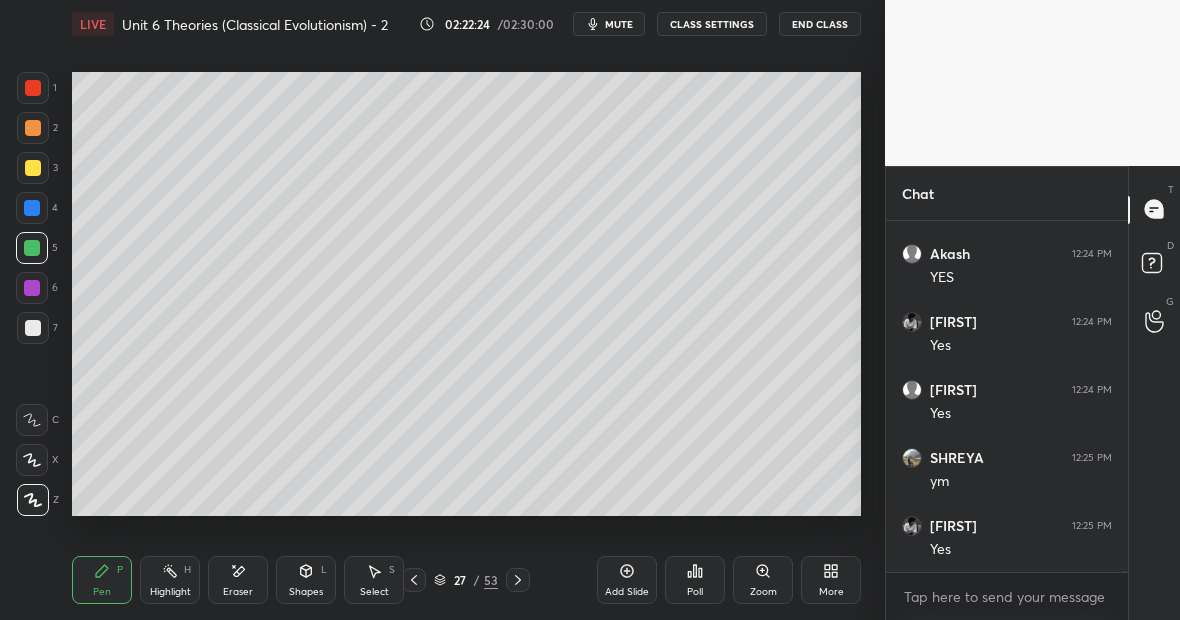 click at bounding box center (33, 168) 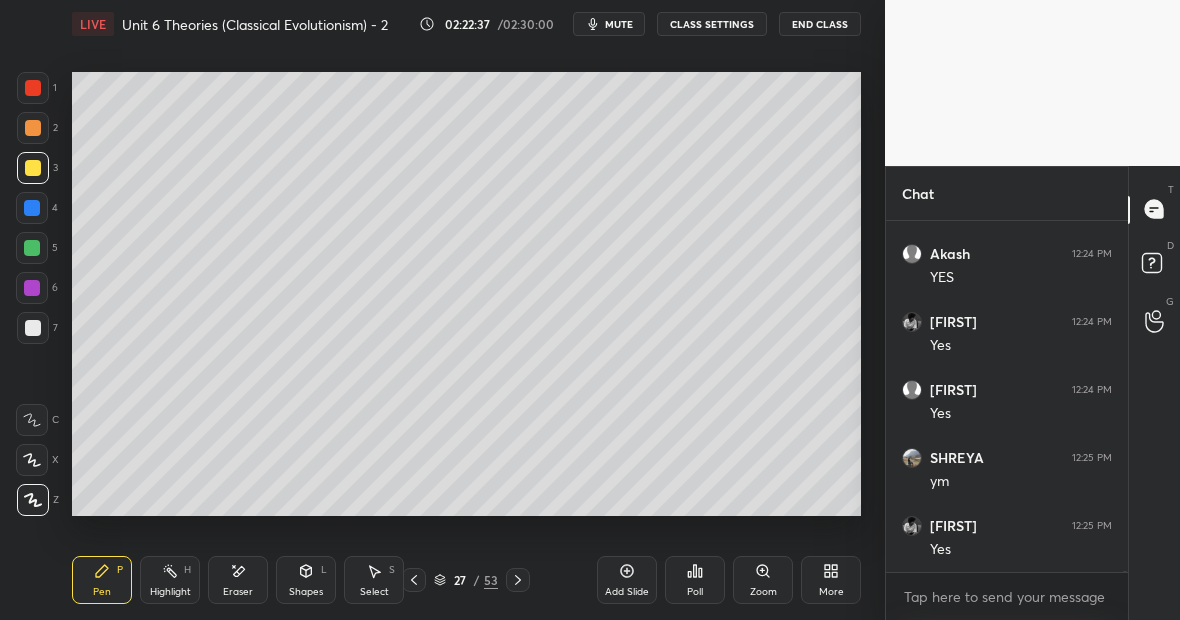 click at bounding box center [33, 168] 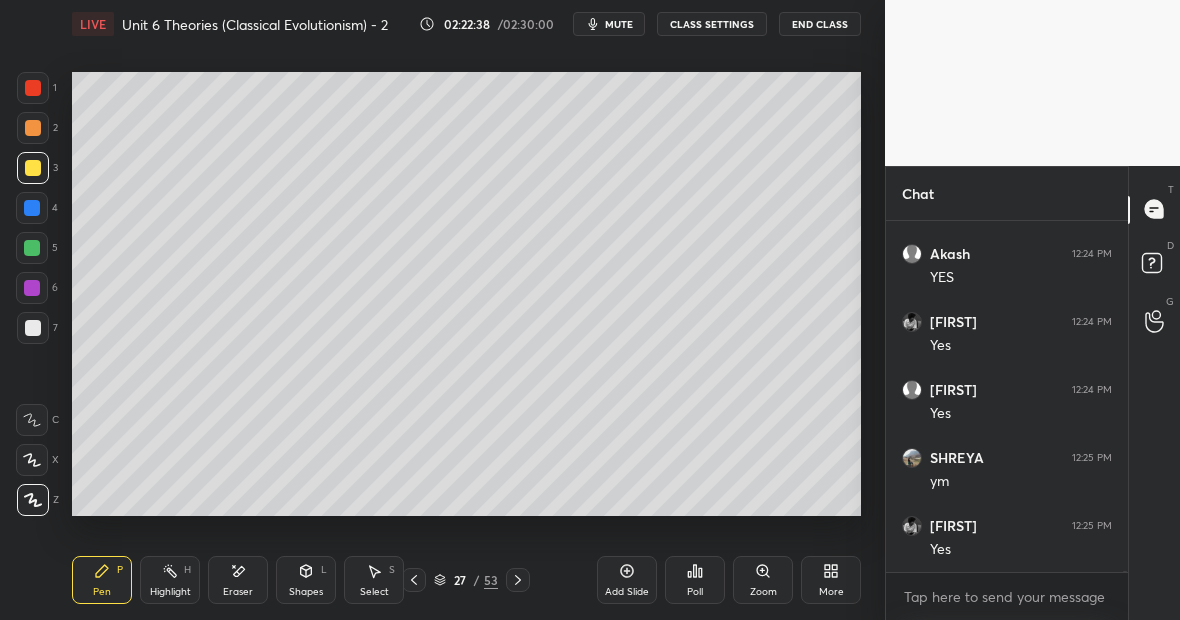 scroll, scrollTop: 82296, scrollLeft: 0, axis: vertical 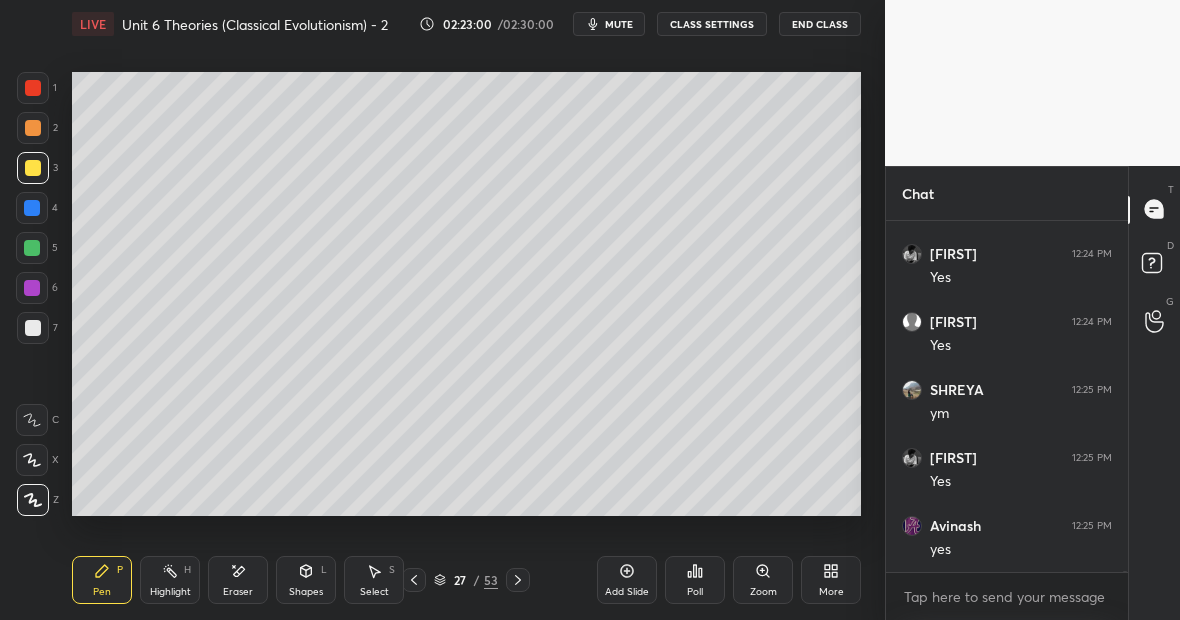 click at bounding box center (33, 88) 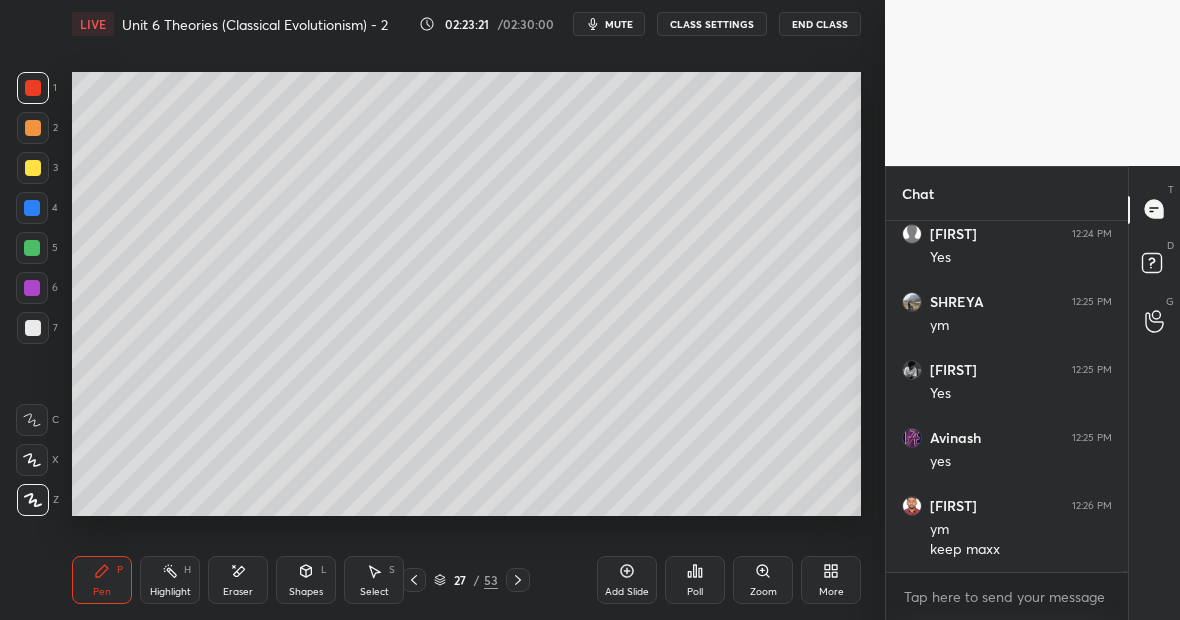 scroll, scrollTop: 82452, scrollLeft: 0, axis: vertical 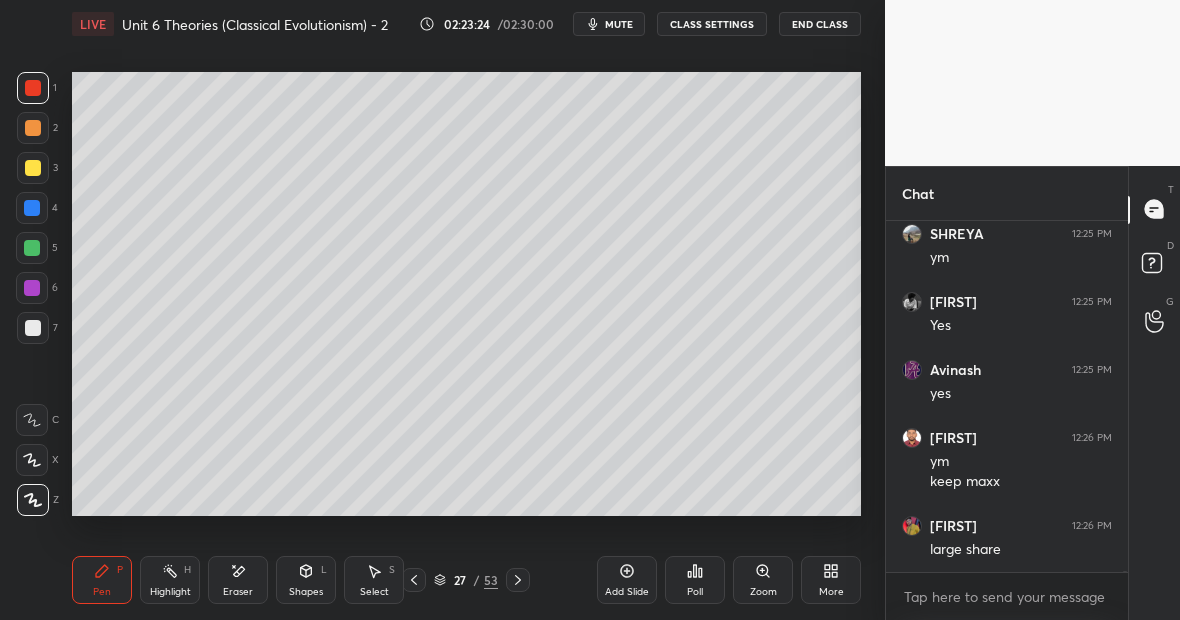 click at bounding box center (33, 168) 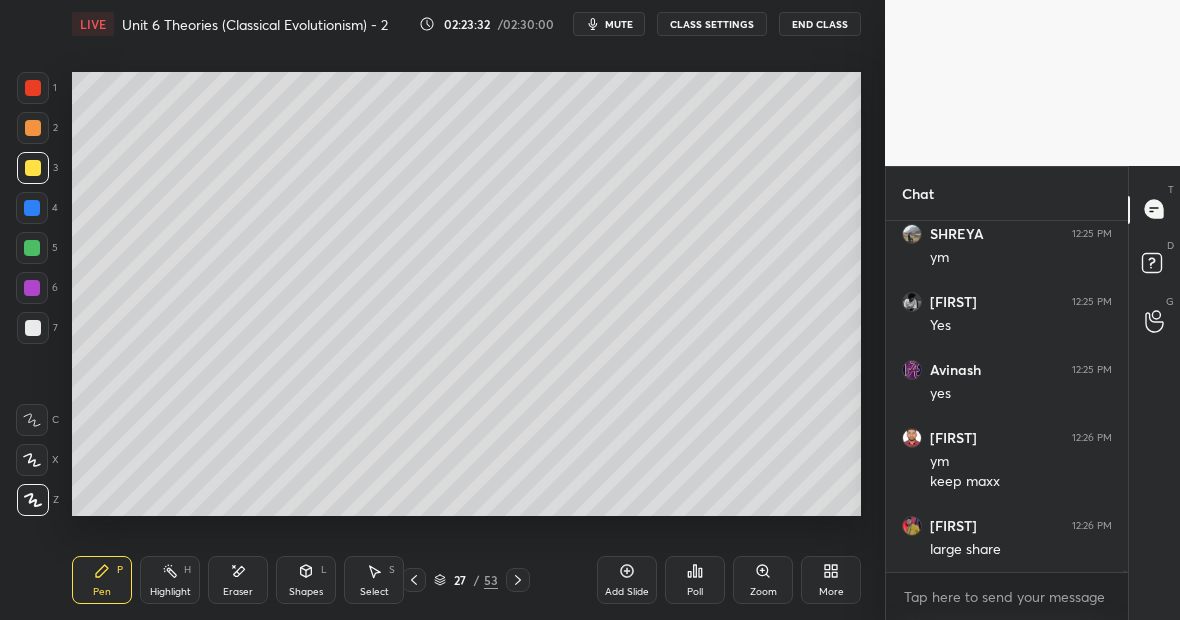 click at bounding box center [32, 248] 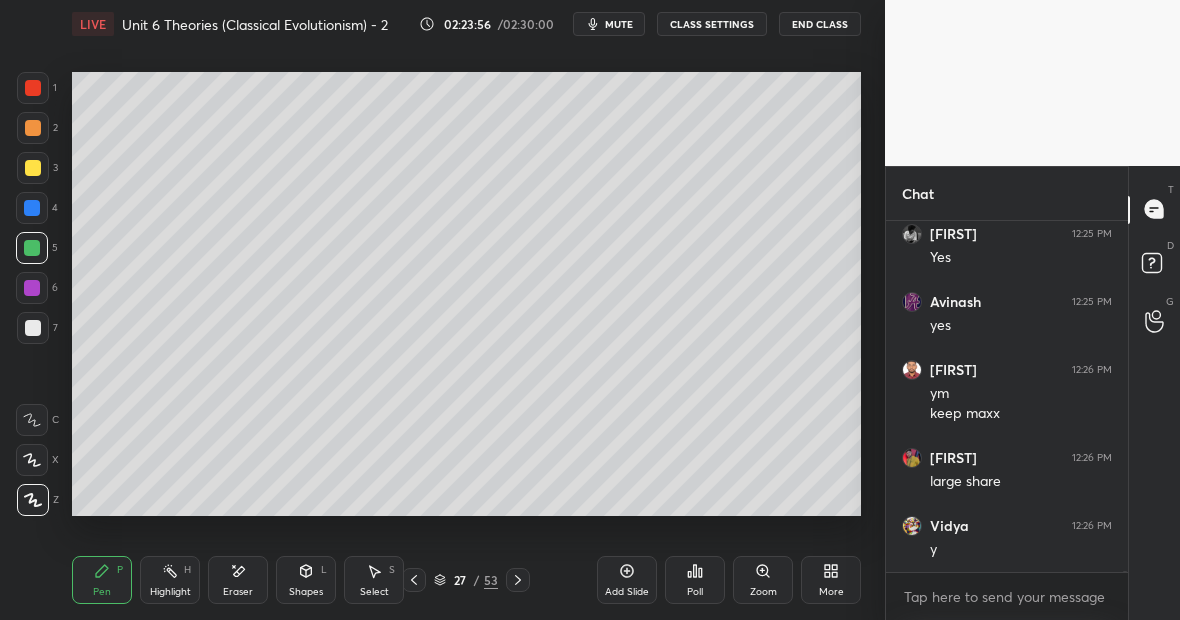 scroll, scrollTop: 82588, scrollLeft: 0, axis: vertical 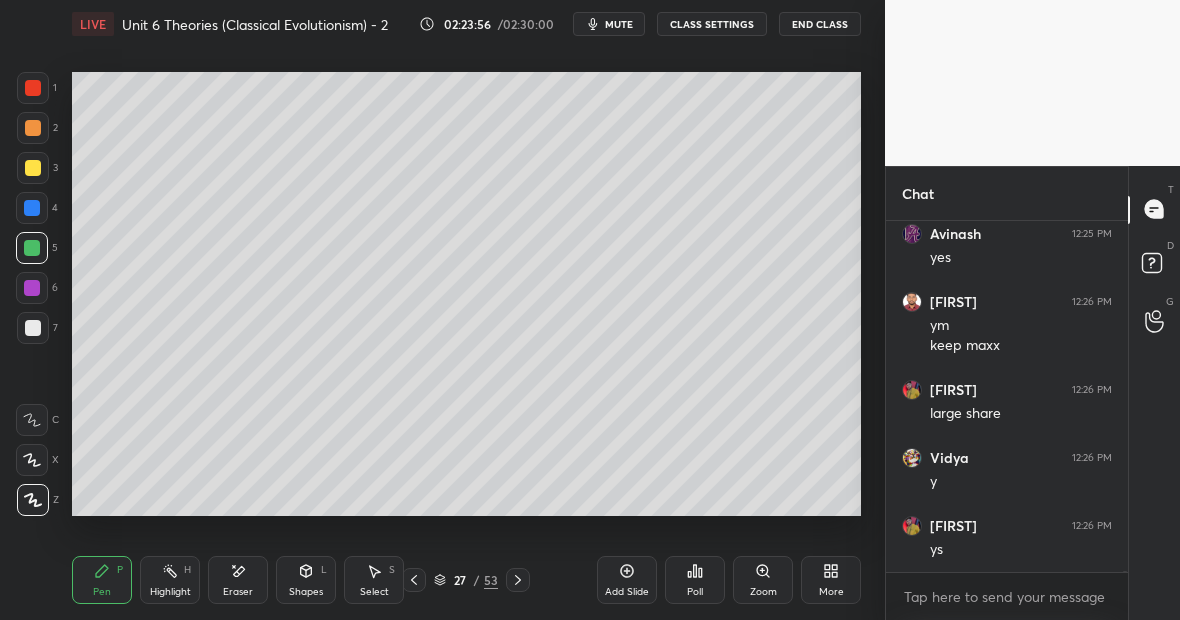 click at bounding box center [33, 328] 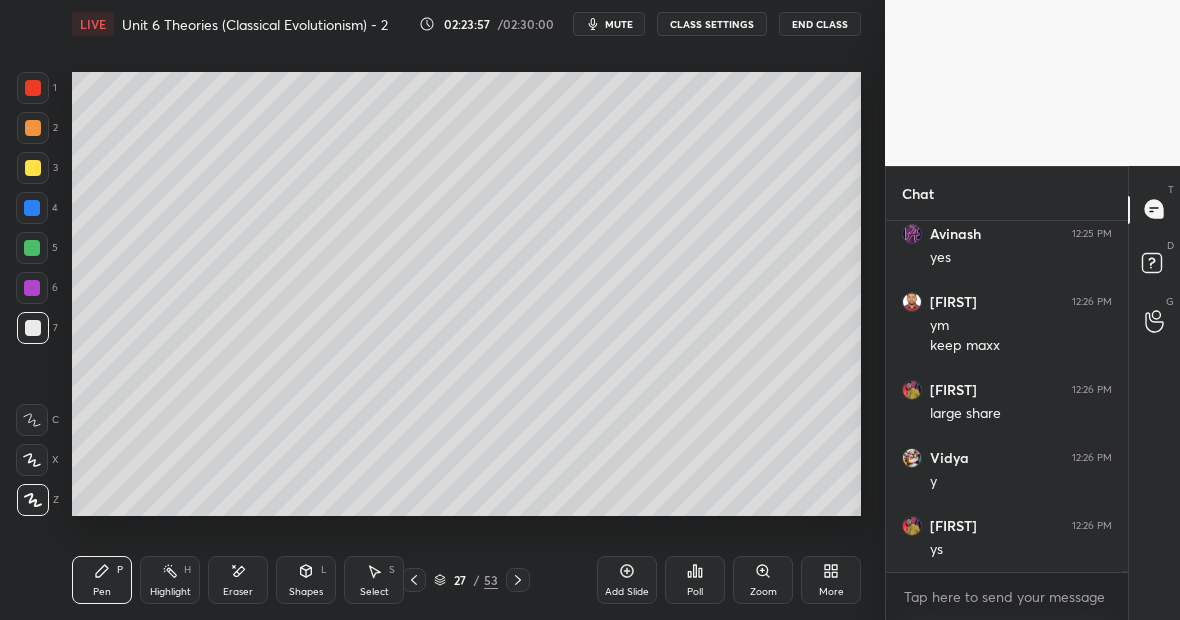 scroll, scrollTop: 82656, scrollLeft: 0, axis: vertical 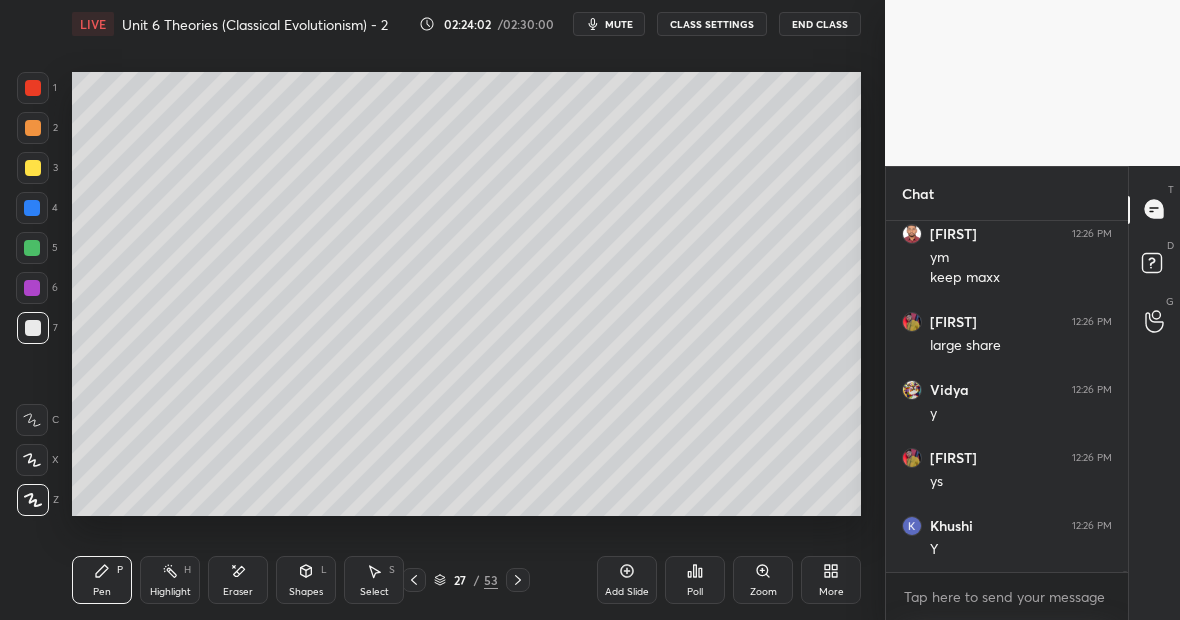 click on "Eraser" at bounding box center [238, 580] 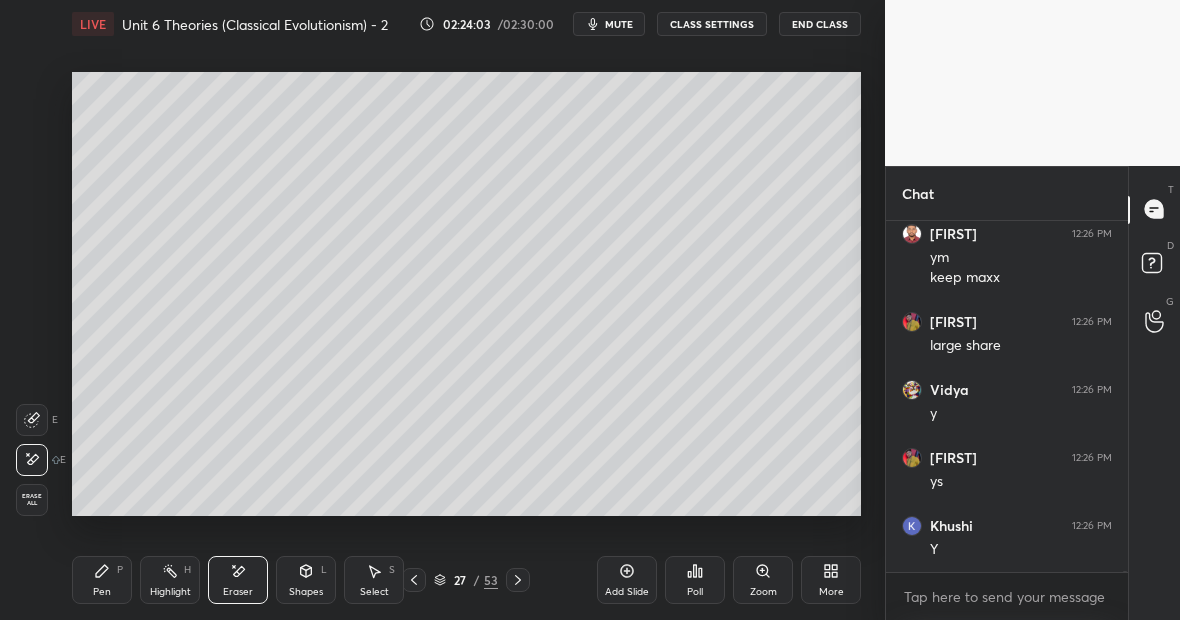 click on "Pen P" at bounding box center (102, 580) 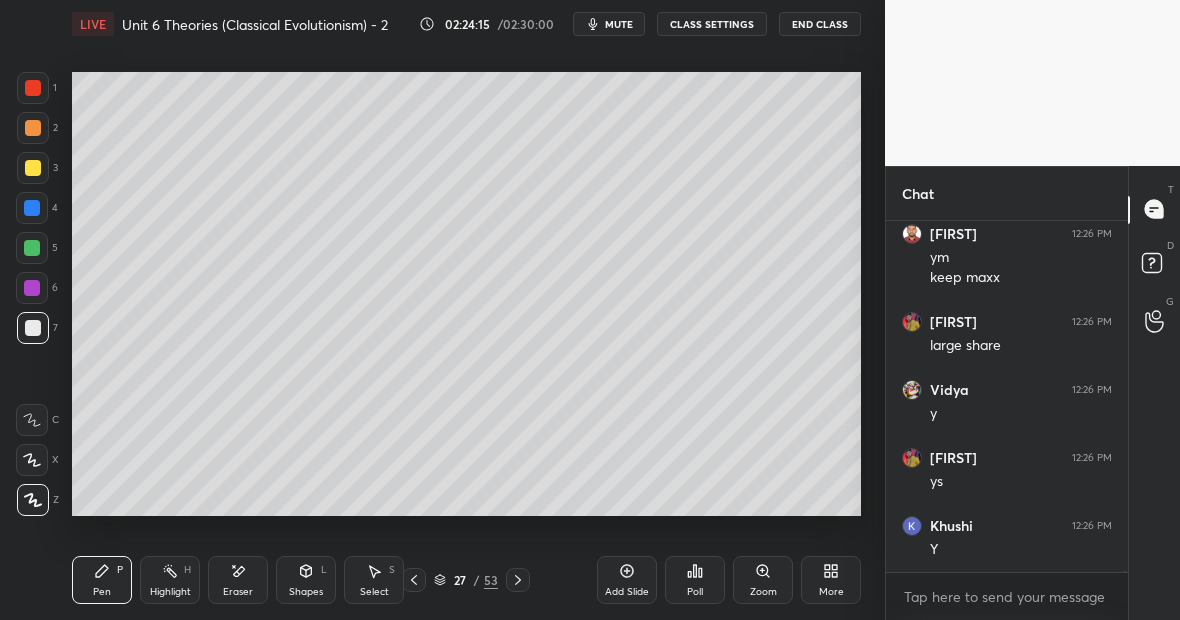 click on "Highlight H" at bounding box center [170, 580] 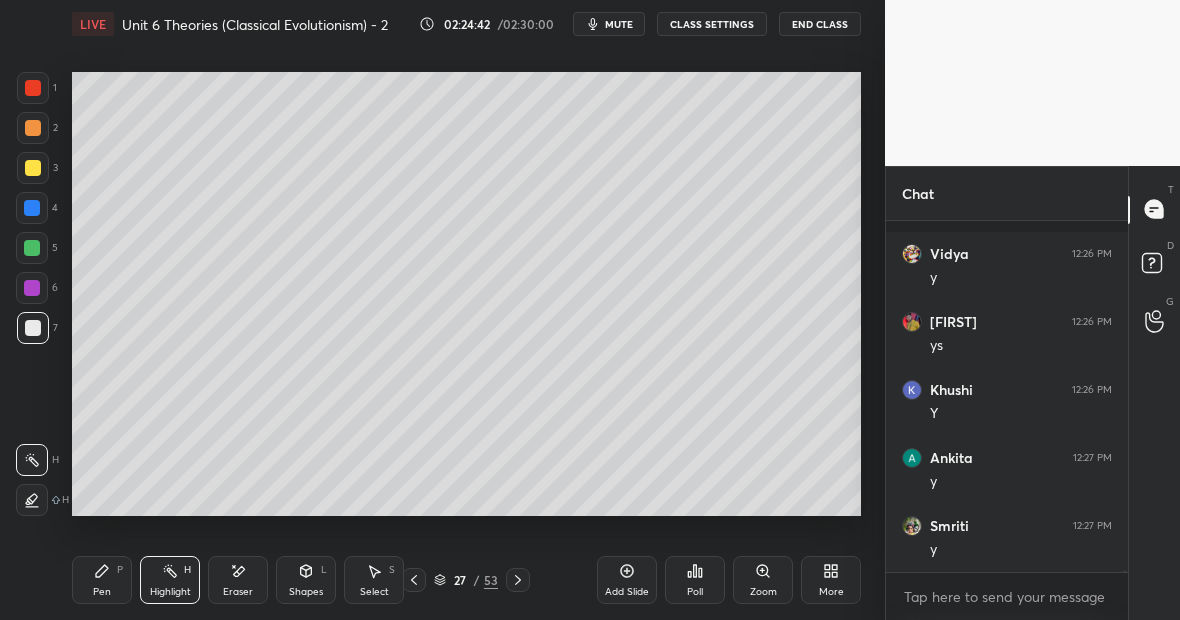 scroll, scrollTop: 82928, scrollLeft: 0, axis: vertical 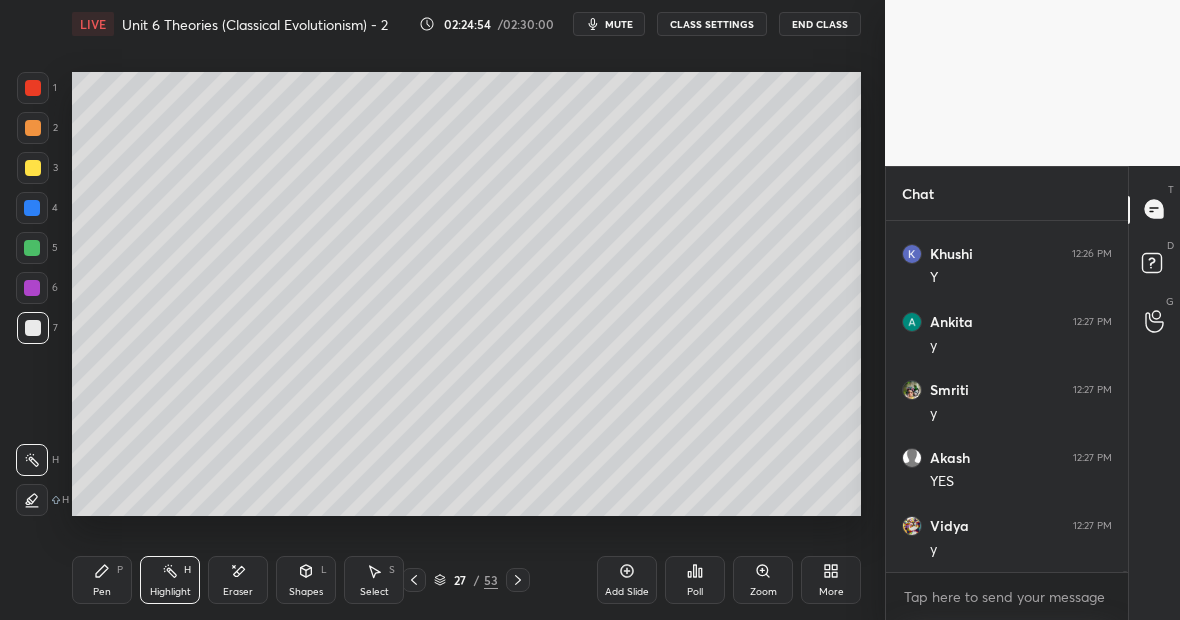 click at bounding box center [32, 248] 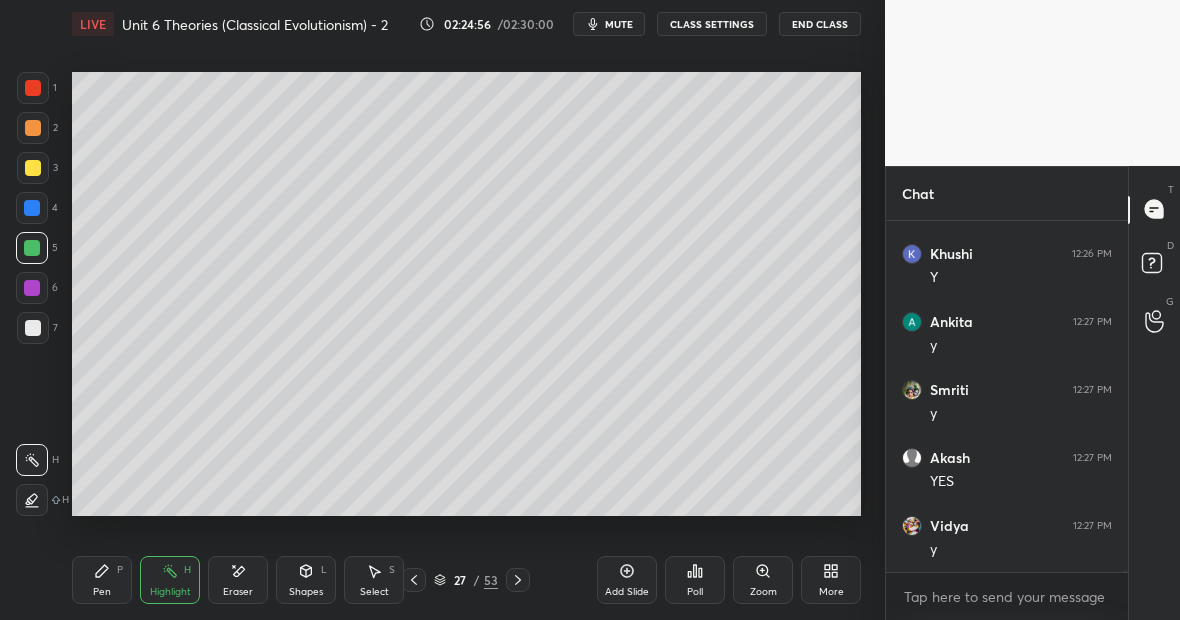 click at bounding box center (33, 328) 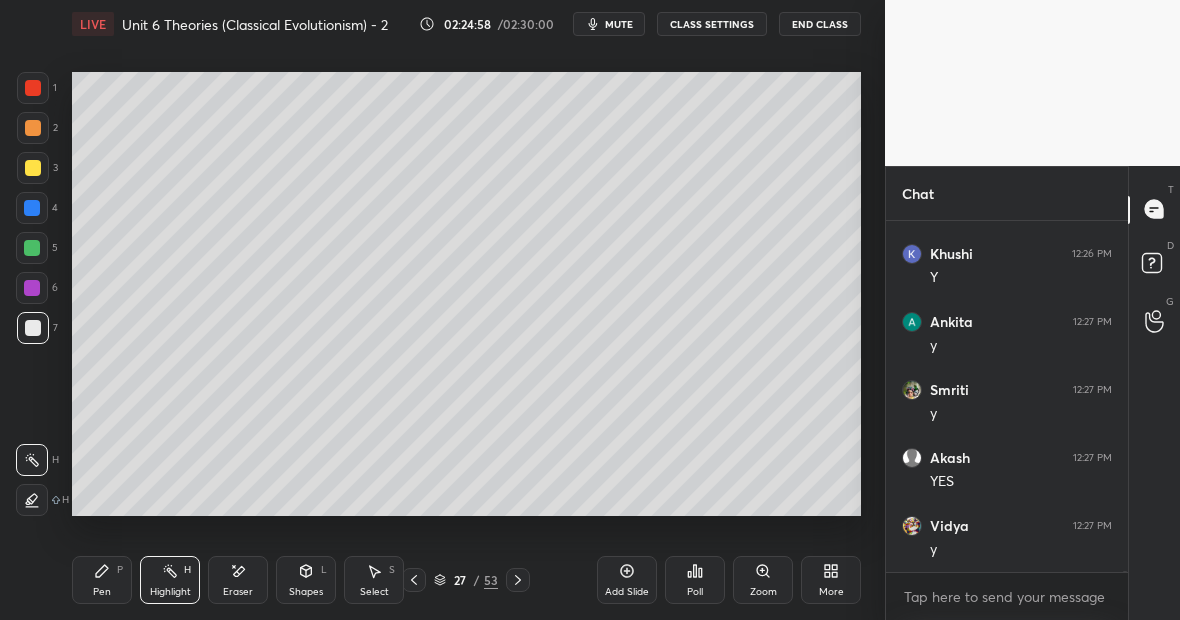 click on "Pen P" at bounding box center (102, 580) 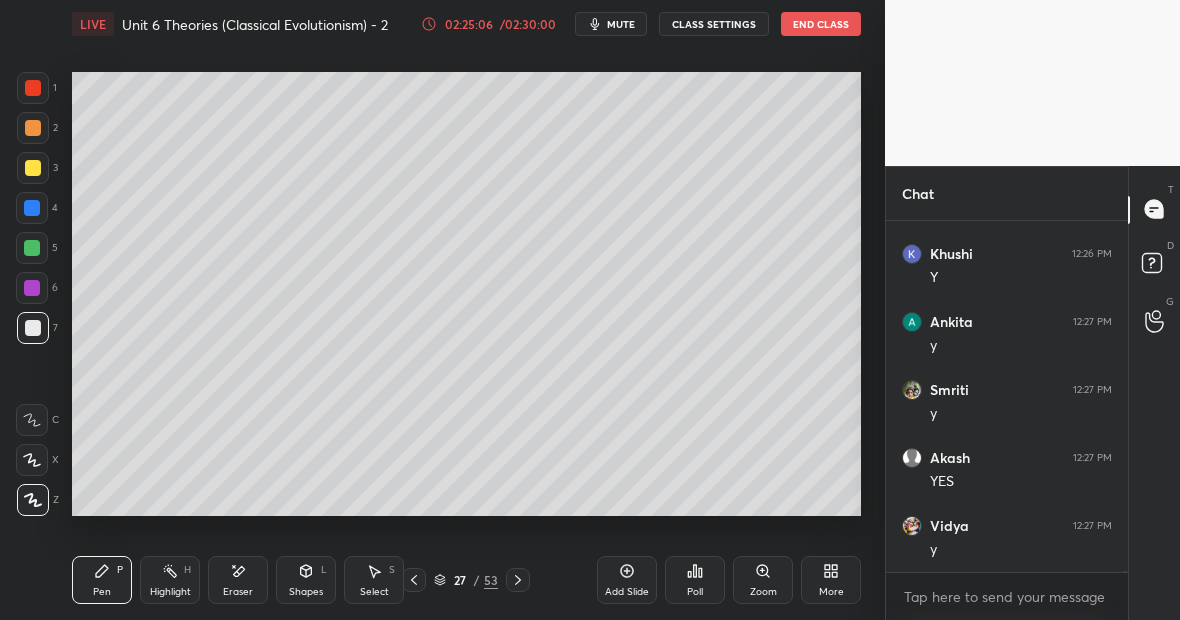 click on "Highlight H" at bounding box center (170, 580) 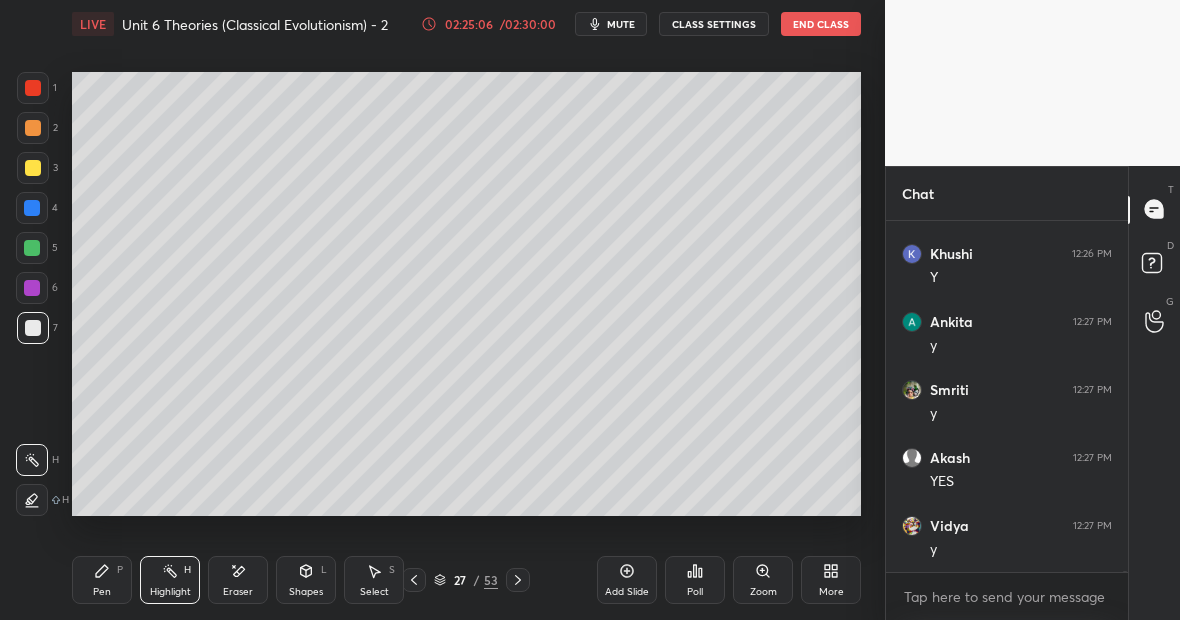 click on "Setting up your live class Poll for   secs No correct answer Start poll" at bounding box center (466, 294) 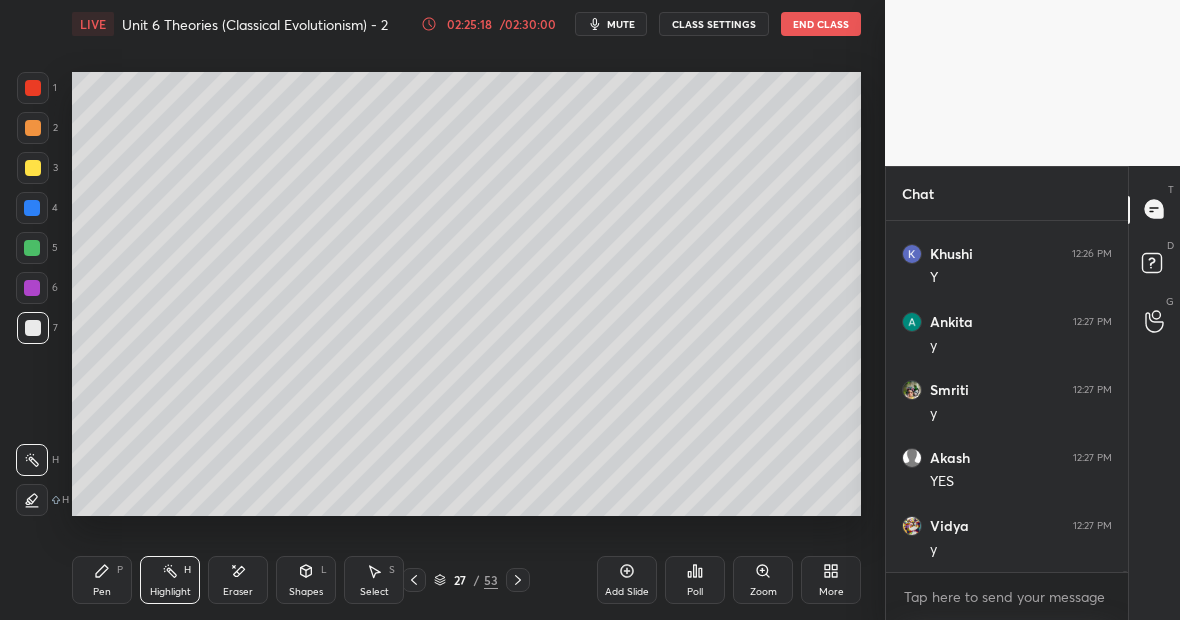 click at bounding box center [33, 88] 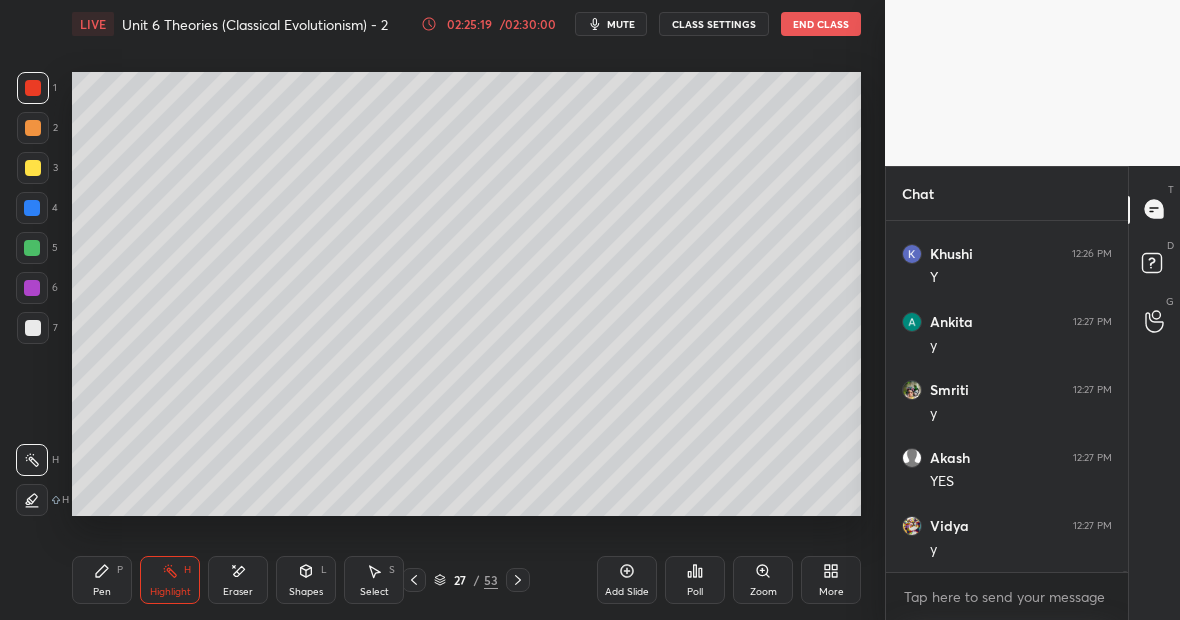 click at bounding box center [33, 168] 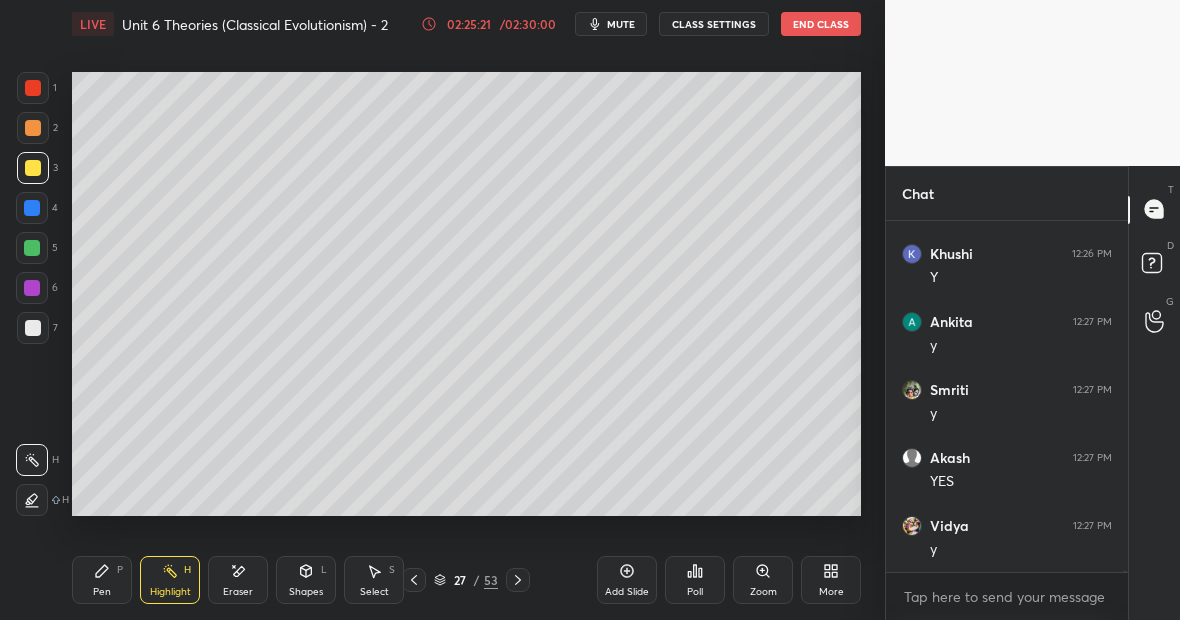 click on "Pen P" at bounding box center [102, 580] 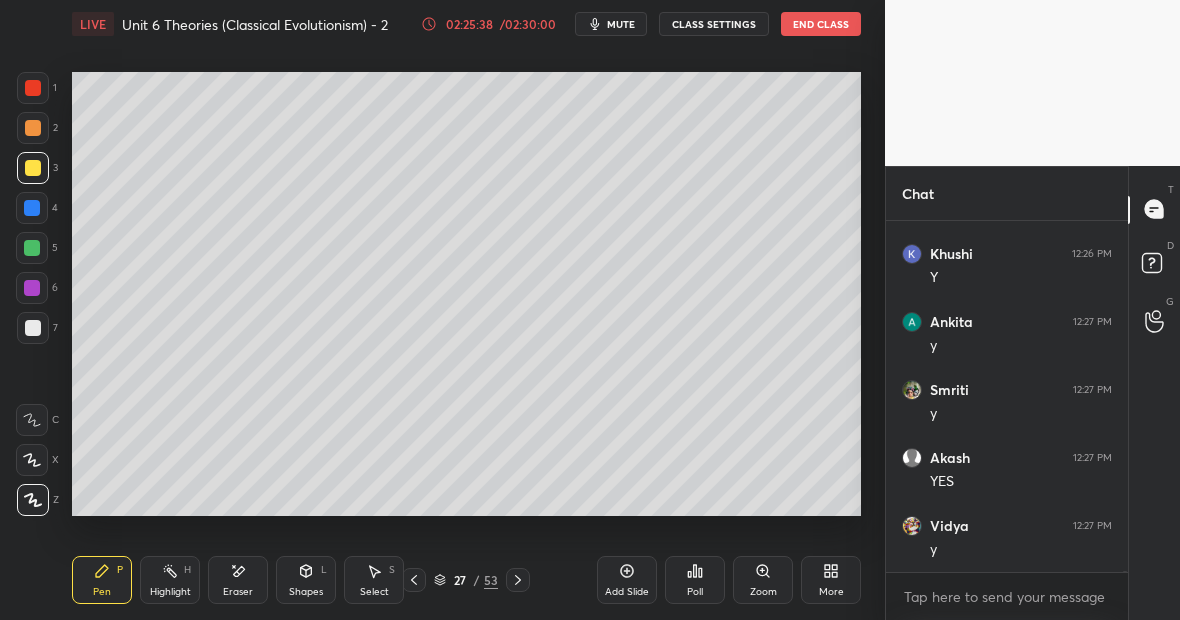 click on "Eraser" at bounding box center [238, 580] 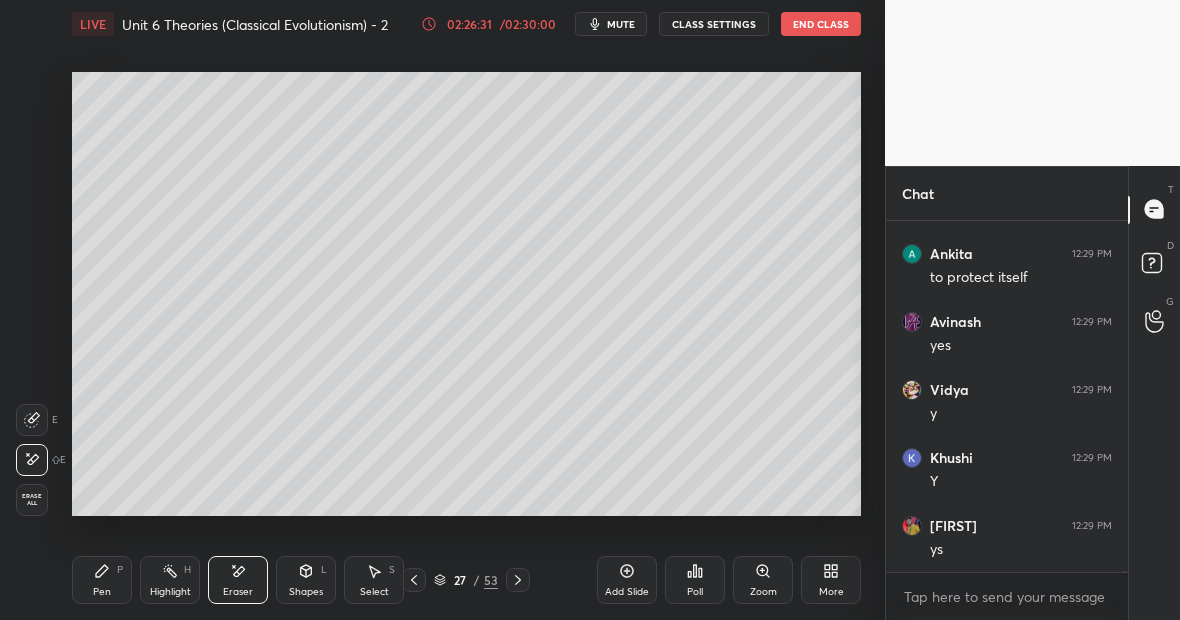 scroll, scrollTop: 83608, scrollLeft: 0, axis: vertical 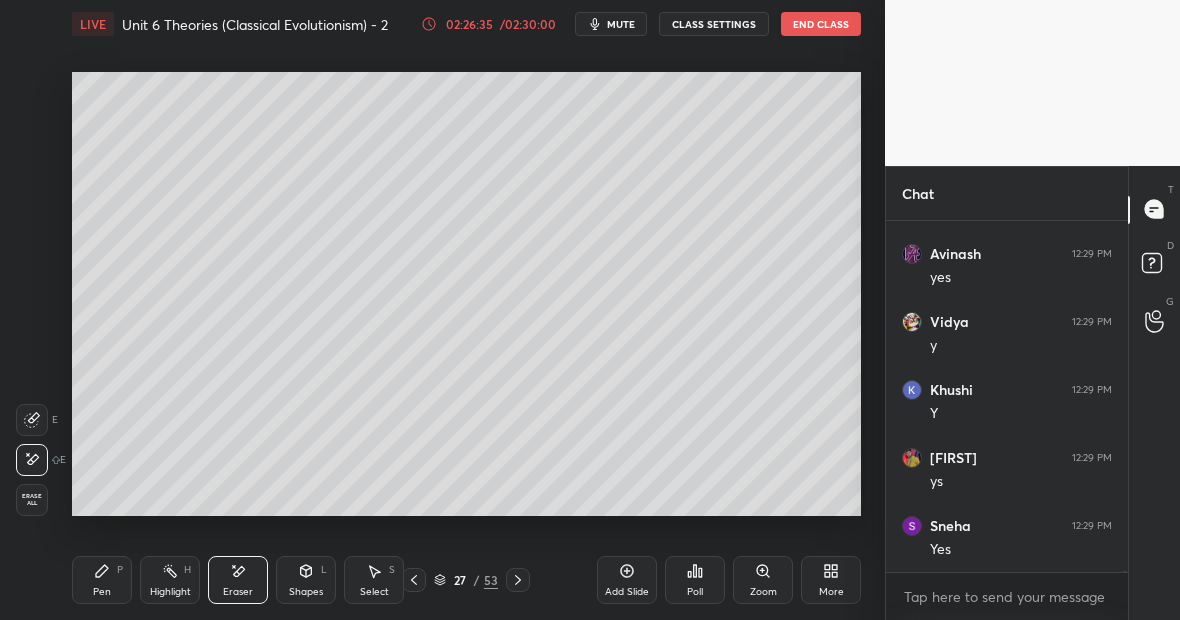 click on "Highlight H" at bounding box center (170, 580) 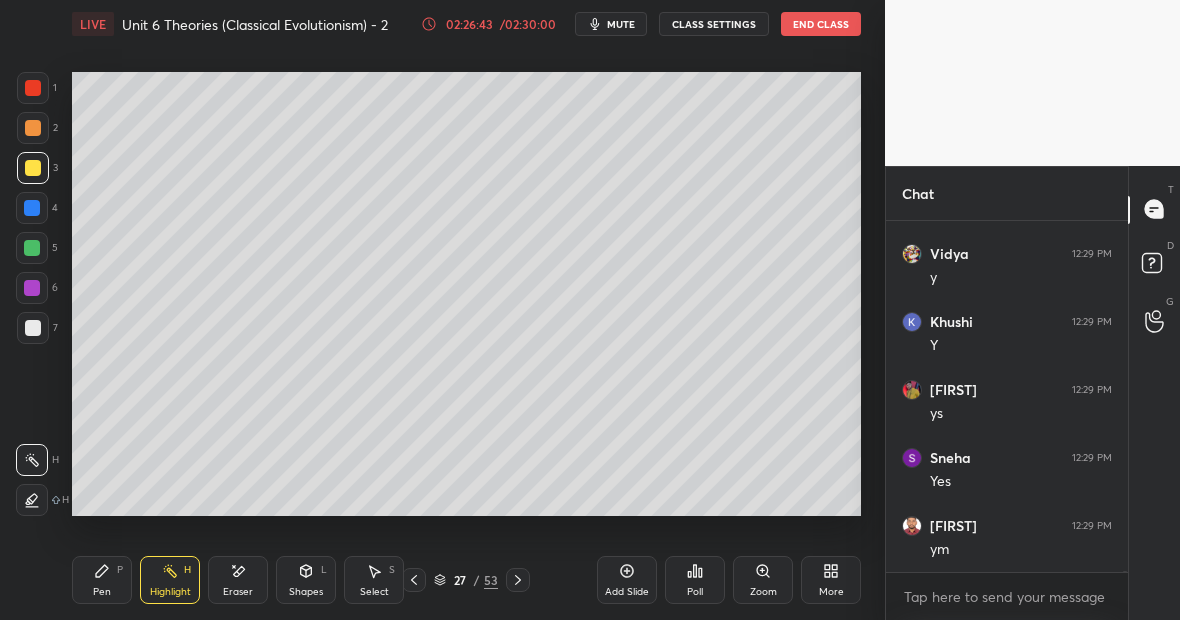 scroll, scrollTop: 83744, scrollLeft: 0, axis: vertical 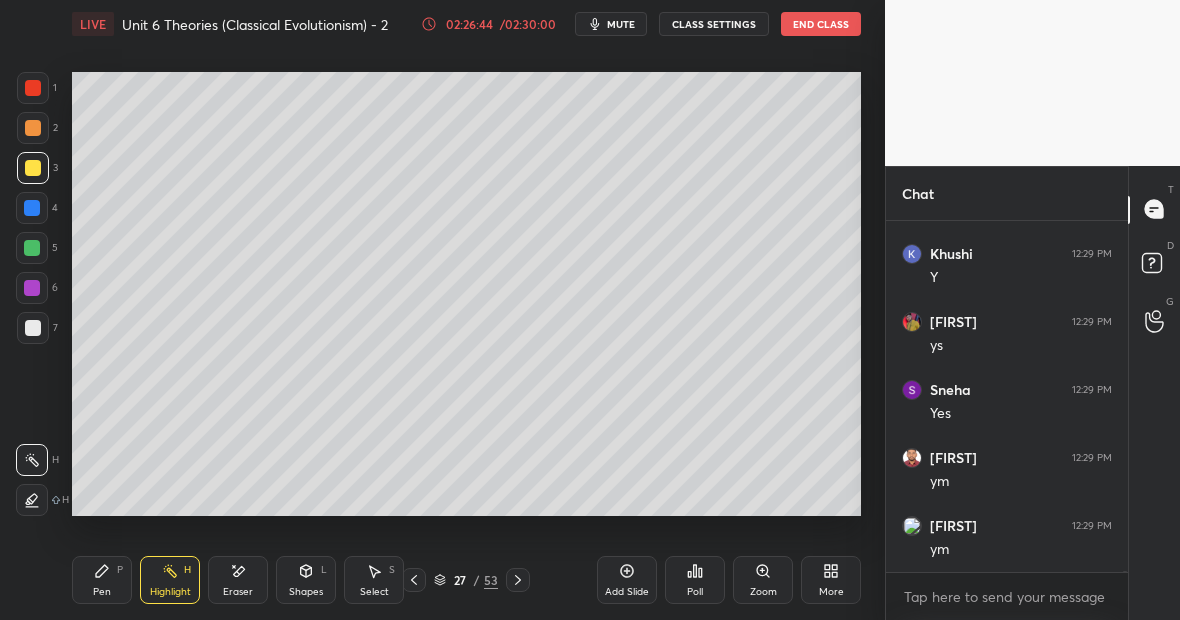 click on "Highlight H" at bounding box center [170, 580] 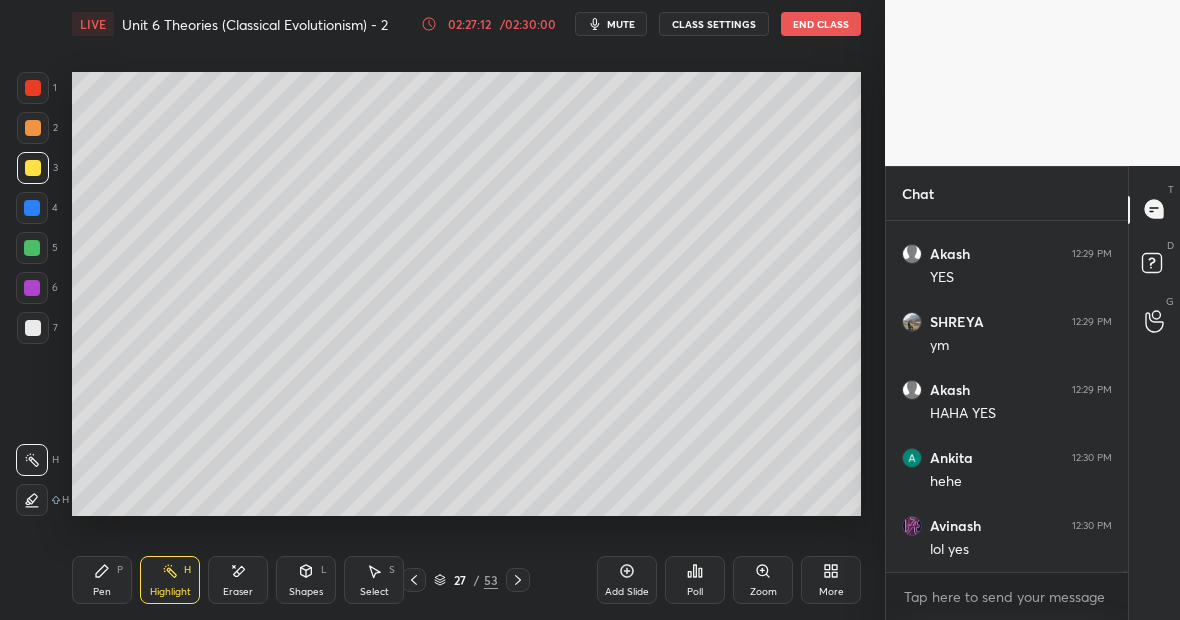 scroll, scrollTop: 84356, scrollLeft: 0, axis: vertical 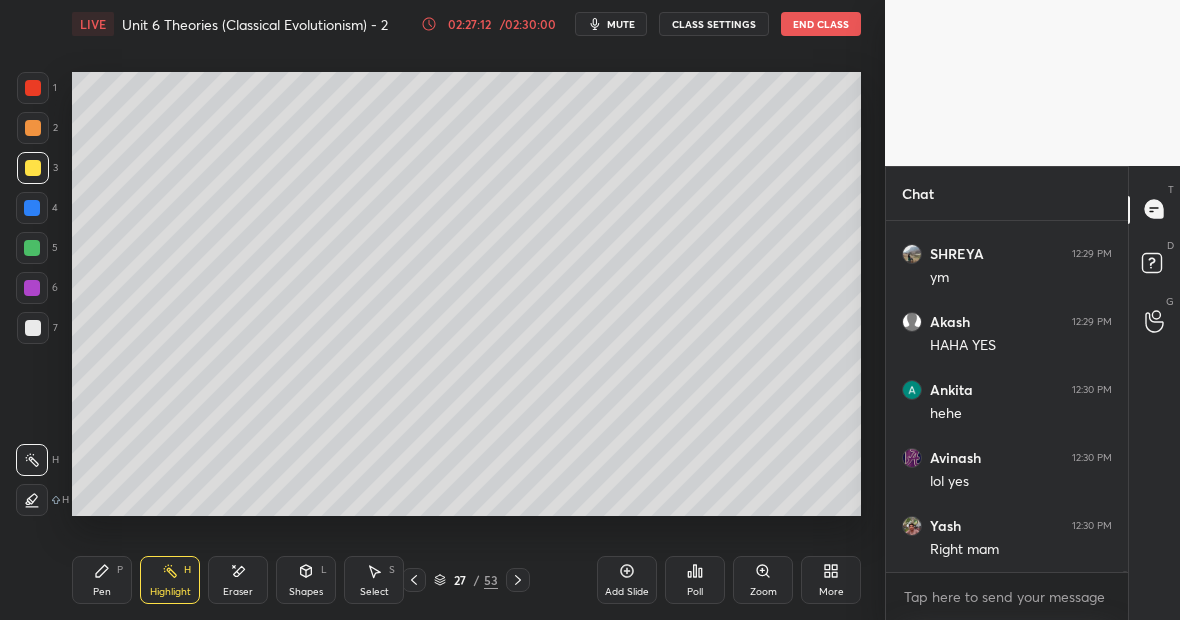 click at bounding box center [33, 88] 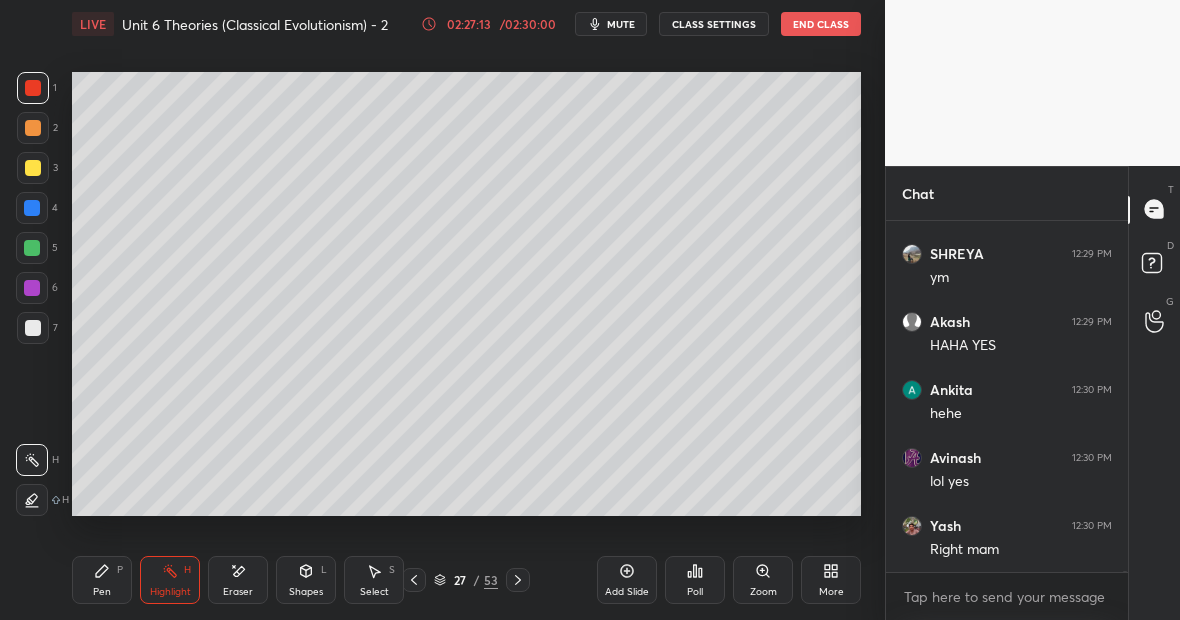 click at bounding box center [32, 248] 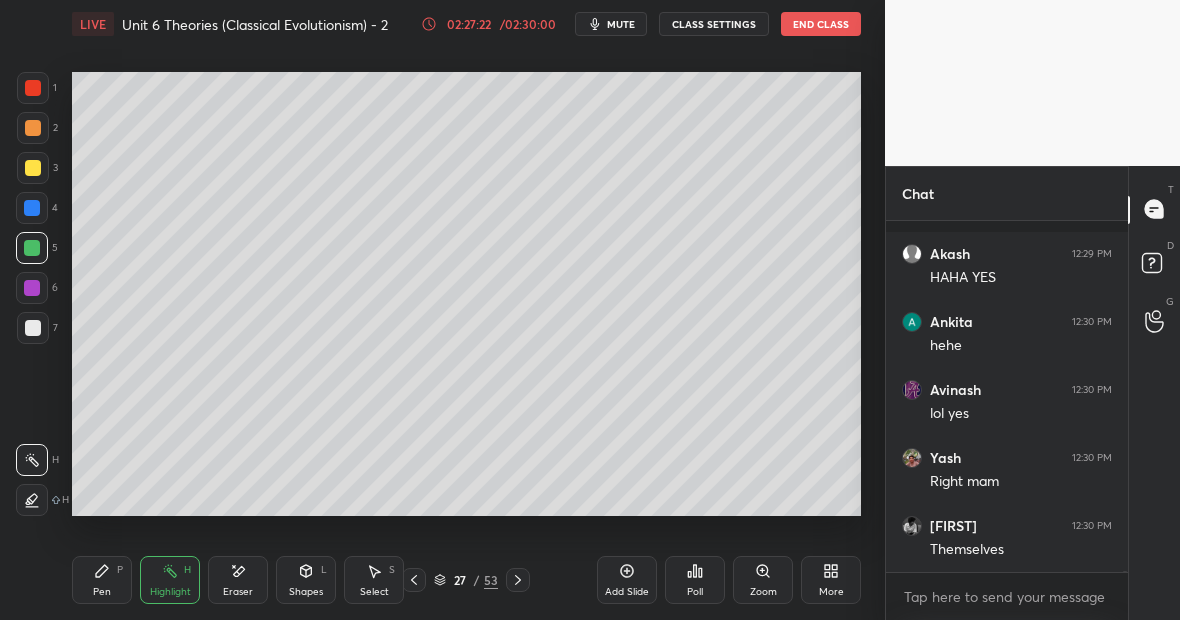 scroll, scrollTop: 84510, scrollLeft: 0, axis: vertical 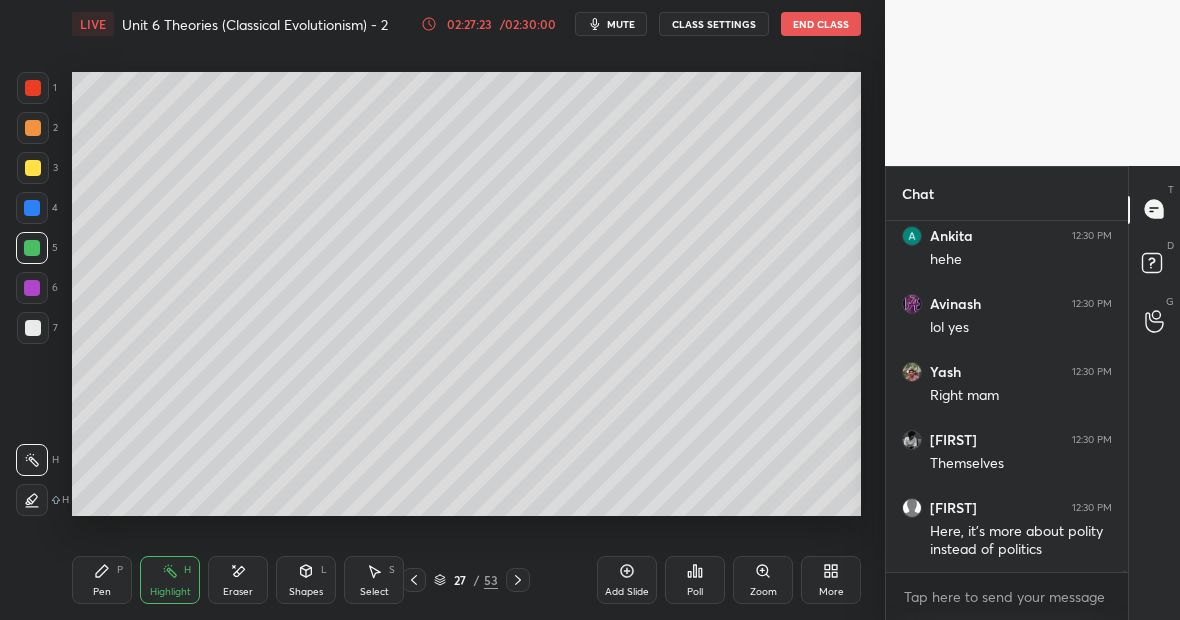 click 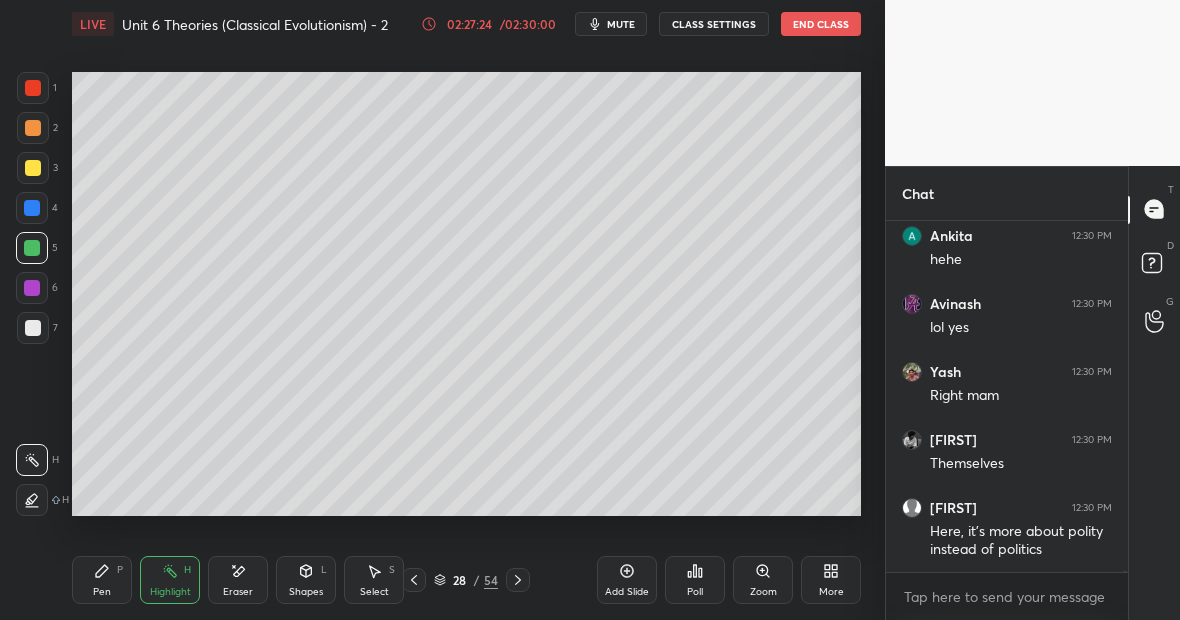 click at bounding box center (33, 168) 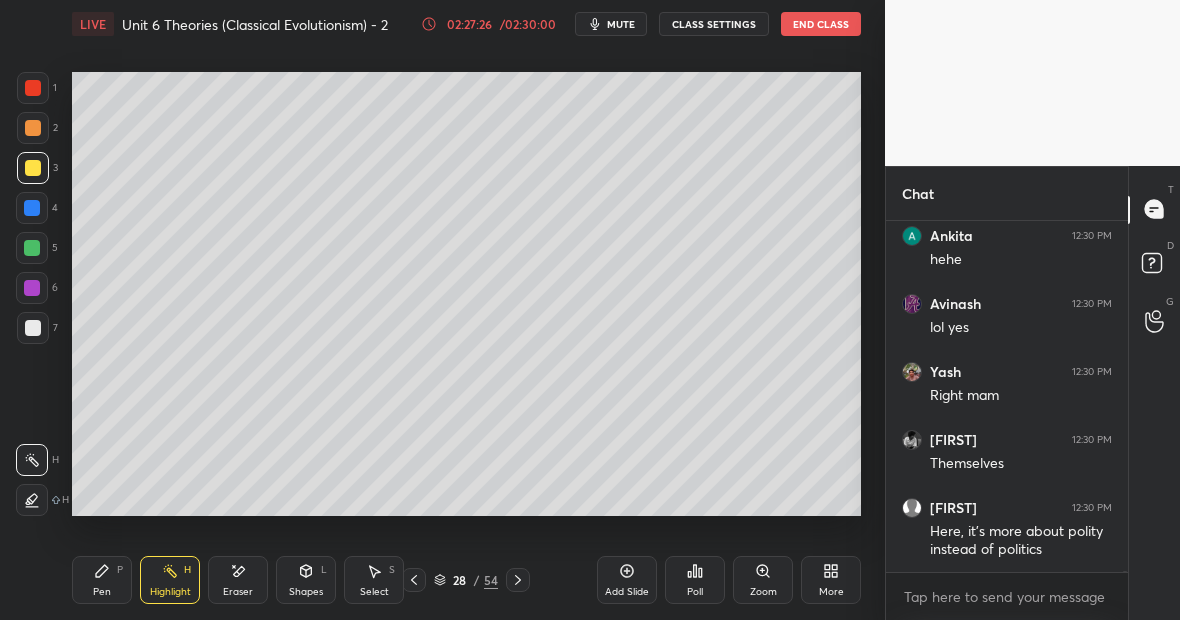 click on "Pen P Highlight H Eraser Shapes L Select S 28 / 54 Add Slide Poll Zoom More" at bounding box center [466, 580] 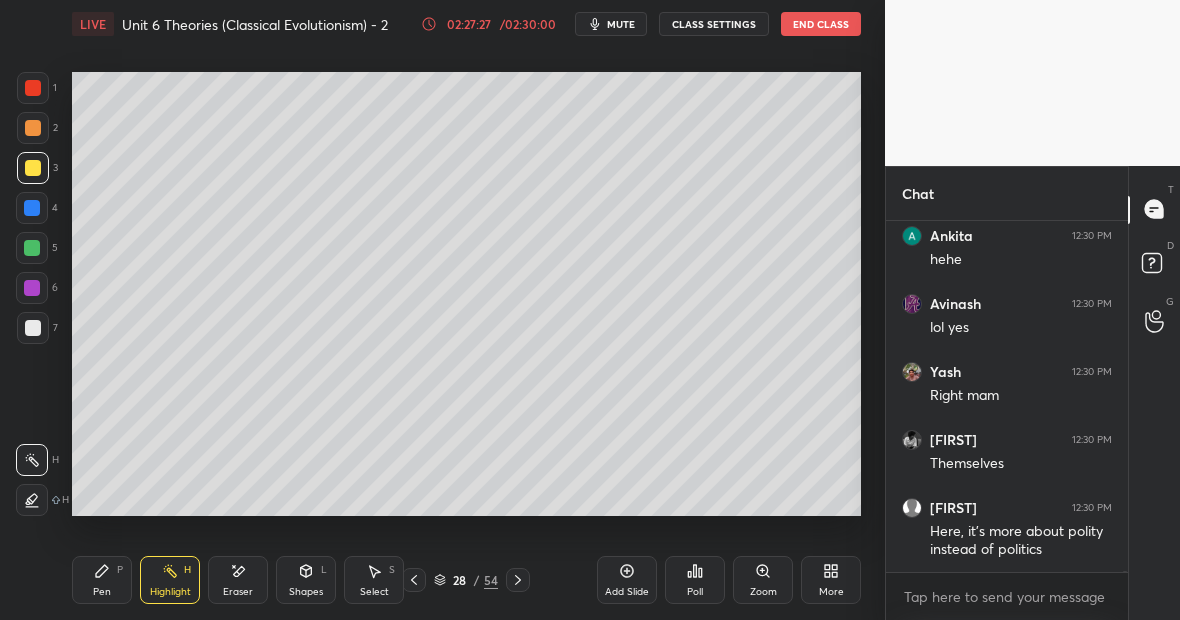 click 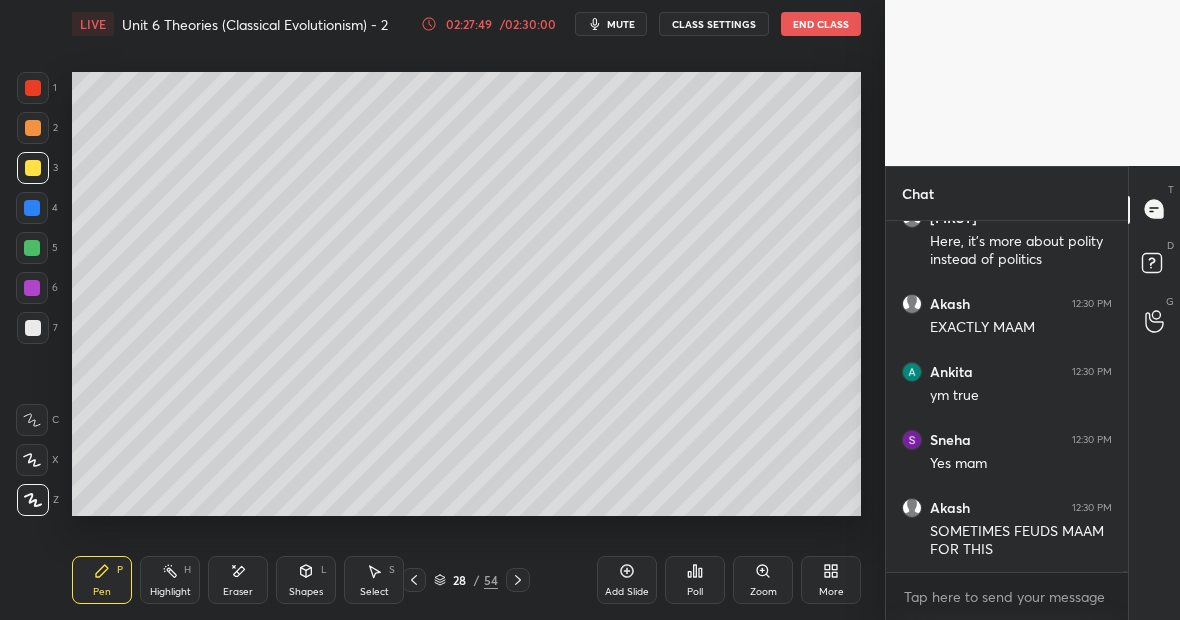 scroll, scrollTop: 84868, scrollLeft: 0, axis: vertical 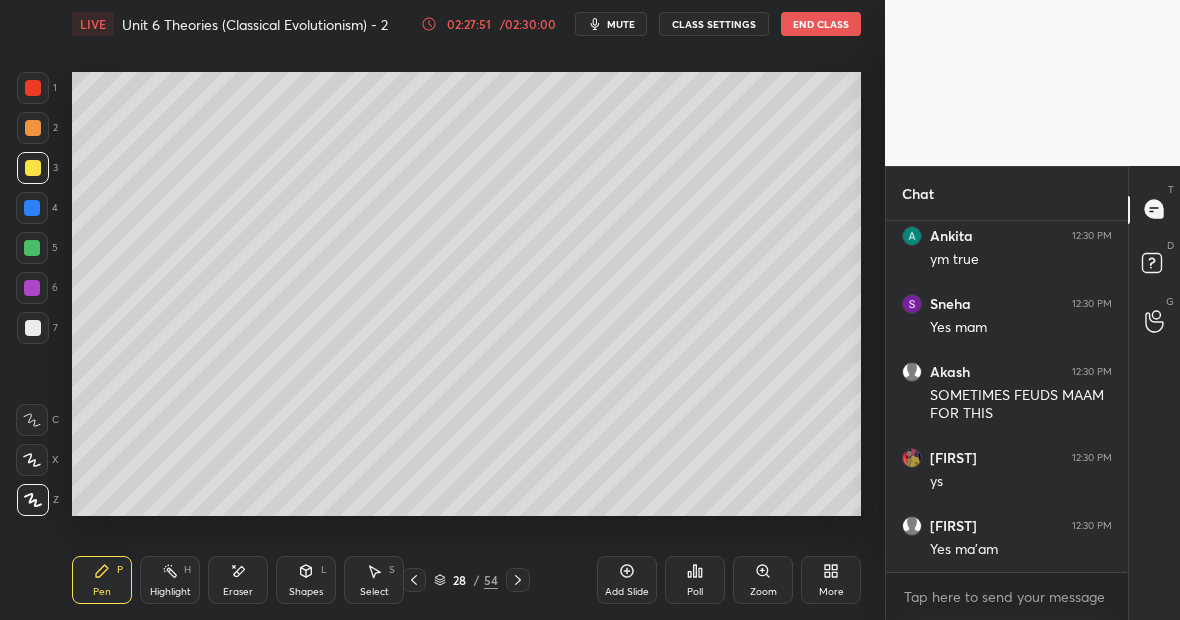 click on "Highlight H" at bounding box center (170, 580) 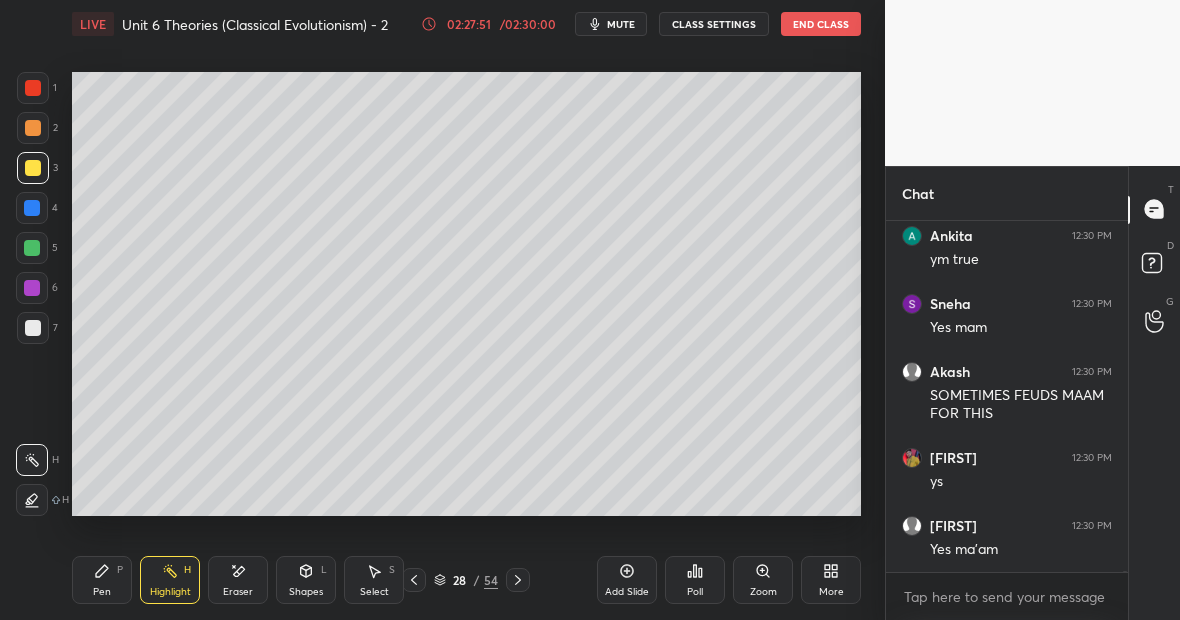 scroll, scrollTop: 85004, scrollLeft: 0, axis: vertical 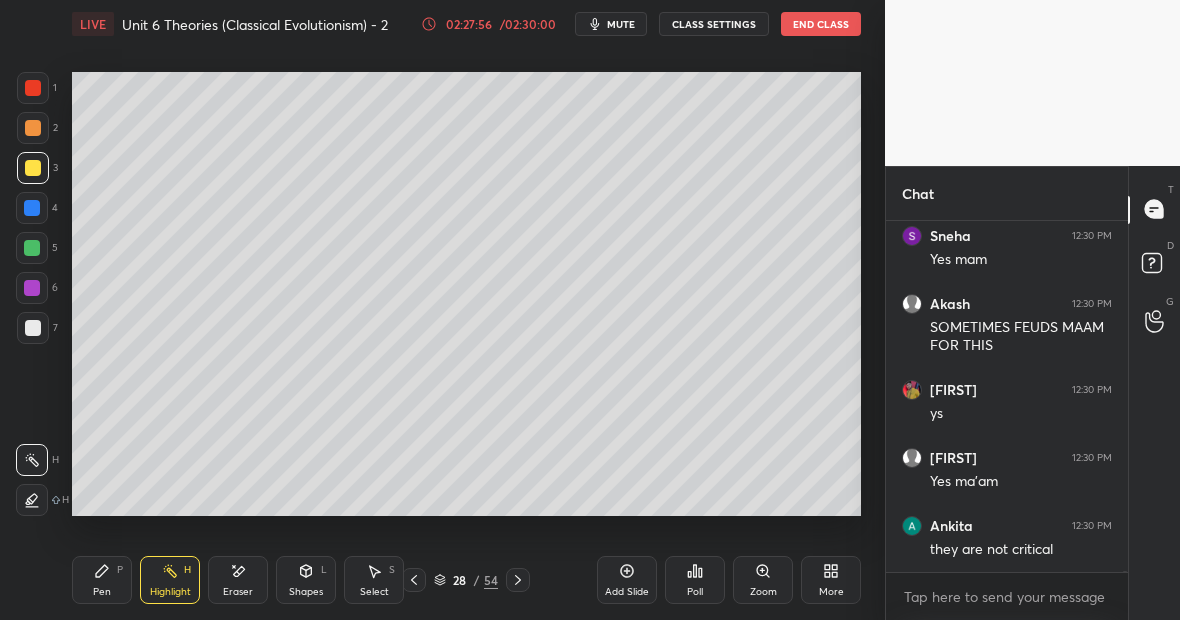 click on "Pen P" at bounding box center (102, 580) 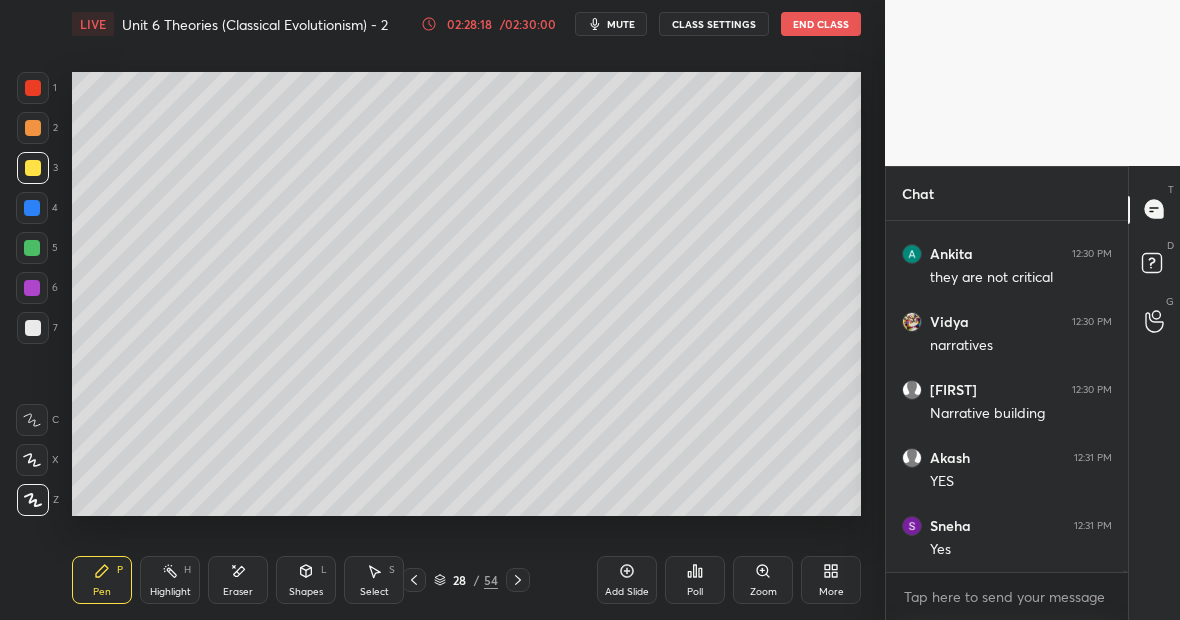 scroll, scrollTop: 85344, scrollLeft: 0, axis: vertical 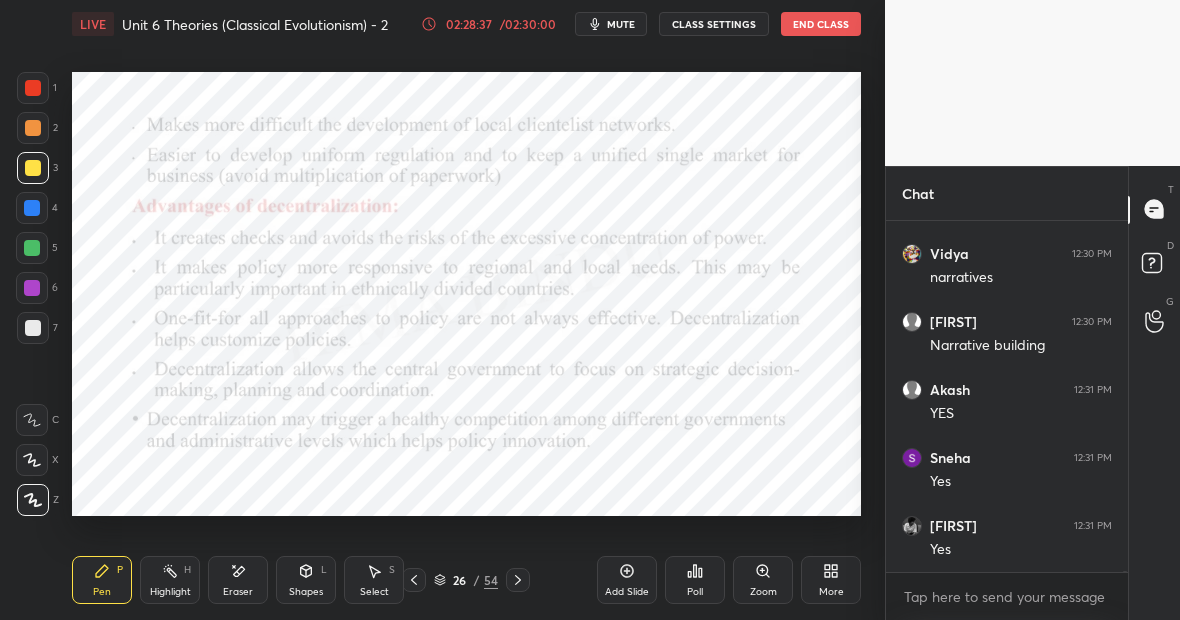 click at bounding box center [32, 248] 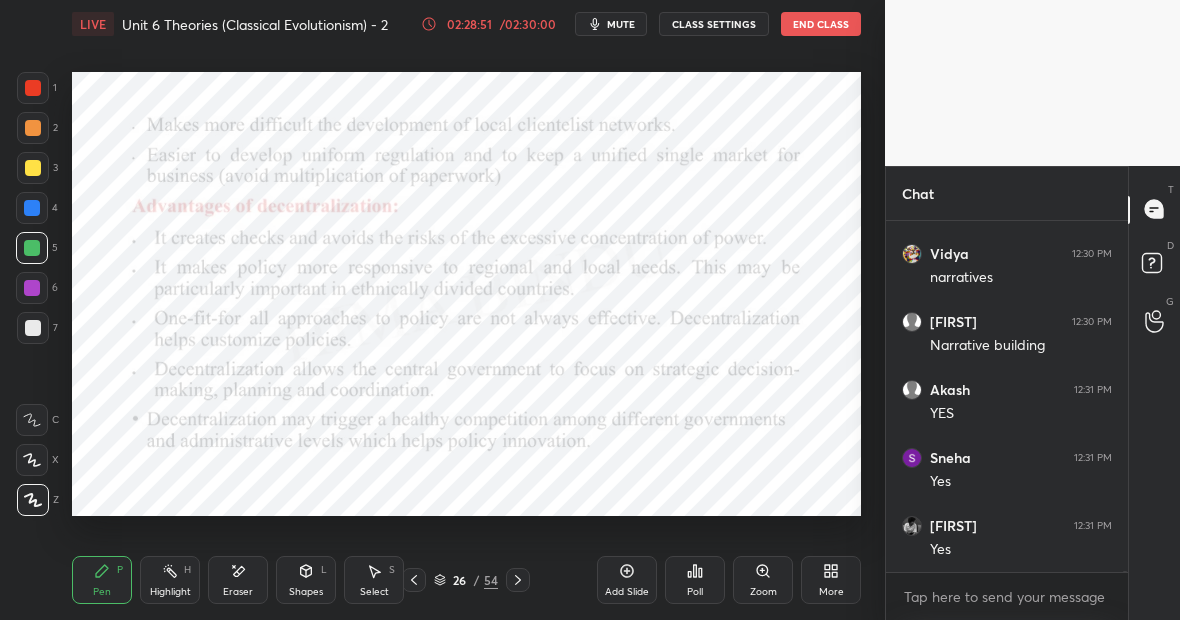 scroll, scrollTop: 304, scrollLeft: 236, axis: both 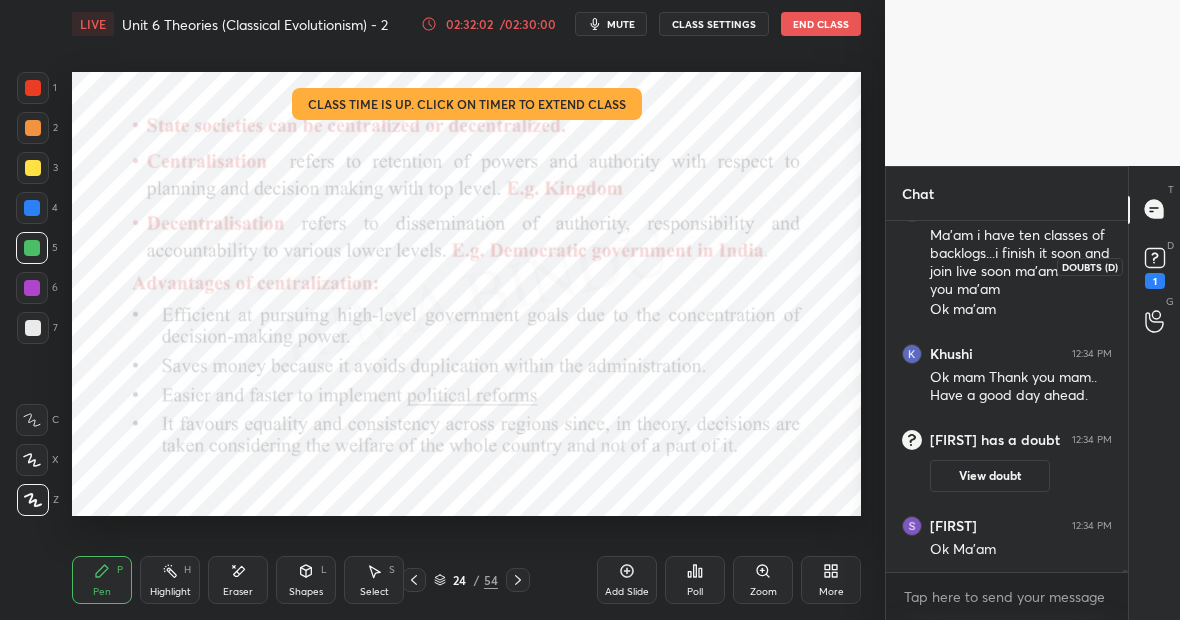 click 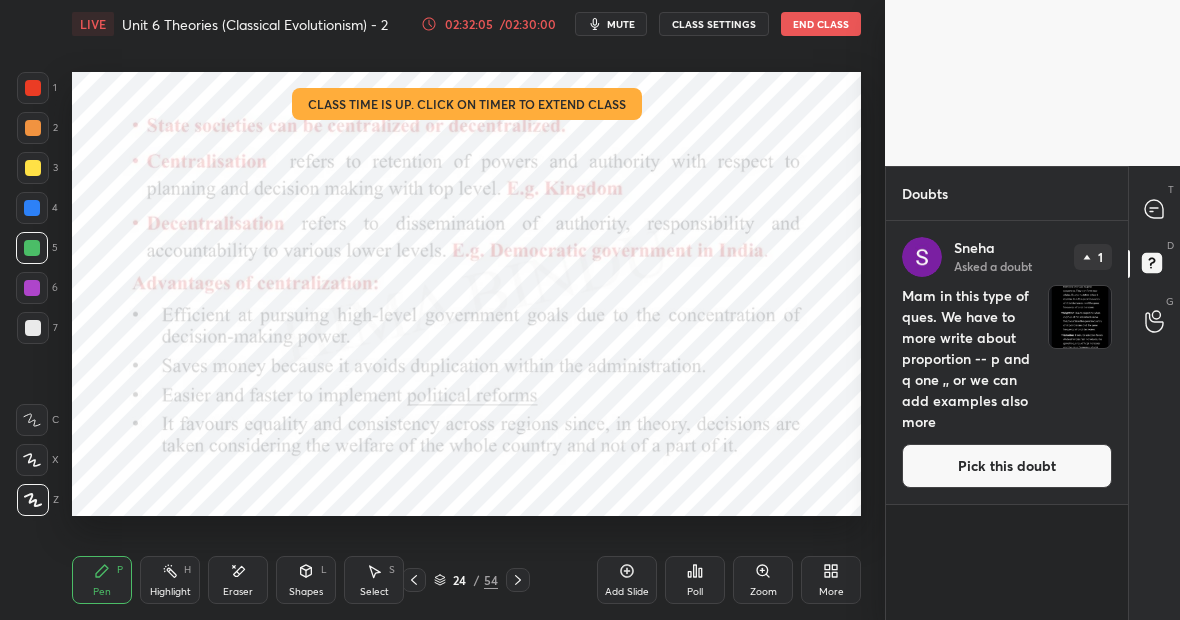 click on "Pick this doubt" at bounding box center [1007, 466] 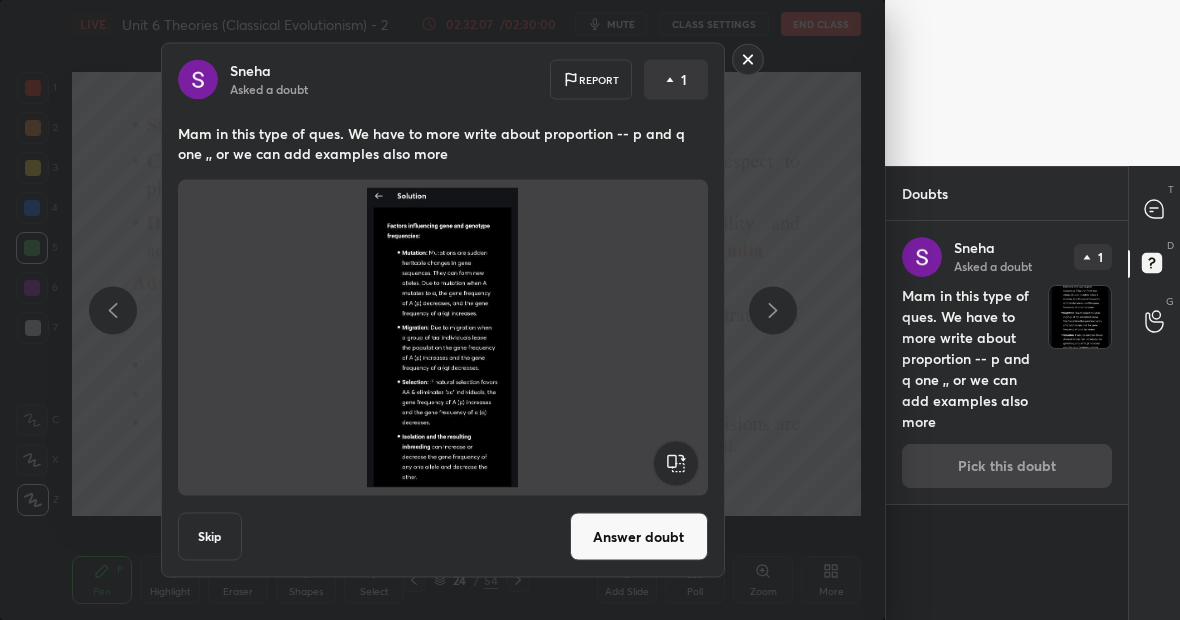 click on "Answer doubt" at bounding box center [639, 537] 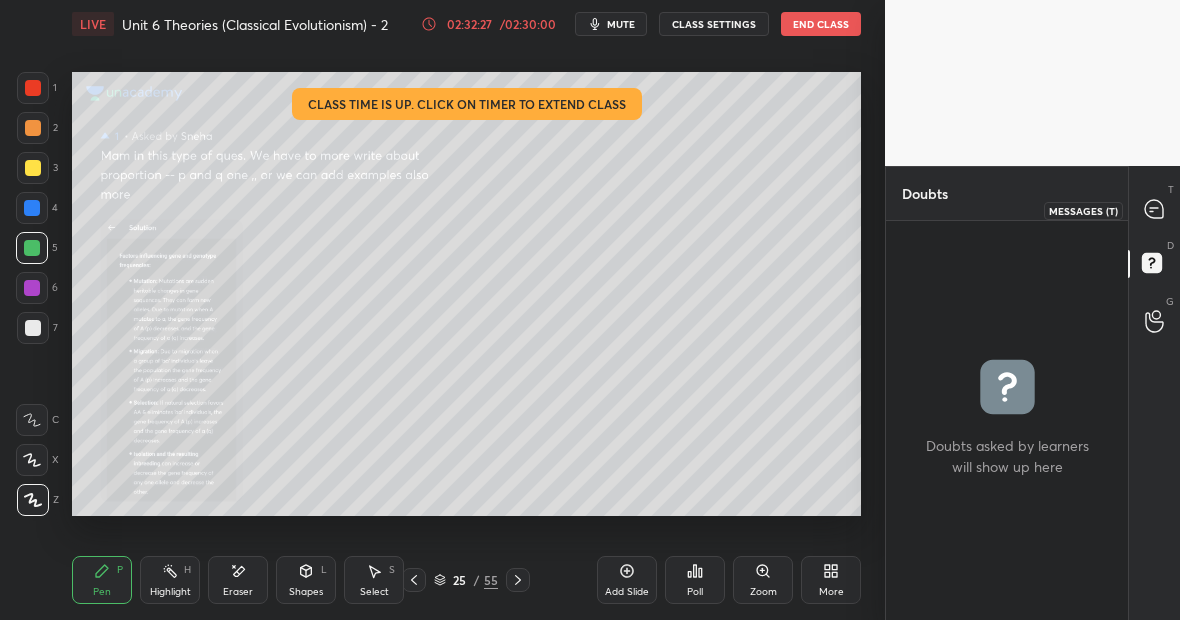 click 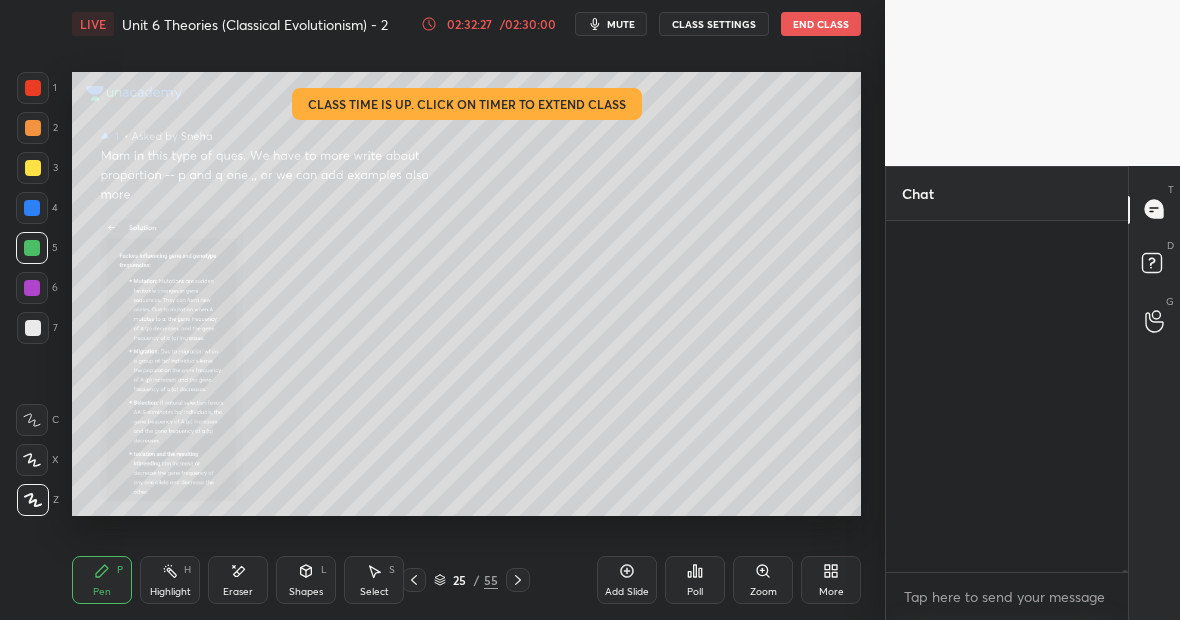 scroll, scrollTop: 82126, scrollLeft: 0, axis: vertical 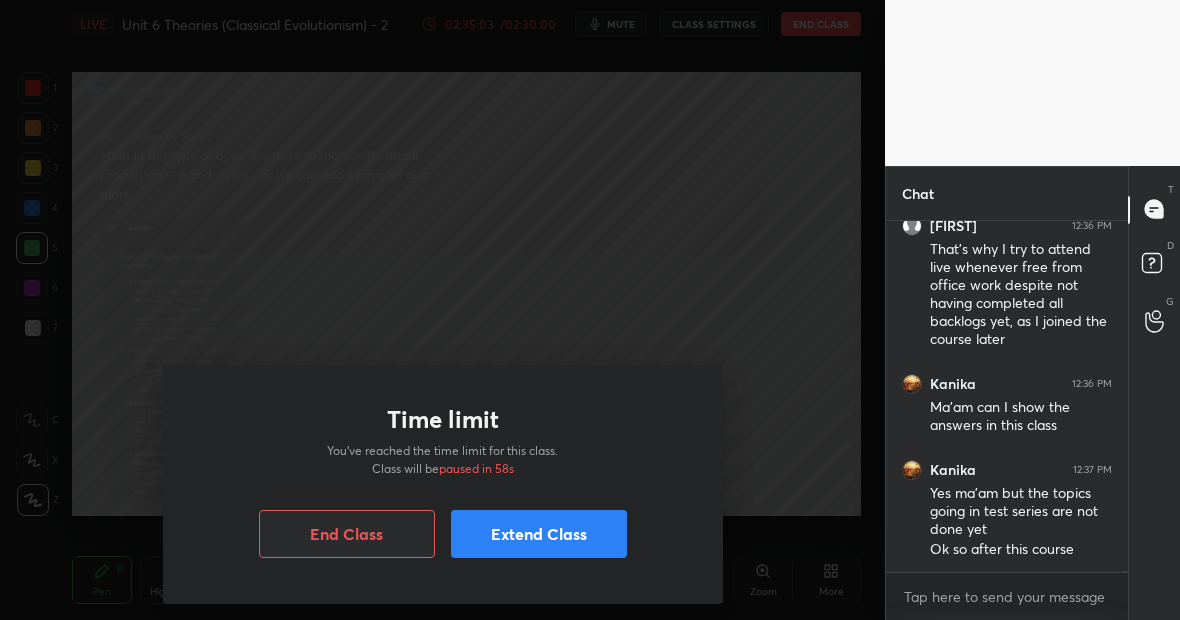 click on "Extend Class" at bounding box center (539, 534) 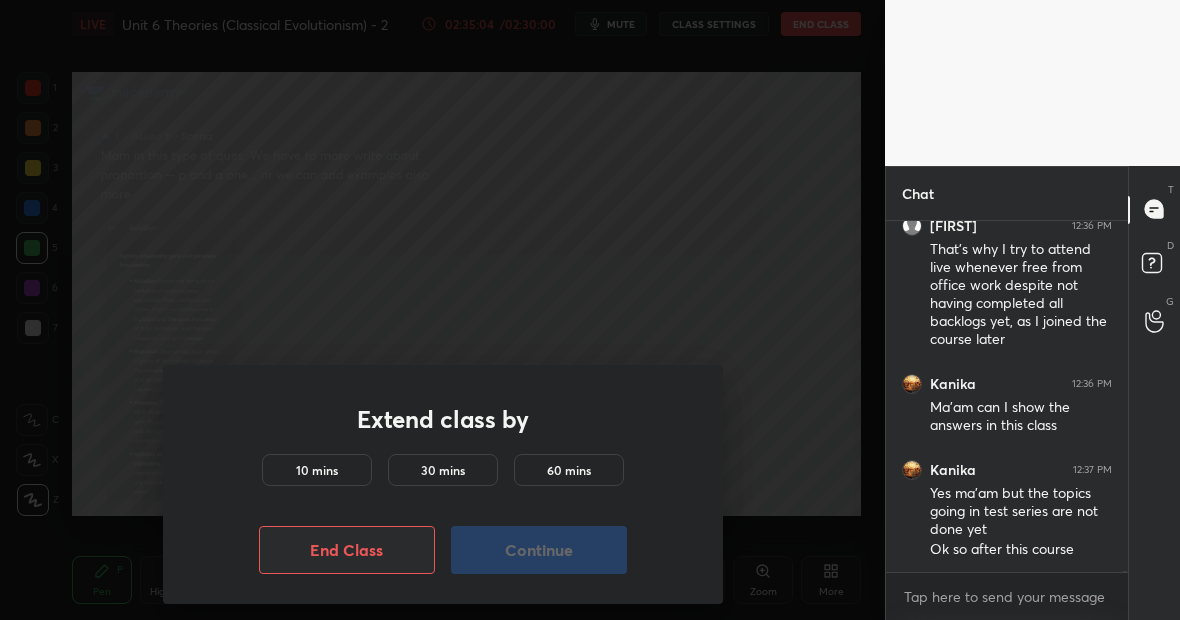 click on "10 mins" at bounding box center (317, 470) 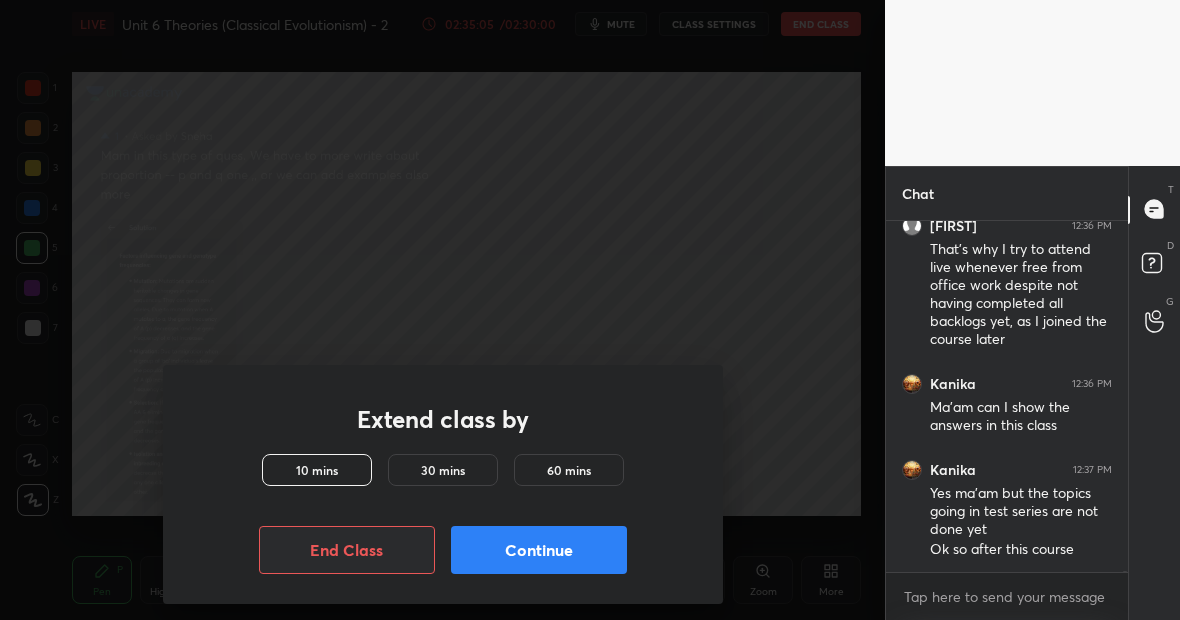 click on "Continue" at bounding box center [539, 550] 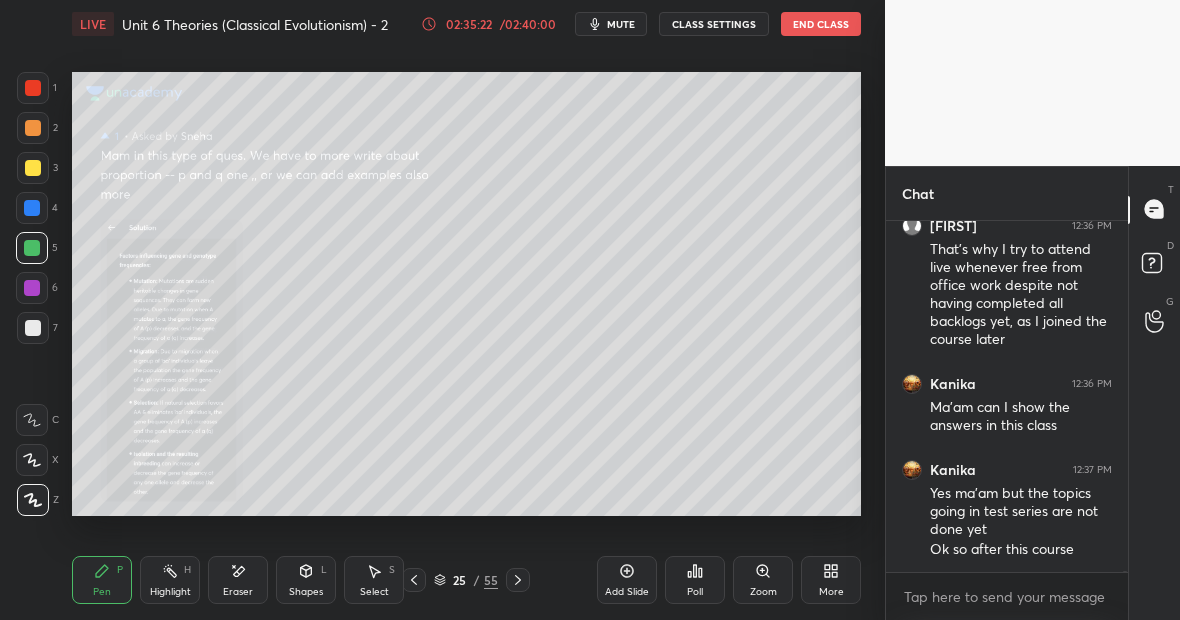 click on "End Class" at bounding box center (821, 24) 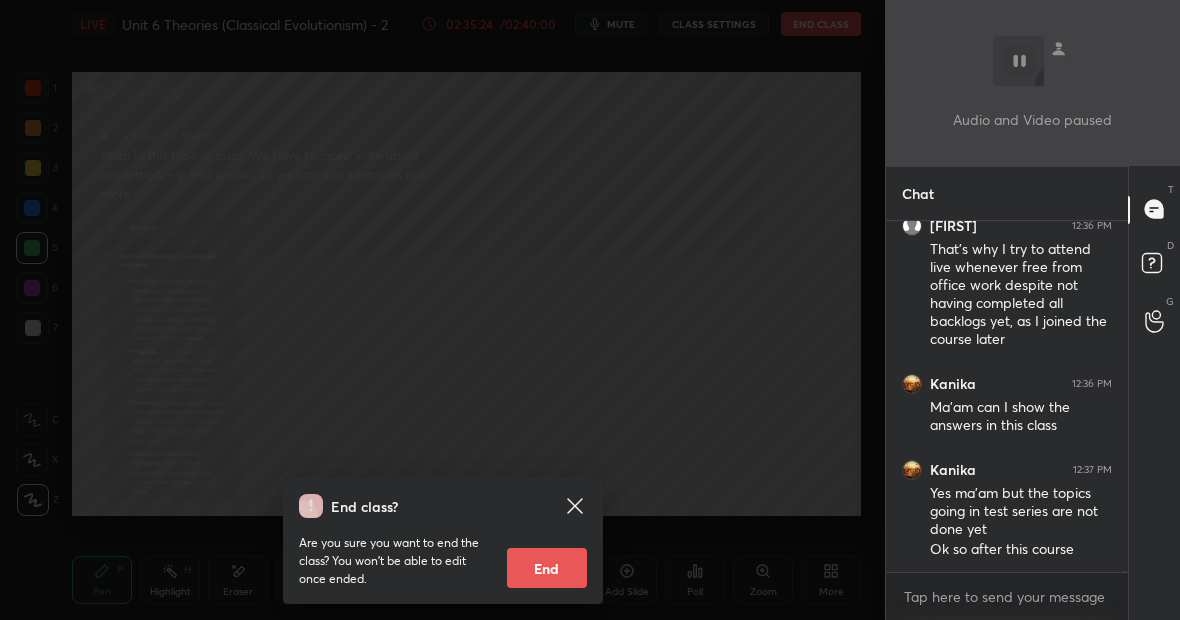 click on "End" at bounding box center (547, 568) 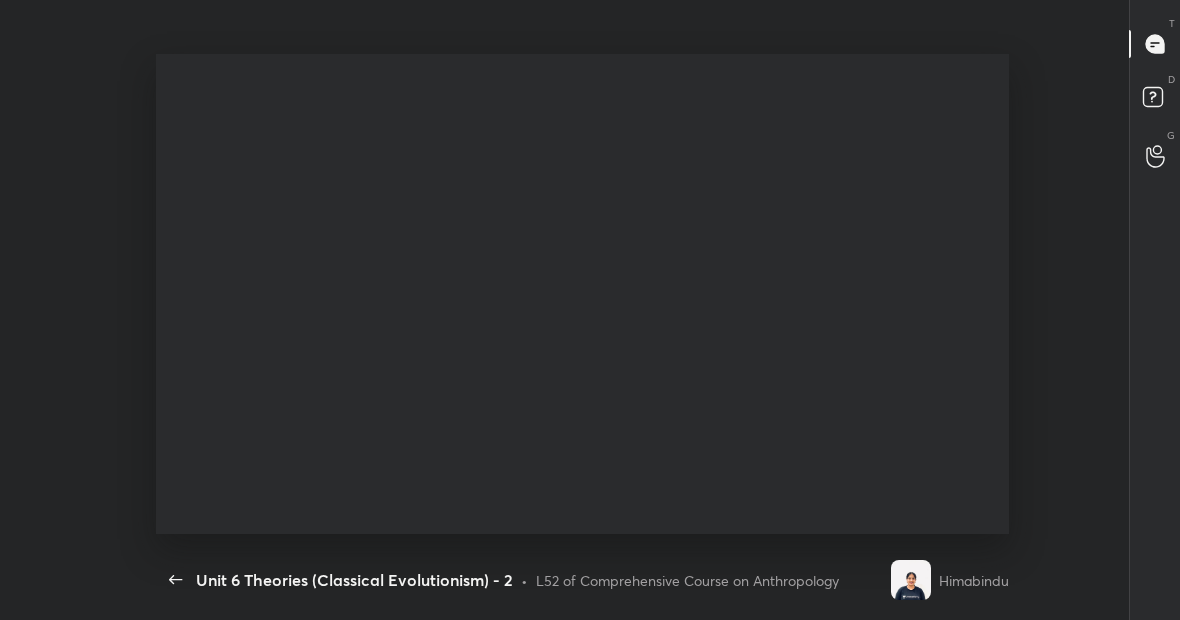 scroll, scrollTop: 99508, scrollLeft: 99033, axis: both 